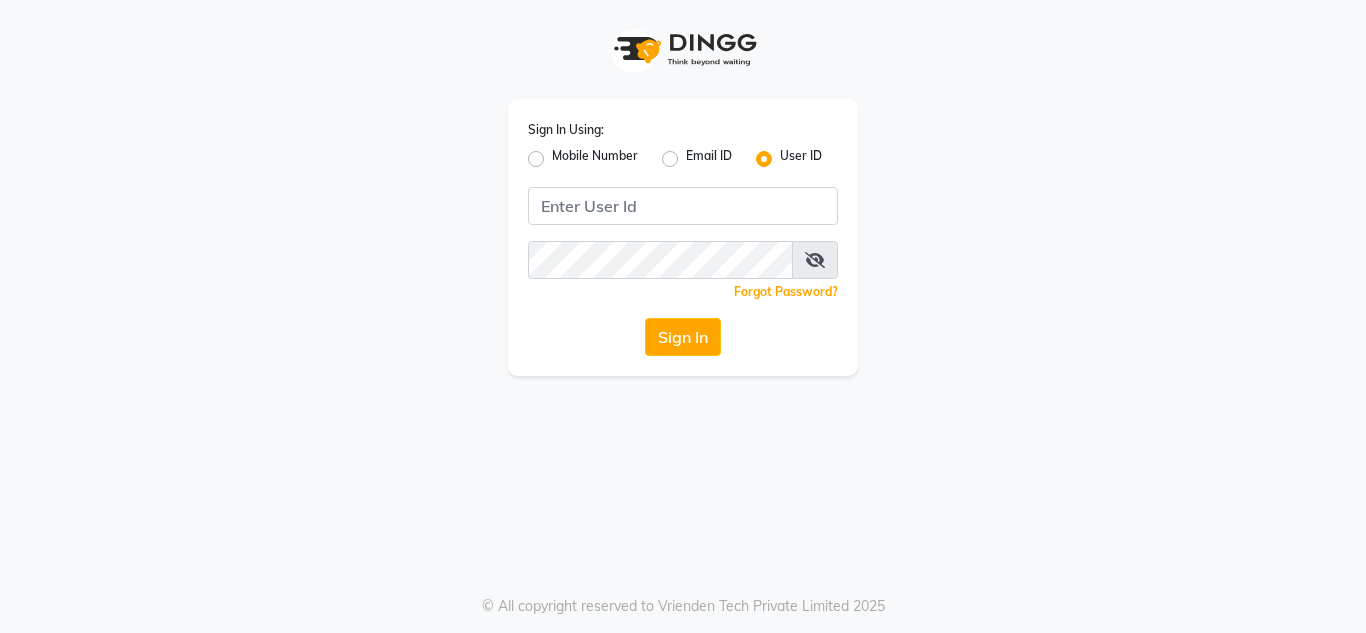 scroll, scrollTop: 0, scrollLeft: 0, axis: both 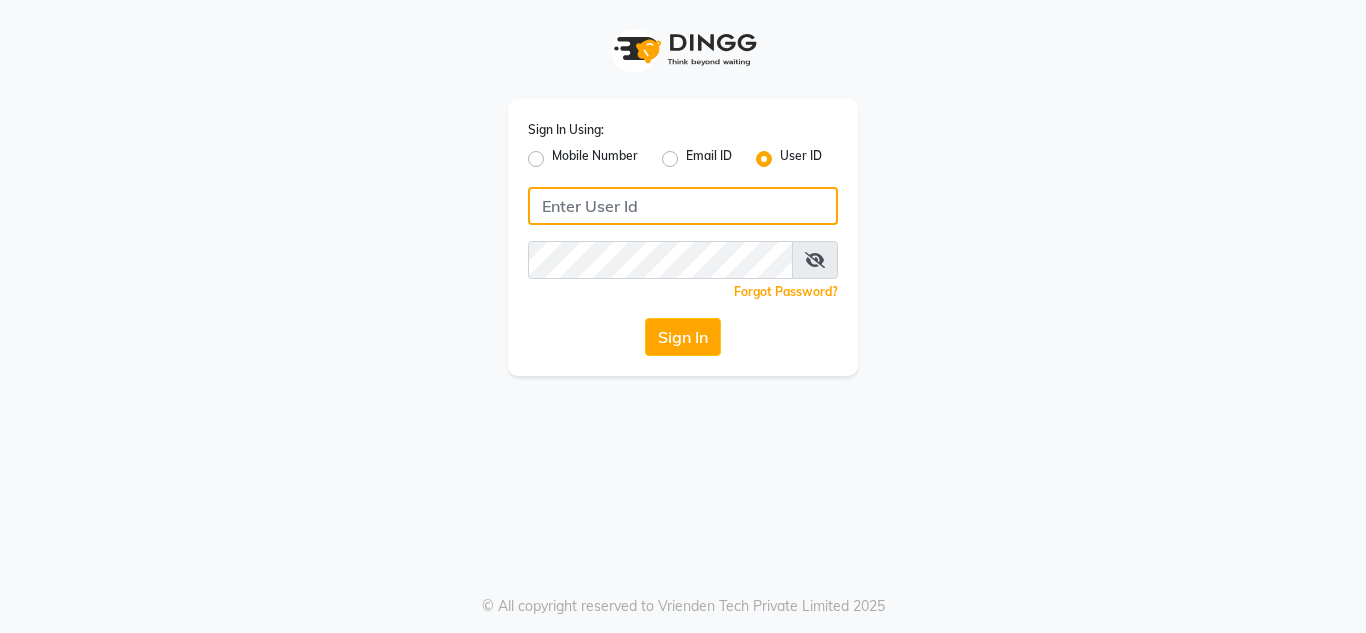 click 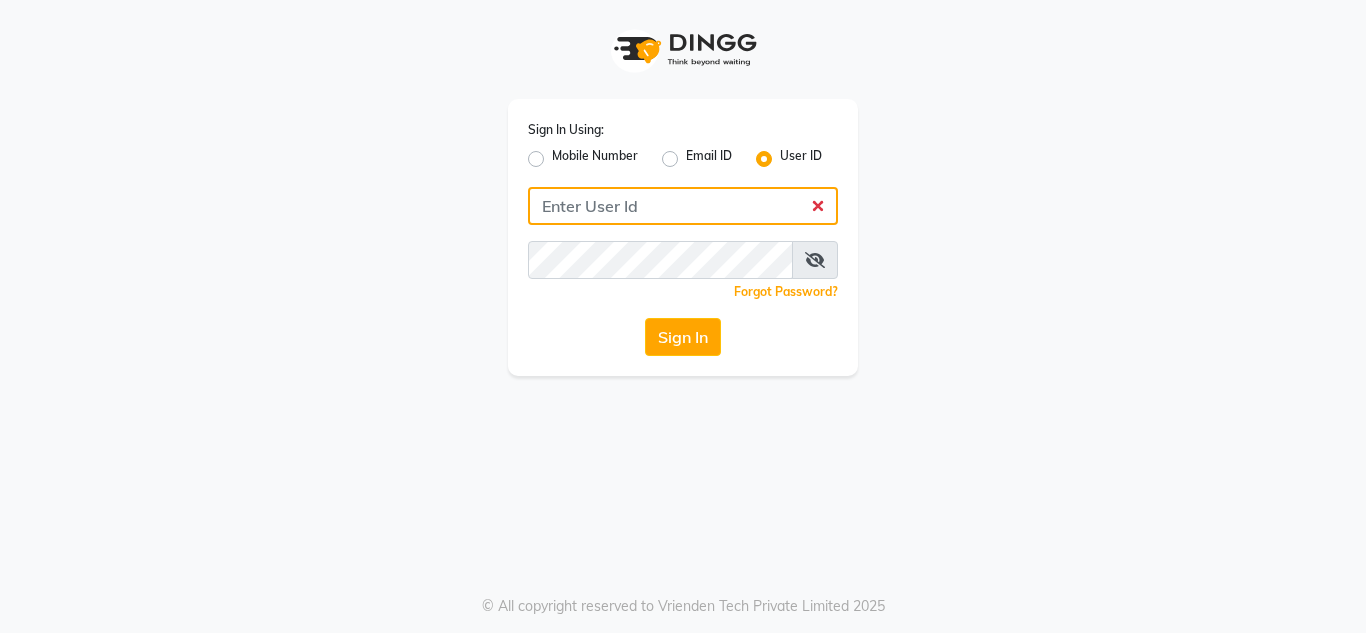 click 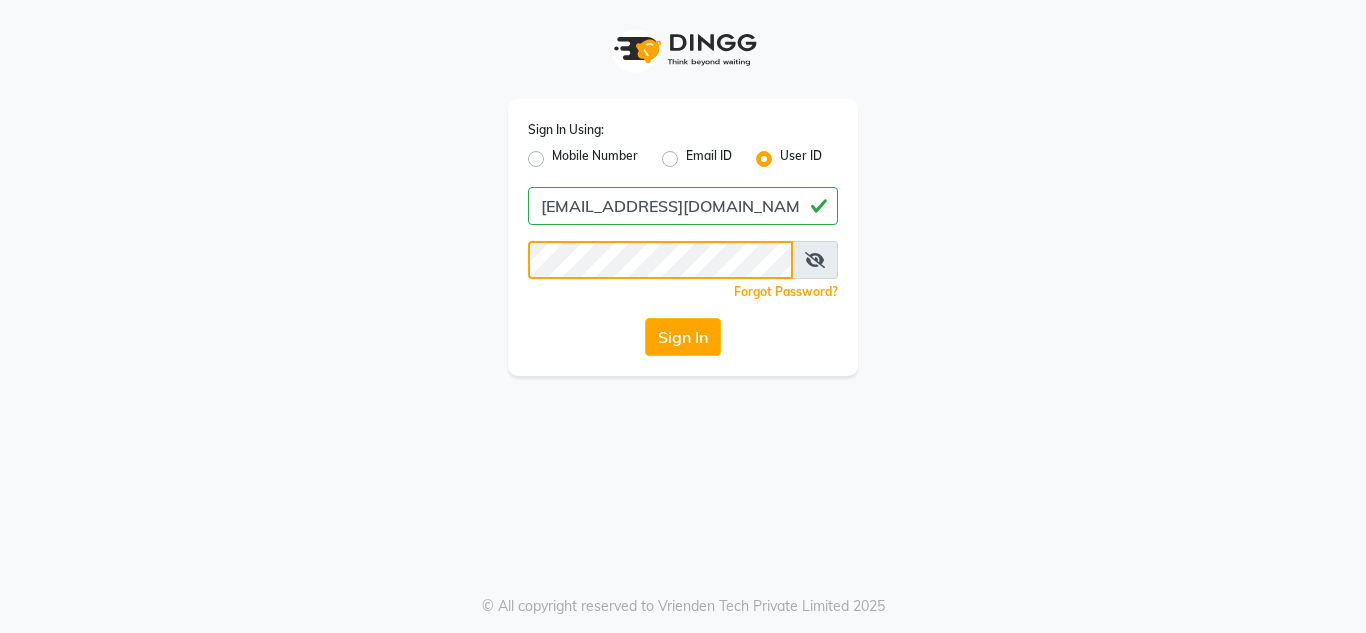scroll, scrollTop: 0, scrollLeft: 7, axis: horizontal 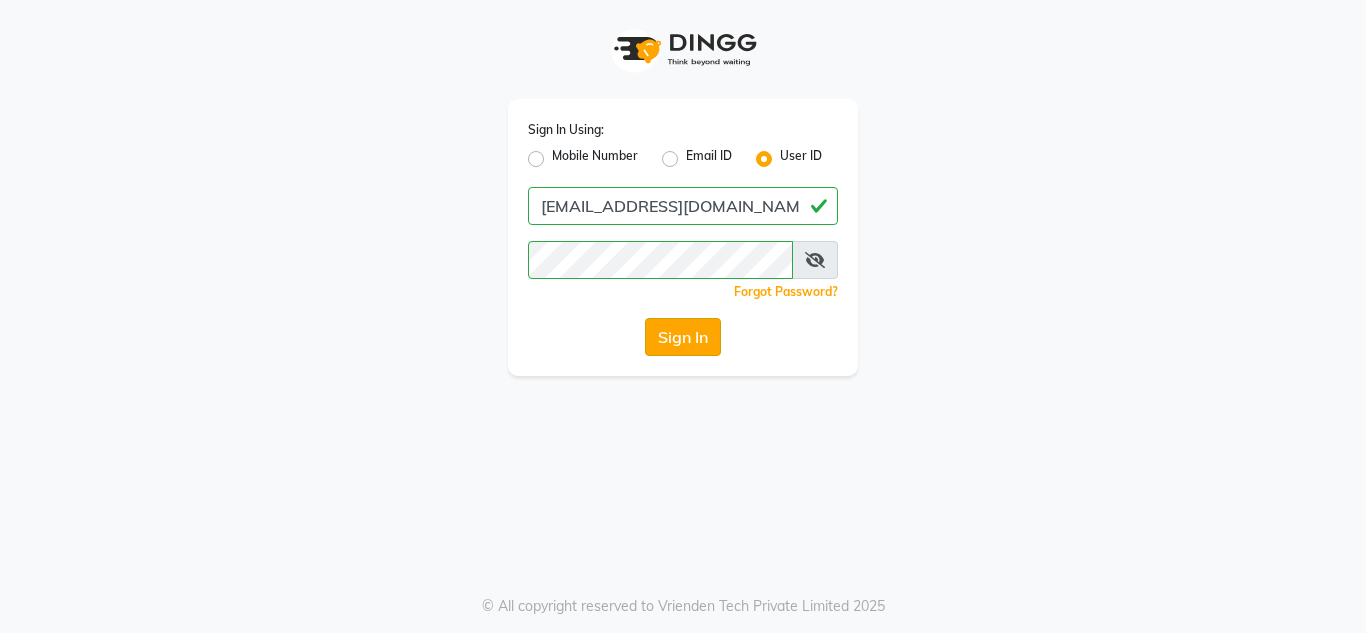 click on "Sign In" 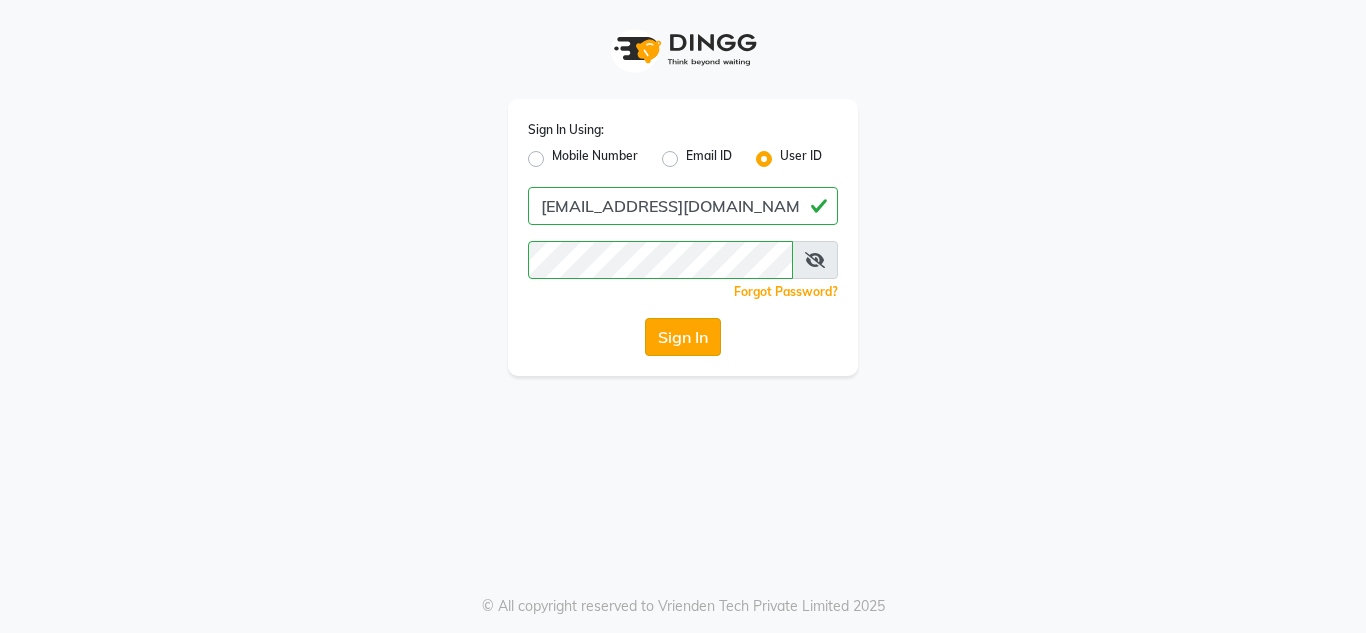 click on "Sign In" 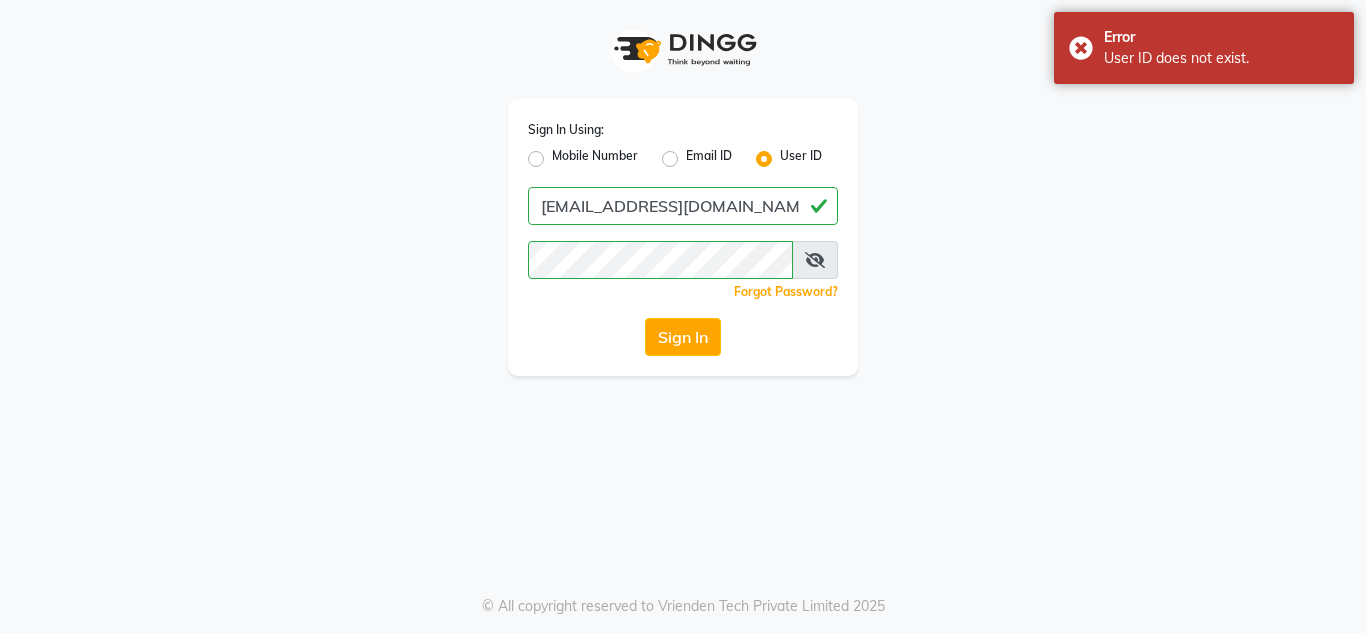 click at bounding box center (815, 260) 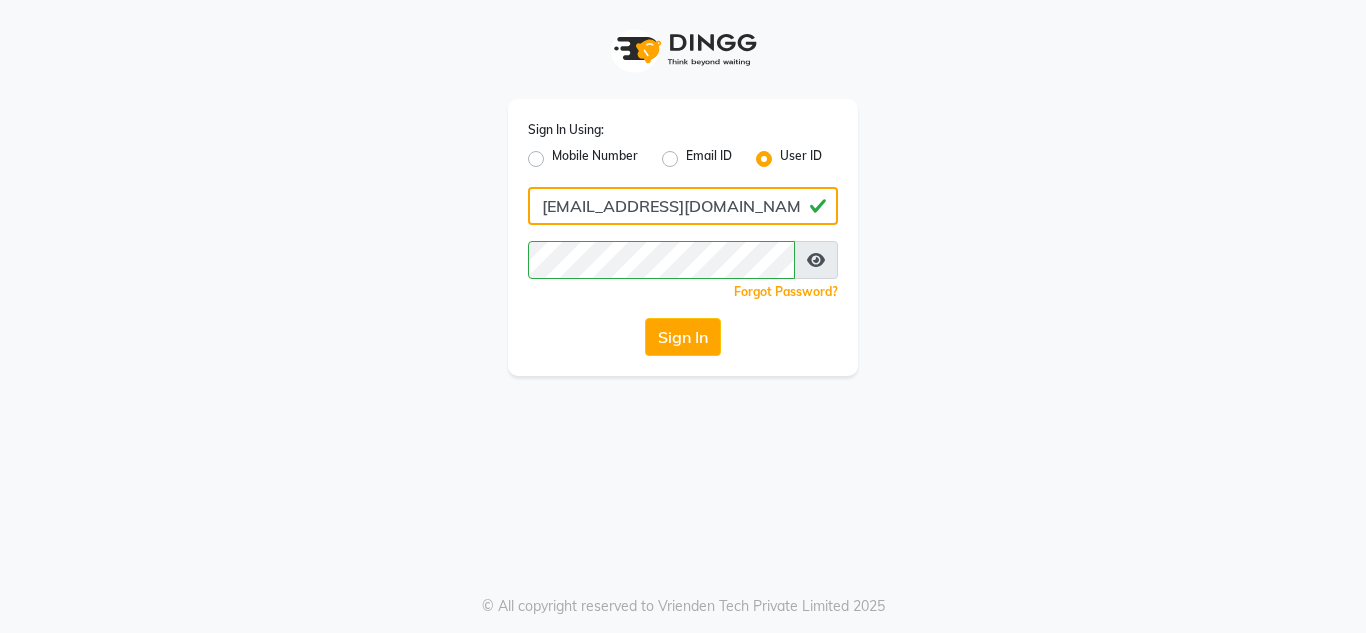 click on "[EMAIL_ADDRESS][DOMAIN_NAME]" 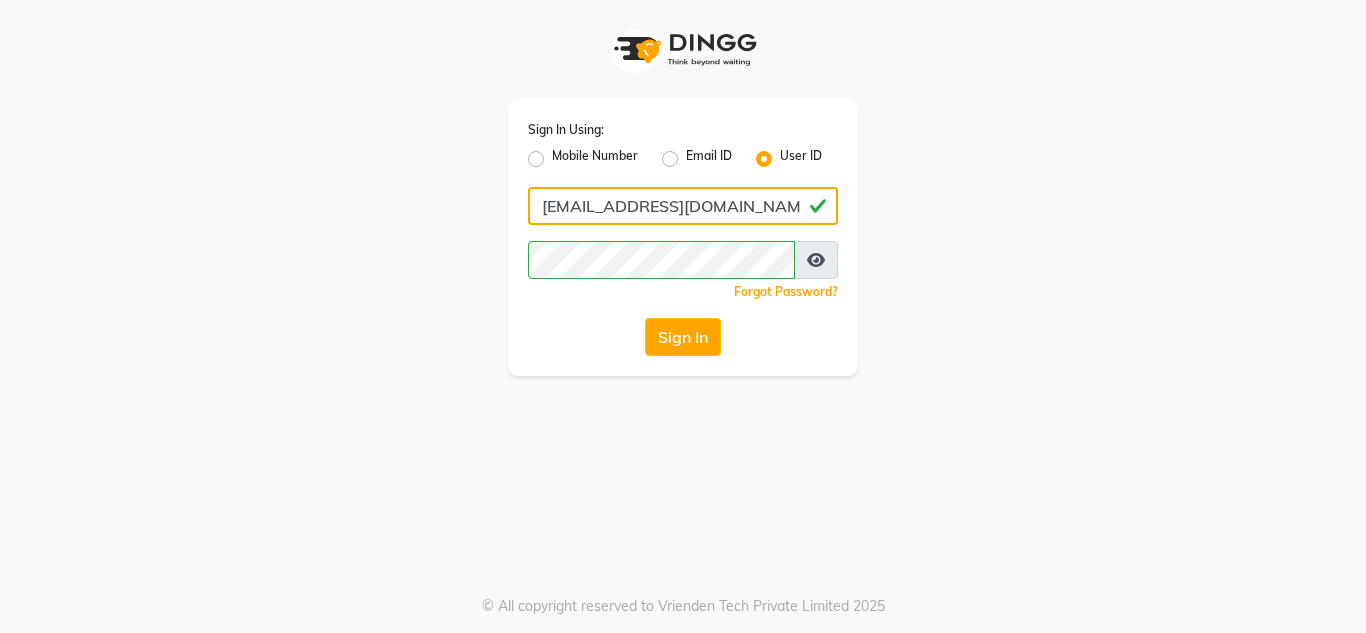 type on "[EMAIL_ADDRESS][DOMAIN_NAME]" 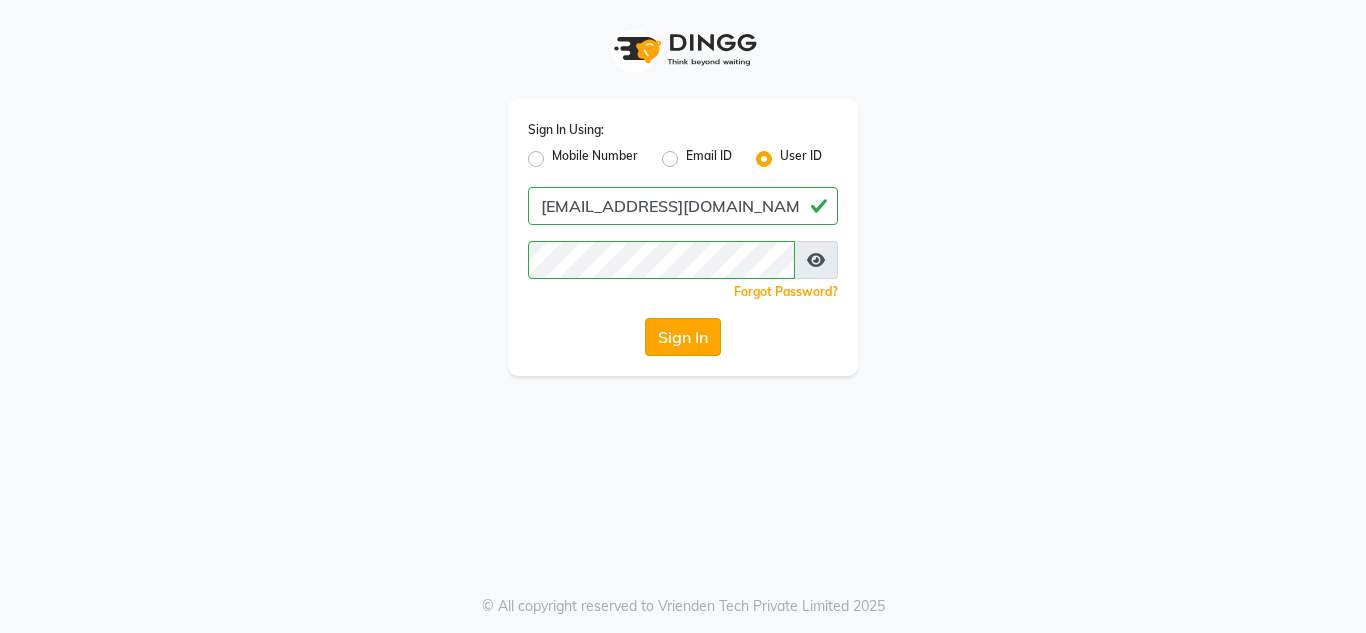 click on "Sign In" 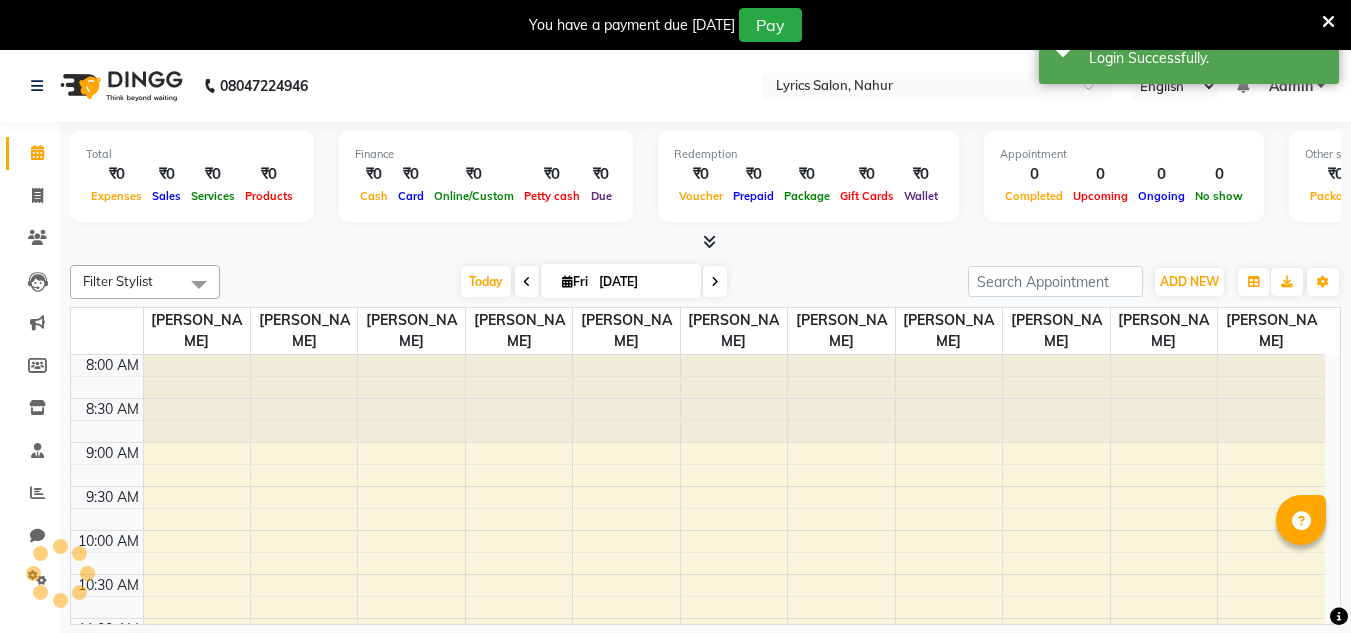 scroll, scrollTop: 0, scrollLeft: 0, axis: both 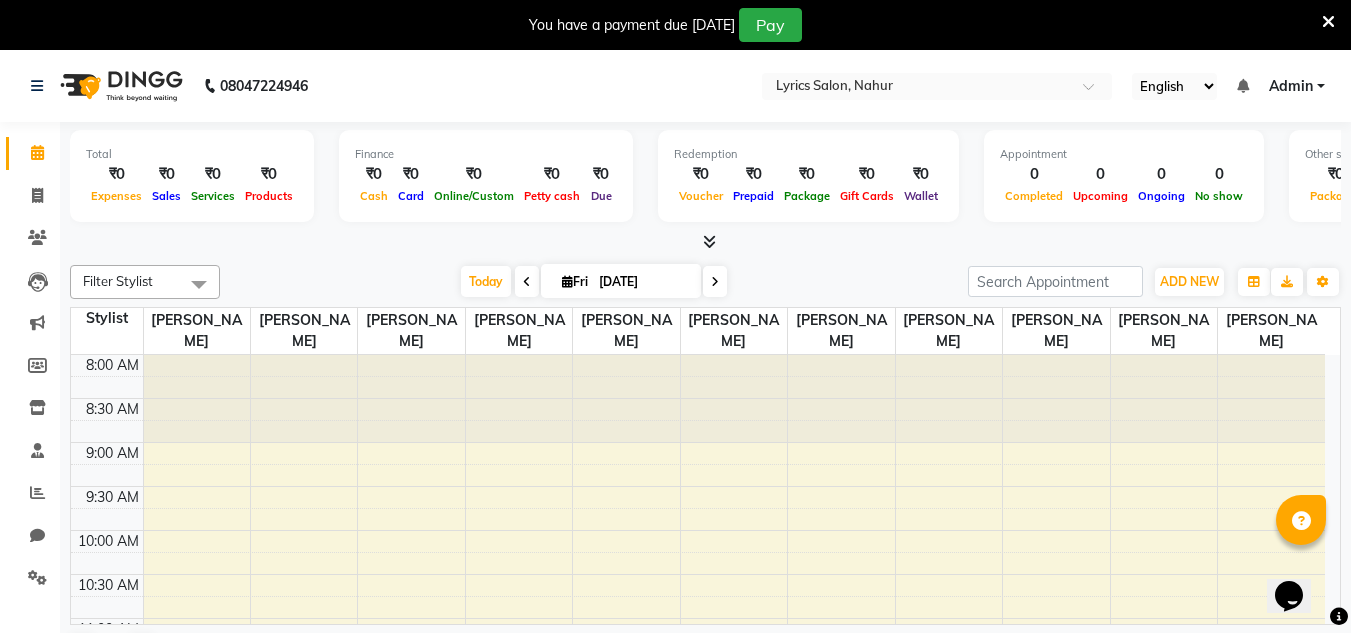 click at bounding box center (1328, 22) 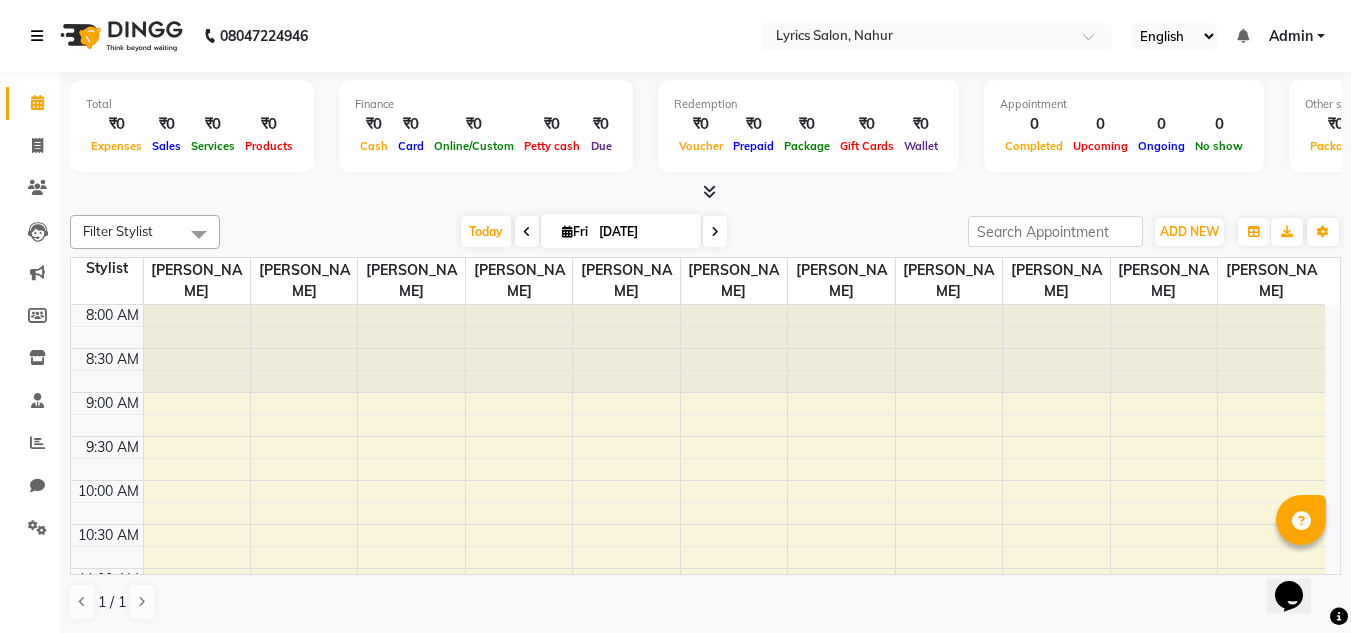 click at bounding box center [41, 36] 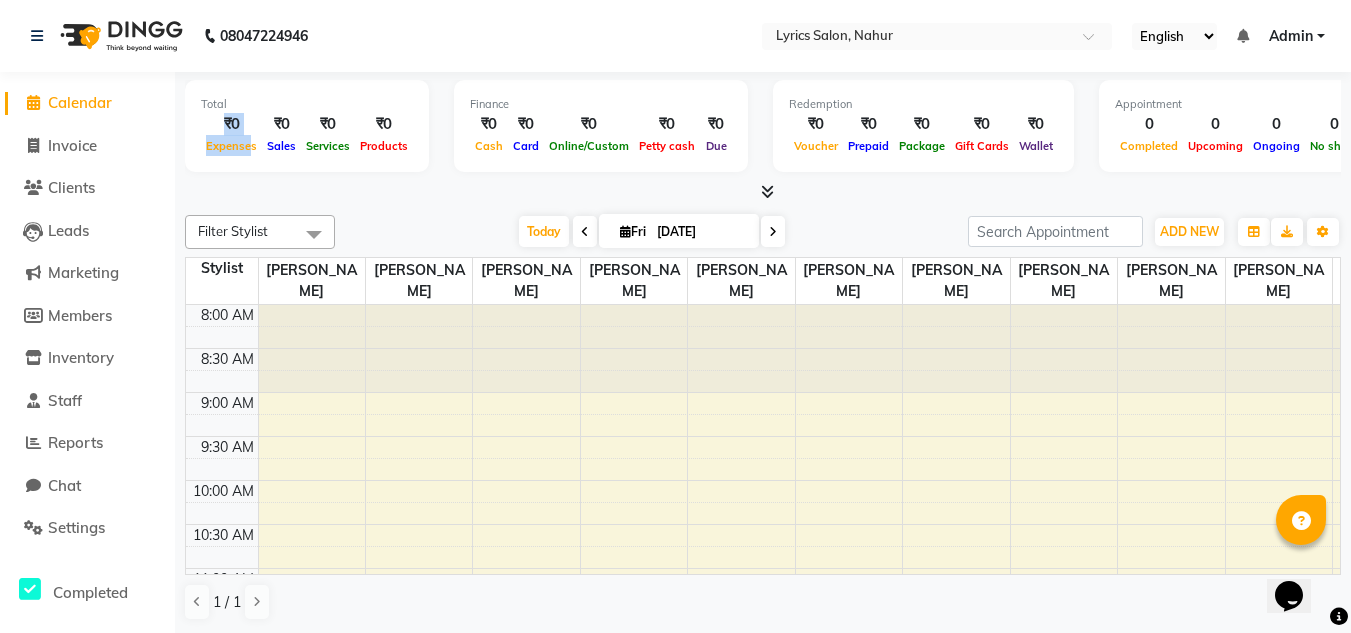 drag, startPoint x: 210, startPoint y: 131, endPoint x: 252, endPoint y: 145, distance: 44.27189 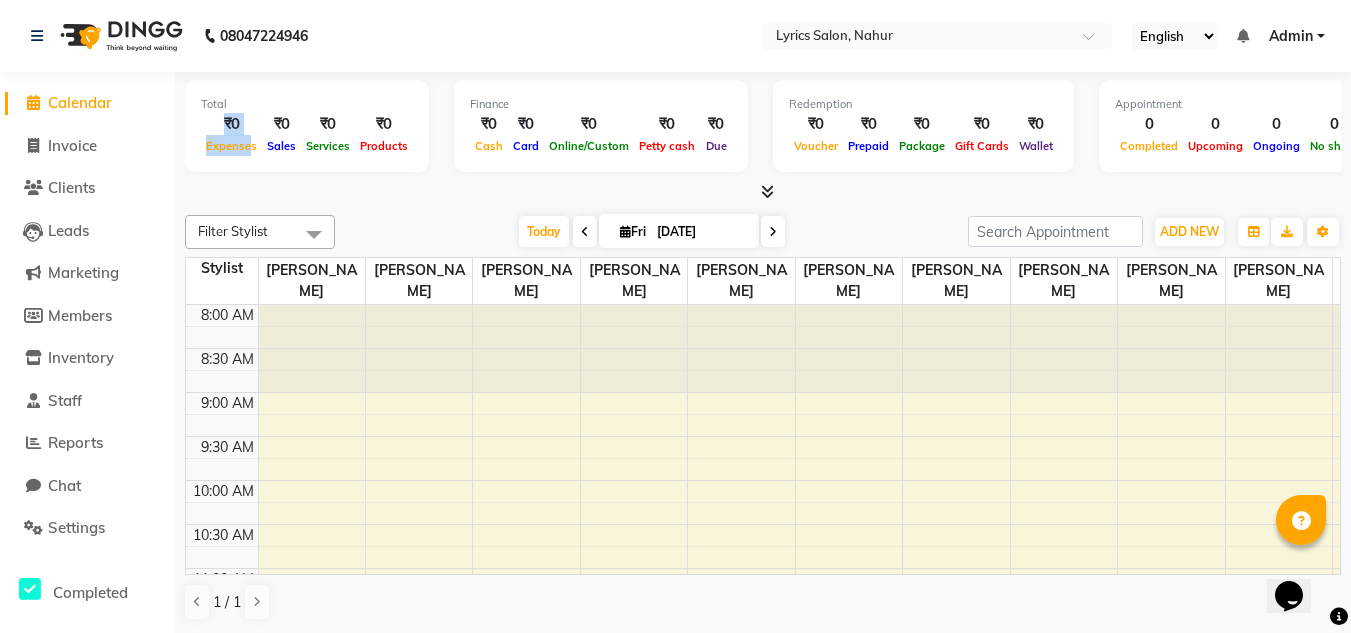 click on "Expenses" at bounding box center (231, 146) 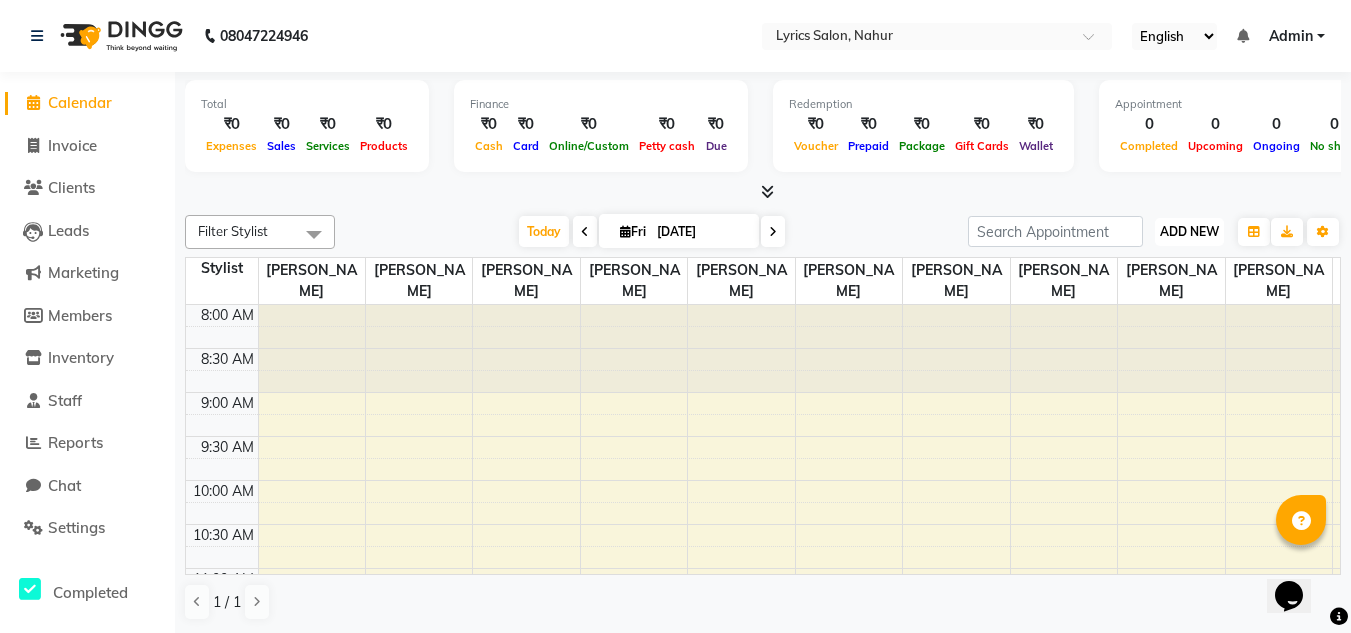 click on "ADD NEW" at bounding box center [1189, 231] 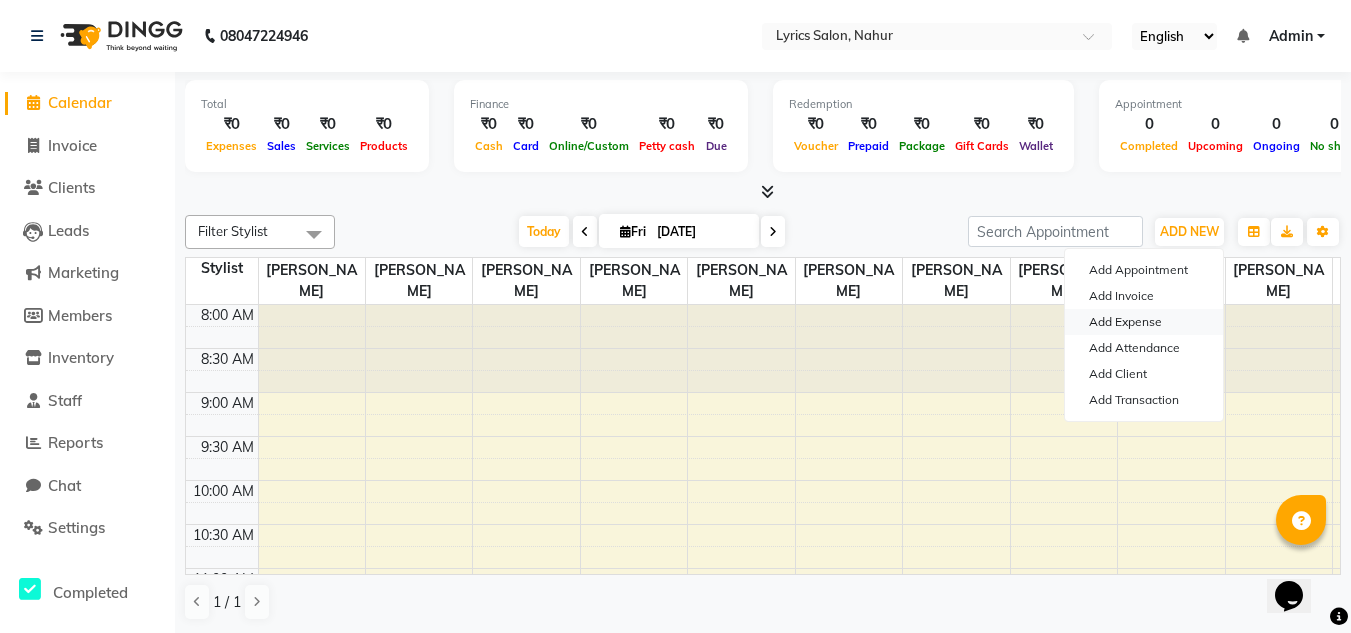 click on "Add Expense" at bounding box center (1144, 322) 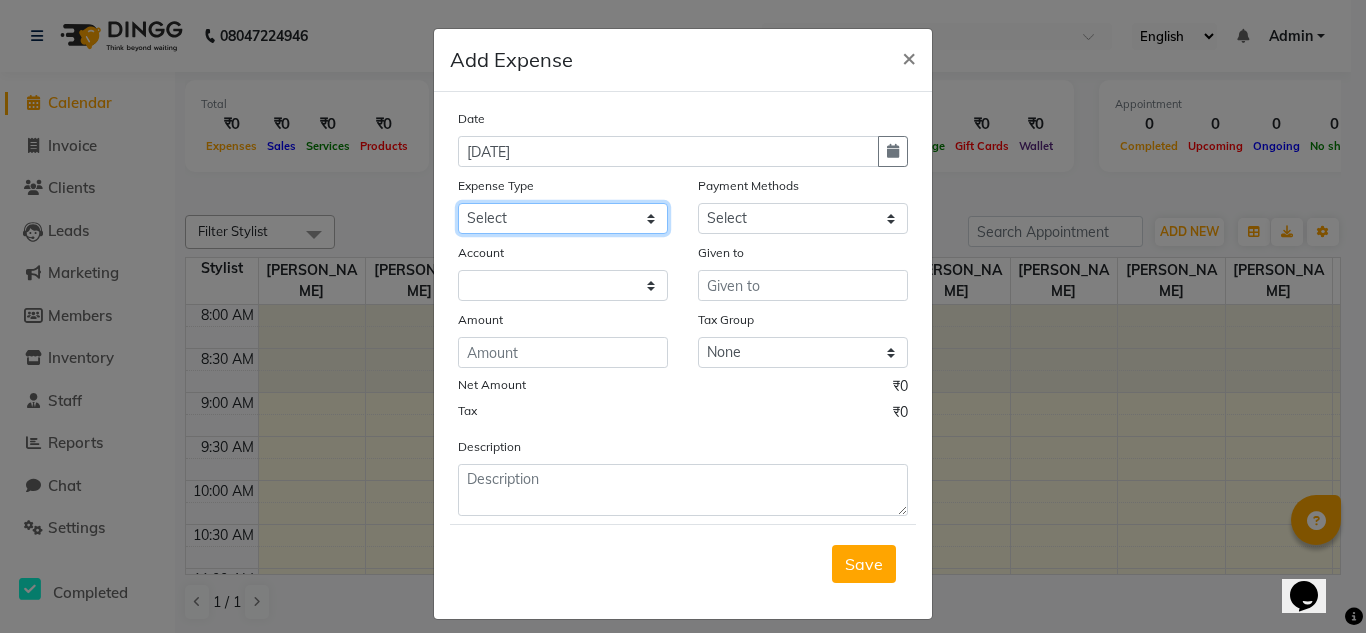 click on "Select Advance Salary Bank charges Car maintenance  Cash transfer to bank Cash transfer to hub Client Snacks Clinical charges Equipment Fuel Govt fee Incentive Insurance International purchase Loan Repayment Maintenance Marketing Miscellaneous MRA Other Pantry Product Rent Salary Staff Snacks Tax Tea & Refreshment Utilities" 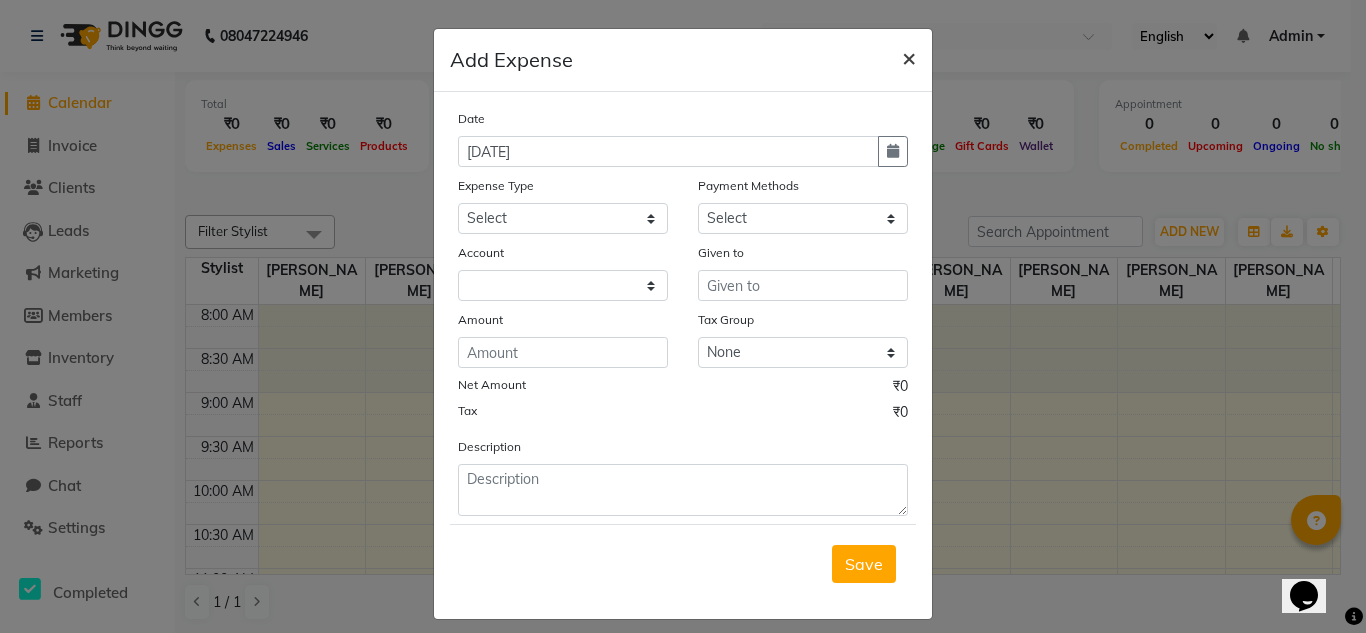 click on "×" 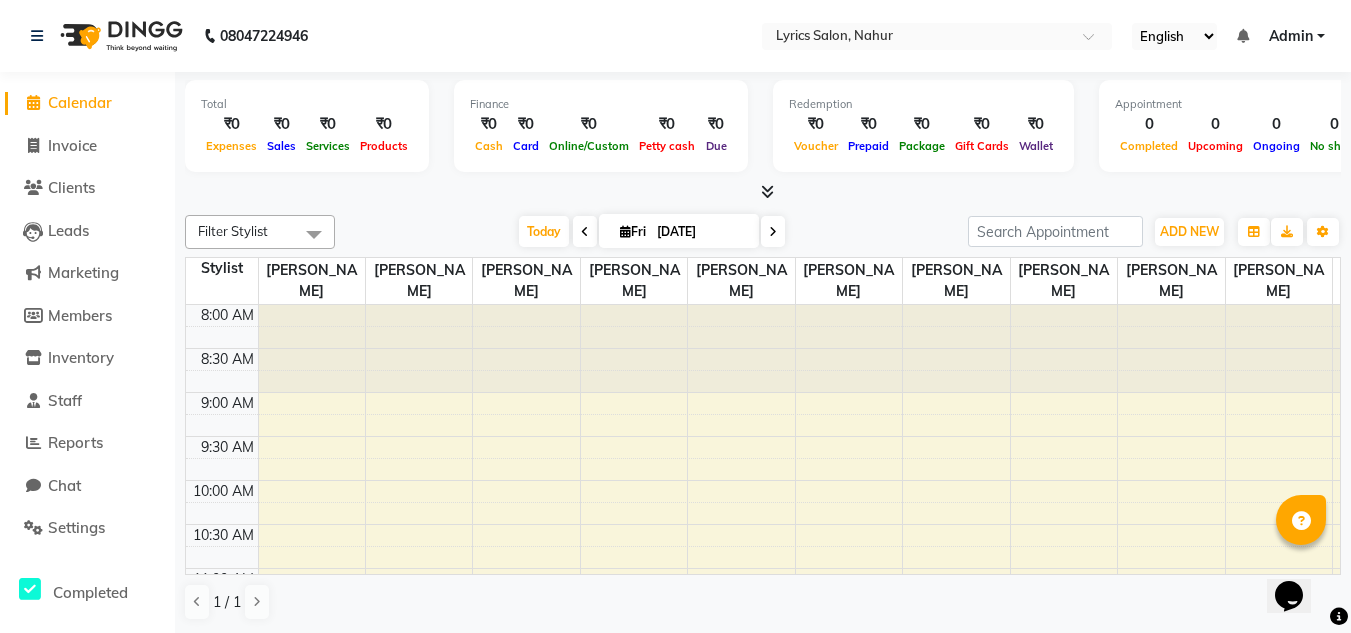 click at bounding box center (1301, 520) 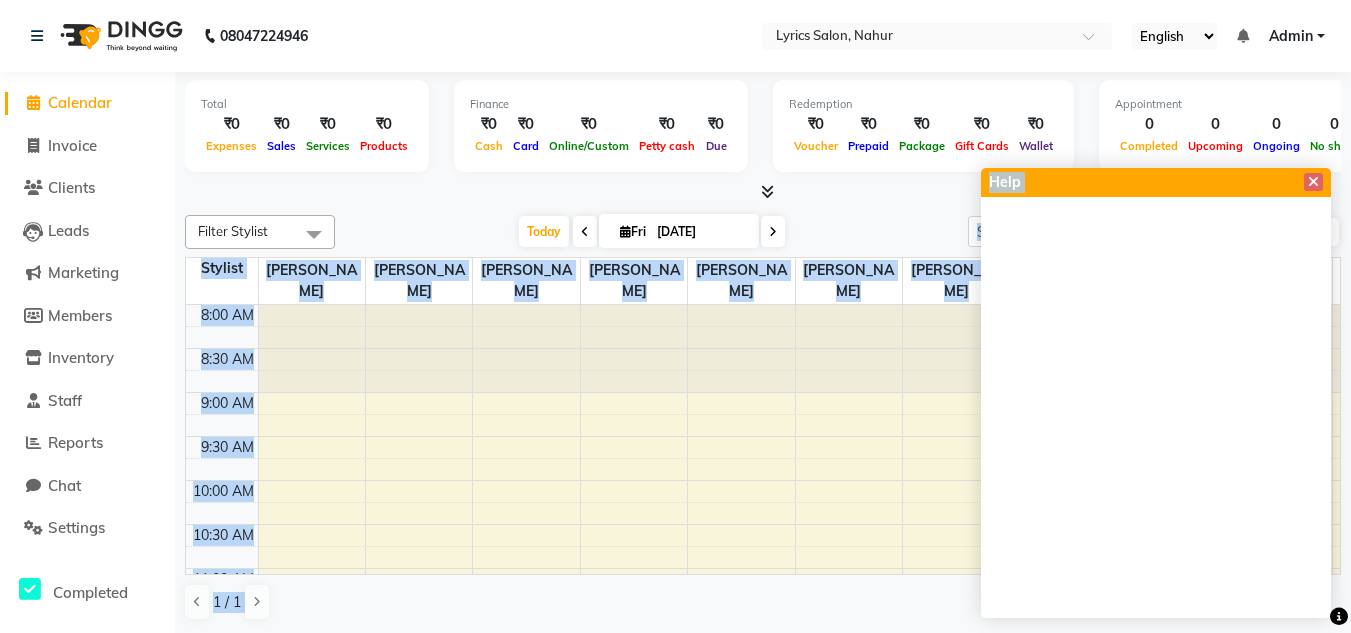drag, startPoint x: 1227, startPoint y: 182, endPoint x: 907, endPoint y: 240, distance: 325.21378 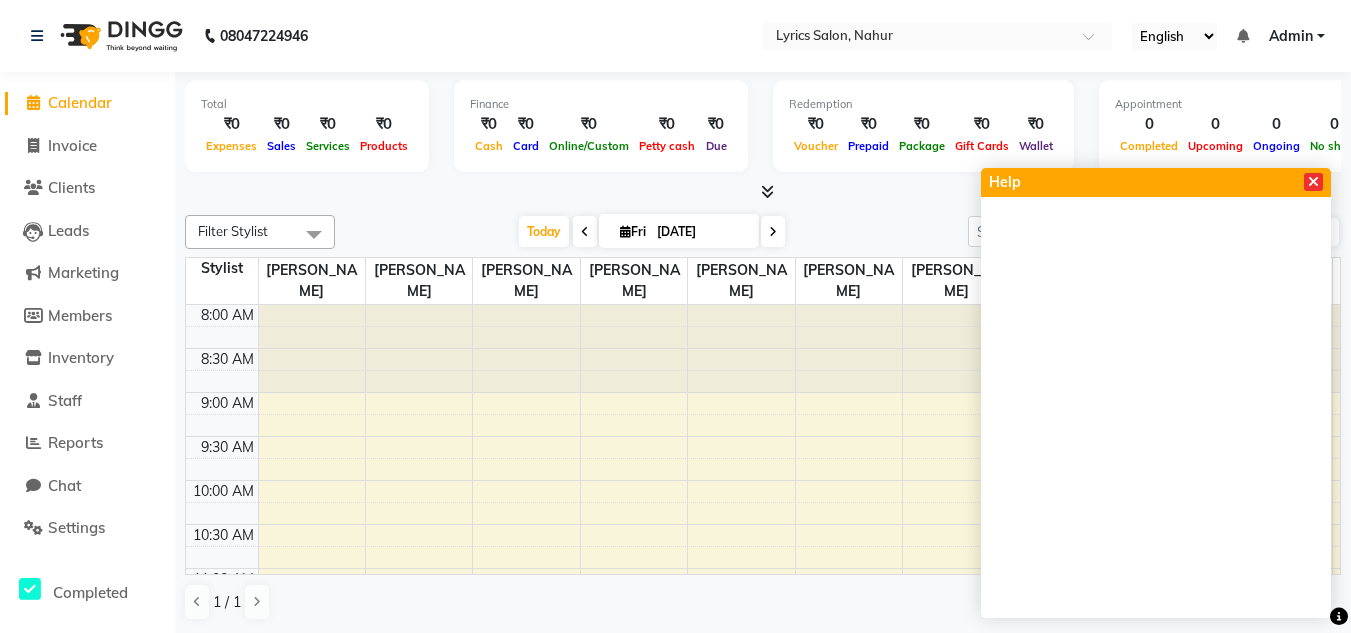 click at bounding box center [1313, 182] 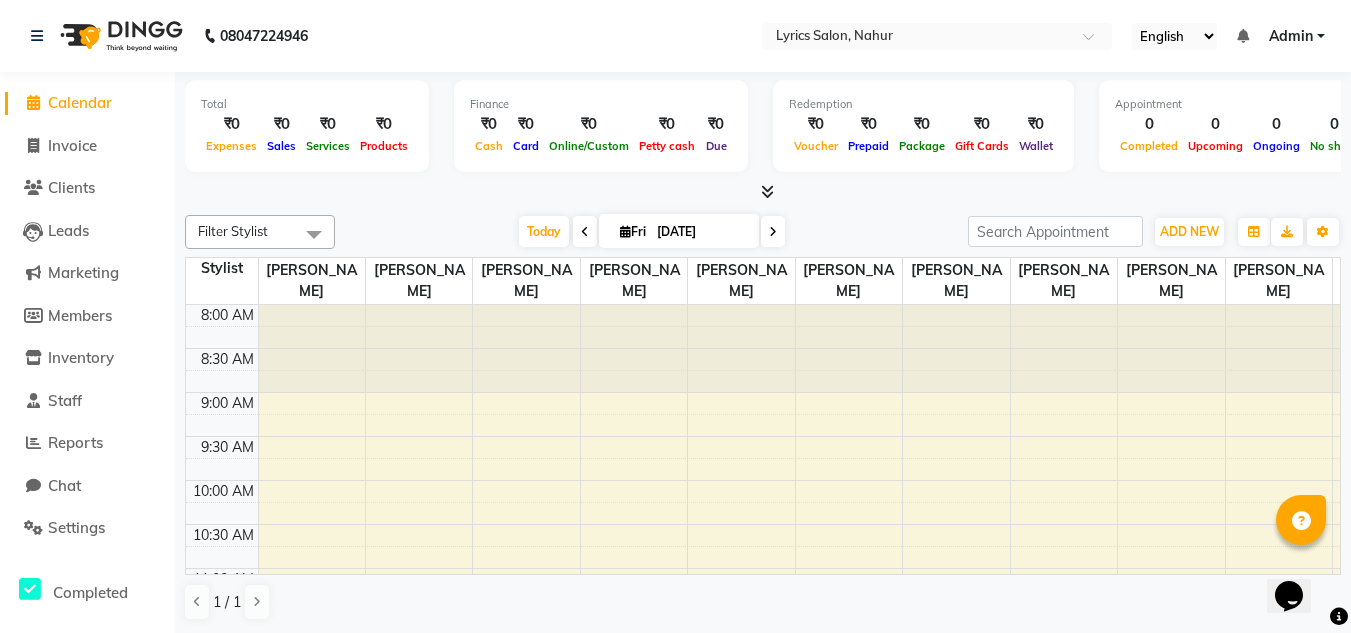 click 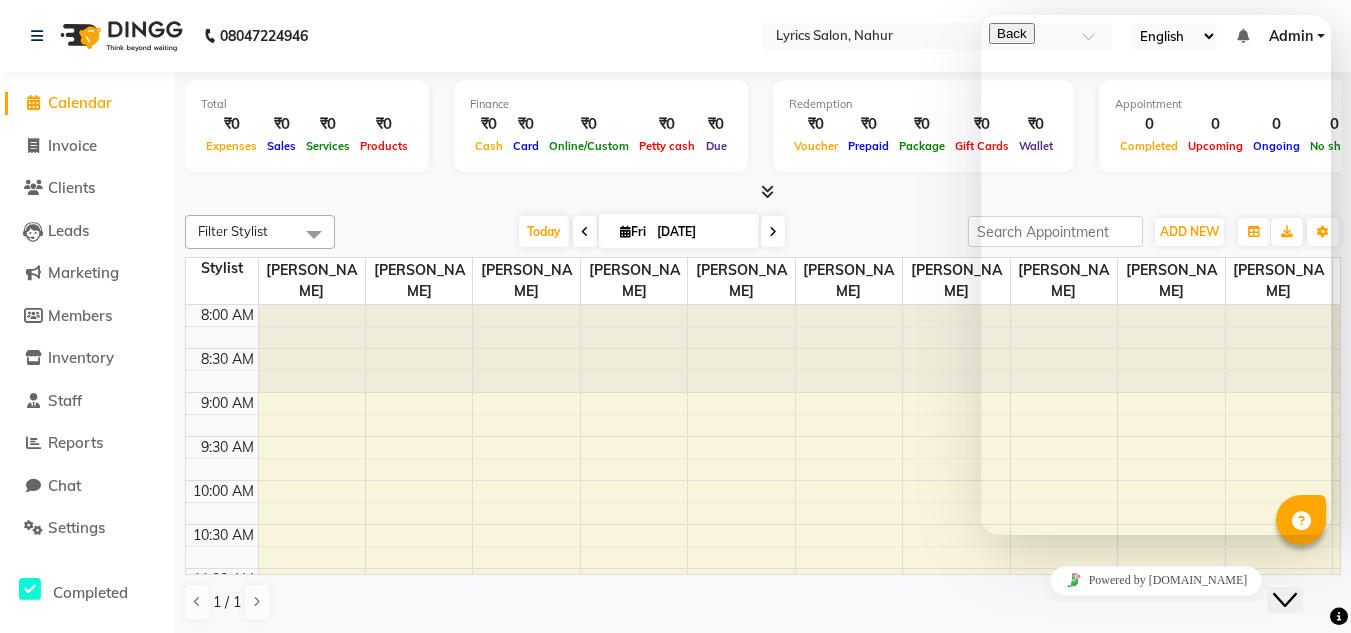 click on "We typically reply in a few minutes" at bounding box center [1156, 759] 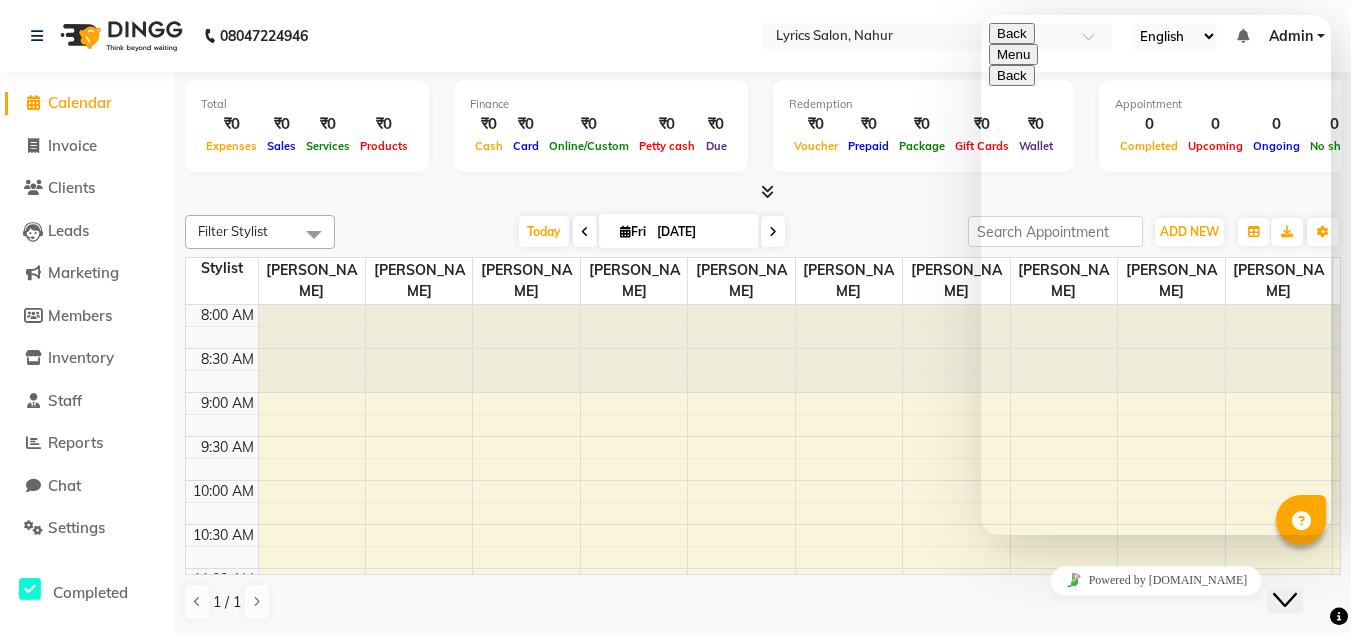 click at bounding box center [981, 15] 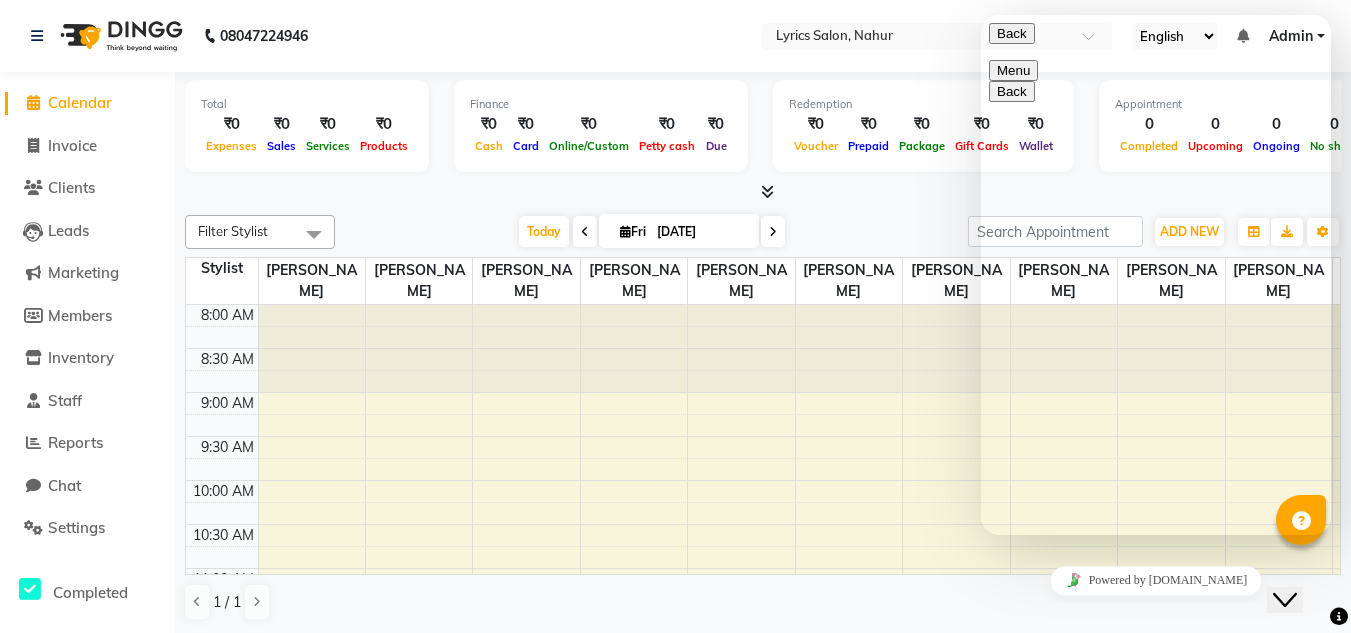 click on "Menu" at bounding box center [1013, 70] 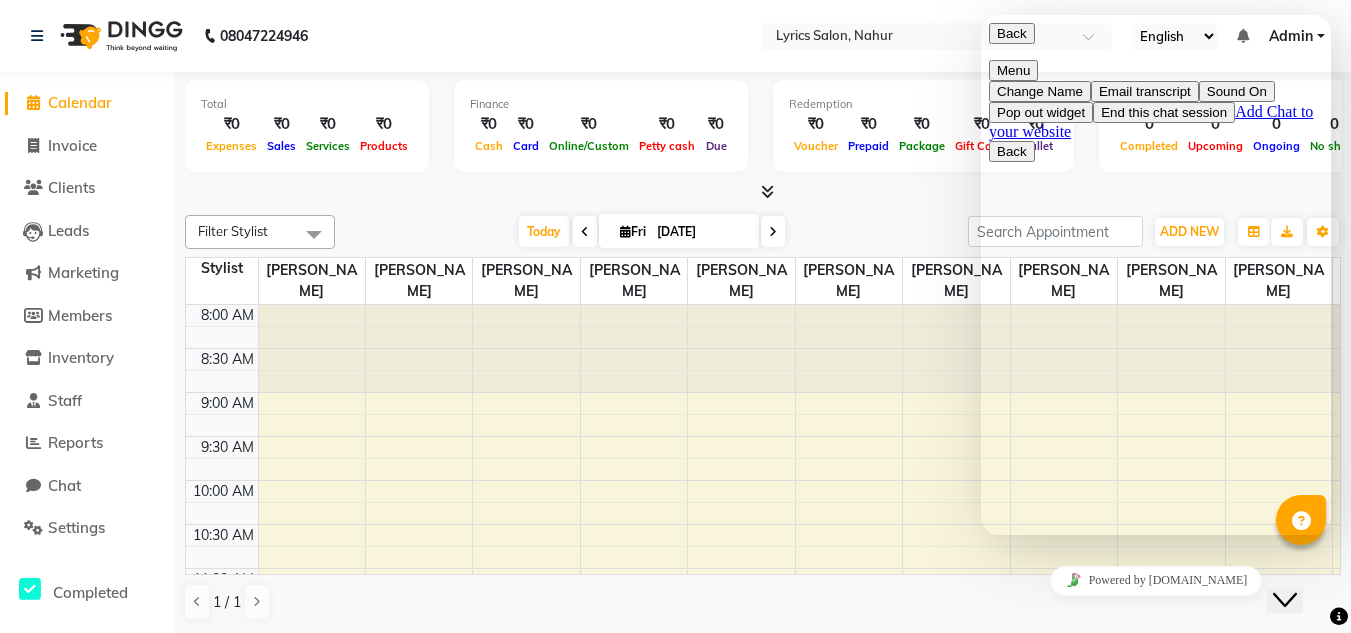 click at bounding box center (1027, 33) 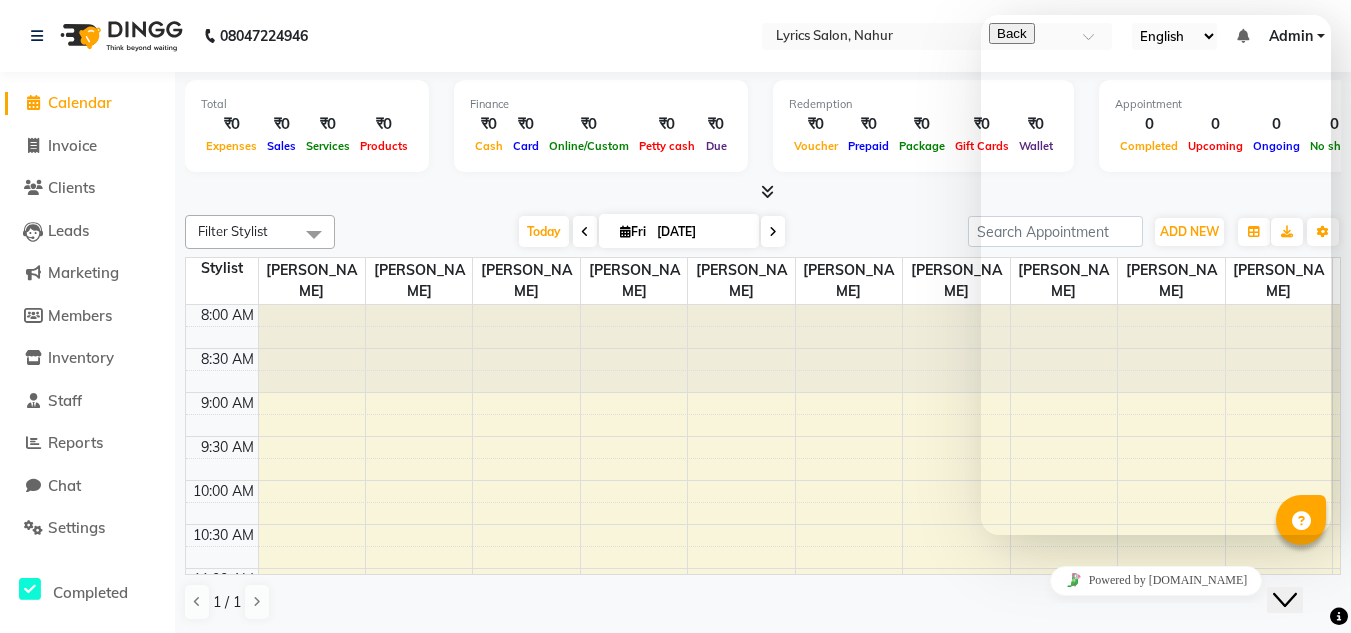 click on "HOW TO ADD NEW CLIENT" at bounding box center [1117, 798] 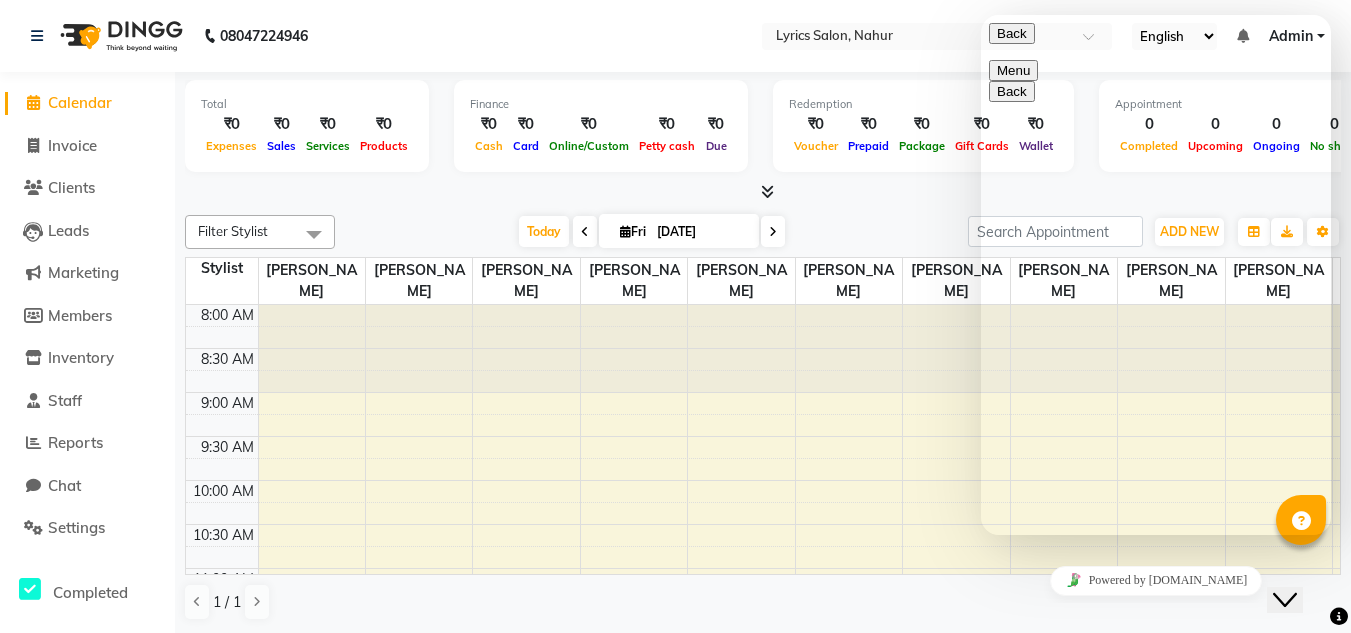 click on "Back" at bounding box center [1012, 33] 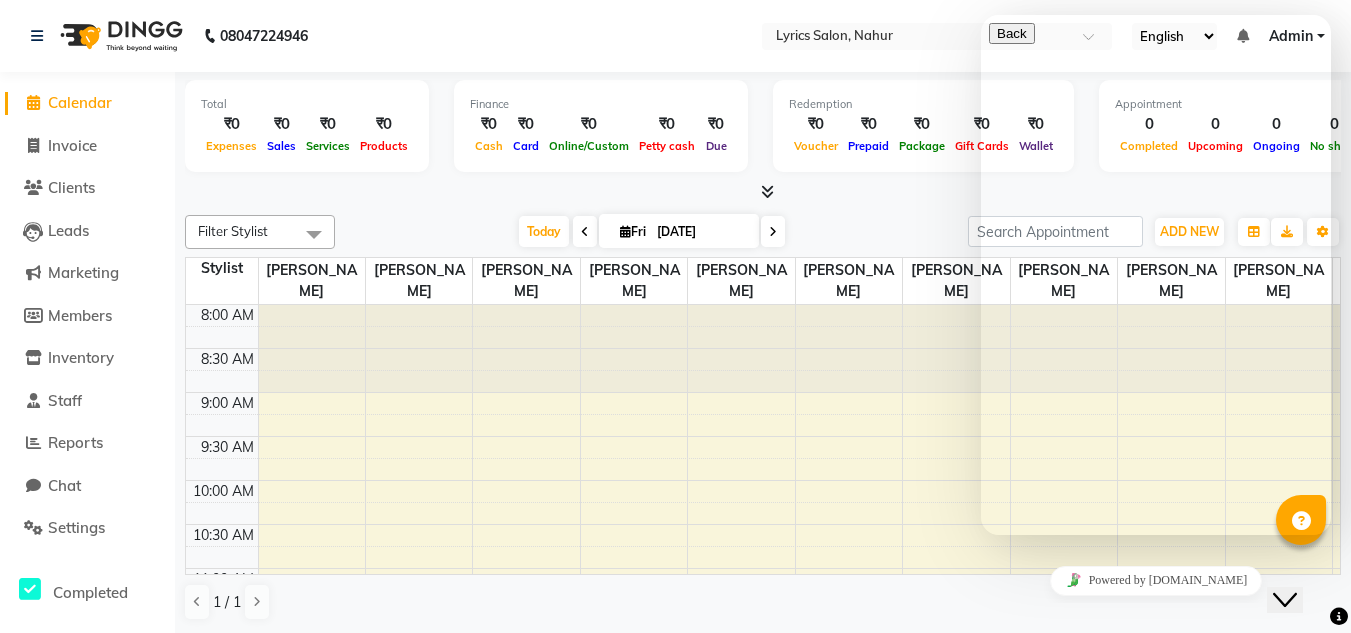 click at bounding box center [1156, 23] 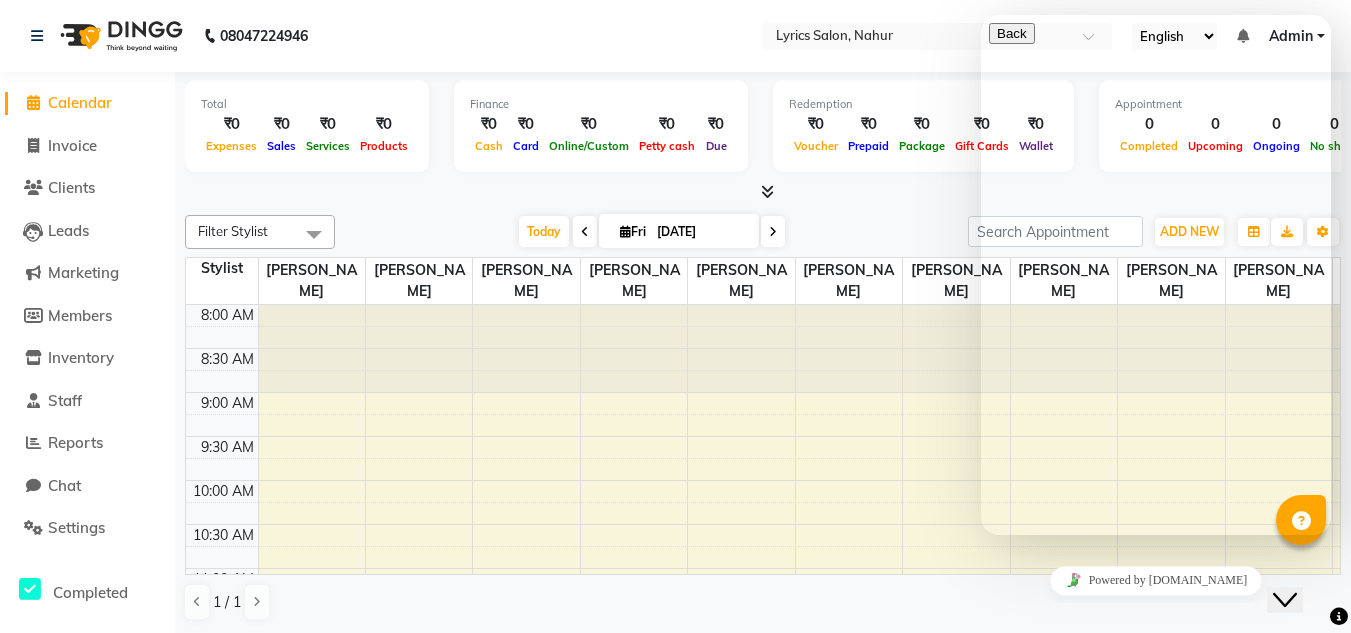 click on "08047224946 Select Location × Lyrics Salon, Nahur English ENGLISH Español العربية मराठी हिंदी ગુજરાતી தமிழ் 中文 Notifications nothing to show Admin Manage Profile Change Password Sign out  Version:3.15.4" 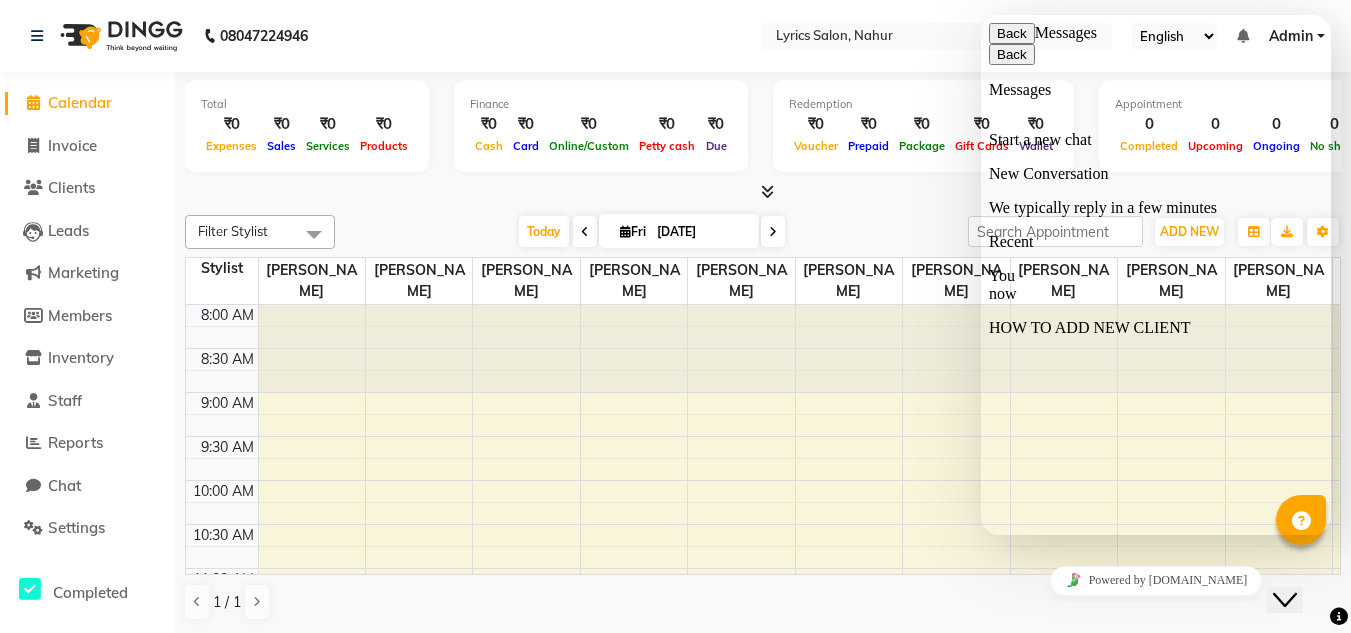 click on "HOW TO ADD NEW CLIENT" at bounding box center (1089, 327) 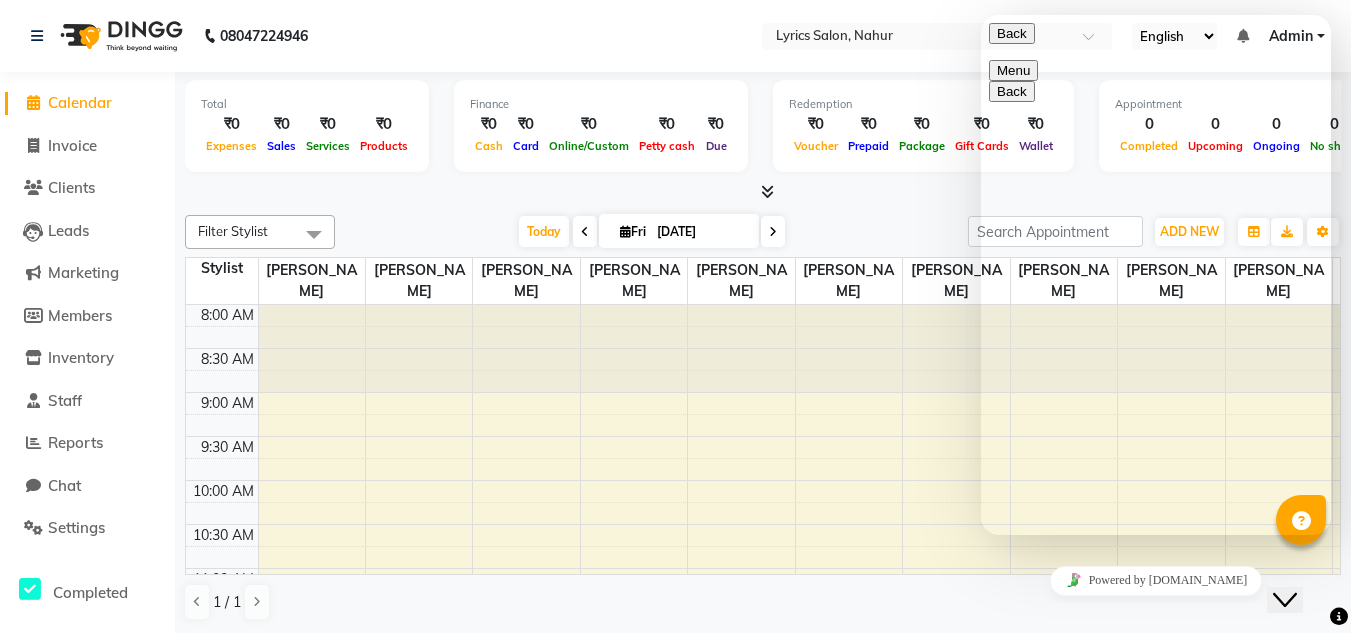 click on "Close Chat This icon closes the chat window." at bounding box center (1285, 600) 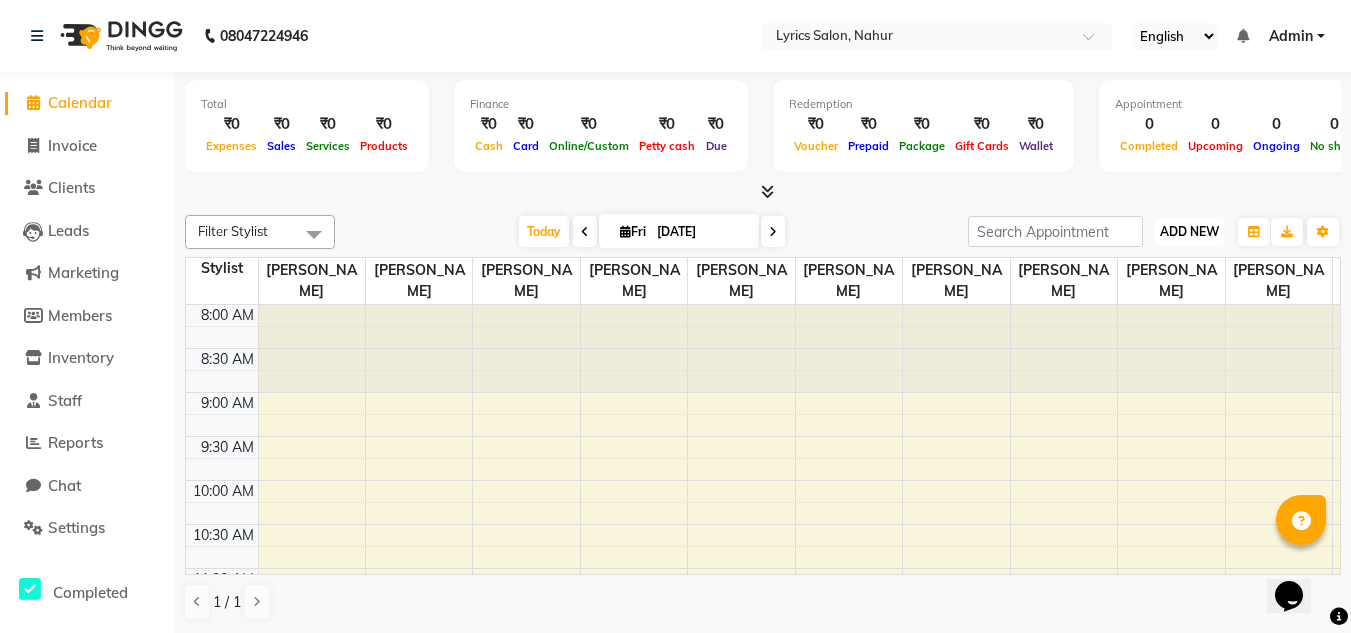 click on "ADD NEW" at bounding box center [1189, 231] 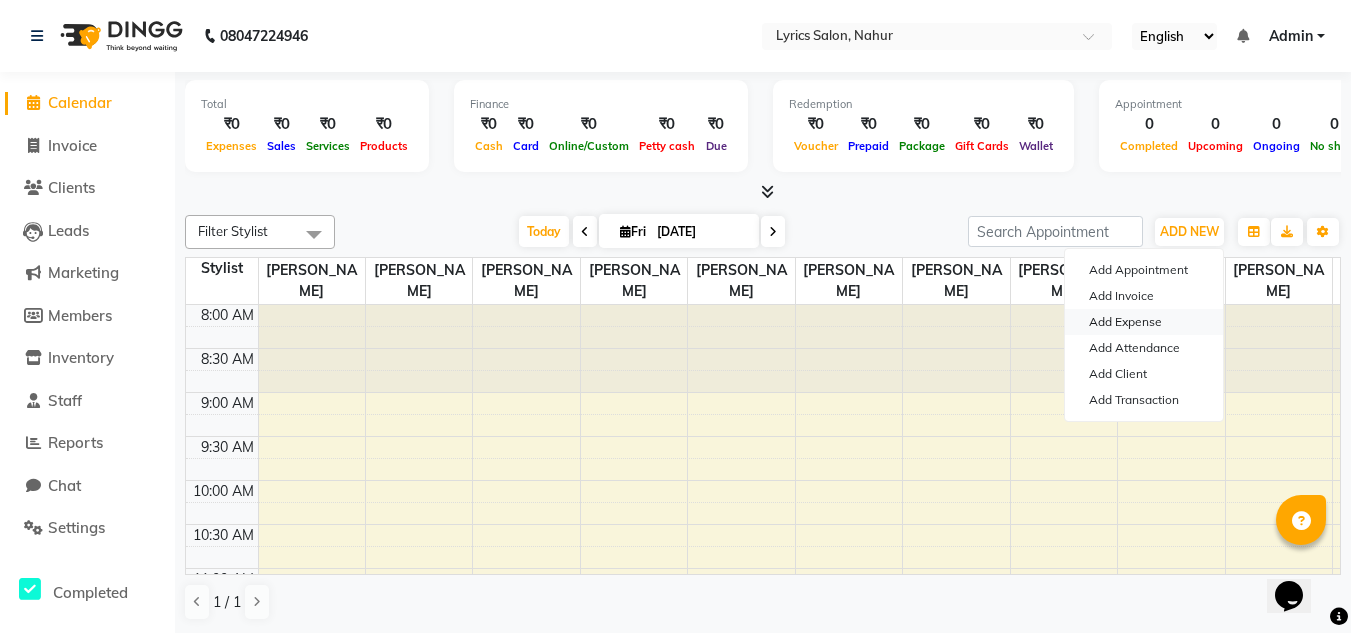 click on "Add Expense" at bounding box center (1144, 322) 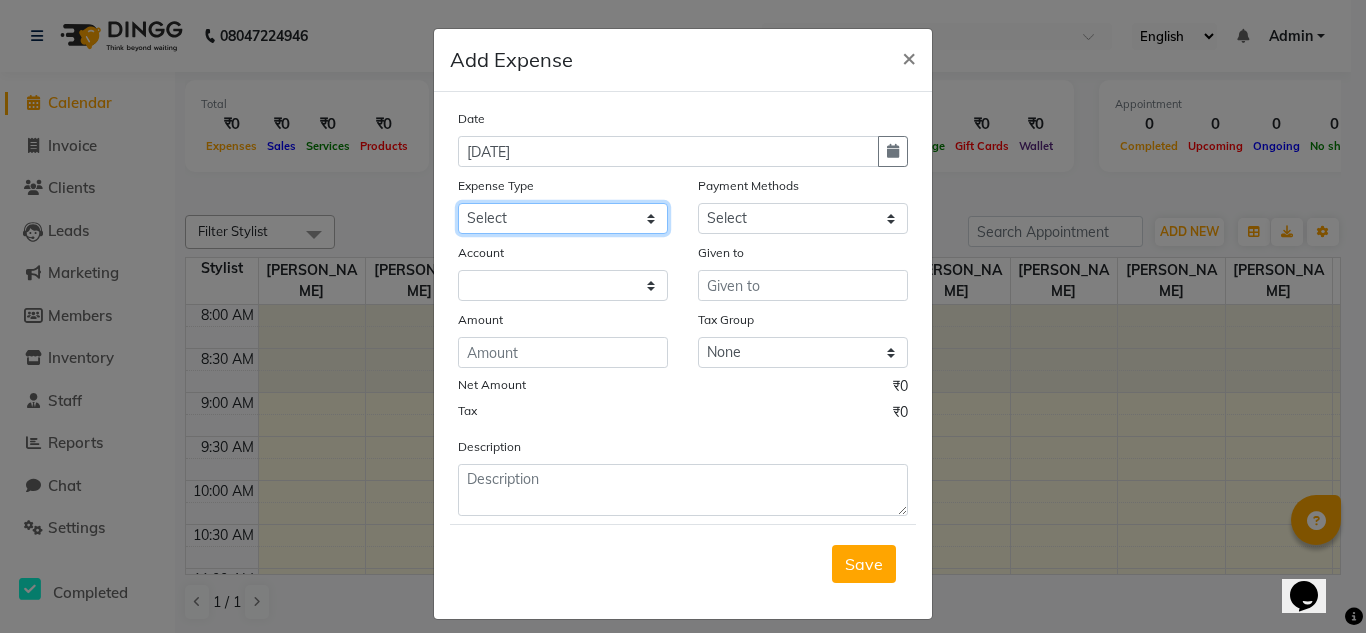 click on "Select Advance Salary Bank charges Car maintenance  Cash transfer to bank Cash transfer to hub Client Snacks Clinical charges Equipment Fuel Govt fee Incentive Insurance International purchase Loan Repayment Maintenance Marketing Miscellaneous MRA Other Pantry Product Rent Salary Staff Snacks Tax Tea & Refreshment Utilities" 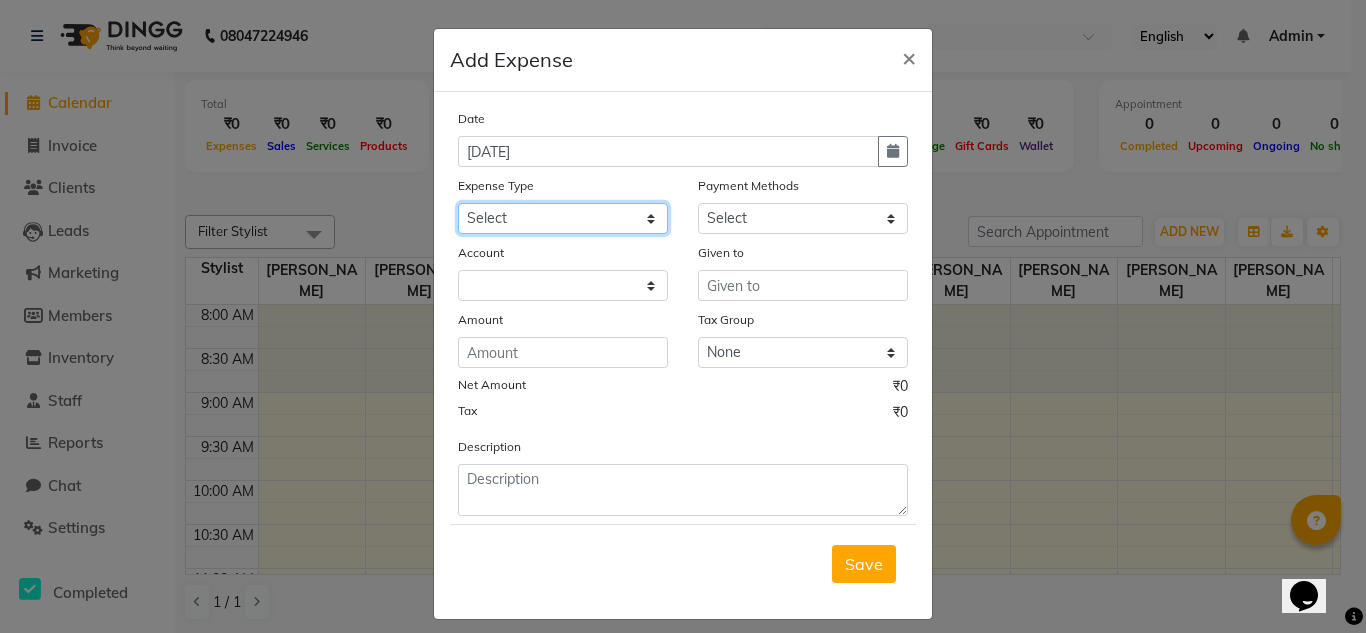 click on "Select Advance Salary Bank charges Car maintenance  Cash transfer to bank Cash transfer to hub Client Snacks Clinical charges Equipment Fuel Govt fee Incentive Insurance International purchase Loan Repayment Maintenance Marketing Miscellaneous MRA Other Pantry Product Rent Salary Staff Snacks Tax Tea & Refreshment Utilities" 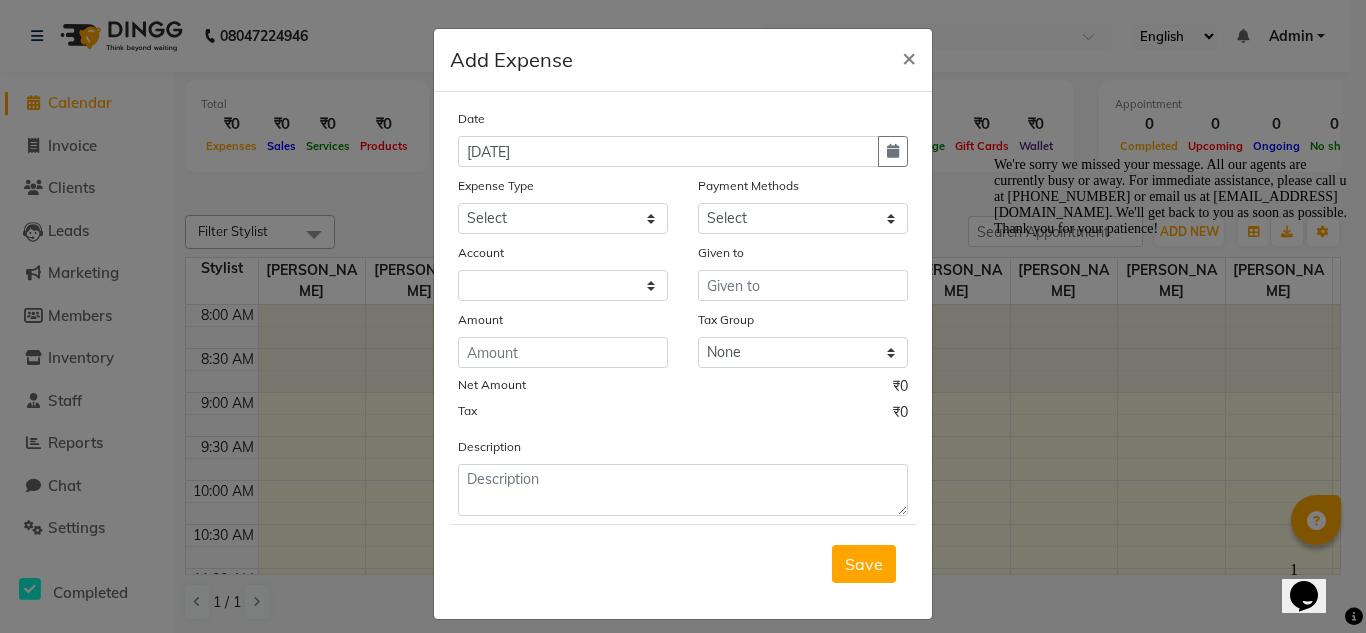 click on "Add Expense  × Date 11-07-2025 Expense Type Select Advance Salary Bank charges Car maintenance  Cash transfer to bank Cash transfer to hub Client Snacks Clinical charges Equipment Fuel Govt fee Incentive Insurance International purchase Loan Repayment Maintenance Marketing Miscellaneous MRA Other Pantry Product Rent Salary Staff Snacks Tax Tea & Refreshment Utilities Payment Methods Select PayTM Package Credit Card Card: IOB Debit Card CARD Master Card BharatPay Prepaid GPay Account Given to Amount Tax Group None GST Net Amount ₹0 Tax ₹0 Description  Save" 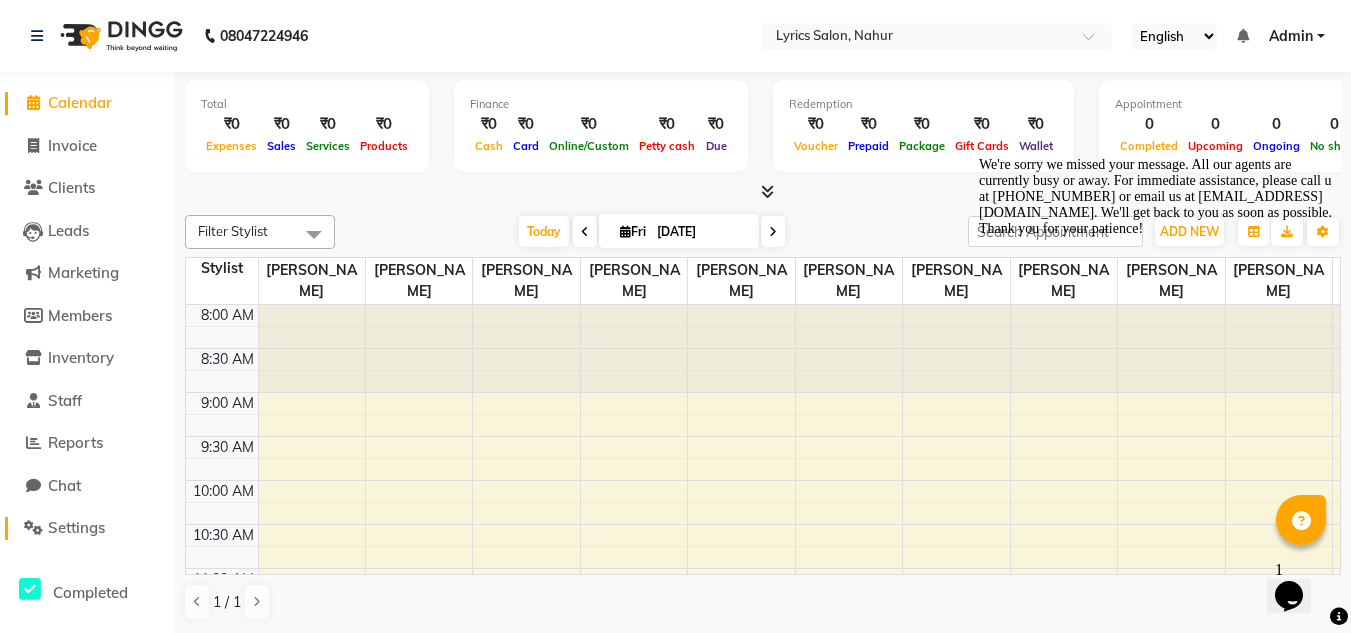 click on "Settings" 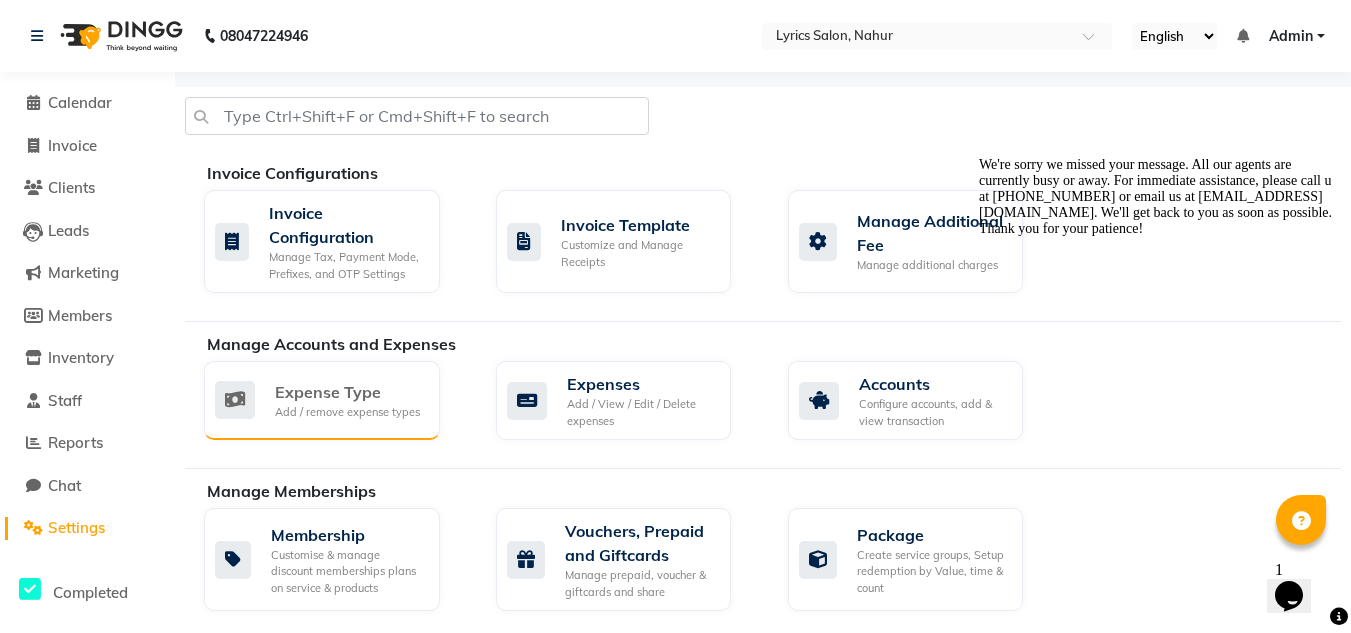 click on "Add / remove expense types" 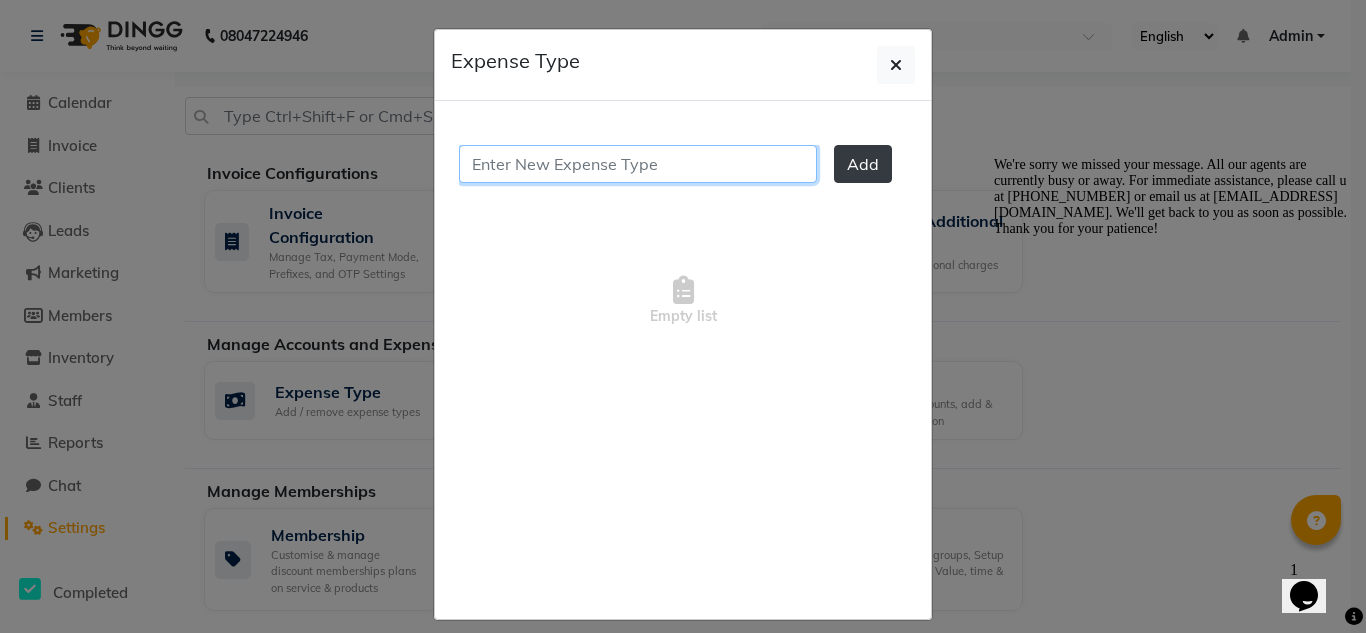 click at bounding box center [638, 164] 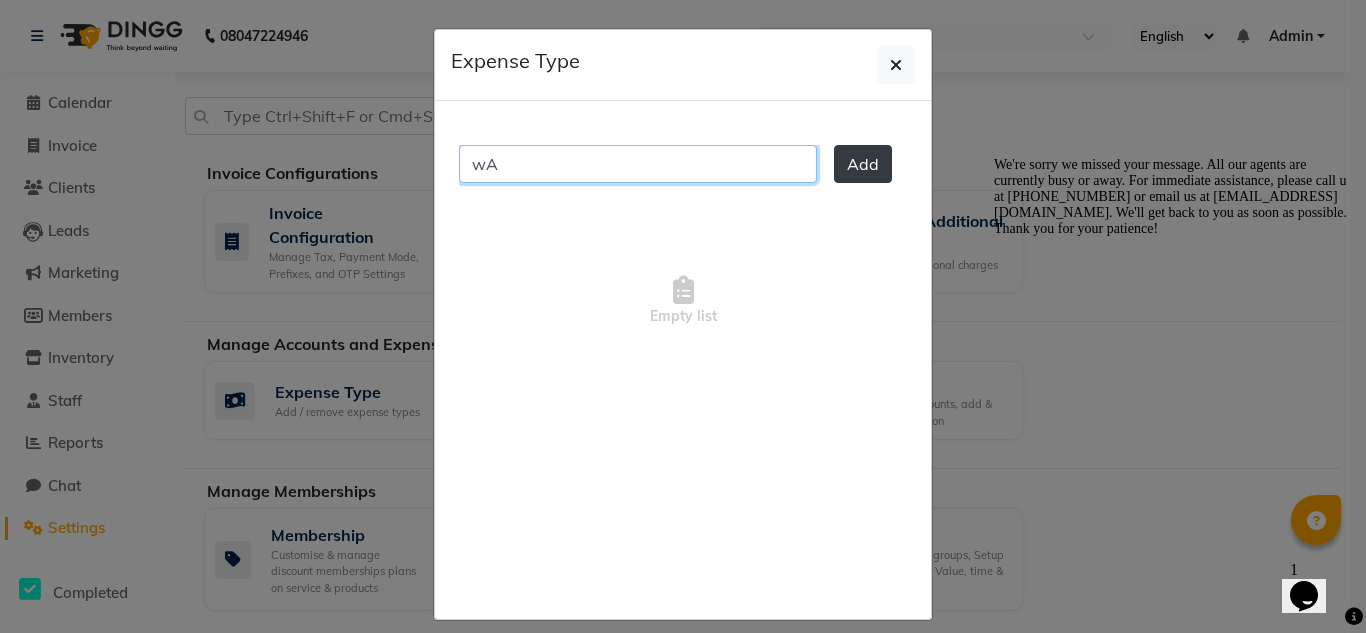 type on "w" 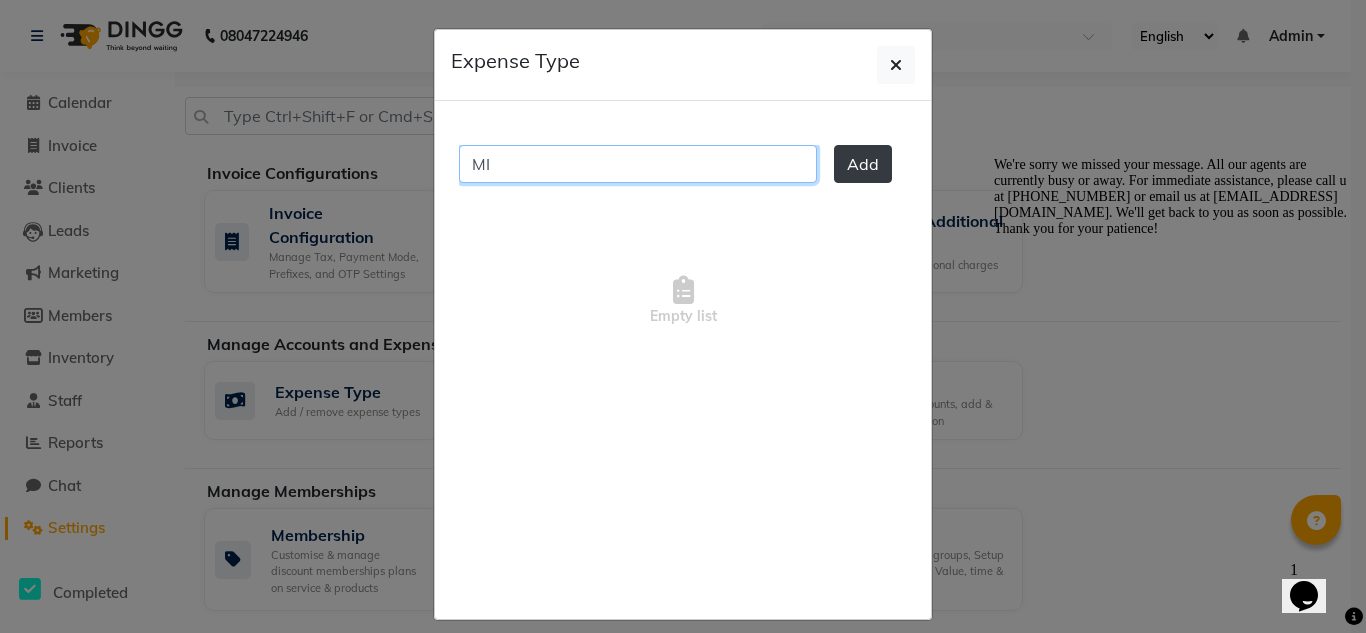 type on "M" 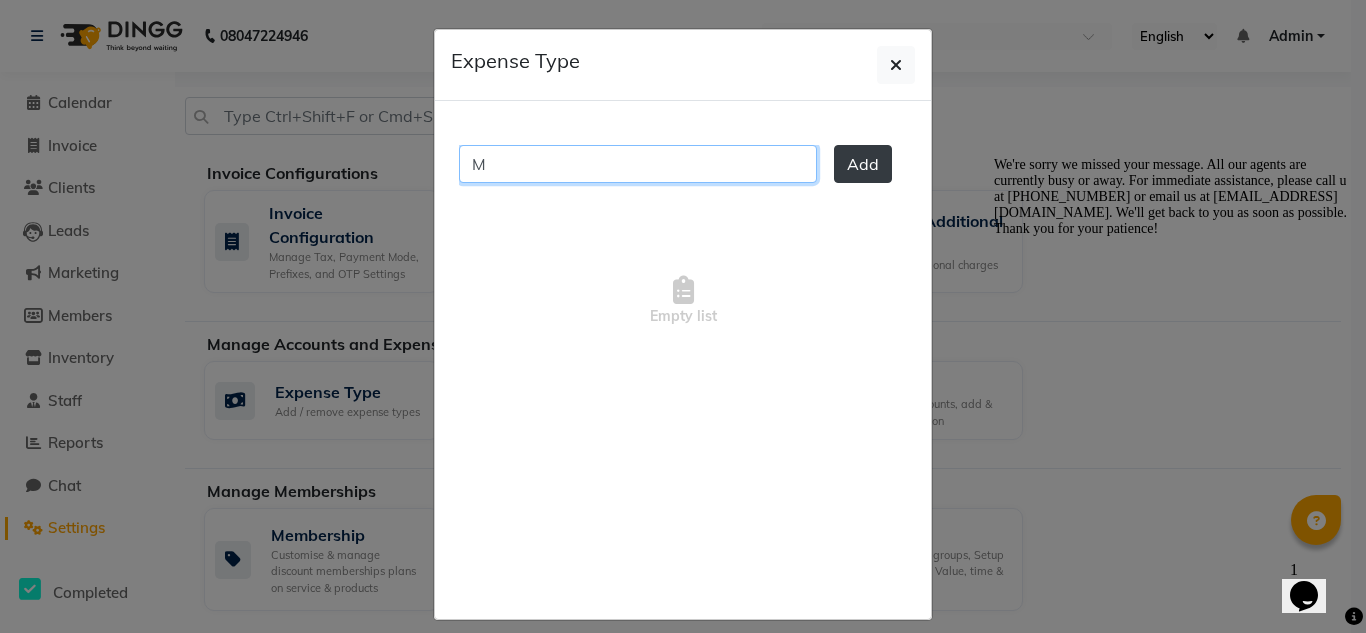 type 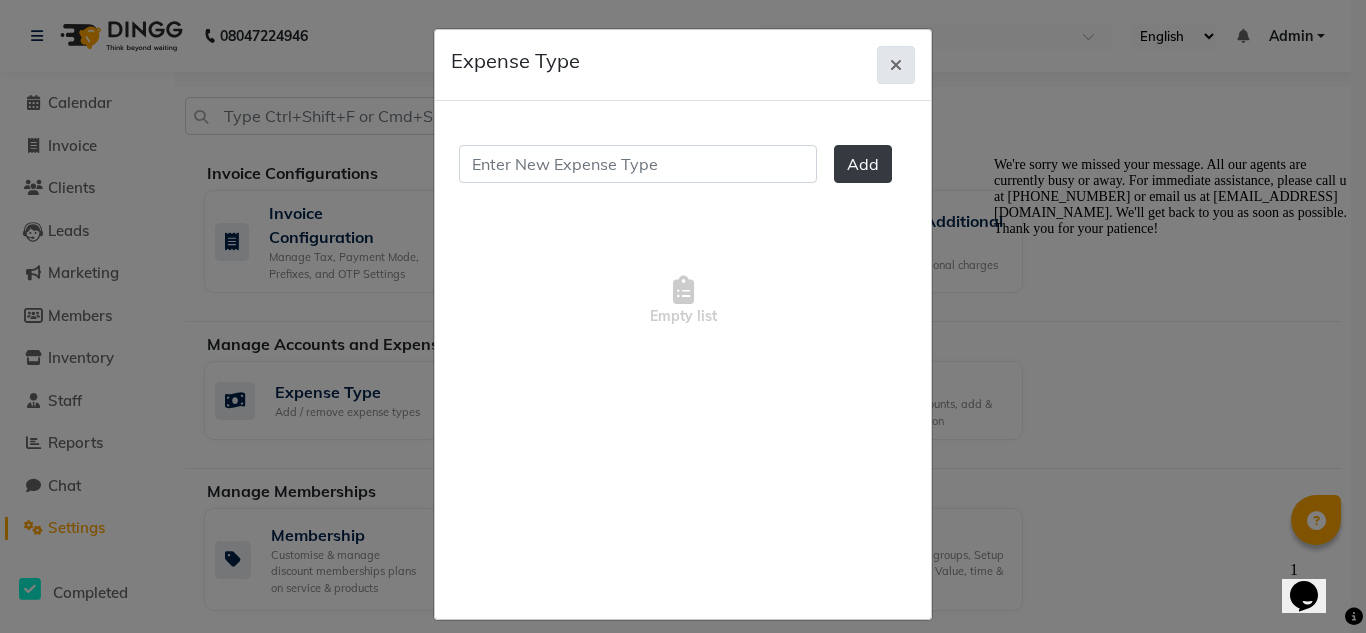 click 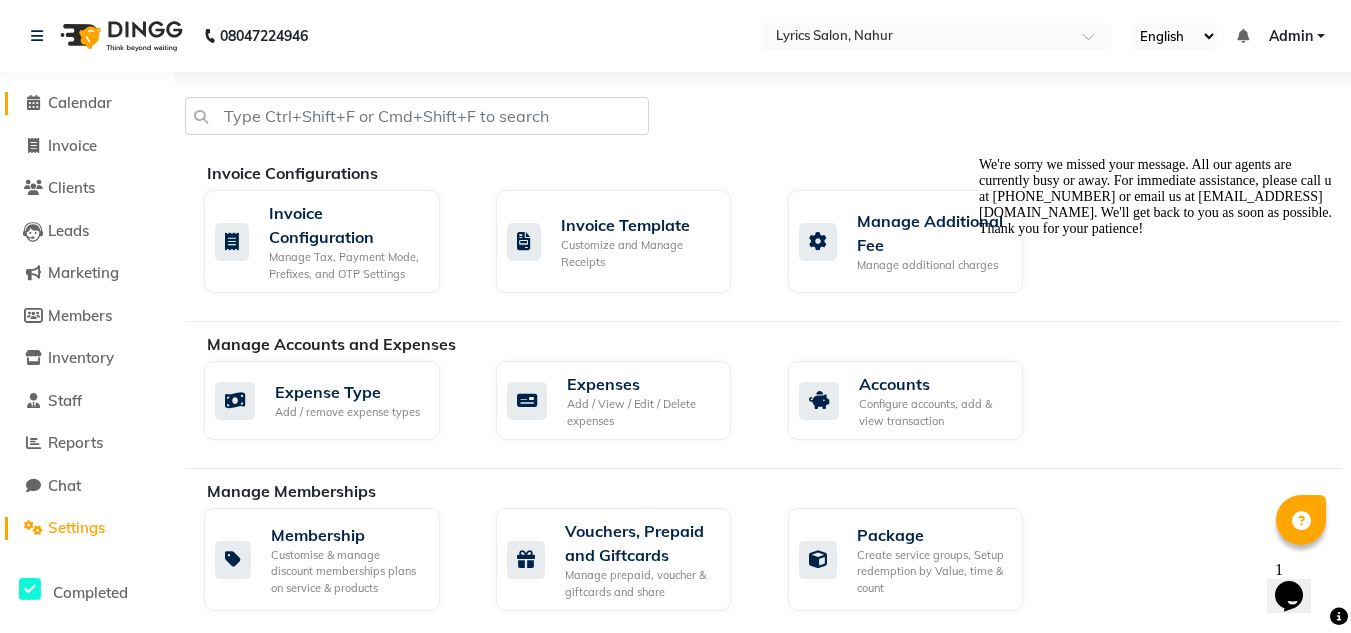 click on "Calendar" 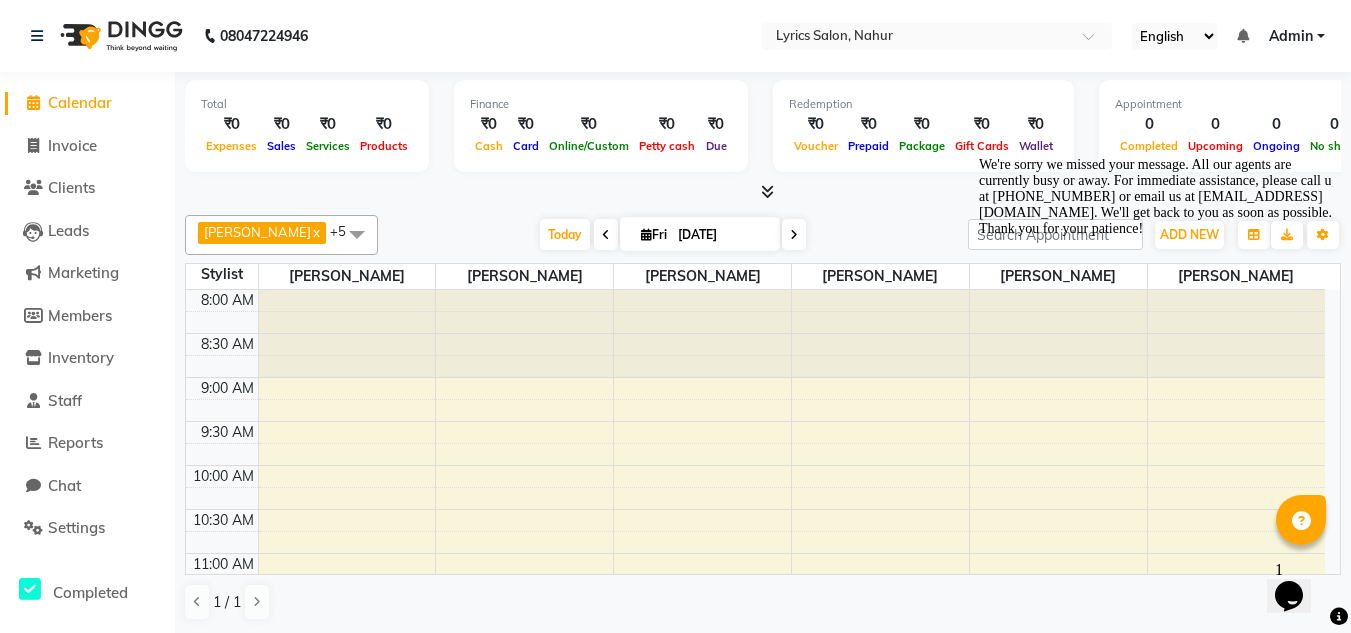 click on "We're sorry we missed your message. All our agents are currently busy or away. For immediate assistance, please call us at +91 8047224946 or email us at cs@dingg.app. We'll get back to you as soon as possible. Thank you for your patience!" at bounding box center (1159, 197) 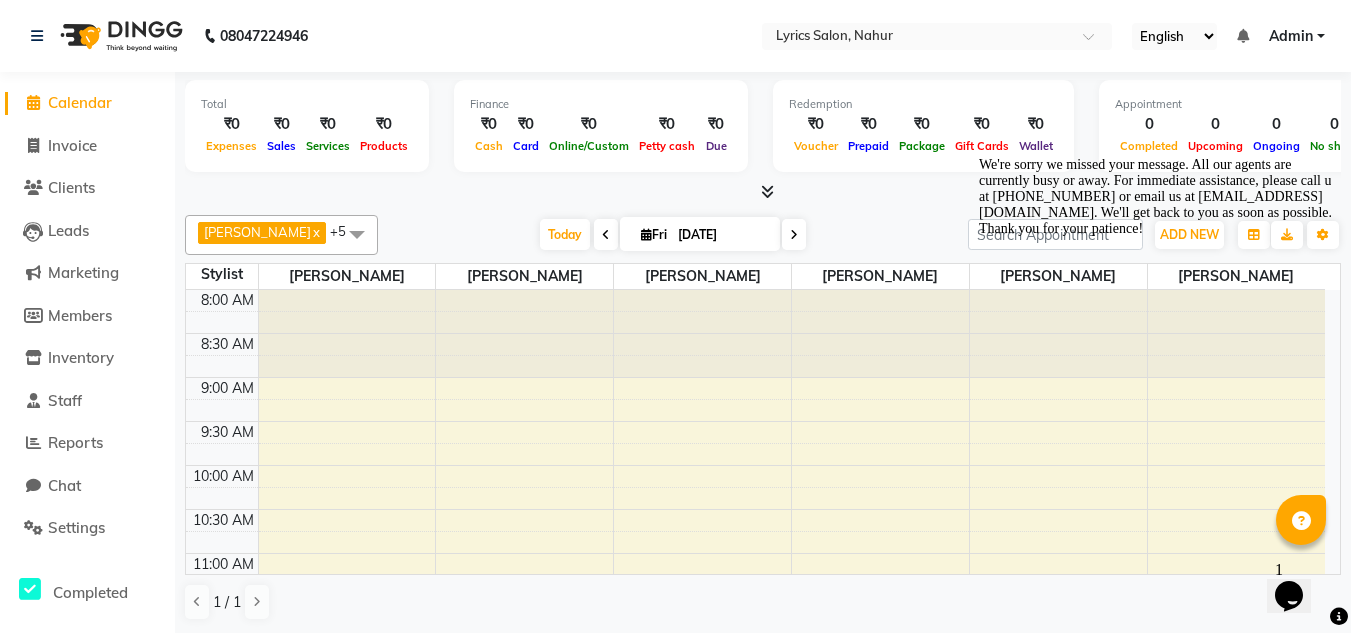 click at bounding box center [979, 157] 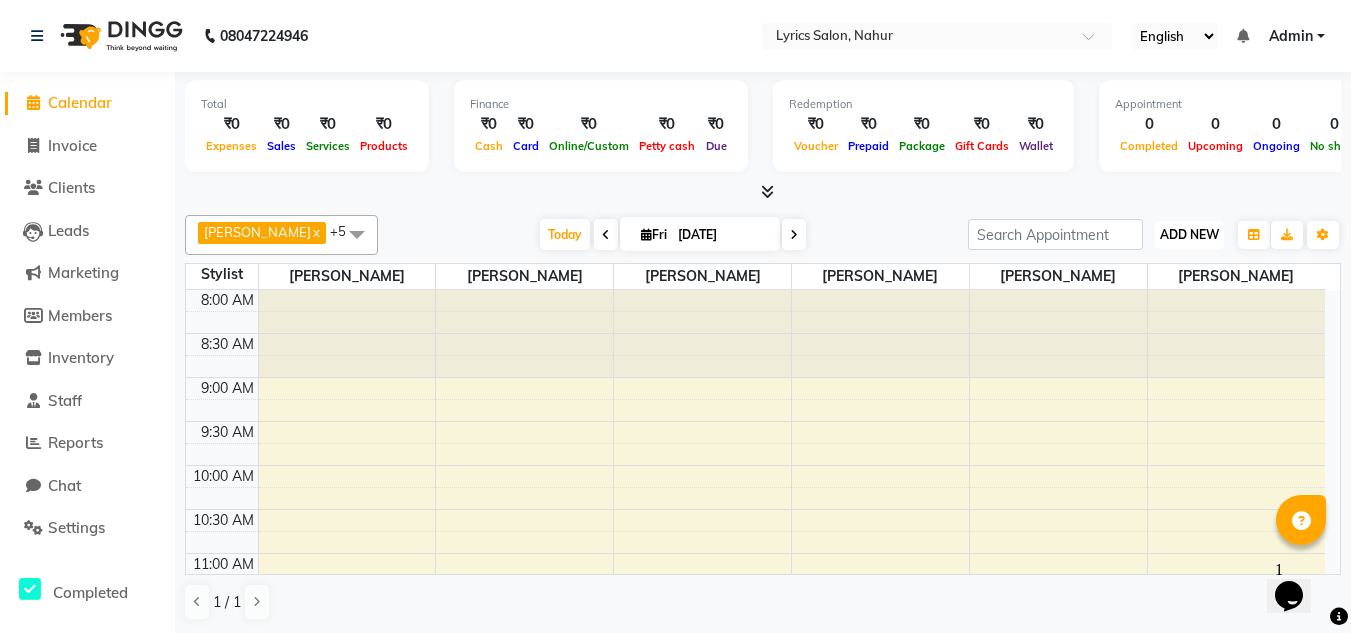click on "ADD NEW" at bounding box center [1189, 234] 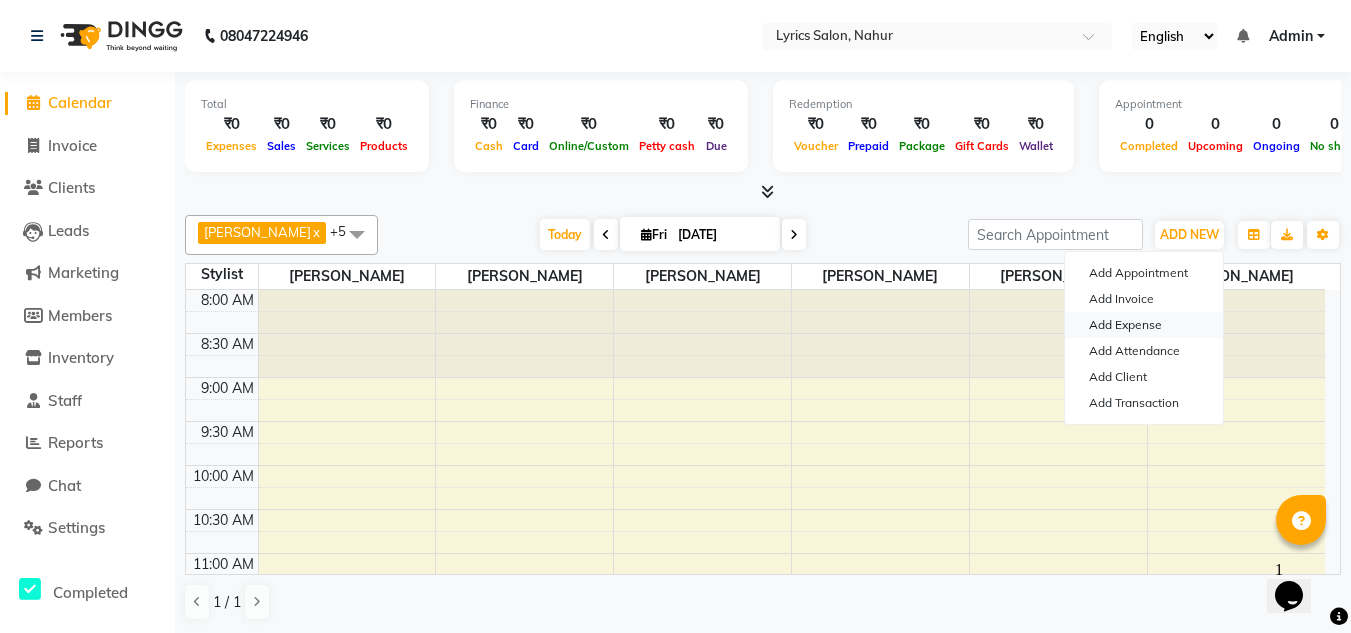 click on "Add Expense" at bounding box center [1144, 325] 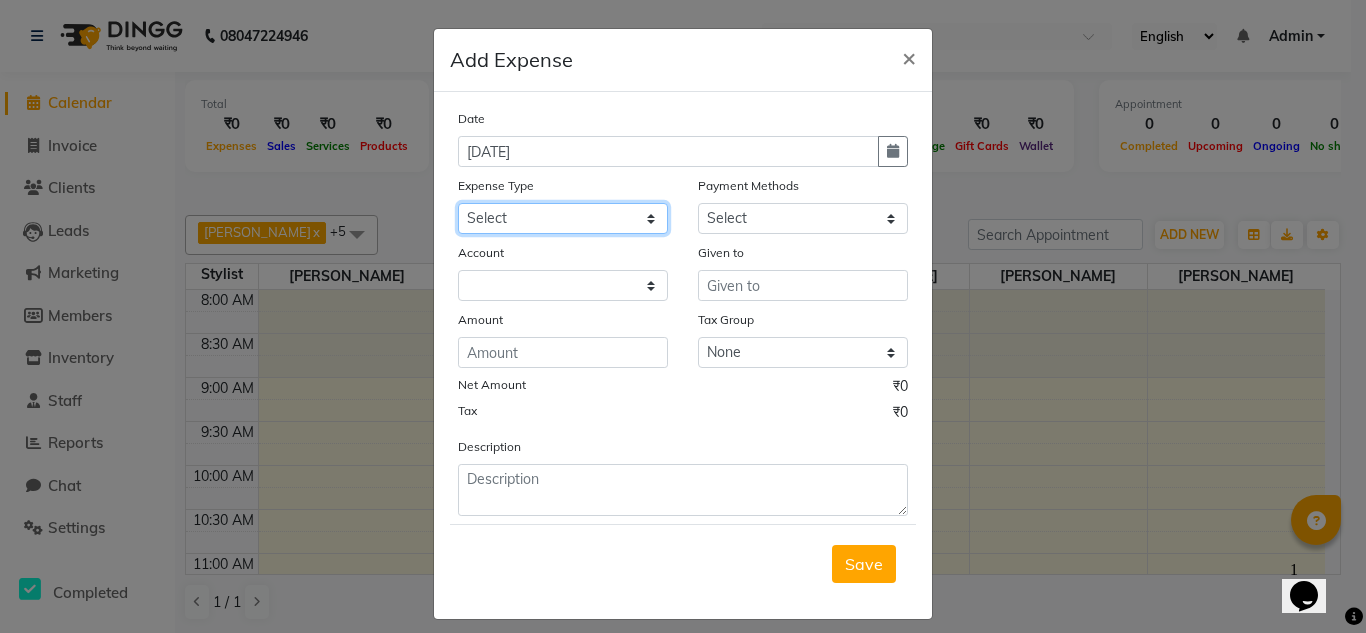 click on "Select Advance Salary Bank charges Car maintenance  Cash transfer to bank Cash transfer to hub Client Snacks Clinical charges Equipment Fuel Govt fee Incentive Insurance International purchase Loan Repayment Maintenance Marketing Miscellaneous MRA Other Pantry Product Rent Salary Staff Snacks Tax Tea & Refreshment Utilities" 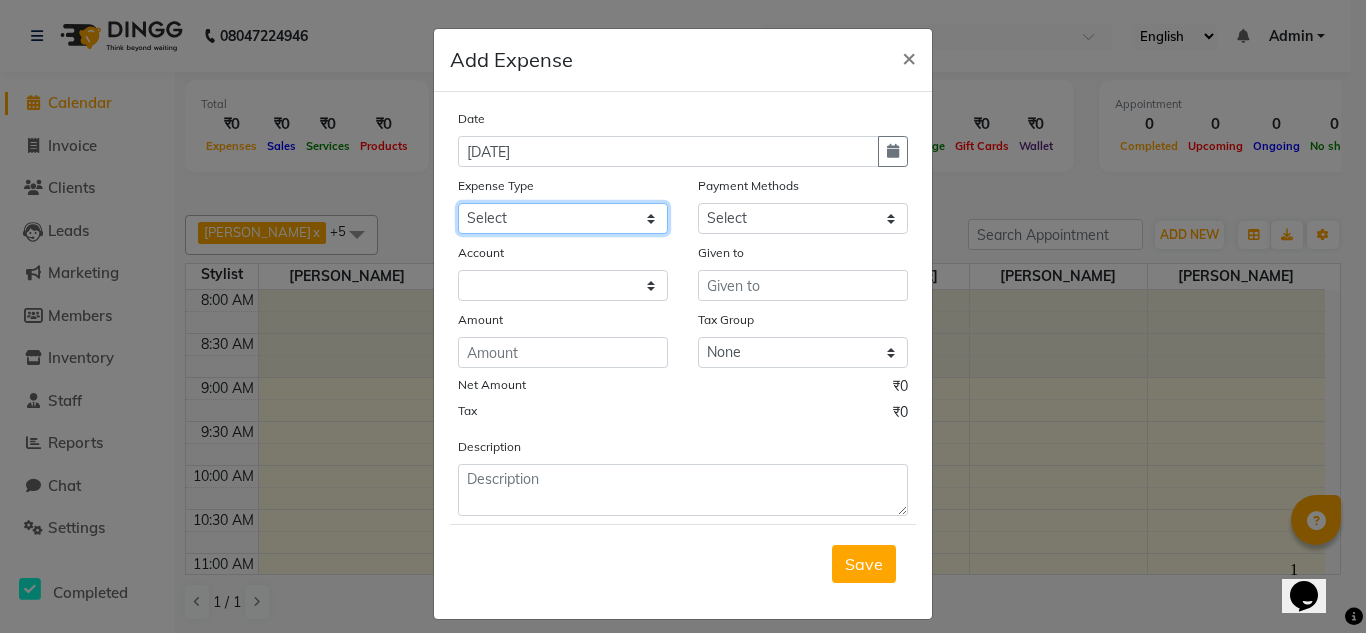 select on "17" 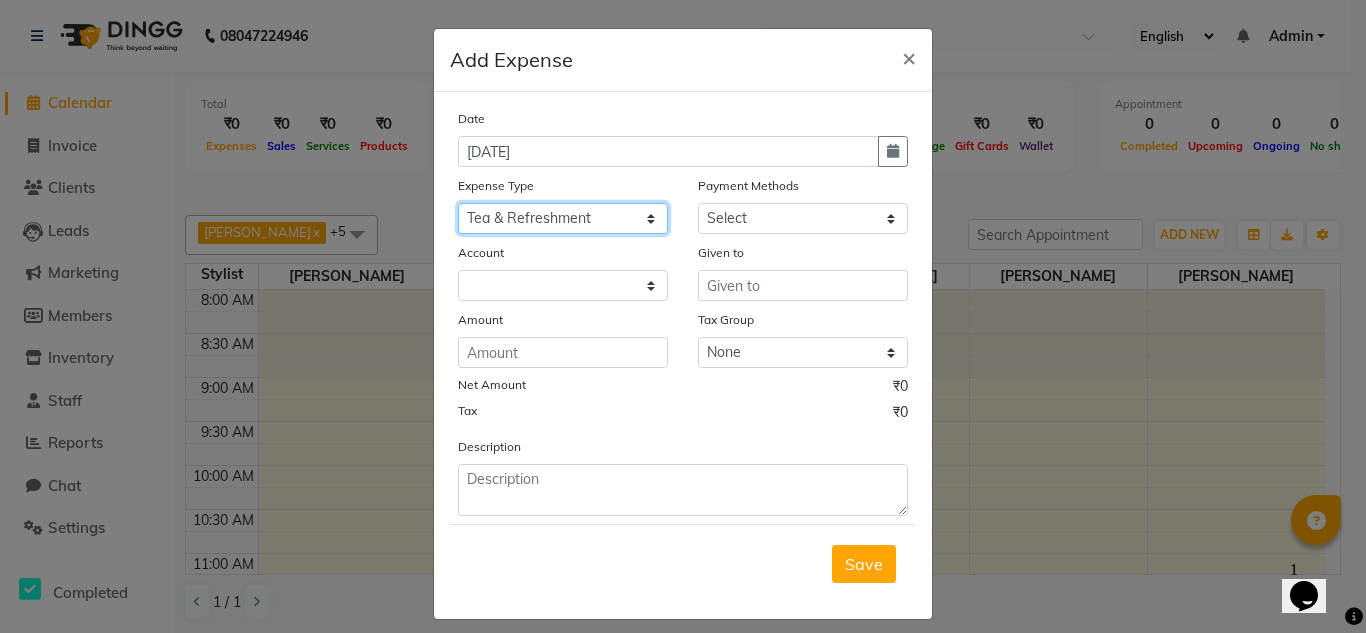 click on "Select Advance Salary Bank charges Car maintenance  Cash transfer to bank Cash transfer to hub Client Snacks Clinical charges Equipment Fuel Govt fee Incentive Insurance International purchase Loan Repayment Maintenance Marketing Miscellaneous MRA Other Pantry Product Rent Salary Staff Snacks Tax Tea & Refreshment Utilities" 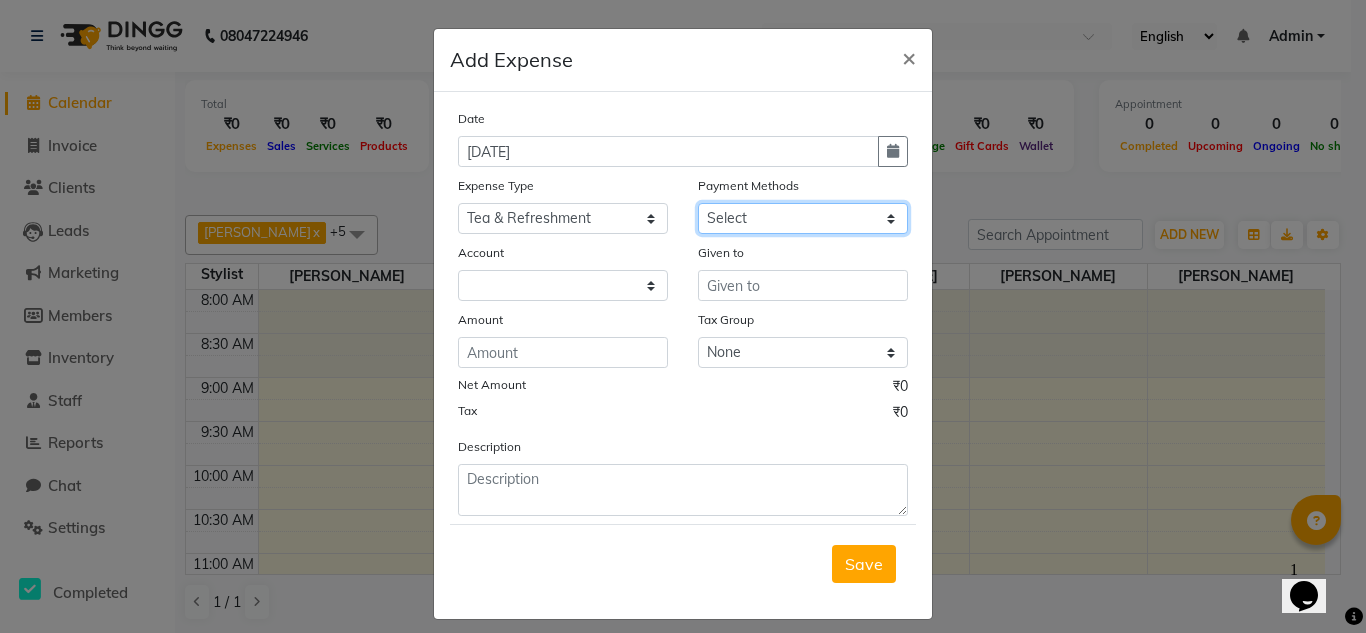 click on "Select PayTM Package Credit Card Card: IOB Debit Card CARD Master Card BharatPay Prepaid GPay" 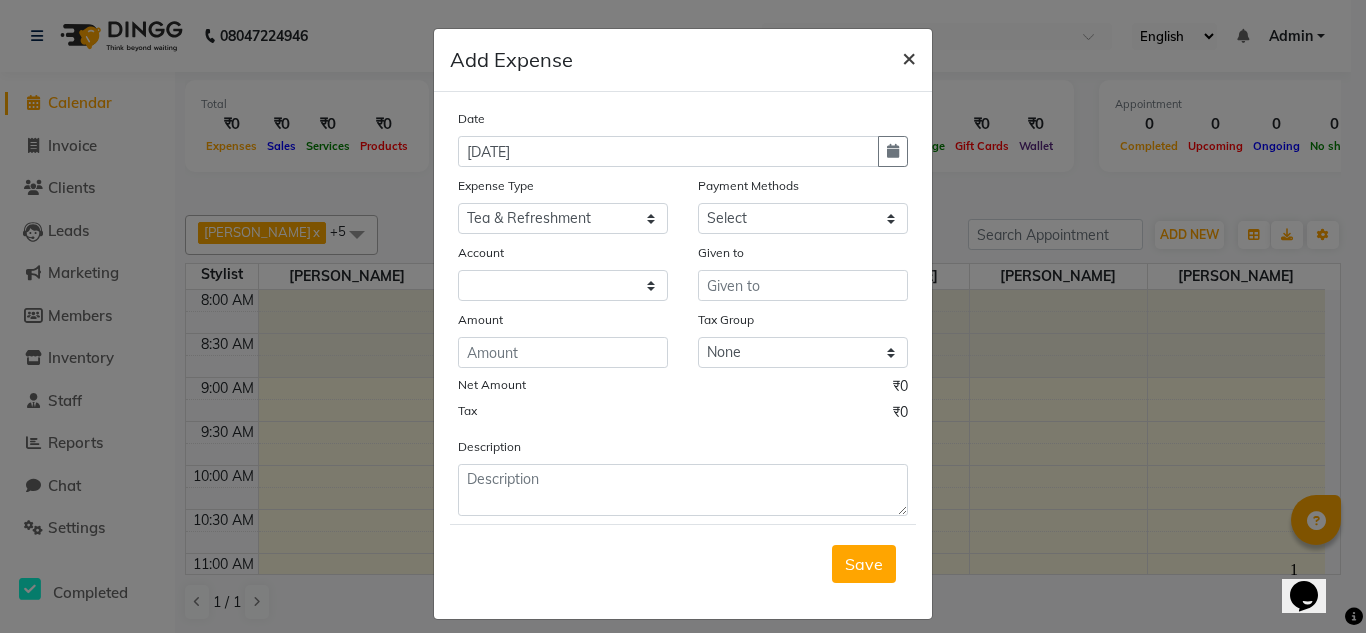 click on "×" 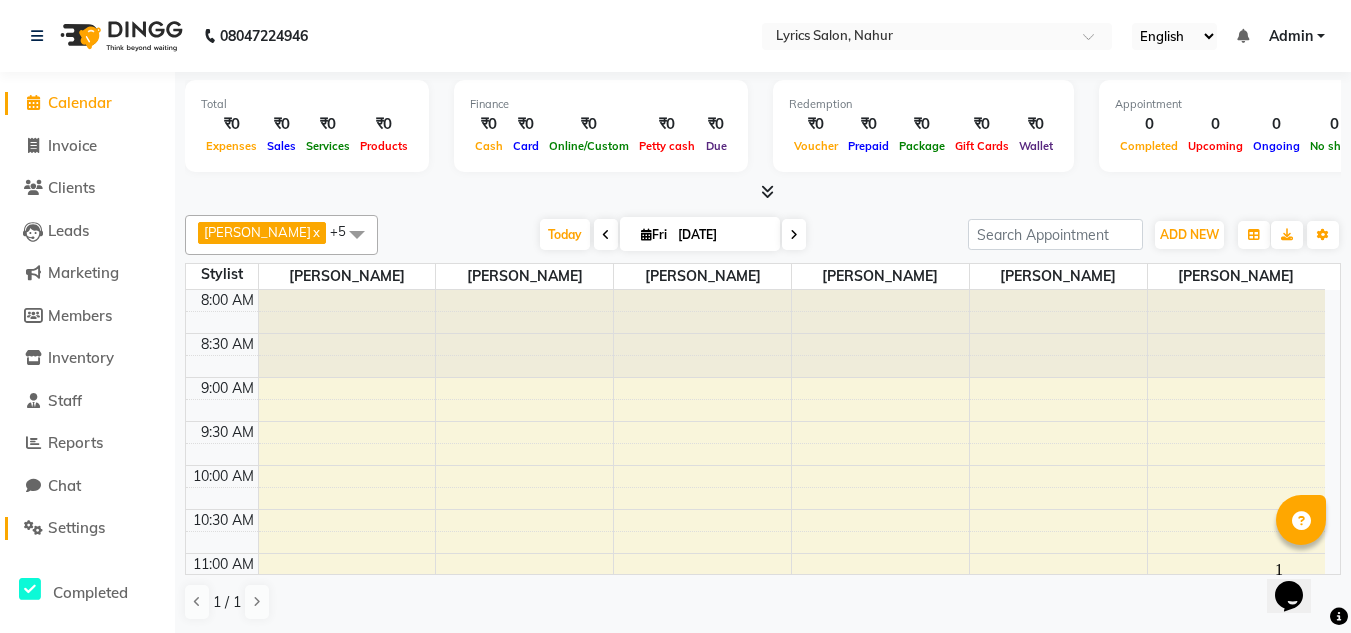 click on "Settings" 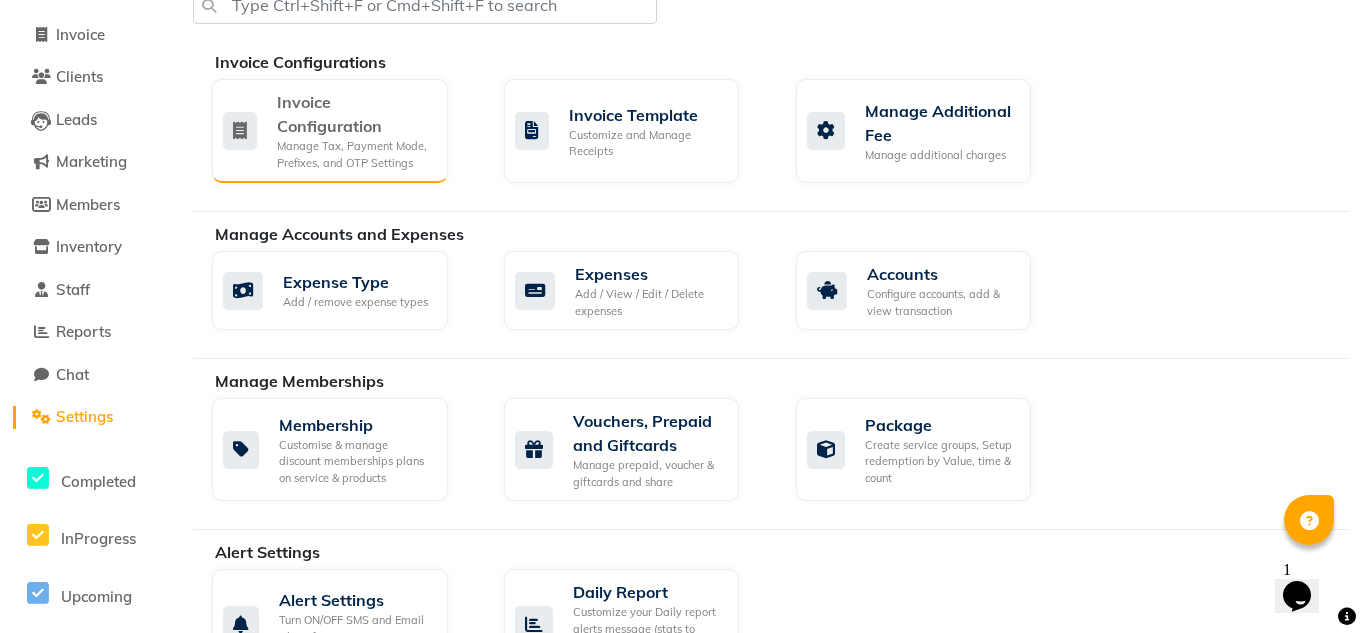 scroll, scrollTop: 0, scrollLeft: 0, axis: both 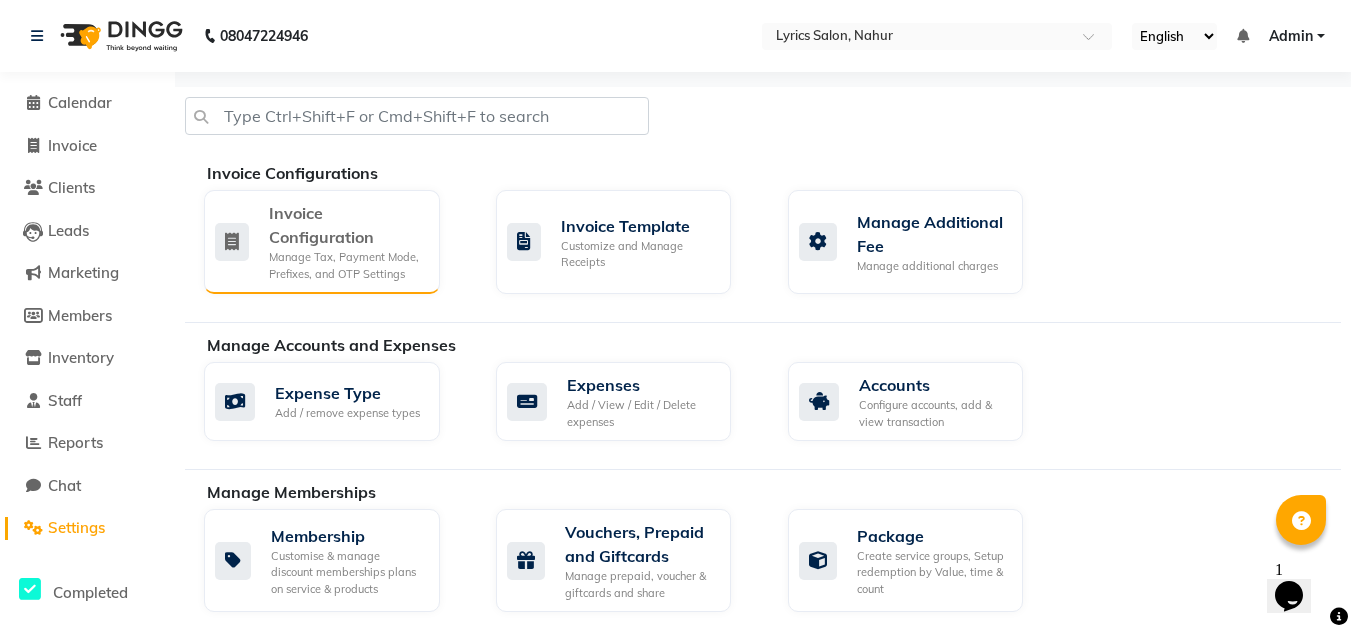 click on "Invoice Configuration" 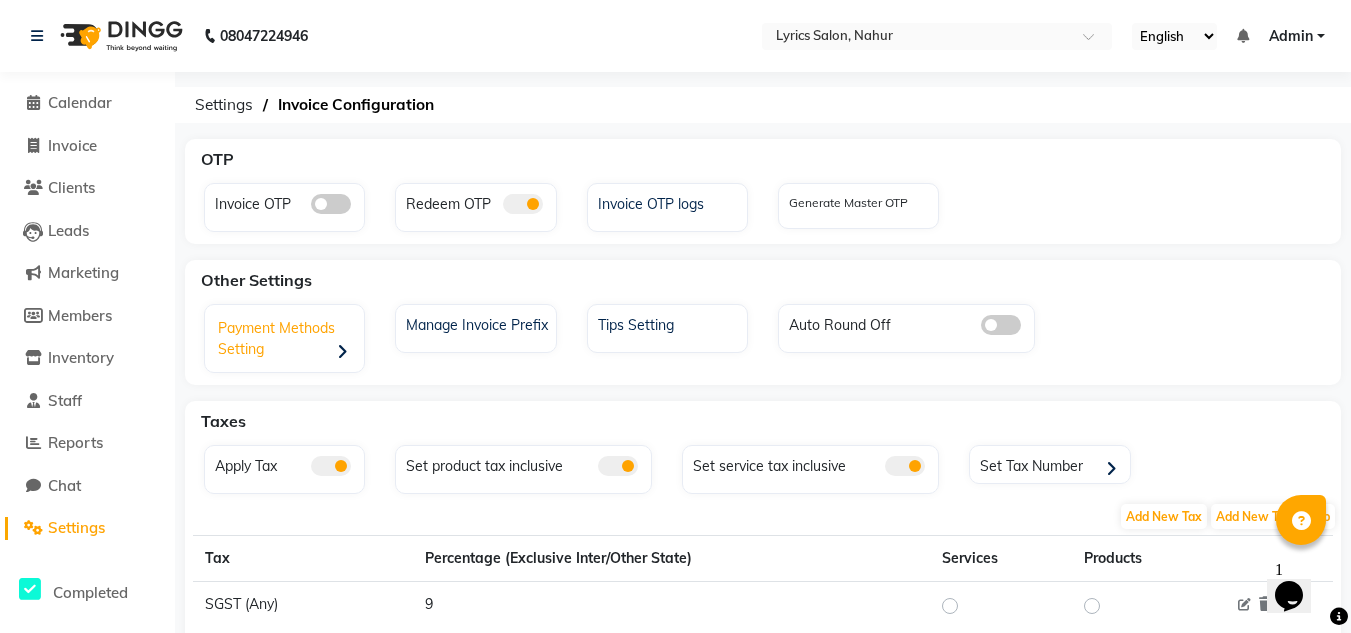 click on "Payment Methods Setting" 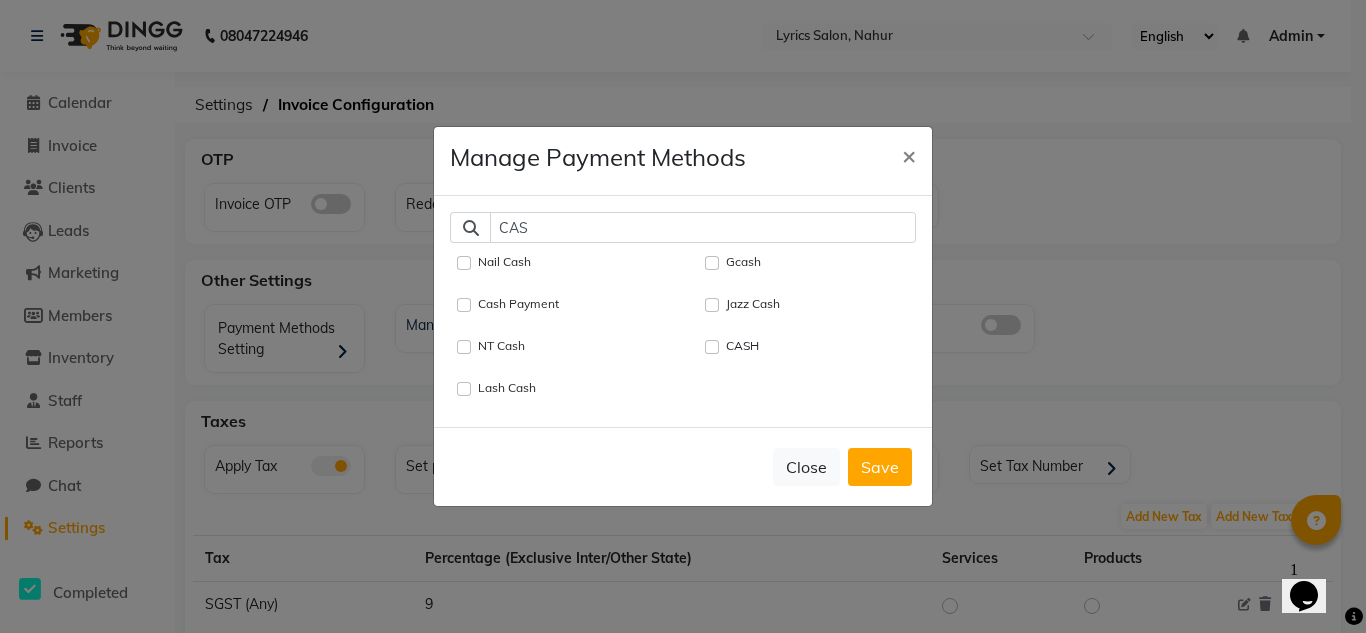 type on "CAS" 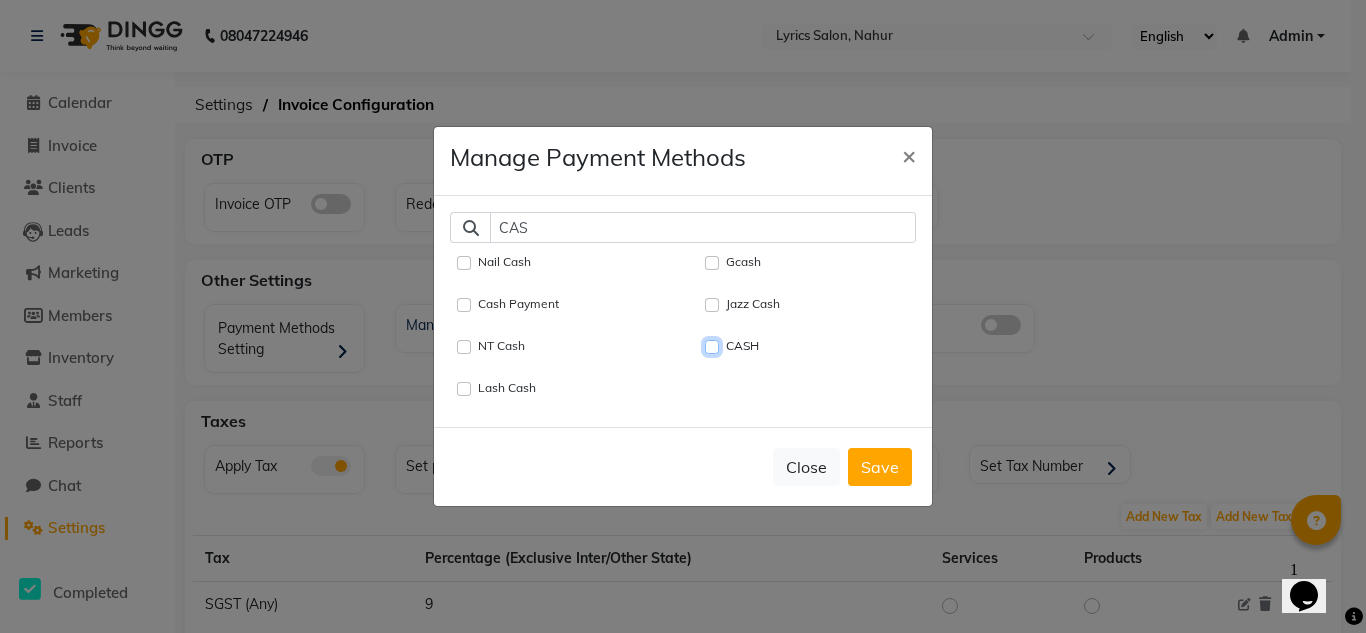 click on "CASH" at bounding box center [712, 347] 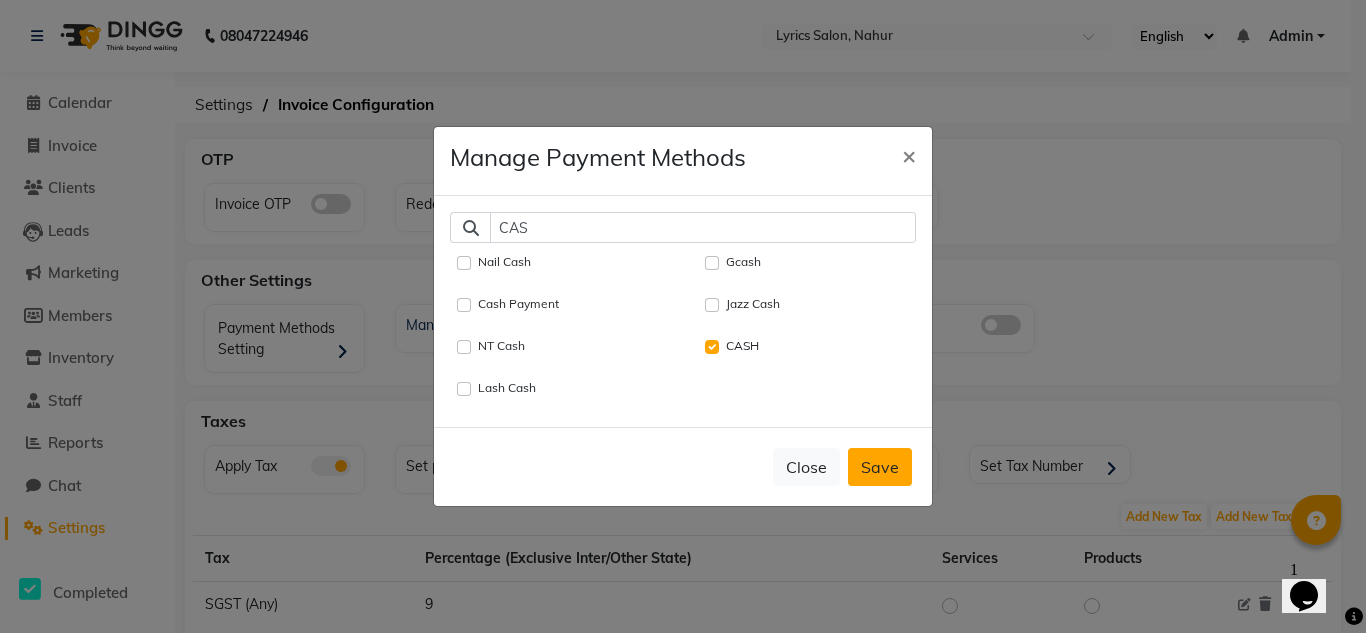 click on "Save" 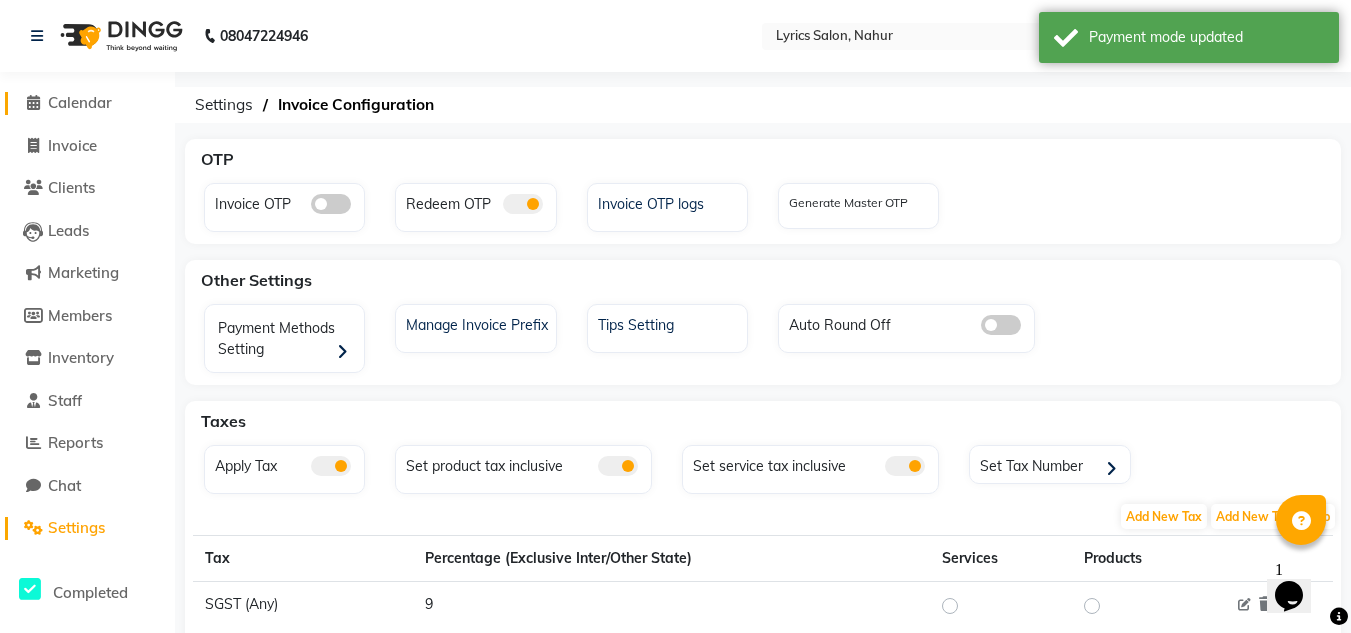 click on "Calendar" 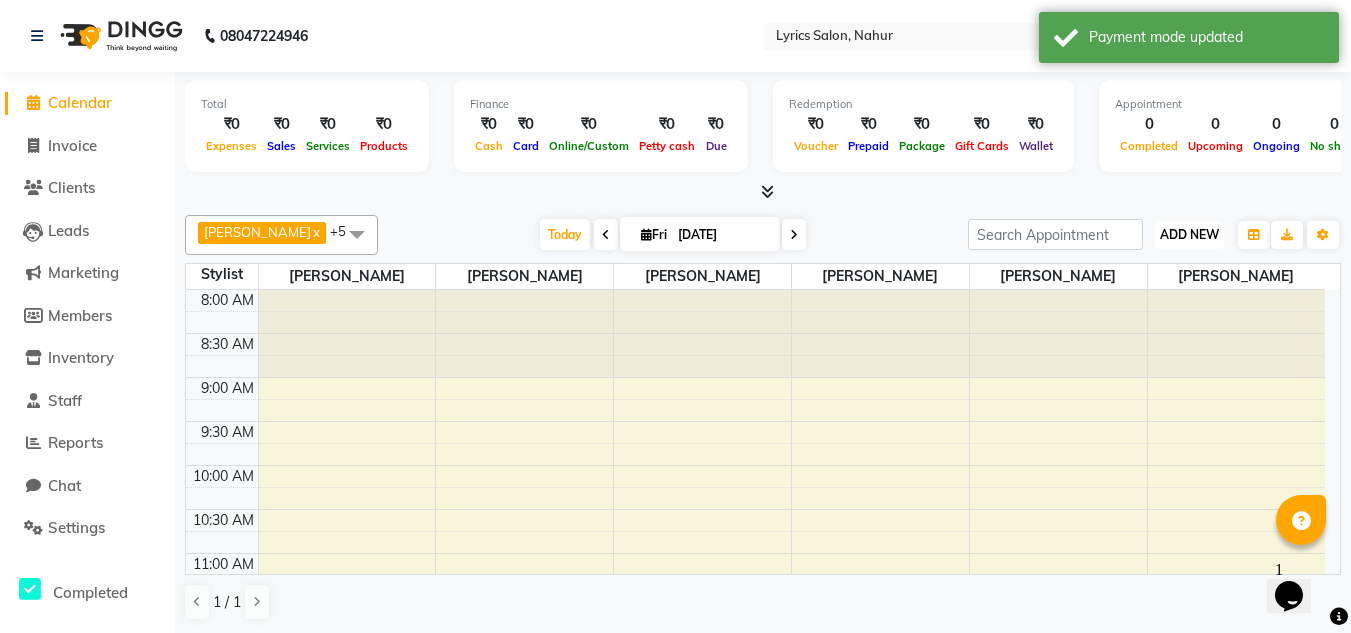 click on "ADD NEW" at bounding box center (1189, 234) 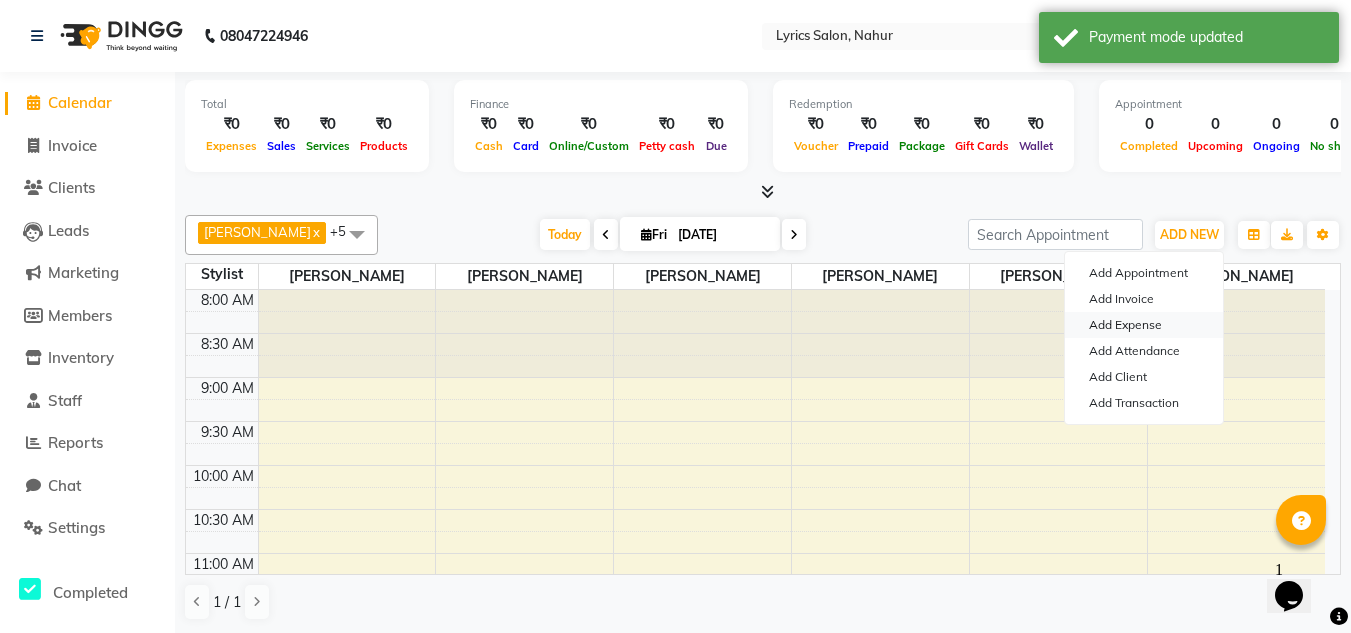 click on "Add Expense" at bounding box center [1144, 325] 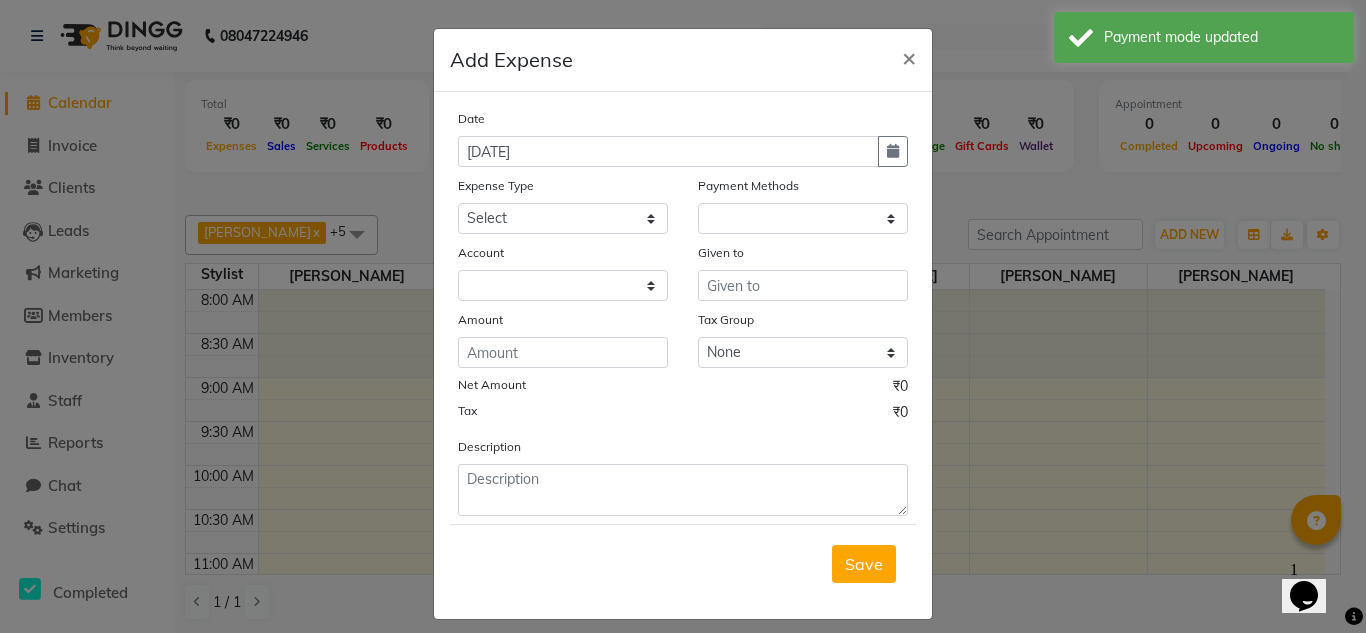 select on "1" 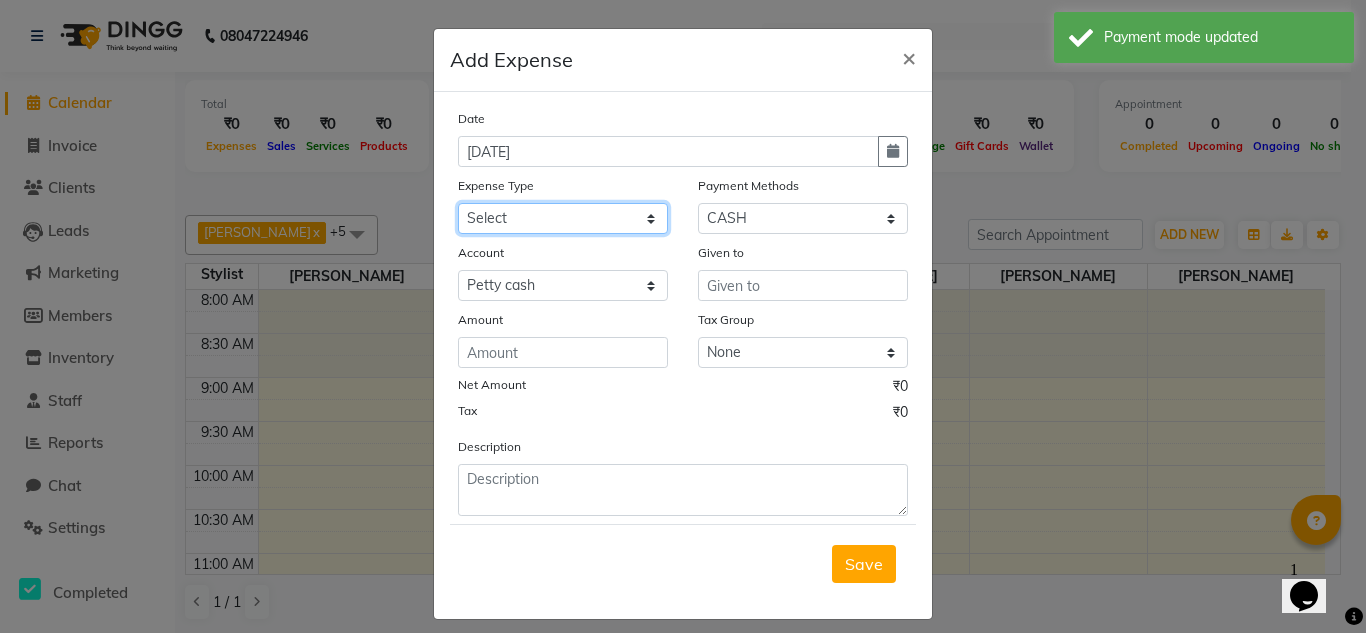 click on "Select Advance Salary Bank charges Car maintenance  Cash transfer to bank Cash transfer to hub Client Snacks Clinical charges Equipment Fuel Govt fee Incentive Insurance International purchase Loan Repayment Maintenance Marketing Miscellaneous MRA Other Pantry Product Rent Salary Staff Snacks Tax Tea & Refreshment Utilities" 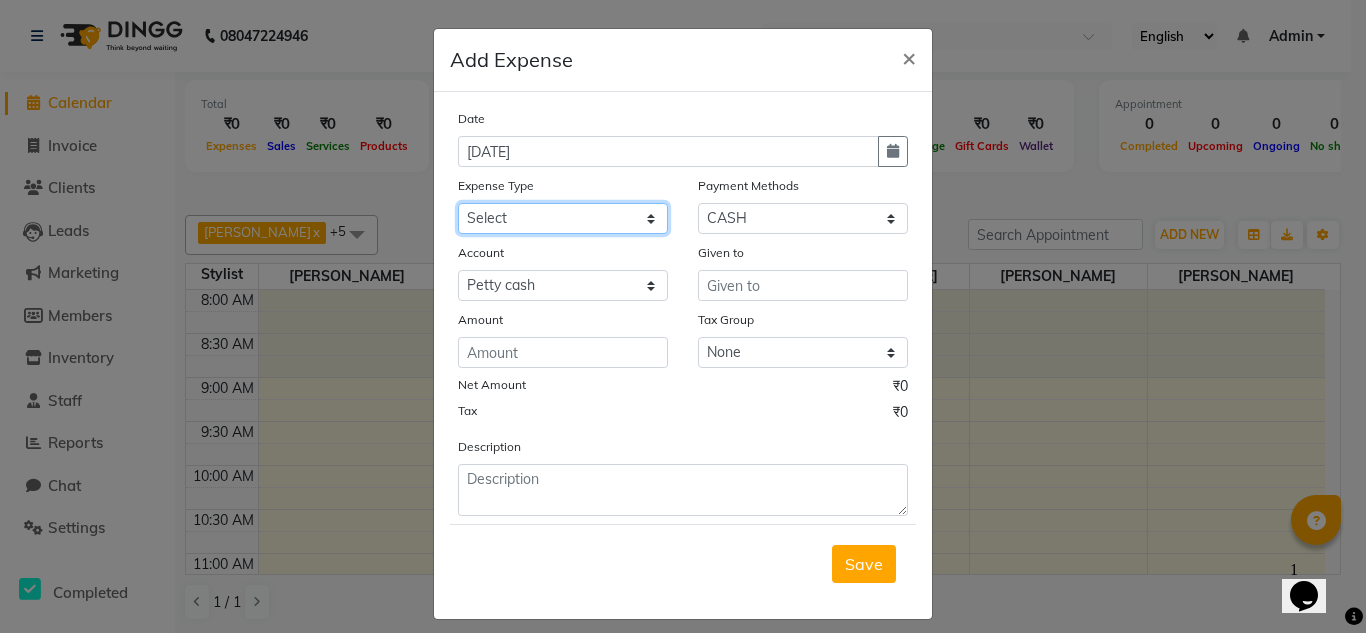 select on "17" 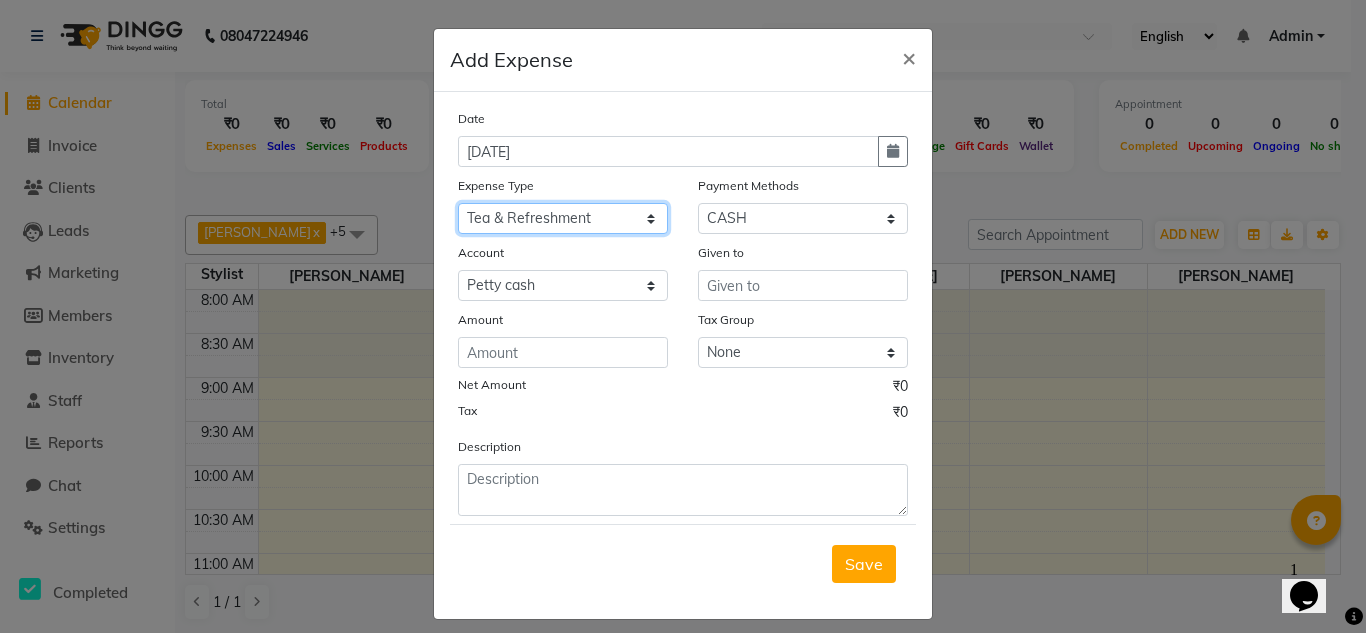 click on "Select Advance Salary Bank charges Car maintenance  Cash transfer to bank Cash transfer to hub Client Snacks Clinical charges Equipment Fuel Govt fee Incentive Insurance International purchase Loan Repayment Maintenance Marketing Miscellaneous MRA Other Pantry Product Rent Salary Staff Snacks Tax Tea & Refreshment Utilities" 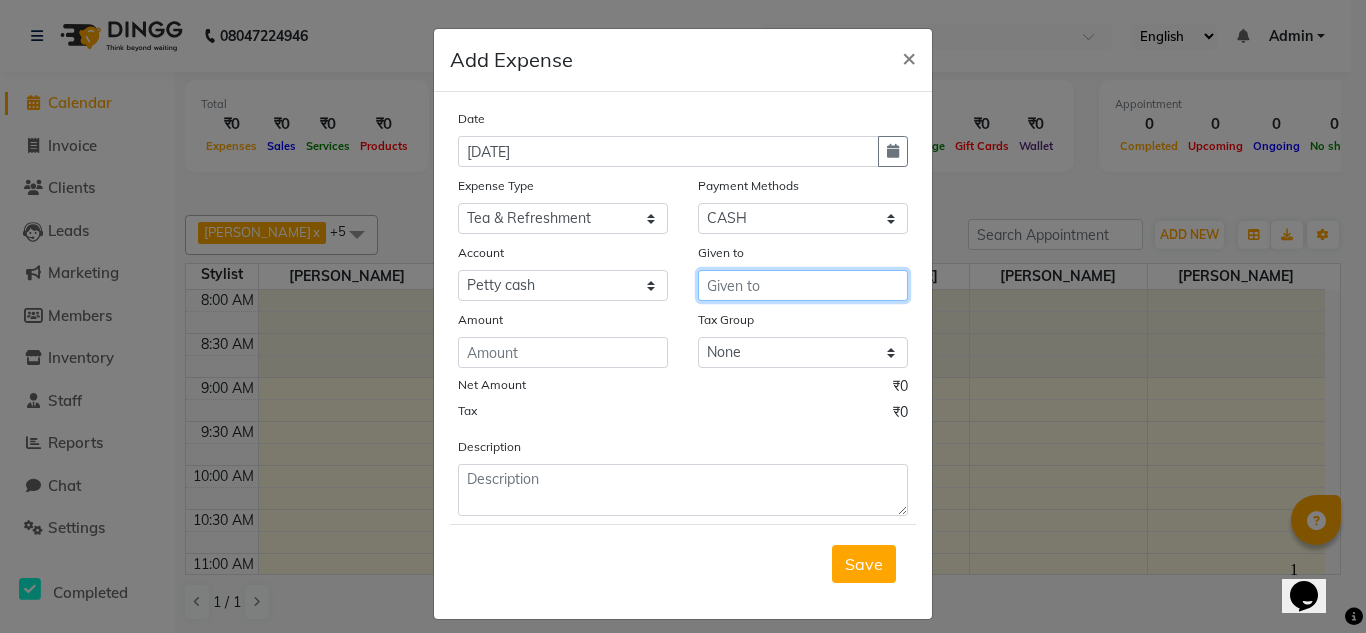 click at bounding box center (803, 285) 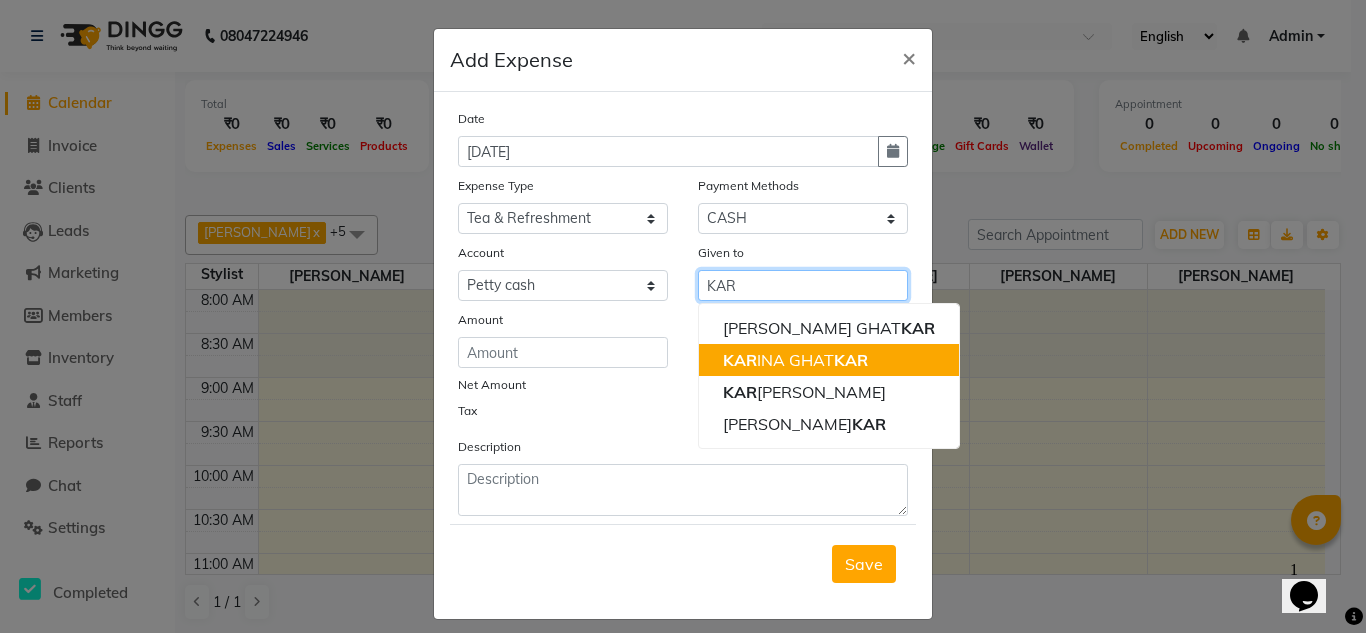 click on "KAR INA GHAT KAR" at bounding box center [795, 360] 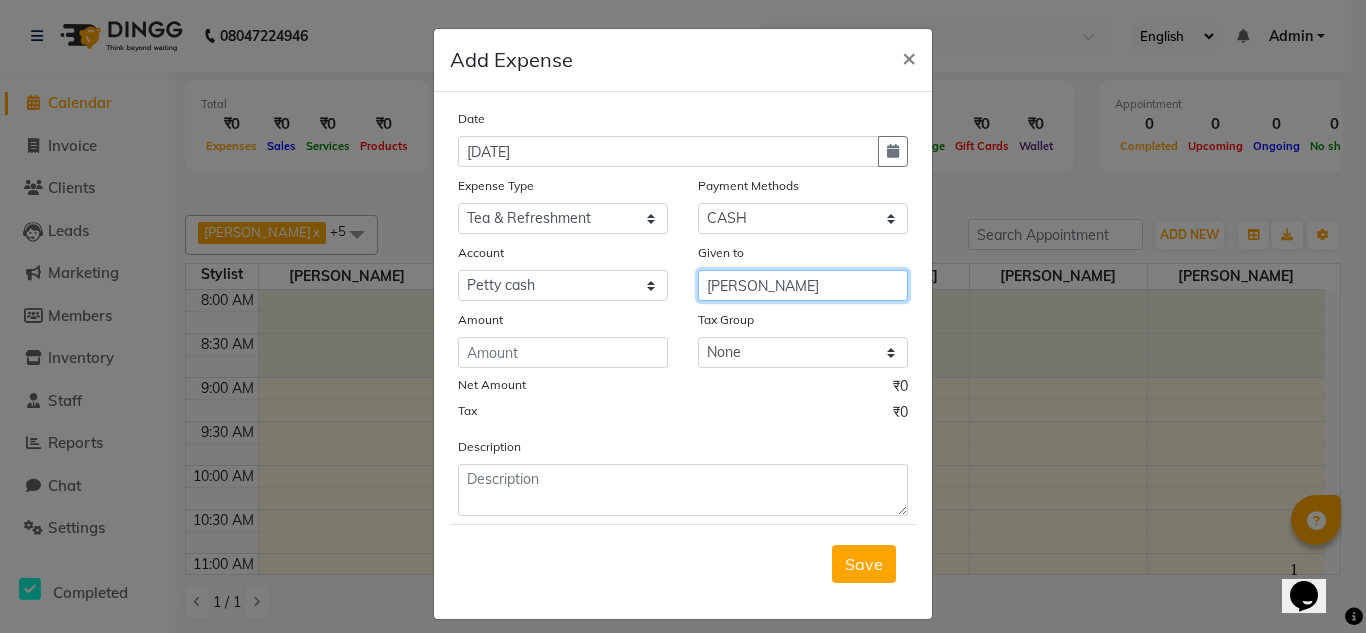 type on "[PERSON_NAME]" 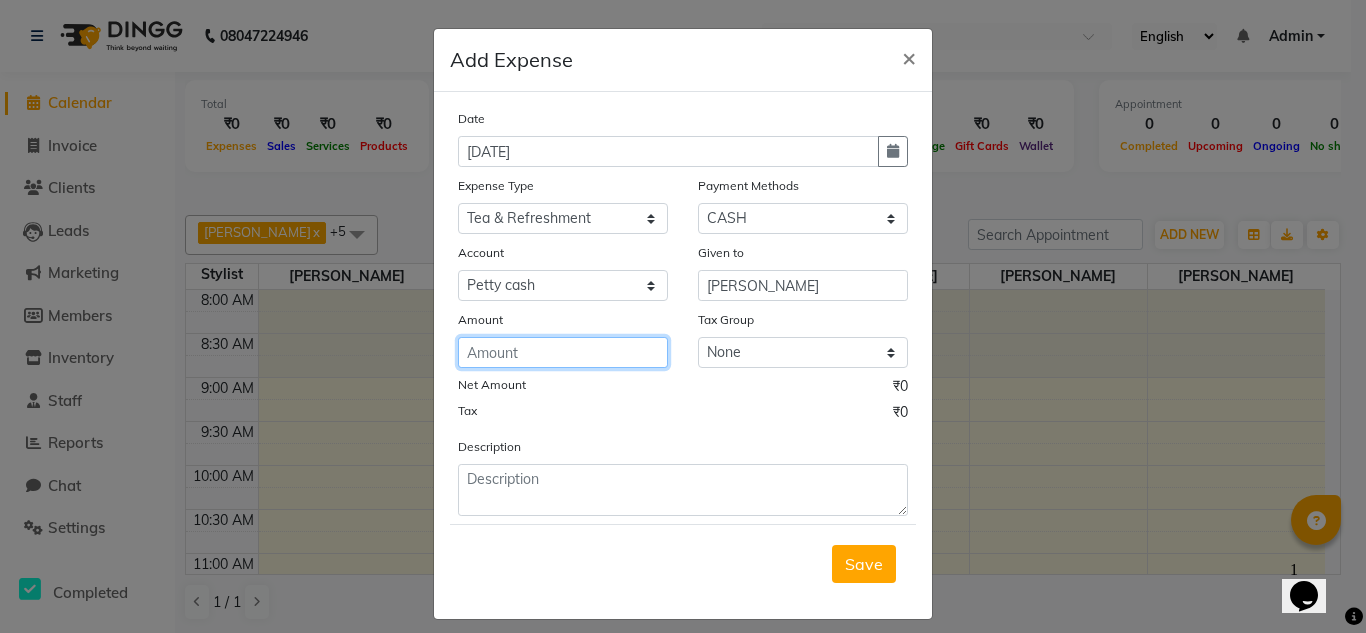 click 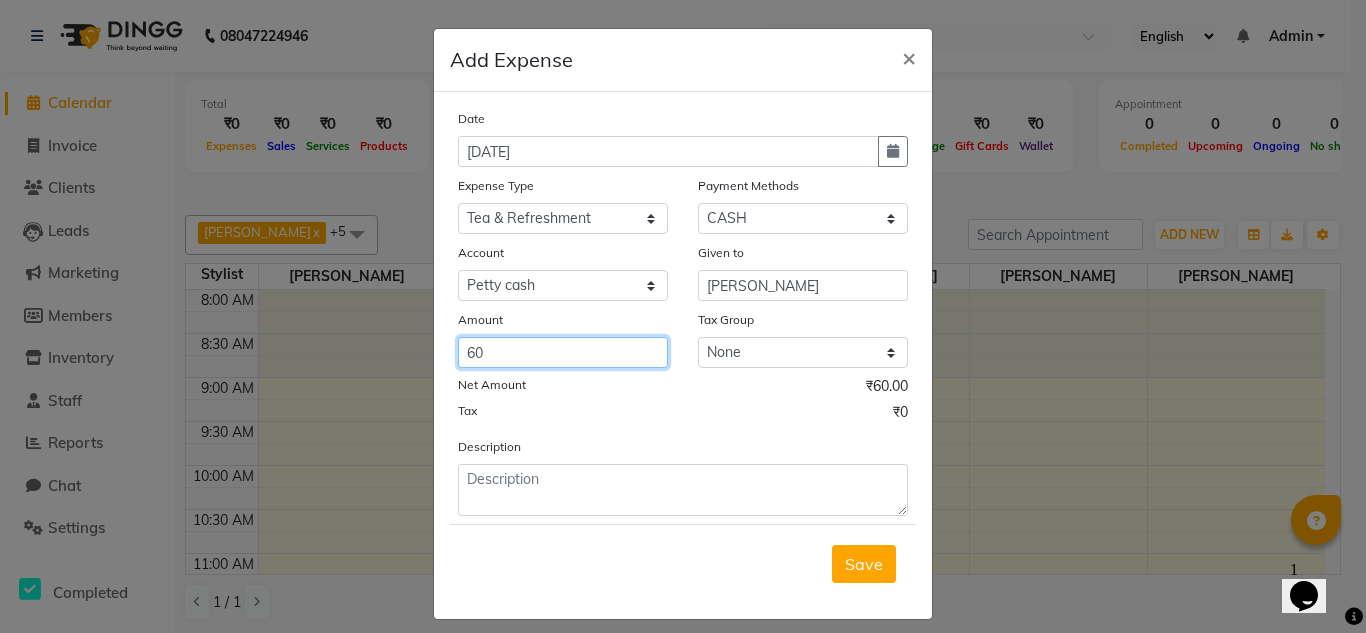 type on "60" 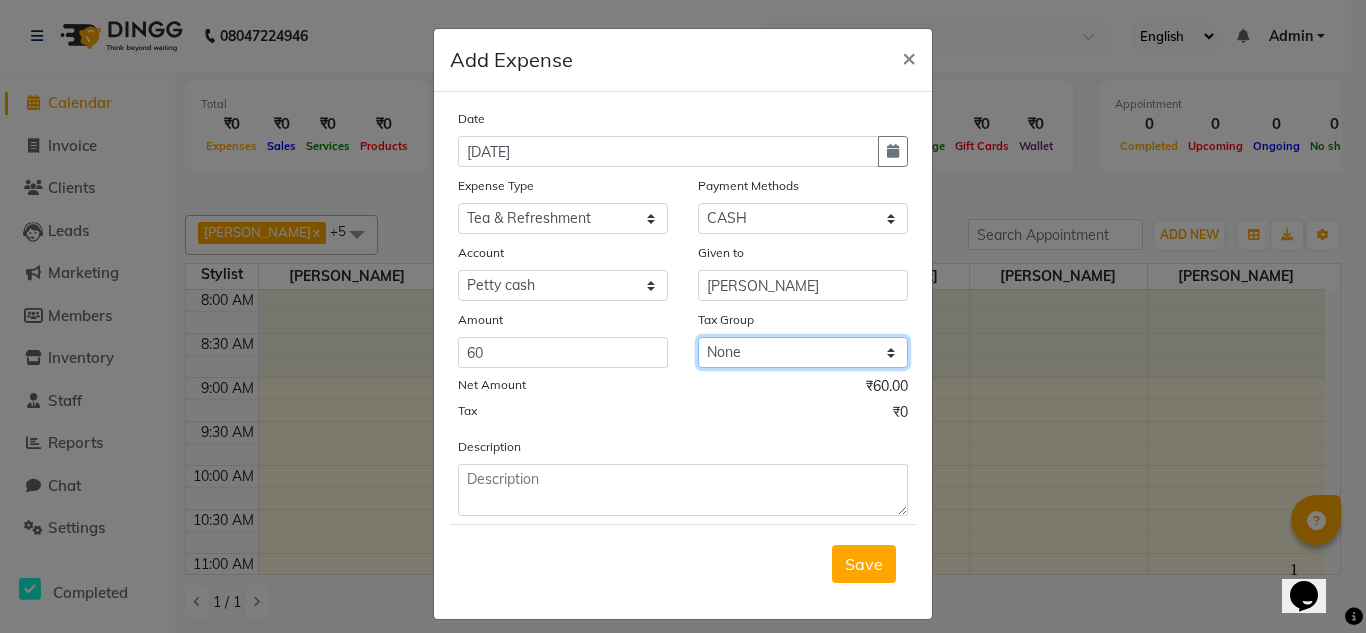 click on "None GST" 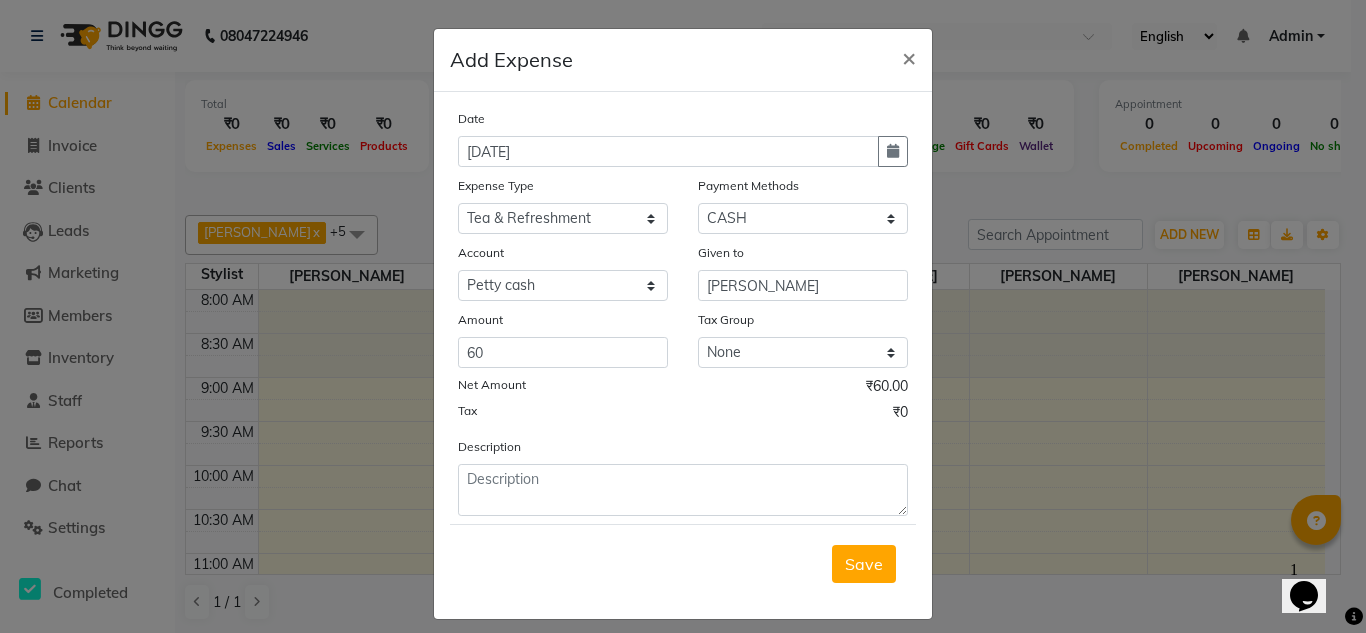 click on "Net Amount ₹60.00" 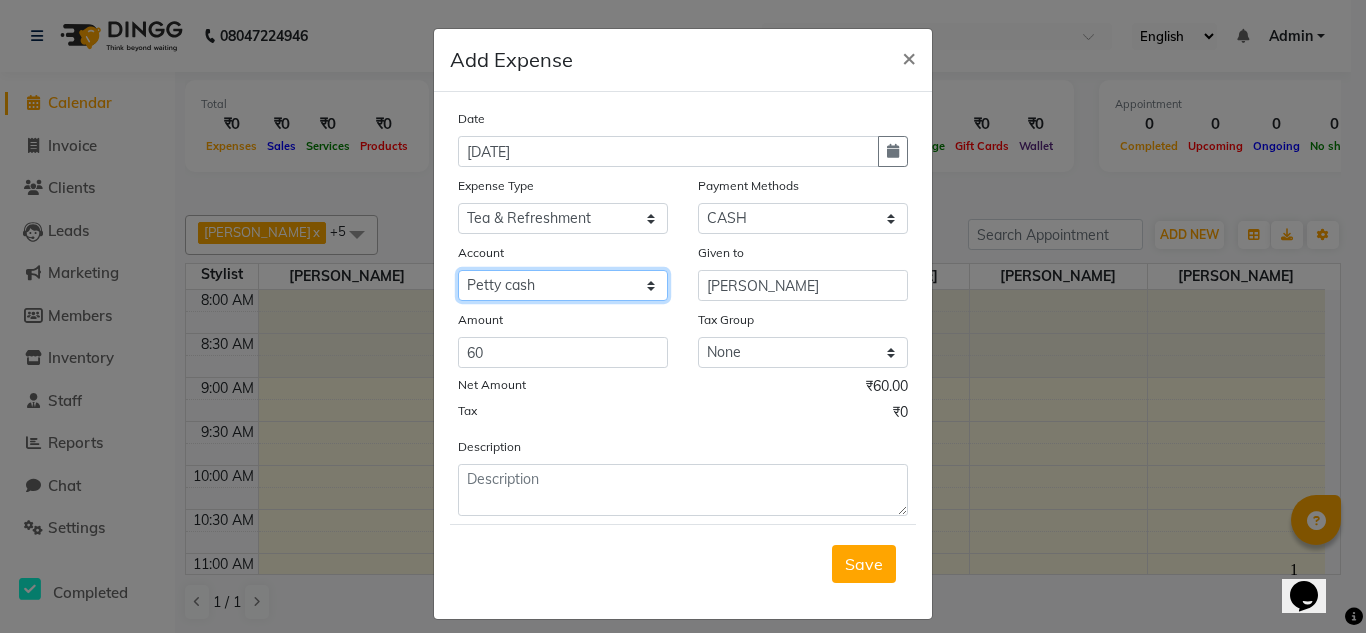 click on "Select Petty cash Default account" 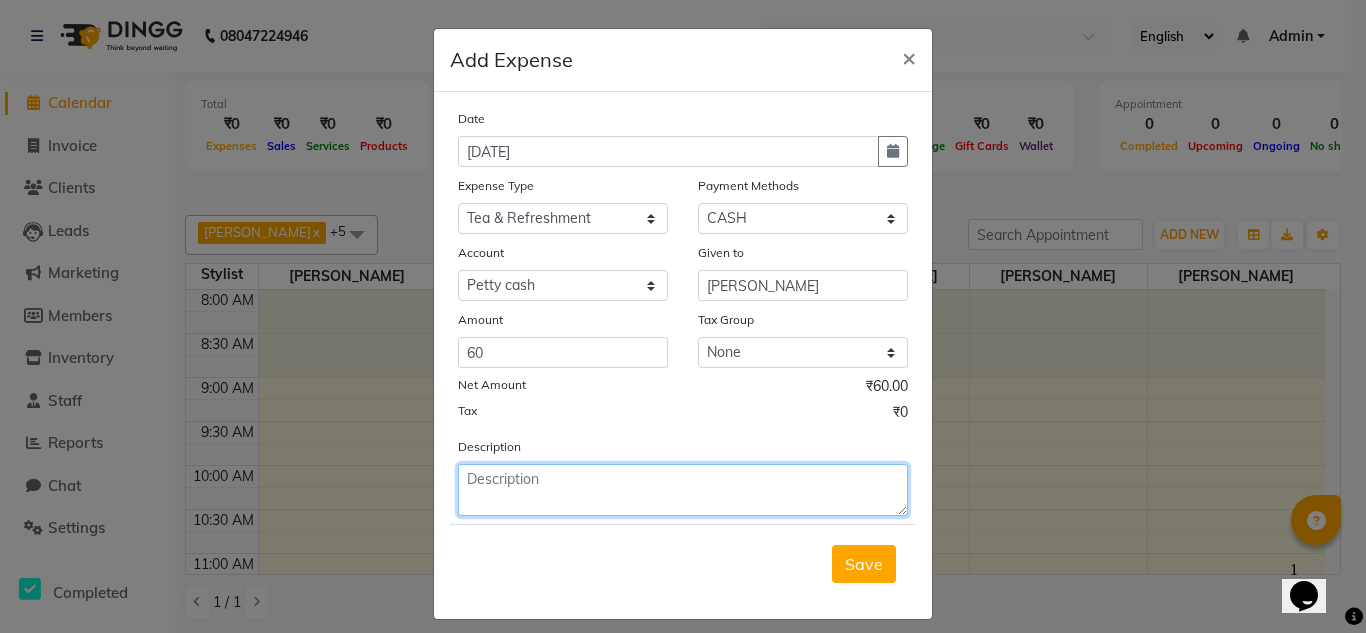 click 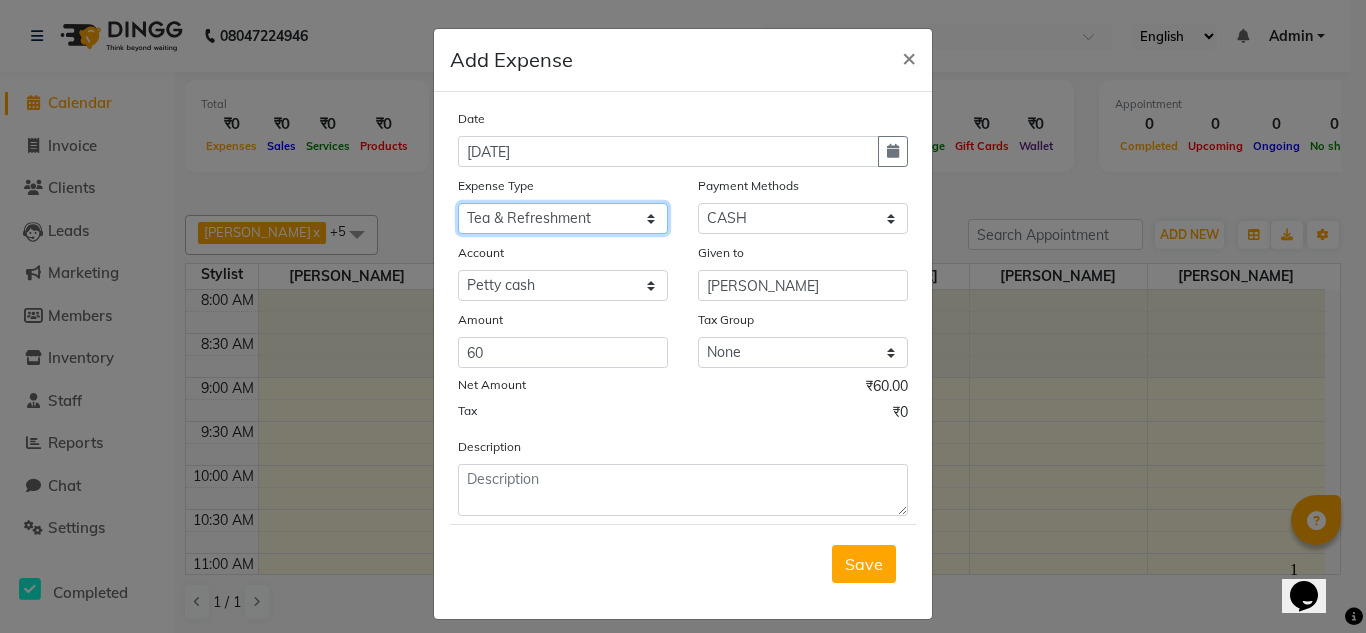 click on "Select Advance Salary Bank charges Car maintenance  Cash transfer to bank Cash transfer to hub Client Snacks Clinical charges Equipment Fuel Govt fee Incentive Insurance International purchase Loan Repayment Maintenance Marketing Miscellaneous MRA Other Pantry Product Rent Salary Staff Snacks Tax Tea & Refreshment Utilities" 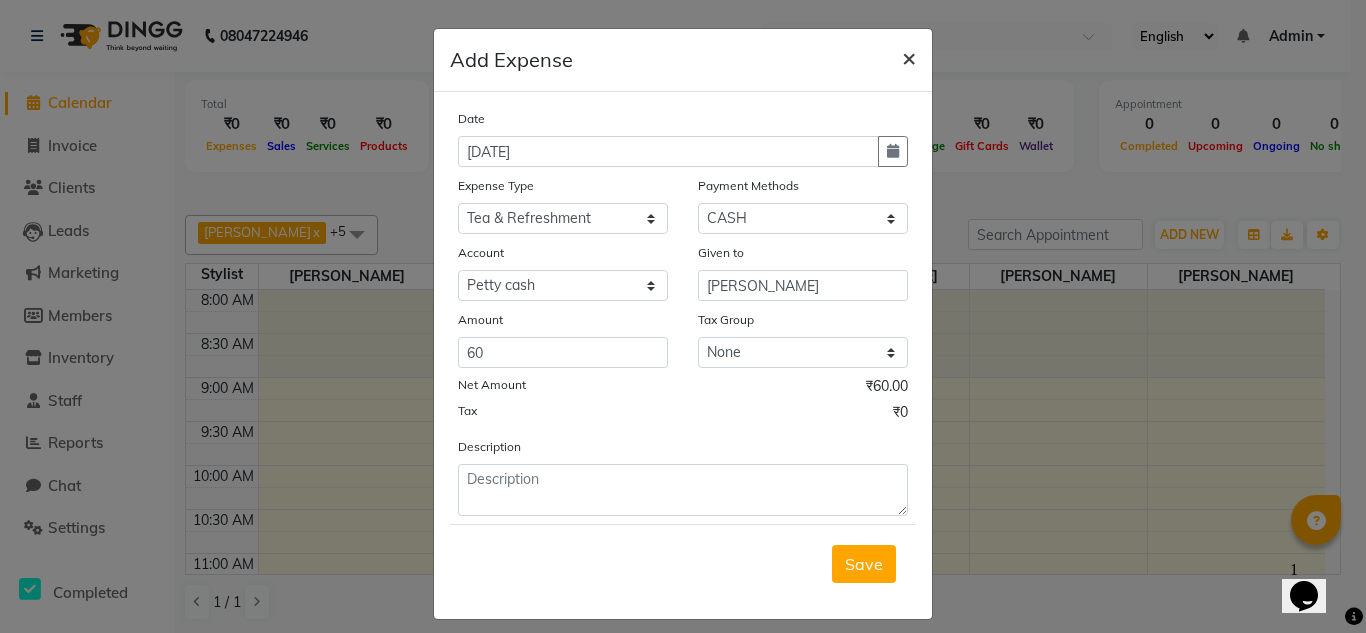 click on "×" 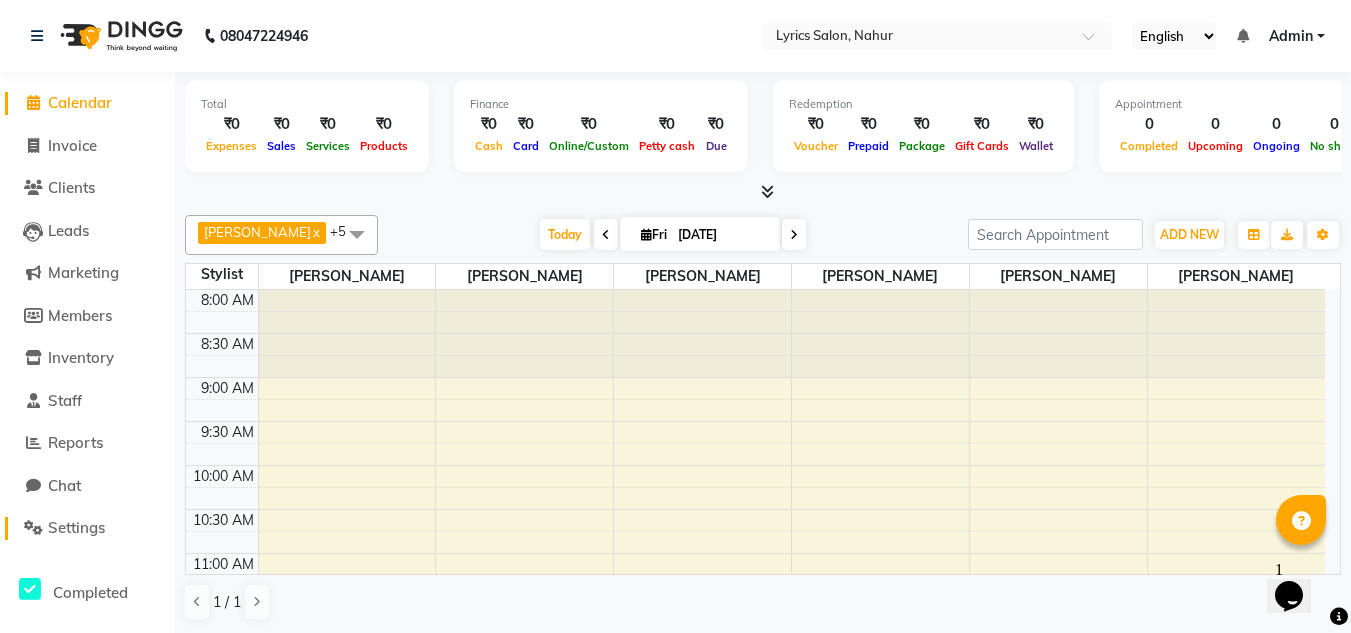 click on "Settings" 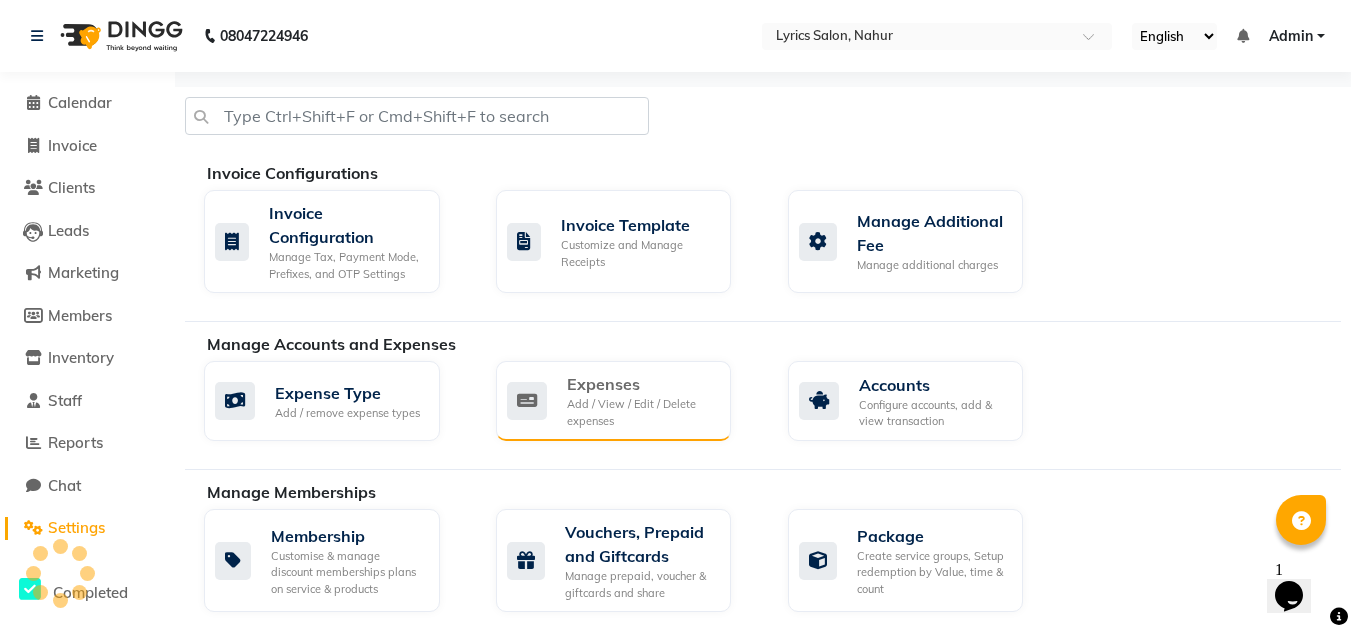 click on "Expenses" 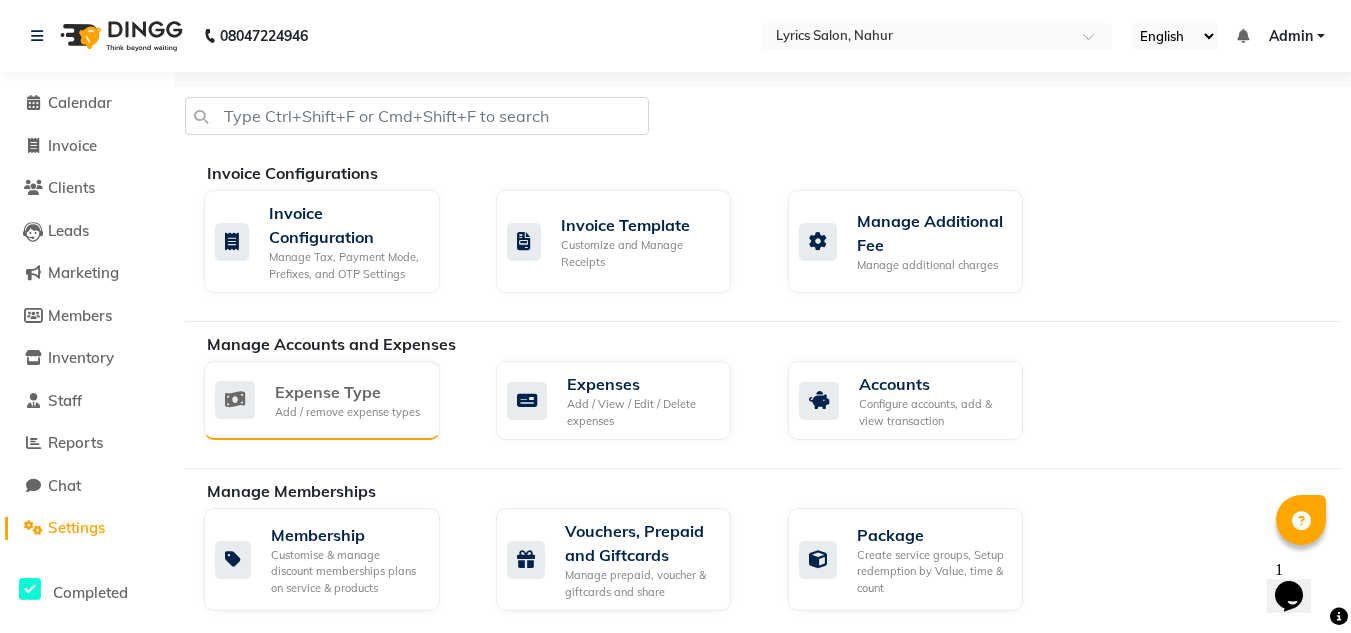 click on "Add / remove expense types" 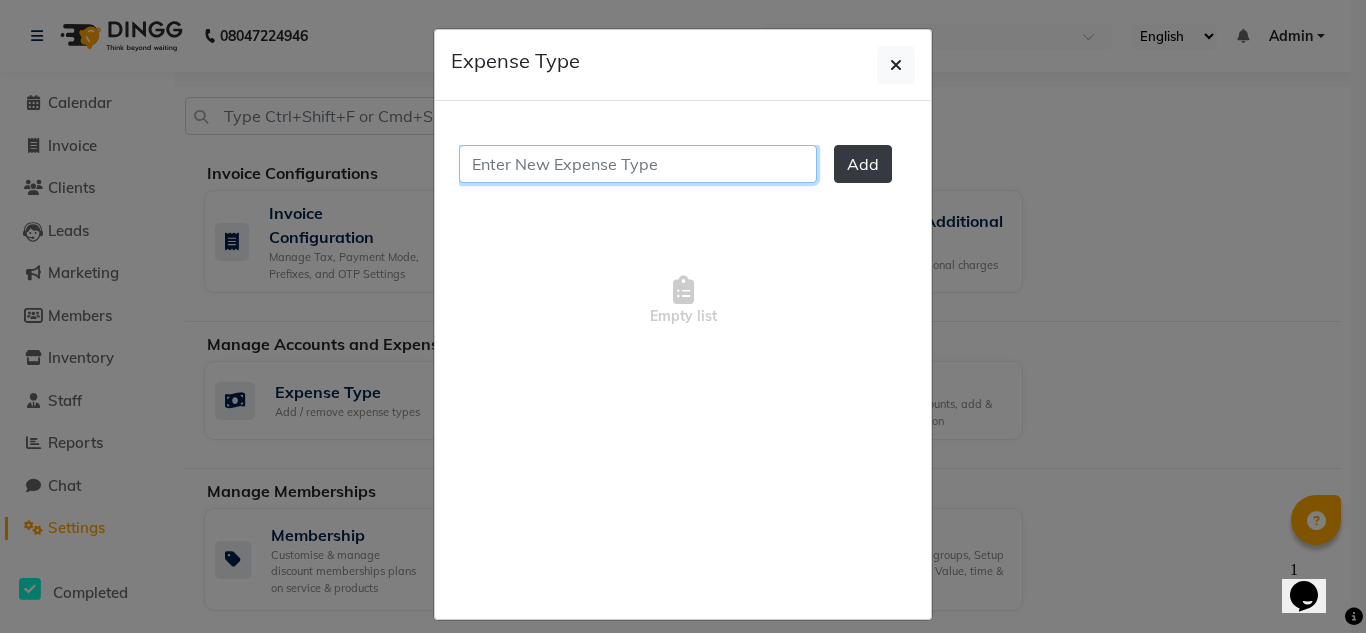 click at bounding box center (638, 164) 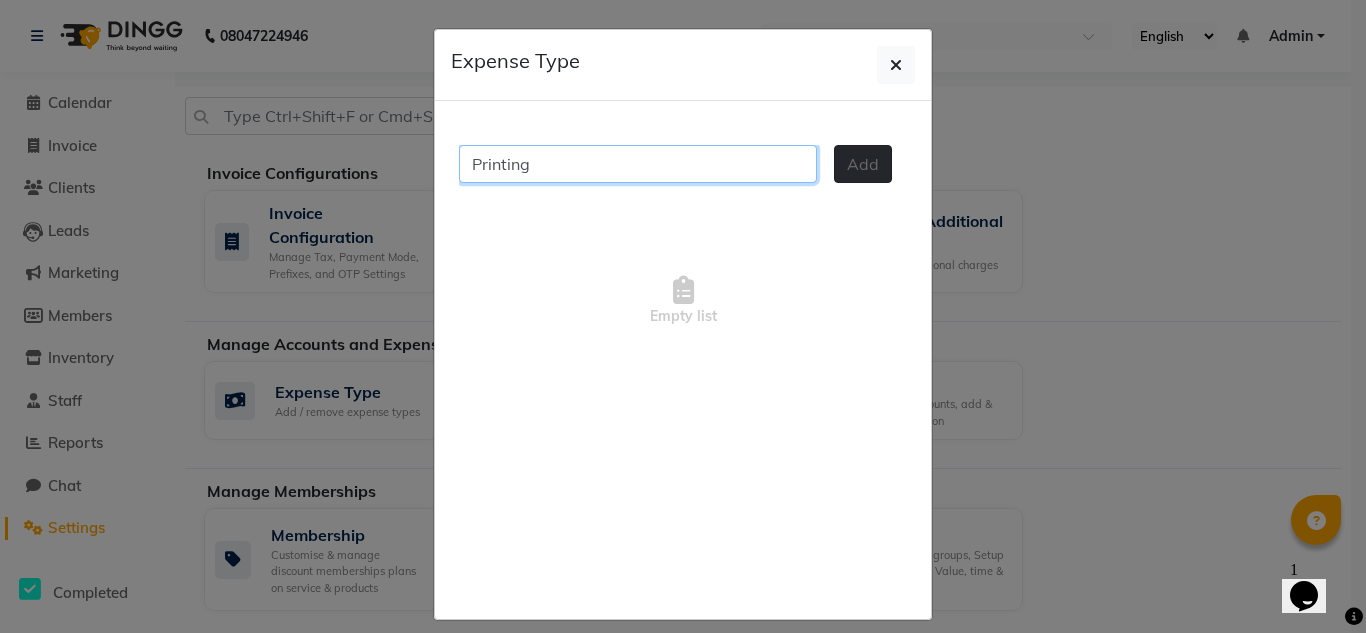 type on "Printing" 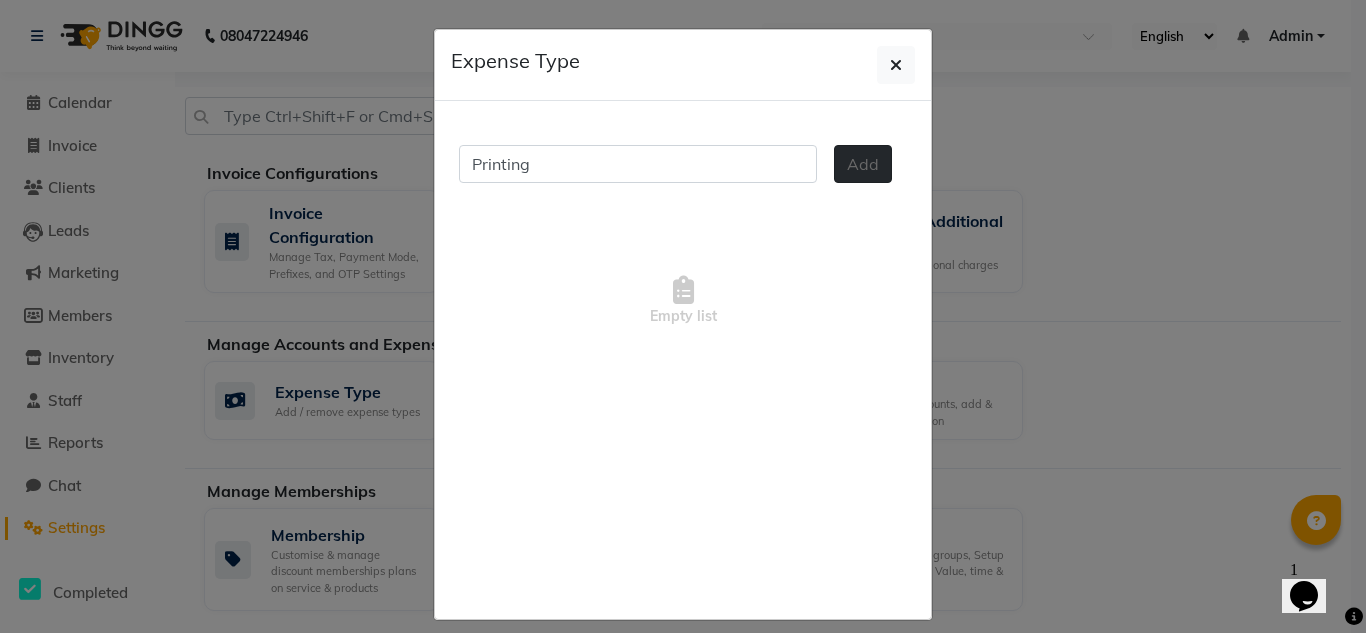 click on "Add" at bounding box center [863, 164] 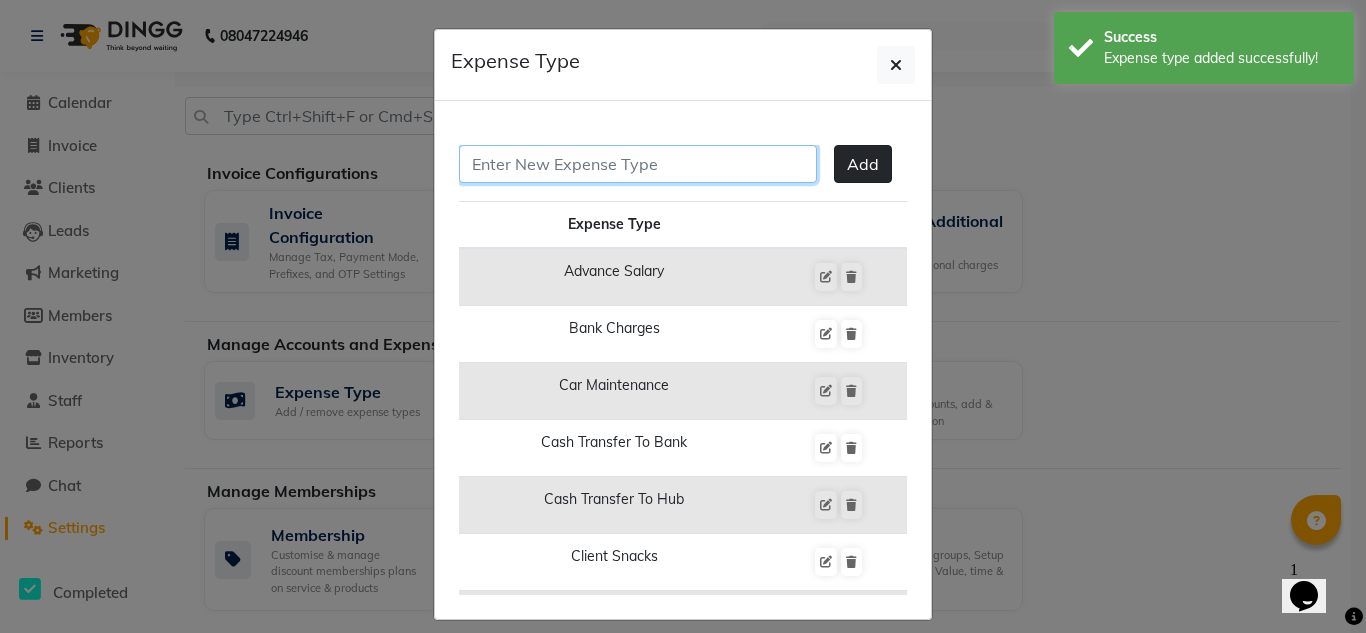 click at bounding box center (638, 164) 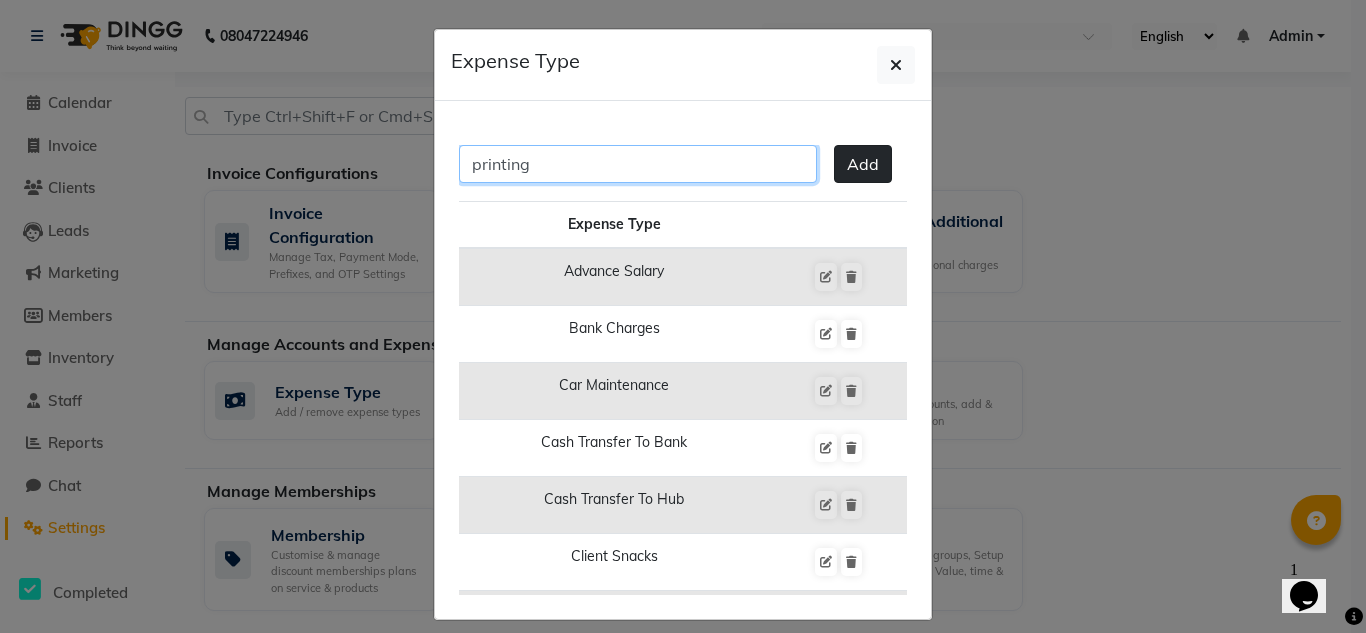 type on "printing" 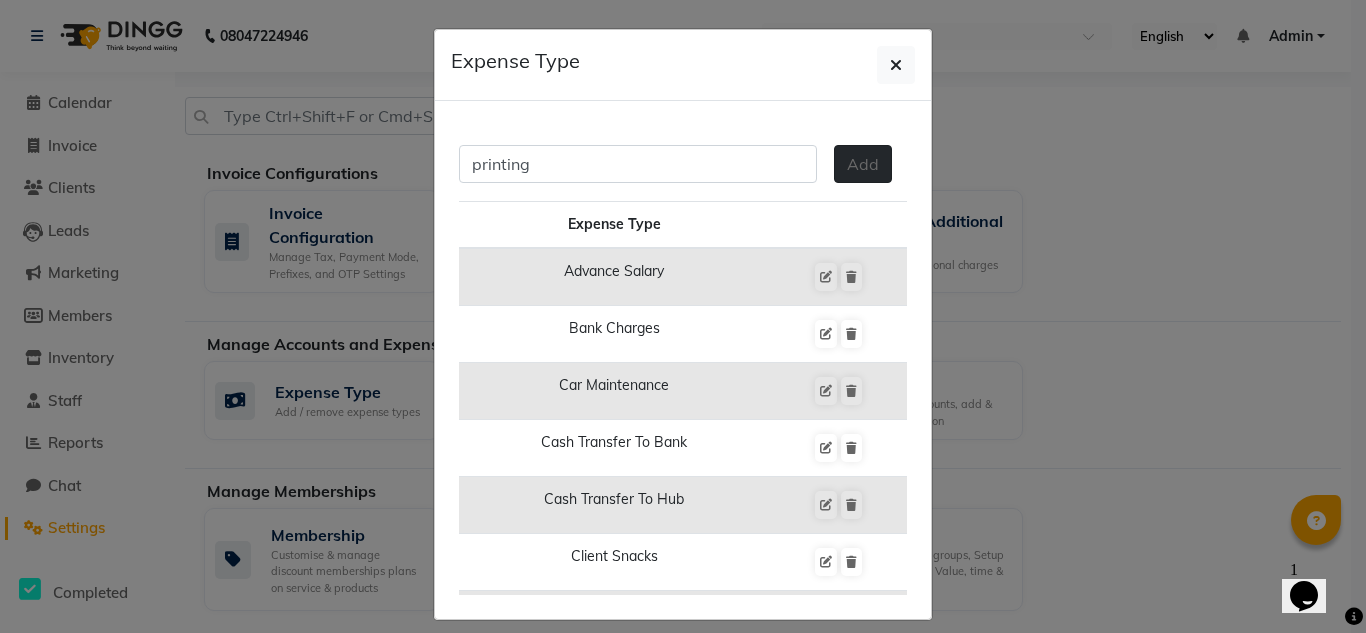 click on "Add" at bounding box center [863, 164] 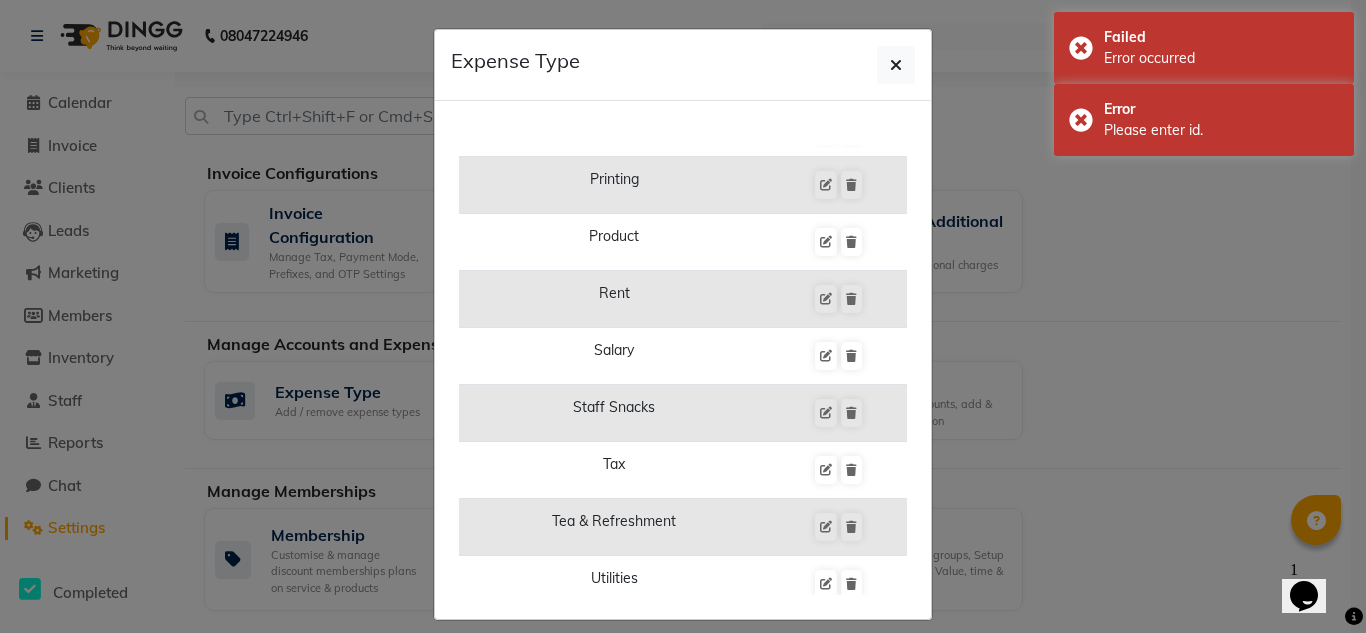 scroll, scrollTop: 1266, scrollLeft: 0, axis: vertical 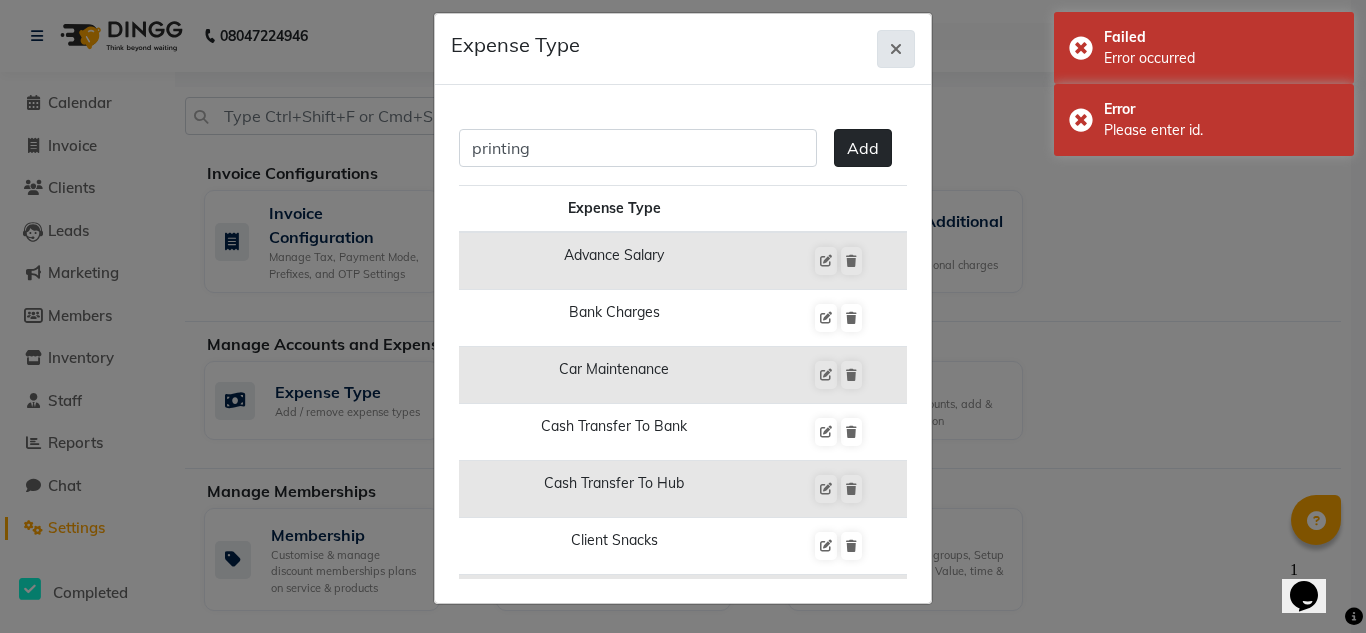 click 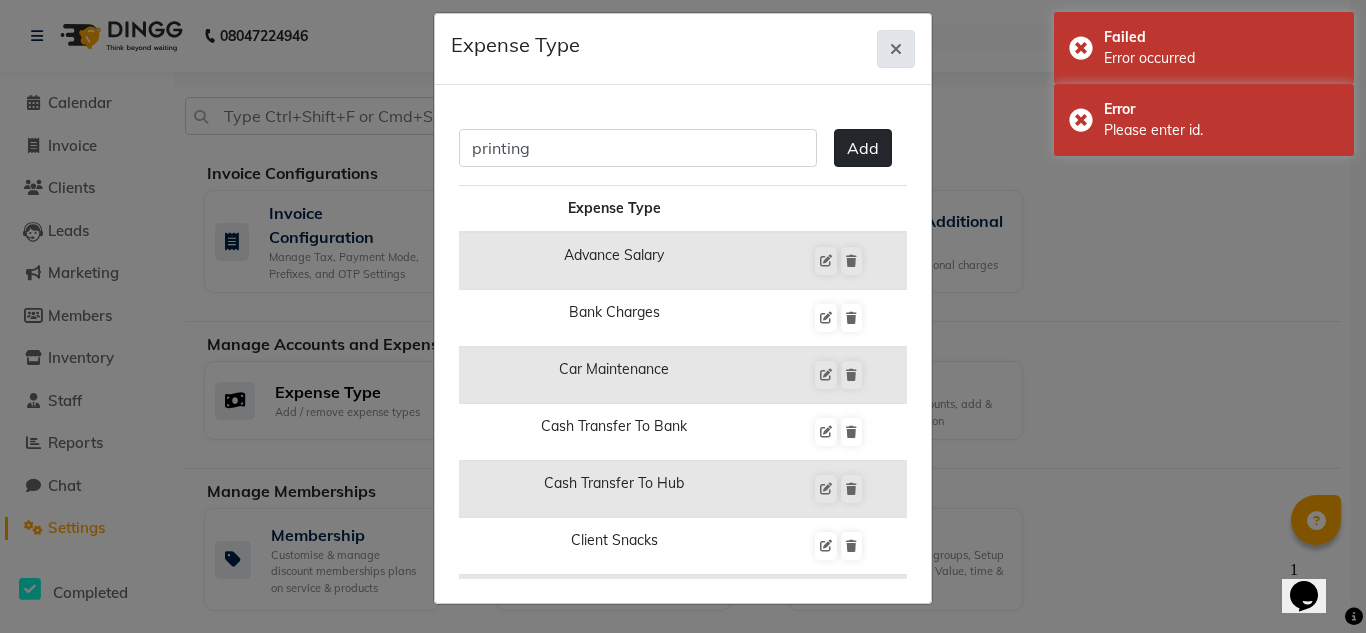 type 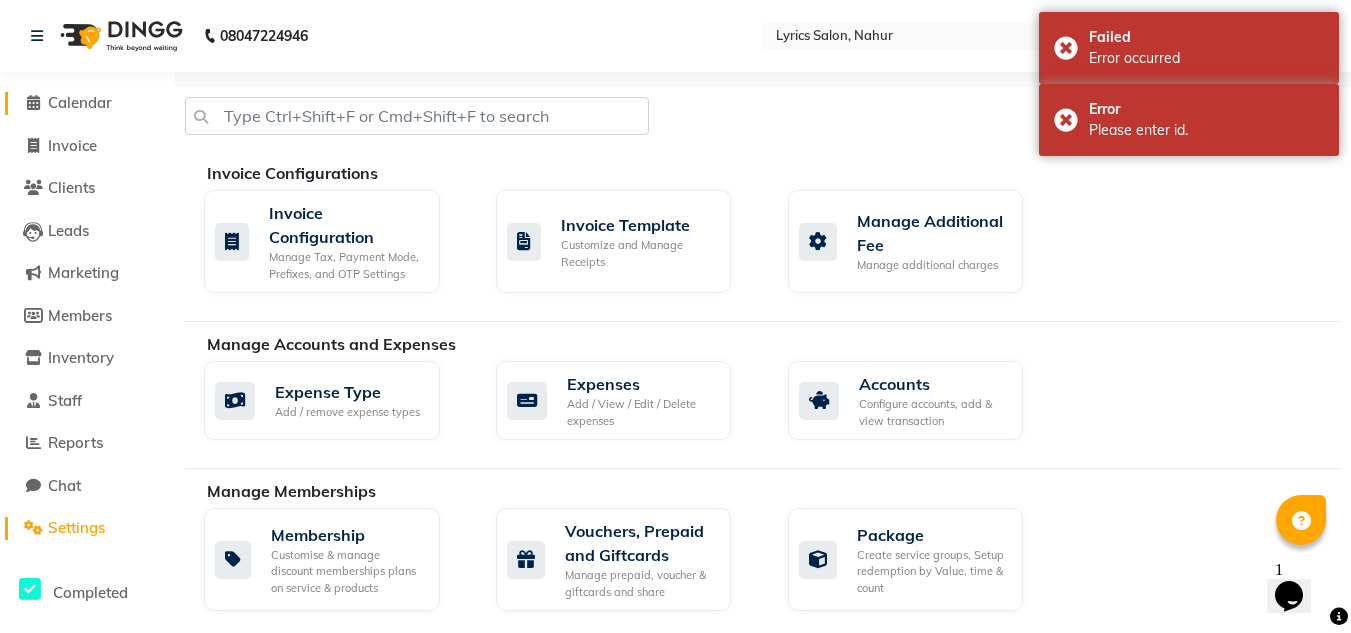 click on "Calendar" 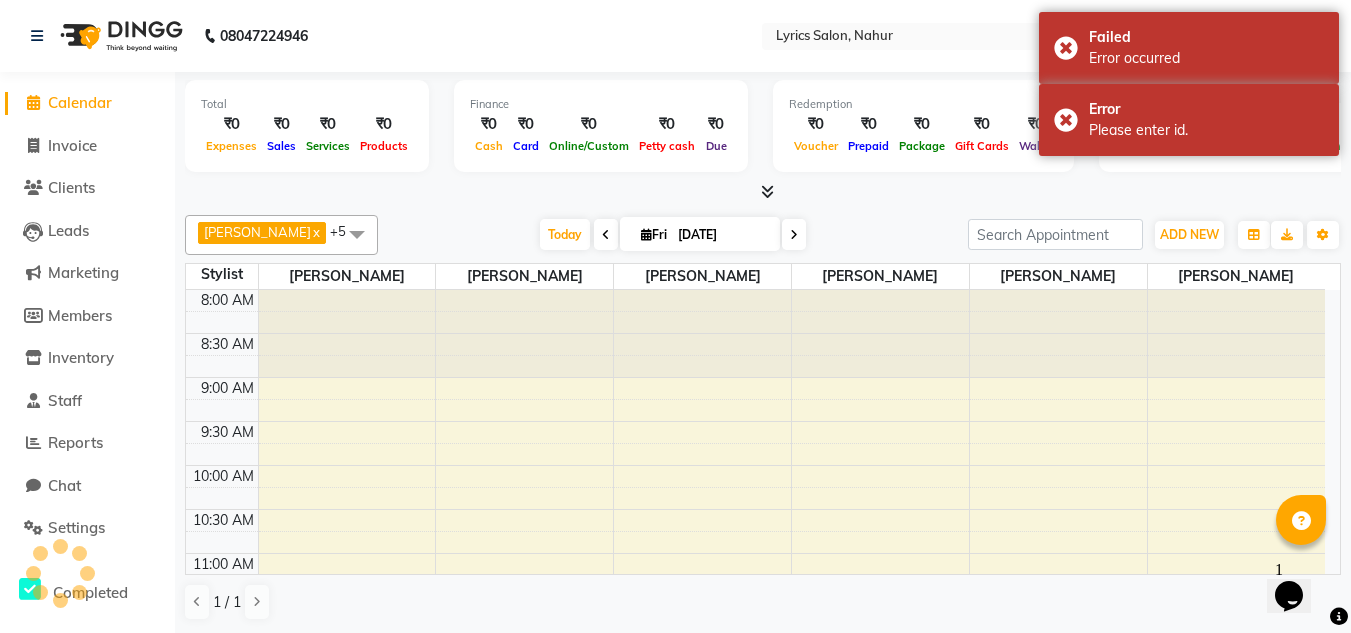 scroll, scrollTop: 705, scrollLeft: 0, axis: vertical 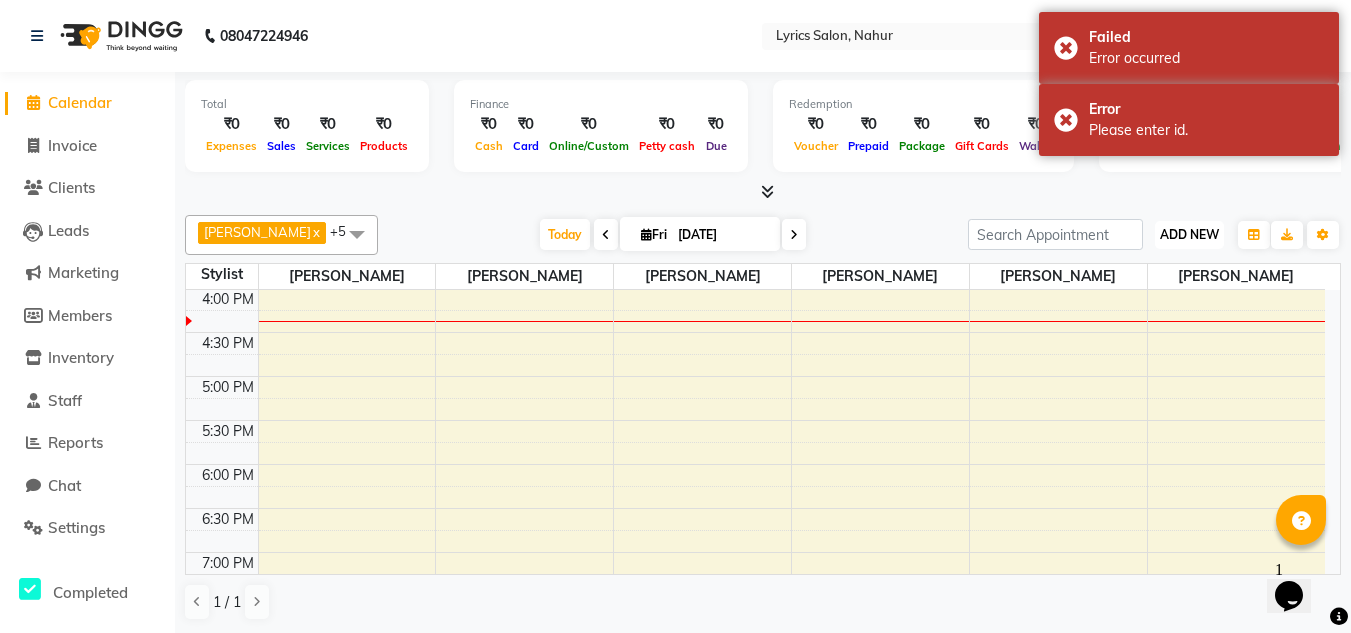 click on "ADD NEW" at bounding box center (1189, 234) 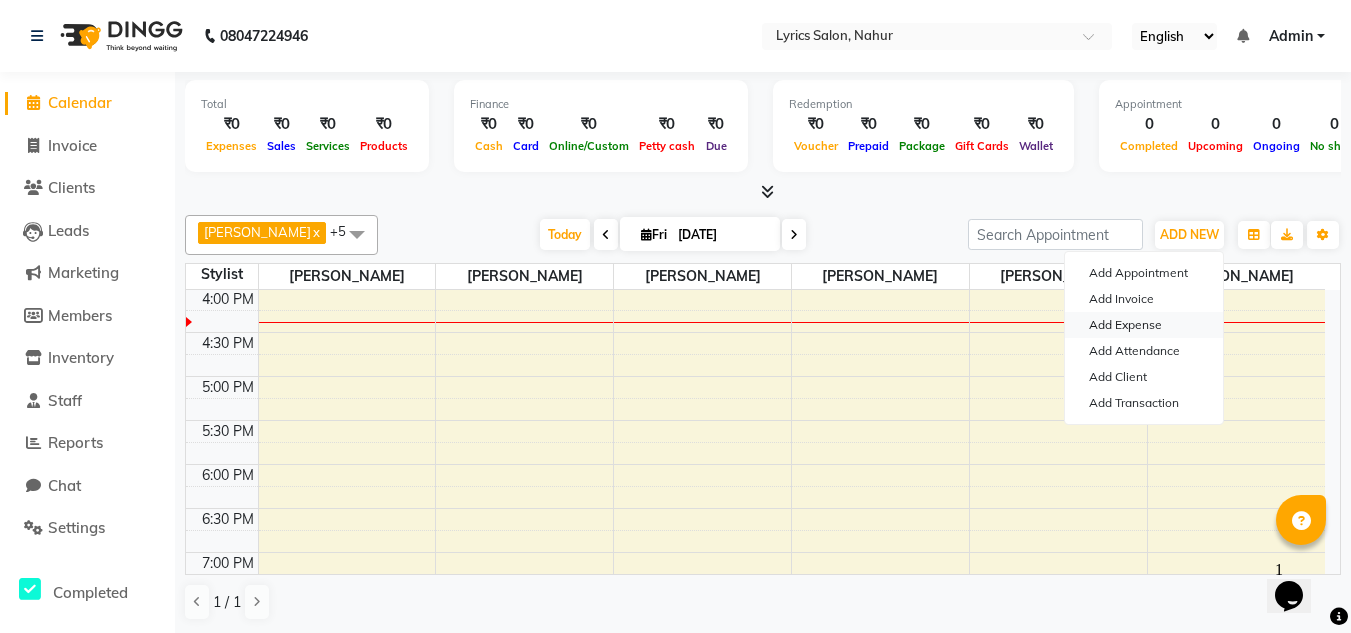 click on "Add Expense" at bounding box center (1144, 325) 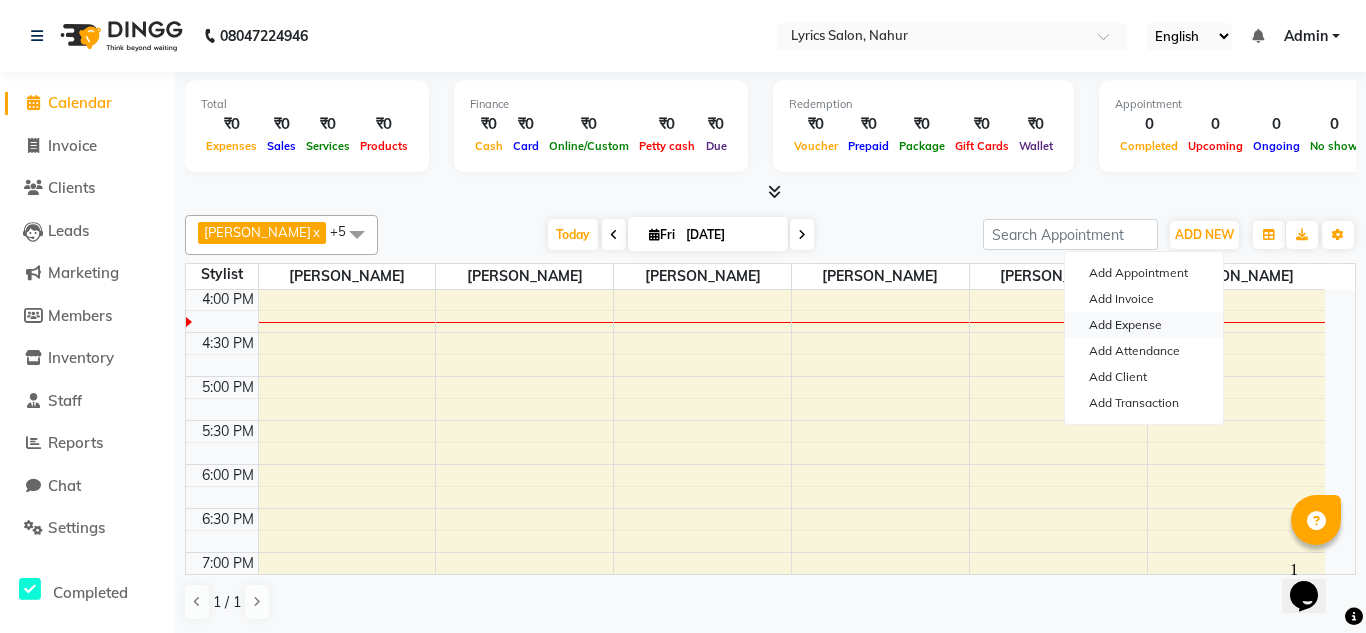 select on "1" 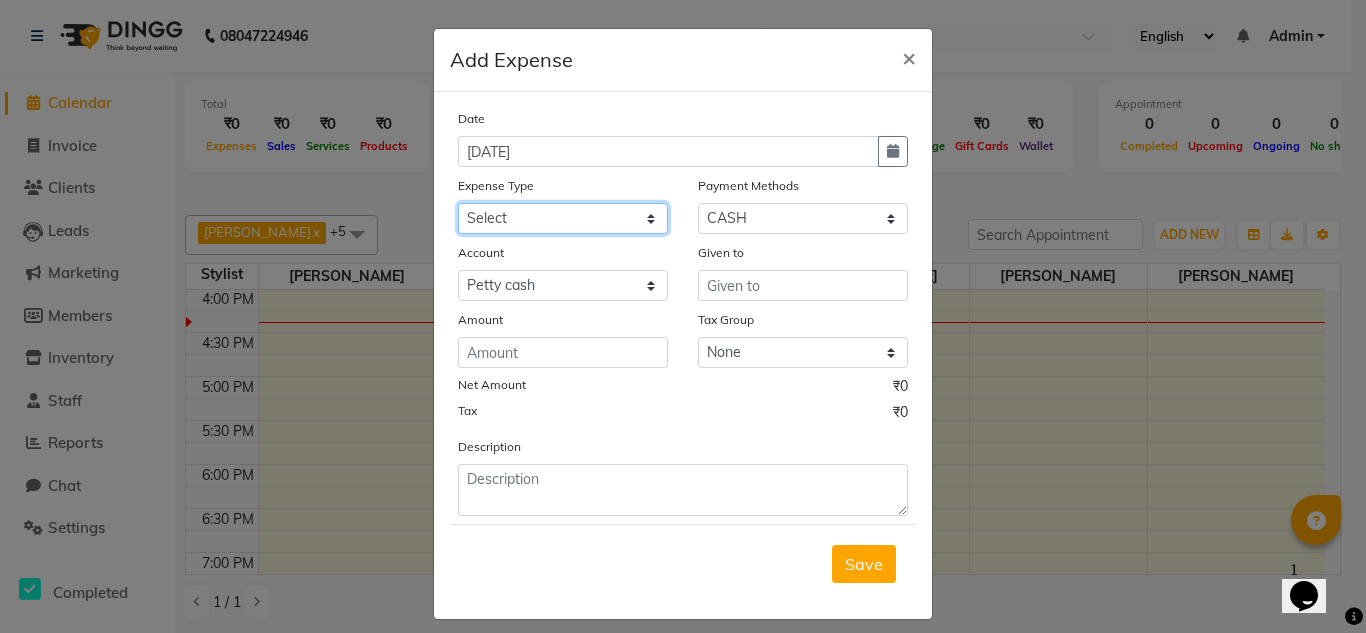 click on "Select Advance Salary Bank charges Car maintenance  Cash transfer to bank Cash transfer to hub Client Snacks Clinical charges Equipment Fuel Govt fee Incentive Insurance International purchase Loan Repayment Maintenance Marketing Miscellaneous MRA Other Pantry Printing Product Rent Salary Staff Snacks Tax Tea & Refreshment Utilities" 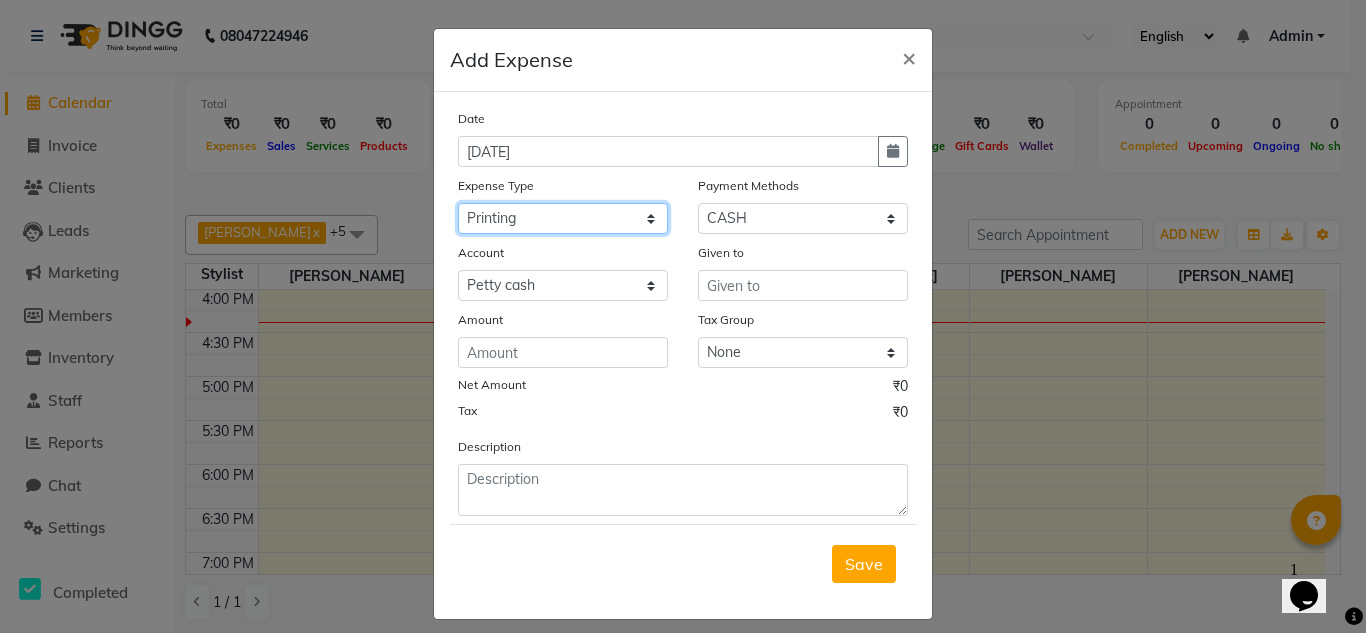 click on "Select Advance Salary Bank charges Car maintenance  Cash transfer to bank Cash transfer to hub Client Snacks Clinical charges Equipment Fuel Govt fee Incentive Insurance International purchase Loan Repayment Maintenance Marketing Miscellaneous MRA Other Pantry Printing Product Rent Salary Staff Snacks Tax Tea & Refreshment Utilities" 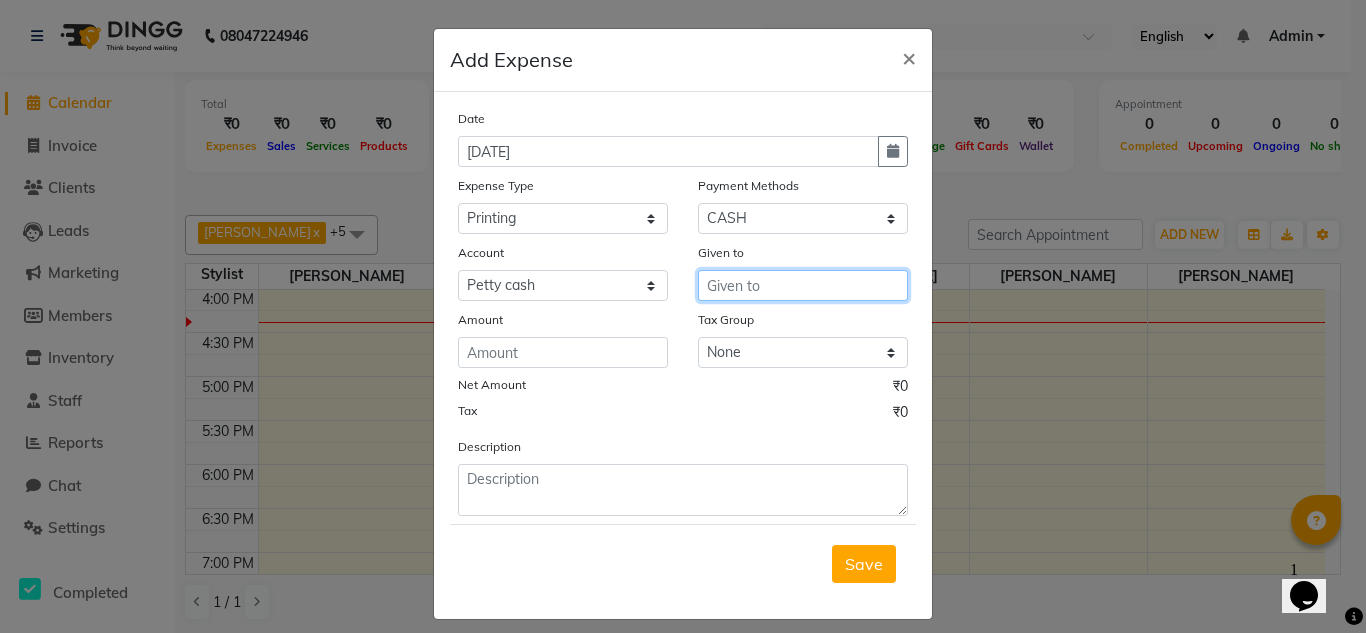 click at bounding box center [803, 285] 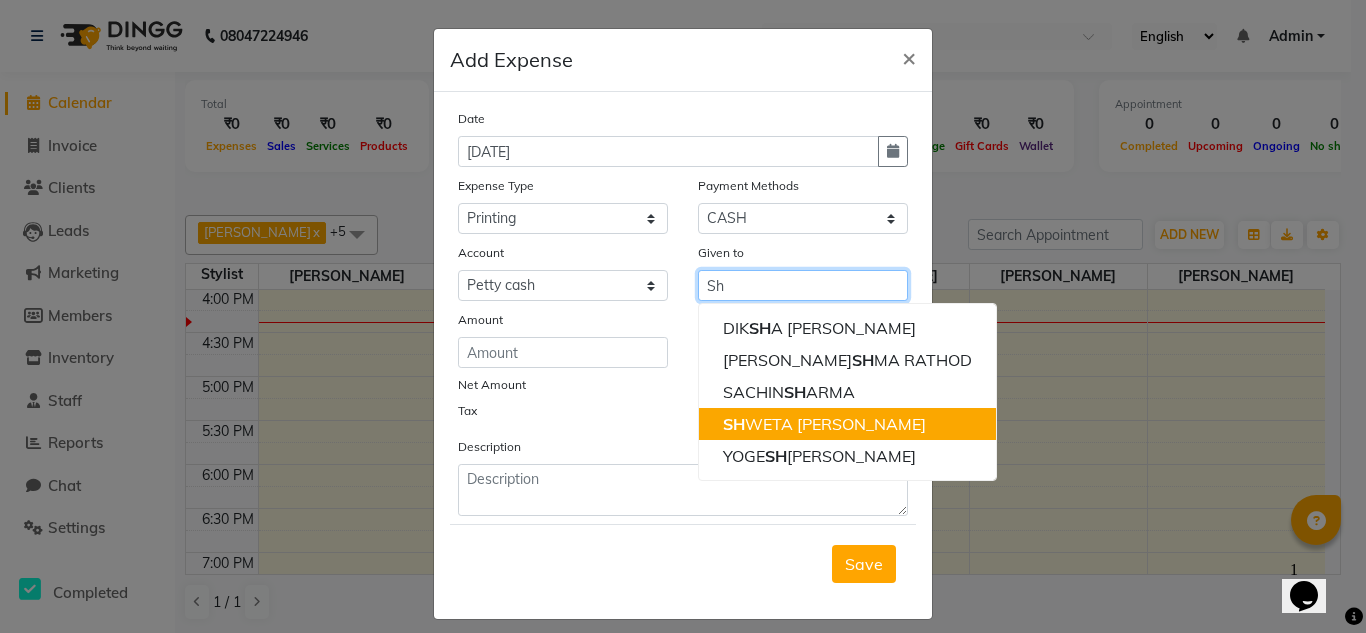 click on "SH WETA KANOJIYA" at bounding box center (824, 424) 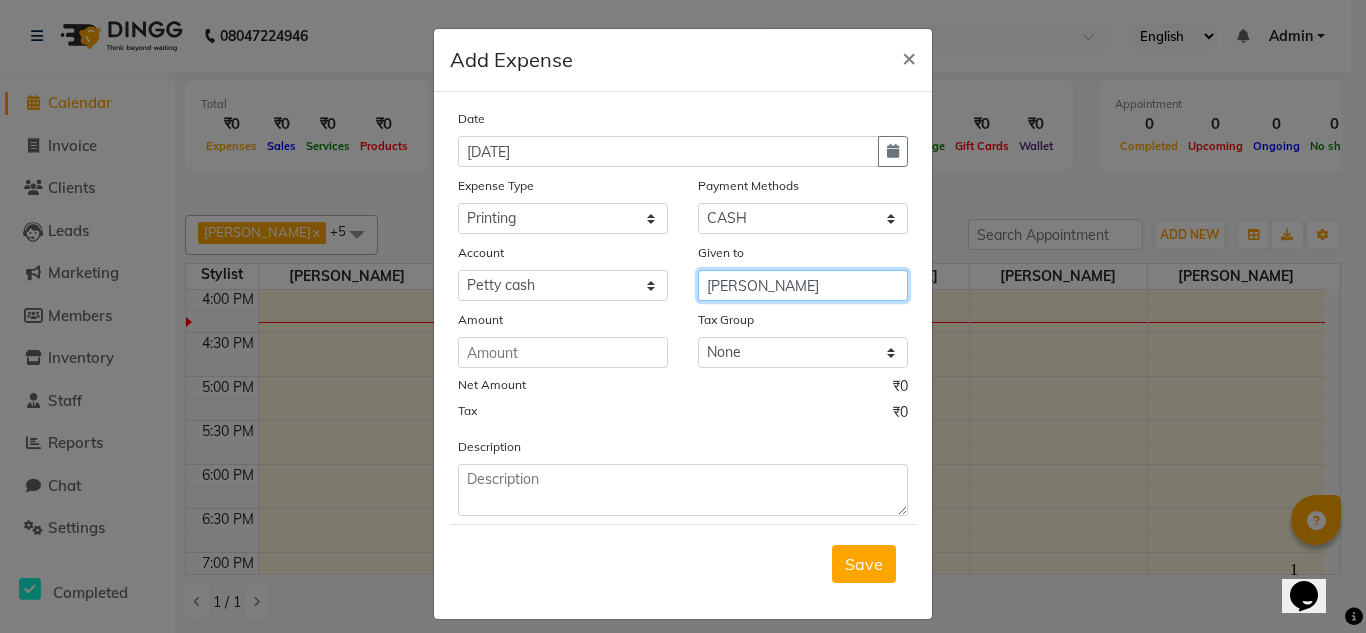 type on "[PERSON_NAME]" 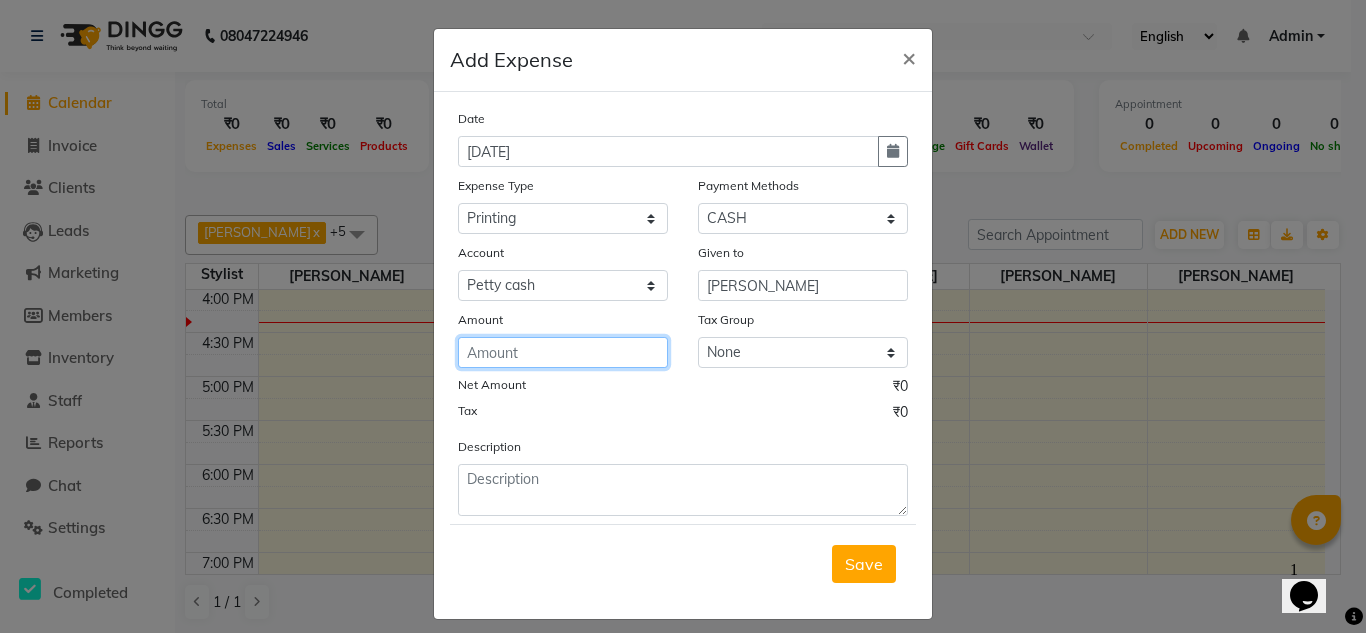 click 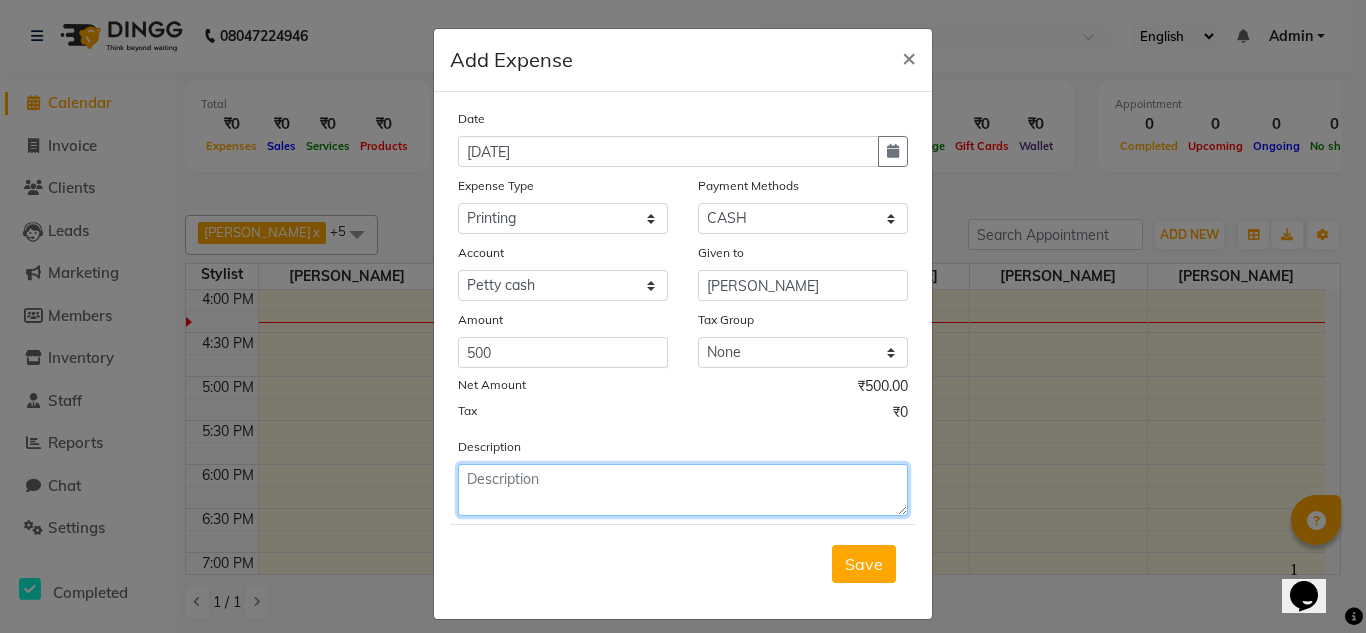 click 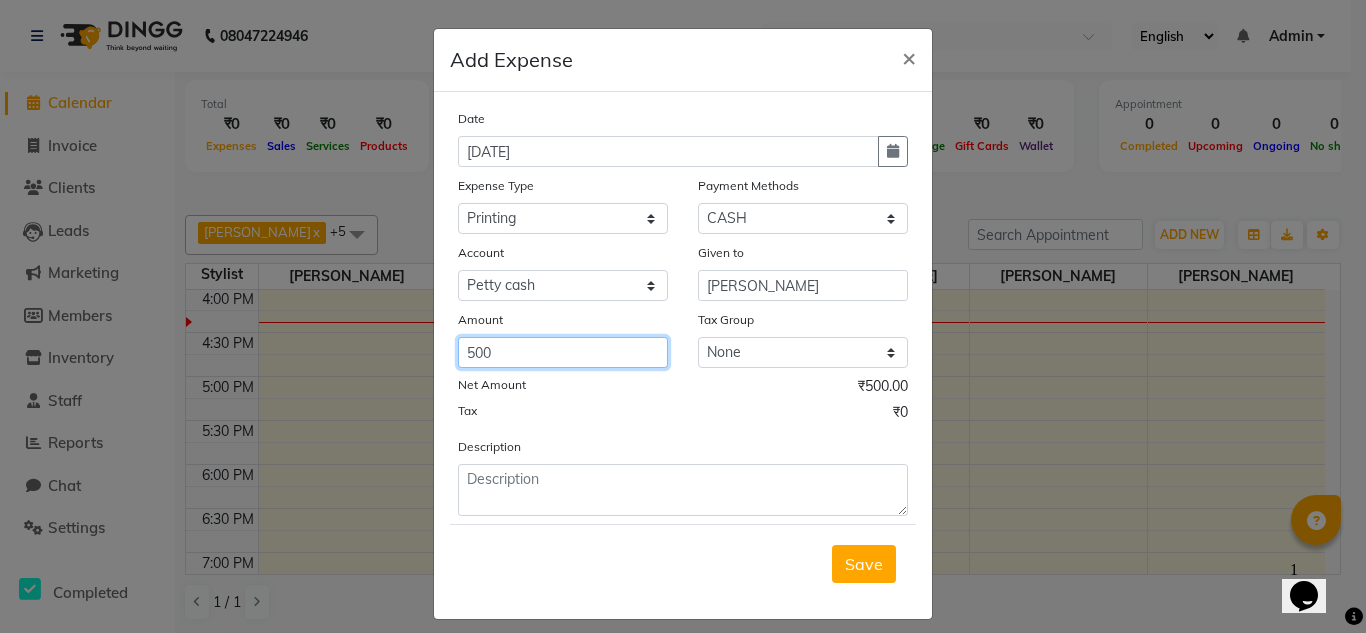 click on "500" 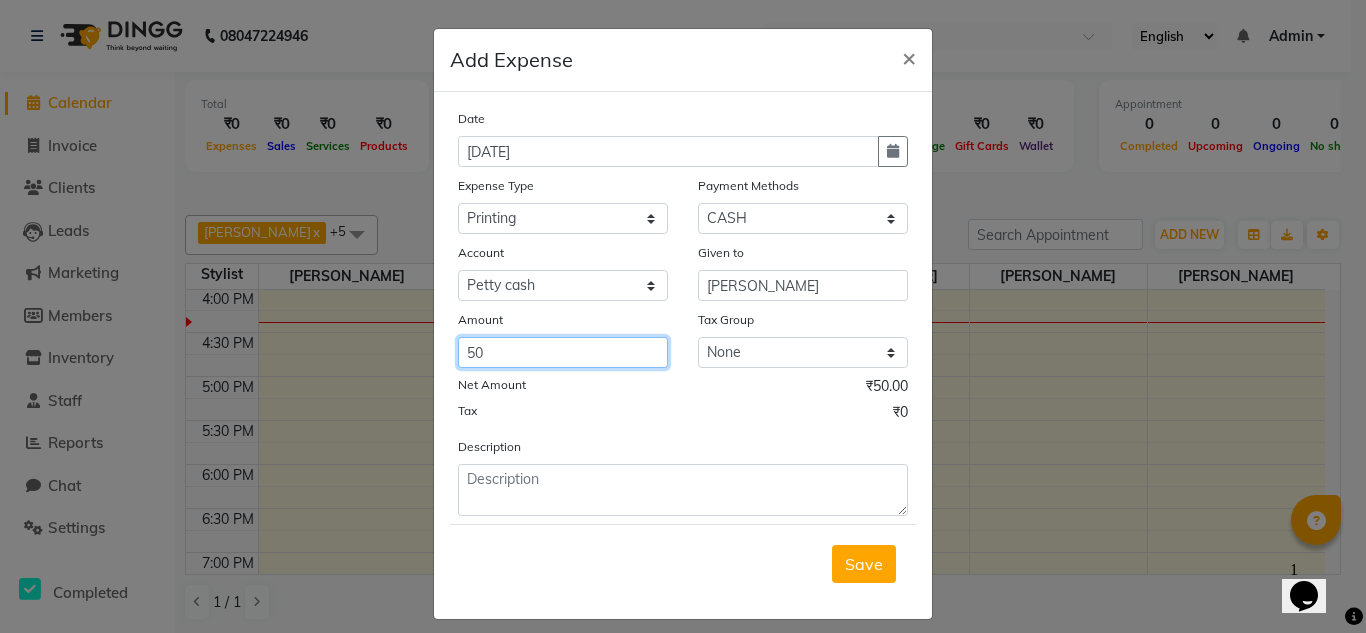 type on "5" 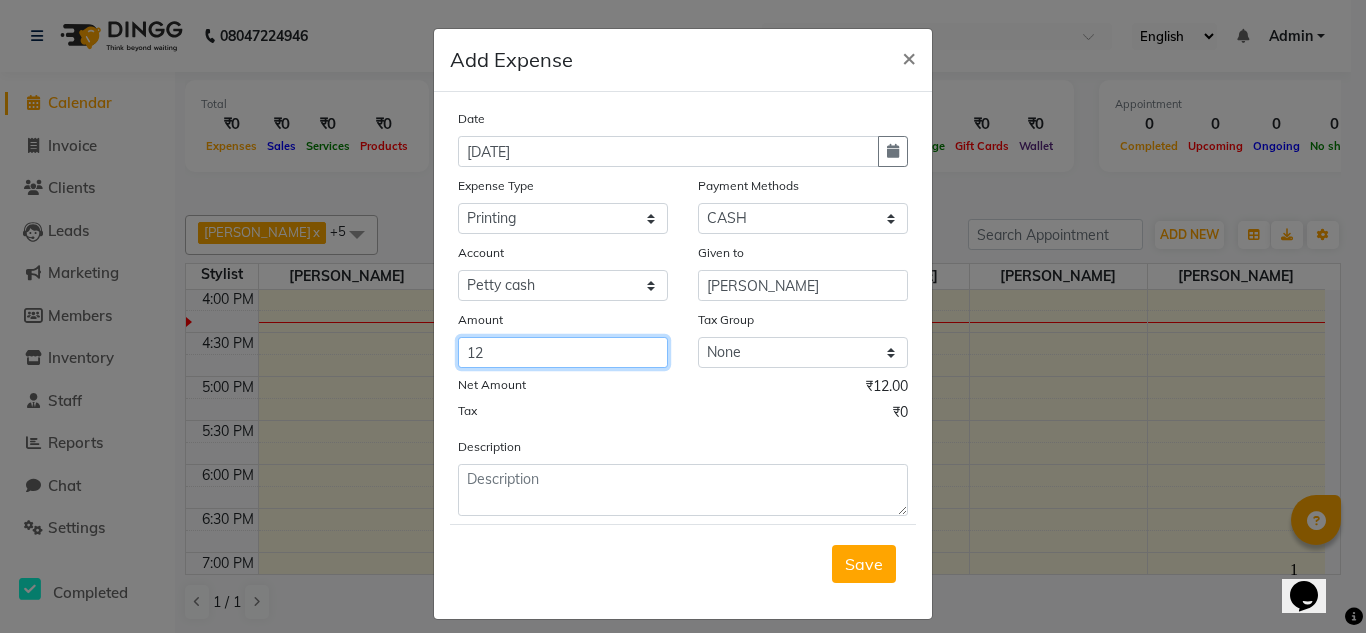 type on "12" 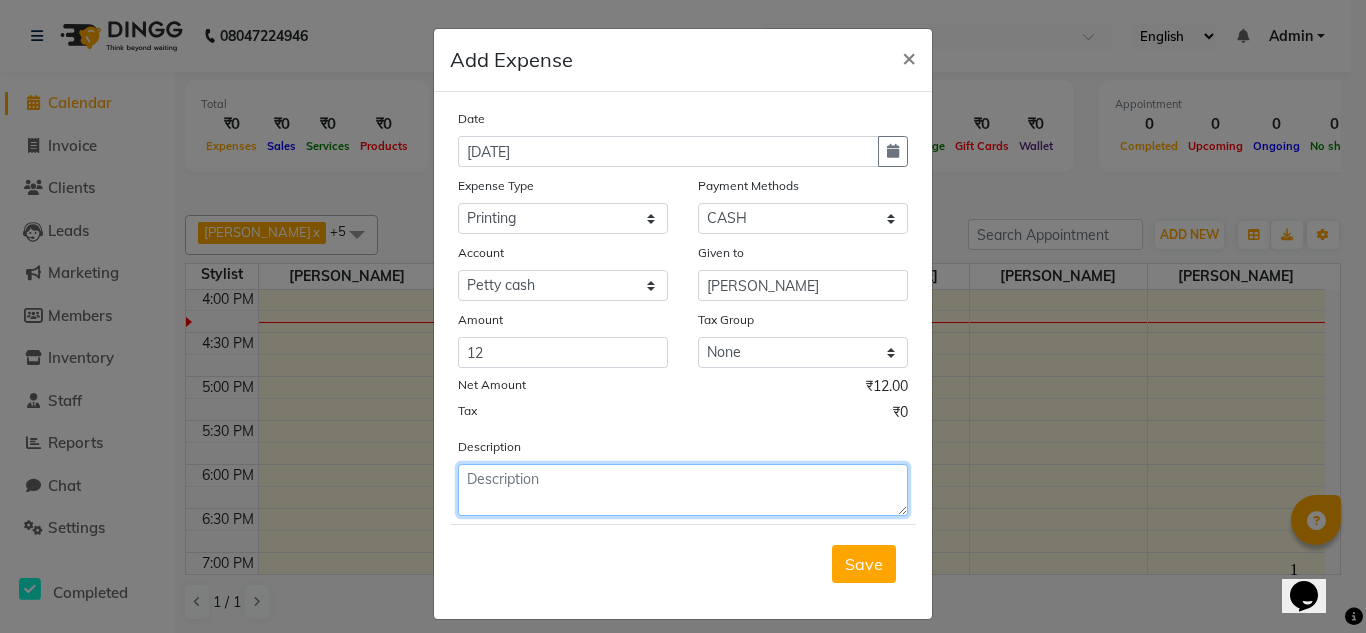 click 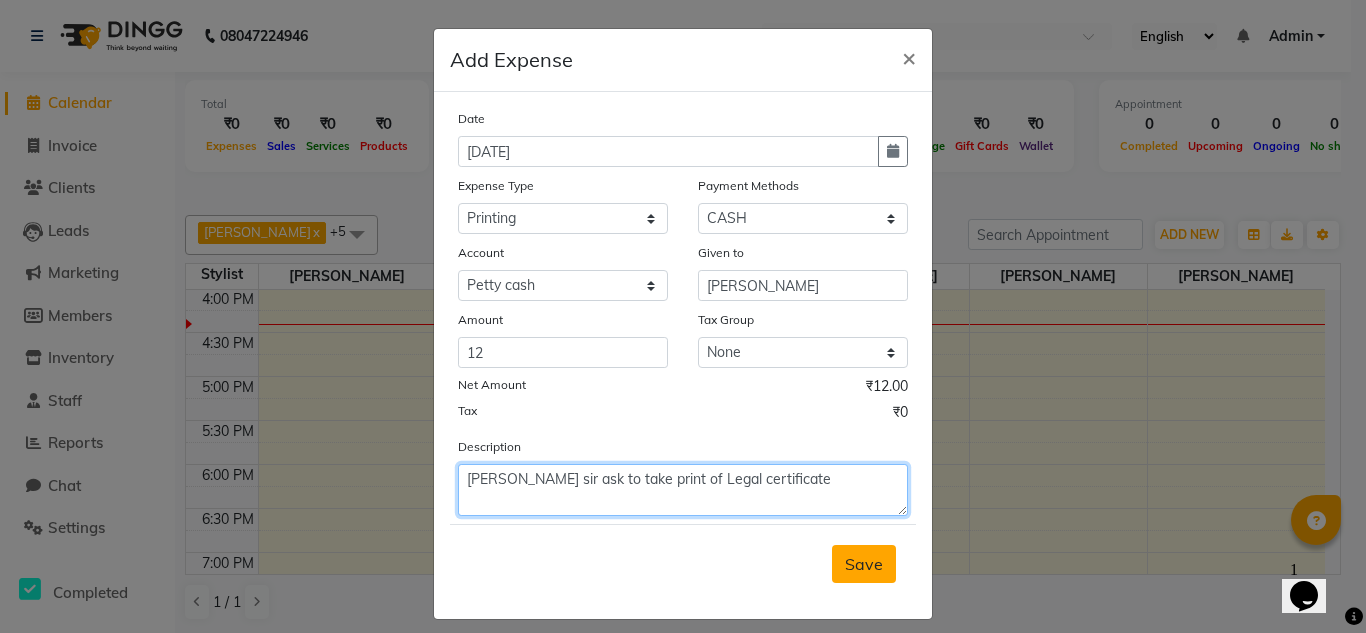 type on "Vikrant sir ask to take print of Legal certificate" 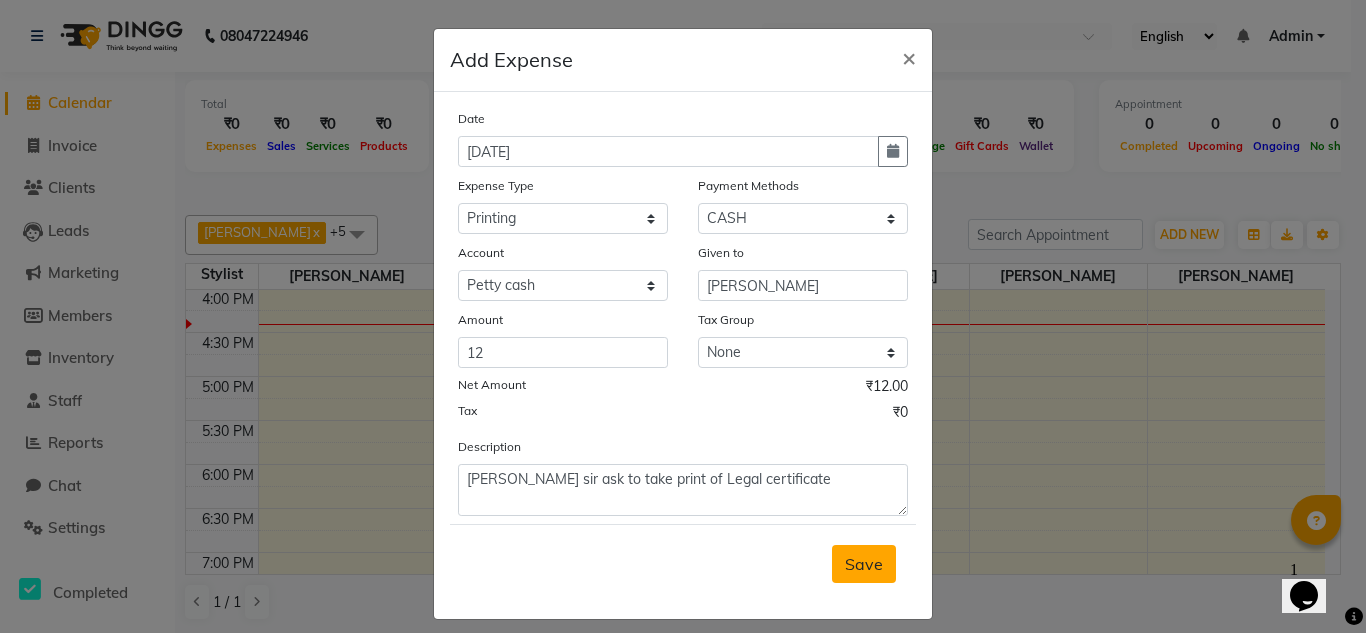 click on "Save" at bounding box center [864, 564] 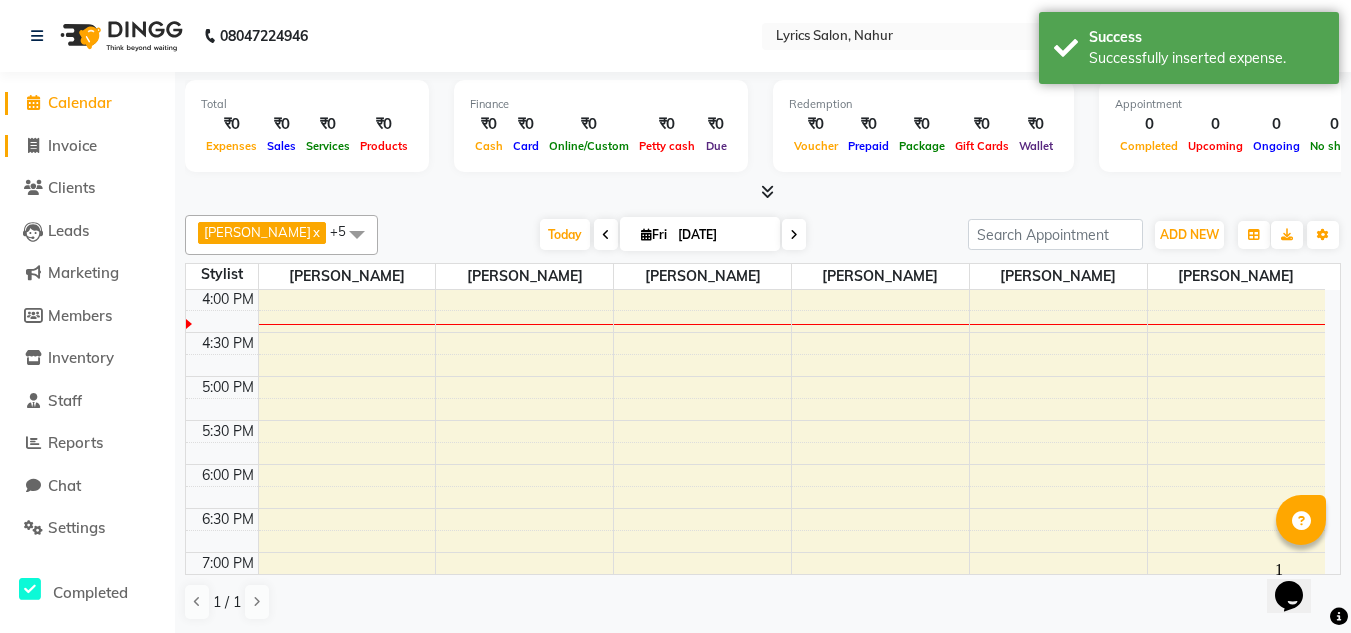 click on "Invoice" 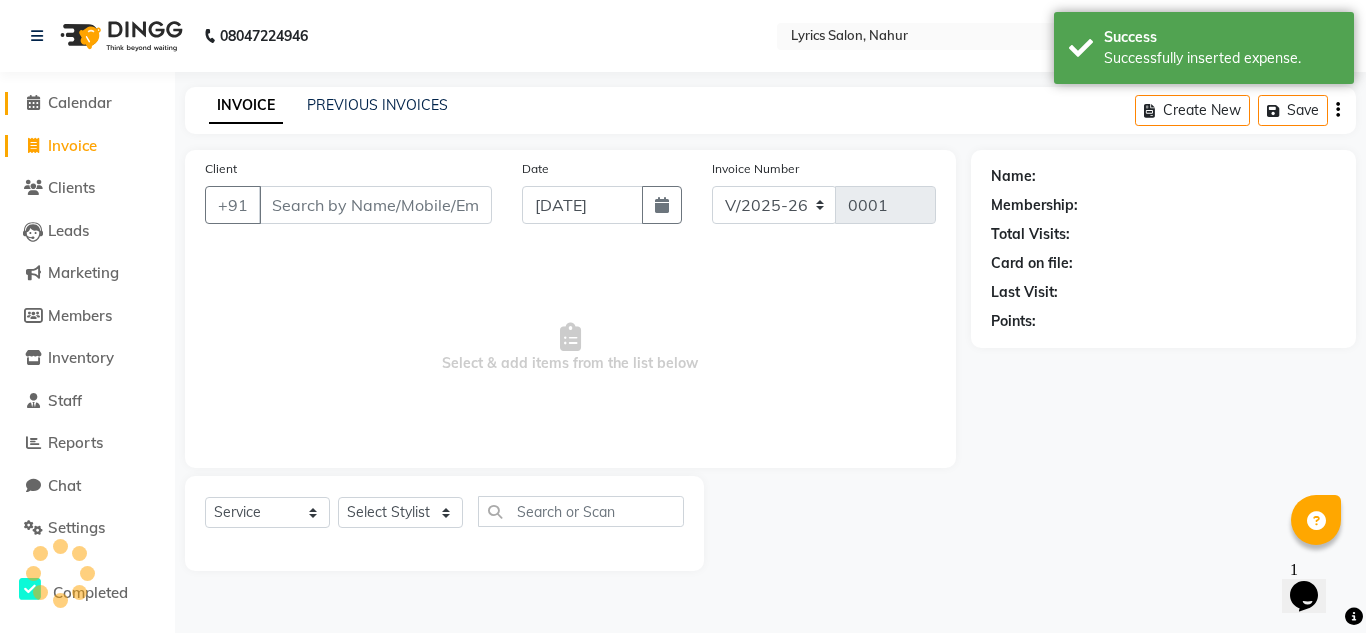 click on "Calendar" 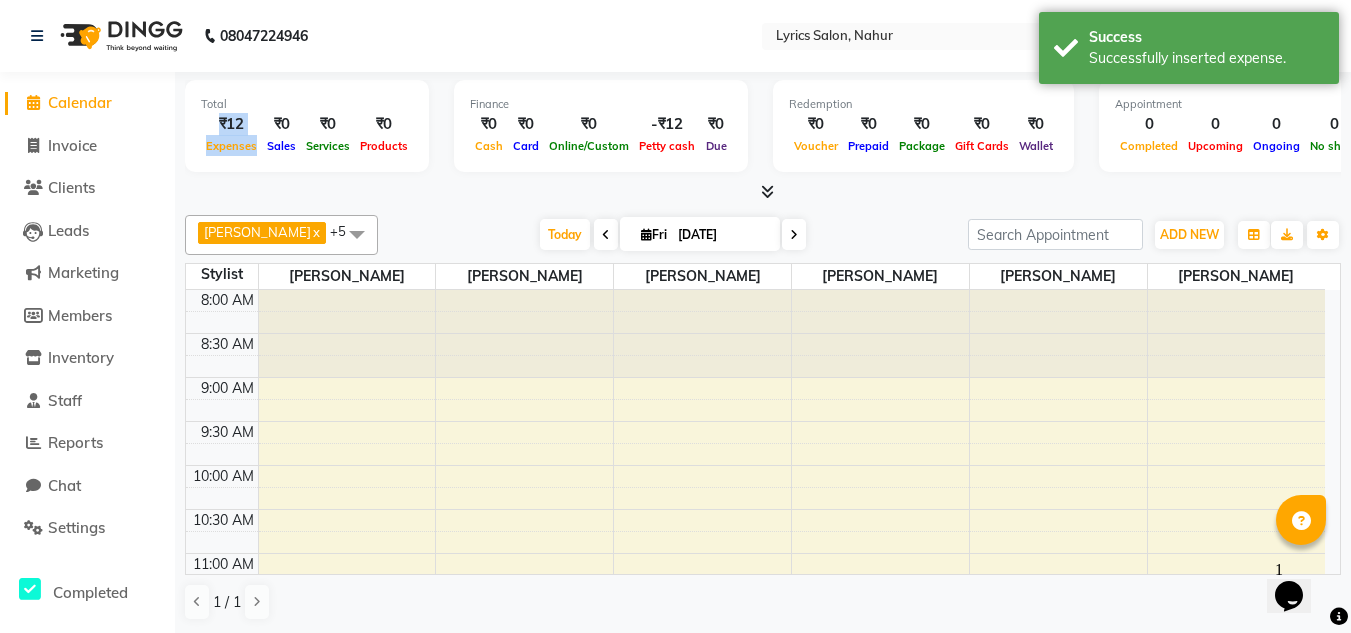 drag, startPoint x: 214, startPoint y: 128, endPoint x: 263, endPoint y: 126, distance: 49.0408 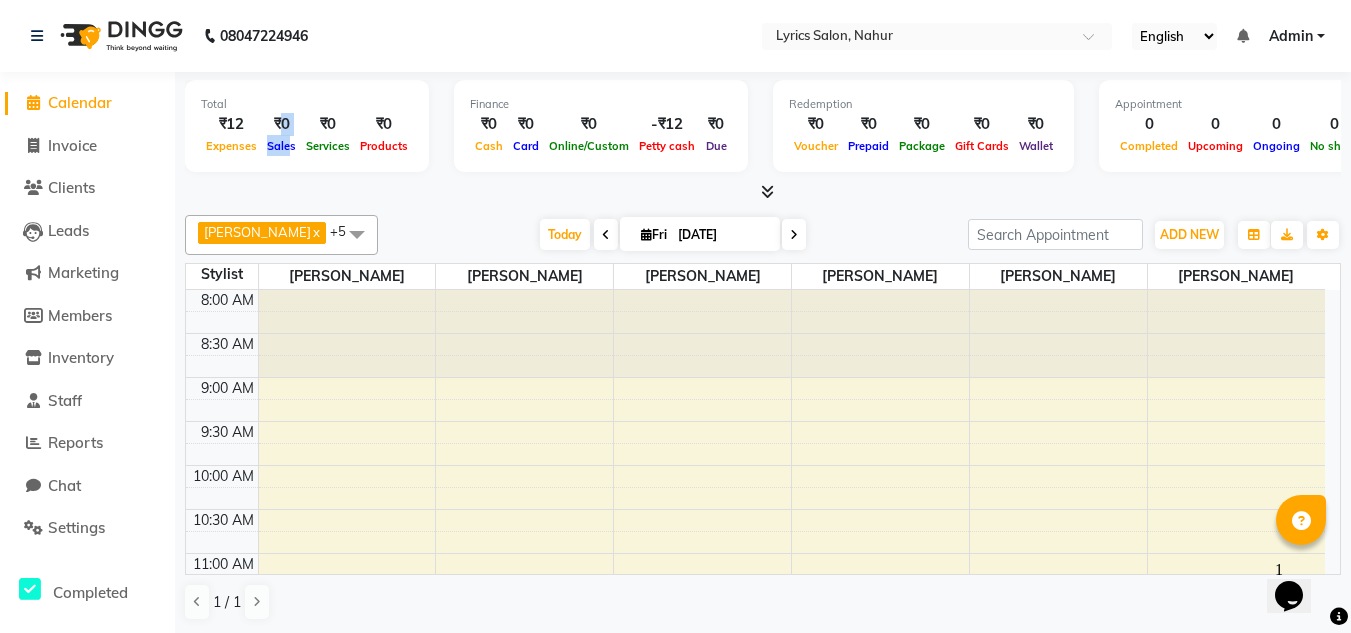 drag, startPoint x: 280, startPoint y: 116, endPoint x: 287, endPoint y: 142, distance: 26.925823 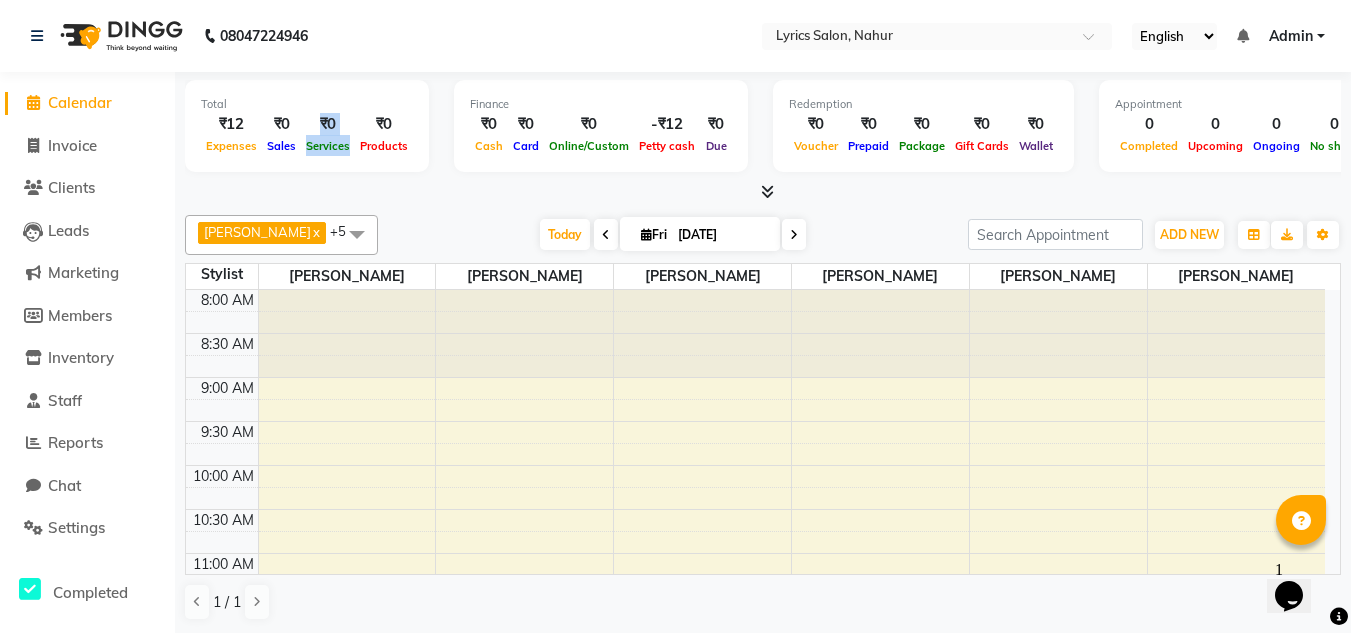 drag, startPoint x: 316, startPoint y: 124, endPoint x: 348, endPoint y: 146, distance: 38.832977 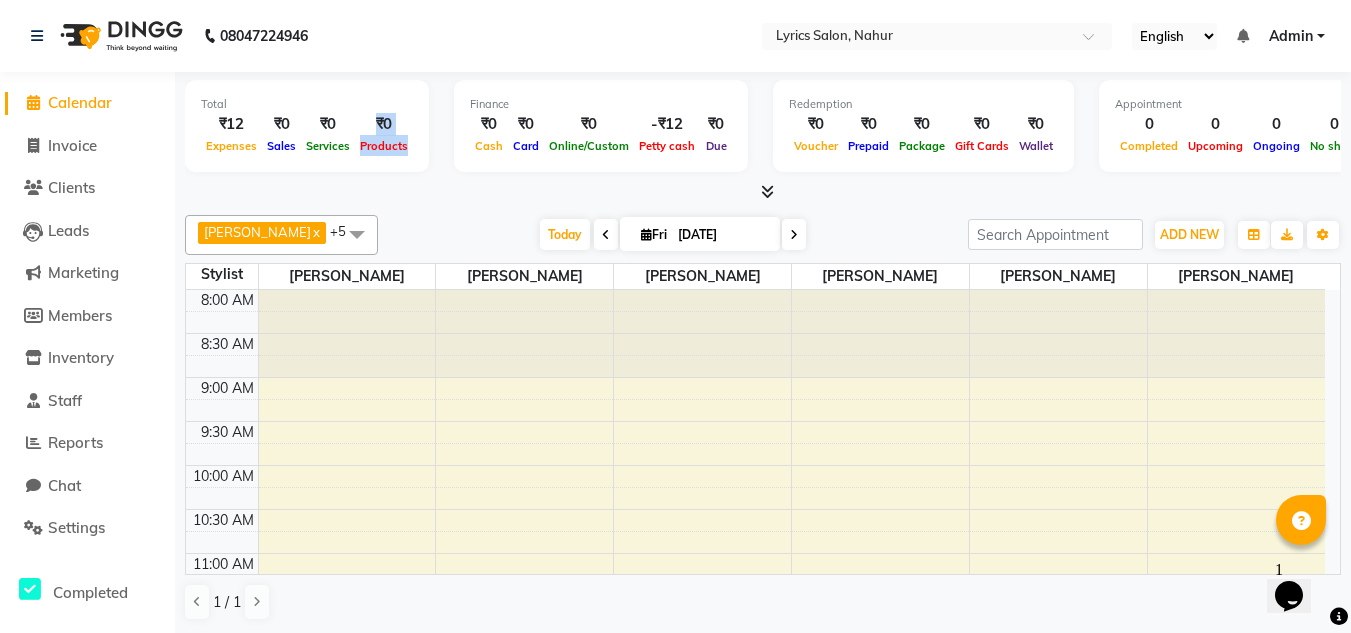 drag, startPoint x: 368, startPoint y: 121, endPoint x: 401, endPoint y: 148, distance: 42.638012 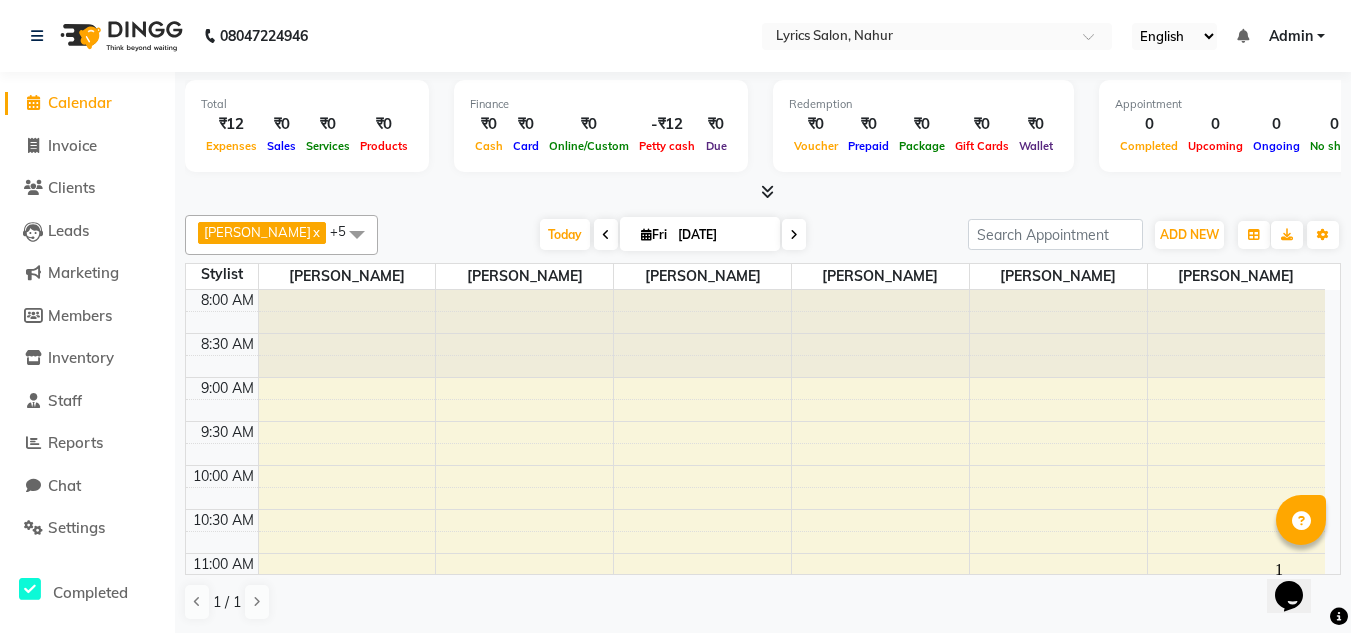 click on "Total  ₹12  Expenses ₹0  Sales ₹0  Services ₹0  Products Finance  ₹0  Cash ₹0  Card ₹0  Online/Custom -₹12 Petty cash ₹0 Due  Redemption  ₹0 Voucher ₹0 Prepaid ₹0 Package ₹0  Gift Cards ₹0  Wallet  Appointment  0 Completed 0 Upcoming 0 Ongoing 0 No show  Other sales  ₹0  Packages ₹0  Memberships ₹0  Vouchers ₹0  Prepaids ₹0  Gift Cards" at bounding box center [763, 129] 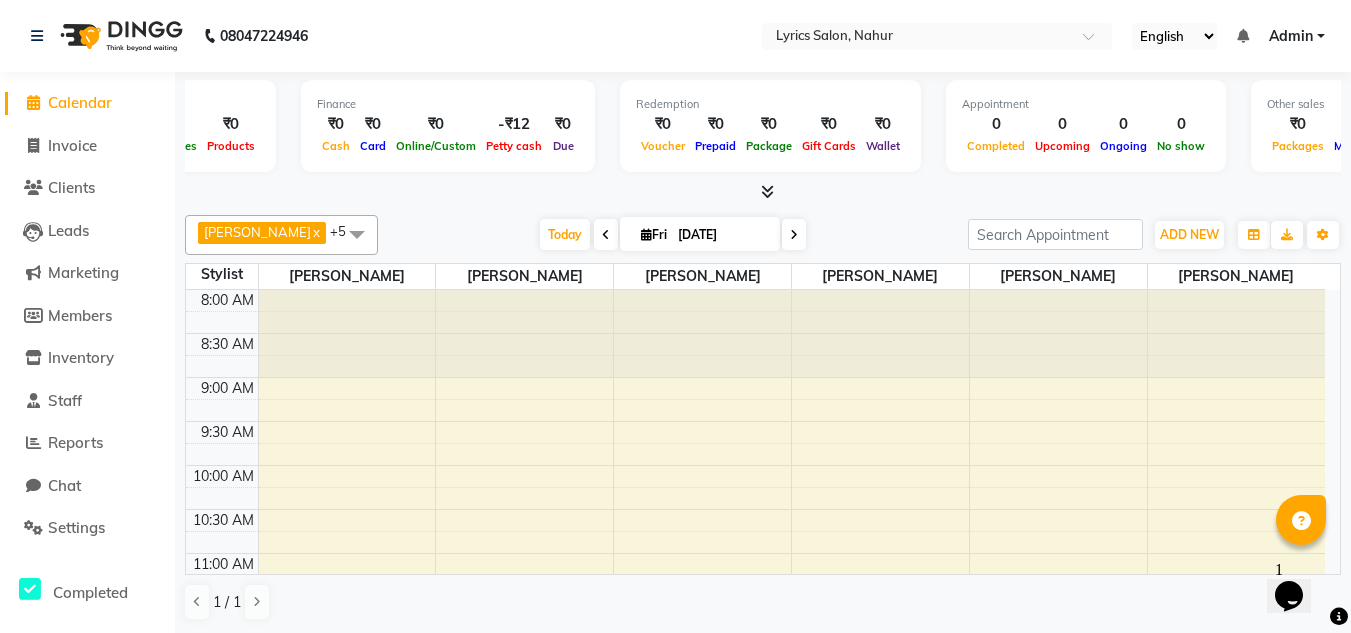 scroll, scrollTop: 0, scrollLeft: 156, axis: horizontal 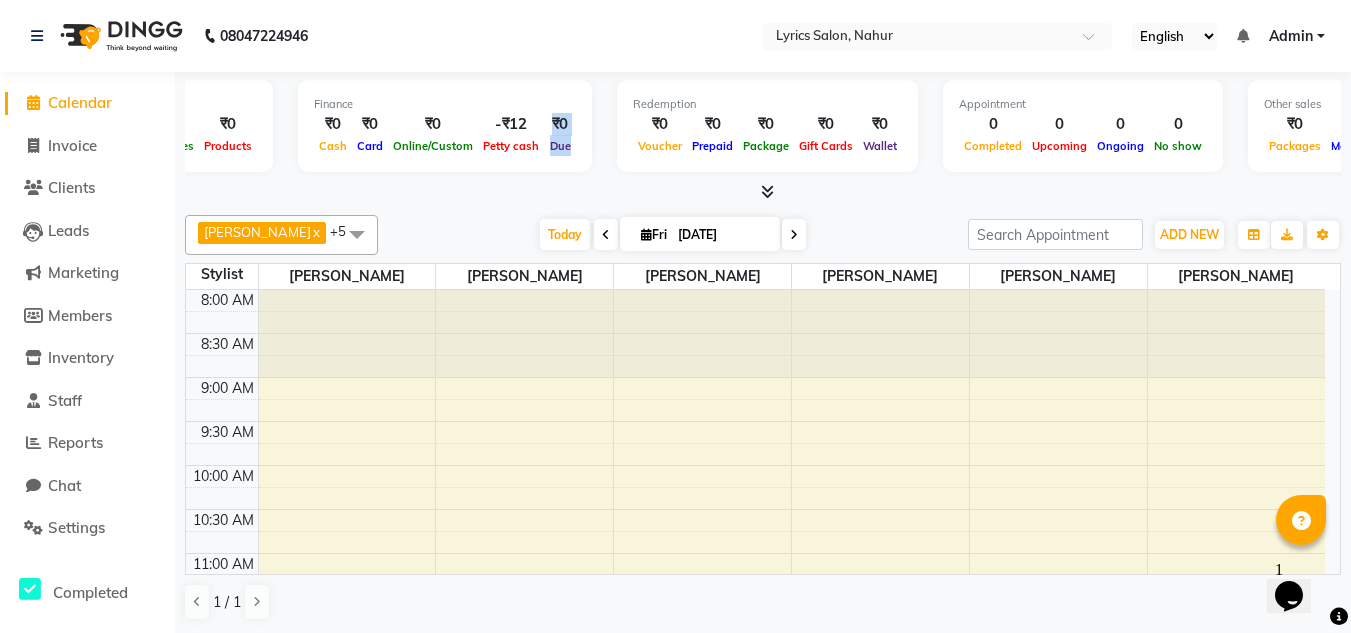 drag, startPoint x: 534, startPoint y: 122, endPoint x: 573, endPoint y: 143, distance: 44.294468 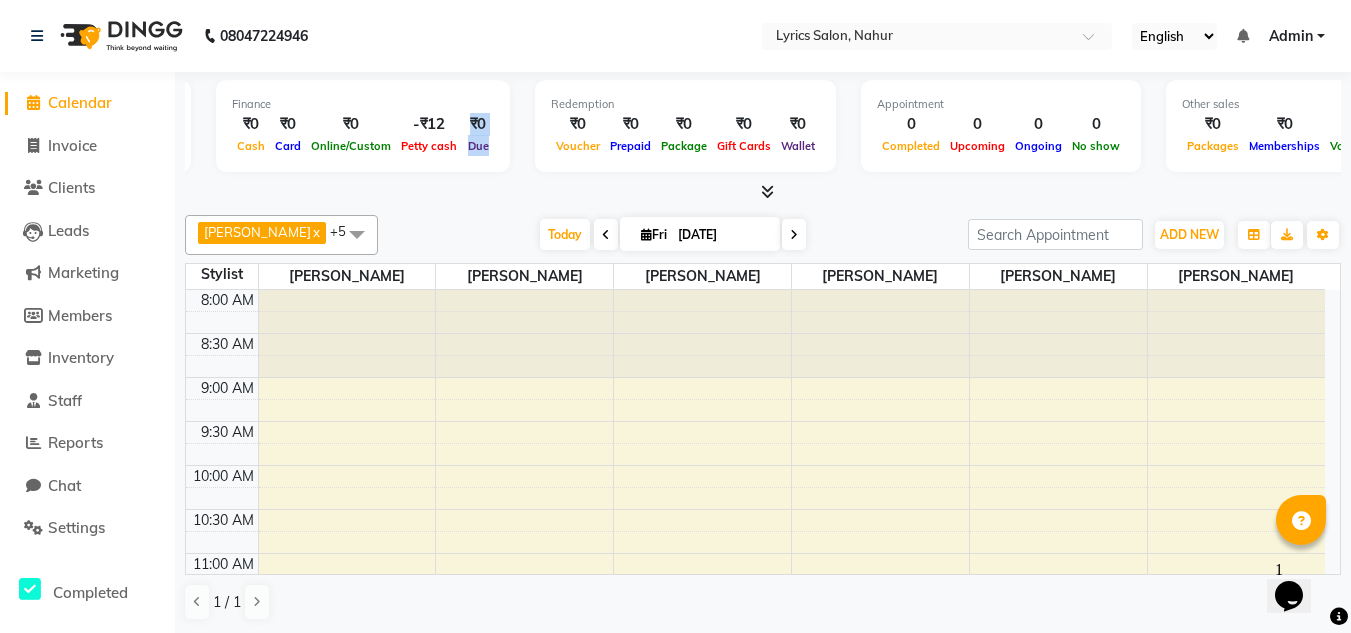 scroll, scrollTop: 0, scrollLeft: 243, axis: horizontal 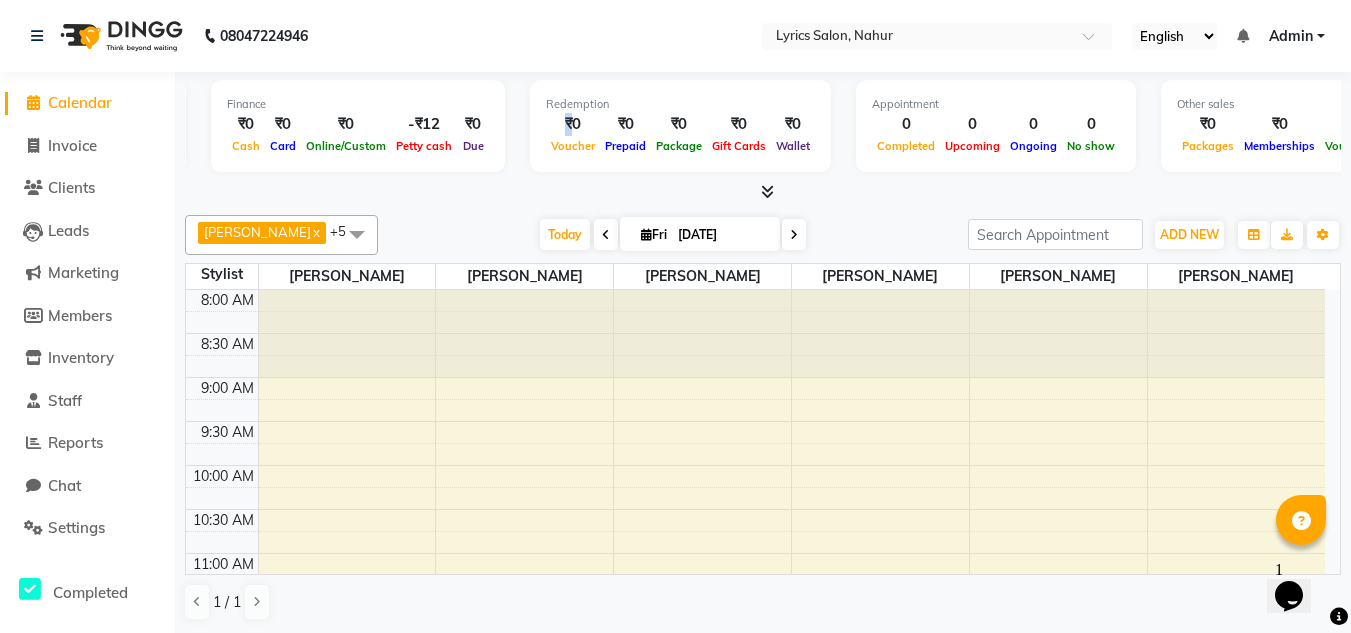 drag, startPoint x: 545, startPoint y: 116, endPoint x: 562, endPoint y: 133, distance: 24.04163 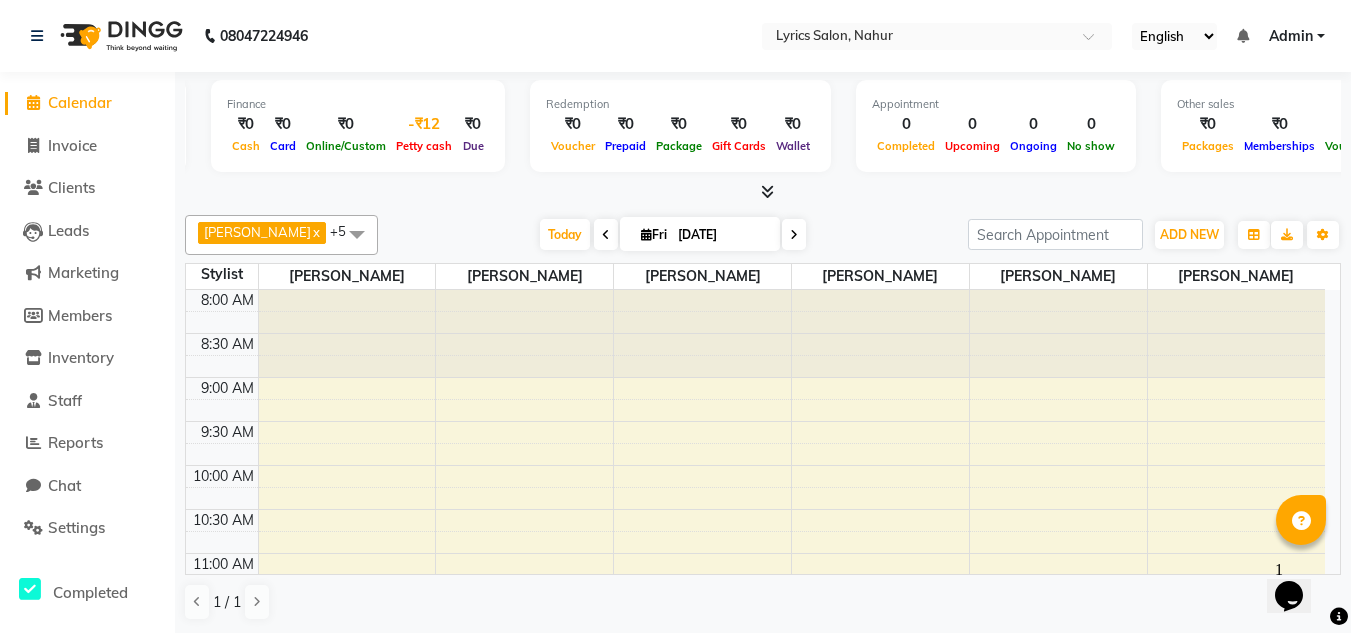 click on "-₹12" at bounding box center (424, 124) 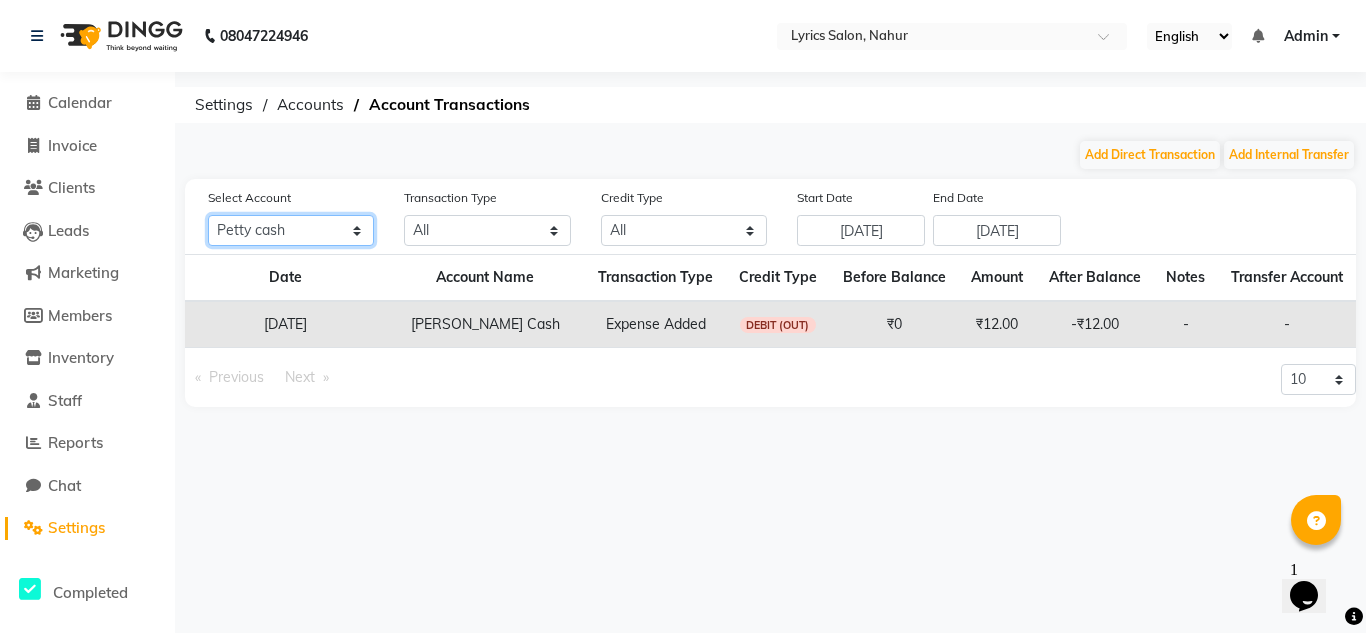 click on "All Petty cash Default account" 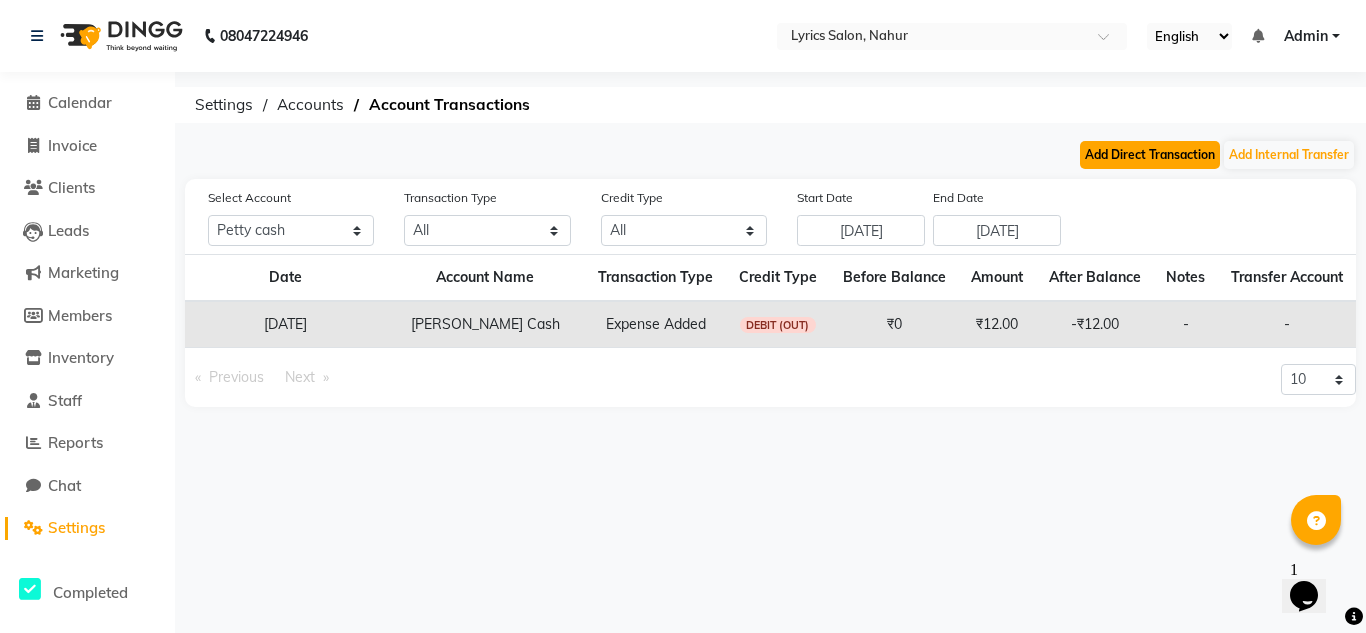 click on "Add Direct Transaction" 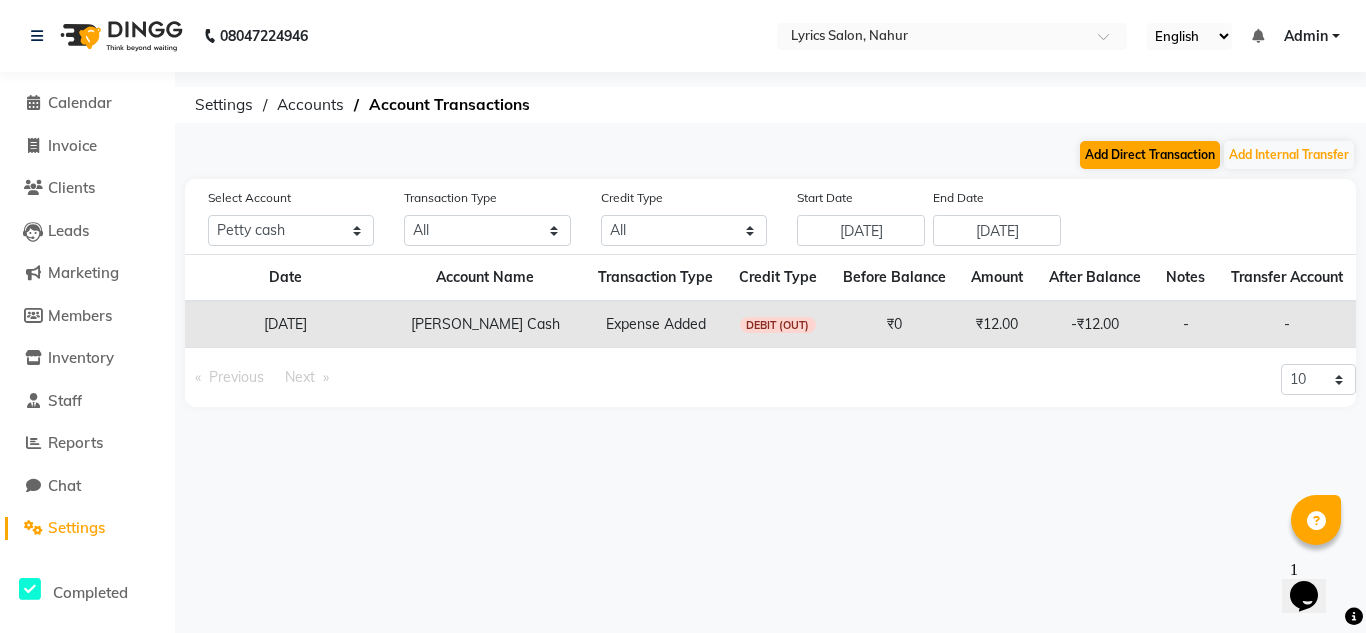 select on "direct" 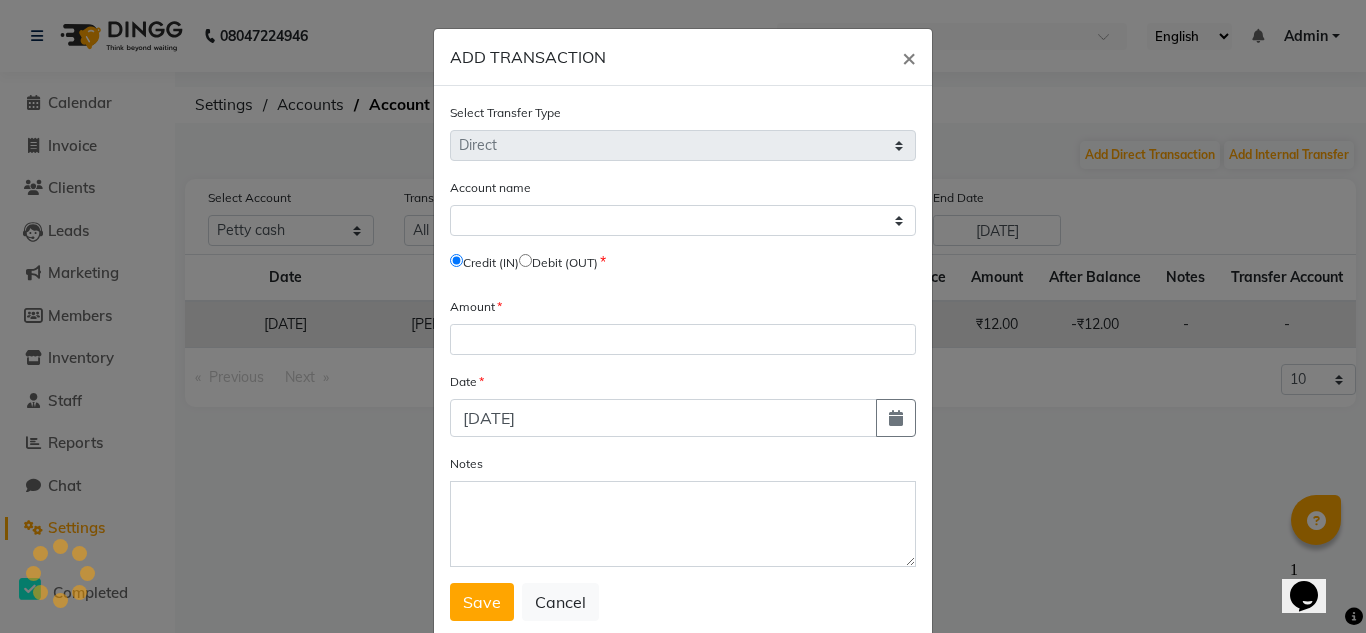 select on "7836" 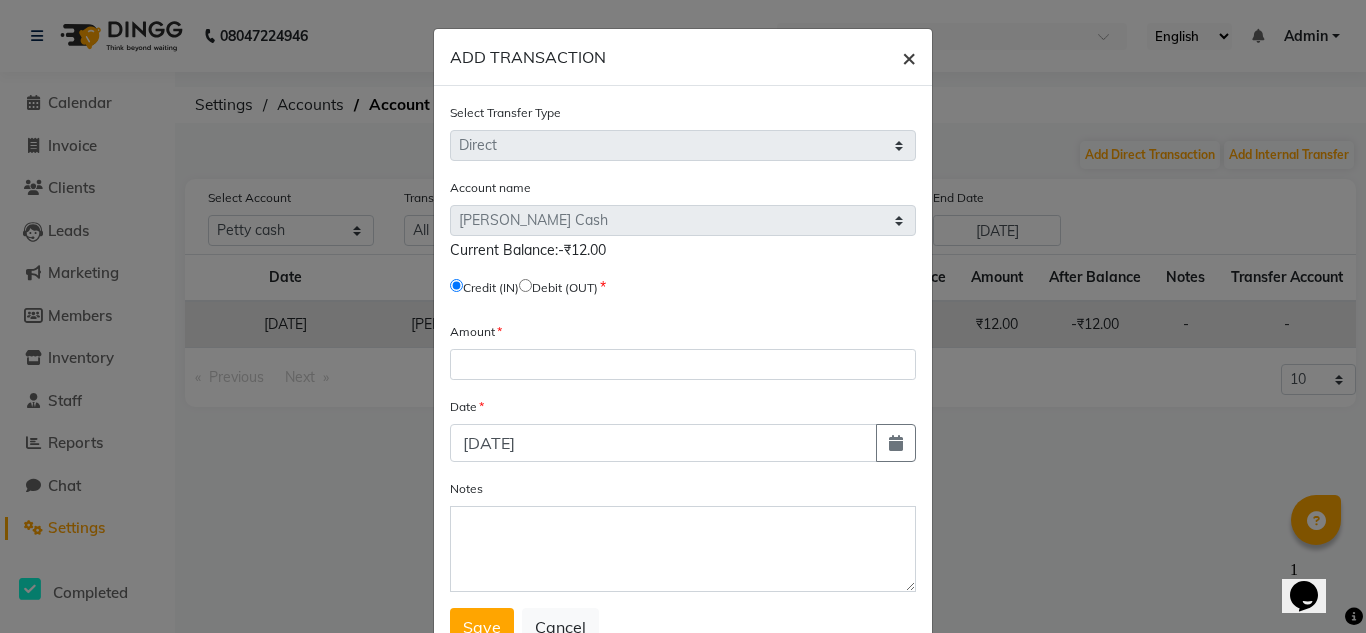 click on "×" 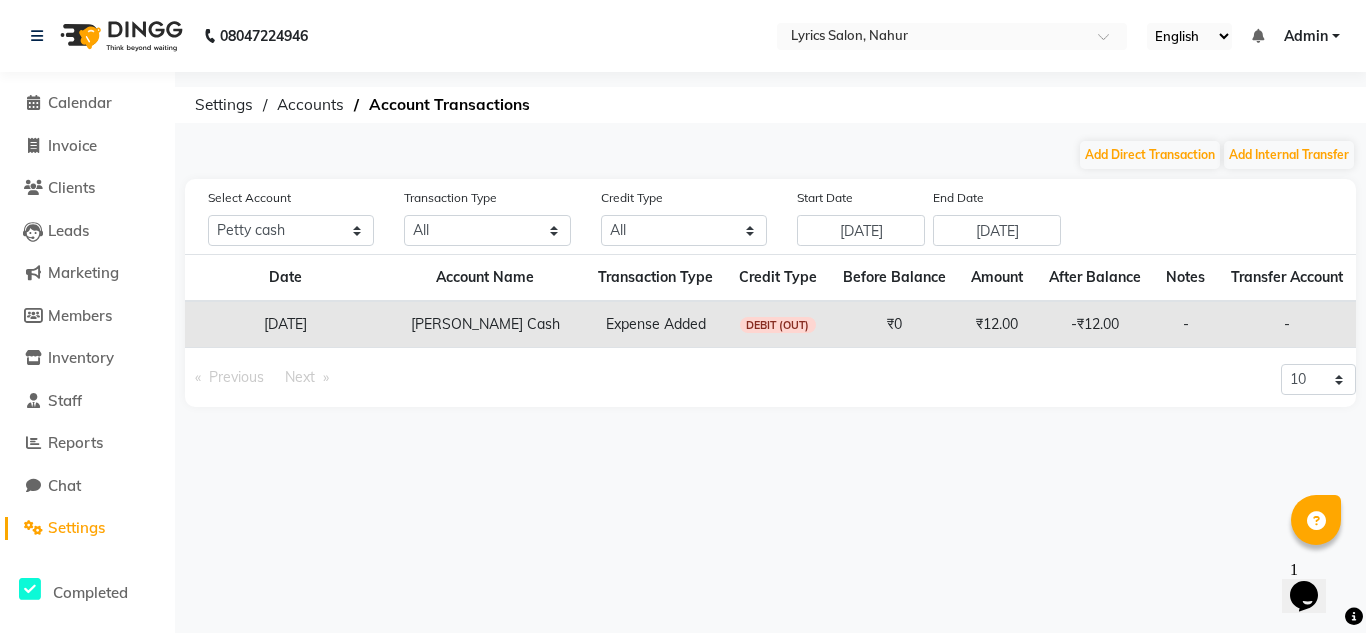 click on "Settings" 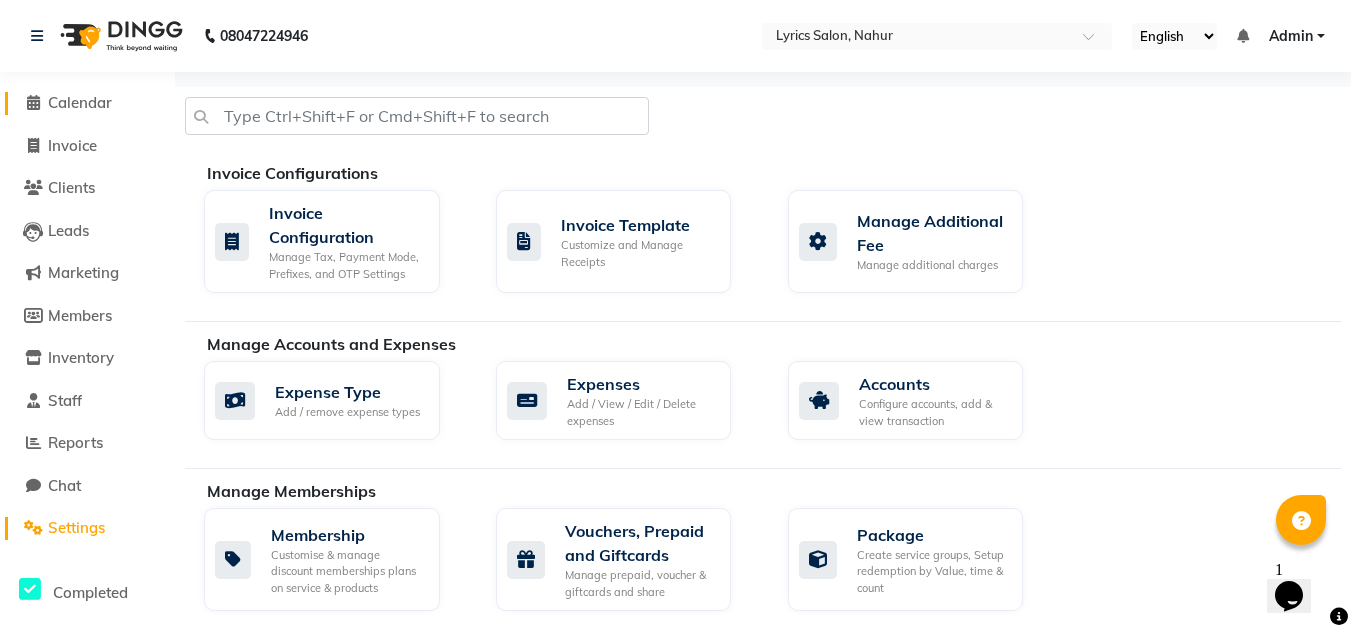 click on "Calendar" 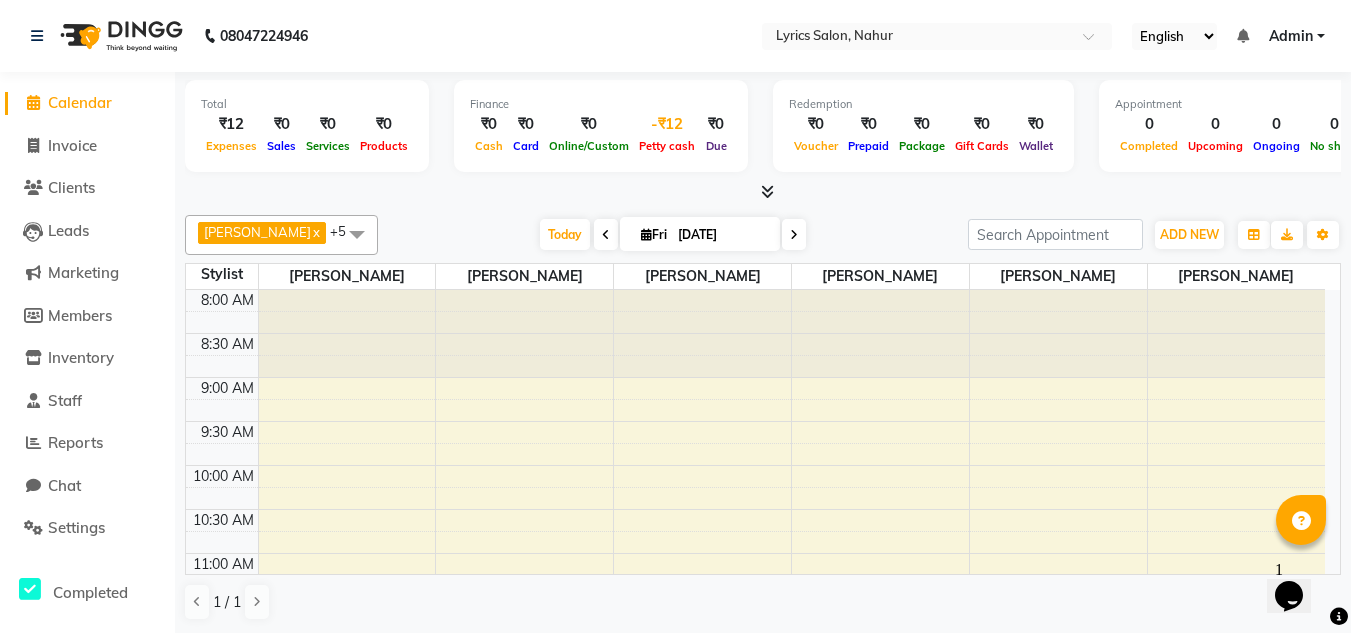 click on "Petty cash" at bounding box center [667, 146] 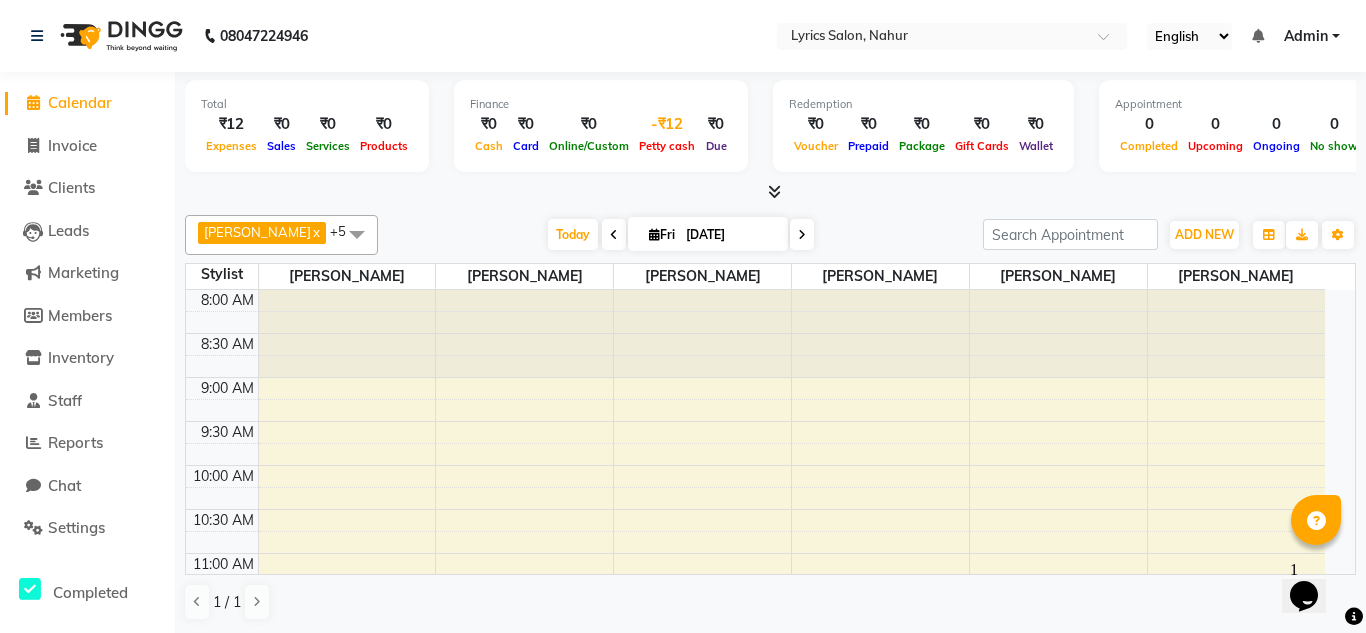 select on "7836" 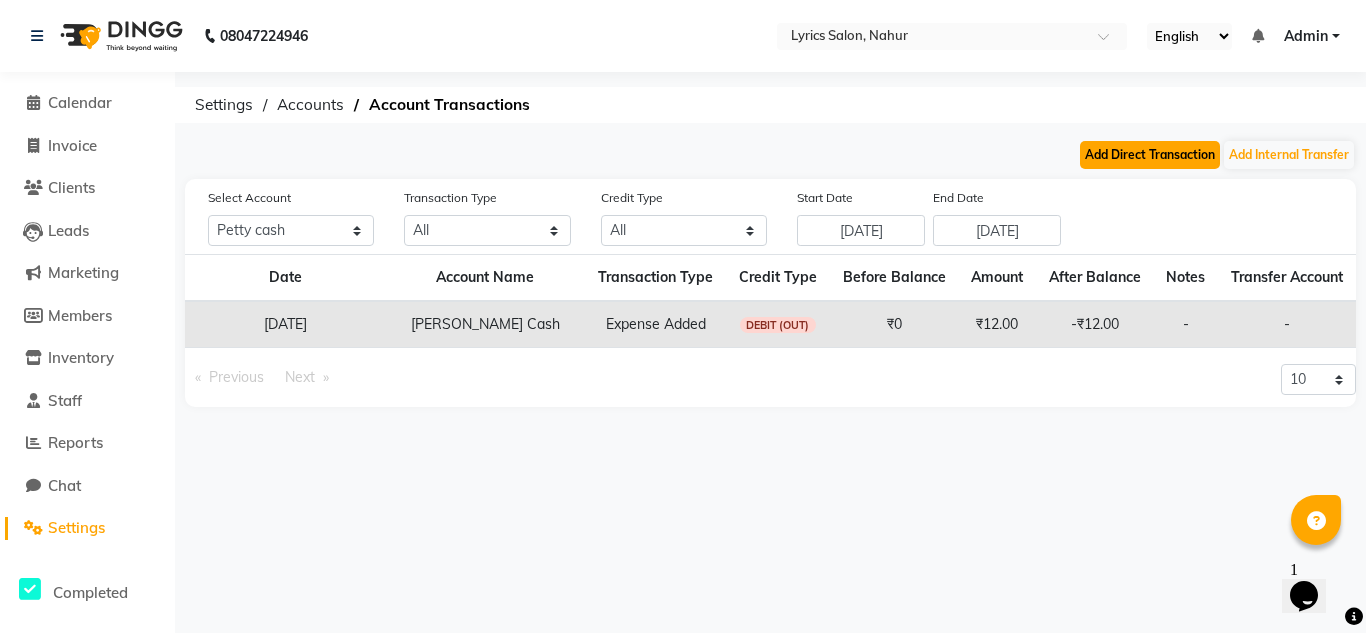 click on "Add Direct Transaction" 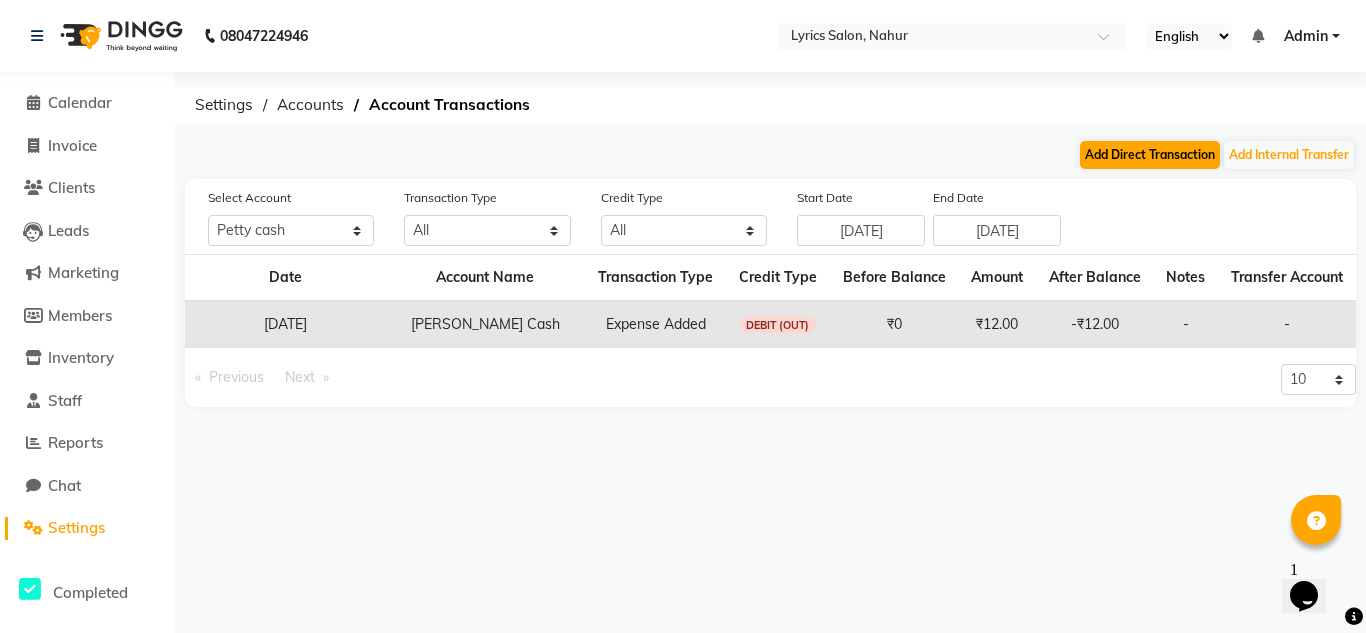 select on "direct" 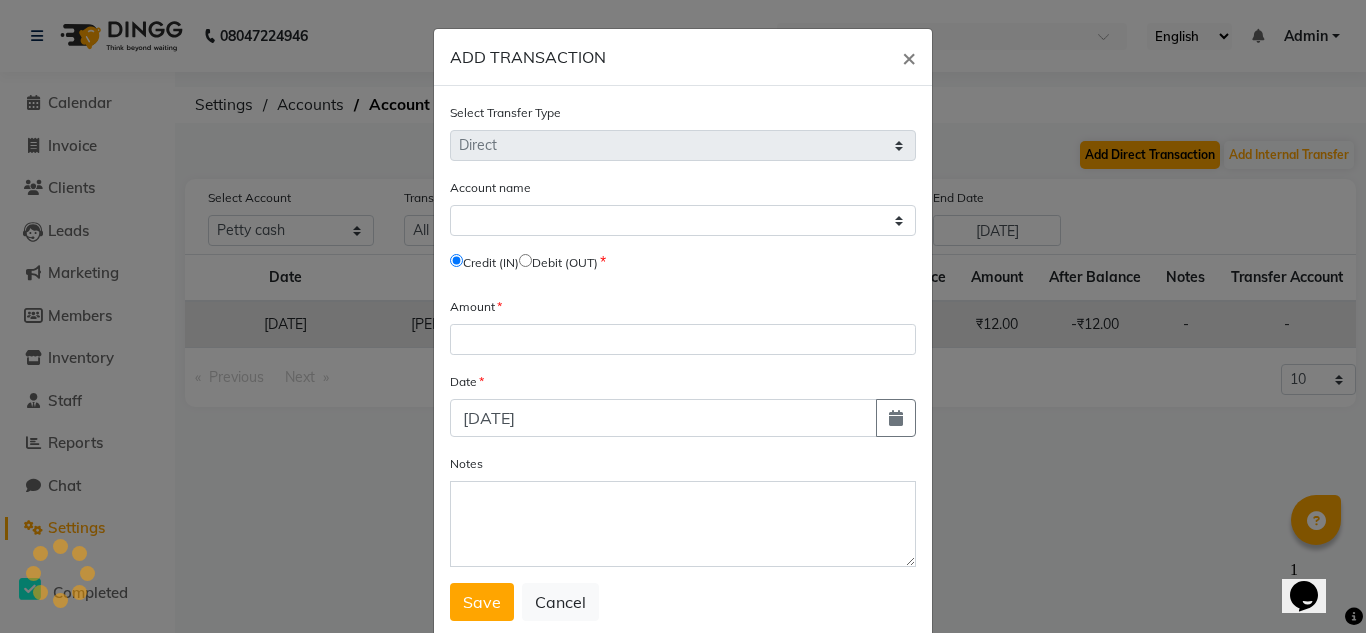 select on "7836" 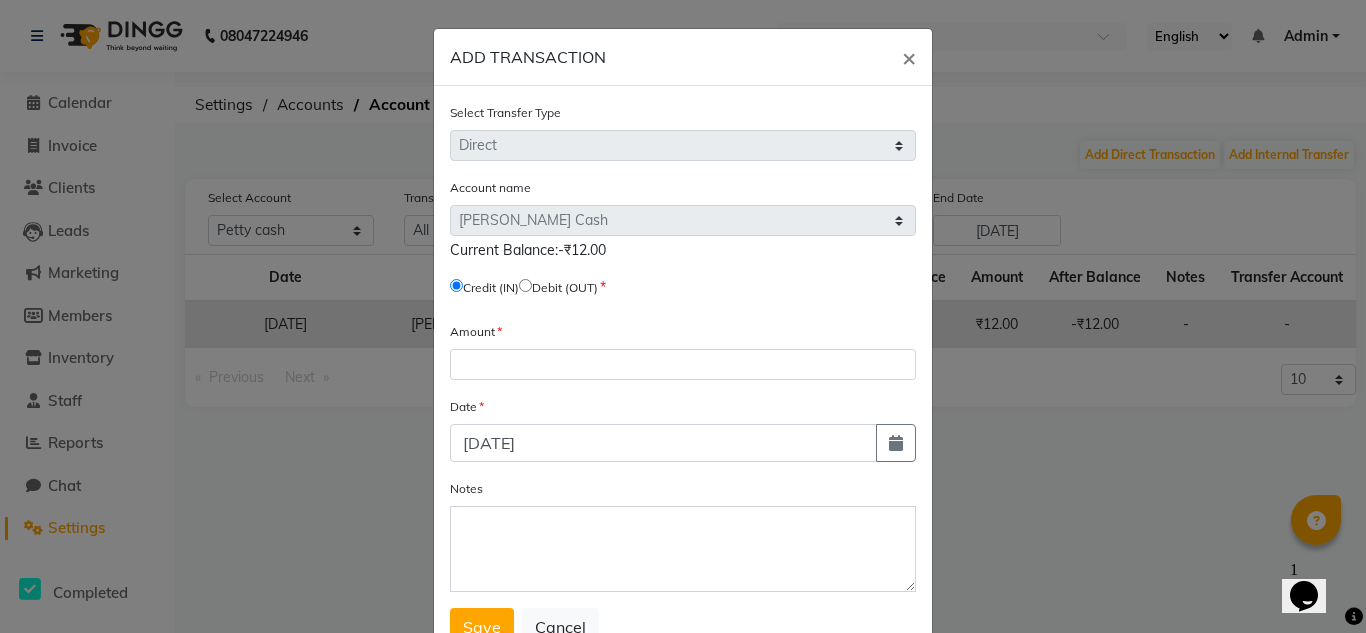 click 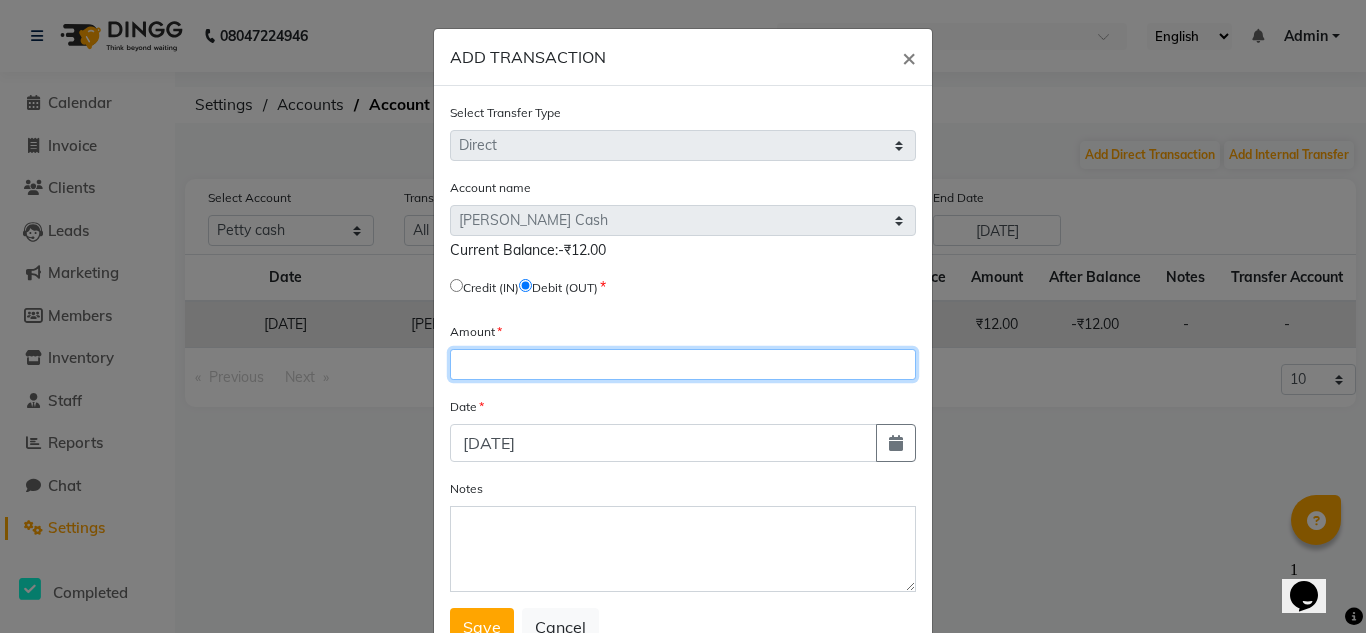 click 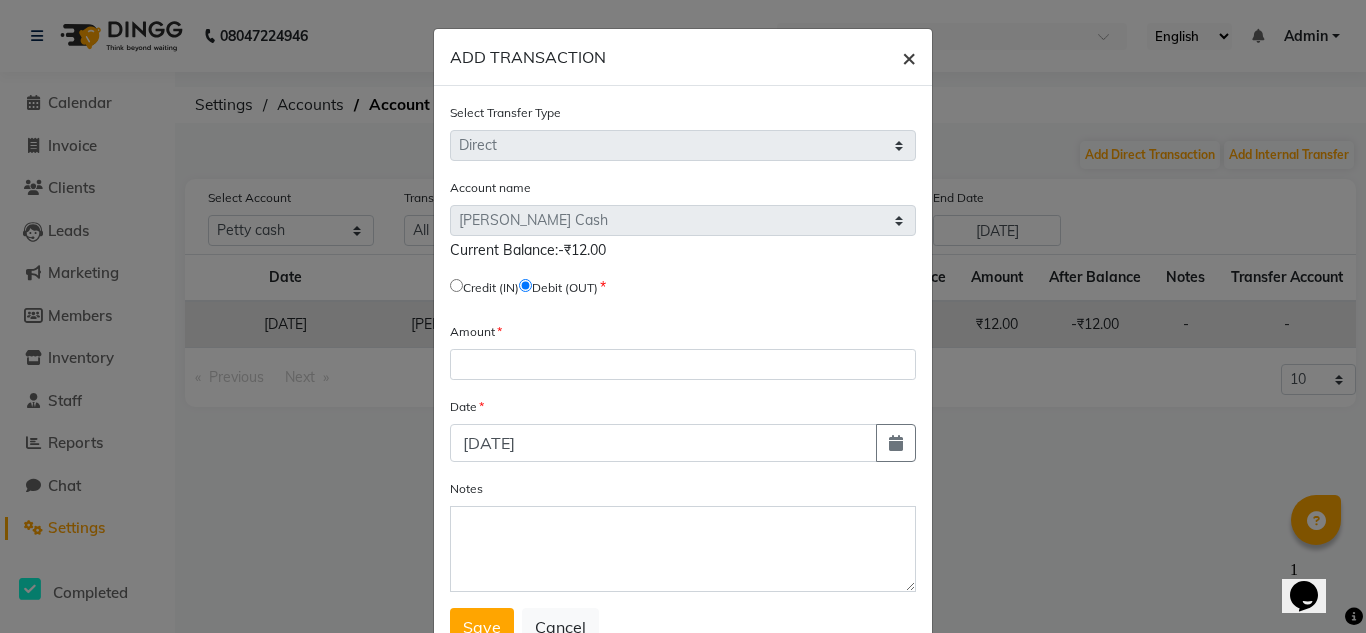 click on "×" 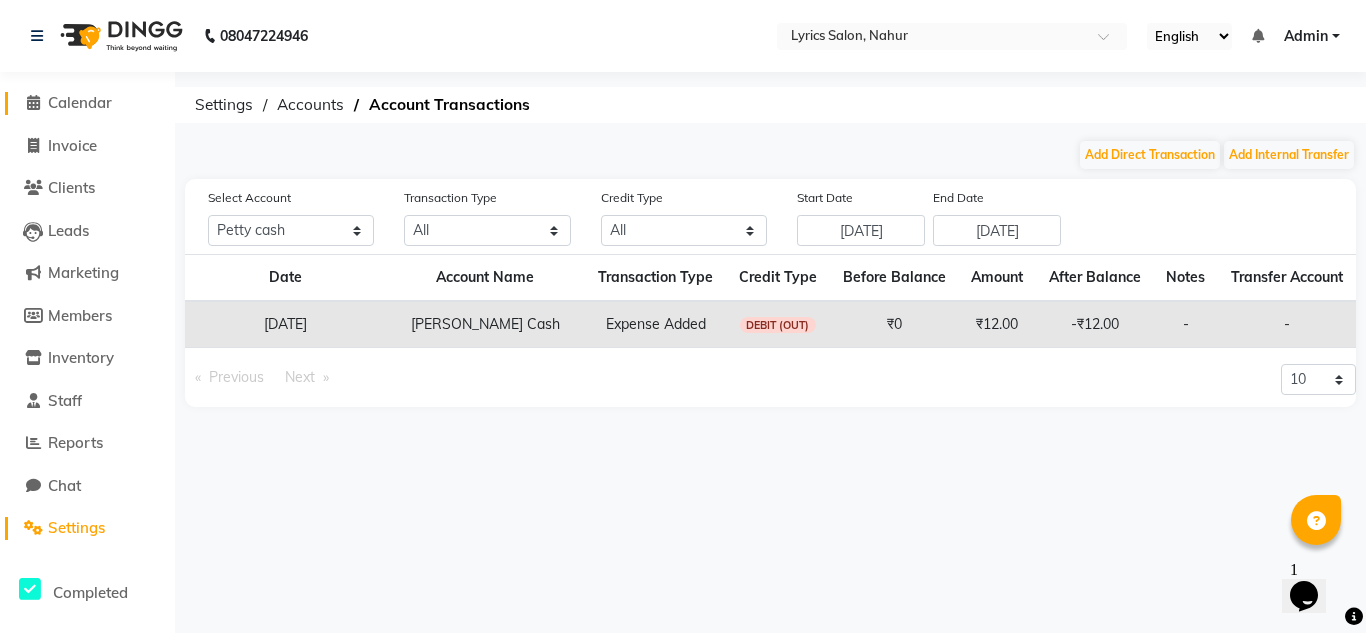 click on "Calendar" 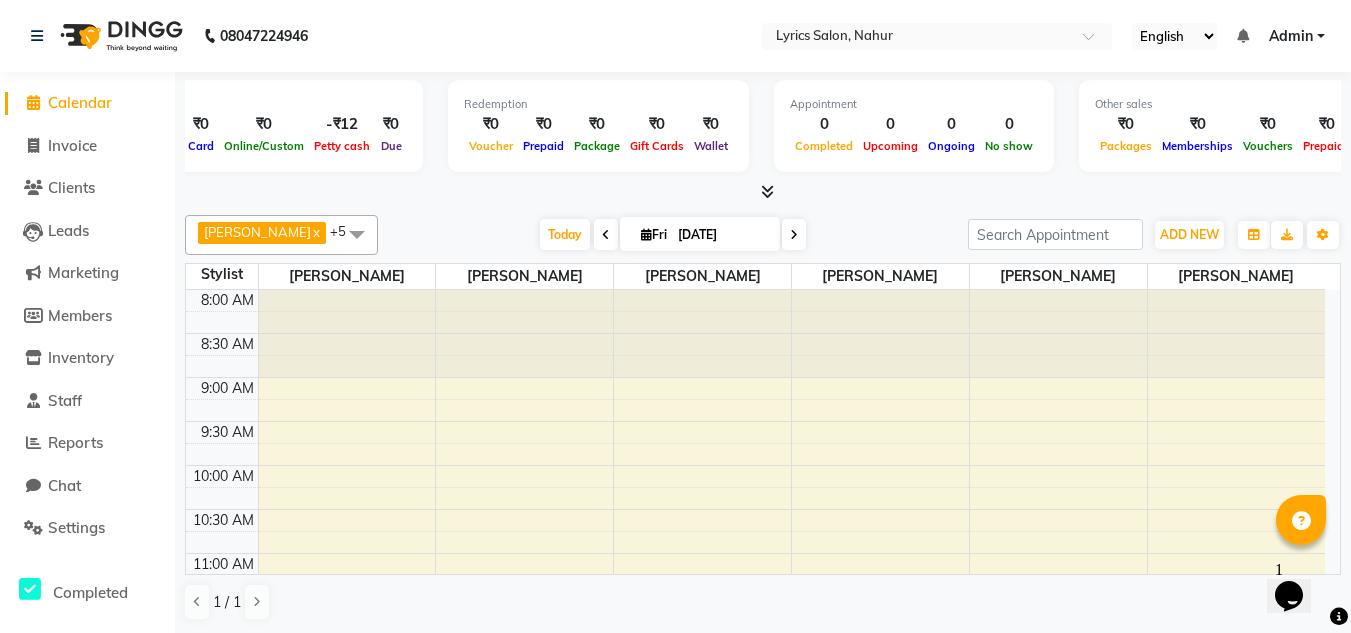 scroll, scrollTop: 0, scrollLeft: 372, axis: horizontal 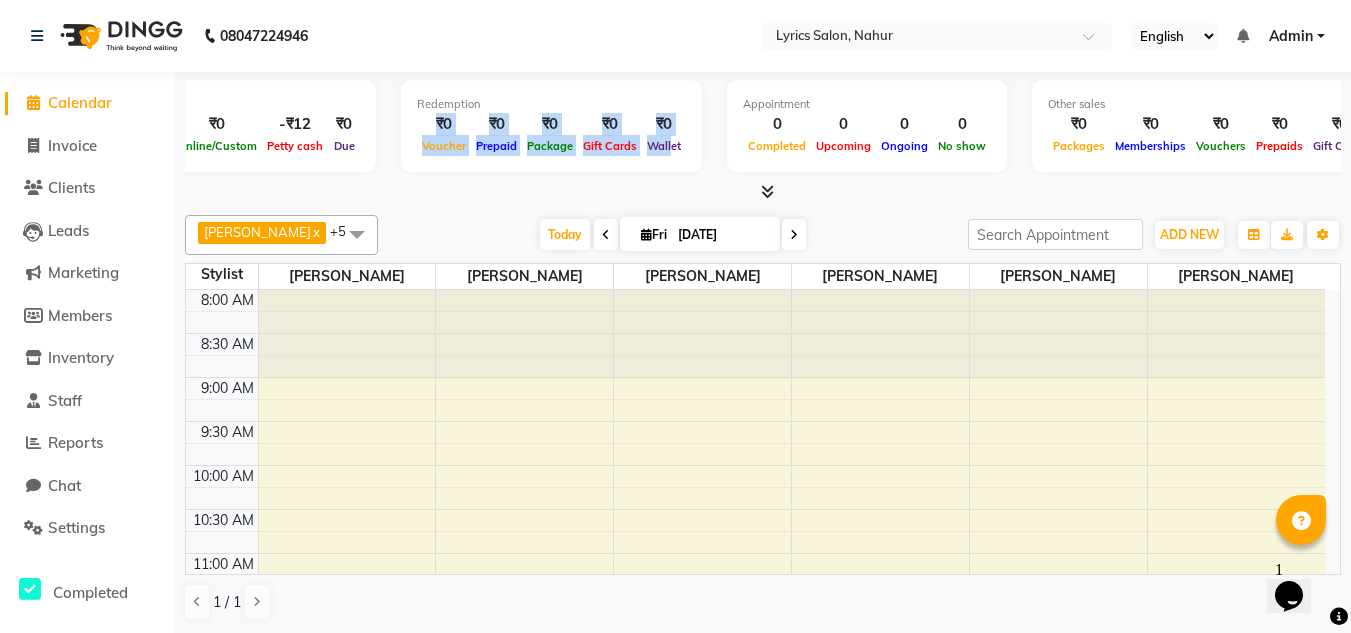 drag, startPoint x: 414, startPoint y: 117, endPoint x: 661, endPoint y: 154, distance: 249.75587 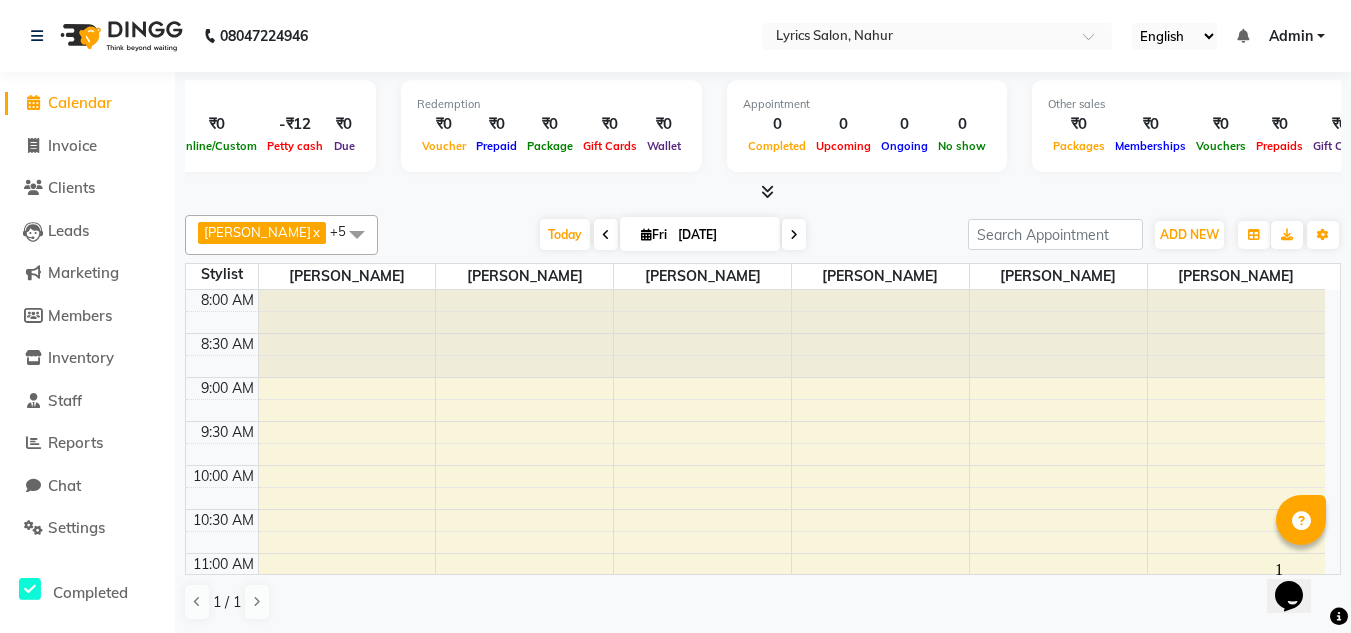 click on "Redemption  ₹0 Voucher ₹0 Prepaid ₹0 Package ₹0  Gift Cards ₹0  Wallet" at bounding box center [551, 126] 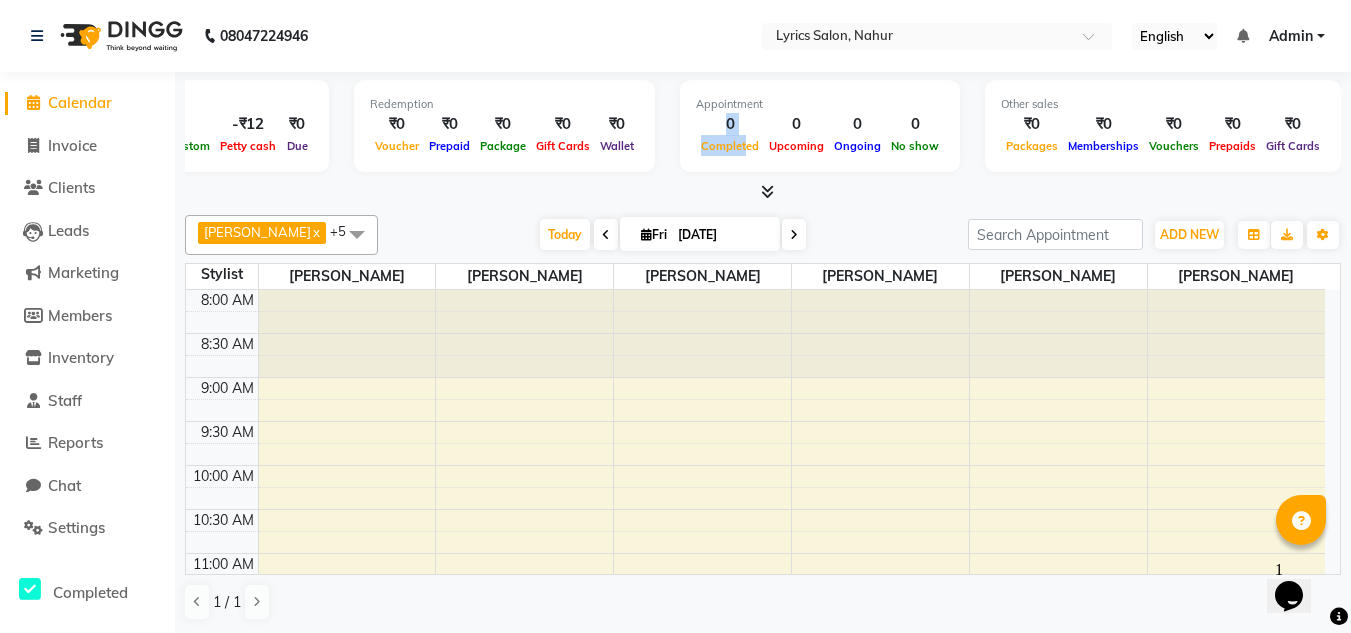 drag, startPoint x: 697, startPoint y: 128, endPoint x: 734, endPoint y: 149, distance: 42.544094 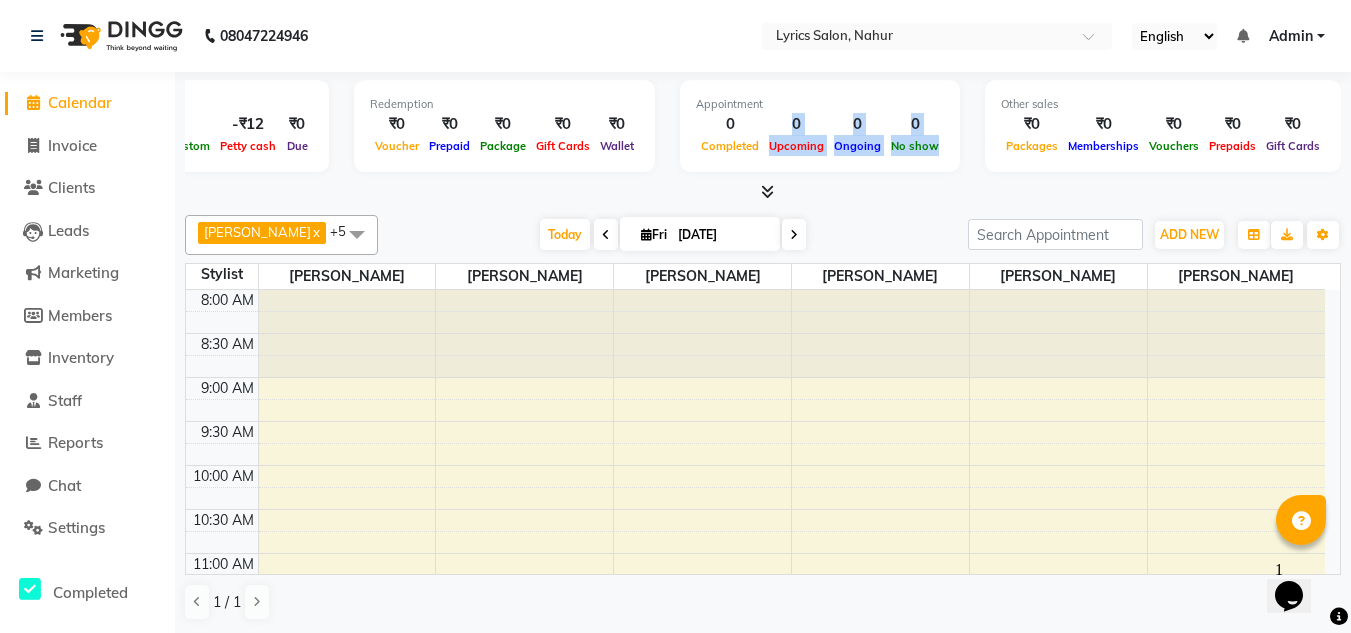 drag, startPoint x: 763, startPoint y: 123, endPoint x: 917, endPoint y: 141, distance: 155.04839 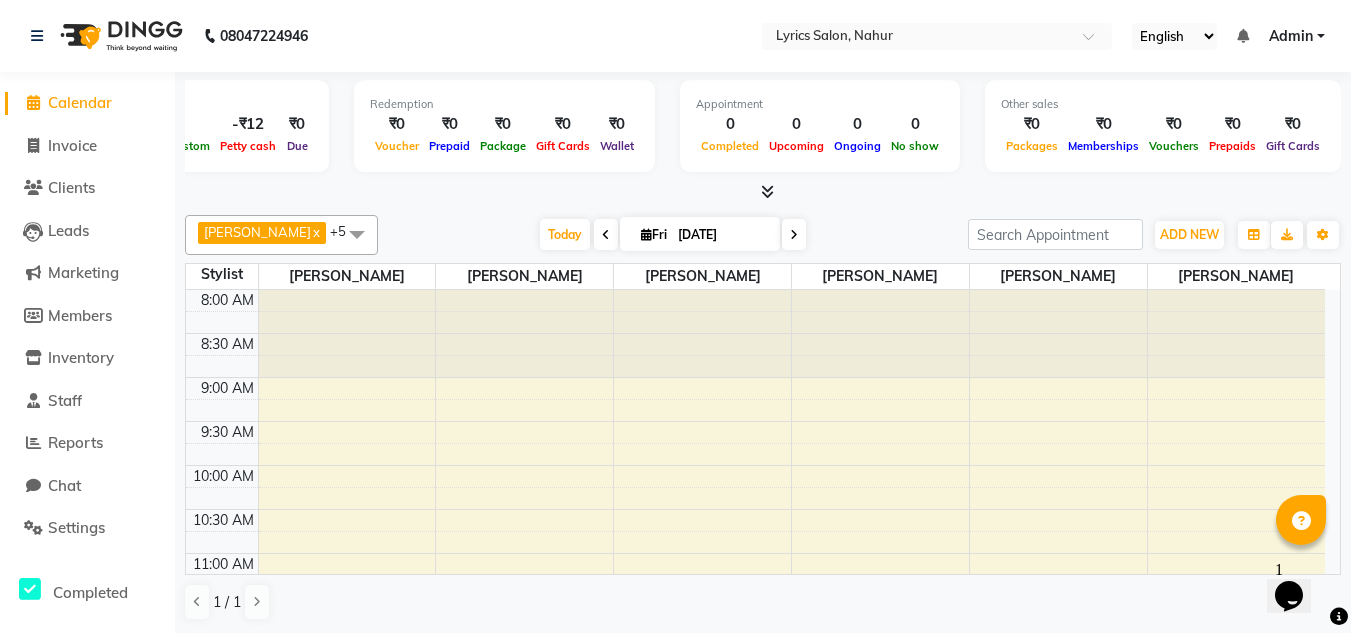 click on "Packages" at bounding box center (1032, 146) 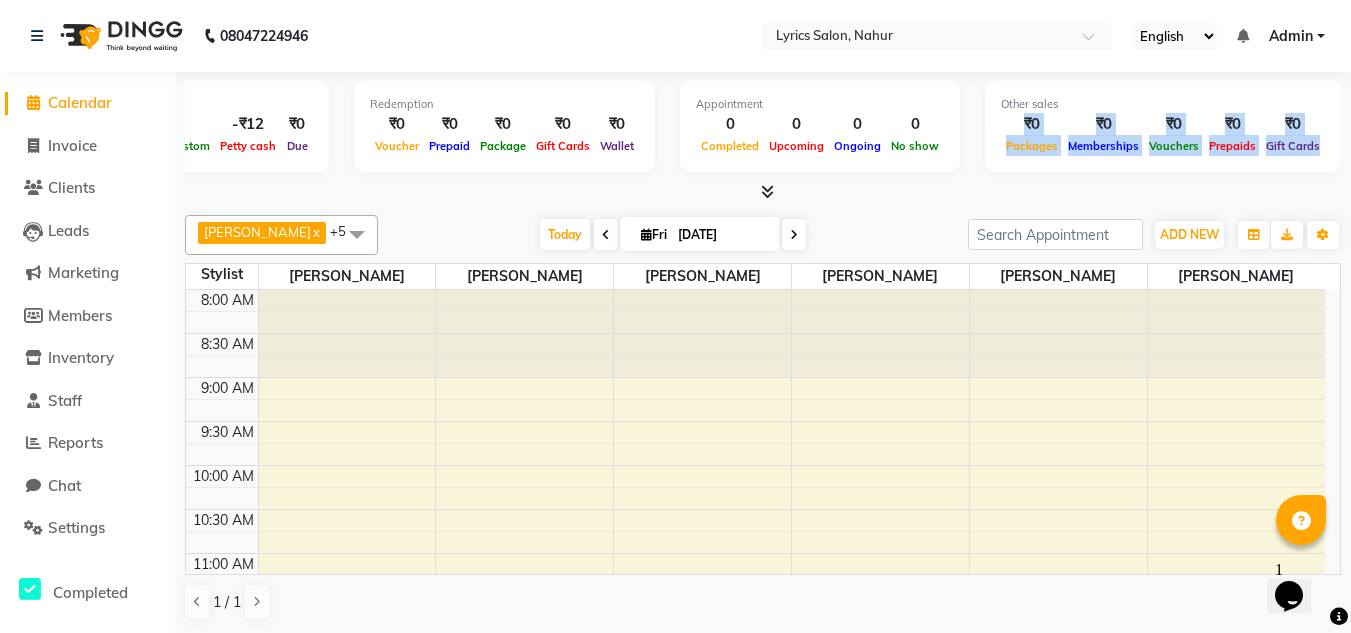 drag, startPoint x: 1000, startPoint y: 127, endPoint x: 1306, endPoint y: 142, distance: 306.36743 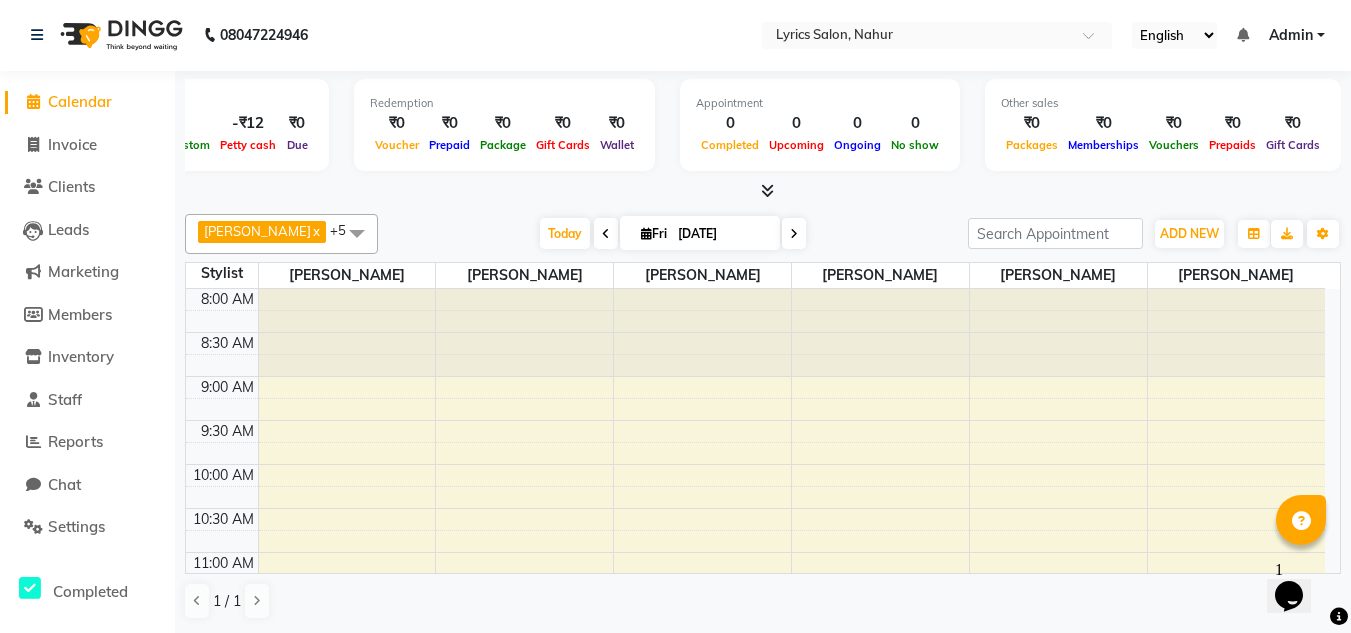 scroll, scrollTop: 0, scrollLeft: 0, axis: both 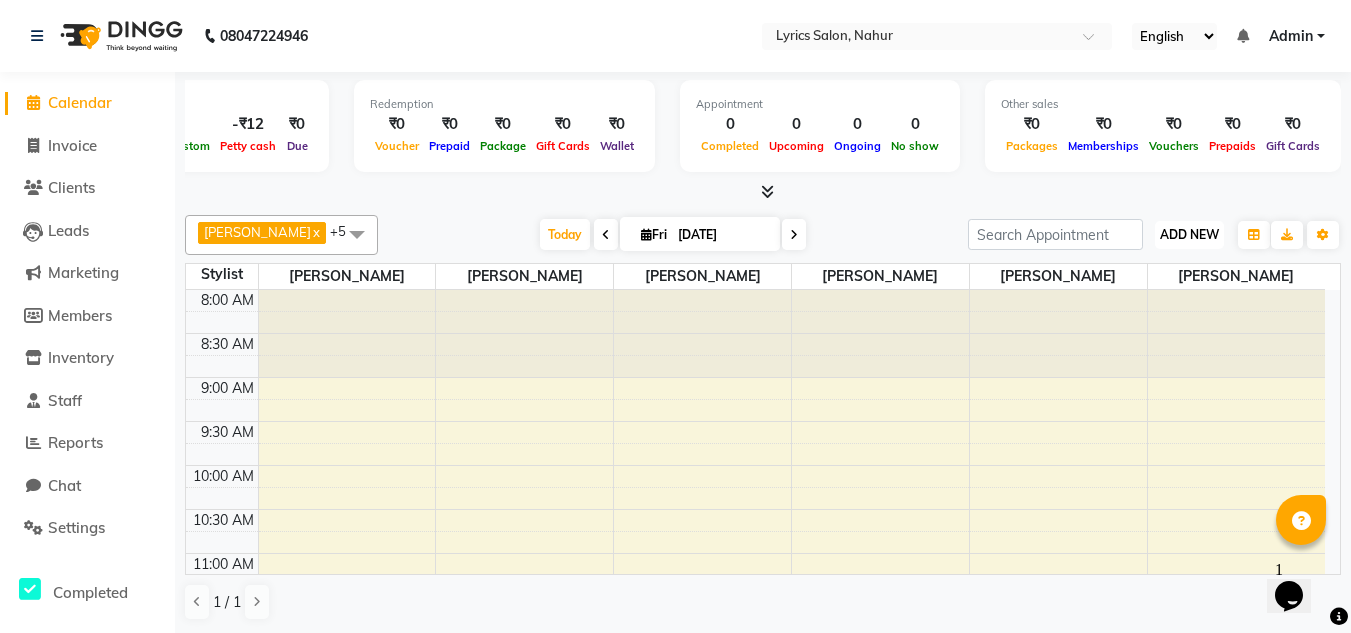 click on "ADD NEW" at bounding box center [1189, 234] 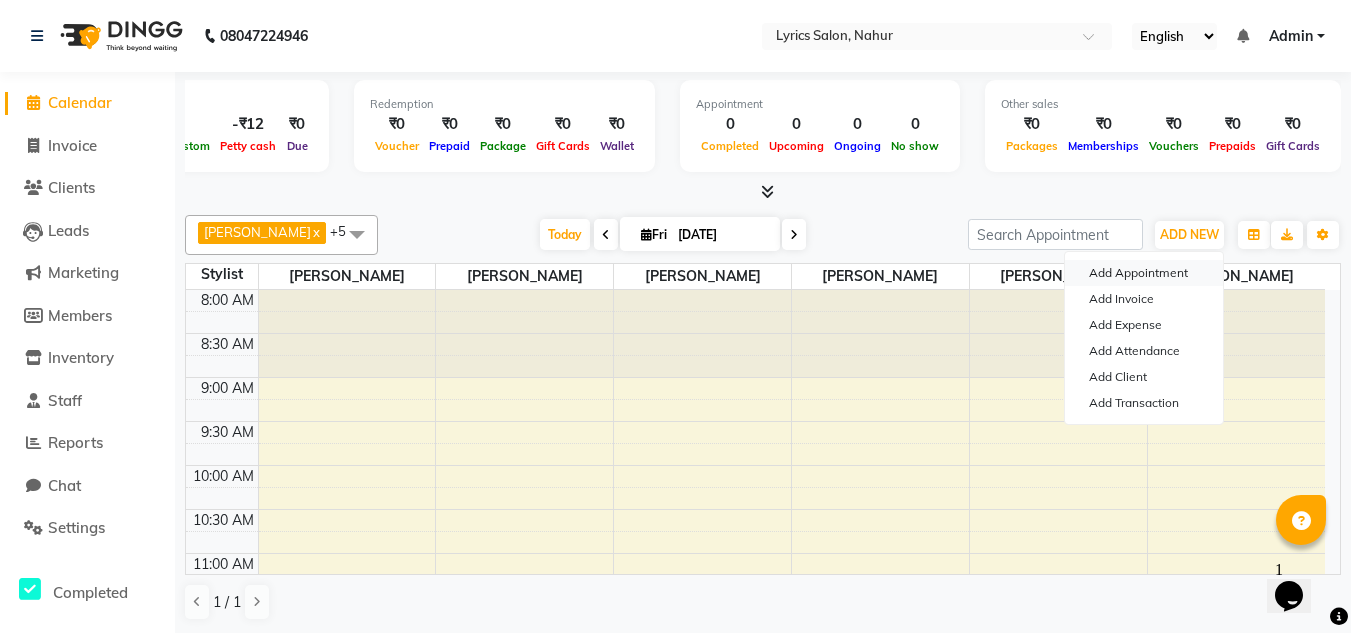 click on "Add Appointment" at bounding box center (1144, 273) 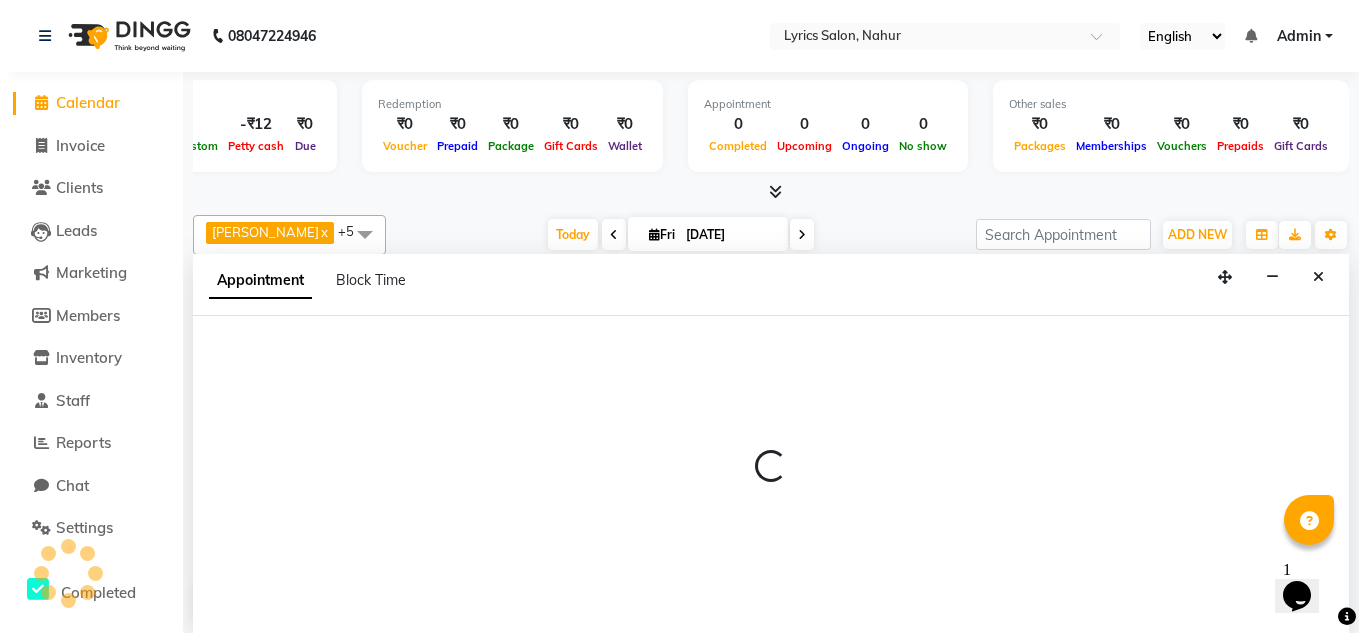 scroll, scrollTop: 1, scrollLeft: 0, axis: vertical 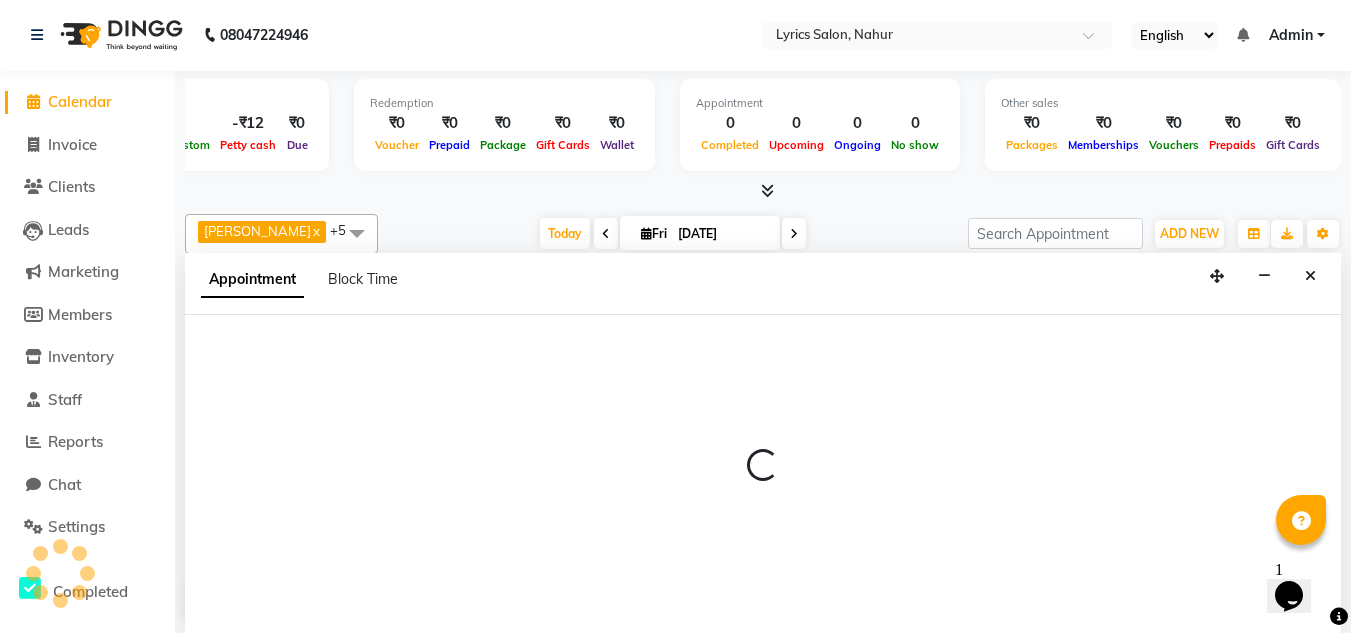 select on "540" 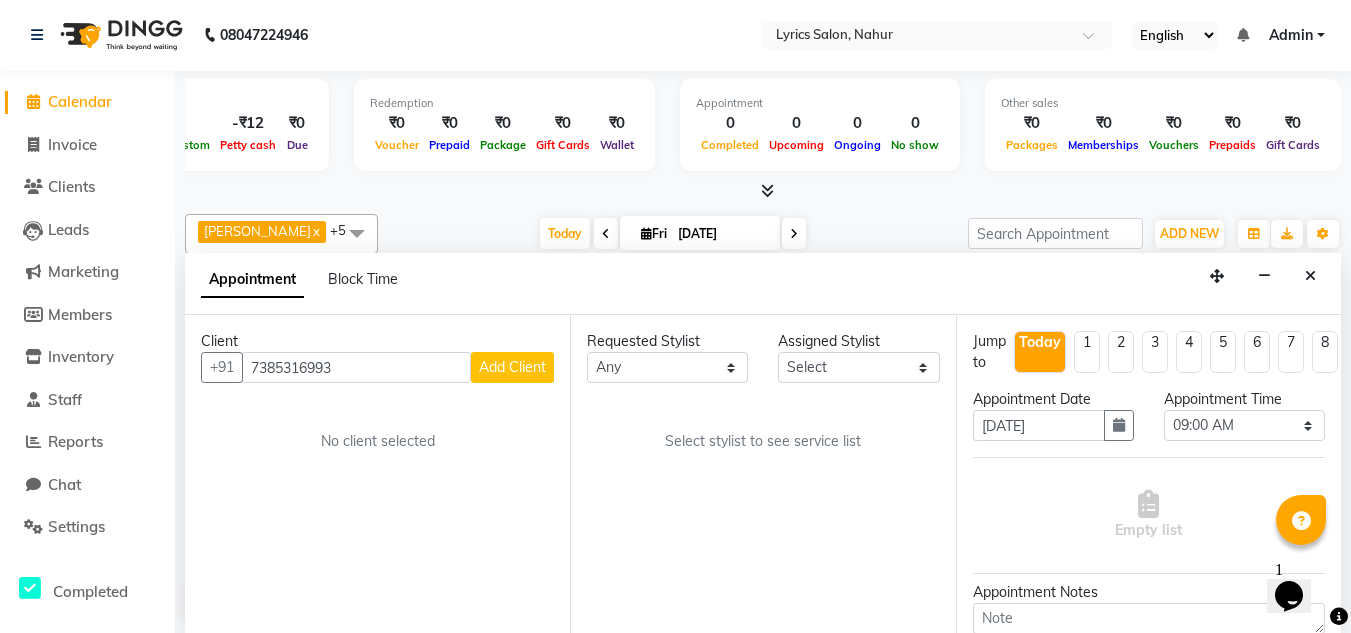 type on "7385316993" 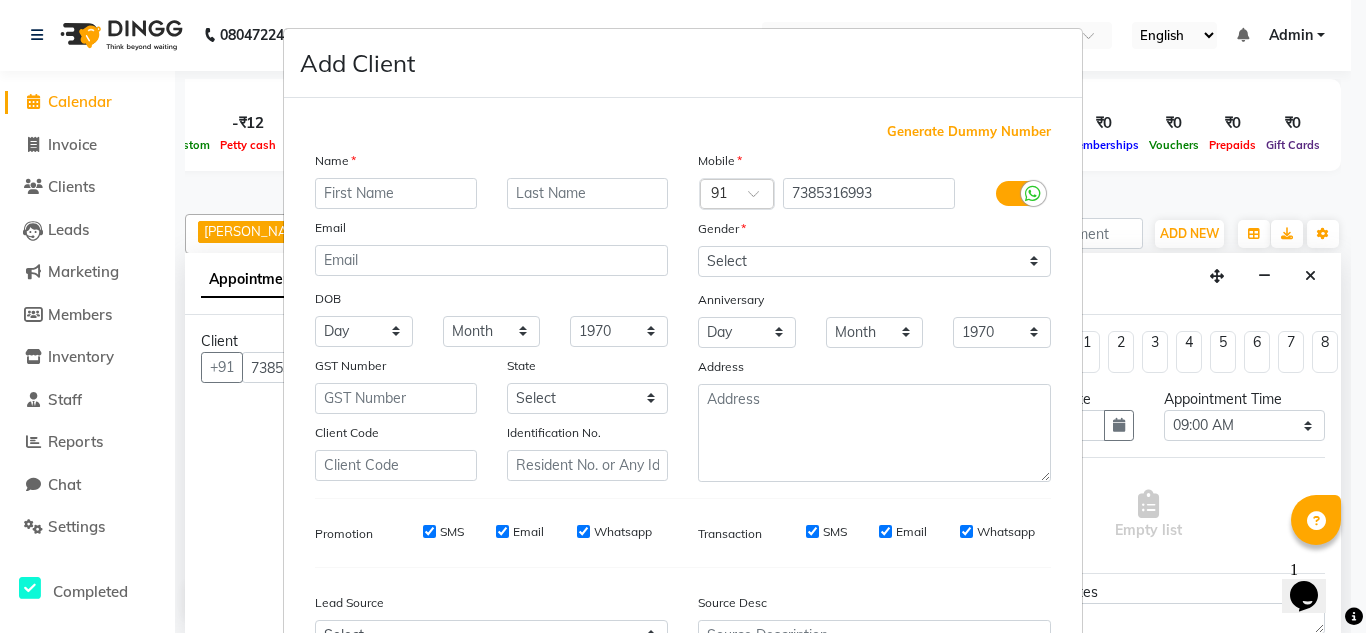 click at bounding box center [396, 193] 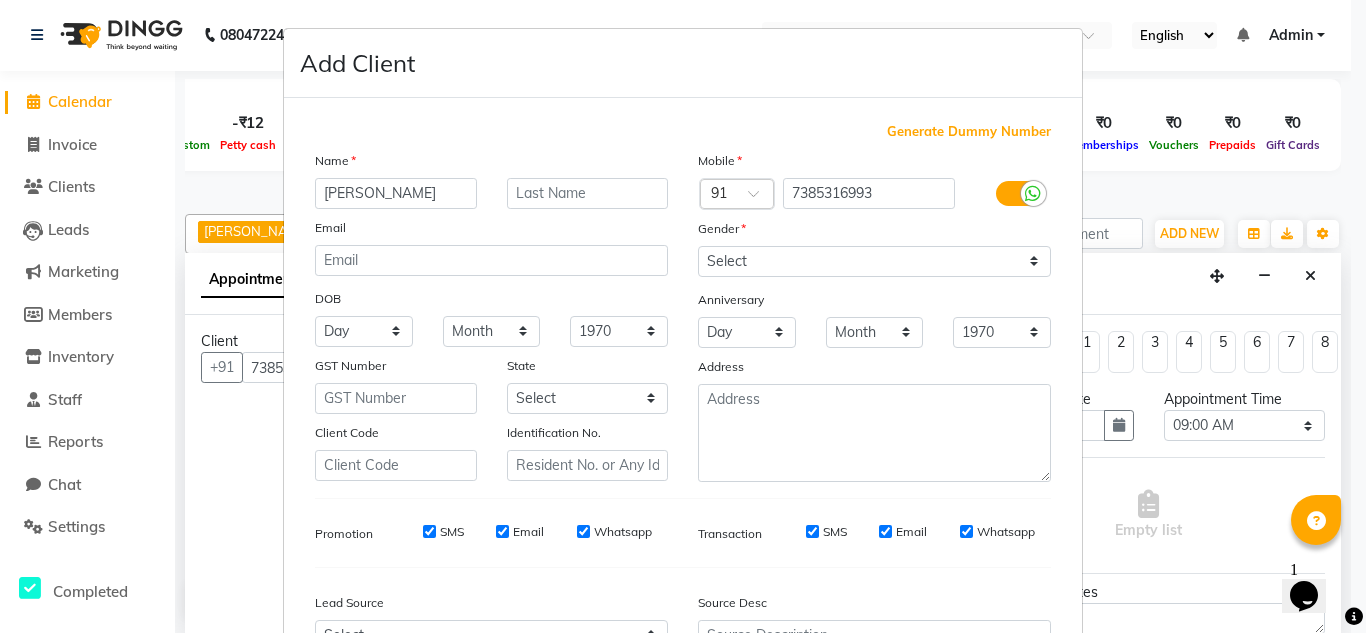 type on "[PERSON_NAME]" 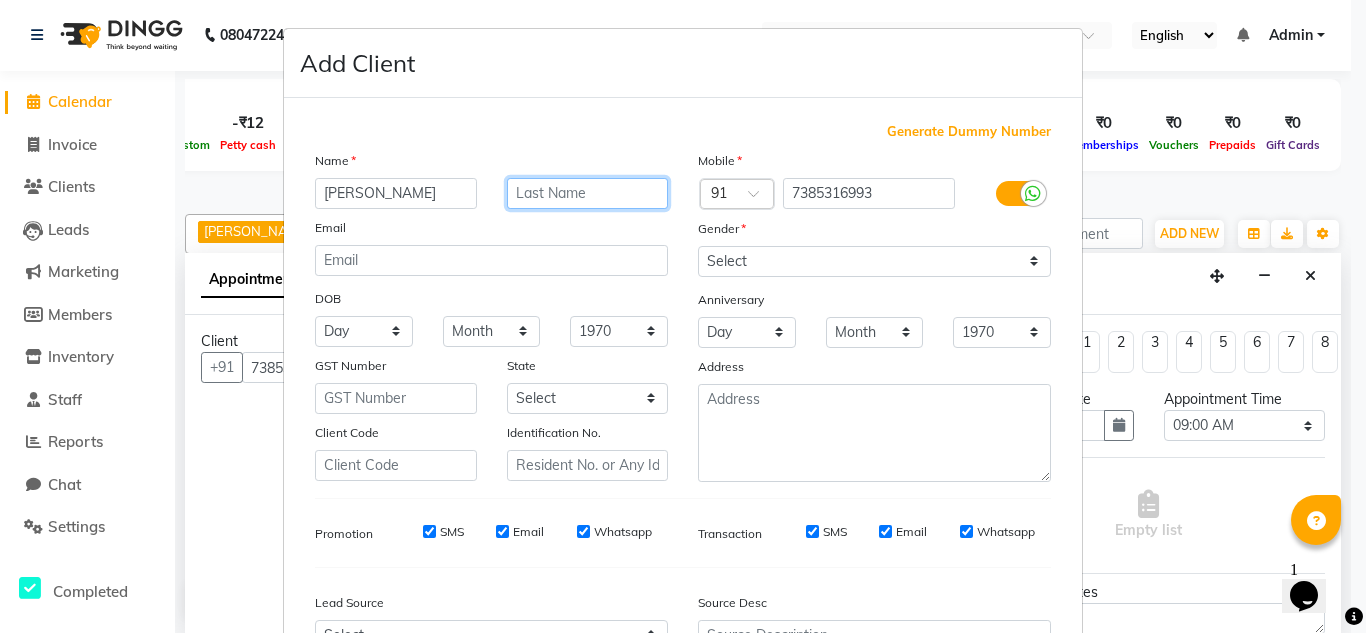 click at bounding box center [588, 193] 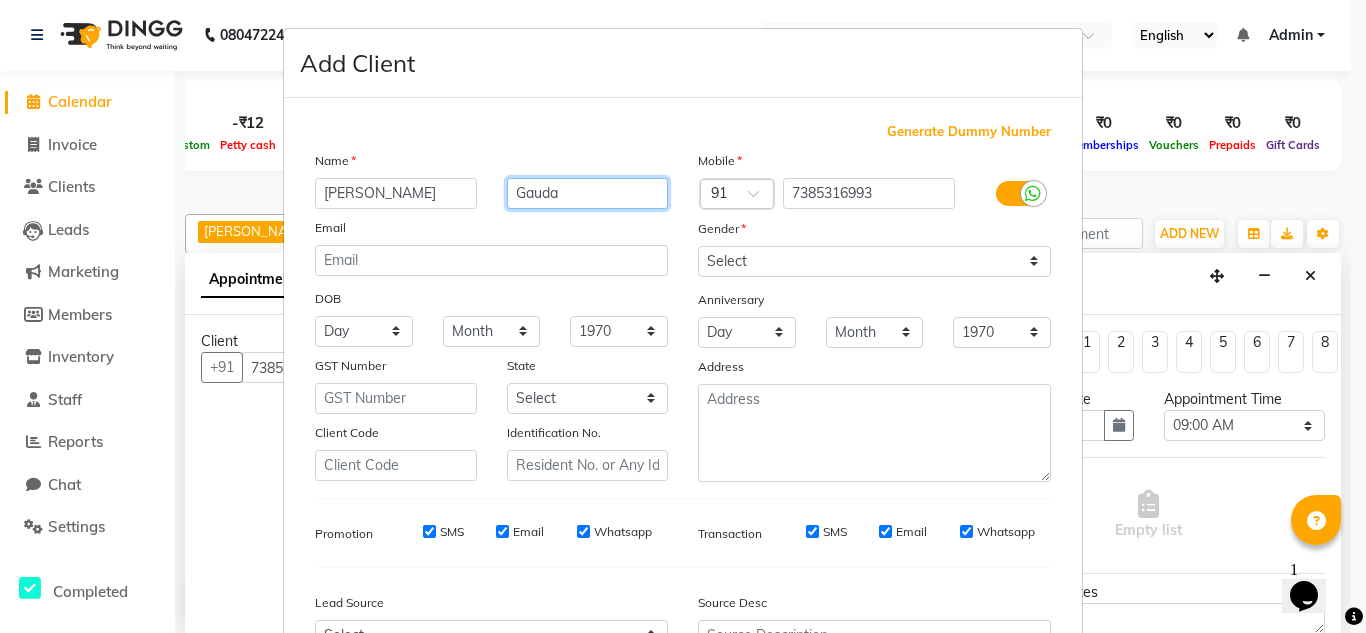 type on "Gauda" 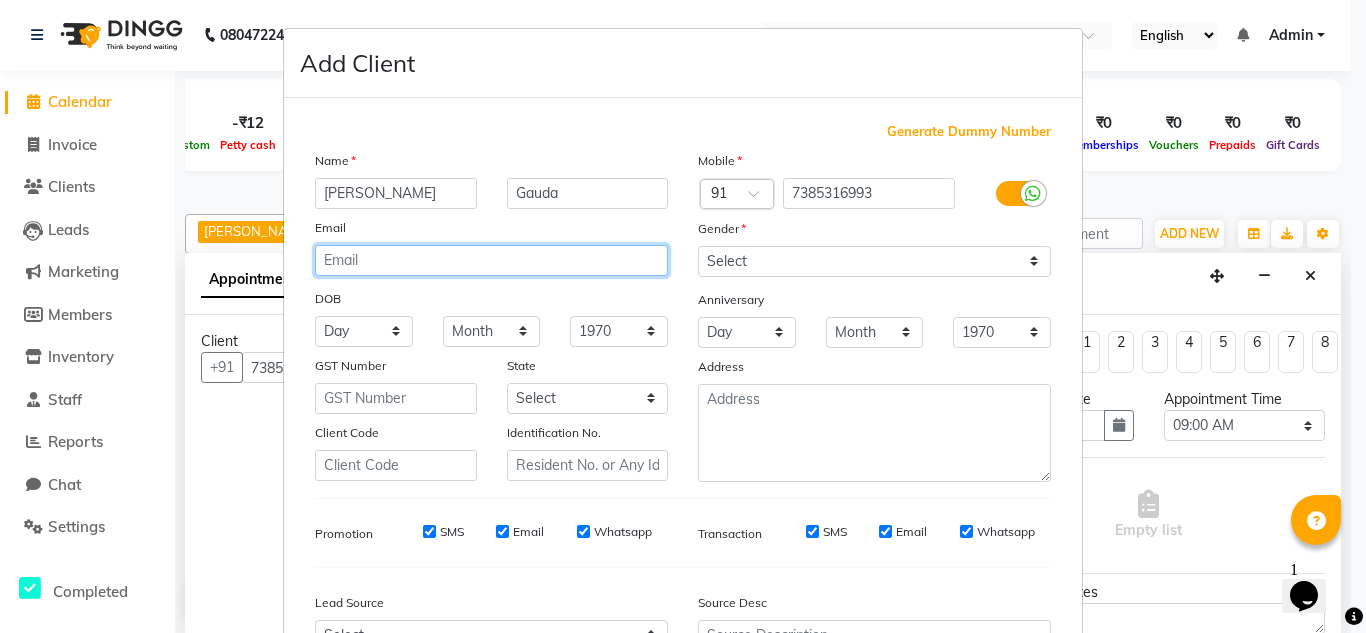 click at bounding box center (491, 260) 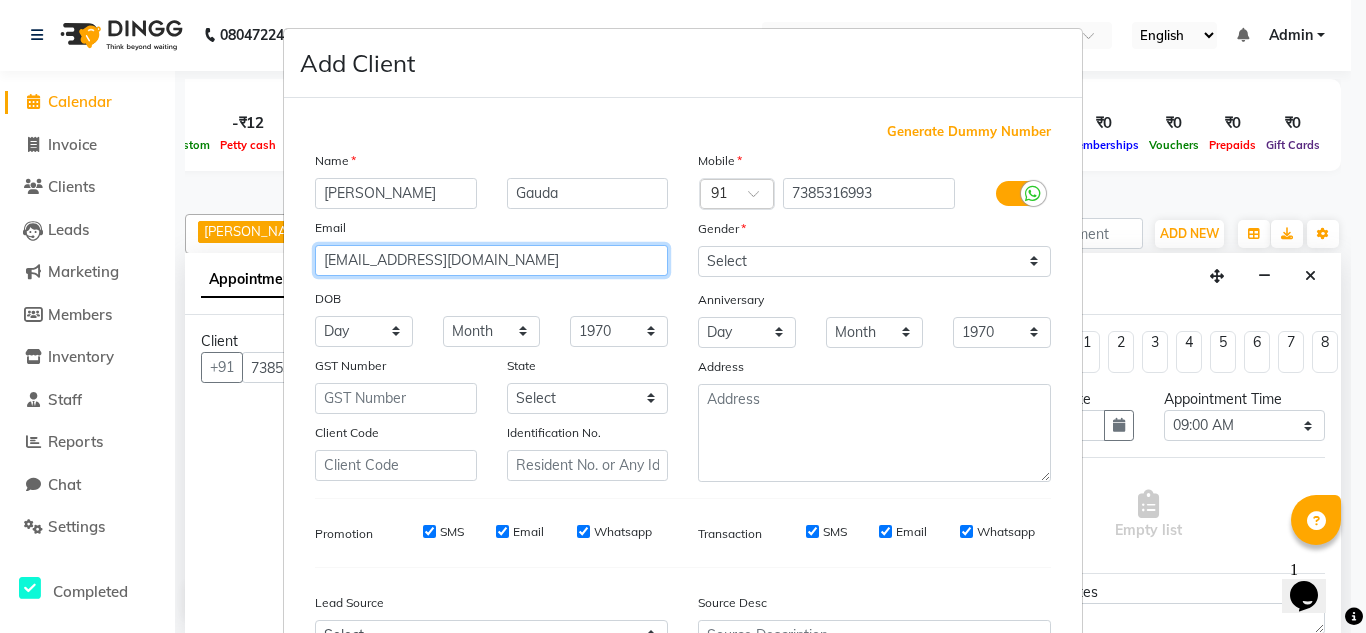 type on "yogitanajesh31@gmail.com" 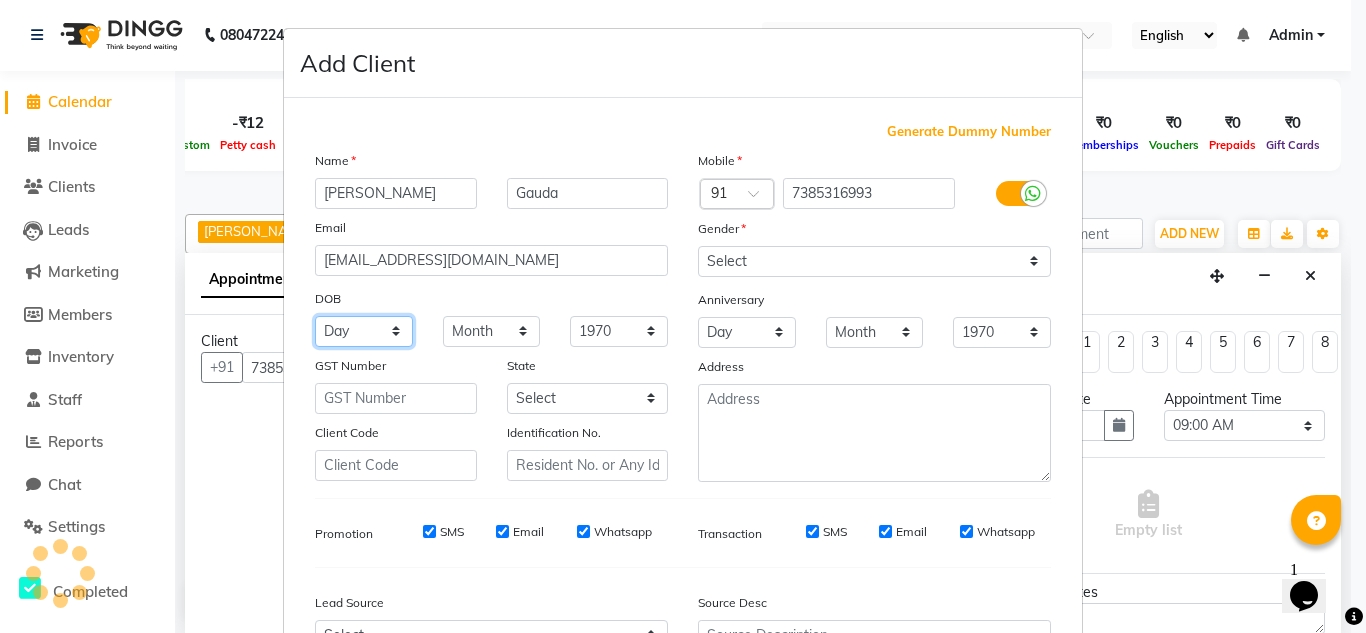 click on "Day 01 02 03 04 05 06 07 08 09 10 11 12 13 14 15 16 17 18 19 20 21 22 23 24 25 26 27 28 29 30 31" at bounding box center [364, 331] 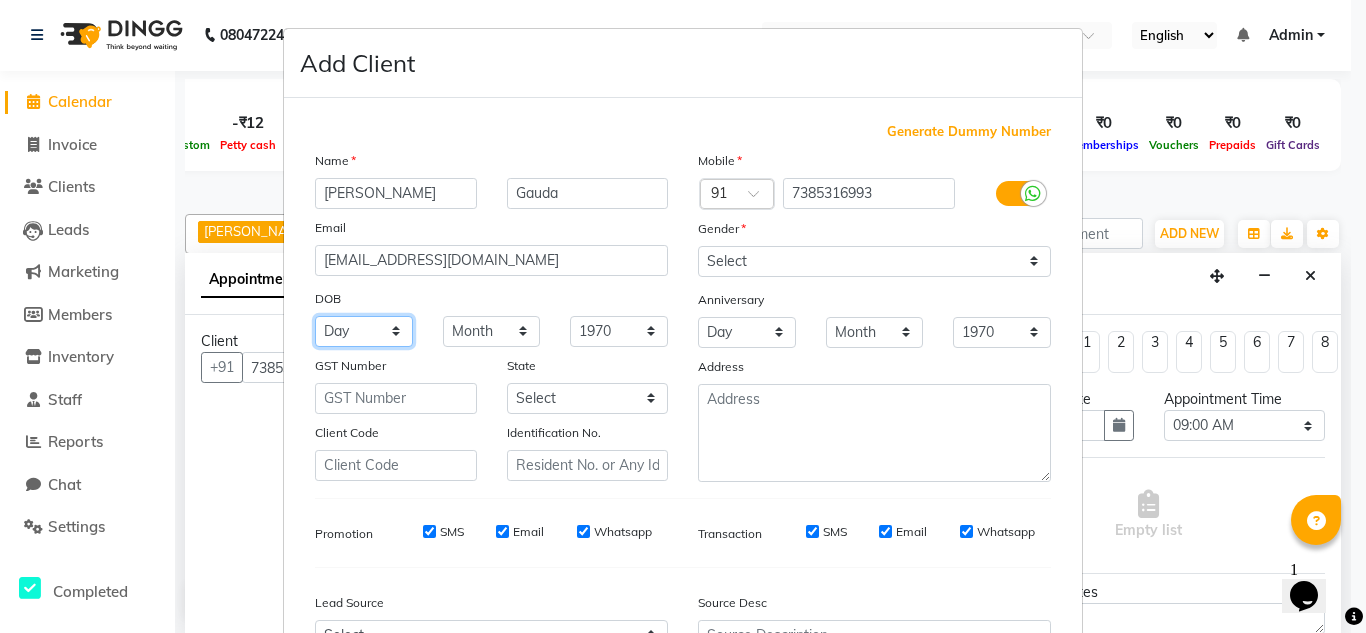 select on "27" 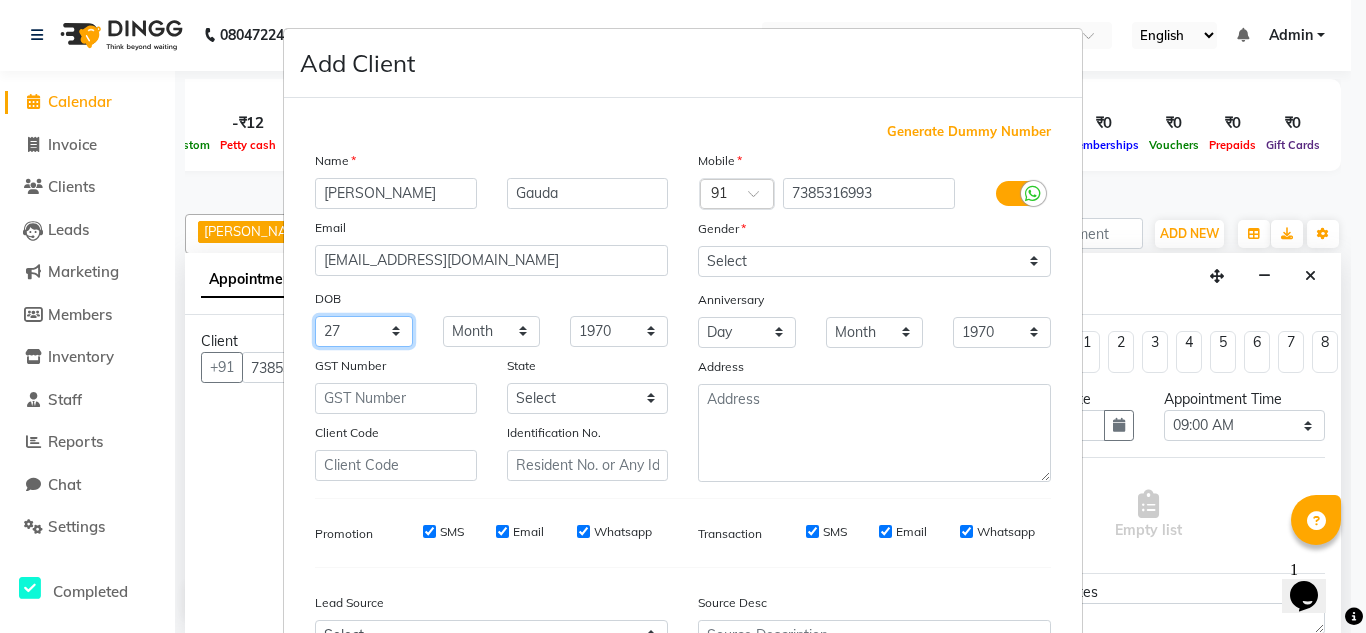 click on "Day 01 02 03 04 05 06 07 08 09 10 11 12 13 14 15 16 17 18 19 20 21 22 23 24 25 26 27 28 29 30 31" at bounding box center [364, 331] 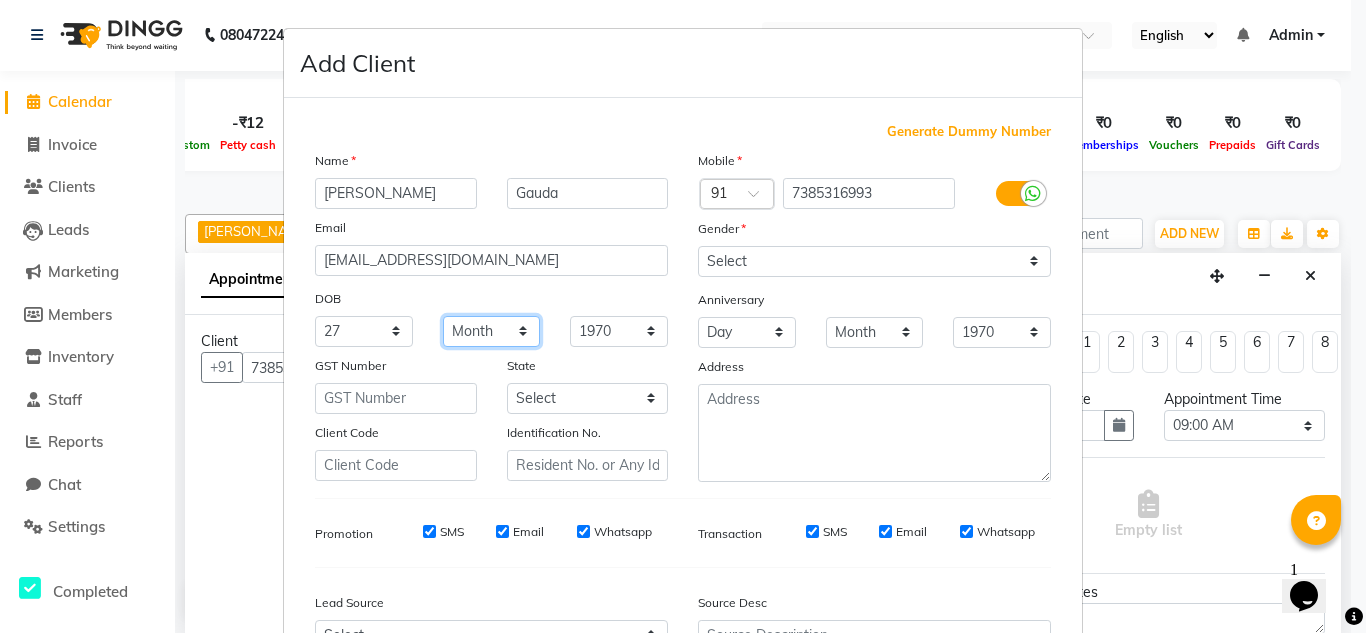 click on "Month January February March April May June July August September October November December" at bounding box center [492, 331] 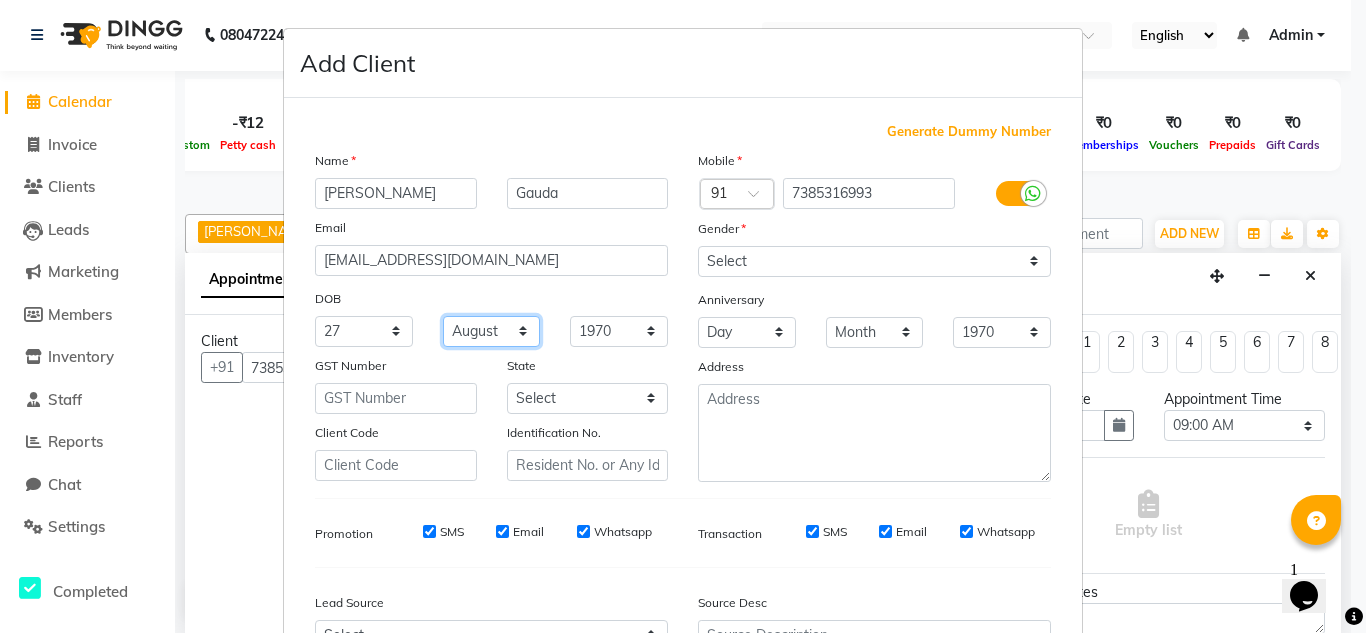 click on "Month January February March April May June July August September October November December" at bounding box center [492, 331] 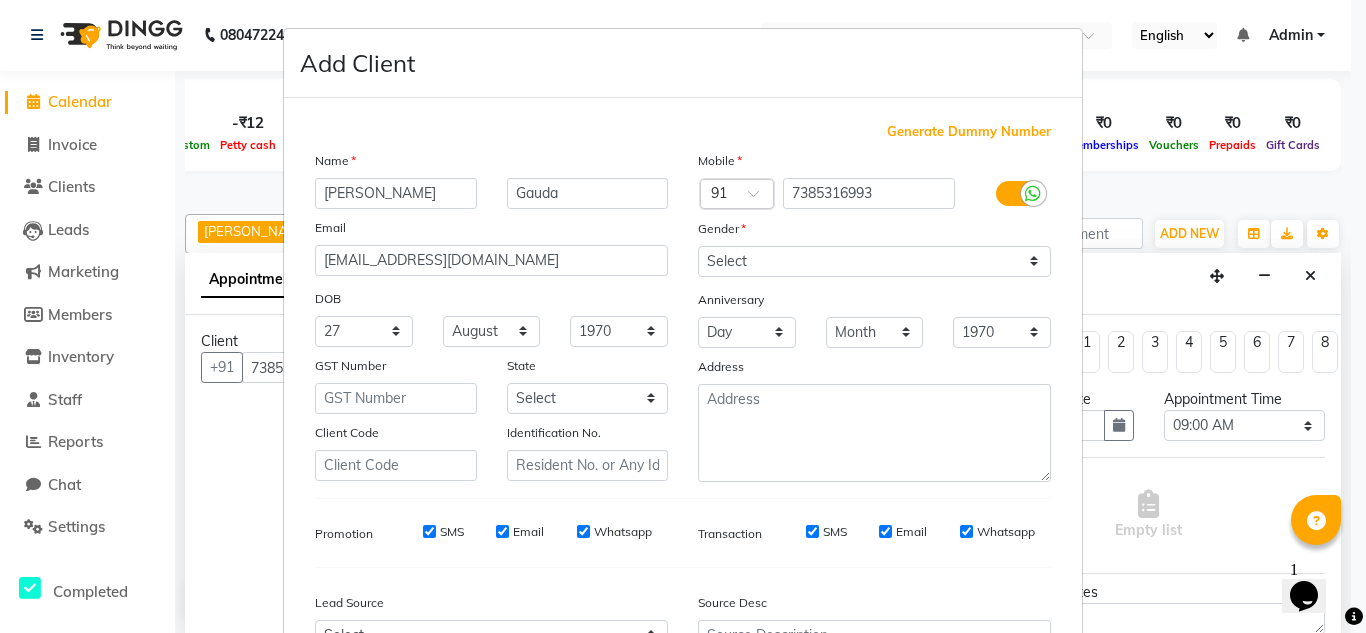 click on "Yogita" at bounding box center (396, 193) 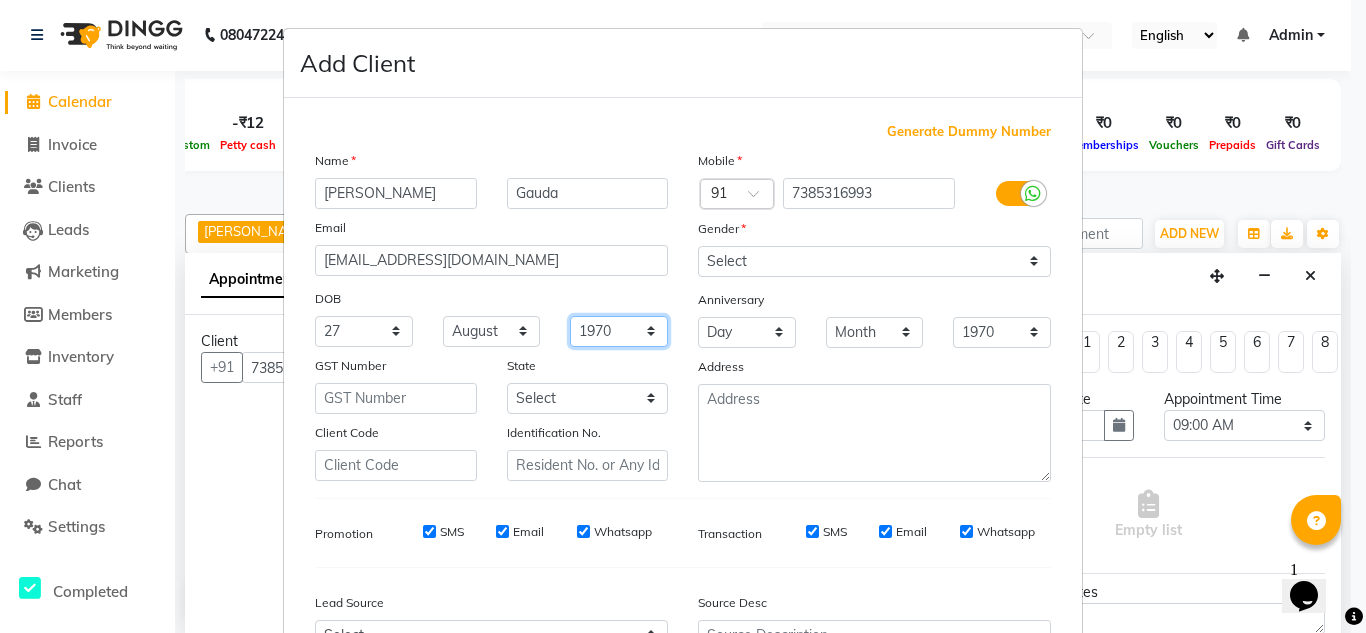 click on "1940 1941 1942 1943 1944 1945 1946 1947 1948 1949 1950 1951 1952 1953 1954 1955 1956 1957 1958 1959 1960 1961 1962 1963 1964 1965 1966 1967 1968 1969 1970 1971 1972 1973 1974 1975 1976 1977 1978 1979 1980 1981 1982 1983 1984 1985 1986 1987 1988 1989 1990 1991 1992 1993 1994 1995 1996 1997 1998 1999 2000 2001 2002 2003 2004 2005 2006 2007 2008 2009 2010 2011 2012 2013 2014 2015 2016 2017 2018 2019 2020 2021 2022 2023 2024" at bounding box center [619, 331] 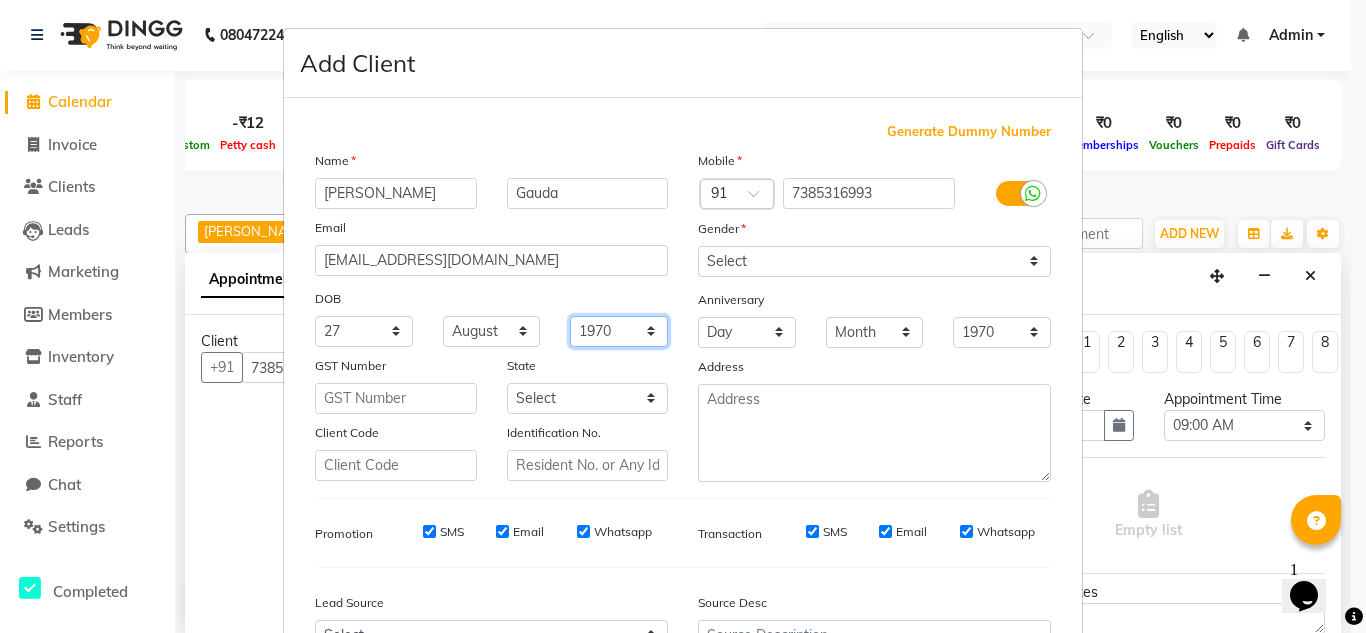 drag, startPoint x: 618, startPoint y: 338, endPoint x: 596, endPoint y: 314, distance: 32.55764 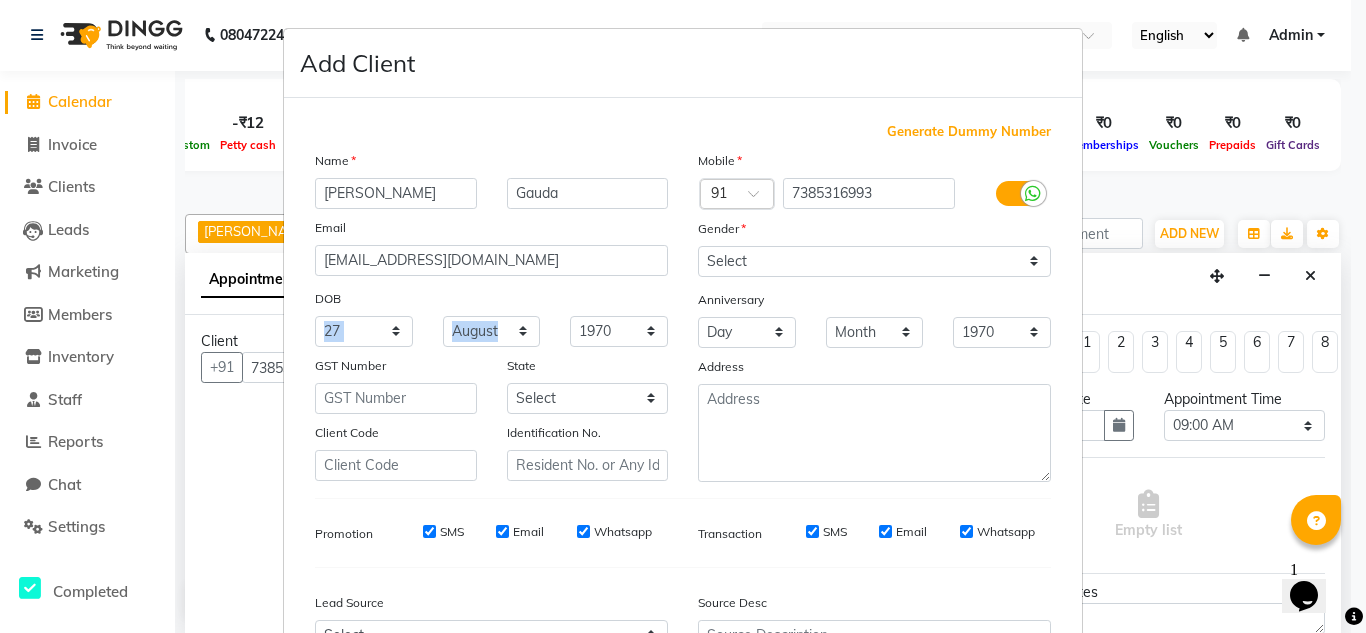 drag, startPoint x: 596, startPoint y: 314, endPoint x: 596, endPoint y: 336, distance: 22 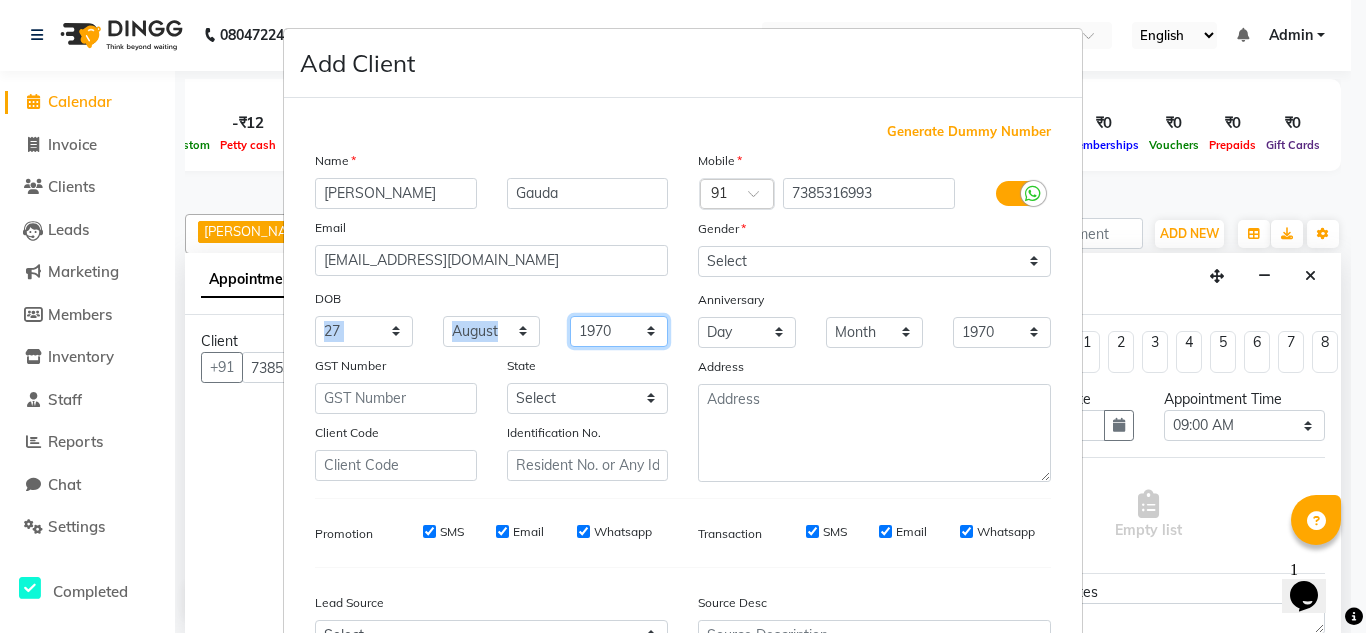 click on "1940 1941 1942 1943 1944 1945 1946 1947 1948 1949 1950 1951 1952 1953 1954 1955 1956 1957 1958 1959 1960 1961 1962 1963 1964 1965 1966 1967 1968 1969 1970 1971 1972 1973 1974 1975 1976 1977 1978 1979 1980 1981 1982 1983 1984 1985 1986 1987 1988 1989 1990 1991 1992 1993 1994 1995 1996 1997 1998 1999 2000 2001 2002 2003 2004 2005 2006 2007 2008 2009 2010 2011 2012 2013 2014 2015 2016 2017 2018 2019 2020 2021 2022 2023 2024" at bounding box center [619, 331] 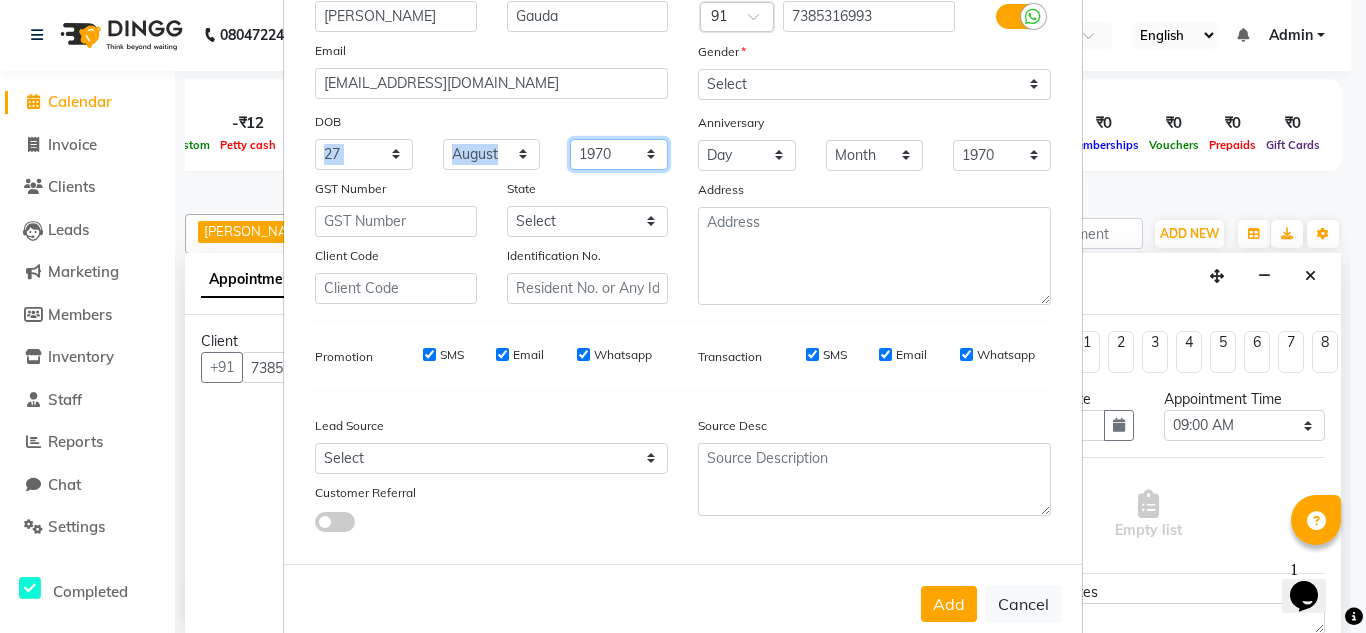 scroll, scrollTop: 128, scrollLeft: 0, axis: vertical 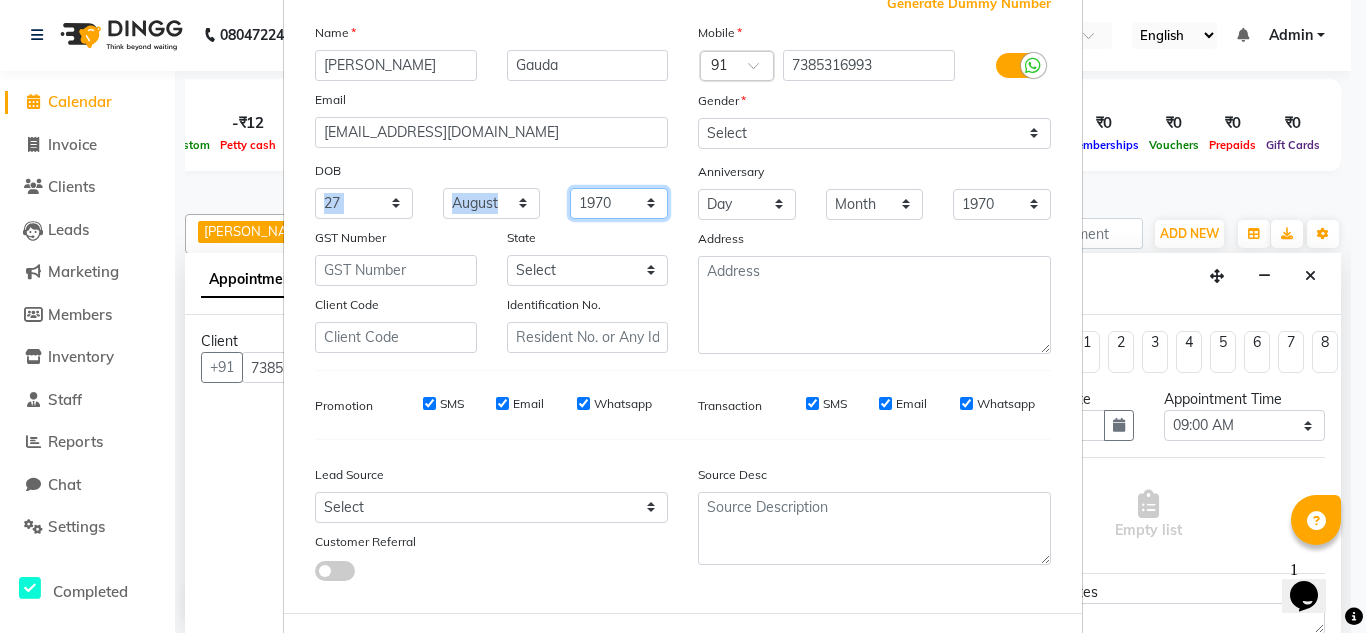 click on "1940 1941 1942 1943 1944 1945 1946 1947 1948 1949 1950 1951 1952 1953 1954 1955 1956 1957 1958 1959 1960 1961 1962 1963 1964 1965 1966 1967 1968 1969 1970 1971 1972 1973 1974 1975 1976 1977 1978 1979 1980 1981 1982 1983 1984 1985 1986 1987 1988 1989 1990 1991 1992 1993 1994 1995 1996 1997 1998 1999 2000 2001 2002 2003 2004 2005 2006 2007 2008 2009 2010 2011 2012 2013 2014 2015 2016 2017 2018 2019 2020 2021 2022 2023 2024" at bounding box center [619, 203] 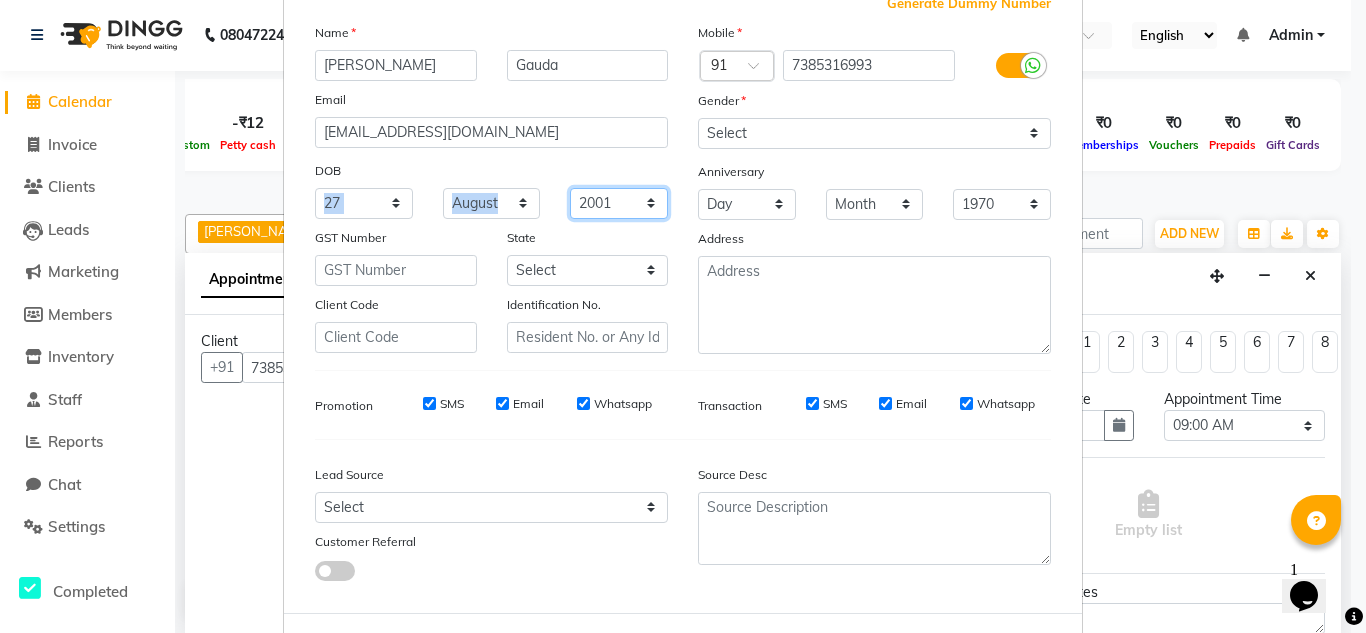 click on "1940 1941 1942 1943 1944 1945 1946 1947 1948 1949 1950 1951 1952 1953 1954 1955 1956 1957 1958 1959 1960 1961 1962 1963 1964 1965 1966 1967 1968 1969 1970 1971 1972 1973 1974 1975 1976 1977 1978 1979 1980 1981 1982 1983 1984 1985 1986 1987 1988 1989 1990 1991 1992 1993 1994 1995 1996 1997 1998 1999 2000 2001 2002 2003 2004 2005 2006 2007 2008 2009 2010 2011 2012 2013 2014 2015 2016 2017 2018 2019 2020 2021 2022 2023 2024" at bounding box center (619, 203) 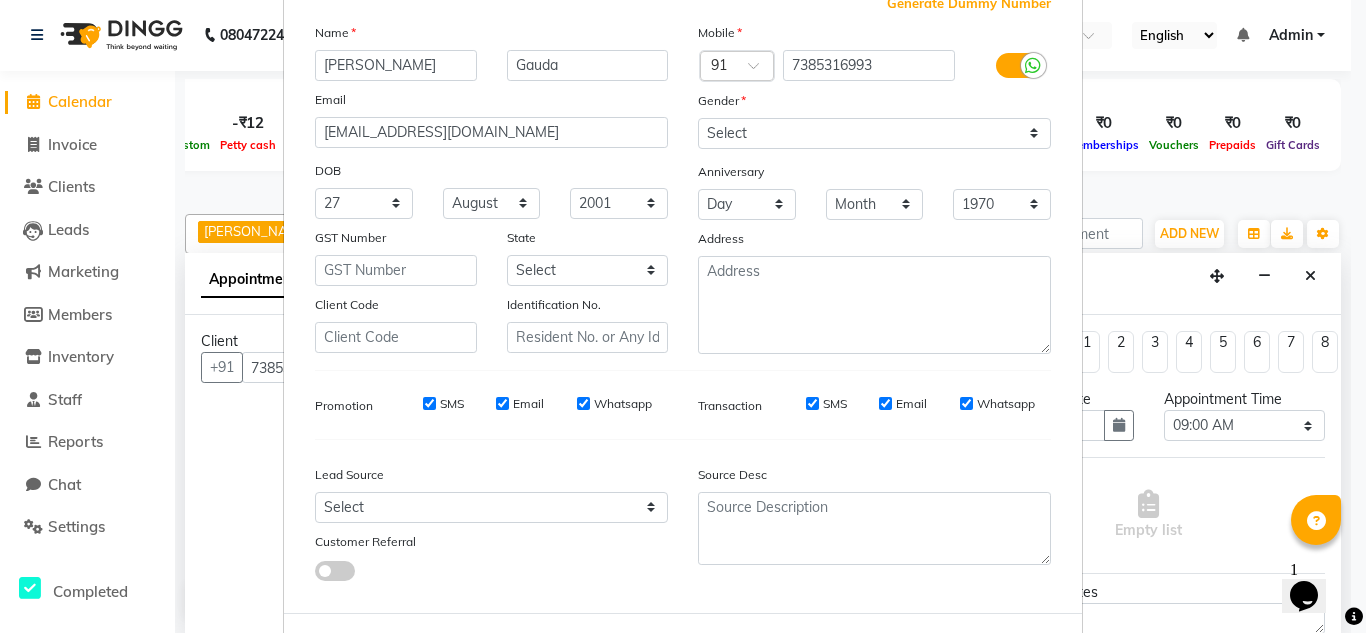 click on "Generate Dummy Number Name Yogita Gauda Email yogitanajesh31@gmail.com DOB Day 01 02 03 04 05 06 07 08 09 10 11 12 13 14 15 16 17 18 19 20 21 22 23 24 25 26 27 28 29 30 31 Month January February March April May June July August September October November December 1940 1941 1942 1943 1944 1945 1946 1947 1948 1949 1950 1951 1952 1953 1954 1955 1956 1957 1958 1959 1960 1961 1962 1963 1964 1965 1966 1967 1968 1969 1970 1971 1972 1973 1974 1975 1976 1977 1978 1979 1980 1981 1982 1983 1984 1985 1986 1987 1988 1989 1990 1991 1992 1993 1994 1995 1996 1997 1998 1999 2000 2001 2002 2003 2004 2005 2006 2007 2008 2009 2010 2011 2012 2013 2014 2015 2016 2017 2018 2019 2020 2021 2022 2023 2024 GST Number State Select Andaman and Nicobar Islands Andhra Pradesh Arunachal Pradesh Assam Bihar Chandigarh Chhattisgarh Dadra and Nagar Haveli Daman and Diu Delhi Goa Gujarat Haryana Himachal Pradesh Jammu and Kashmir Jharkhand Karnataka Kerala Lakshadweep Madhya Pradesh Maharashtra Manipur Meghalaya Mizoram Nagaland Odisha Punjab" at bounding box center [683, 295] 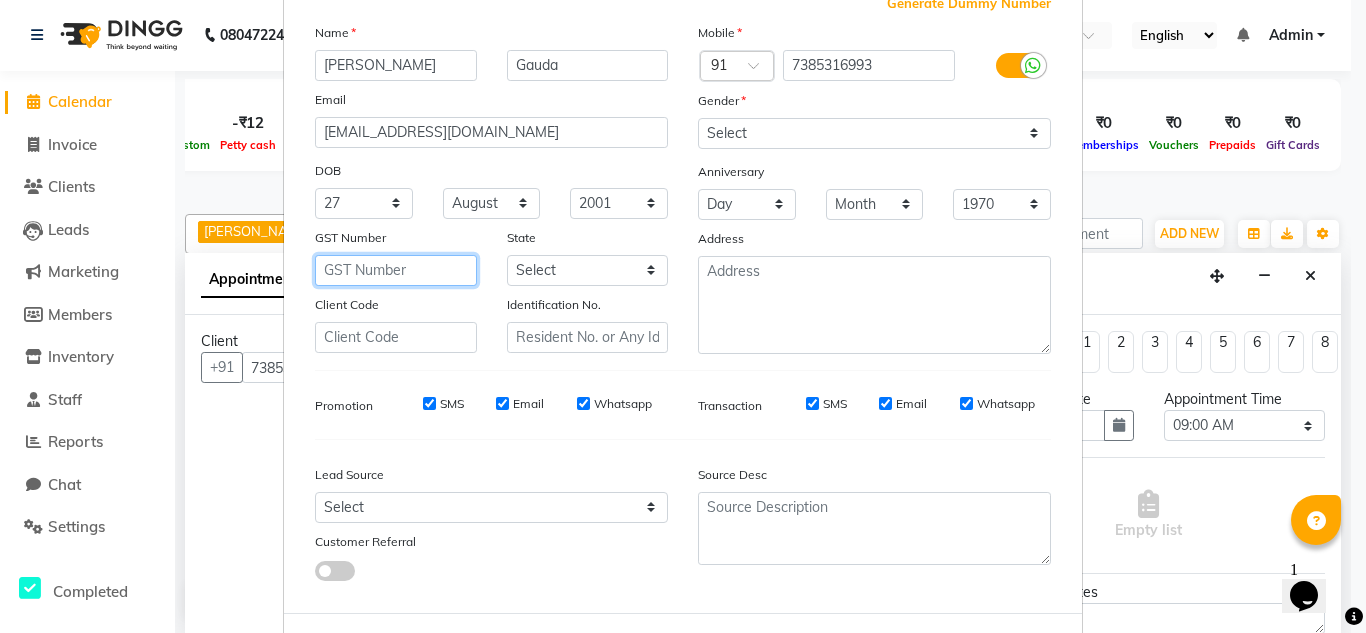click at bounding box center (396, 270) 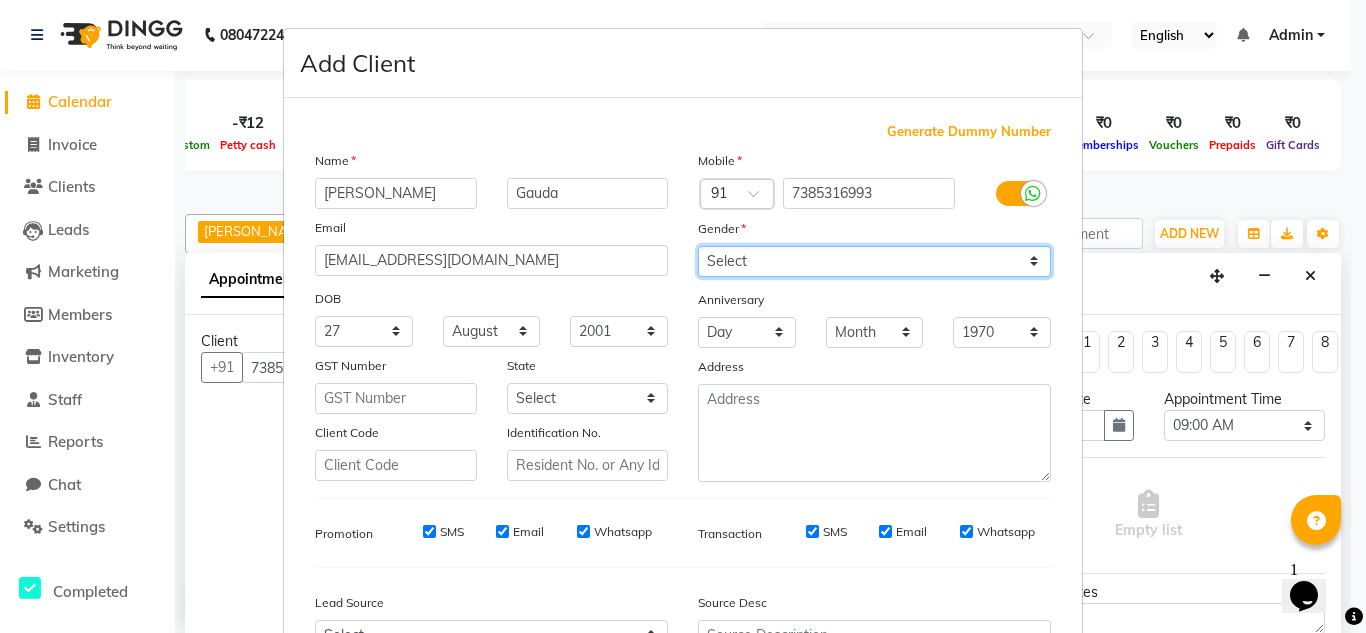 click on "Select Male Female Other Prefer Not To Say" at bounding box center [874, 261] 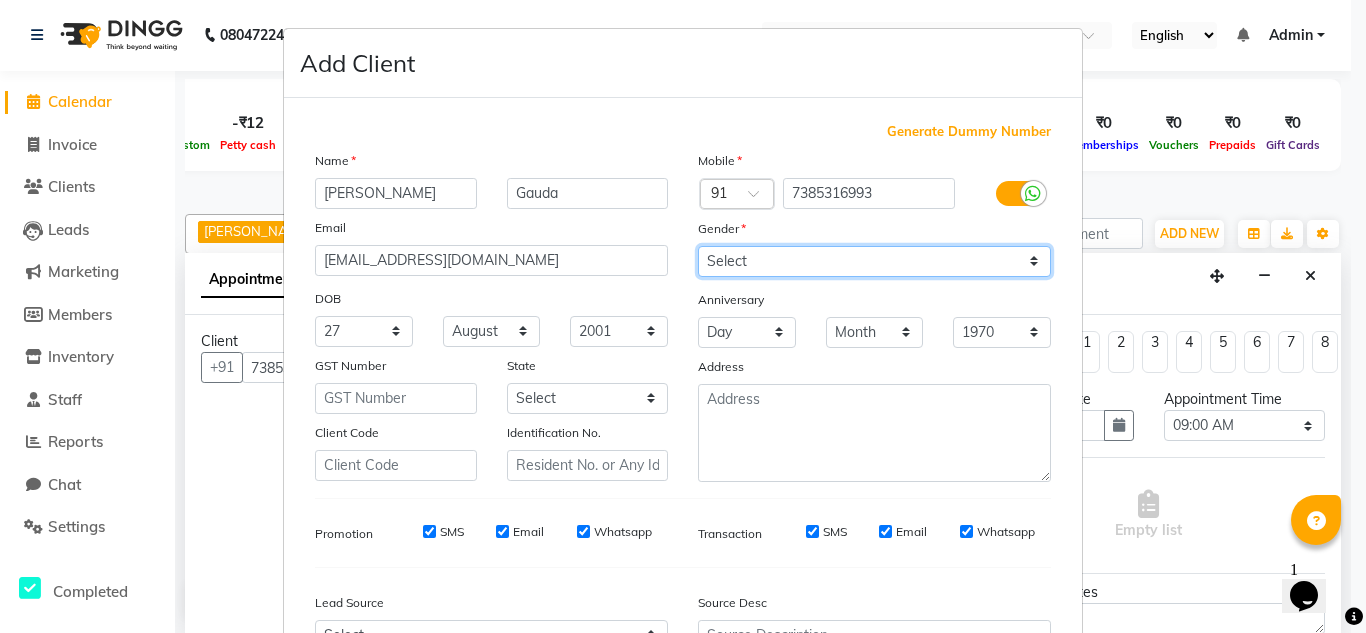 select on "female" 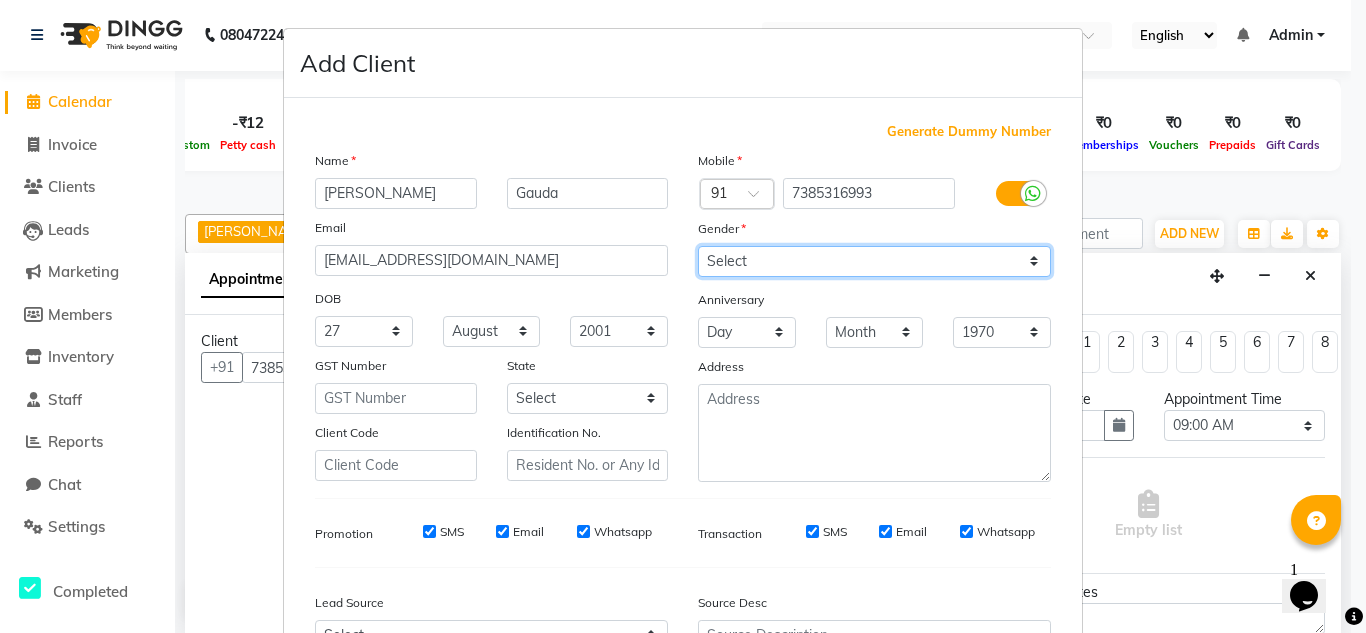 click on "Select Male Female Other Prefer Not To Say" at bounding box center [874, 261] 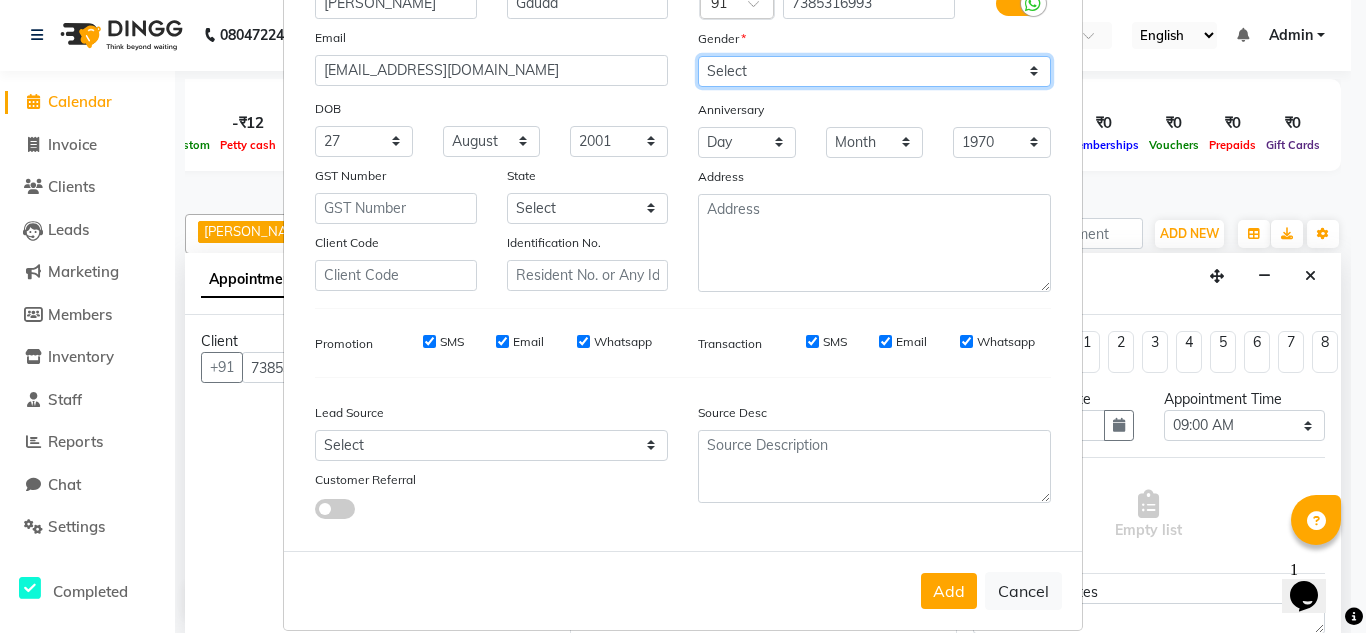 scroll, scrollTop: 196, scrollLeft: 0, axis: vertical 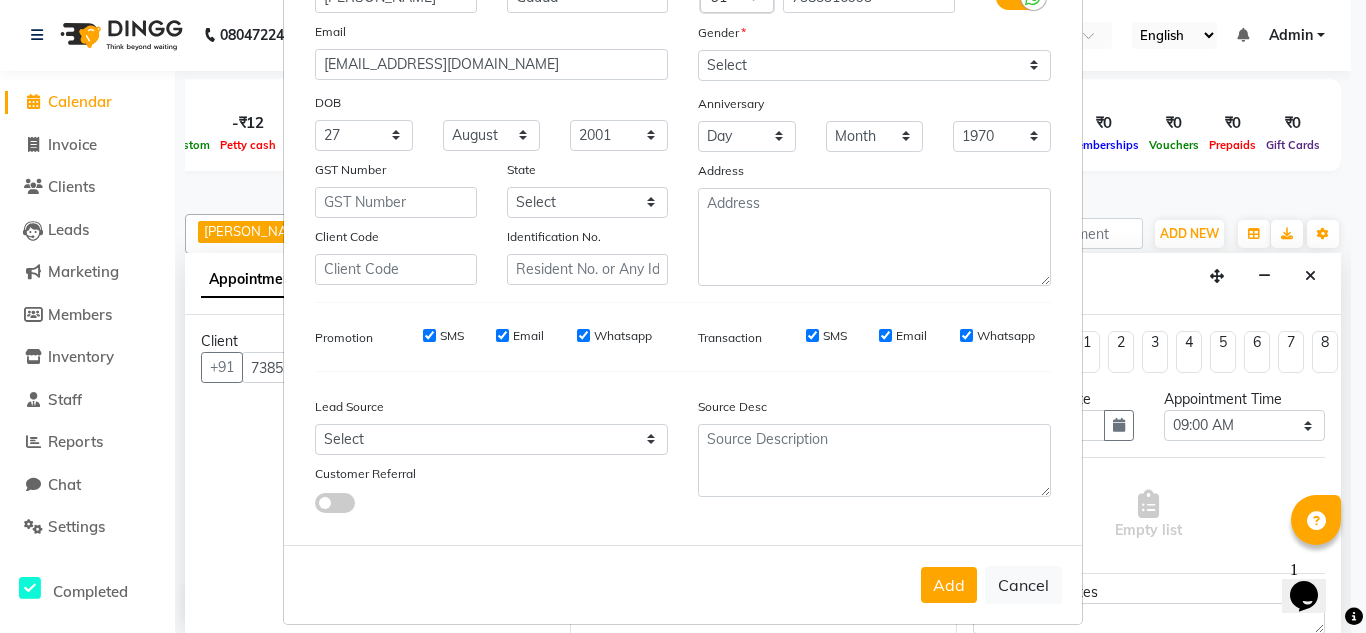 click on "Email" at bounding box center (885, 335) 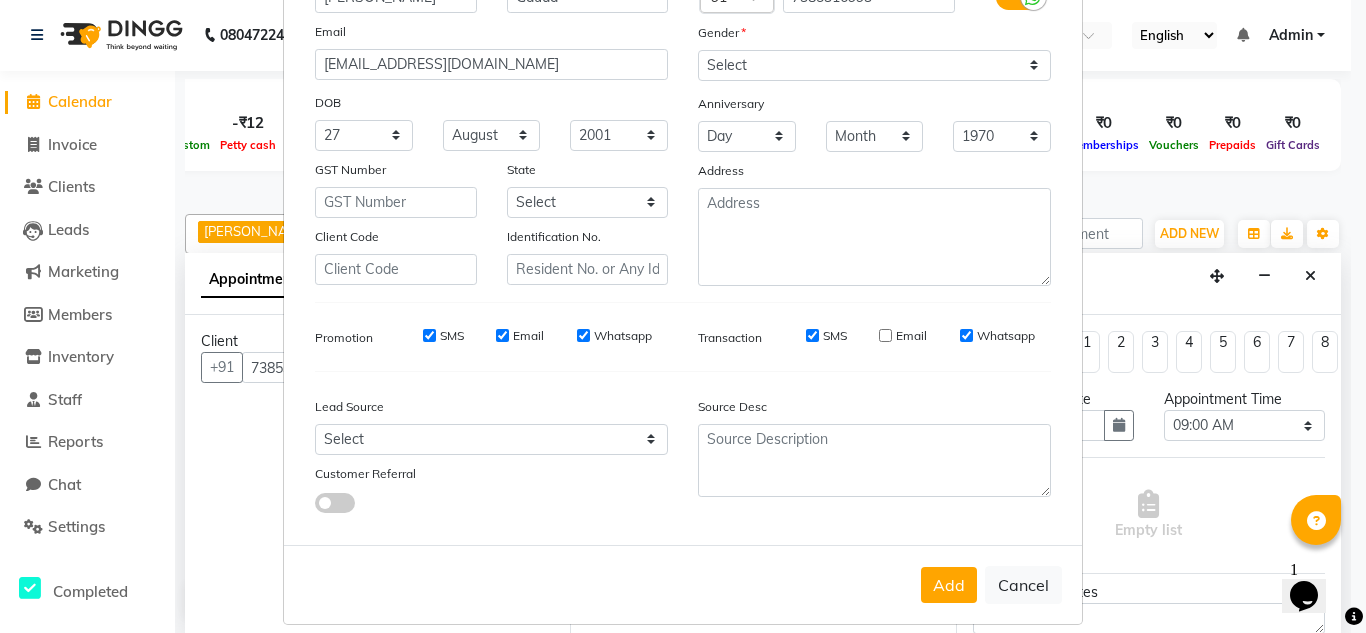 click on "SMS" at bounding box center [812, 335] 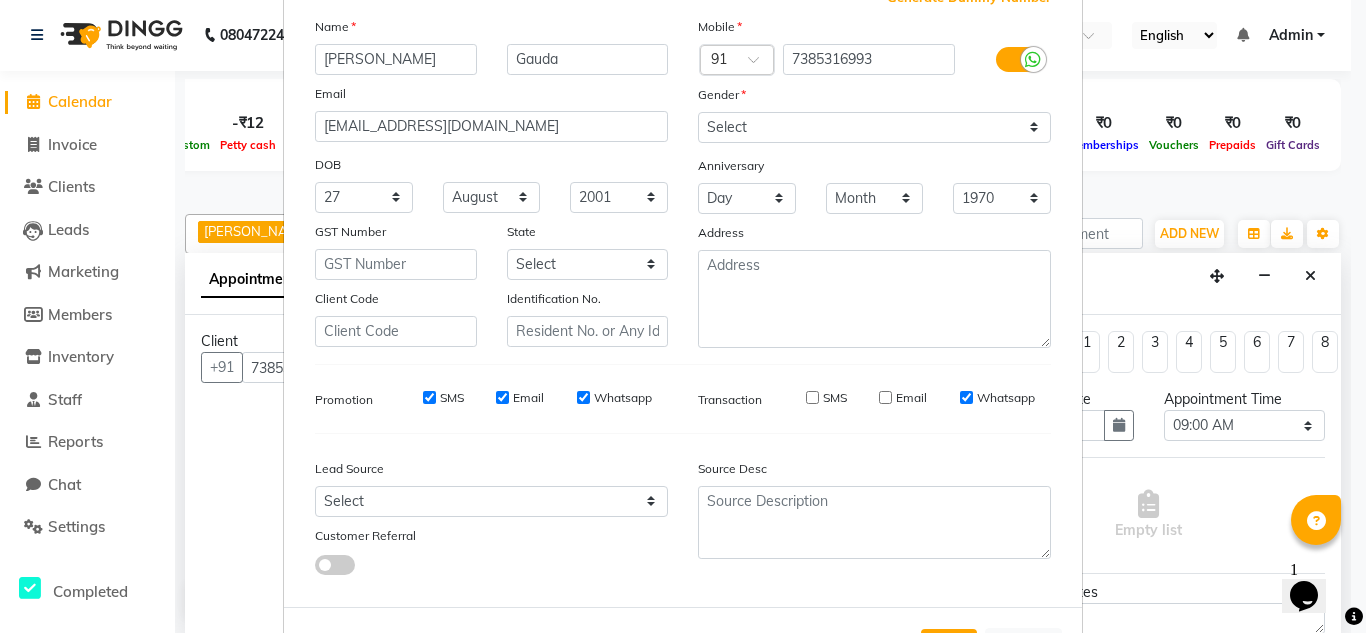 scroll, scrollTop: 216, scrollLeft: 0, axis: vertical 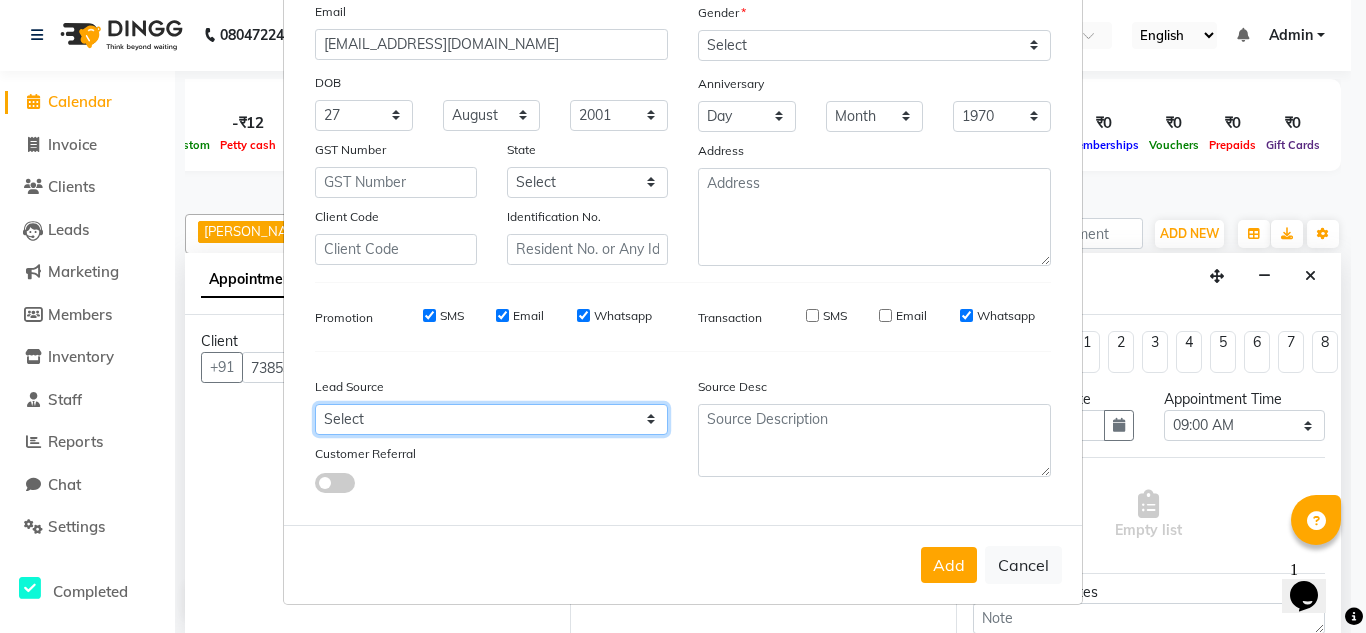 click on "Select Walk-in Referral Internet Friend Word of Mouth Advertisement Facebook JustDial Google Other" at bounding box center (491, 419) 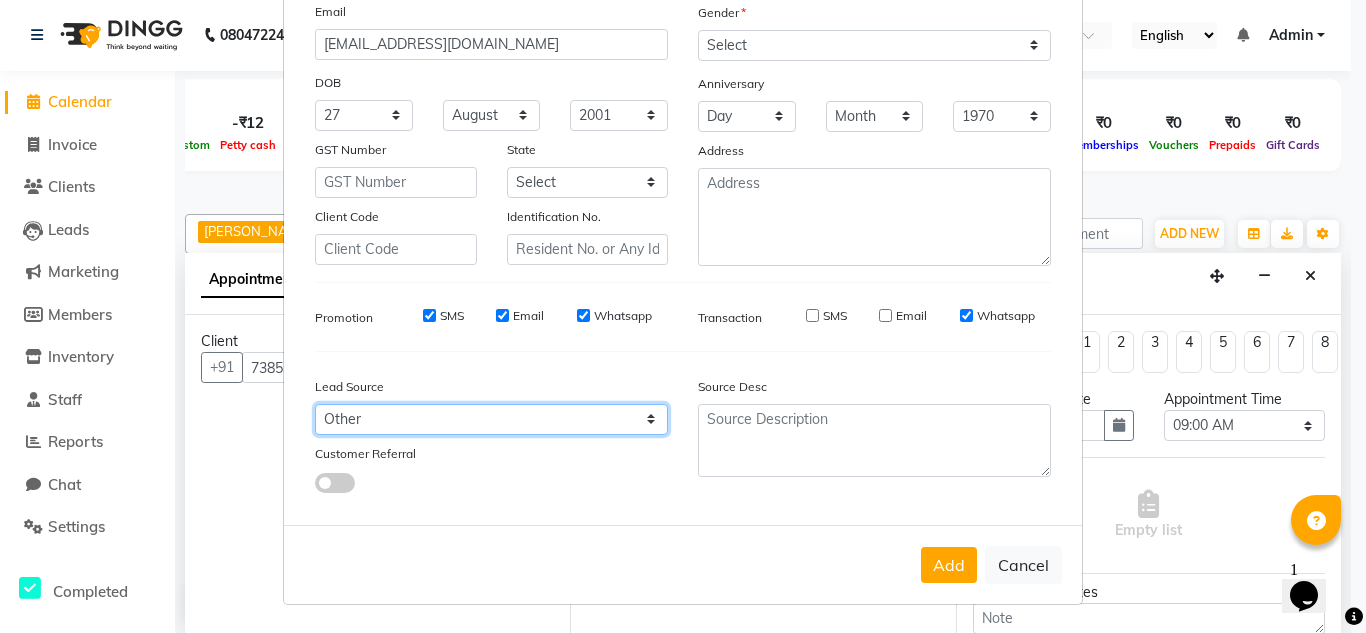click on "Select Walk-in Referral Internet Friend Word of Mouth Advertisement Facebook JustDial Google Other" at bounding box center (491, 419) 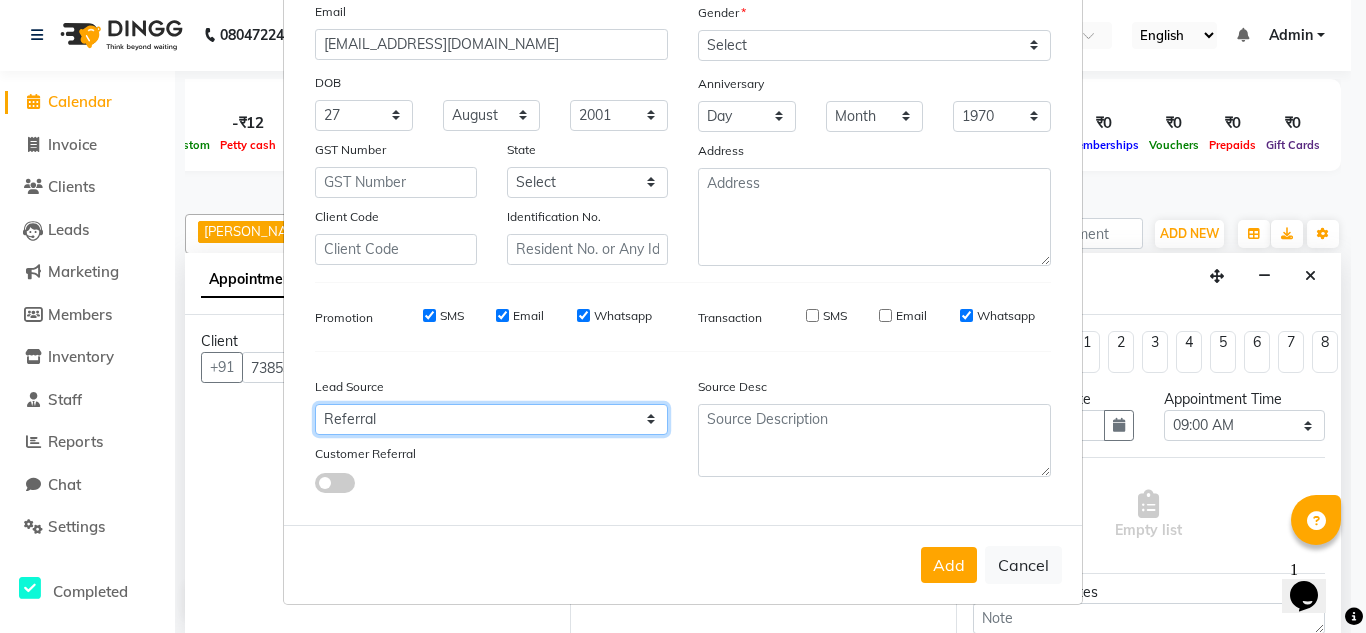 click on "Select Walk-in Referral Internet Friend Word of Mouth Advertisement Facebook JustDial Google Other" at bounding box center [491, 419] 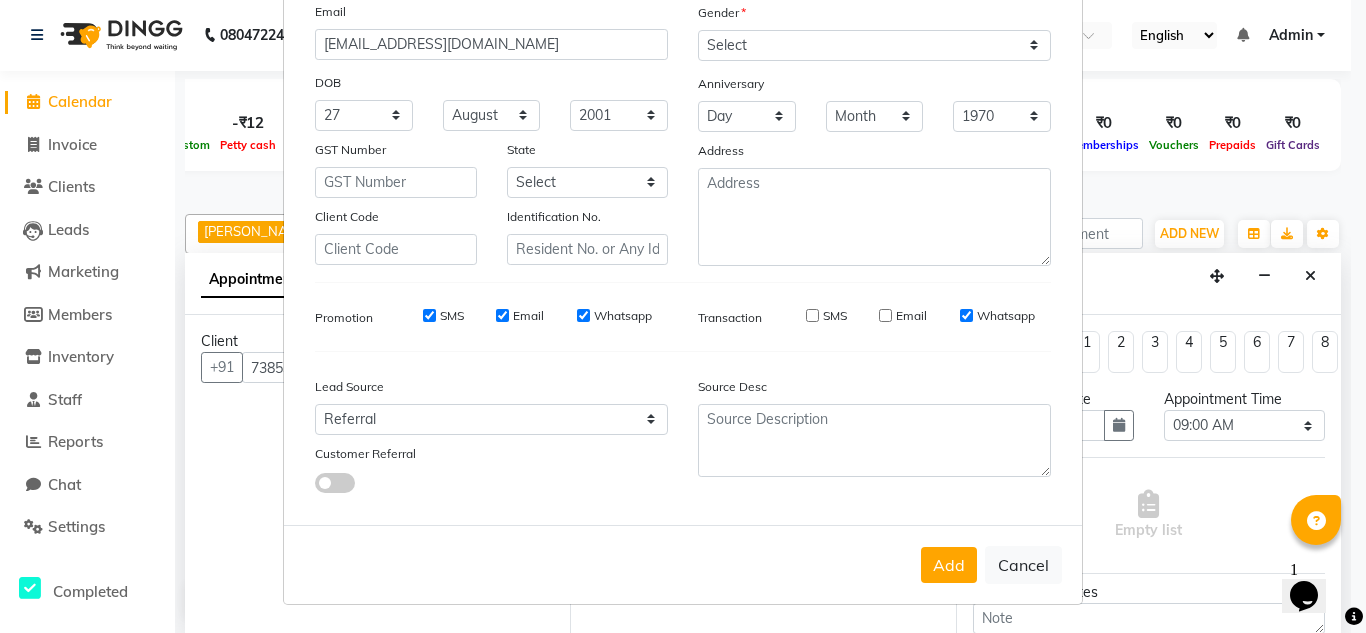 click at bounding box center (335, 483) 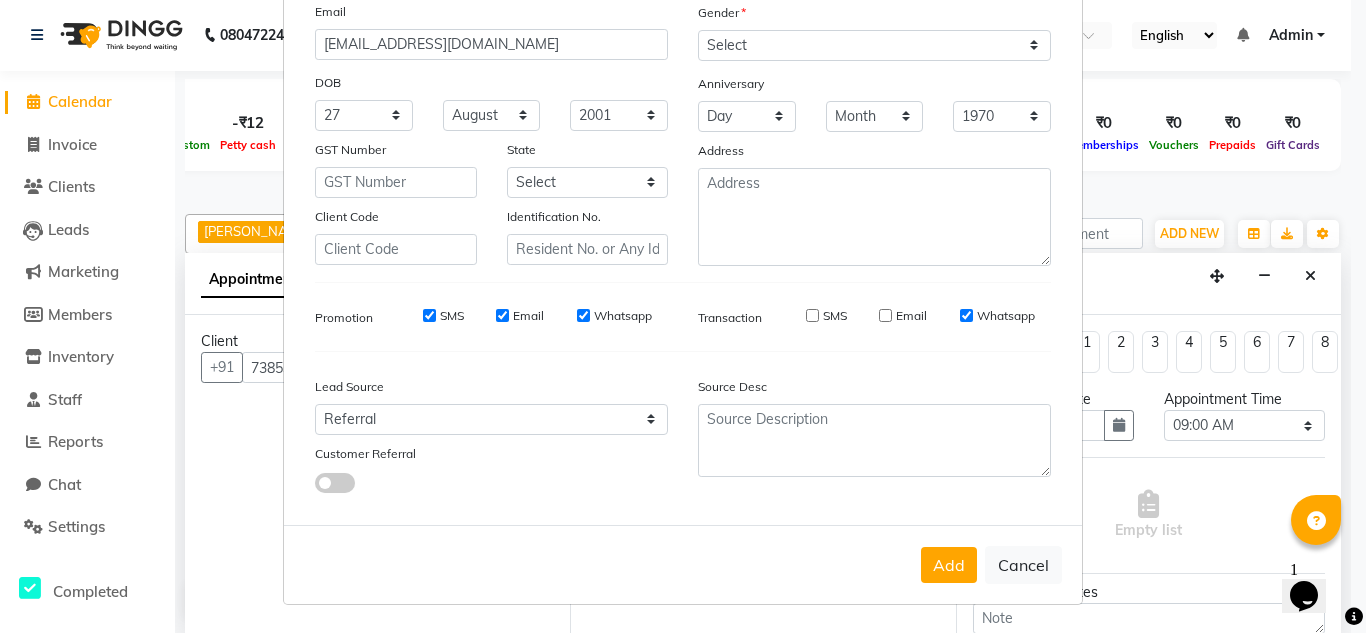 click at bounding box center [315, 486] 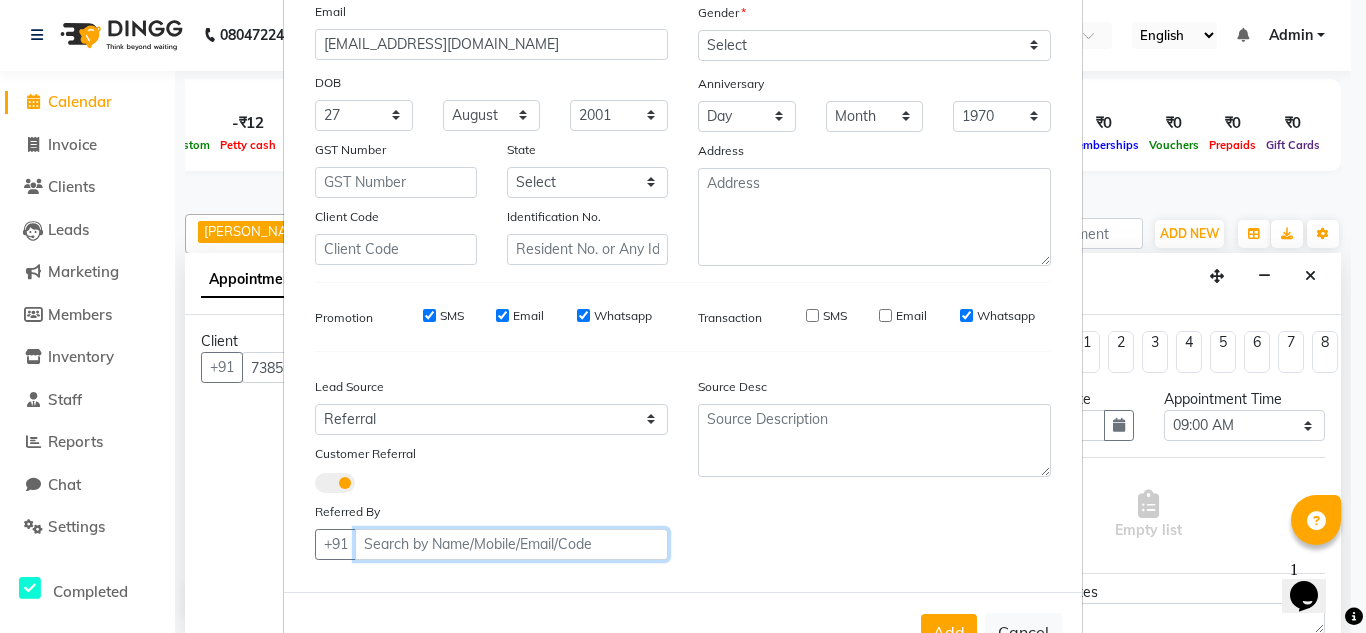 click at bounding box center [511, 544] 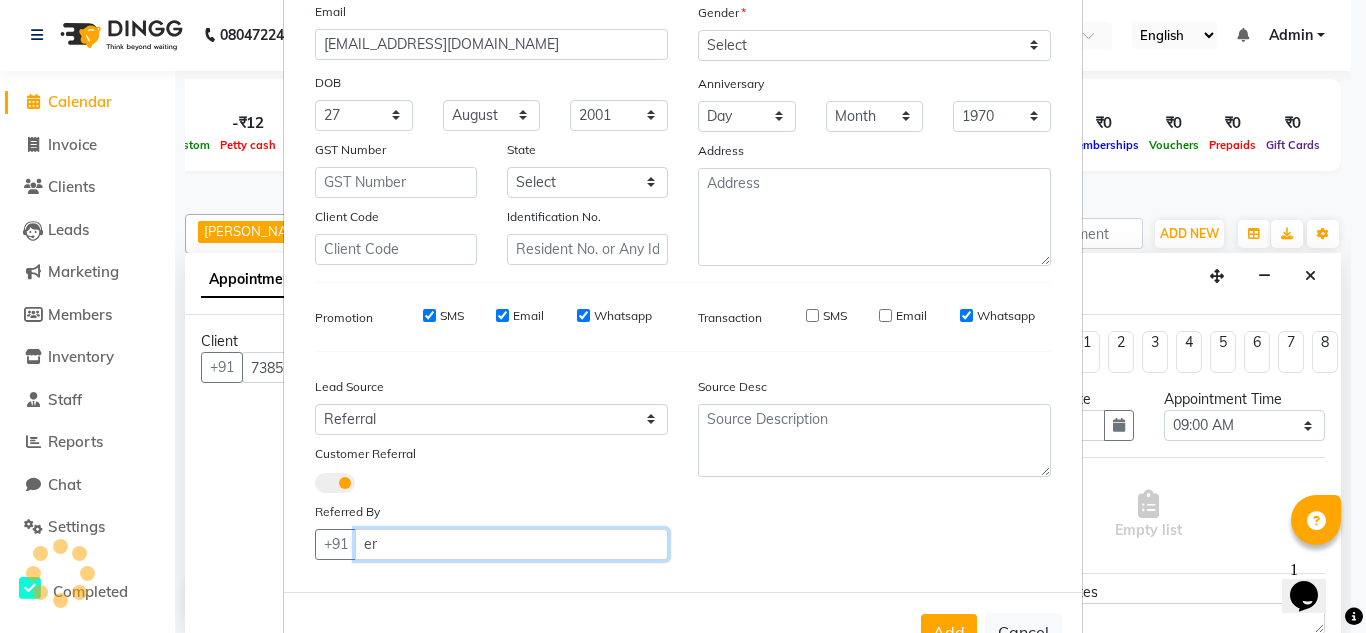 type on "e" 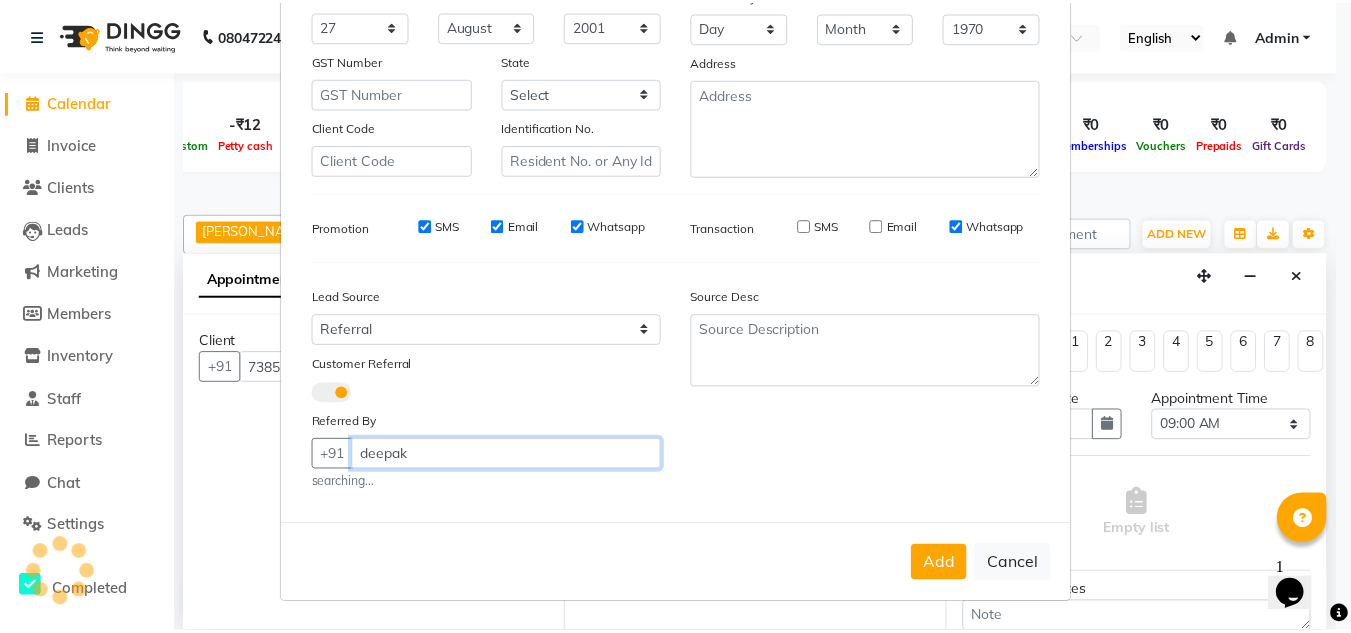 scroll, scrollTop: 283, scrollLeft: 0, axis: vertical 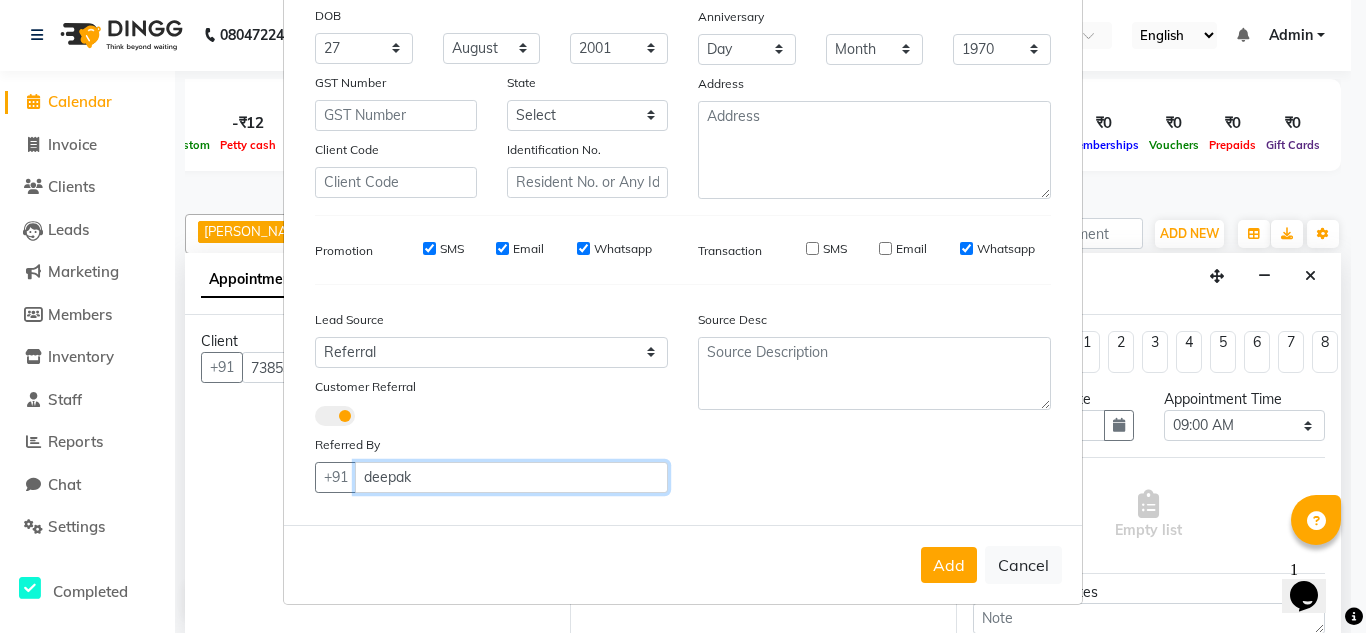 type on "deepak" 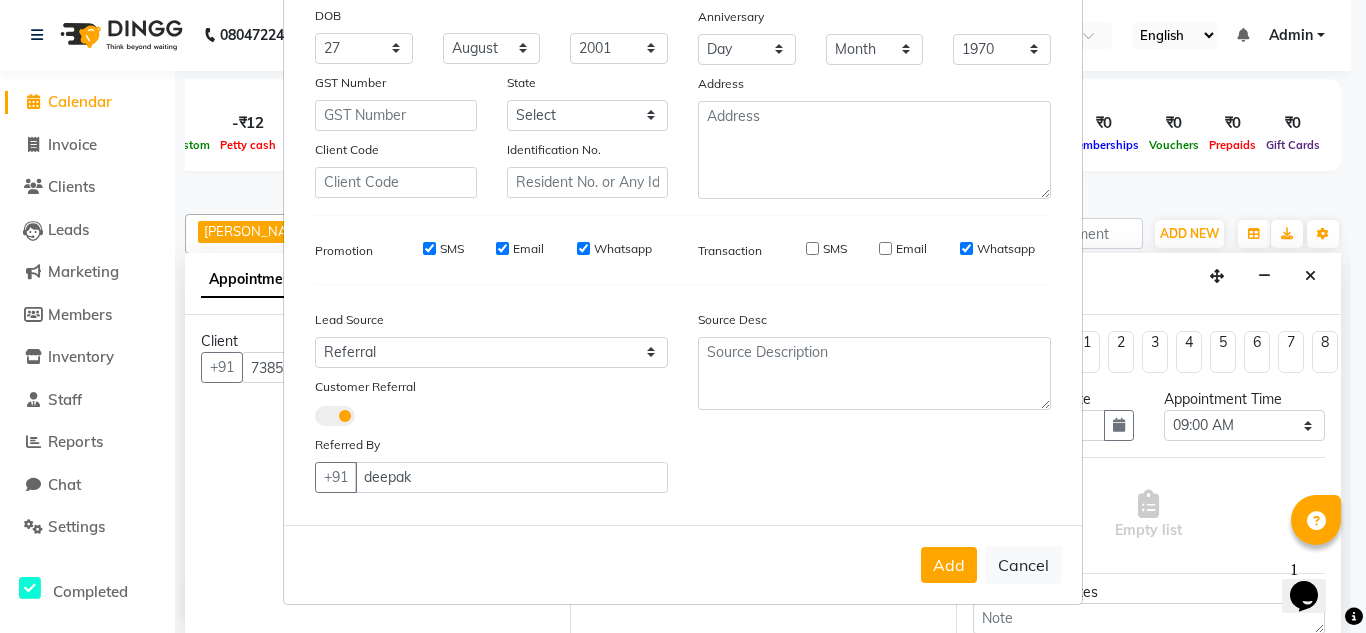 click on "Add Client Generate Dummy Number Name Yogita Gauda Email yogitanajesh31@gmail.com DOB Day 01 02 03 04 05 06 07 08 09 10 11 12 13 14 15 16 17 18 19 20 21 22 23 24 25 26 27 28 29 30 31 Month January February March April May June July August September October November December 1940 1941 1942 1943 1944 1945 1946 1947 1948 1949 1950 1951 1952 1953 1954 1955 1956 1957 1958 1959 1960 1961 1962 1963 1964 1965 1966 1967 1968 1969 1970 1971 1972 1973 1974 1975 1976 1977 1978 1979 1980 1981 1982 1983 1984 1985 1986 1987 1988 1989 1990 1991 1992 1993 1994 1995 1996 1997 1998 1999 2000 2001 2002 2003 2004 2005 2006 2007 2008 2009 2010 2011 2012 2013 2014 2015 2016 2017 2018 2019 2020 2021 2022 2023 2024 GST Number State Select Andaman and Nicobar Islands Andhra Pradesh Arunachal Pradesh Assam Bihar Chandigarh Chhattisgarh Dadra and Nagar Haveli Daman and Diu Delhi Goa Gujarat Haryana Himachal Pradesh Jammu and Kashmir Jharkhand Karnataka Kerala Lakshadweep Madhya Pradesh Maharashtra Manipur Meghalaya Mizoram Nagaland ×" at bounding box center [683, 316] 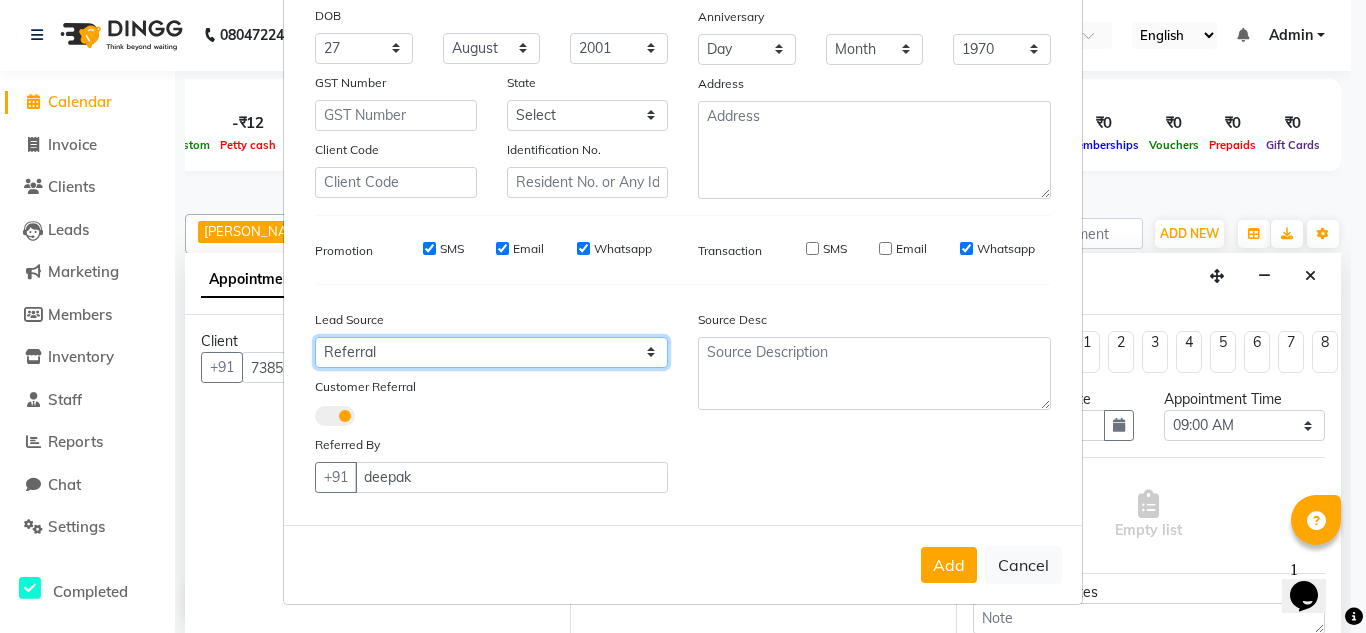 click on "Select Walk-in Referral Internet Friend Word of Mouth Advertisement Facebook JustDial Google Other" at bounding box center (491, 352) 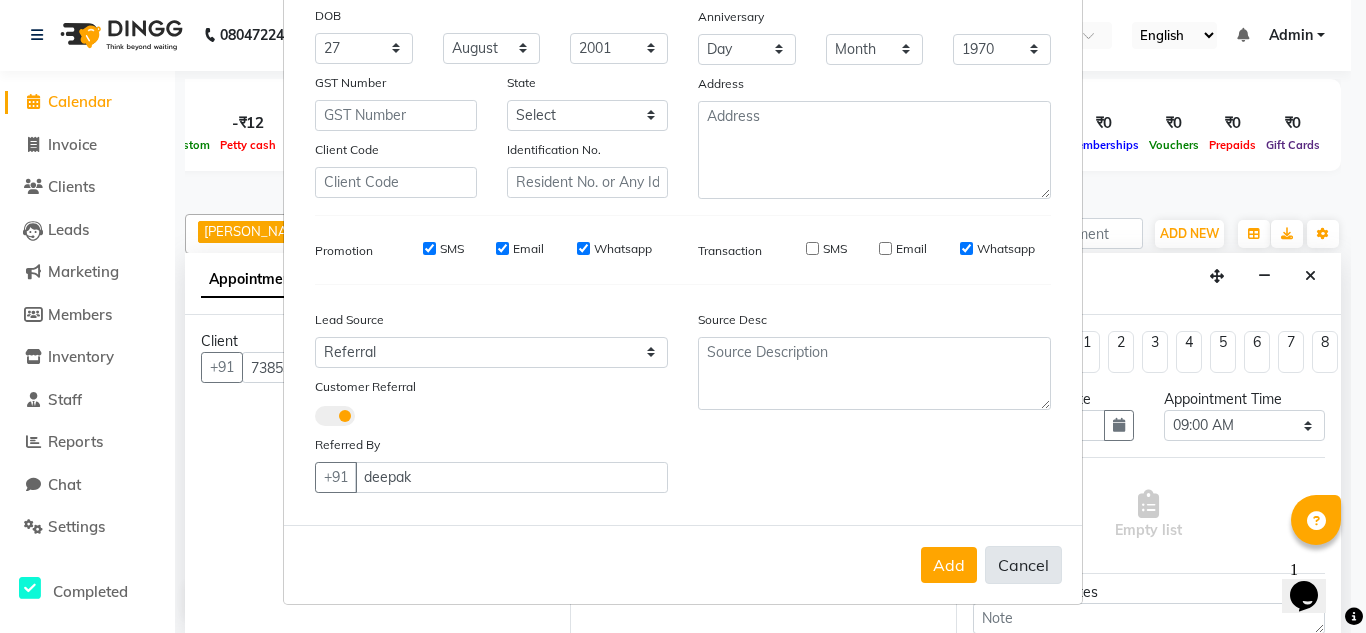 click on "Cancel" at bounding box center (1023, 565) 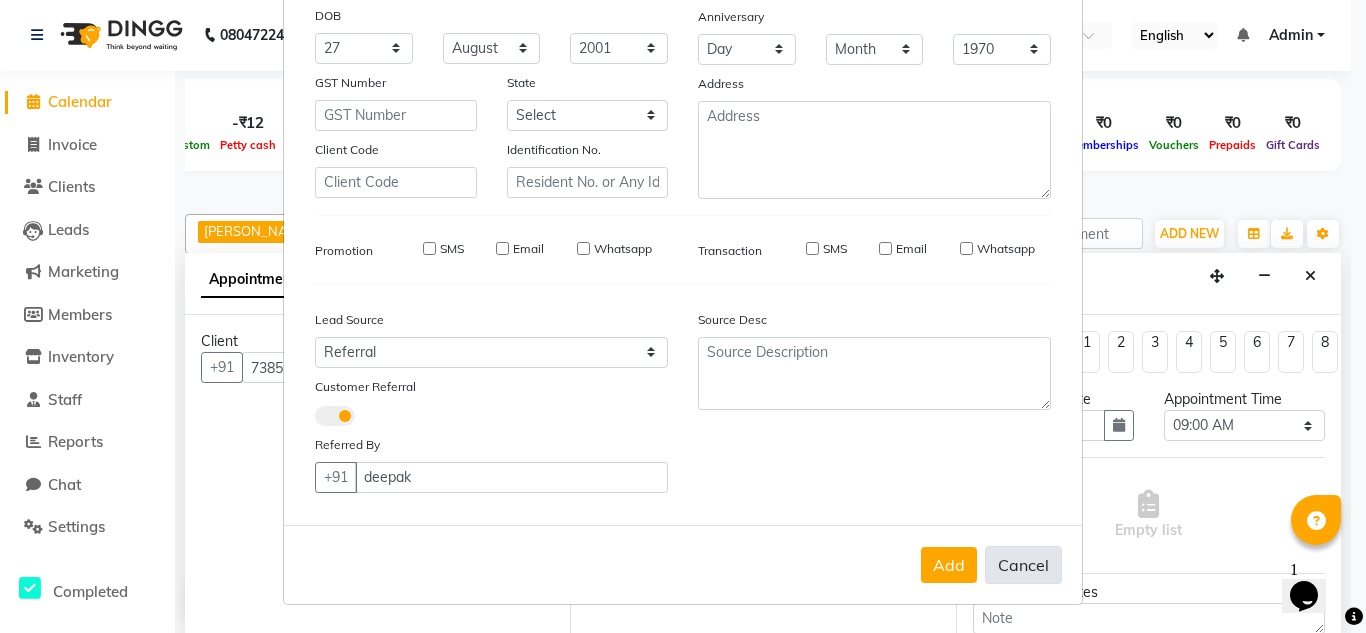 type 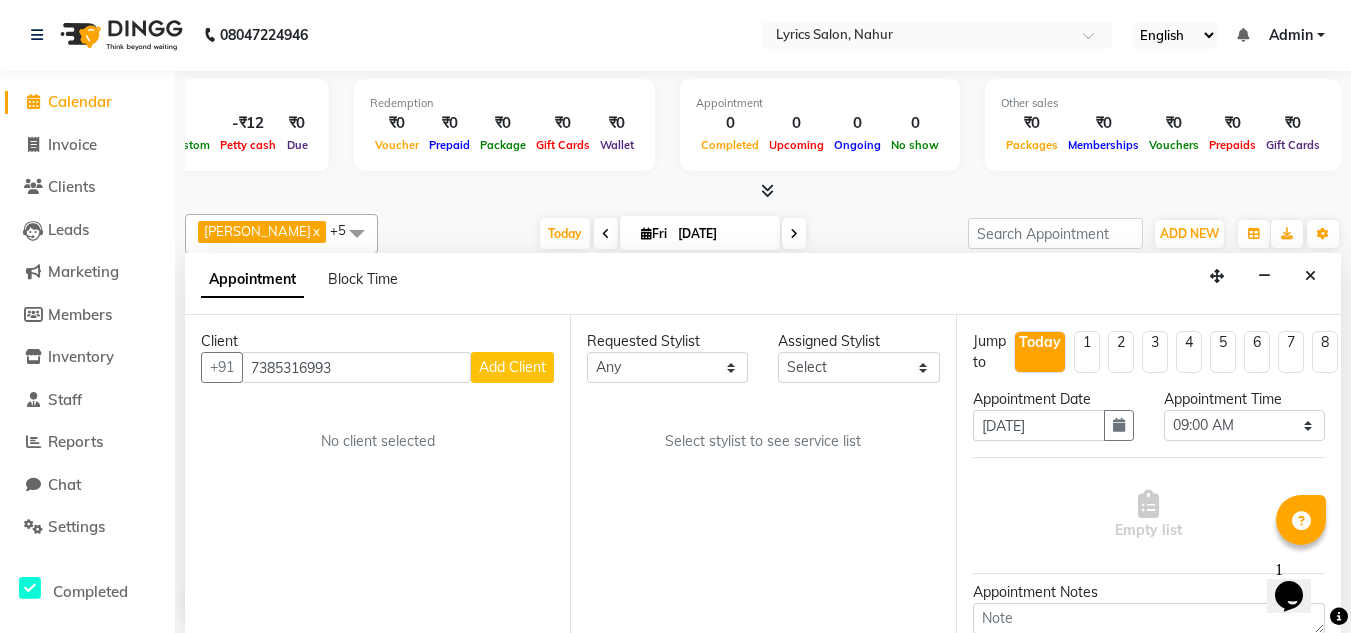 scroll, scrollTop: 0, scrollLeft: 404, axis: horizontal 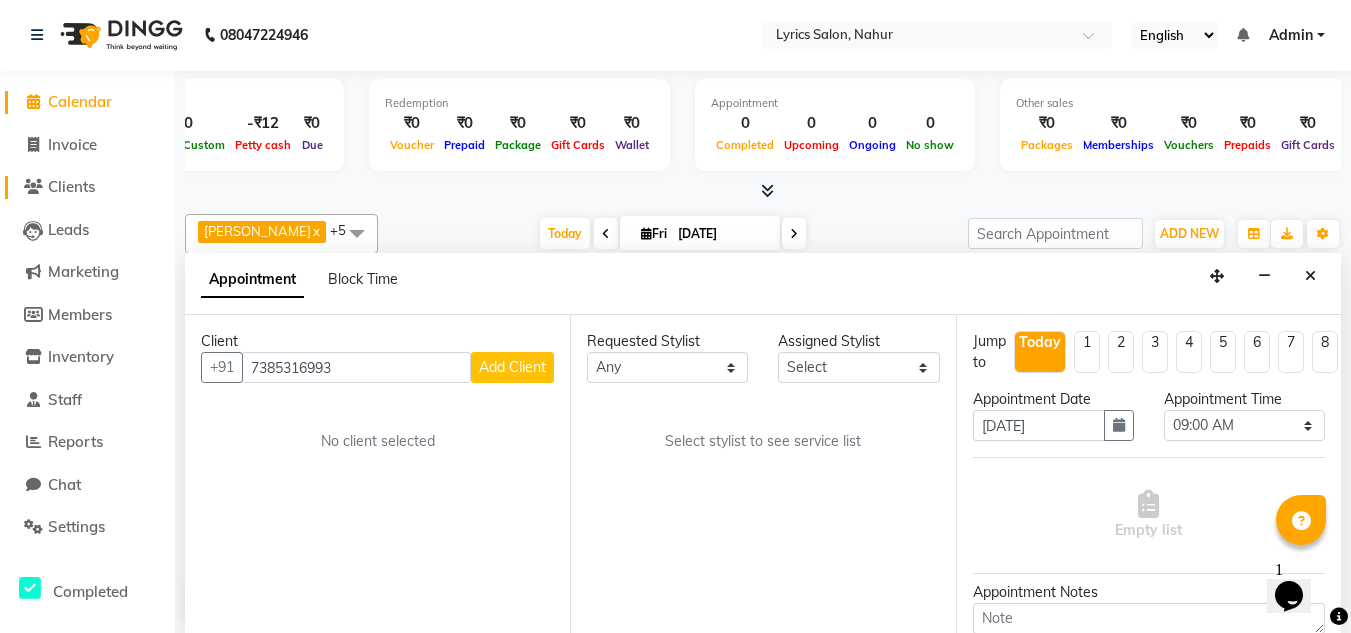 click on "Clients" 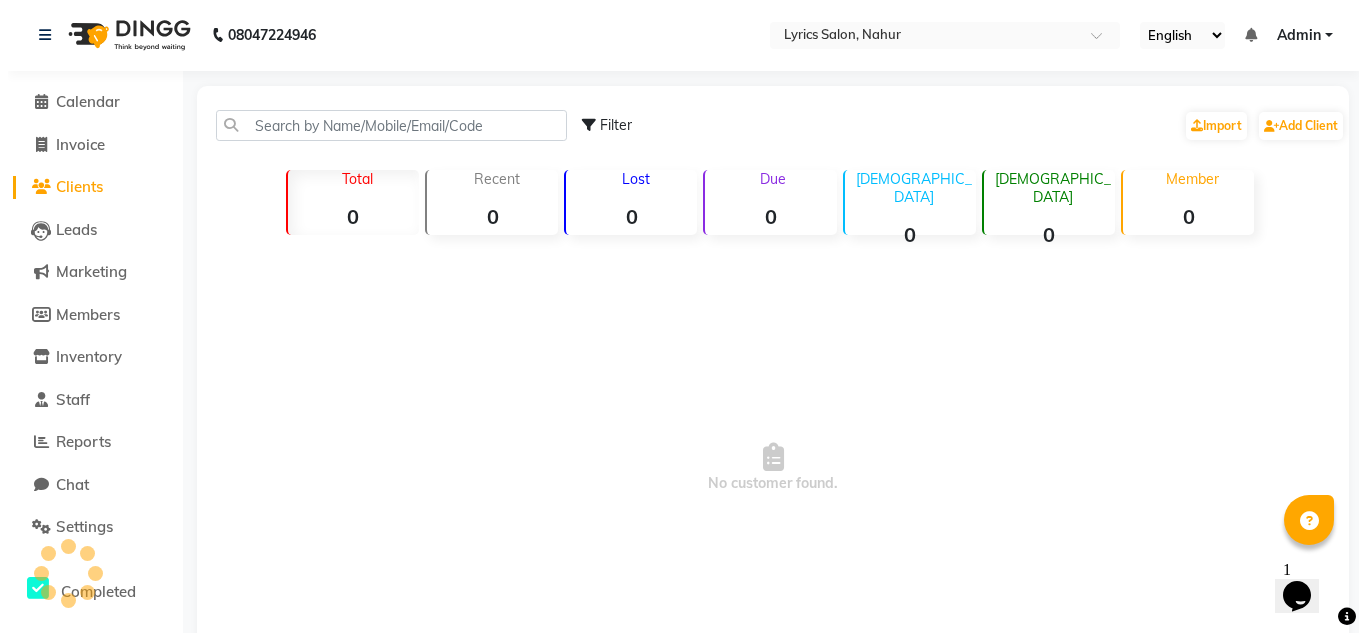 scroll, scrollTop: 0, scrollLeft: 0, axis: both 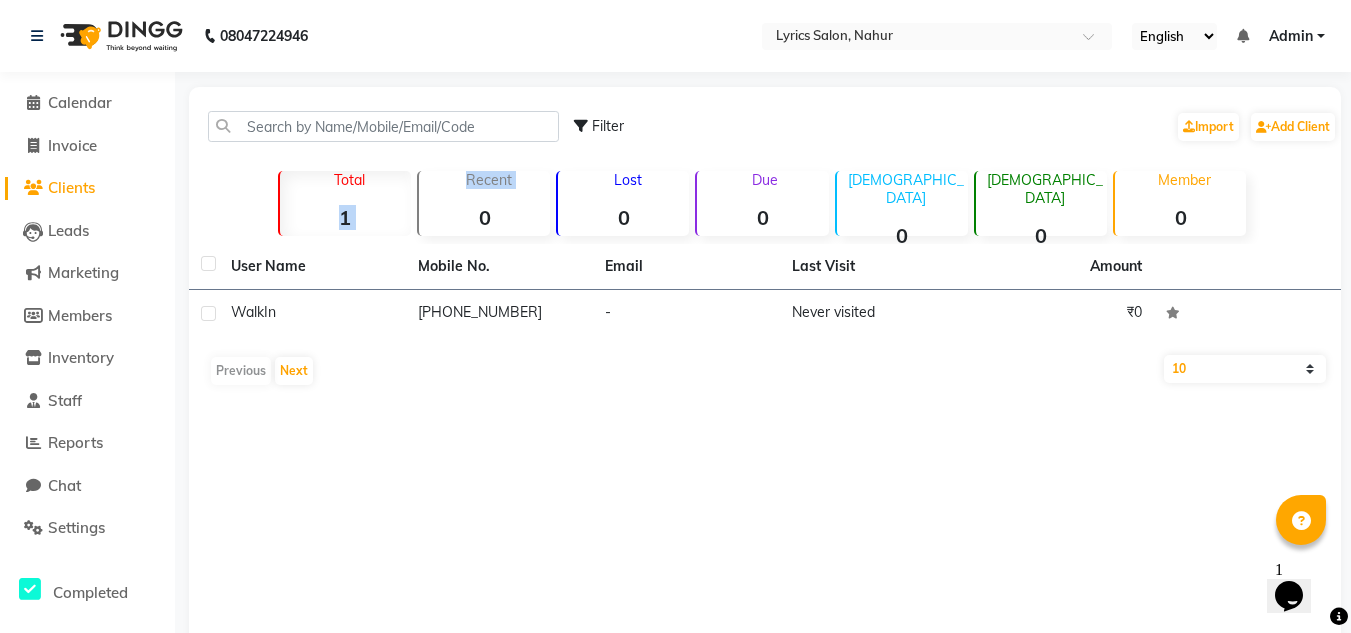 drag, startPoint x: 327, startPoint y: 201, endPoint x: 456, endPoint y: 216, distance: 129.86917 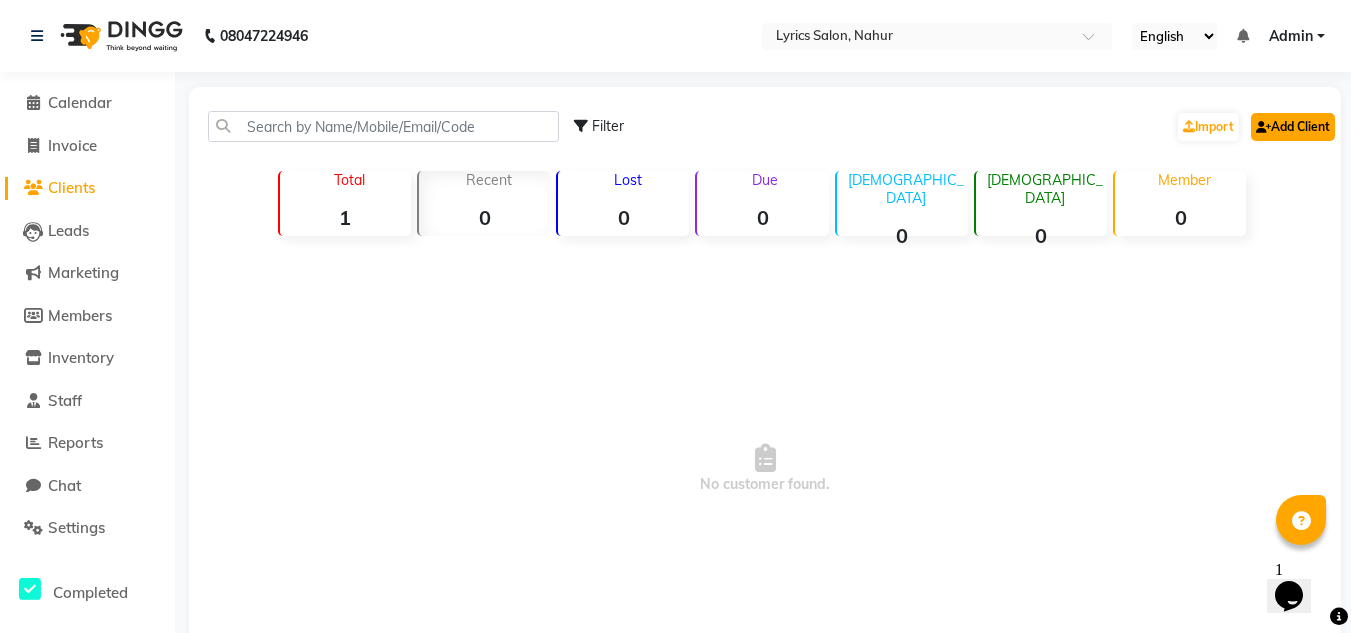 click on "Add Client" 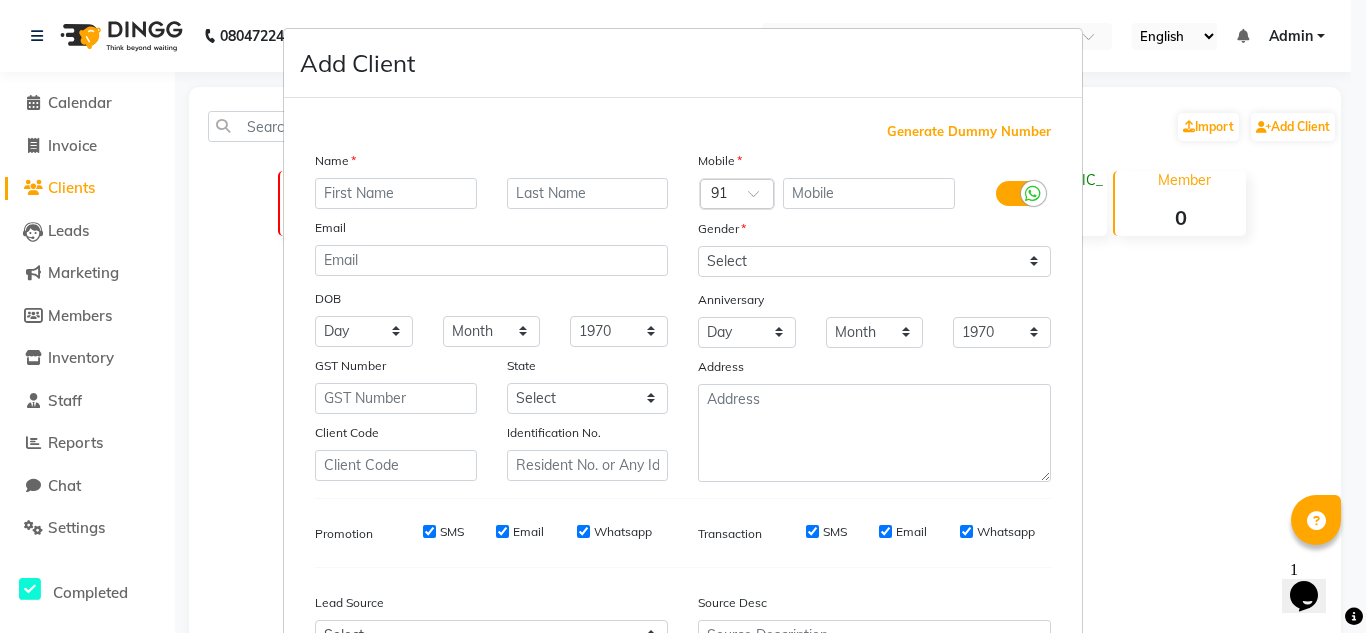 scroll, scrollTop: 216, scrollLeft: 0, axis: vertical 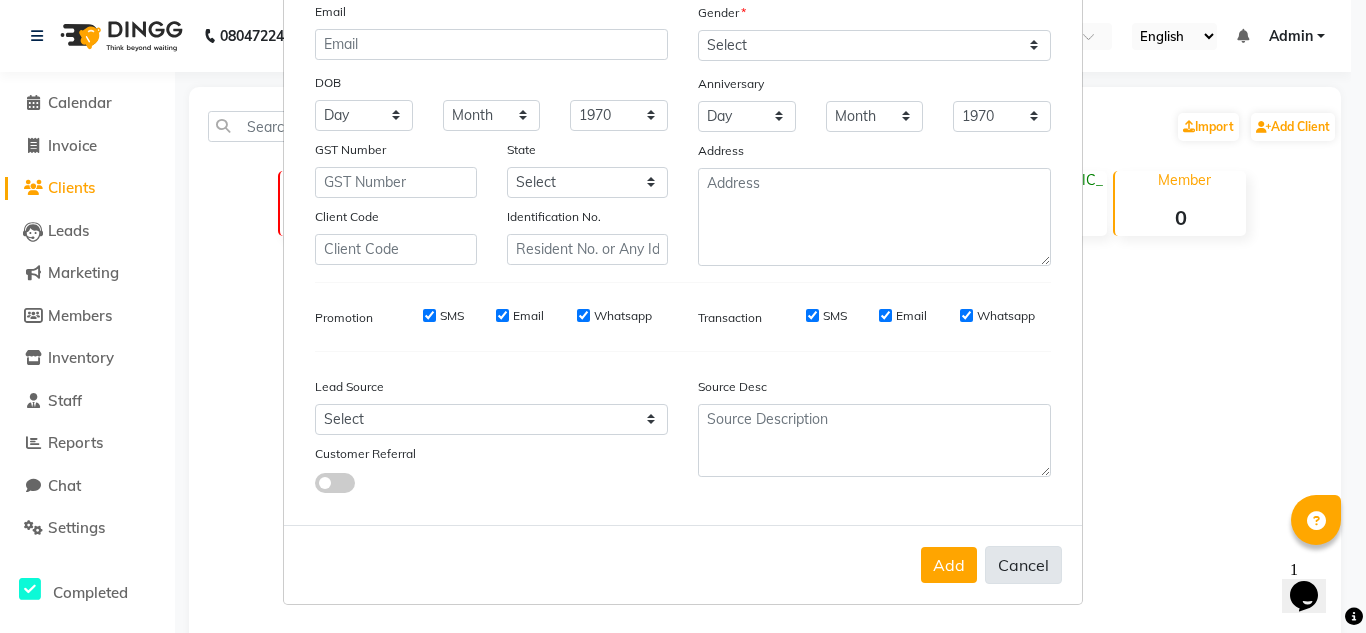 click on "Cancel" at bounding box center [1023, 565] 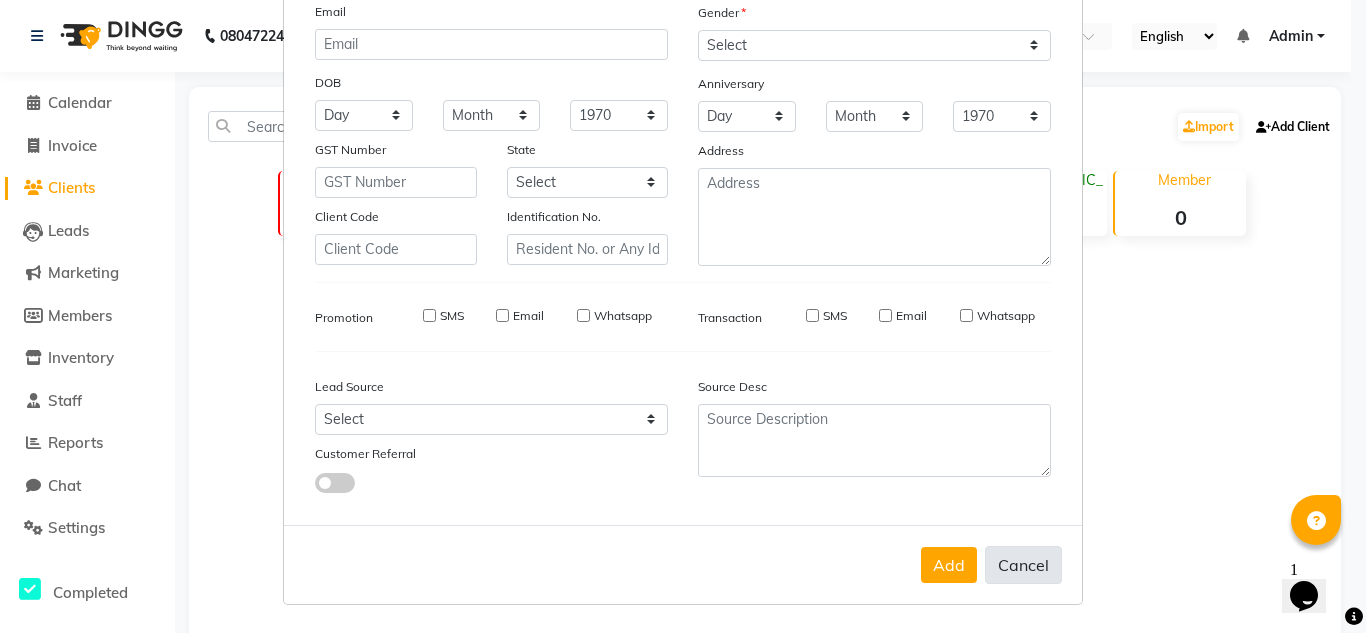 select 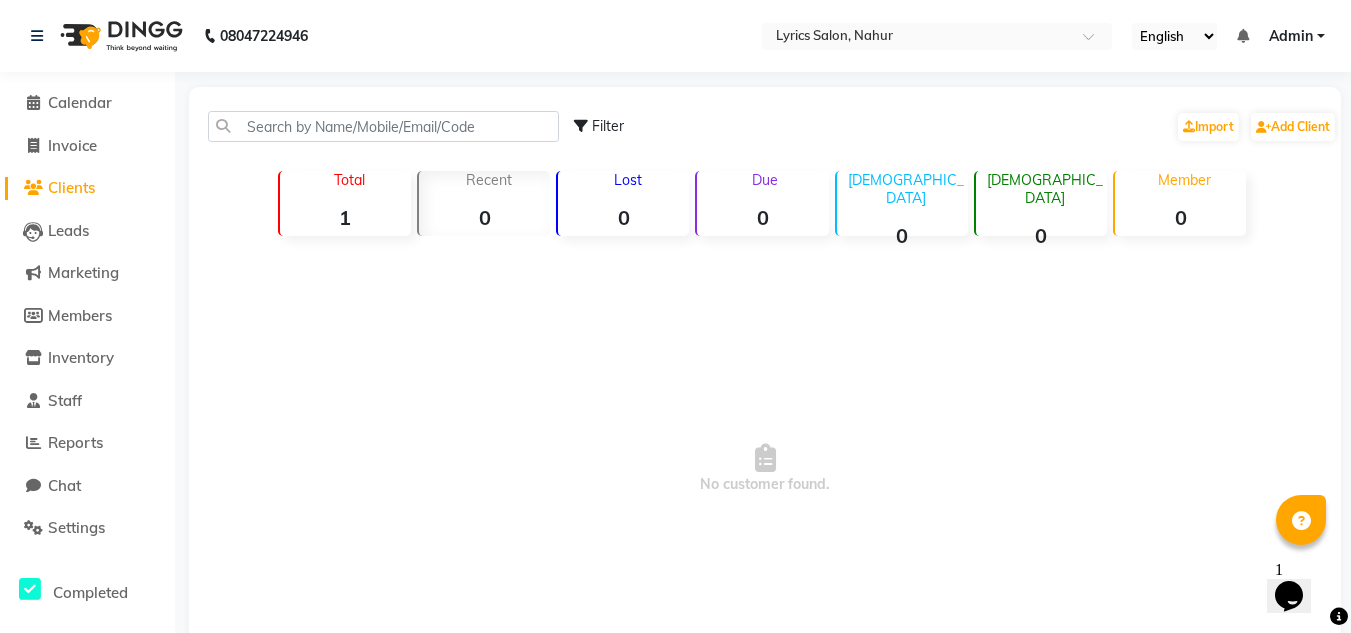 click on "Clients" 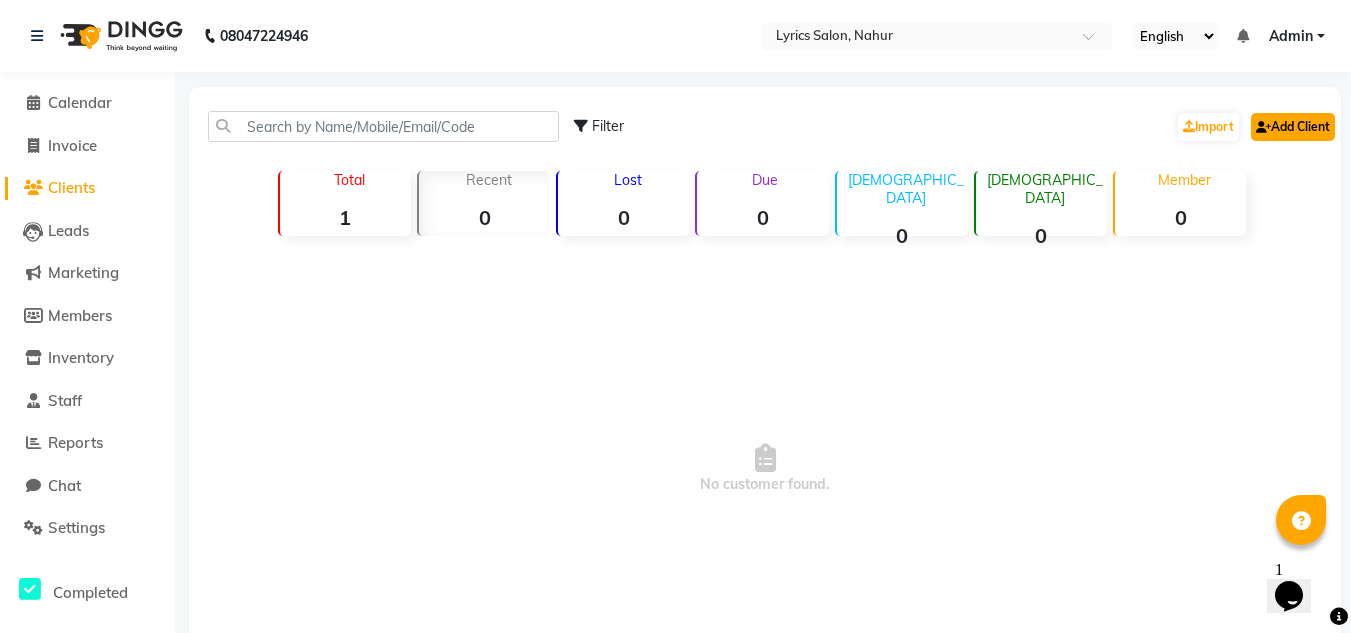 click on "Add Client" 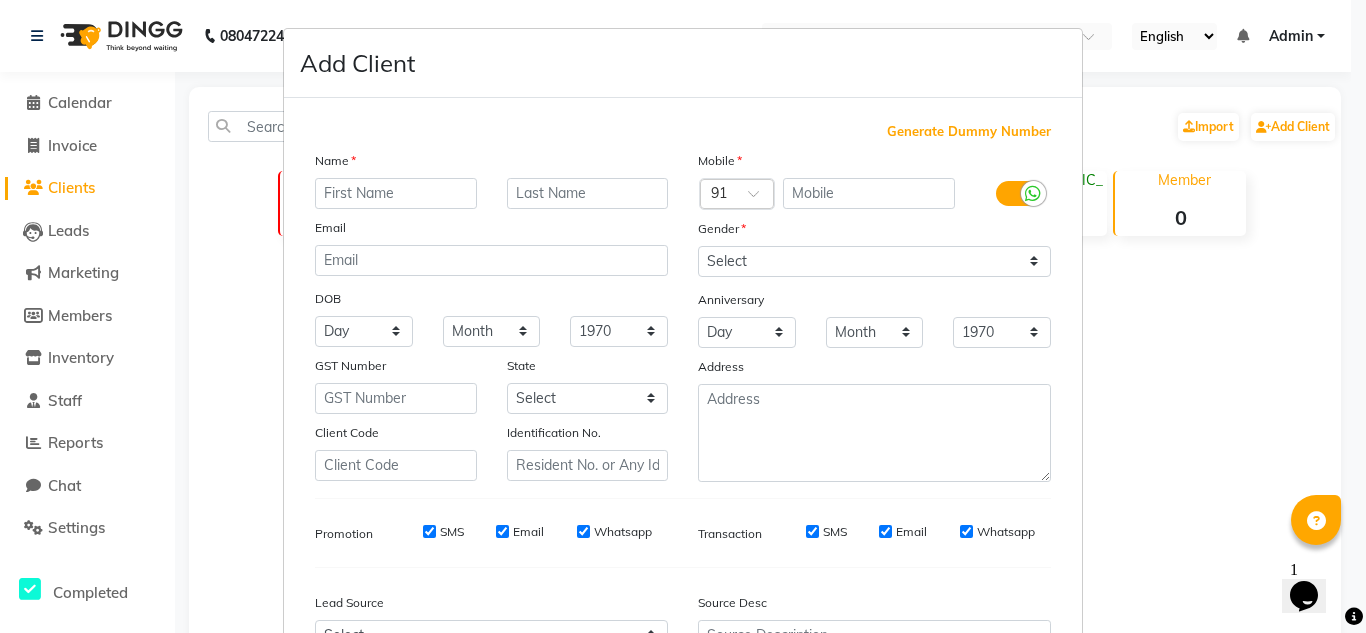 scroll, scrollTop: 216, scrollLeft: 0, axis: vertical 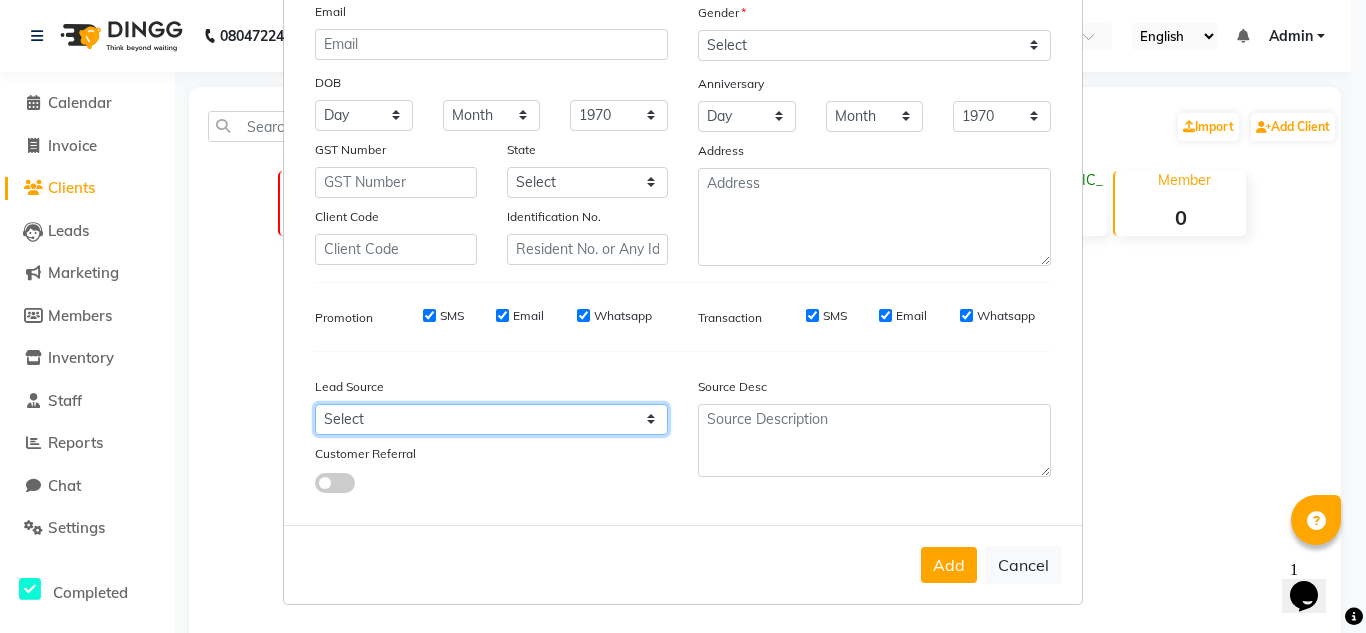 click on "Select Walk-in Referral Internet Friend Word of Mouth Advertisement Facebook JustDial Google Other" at bounding box center (491, 419) 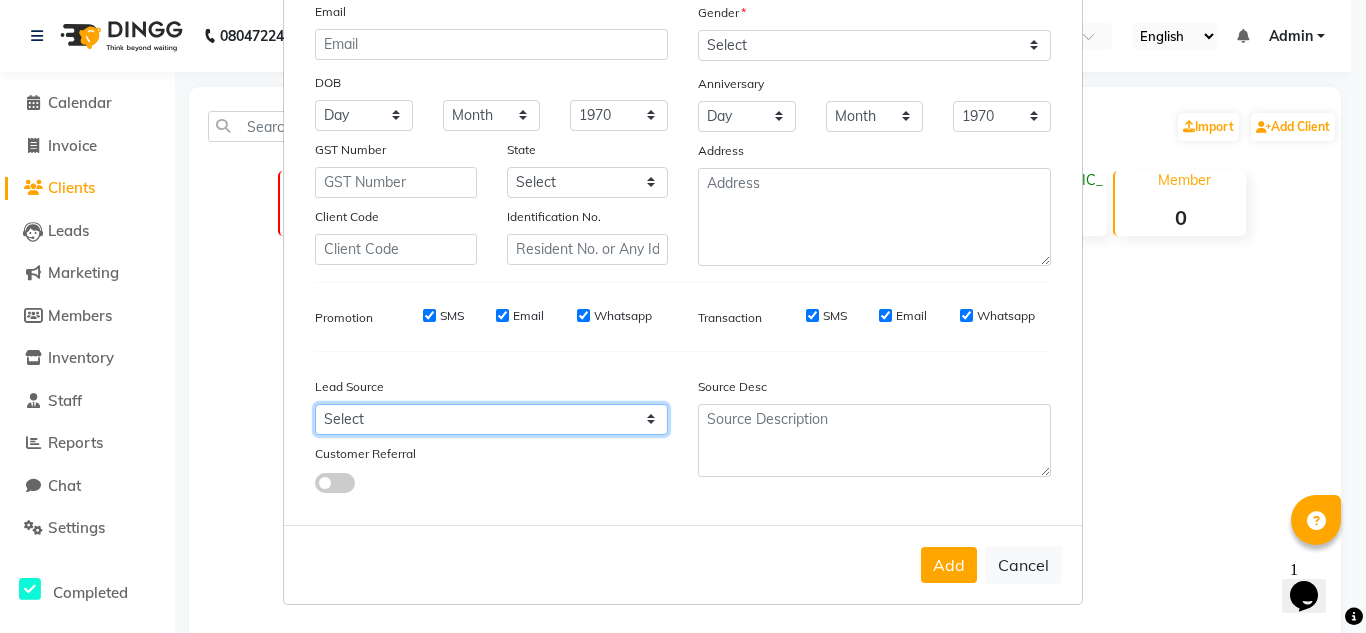 select on "56069" 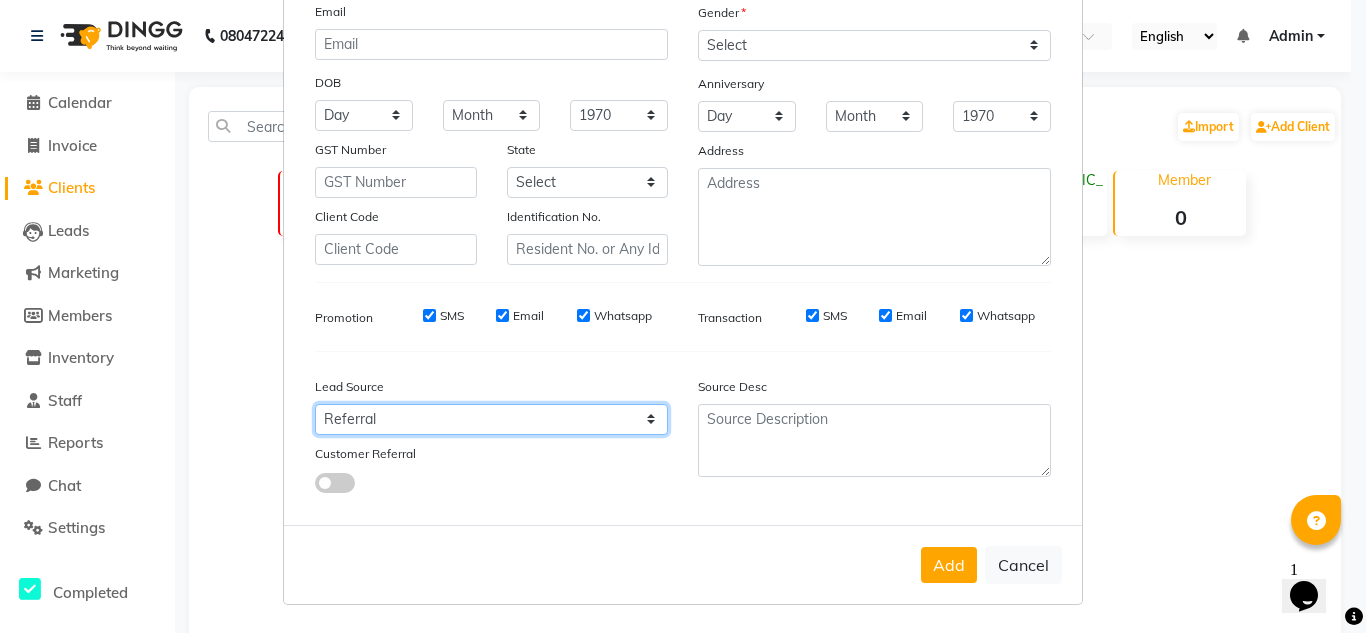 click on "Select Walk-in Referral Internet Friend Word of Mouth Advertisement Facebook JustDial Google Other" at bounding box center [491, 419] 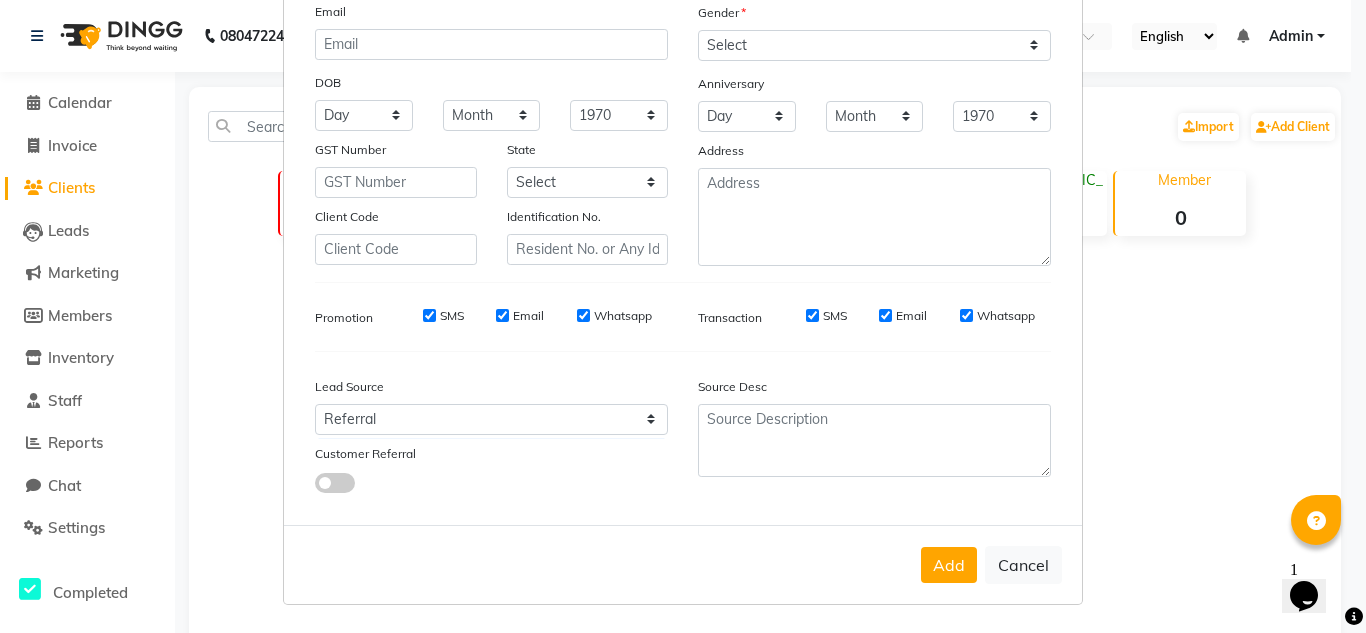 click at bounding box center [335, 483] 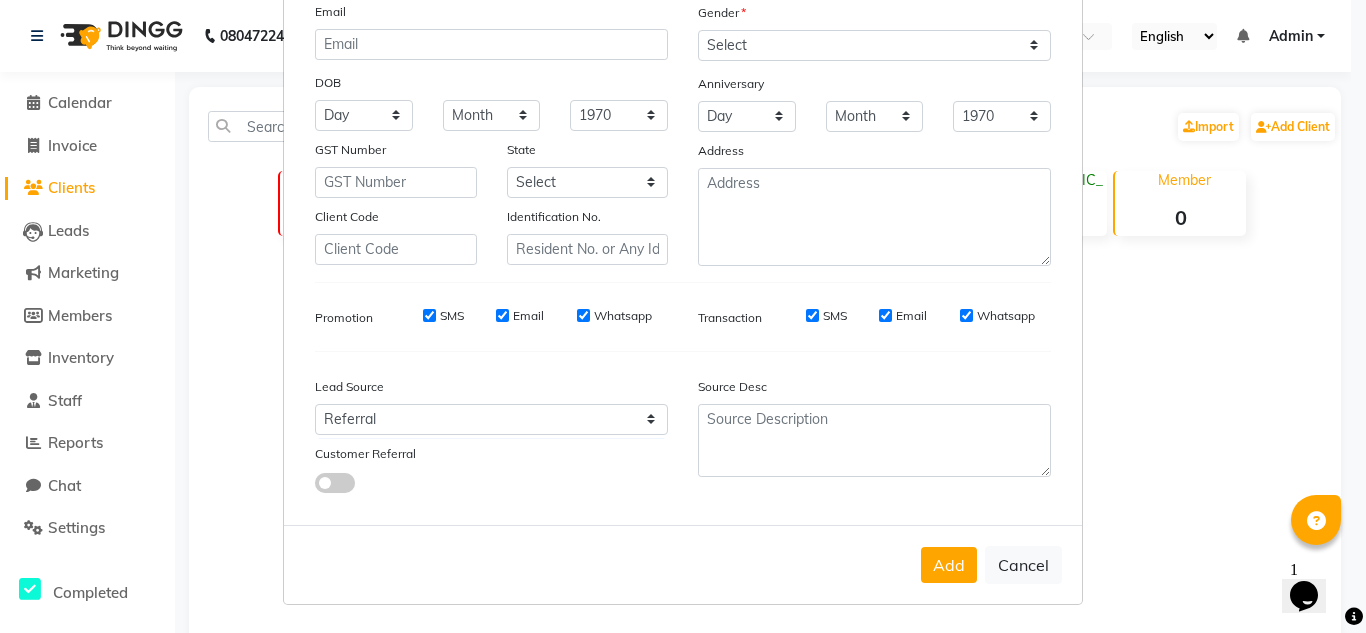 click at bounding box center [315, 486] 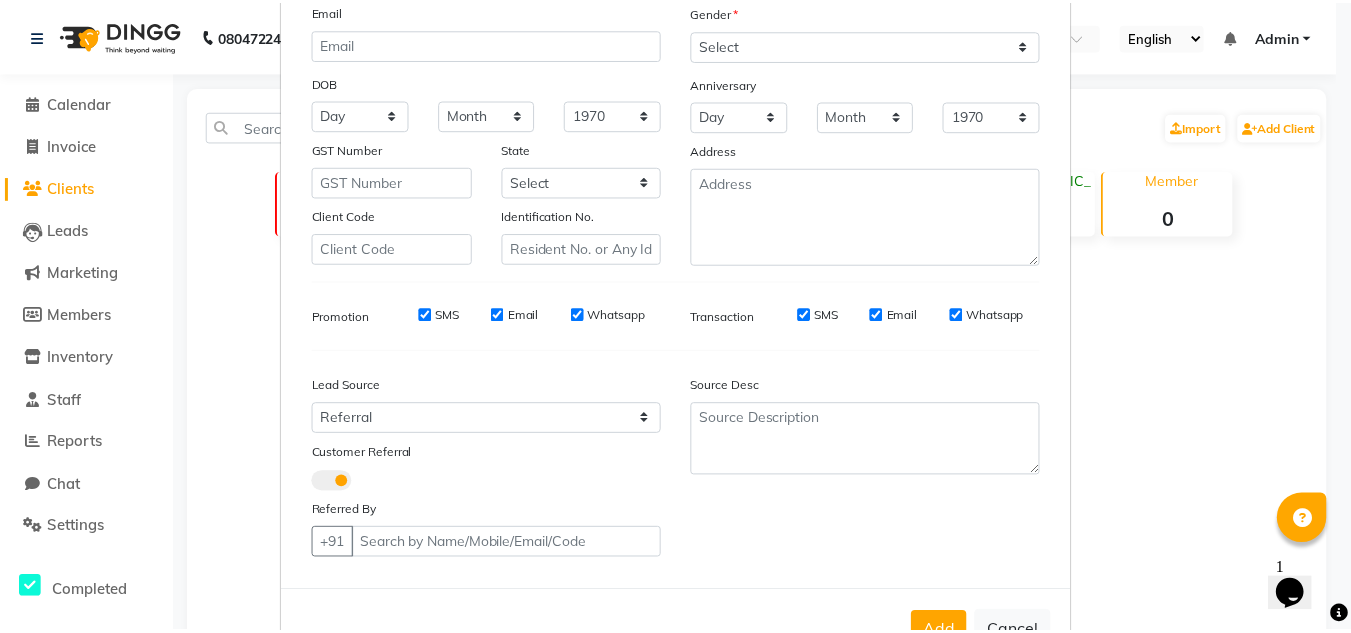 scroll, scrollTop: 283, scrollLeft: 0, axis: vertical 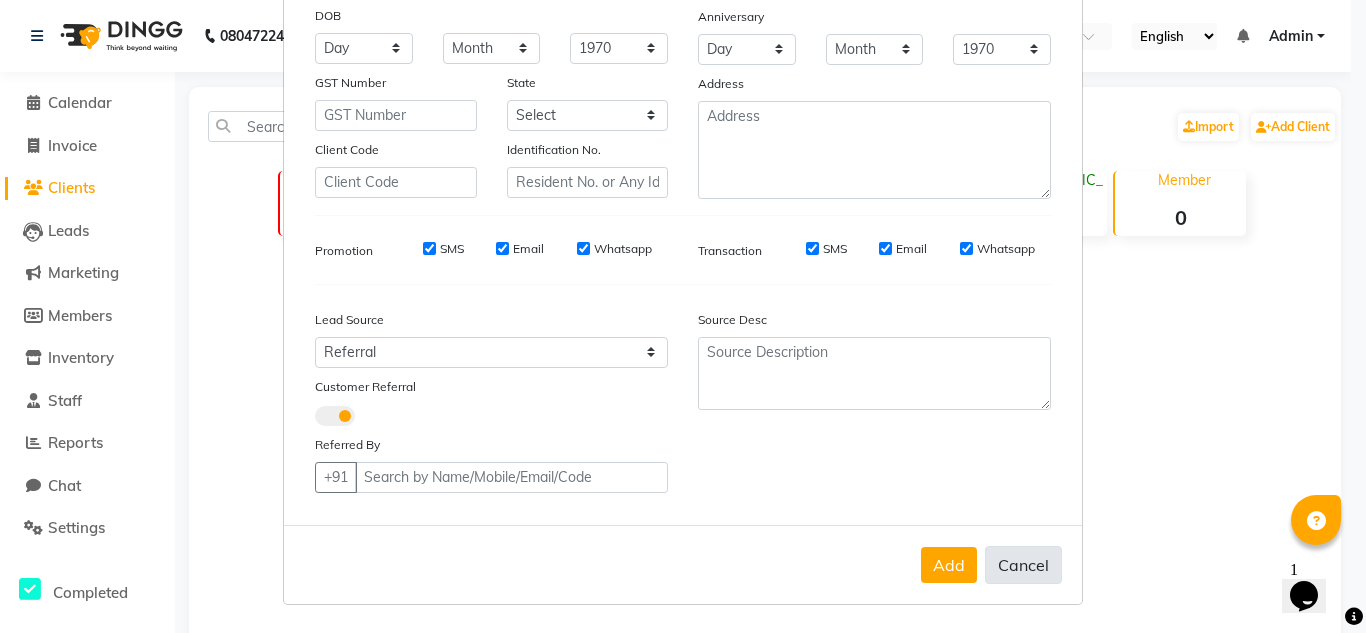 click on "Cancel" at bounding box center [1023, 565] 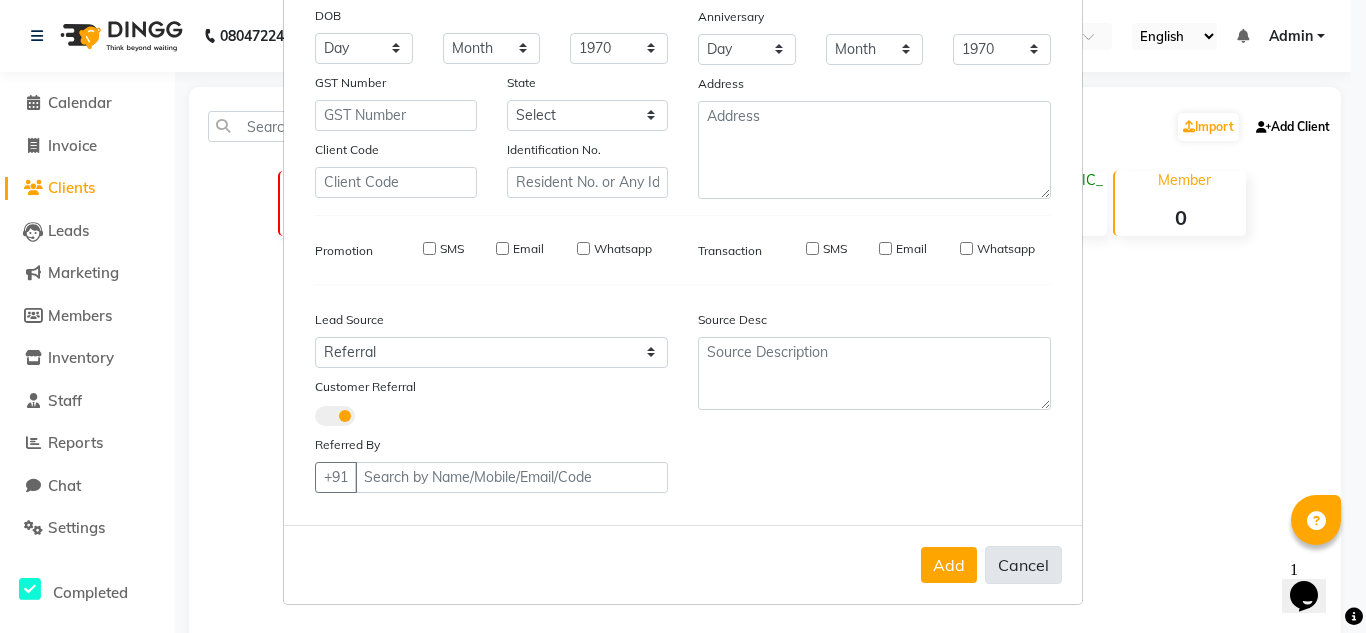 select 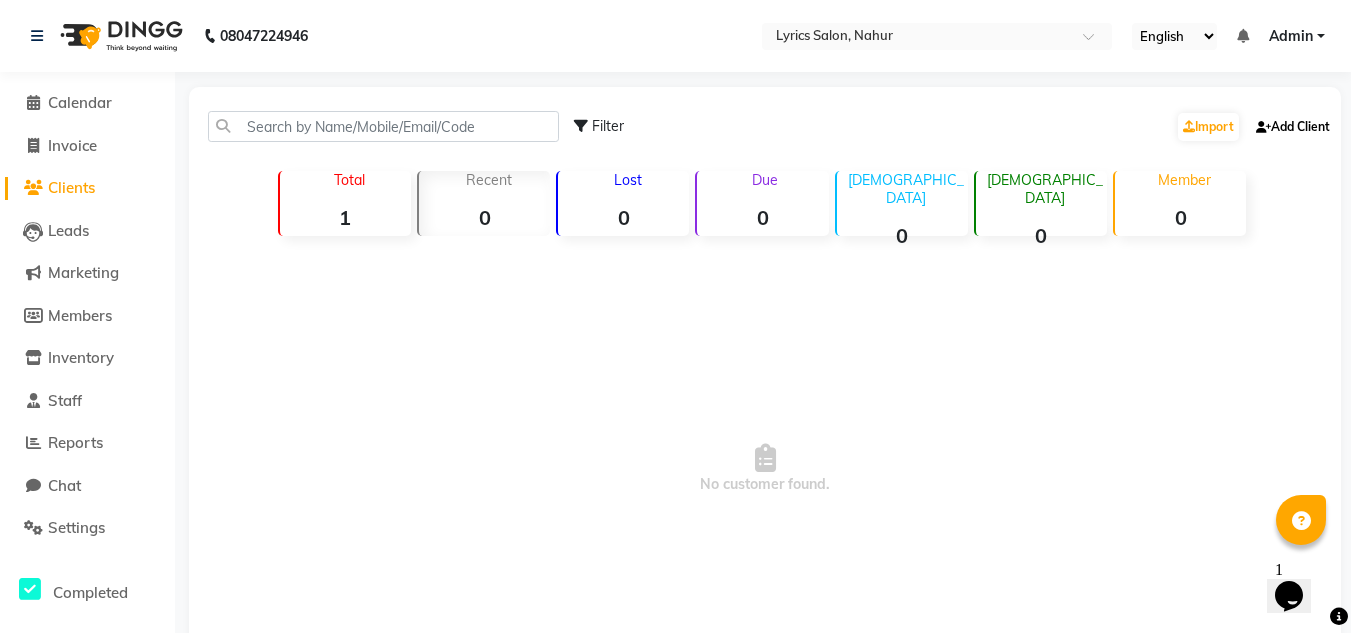 scroll, scrollTop: 131, scrollLeft: 0, axis: vertical 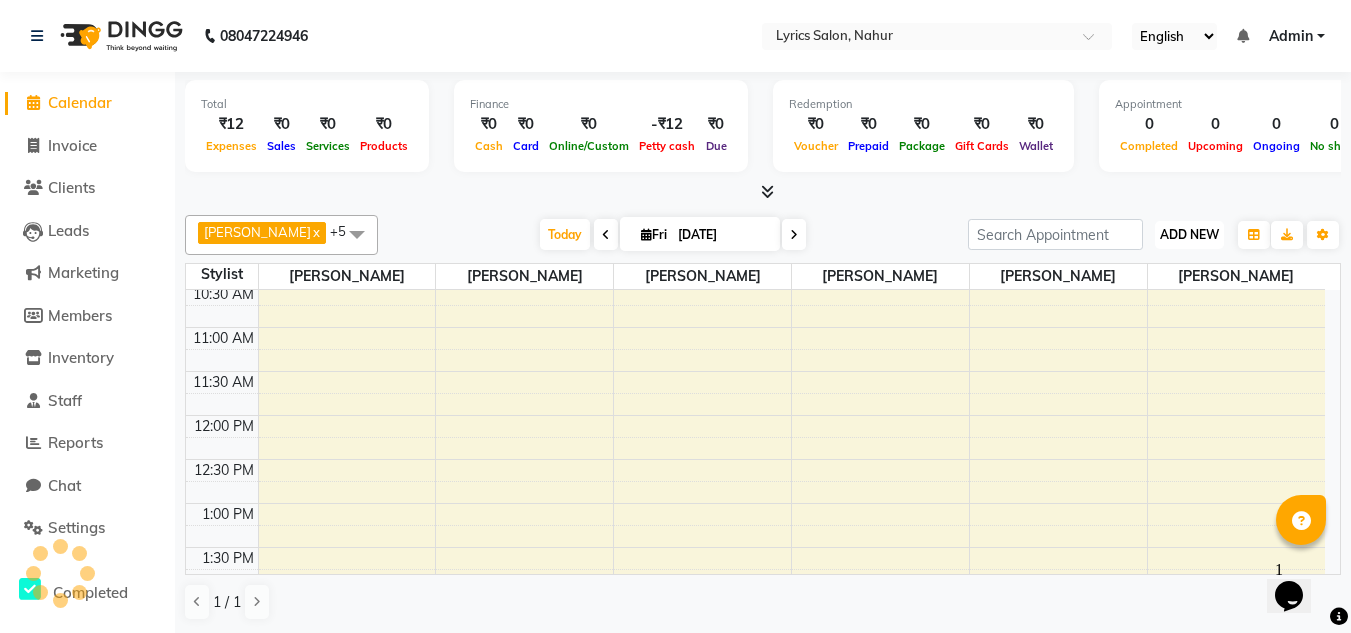 click on "ADD NEW" at bounding box center (1189, 234) 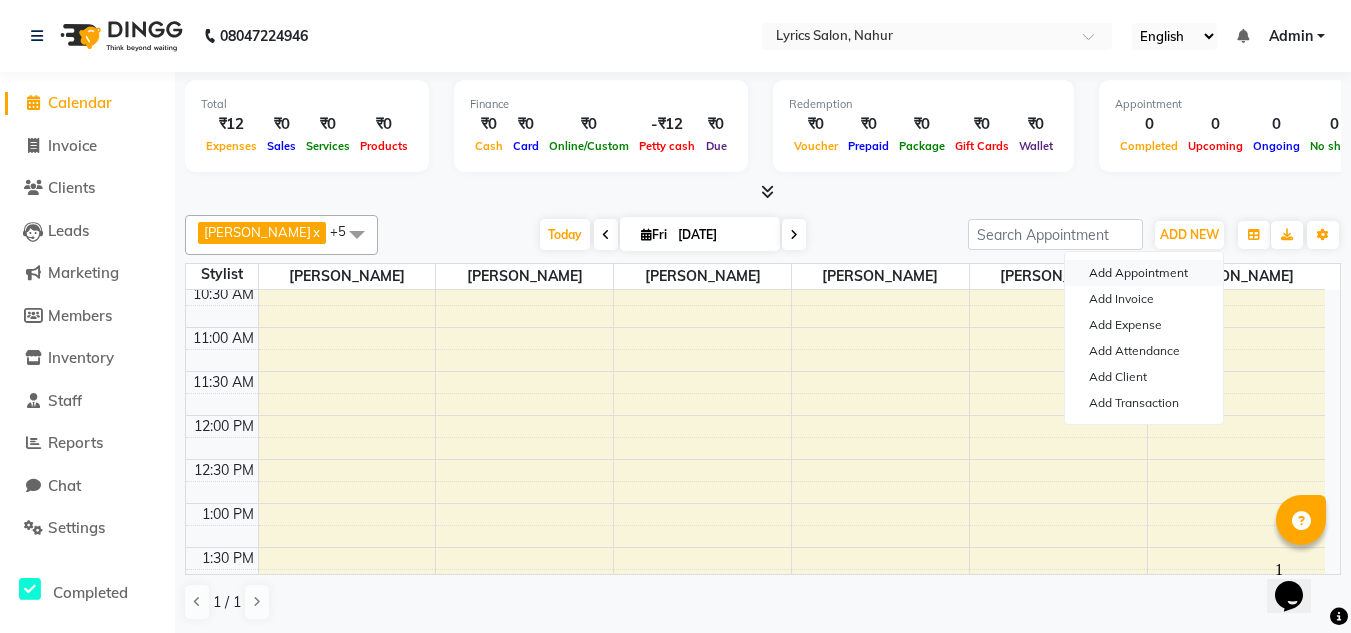 click on "Add Appointment" at bounding box center (1144, 273) 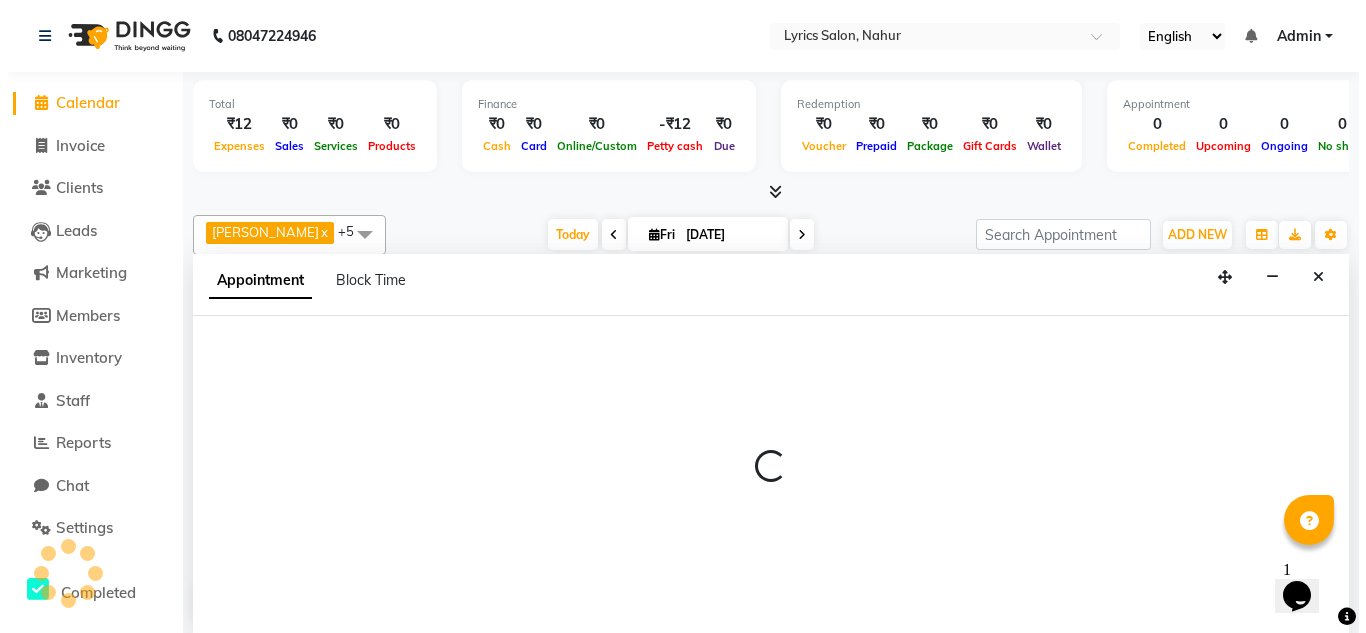 scroll, scrollTop: 1, scrollLeft: 0, axis: vertical 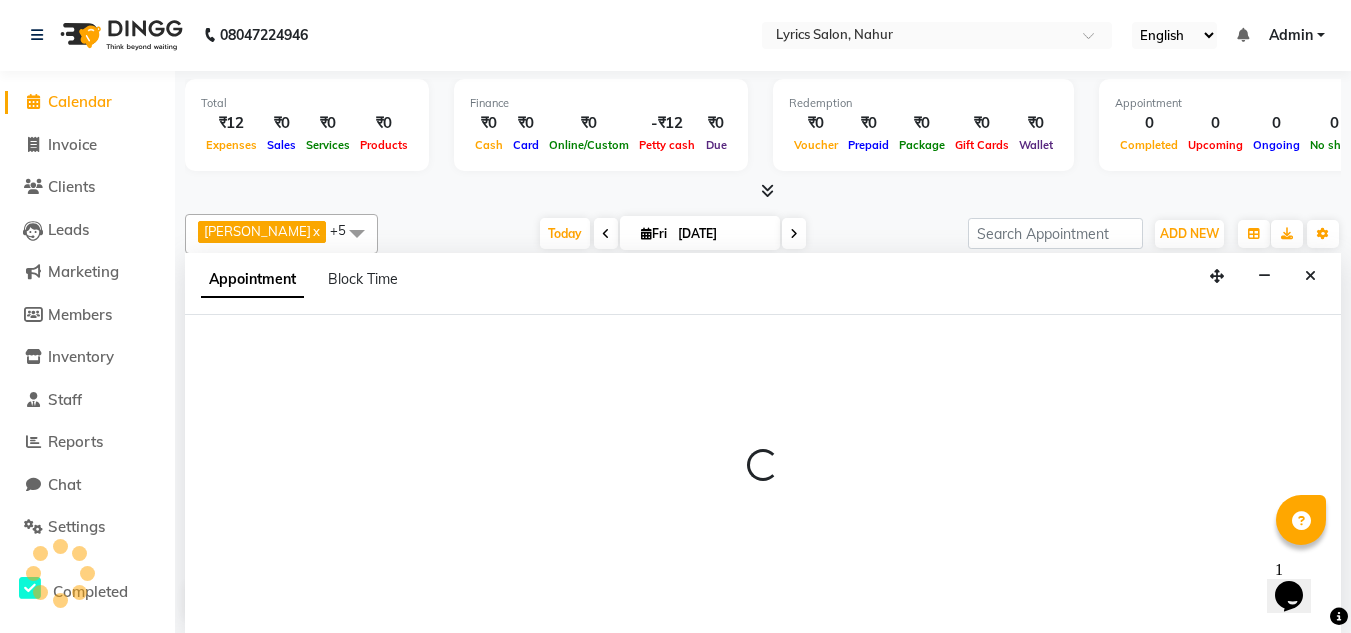 select on "540" 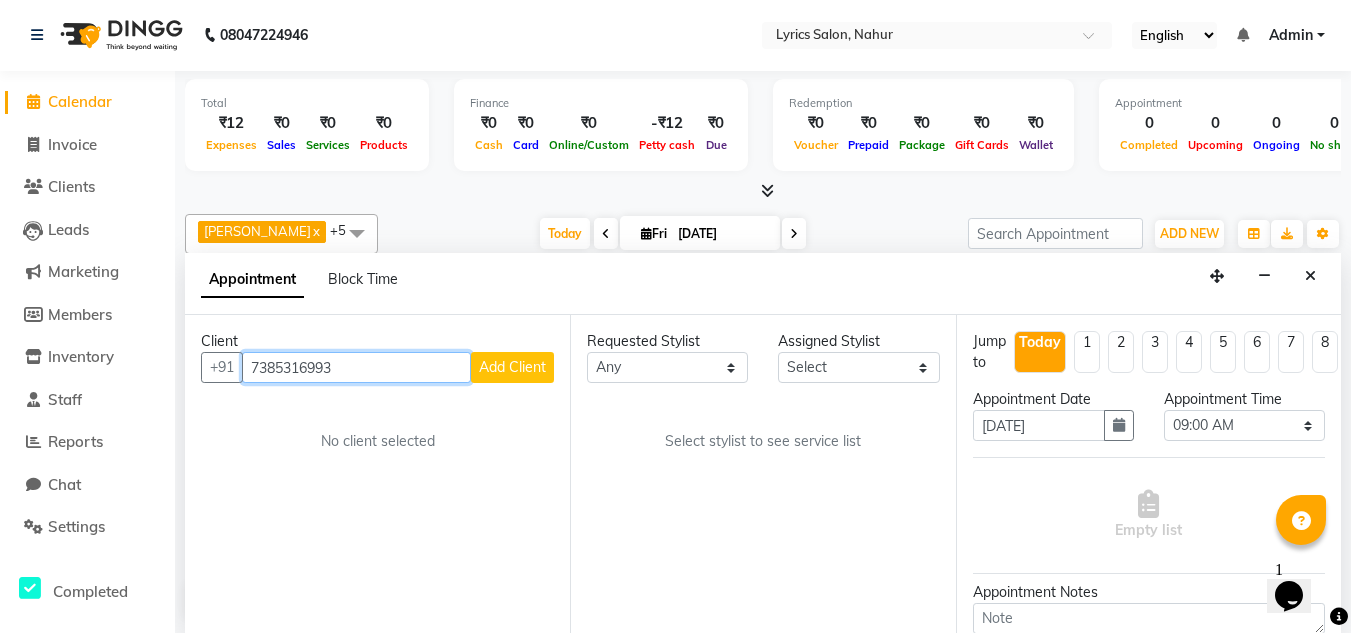 type on "7385316993" 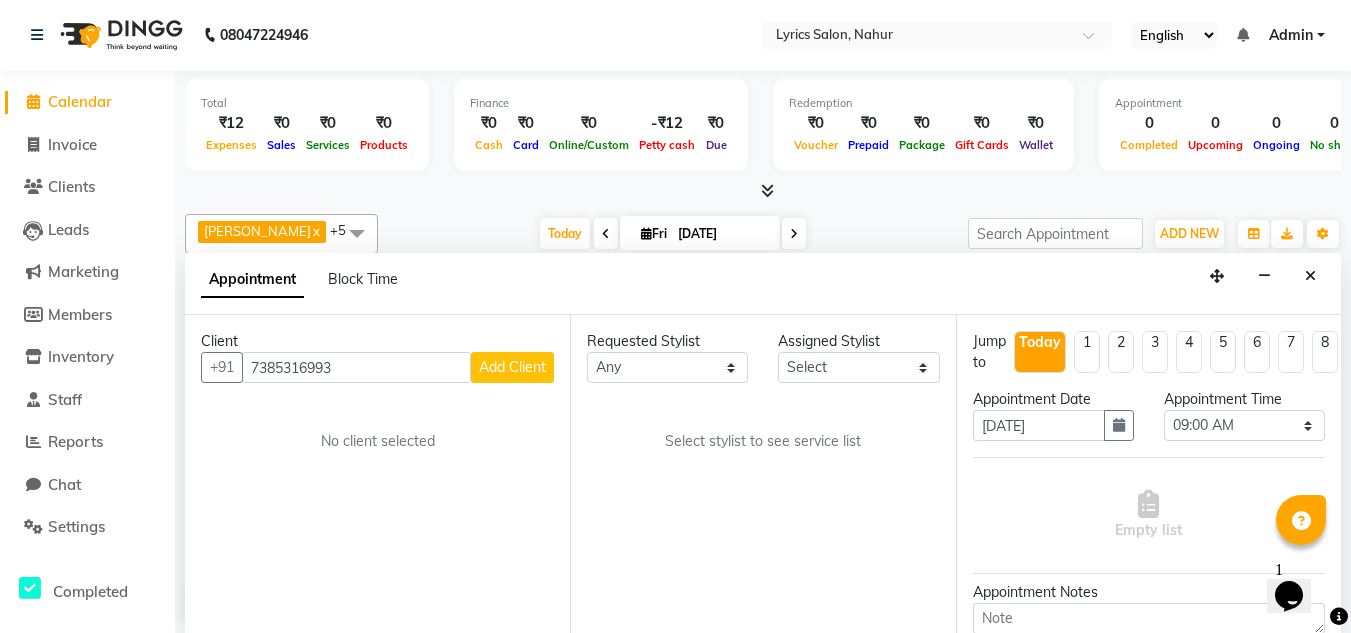 click on "Add Client" at bounding box center (512, 367) 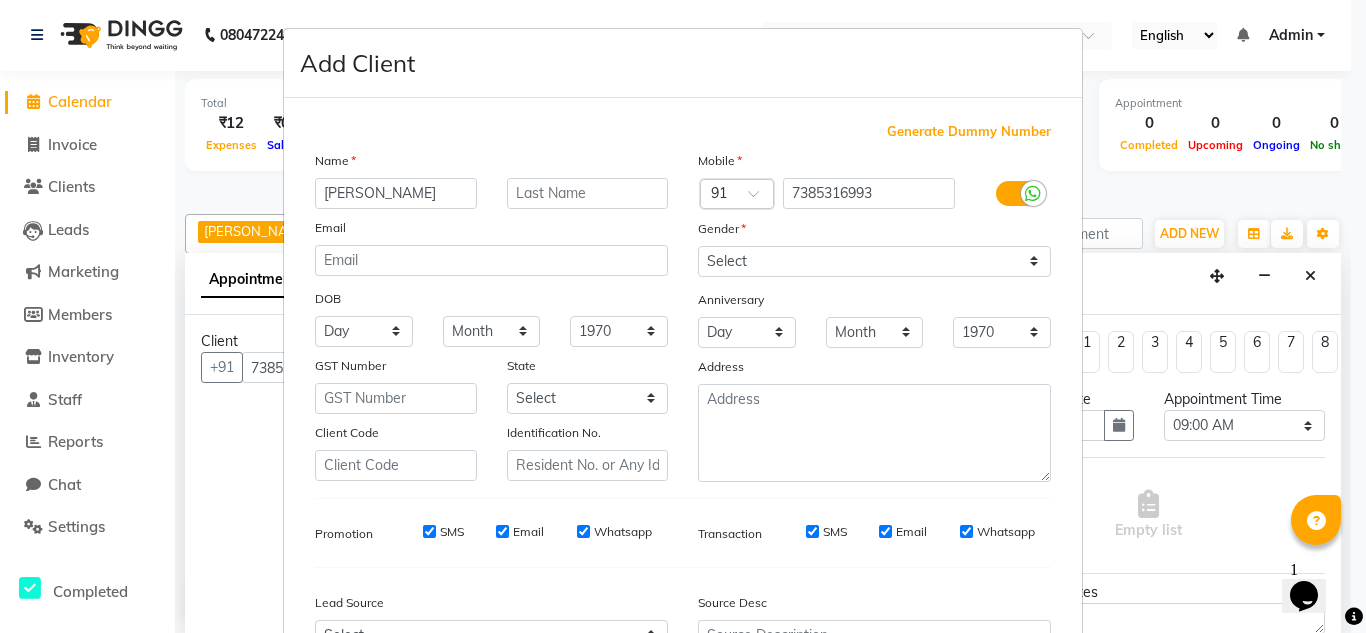 type on "yogita" 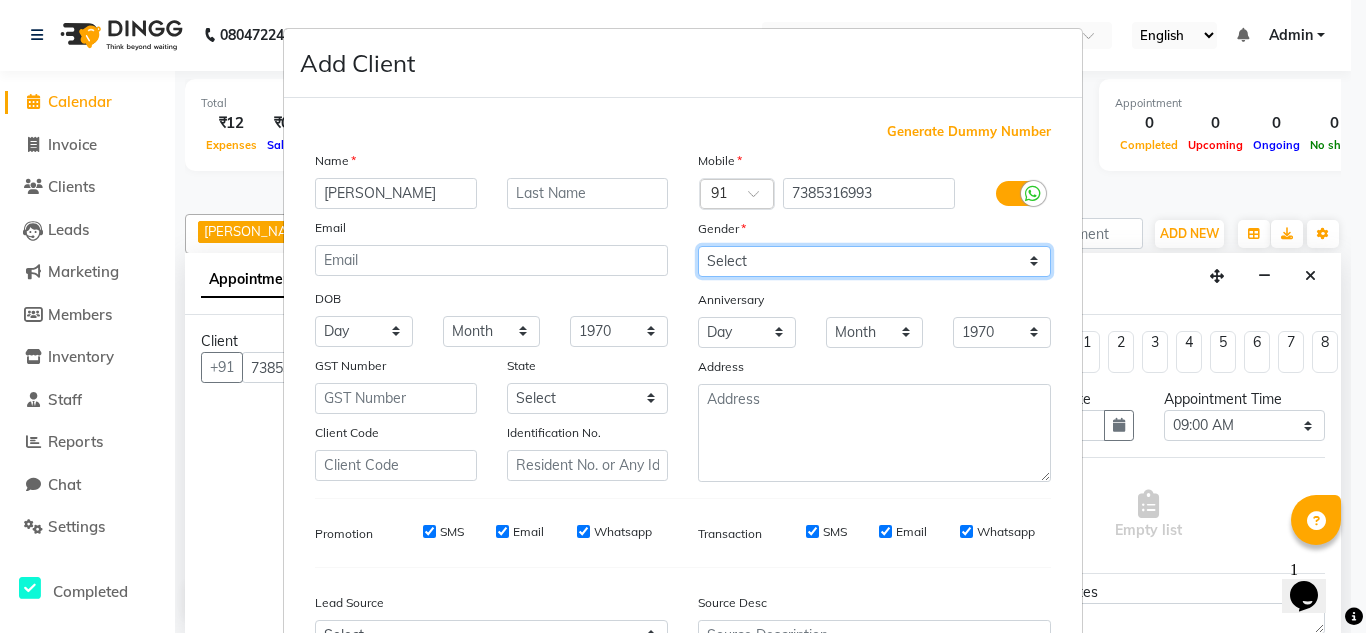 click on "Select Male Female Other Prefer Not To Say" at bounding box center (874, 261) 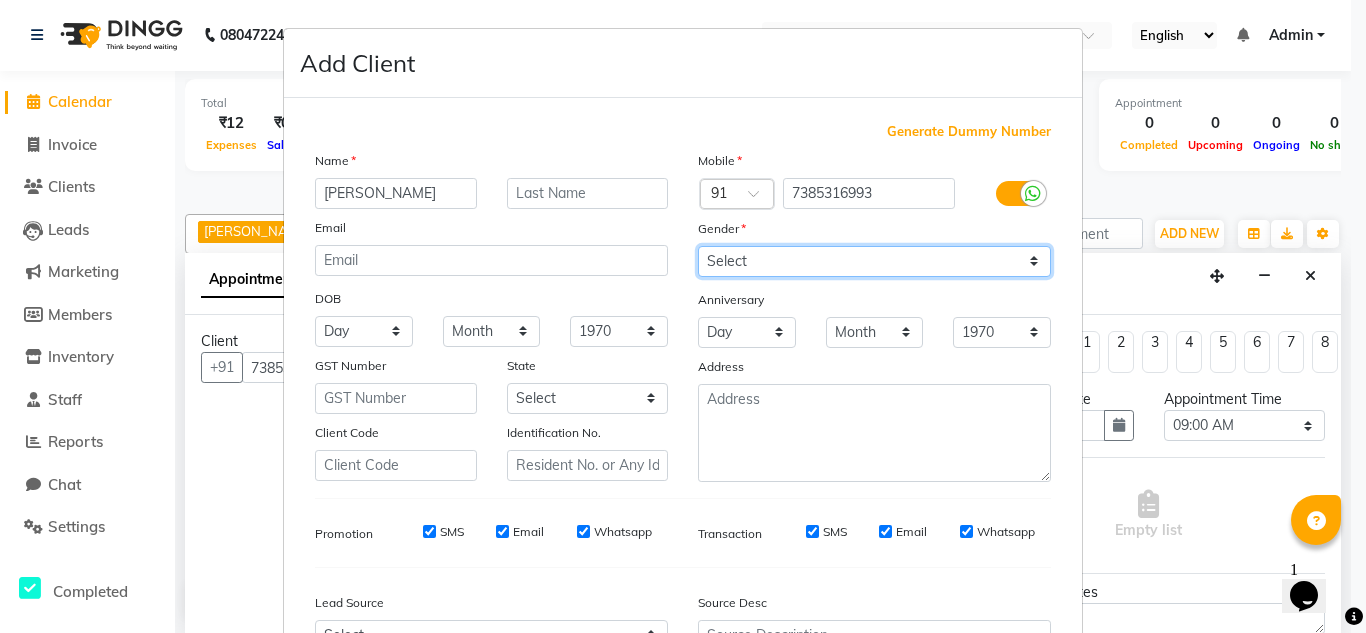 select on "female" 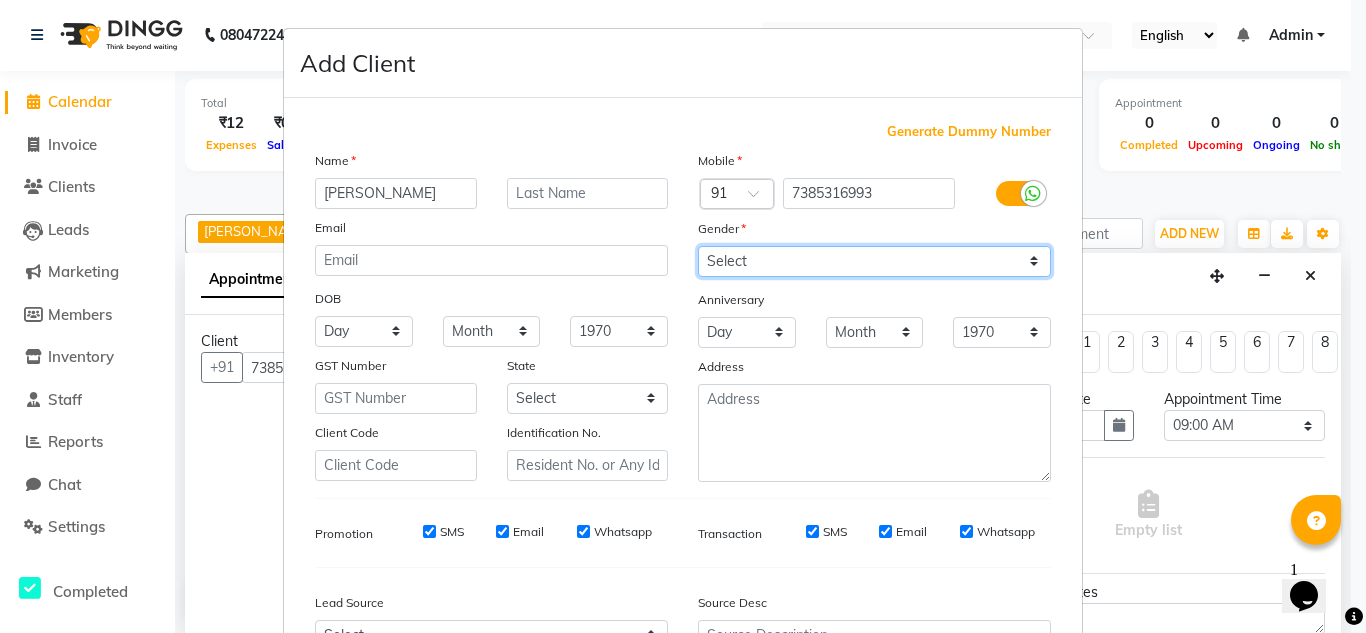 click on "Select Male Female Other Prefer Not To Say" at bounding box center (874, 261) 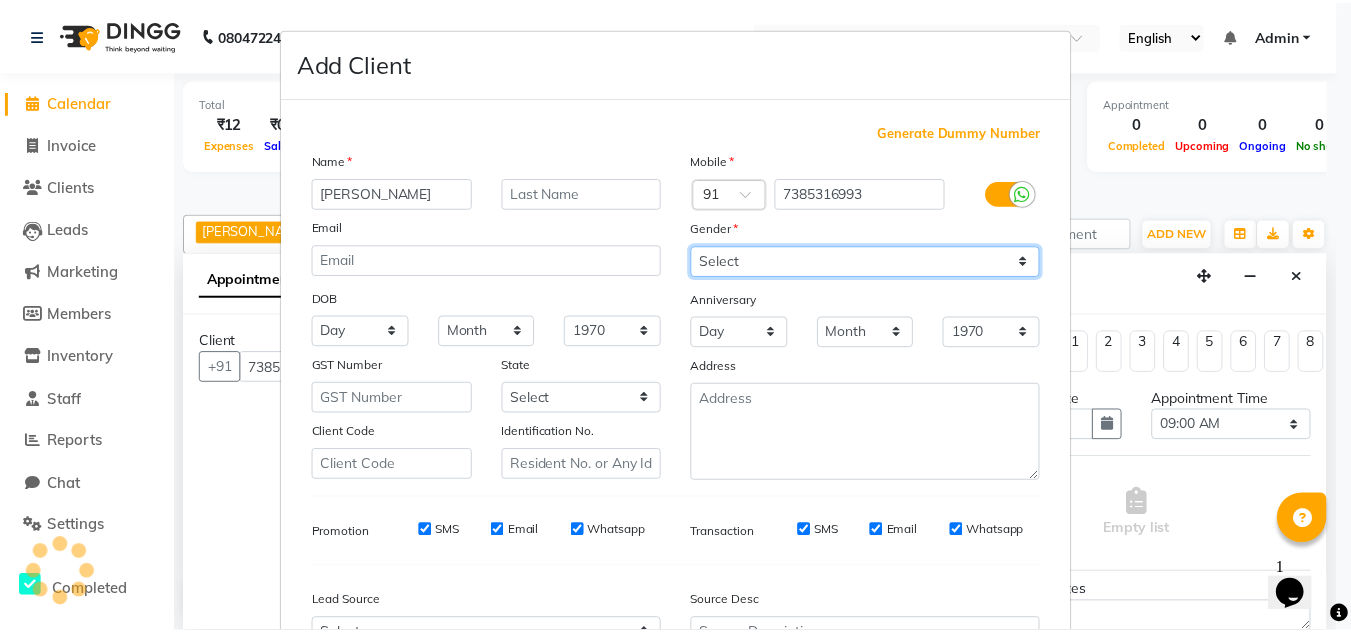 scroll, scrollTop: 216, scrollLeft: 0, axis: vertical 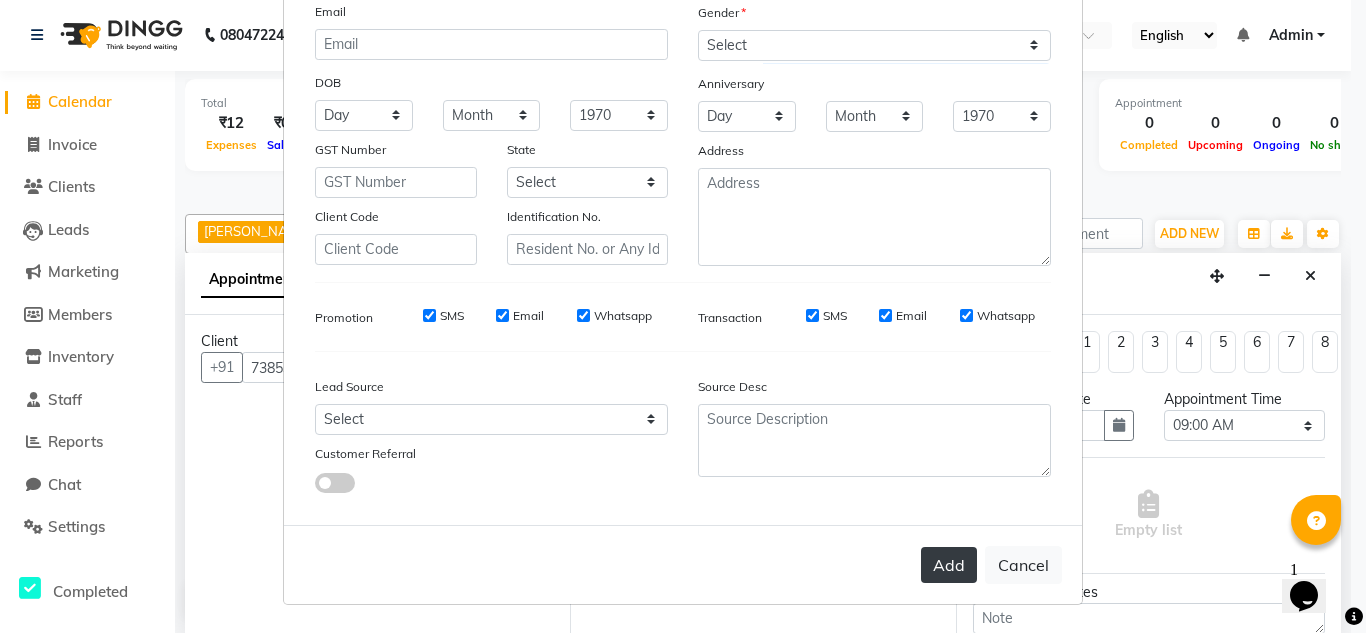 click on "Add" at bounding box center [949, 565] 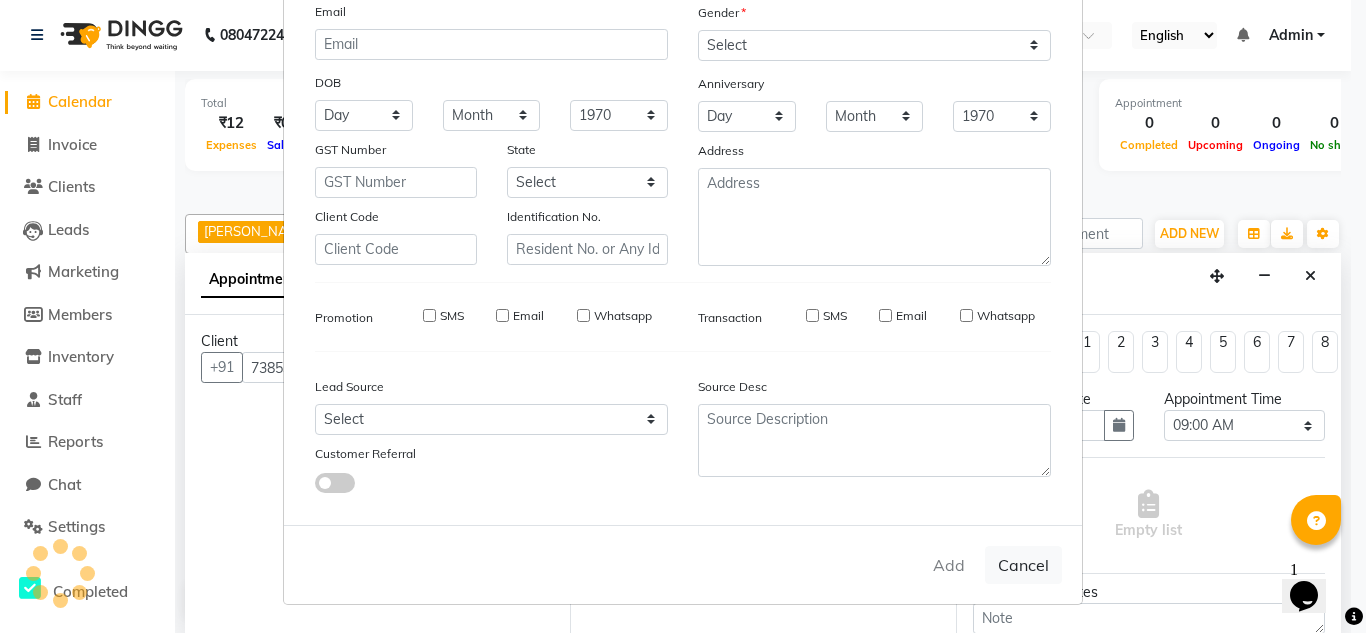 type 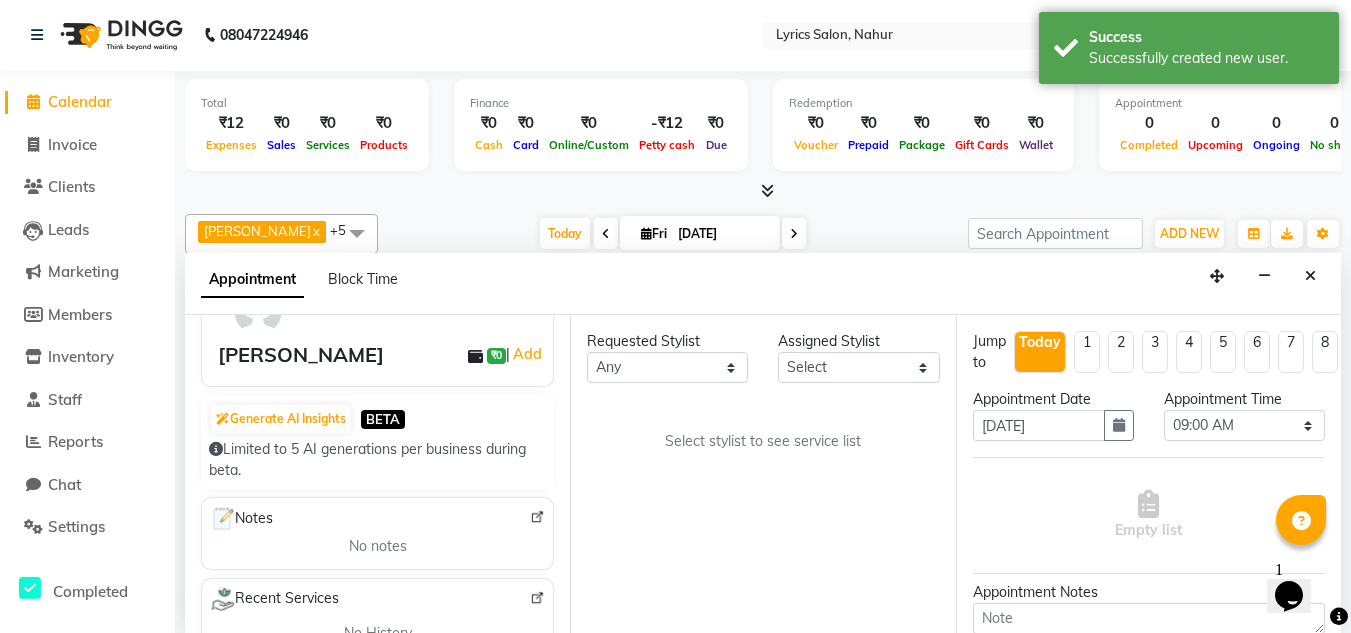 scroll, scrollTop: 127, scrollLeft: 0, axis: vertical 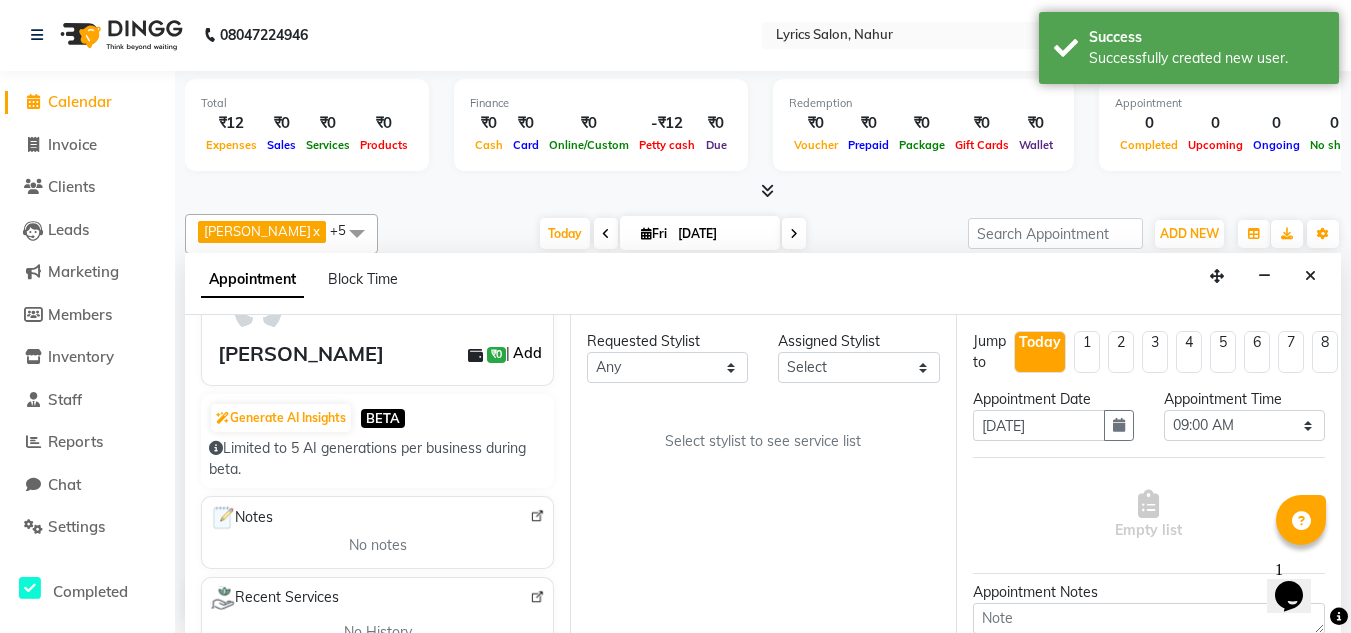 drag, startPoint x: 429, startPoint y: 345, endPoint x: 526, endPoint y: 359, distance: 98.005104 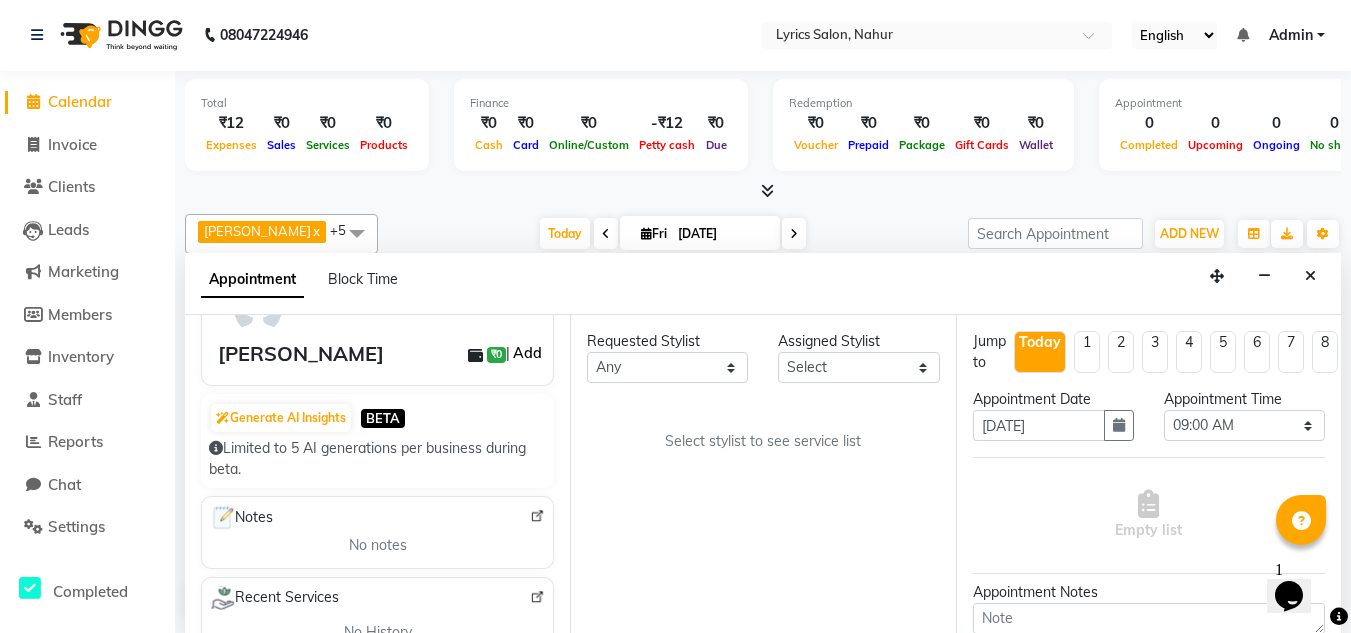 click on "Add" at bounding box center (527, 353) 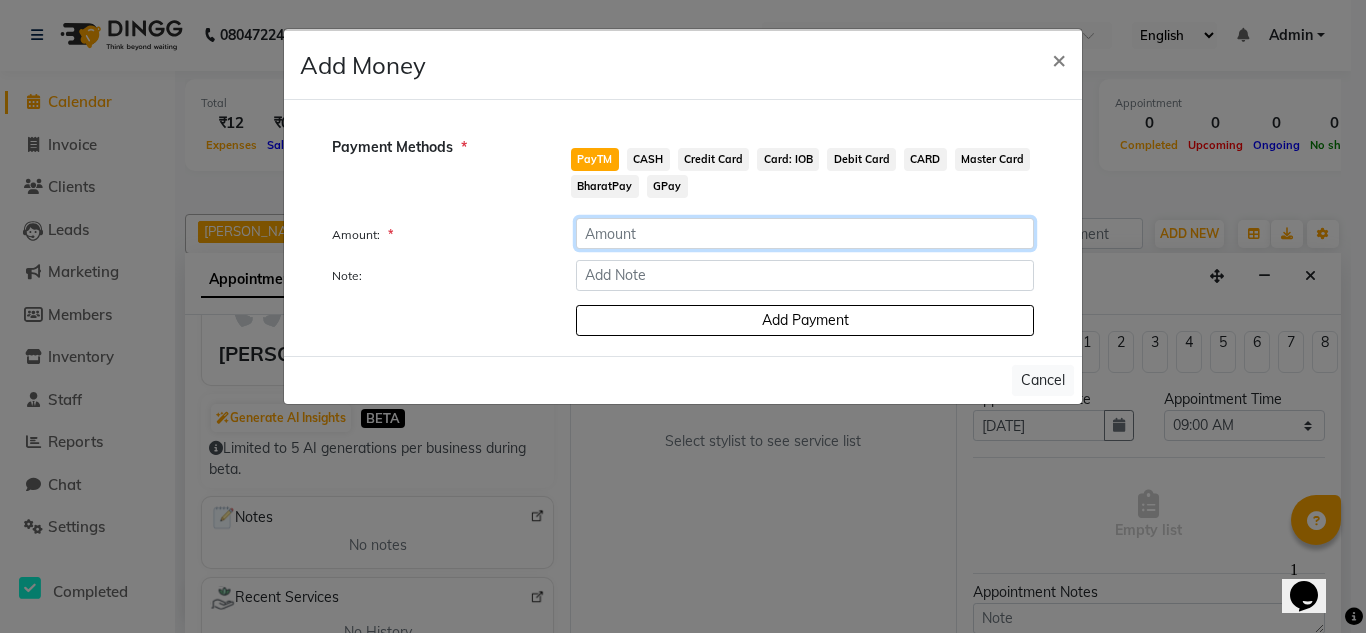 click 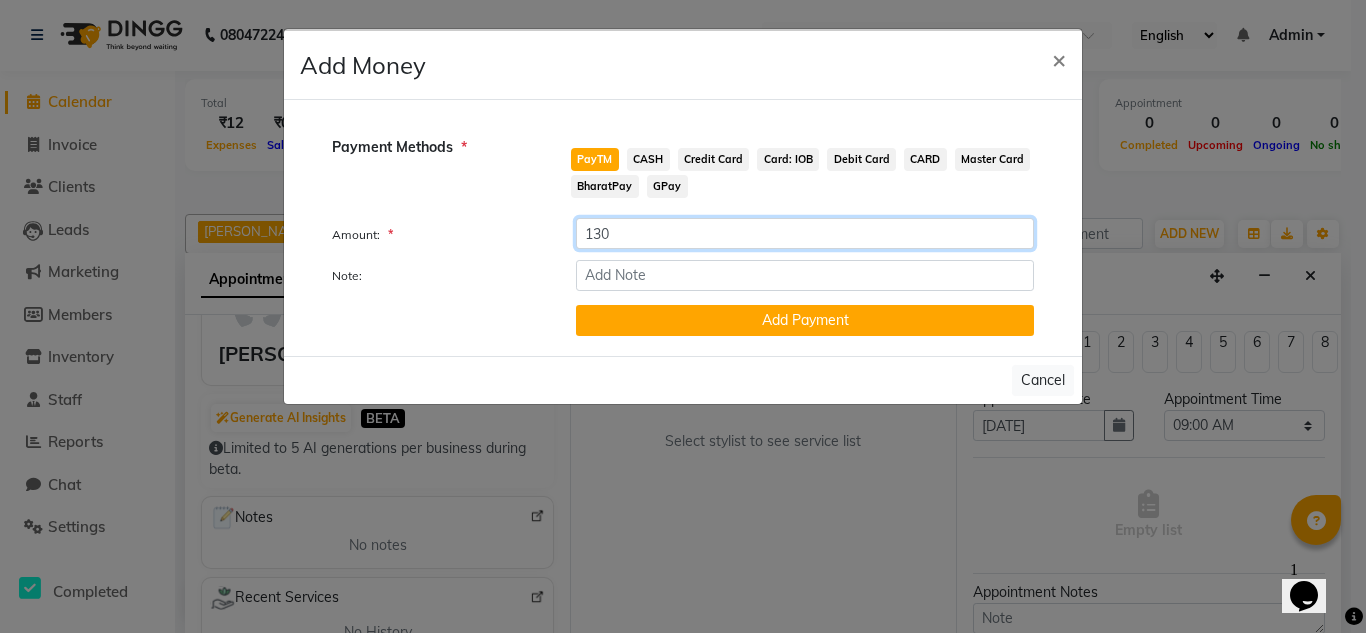 type on "130" 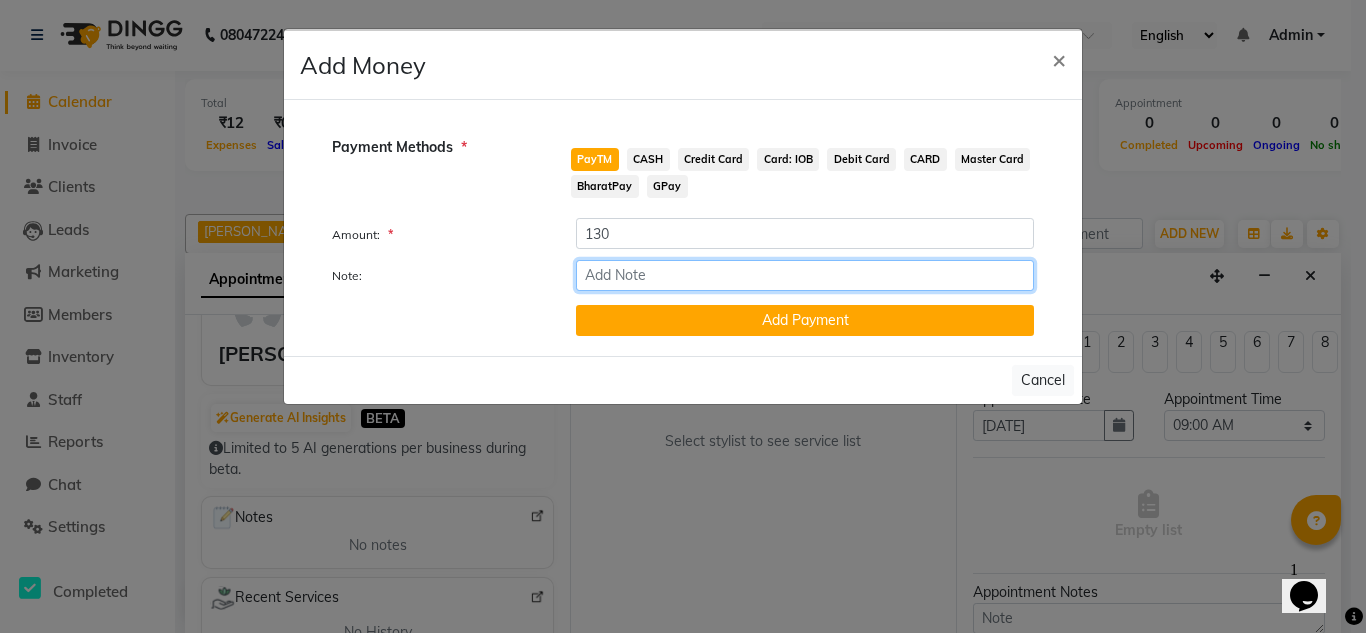 click on "Note:" at bounding box center [805, 275] 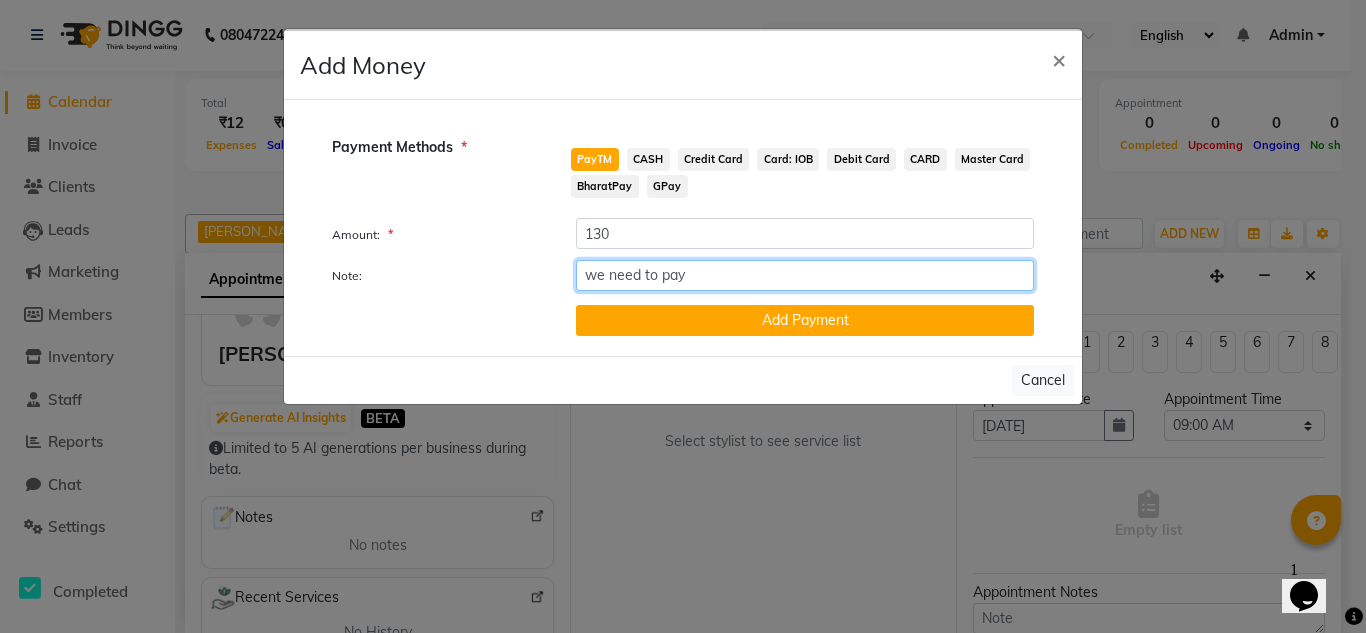 type on "we need to pay" 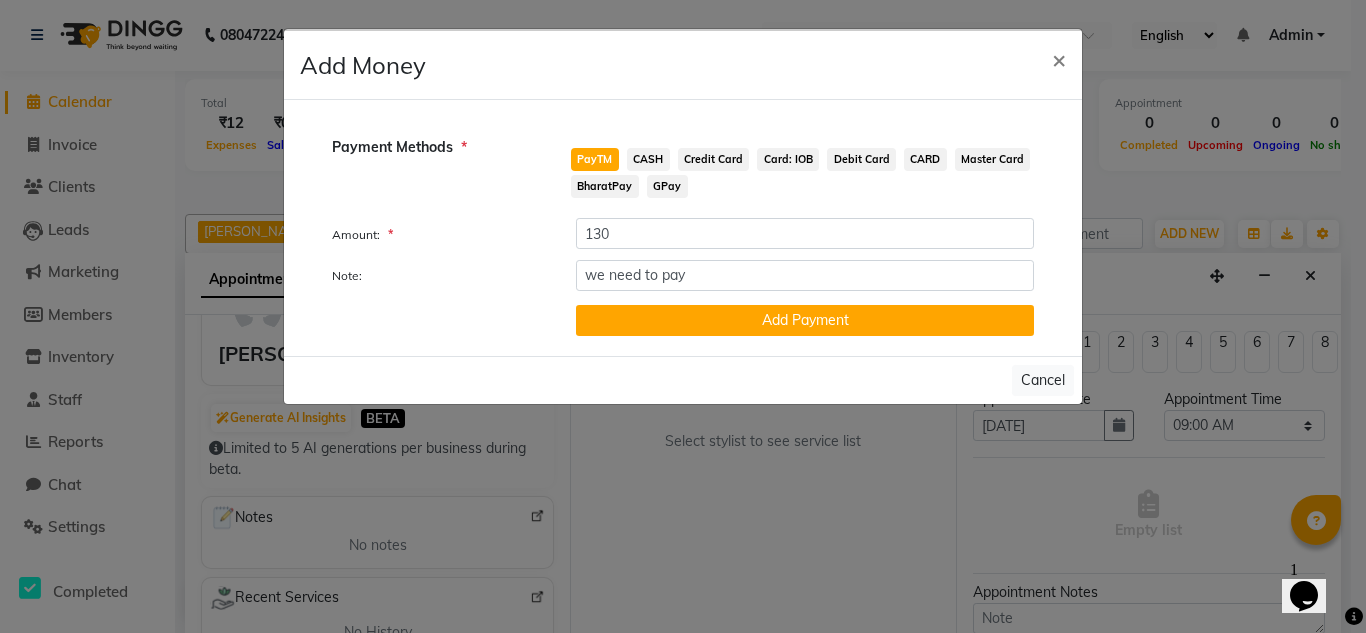 click on "CASH" 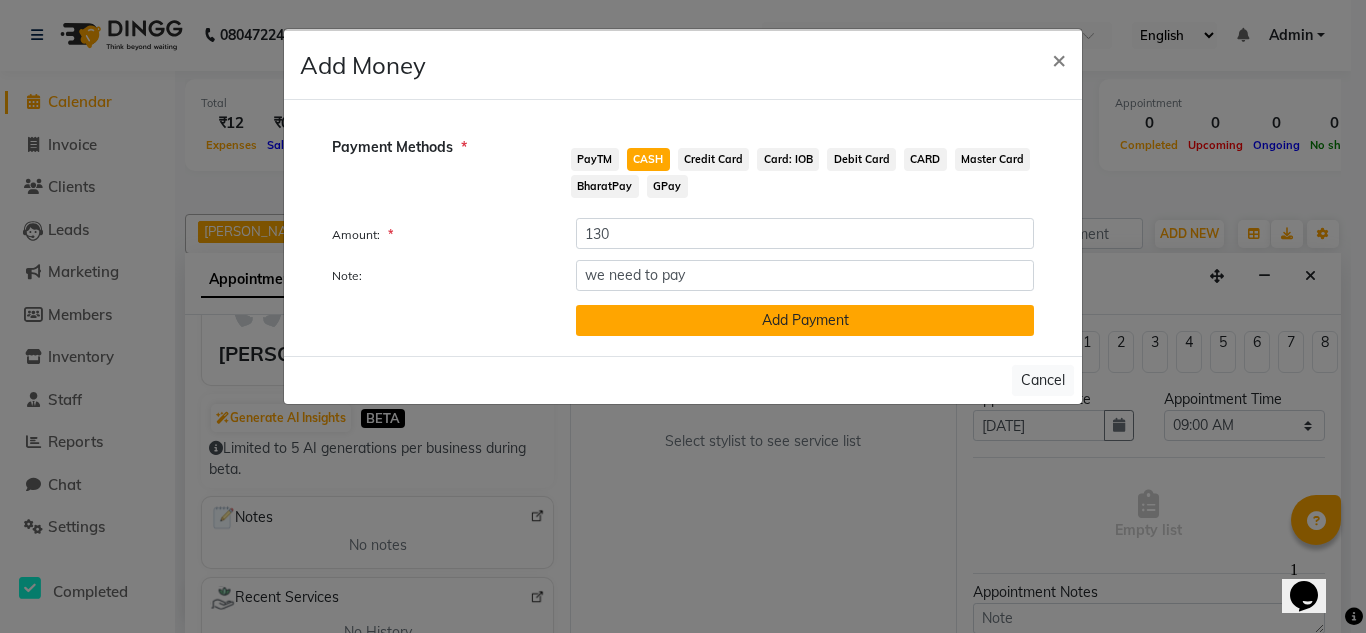 click on "Add Payment" 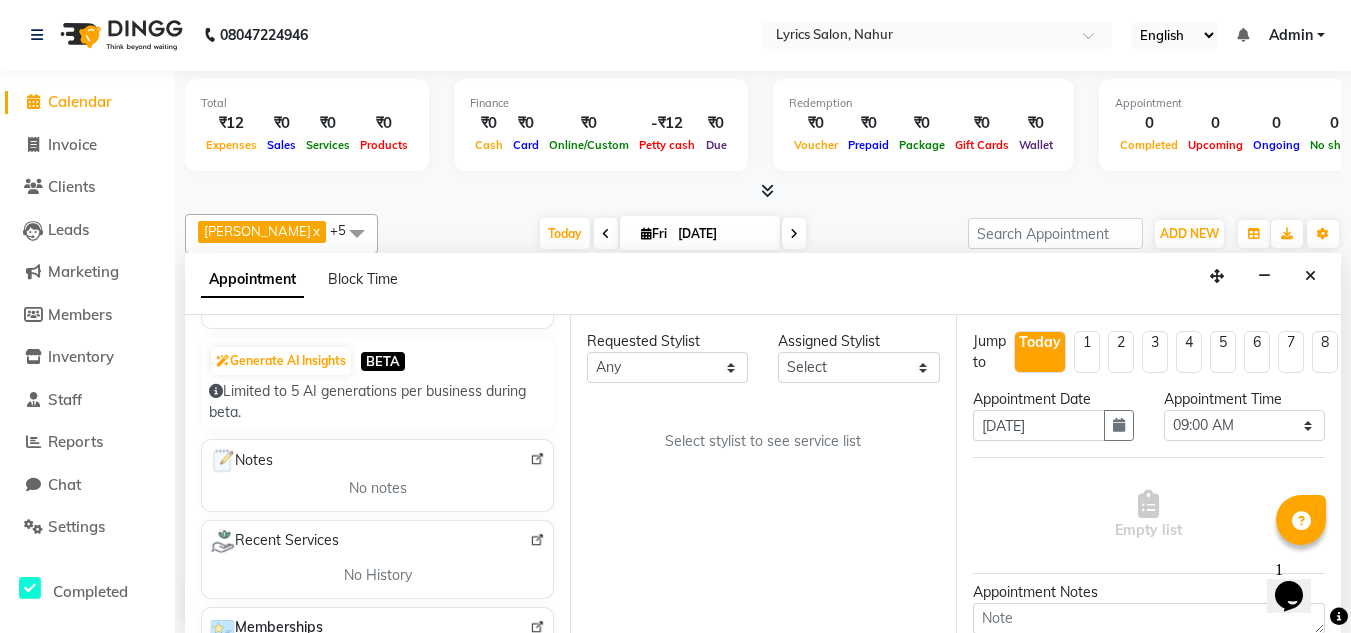 scroll, scrollTop: 185, scrollLeft: 0, axis: vertical 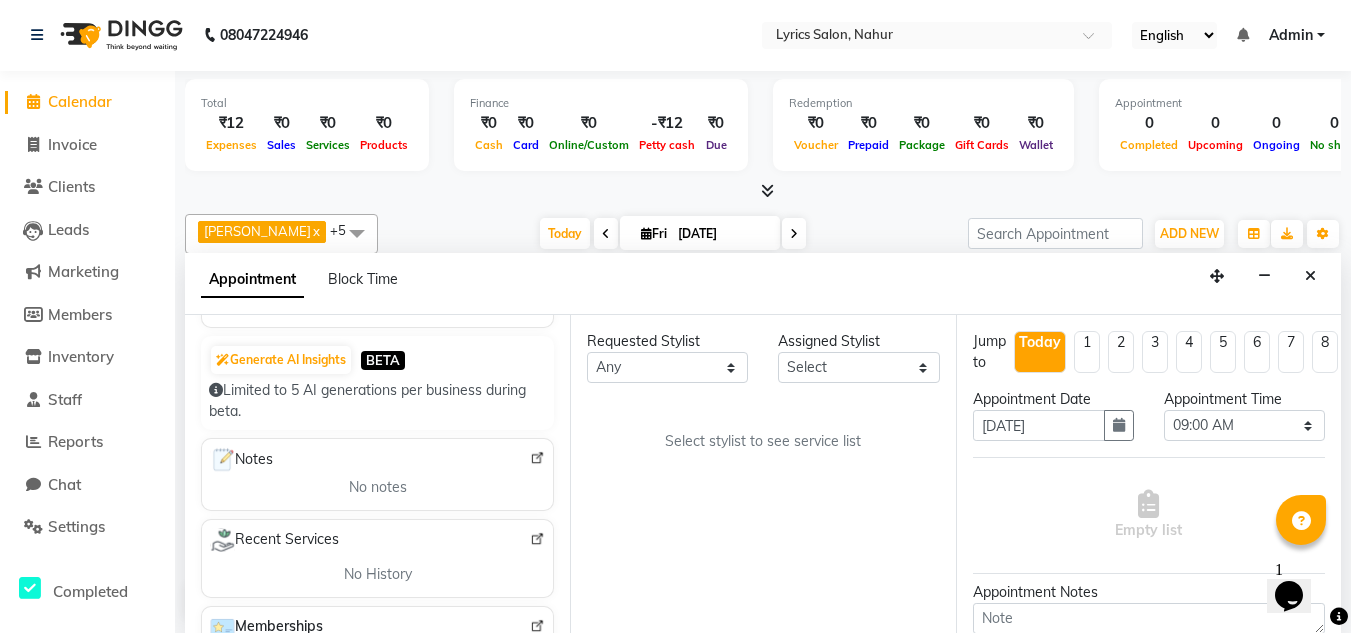 click at bounding box center [537, 458] 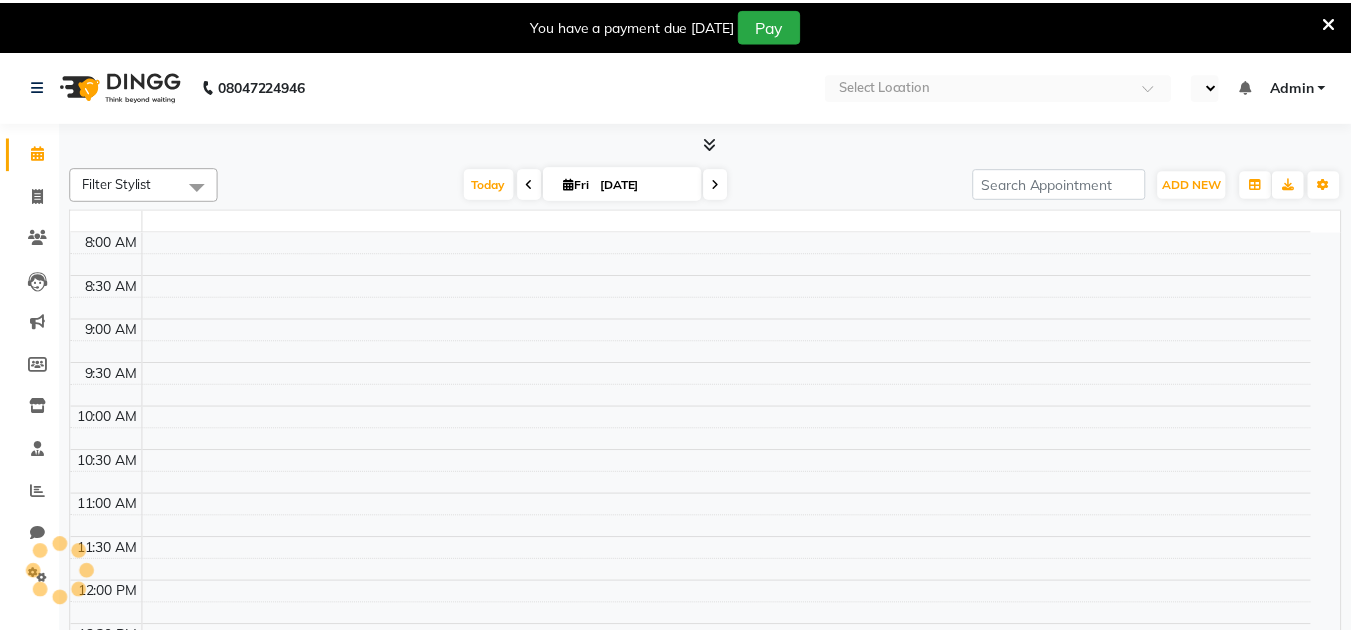 scroll, scrollTop: 0, scrollLeft: 0, axis: both 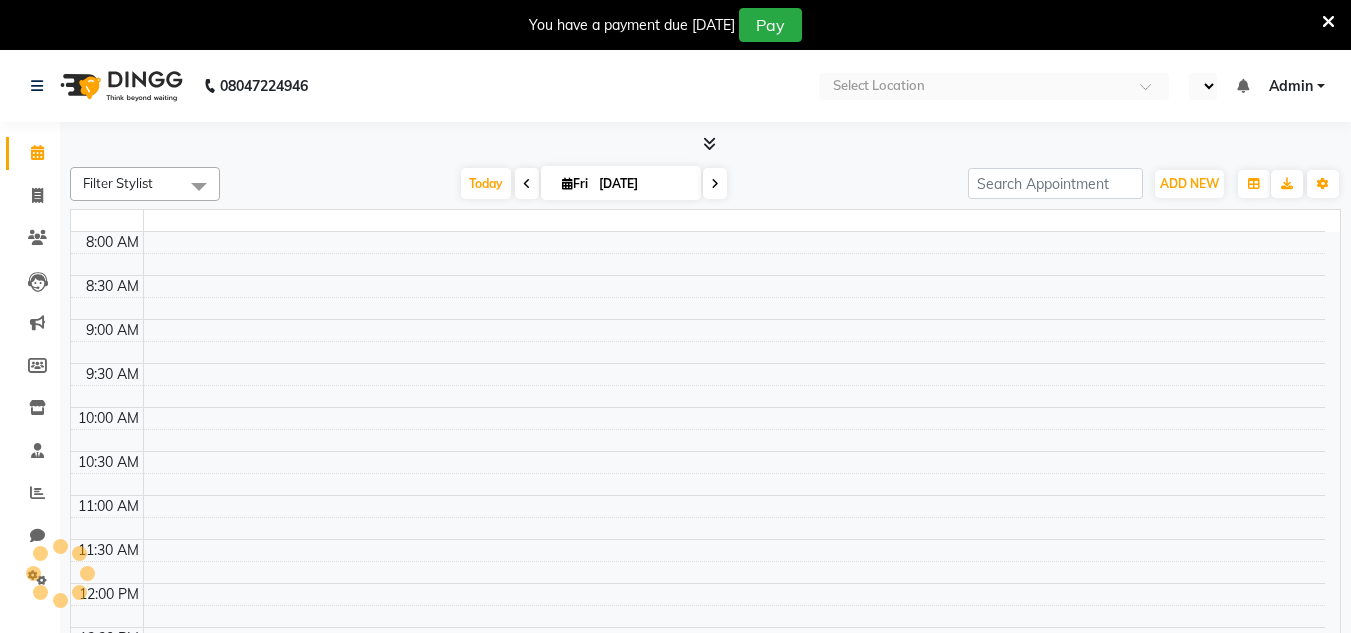 select on "en" 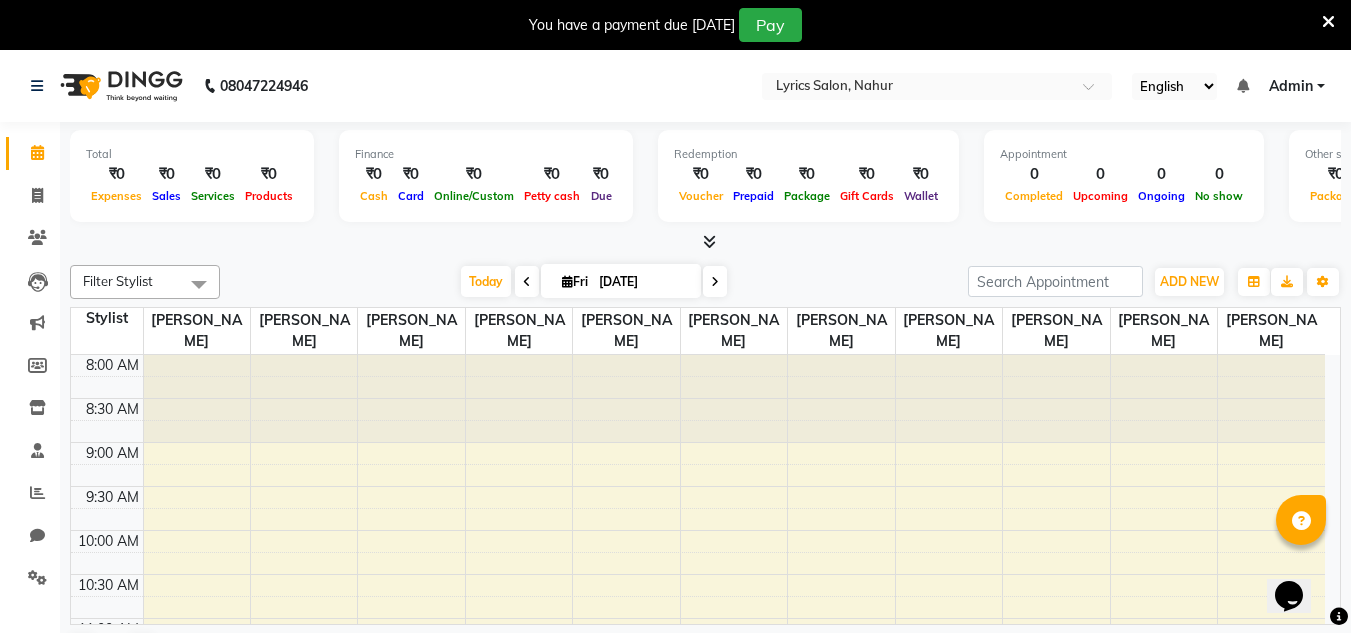 scroll, scrollTop: 0, scrollLeft: 0, axis: both 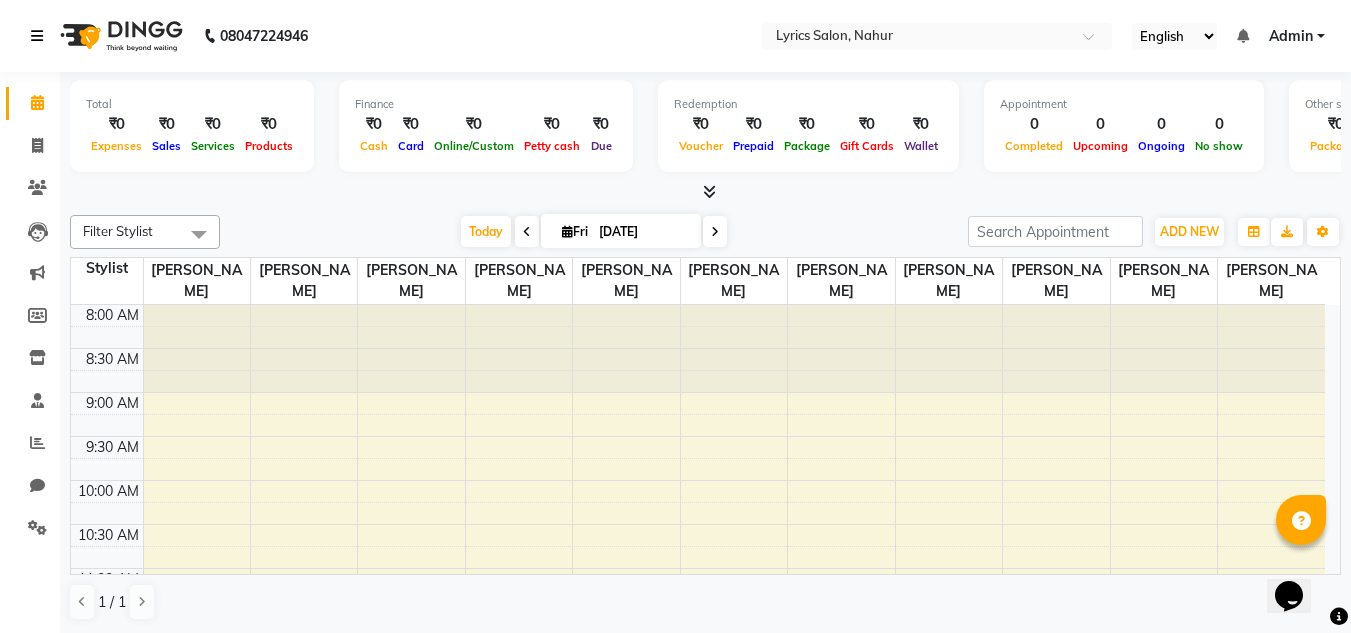 click at bounding box center [37, 36] 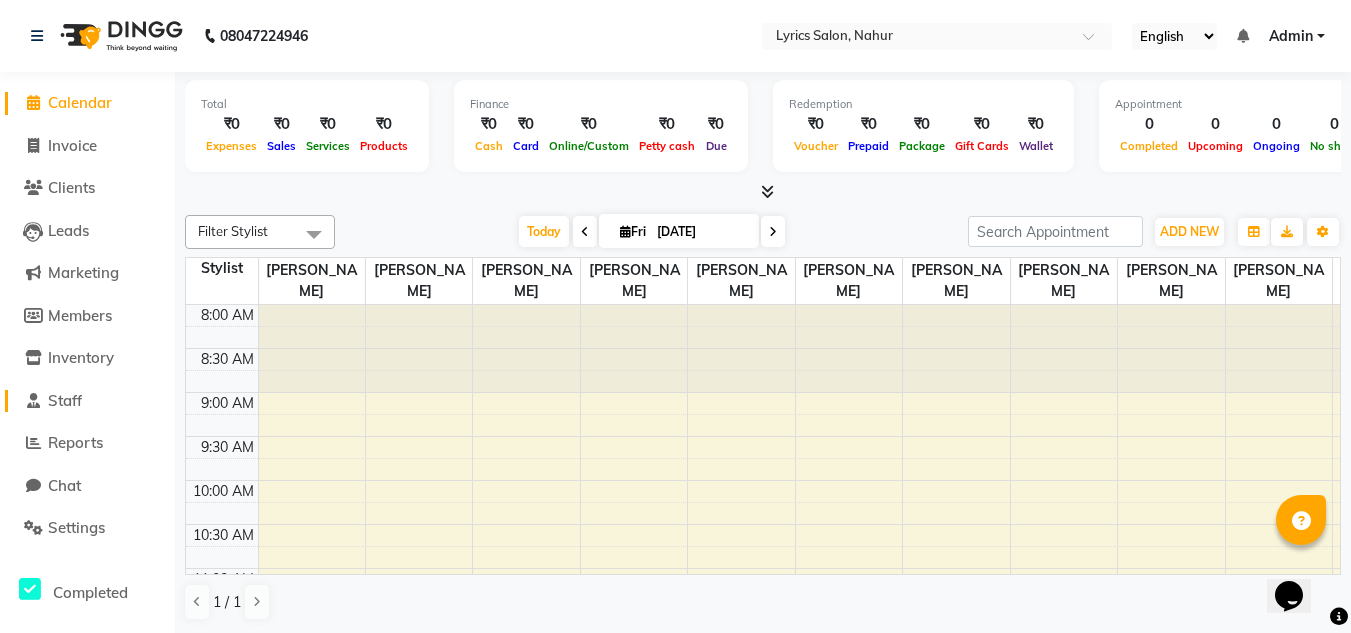 click on "Staff" 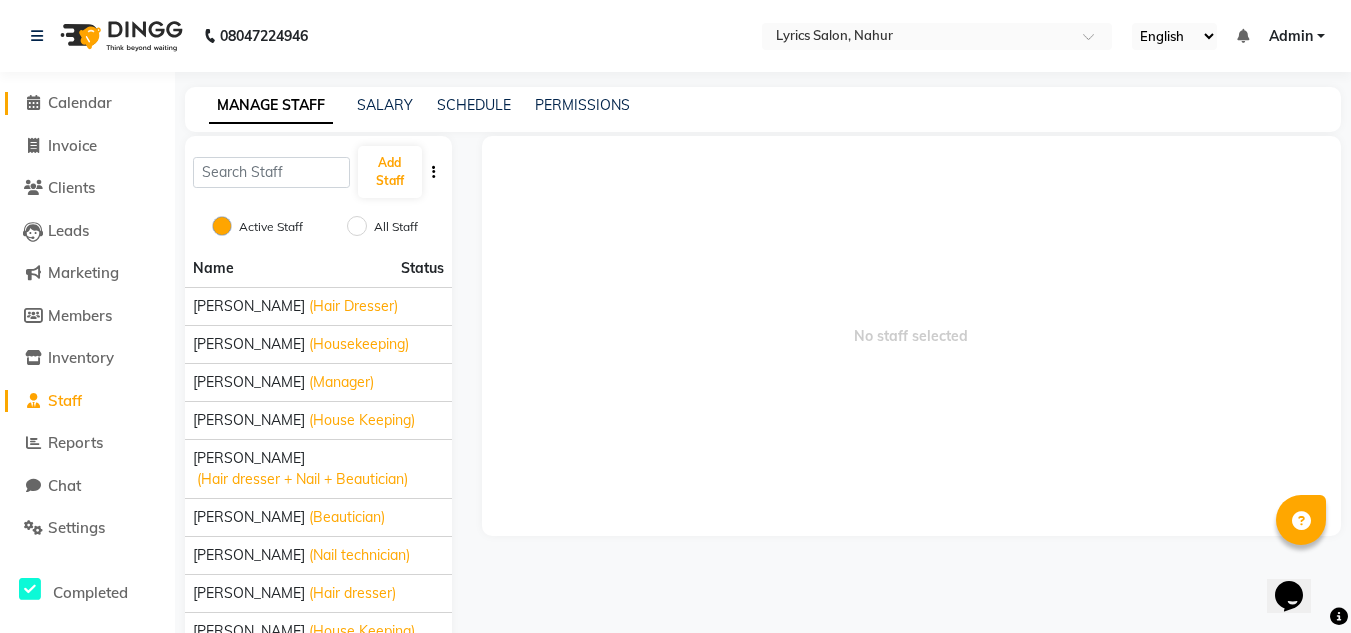 click on "Calendar" 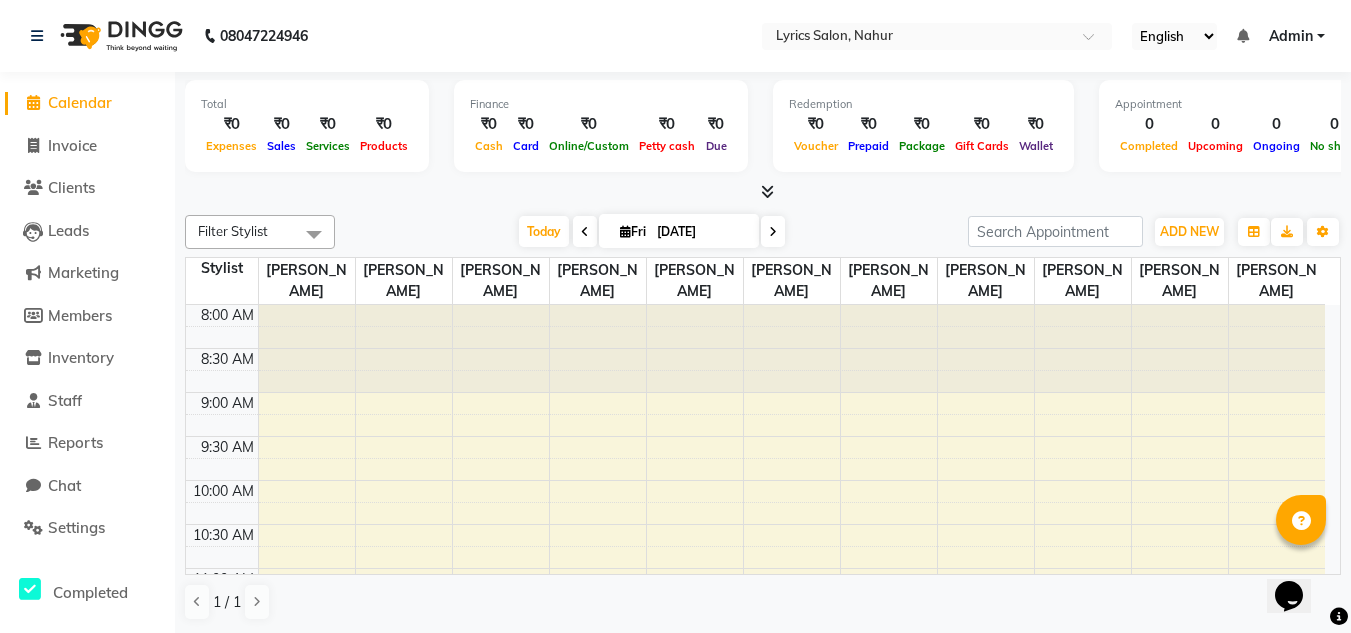 click on "Filter Stylist" at bounding box center [260, 232] 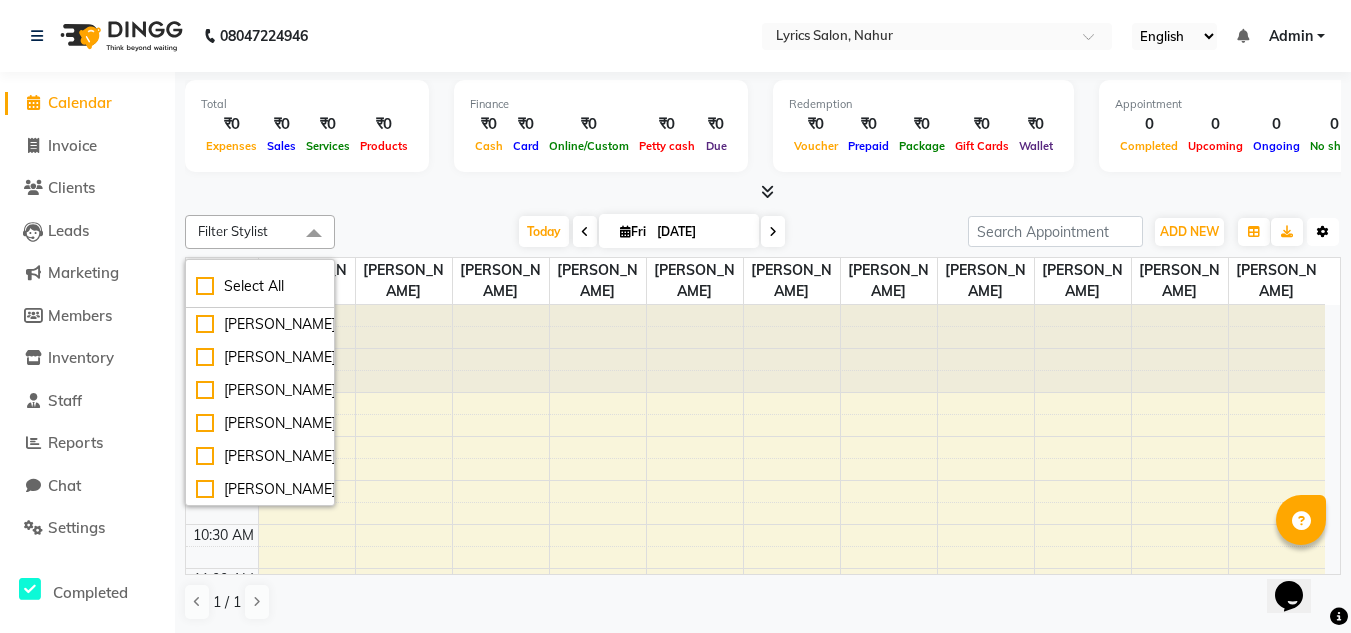 click at bounding box center [1323, 232] 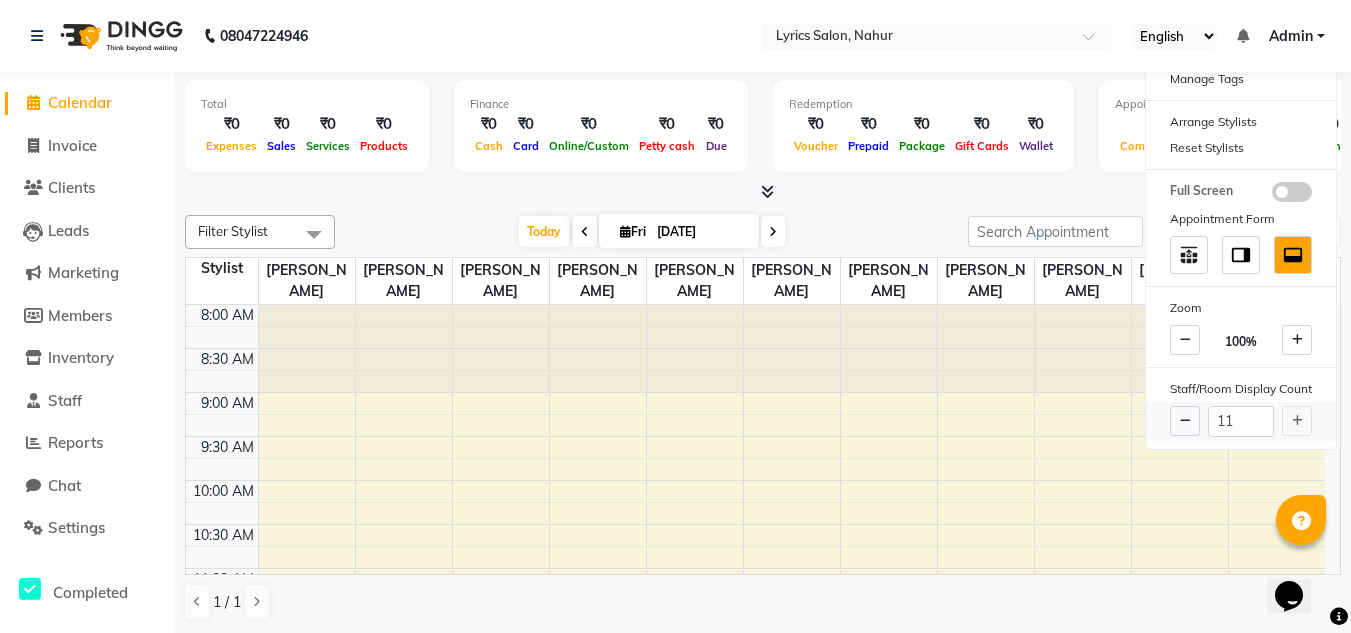 click on "11" at bounding box center [1241, 421] 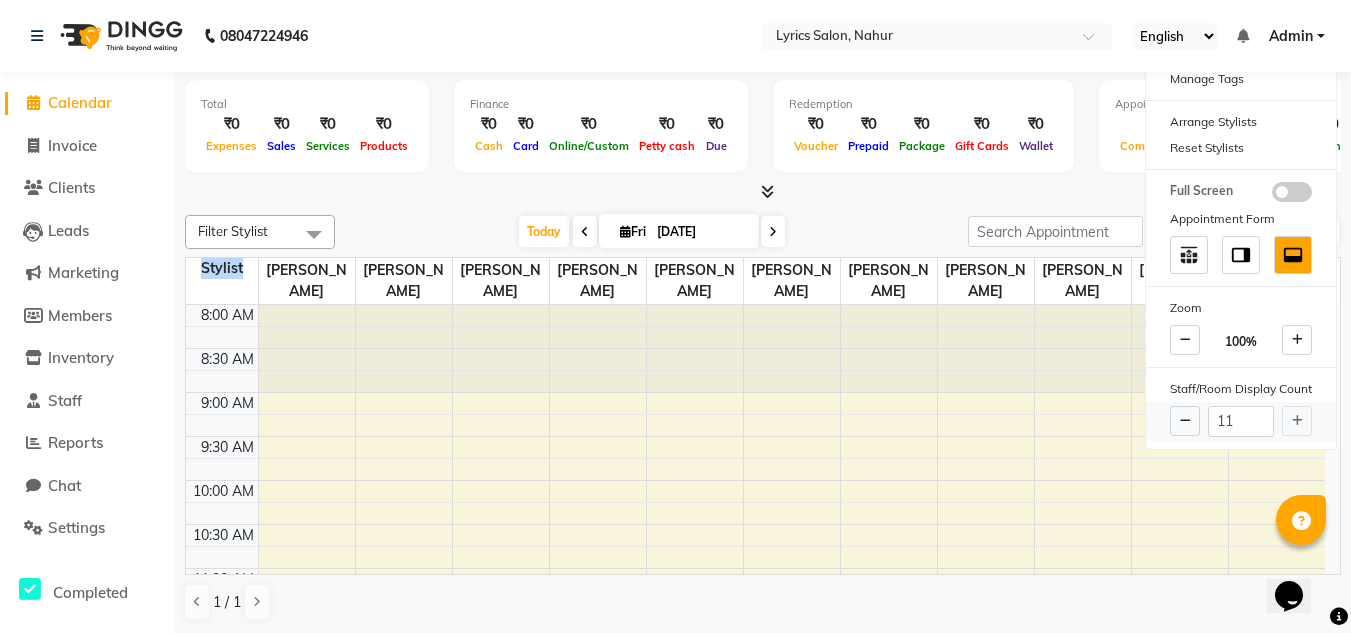 click on "11" at bounding box center (1241, 421) 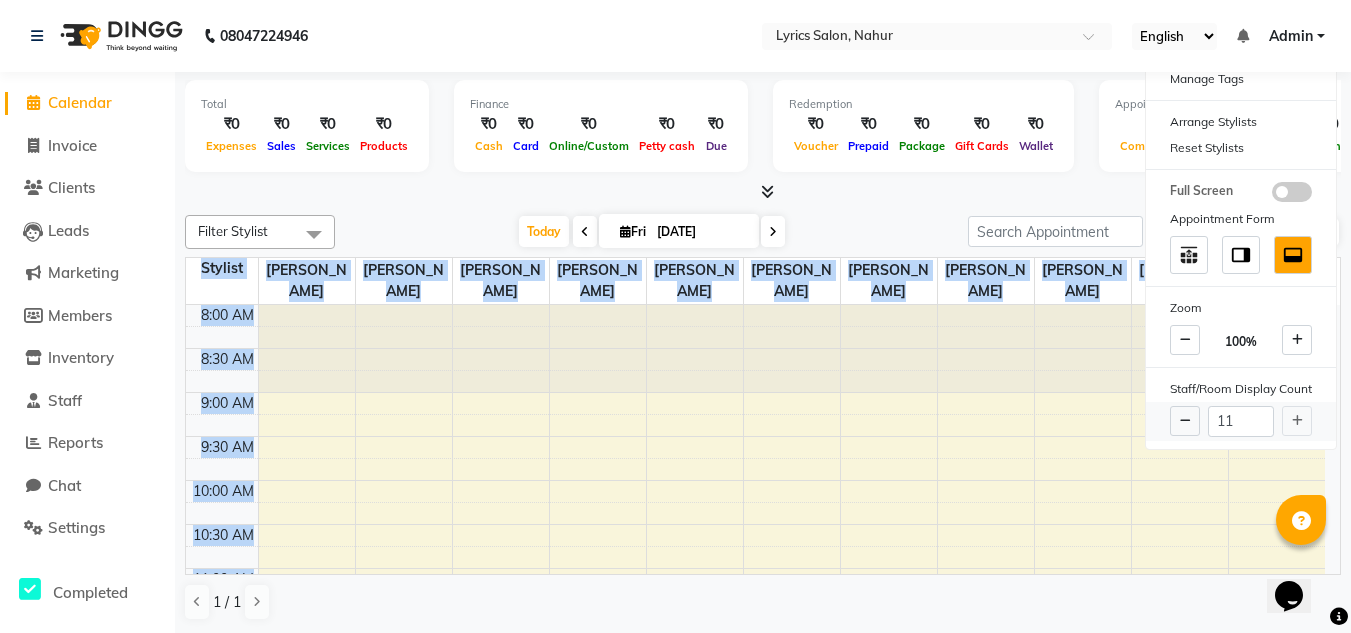click on "11" at bounding box center [1241, 421] 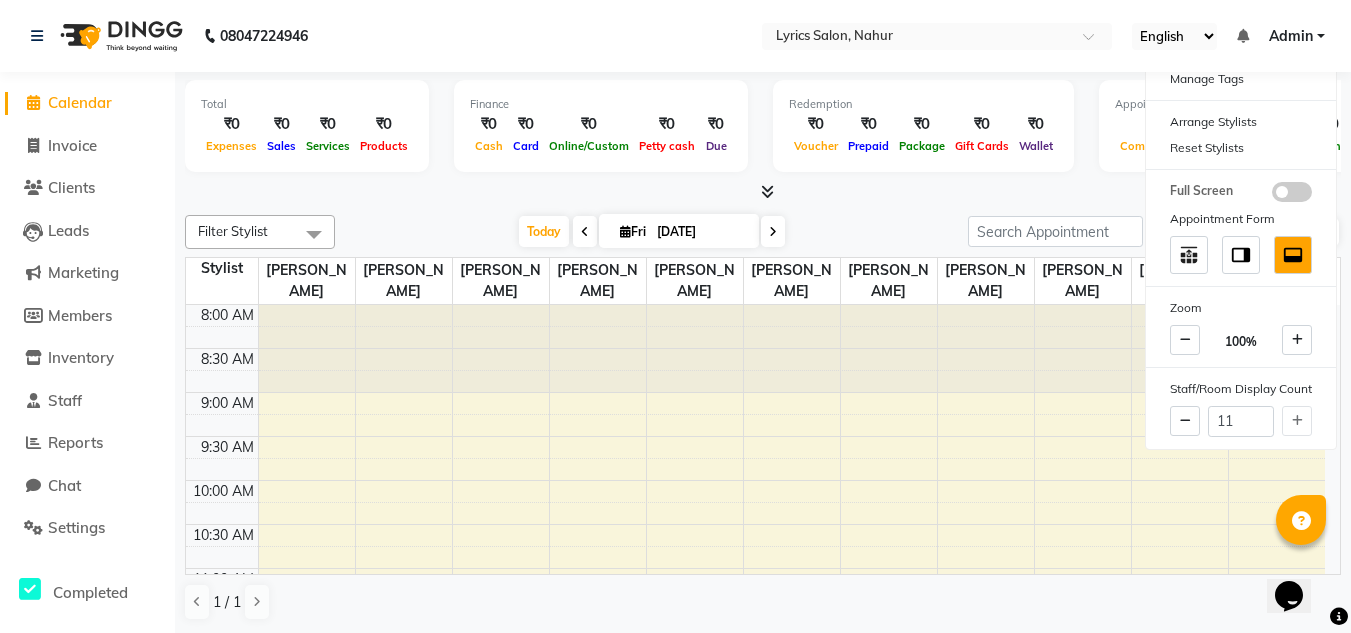 click on "Calendar Settings Manage Tags   Arrange Stylists   Reset Stylists  Full Screen Appointment Form Zoom 100% Staff/Room Display Count 11" at bounding box center [1241, 228] 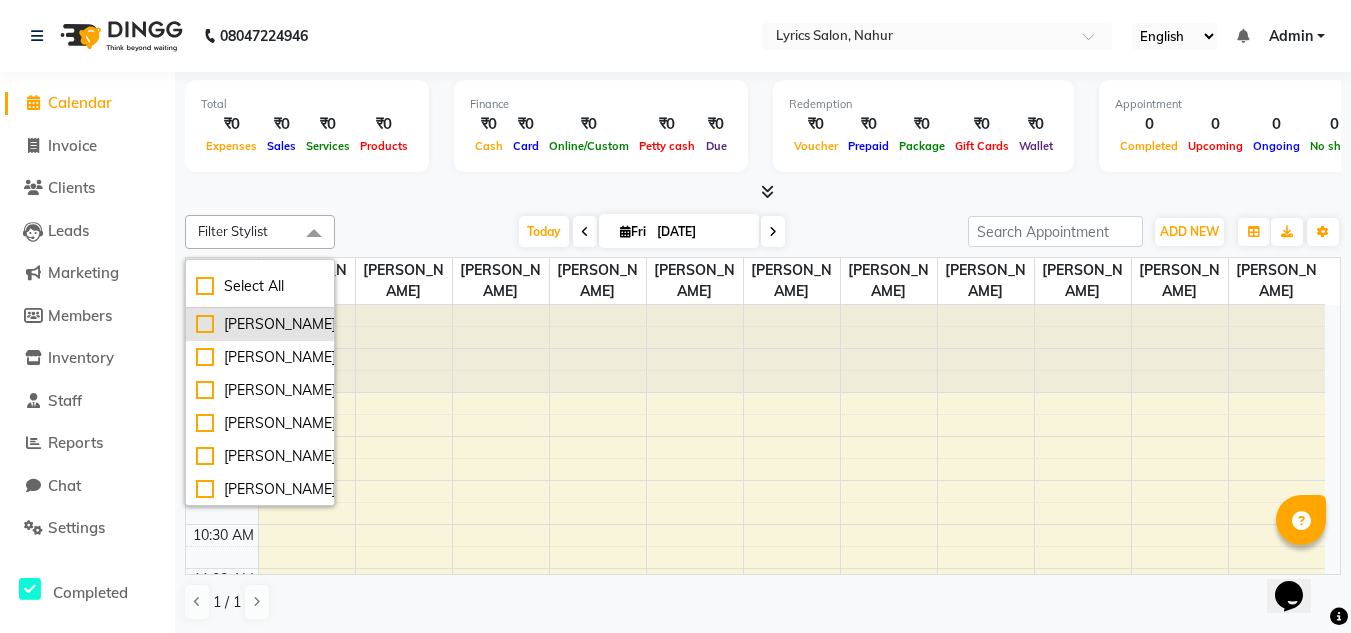 click on "[PERSON_NAME]" at bounding box center [260, 324] 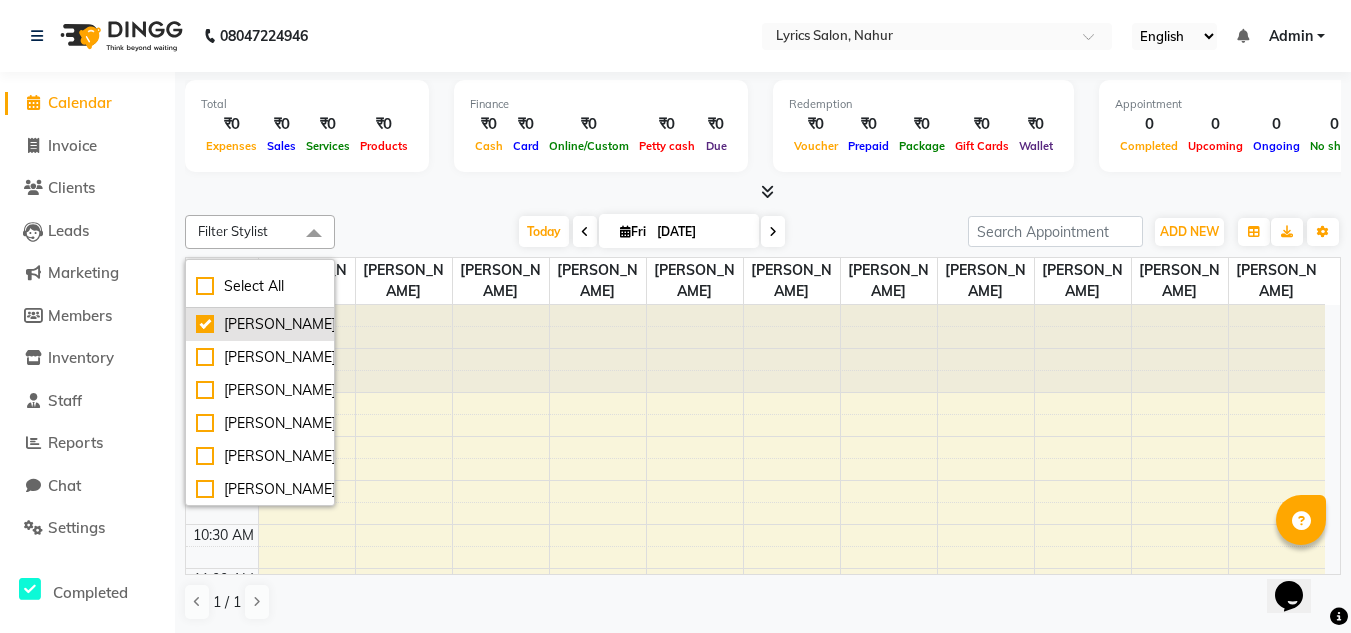 checkbox on "true" 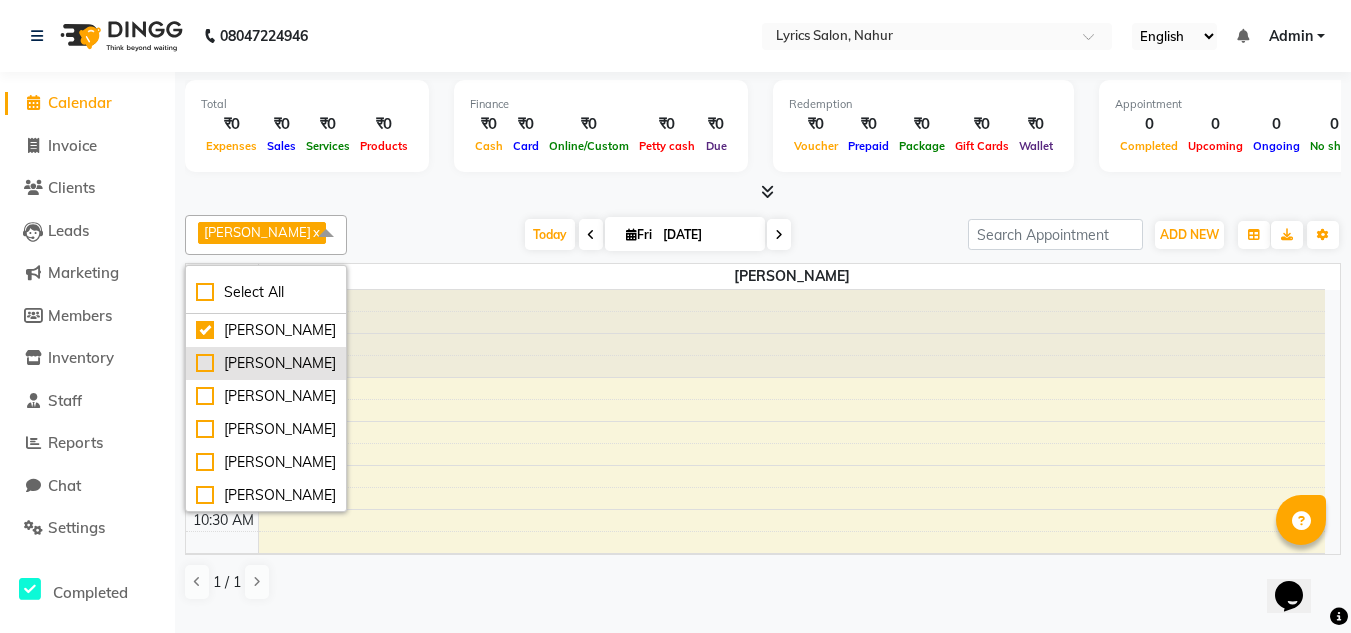 click on "[PERSON_NAME]" at bounding box center [266, 363] 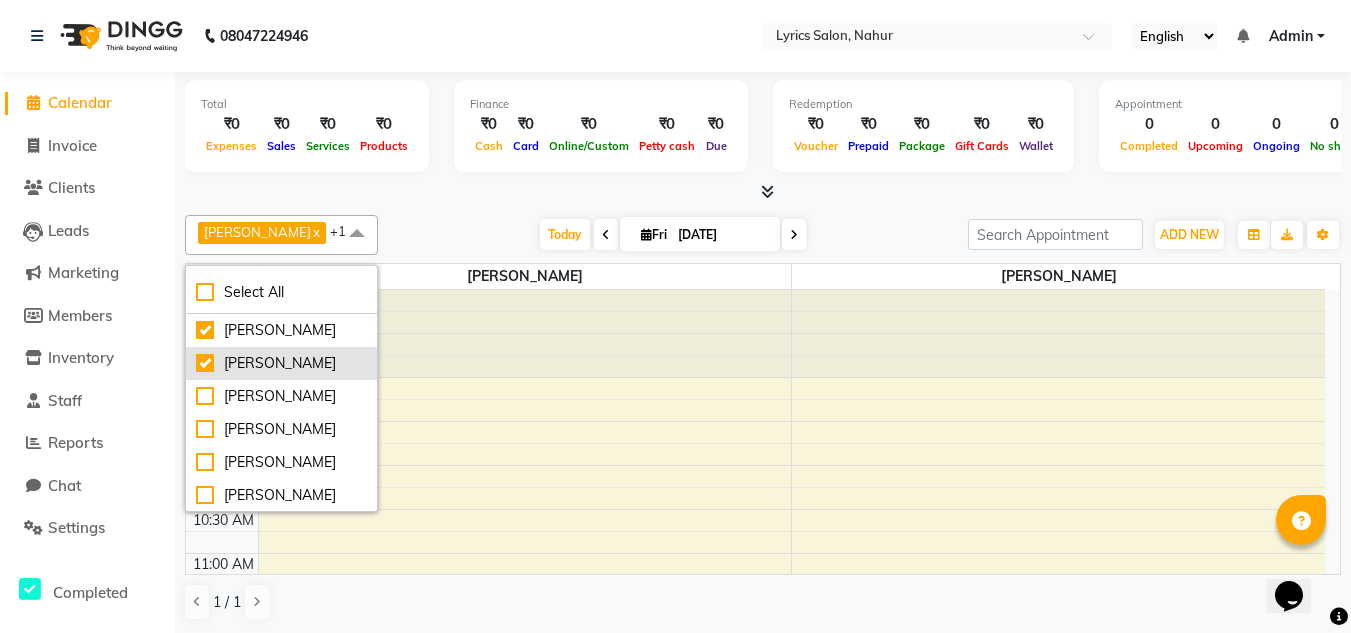 click on "[PERSON_NAME]" at bounding box center (281, 363) 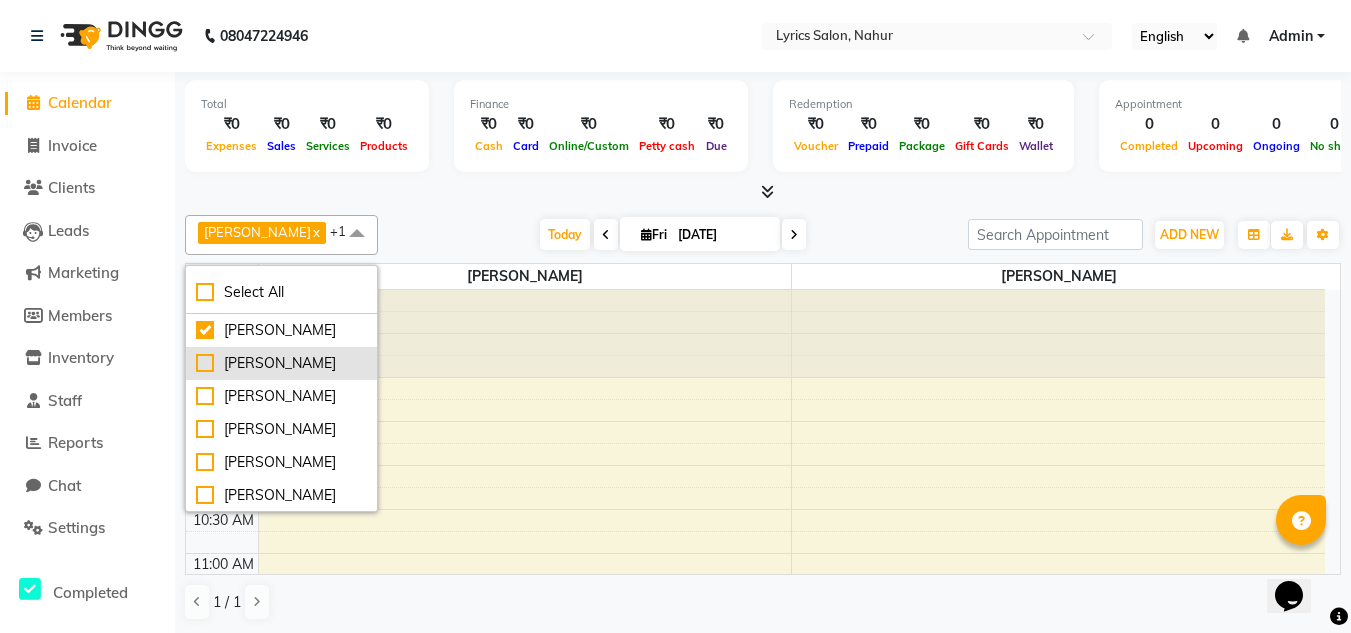 checkbox on "false" 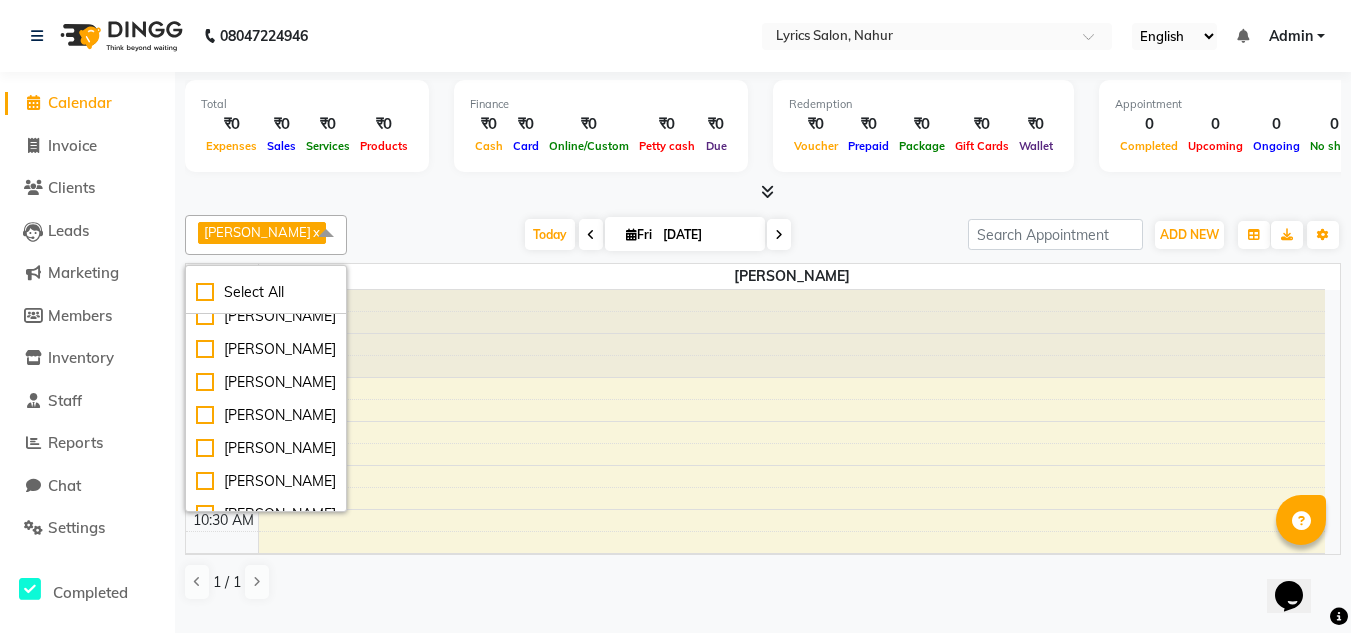 scroll, scrollTop: 83, scrollLeft: 0, axis: vertical 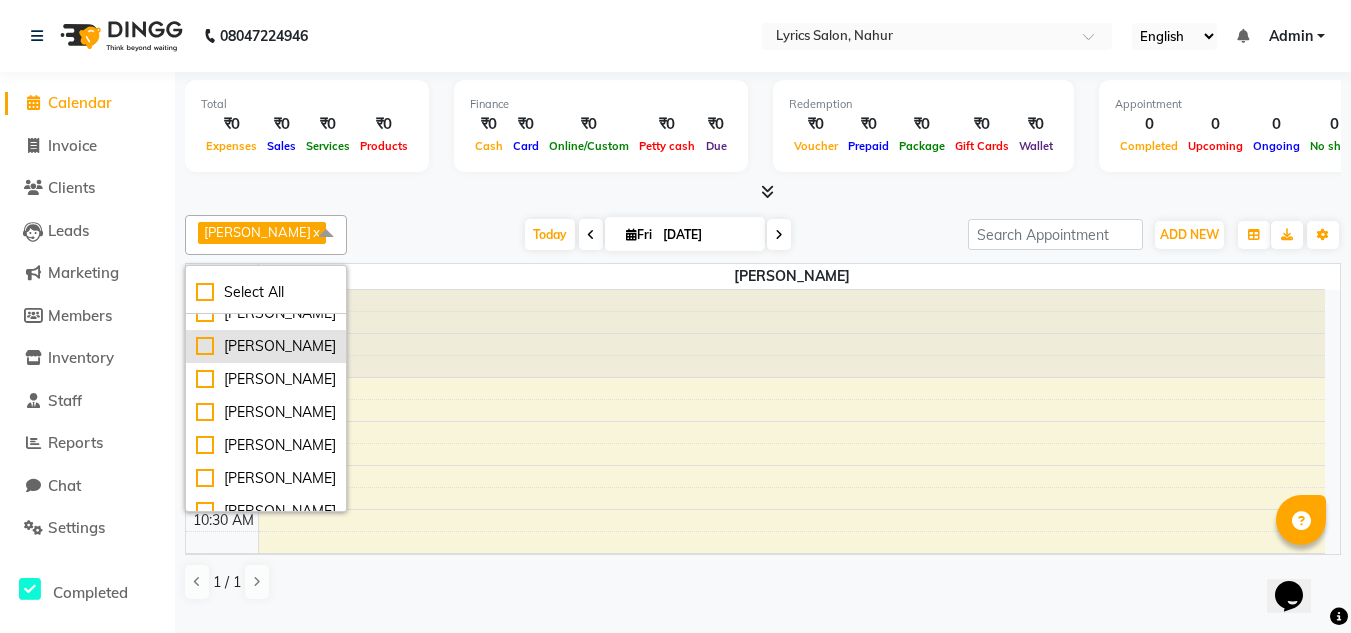 click on "[PERSON_NAME]" at bounding box center (266, 346) 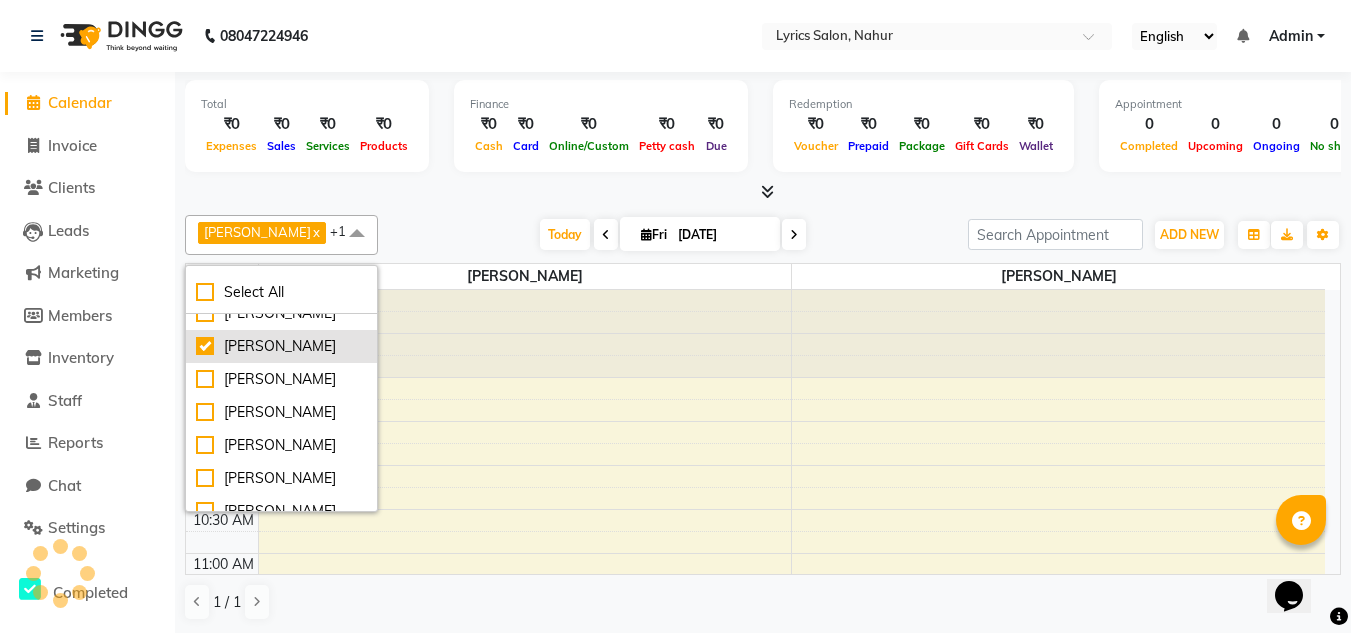 scroll, scrollTop: 52, scrollLeft: 0, axis: vertical 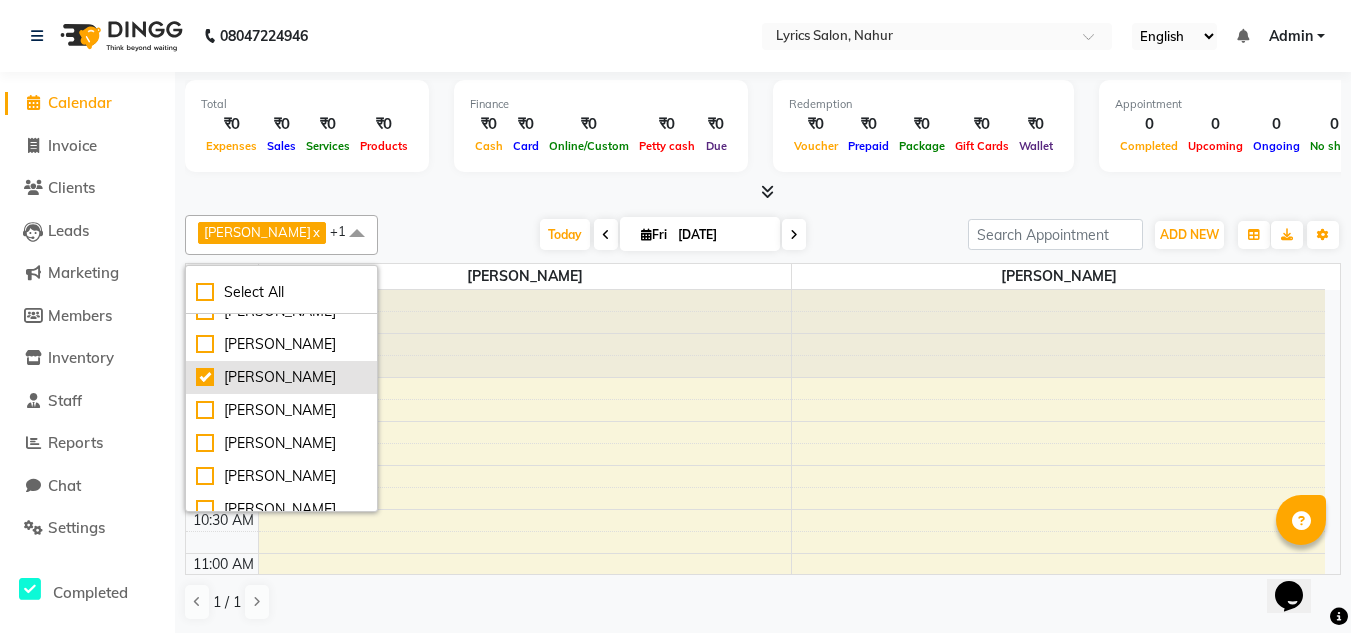 click on "[PERSON_NAME]" at bounding box center [281, 377] 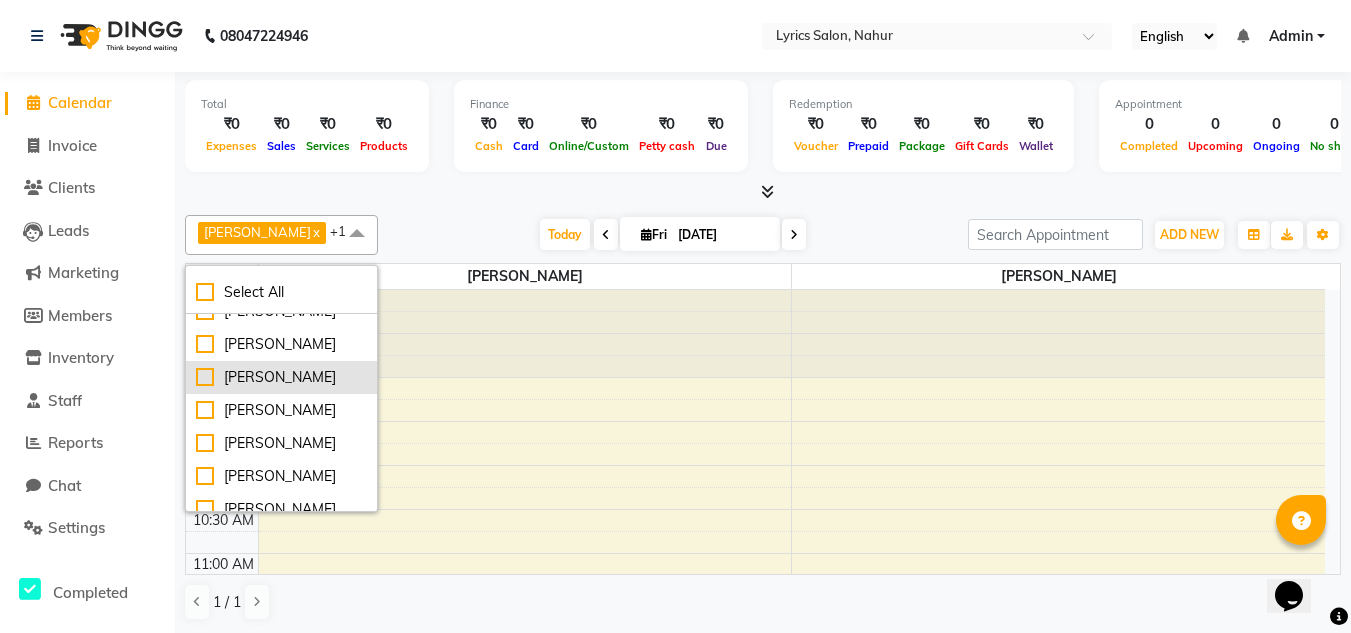 checkbox on "false" 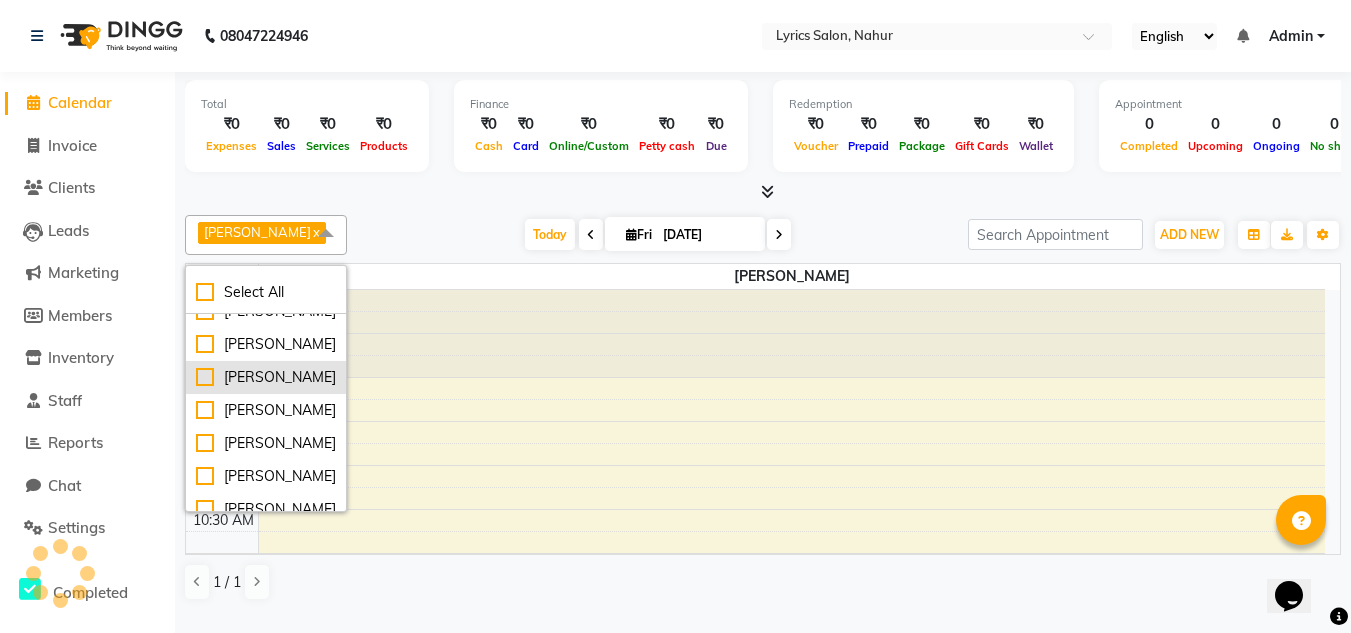 scroll, scrollTop: 83, scrollLeft: 0, axis: vertical 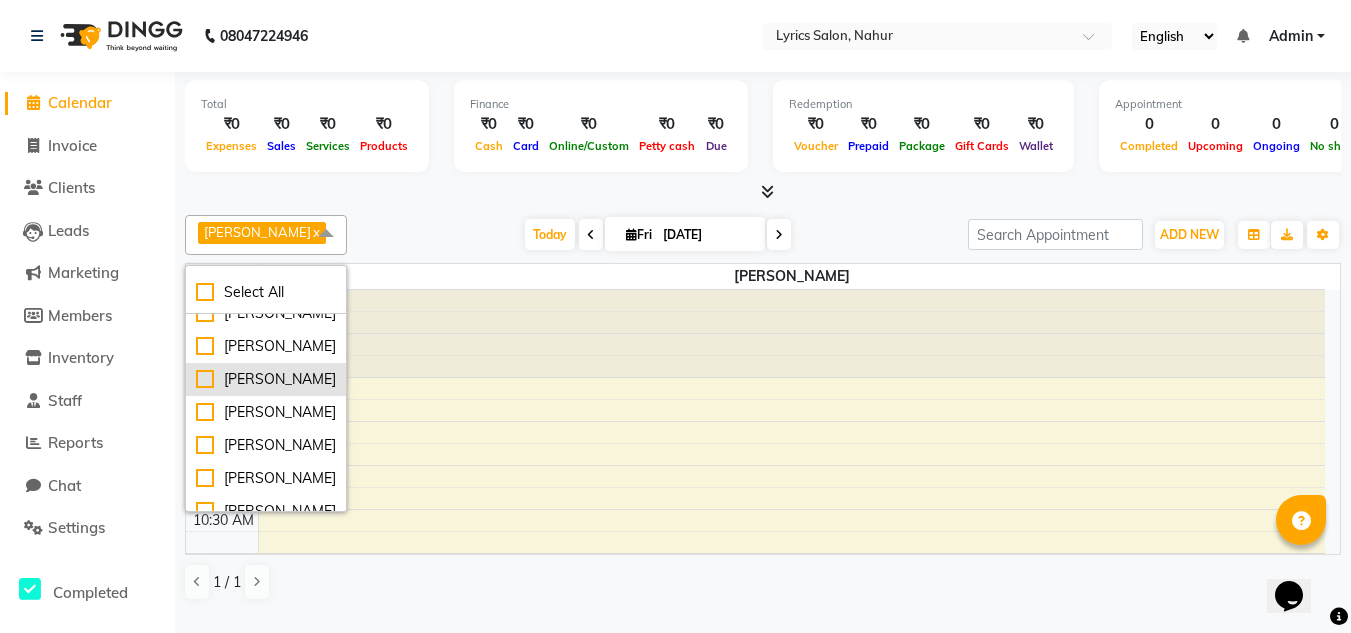 click on "[PERSON_NAME]" at bounding box center [266, 379] 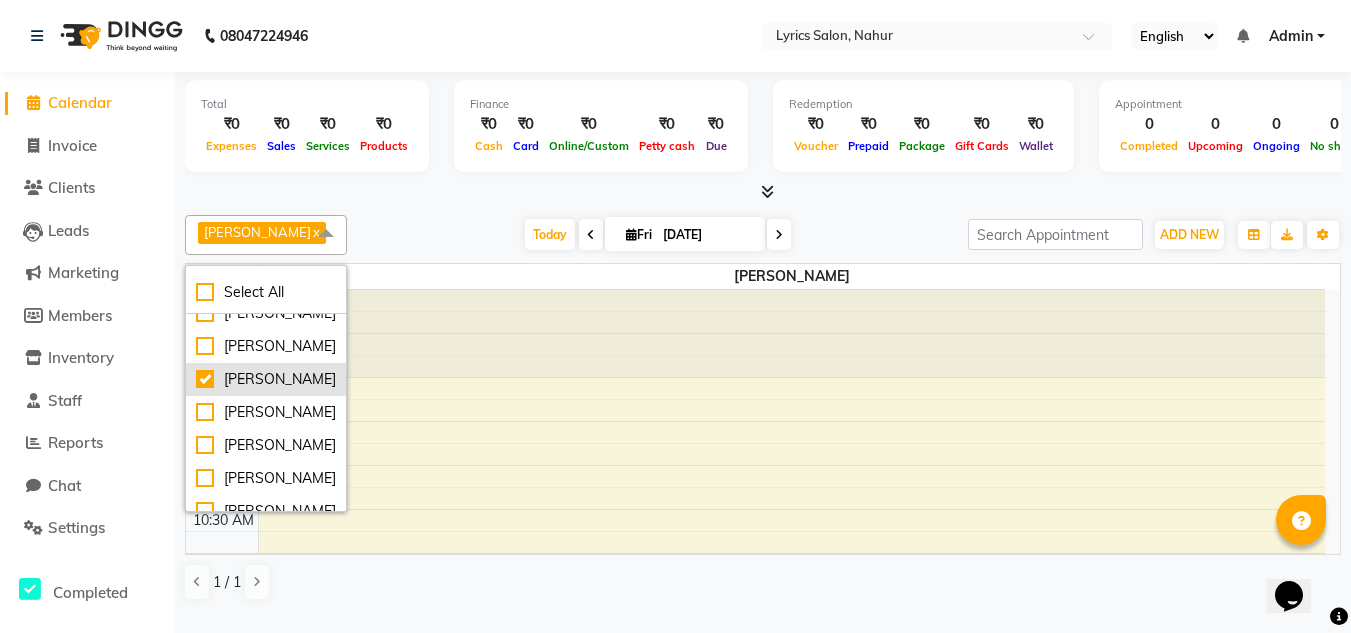 checkbox on "true" 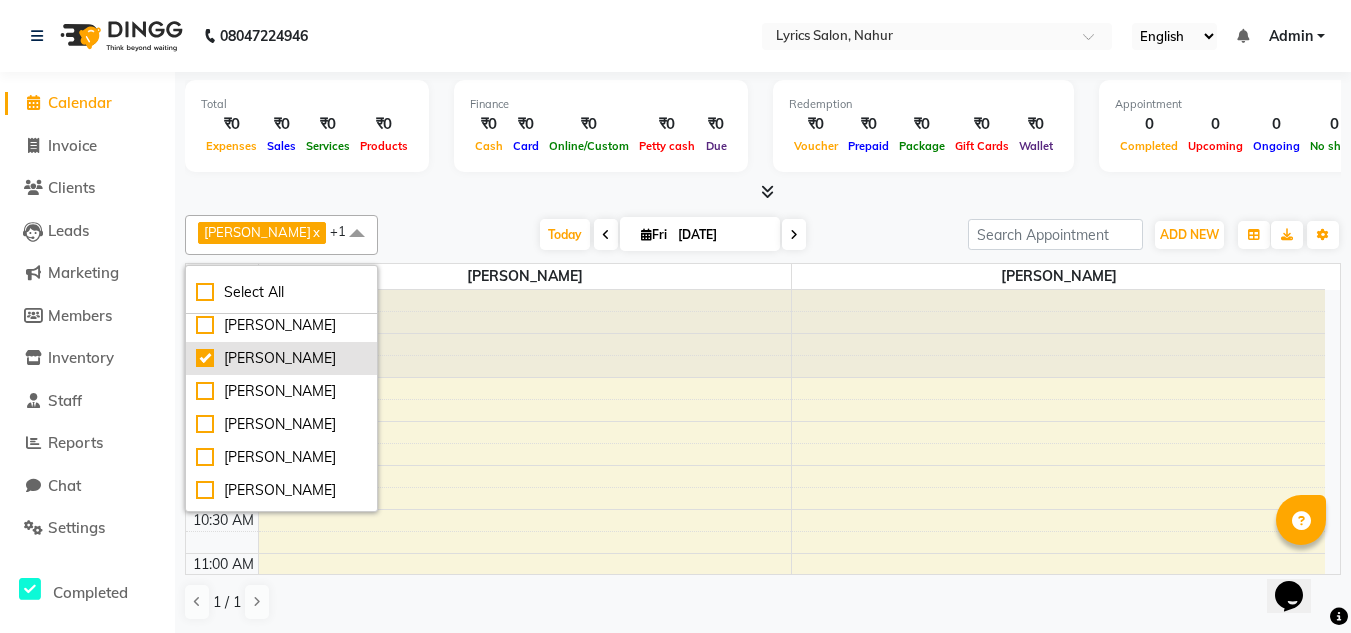 scroll, scrollTop: 105, scrollLeft: 0, axis: vertical 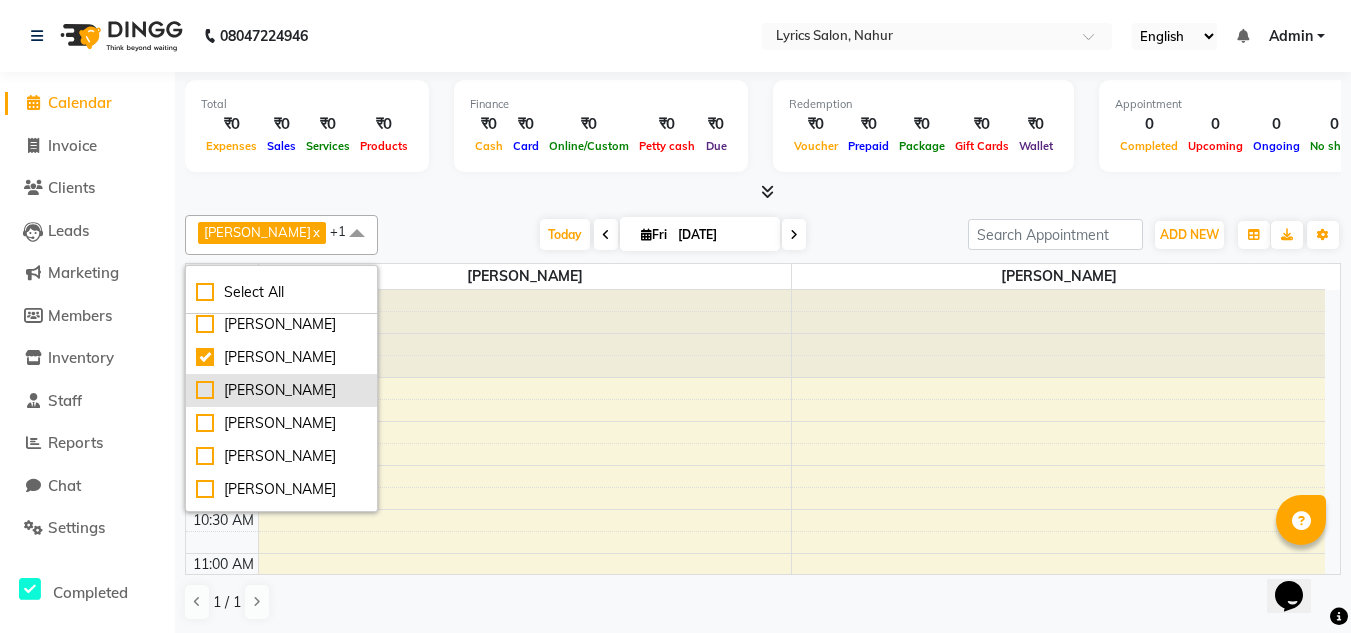 click on "[PERSON_NAME]" at bounding box center (281, 390) 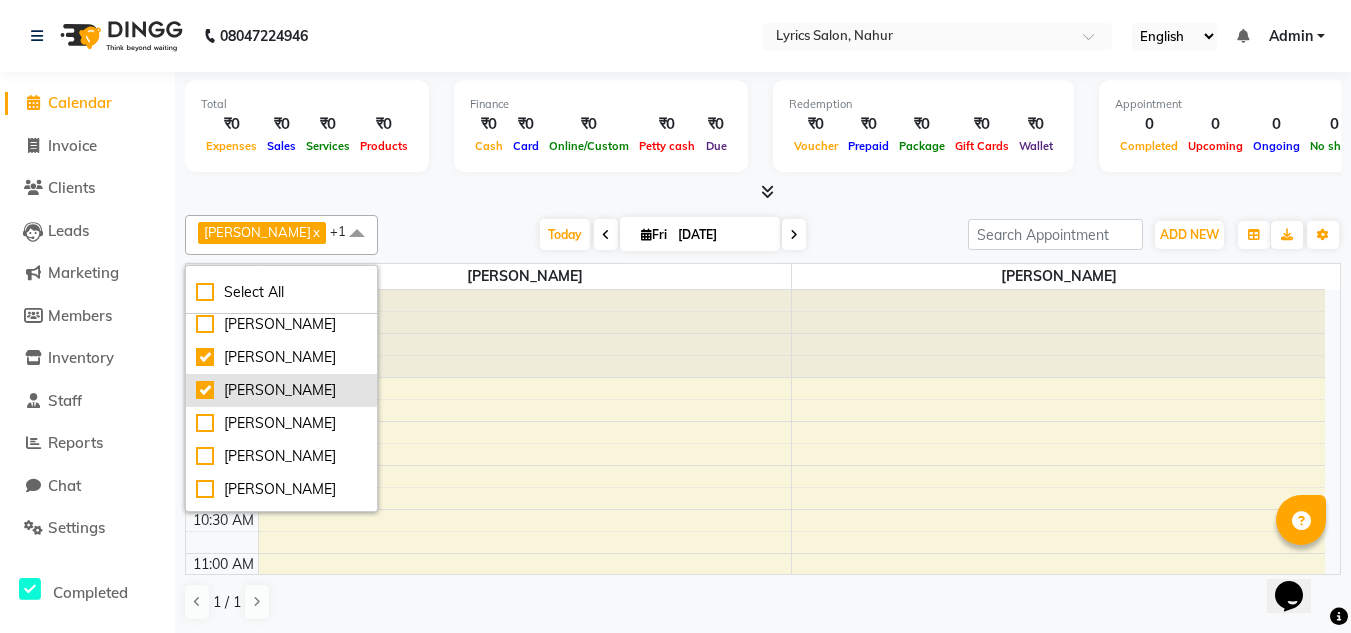 checkbox on "true" 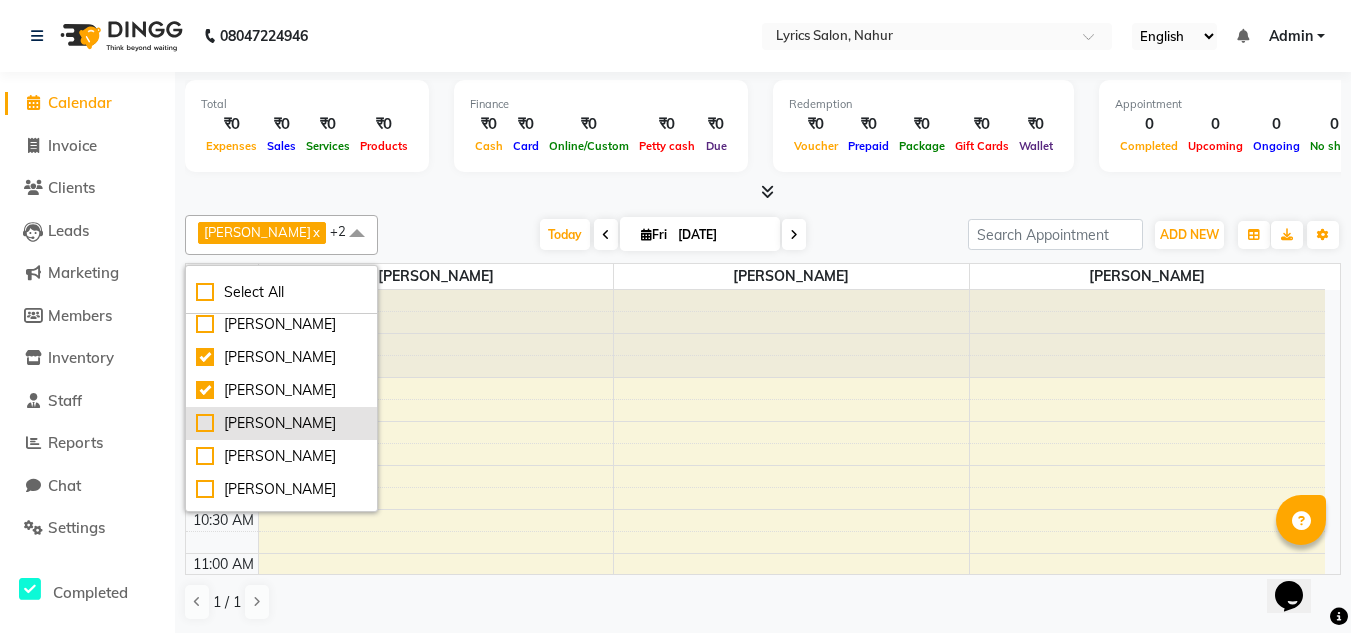click on "[PERSON_NAME]" at bounding box center [281, 423] 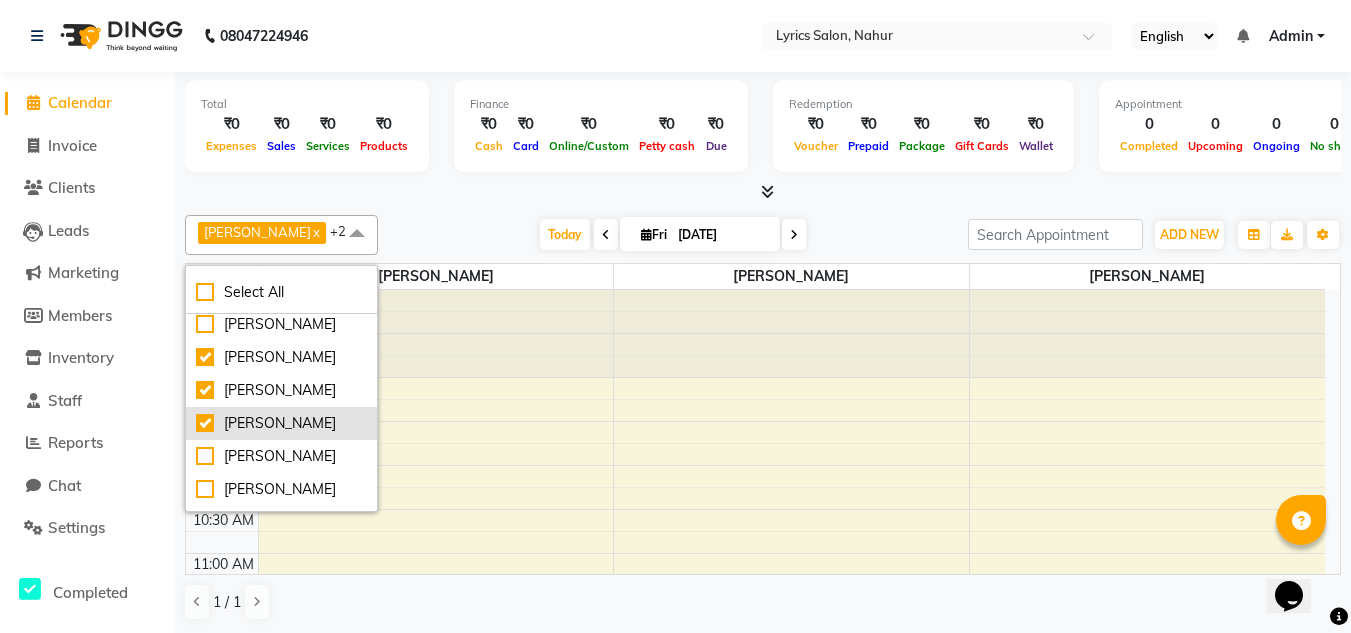checkbox on "true" 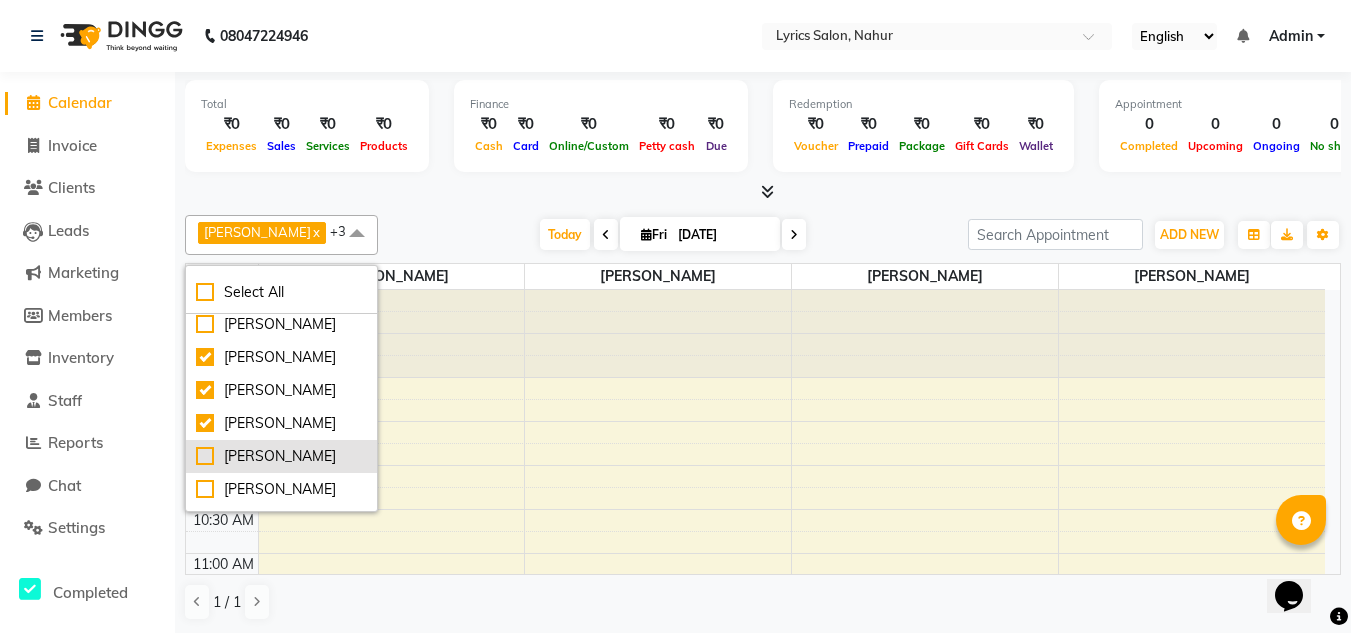 click on "[PERSON_NAME]" at bounding box center (281, 456) 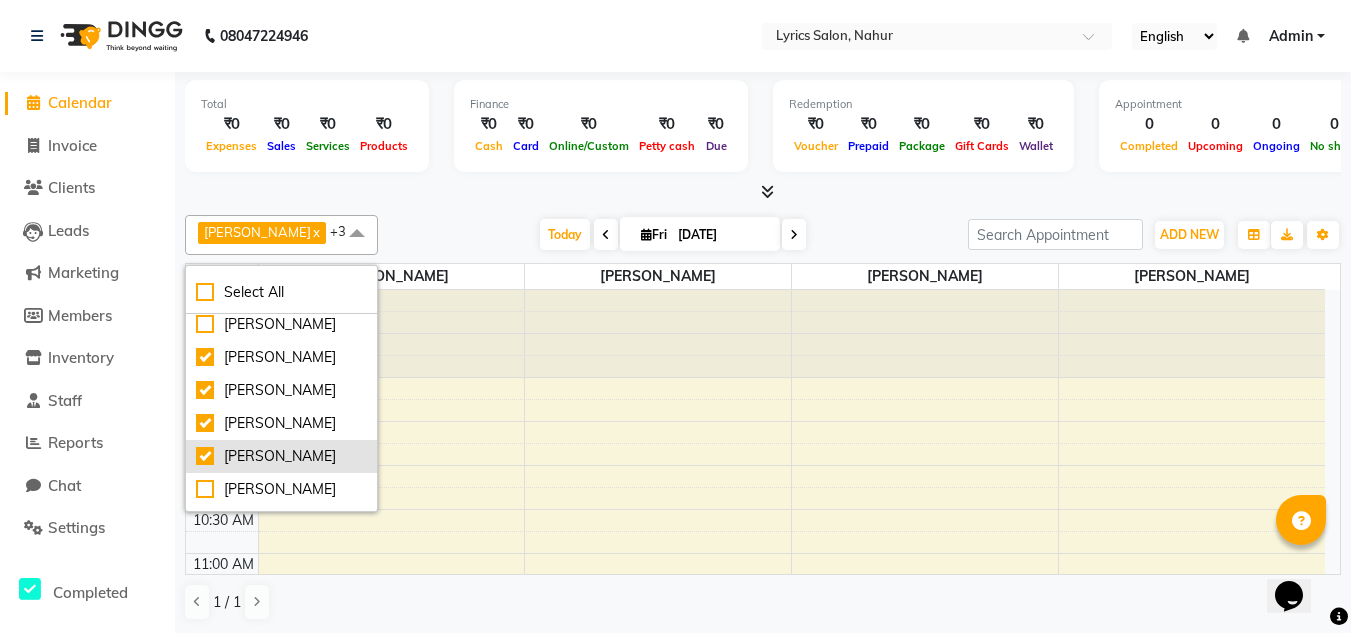 checkbox on "true" 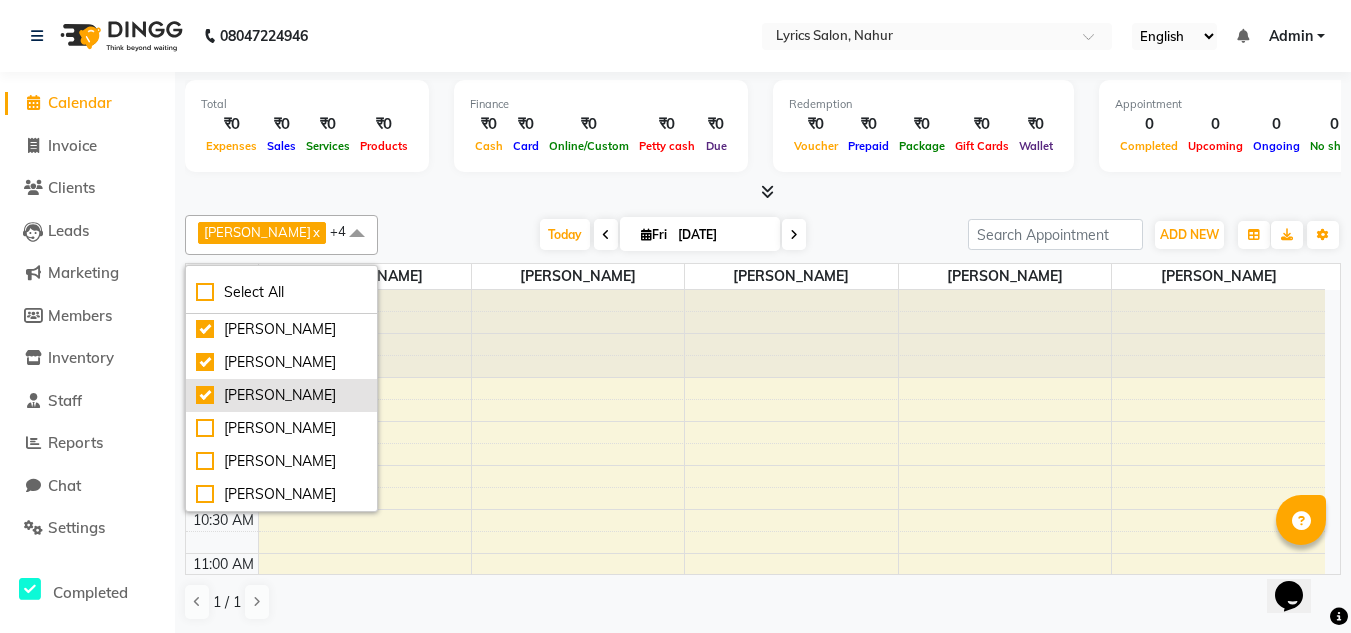 scroll, scrollTop: 229, scrollLeft: 0, axis: vertical 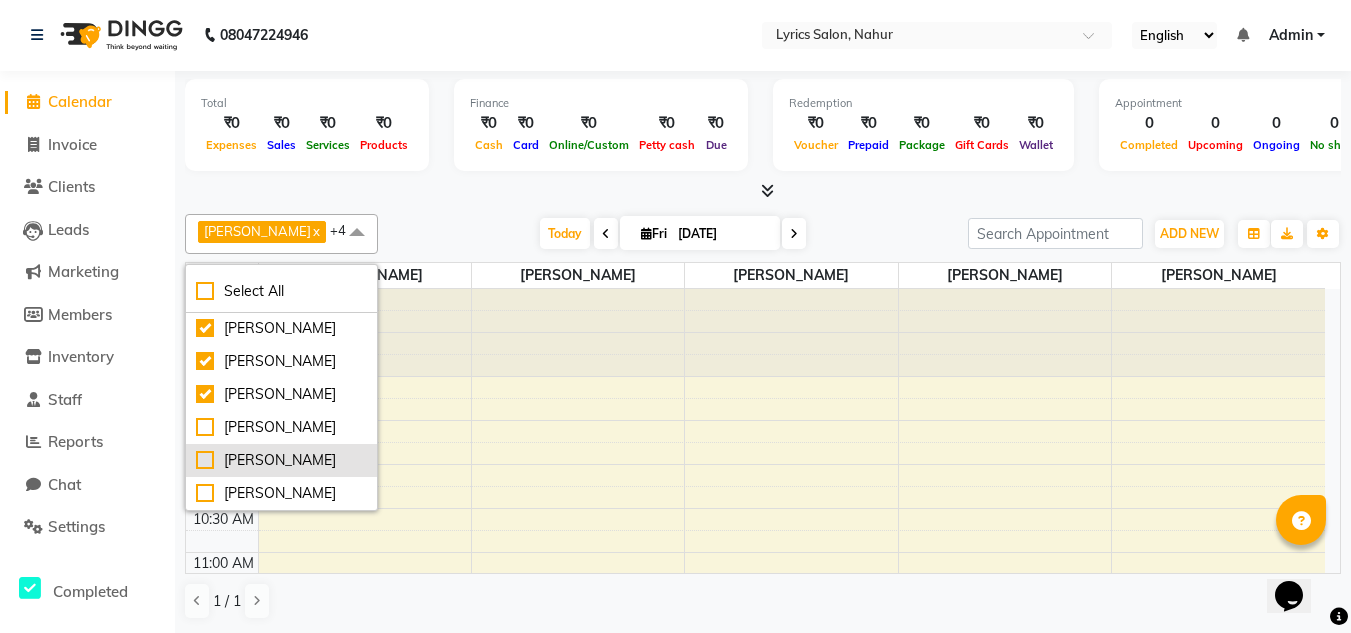 click on "[PERSON_NAME]" at bounding box center (281, 460) 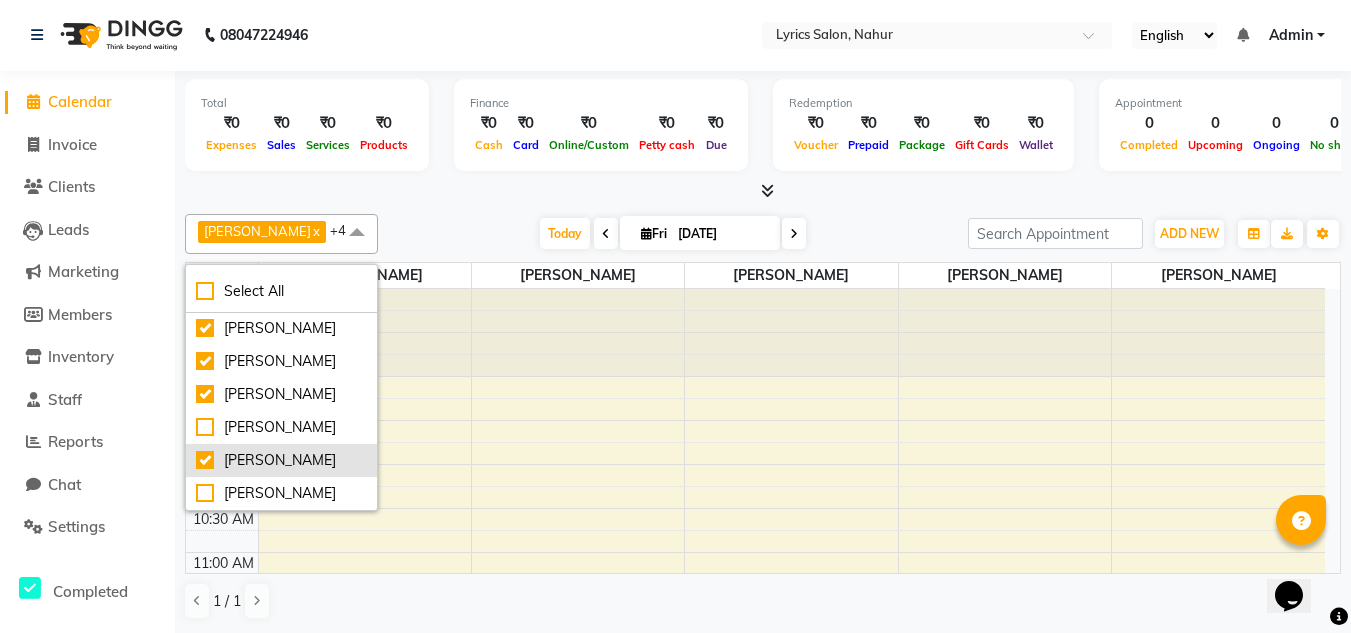 checkbox on "true" 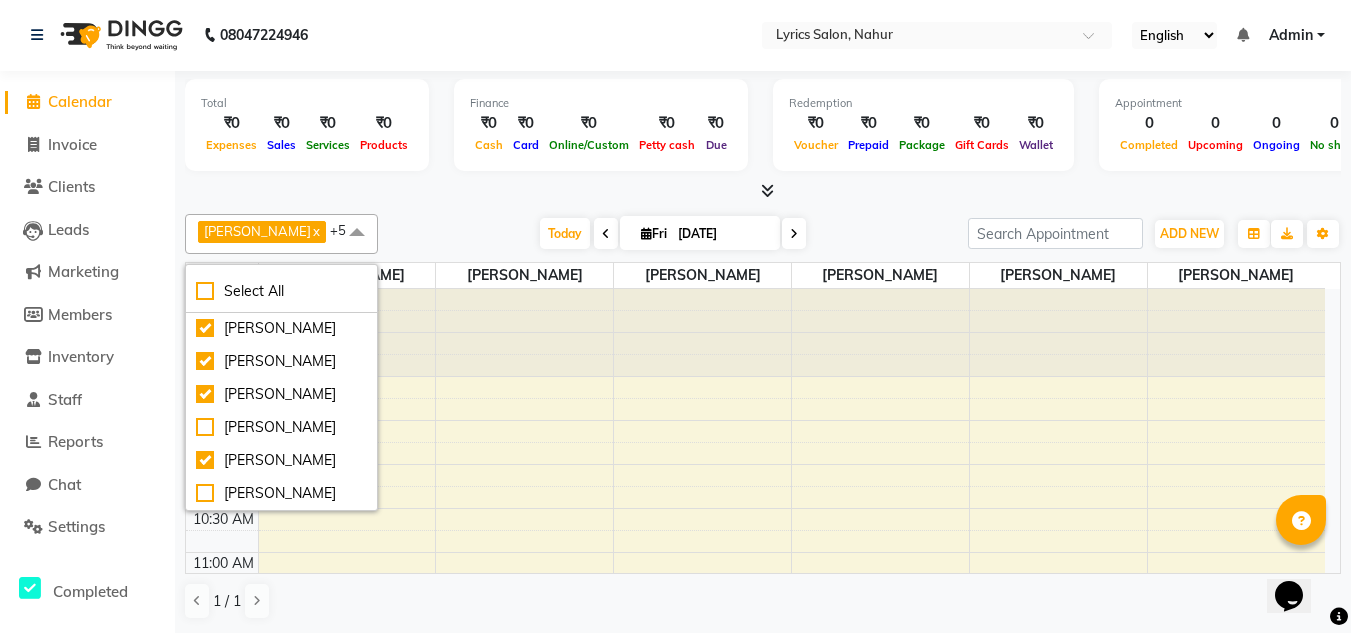 click on "Total  ₹0  Expenses ₹0  Sales ₹0  Services ₹0  Products Finance  ₹0  Cash ₹0  Card ₹0  Online/Custom ₹0 Petty cash ₹0 Due  Redemption  ₹0 Voucher ₹0 Prepaid ₹0 Package ₹0  Gift Cards ₹0  Wallet  Appointment  0 Completed 0 Upcoming 0 Ongoing 0 No show  Other sales  ₹0  Packages ₹0  Memberships ₹0  Vouchers ₹0  Prepaids ₹0  Gift Cards" at bounding box center (763, 128) 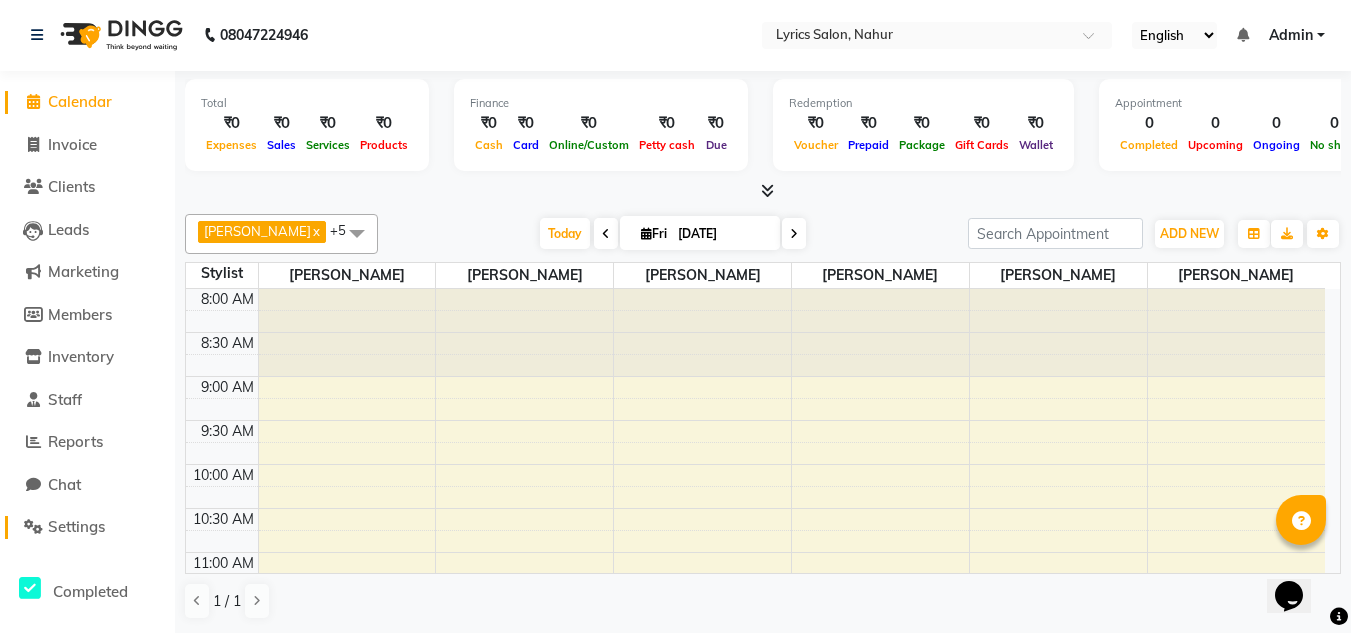 click on "Settings" 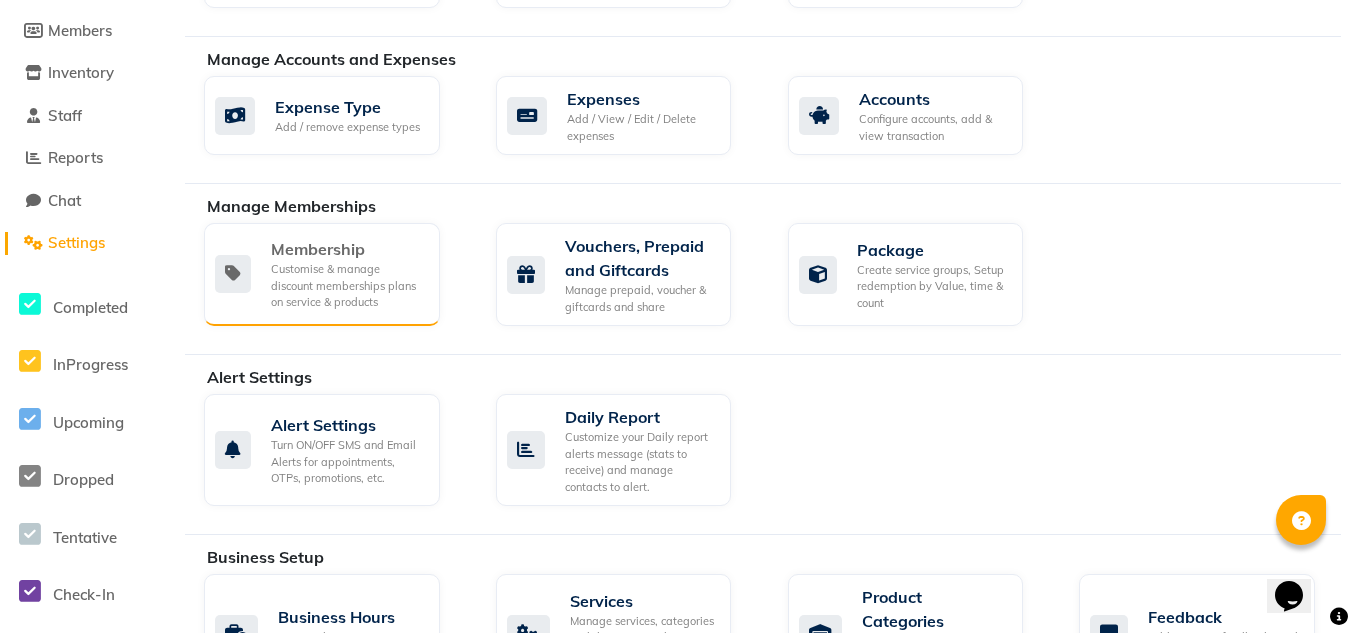scroll, scrollTop: 286, scrollLeft: 0, axis: vertical 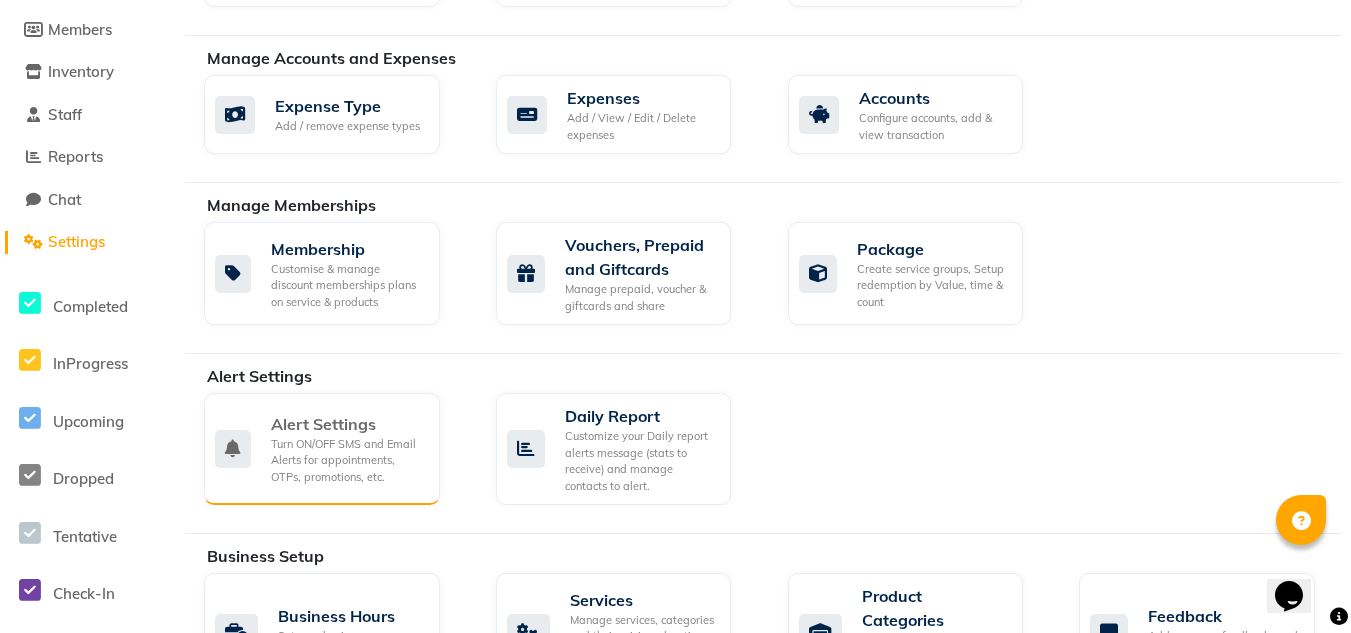 click on "Turn ON/OFF SMS and Email Alerts for appointments, OTPs, promotions, etc." 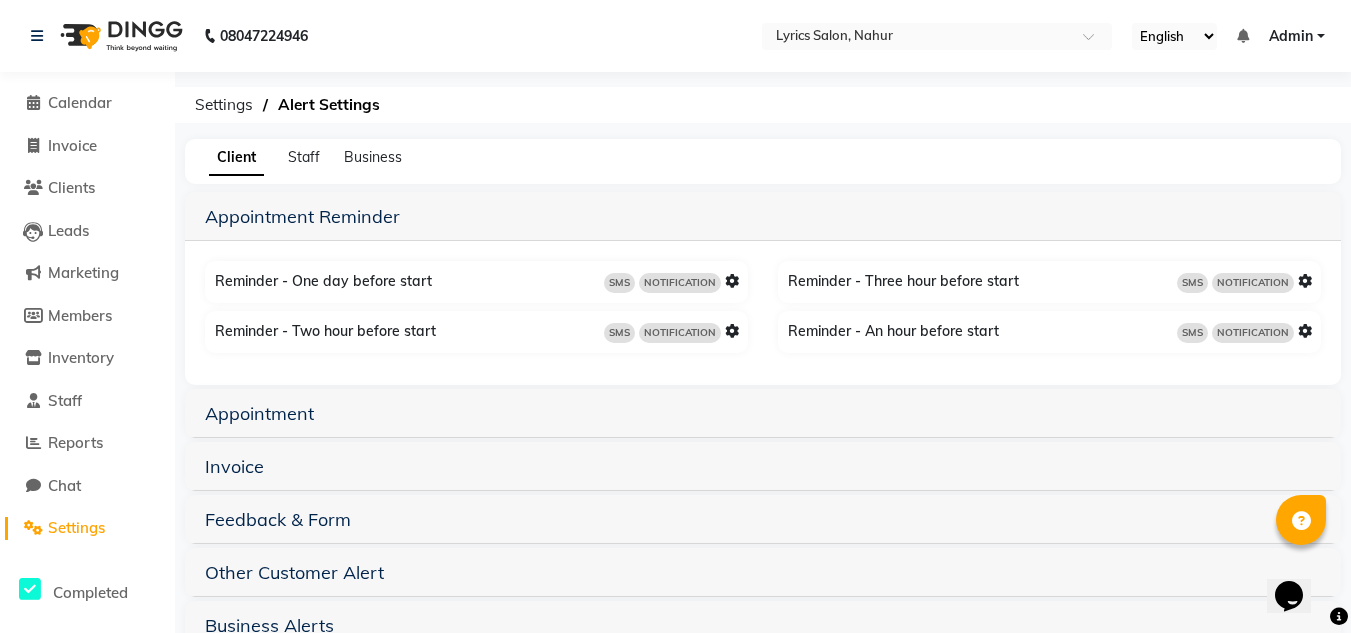 click at bounding box center [732, 281] 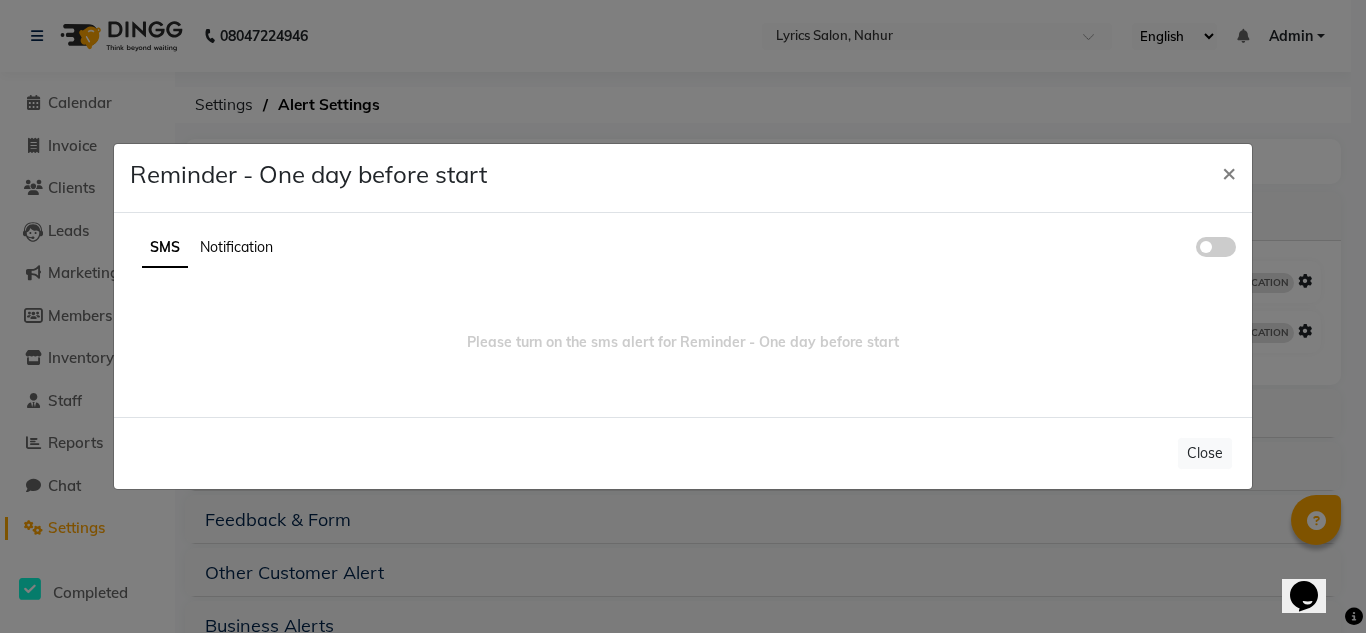 click 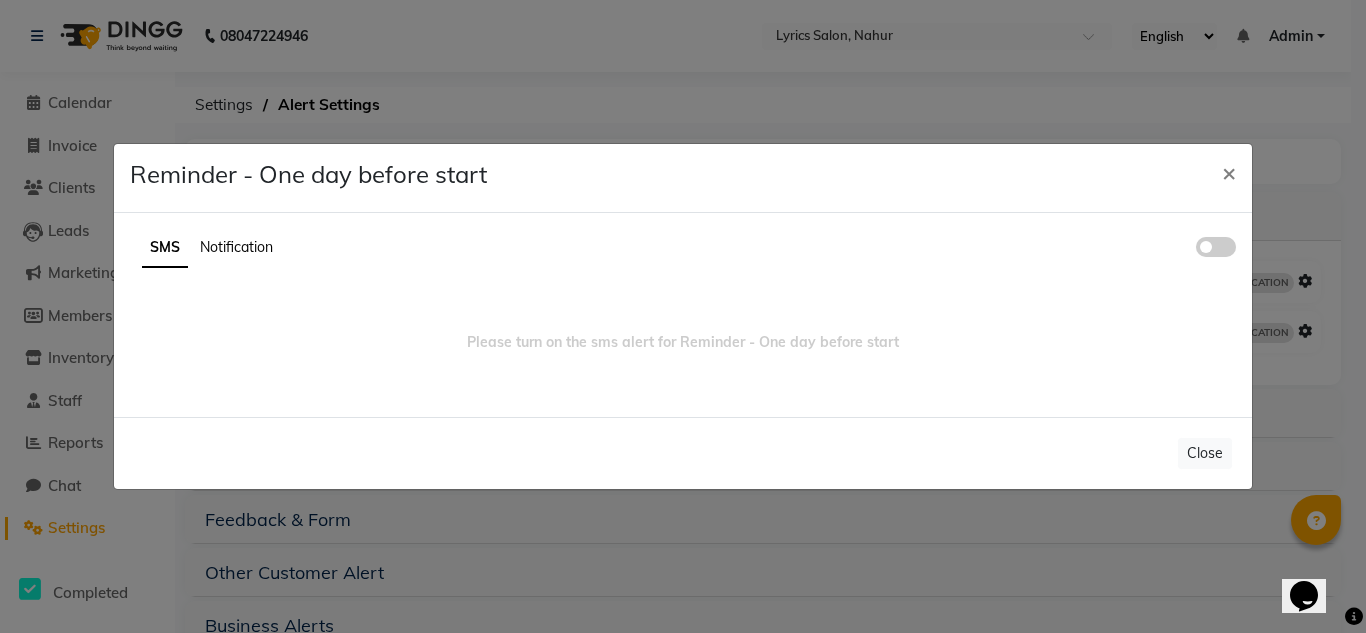 click 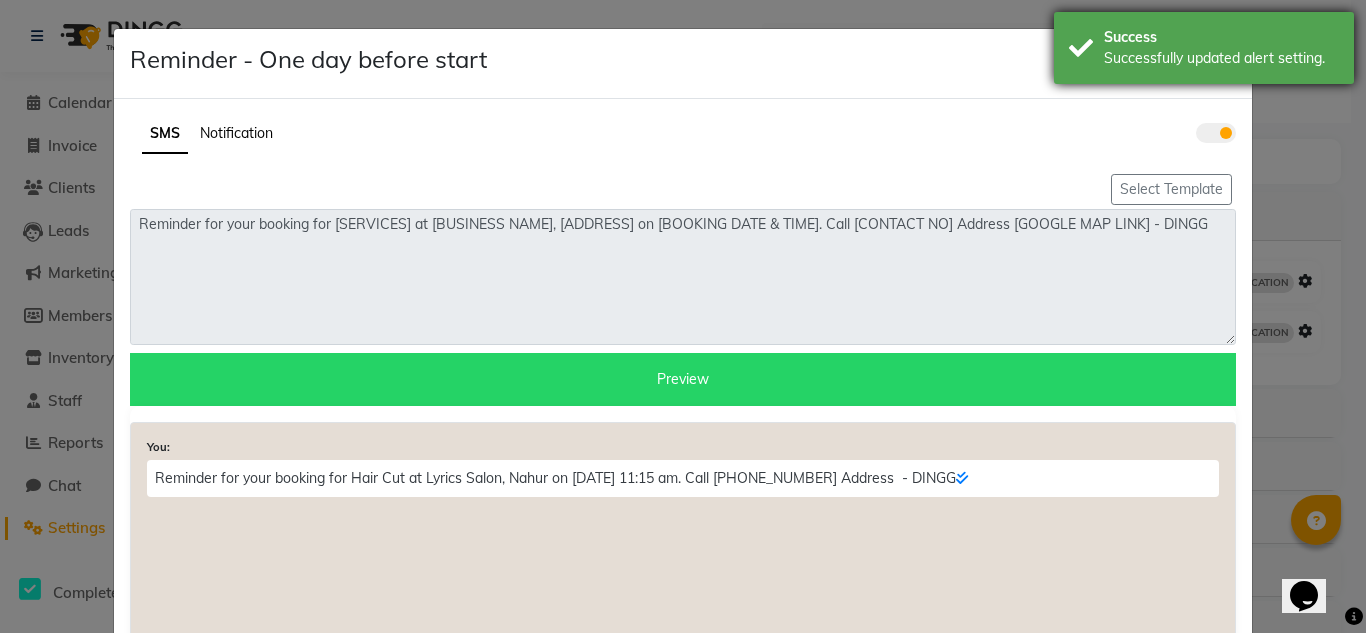 click on "Successfully updated alert setting." at bounding box center (1221, 58) 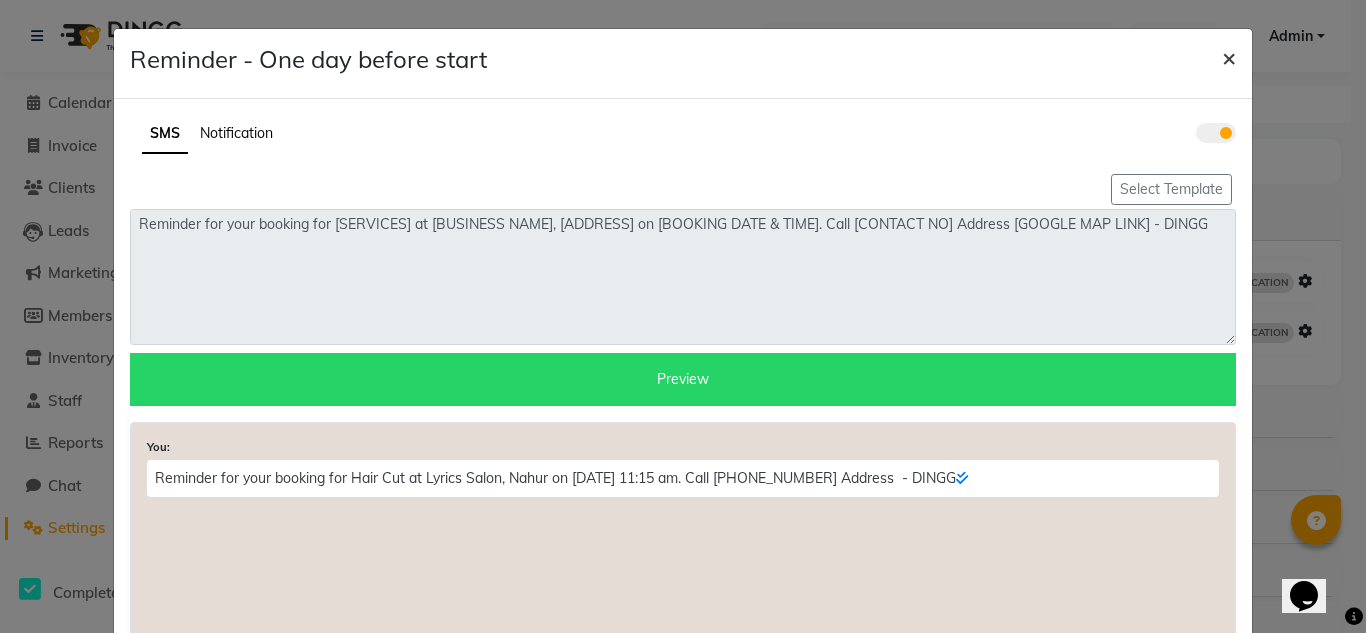 click on "×" 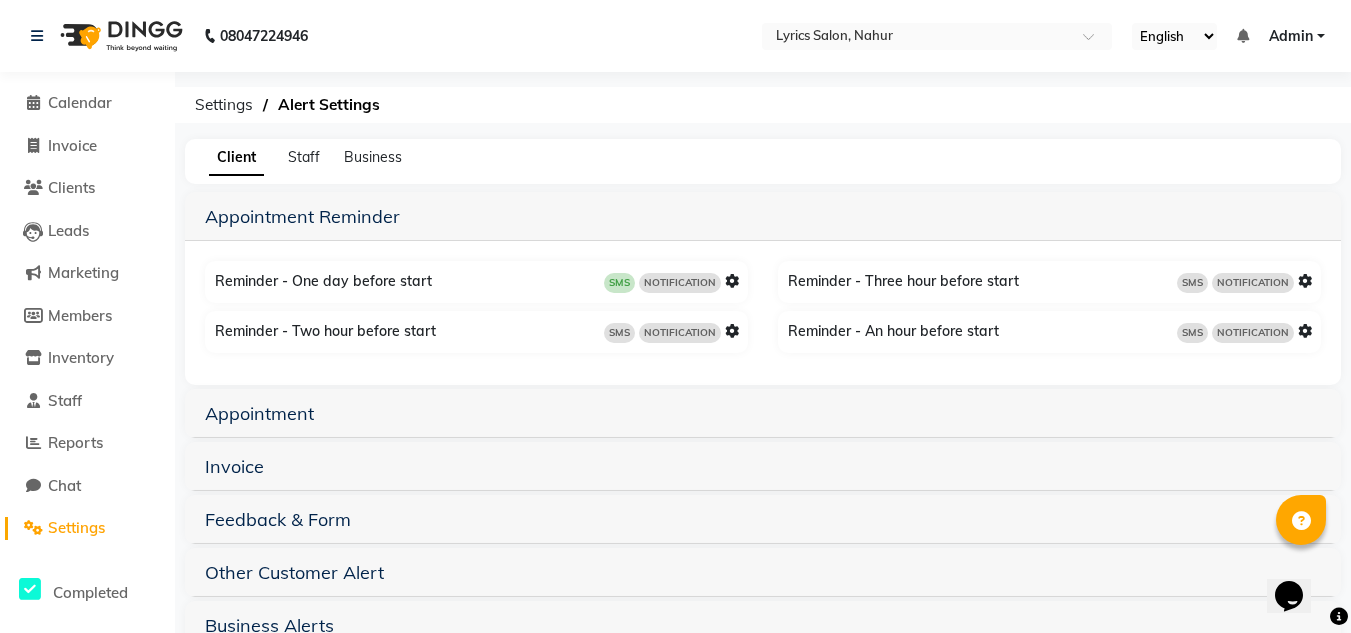 click at bounding box center [732, 331] 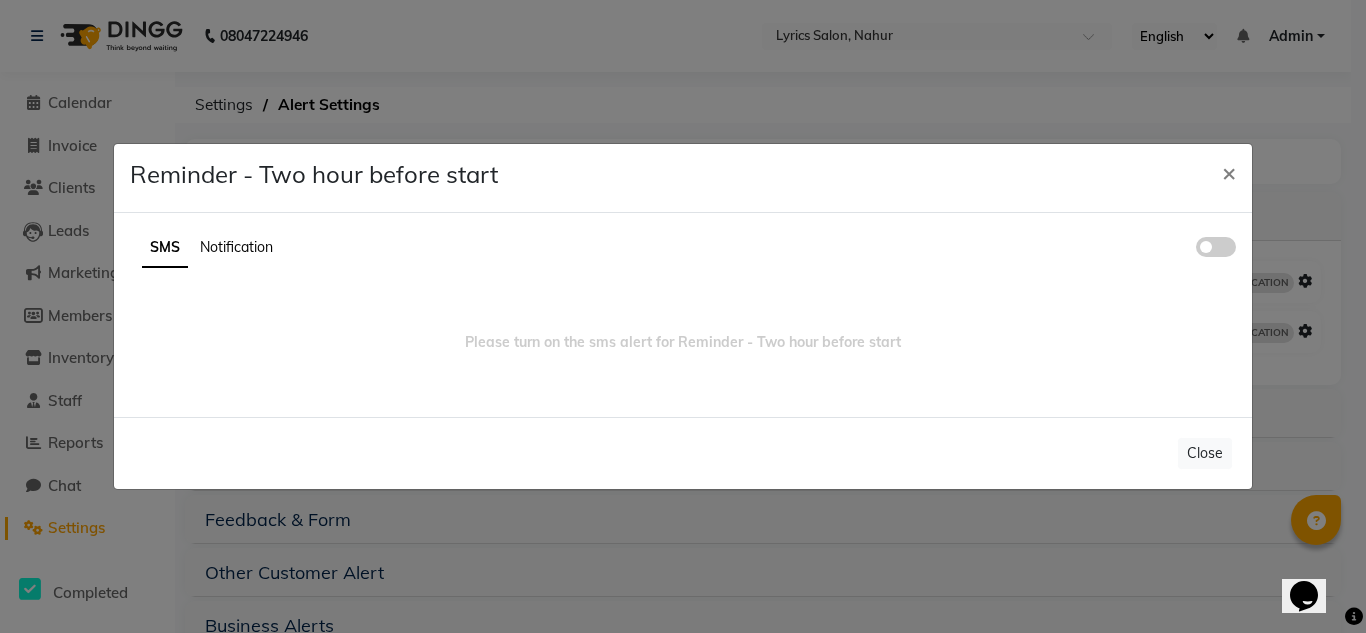 click 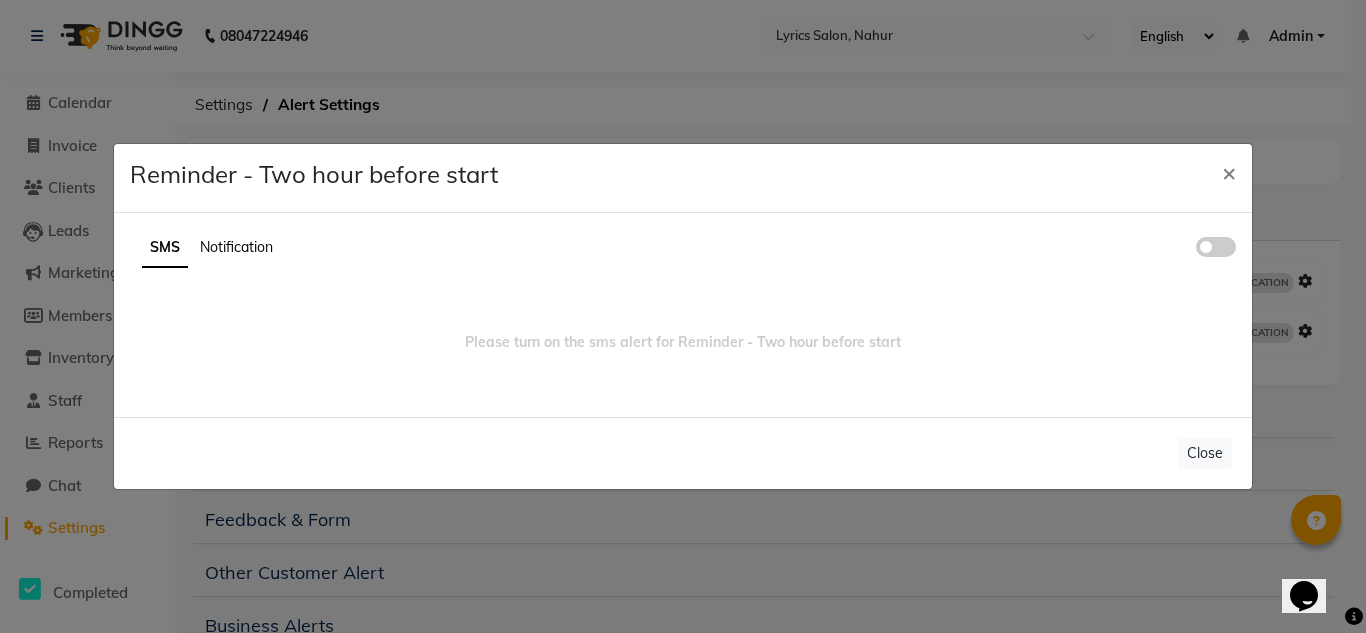 click 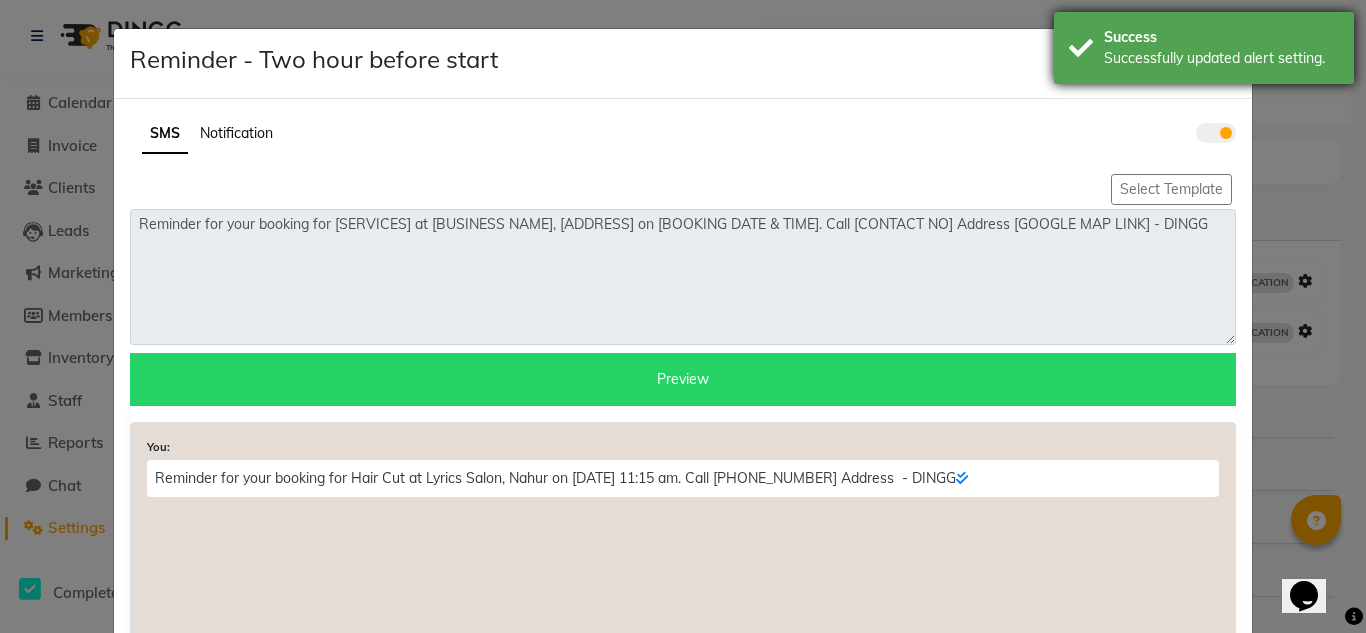 click on "Successfully updated alert setting." at bounding box center (1221, 58) 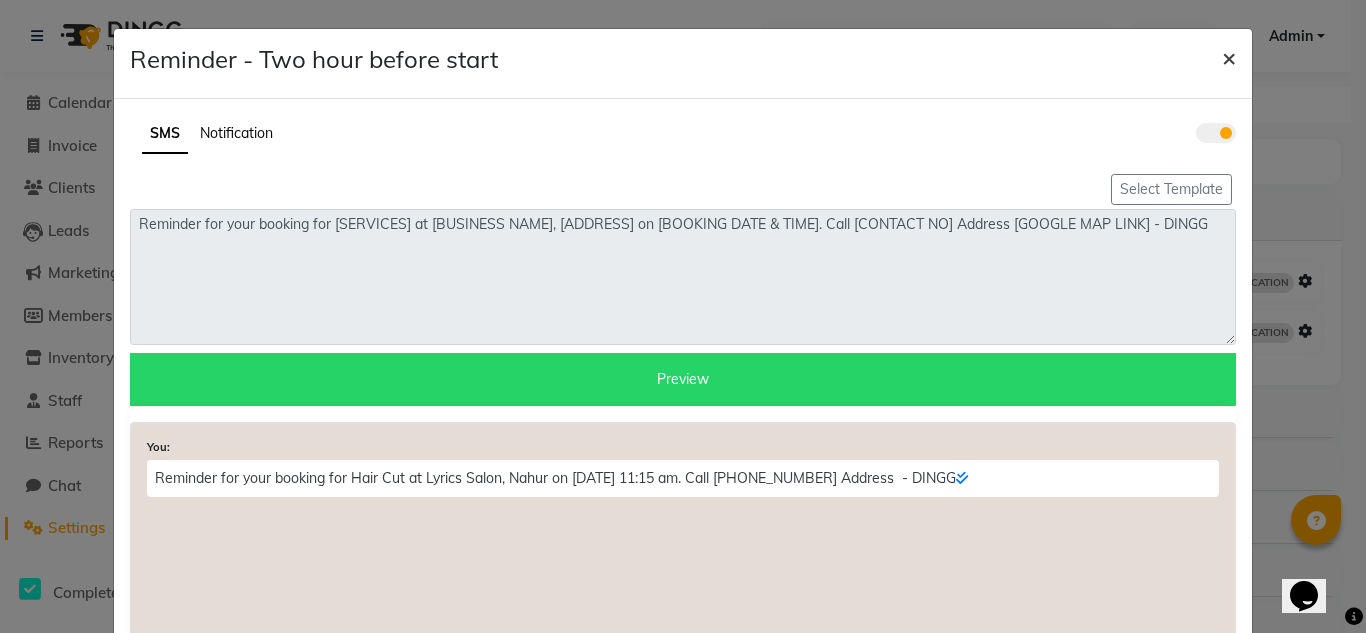 click on "×" 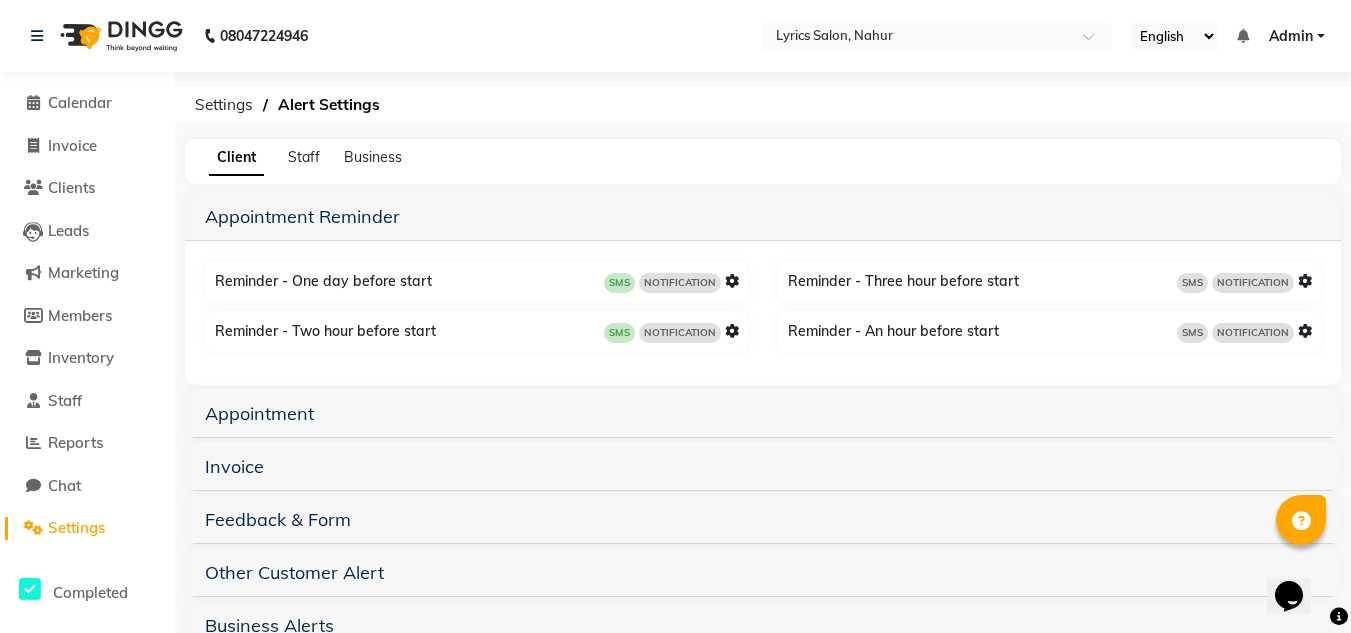 click at bounding box center [1305, 281] 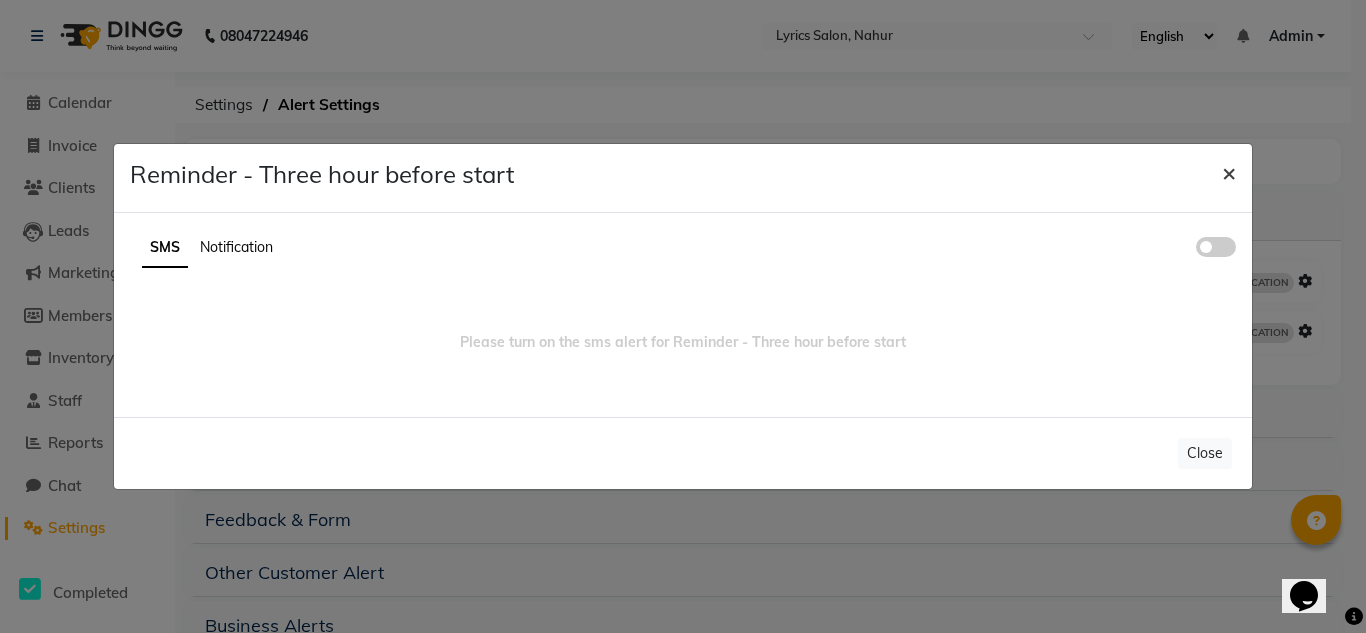 click on "×" 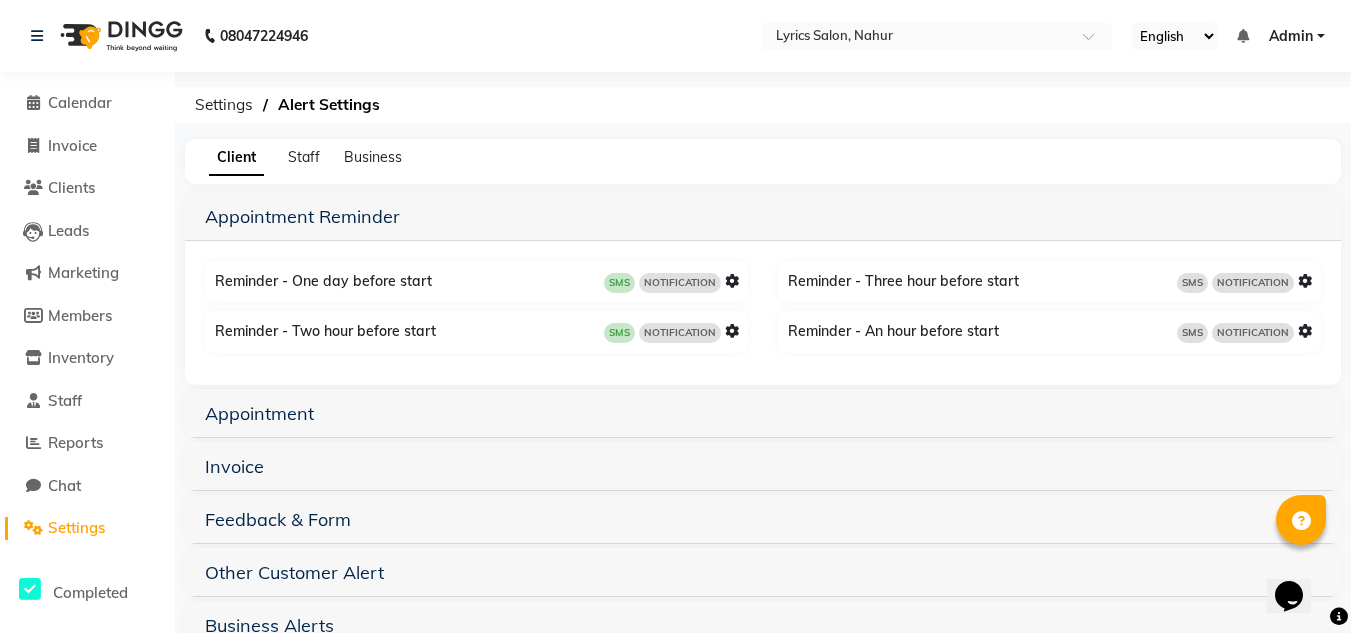 click at bounding box center [1305, 281] 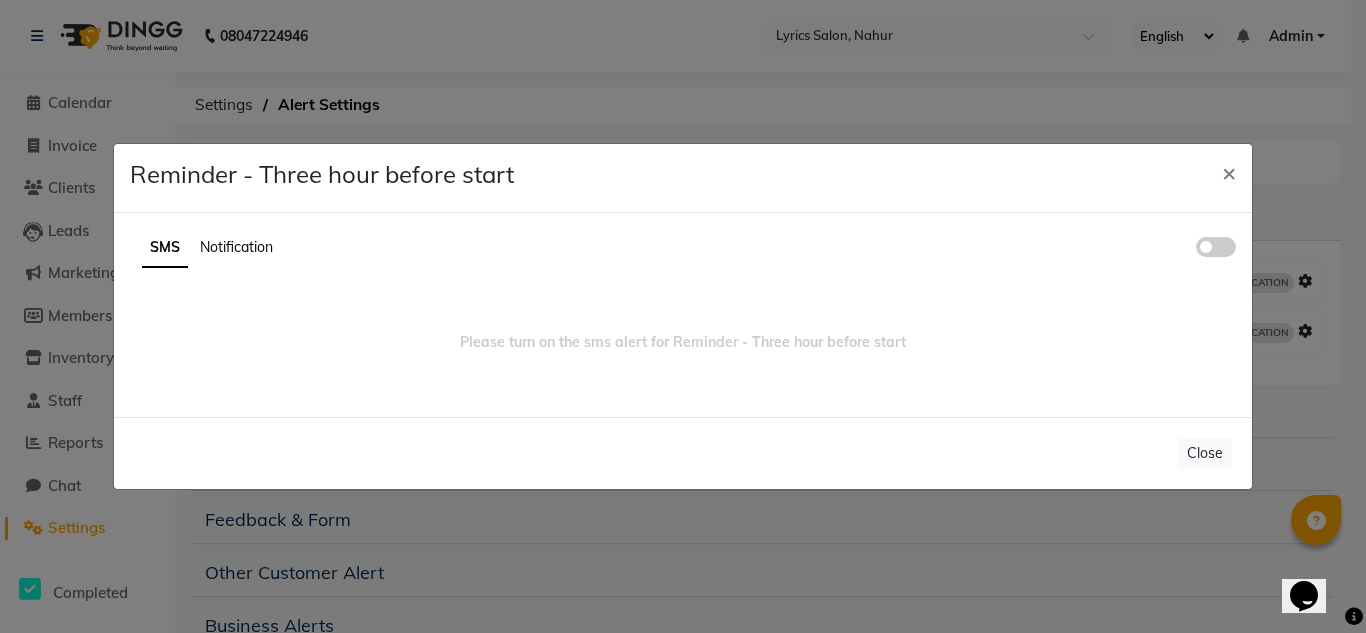 click 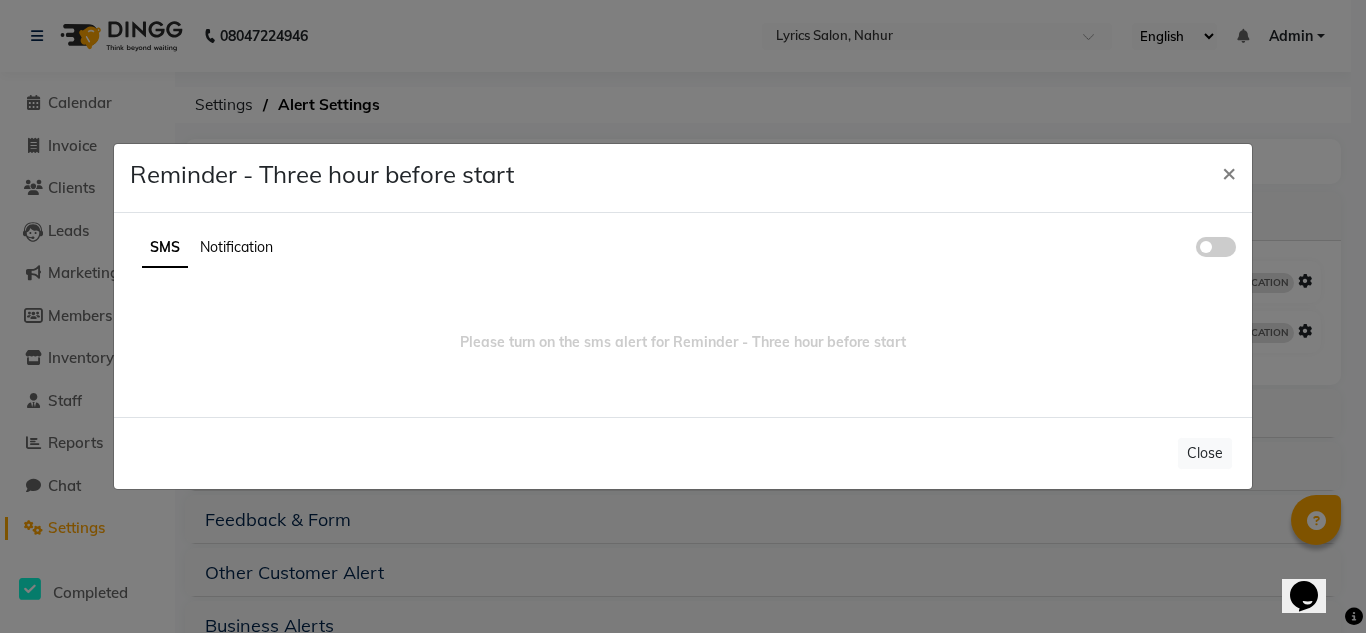 click 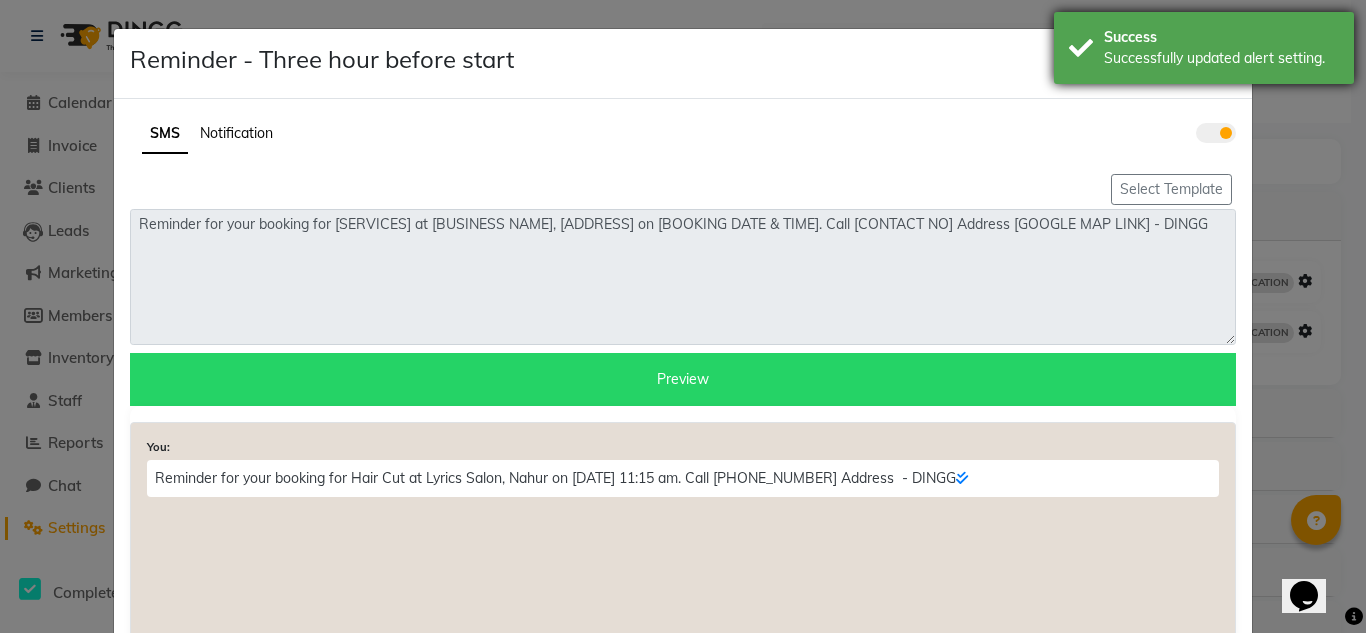click on "Success" at bounding box center [1221, 37] 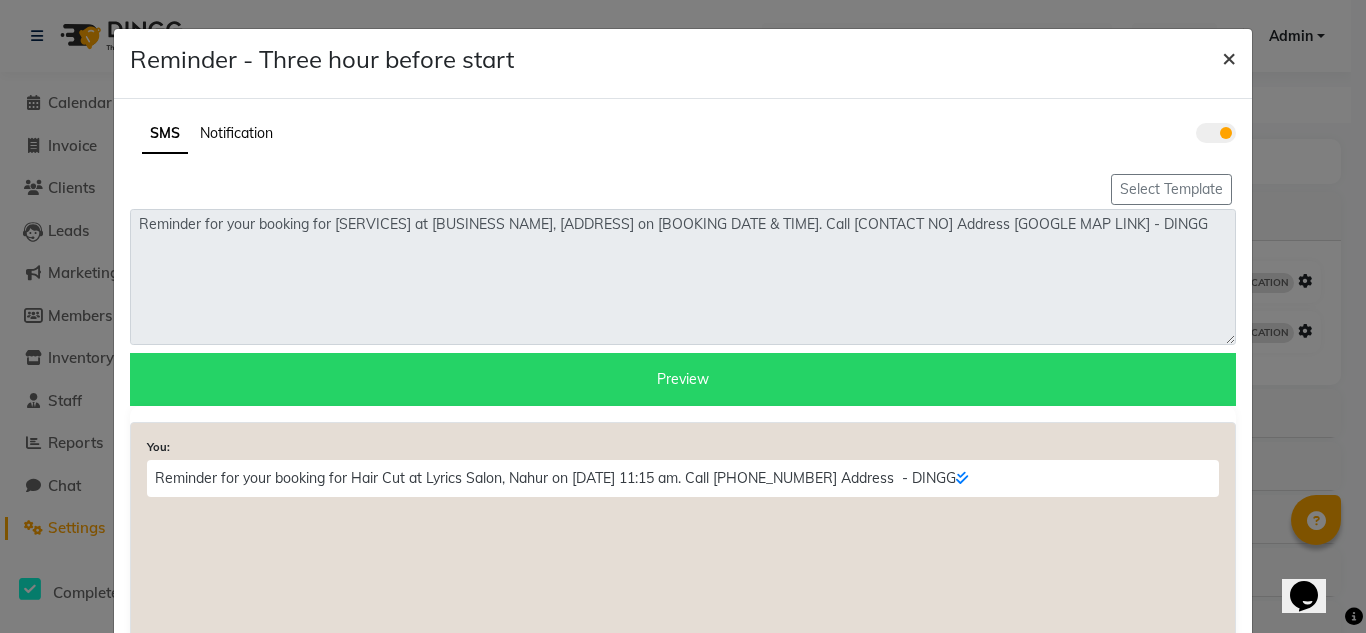 click on "×" 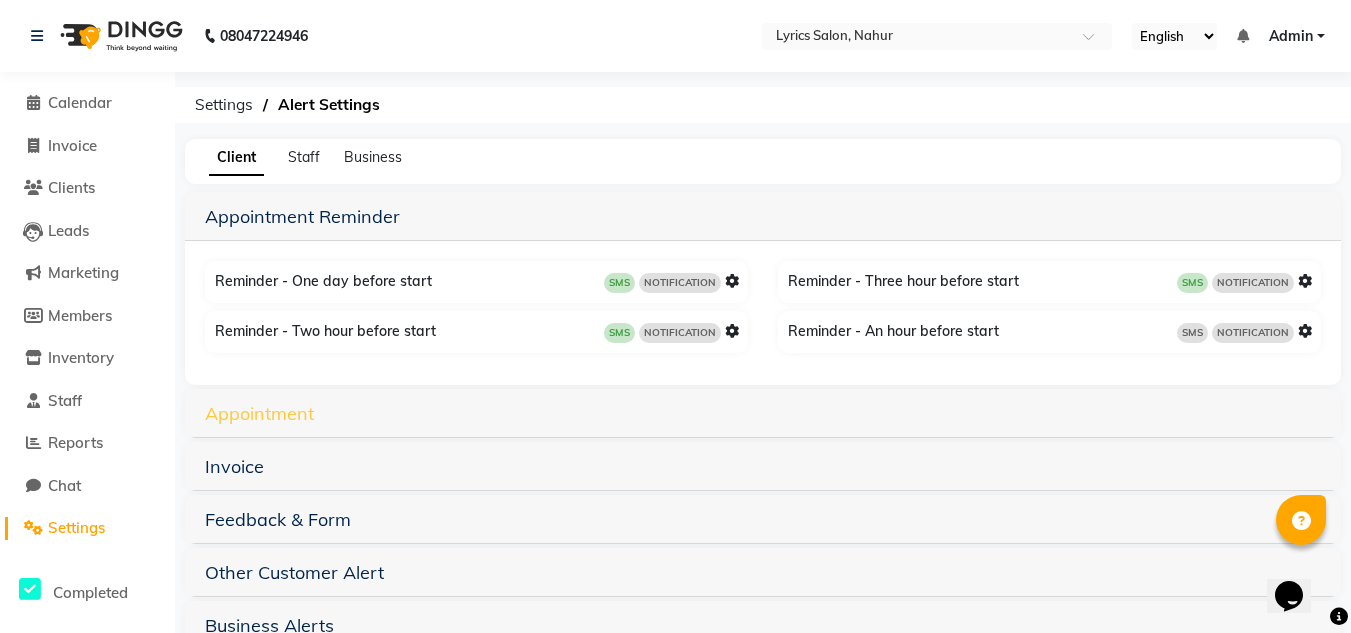 click on "Appointment" at bounding box center (259, 413) 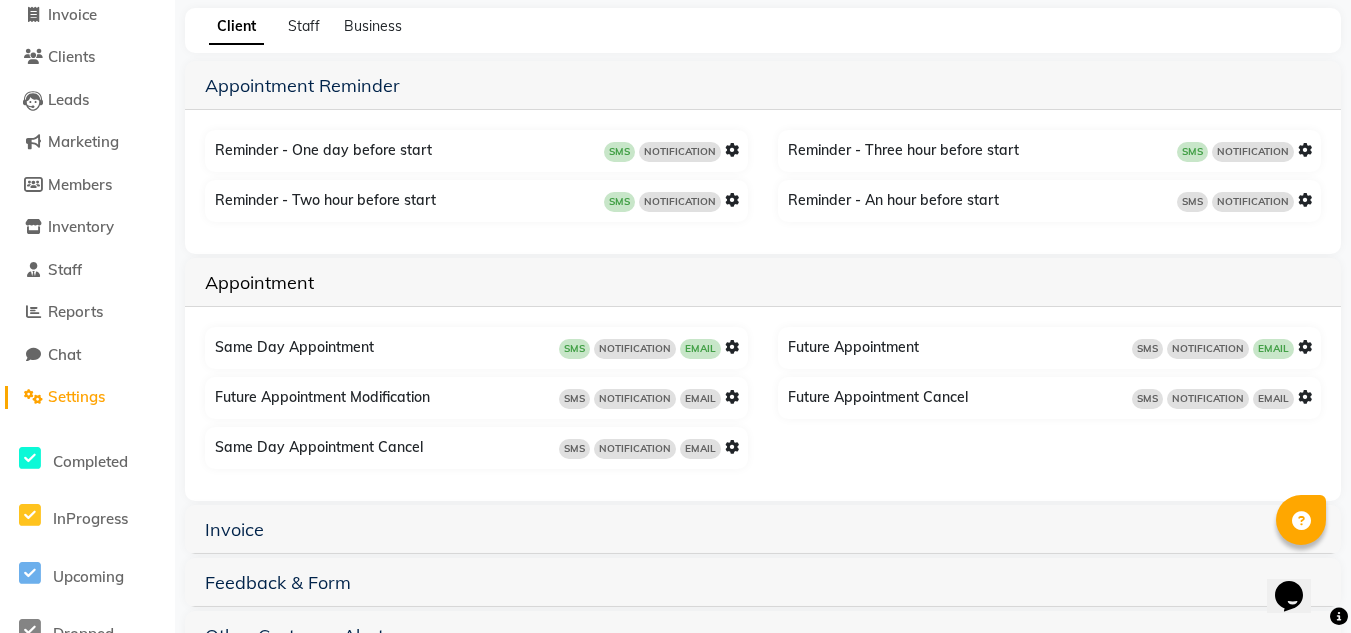 scroll, scrollTop: 135, scrollLeft: 0, axis: vertical 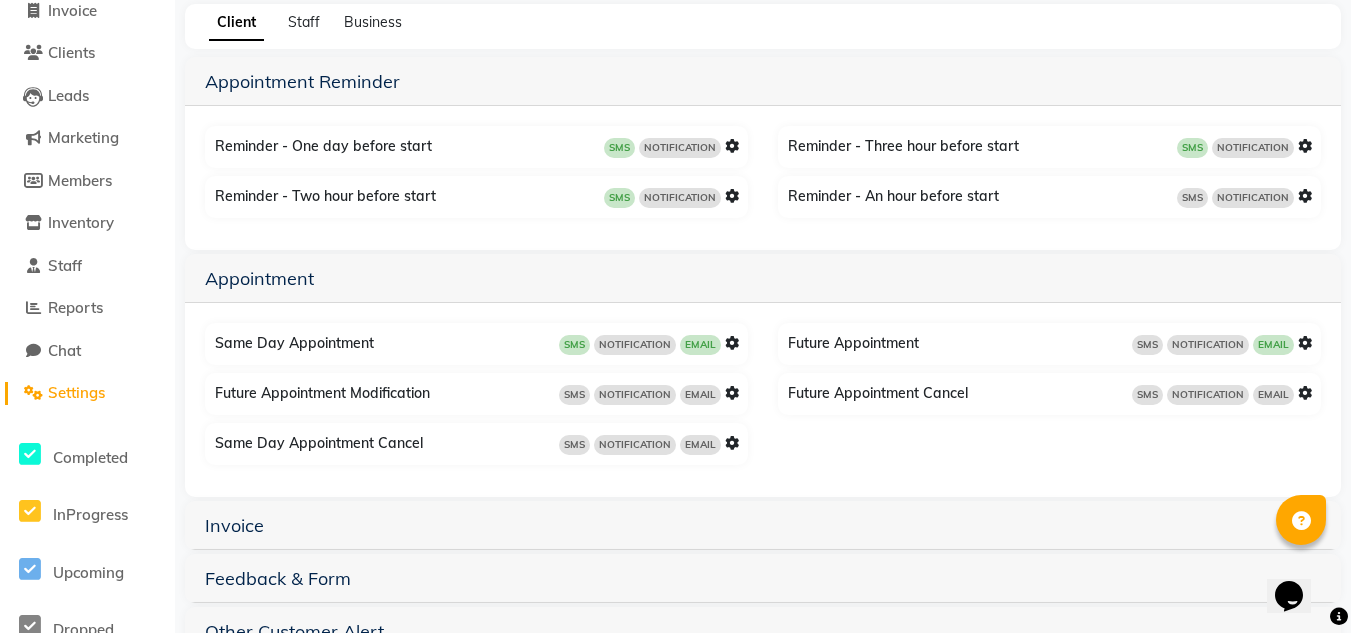 click at bounding box center [732, 443] 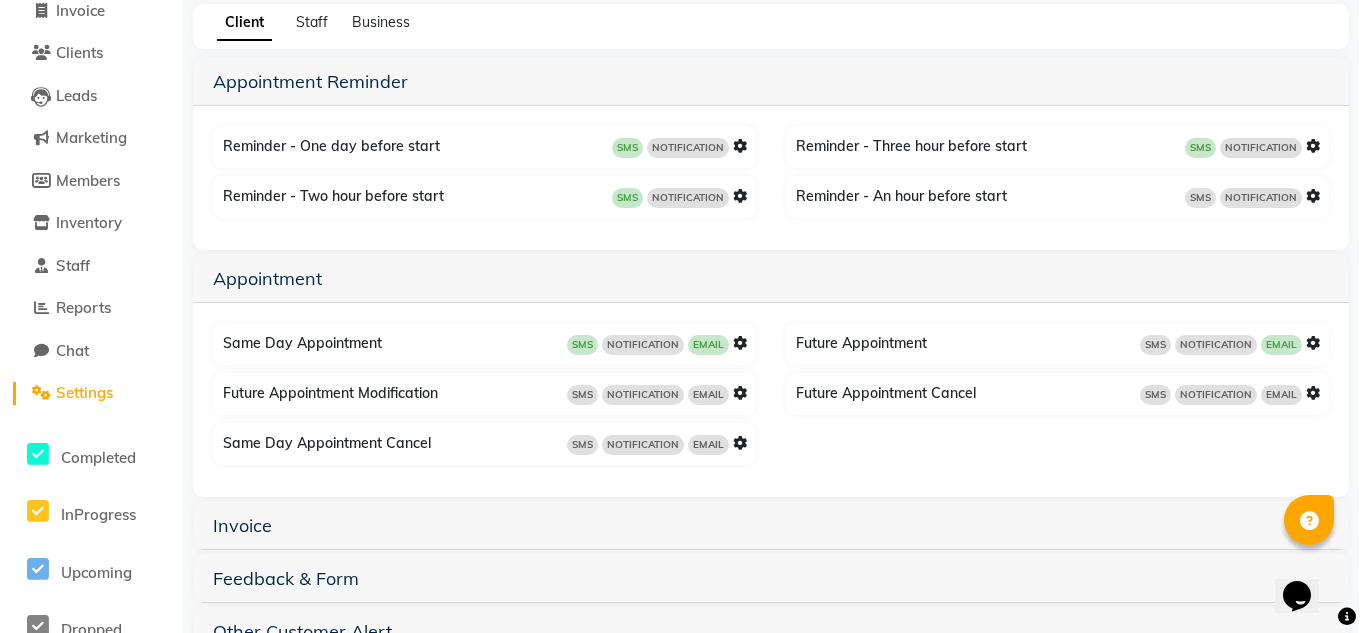 scroll, scrollTop: 101, scrollLeft: 0, axis: vertical 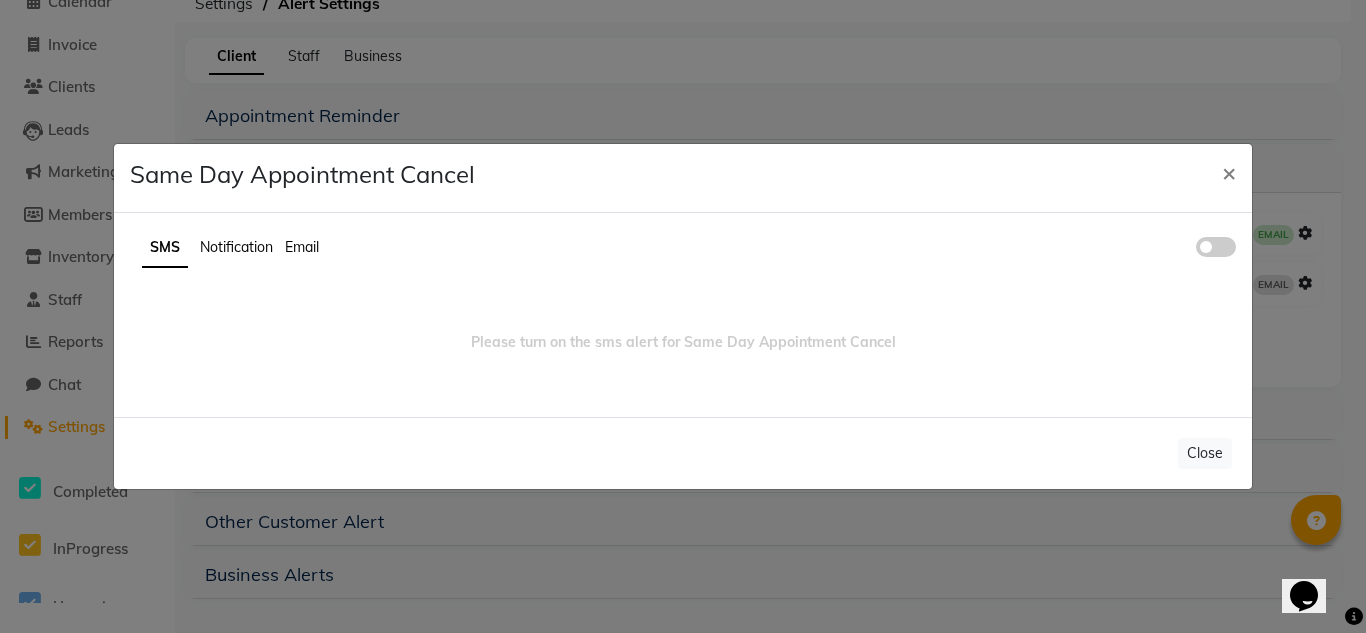 click 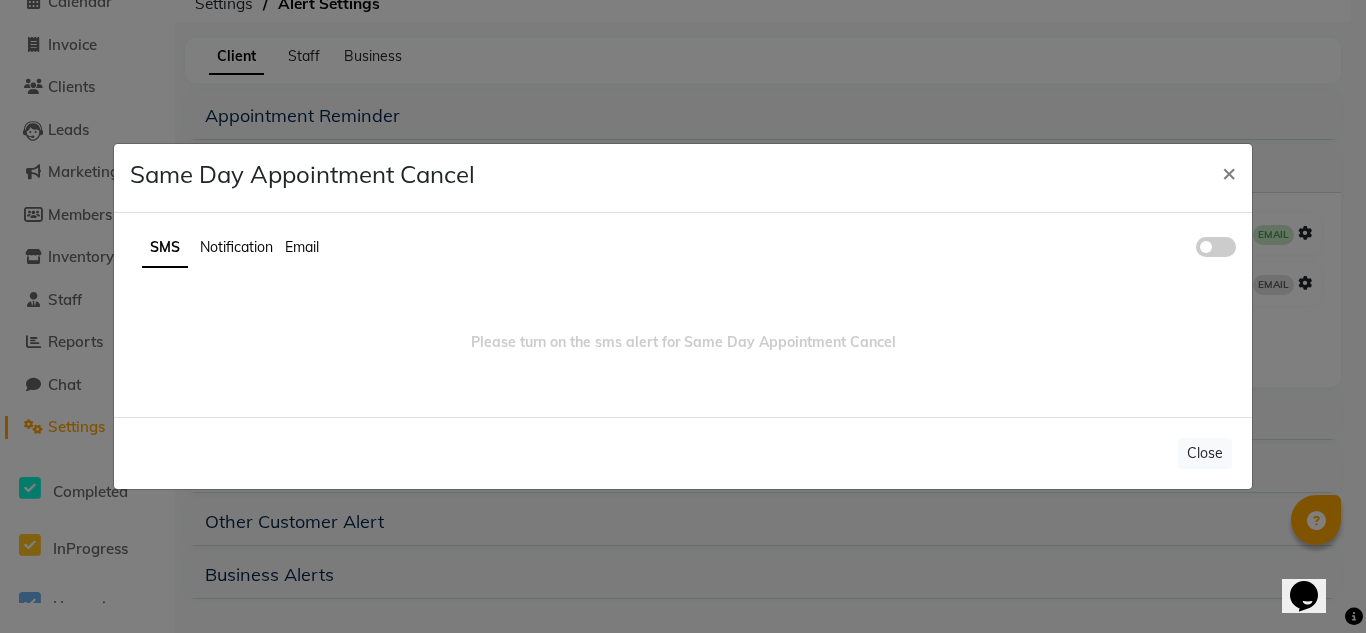 click 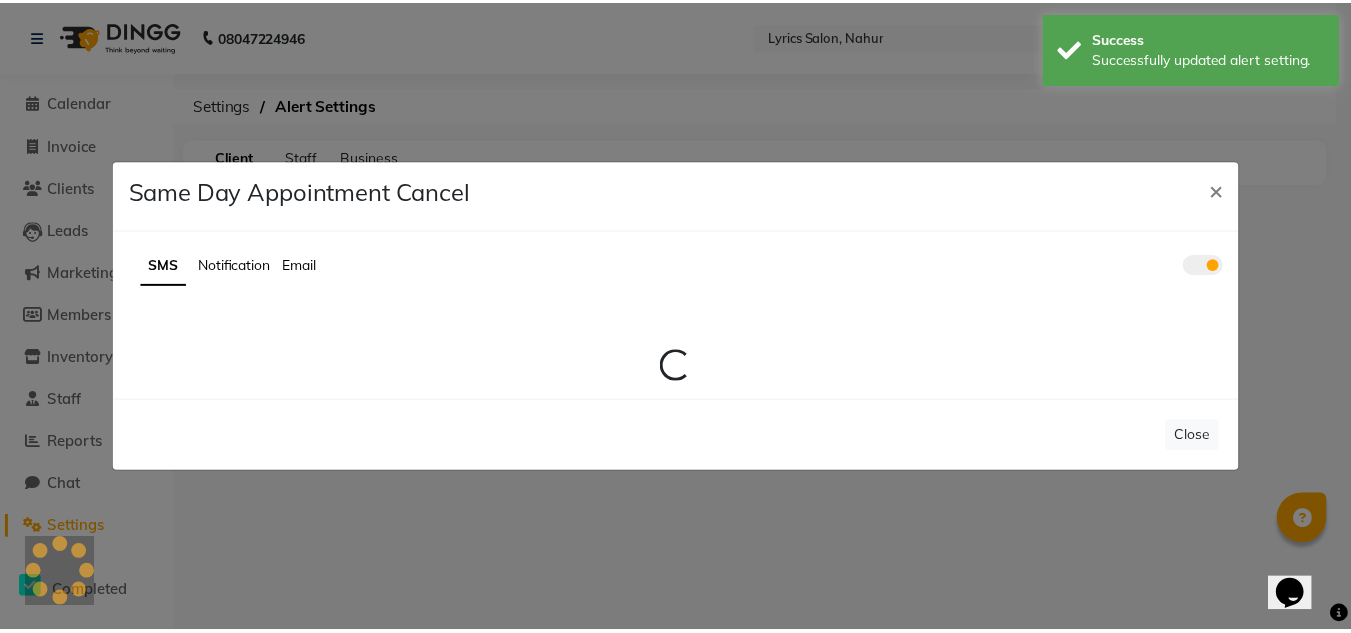 scroll, scrollTop: 0, scrollLeft: 0, axis: both 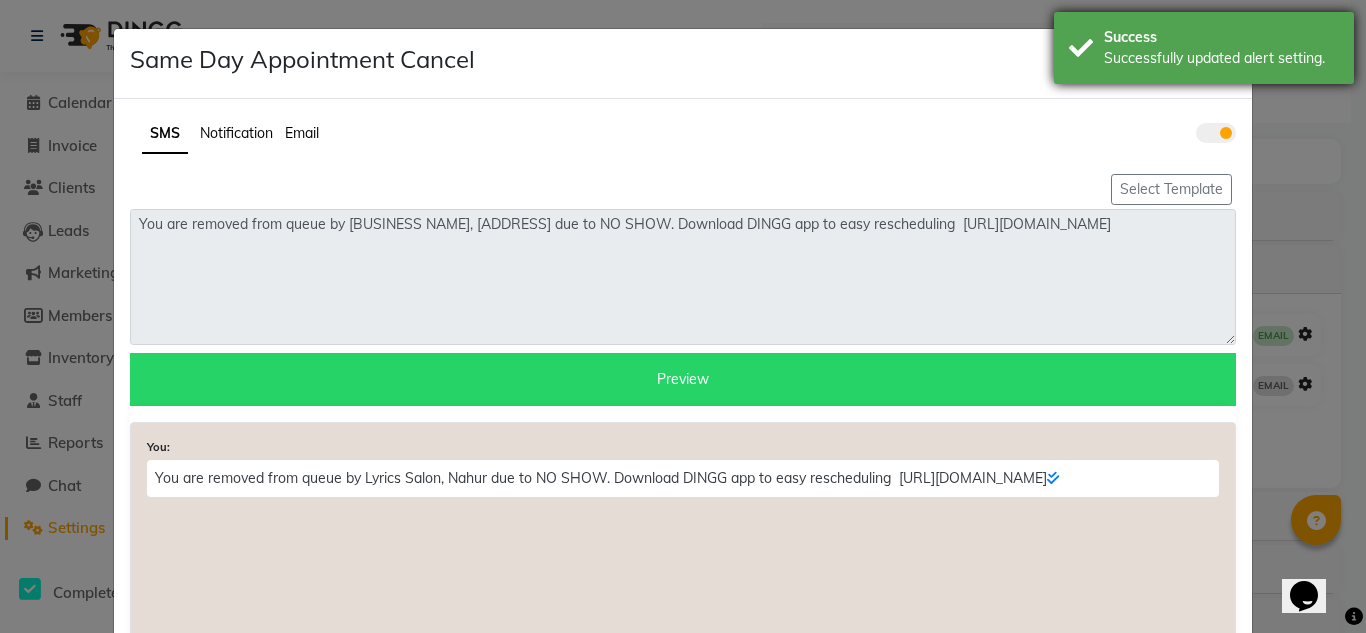 click on "Success   Successfully updated alert setting." at bounding box center (1204, 48) 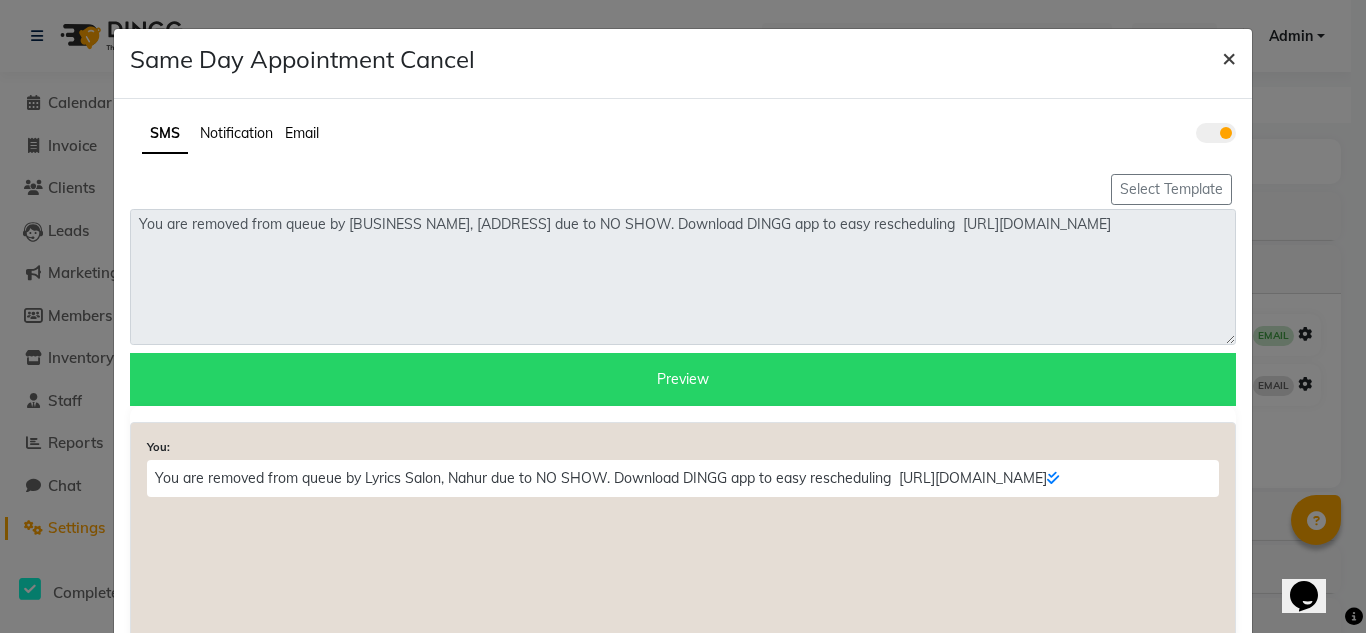 click on "×" 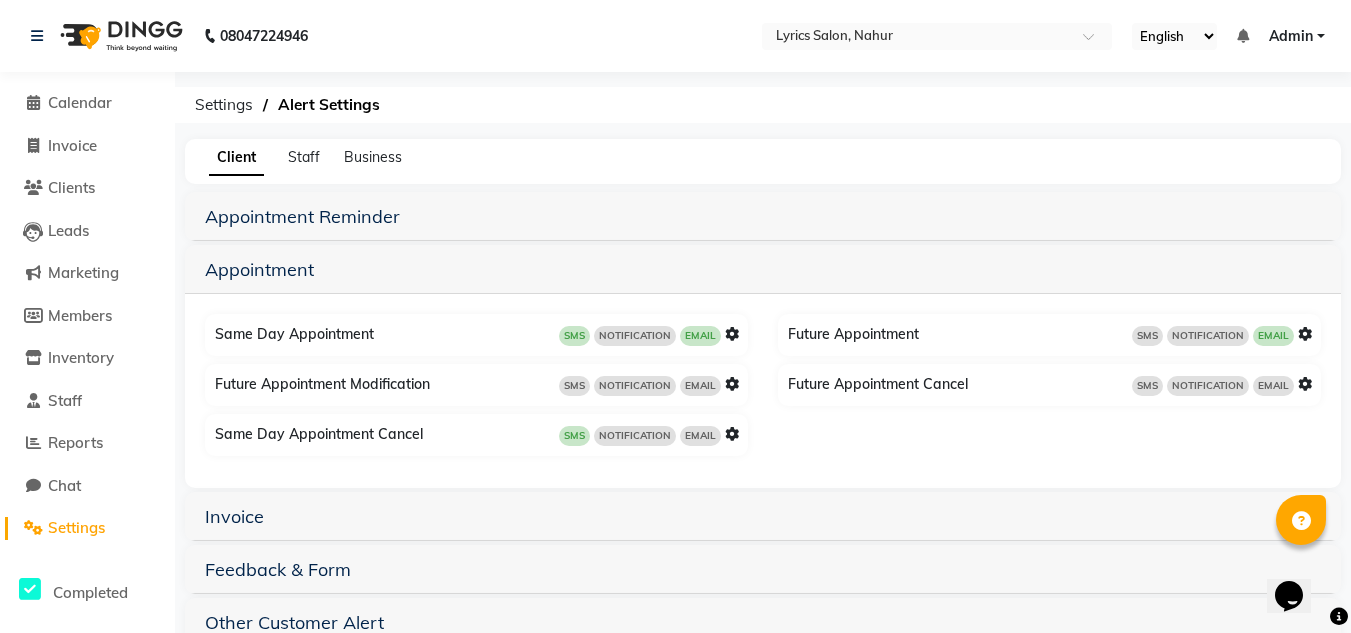 click at bounding box center (1305, 334) 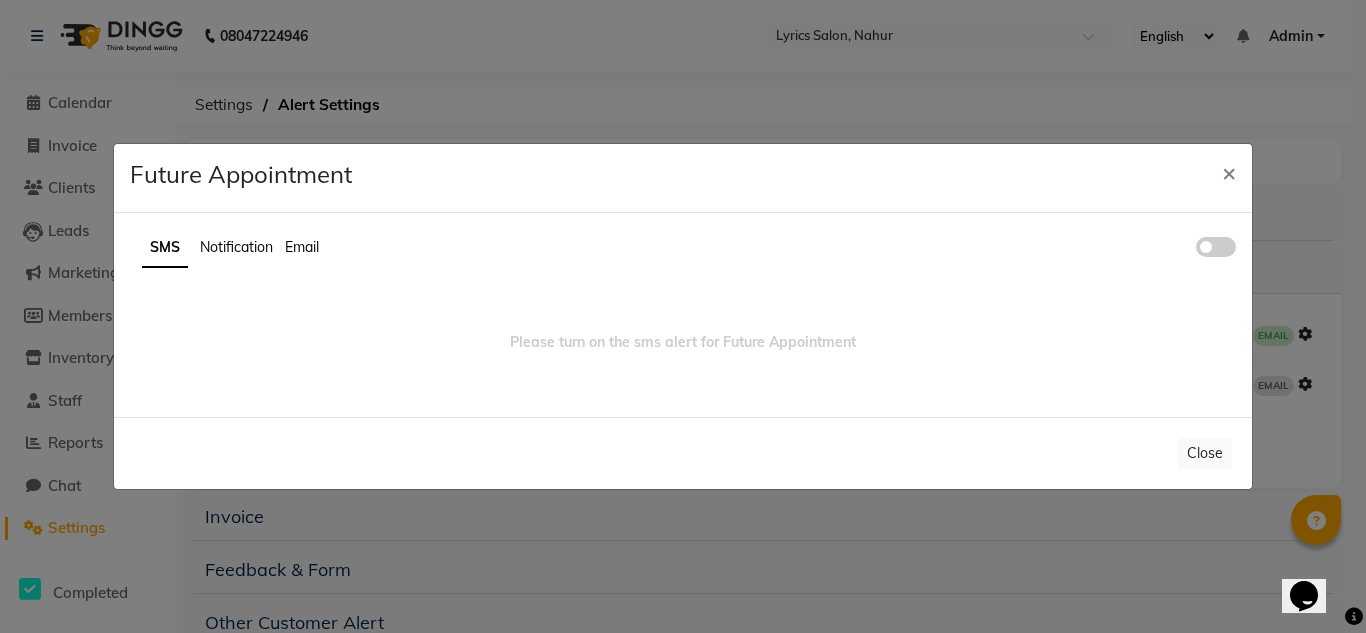 click 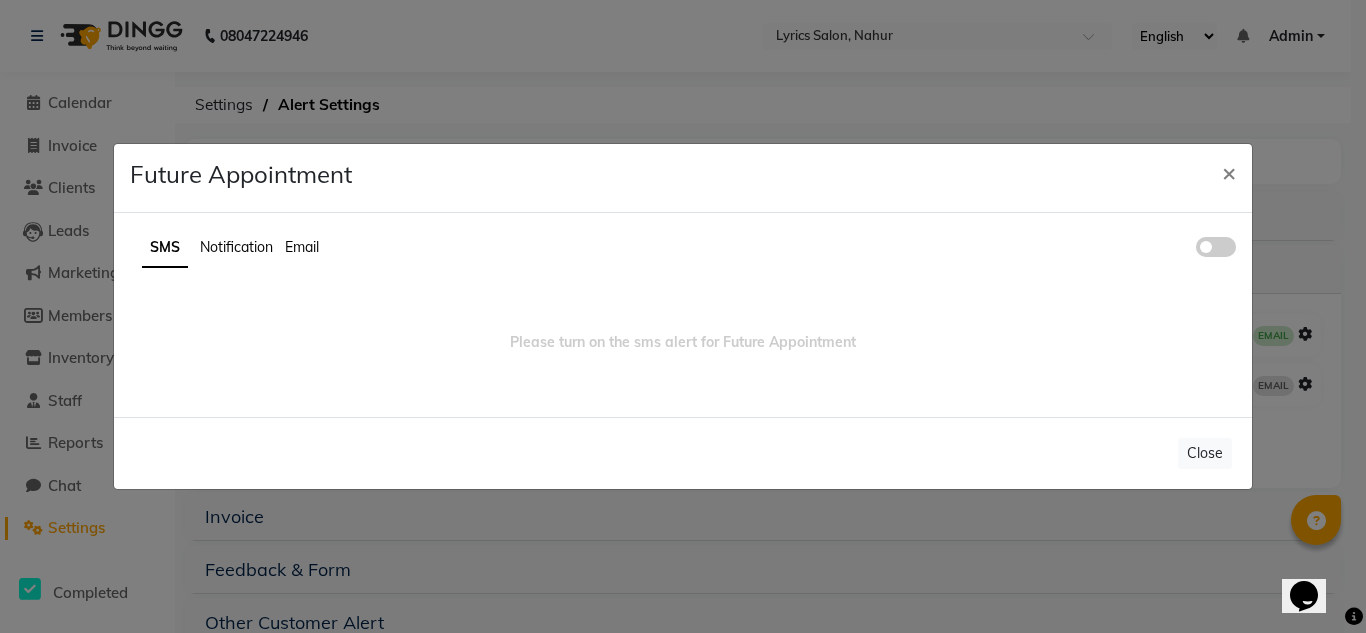 click 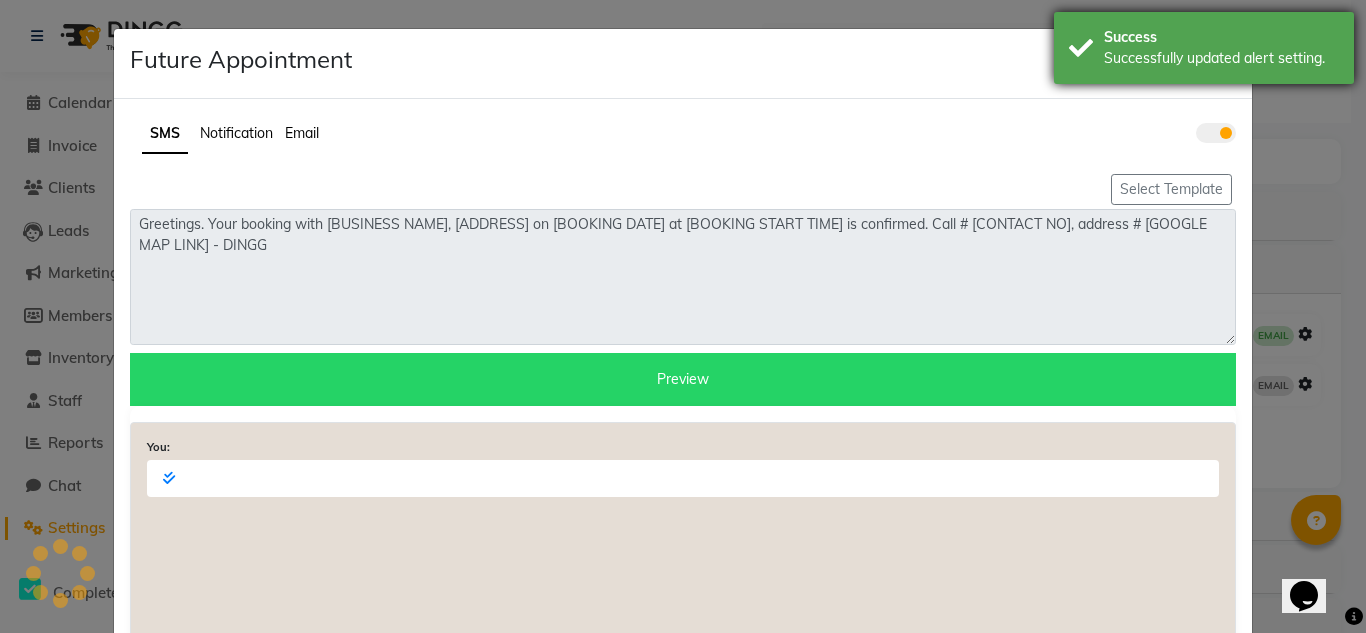 click on "Successfully updated alert setting." at bounding box center [1221, 58] 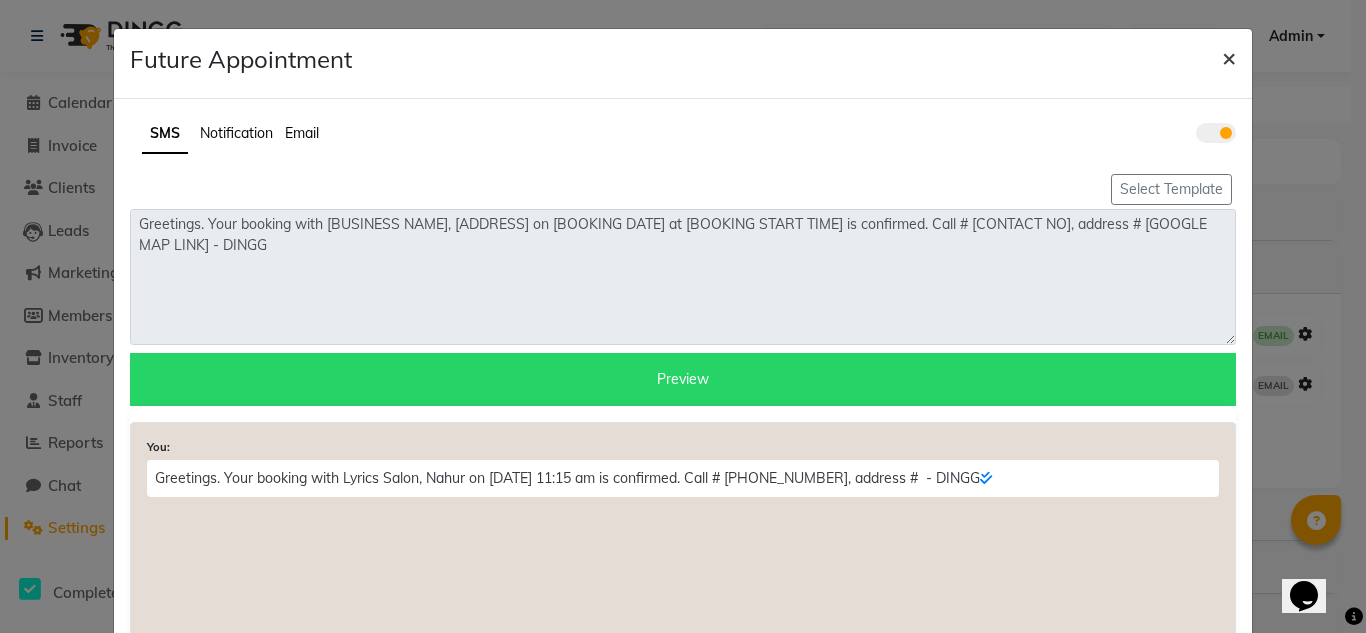 click on "×" 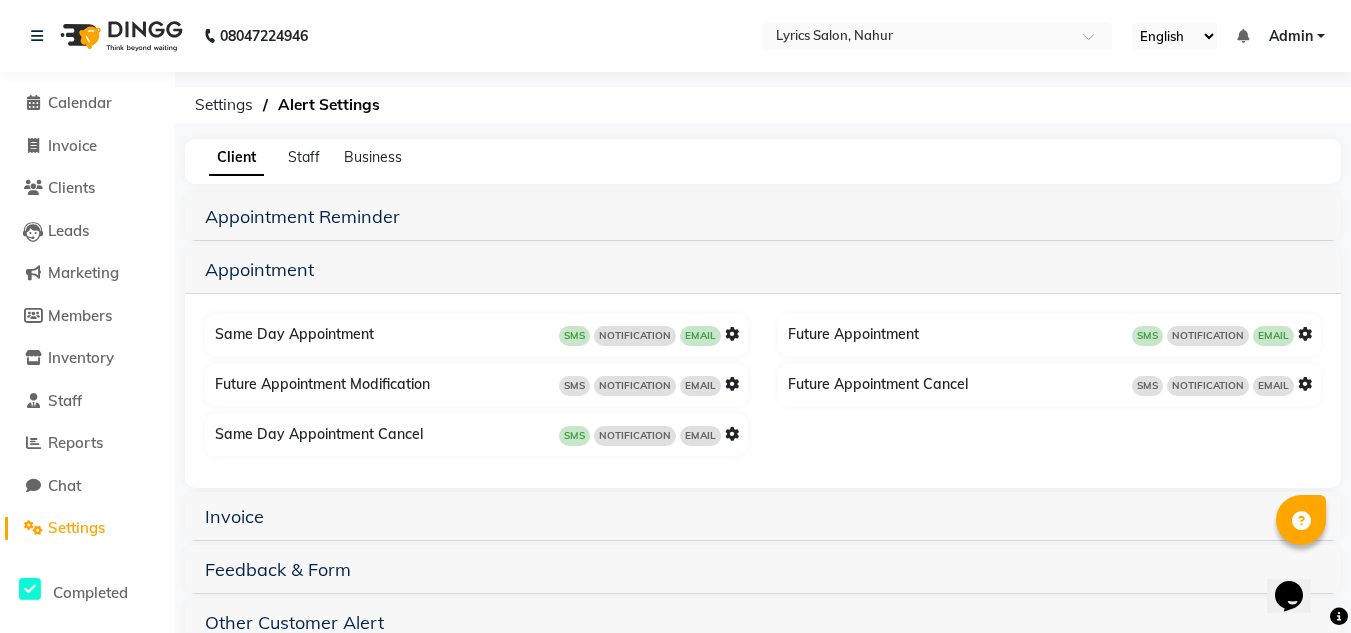 click at bounding box center [1305, 384] 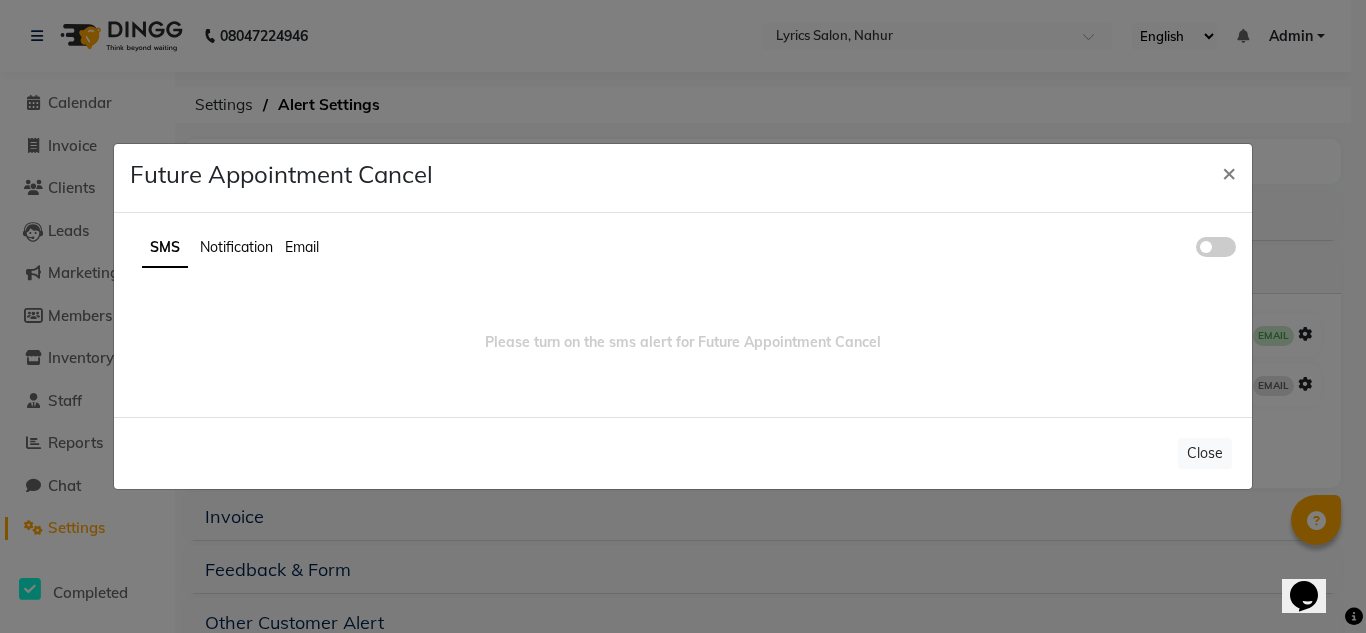 click 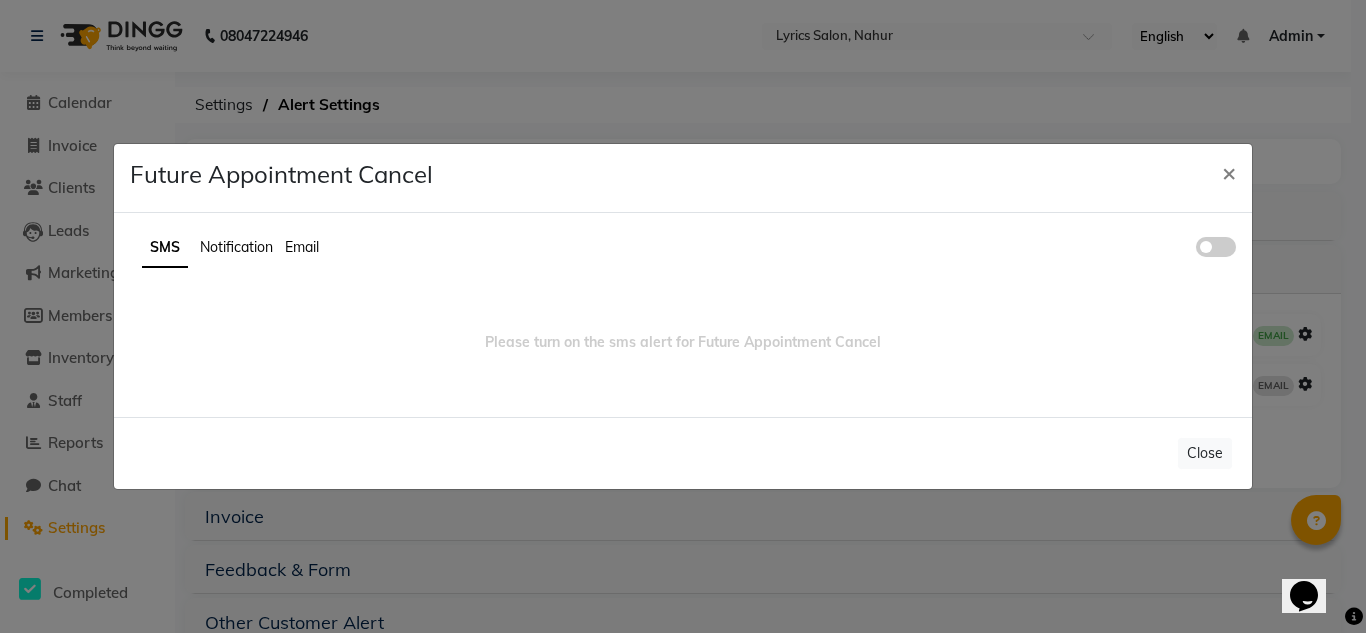 click 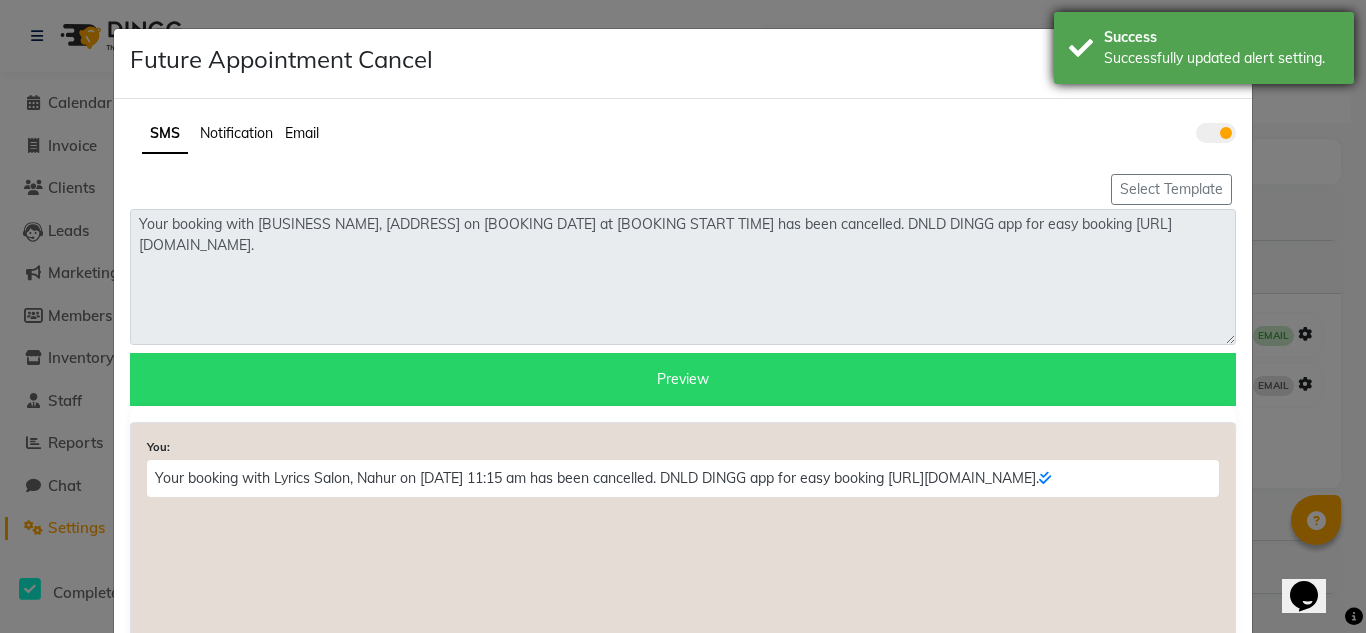 click on "Successfully updated alert setting." at bounding box center [1221, 58] 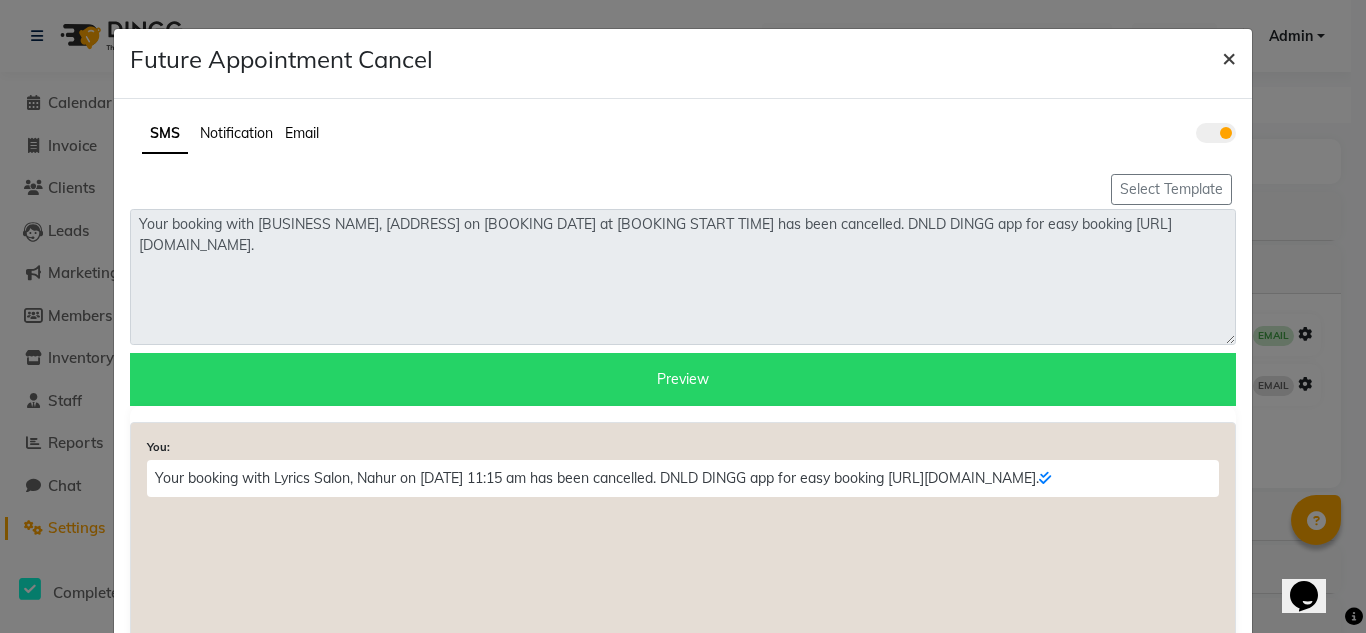 click on "×" 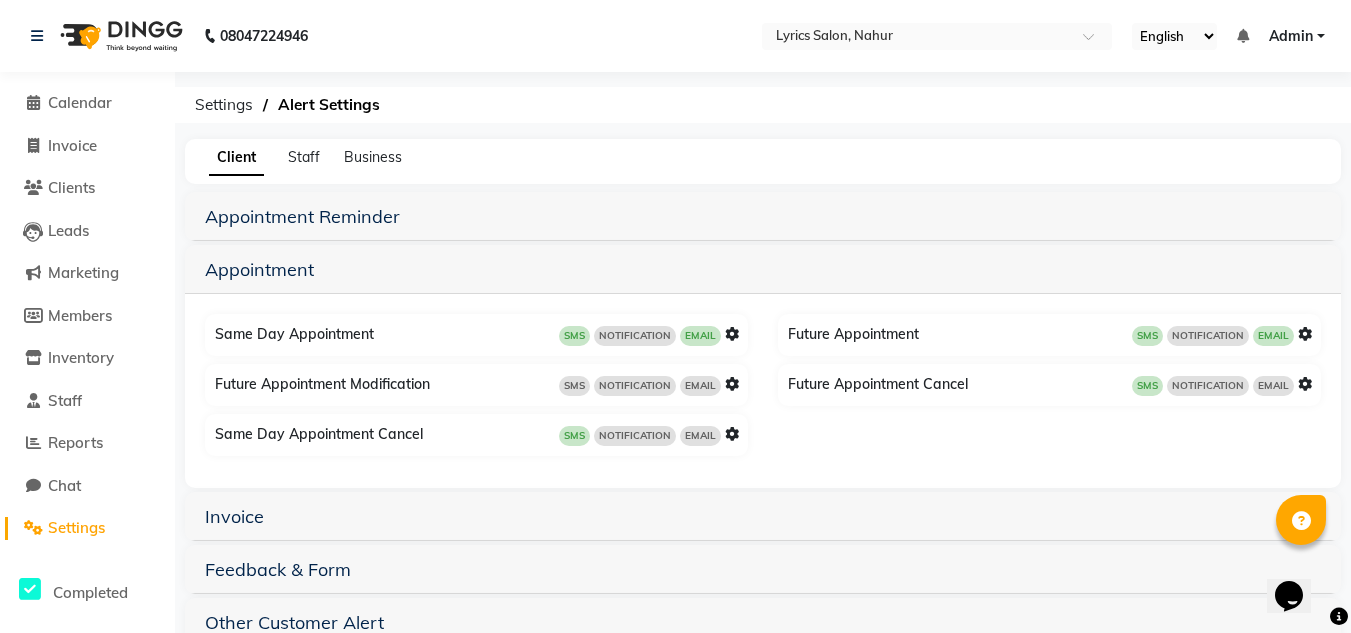 scroll, scrollTop: 101, scrollLeft: 0, axis: vertical 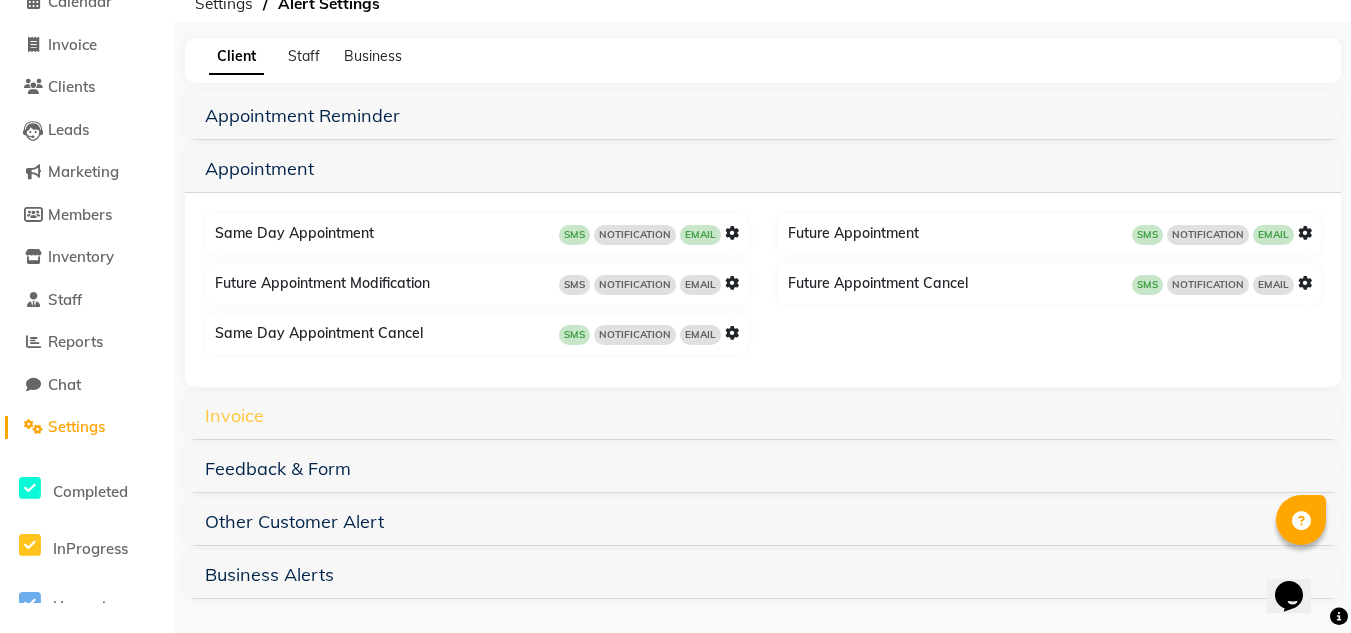 click on "Invoice" at bounding box center [234, 415] 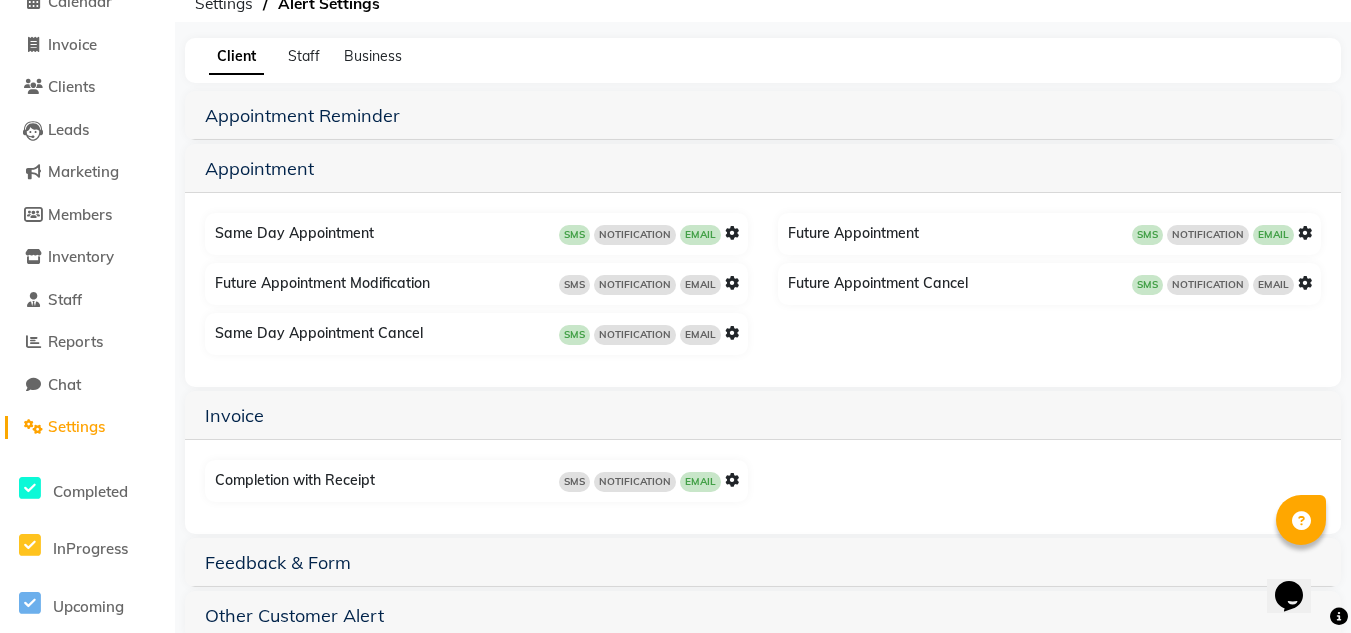 click at bounding box center (732, 480) 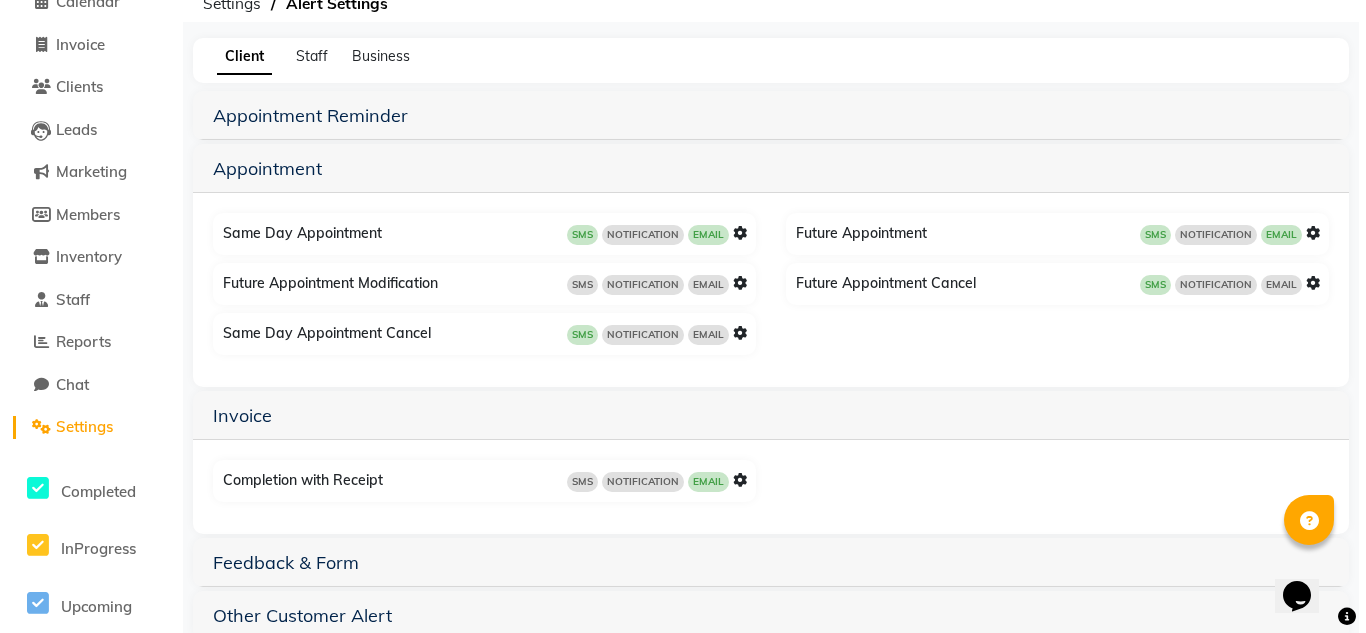scroll, scrollTop: 1, scrollLeft: 0, axis: vertical 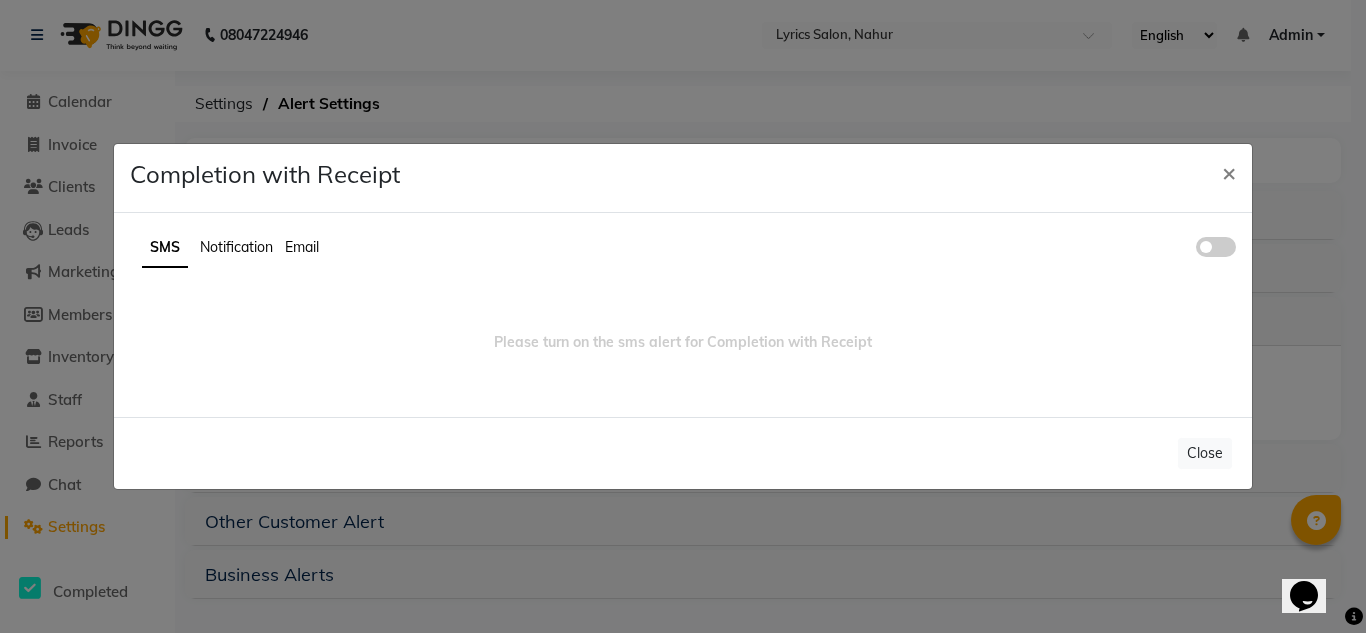 click 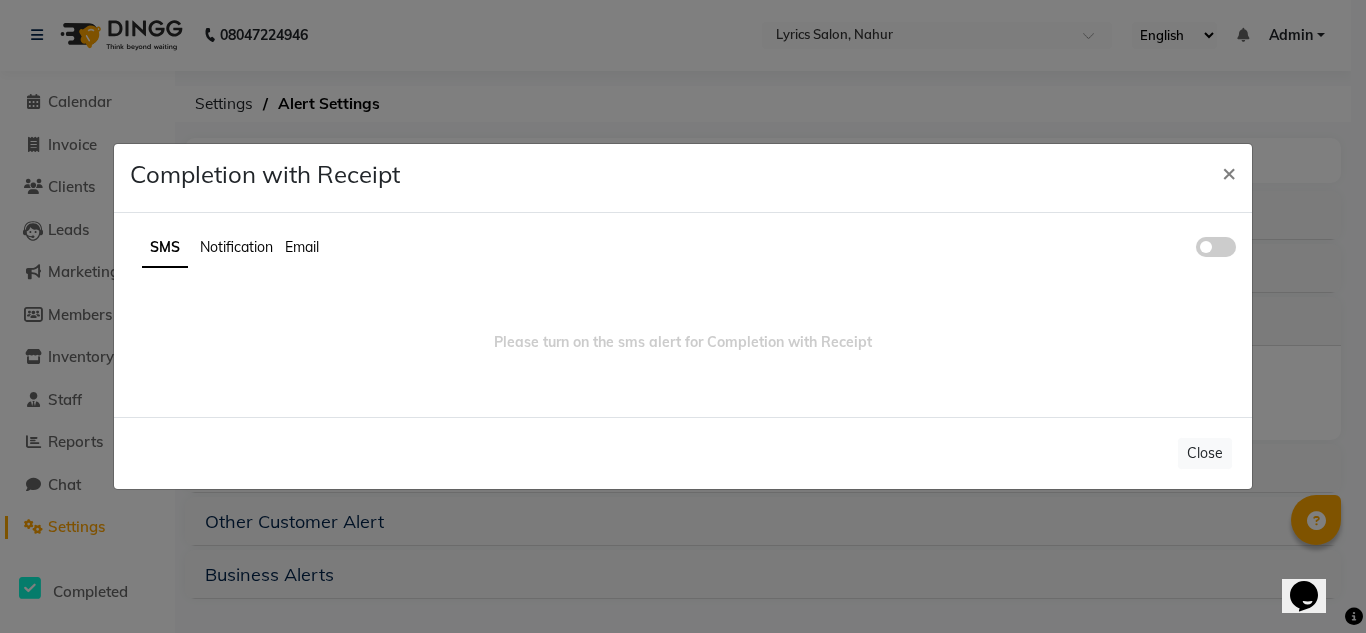 click 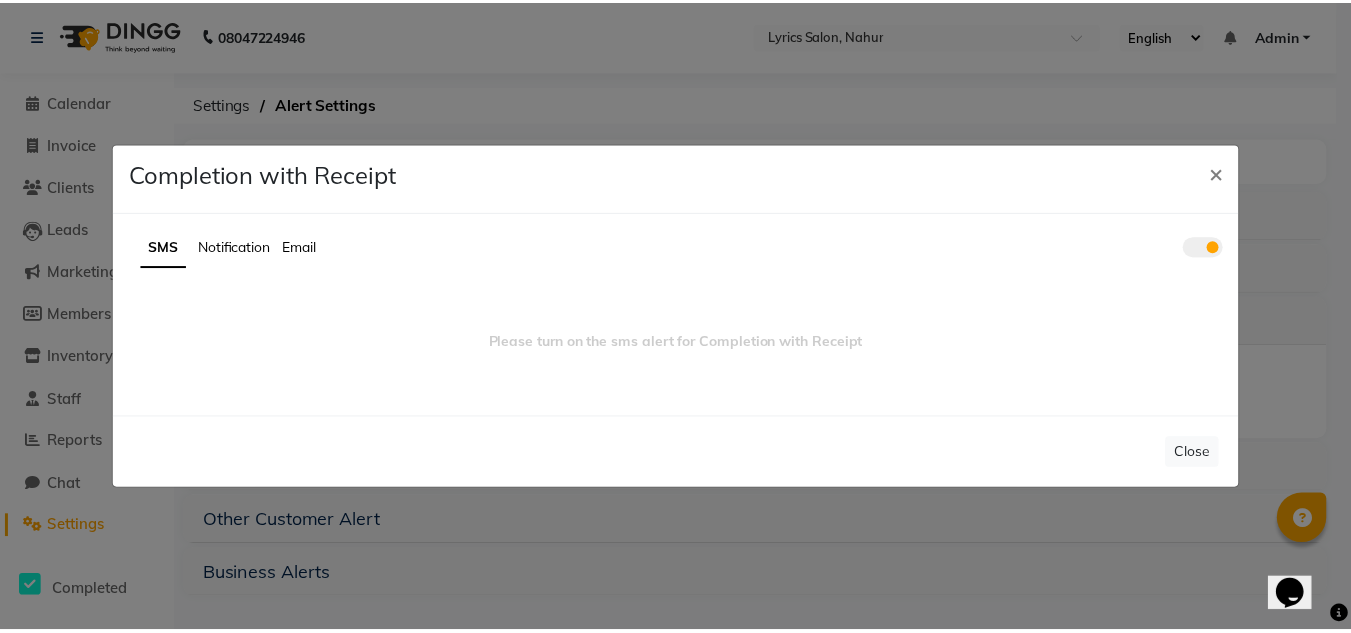 scroll, scrollTop: 0, scrollLeft: 0, axis: both 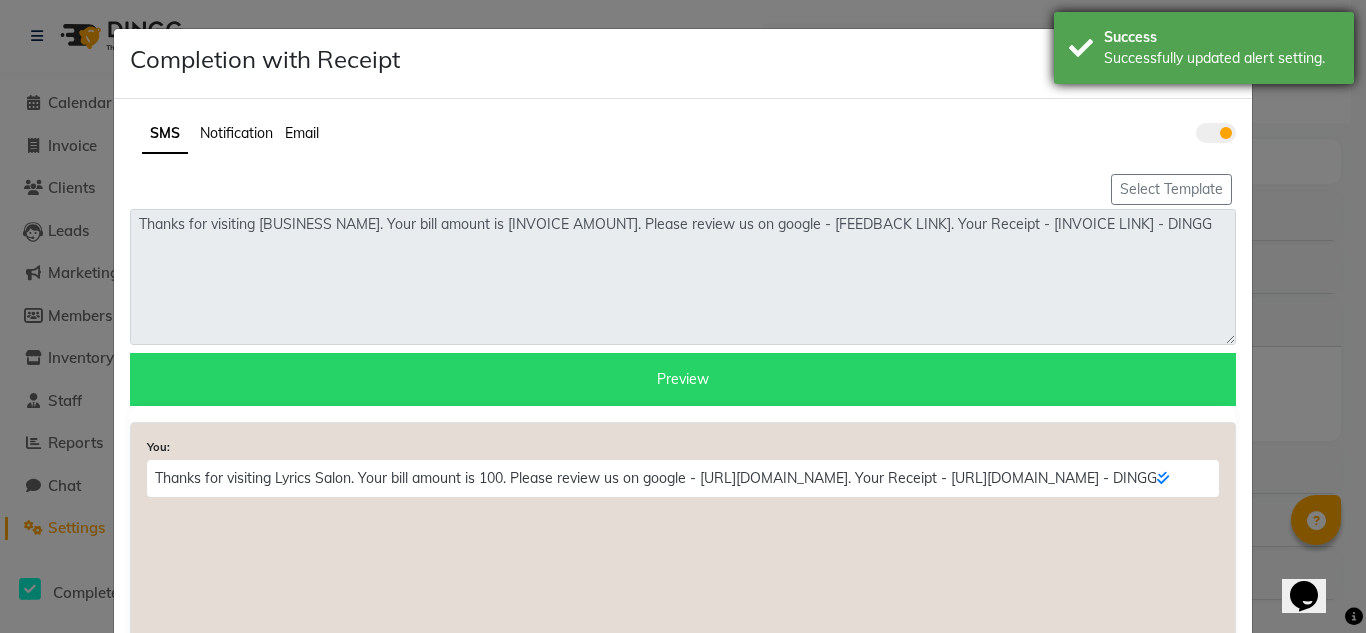 click on "Successfully updated alert setting." at bounding box center [1221, 58] 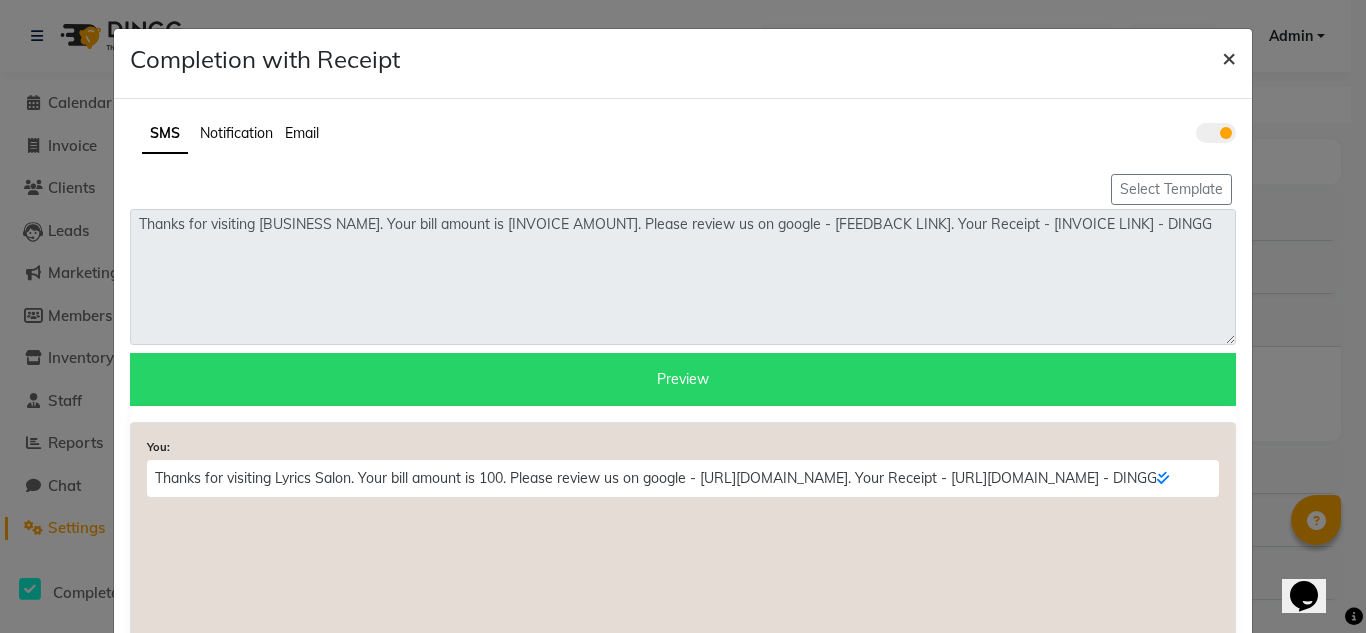 click on "×" 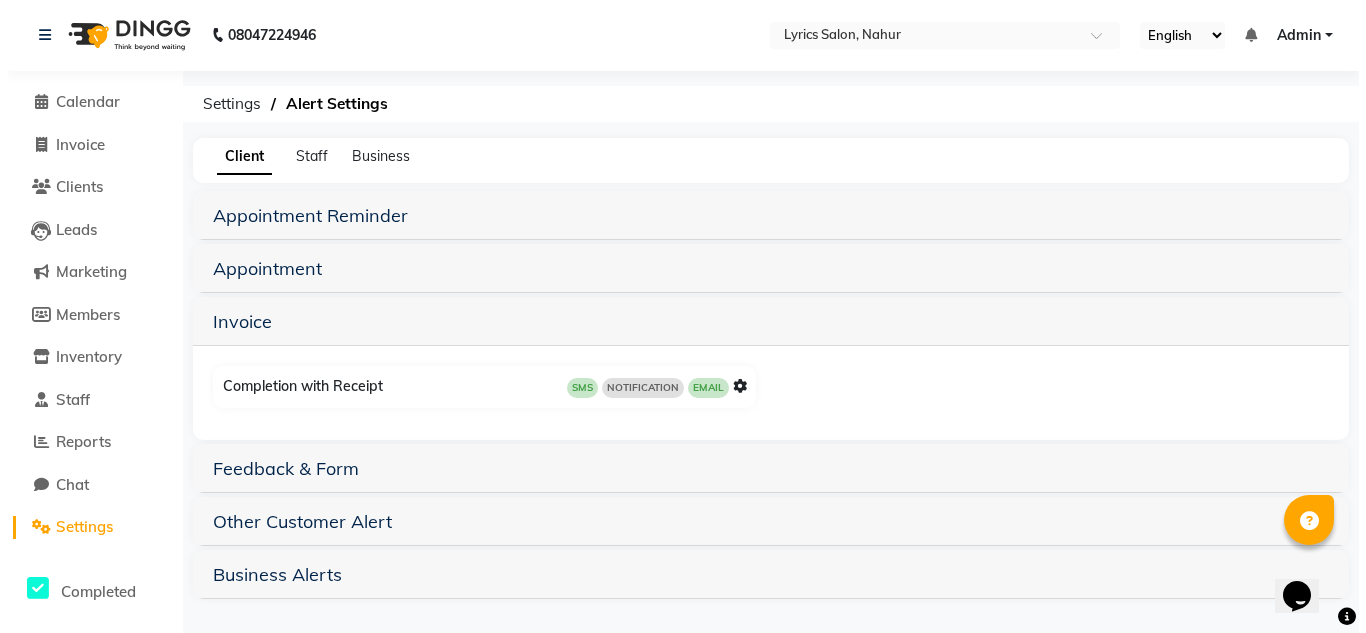 scroll, scrollTop: 0, scrollLeft: 0, axis: both 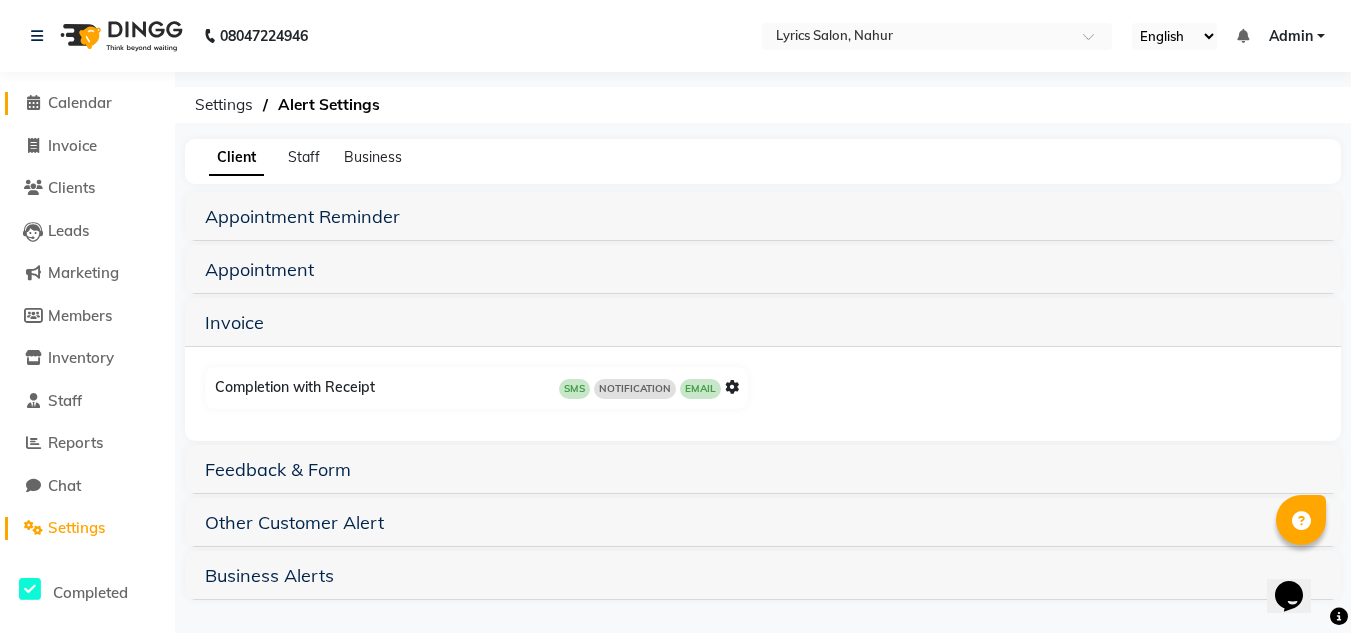 click on "Calendar" 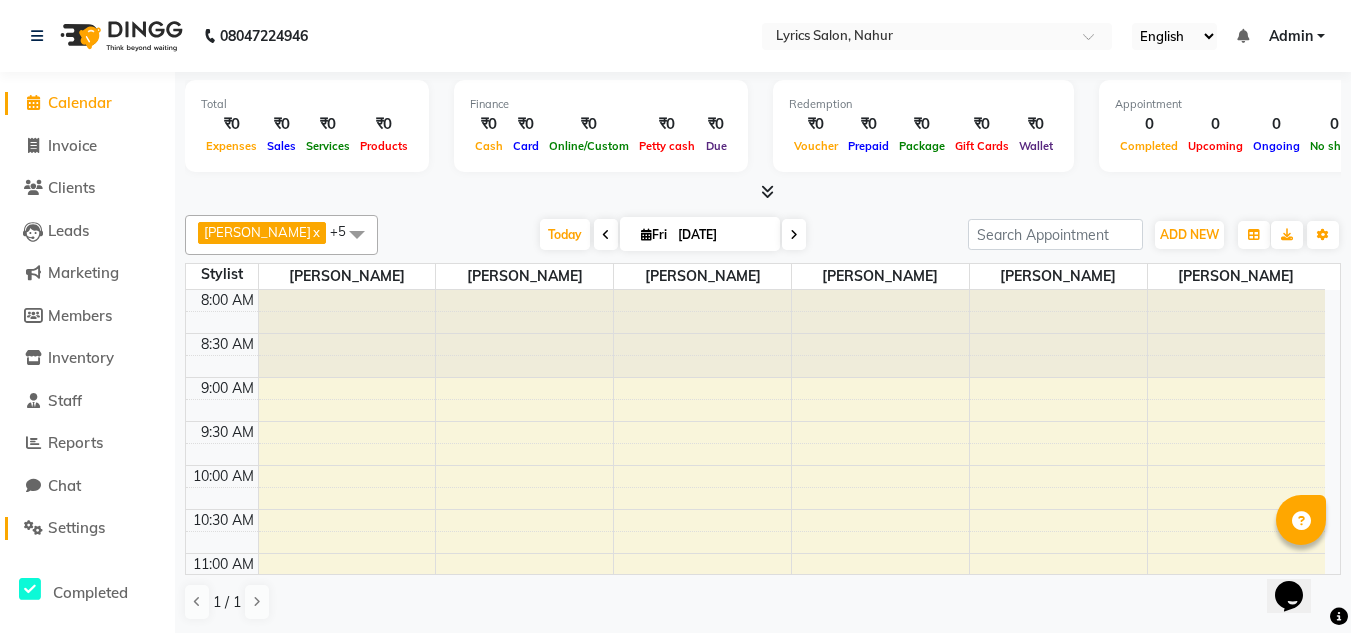 click on "Settings" 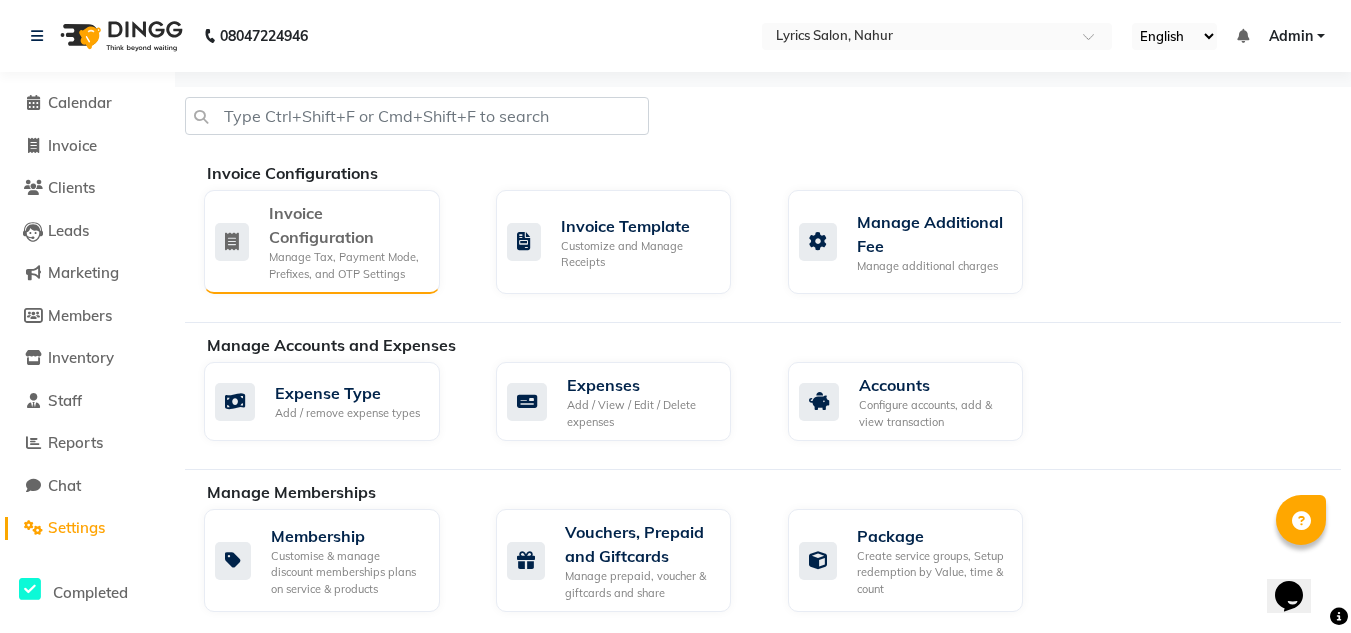 click on "Invoice Configuration" 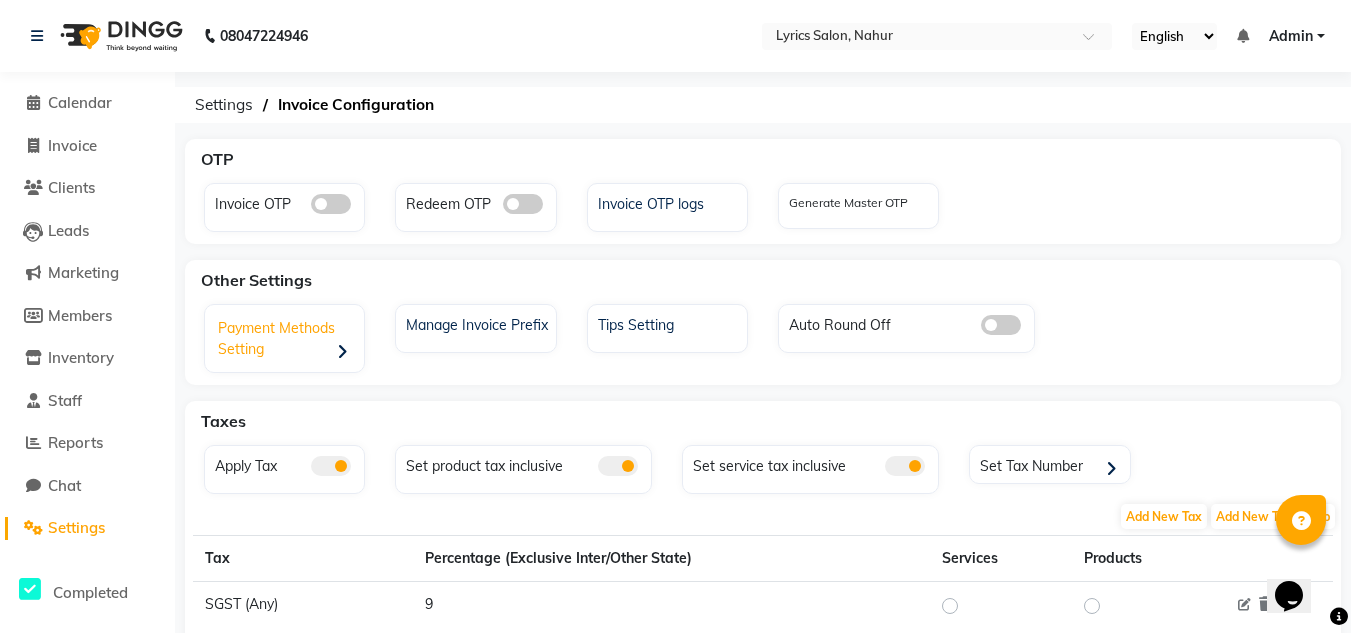 click on "Payment Methods Setting" 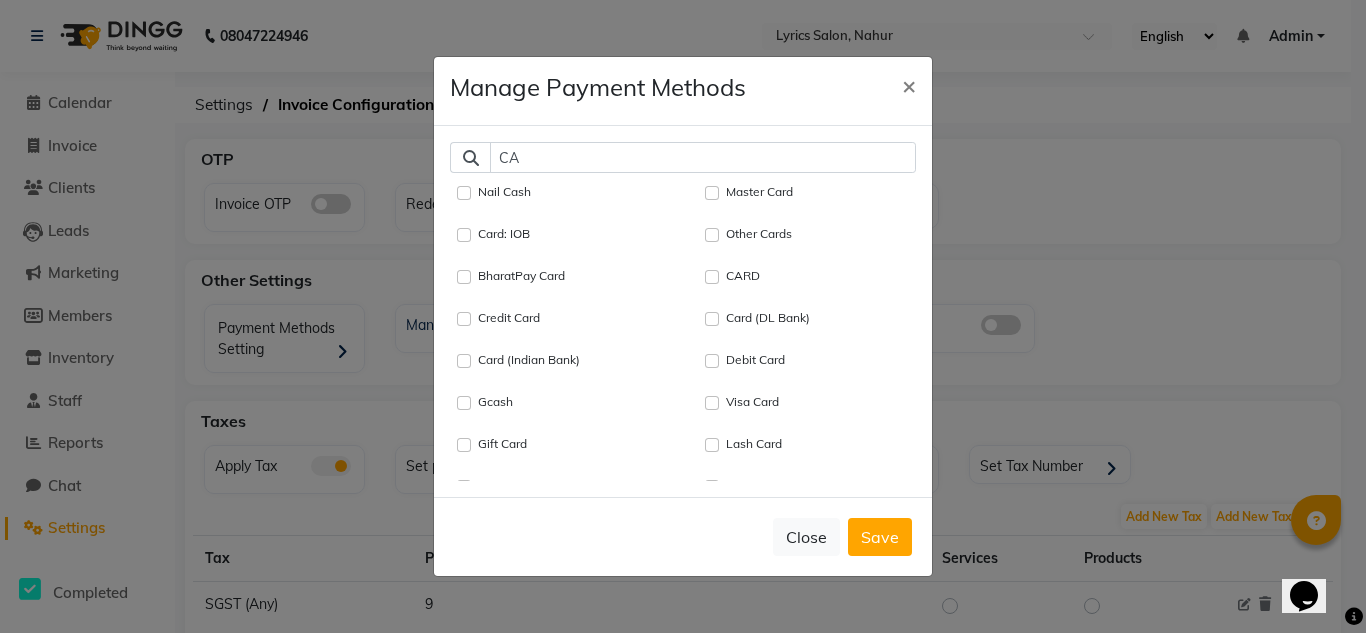 type on "CA" 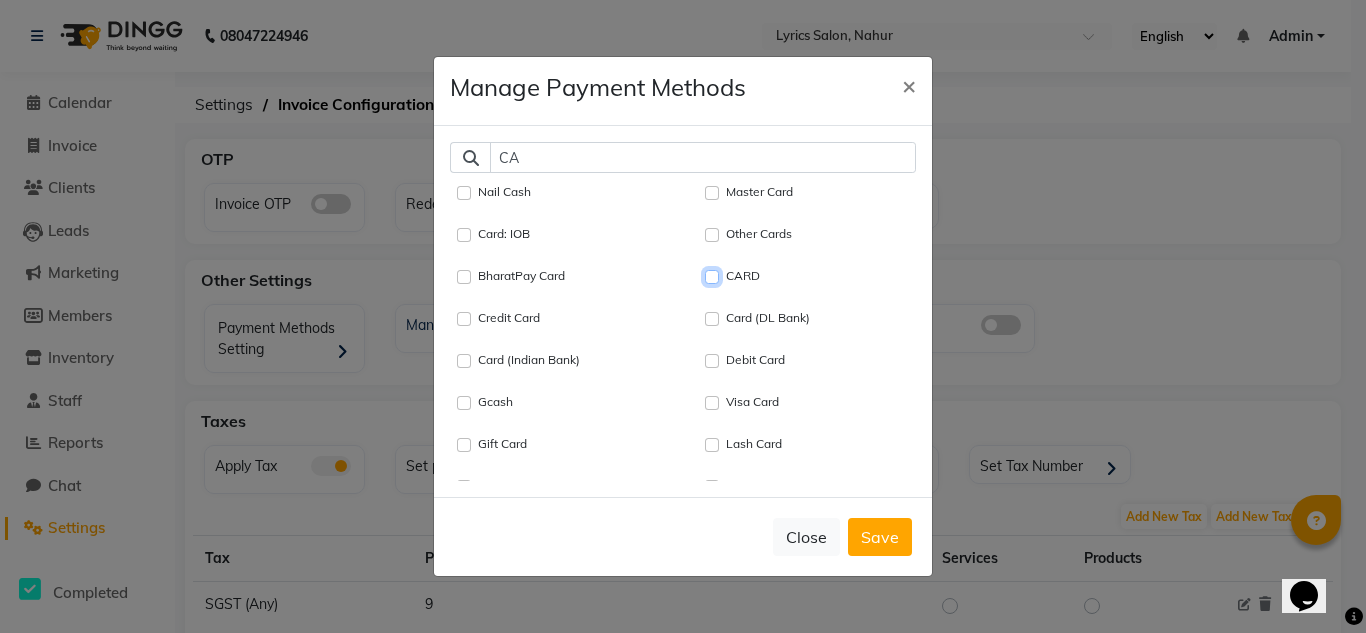 click on "CARD" at bounding box center [712, 277] 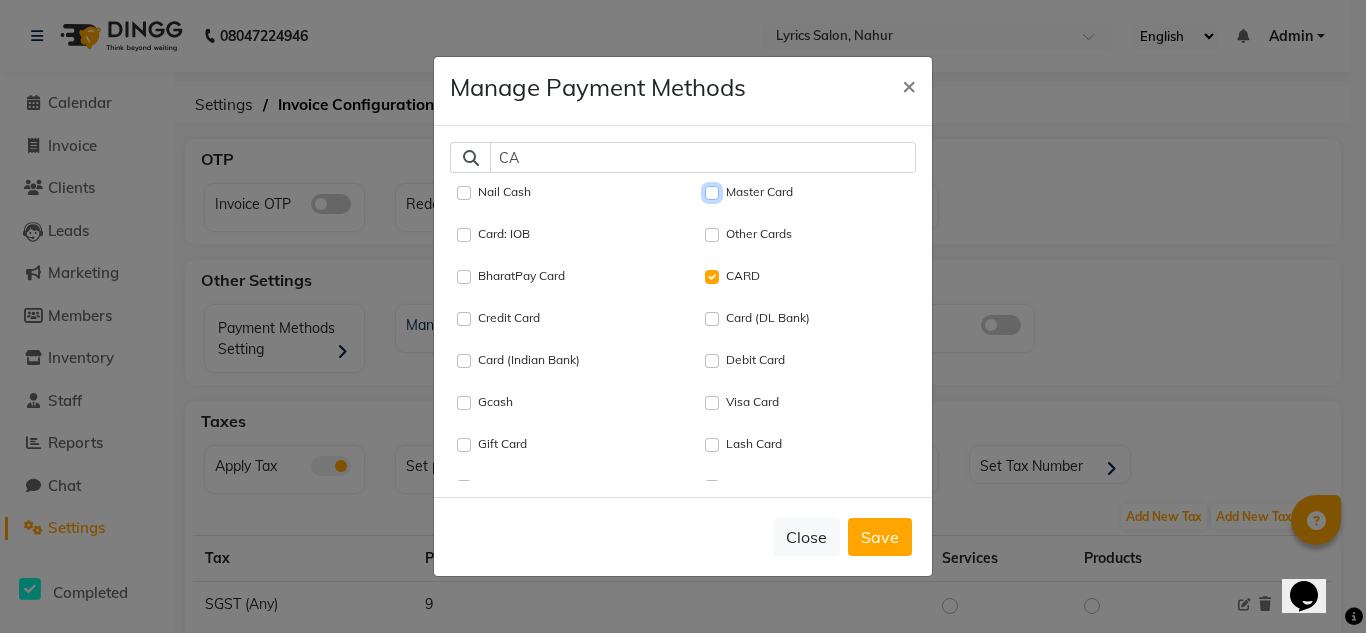 click on "Master Card" at bounding box center [712, 193] 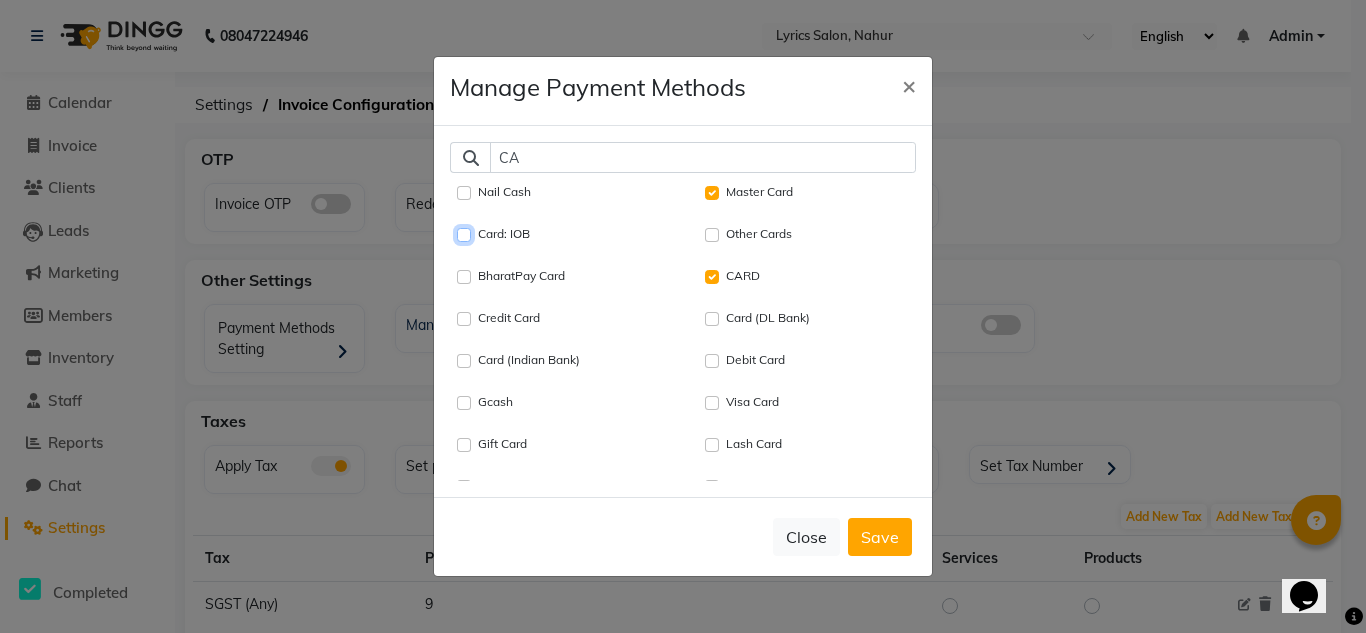click on "Card: IOB" at bounding box center [464, 235] 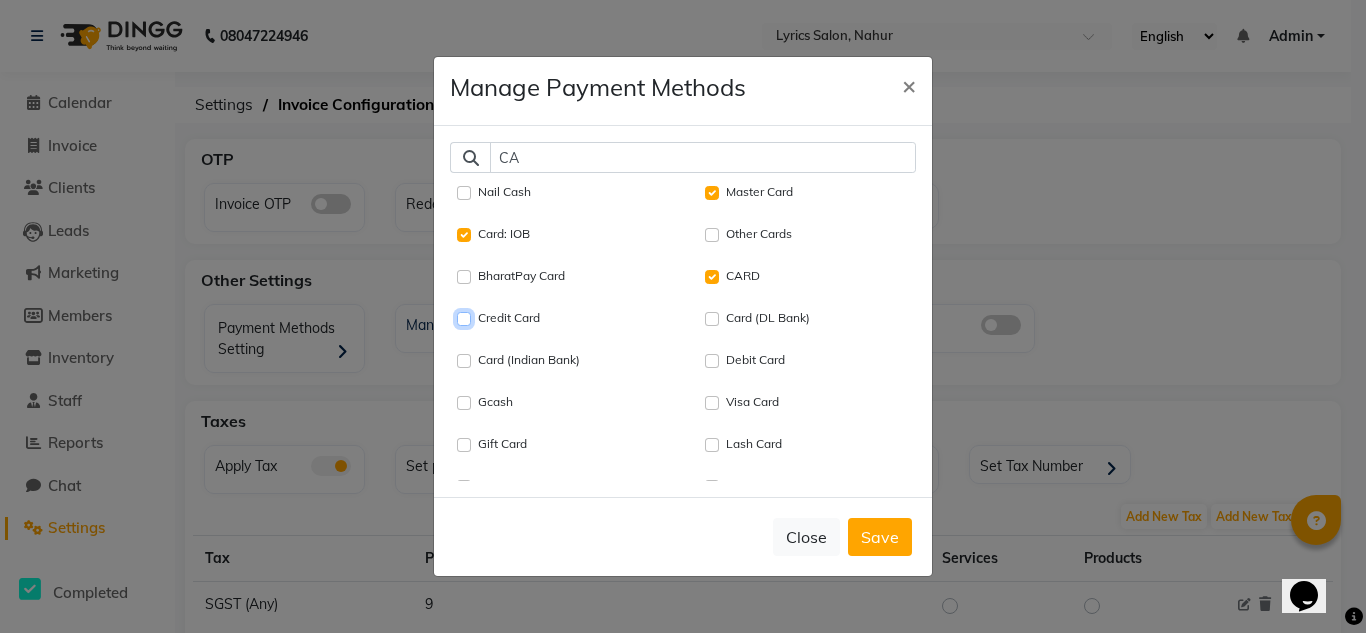 click on "Credit Card" at bounding box center [464, 319] 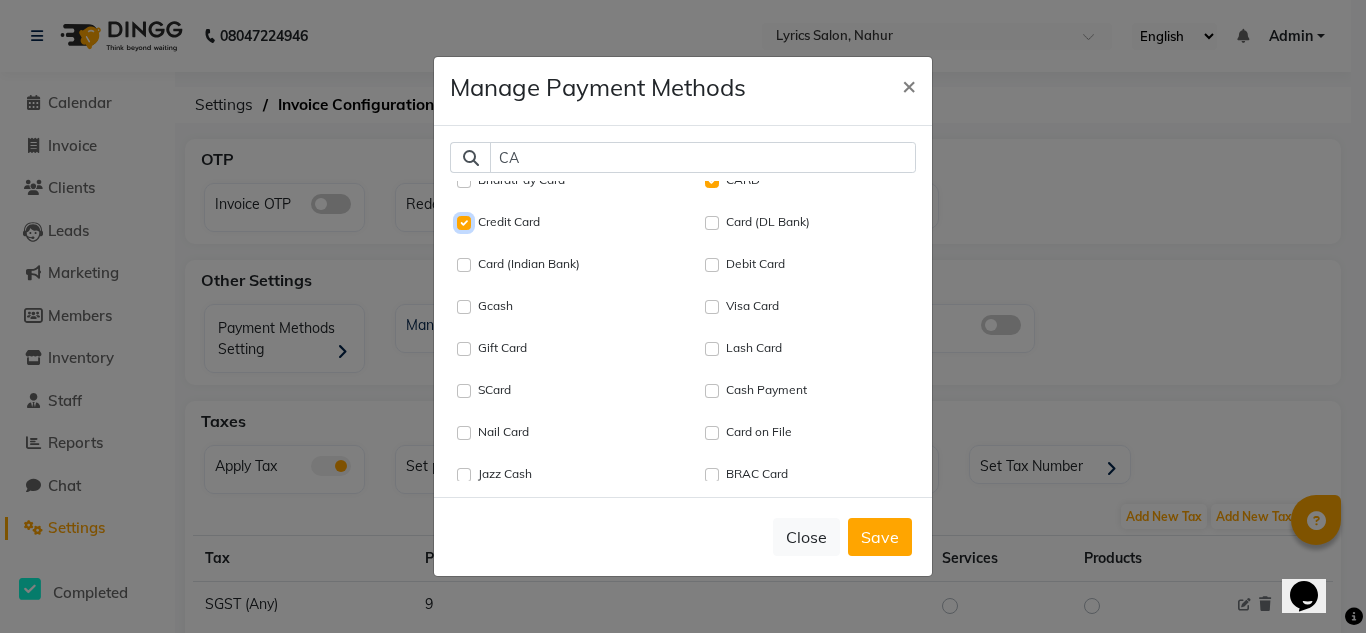 scroll, scrollTop: 115, scrollLeft: 0, axis: vertical 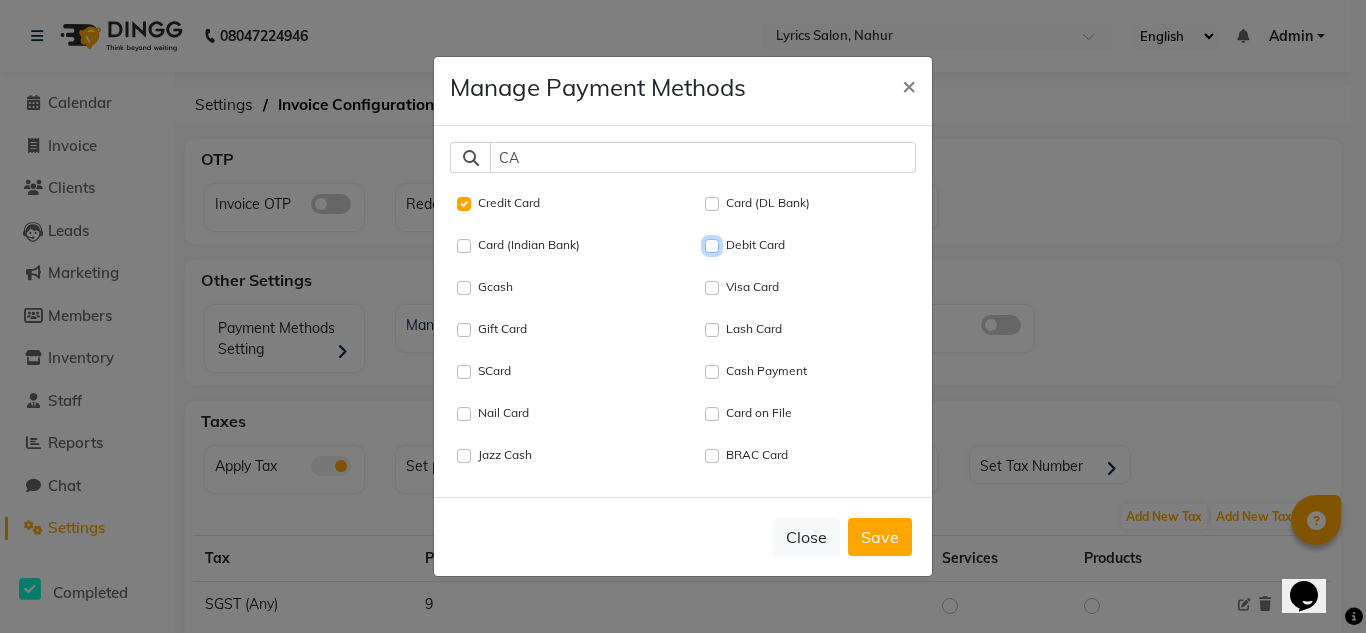 click on "Debit Card" at bounding box center [712, 246] 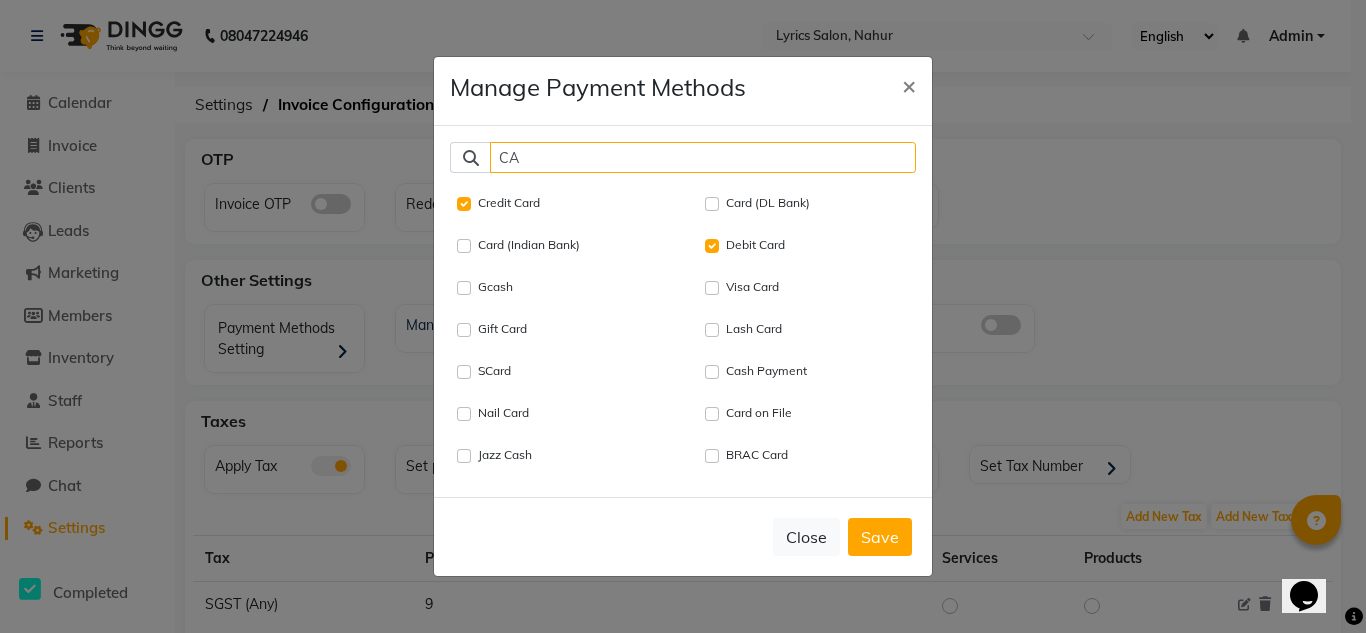 click on "CA" 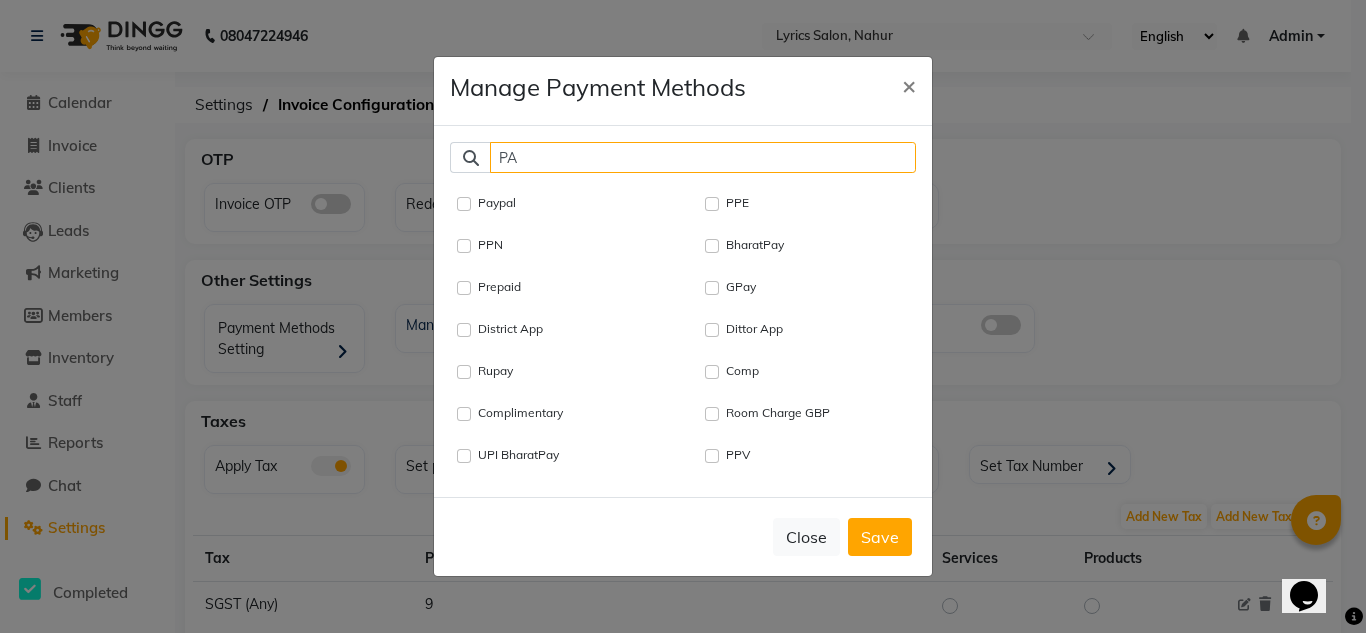 scroll, scrollTop: 31, scrollLeft: 0, axis: vertical 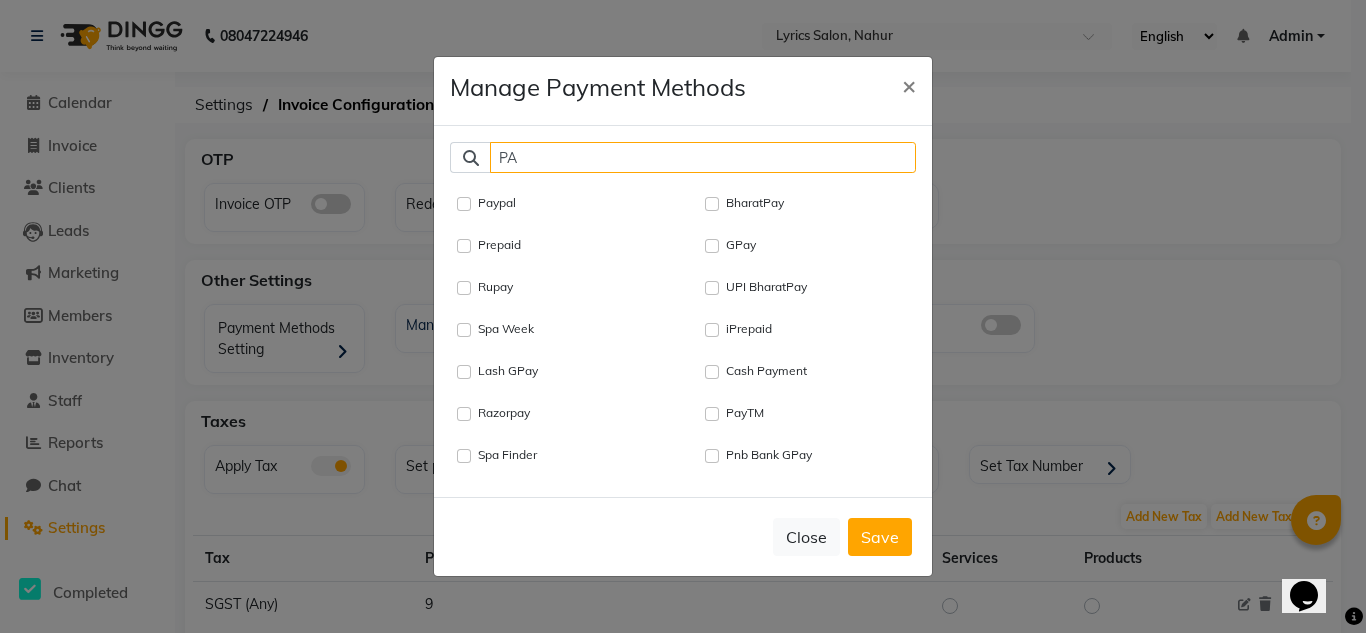 type on "PA" 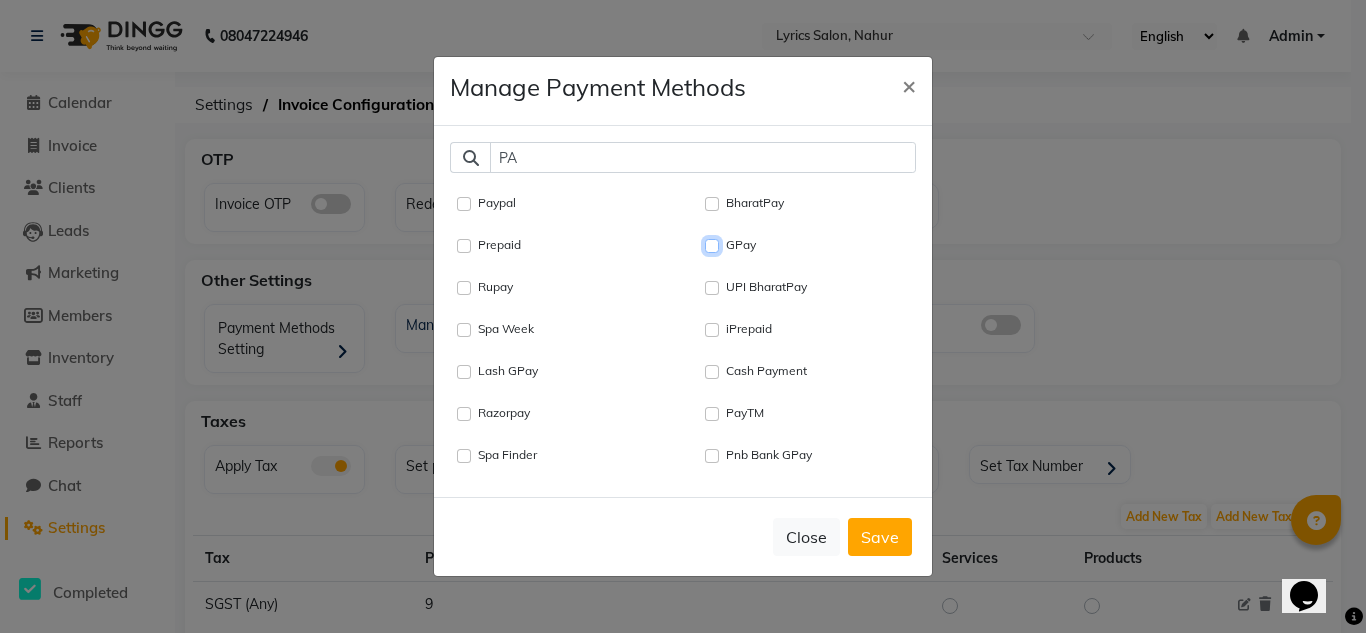 click on "GPay" at bounding box center (712, 246) 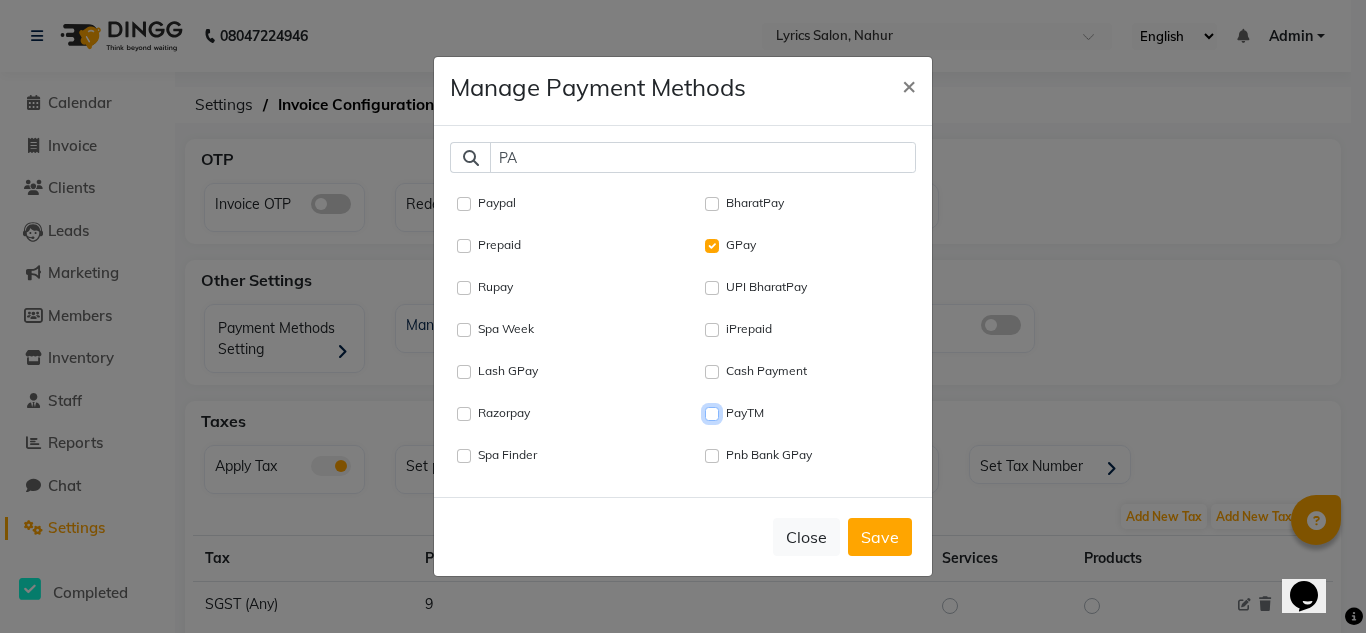 click on "PayTM" at bounding box center (712, 414) 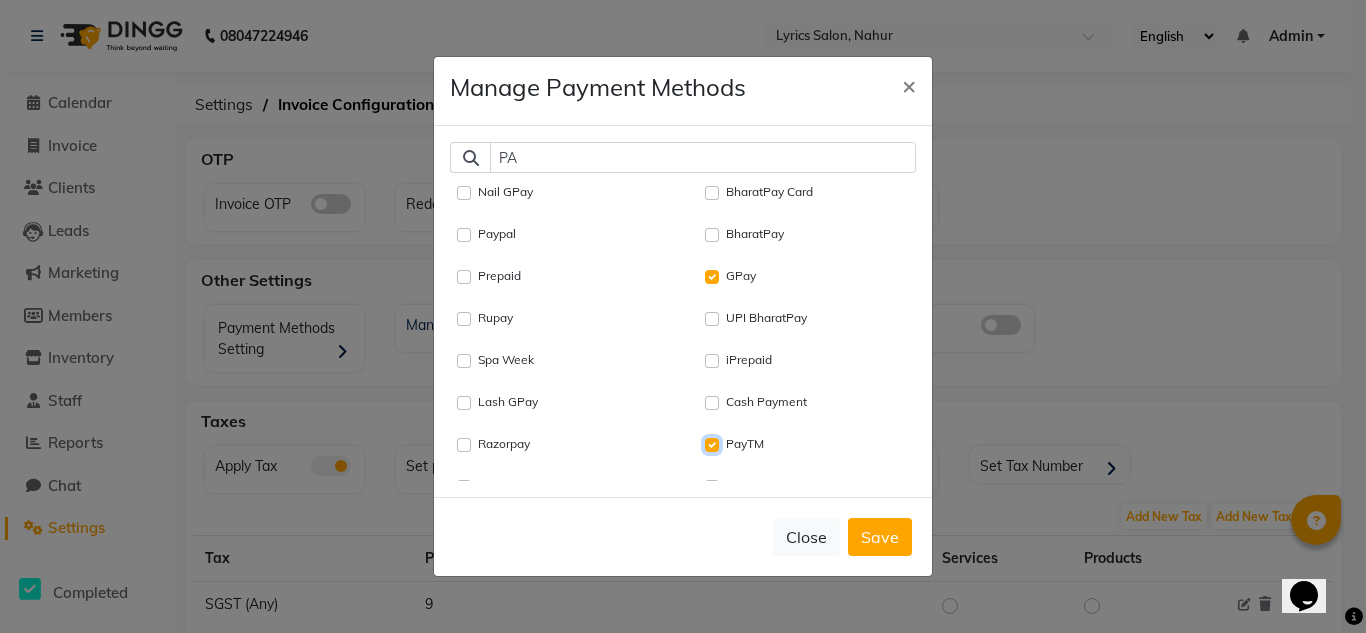 scroll, scrollTop: 127, scrollLeft: 0, axis: vertical 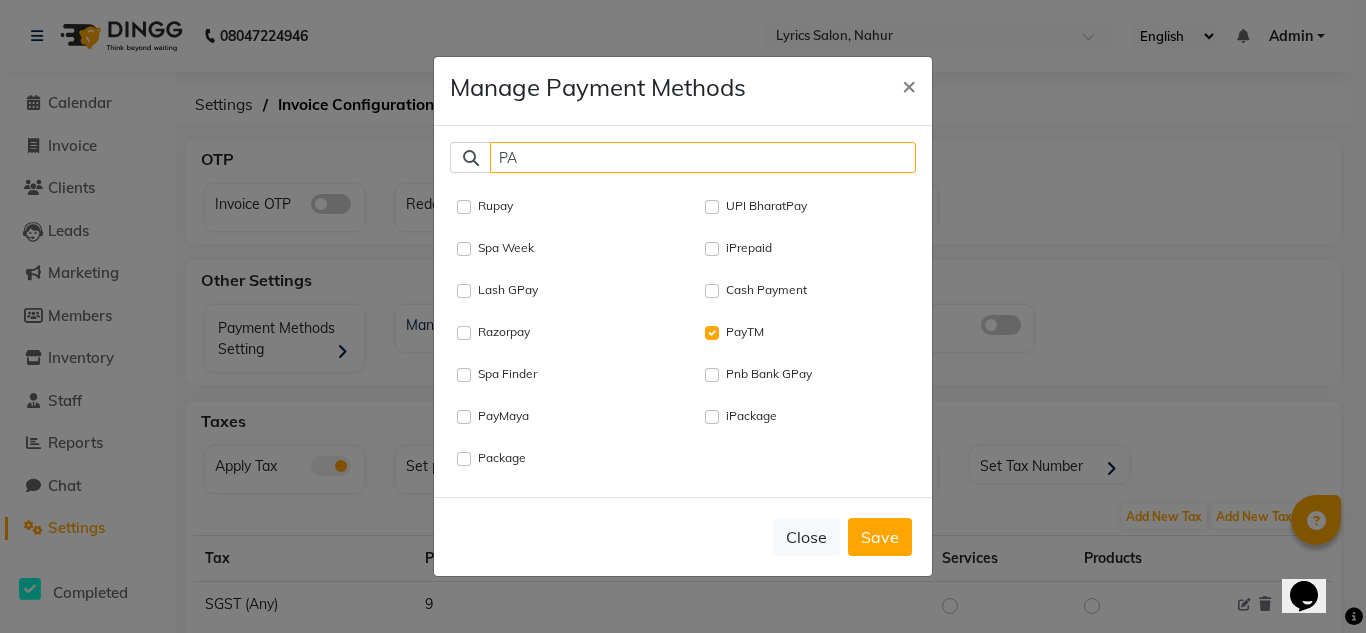 click on "PA" 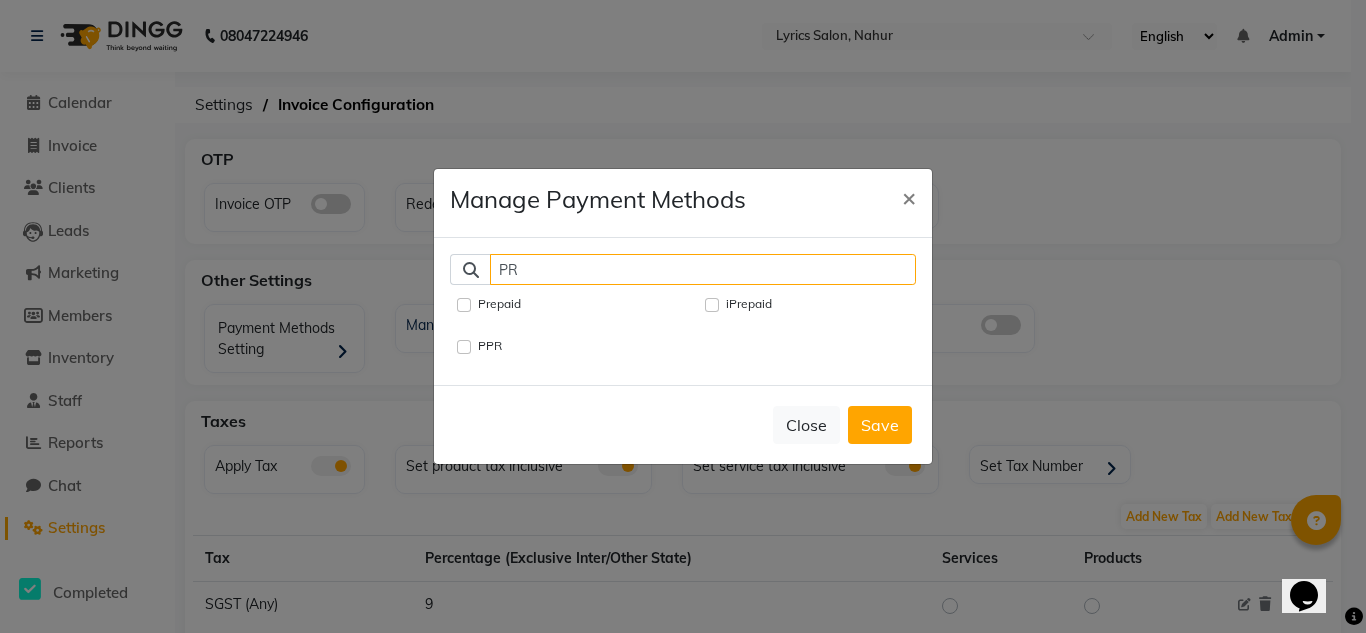 scroll, scrollTop: 0, scrollLeft: 0, axis: both 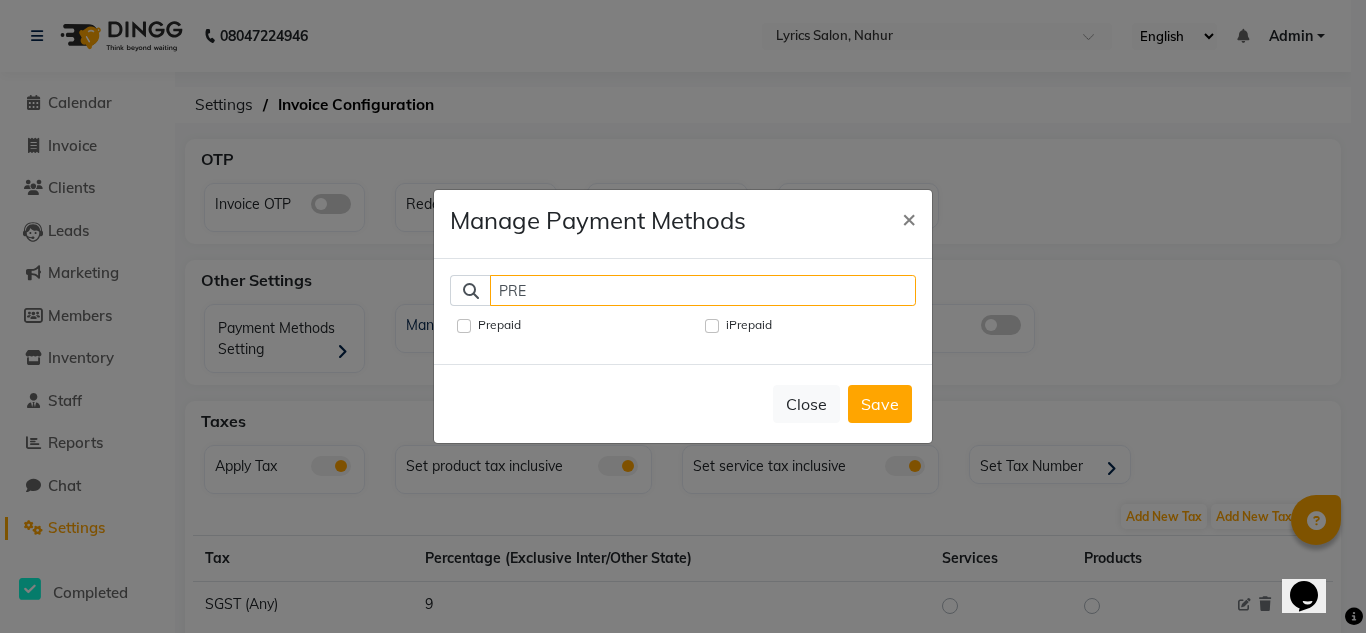 type on "PRE" 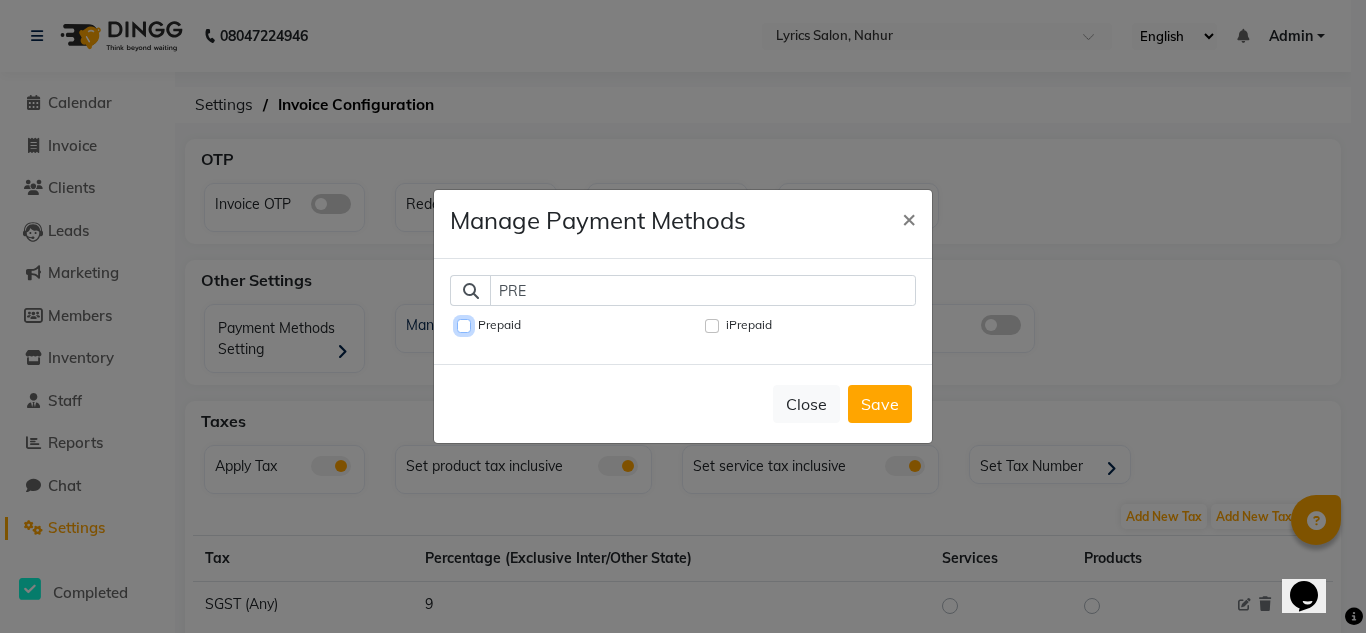click on "Prepaid" at bounding box center (464, 326) 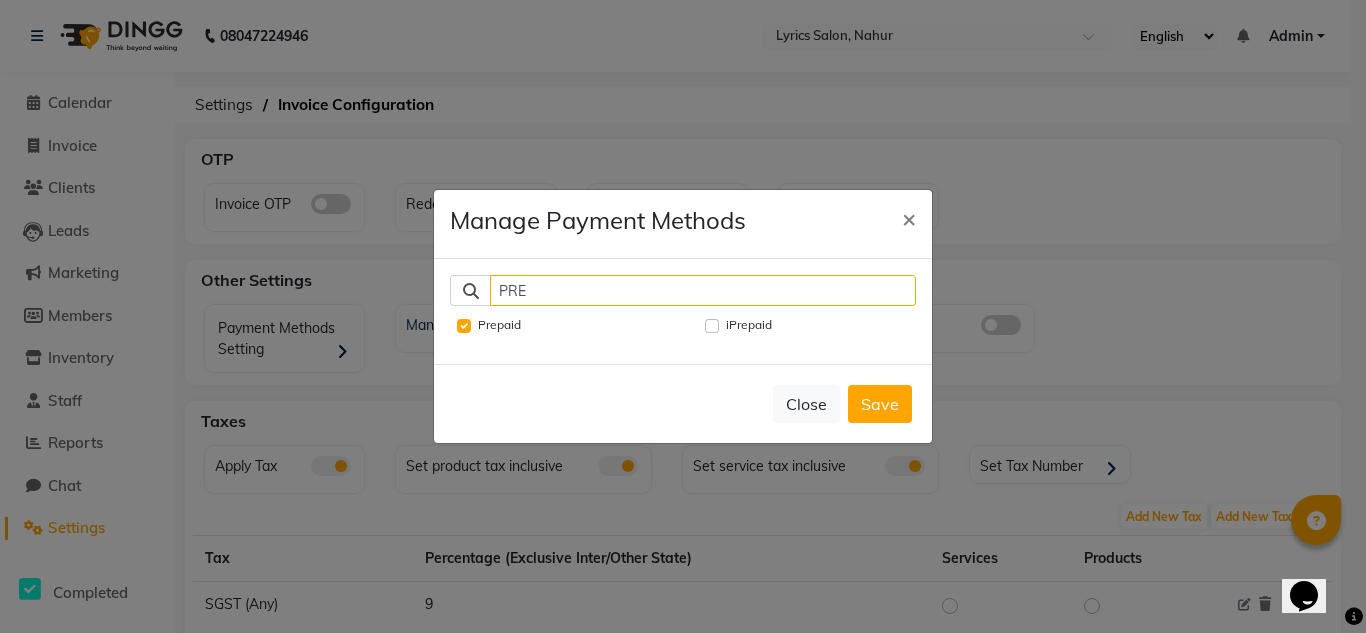 click on "PRE" 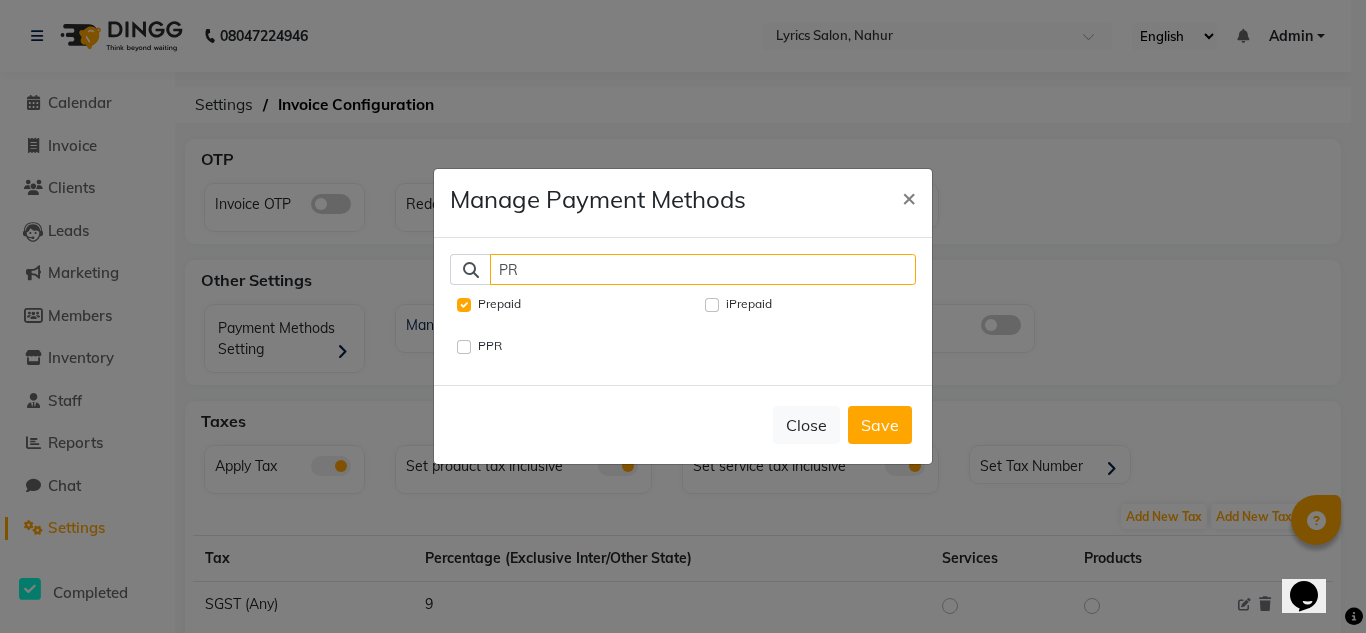 type on "P" 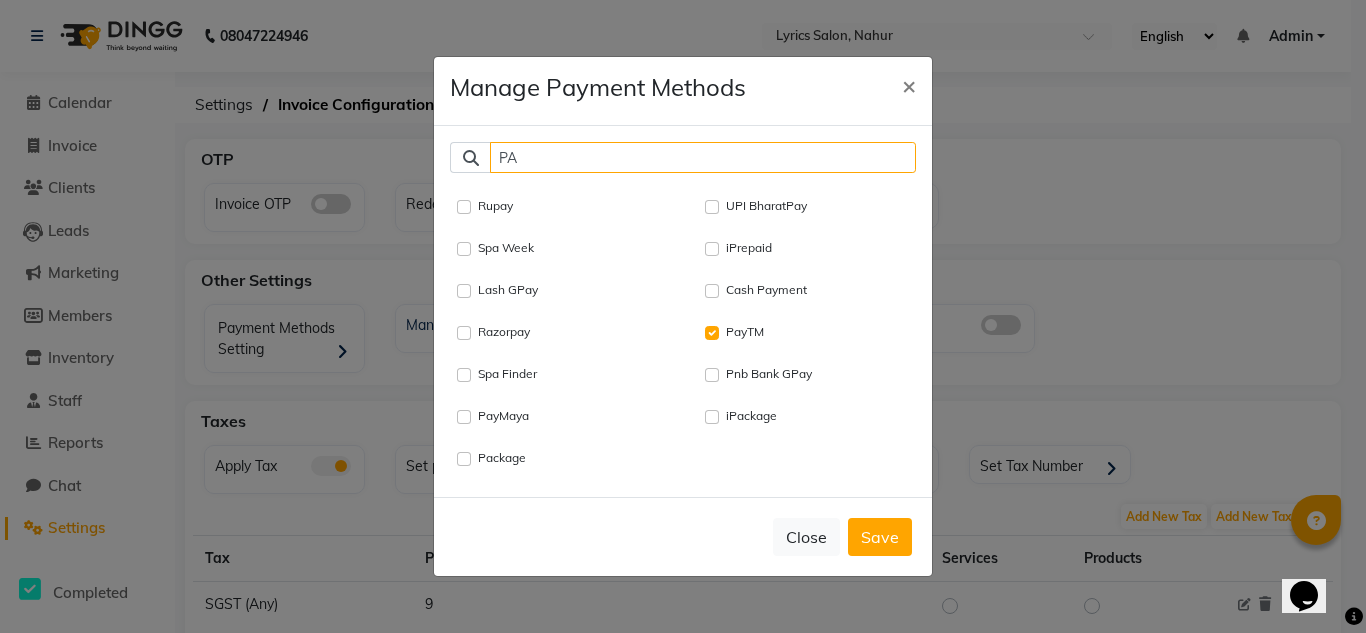 scroll, scrollTop: 127, scrollLeft: 0, axis: vertical 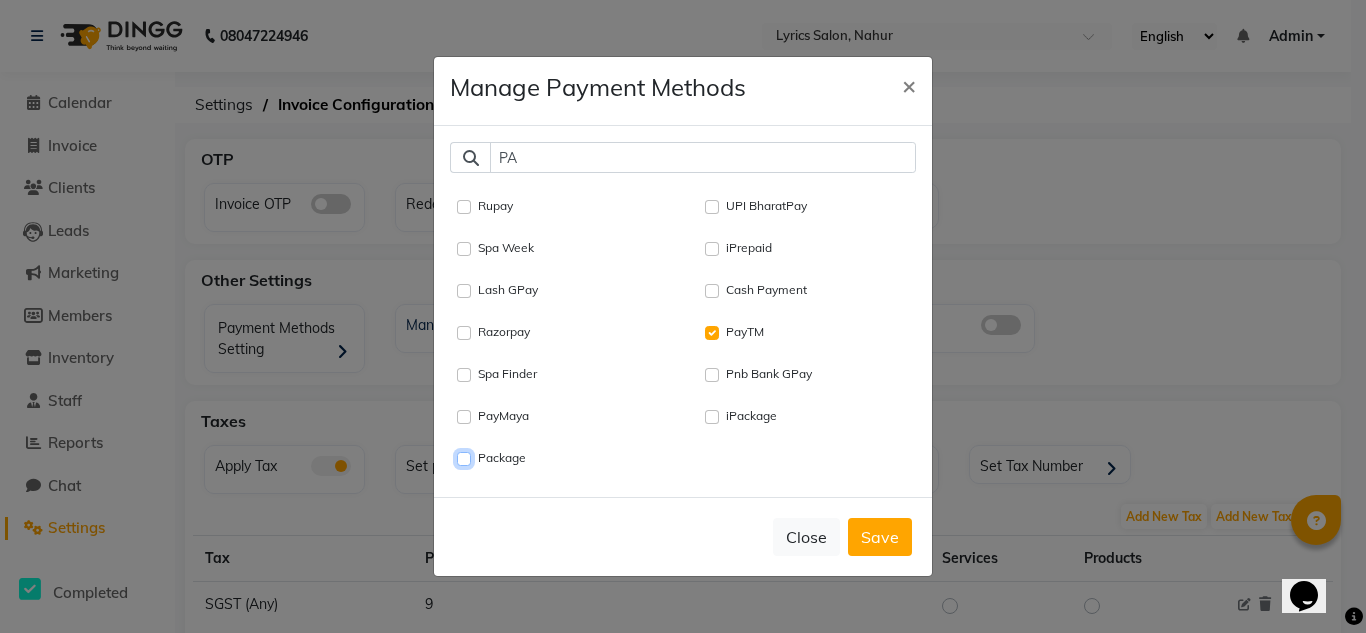 click on "Package" at bounding box center (464, 459) 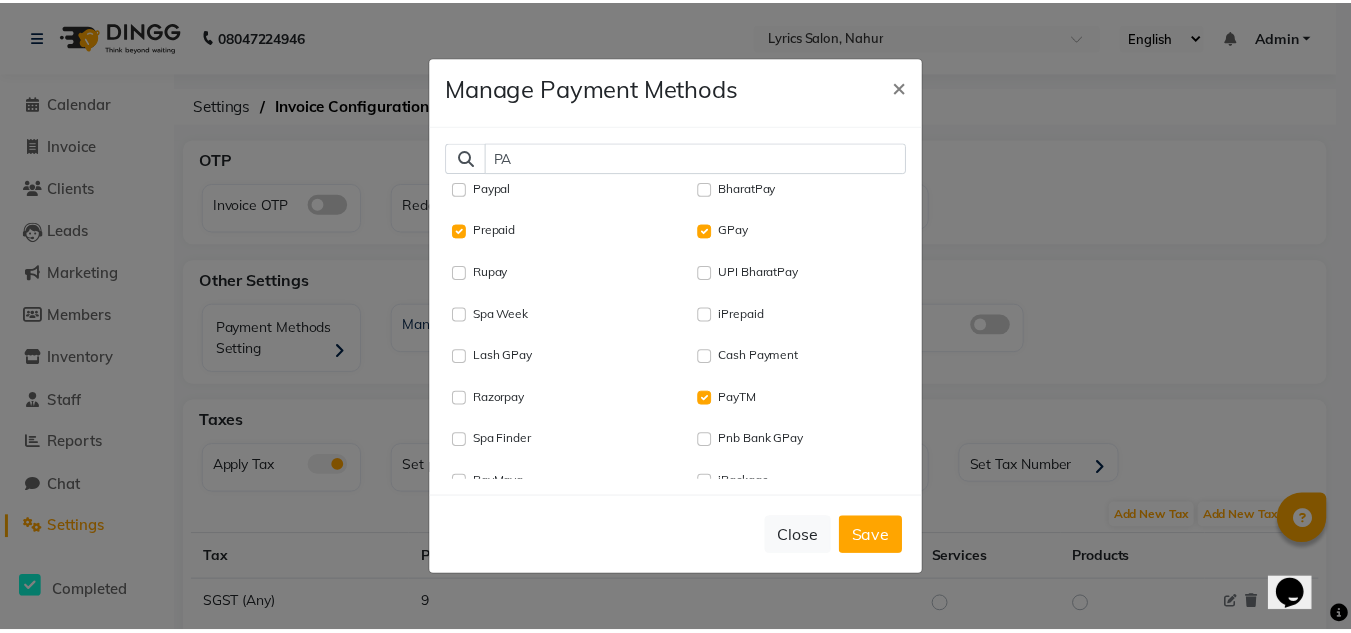 scroll, scrollTop: 0, scrollLeft: 0, axis: both 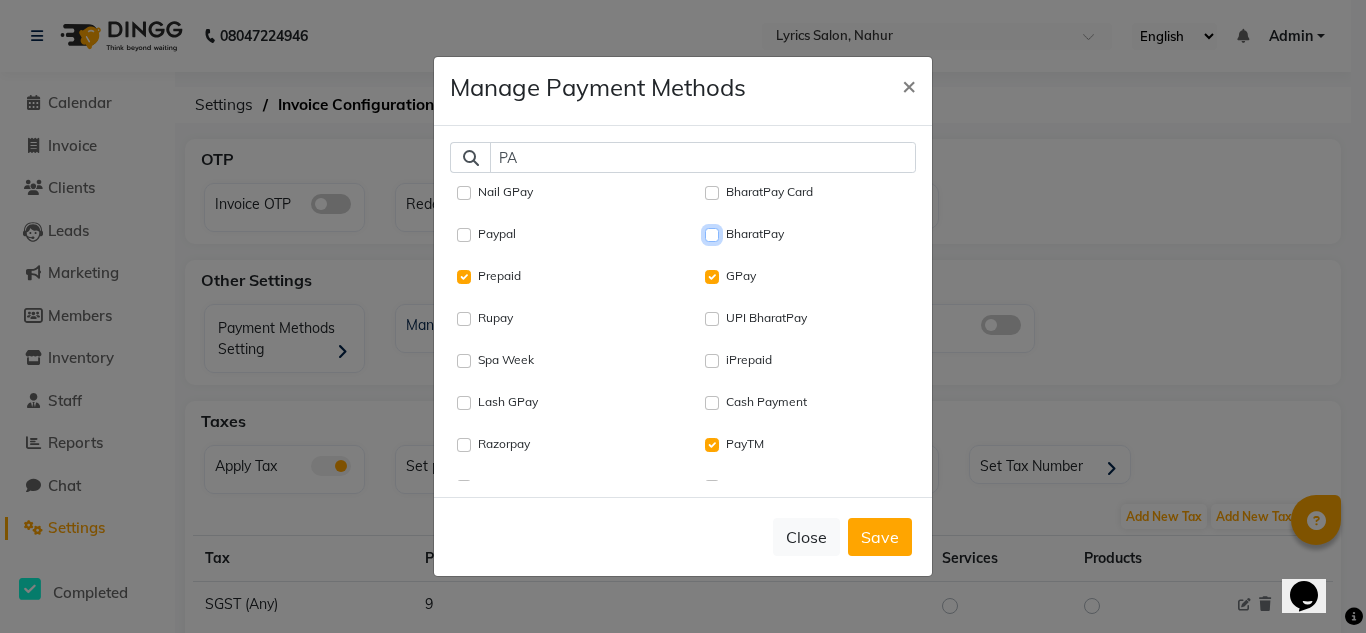click on "BharatPay" at bounding box center [712, 235] 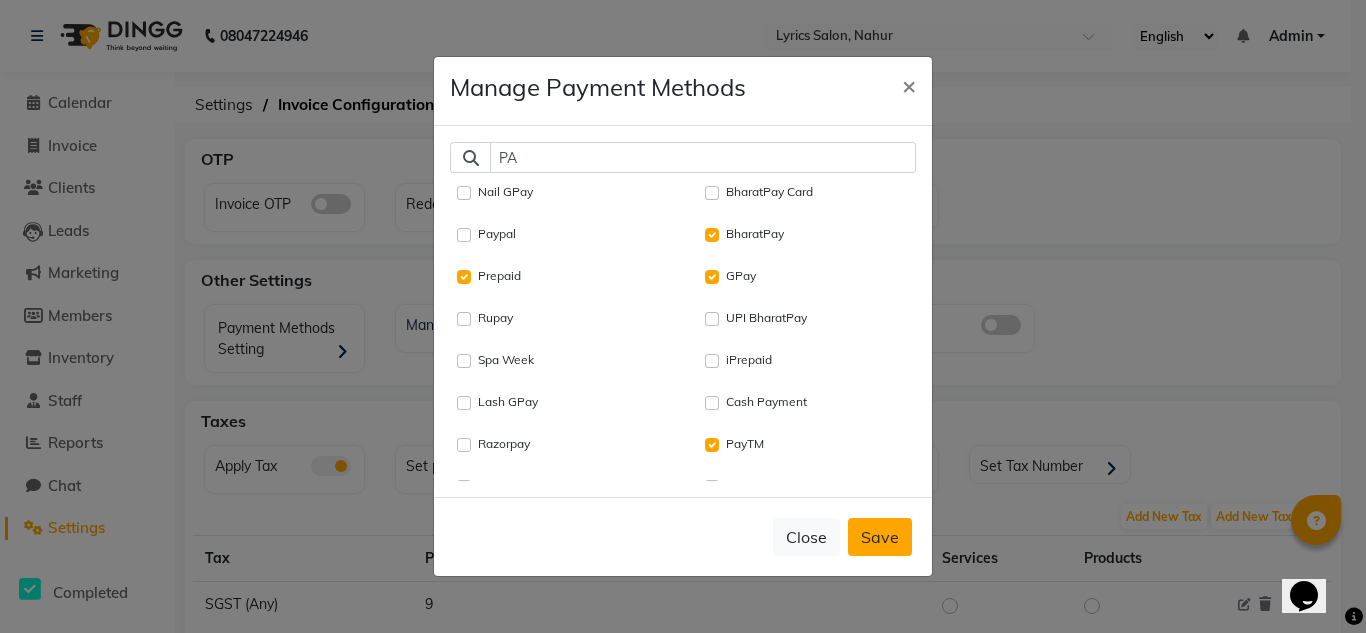 click on "Save" 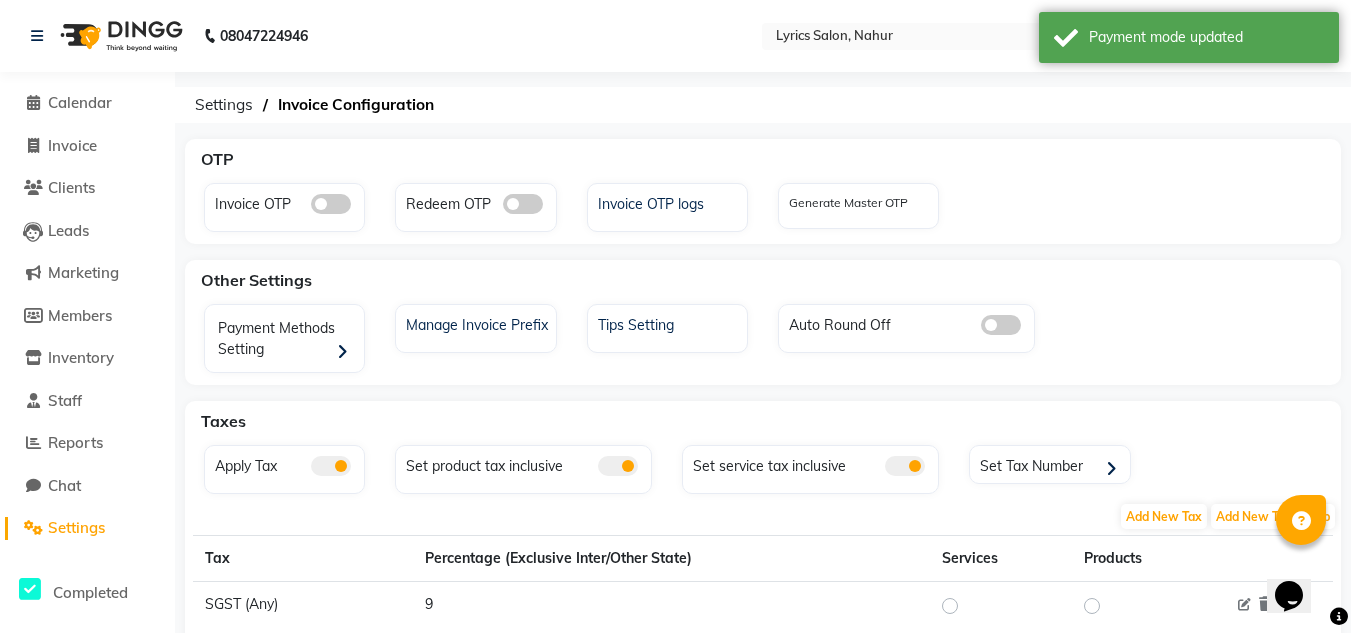 click 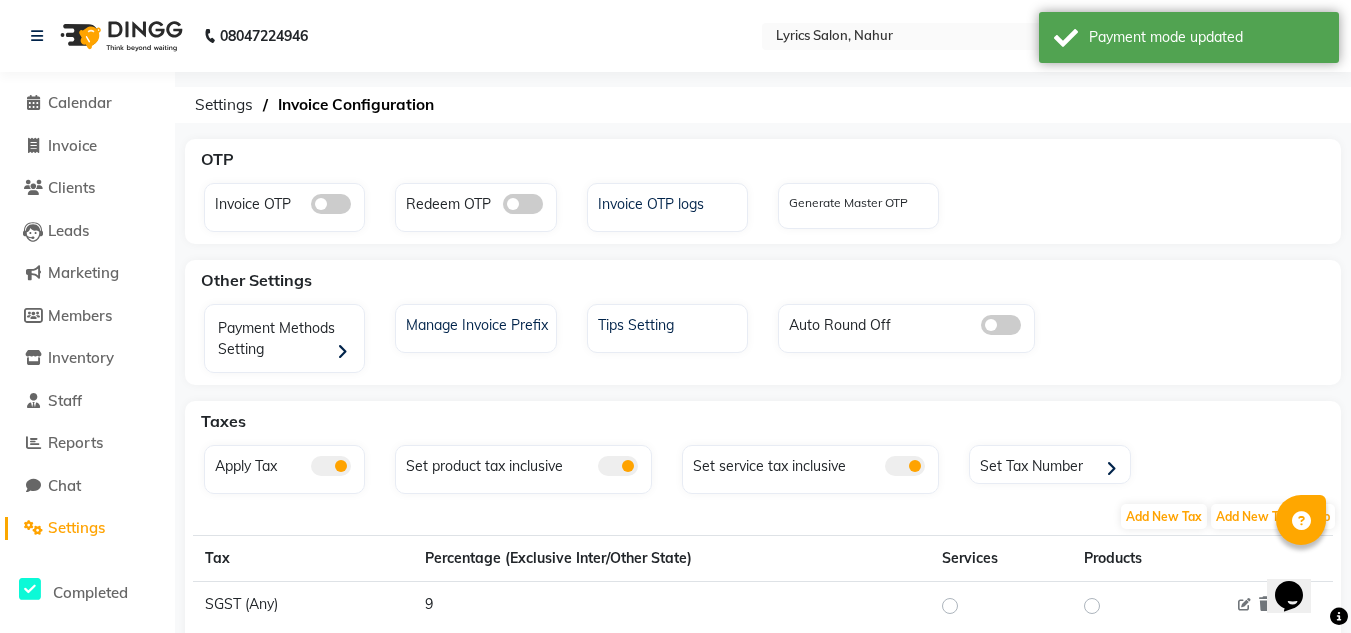 click 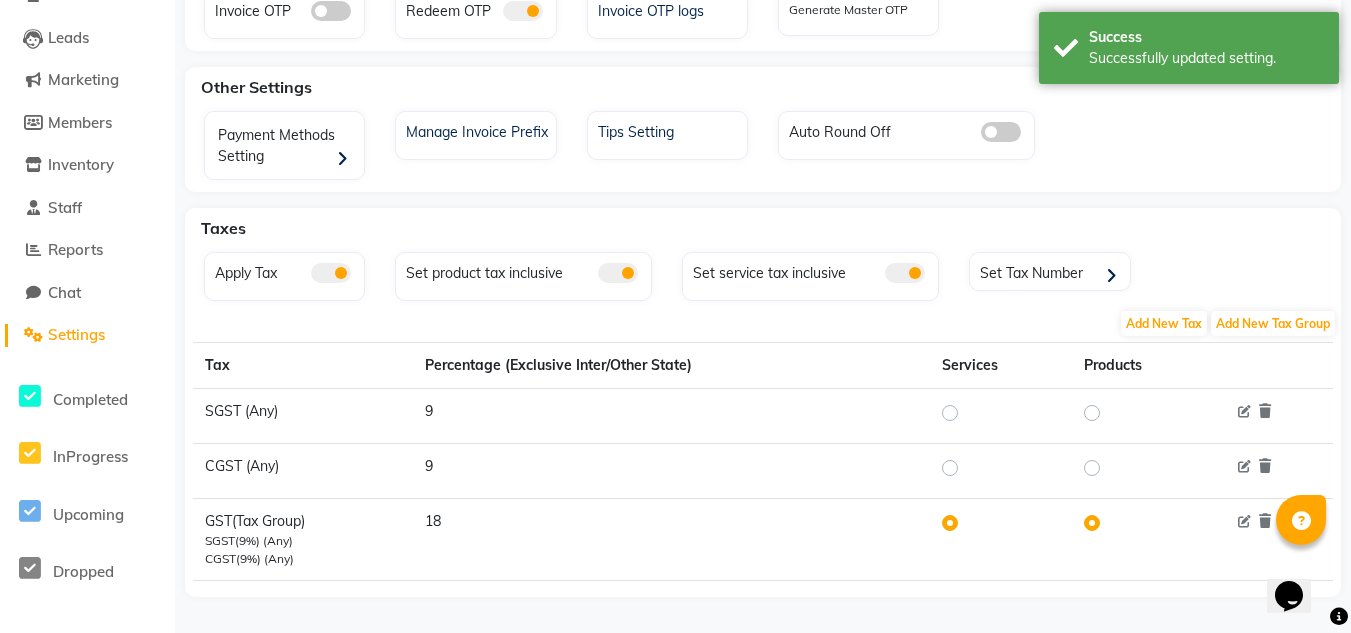 scroll, scrollTop: 199, scrollLeft: 0, axis: vertical 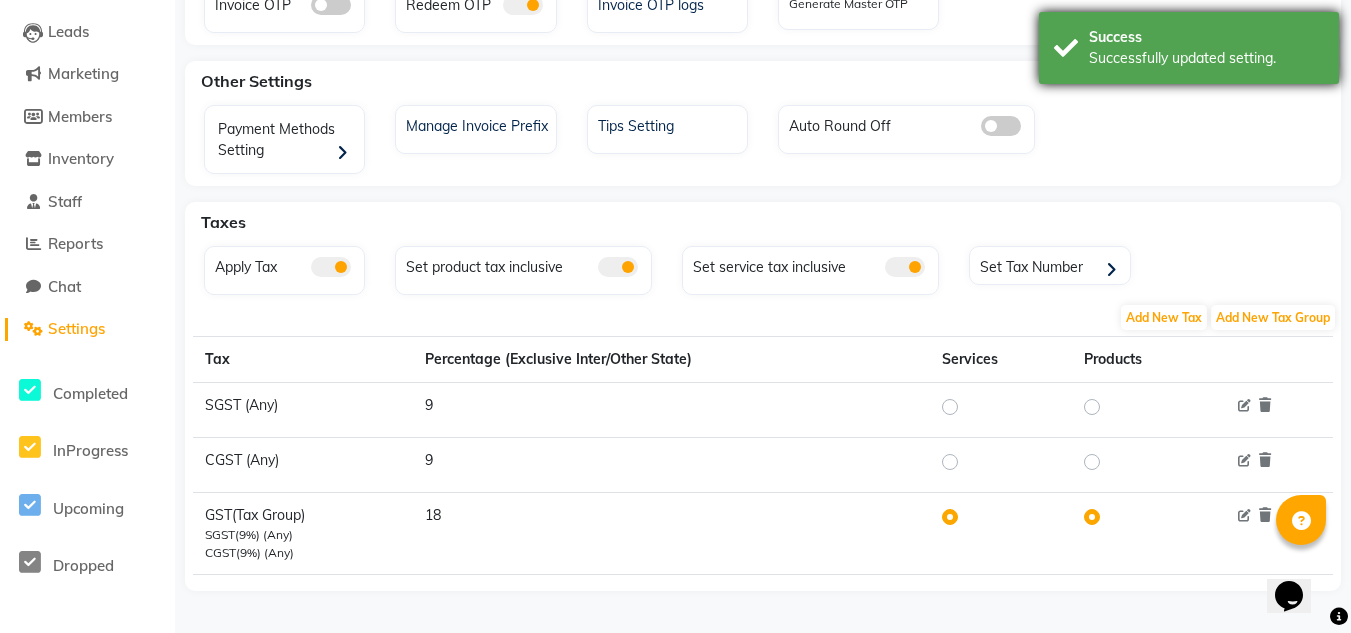 click on "Successfully updated setting." at bounding box center (1206, 58) 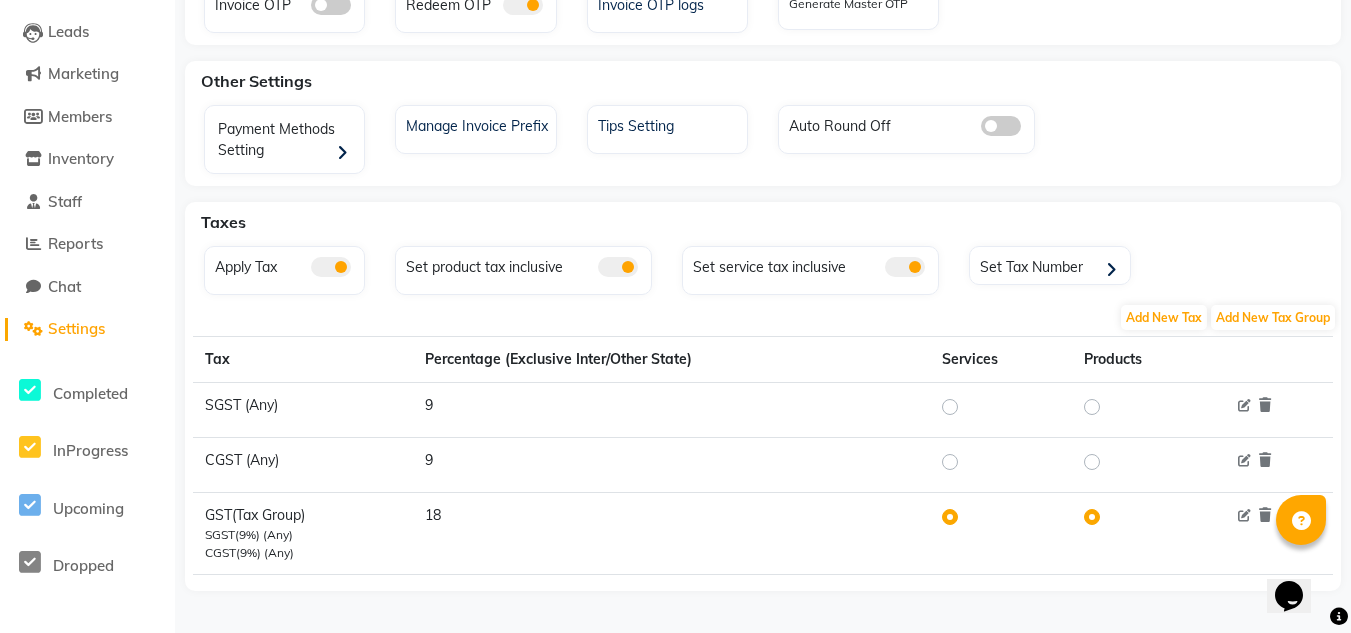 scroll, scrollTop: 0, scrollLeft: 0, axis: both 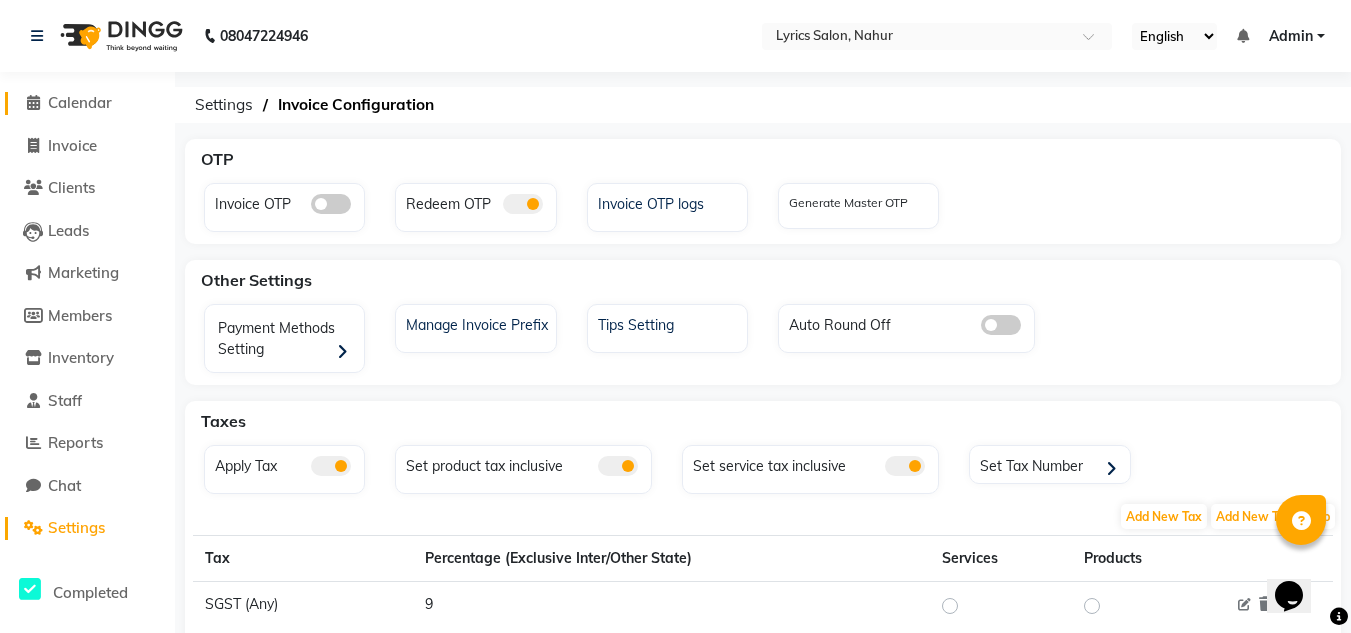 click on "Calendar" 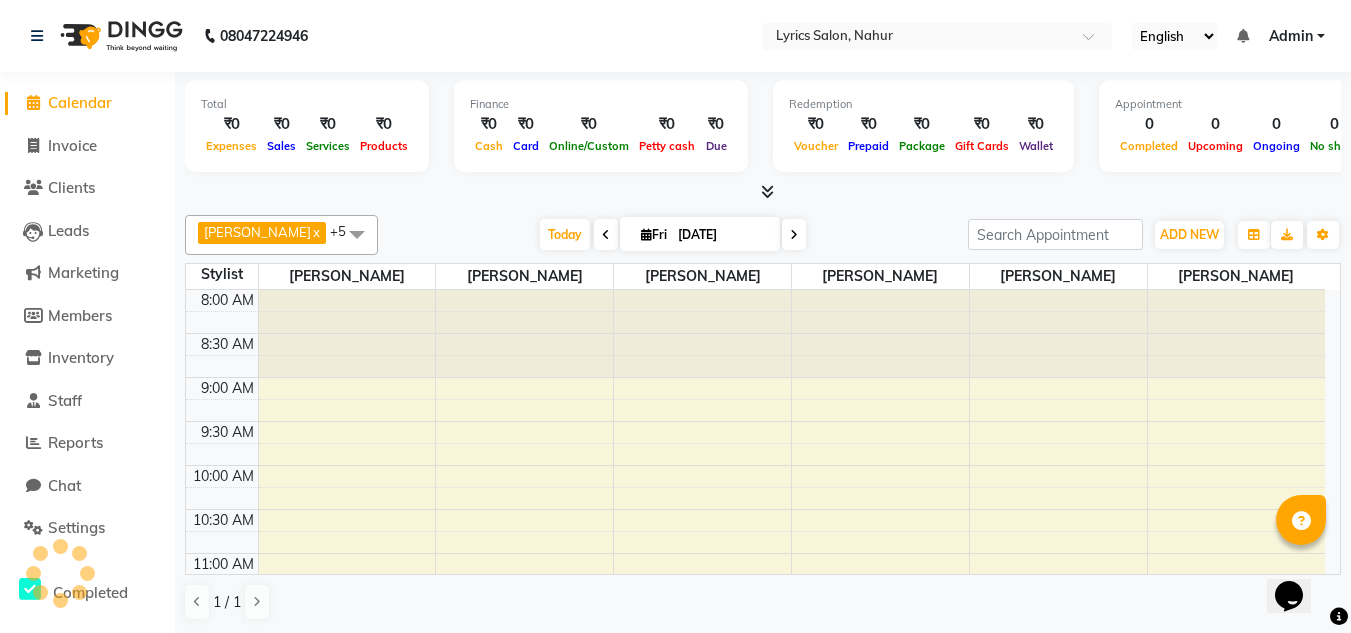 scroll, scrollTop: 705, scrollLeft: 0, axis: vertical 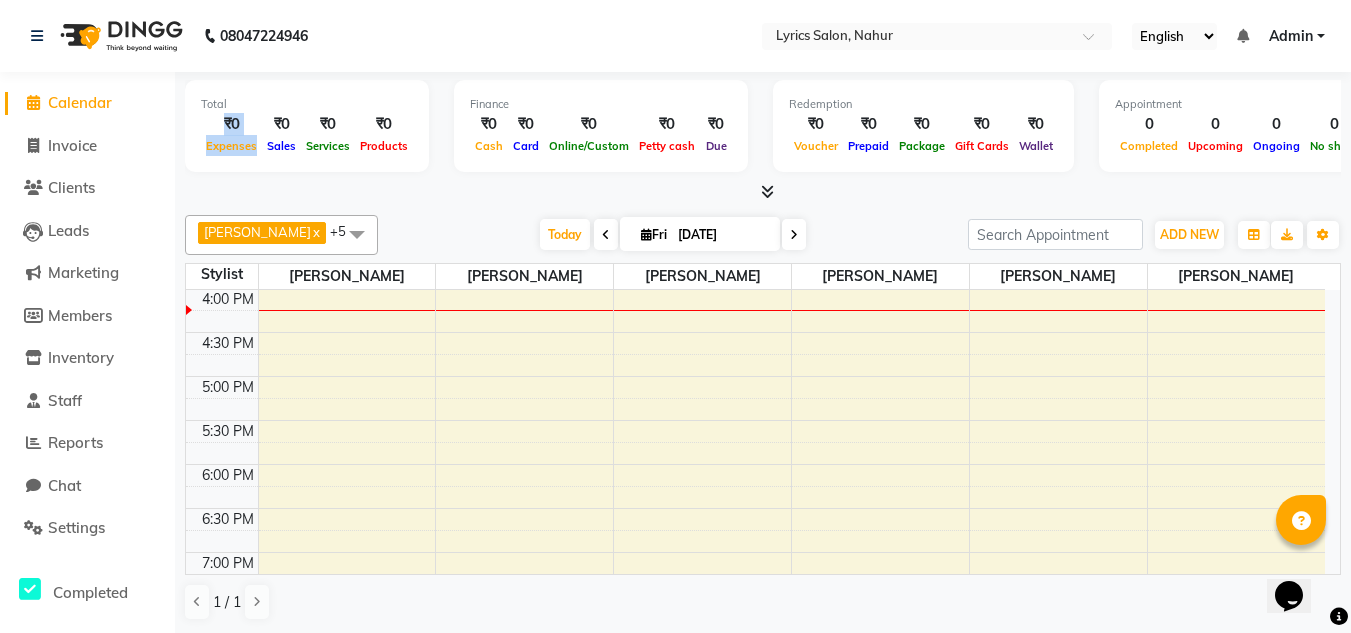 drag, startPoint x: 213, startPoint y: 128, endPoint x: 253, endPoint y: 153, distance: 47.169907 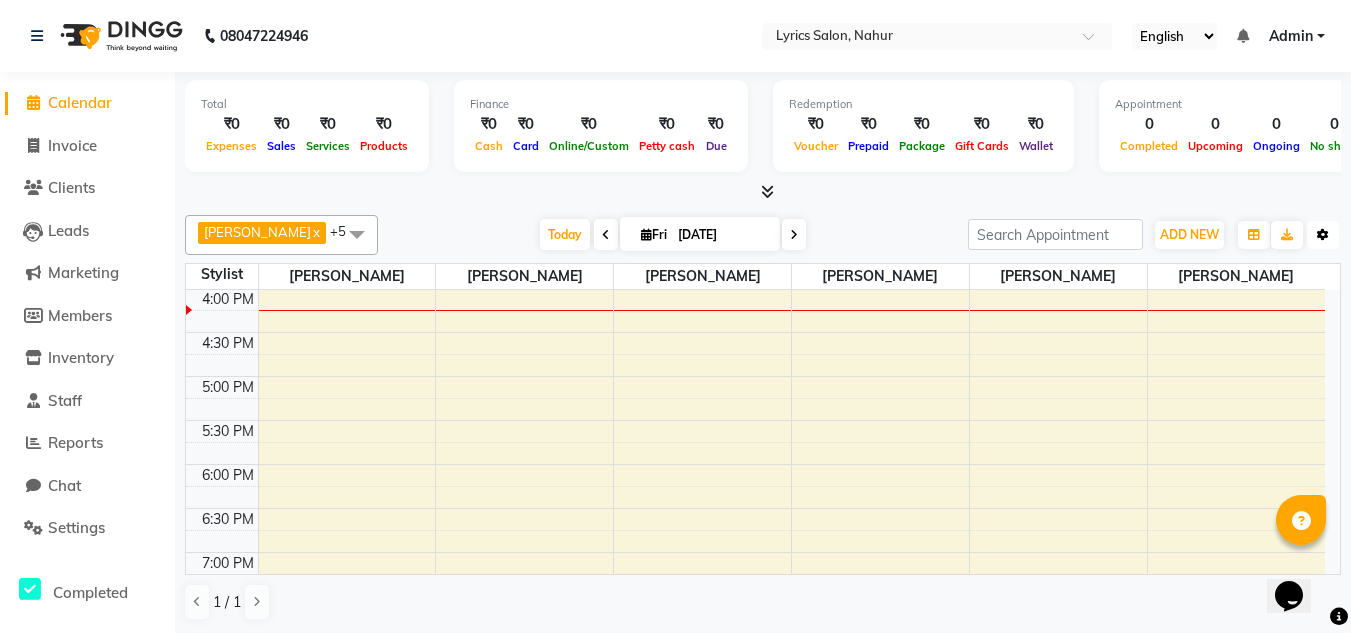 click on "Toggle Dropdown" at bounding box center [1323, 235] 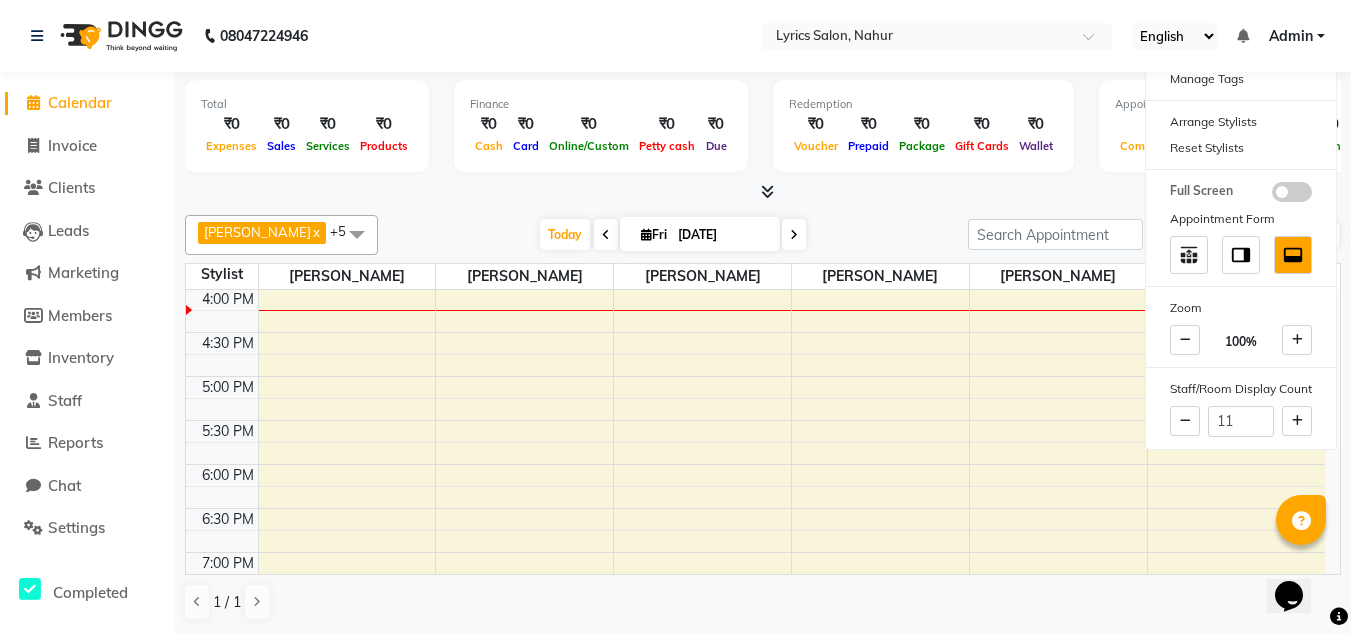 click at bounding box center [763, 192] 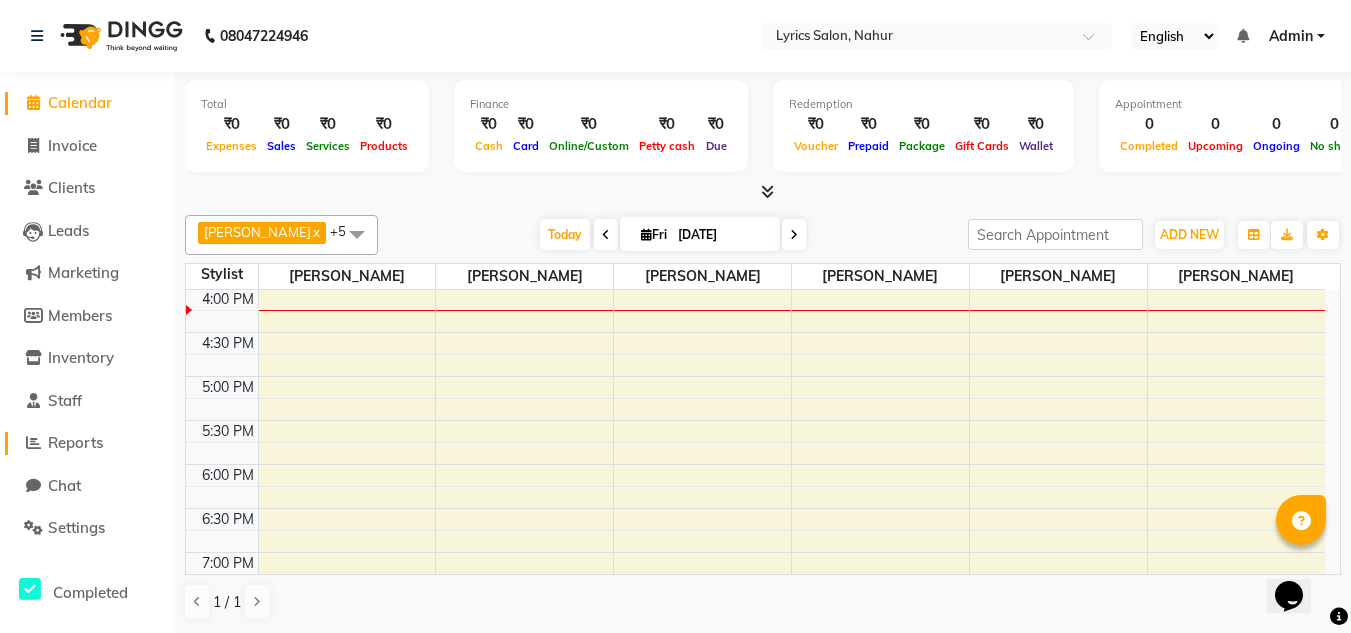 click on "Reports" 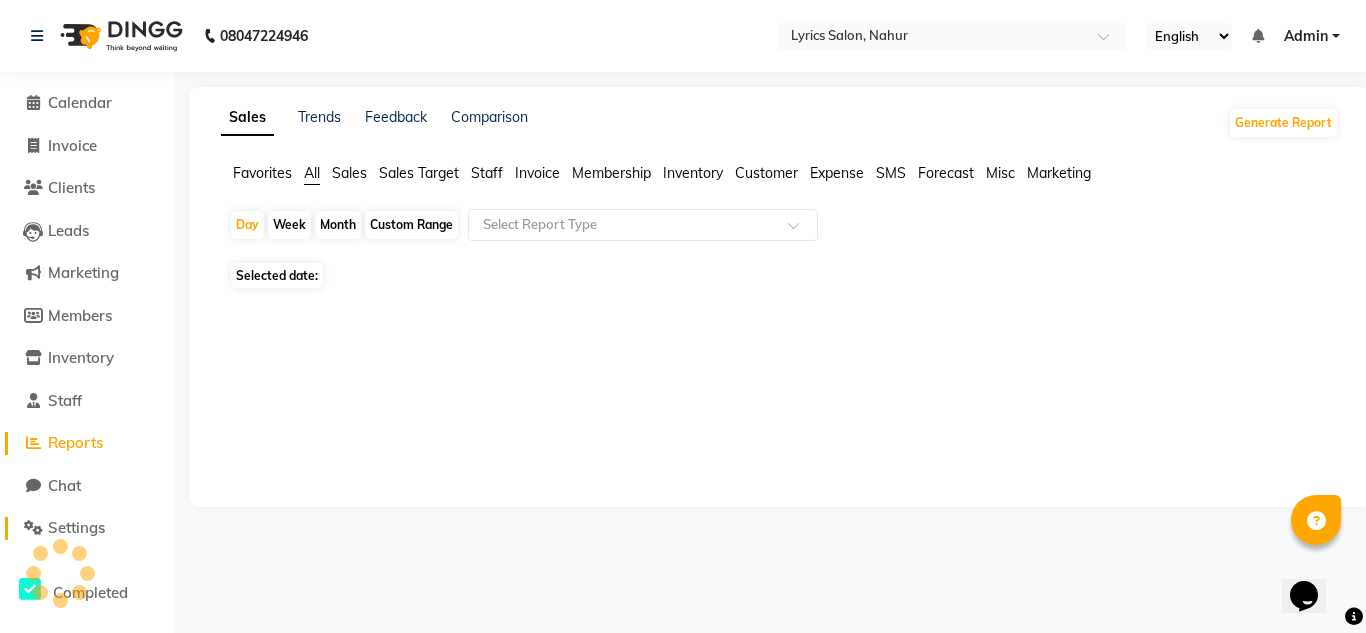 click on "Settings" 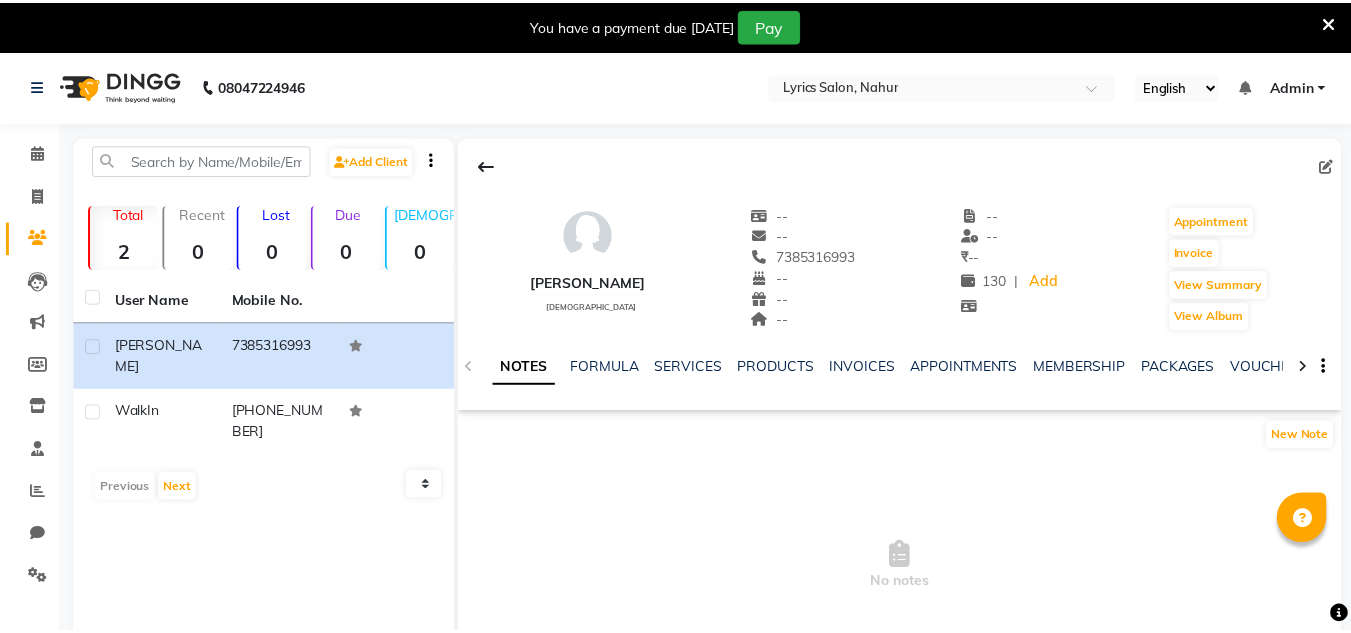 scroll, scrollTop: 0, scrollLeft: 0, axis: both 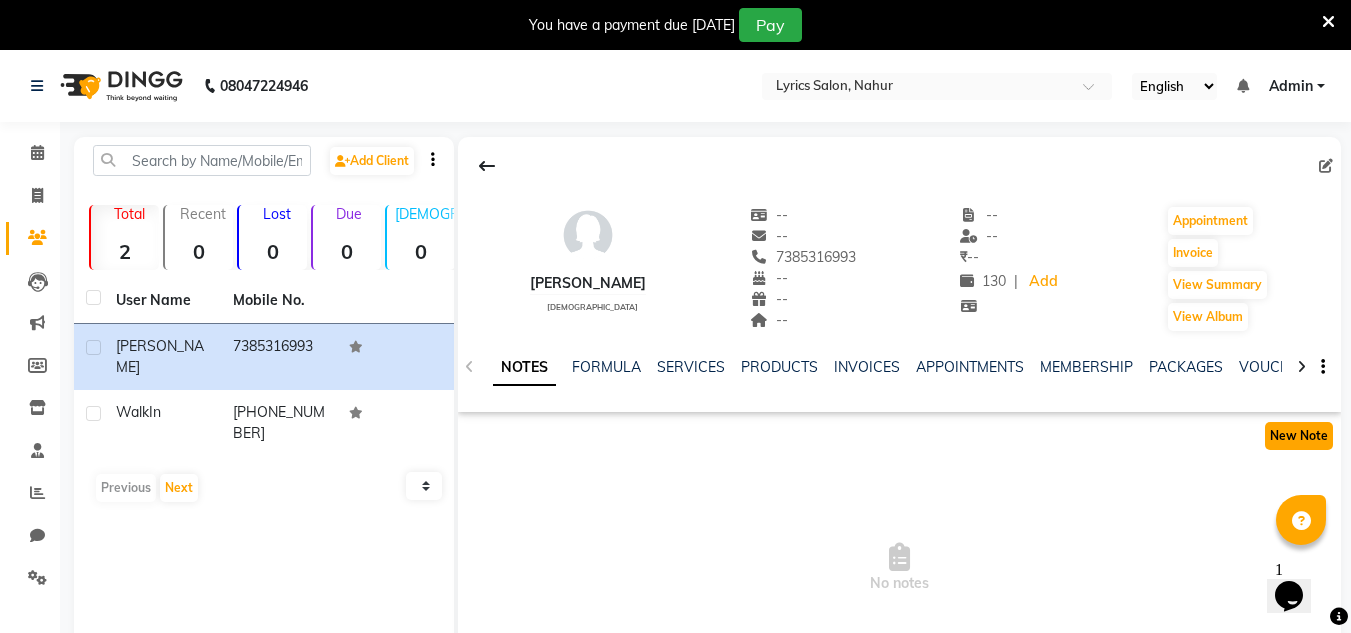 click on "New Note" 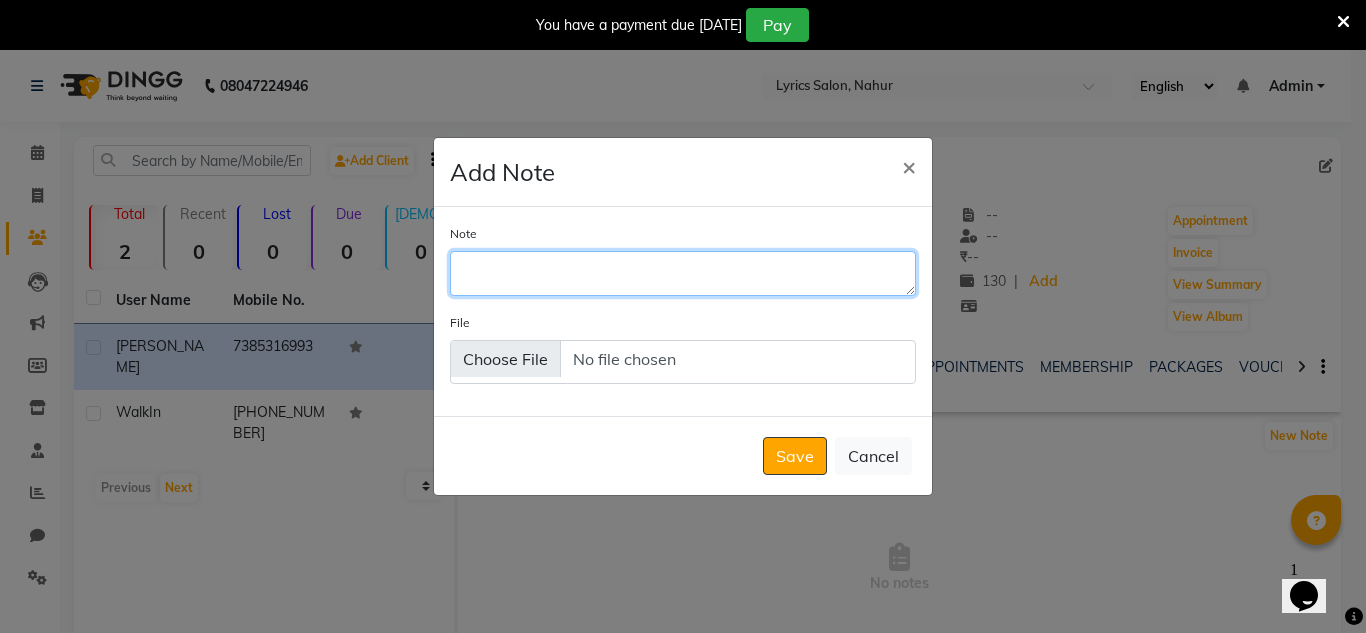 click on "Note" at bounding box center [683, 273] 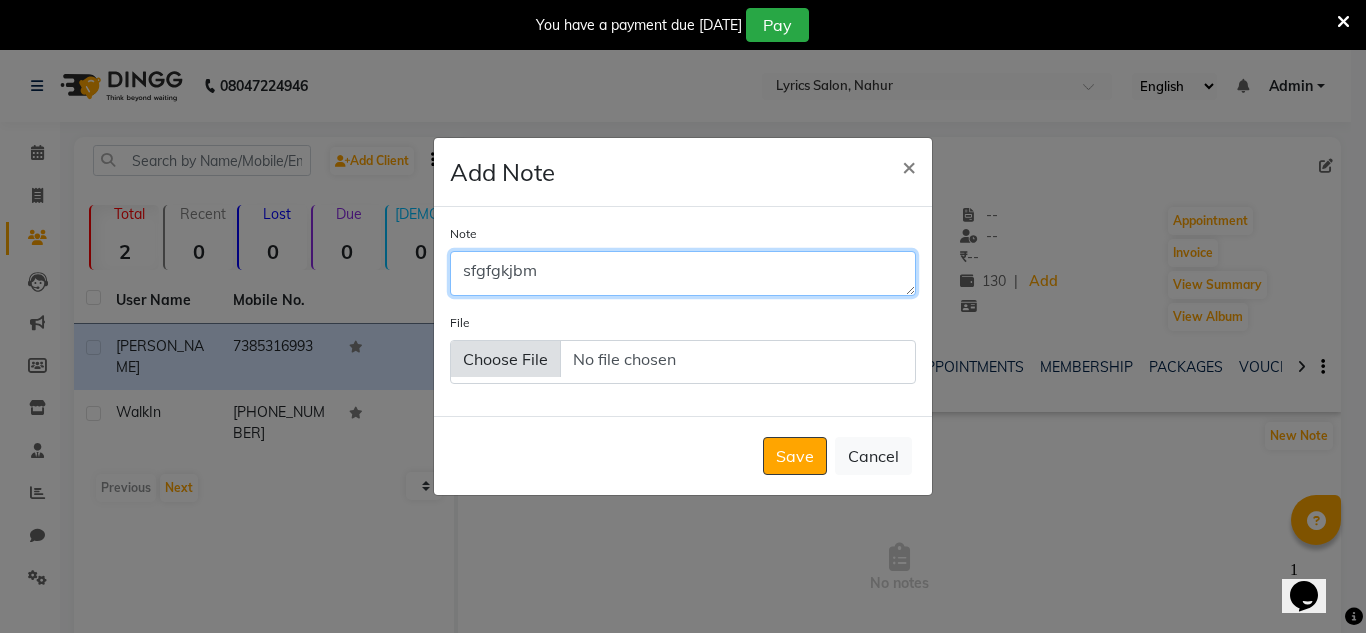 type on "sfgfgkjbm" 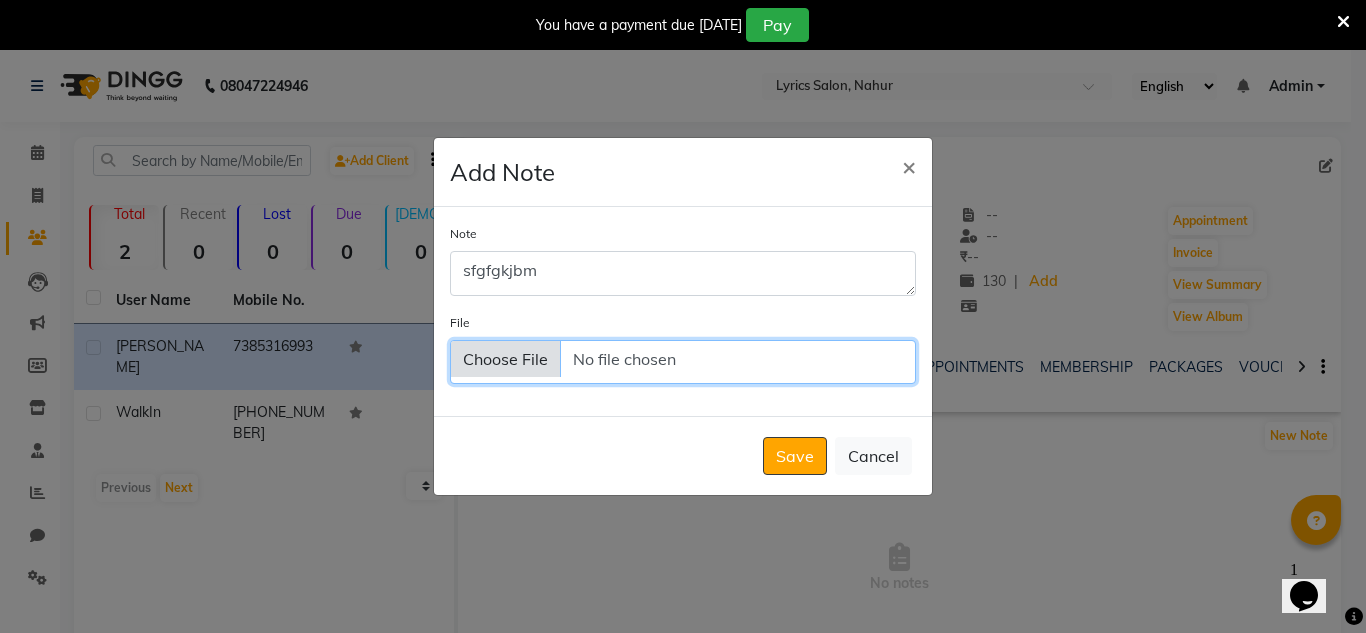 click on "File" at bounding box center (683, 362) 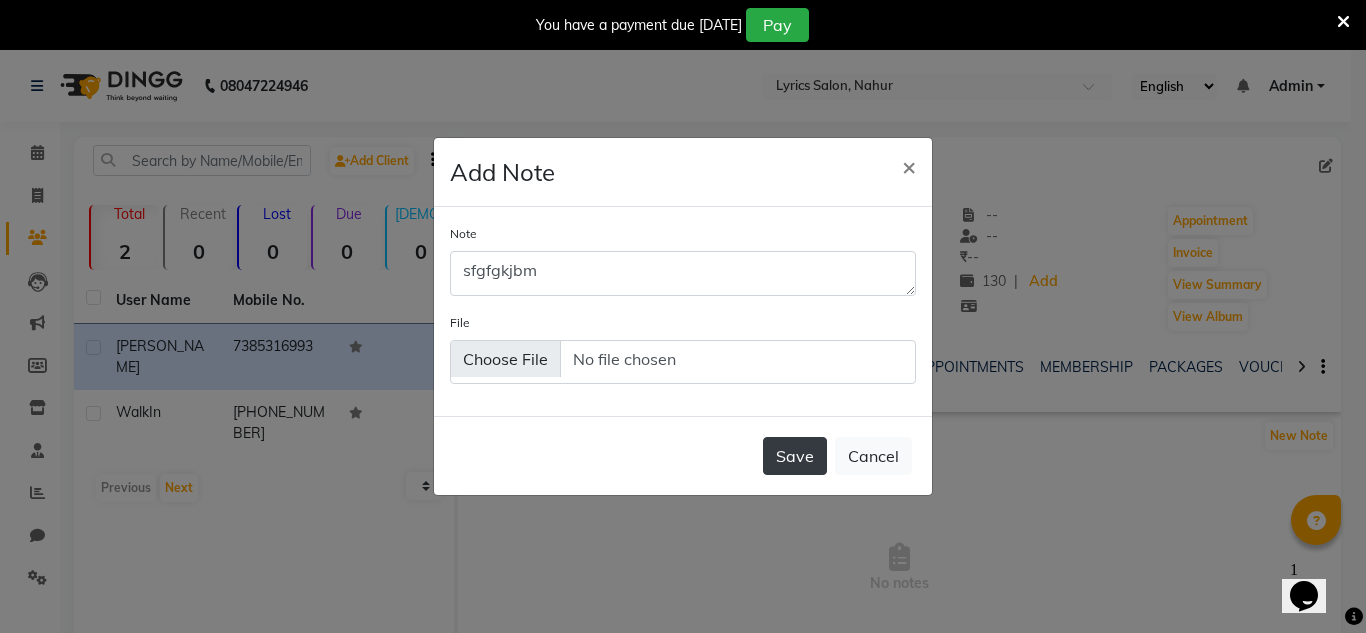 click on "Save" 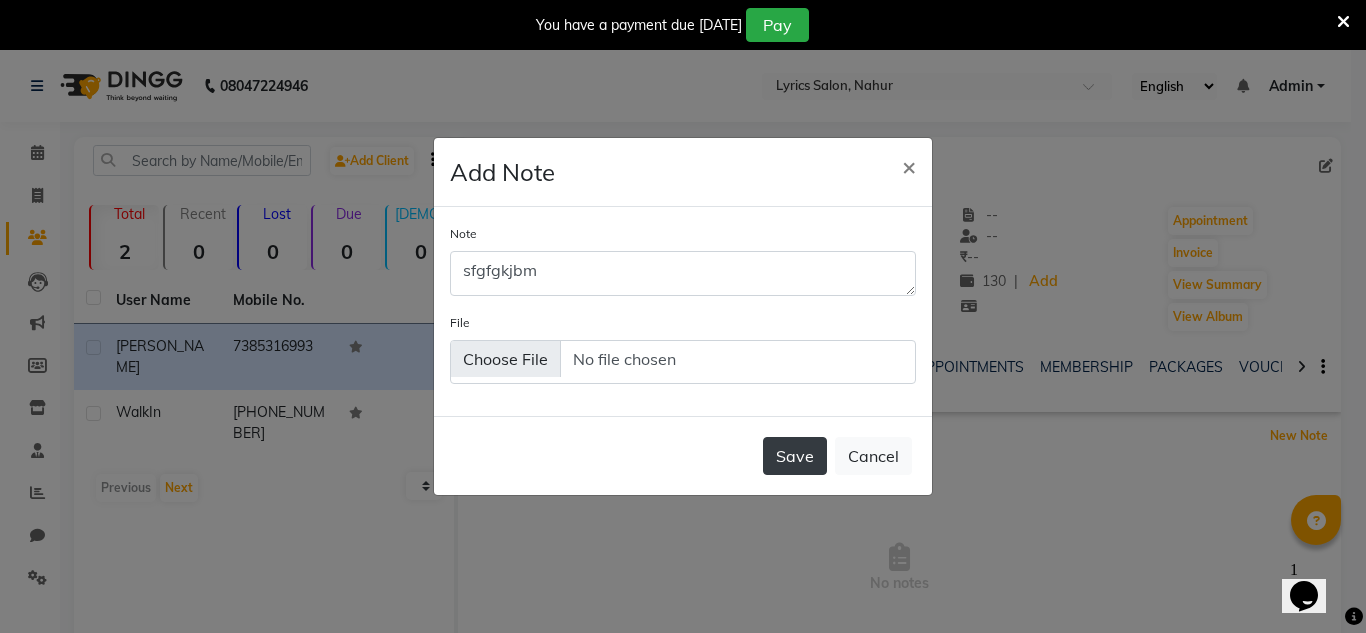 type 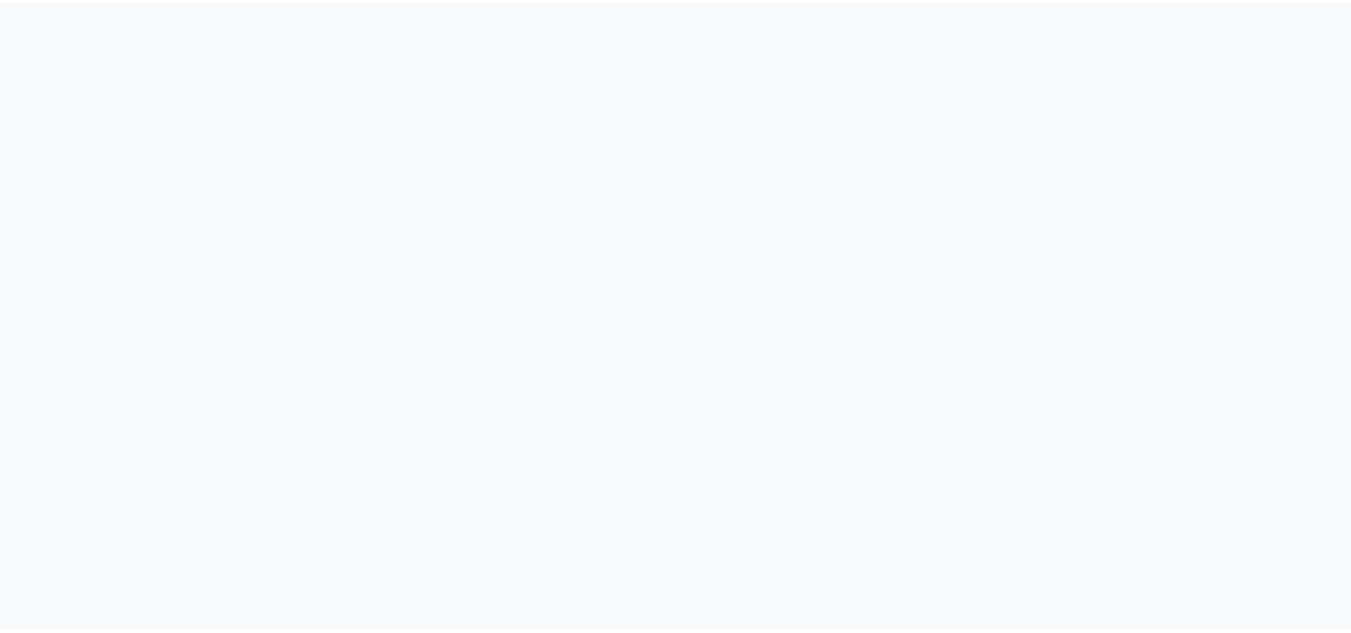scroll, scrollTop: 0, scrollLeft: 0, axis: both 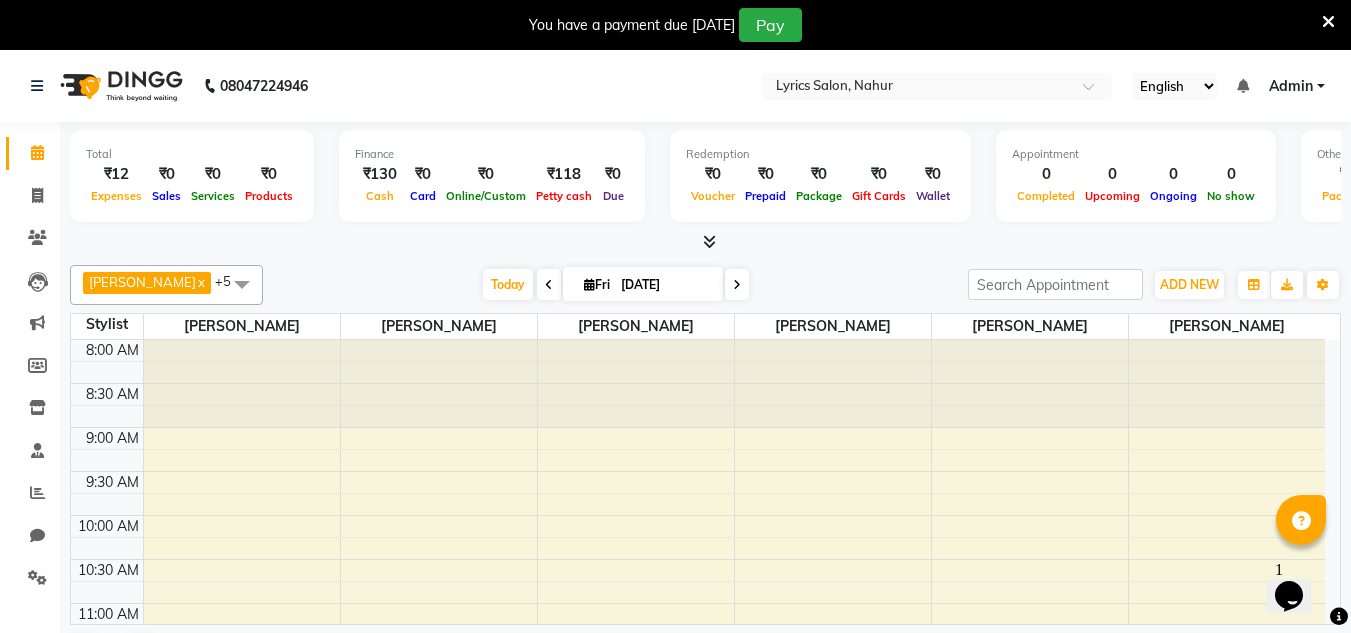 click at bounding box center [1328, 22] 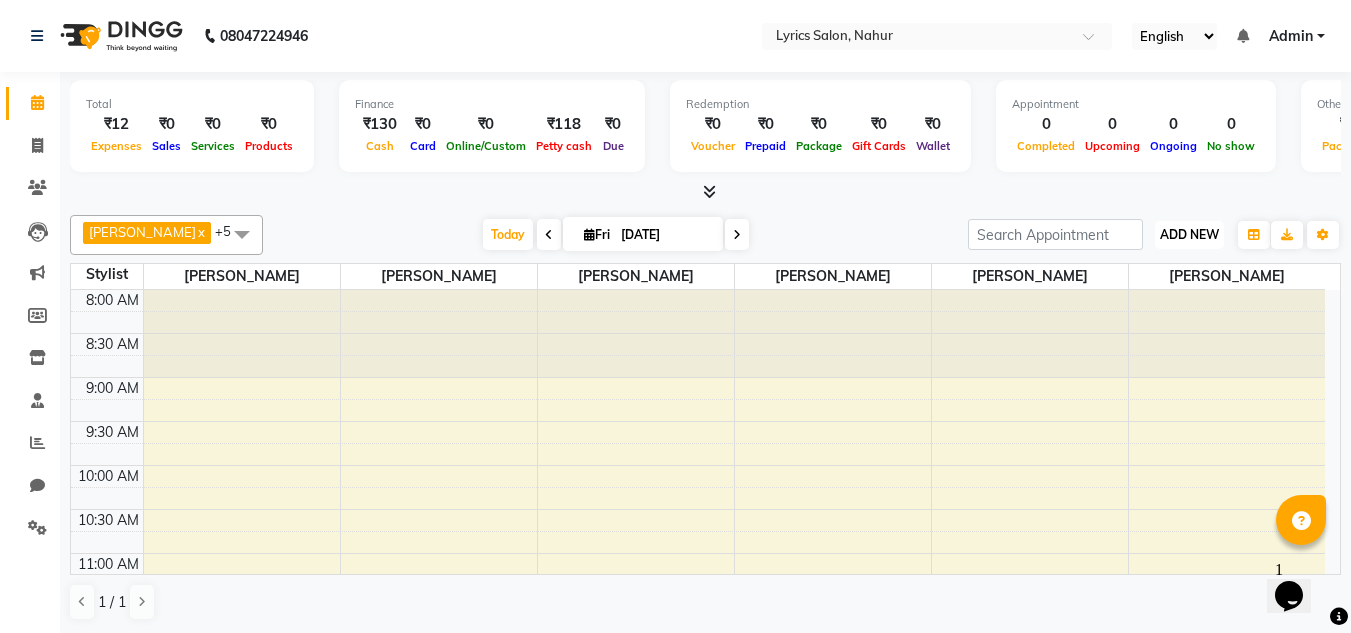 click on "ADD NEW" at bounding box center (1189, 234) 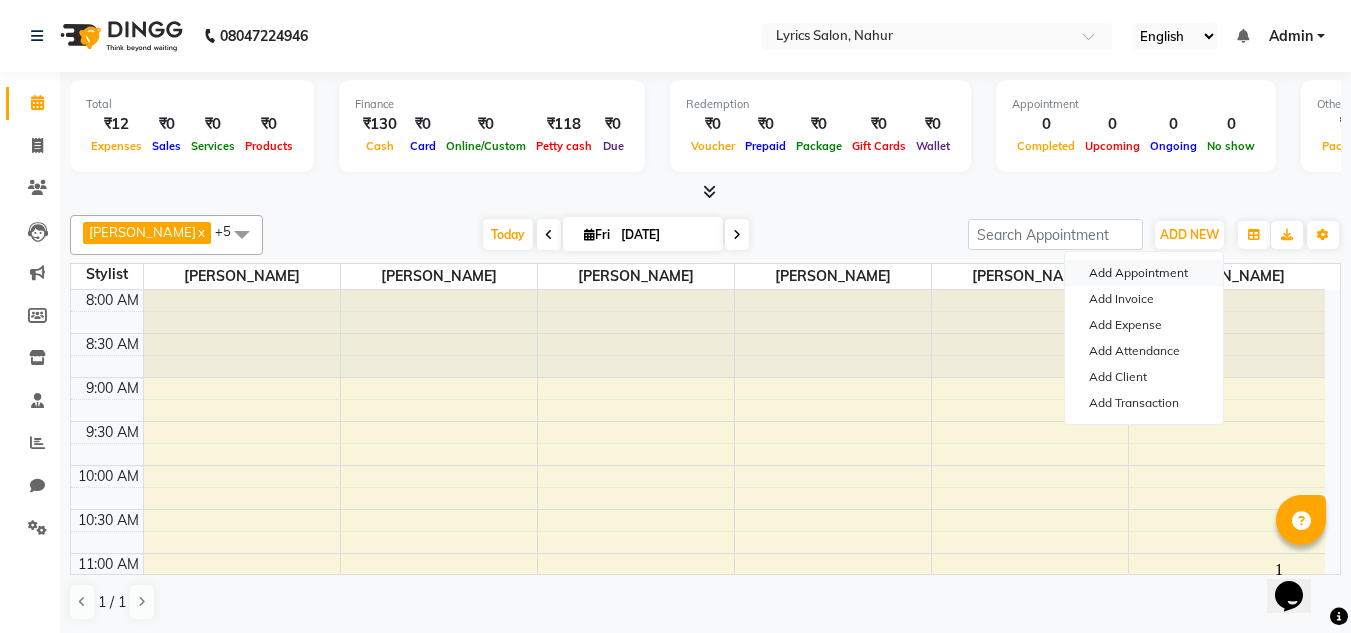 click on "Add Appointment" at bounding box center (1144, 273) 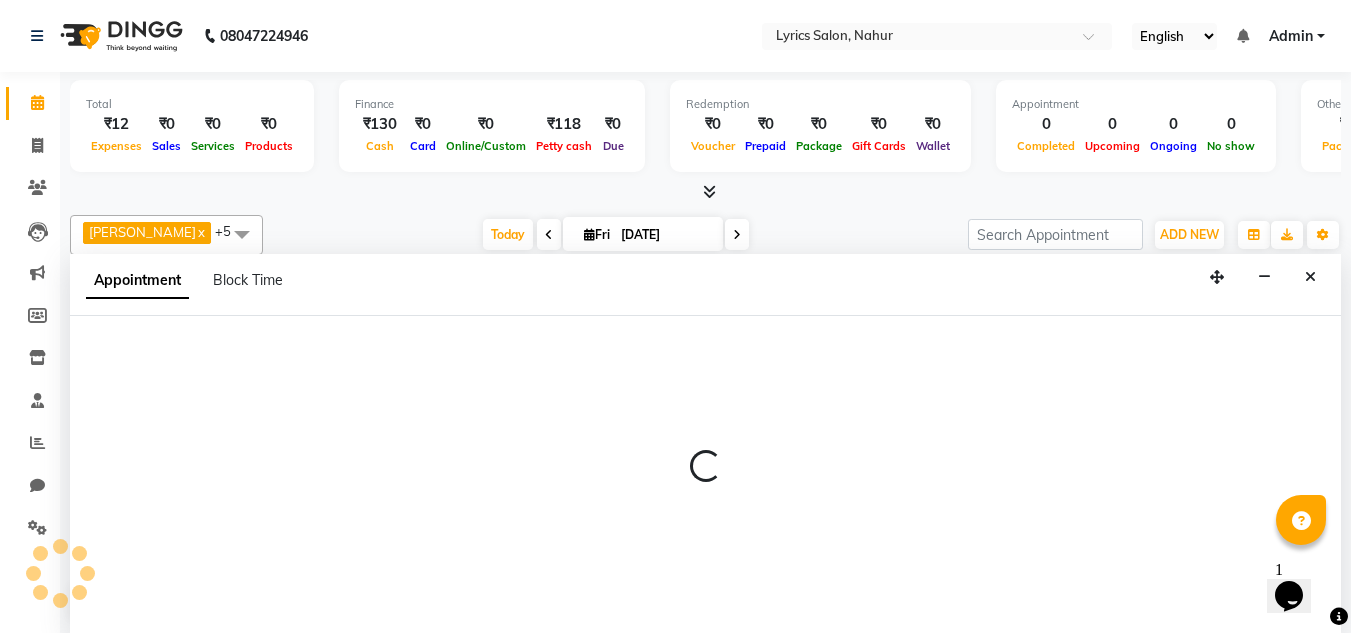 scroll, scrollTop: 1, scrollLeft: 0, axis: vertical 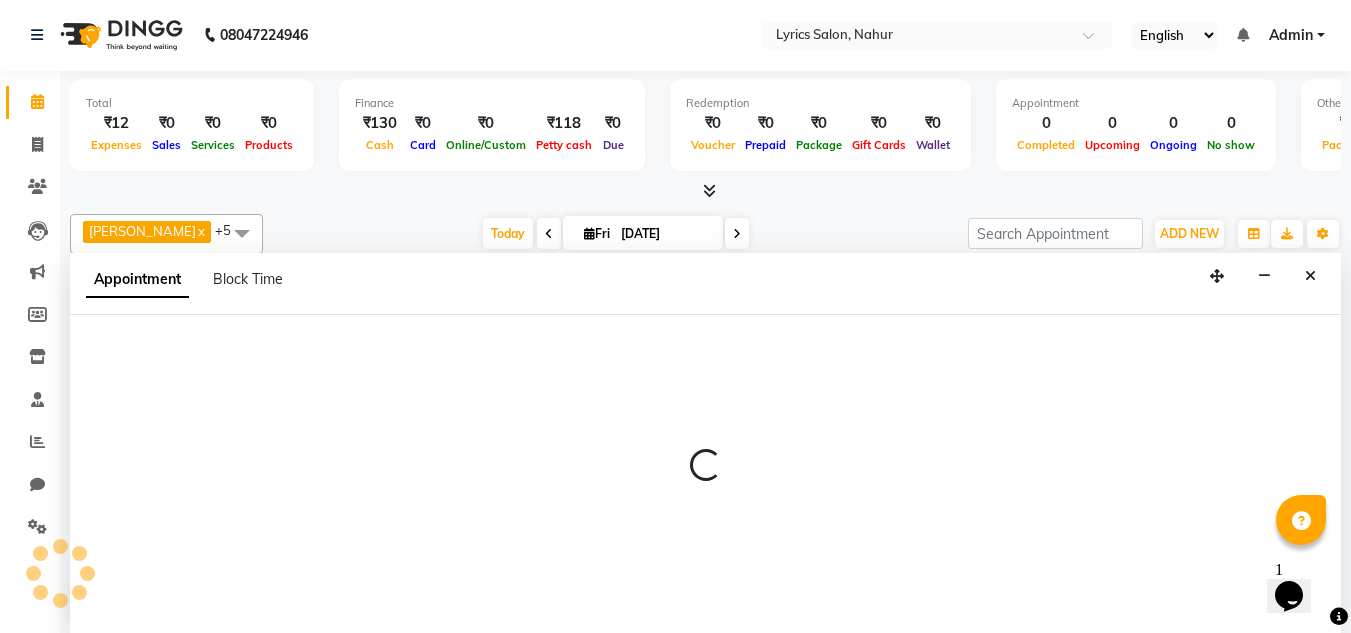 select on "tentative" 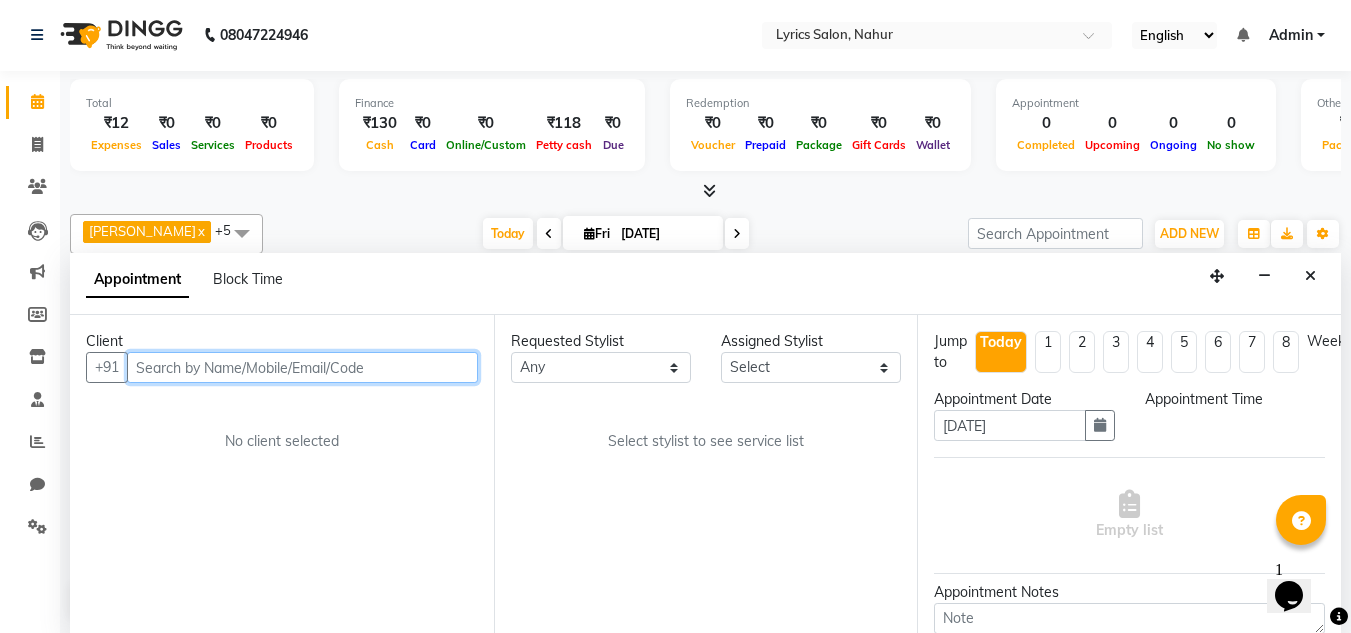 select on "540" 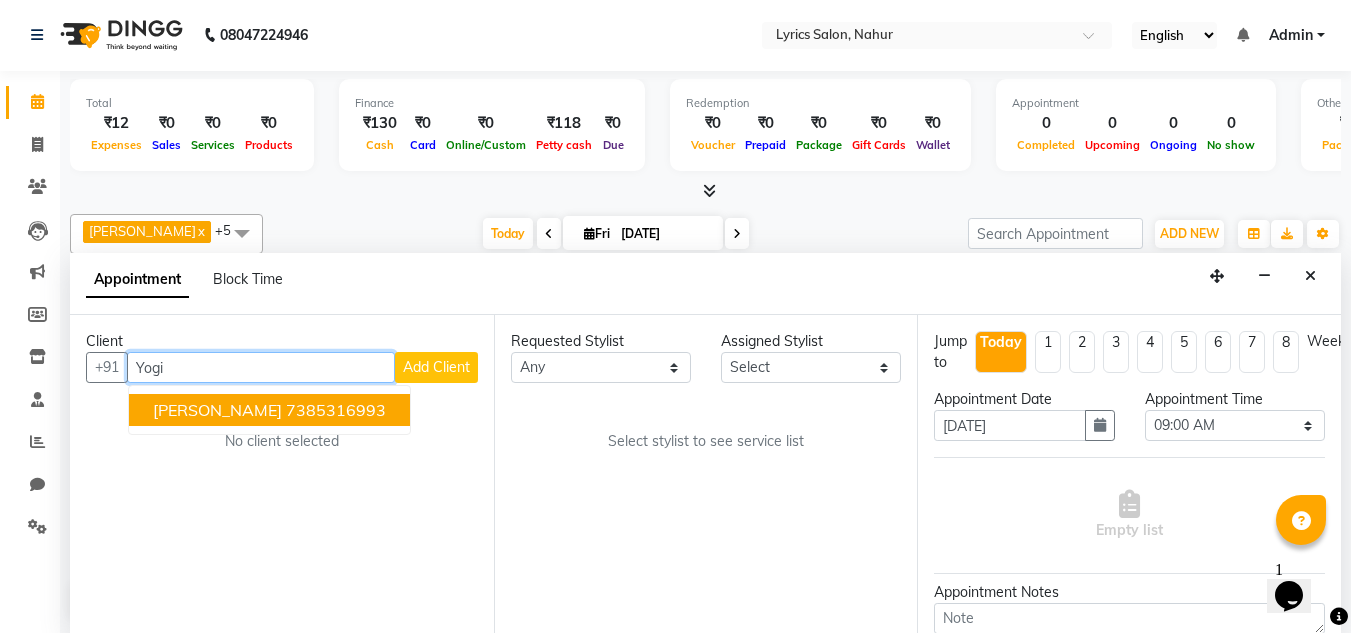 click on "7385316993" at bounding box center (336, 410) 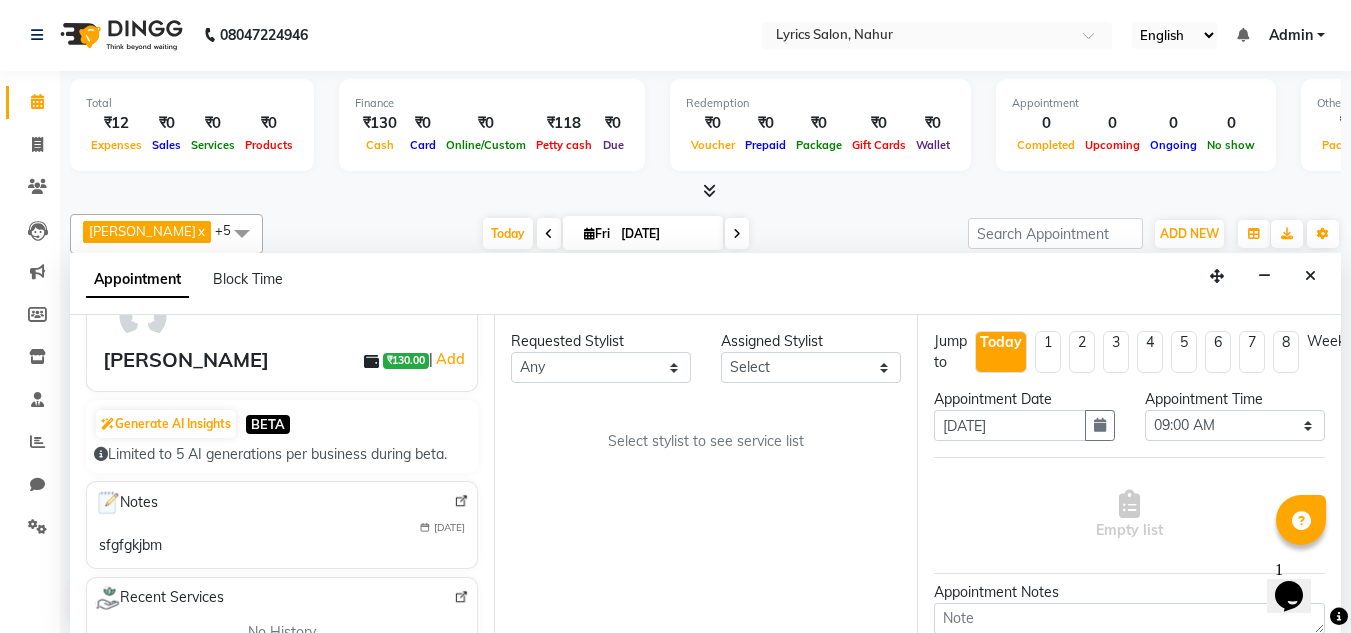 scroll, scrollTop: 123, scrollLeft: 0, axis: vertical 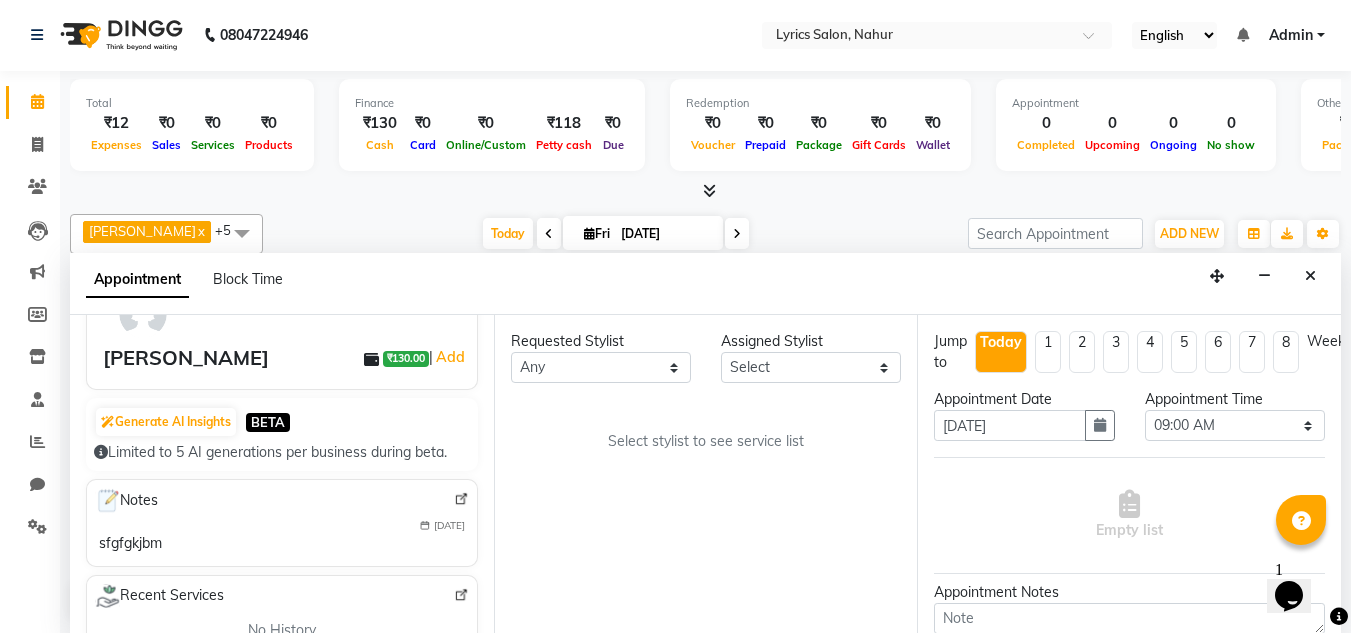 type on "7385316993" 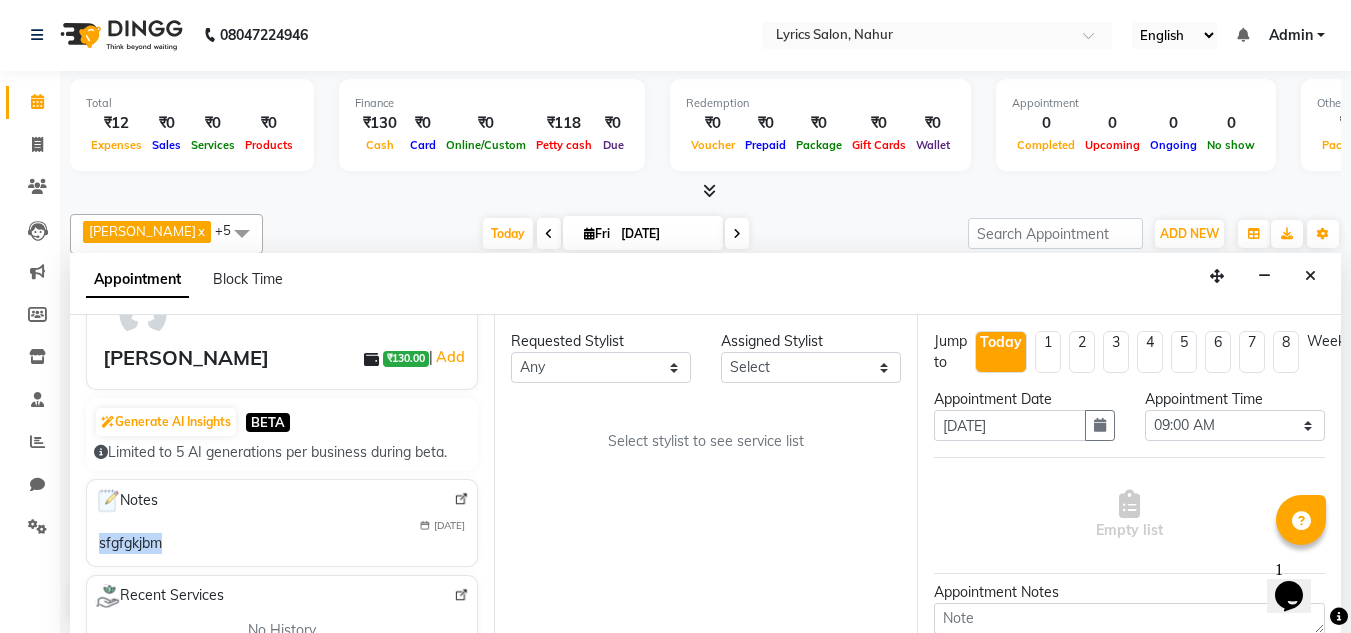 drag, startPoint x: 93, startPoint y: 542, endPoint x: 188, endPoint y: 553, distance: 95.63472 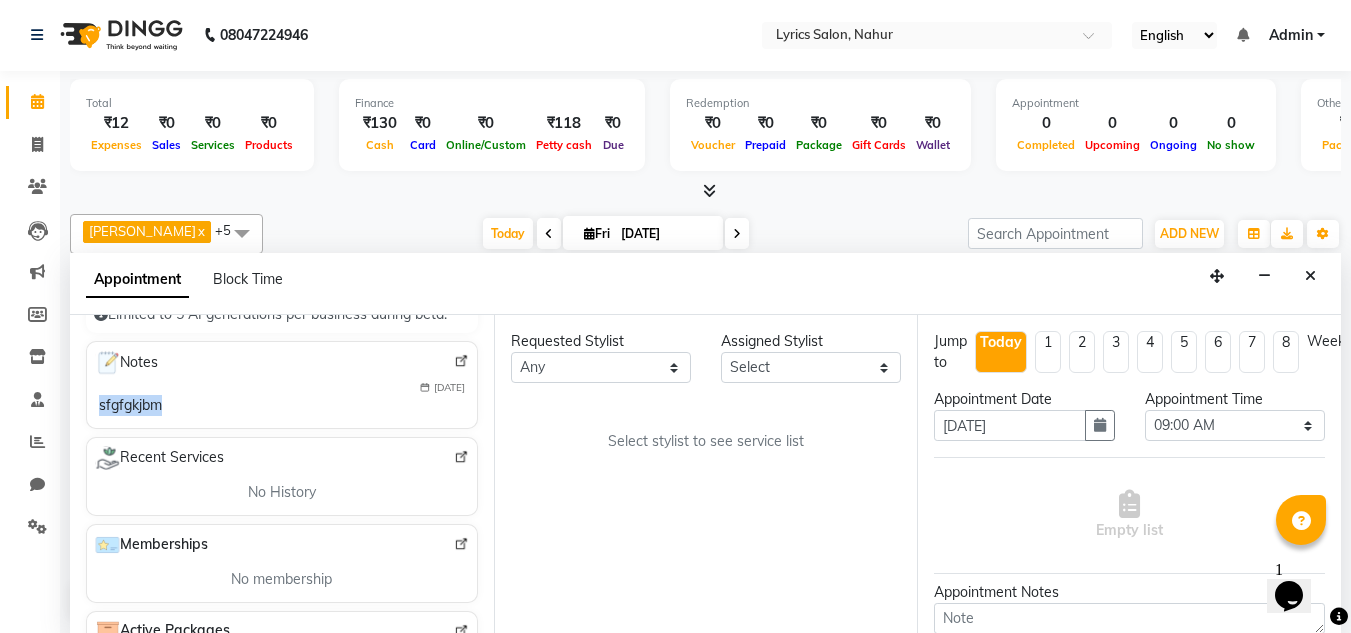 scroll, scrollTop: 262, scrollLeft: 0, axis: vertical 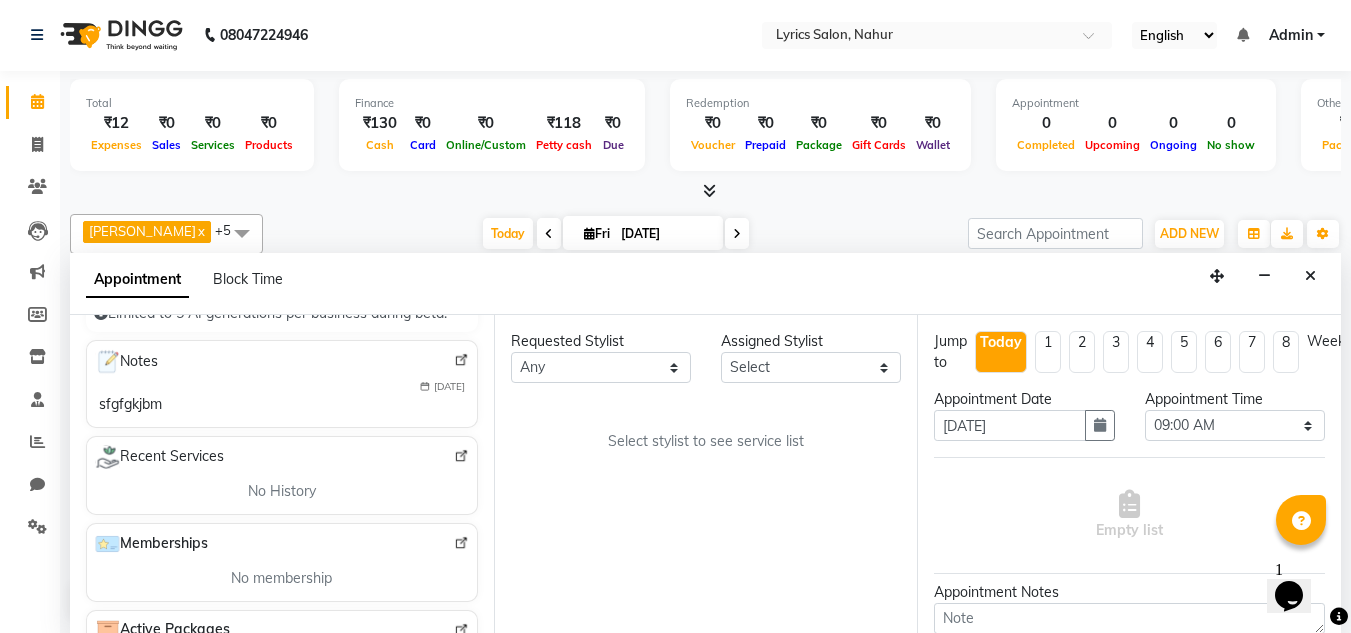 click on "No History" at bounding box center [282, 491] 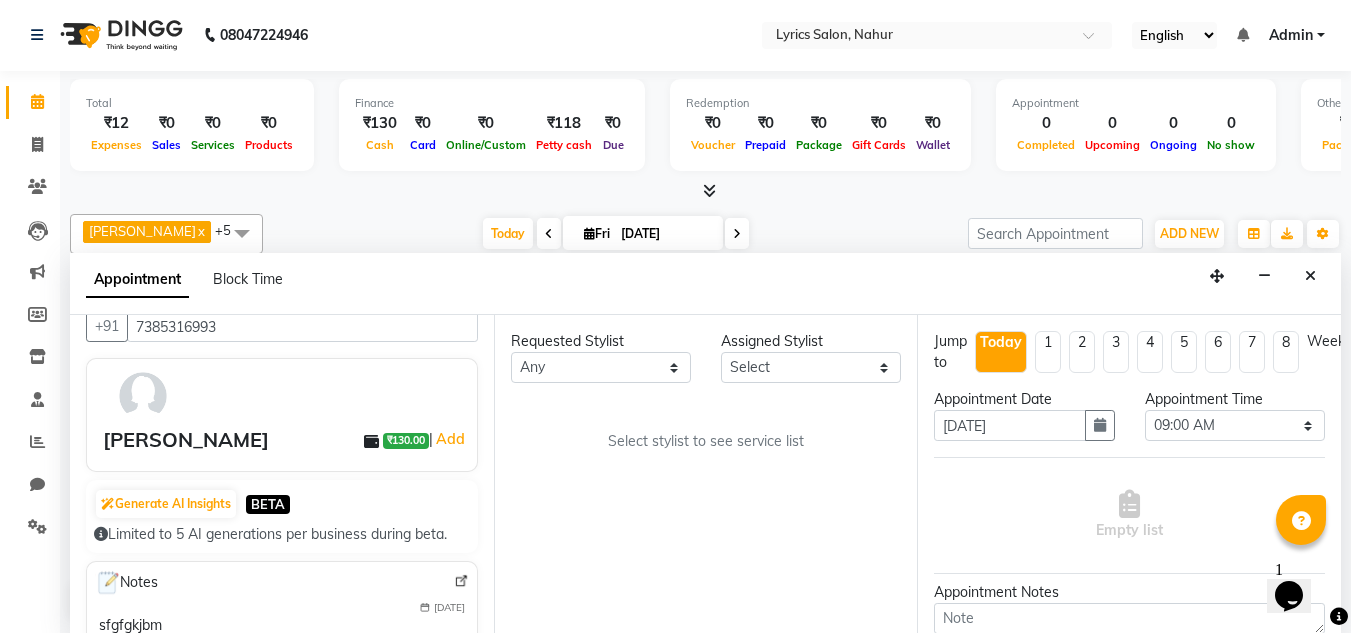 scroll, scrollTop: 0, scrollLeft: 0, axis: both 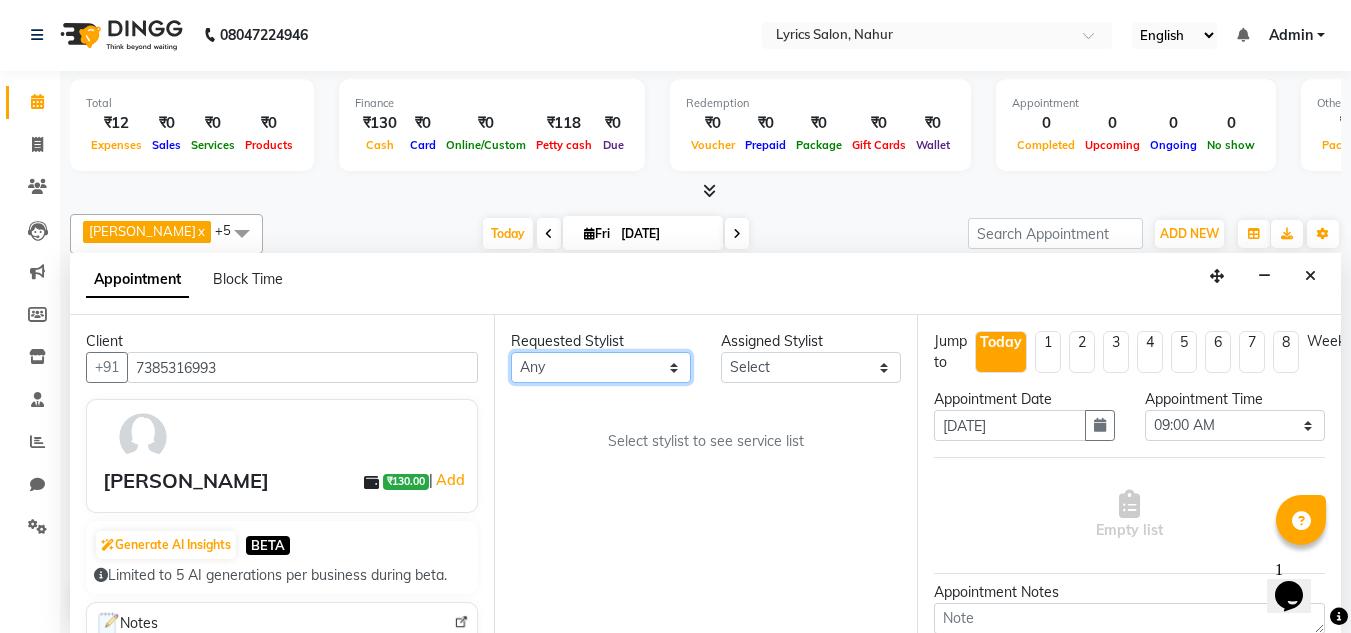 click on "Any DEEPAK KUMAR	 DIKSHA GHATKAR	 KAJAL JATHE	 KARINA GHATKAR	 KARISHMA RATHOD	 PRIYA THAKKAR	 RENUKA THAKUR	 SACHIN SHARMA	 SHWETA KANOJIYA	 YOGESH SONAWANE	 YOGITA GAUDA" at bounding box center [601, 367] 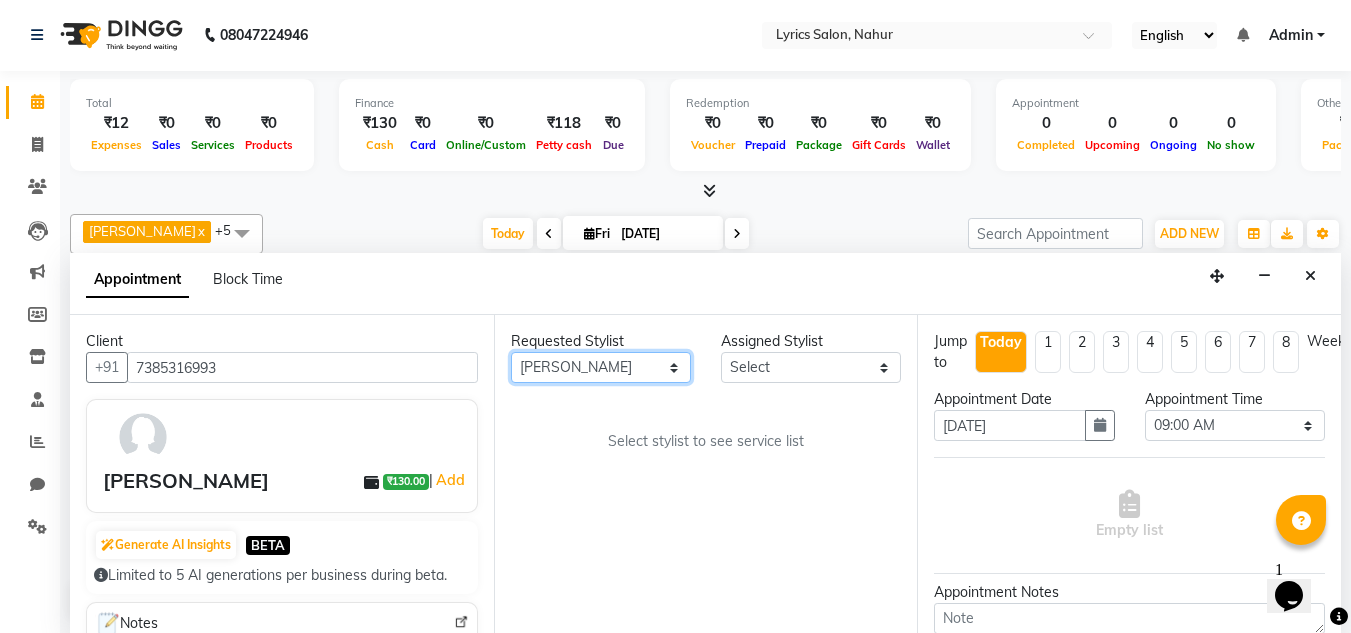 click on "Any DEEPAK KUMAR	 DIKSHA GHATKAR	 KAJAL JATHE	 KARINA GHATKAR	 KARISHMA RATHOD	 PRIYA THAKKAR	 RENUKA THAKUR	 SACHIN SHARMA	 SHWETA KANOJIYA	 YOGESH SONAWANE	 YOGITA GAUDA" at bounding box center [601, 367] 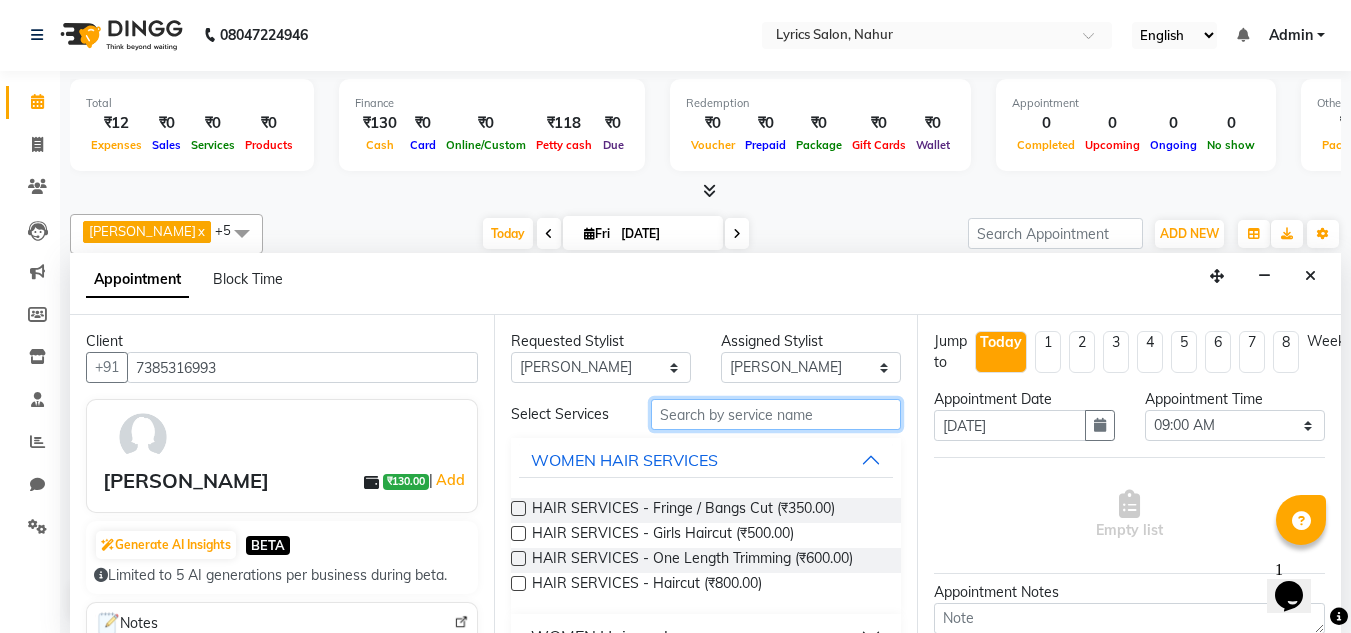 click at bounding box center (776, 414) 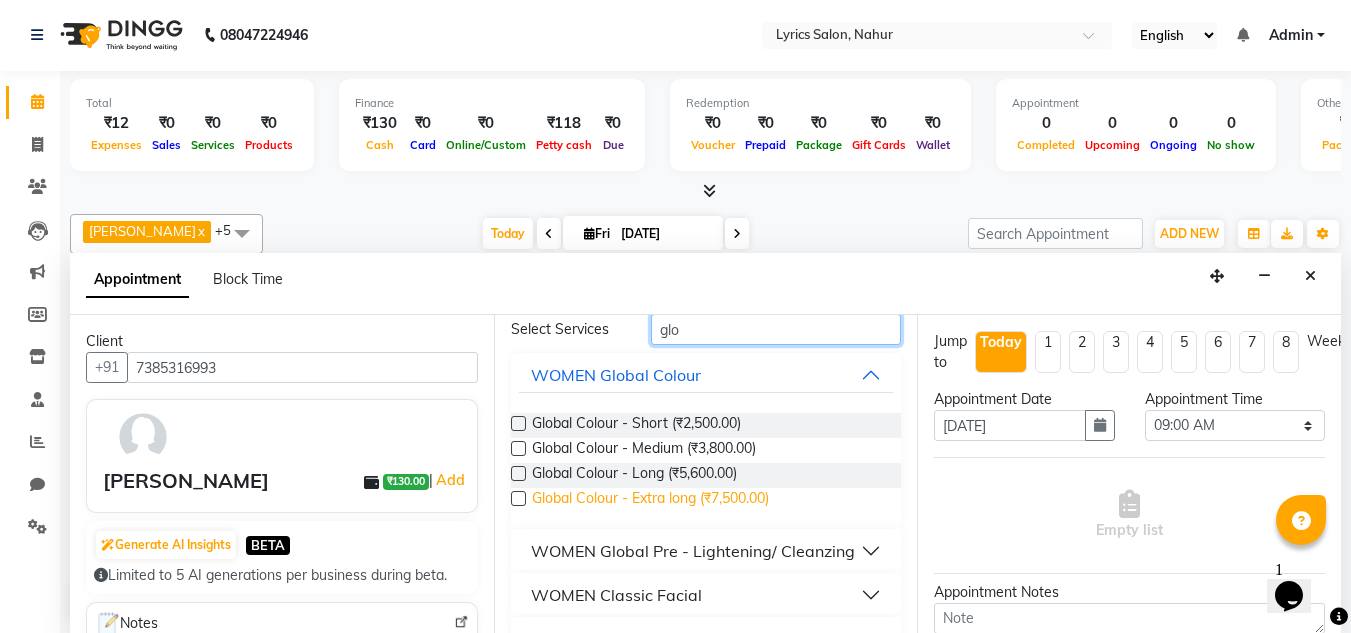 scroll, scrollTop: 25, scrollLeft: 0, axis: vertical 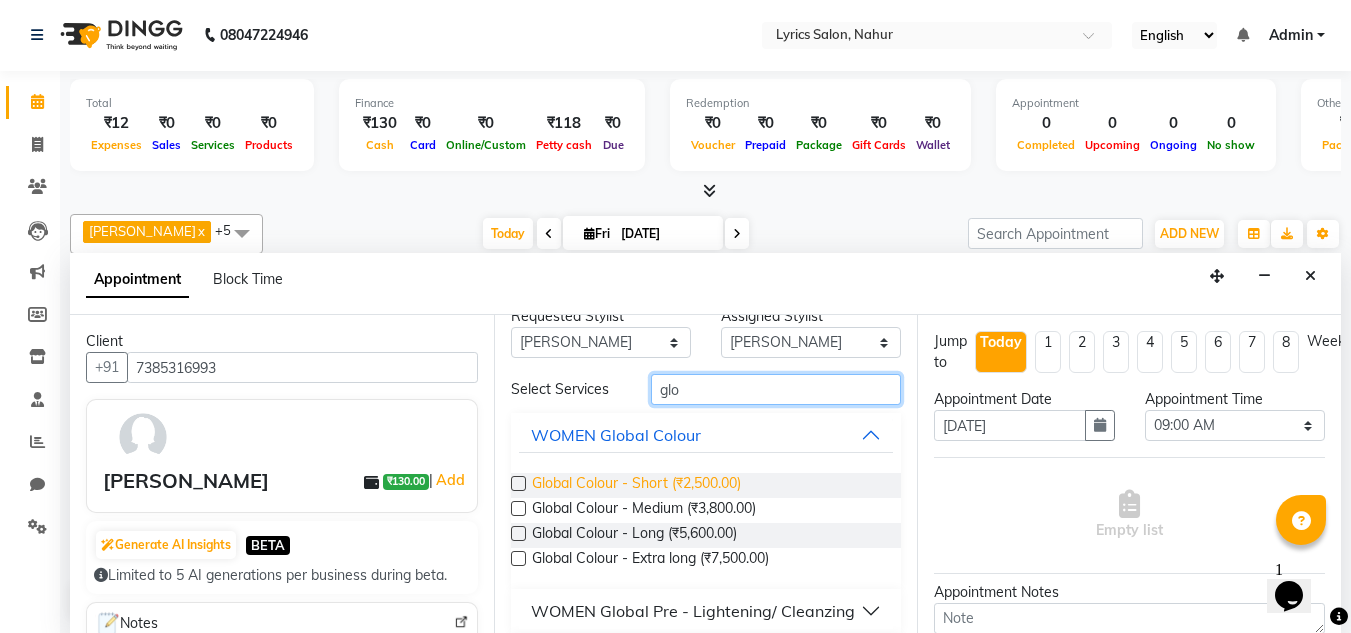 type on "glo" 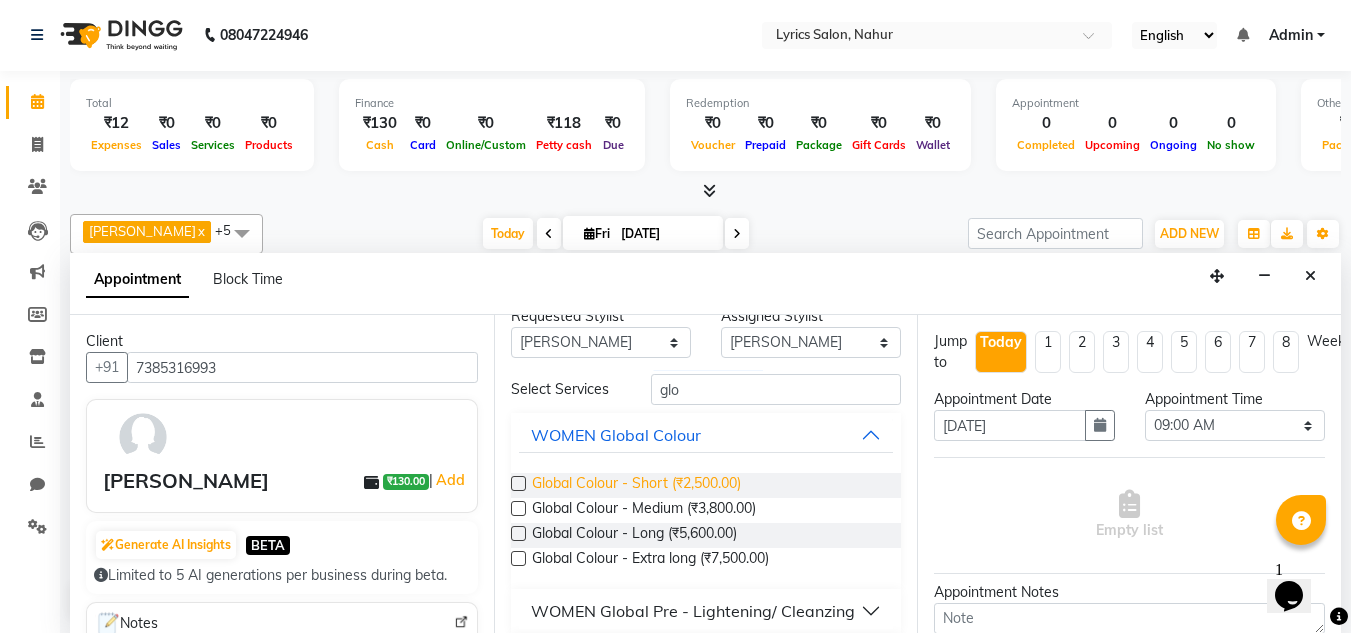 click on "Global Colour - Short (₹2,500.00)" at bounding box center (636, 485) 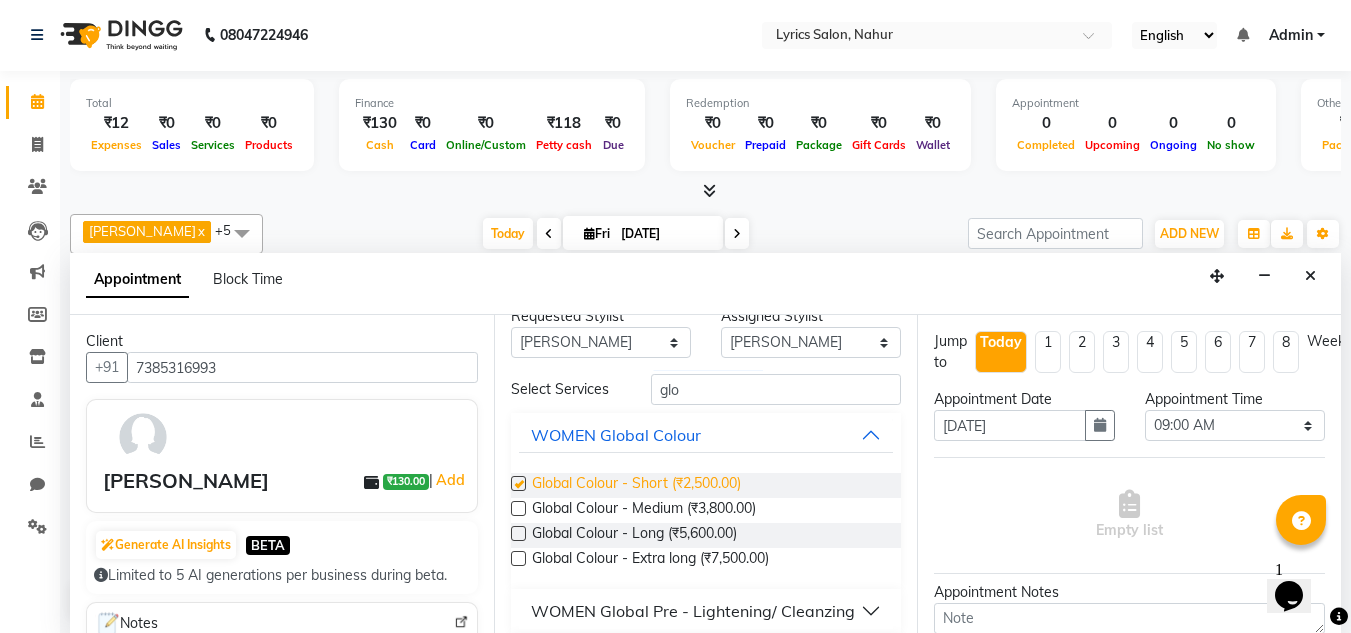 checkbox on "false" 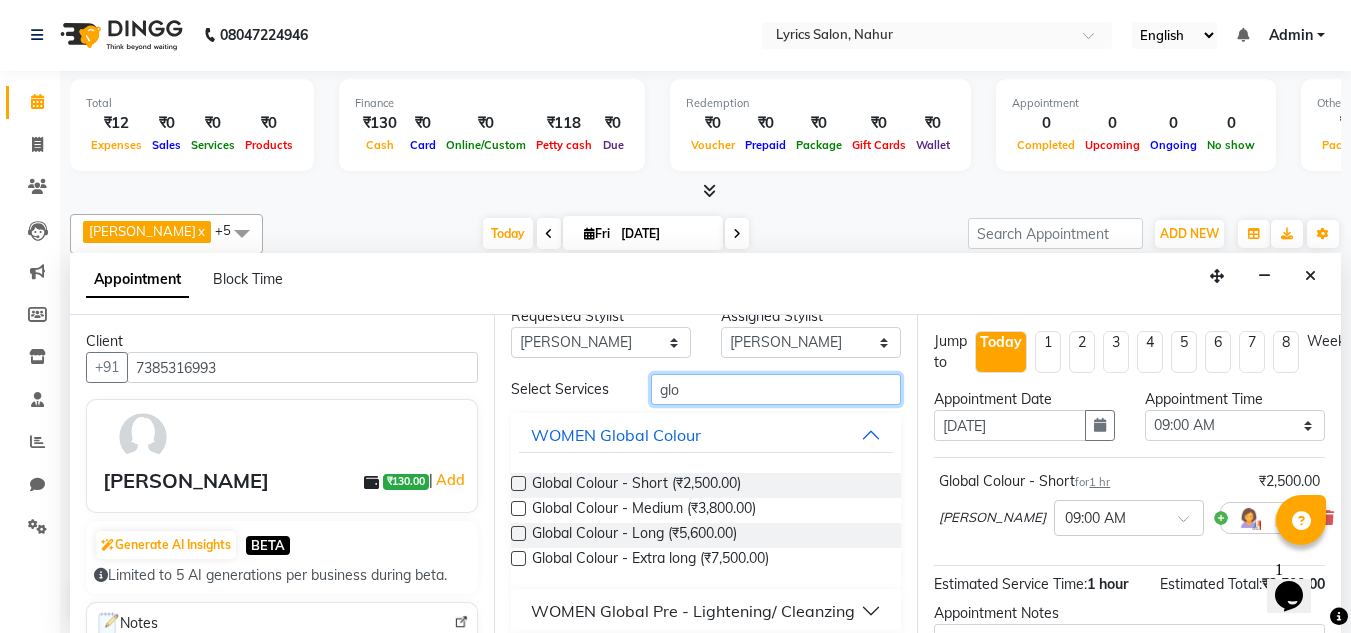 click on "glo" at bounding box center (776, 389) 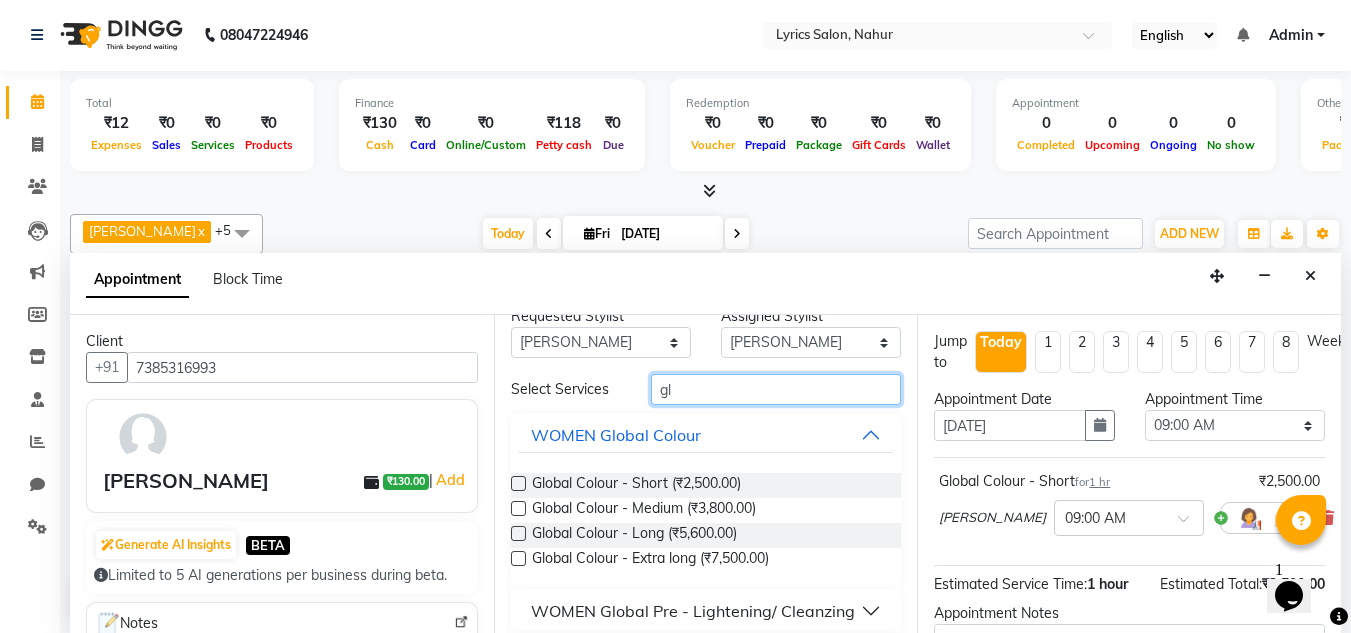 type on "g" 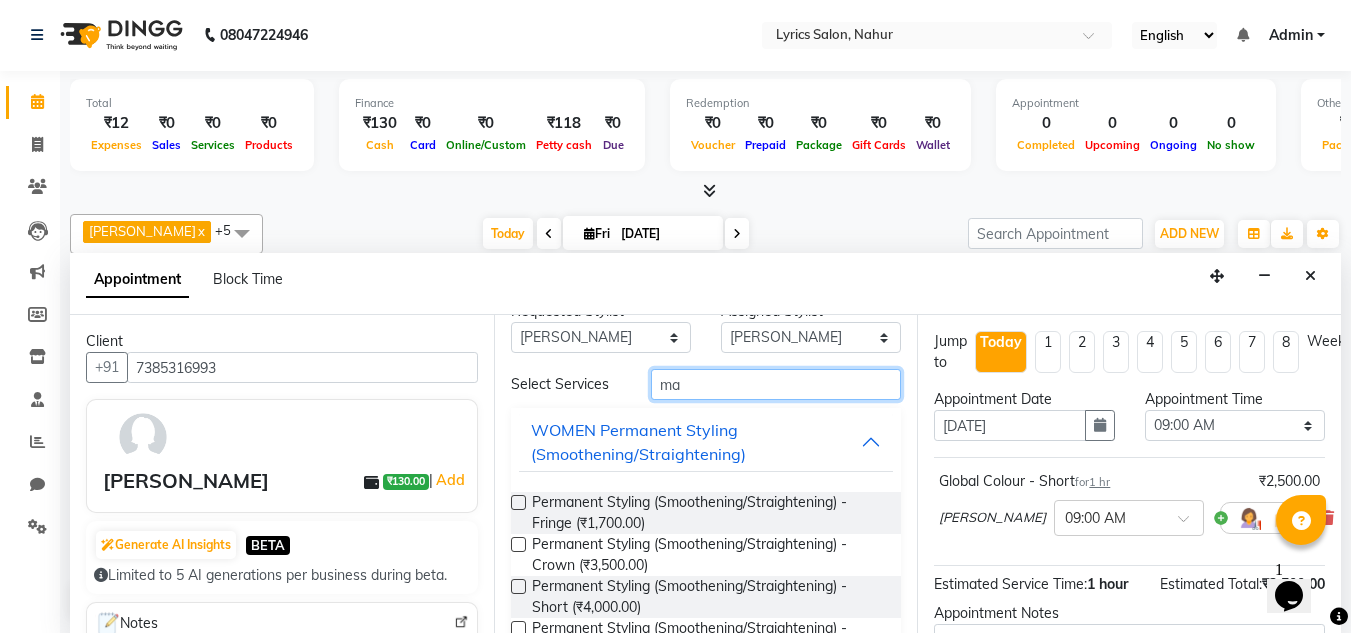 scroll, scrollTop: 0, scrollLeft: 0, axis: both 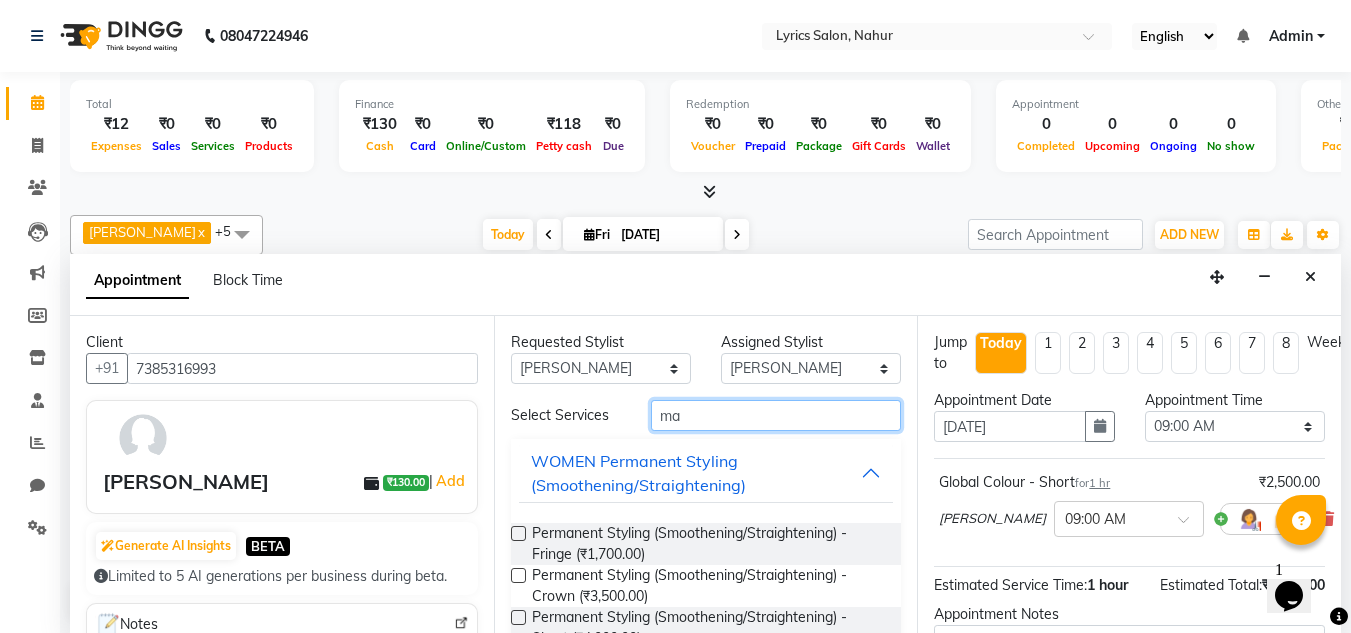 type on "m" 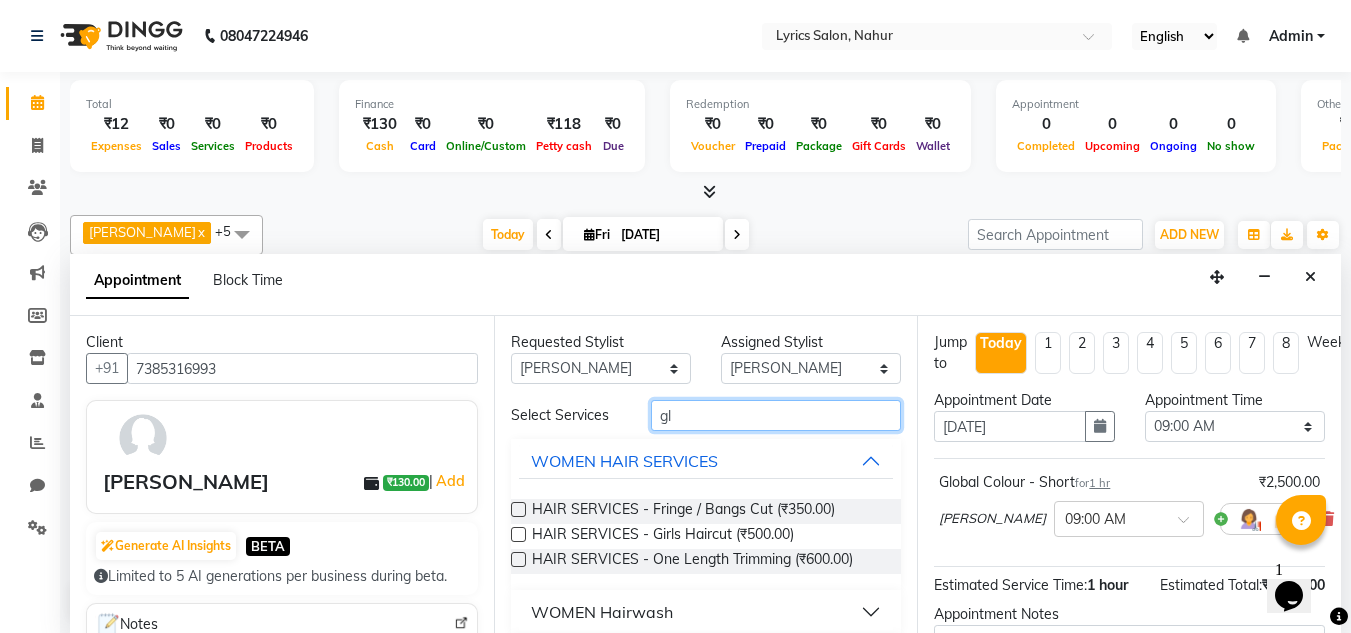 type on "glo" 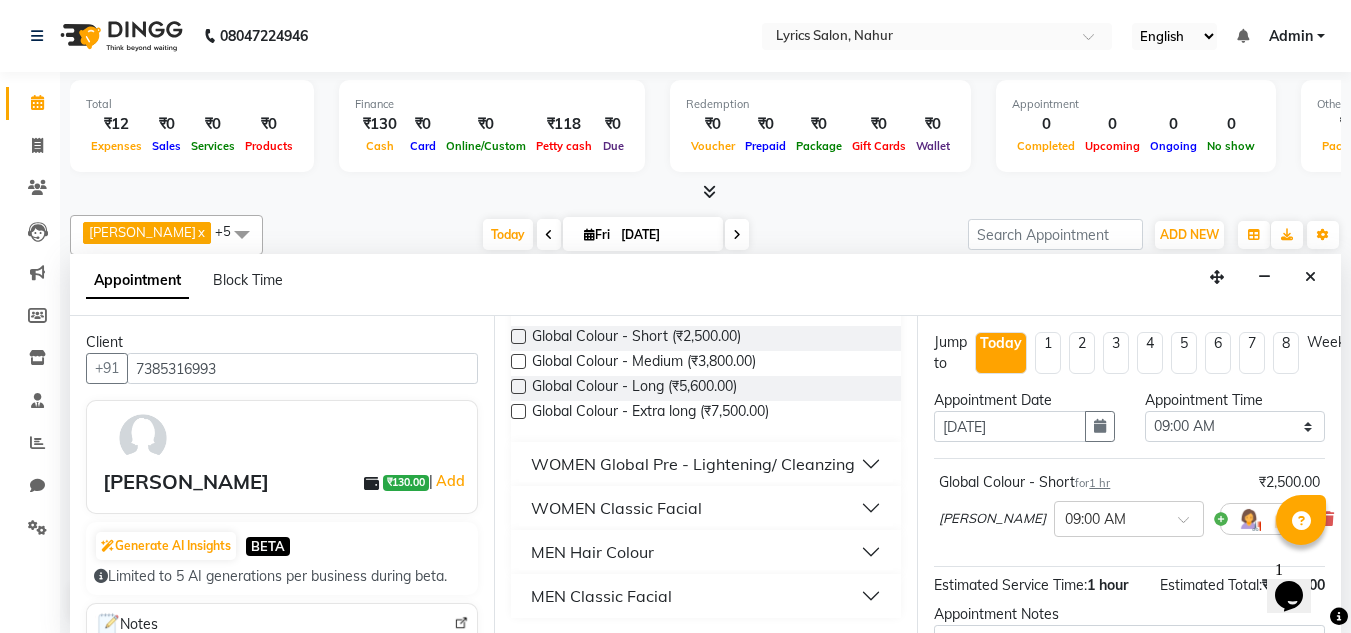 scroll, scrollTop: 197, scrollLeft: 0, axis: vertical 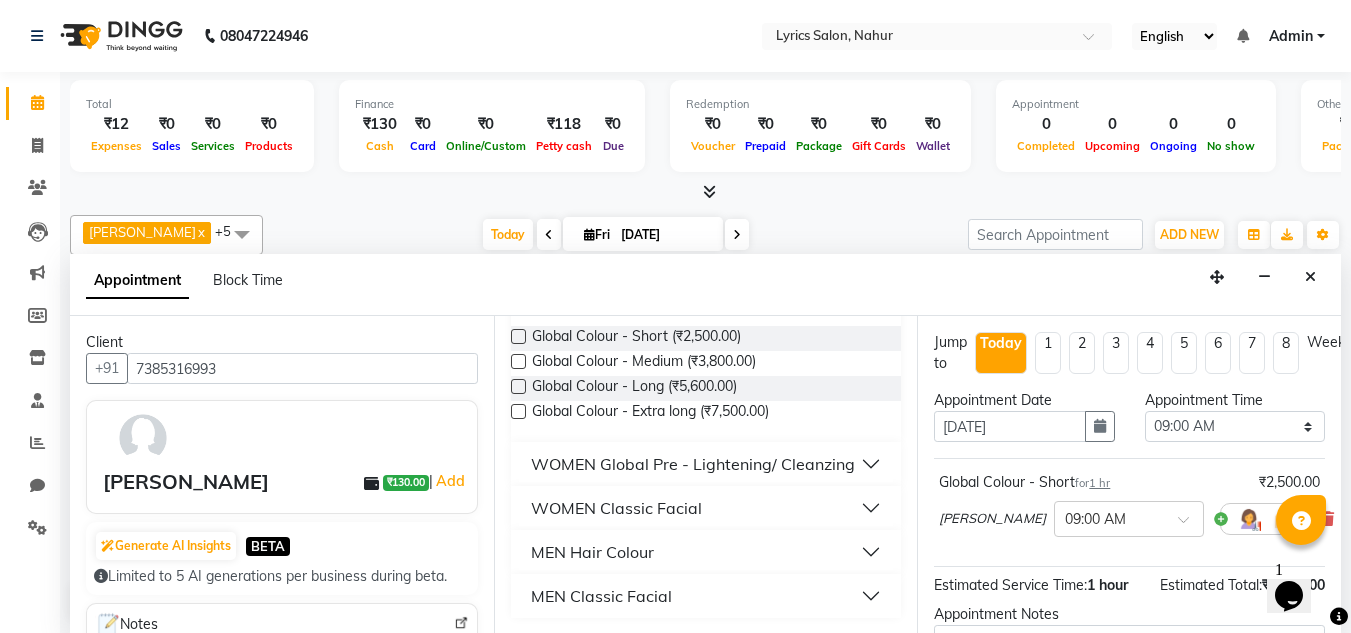 click on "MEN Hair Colour" at bounding box center [706, 552] 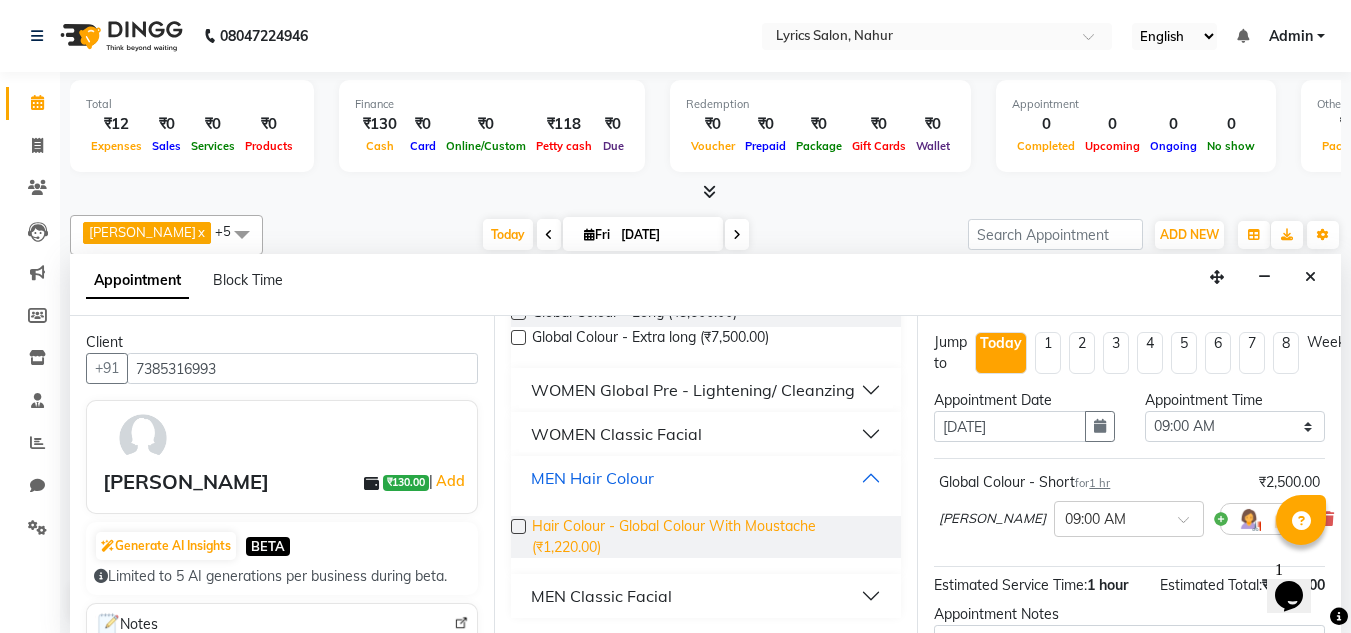 scroll, scrollTop: 0, scrollLeft: 0, axis: both 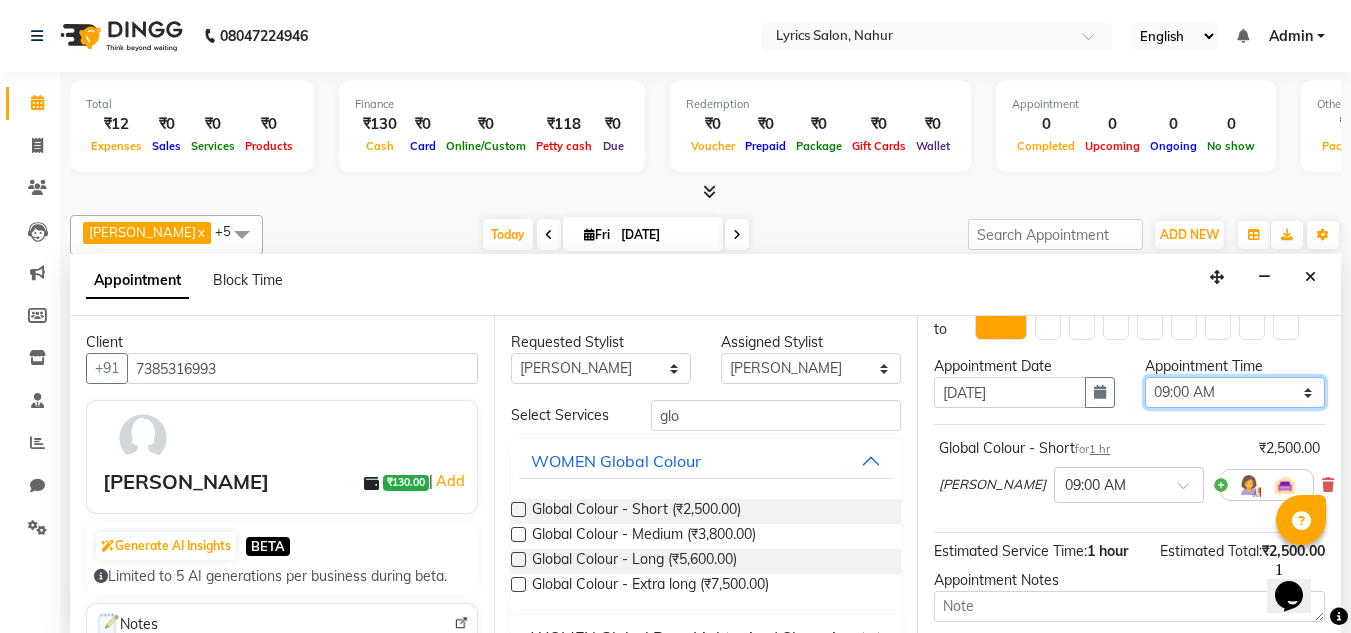 click on "Select 09:00 AM 09:15 AM 09:30 AM 09:45 AM 10:00 AM 10:15 AM 10:30 AM 10:45 AM 11:00 AM 11:15 AM 11:30 AM 11:45 AM 12:00 PM 12:15 PM 12:30 PM 12:45 PM 01:00 PM 01:15 PM 01:30 PM 01:45 PM 02:00 PM 02:15 PM 02:30 PM 02:45 PM 03:00 PM 03:15 PM 03:30 PM 03:45 PM 04:00 PM 04:15 PM 04:30 PM 04:45 PM 05:00 PM 05:15 PM 05:30 PM 05:45 PM 06:00 PM 06:15 PM 06:30 PM 06:45 PM 07:00 PM 07:15 PM 07:30 PM 07:45 PM 08:00 PM 08:15 PM 08:30 PM 08:45 PM 09:00 PM 09:15 PM 09:30 PM 09:45 PM 10:00 PM" at bounding box center [1235, 392] 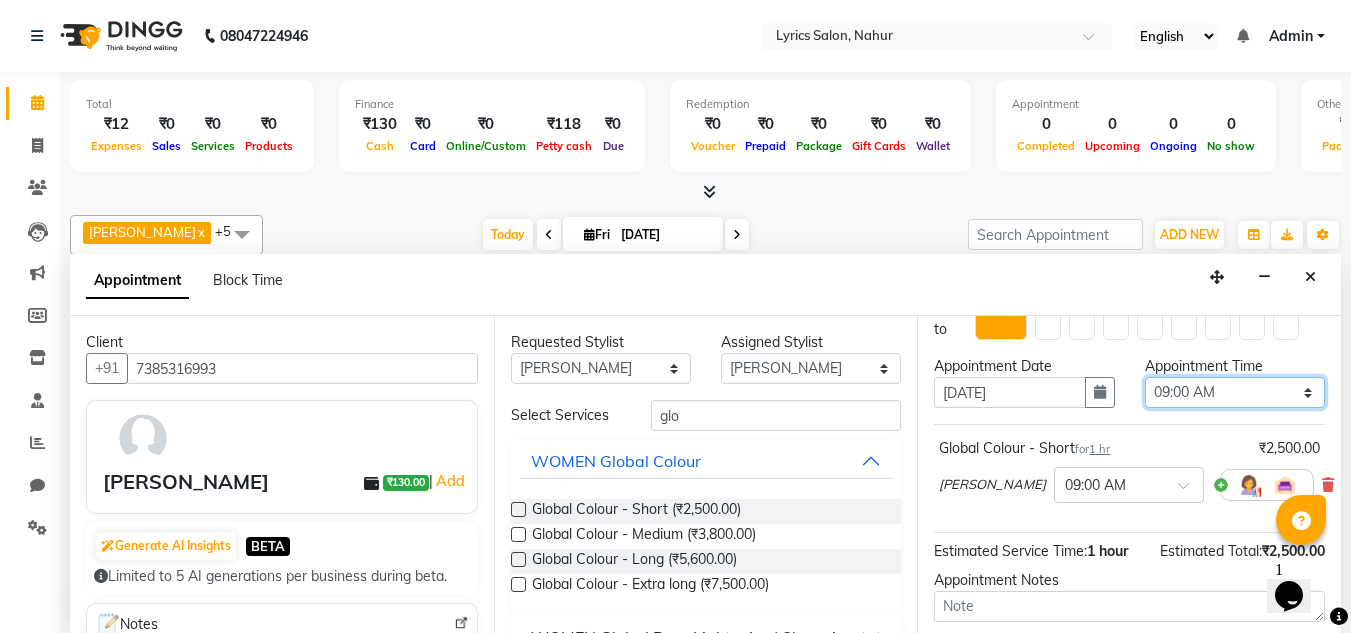 select on "1020" 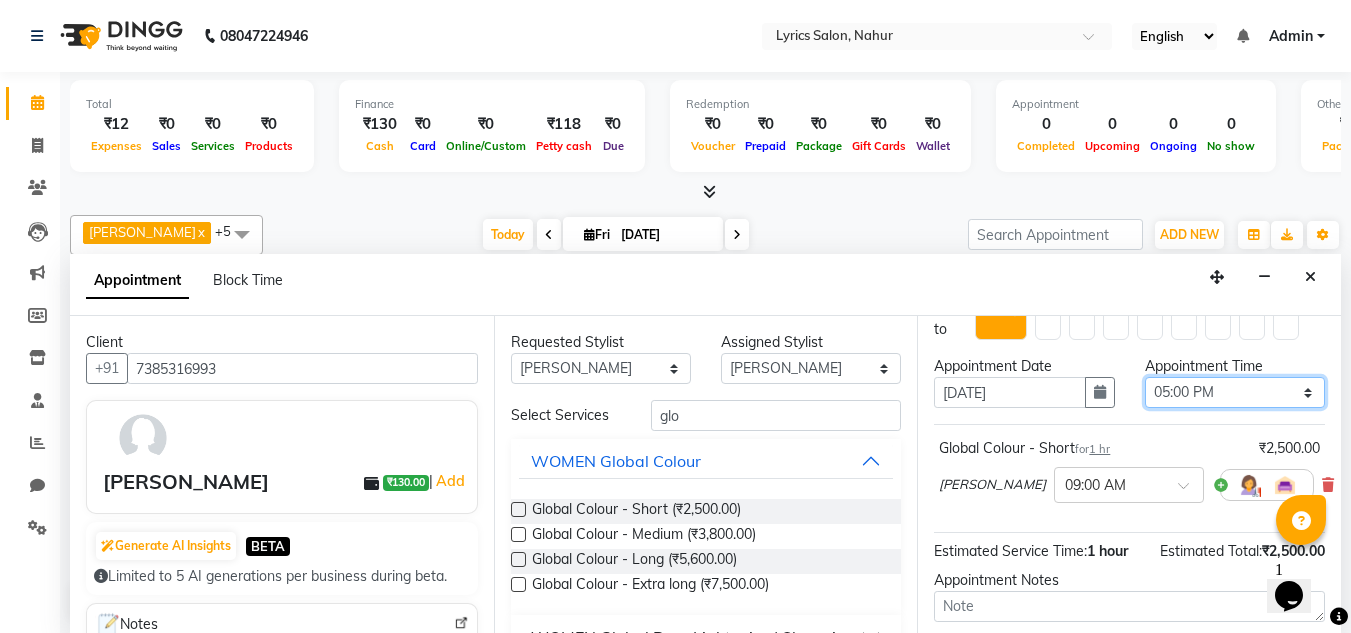 click on "Select 09:00 AM 09:15 AM 09:30 AM 09:45 AM 10:00 AM 10:15 AM 10:30 AM 10:45 AM 11:00 AM 11:15 AM 11:30 AM 11:45 AM 12:00 PM 12:15 PM 12:30 PM 12:45 PM 01:00 PM 01:15 PM 01:30 PM 01:45 PM 02:00 PM 02:15 PM 02:30 PM 02:45 PM 03:00 PM 03:15 PM 03:30 PM 03:45 PM 04:00 PM 04:15 PM 04:30 PM 04:45 PM 05:00 PM 05:15 PM 05:30 PM 05:45 PM 06:00 PM 06:15 PM 06:30 PM 06:45 PM 07:00 PM 07:15 PM 07:30 PM 07:45 PM 08:00 PM 08:15 PM 08:30 PM 08:45 PM 09:00 PM 09:15 PM 09:30 PM 09:45 PM 10:00 PM" at bounding box center [1235, 392] 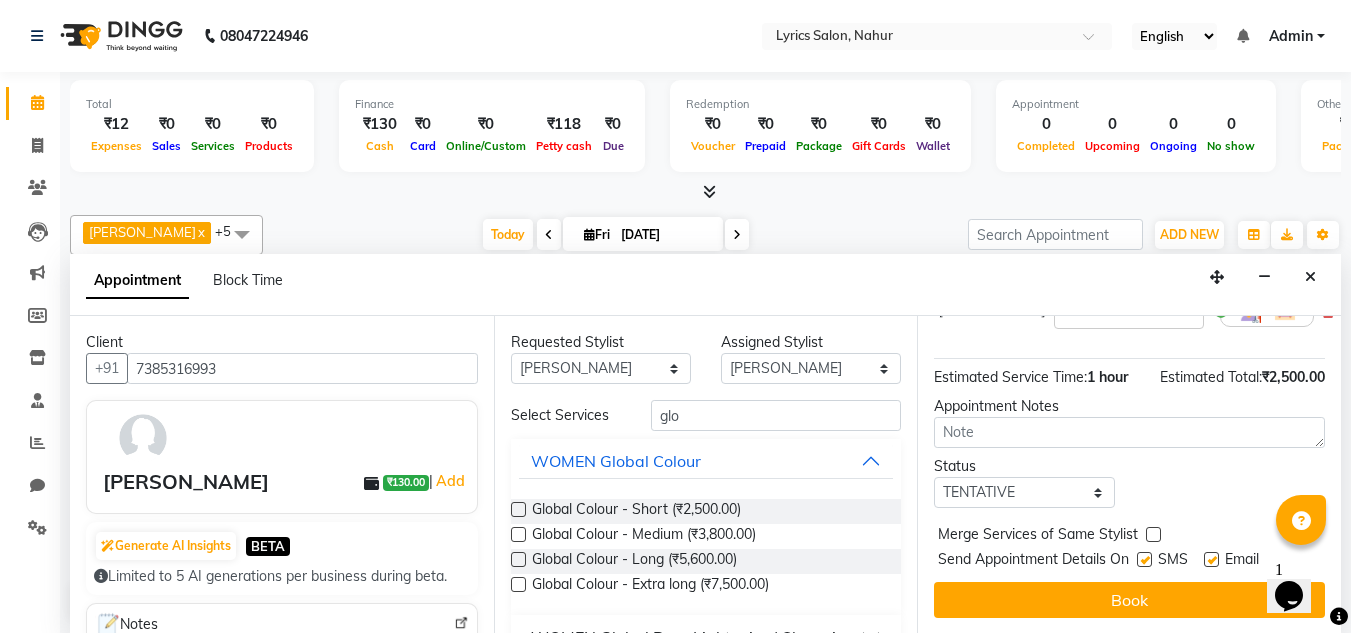 scroll, scrollTop: 222, scrollLeft: 0, axis: vertical 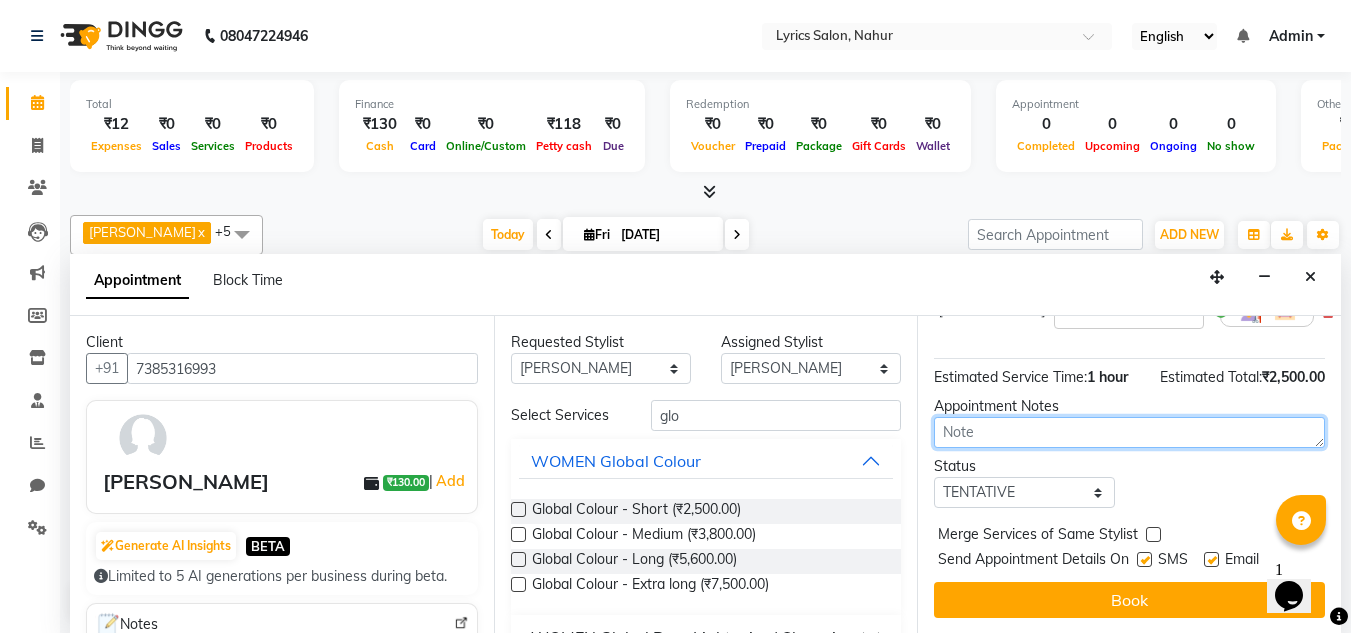 click at bounding box center (1129, 432) 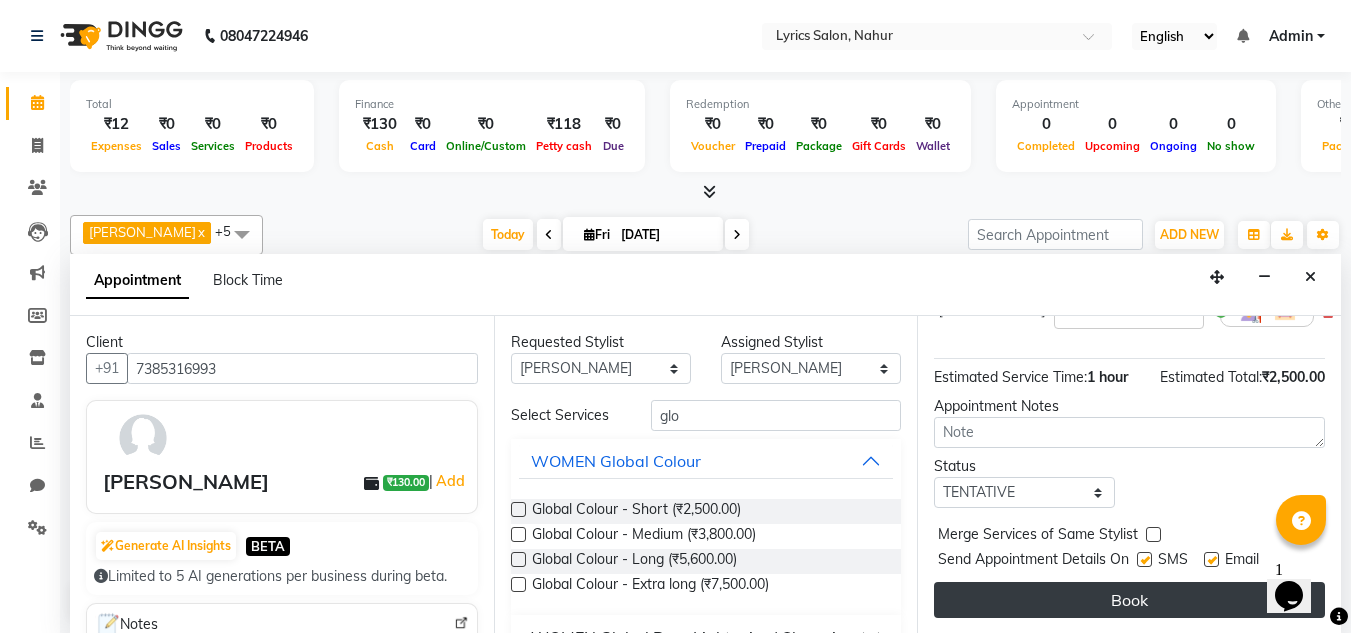 click on "Book" at bounding box center [1129, 600] 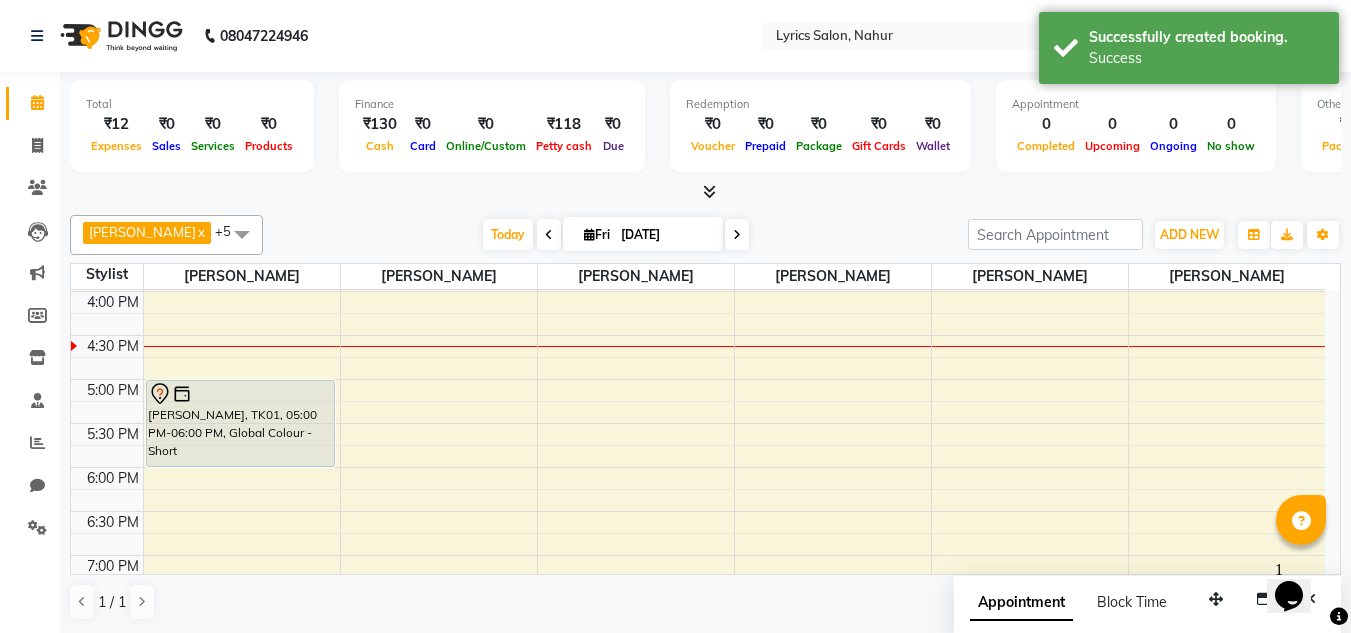 scroll, scrollTop: 701, scrollLeft: 0, axis: vertical 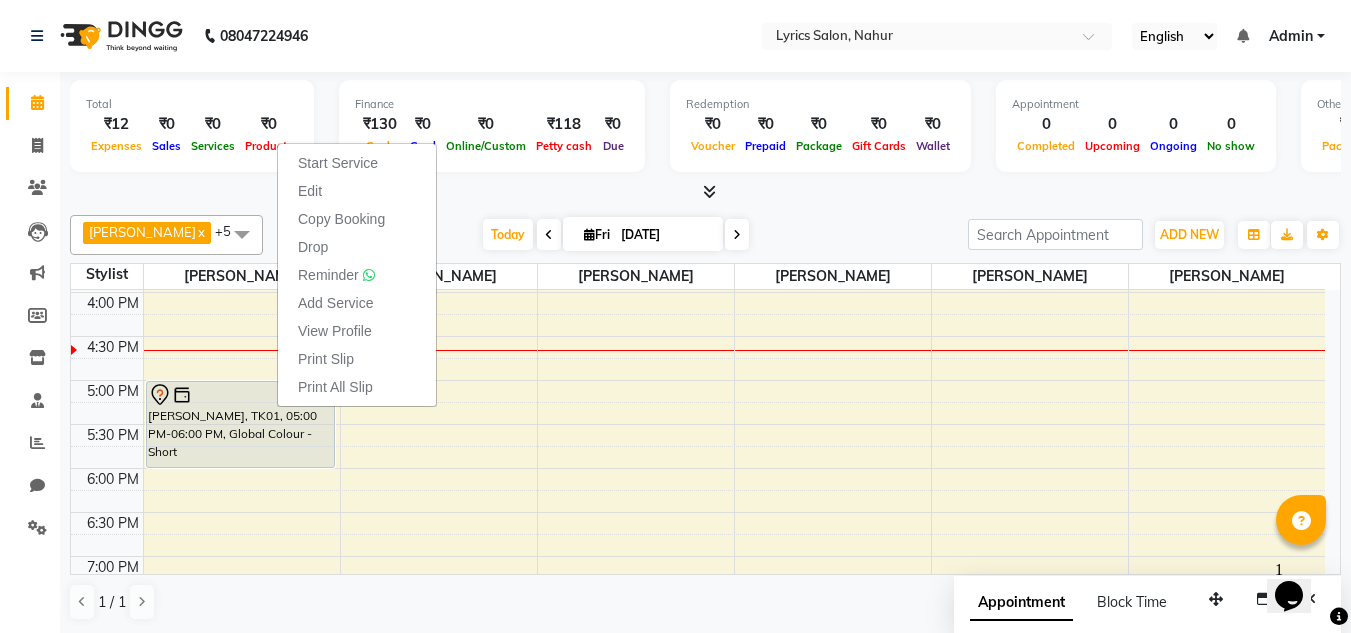 click at bounding box center [705, 192] 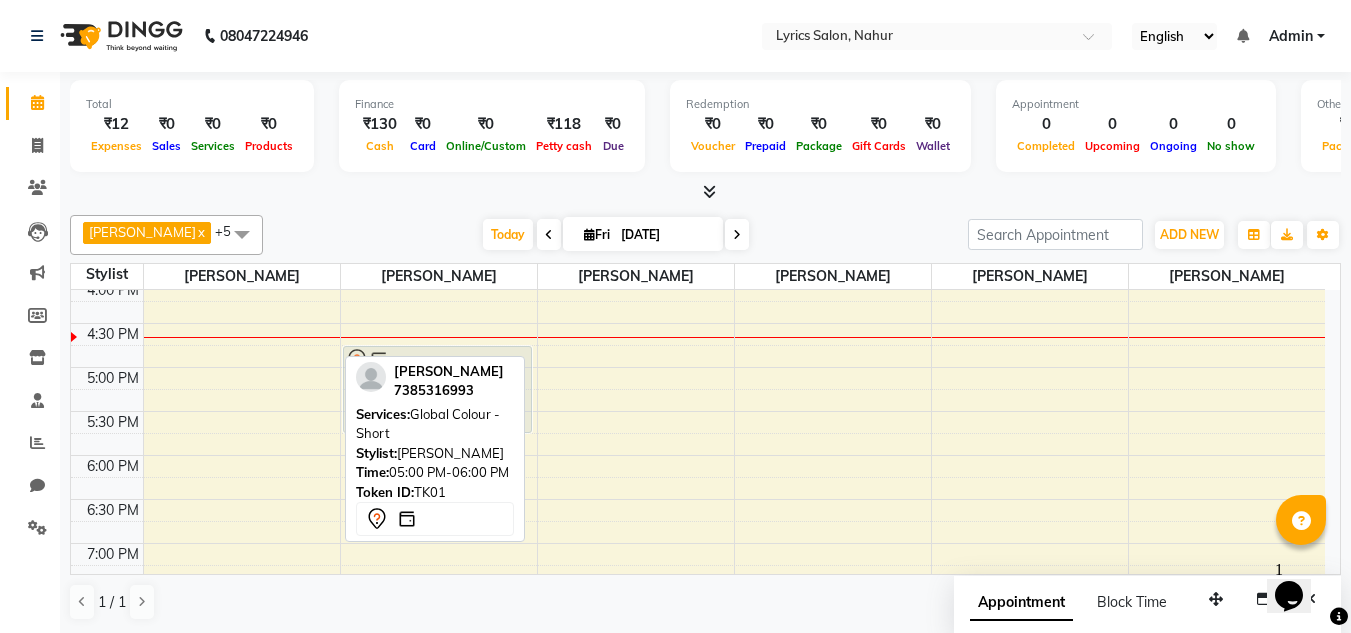 scroll, scrollTop: 704, scrollLeft: 0, axis: vertical 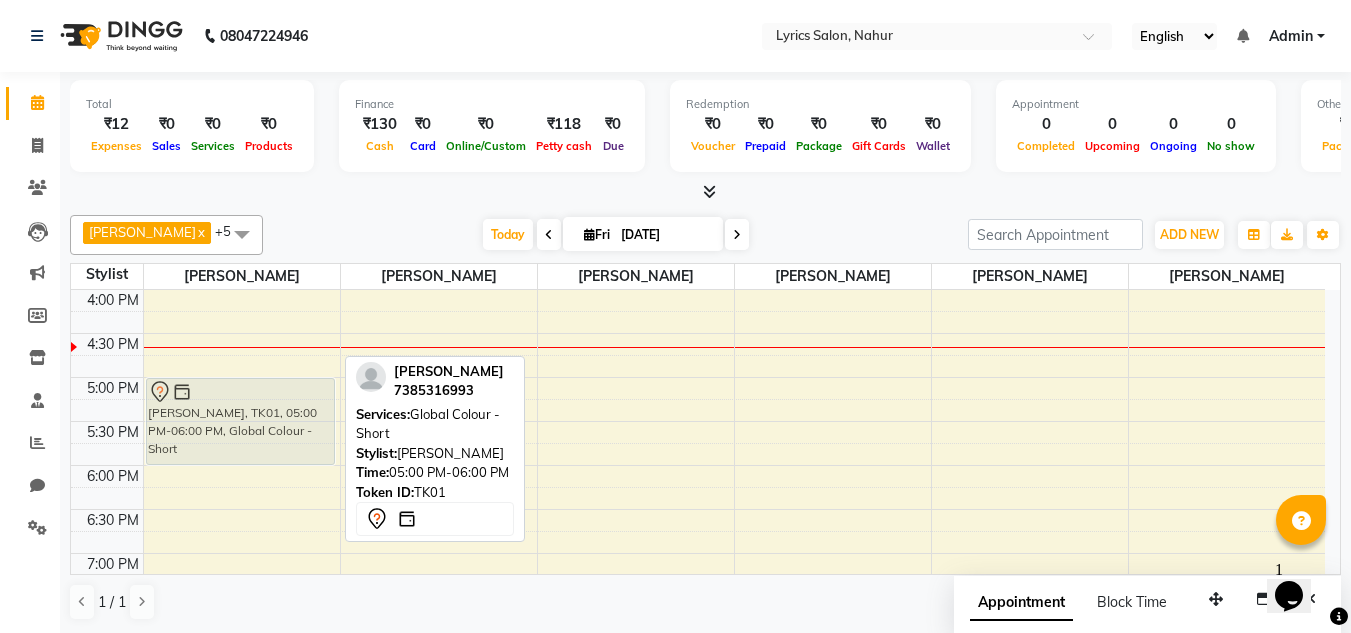 click on "yogita, TK01, 05:00 PM-06:00 PM, Global Colour - Short             yogita, TK01, 05:00 PM-06:00 PM, Global Colour - Short" at bounding box center [242, 245] 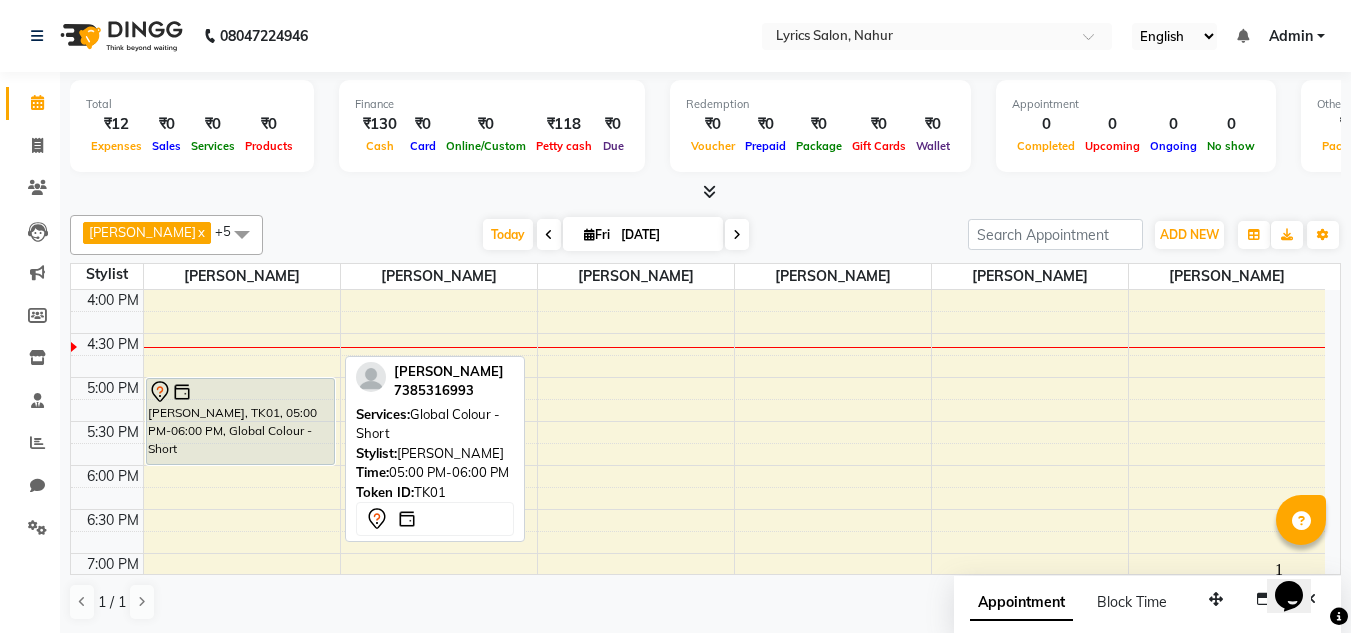 click on "yogita, TK01, 05:00 PM-06:00 PM, Global Colour - Short" at bounding box center (240, 421) 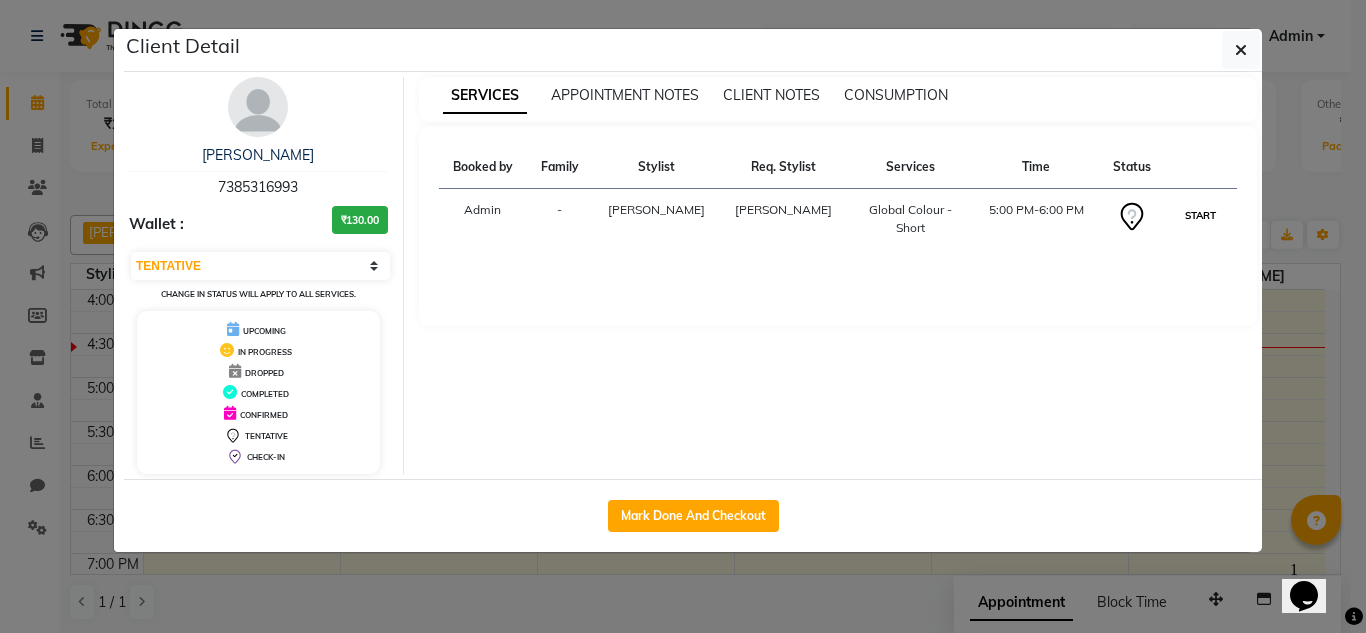 click on "START" at bounding box center [1200, 215] 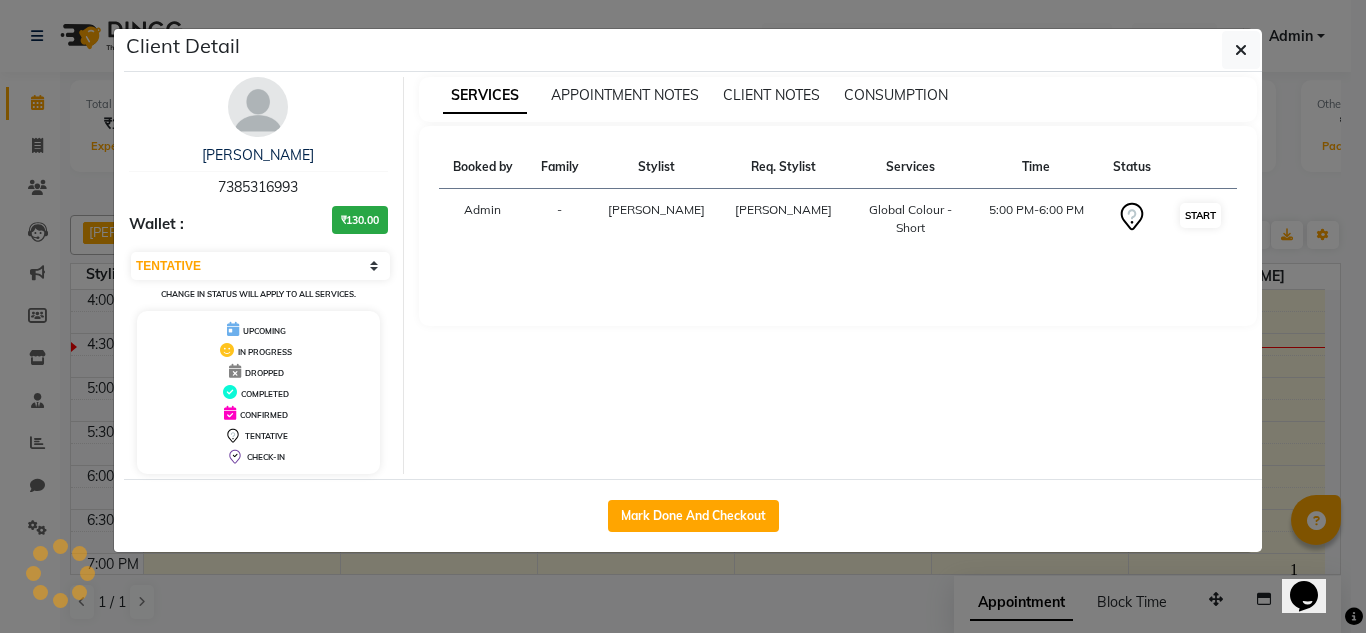select on "1" 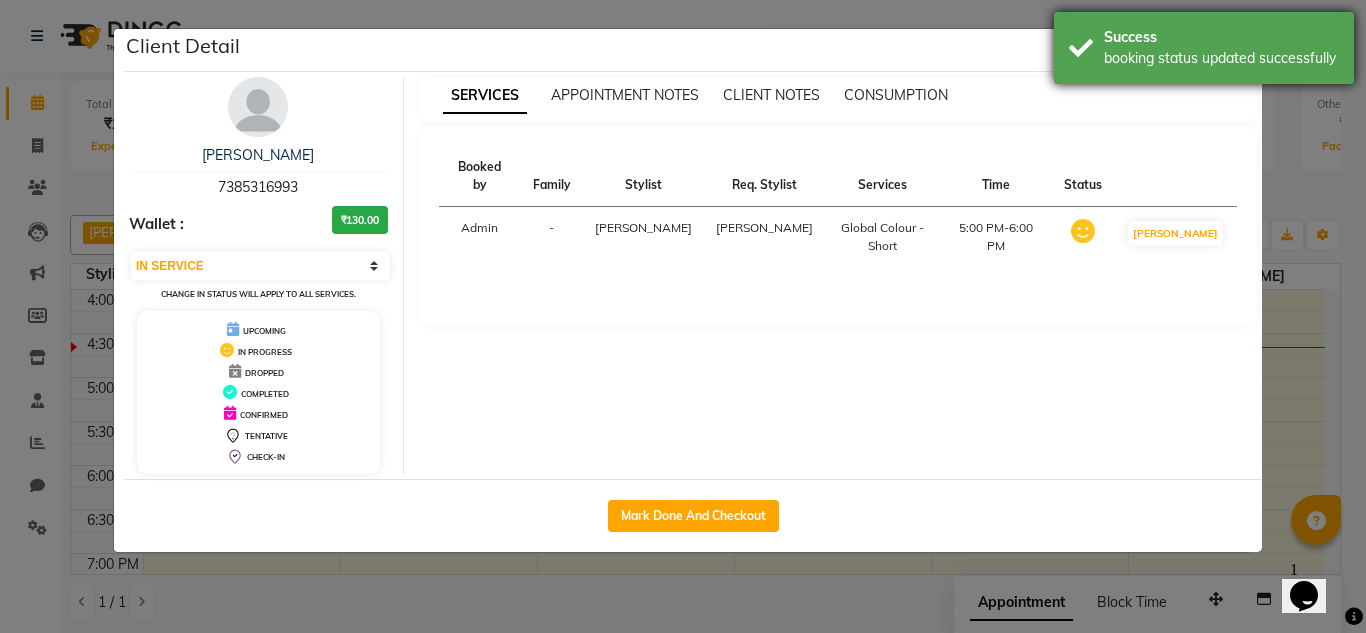 click on "Success   booking status updated successfully" at bounding box center [1204, 48] 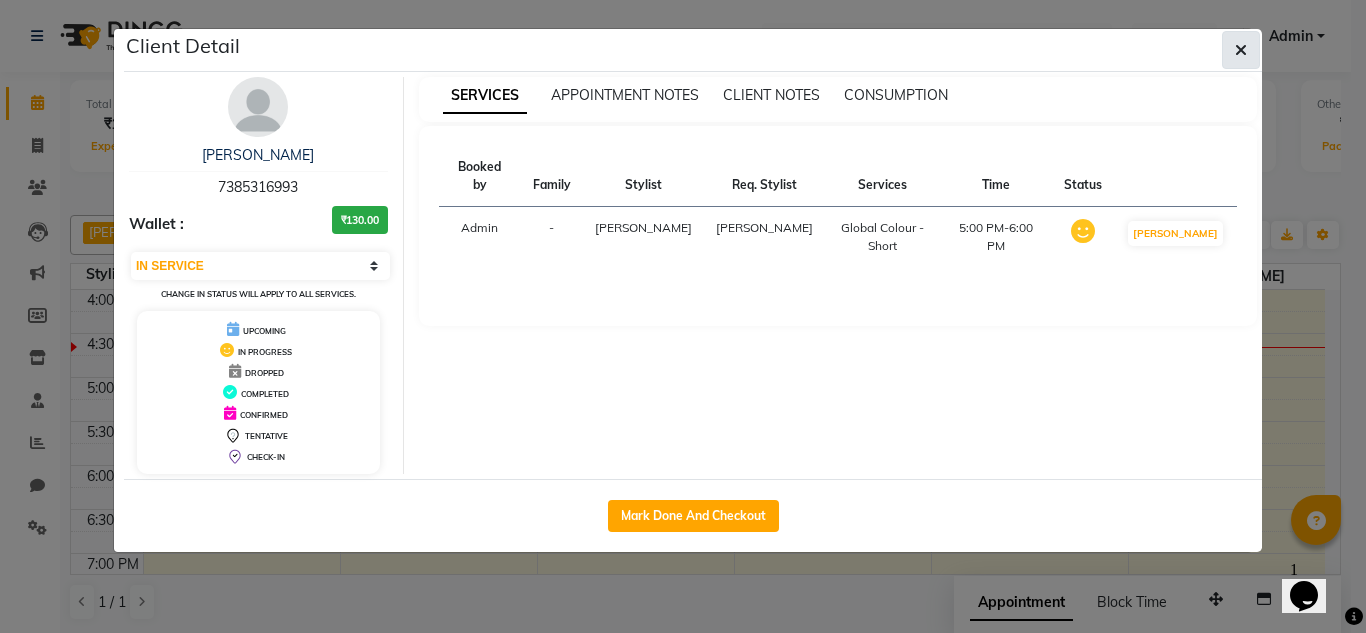 click 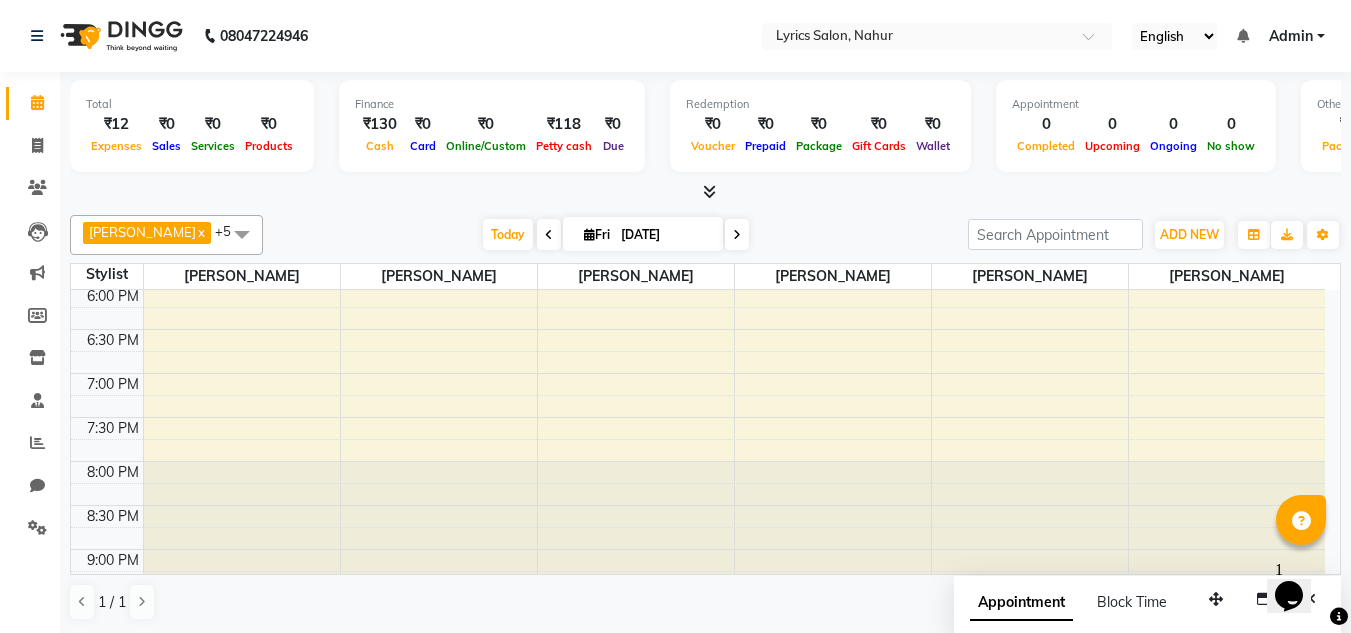 scroll, scrollTop: 895, scrollLeft: 0, axis: vertical 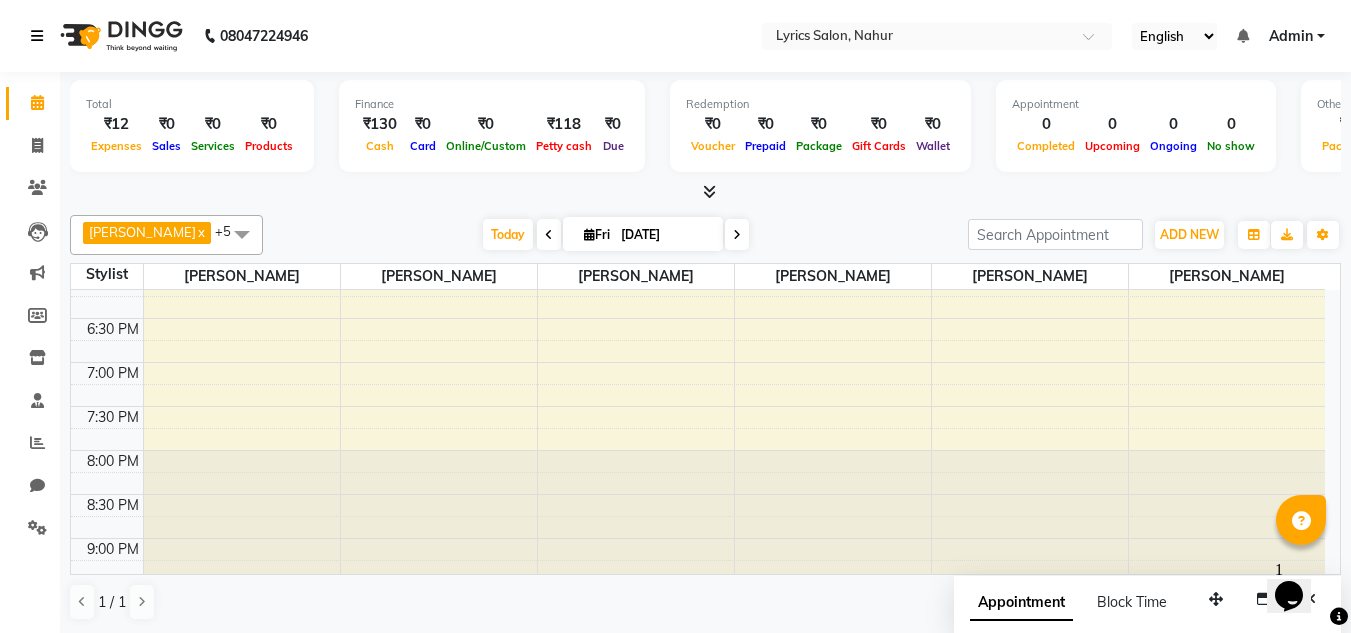 click at bounding box center [37, 36] 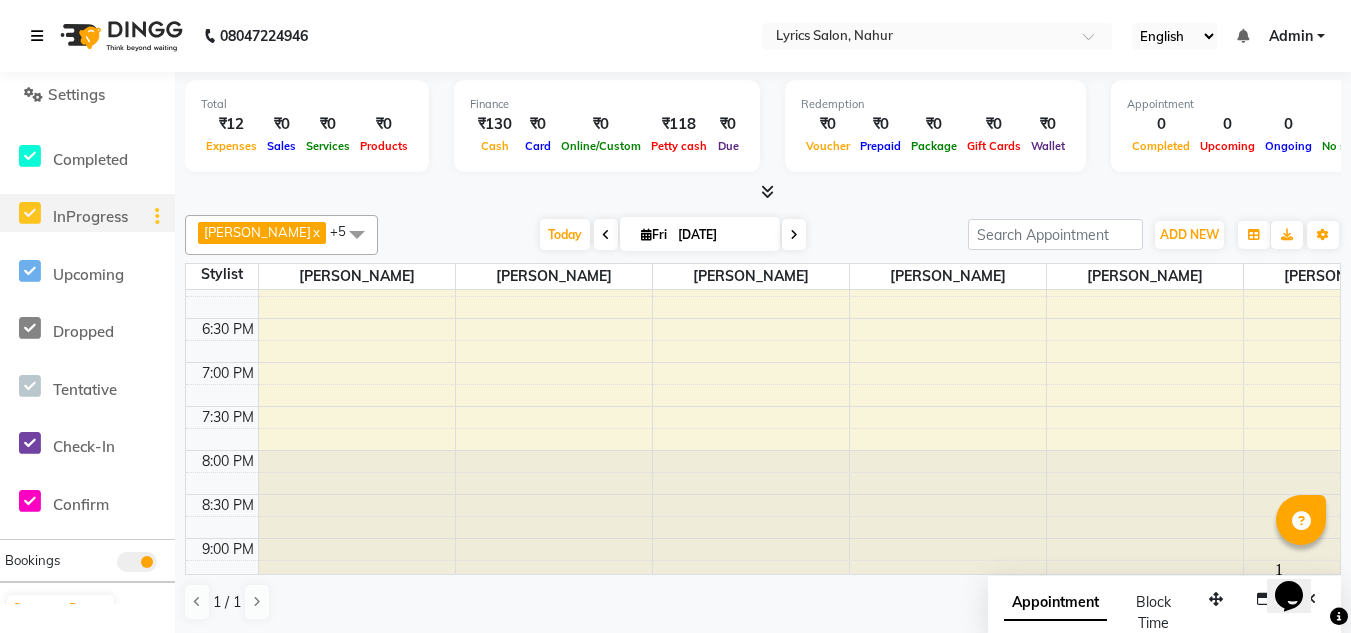 scroll, scrollTop: 432, scrollLeft: 0, axis: vertical 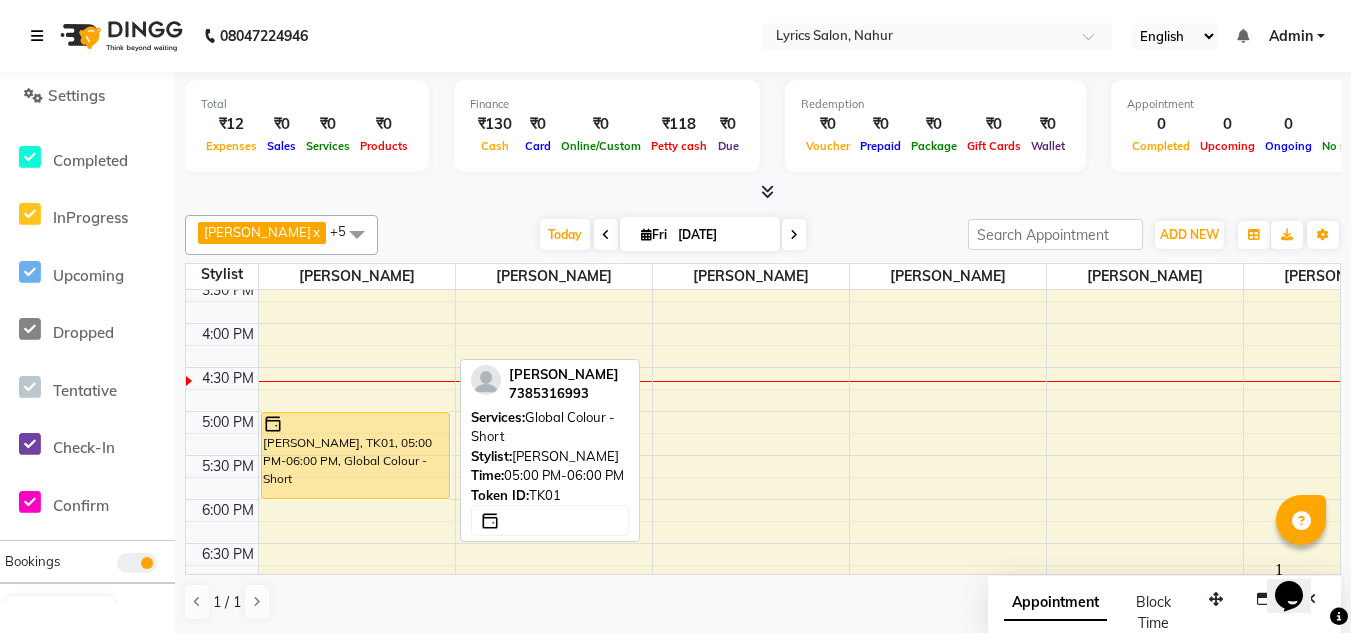 click on "yogita, TK01, 05:00 PM-06:00 PM, Global Colour - Short" at bounding box center (355, 455) 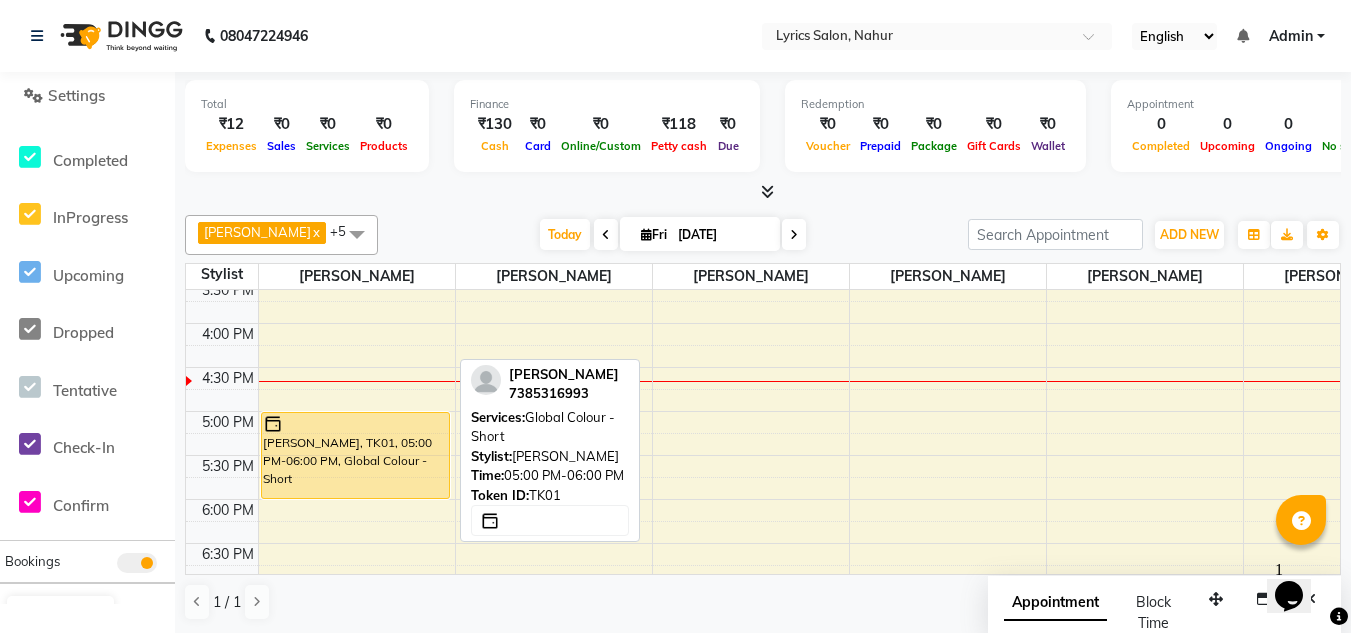 select on "1" 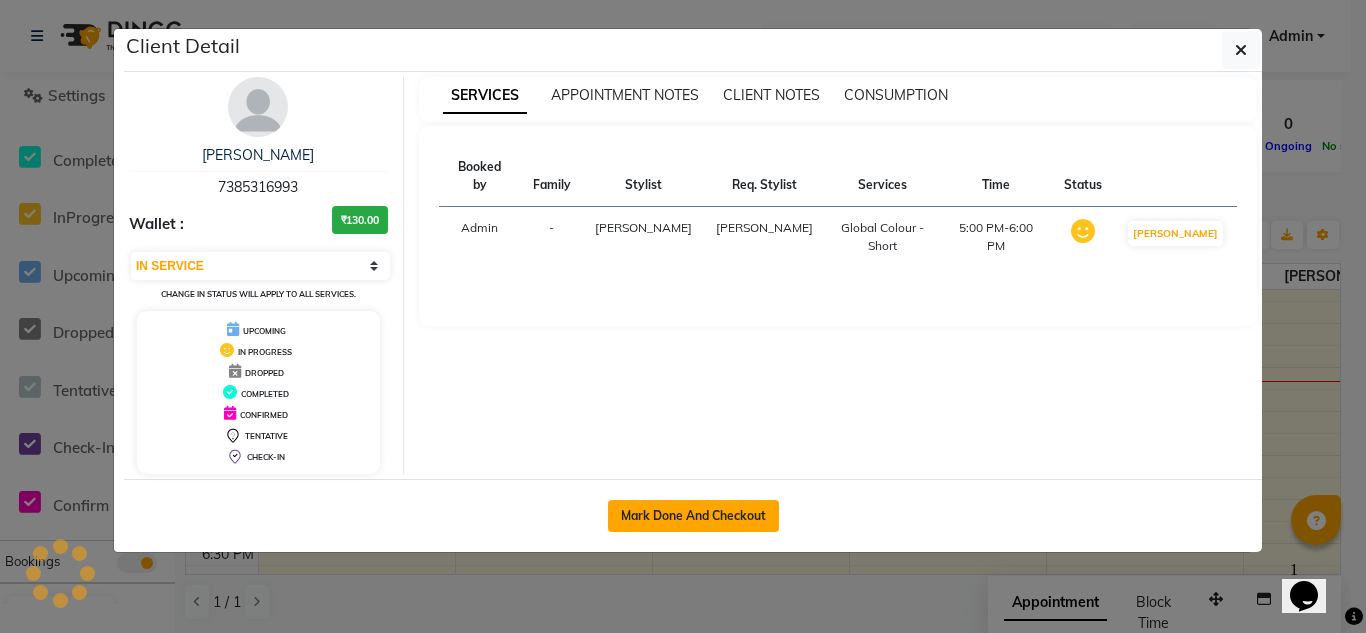click on "Mark Done And Checkout" 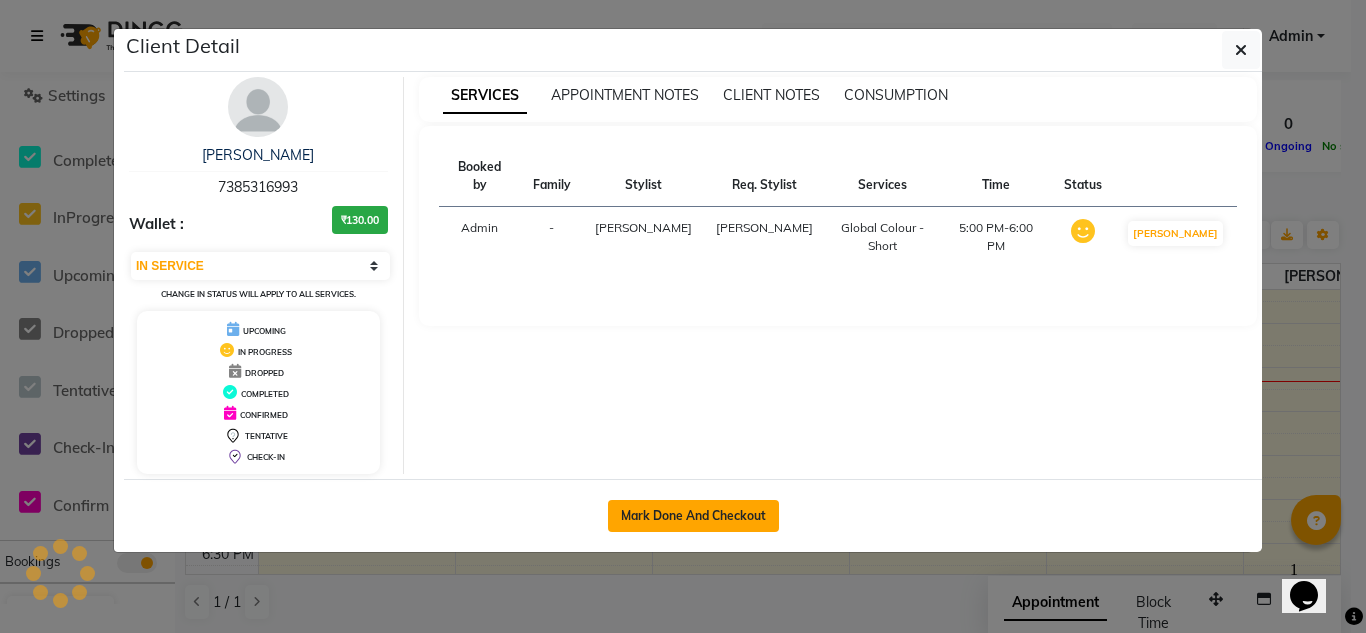 select on "service" 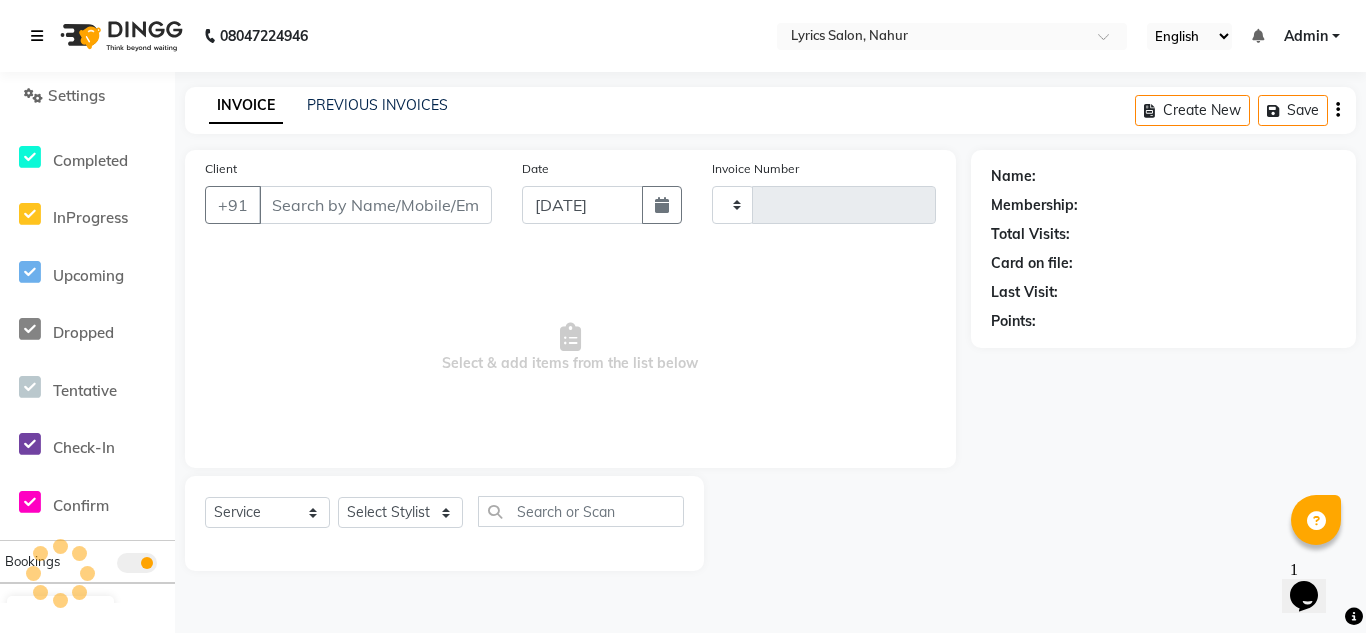 type on "0001" 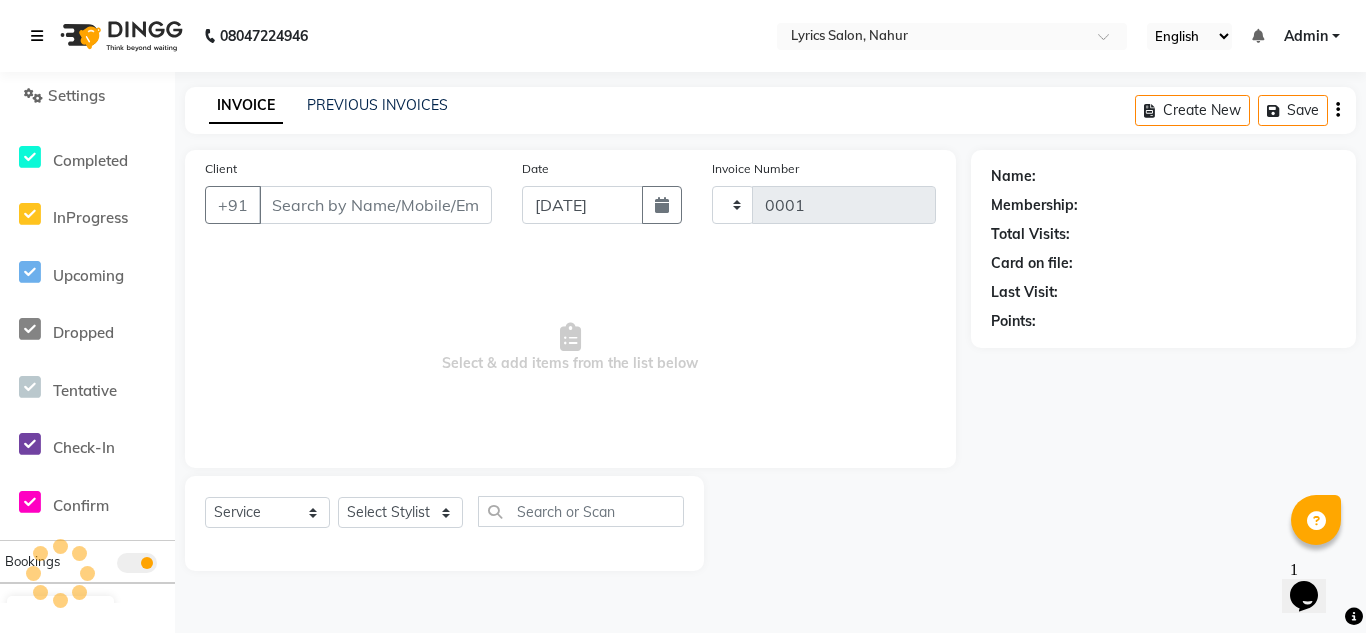 select on "8608" 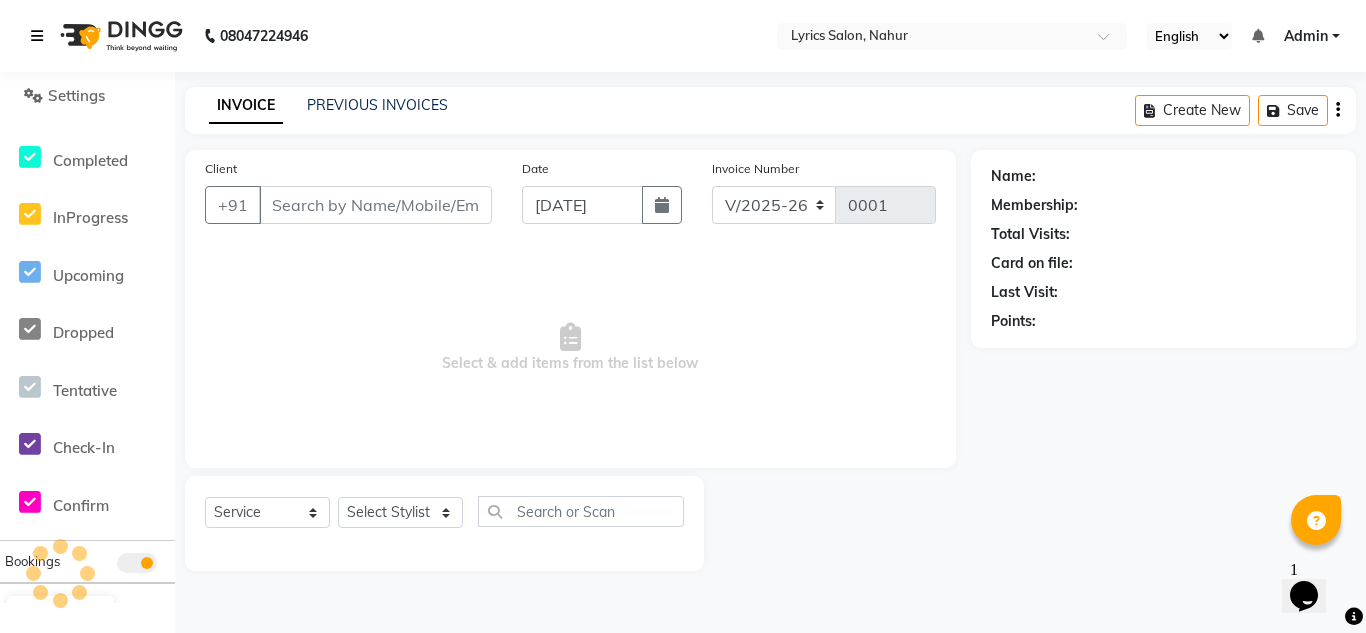 type on "7385316993" 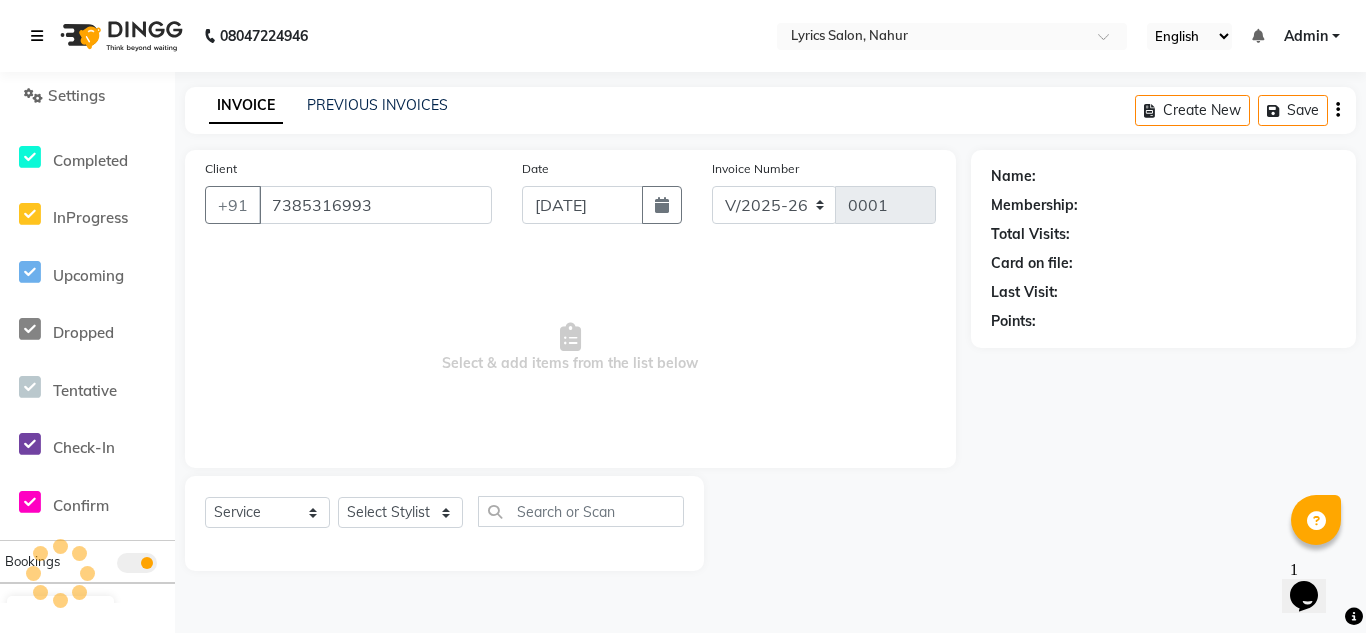 select on "85765" 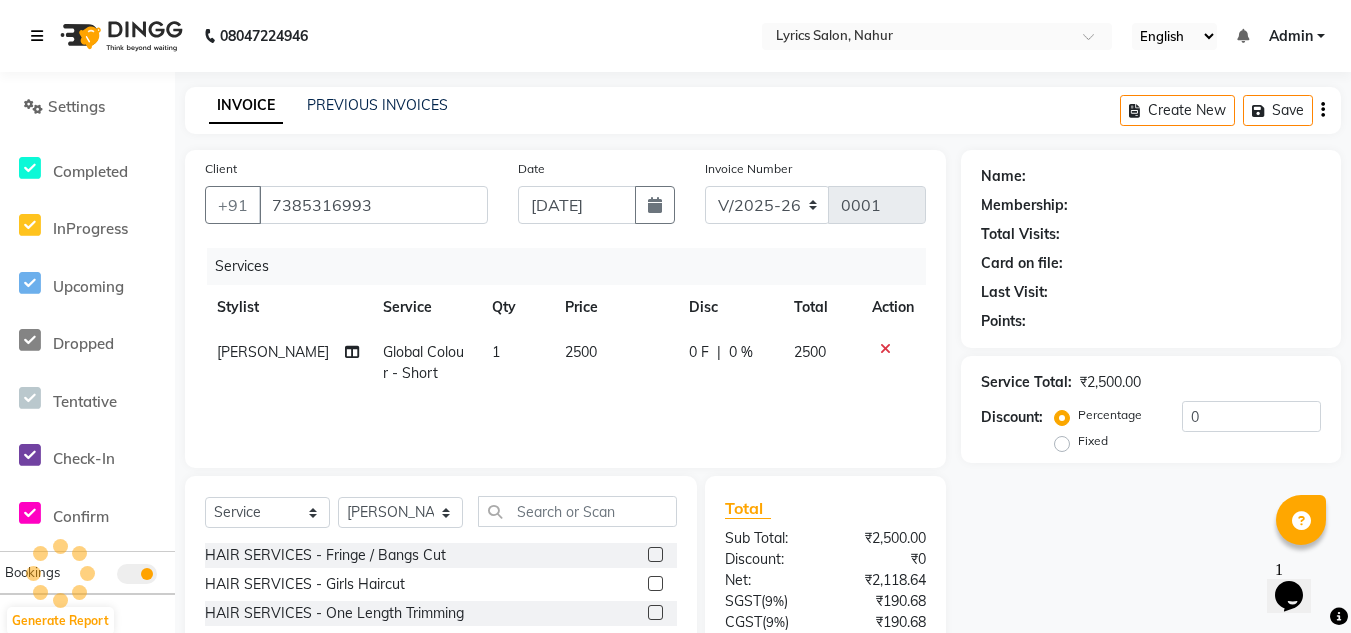 scroll, scrollTop: 421, scrollLeft: 0, axis: vertical 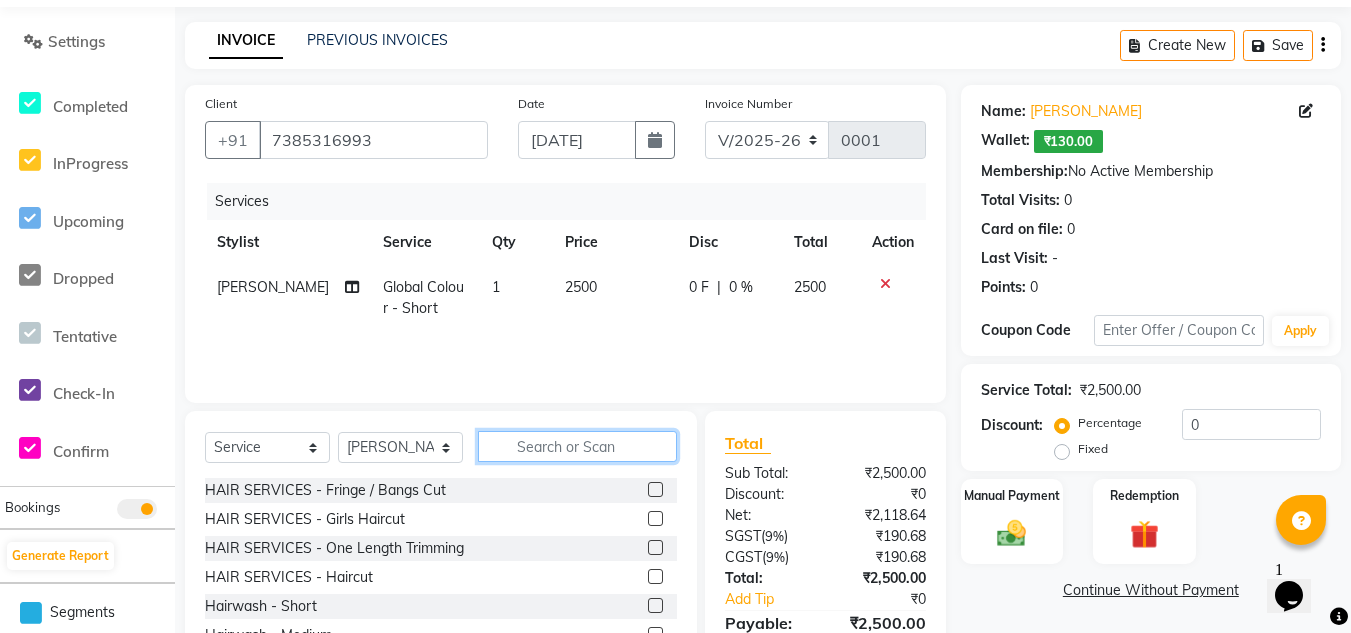 click 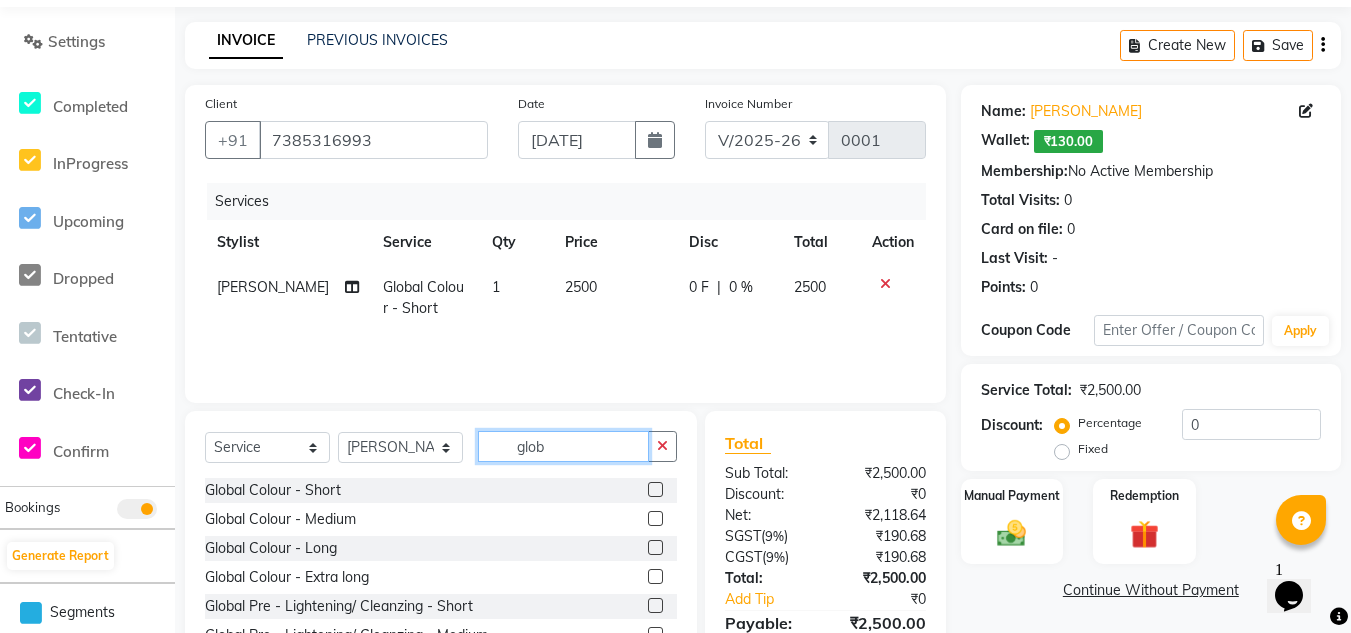 scroll, scrollTop: 61, scrollLeft: 0, axis: vertical 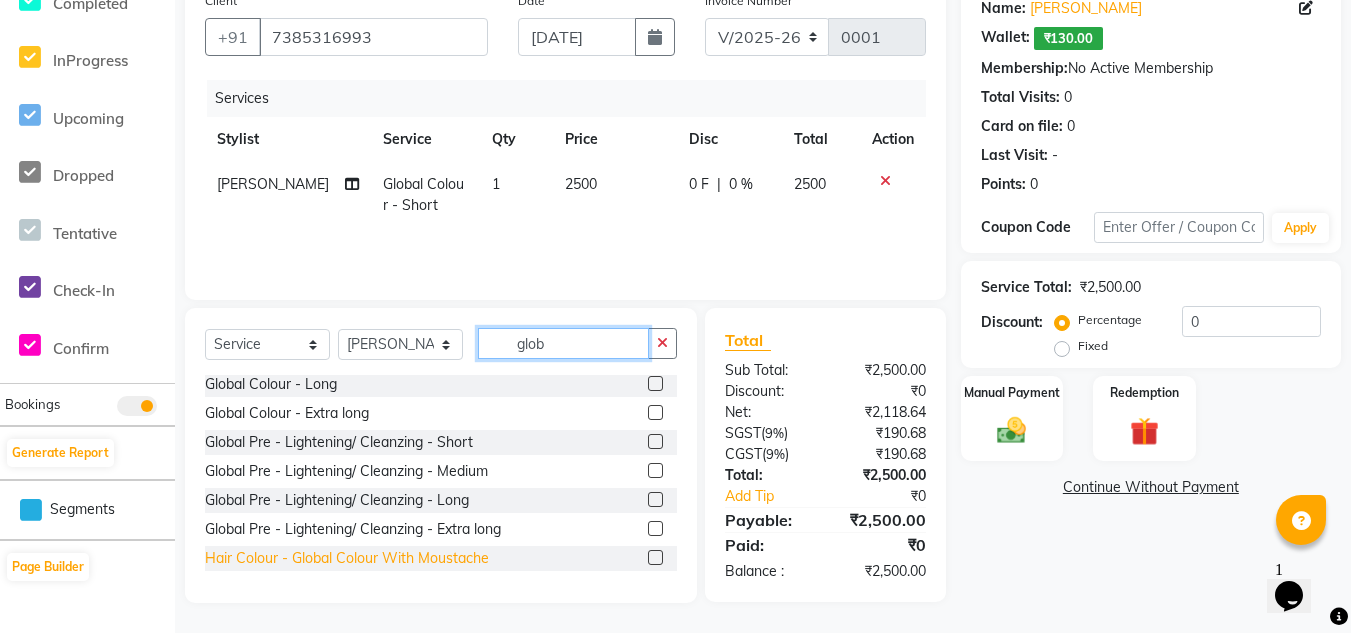type on "glob" 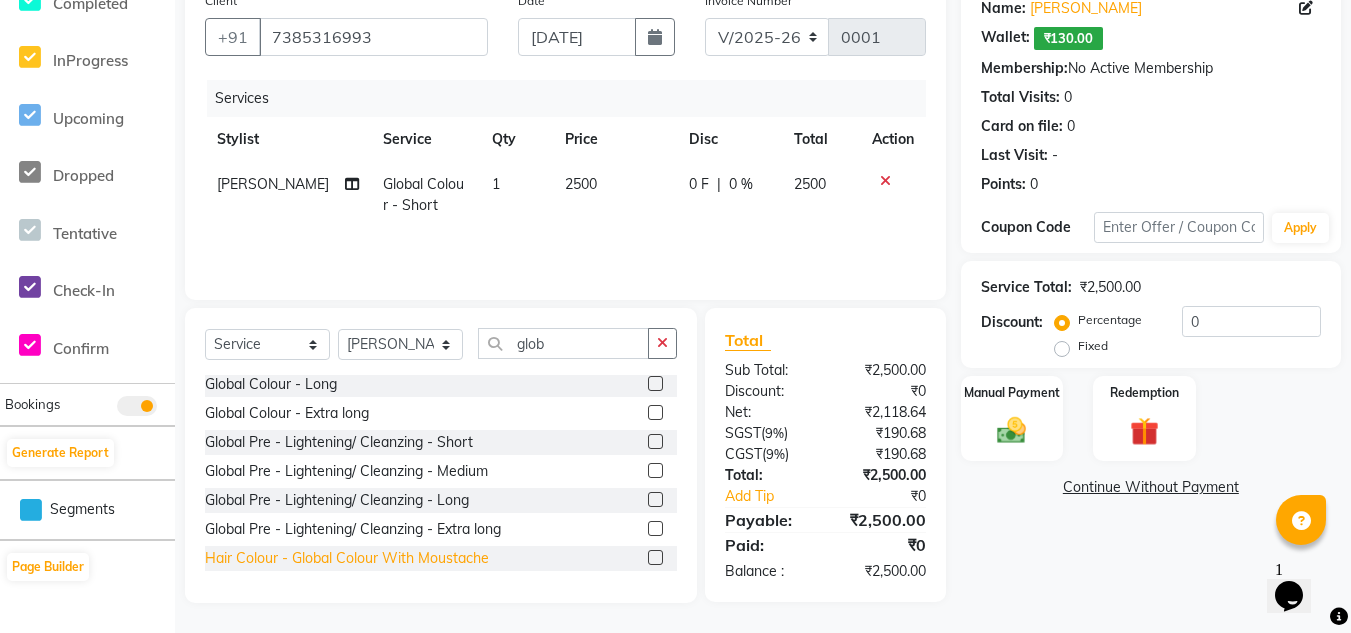 click on "Hair Colour - Global Colour With Moustache" 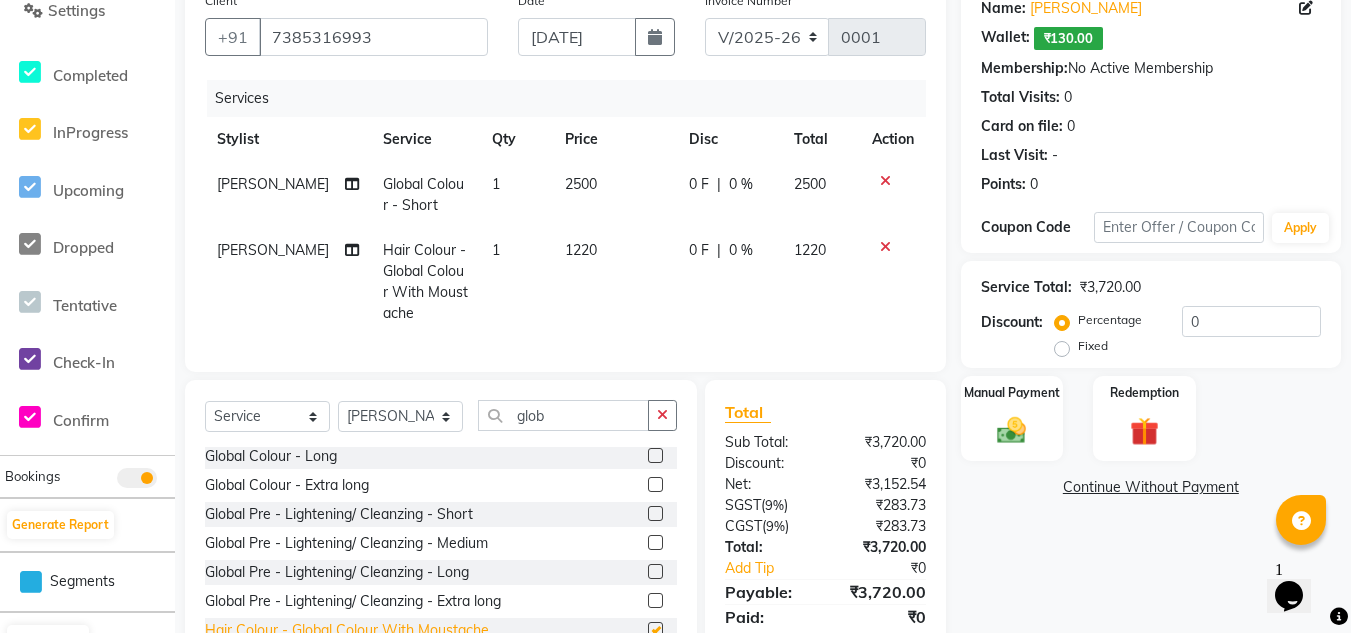 scroll, scrollTop: 255, scrollLeft: 0, axis: vertical 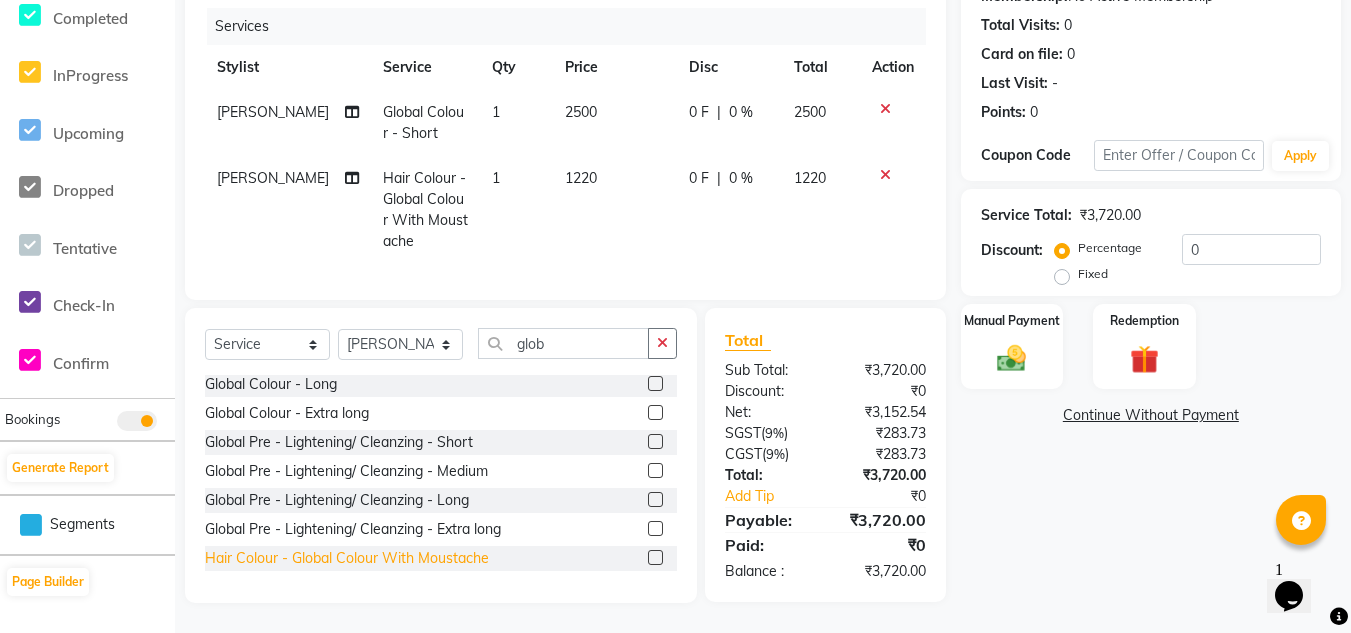 checkbox on "false" 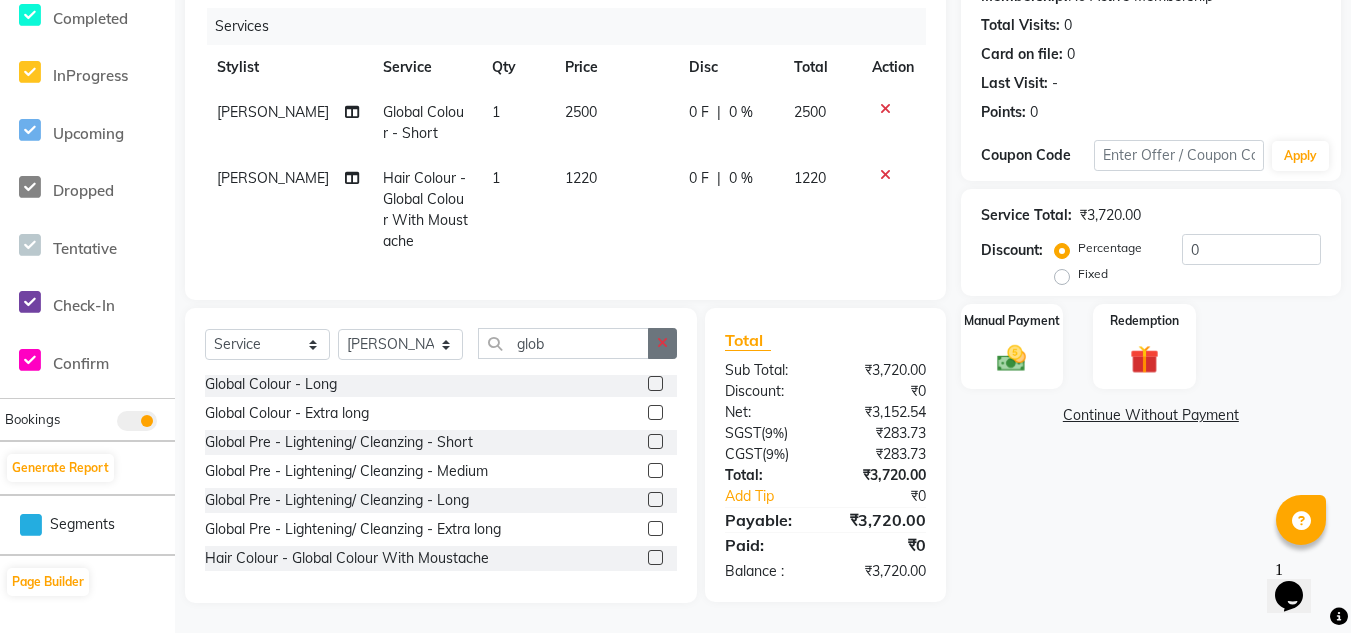 click 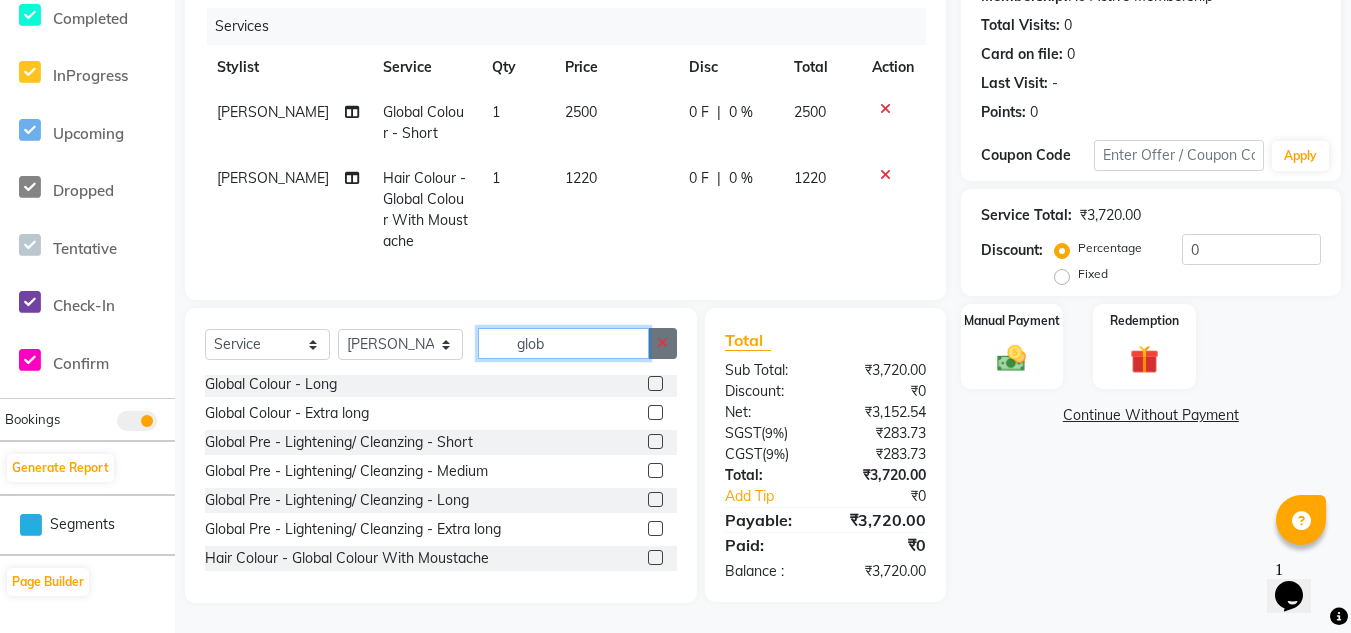 type 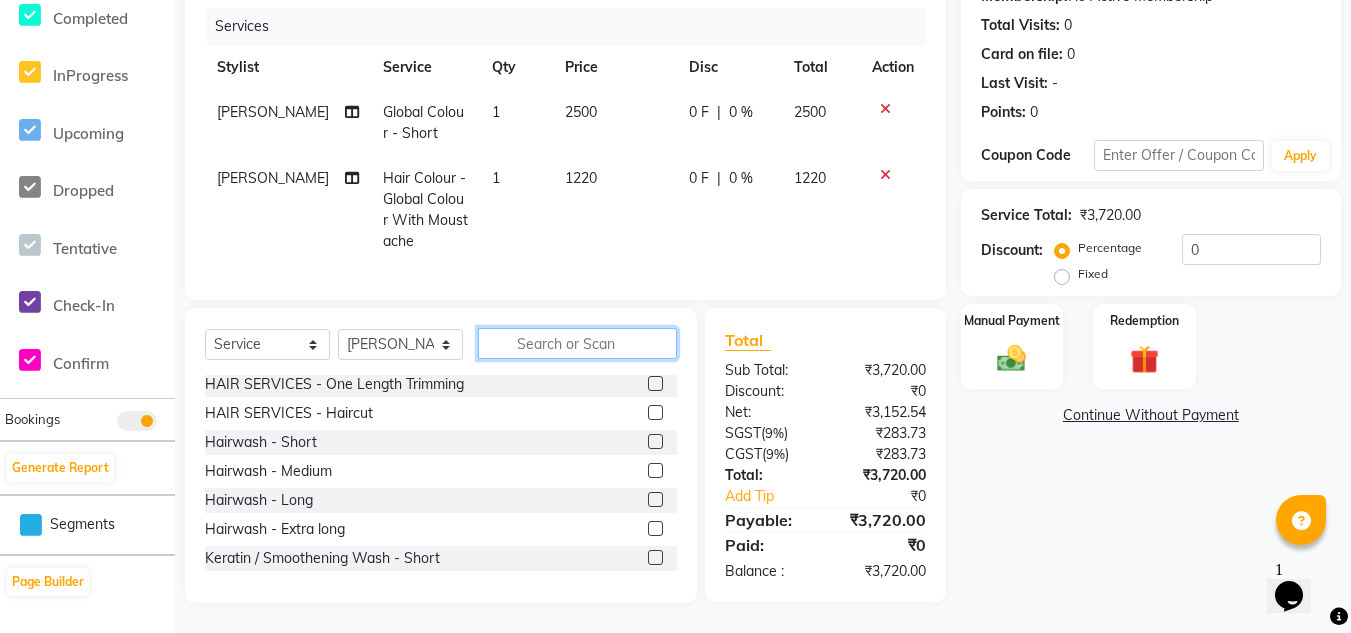 scroll, scrollTop: 1105, scrollLeft: 0, axis: vertical 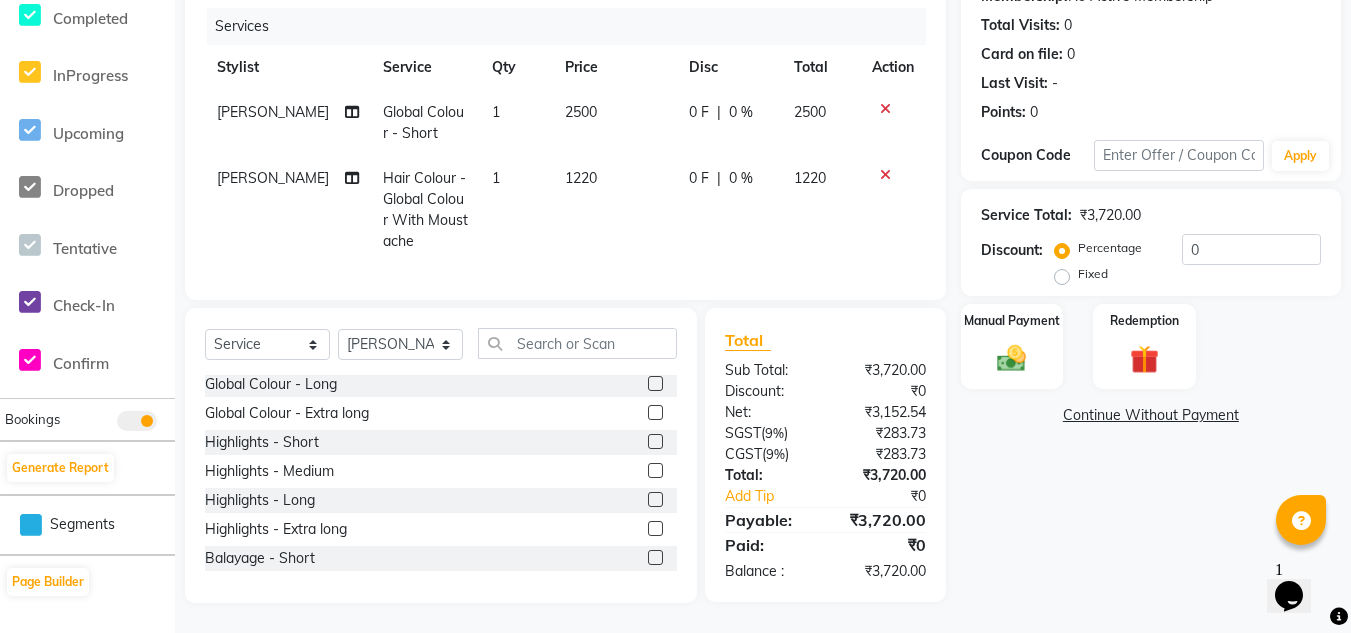 click on "₹0" 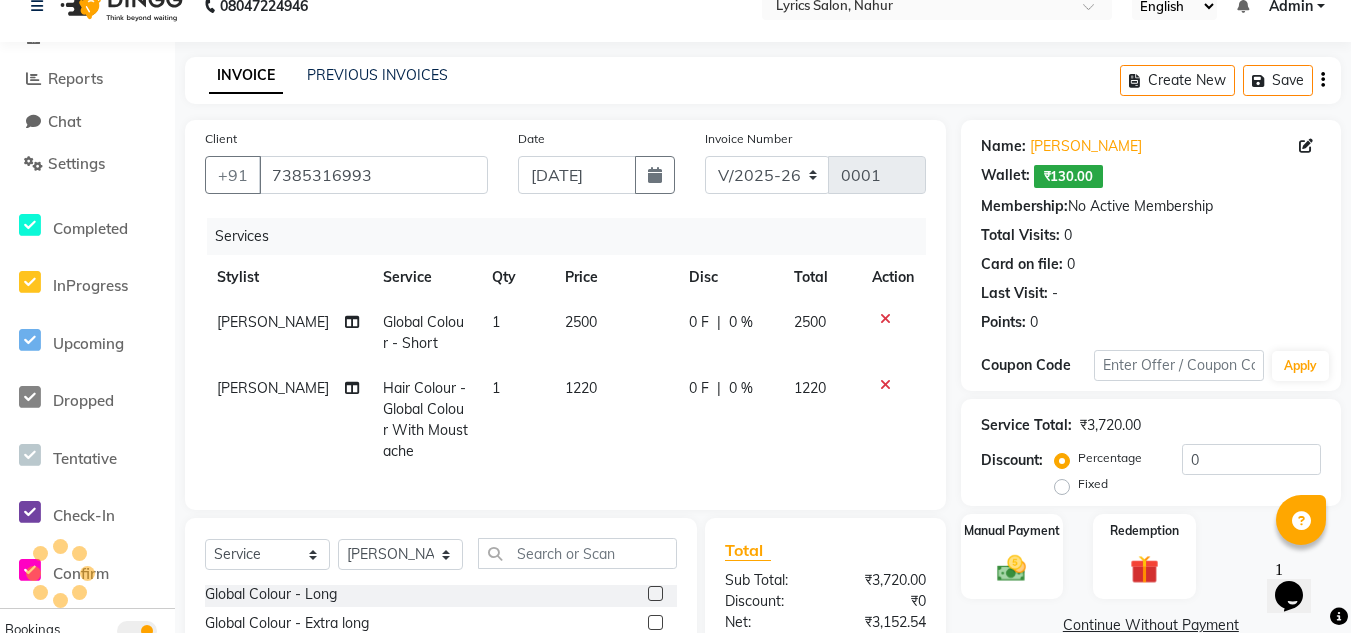 scroll, scrollTop: 29, scrollLeft: 0, axis: vertical 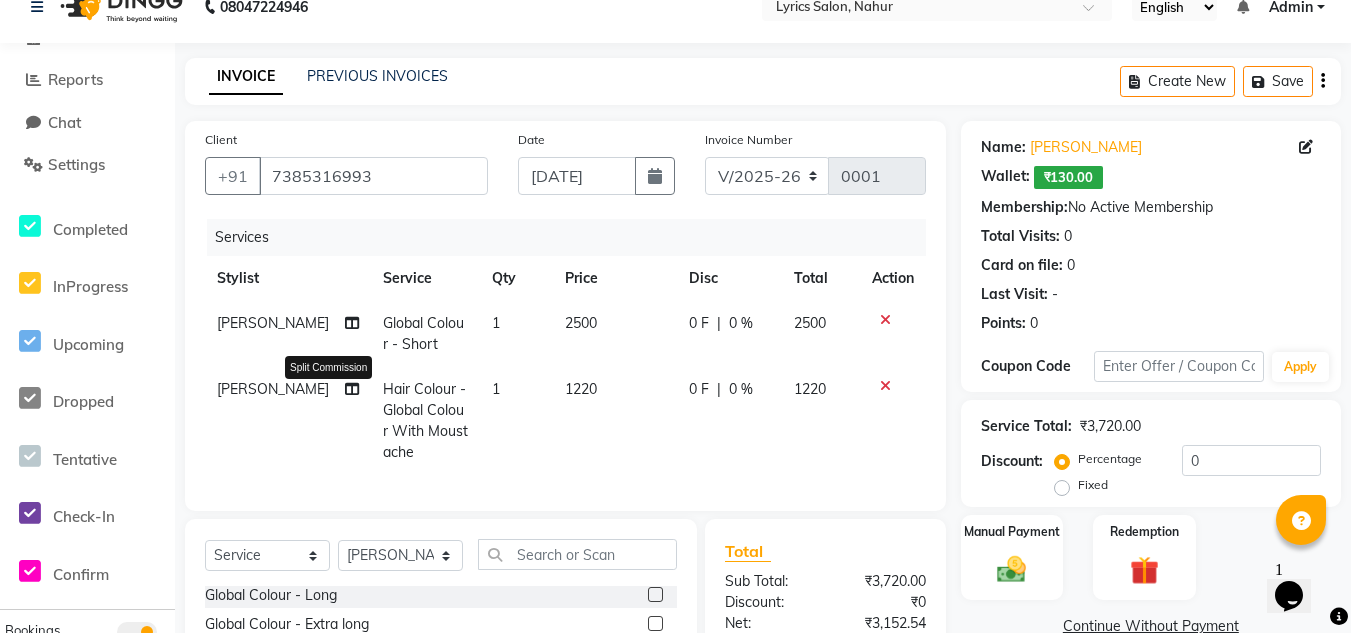 click 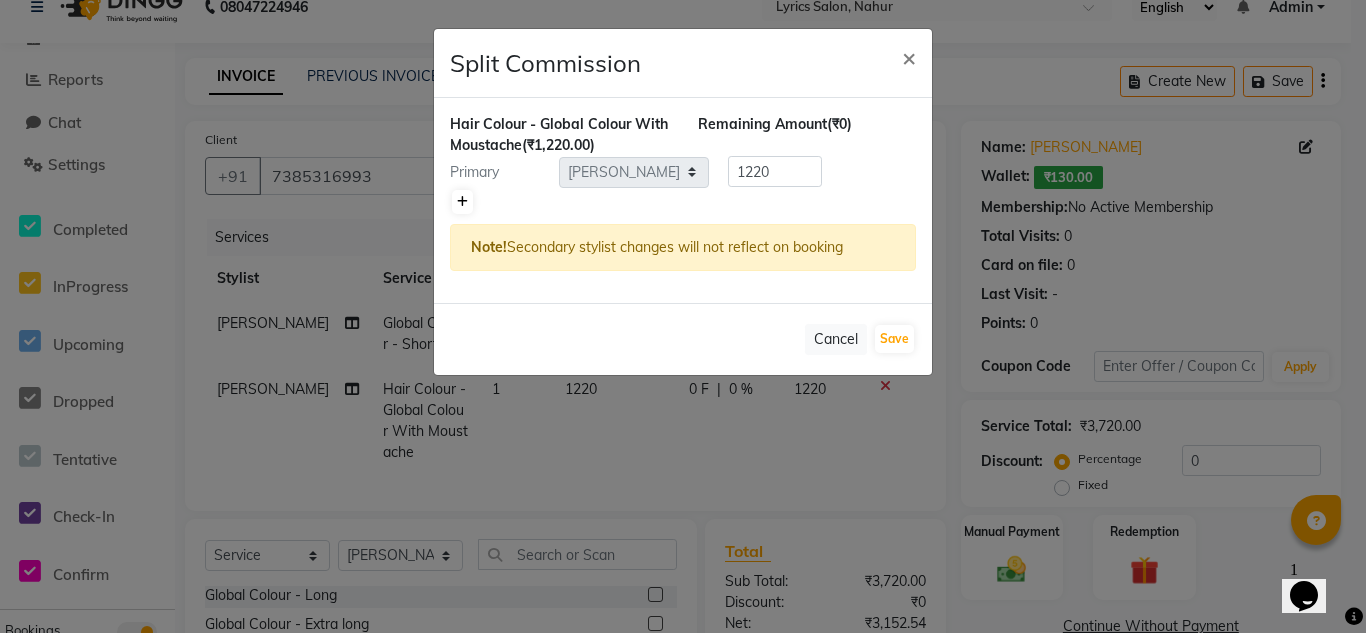 click 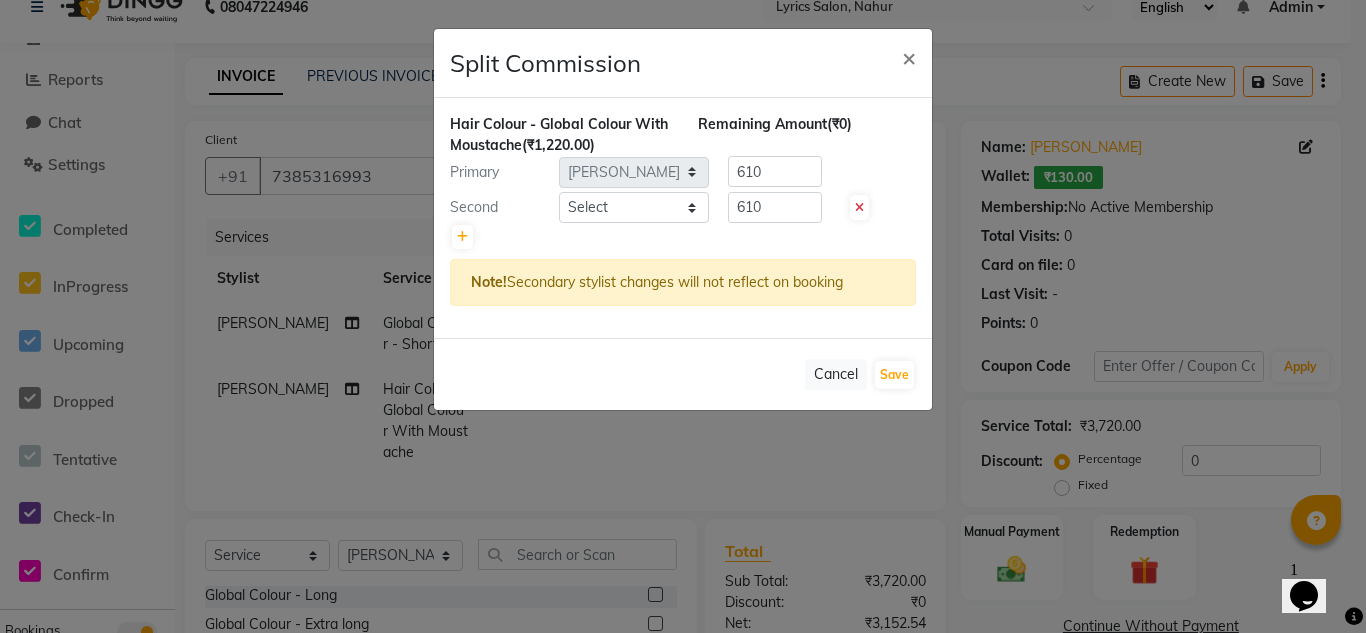 drag, startPoint x: 529, startPoint y: 139, endPoint x: 612, endPoint y: 142, distance: 83.0542 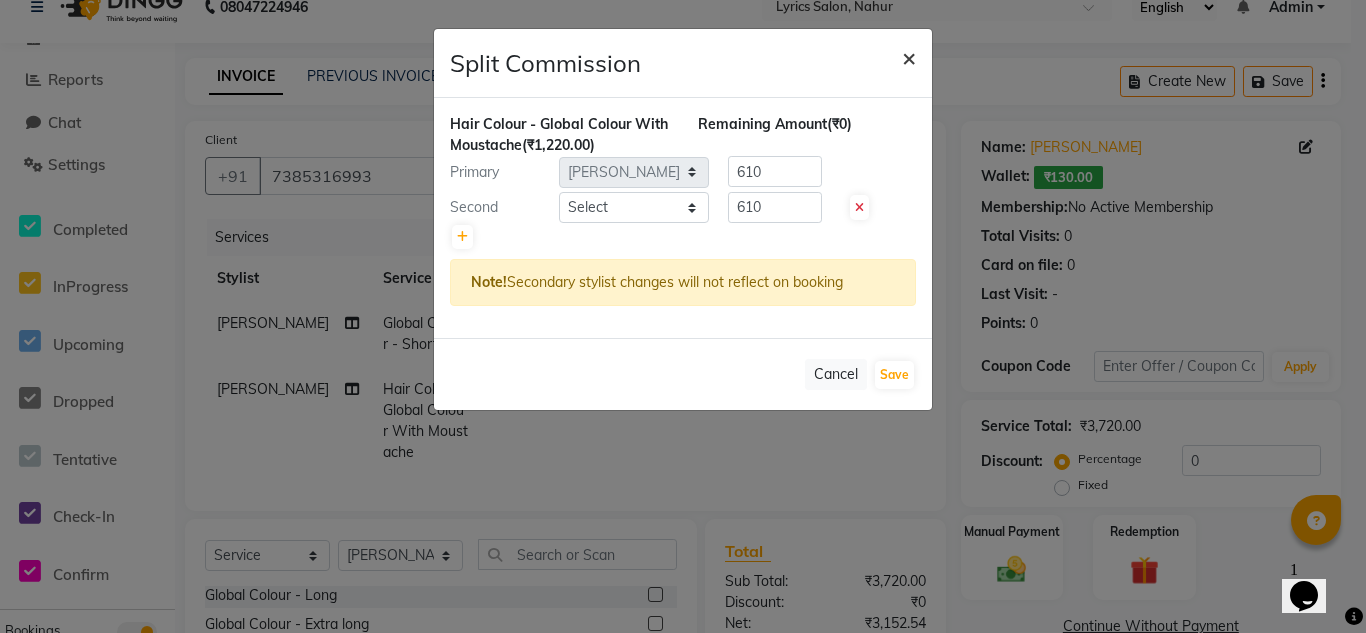 click on "×" 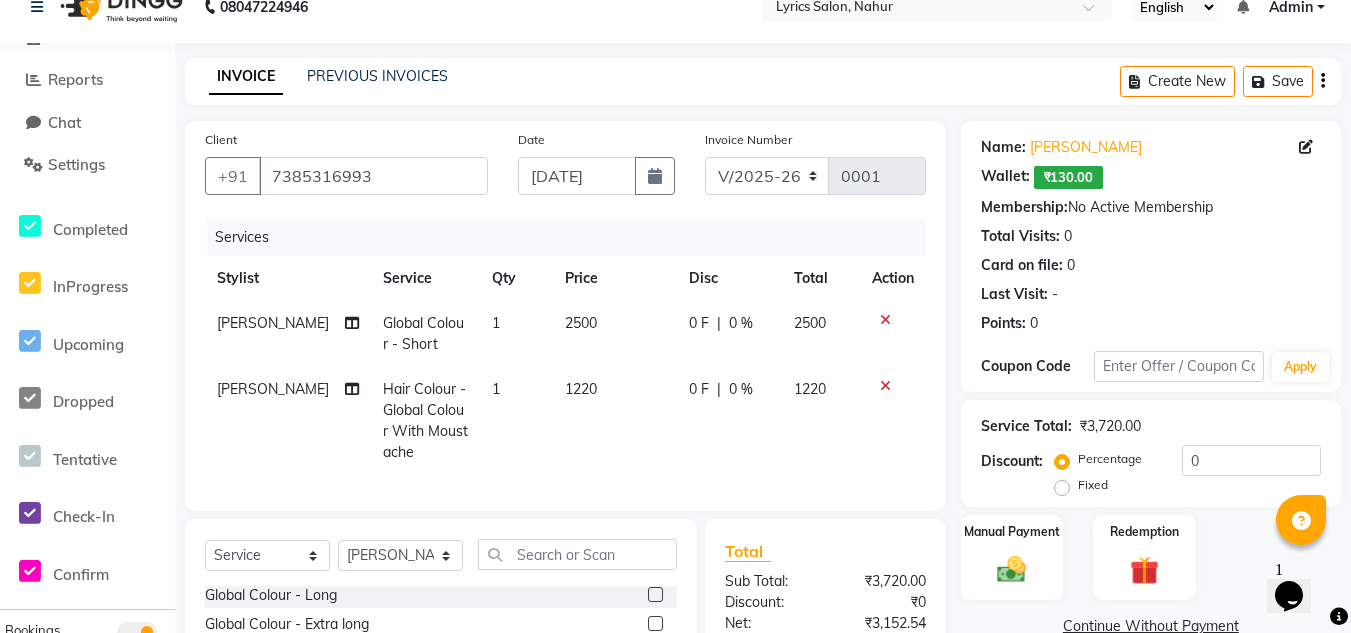 click on "2500" 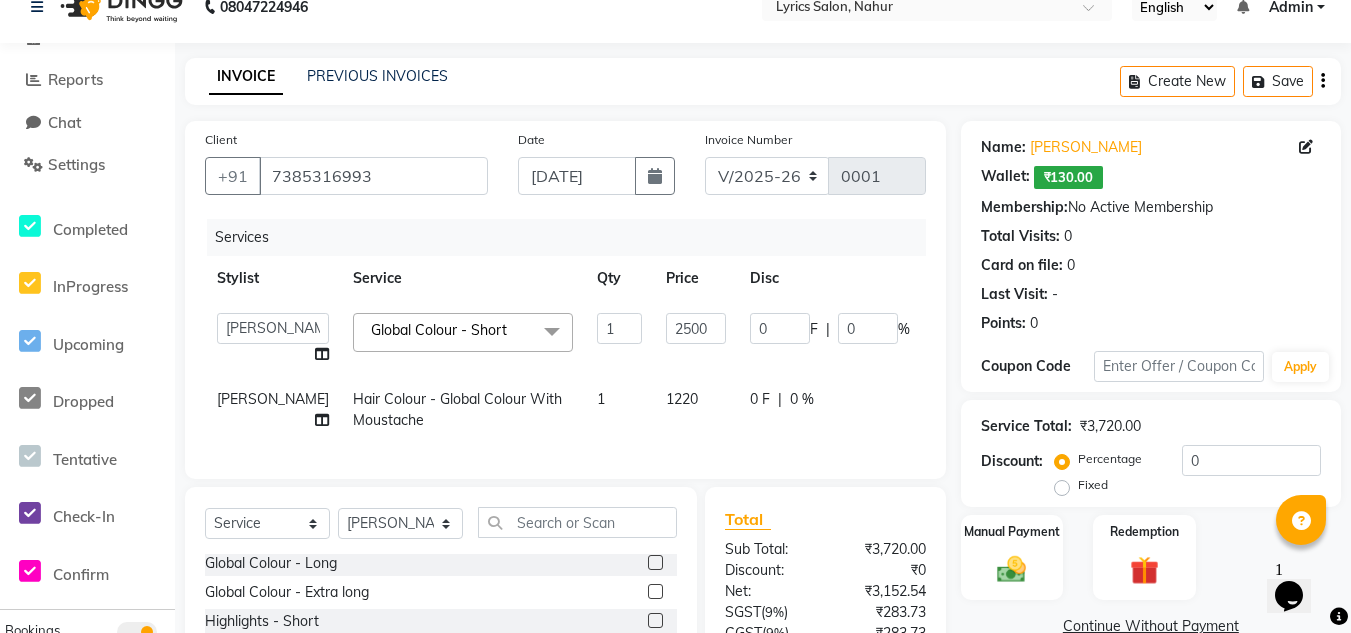 click on "1220" 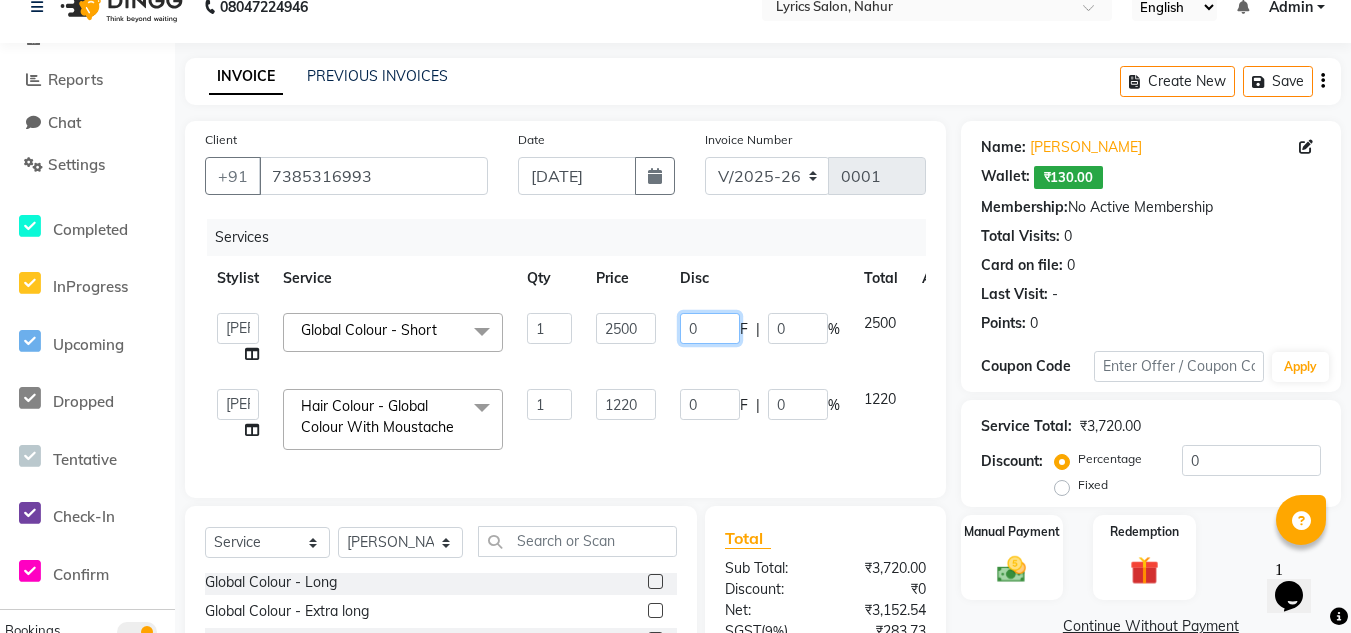 click on "0" 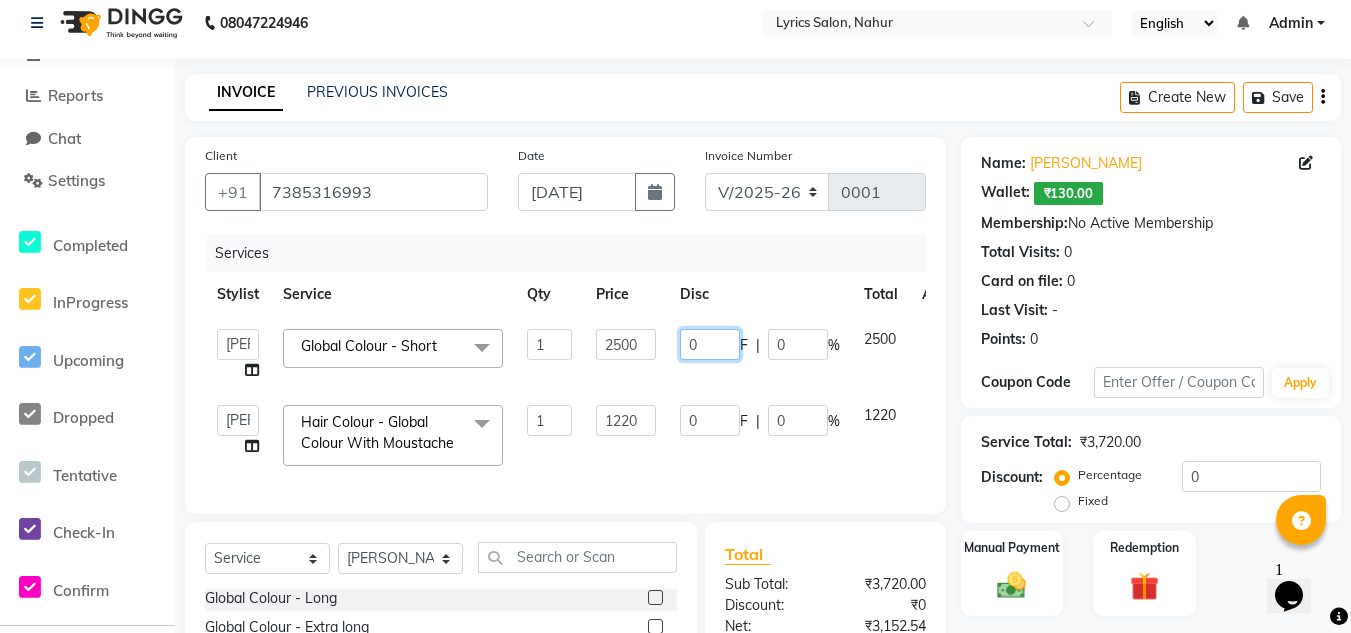 scroll, scrollTop: 12, scrollLeft: 0, axis: vertical 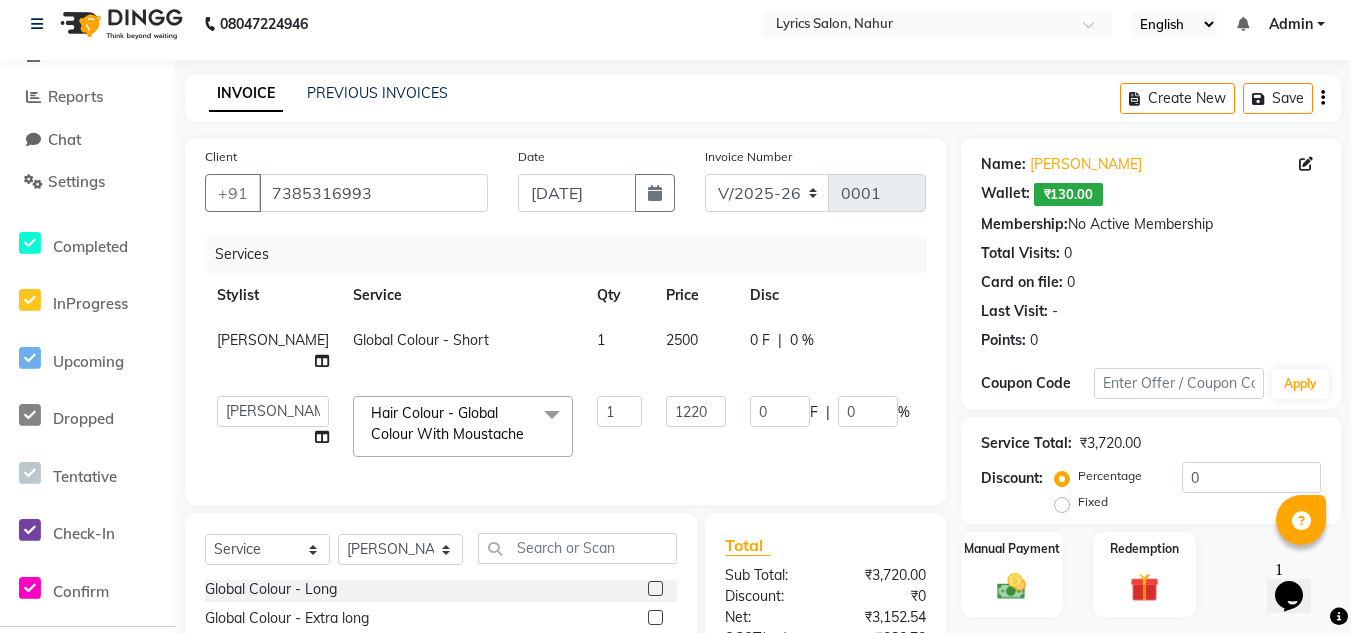 click on "0 F" 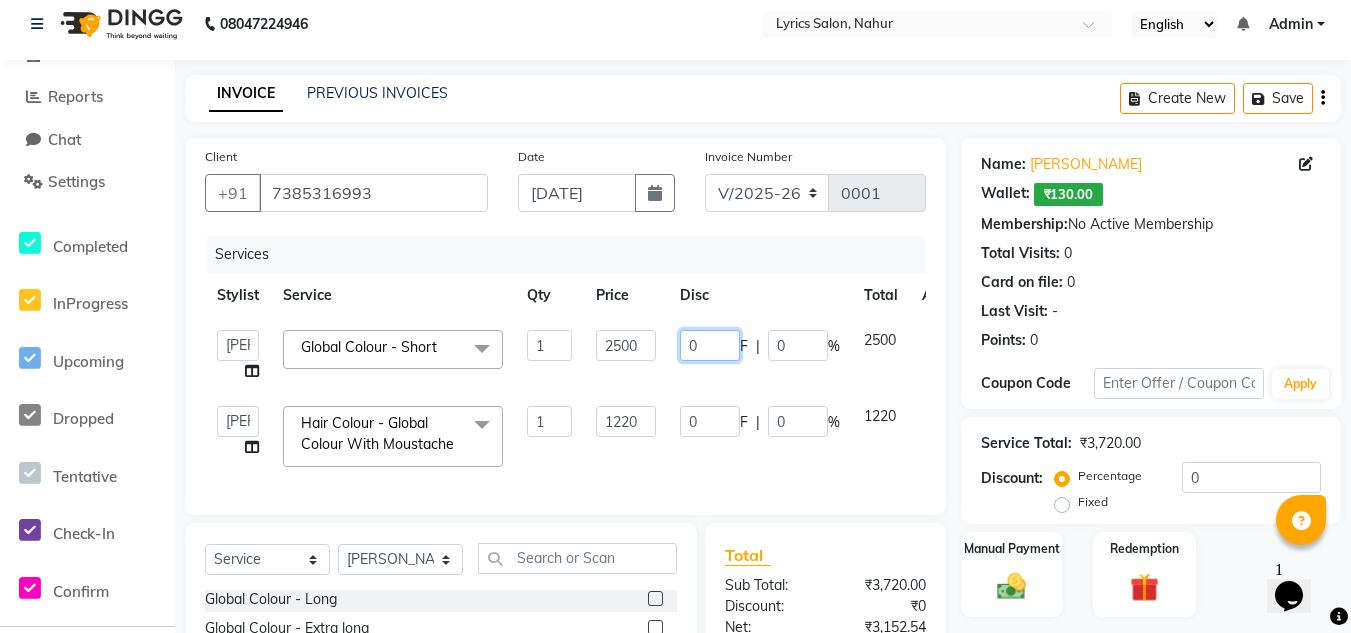 click on "0" 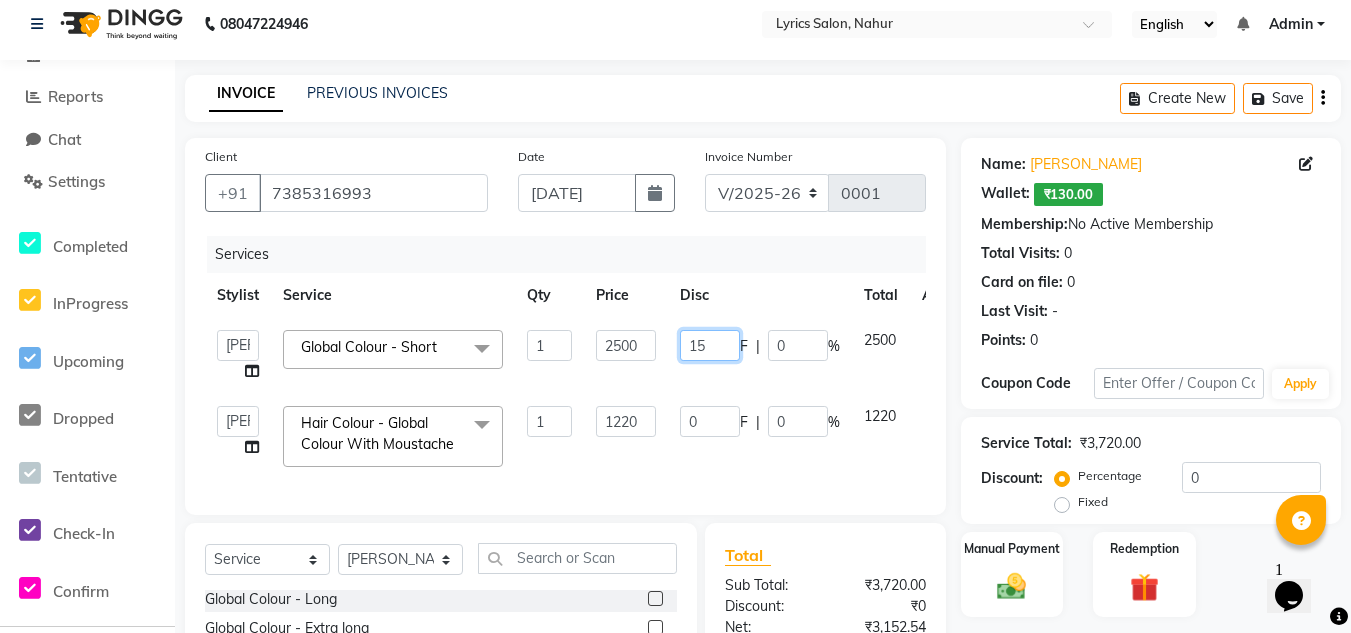 type on "150" 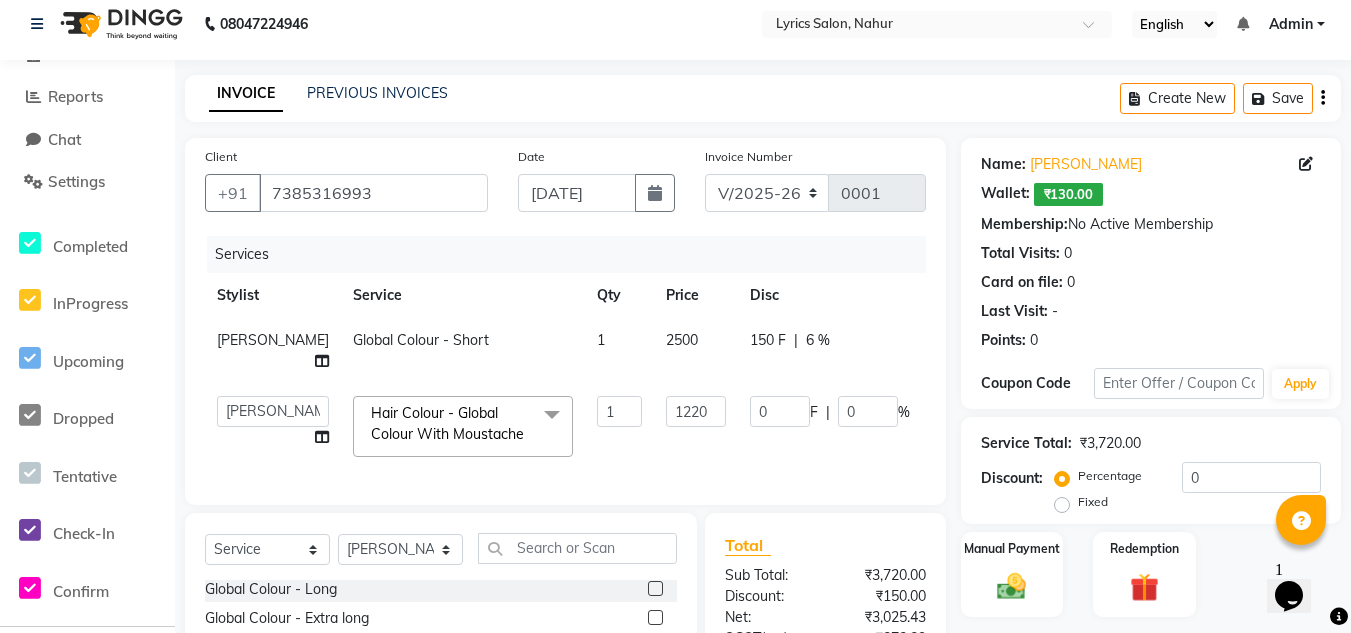 click on "2350" 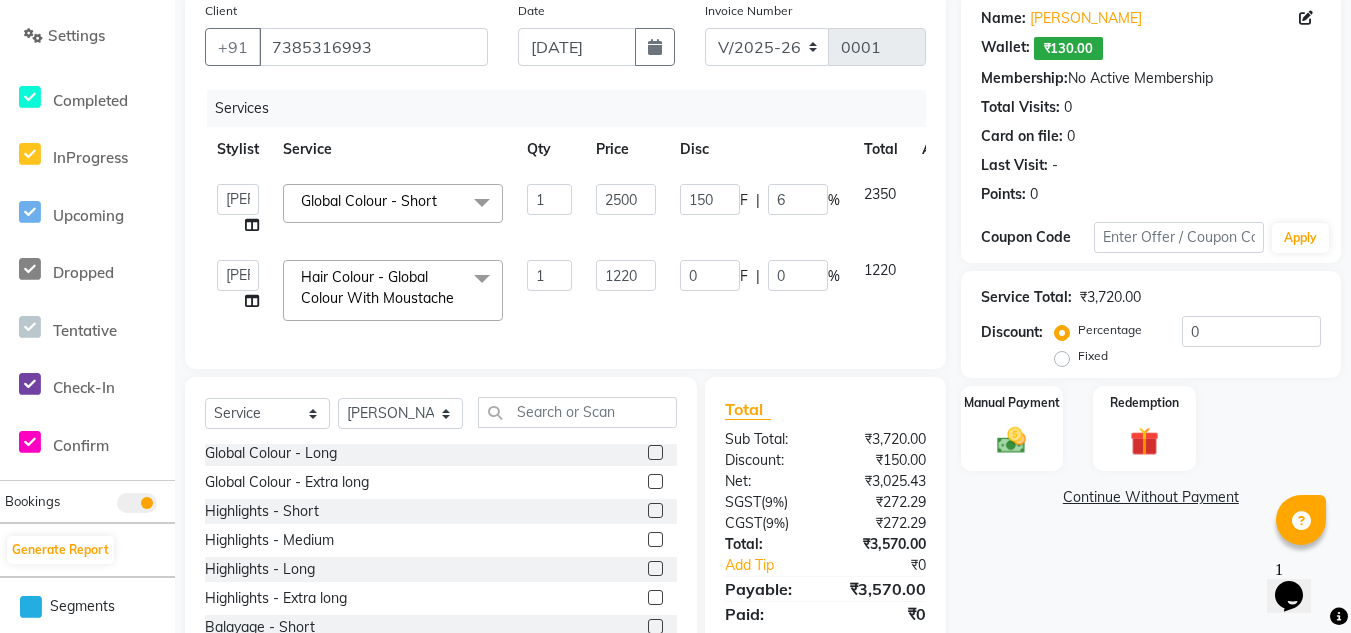 scroll, scrollTop: 242, scrollLeft: 0, axis: vertical 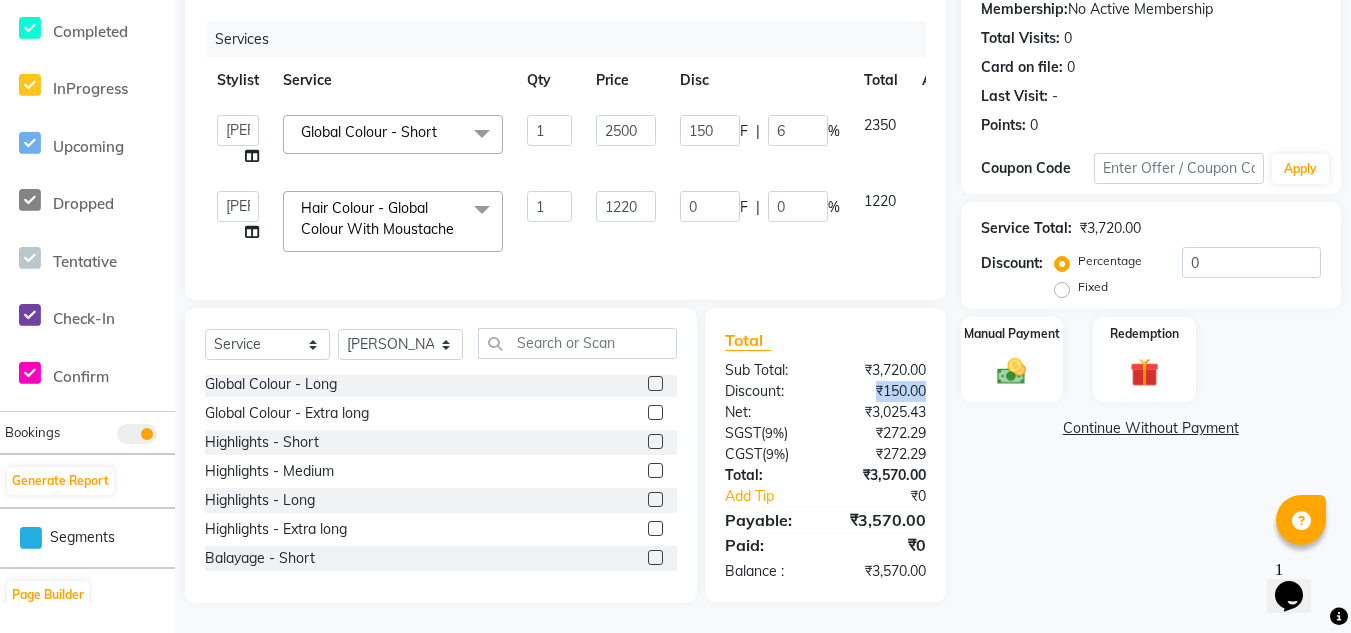 drag, startPoint x: 867, startPoint y: 387, endPoint x: 928, endPoint y: 393, distance: 61.294373 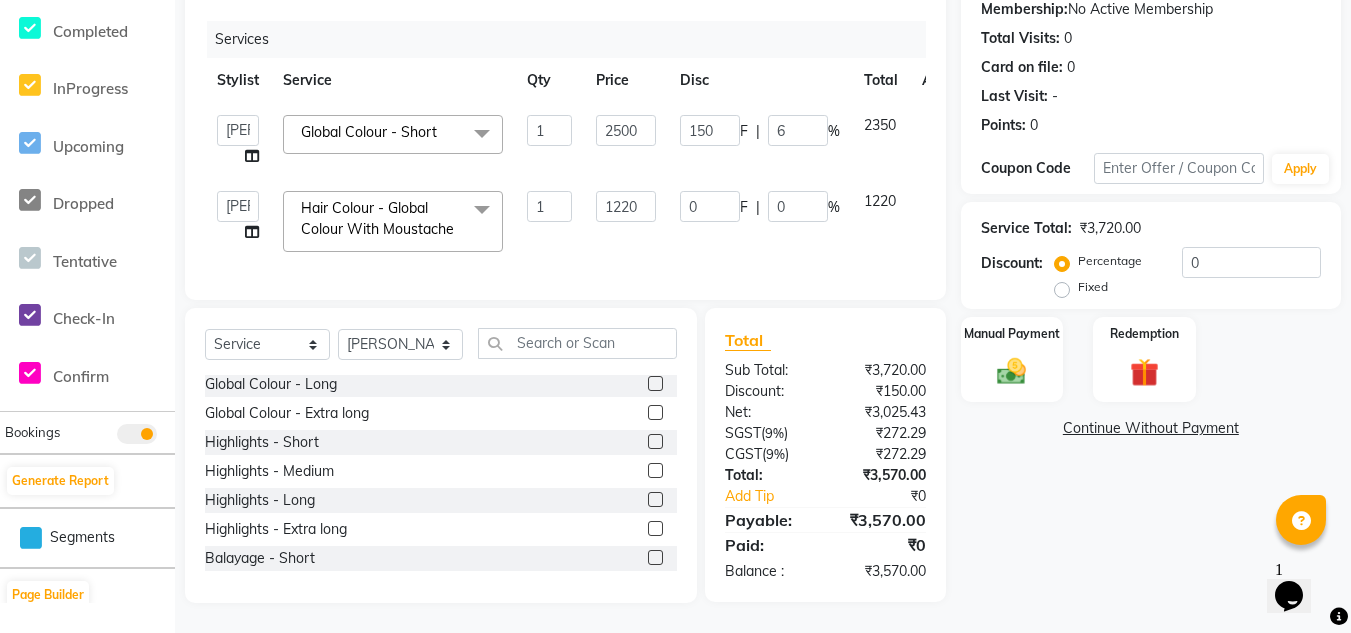 click on "Total Sub Total: ₹3,720.00 Discount: ₹150.00 Net: ₹3,025.43 SGST  ( 9% ) ₹272.29 CGST  ( 9% ) ₹272.29 Total: ₹3,570.00 Add Tip ₹0 Payable: ₹3,570.00 Paid: ₹0 Balance   : ₹3,570.00" 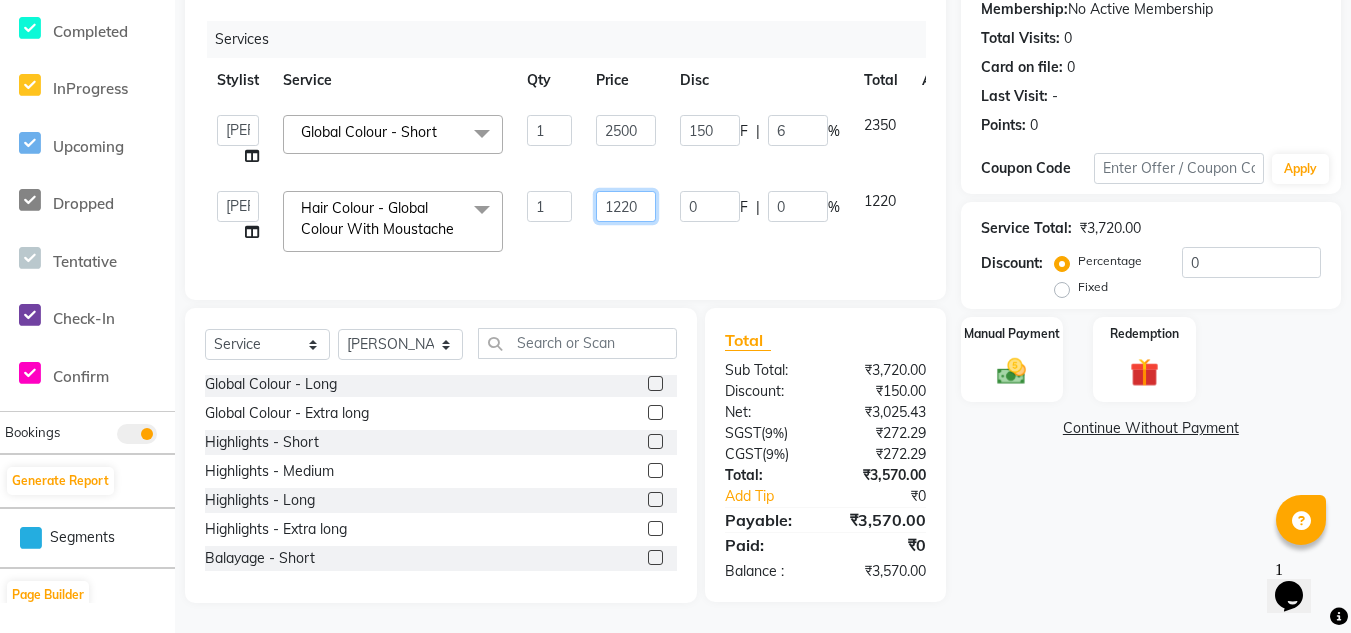 click on "1220" 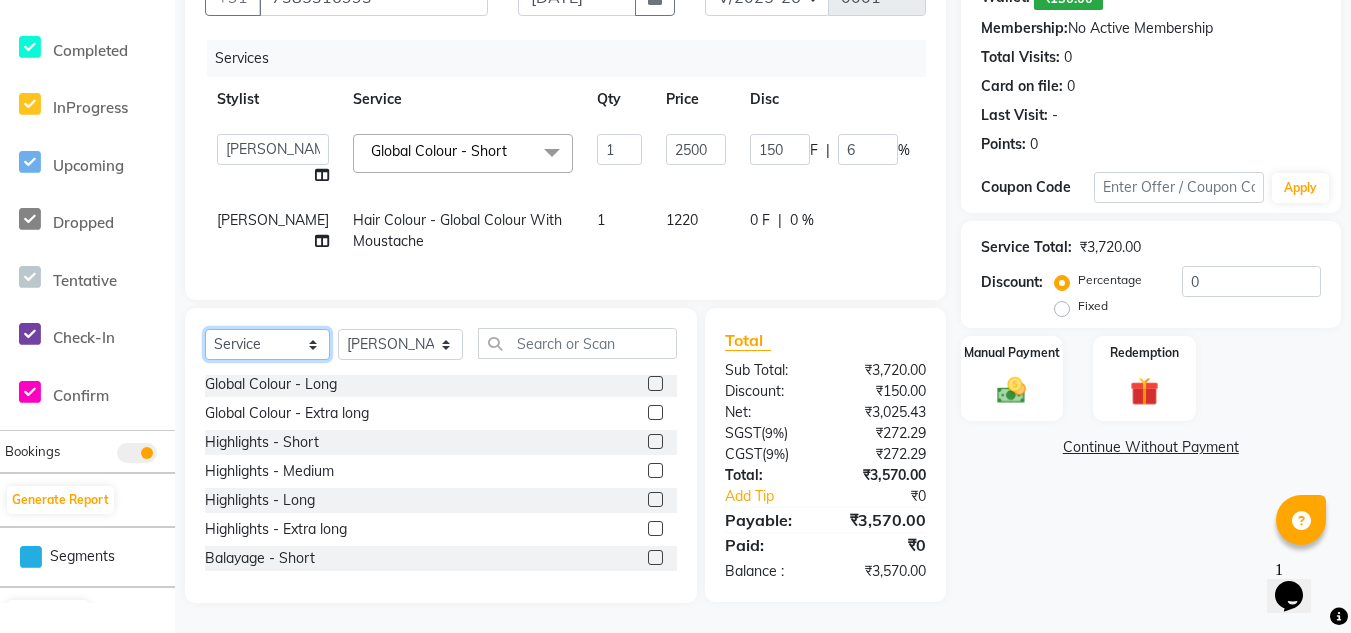 click on "Select  Service  Product  Membership  Package Voucher Prepaid Gift Card" 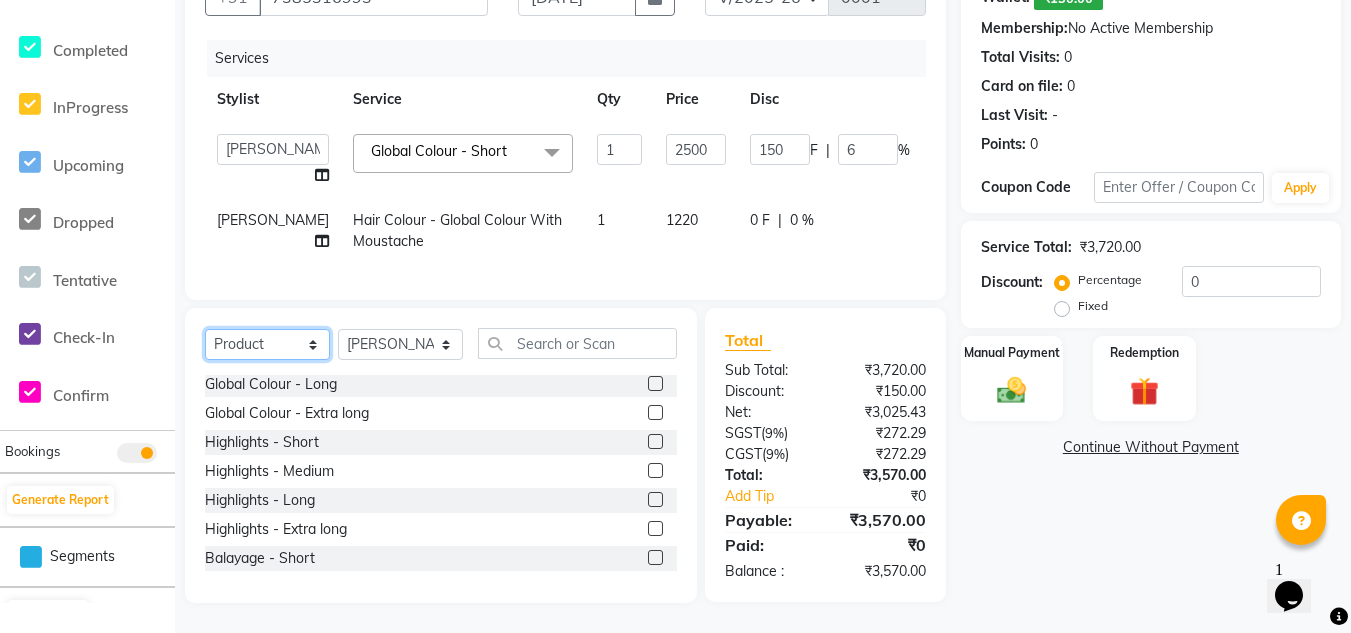 click on "Select  Service  Product  Membership  Package Voucher Prepaid Gift Card" 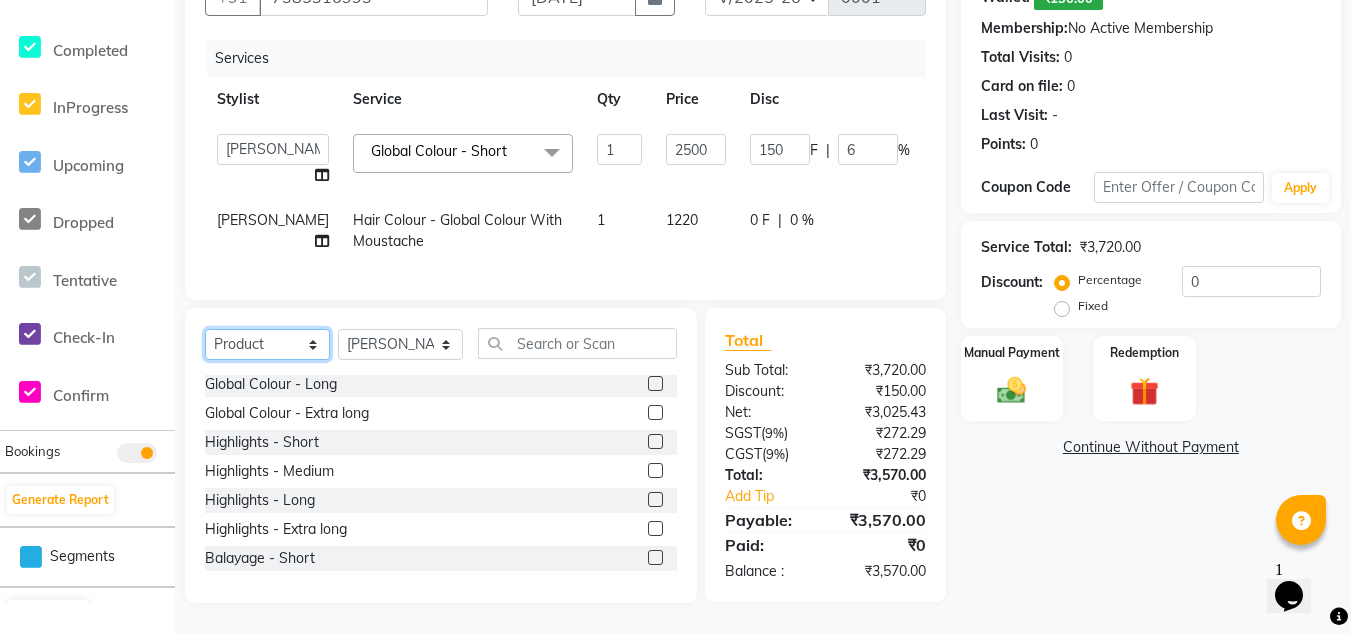 scroll, scrollTop: 0, scrollLeft: 0, axis: both 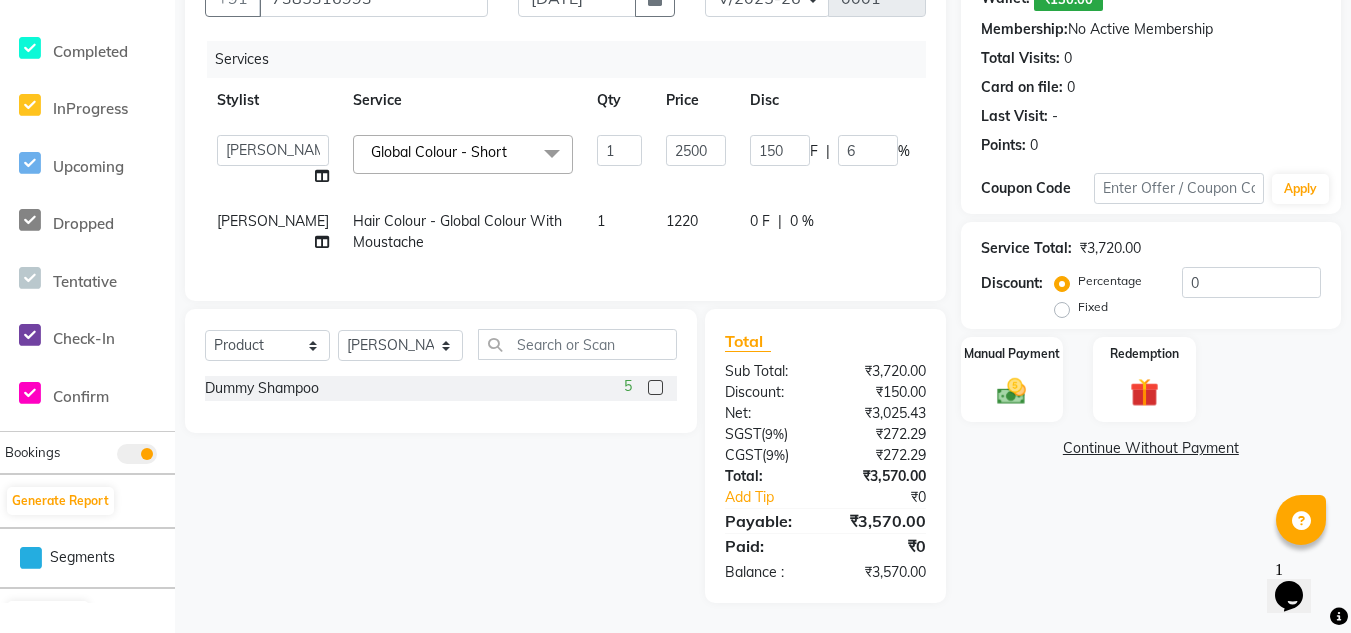 click 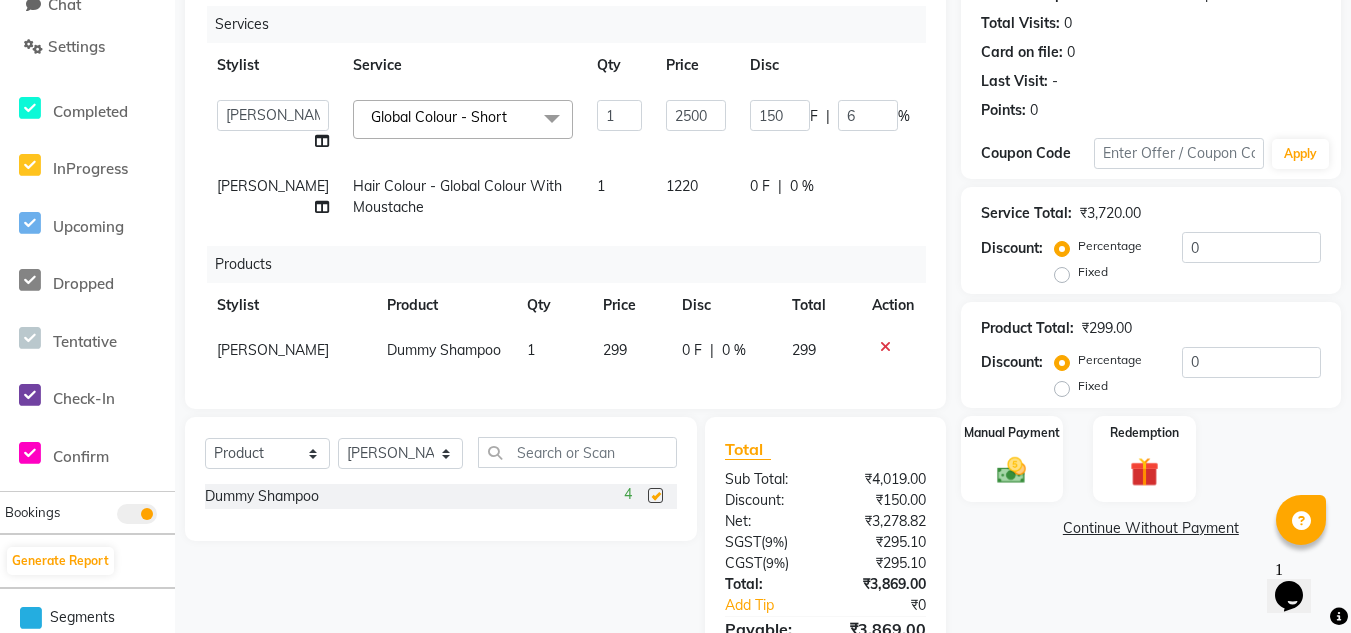 scroll, scrollTop: 203, scrollLeft: 0, axis: vertical 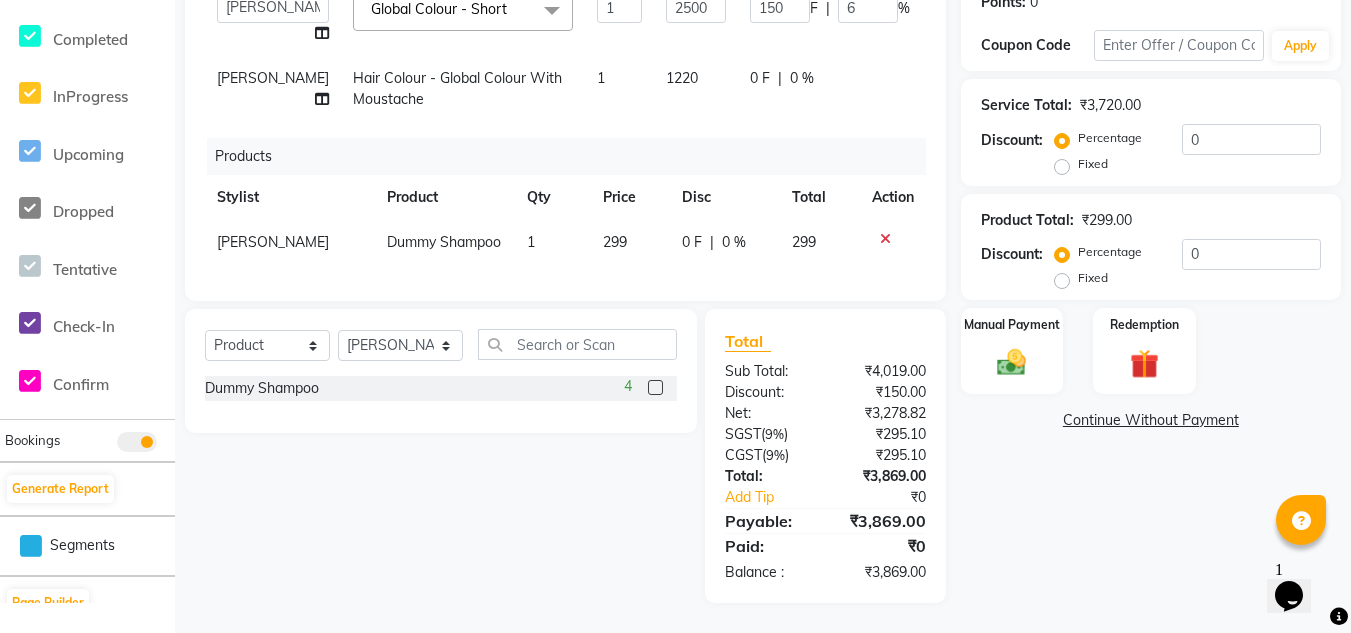 checkbox on "false" 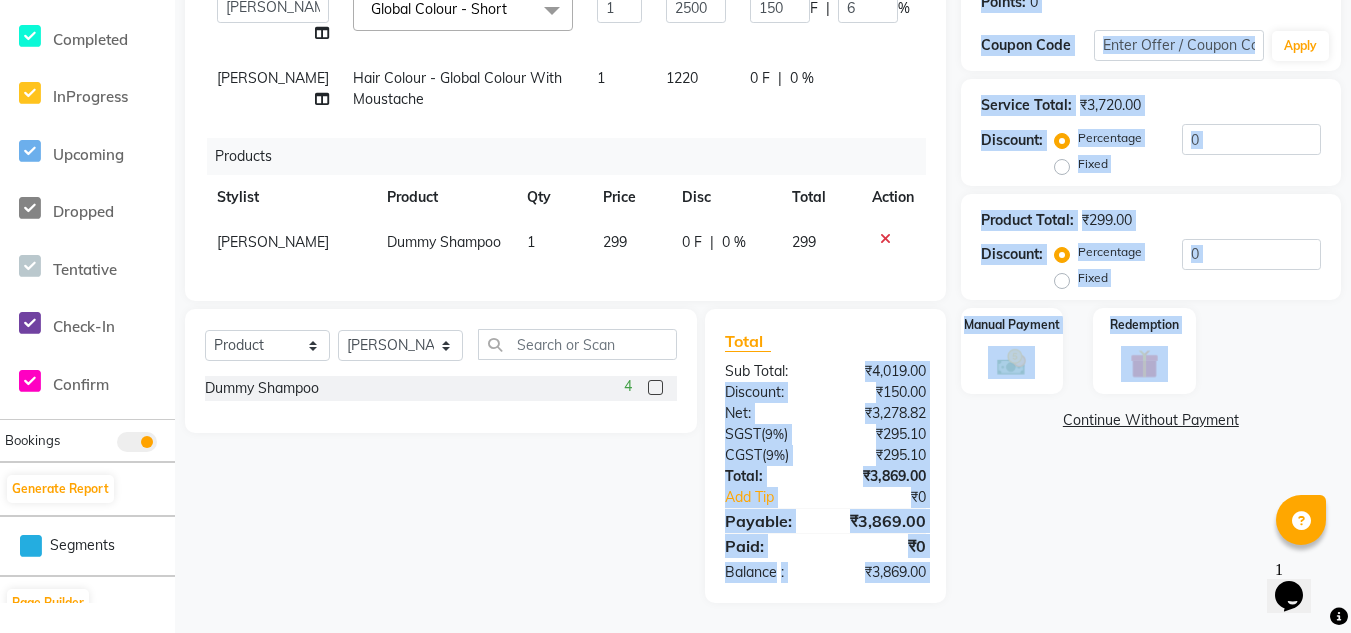 drag, startPoint x: 859, startPoint y: 367, endPoint x: 981, endPoint y: 374, distance: 122.20065 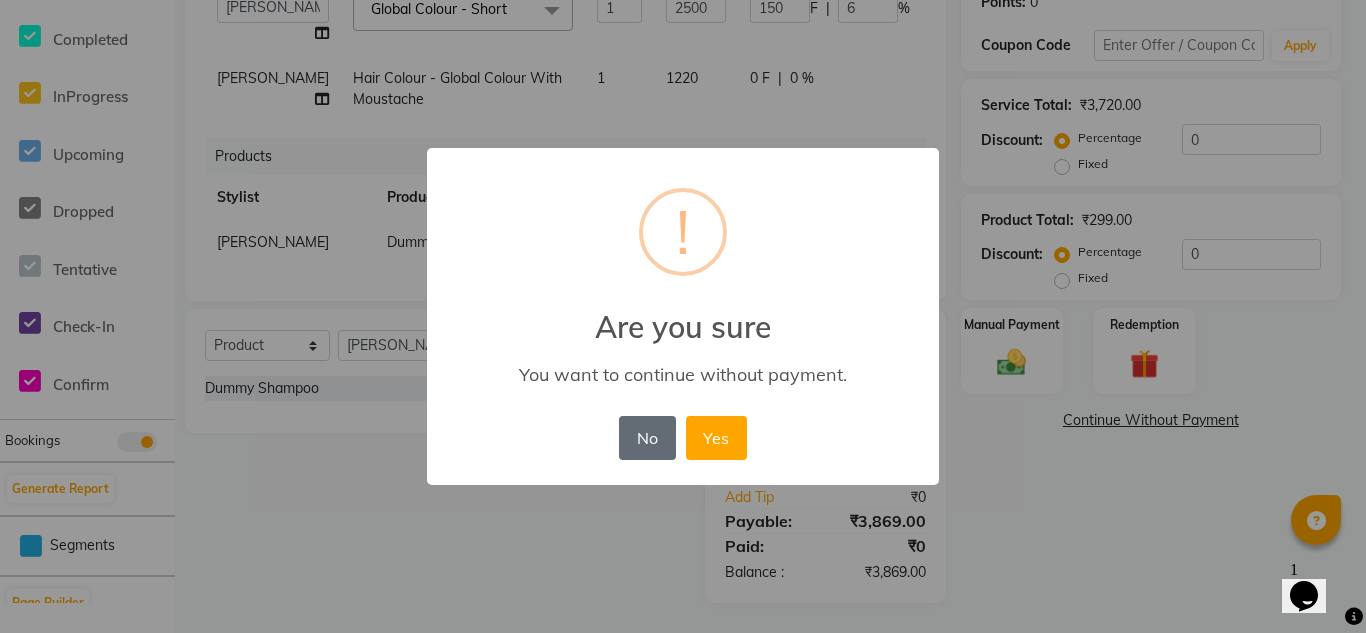 click on "No" at bounding box center (647, 438) 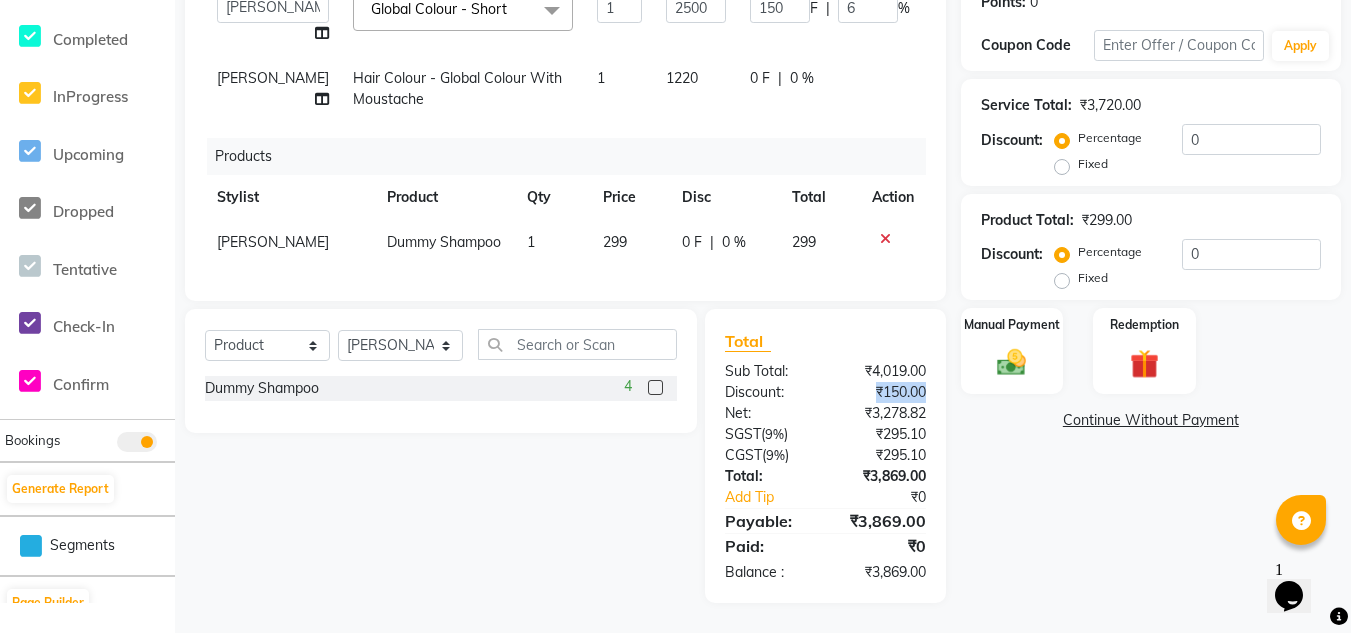 drag, startPoint x: 868, startPoint y: 388, endPoint x: 924, endPoint y: 391, distance: 56.0803 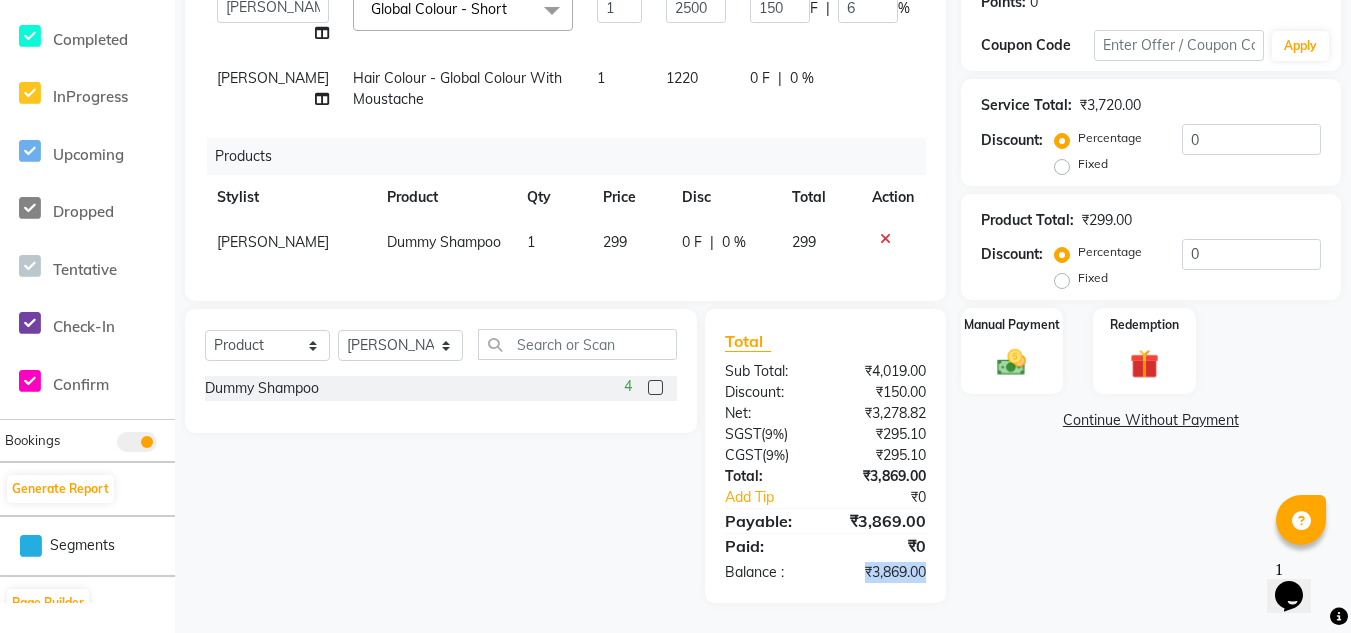 drag, startPoint x: 857, startPoint y: 568, endPoint x: 932, endPoint y: 575, distance: 75.32596 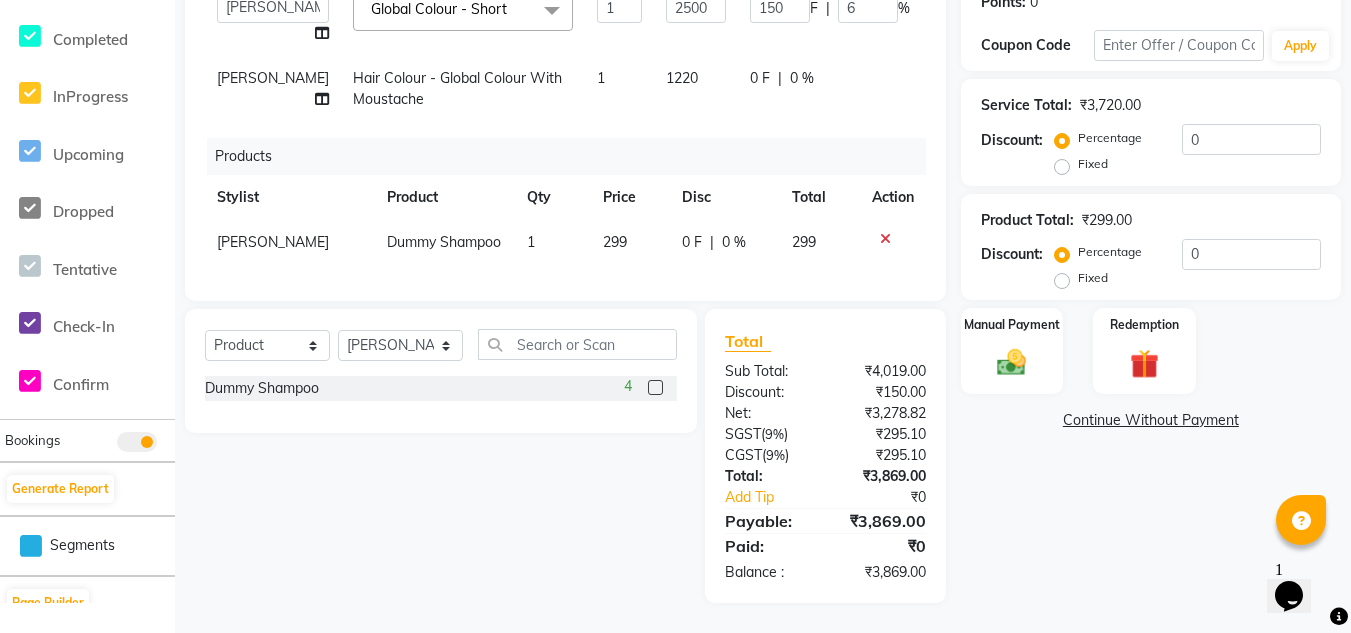 scroll, scrollTop: 0, scrollLeft: 0, axis: both 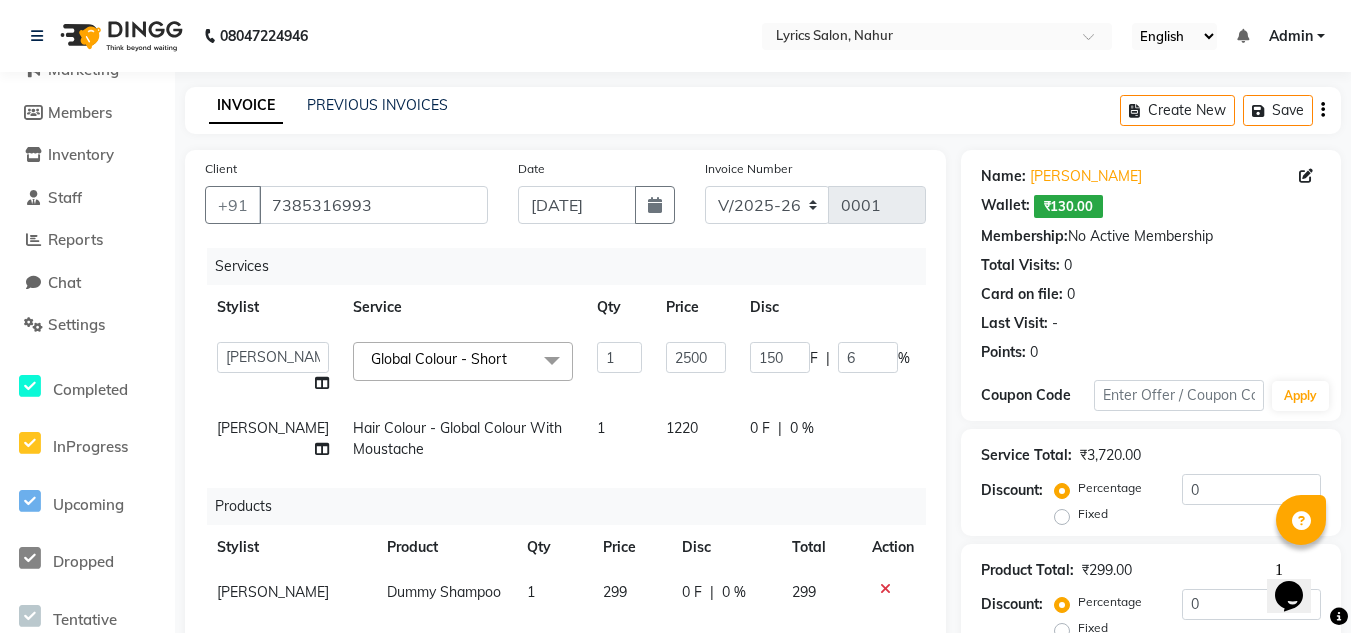 click 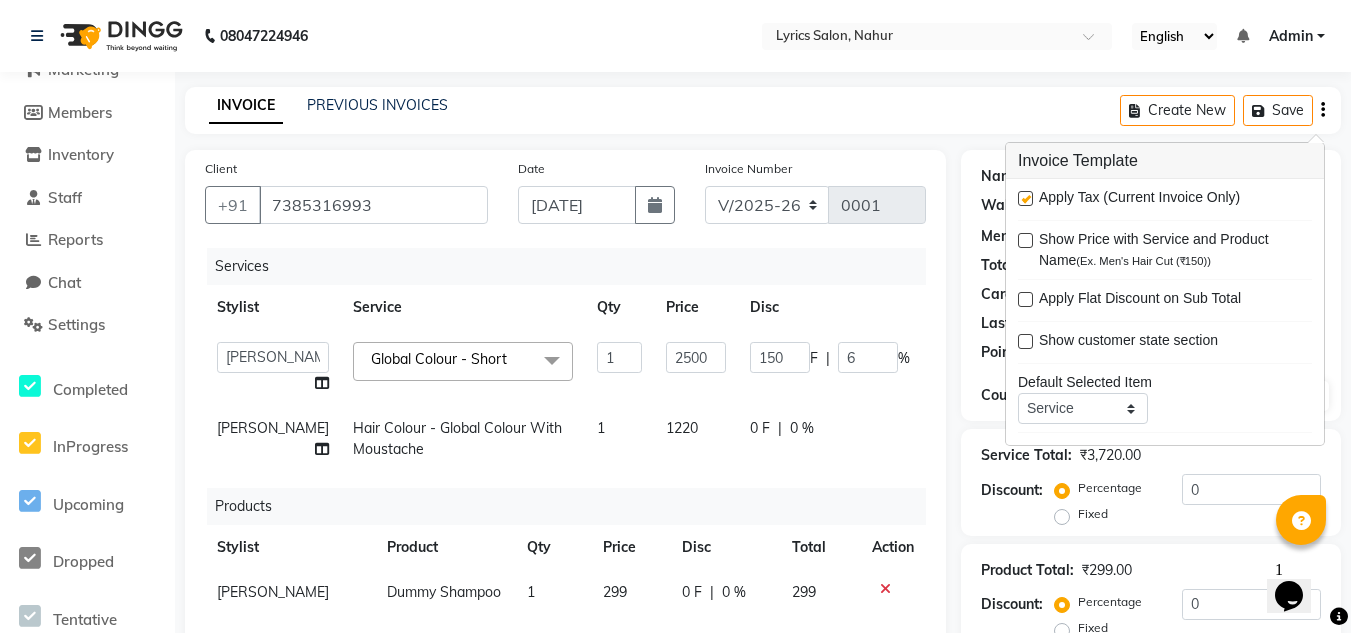 click at bounding box center [1025, 198] 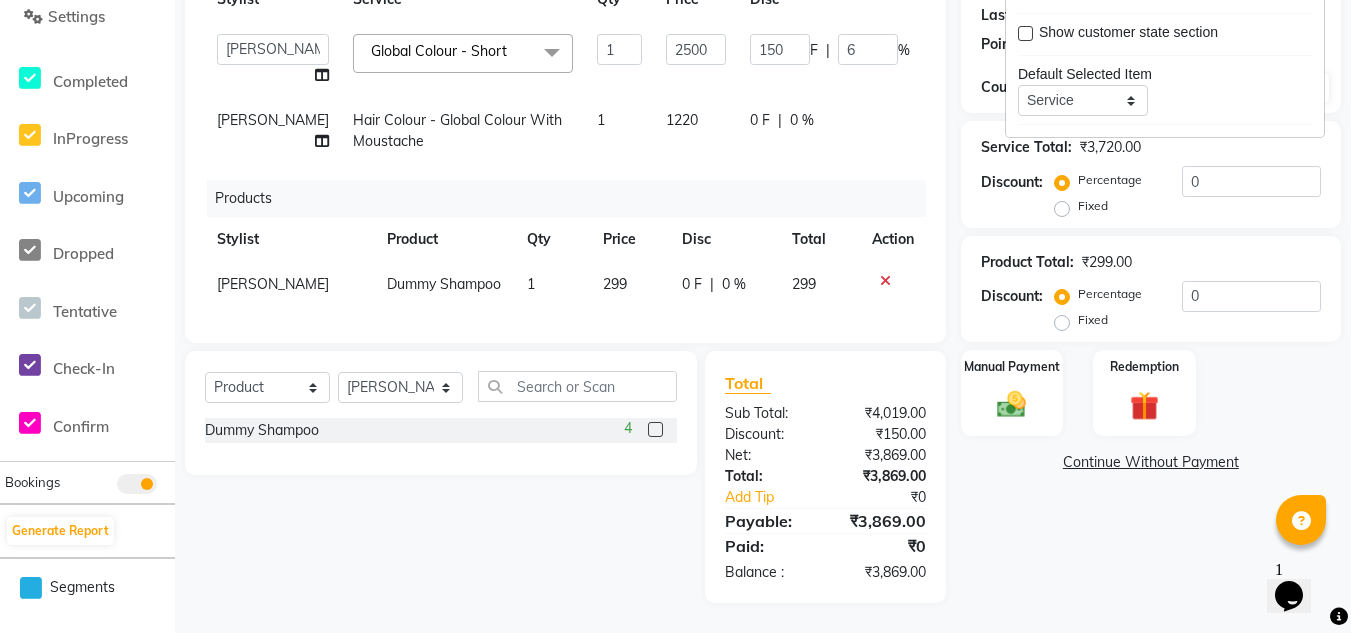 scroll, scrollTop: 0, scrollLeft: 0, axis: both 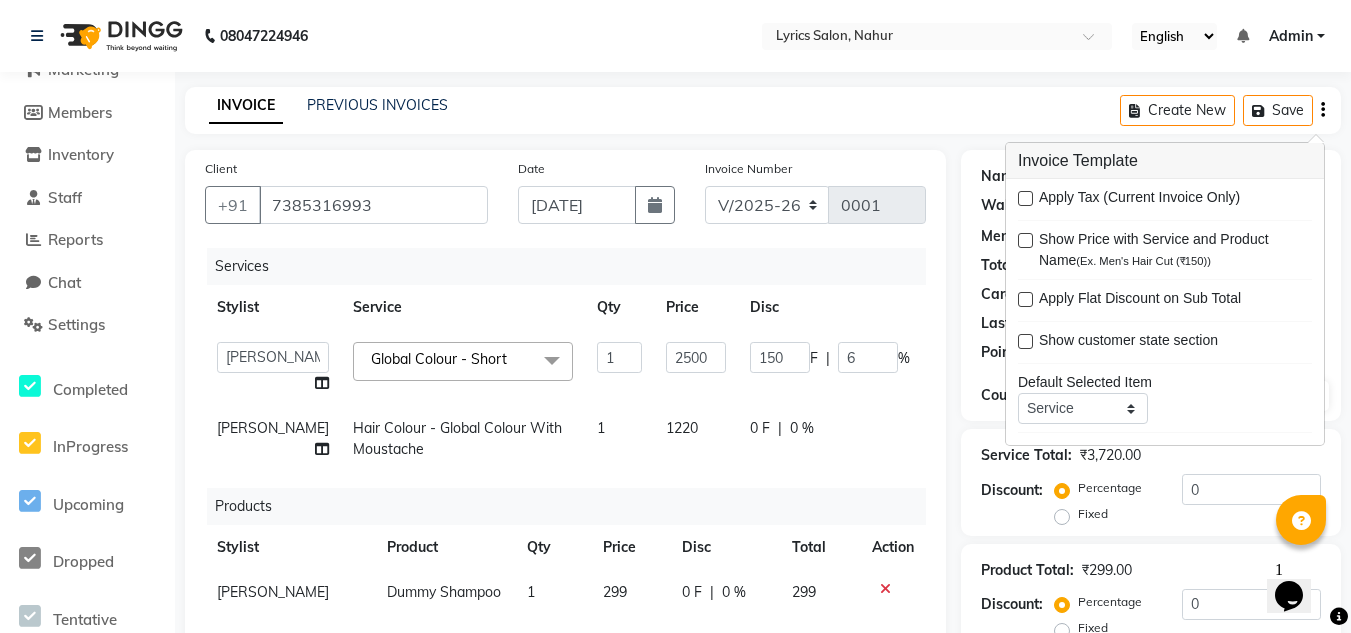 click 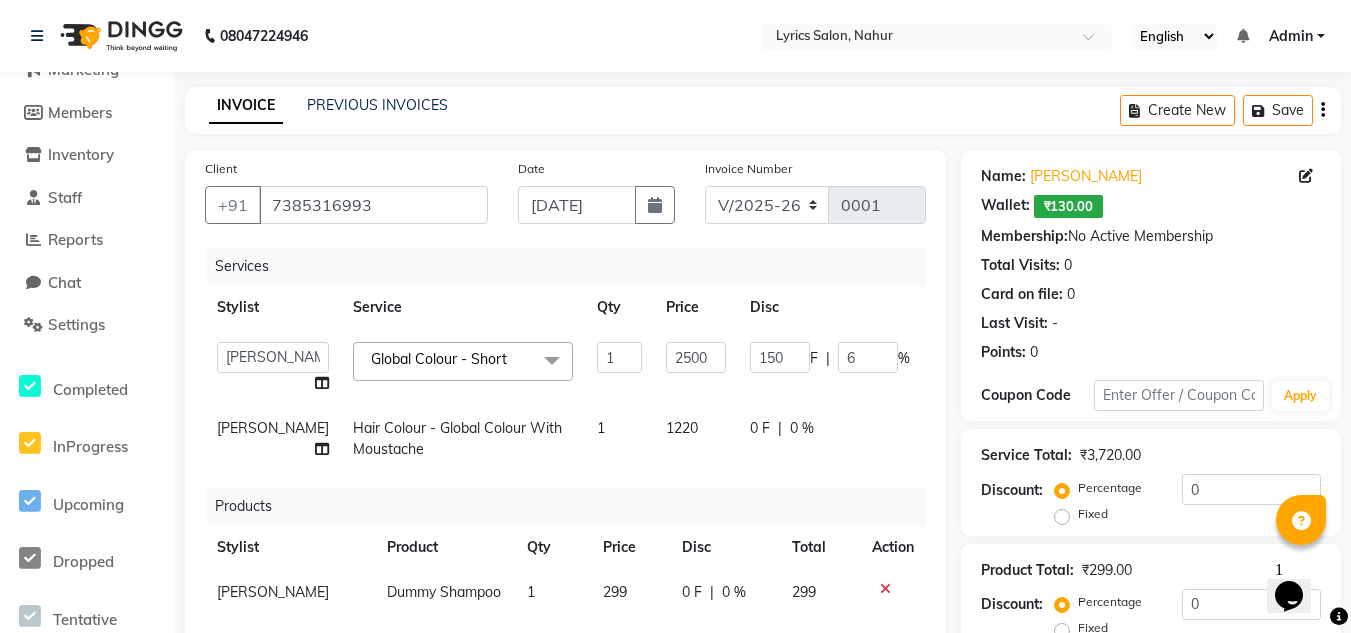 click 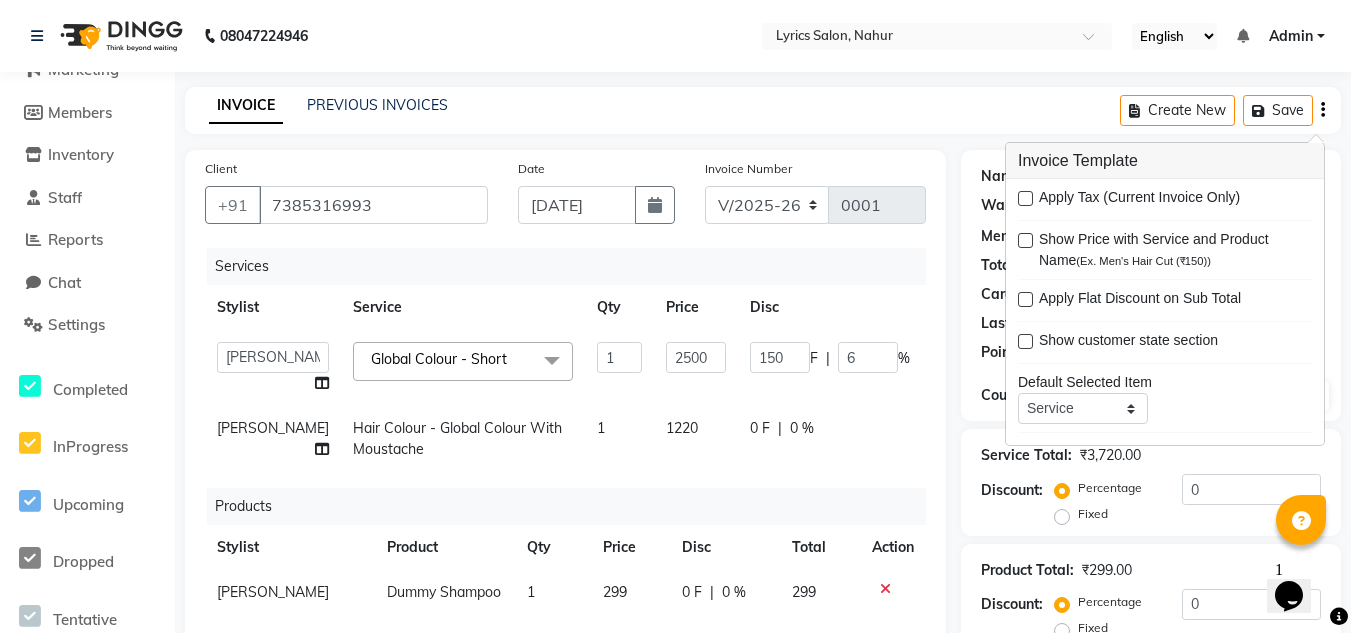 click at bounding box center [1025, 198] 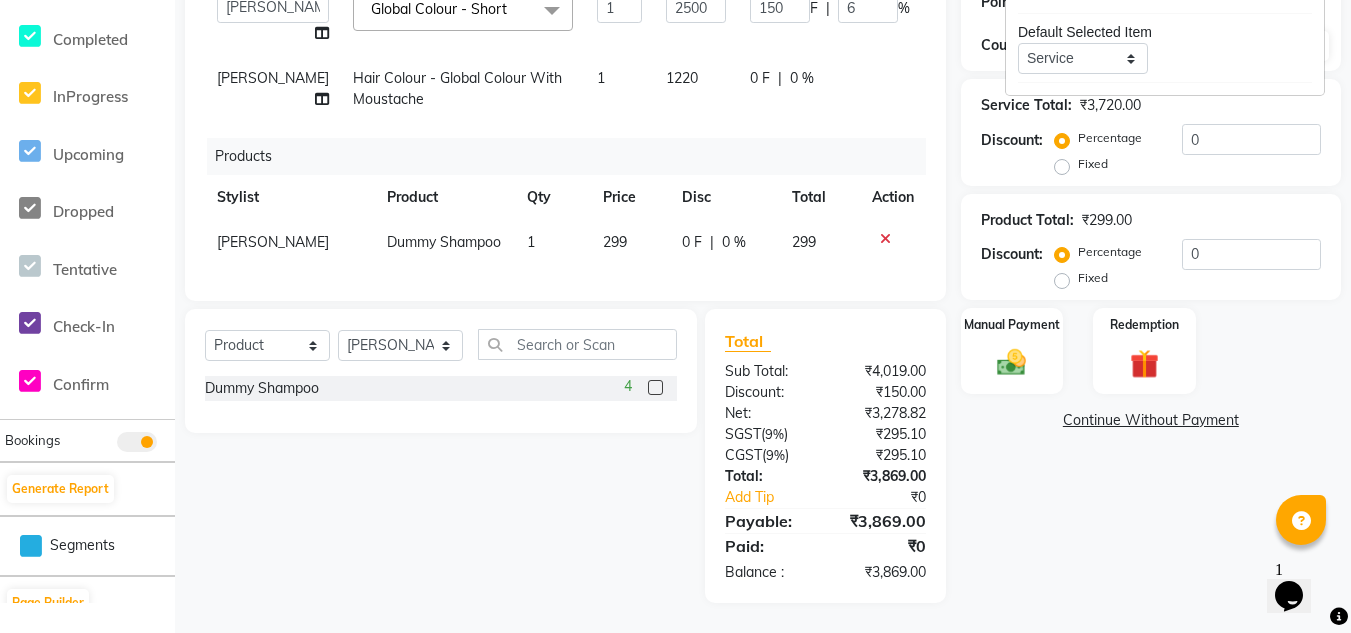 scroll, scrollTop: 0, scrollLeft: 0, axis: both 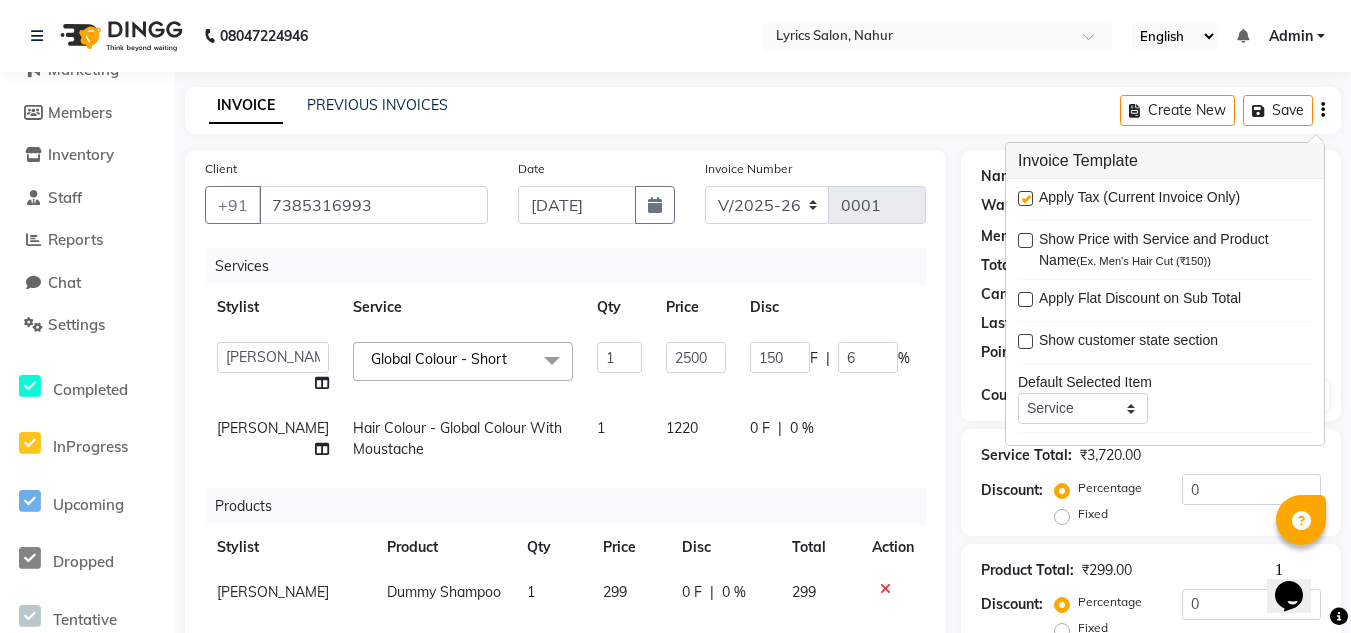 click at bounding box center [1025, 198] 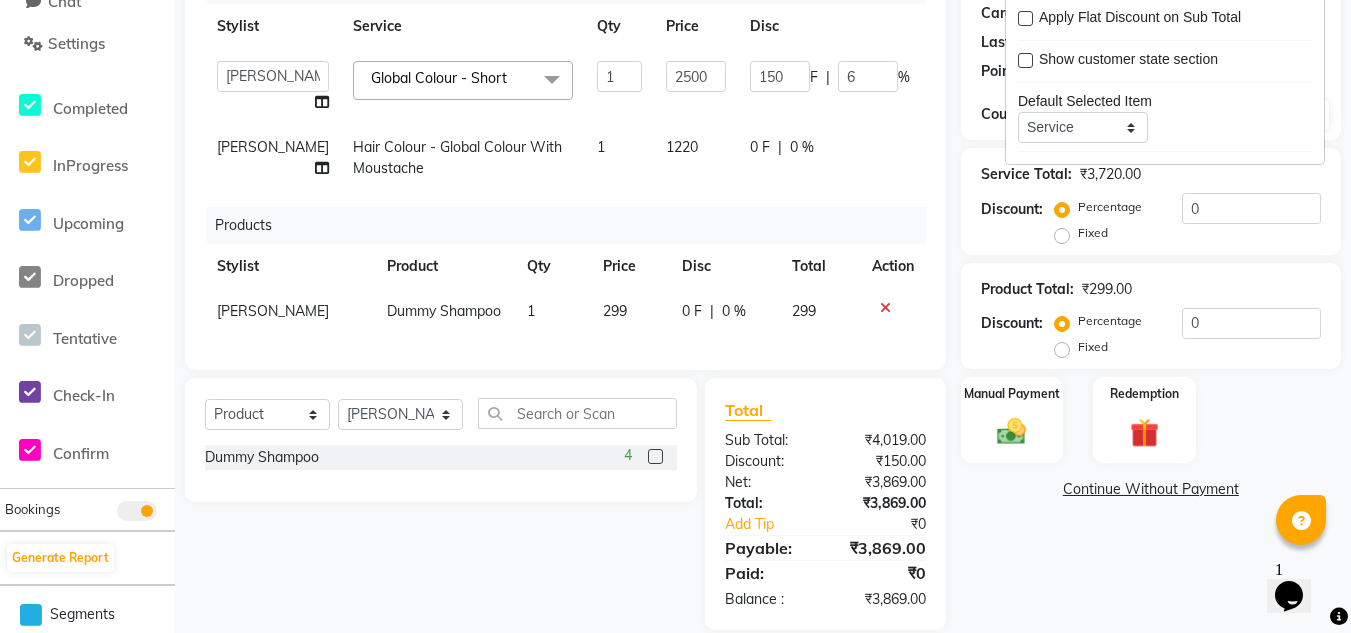 scroll, scrollTop: 344, scrollLeft: 0, axis: vertical 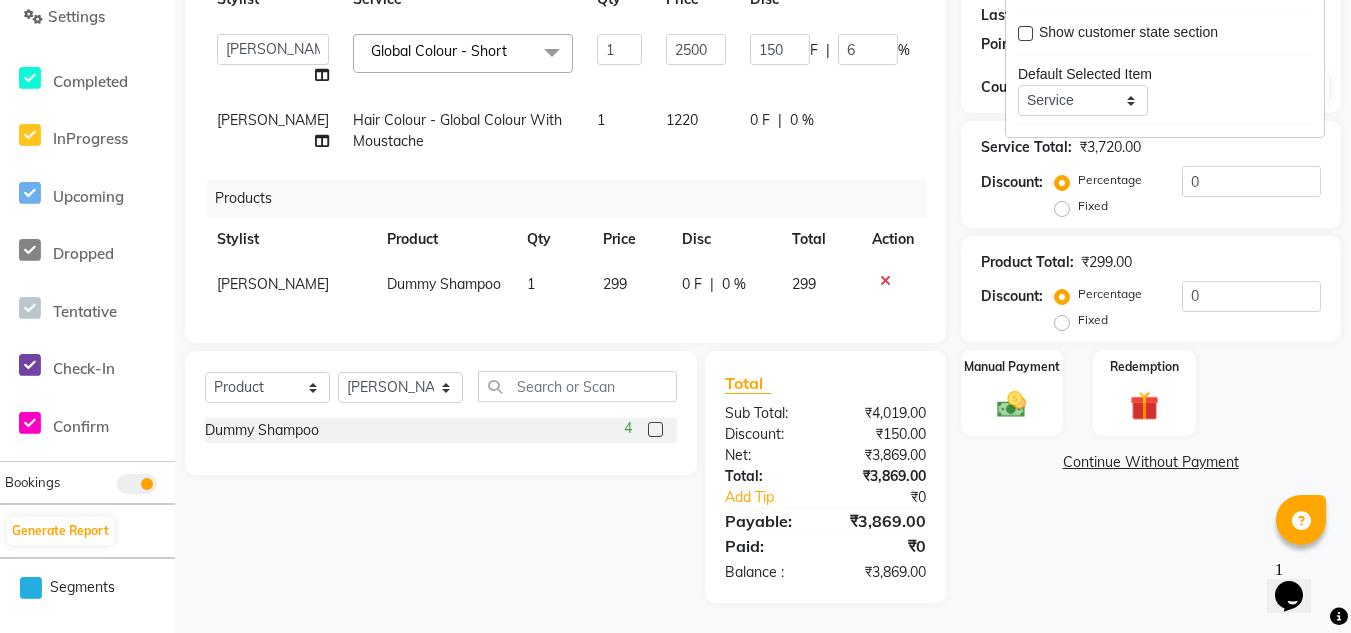 click on "Continue Without Payment" 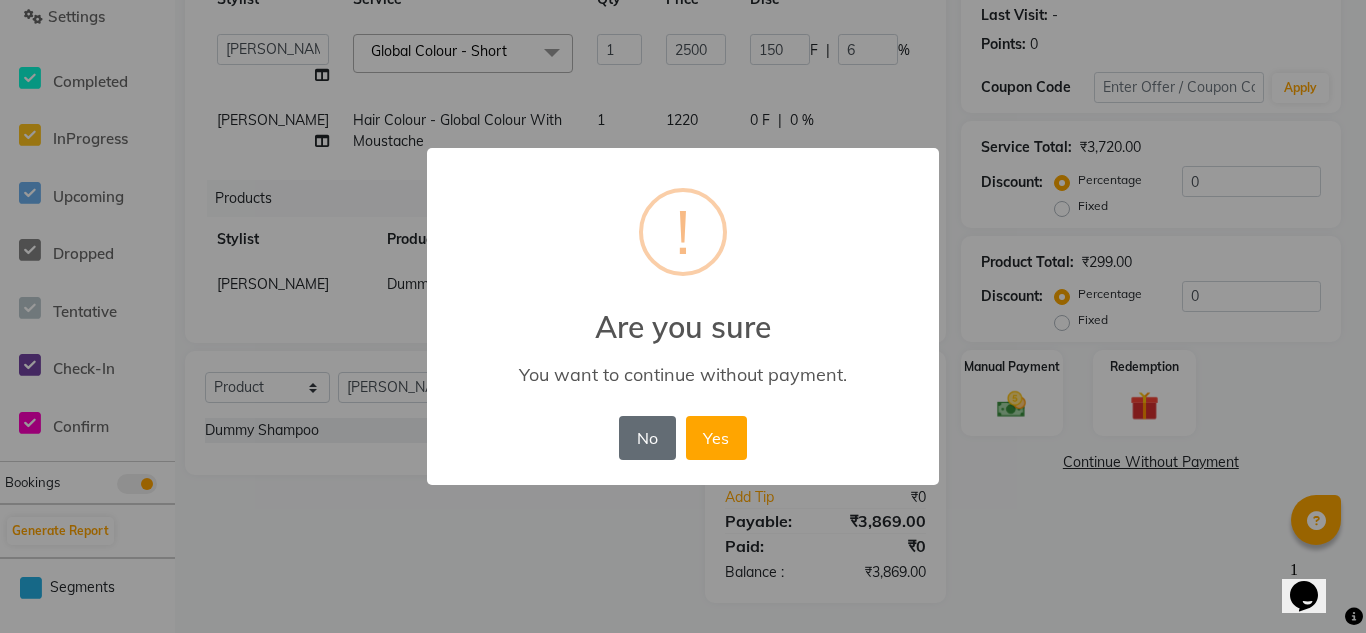 click on "No" at bounding box center (647, 438) 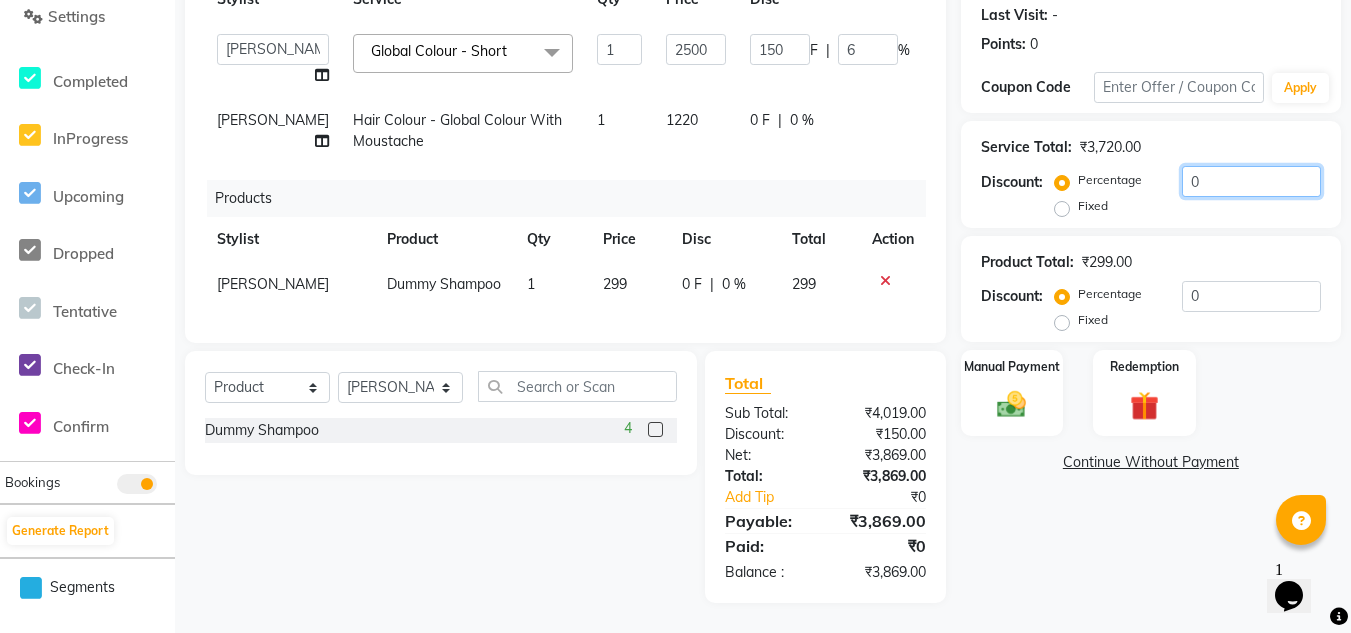 click on "0" 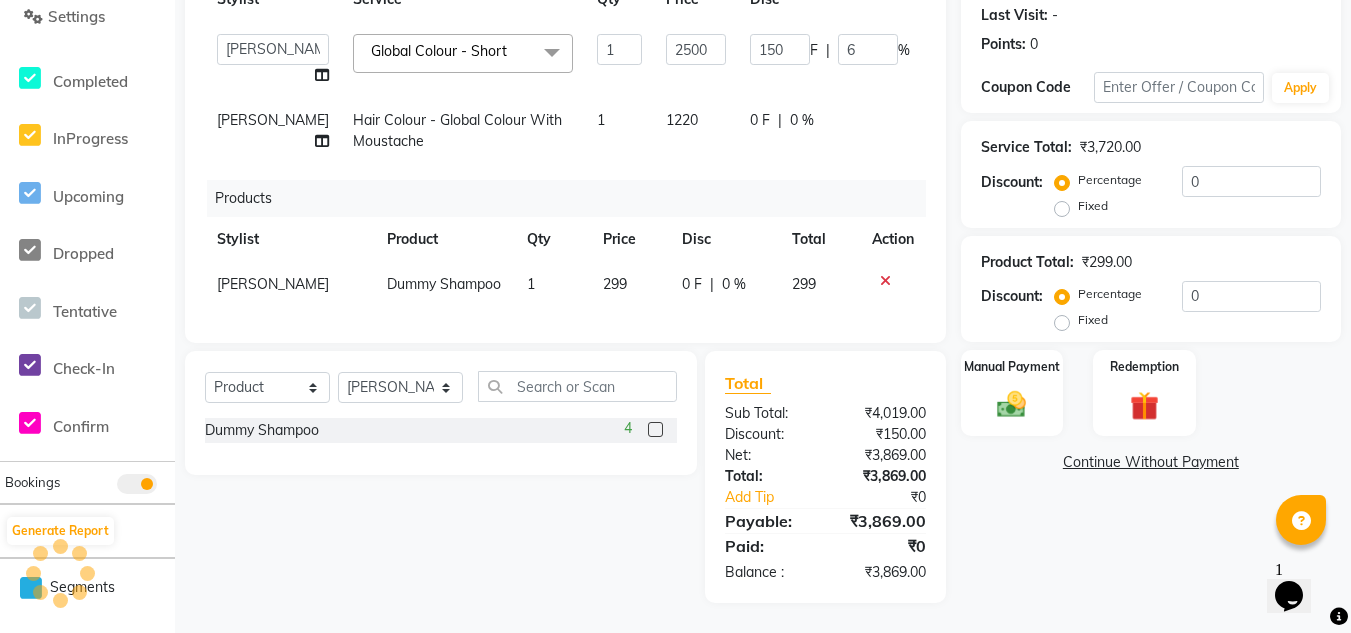 click on "Fixed" 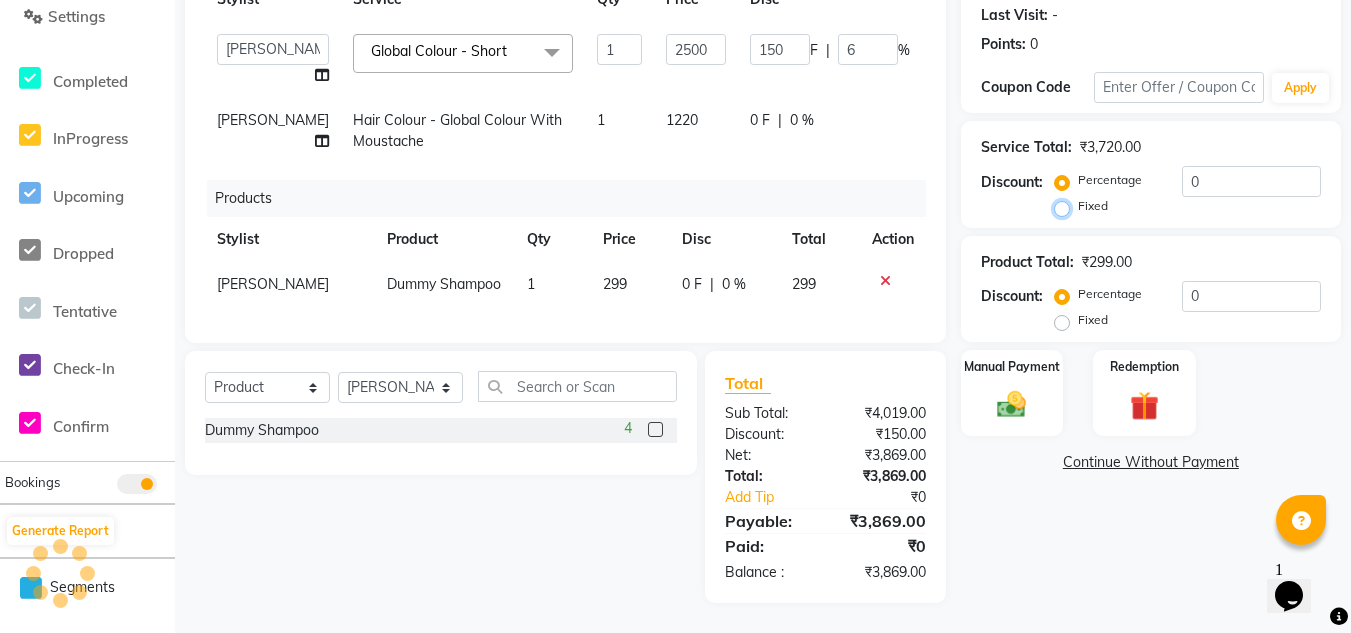 click on "Fixed" at bounding box center [1066, 206] 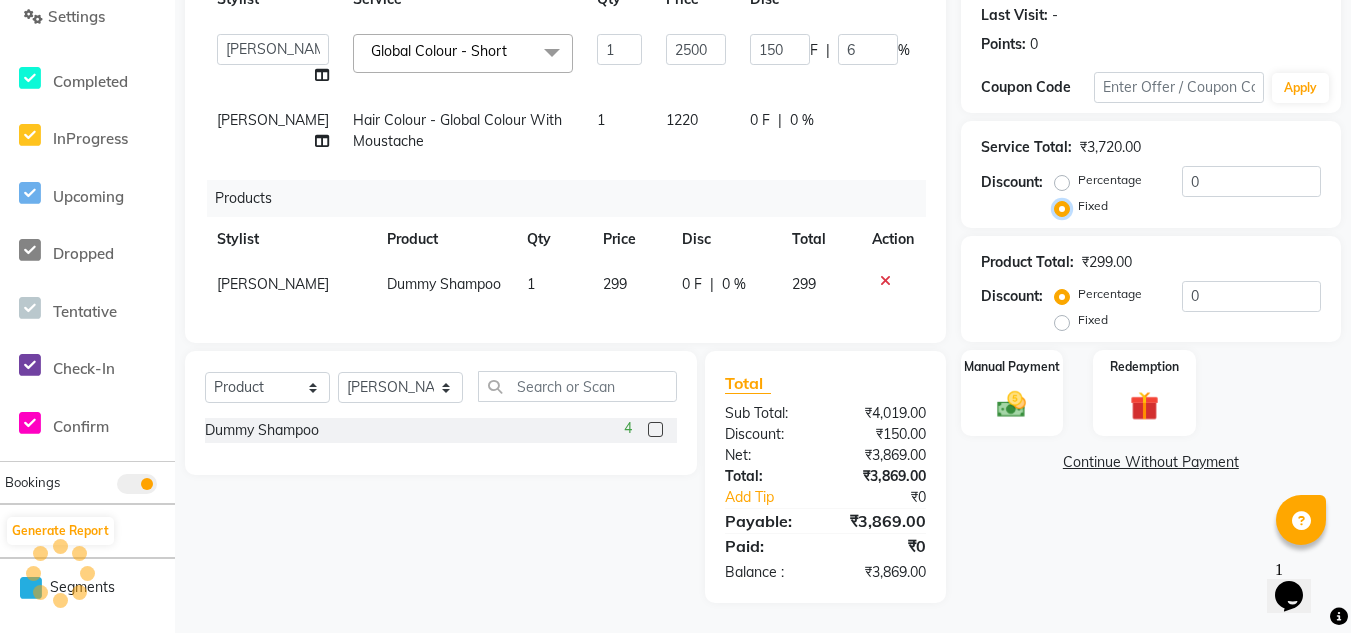 type on "0" 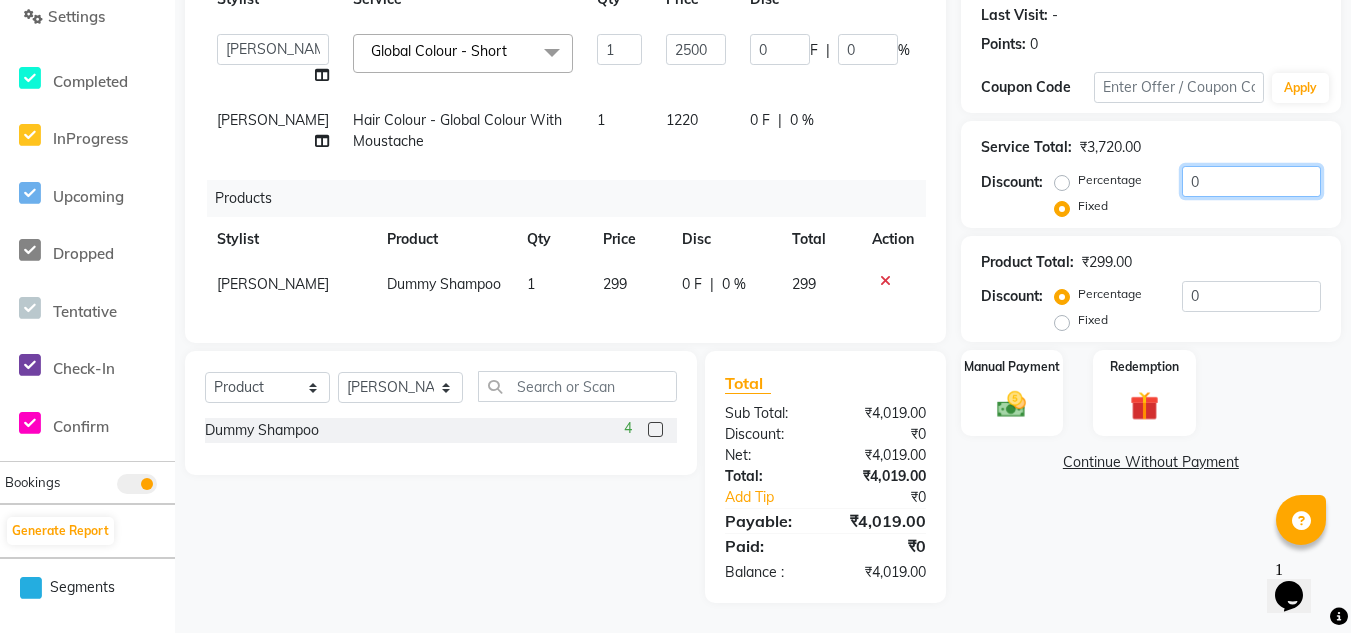 click on "0" 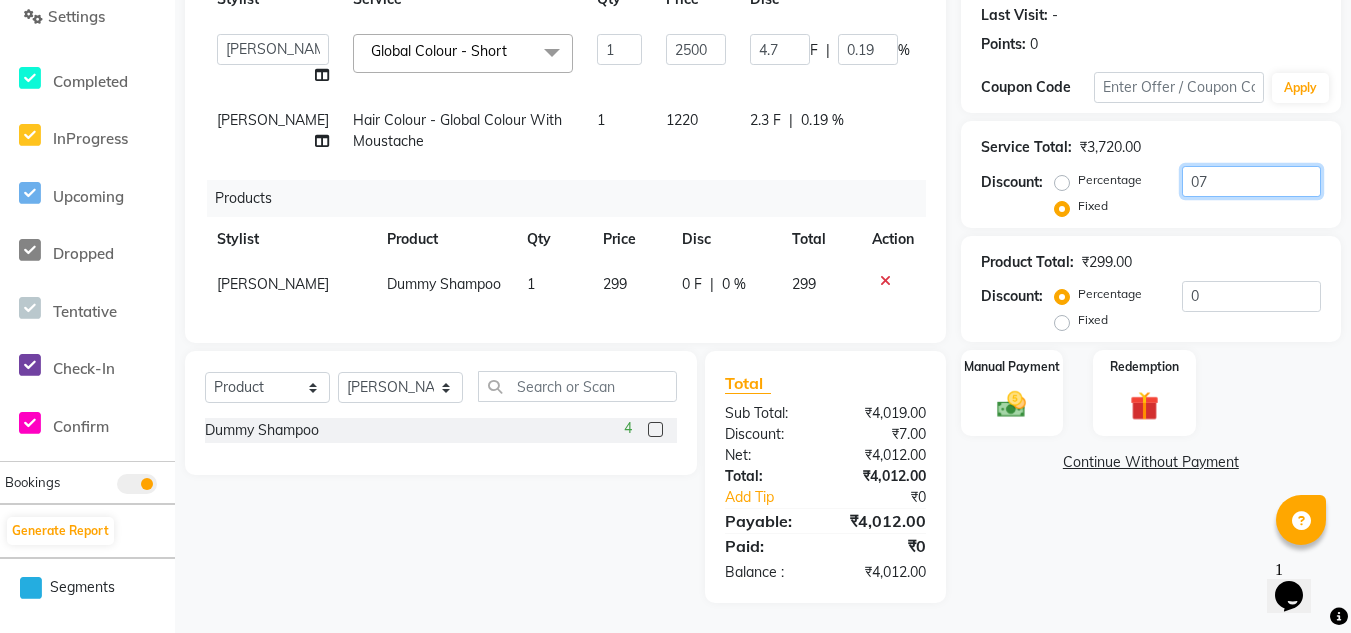 type on "072" 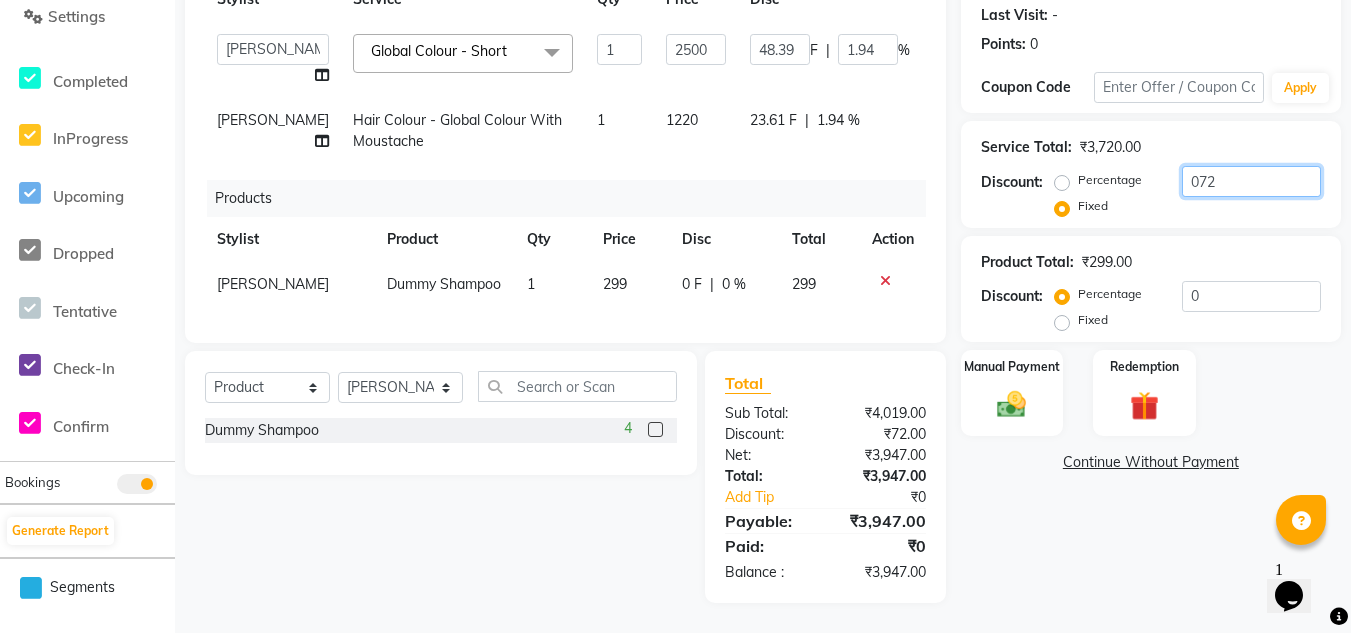 type on "0720" 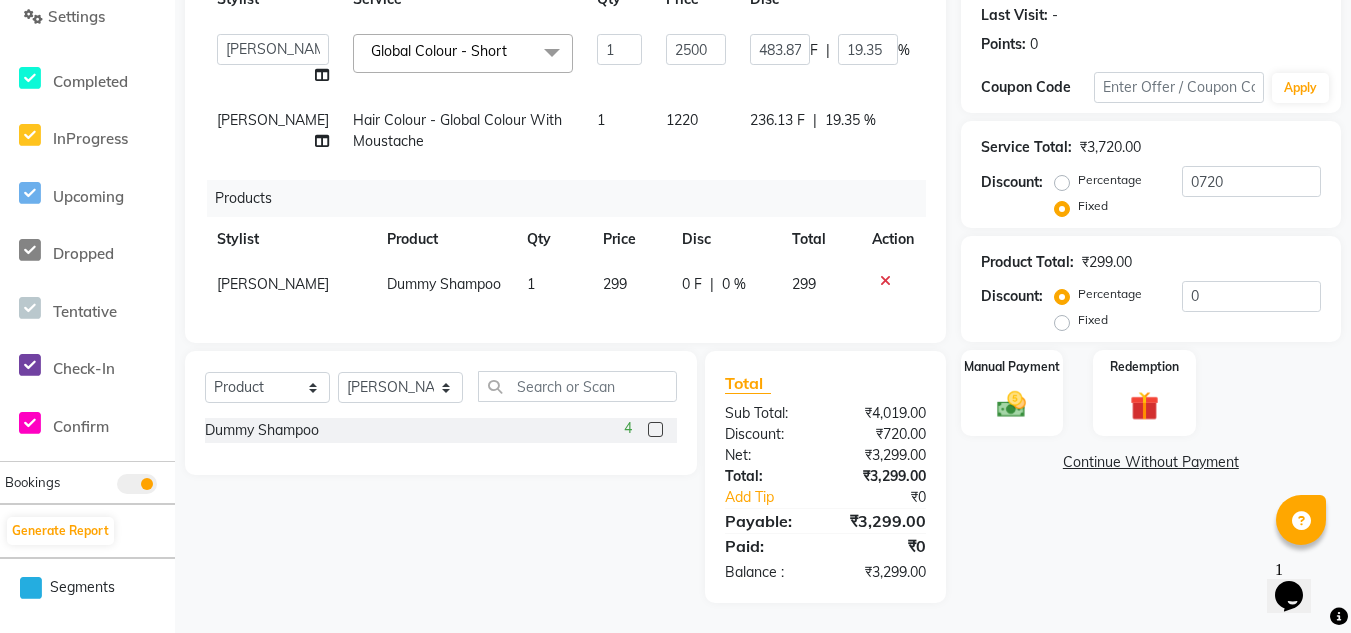 click on "Manual Payment Redemption" 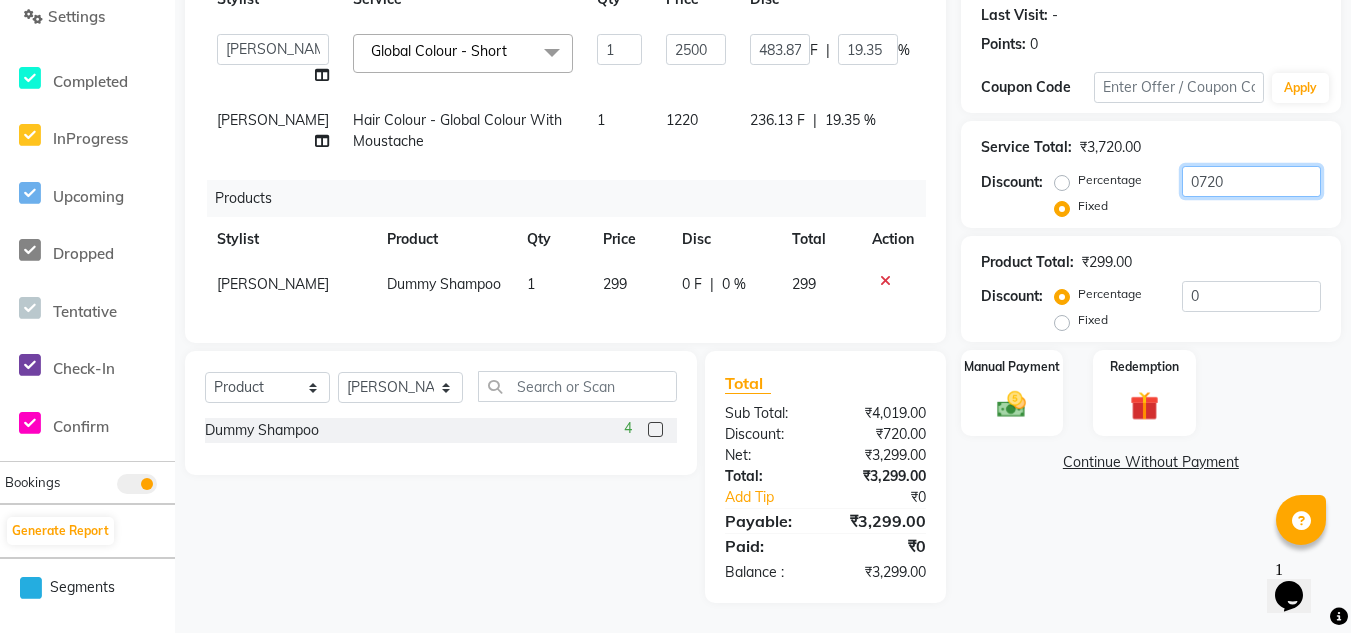 click on "0720" 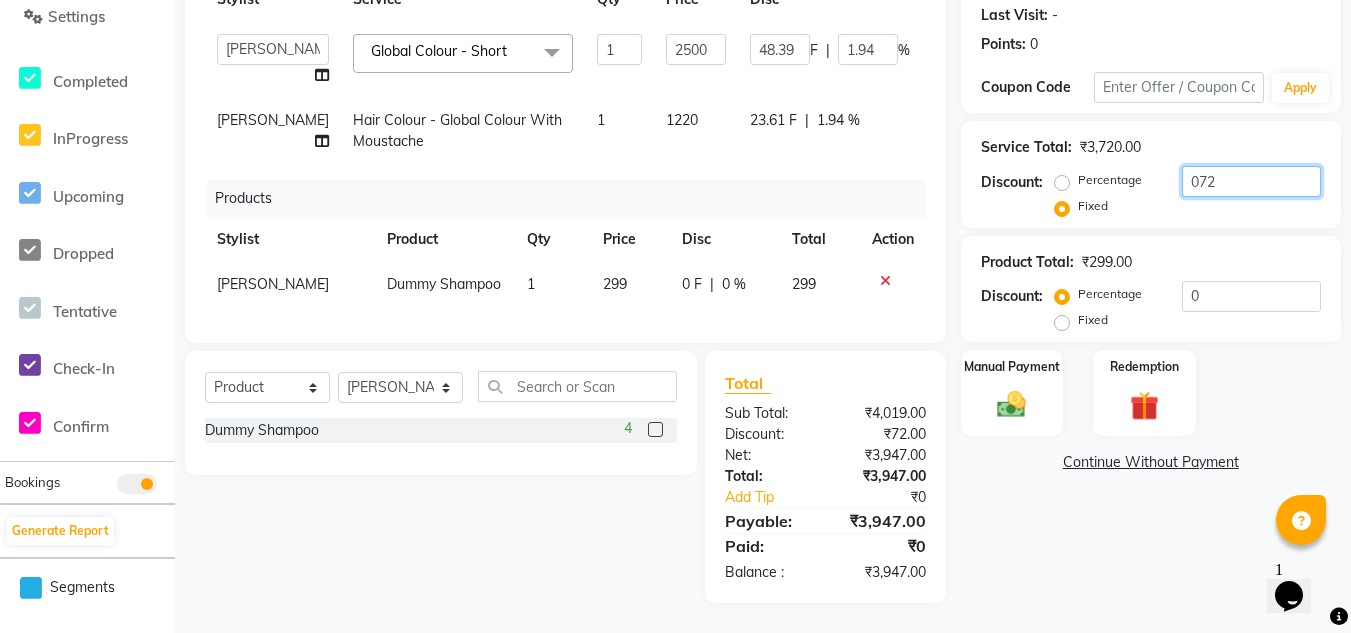 type on "07" 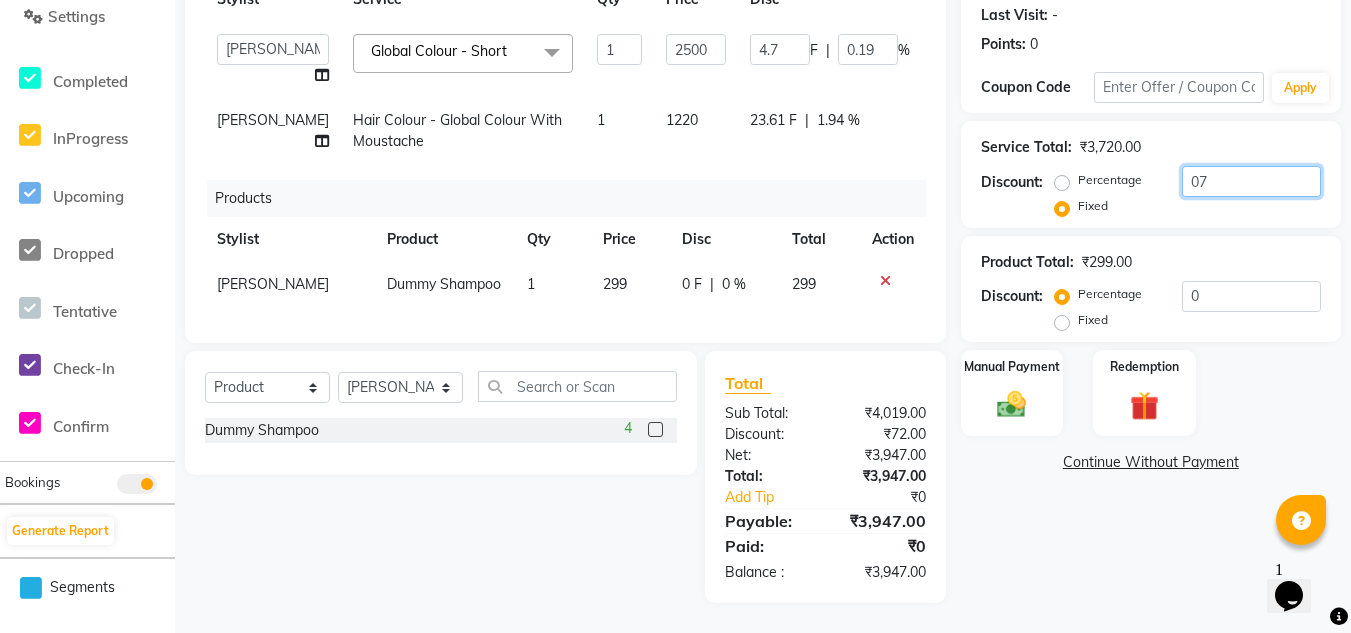 type on "0" 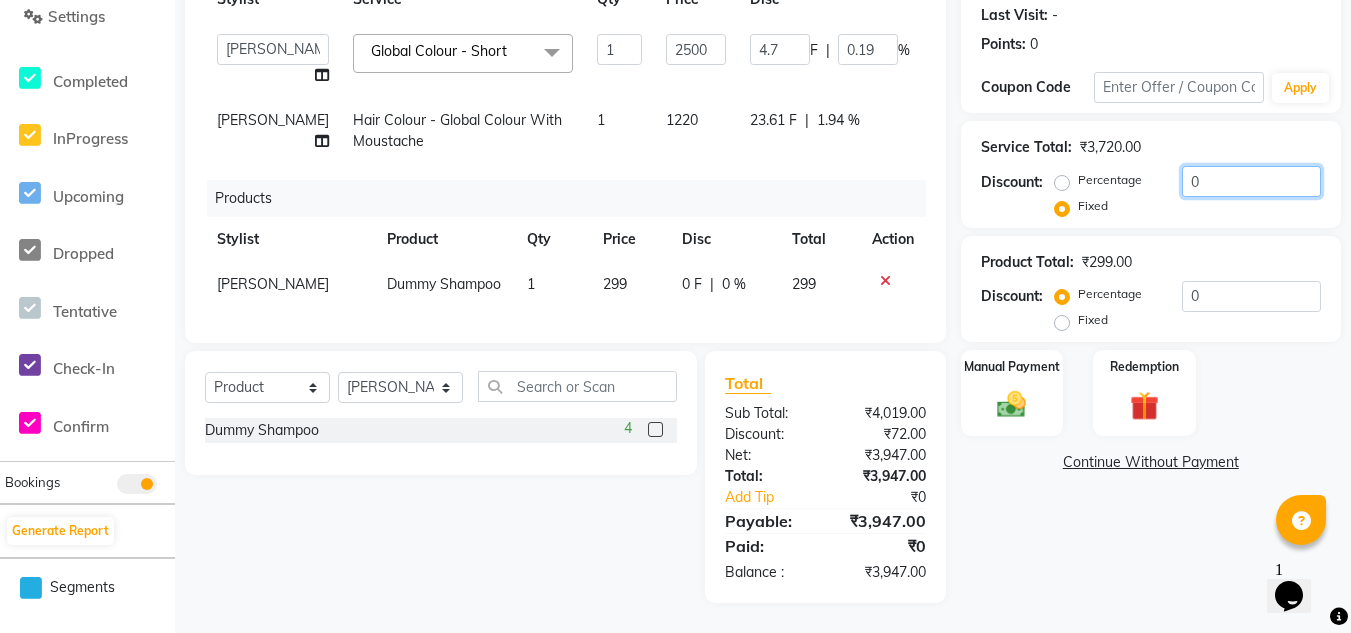 type on "0" 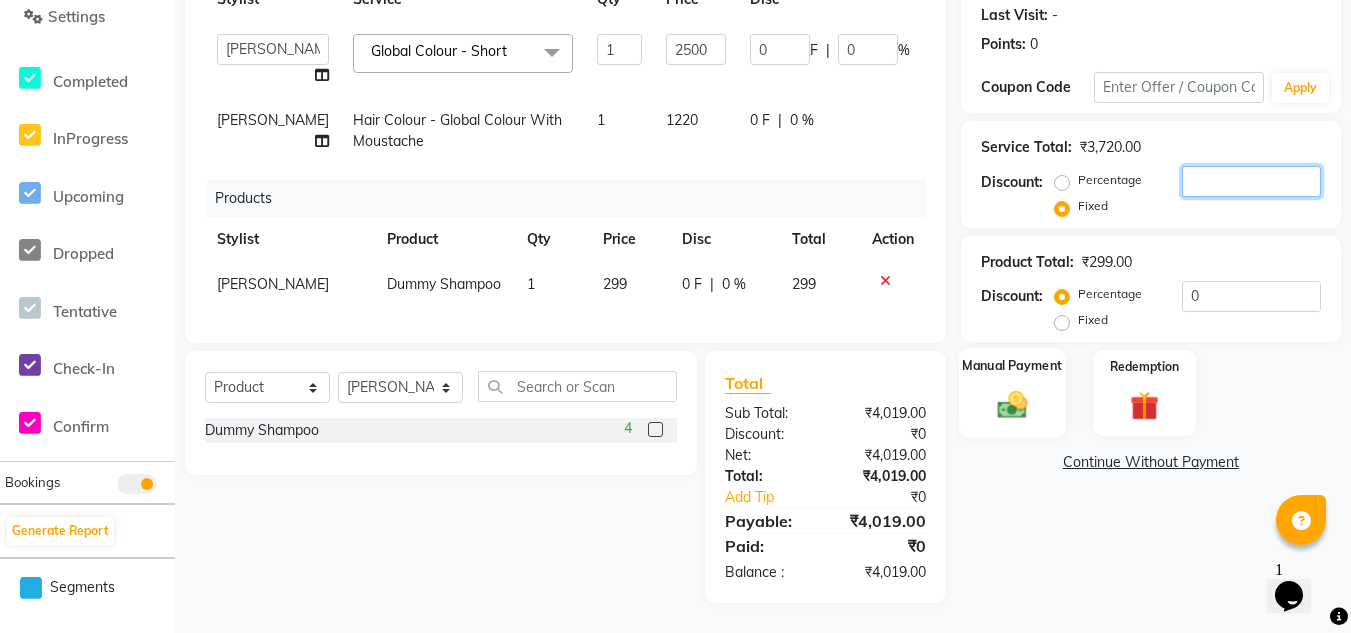 type 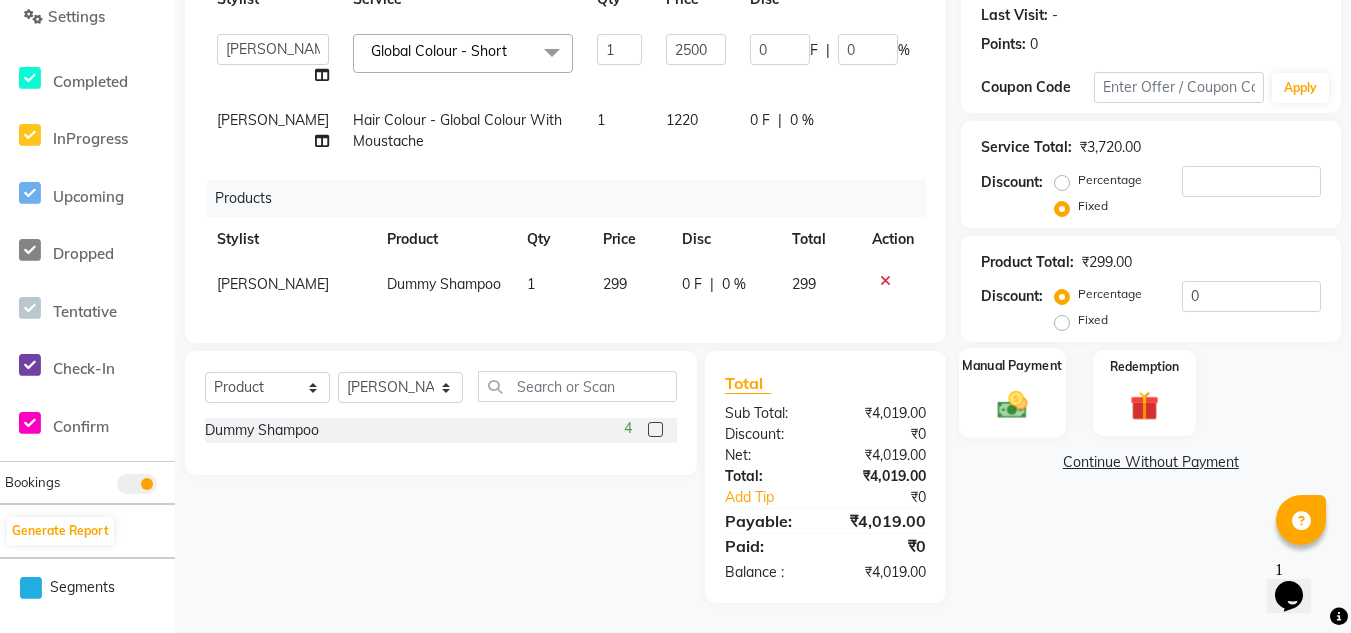 click 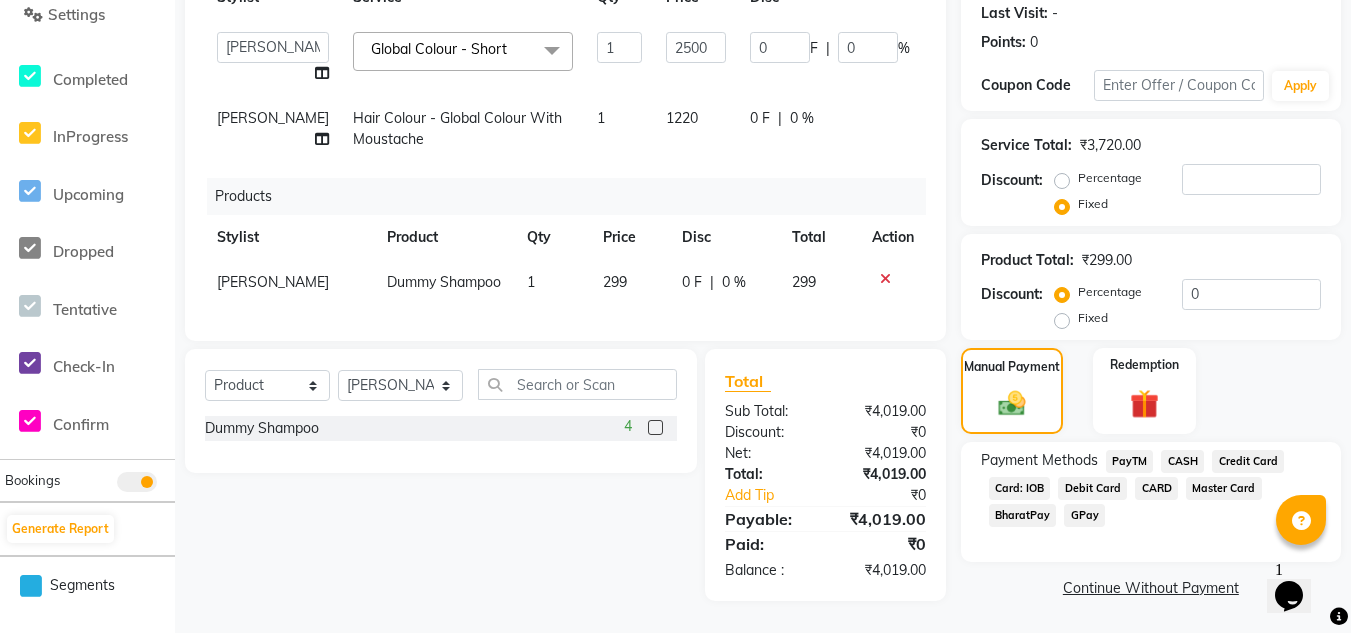 click on "CASH" 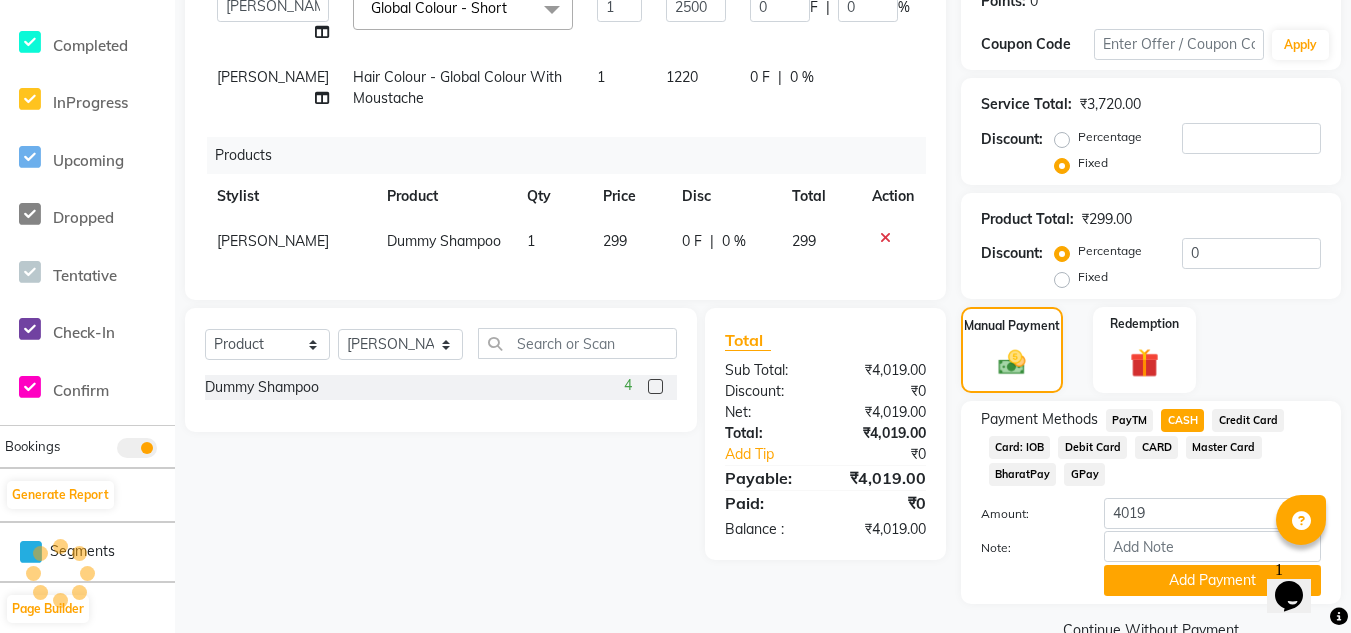 scroll, scrollTop: 393, scrollLeft: 0, axis: vertical 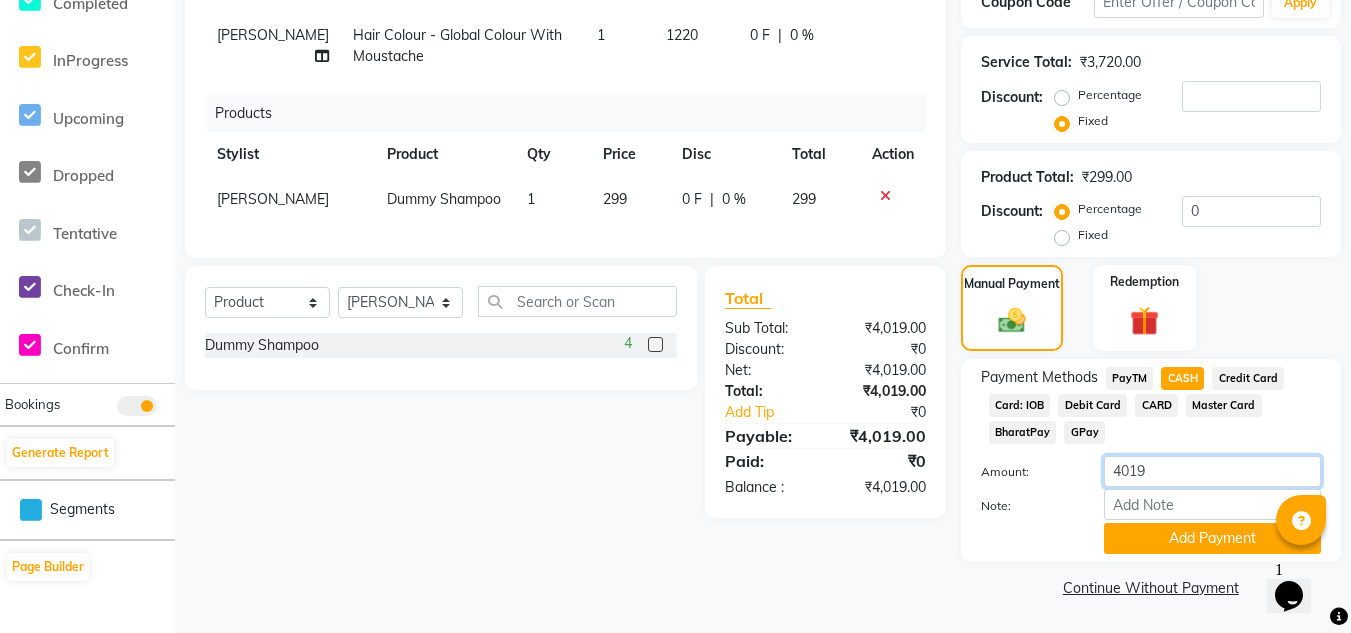 click on "4019" 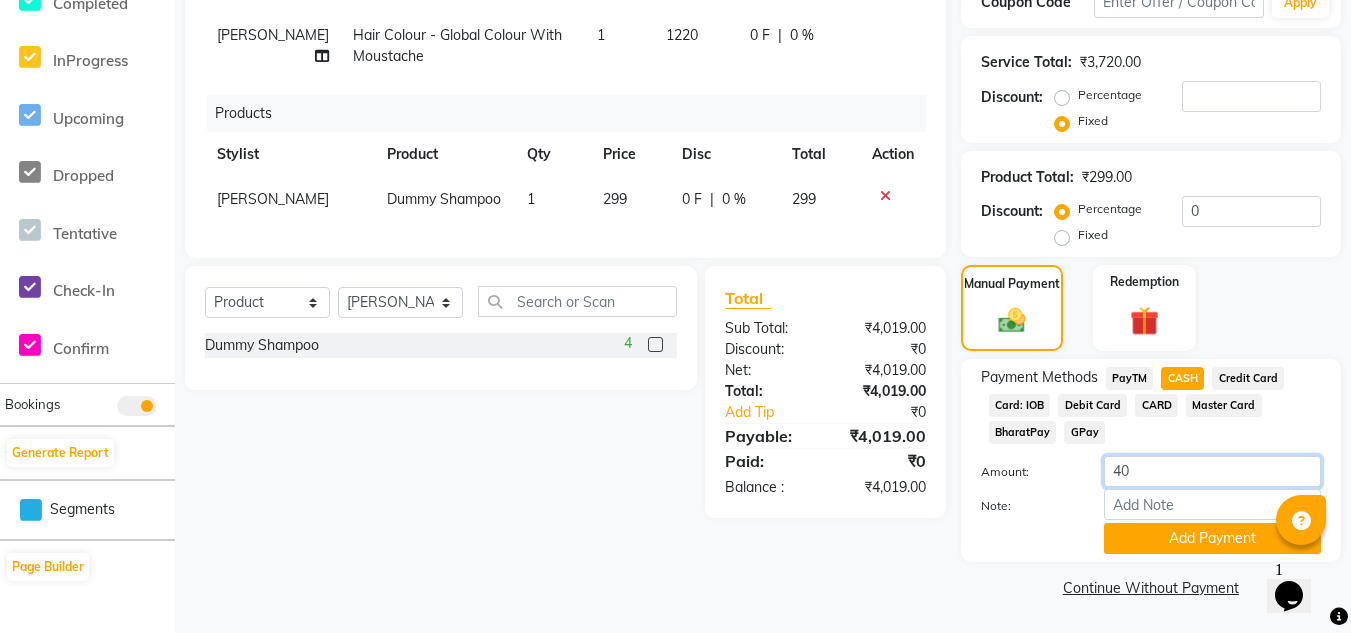 type on "4" 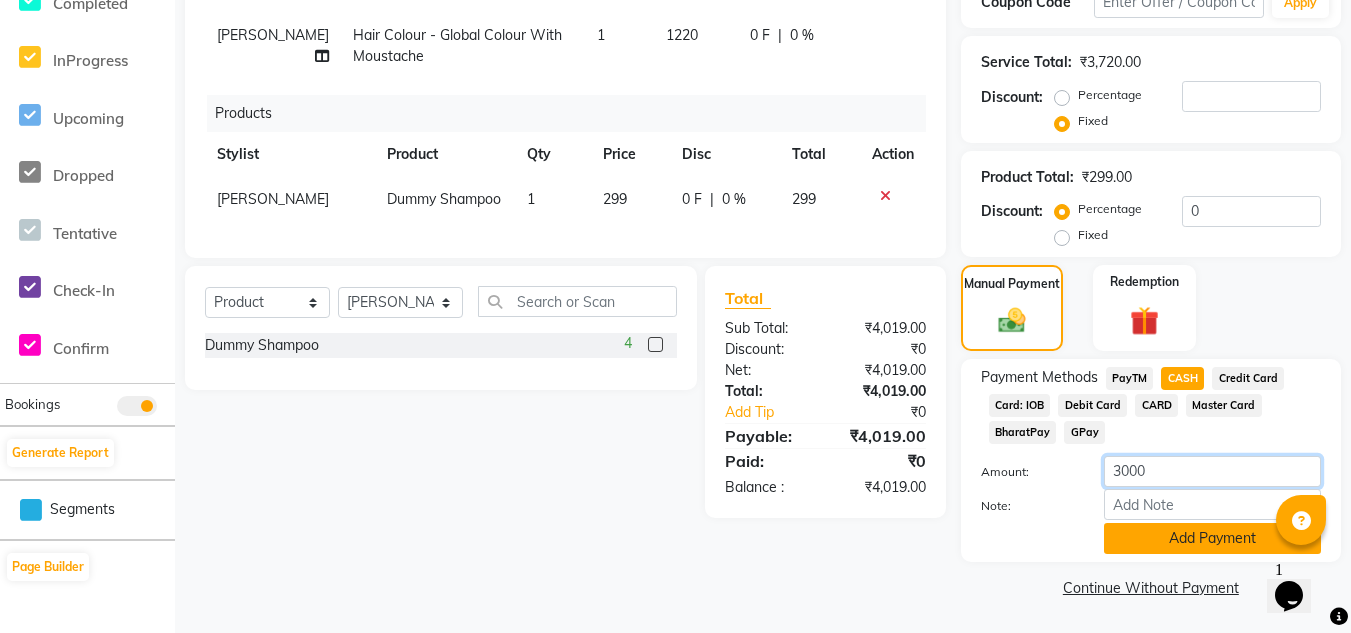 type on "3000" 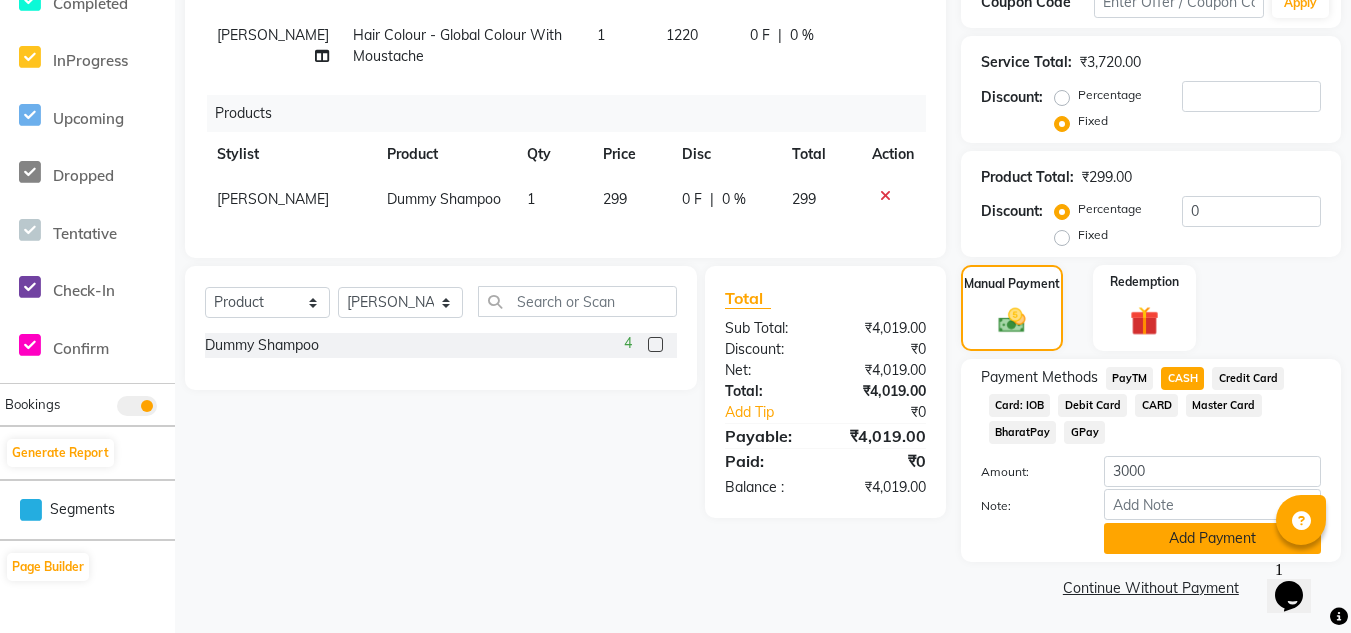 click on "Add Payment" 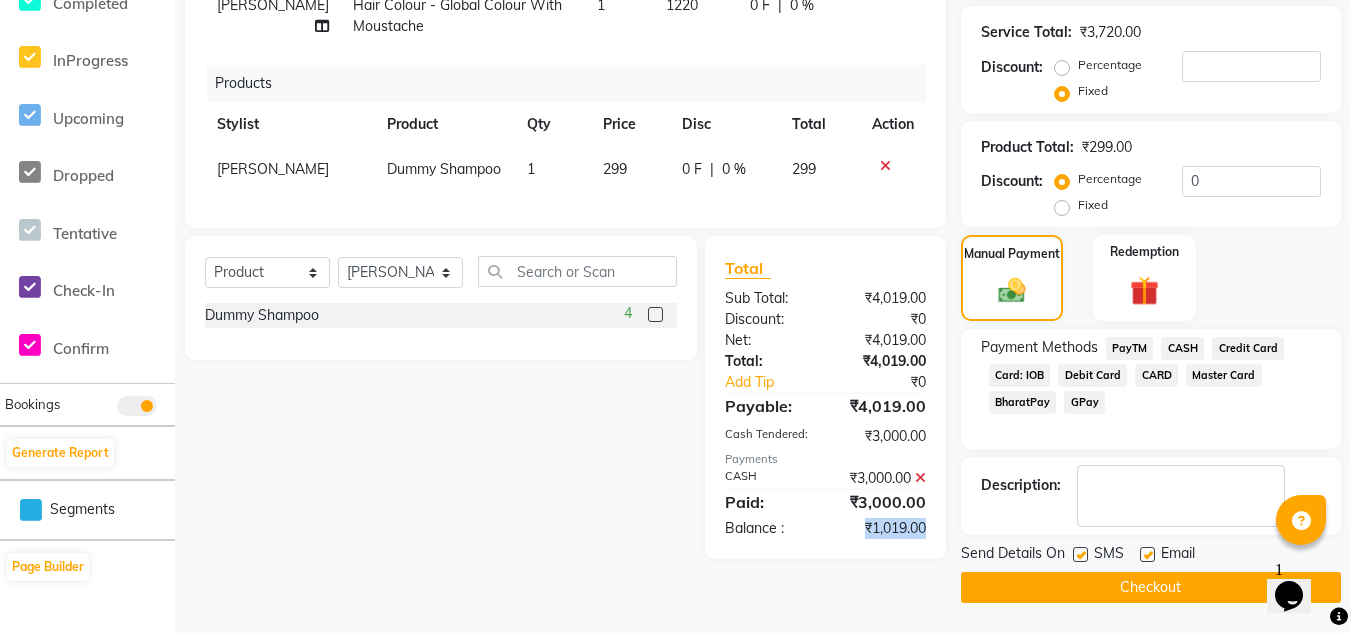 drag, startPoint x: 861, startPoint y: 564, endPoint x: 927, endPoint y: 568, distance: 66.1211 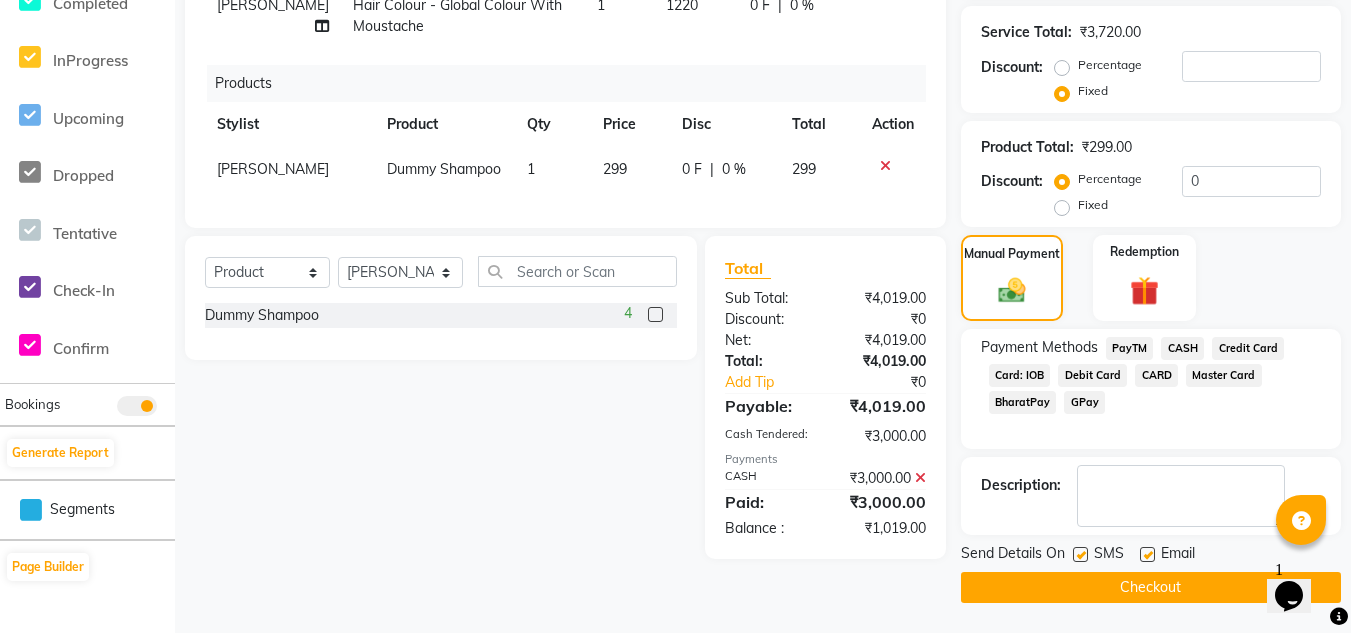 click on "GPay" 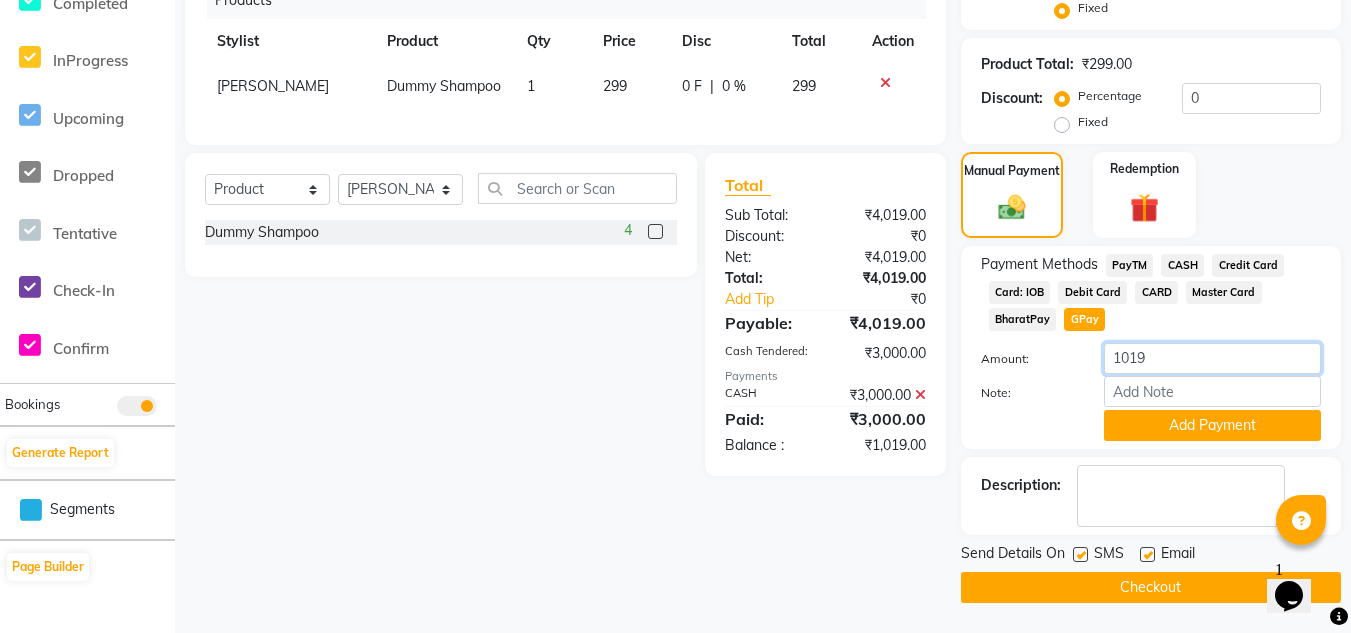 click on "1019" 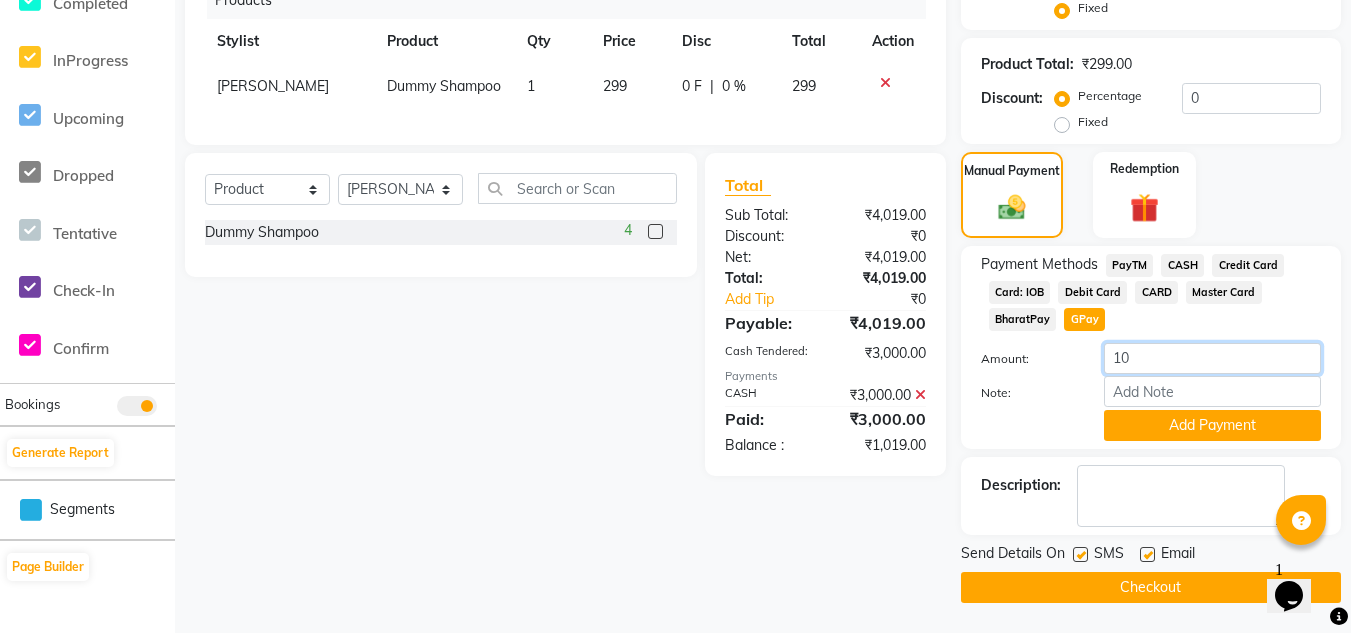 type on "1" 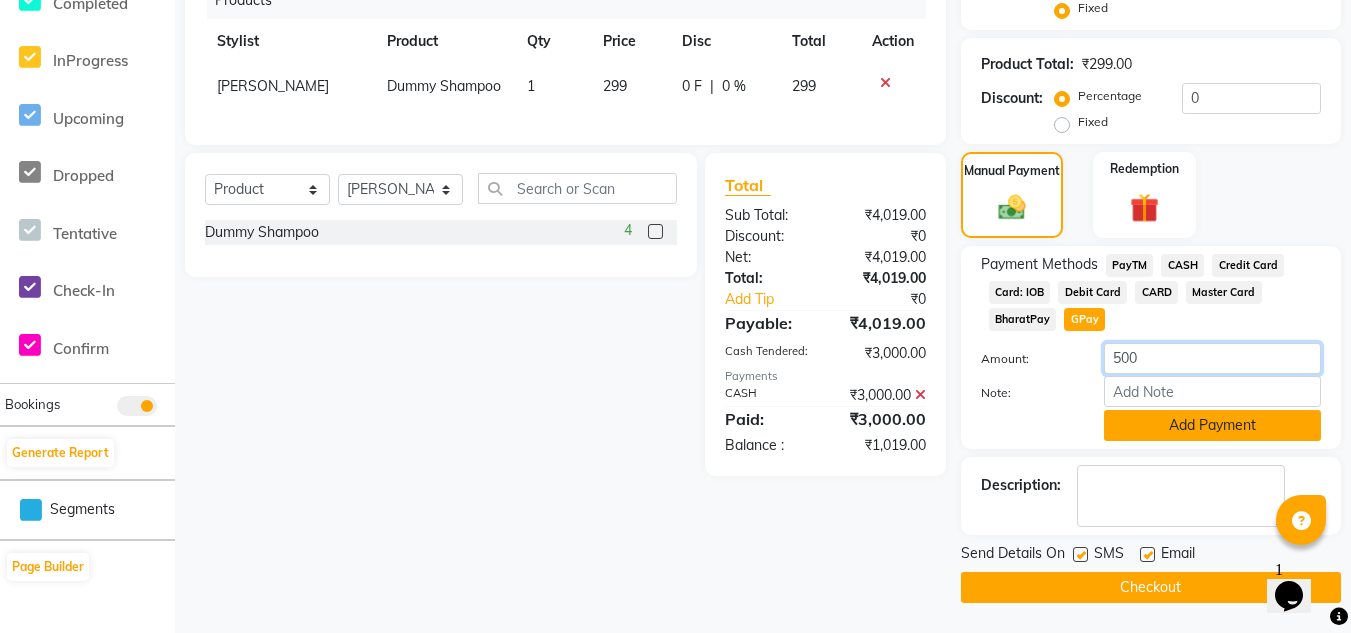 type on "500" 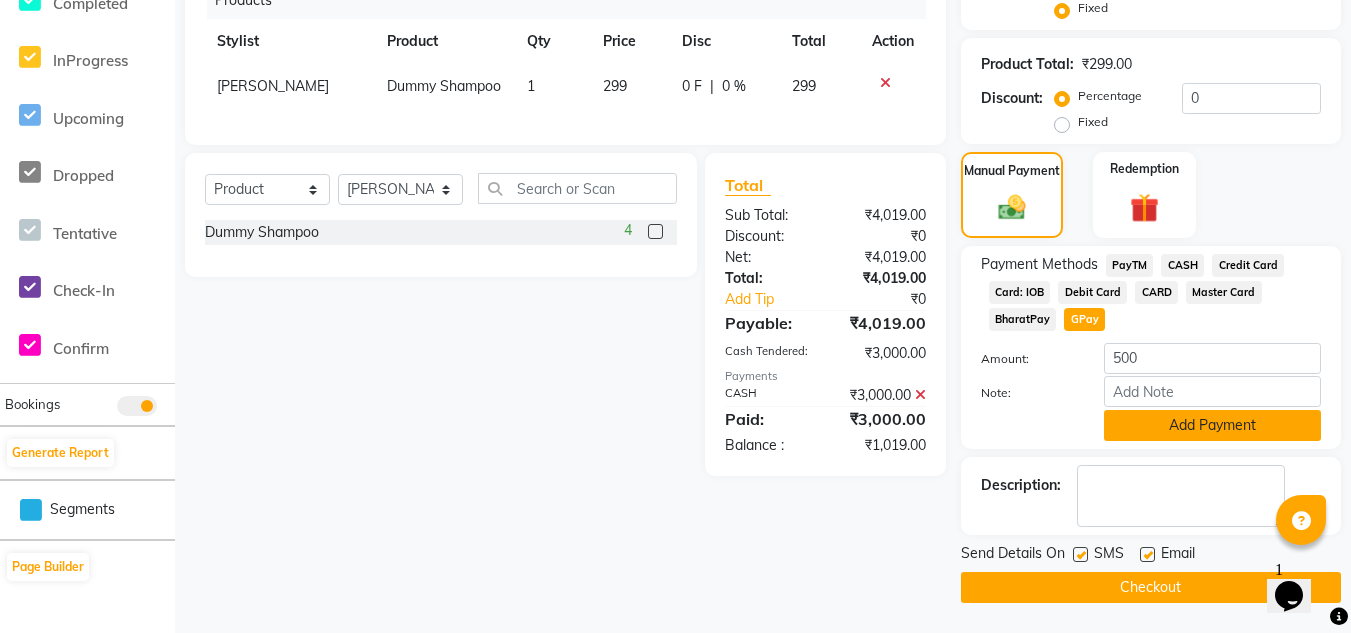 click on "Add Payment" 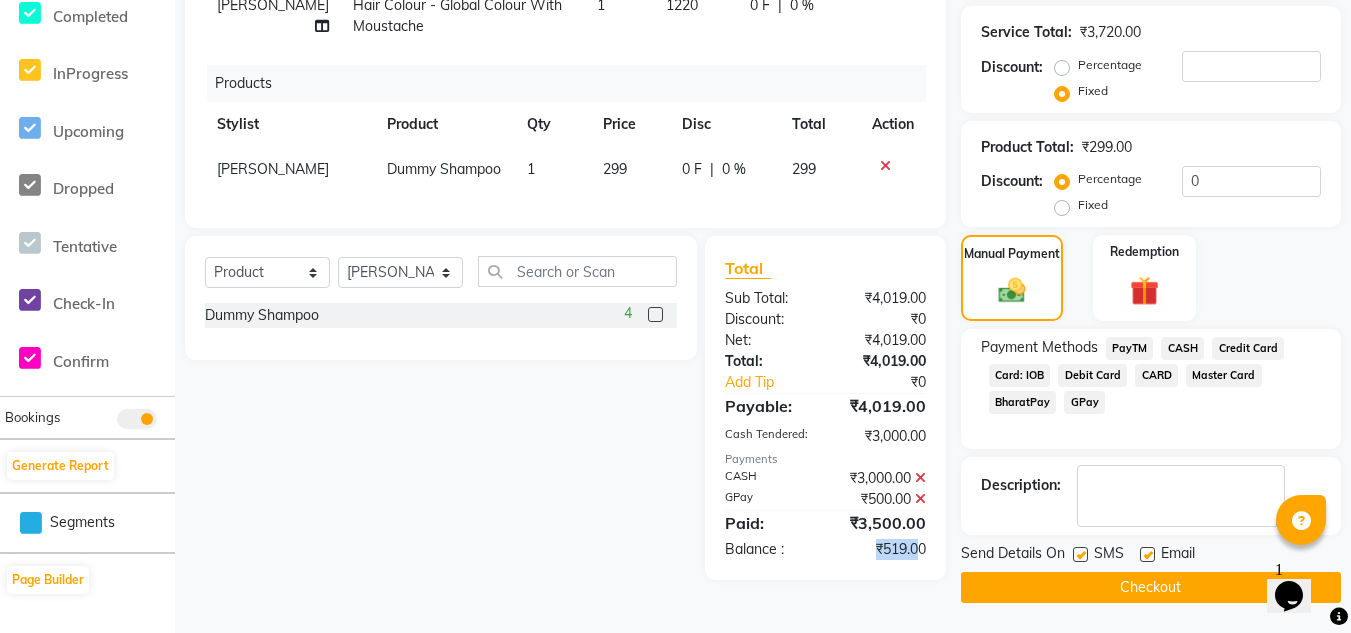 drag, startPoint x: 866, startPoint y: 578, endPoint x: 931, endPoint y: 565, distance: 66.287254 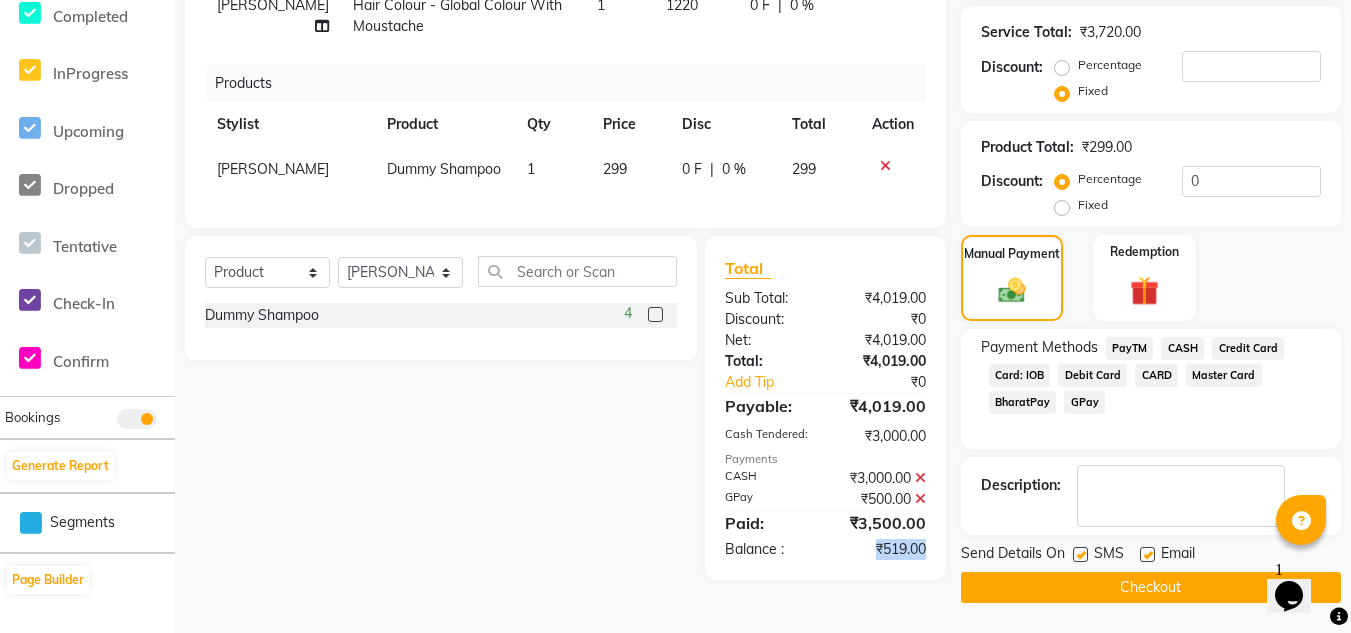 click on "Checkout" 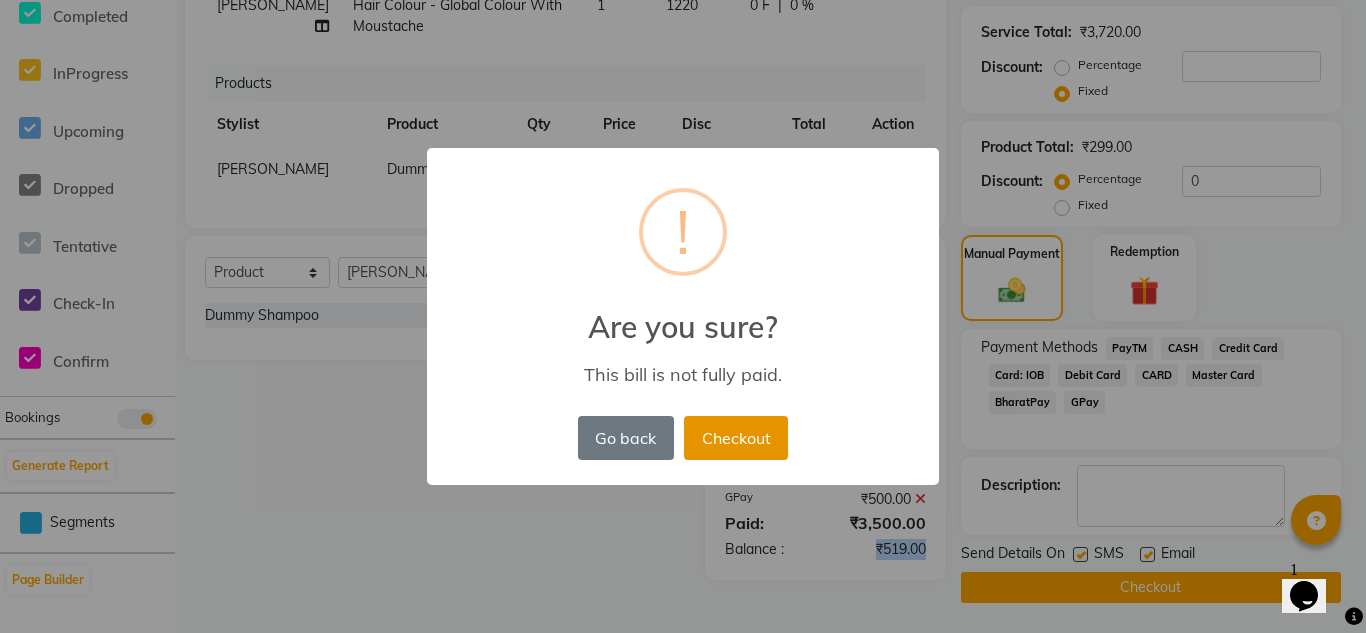click on "Checkout" at bounding box center (736, 438) 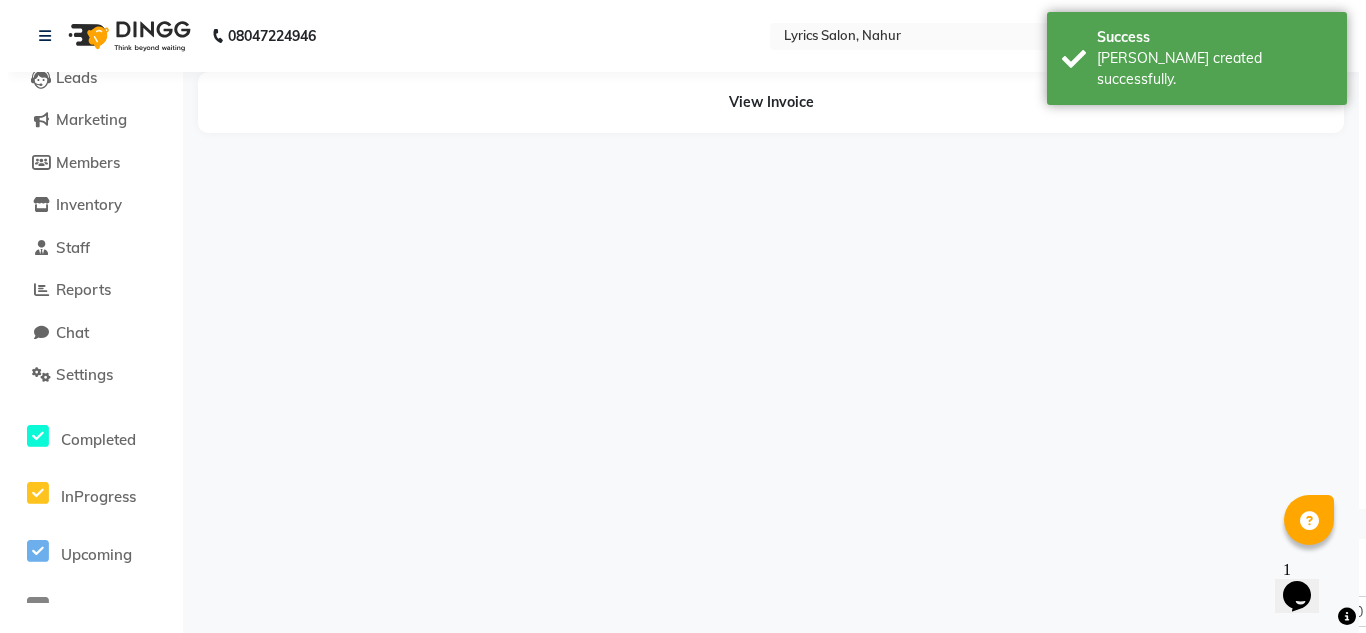 scroll, scrollTop: 0, scrollLeft: 0, axis: both 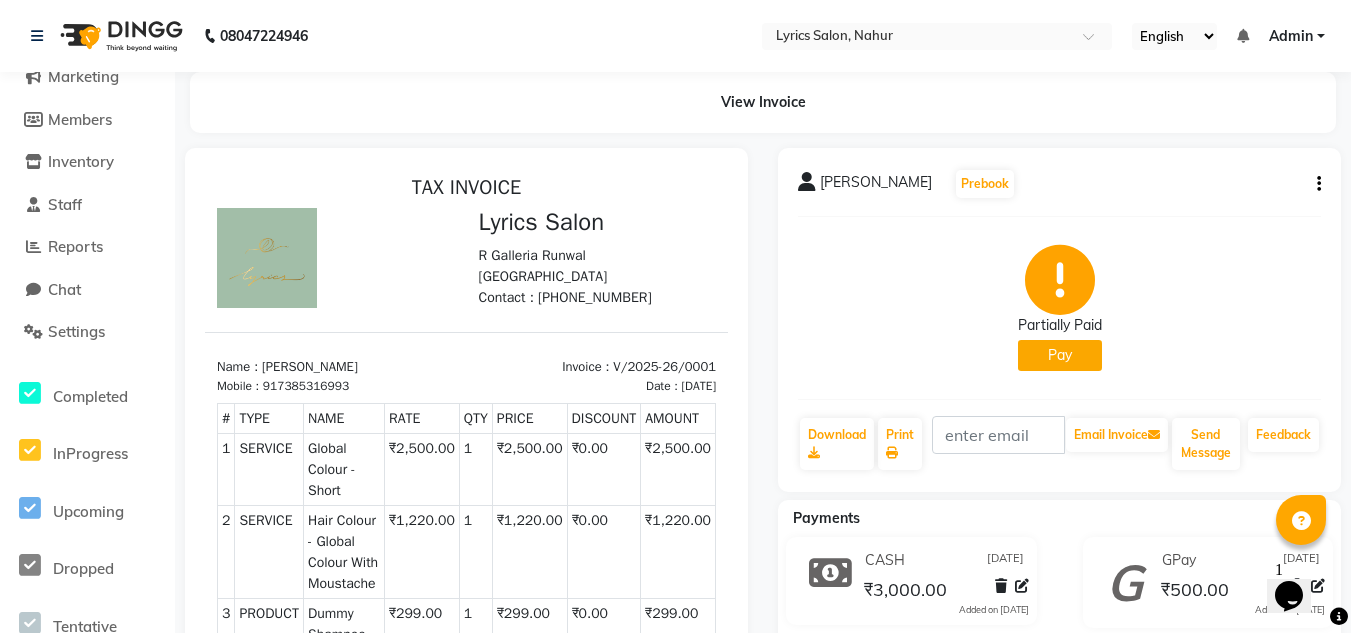 drag, startPoint x: 443, startPoint y: 218, endPoint x: 630, endPoint y: 286, distance: 198.9799 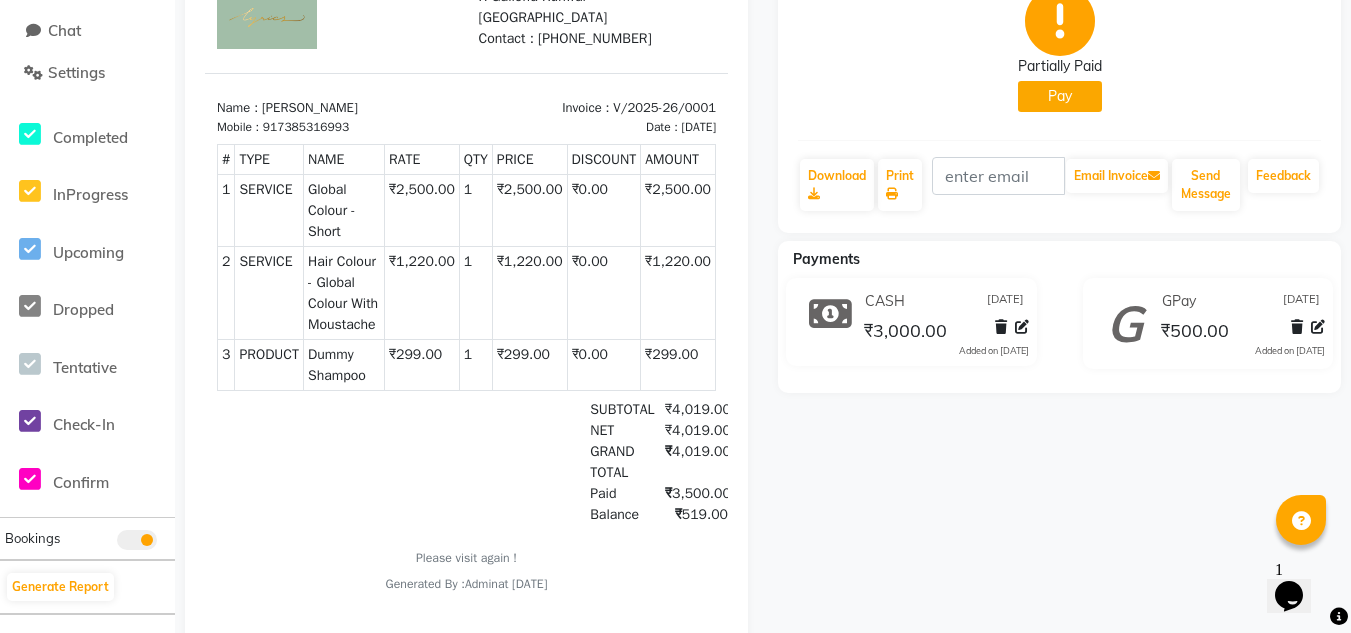 scroll, scrollTop: 0, scrollLeft: 0, axis: both 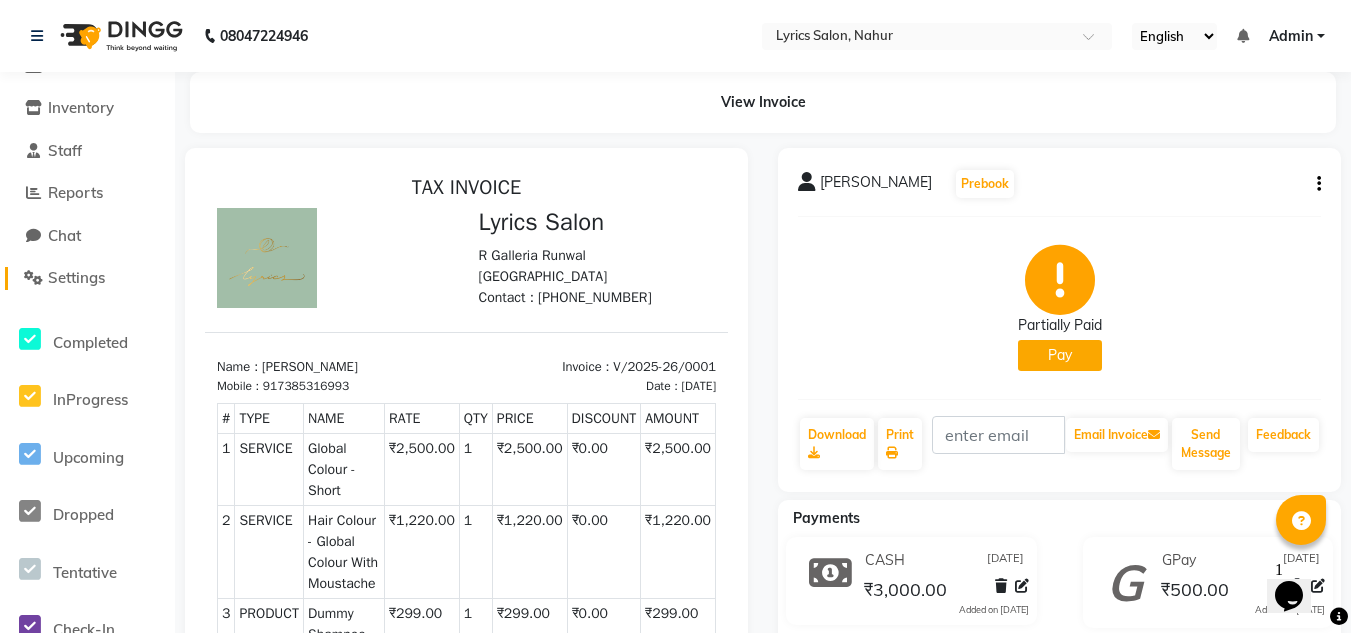 click on "Settings" 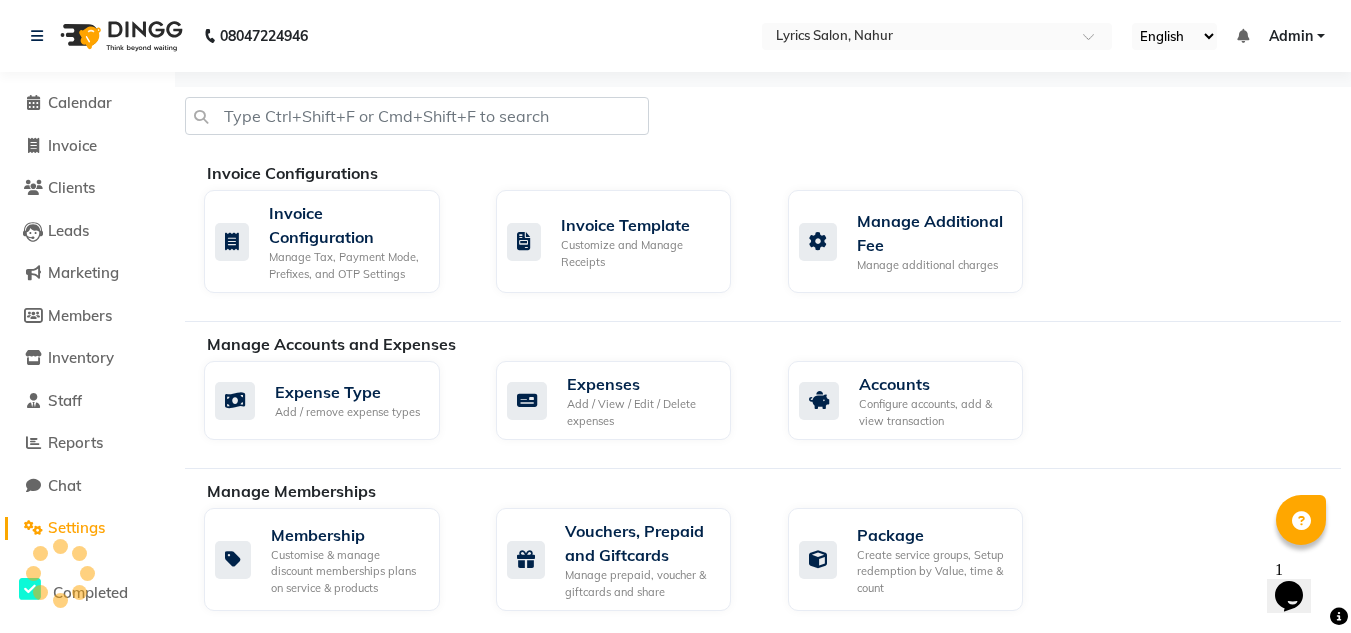 scroll, scrollTop: 0, scrollLeft: 0, axis: both 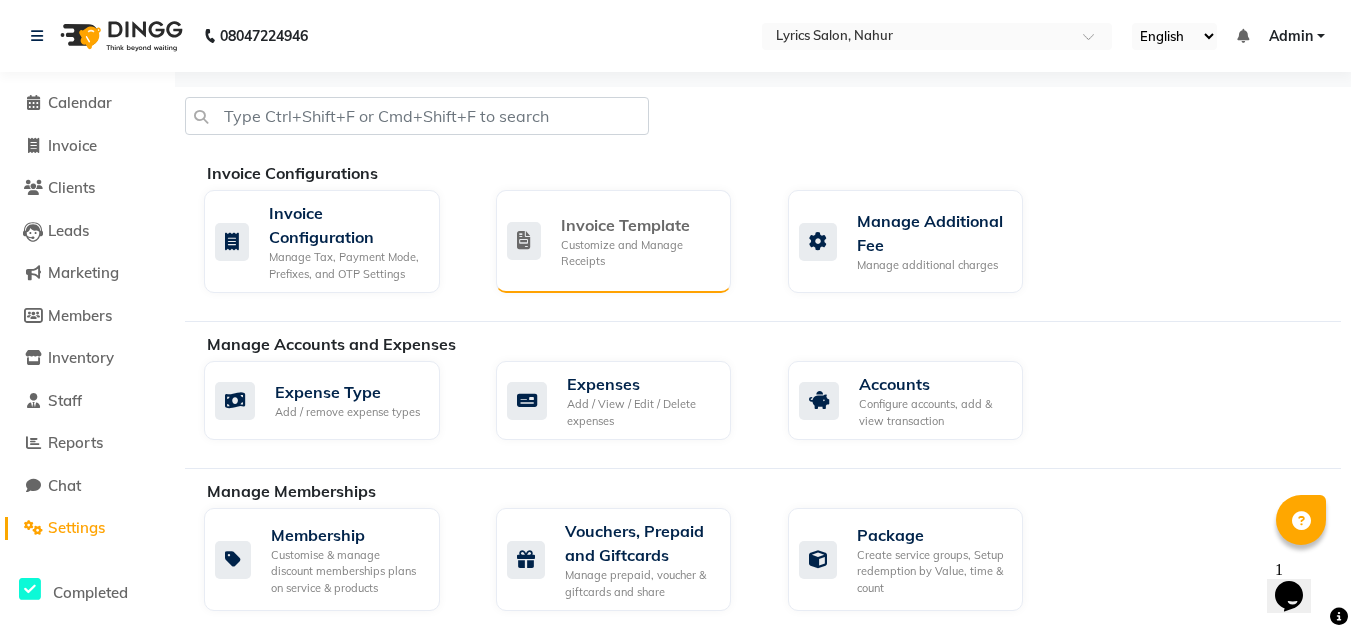 click on "Customize and Manage Receipts" 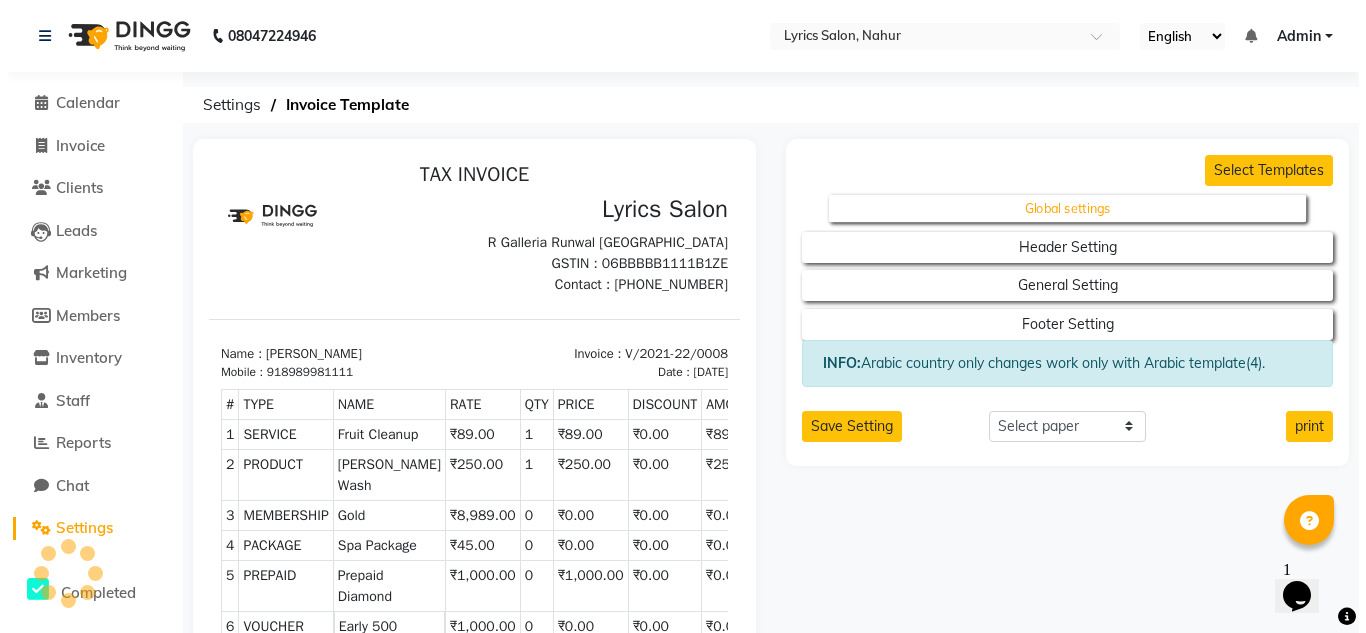 scroll, scrollTop: 0, scrollLeft: 0, axis: both 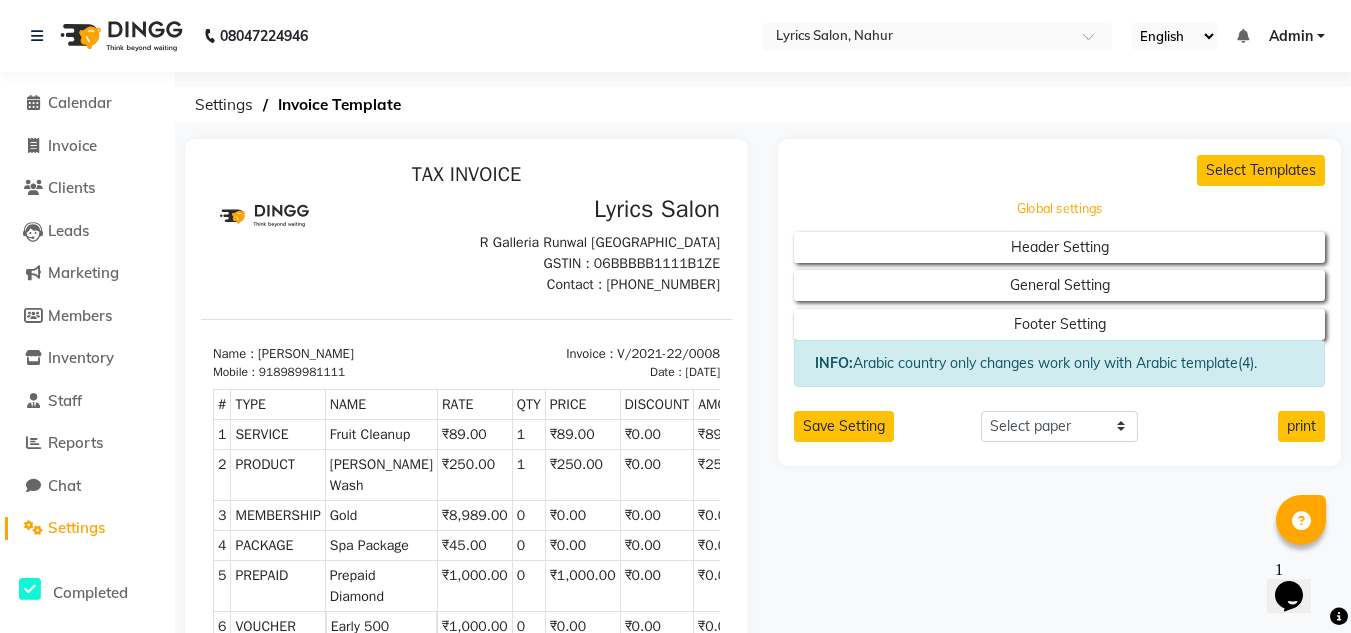 click on "Global settings" at bounding box center (1060, 209) 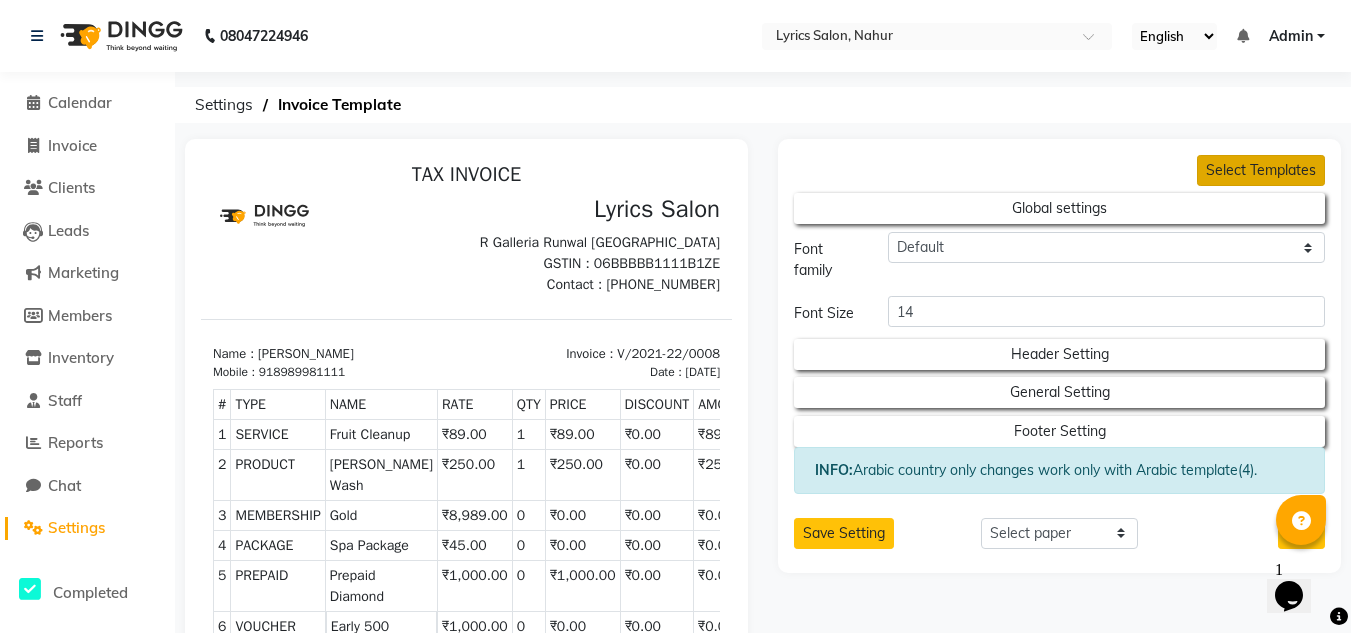 click on "Select Templates" 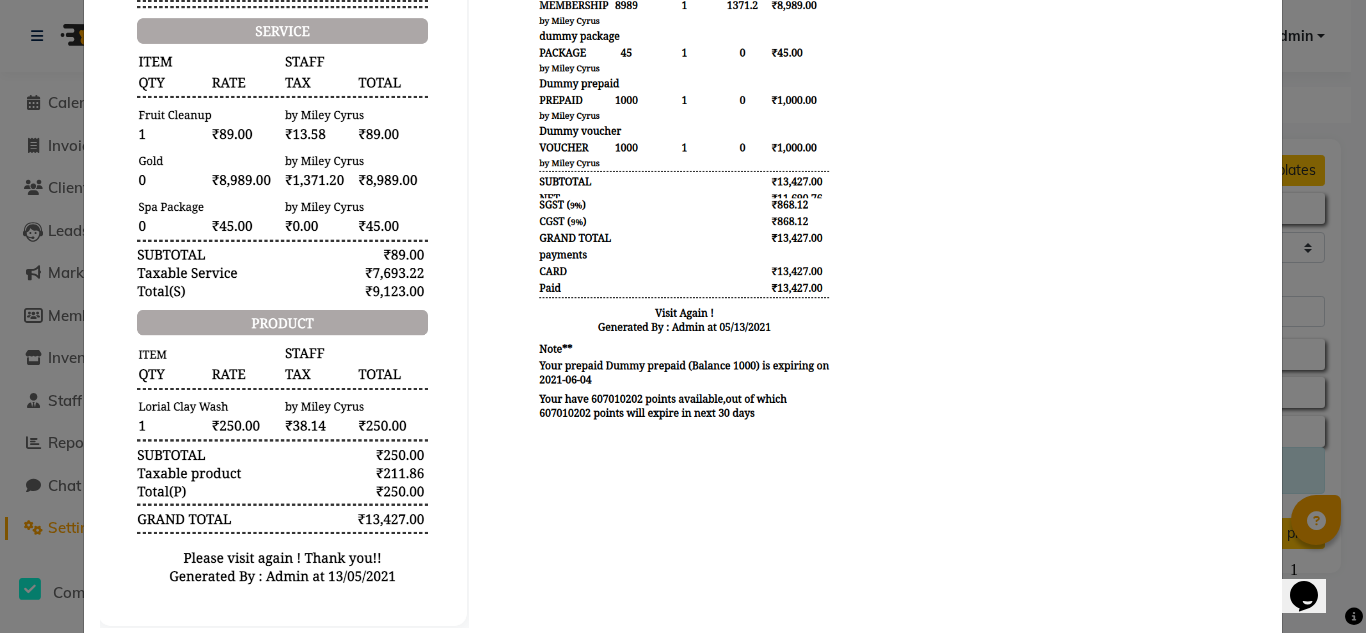 scroll, scrollTop: 1440, scrollLeft: 0, axis: vertical 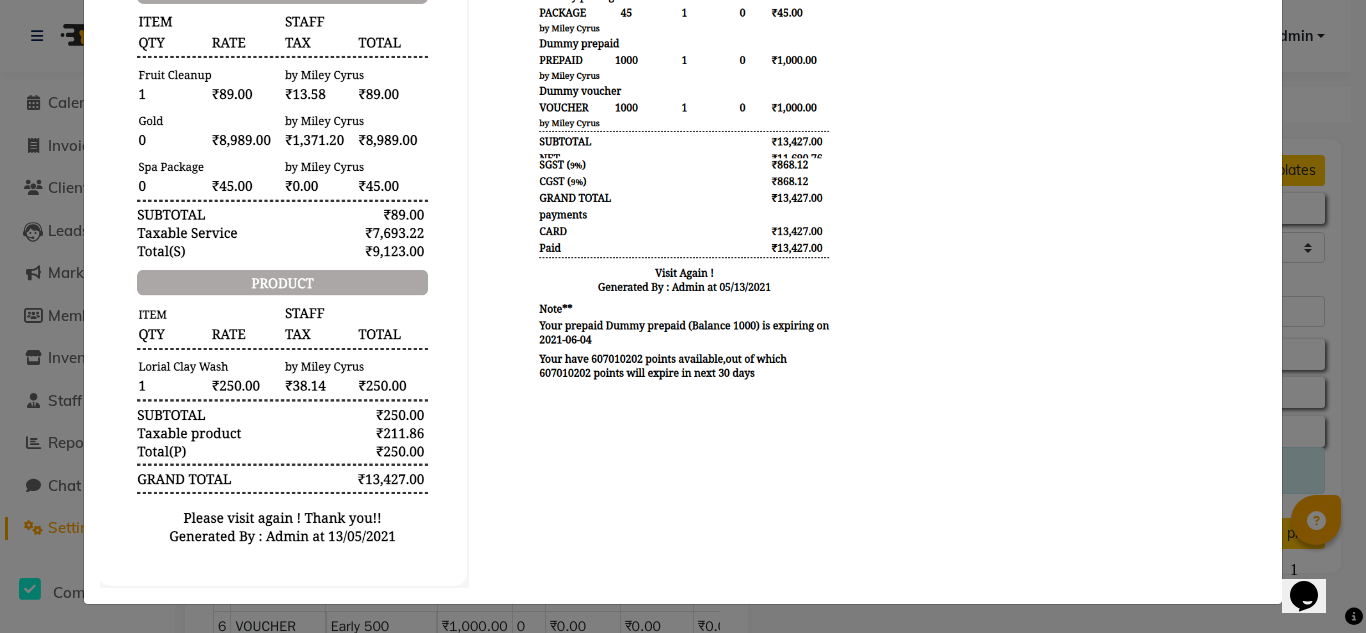click 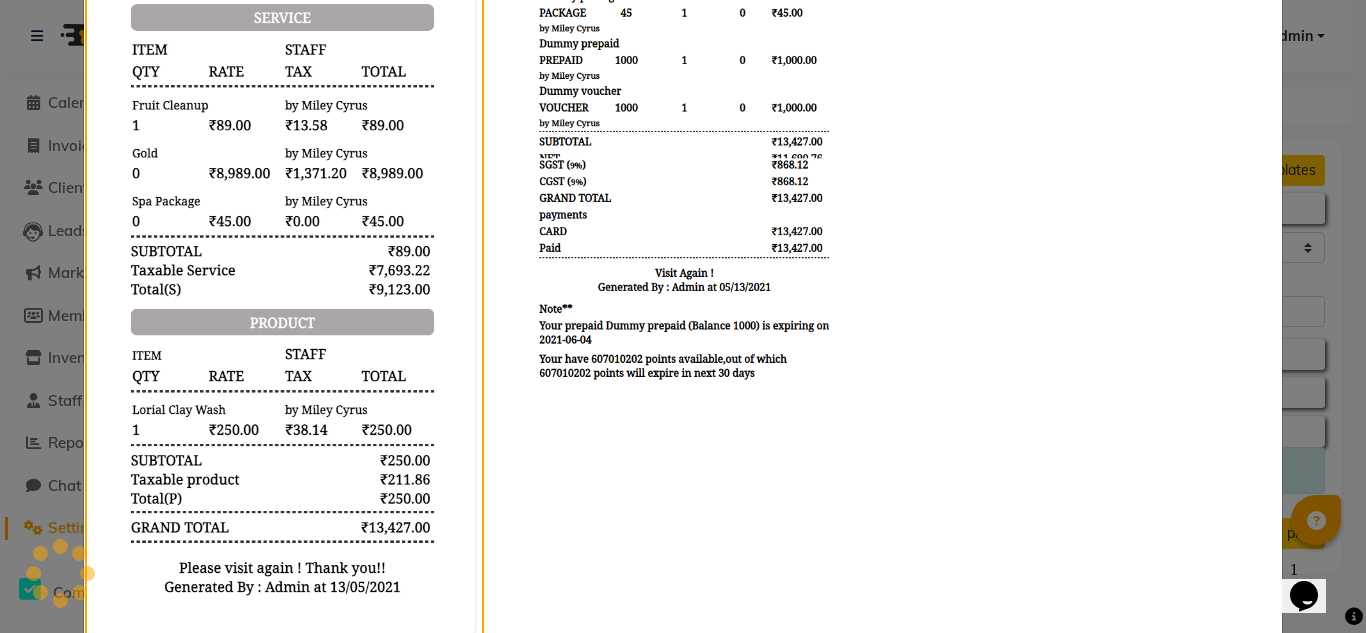 scroll, scrollTop: 1500, scrollLeft: 0, axis: vertical 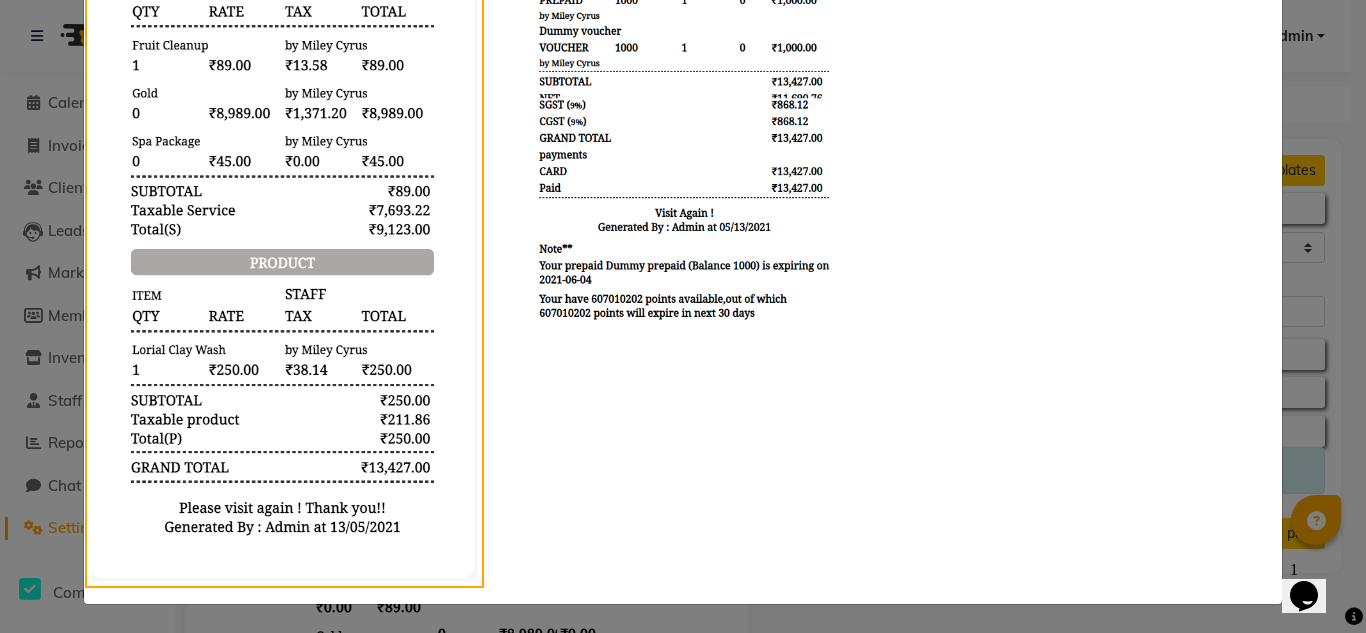 click 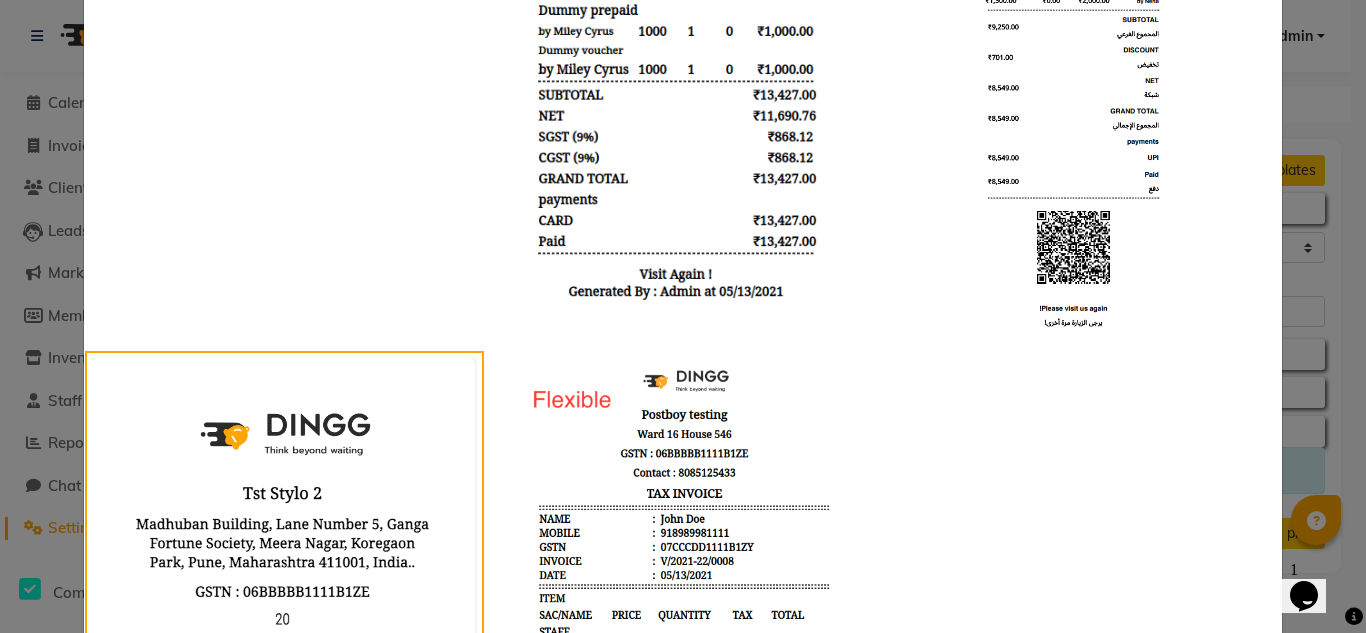 scroll, scrollTop: 306, scrollLeft: 0, axis: vertical 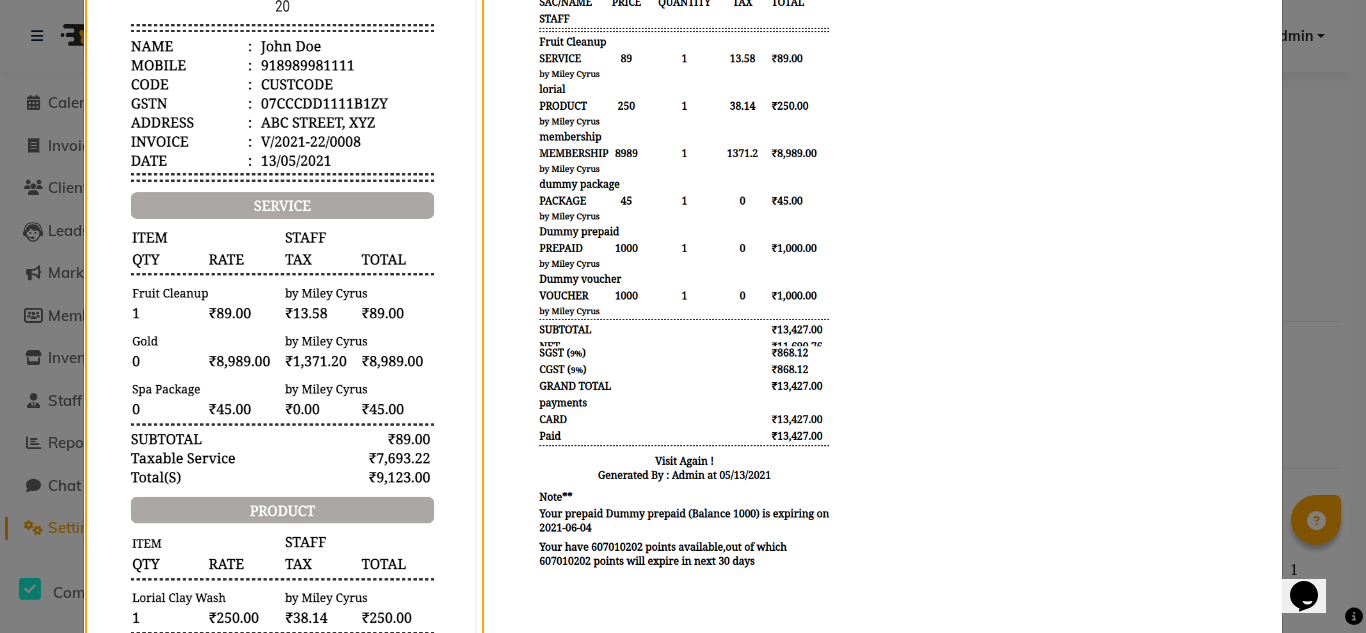 click 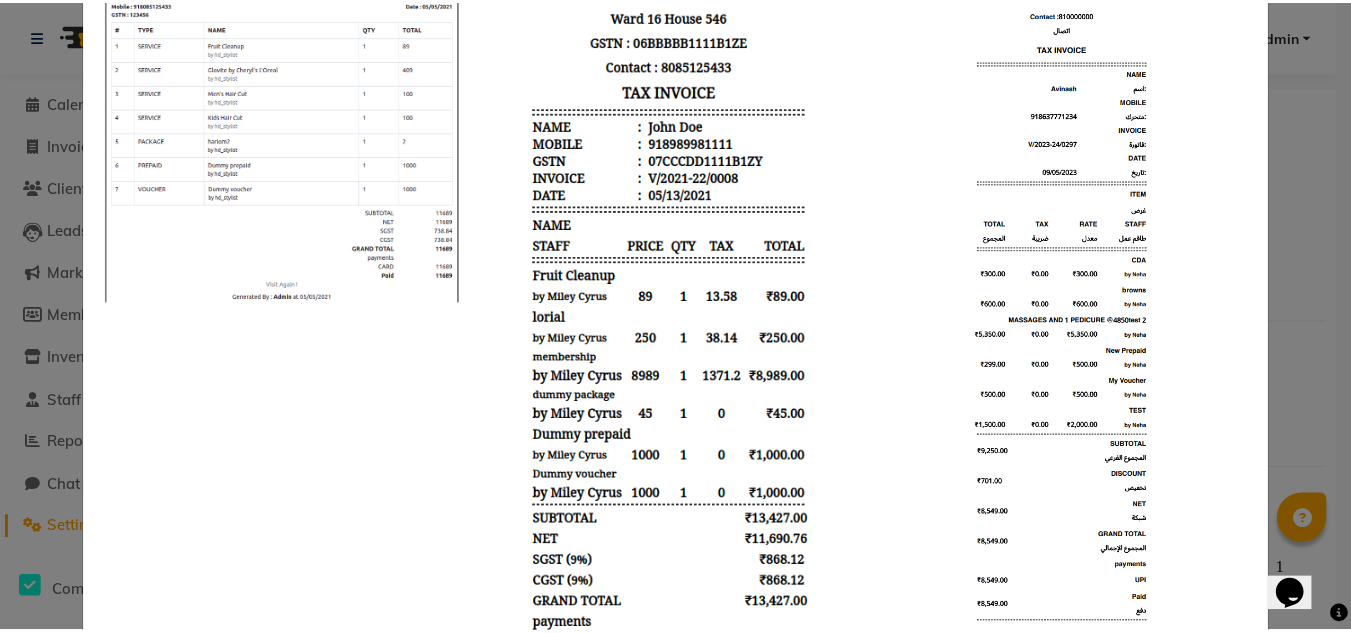 scroll, scrollTop: 0, scrollLeft: 0, axis: both 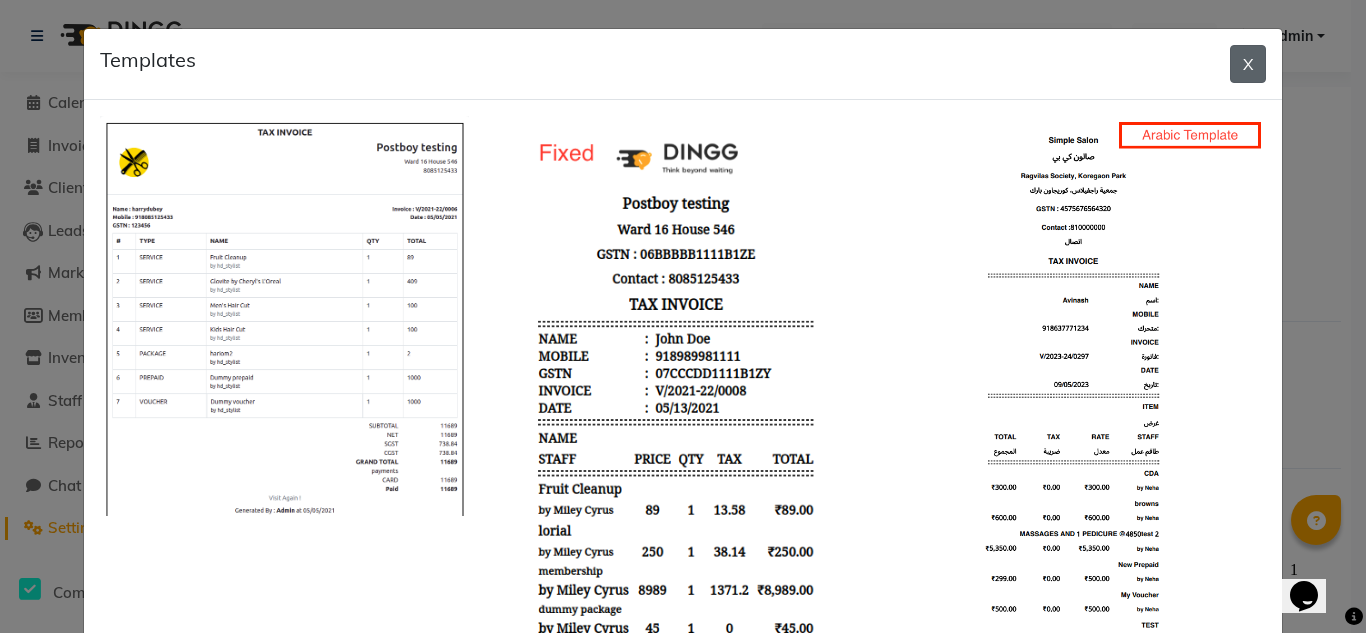 click on "X" 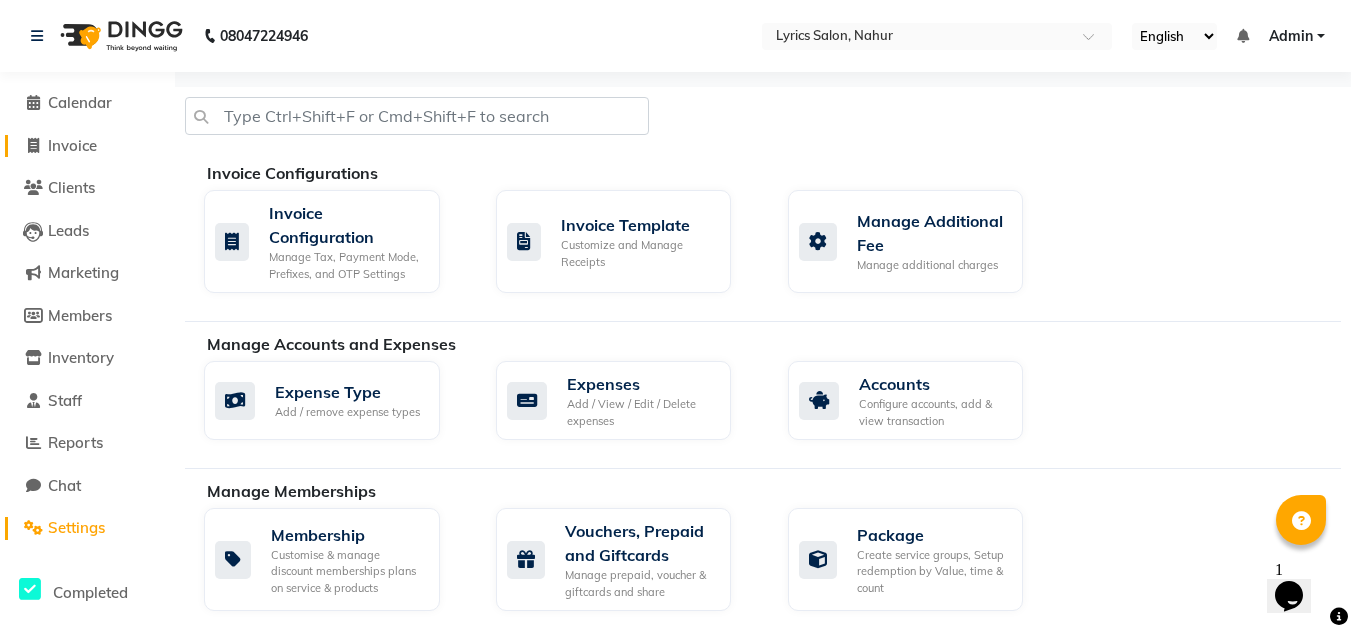 click on "Invoice" 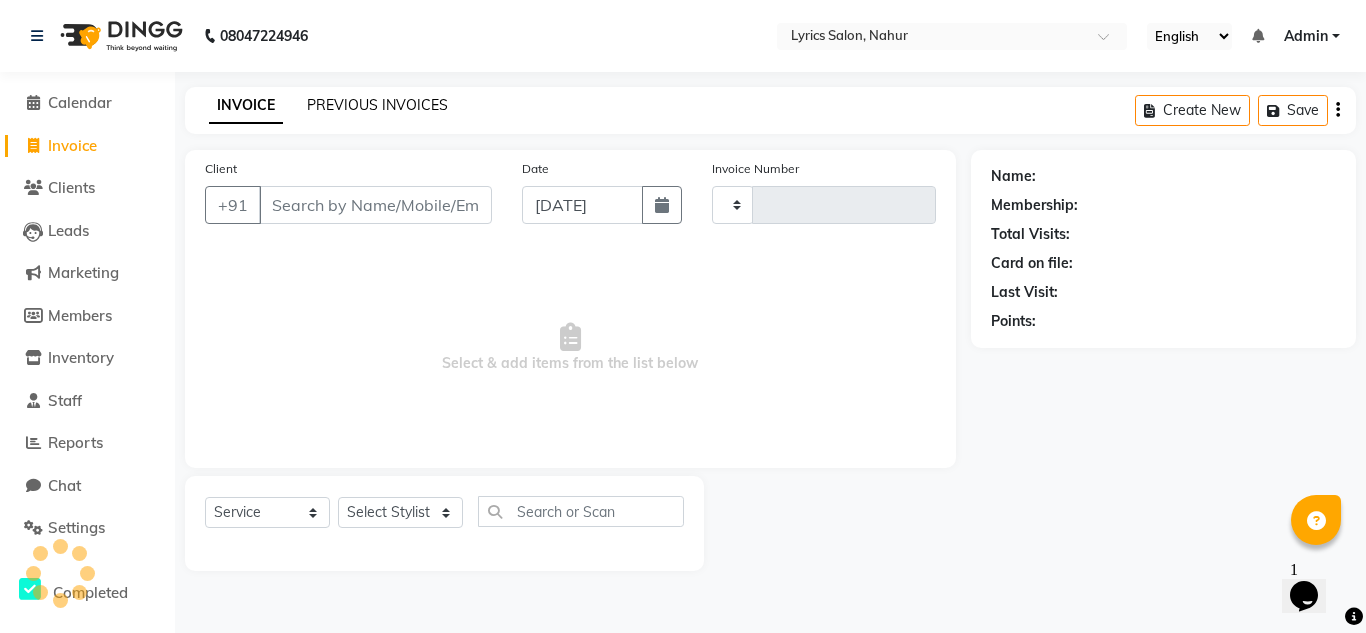 type on "0002" 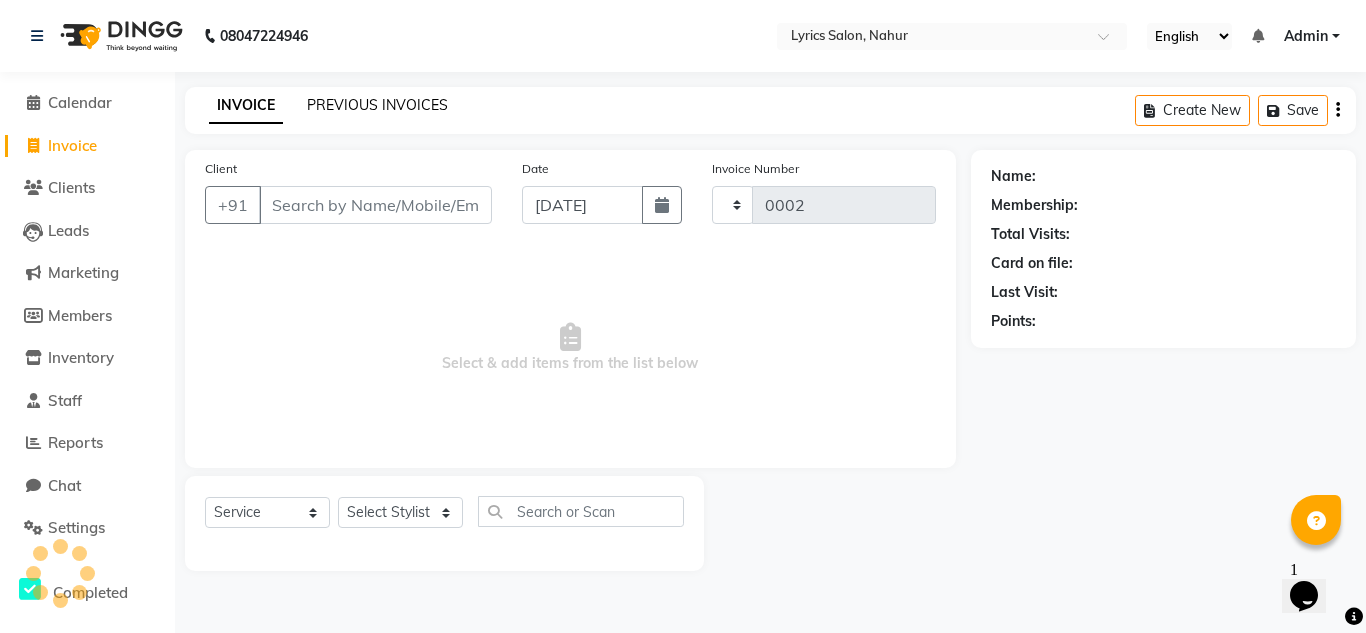 select on "8608" 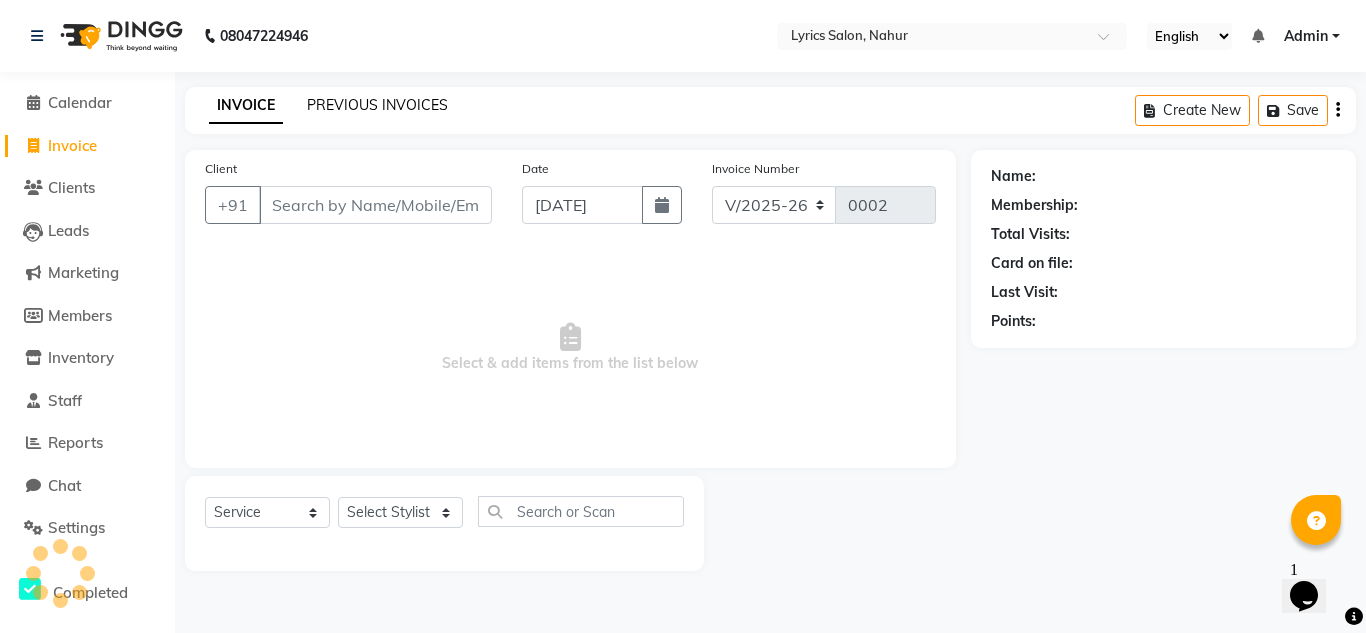 click on "PREVIOUS INVOICES" 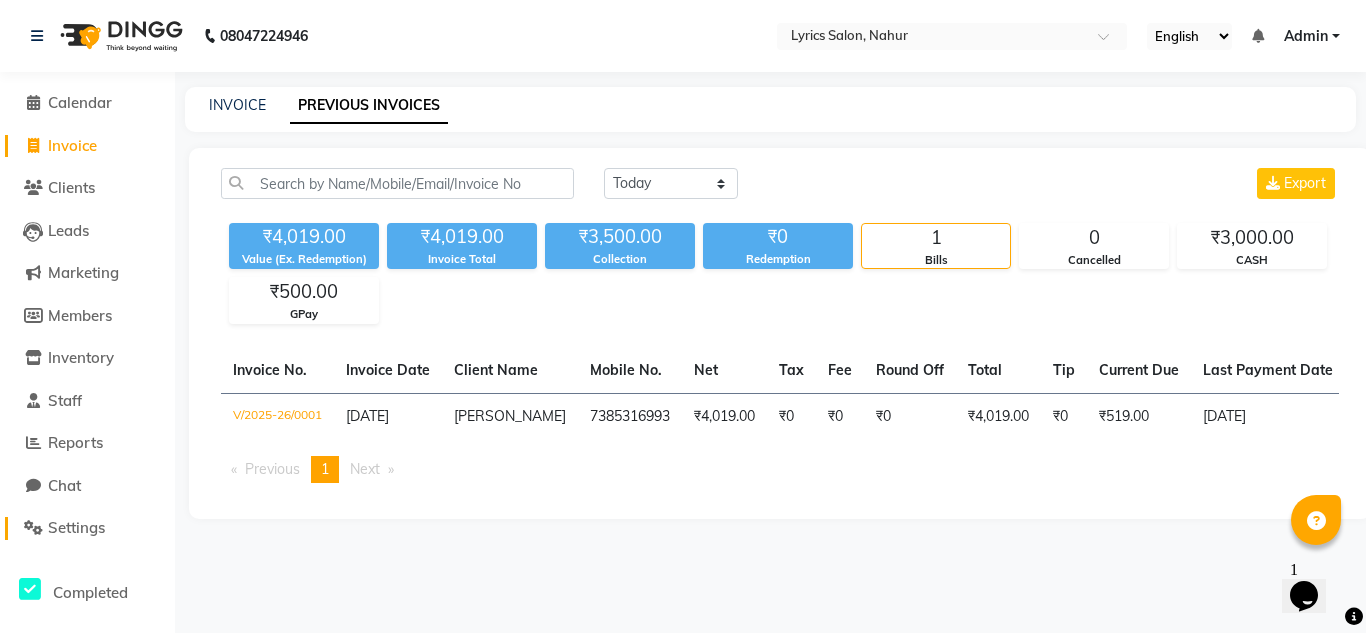 click on "Settings" 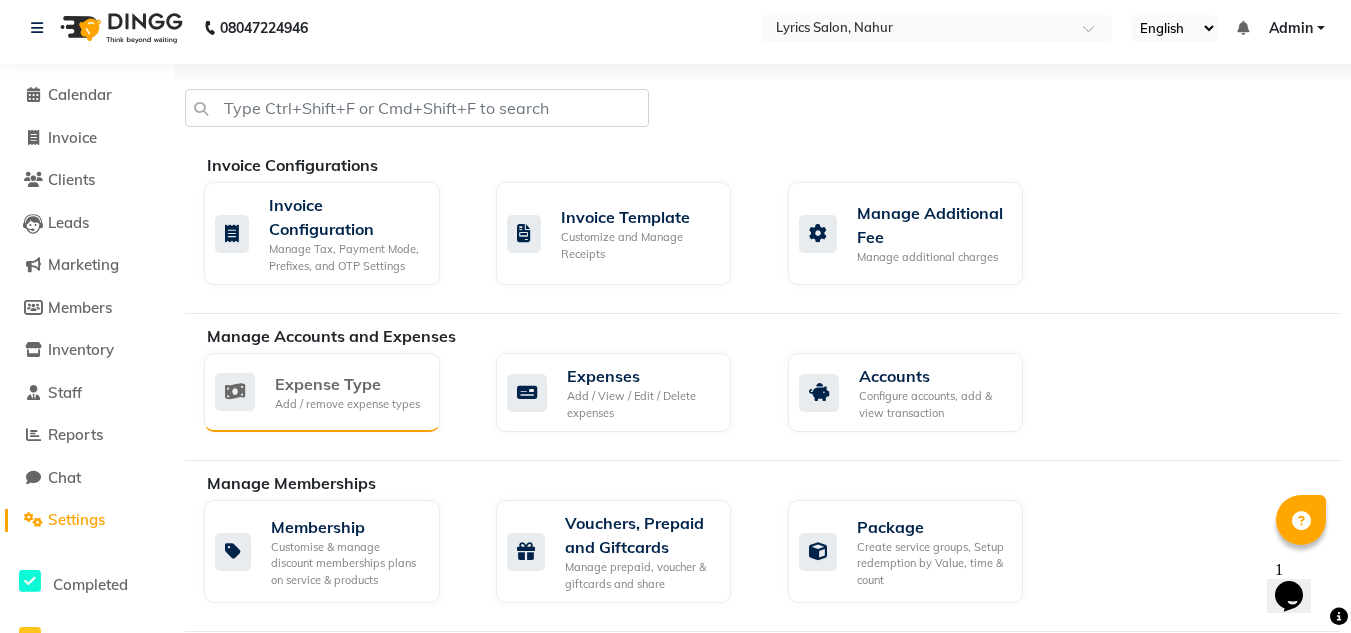 scroll, scrollTop: 10, scrollLeft: 0, axis: vertical 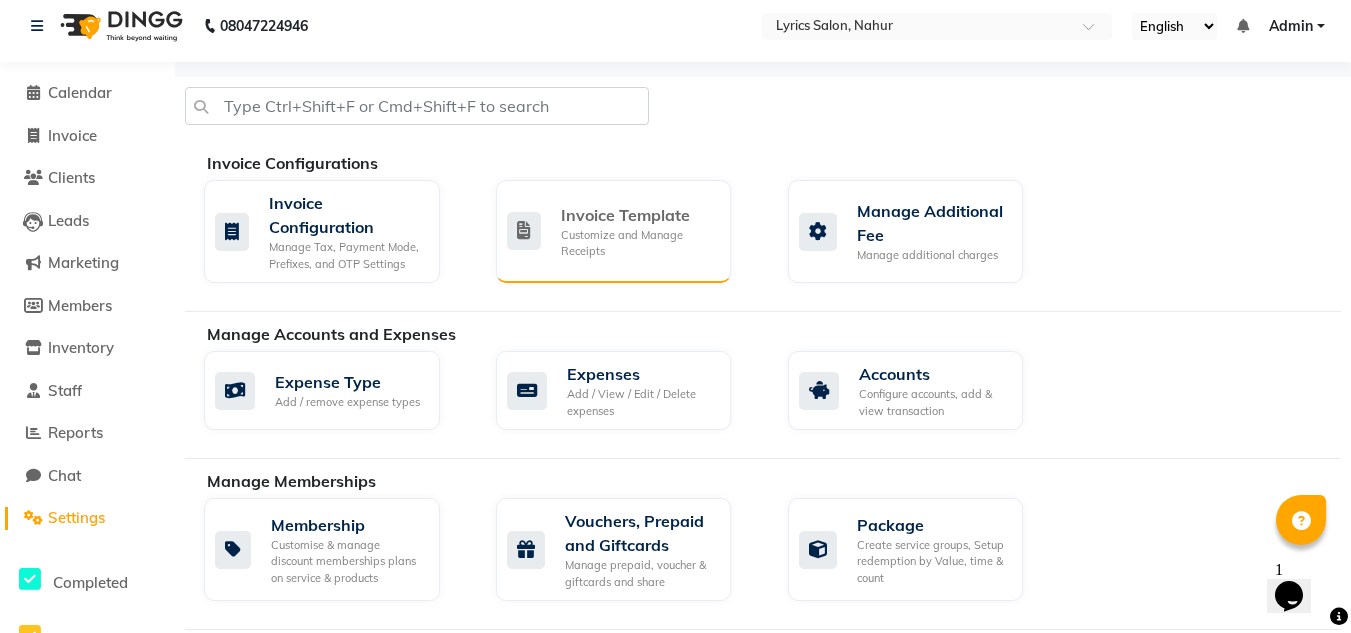 click on "Invoice Template" 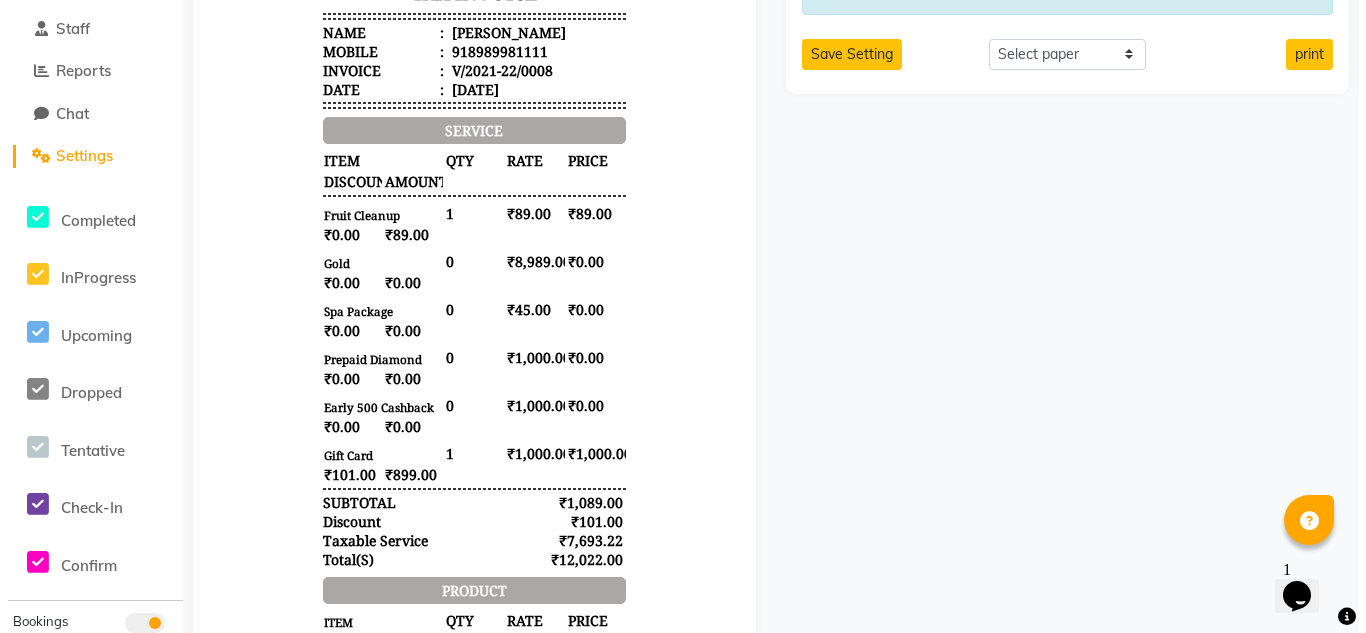scroll, scrollTop: 0, scrollLeft: 0, axis: both 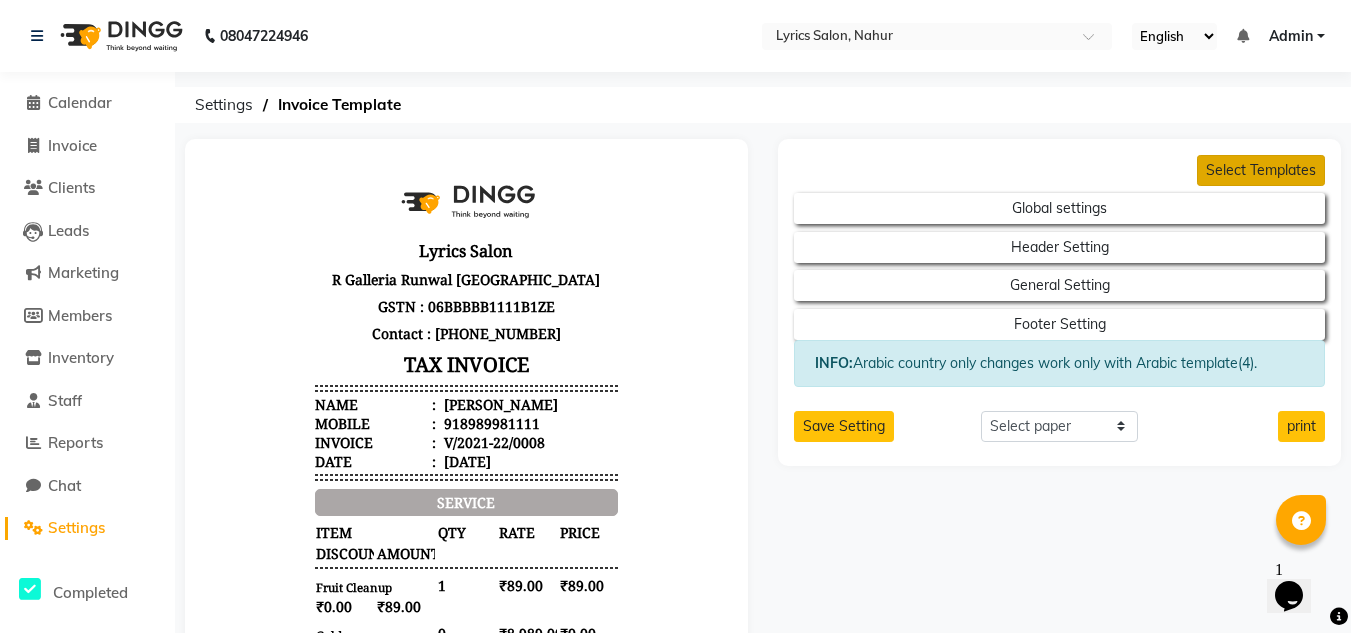 click on "Select Templates" 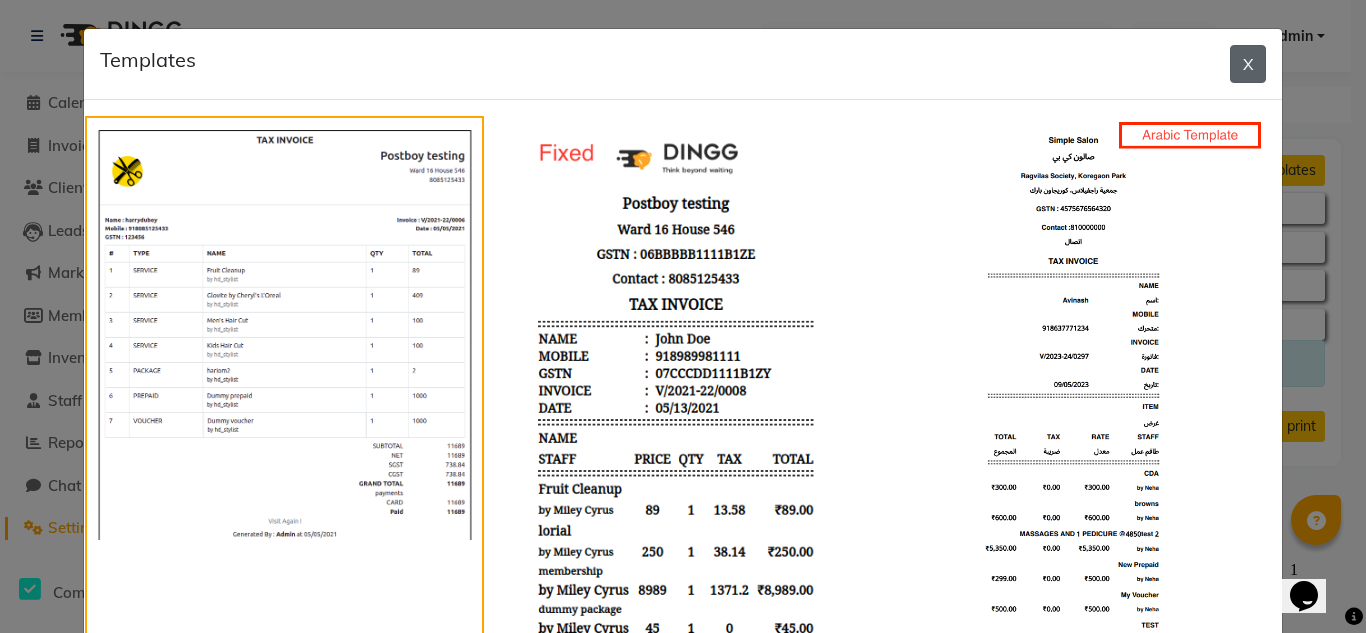 click on "X" 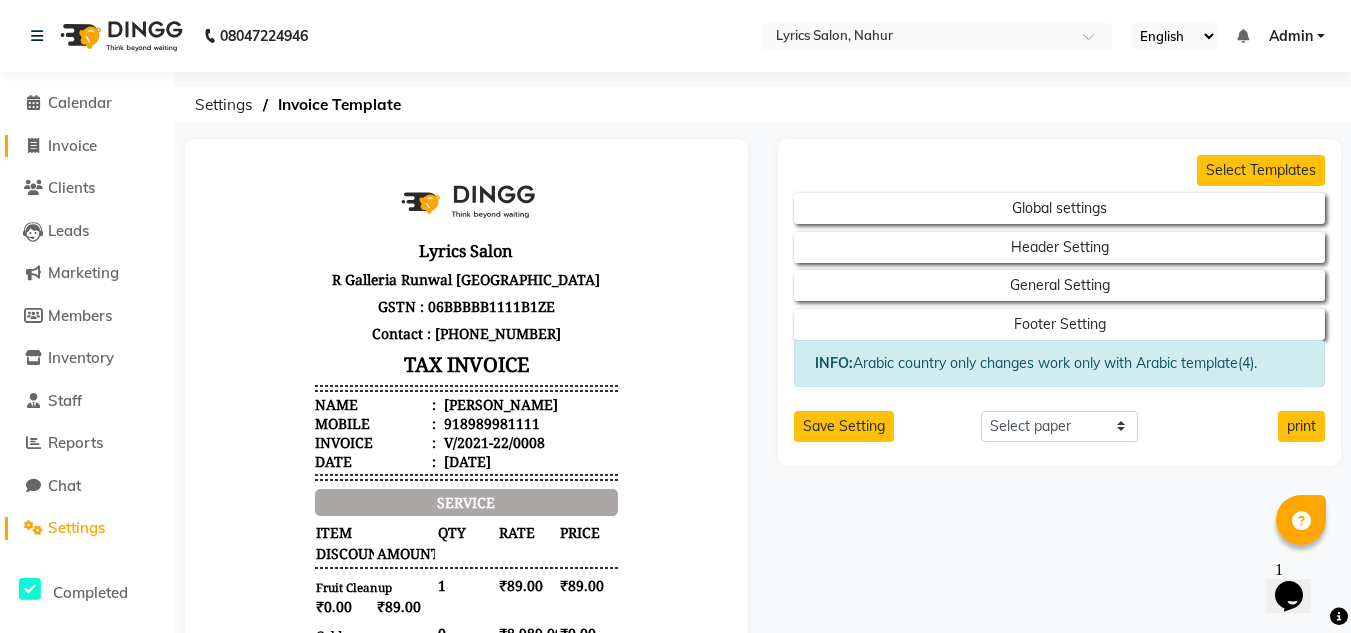 click on "Invoice" 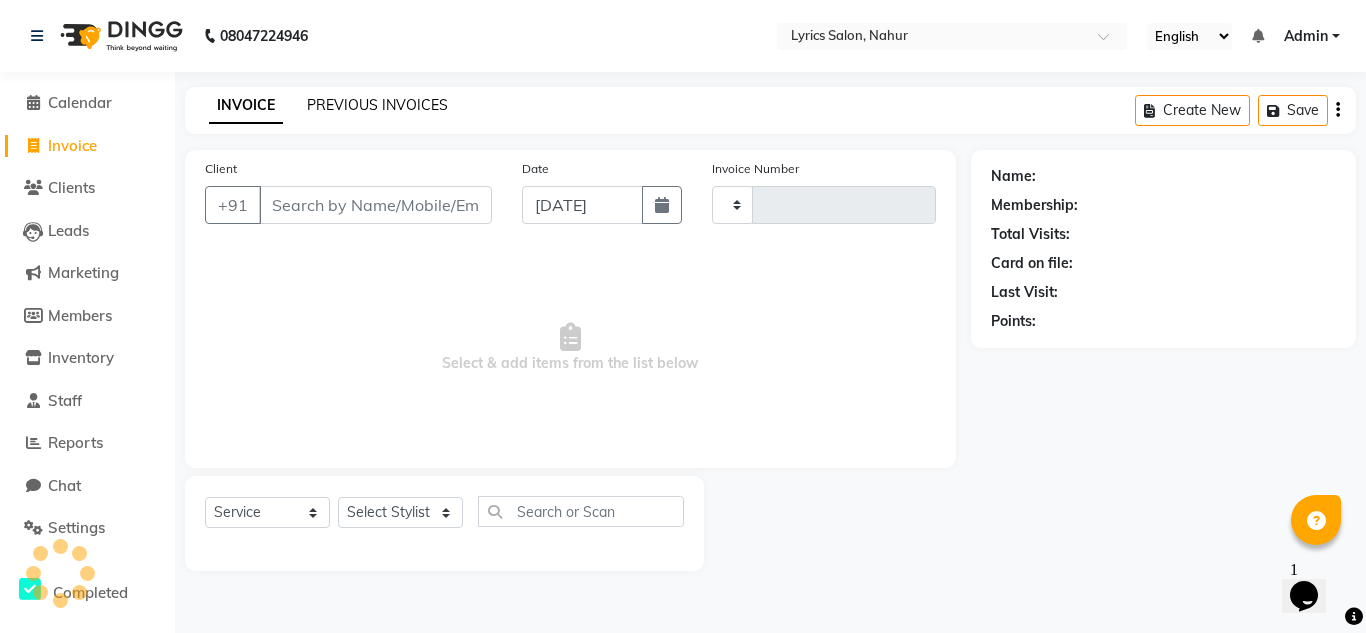 click on "PREVIOUS INVOICES" 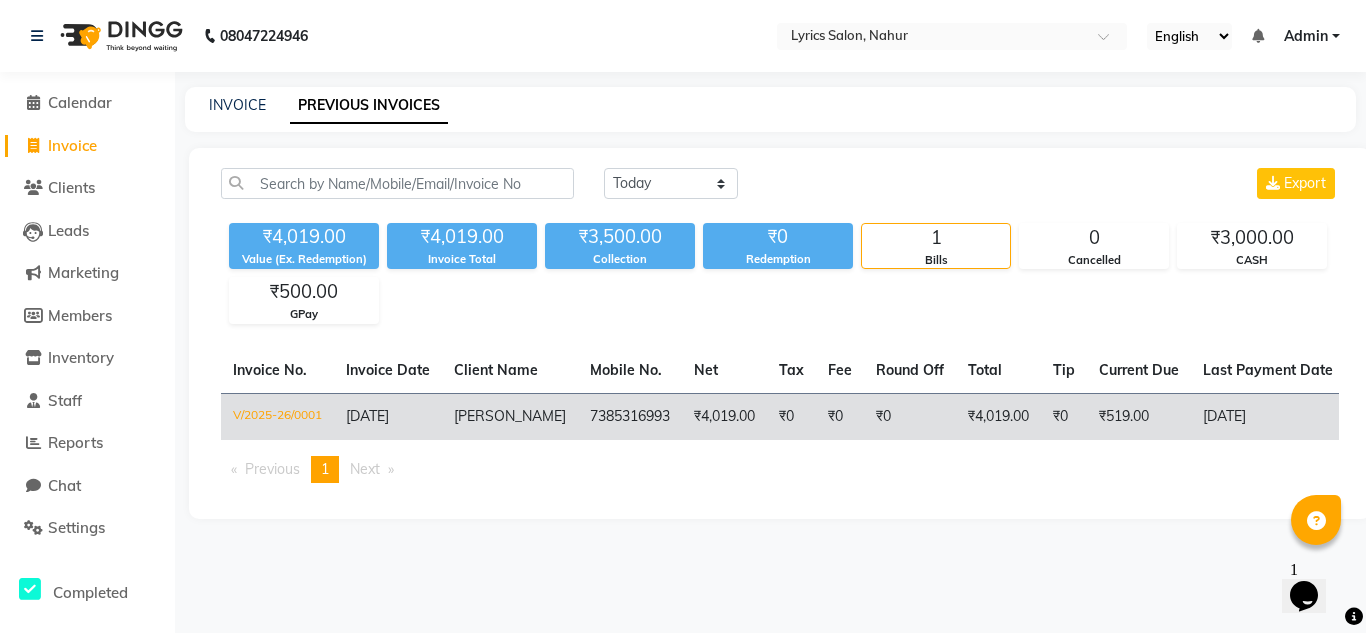 click on "7385316993" 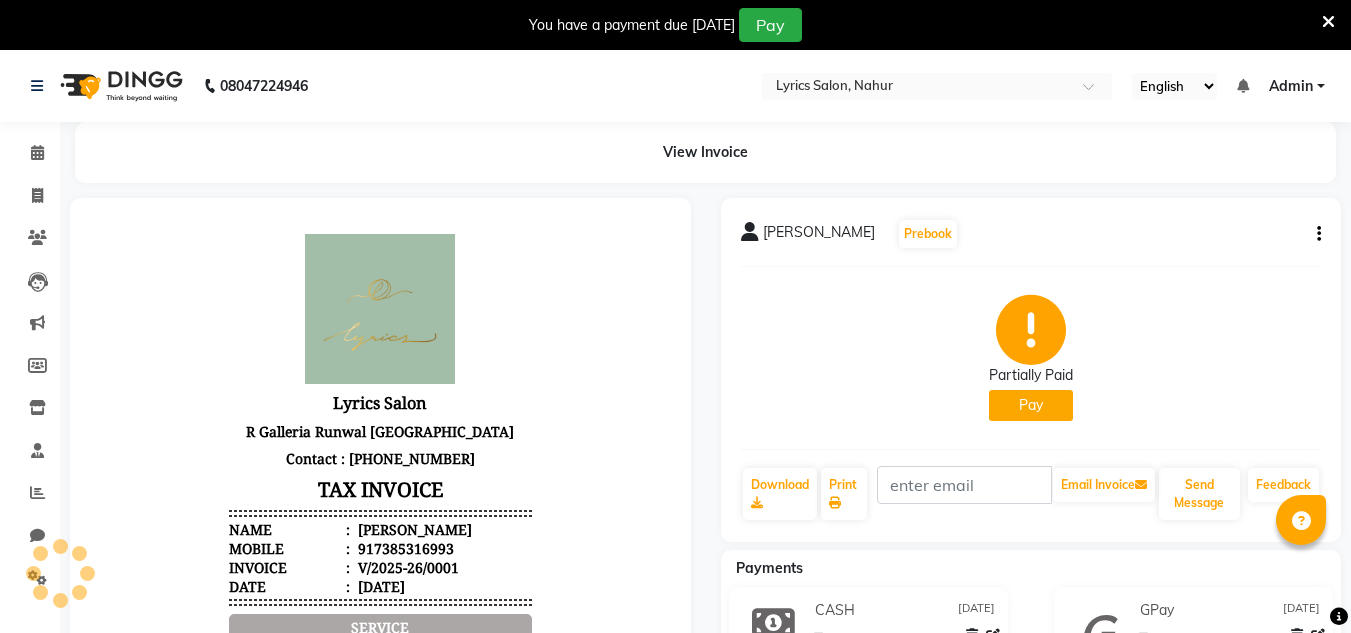 scroll, scrollTop: 0, scrollLeft: 0, axis: both 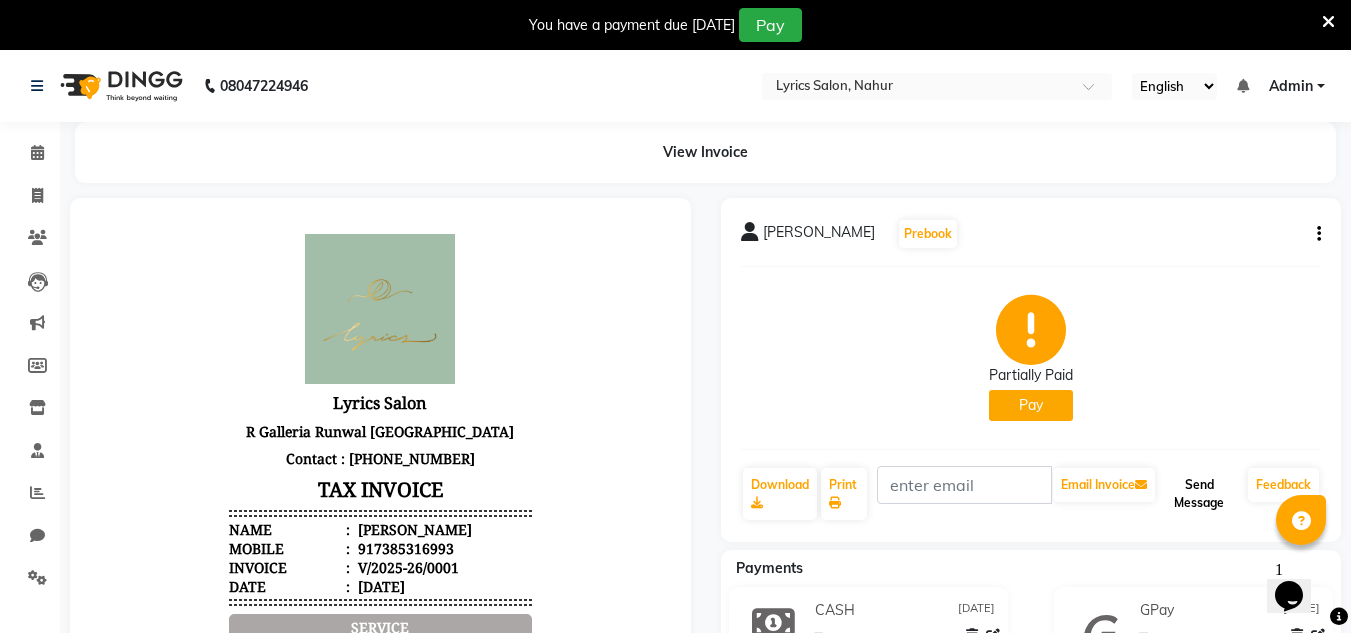click on "Send Message" 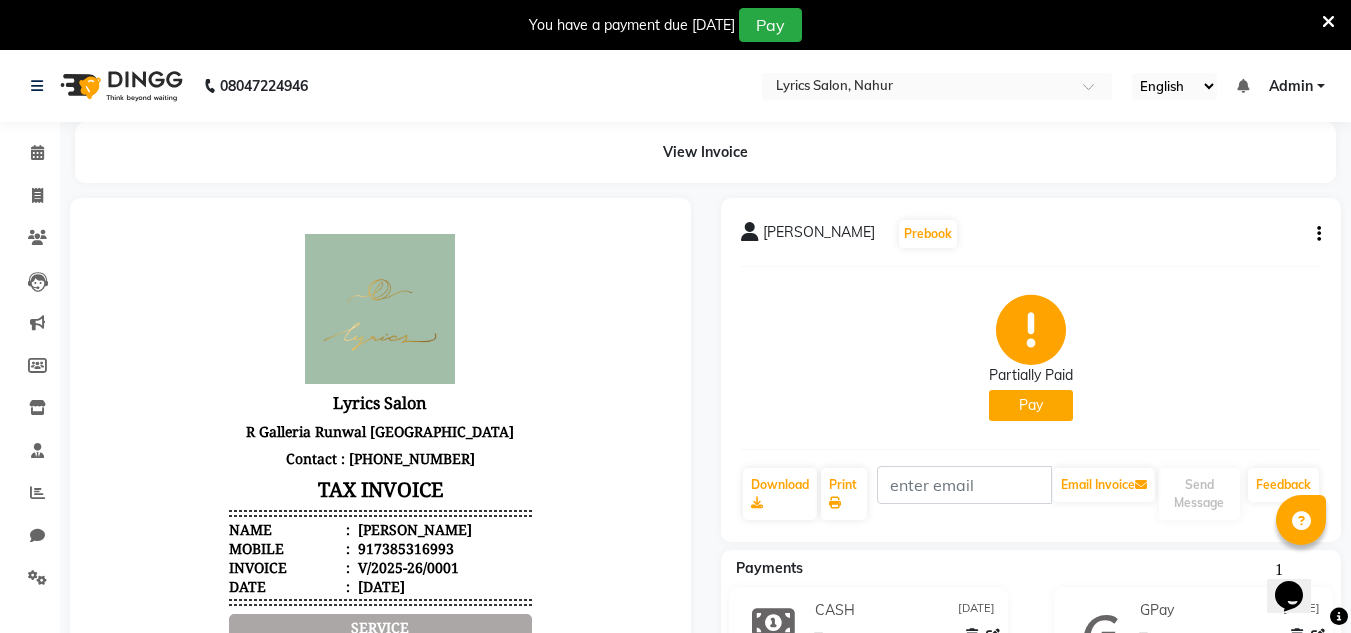 click at bounding box center (1328, 22) 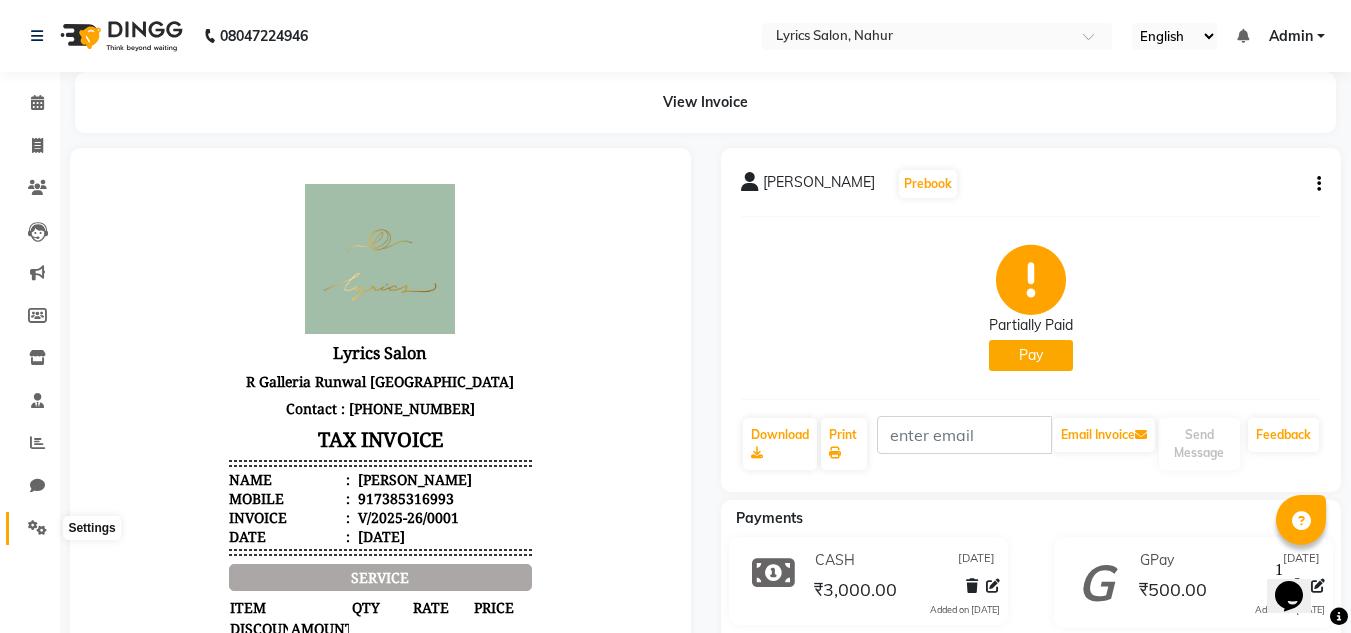 click 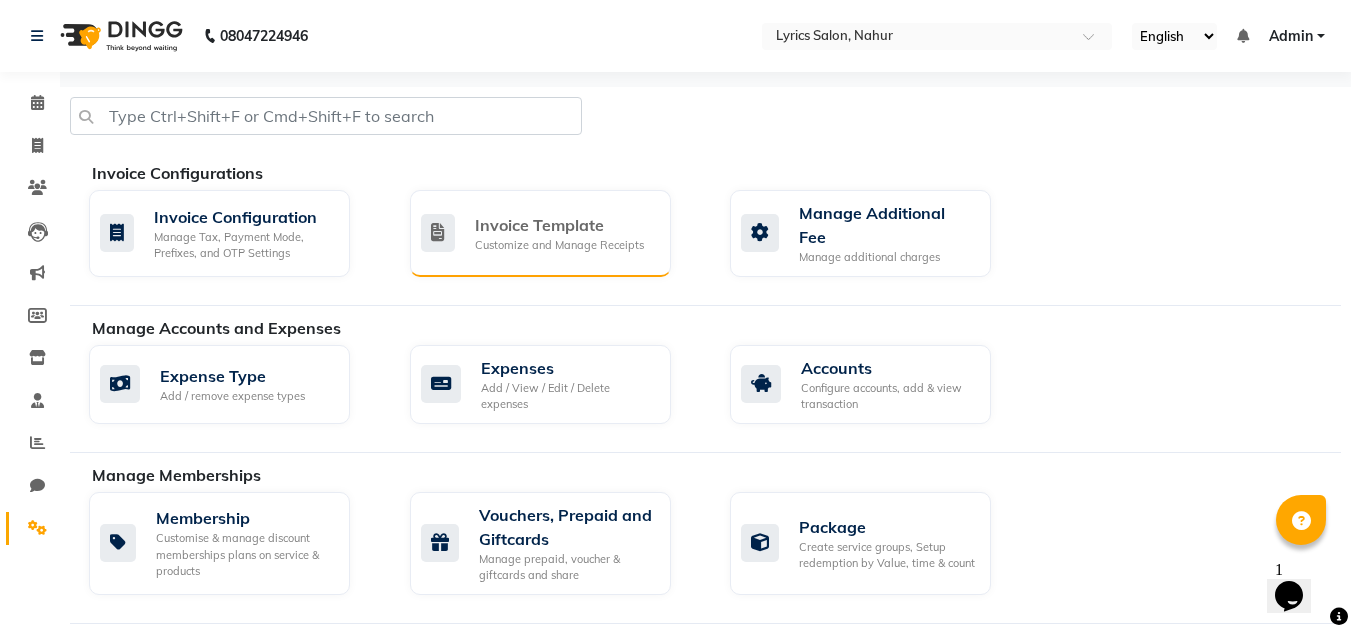 click on "Customize and Manage Receipts" 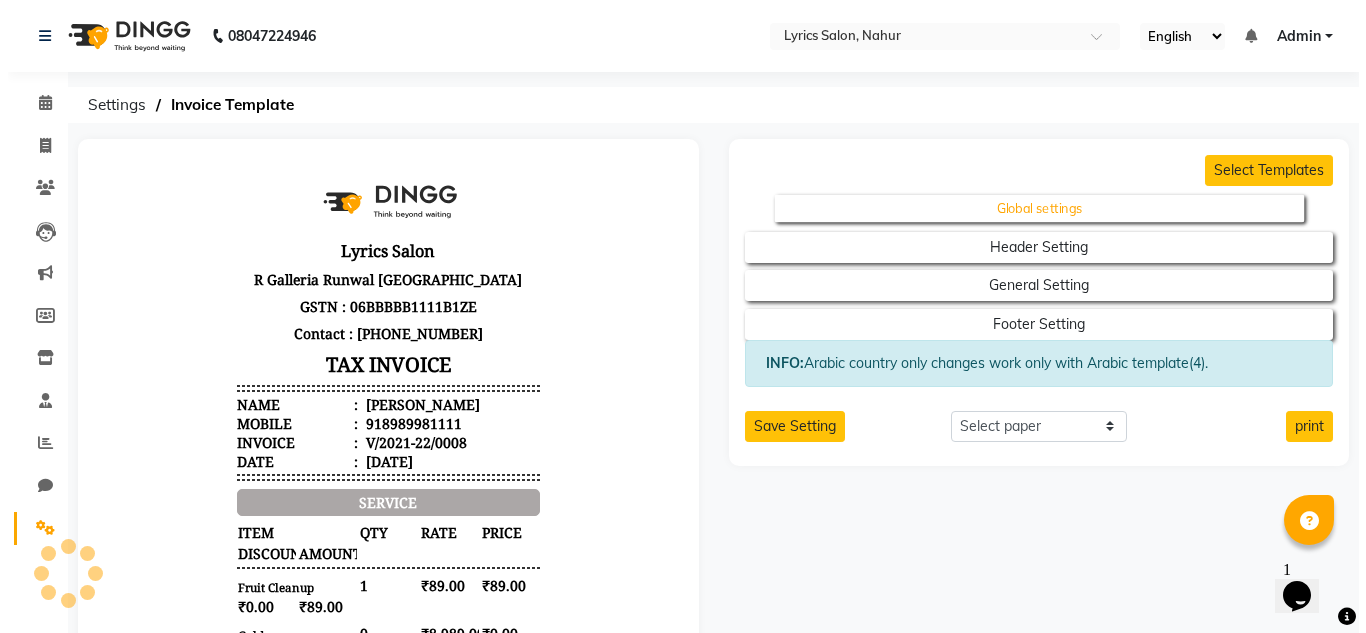 scroll, scrollTop: 0, scrollLeft: 0, axis: both 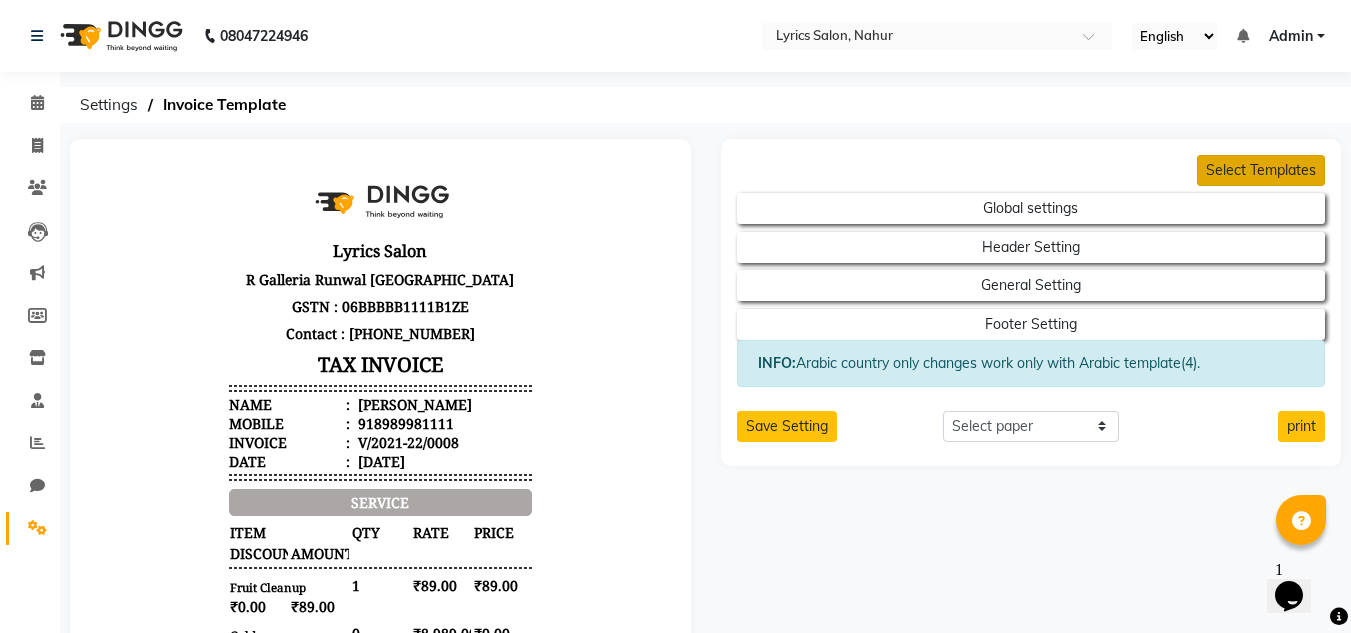 click on "Select Templates" 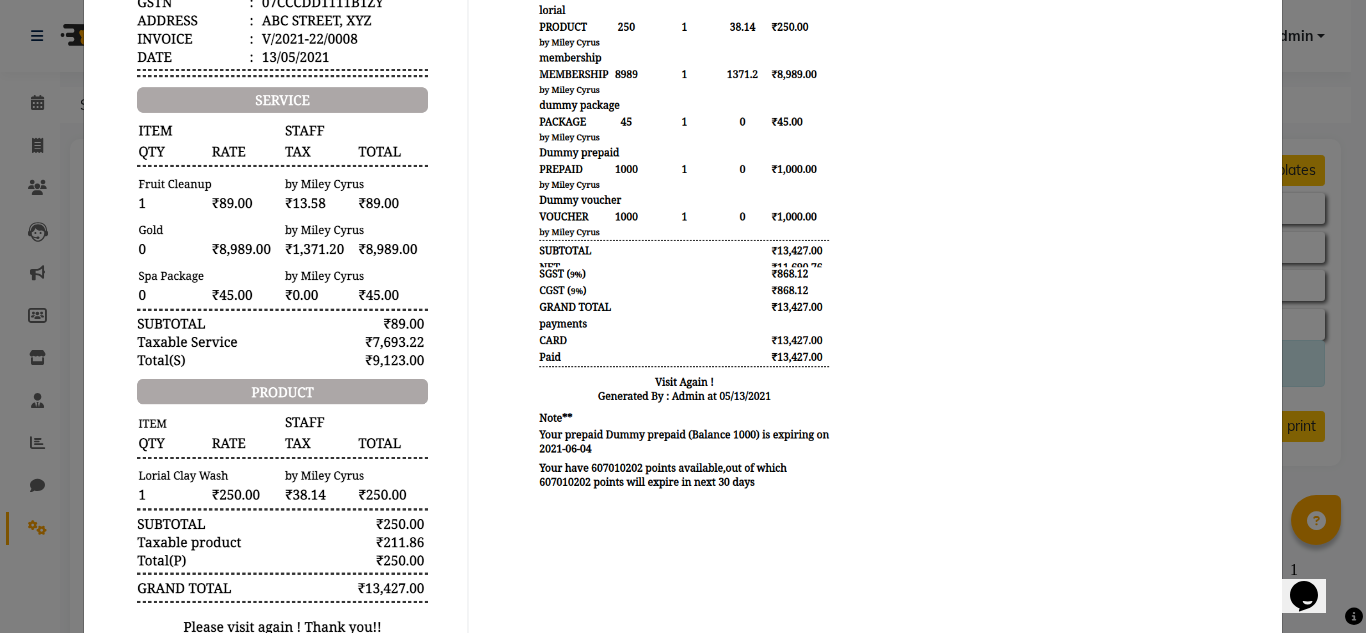 scroll, scrollTop: 1332, scrollLeft: 0, axis: vertical 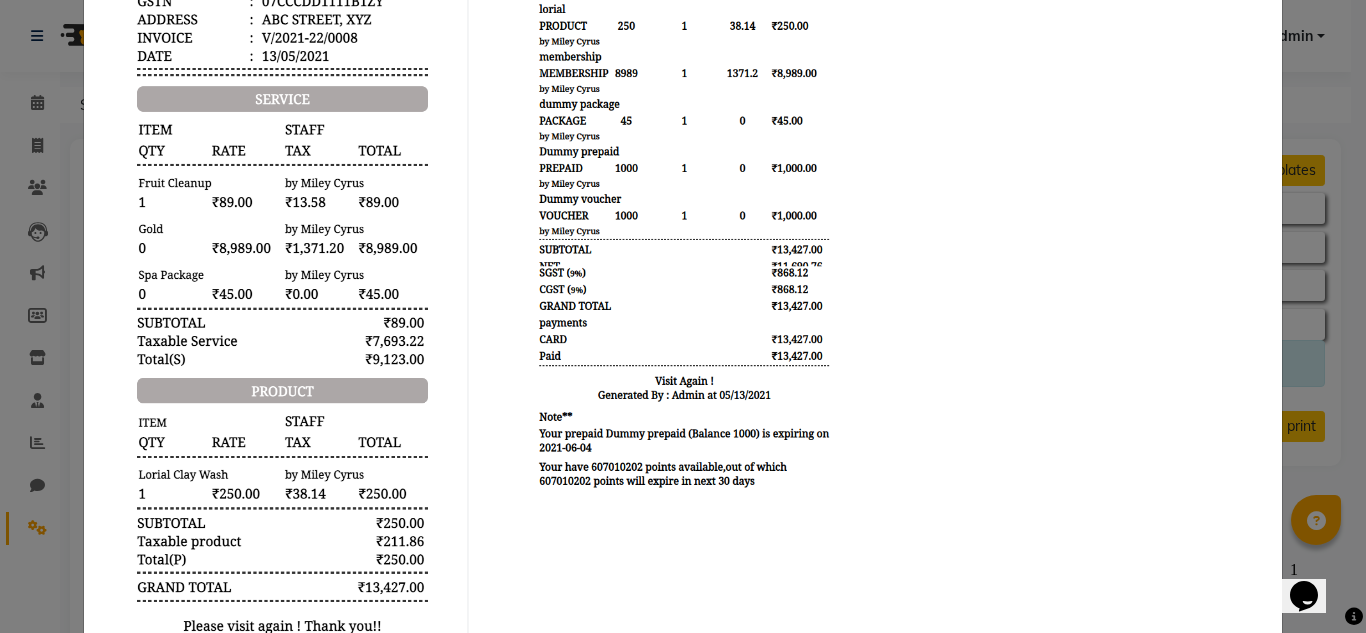 click 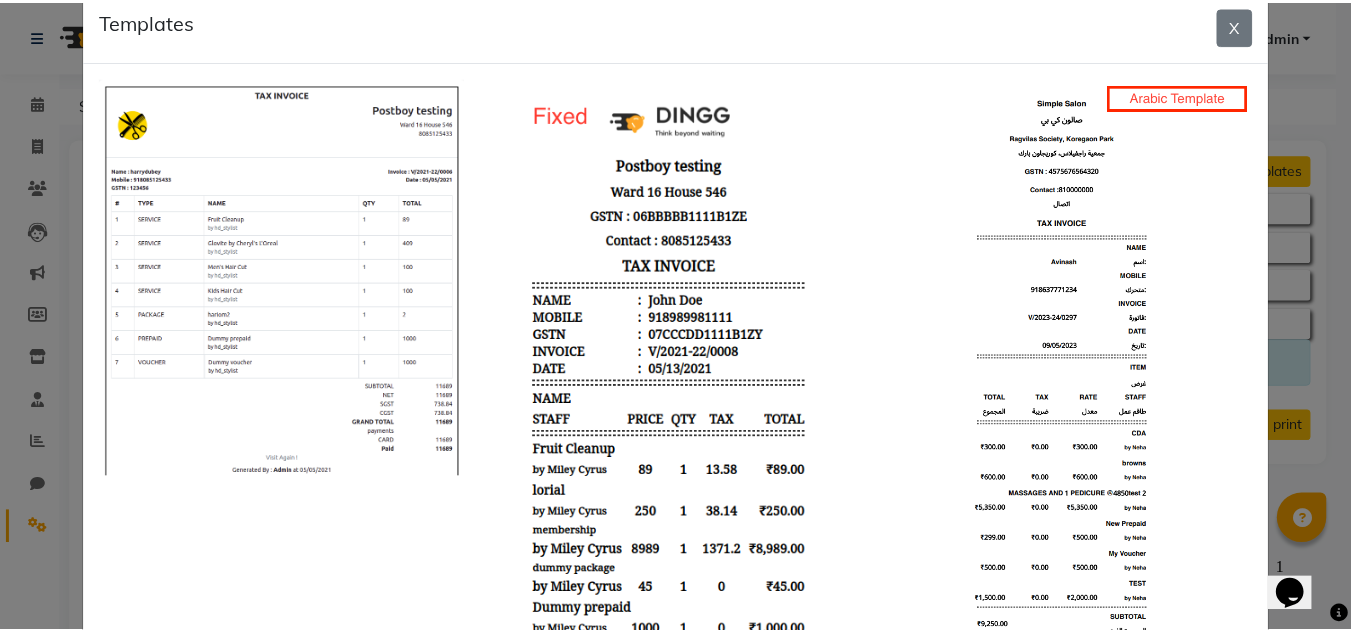scroll, scrollTop: 0, scrollLeft: 0, axis: both 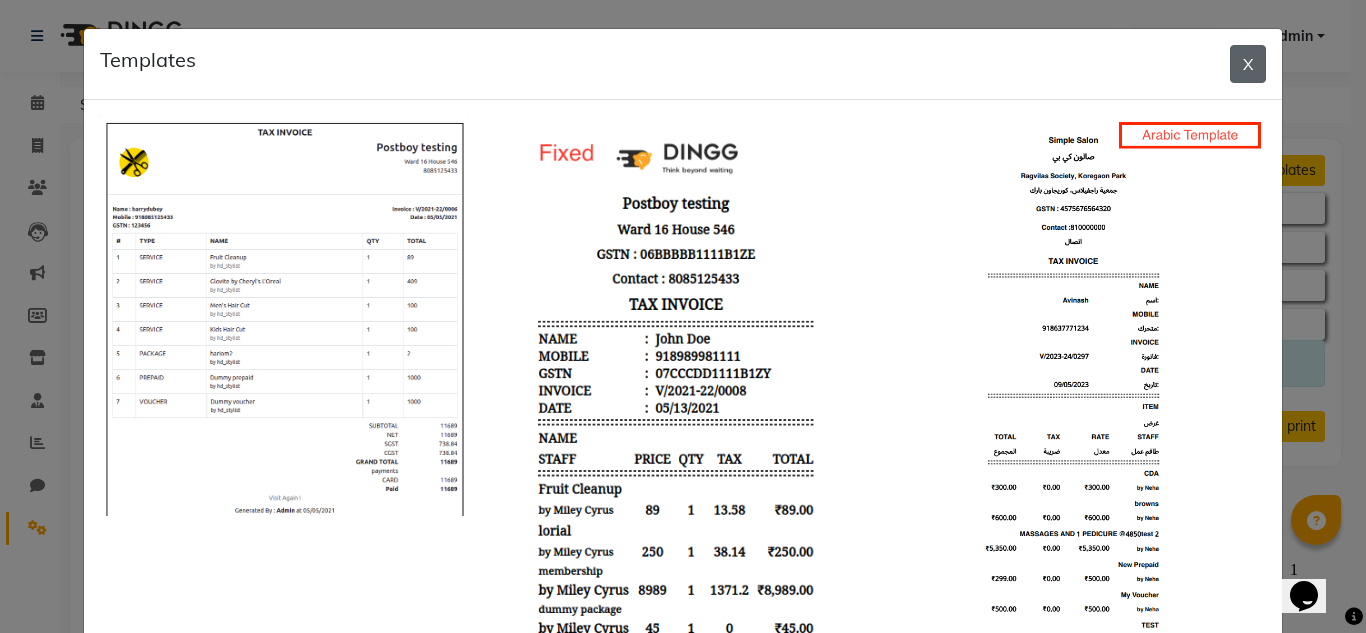 click on "X" 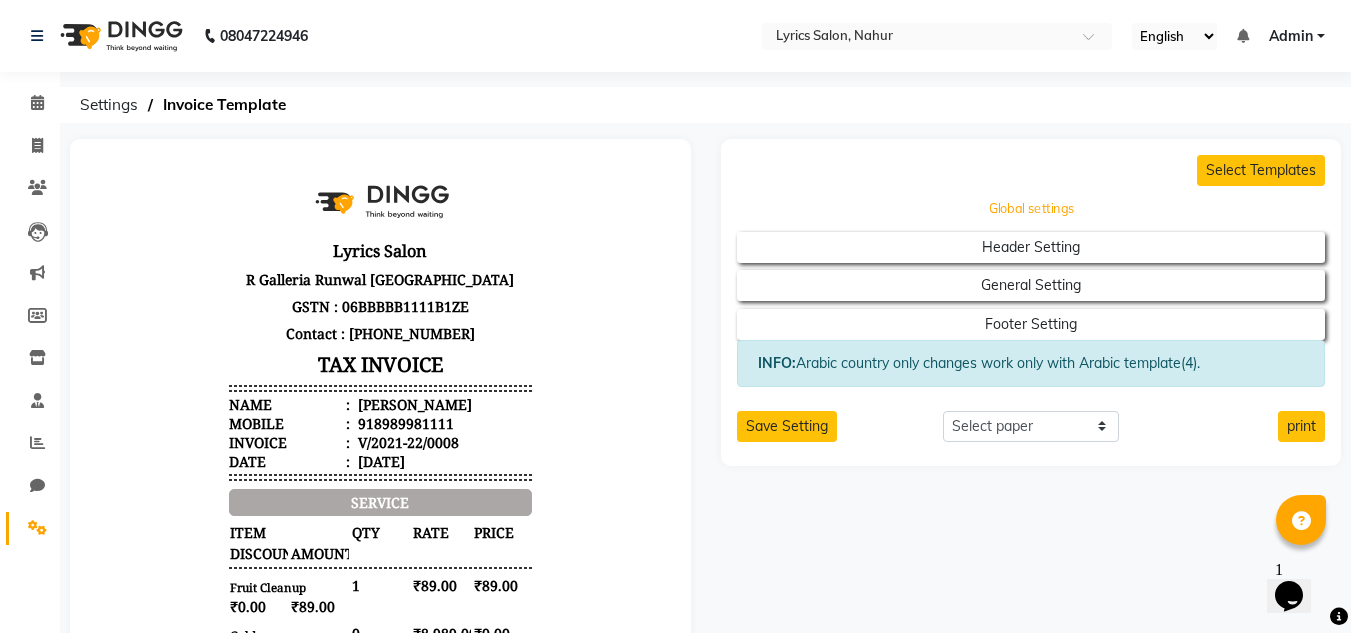click on "Global settings" at bounding box center (1031, 209) 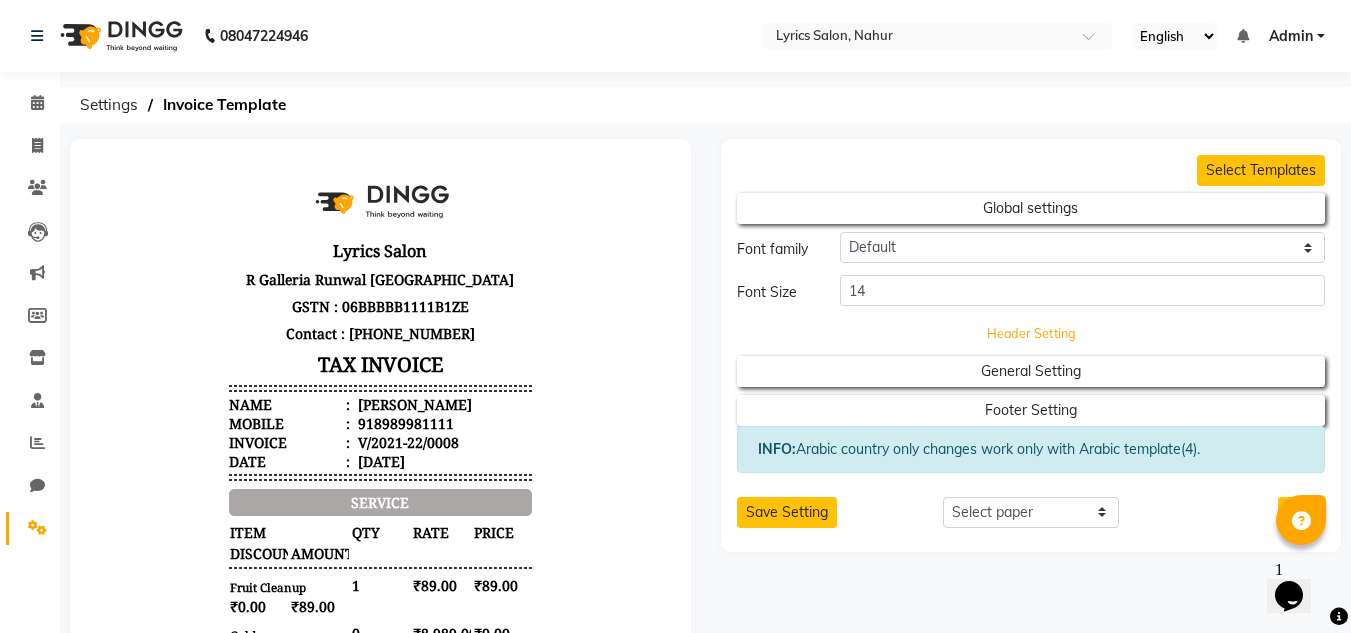 click on "Header Setting" at bounding box center (1031, 208) 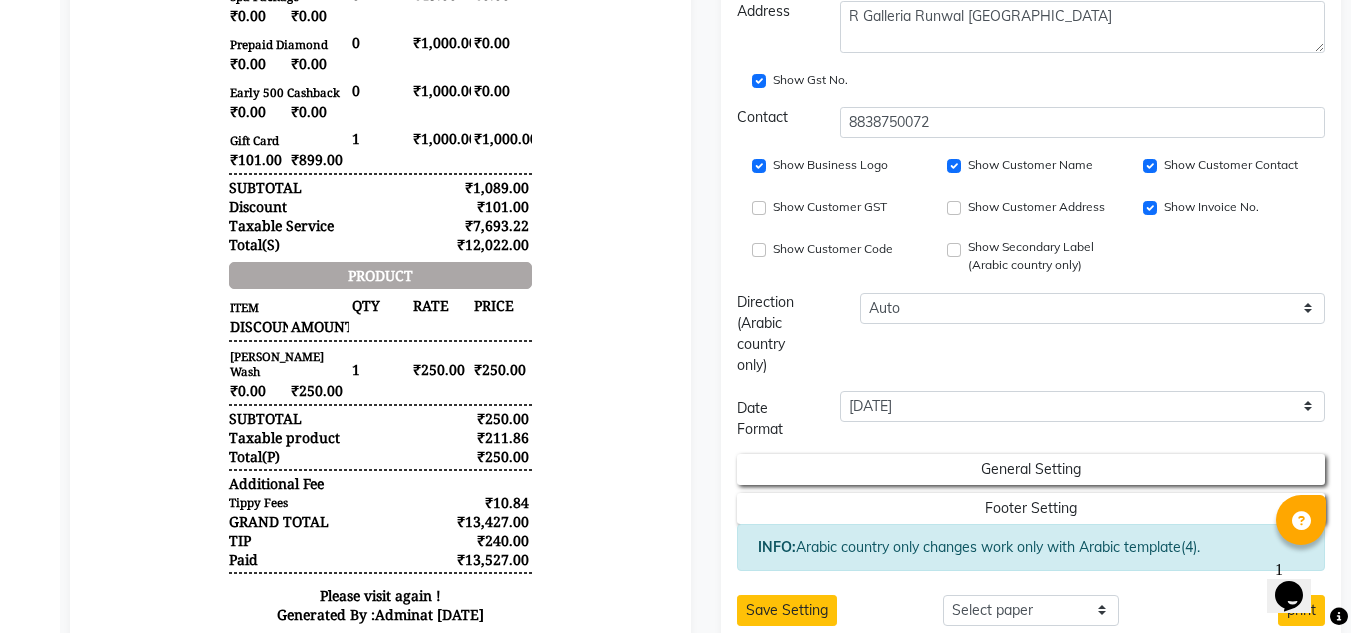 scroll, scrollTop: 765, scrollLeft: 0, axis: vertical 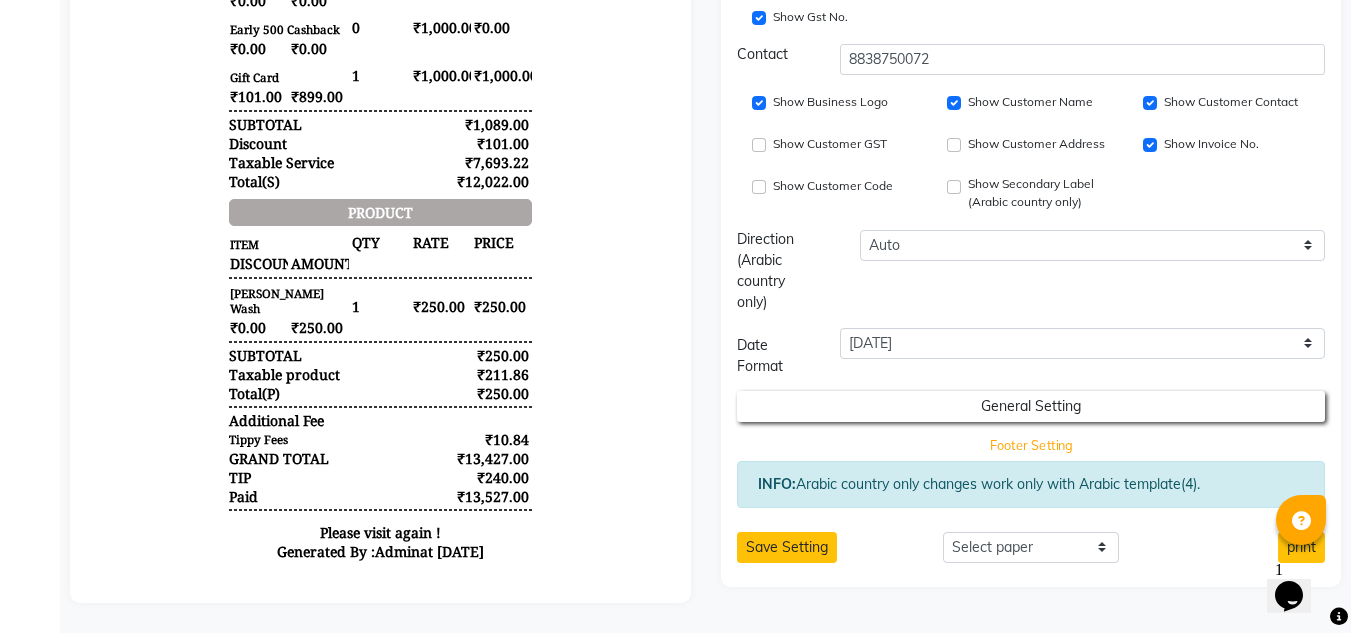 click on "Footer Setting" at bounding box center (1031, -542) 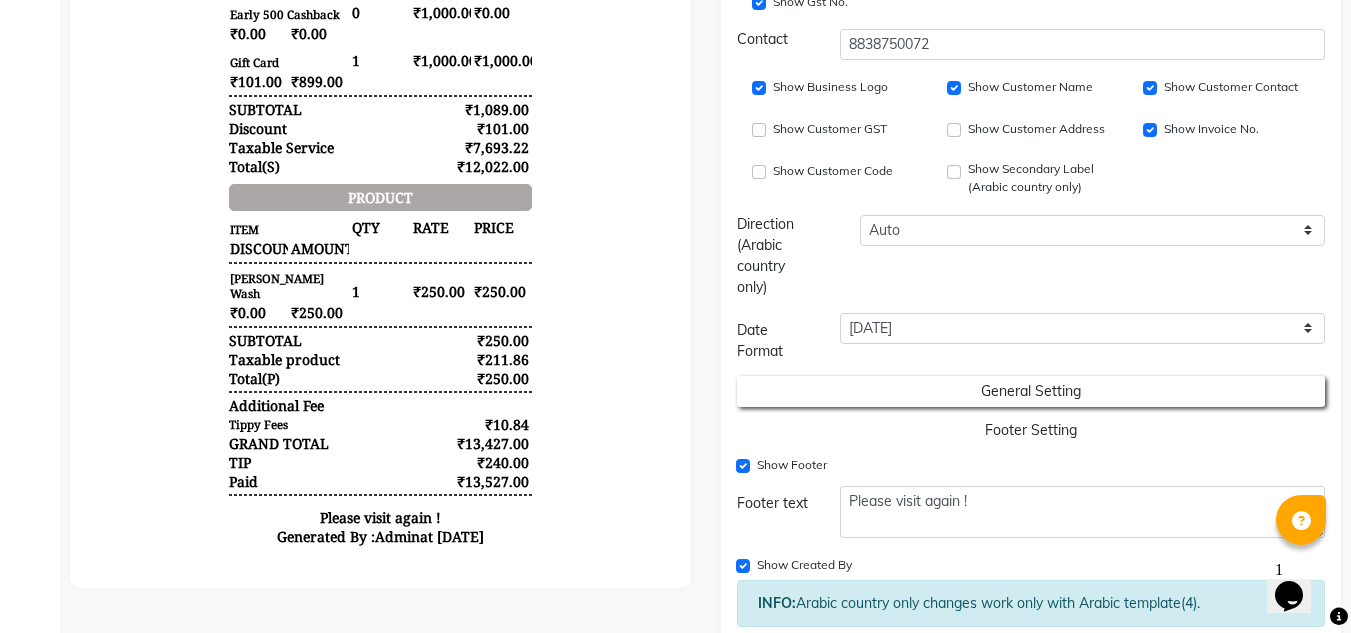 scroll, scrollTop: 868, scrollLeft: 0, axis: vertical 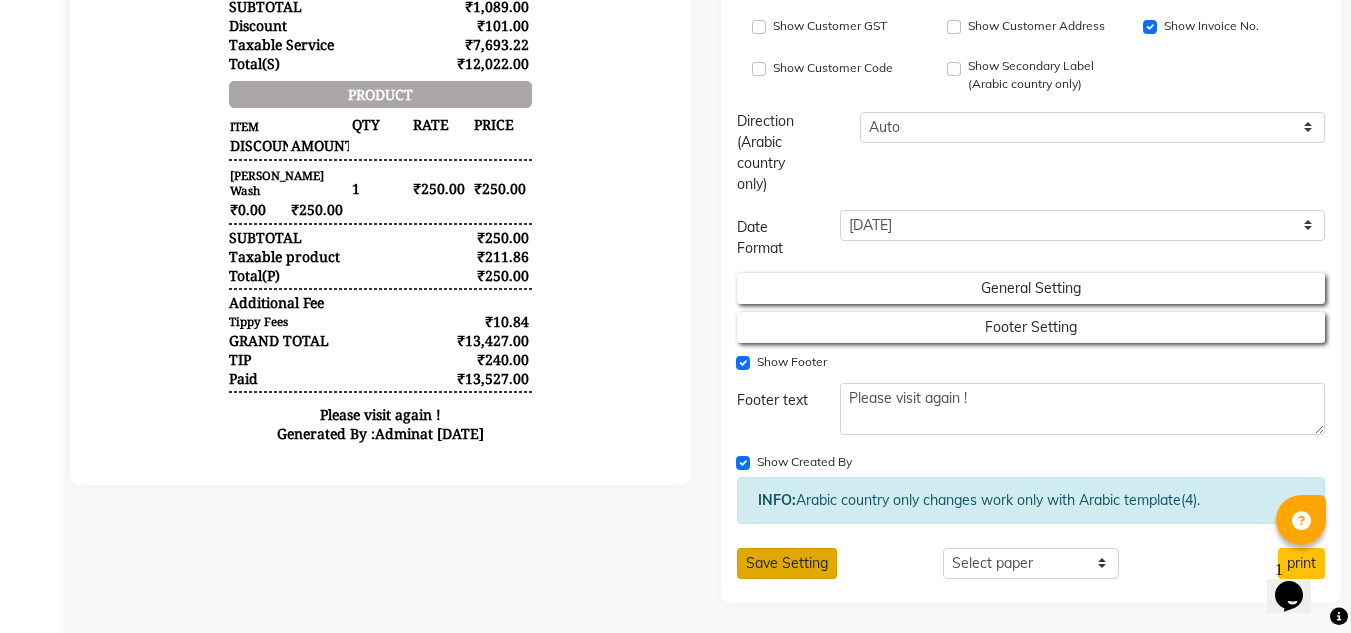 click on "Save Setting" 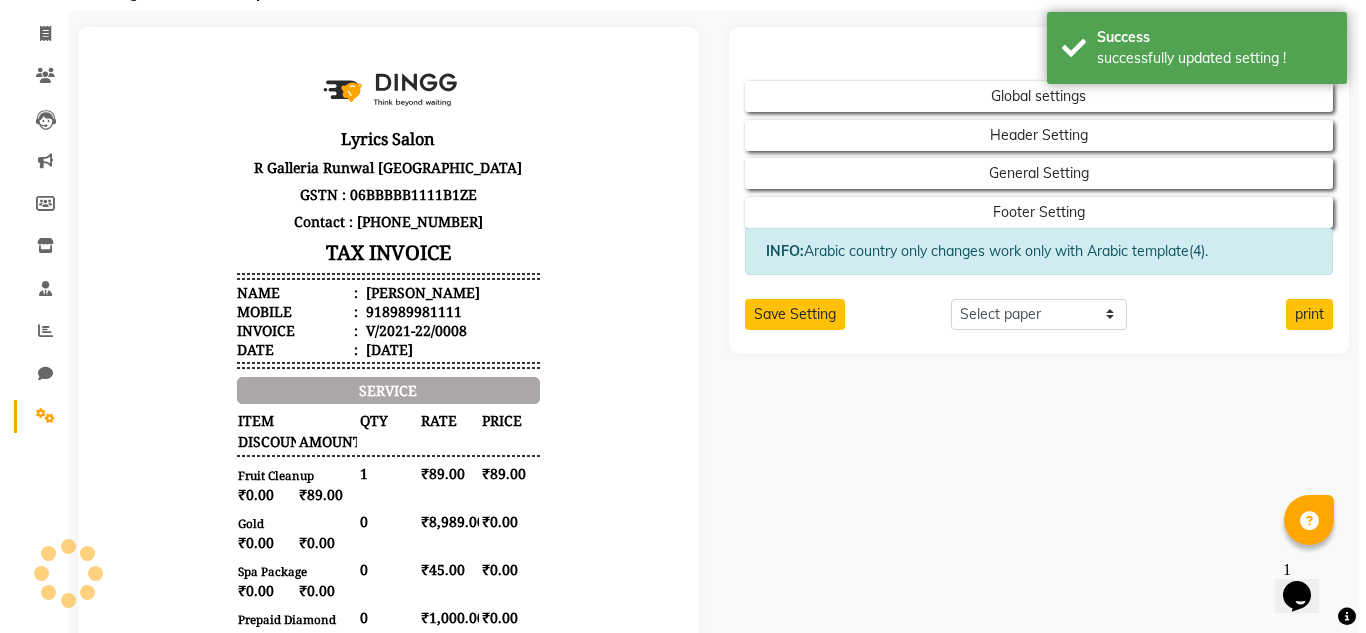 scroll, scrollTop: 0, scrollLeft: 0, axis: both 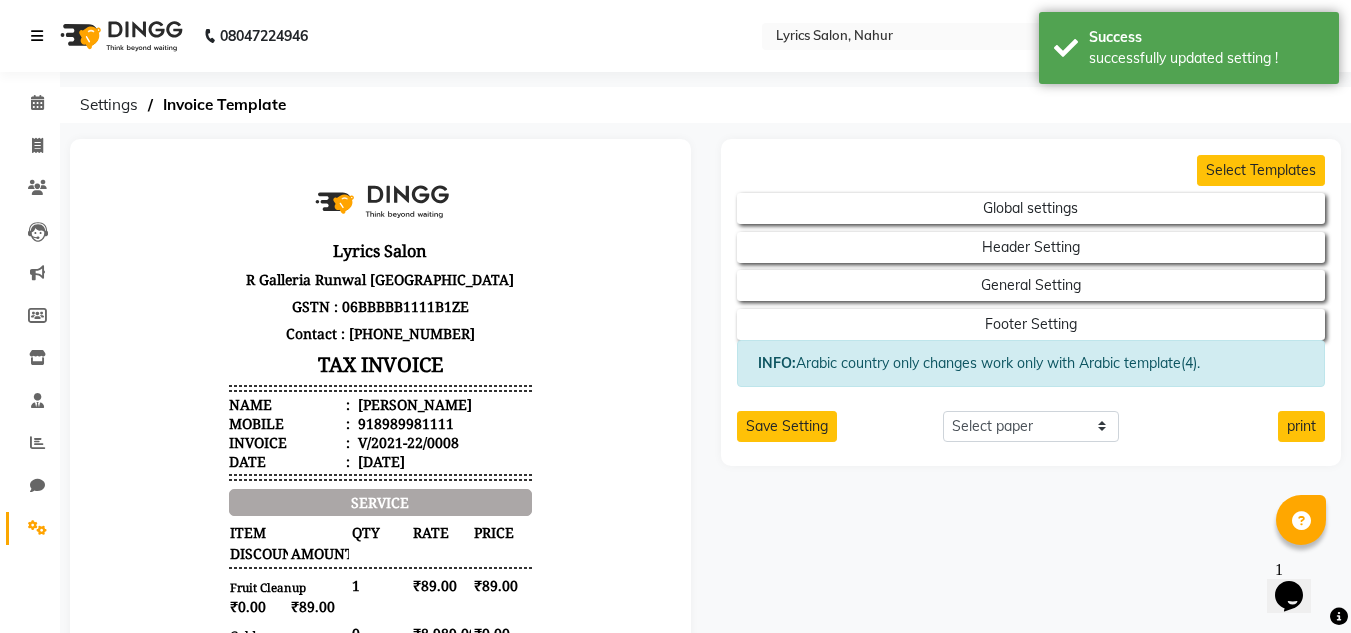 click at bounding box center [37, 36] 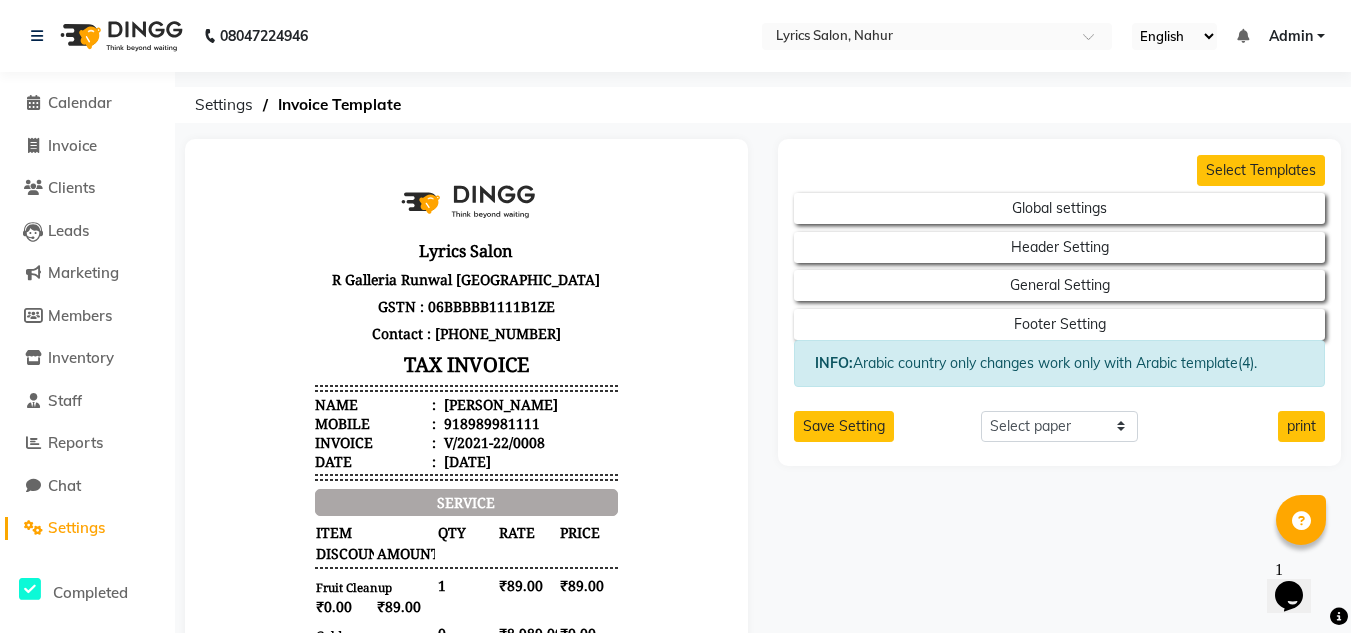 click on "Settings" 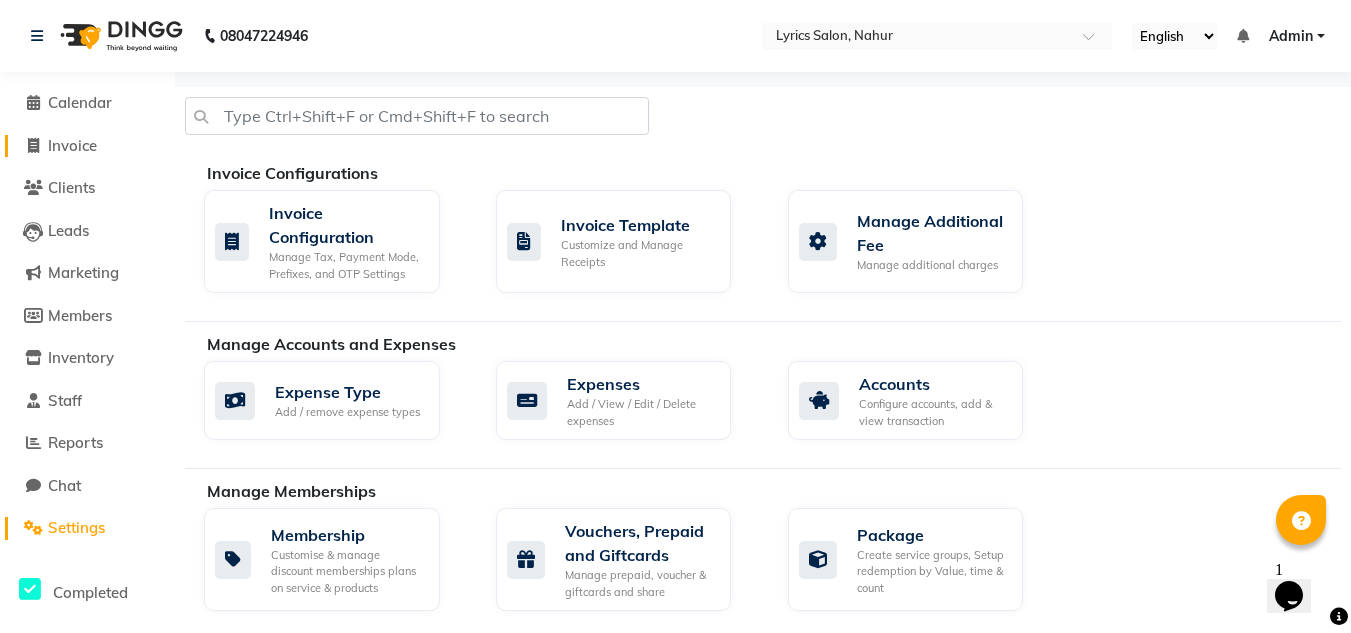 click on "Invoice" 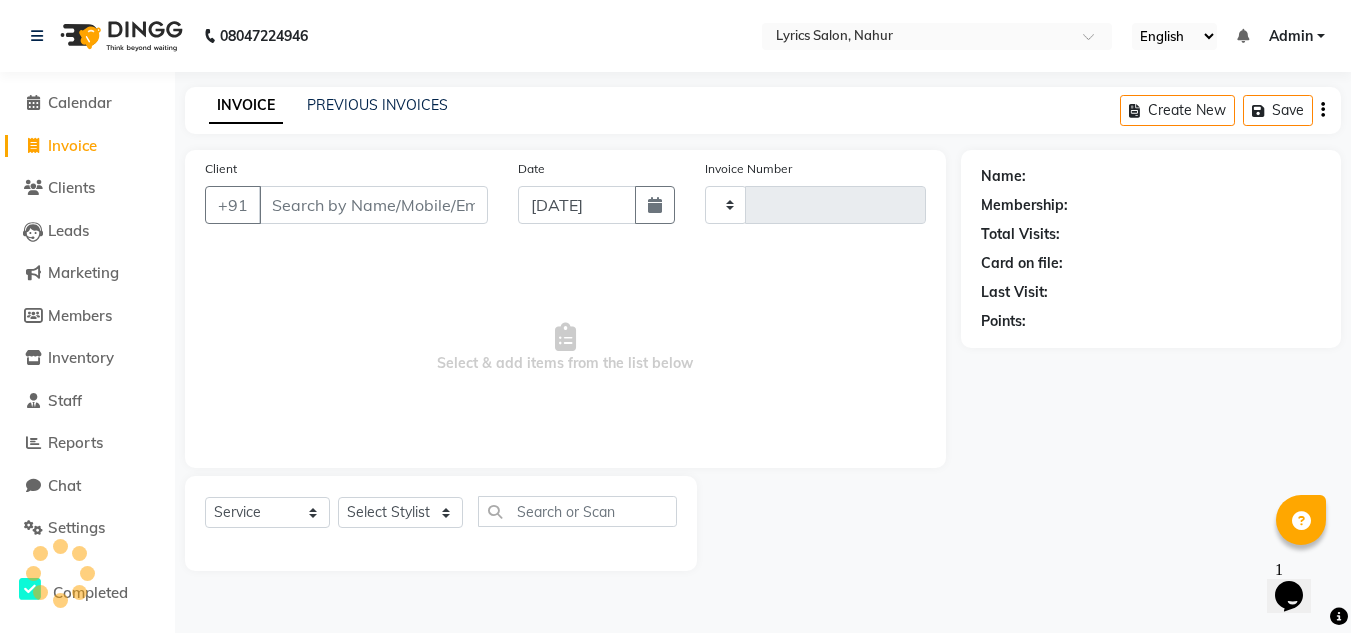type on "0002" 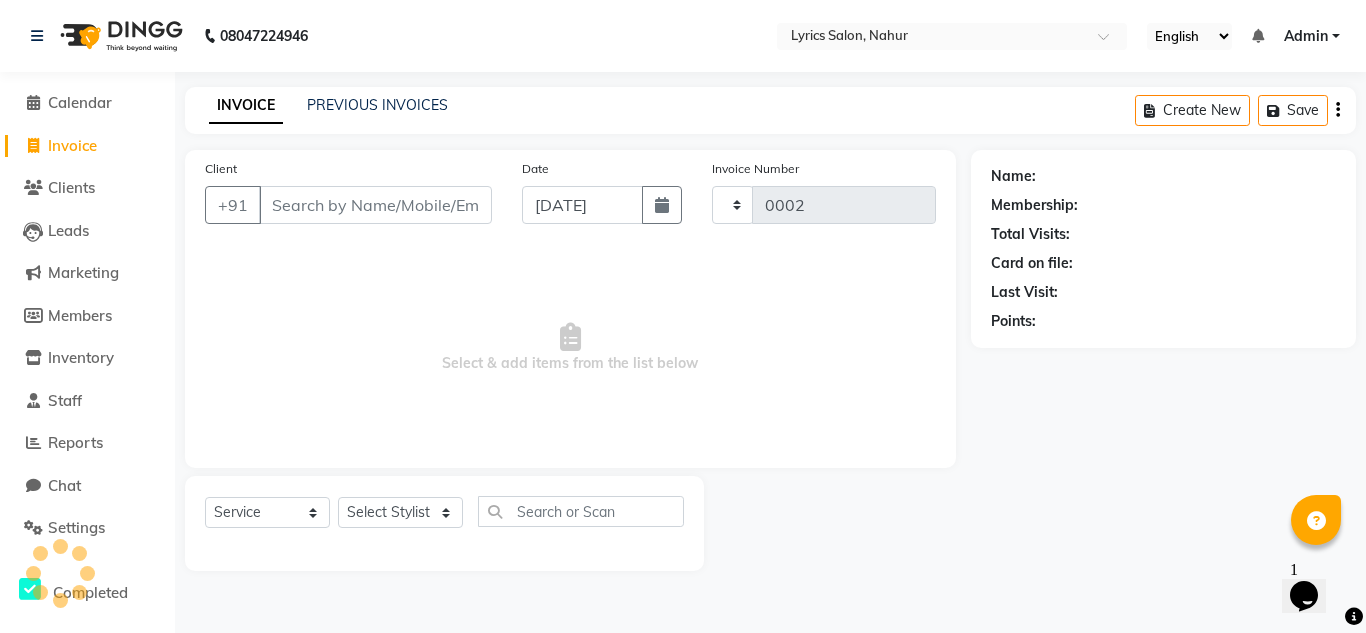 select on "8608" 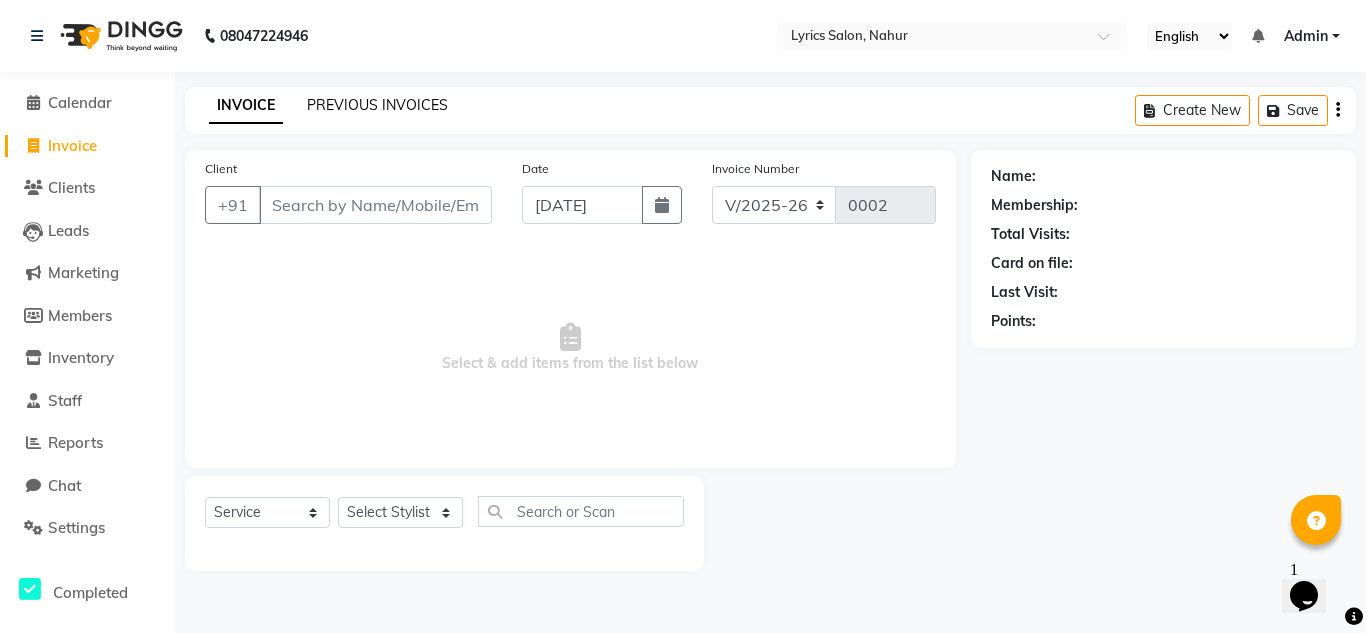 click on "PREVIOUS INVOICES" 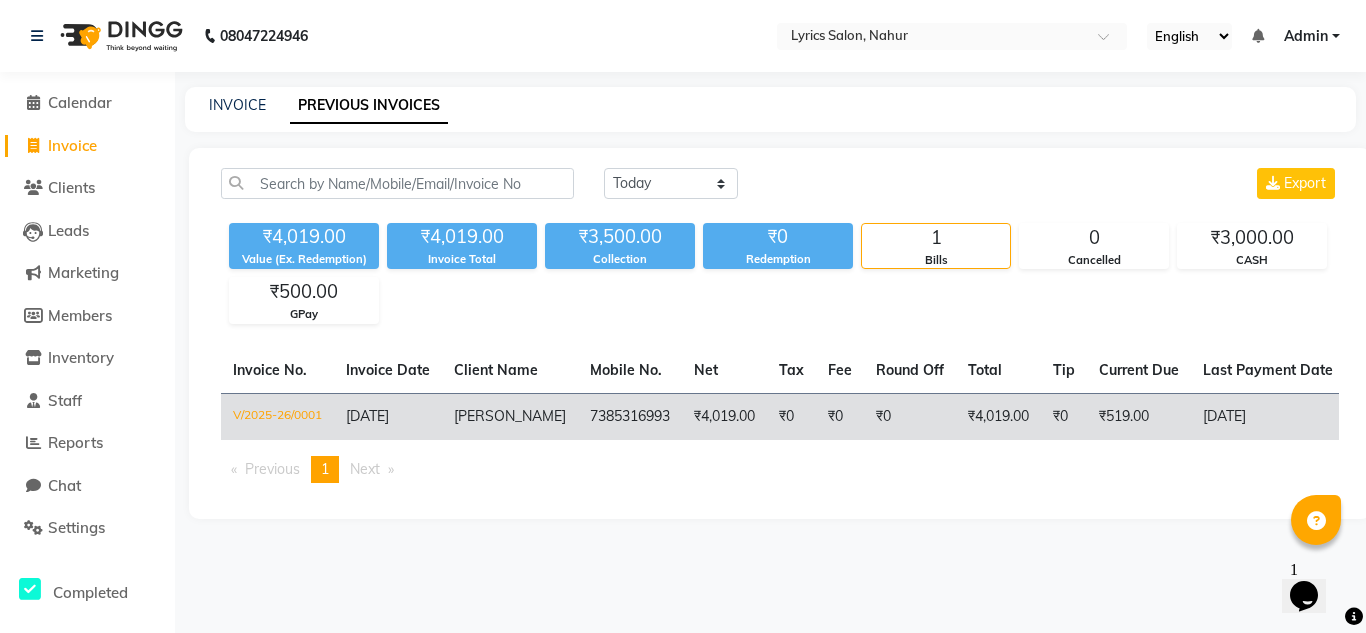 click on "7385316993" 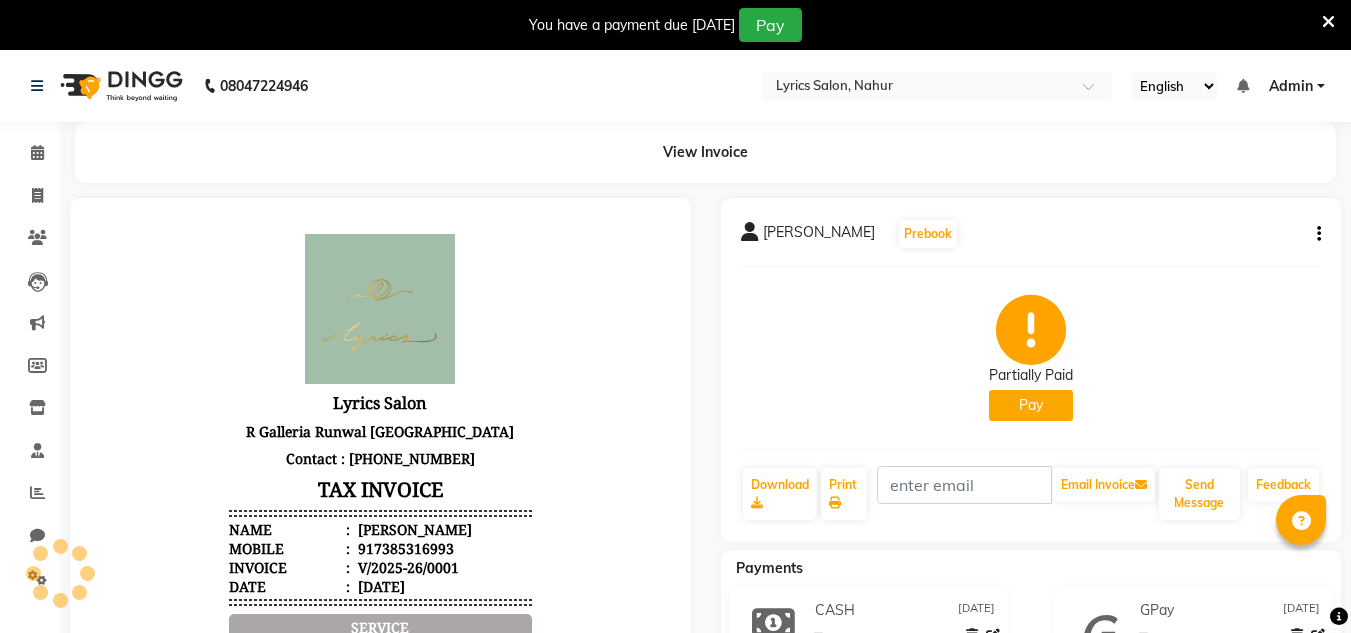 scroll, scrollTop: 0, scrollLeft: 0, axis: both 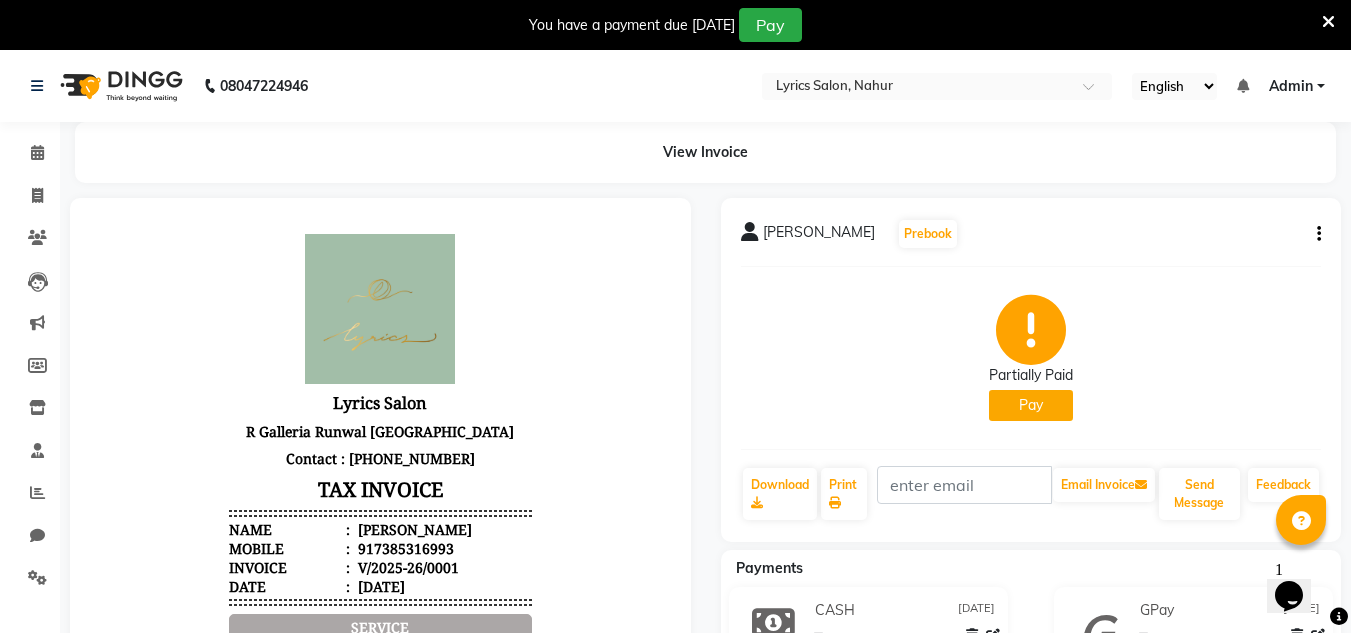 click at bounding box center [1328, 22] 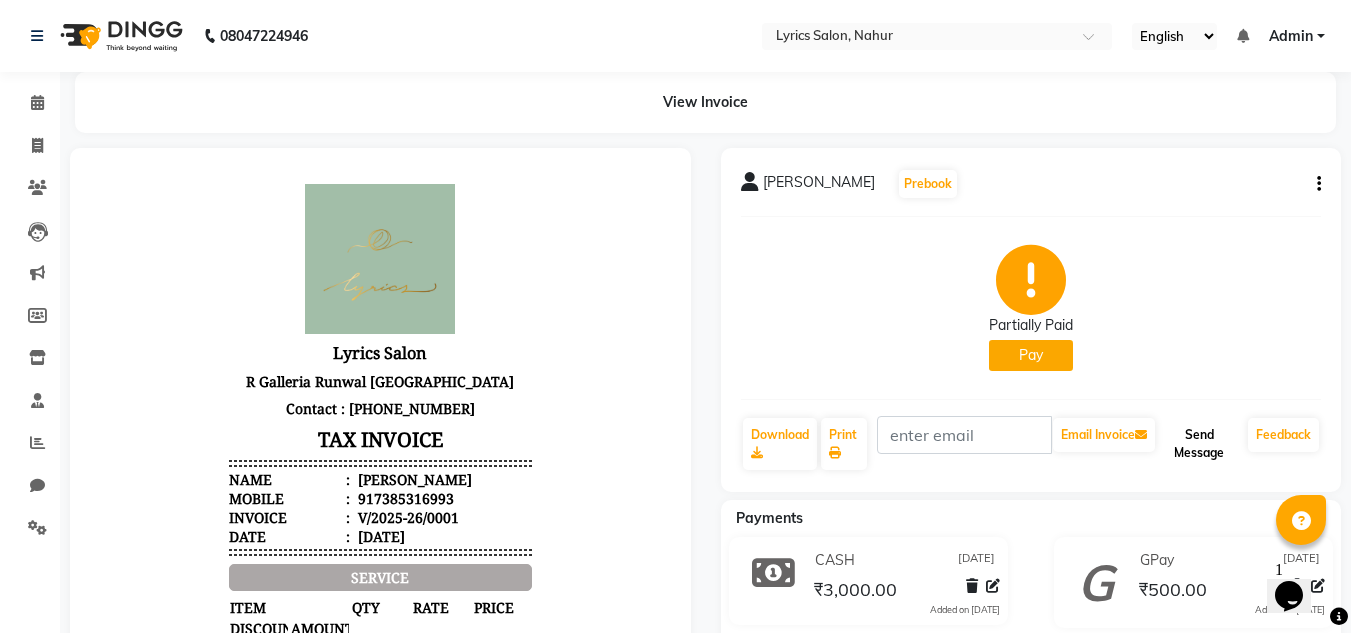 click on "Send Message" 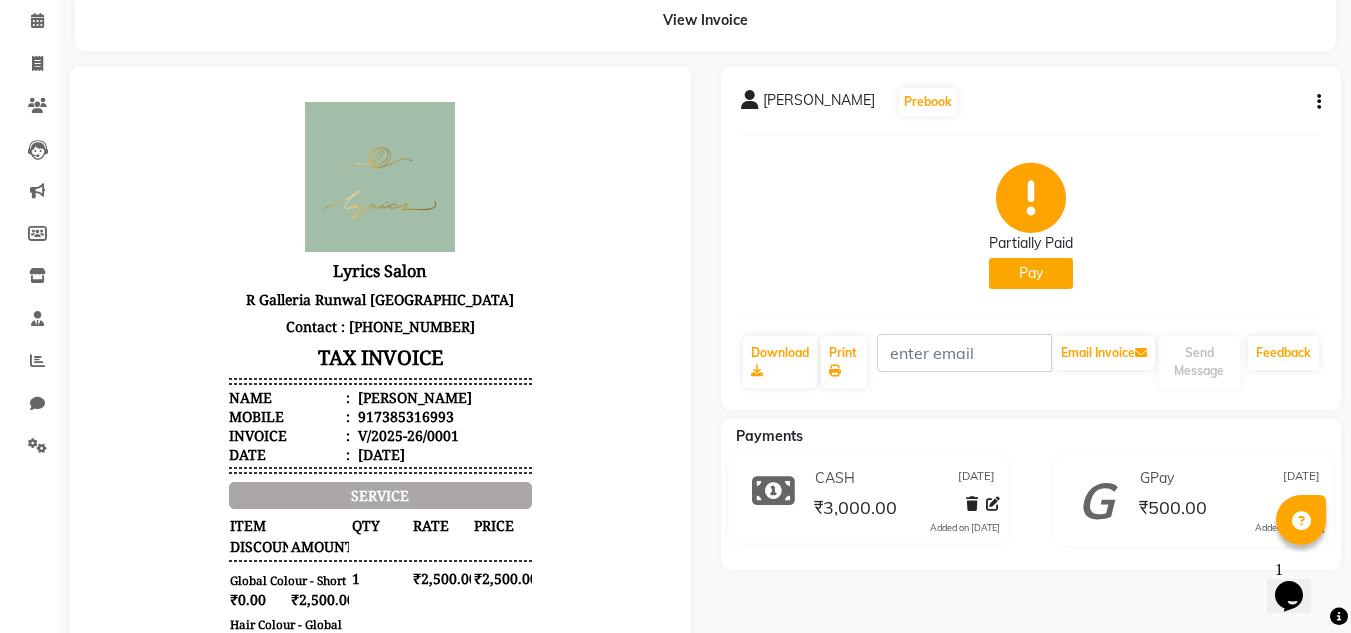 scroll, scrollTop: 0, scrollLeft: 0, axis: both 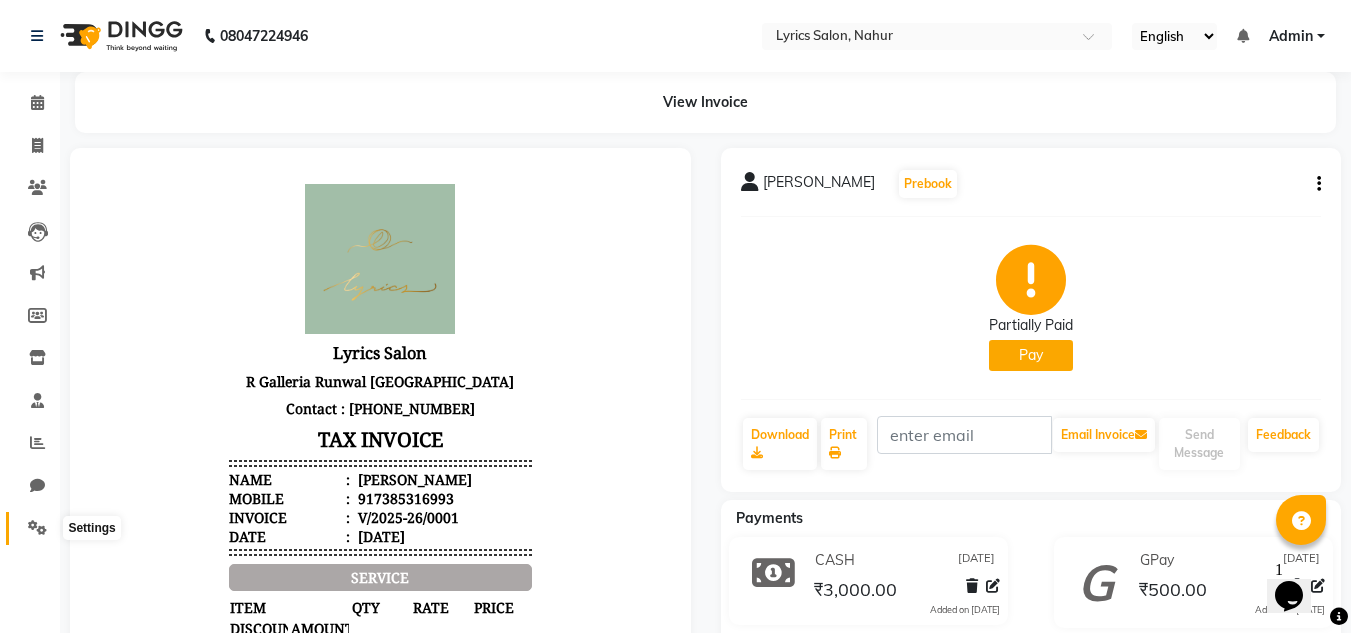 click 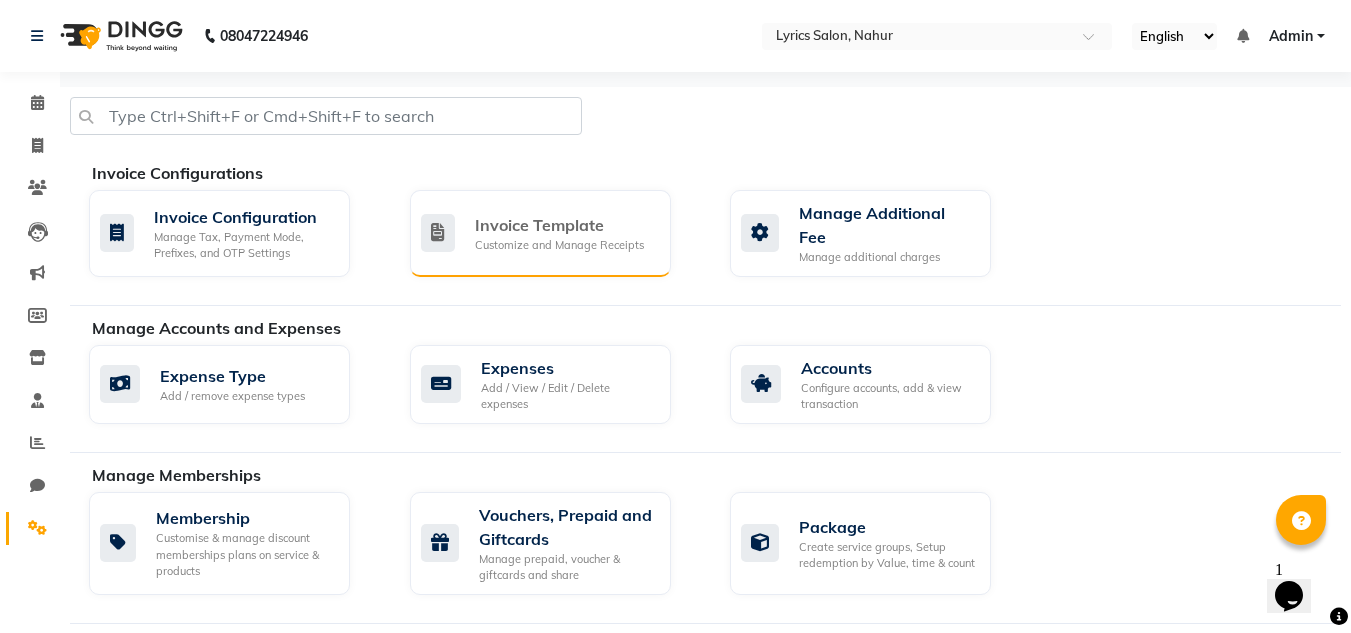 click on "Customize and Manage Receipts" 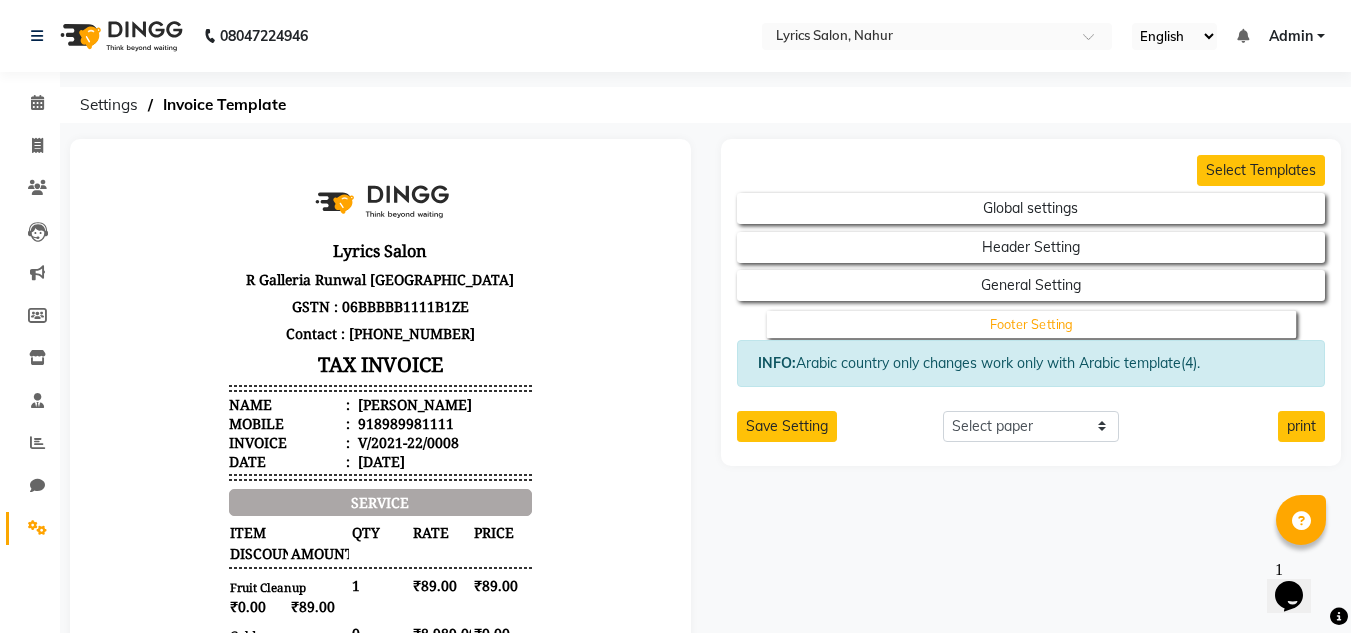 scroll, scrollTop: 0, scrollLeft: 0, axis: both 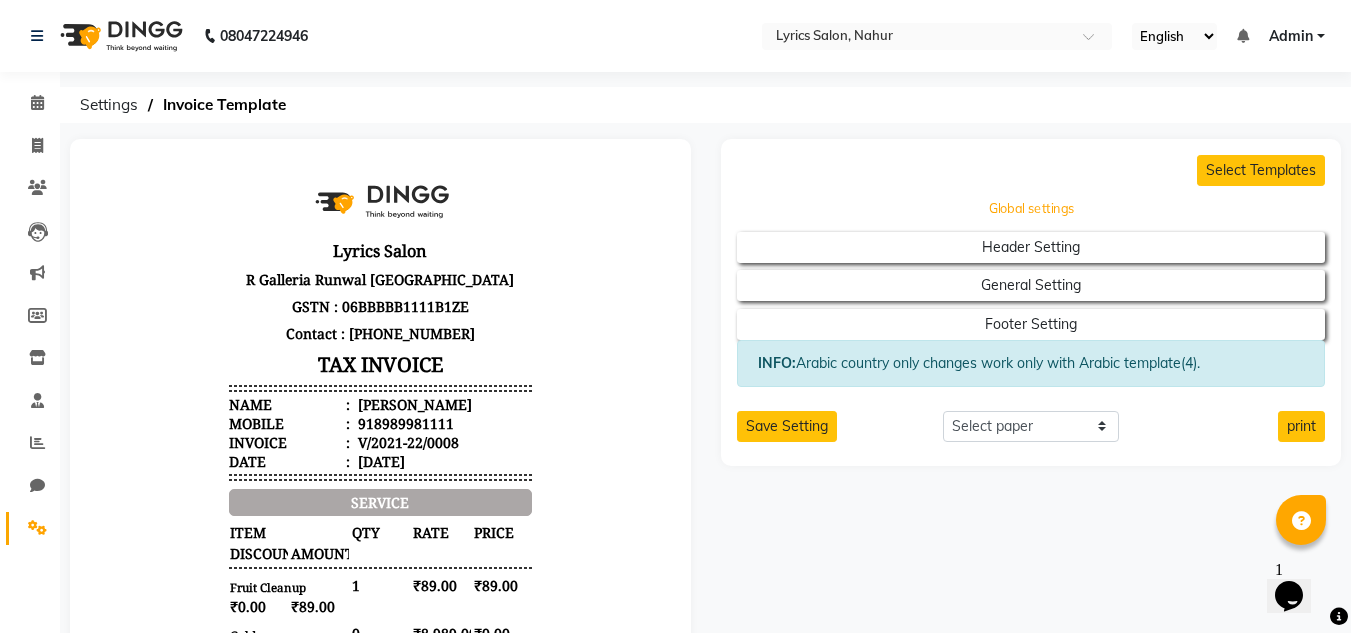 click on "Global settings" at bounding box center (1031, 209) 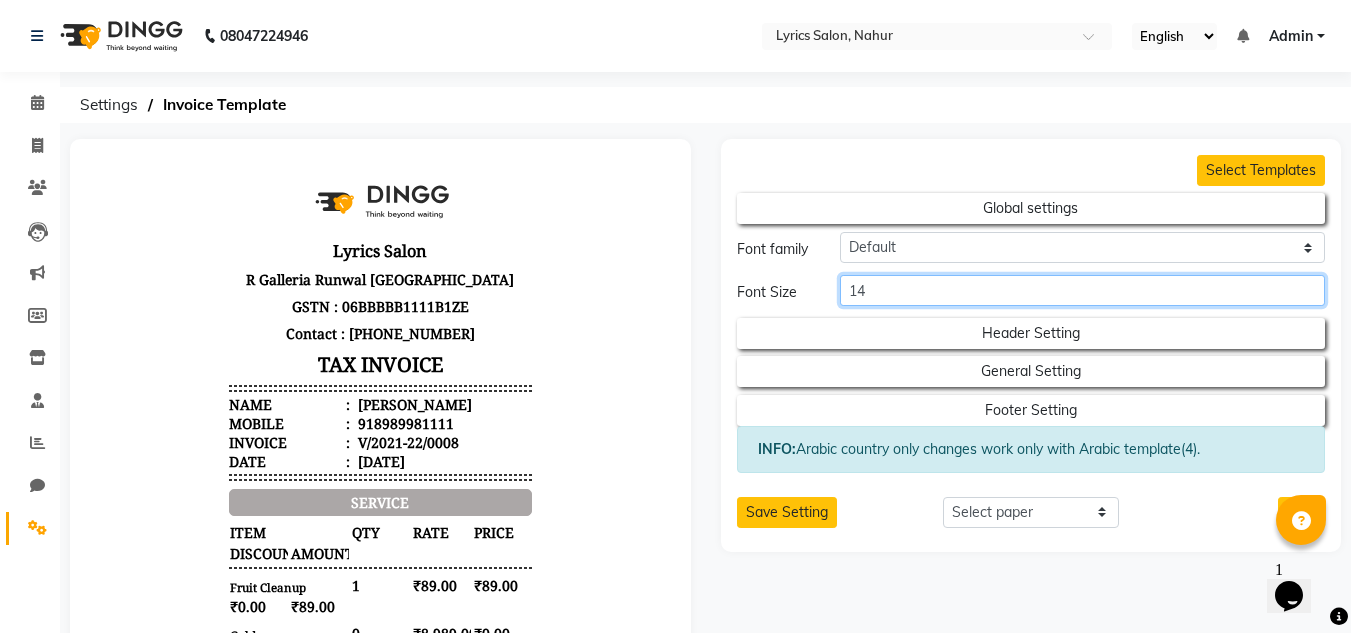 click on "14" 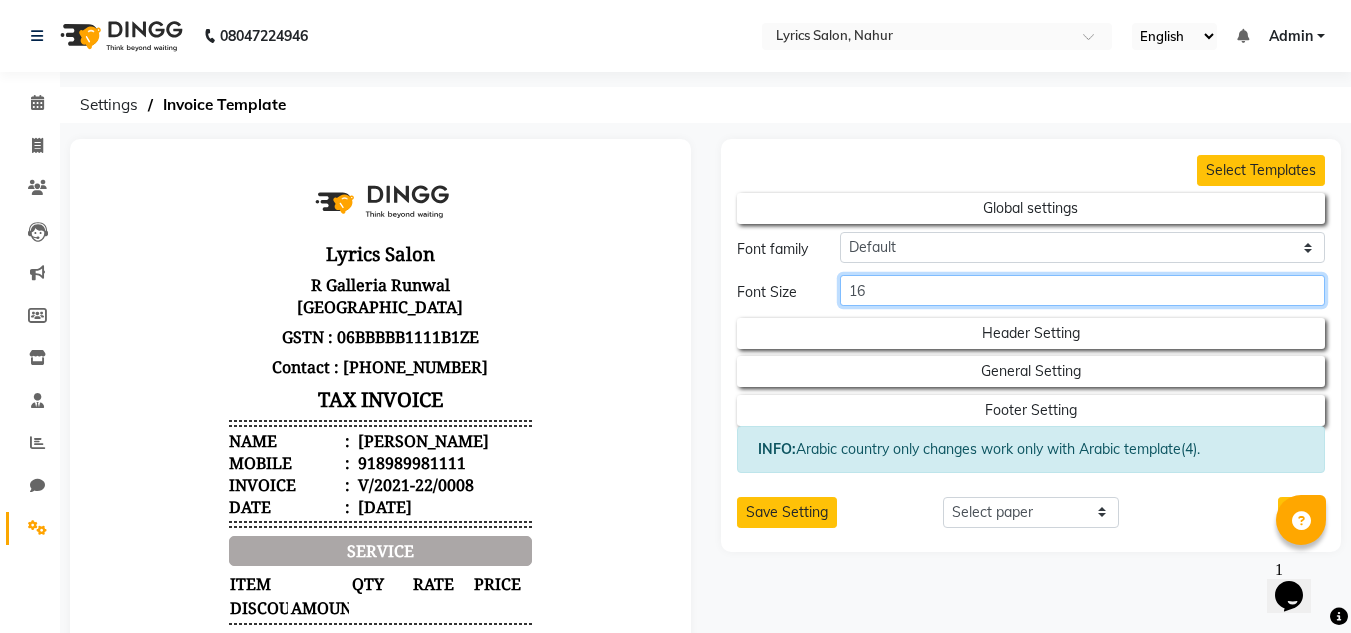 scroll, scrollTop: 16, scrollLeft: 0, axis: vertical 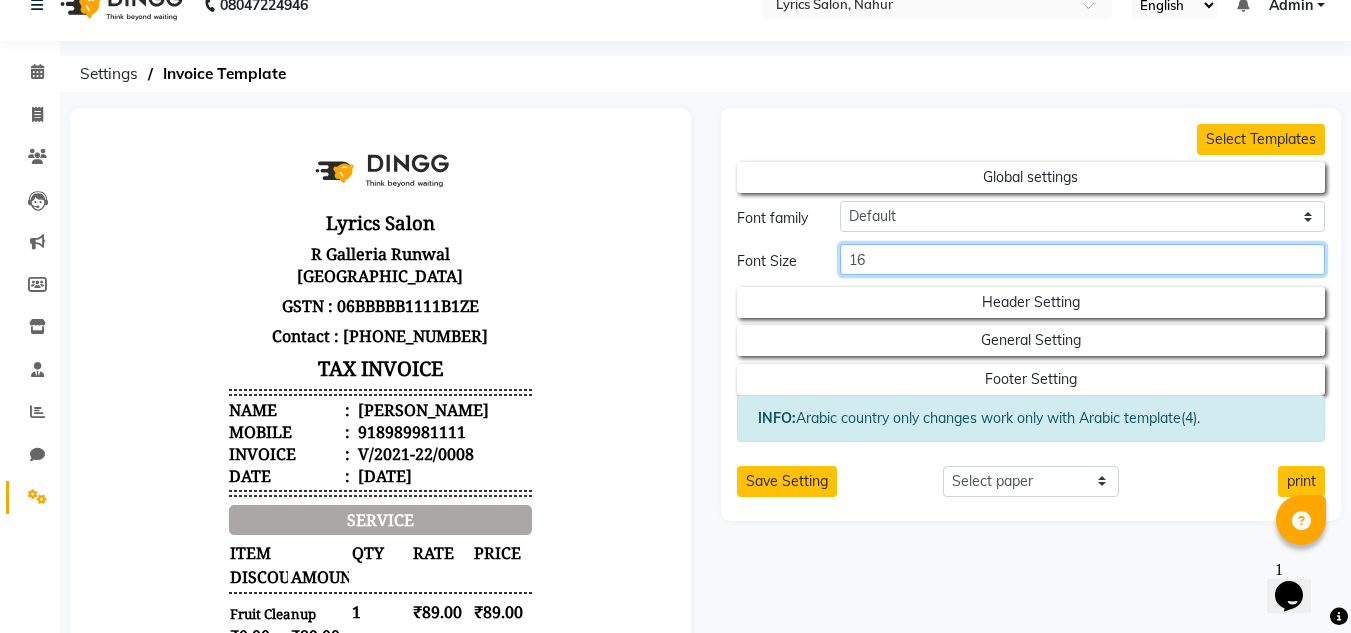type on "1" 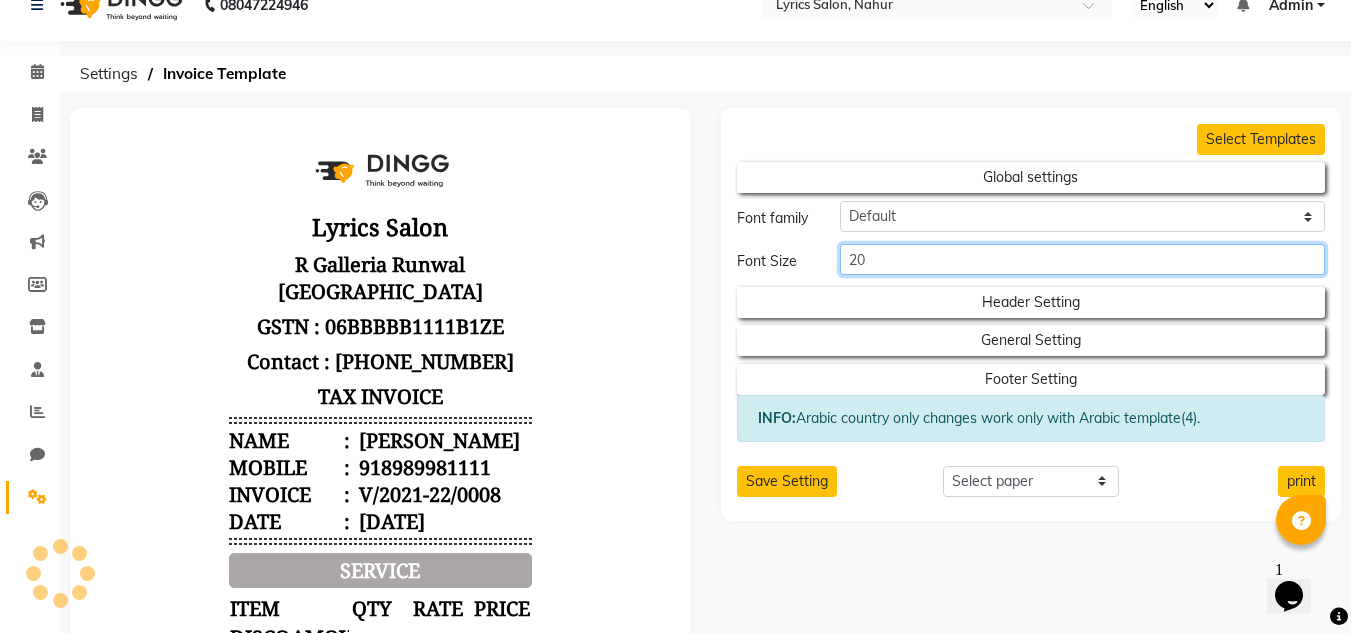 scroll, scrollTop: 16, scrollLeft: 0, axis: vertical 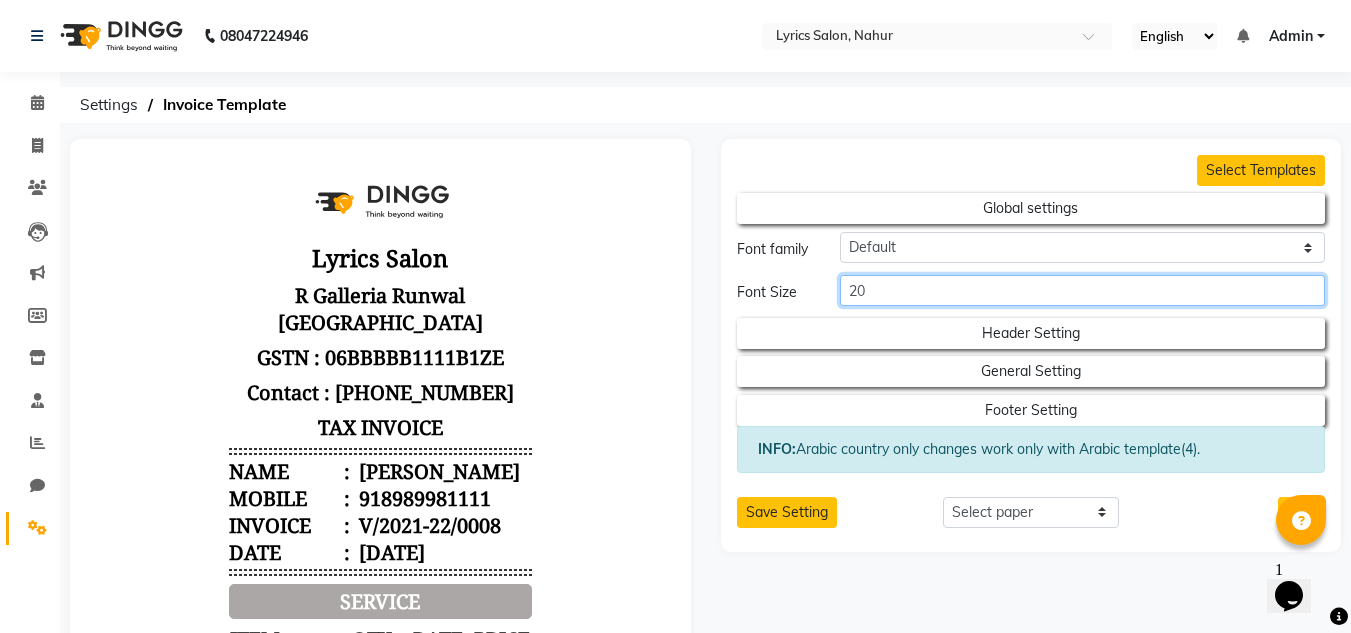 type on "2" 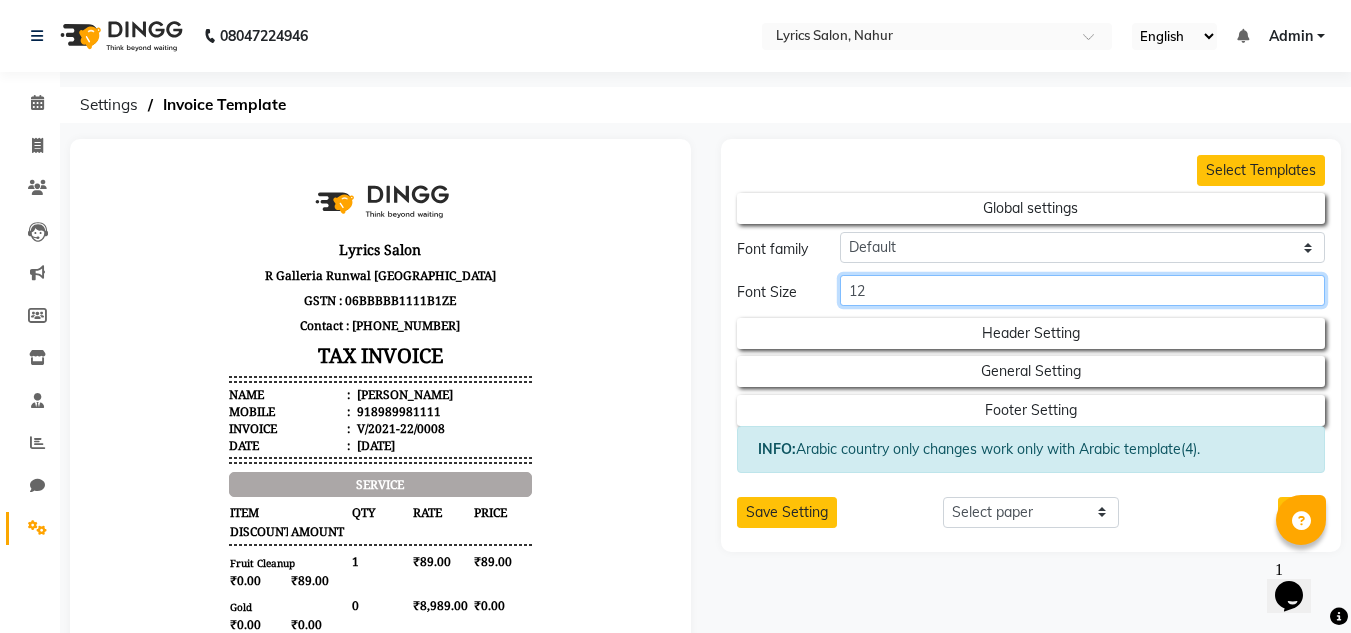 scroll, scrollTop: 16, scrollLeft: 0, axis: vertical 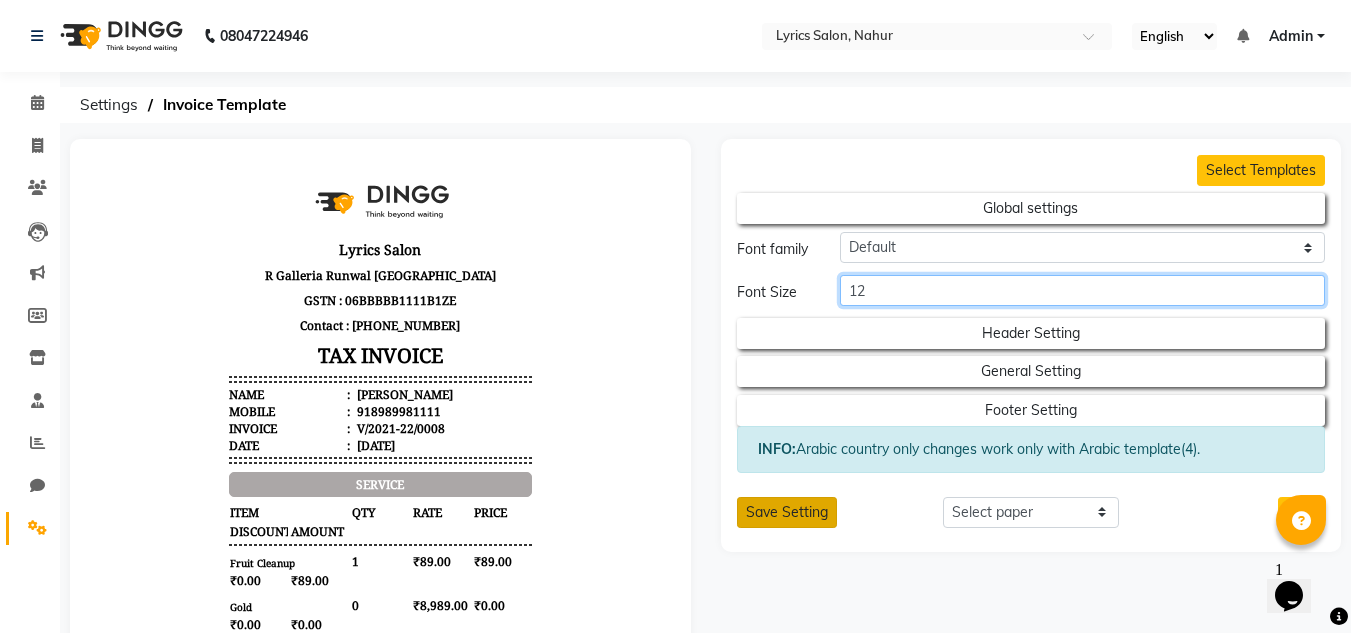 type on "12" 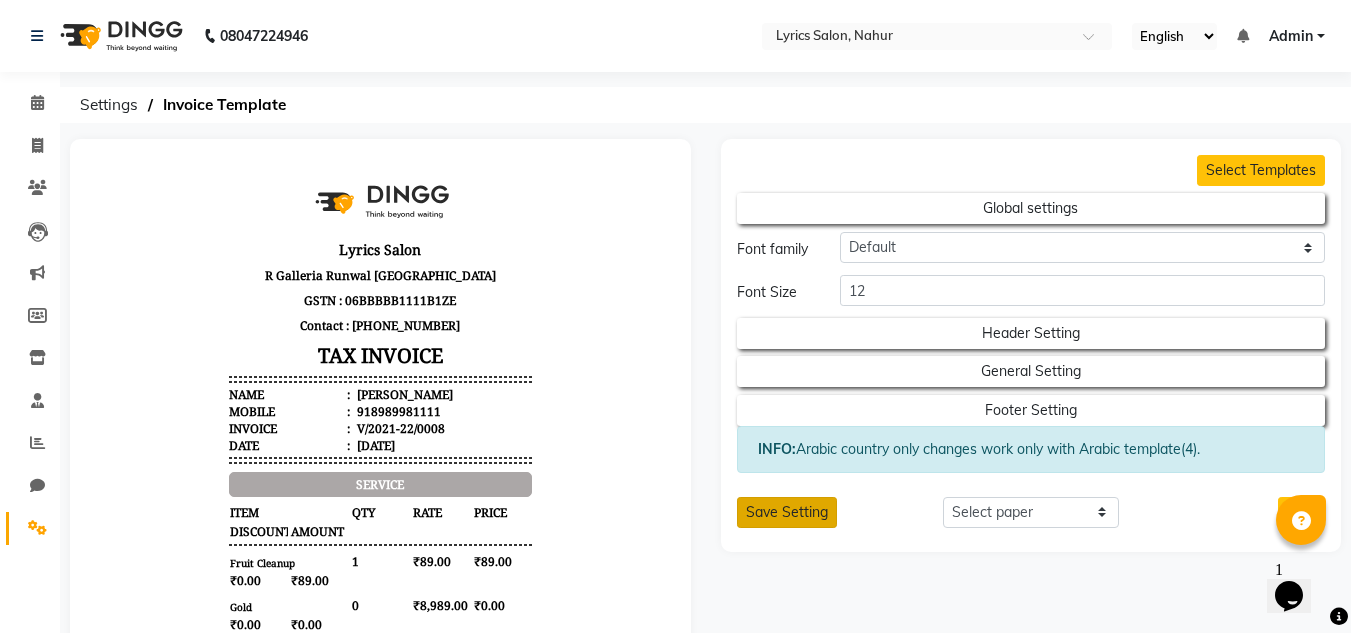 click on "Save Setting" 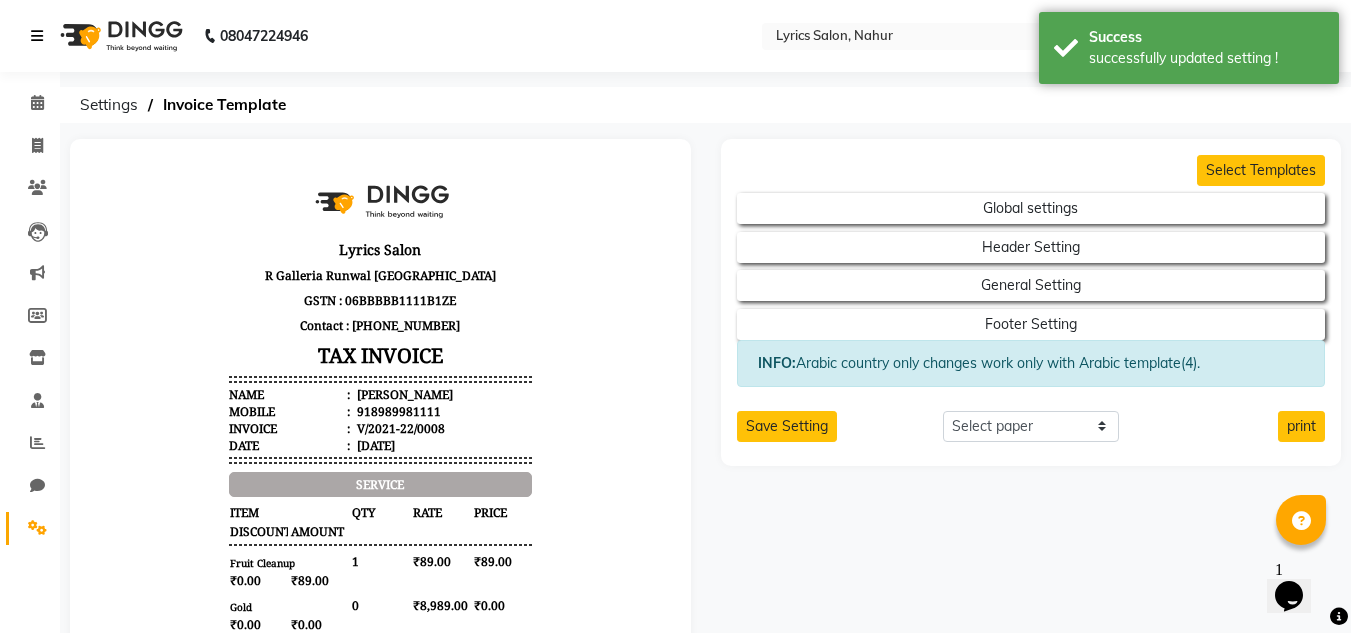 click at bounding box center [37, 36] 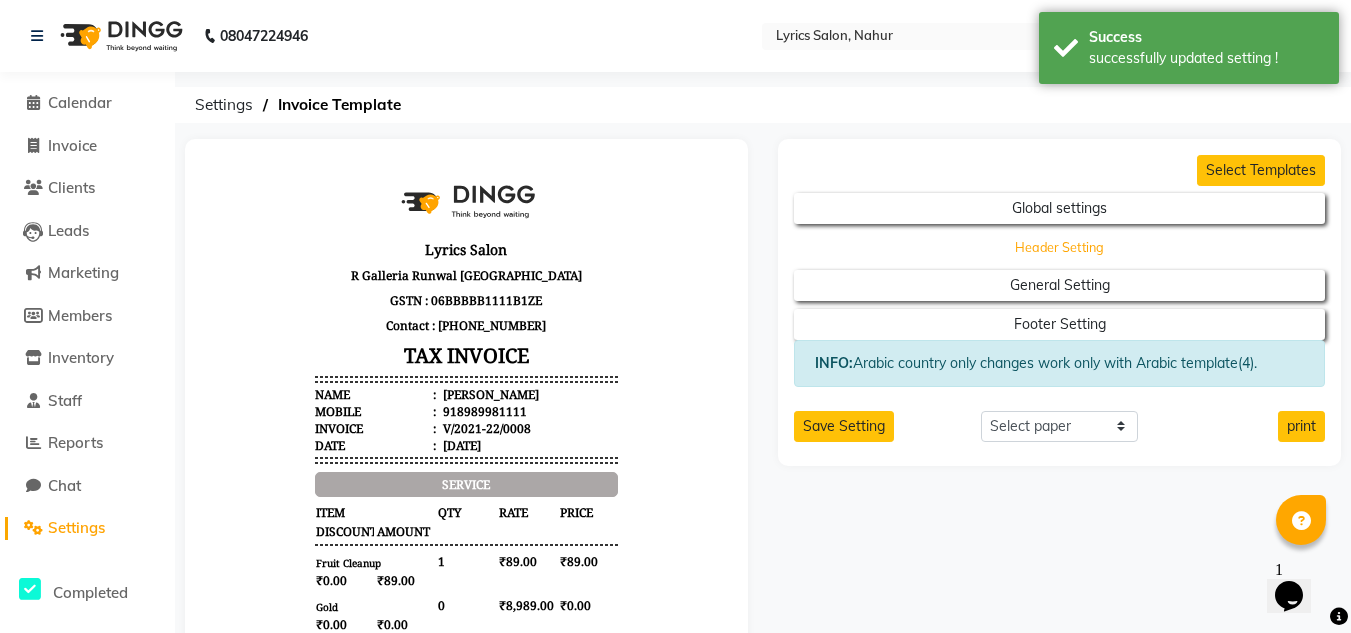 click on "Header Setting" at bounding box center (1059, 208) 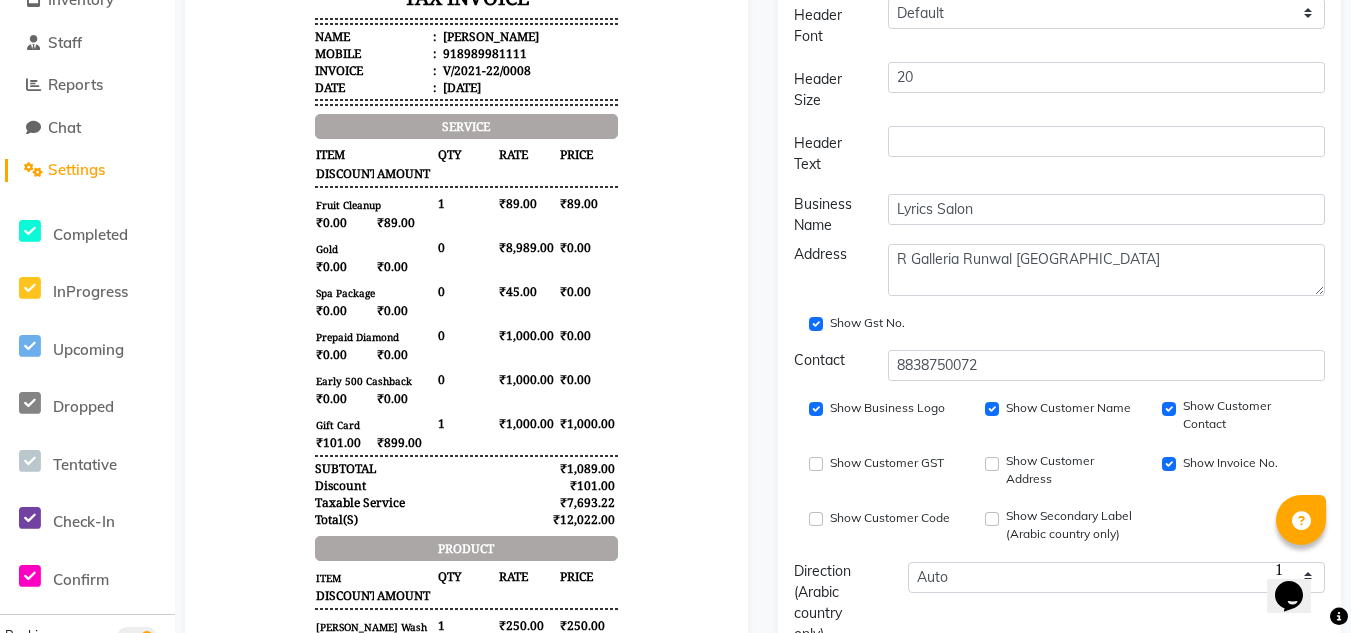 scroll, scrollTop: 402, scrollLeft: 0, axis: vertical 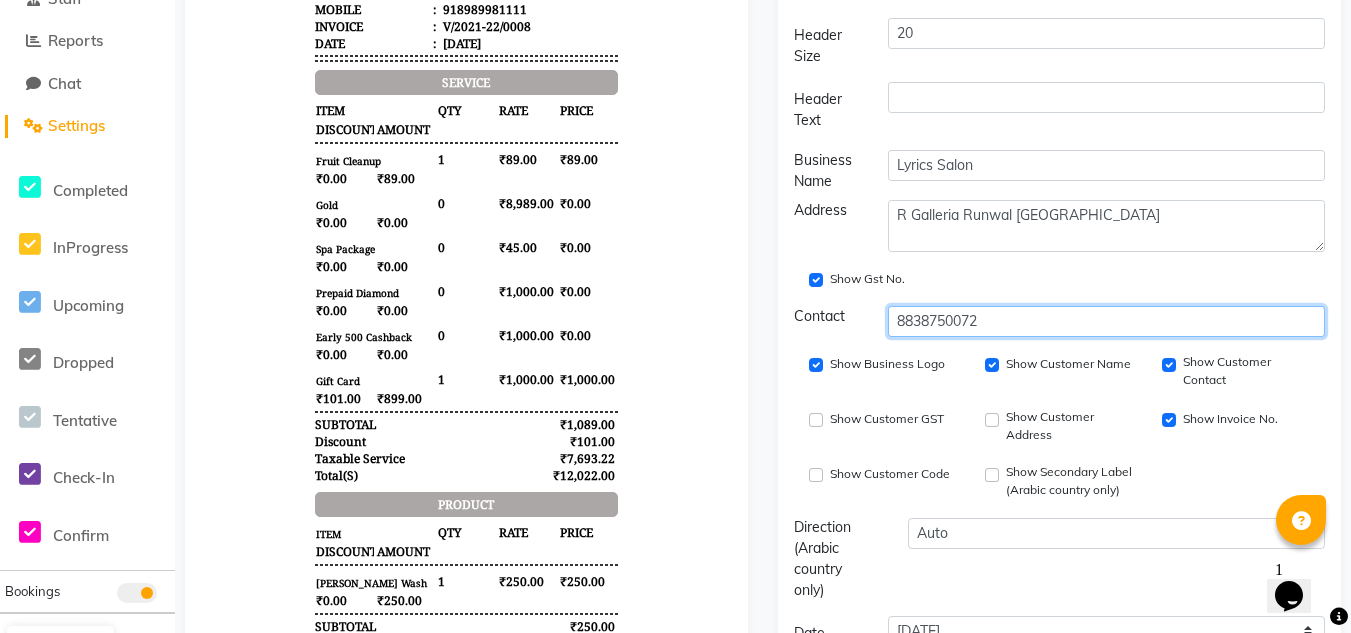 click on "8838750072" 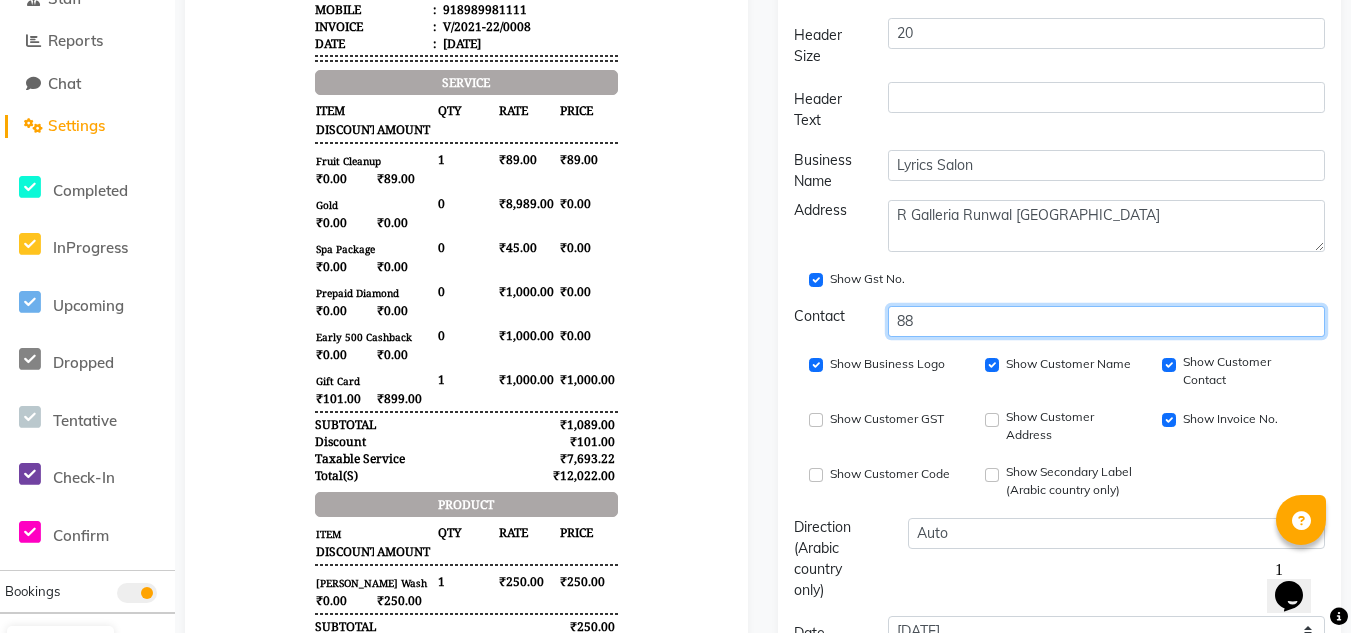 type on "8" 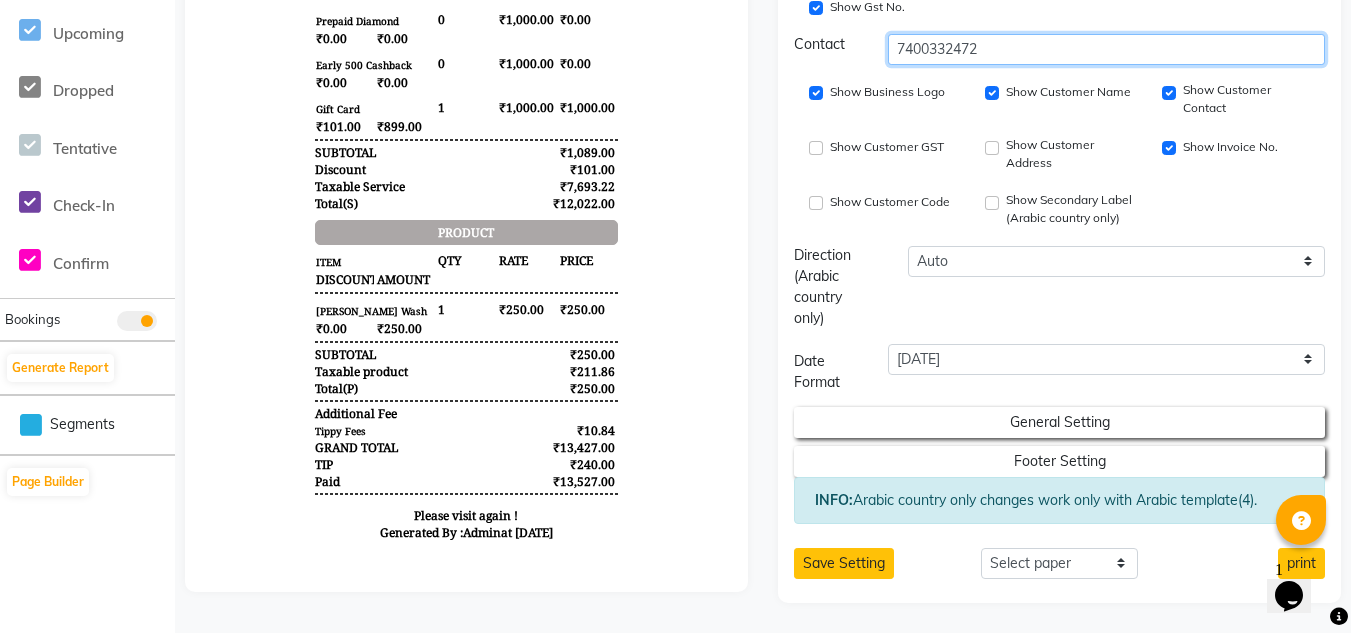 scroll, scrollTop: 713, scrollLeft: 0, axis: vertical 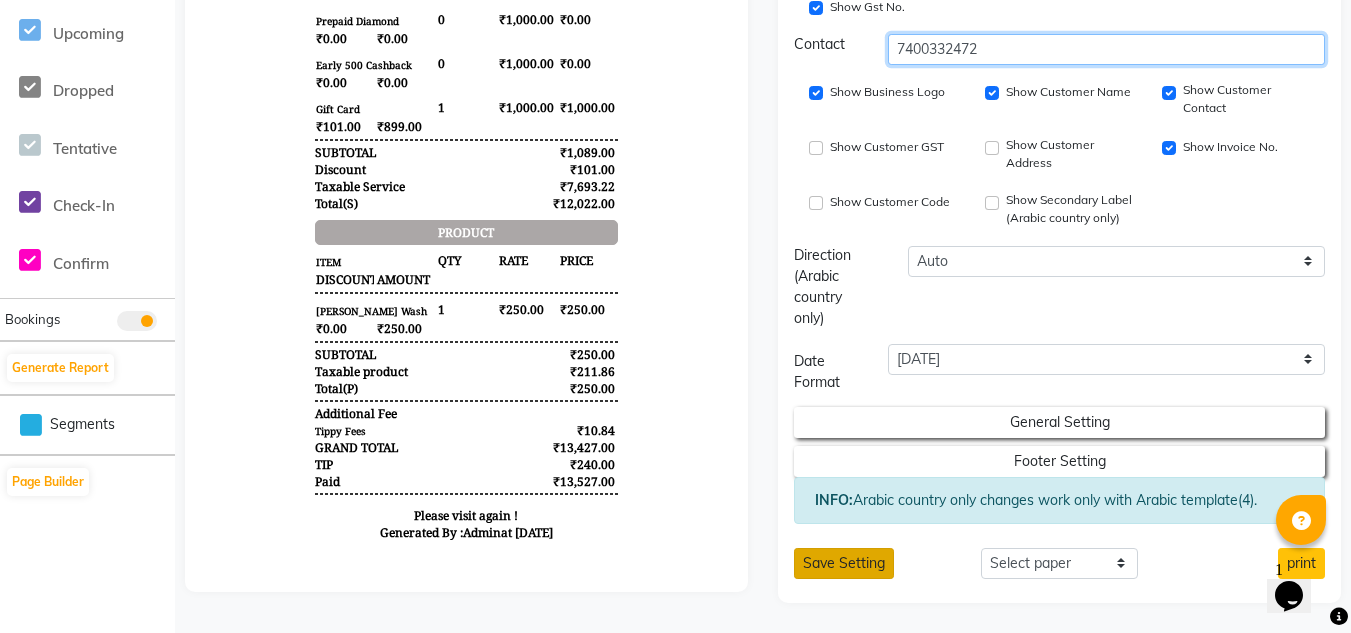 type on "7400332472" 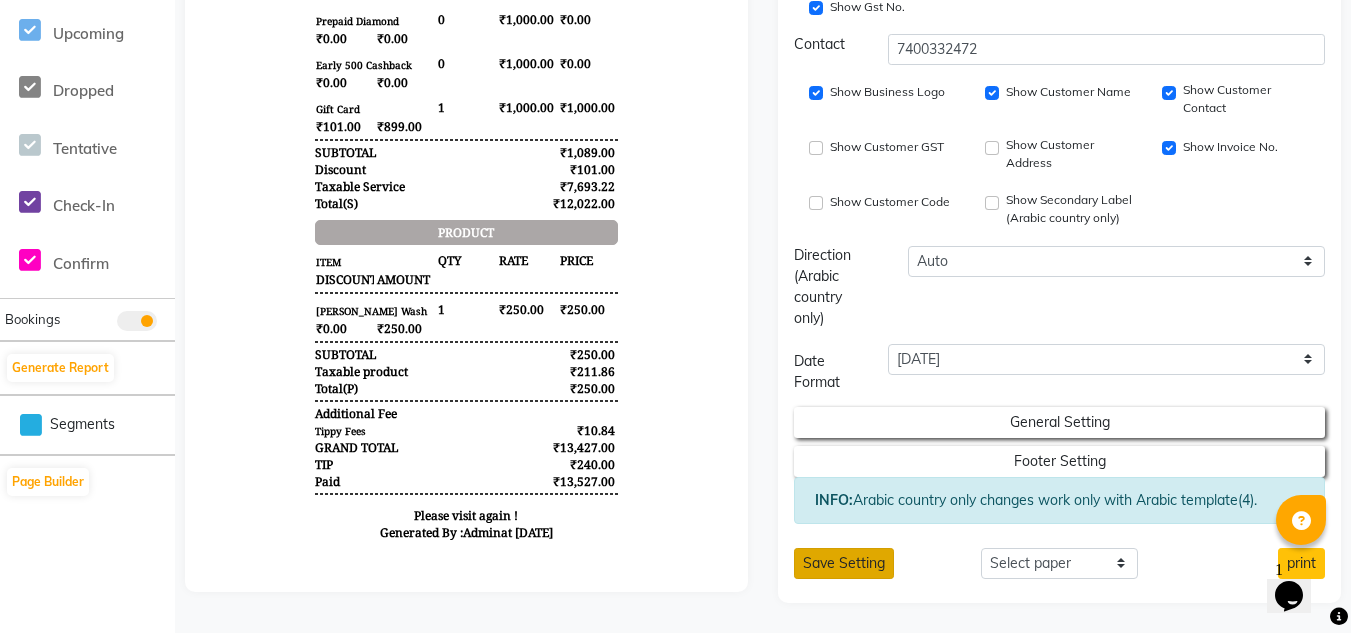 click on "Save Setting" 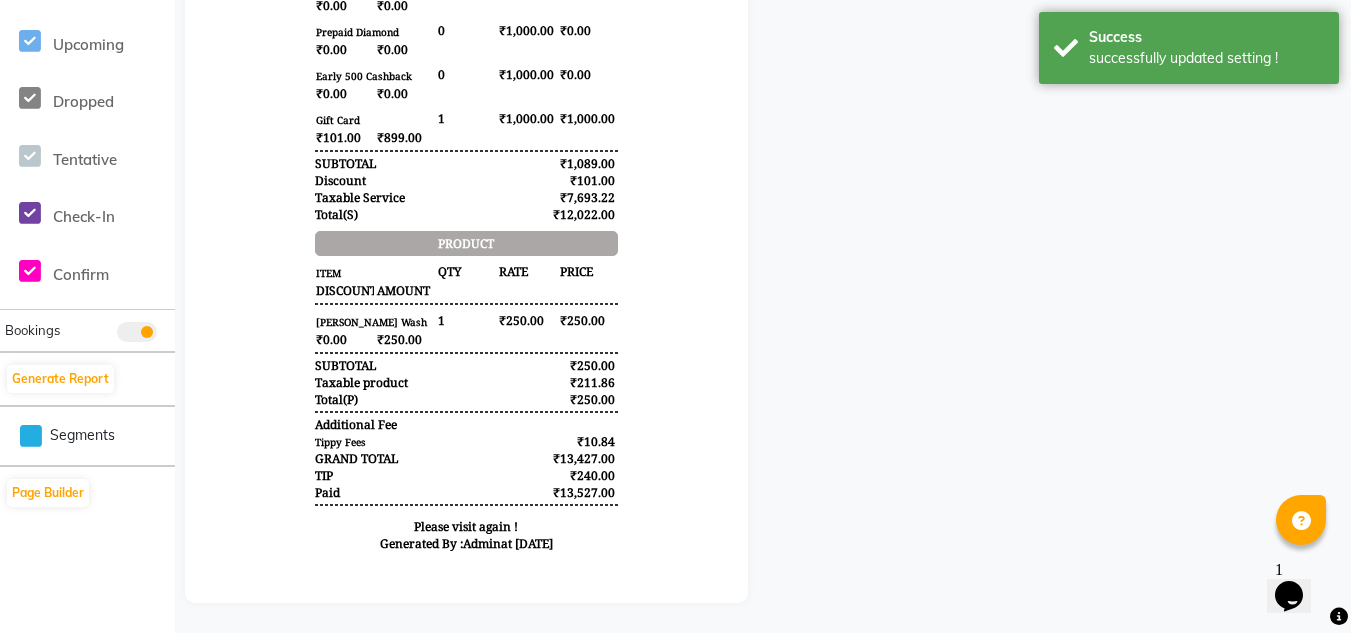 scroll, scrollTop: 0, scrollLeft: 0, axis: both 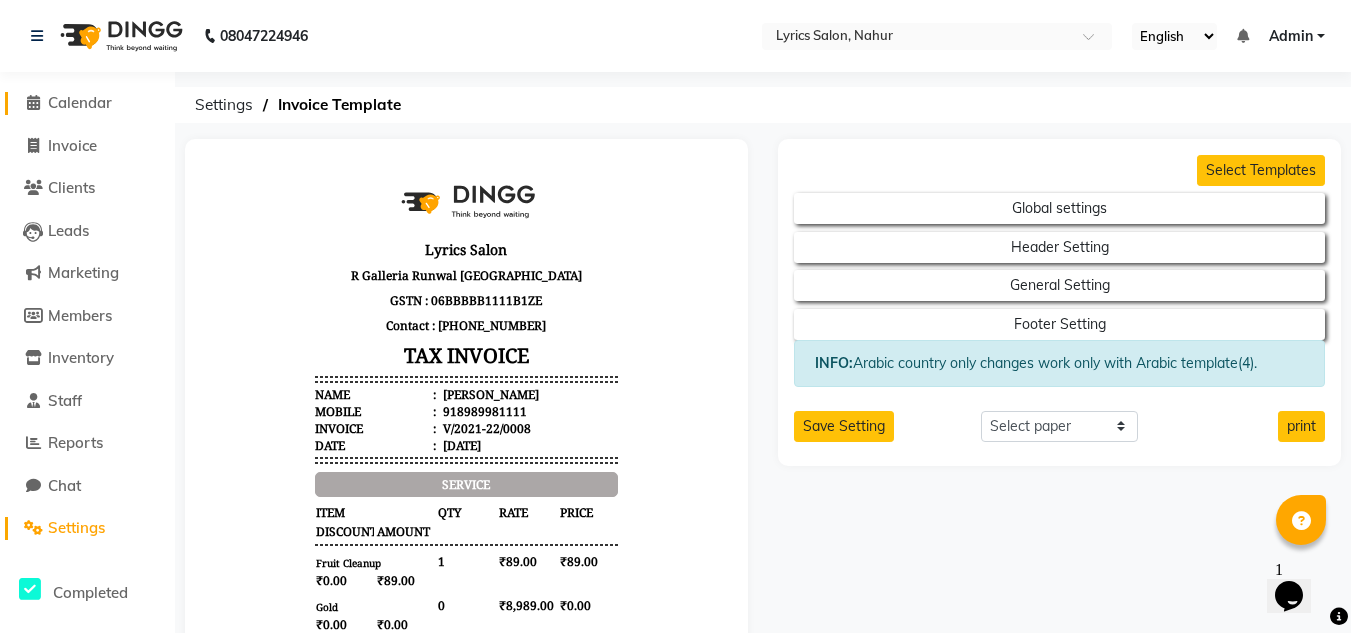 click on "Calendar" 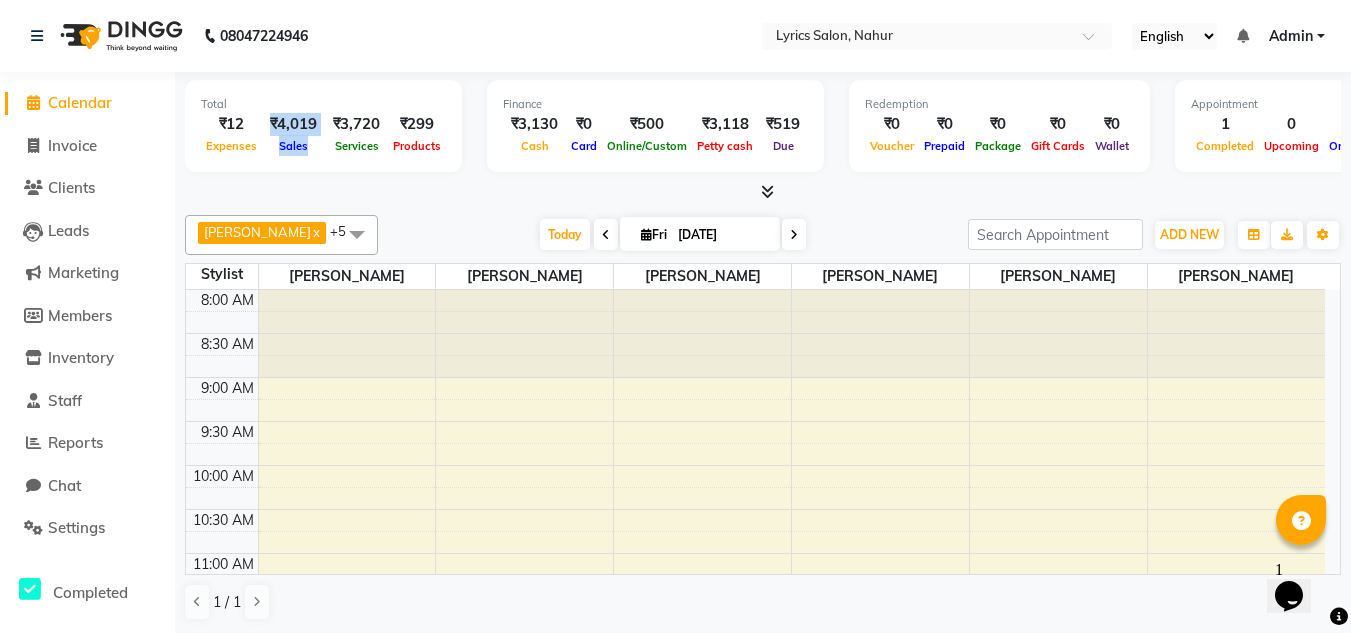 drag, startPoint x: 270, startPoint y: 128, endPoint x: 316, endPoint y: 146, distance: 49.396355 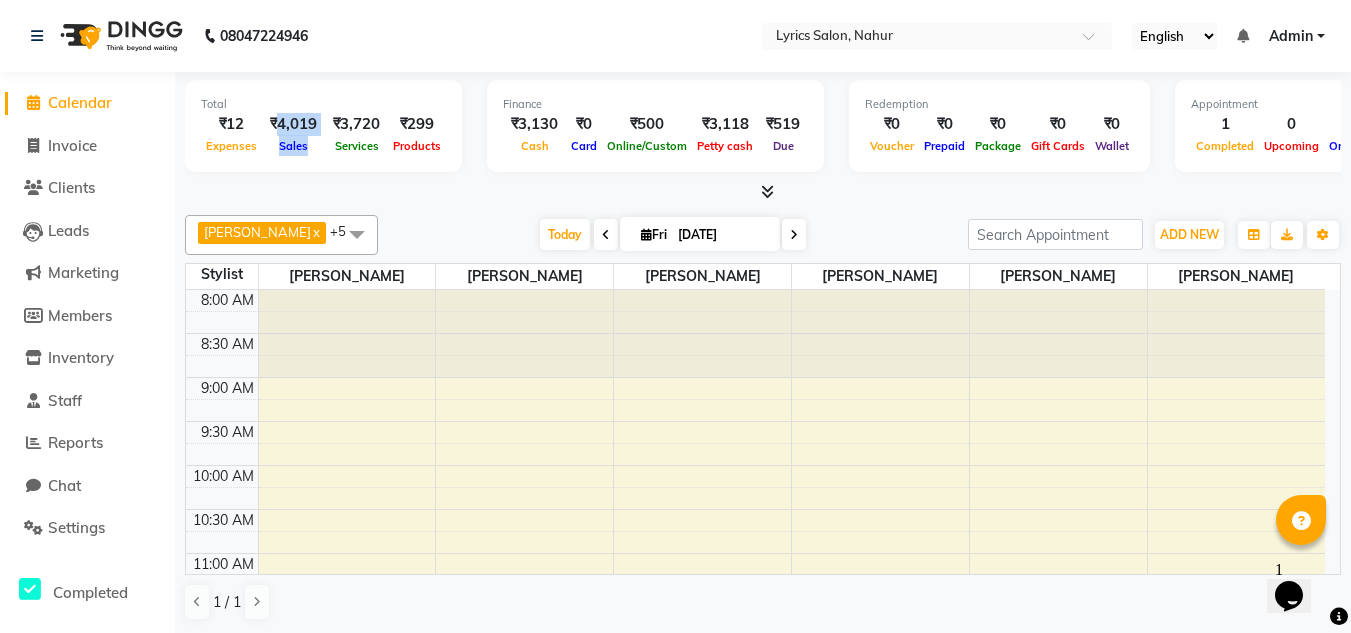 drag, startPoint x: 275, startPoint y: 125, endPoint x: 309, endPoint y: 144, distance: 38.948685 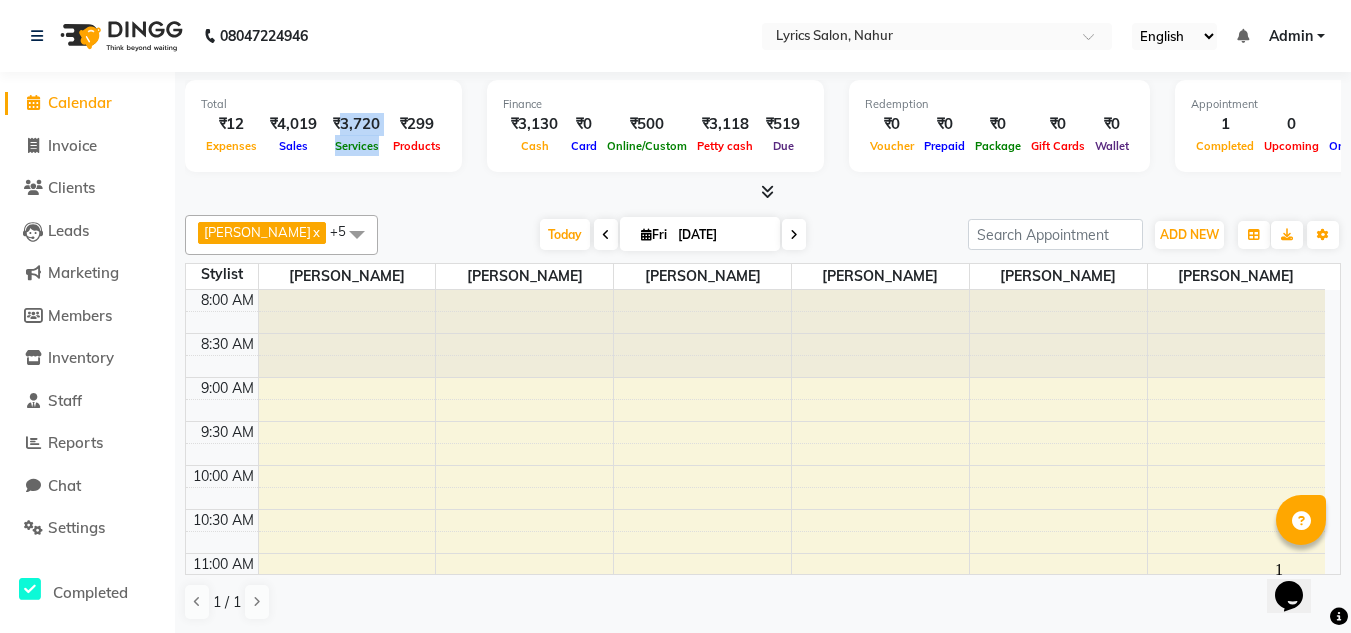drag, startPoint x: 340, startPoint y: 125, endPoint x: 384, endPoint y: 141, distance: 46.818798 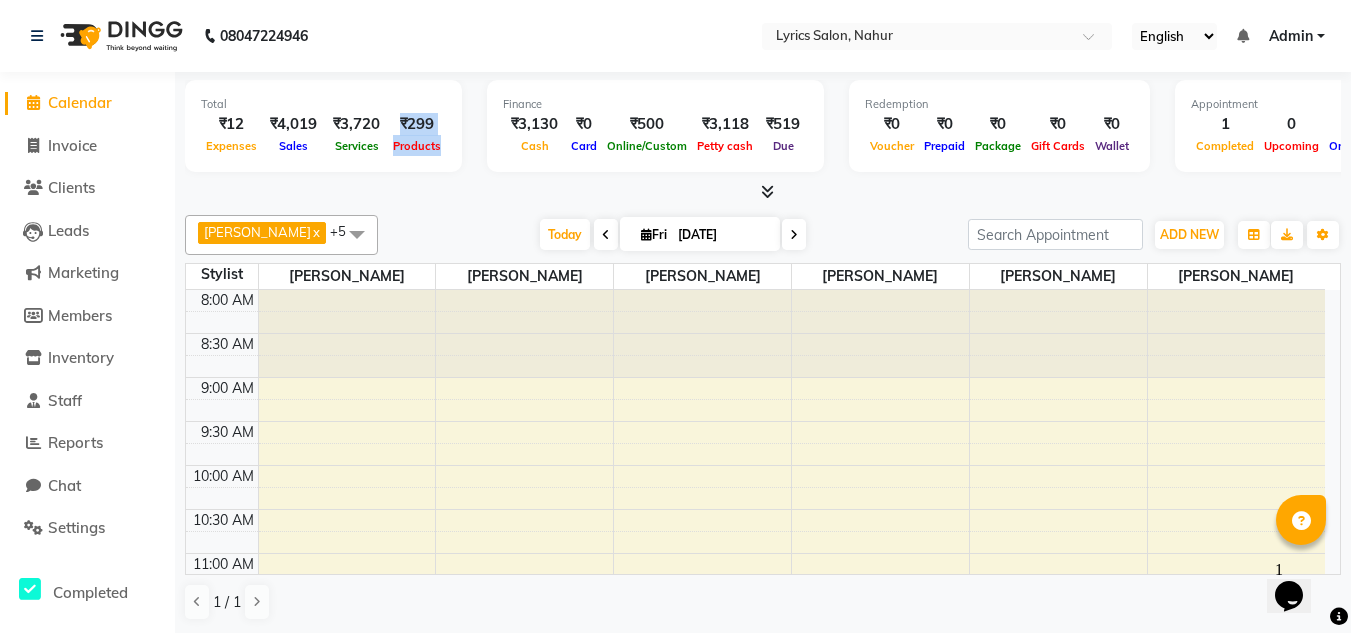 drag, startPoint x: 403, startPoint y: 117, endPoint x: 446, endPoint y: 135, distance: 46.615448 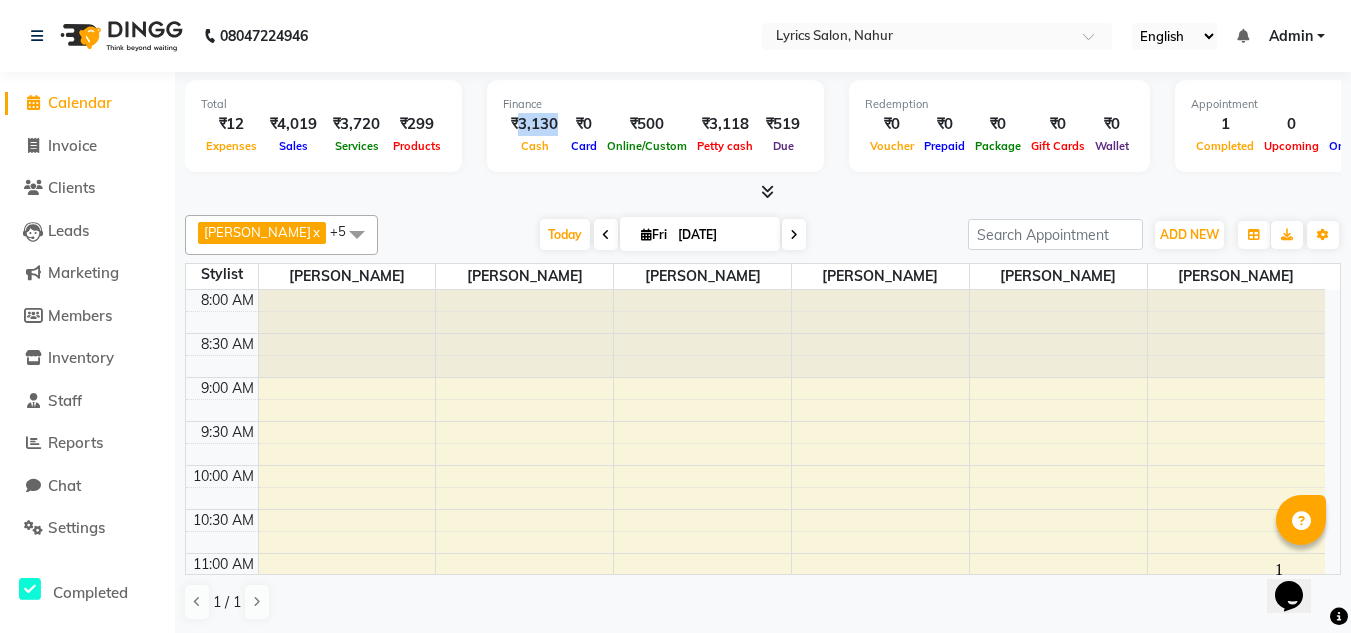 drag, startPoint x: 522, startPoint y: 121, endPoint x: 558, endPoint y: 118, distance: 36.124783 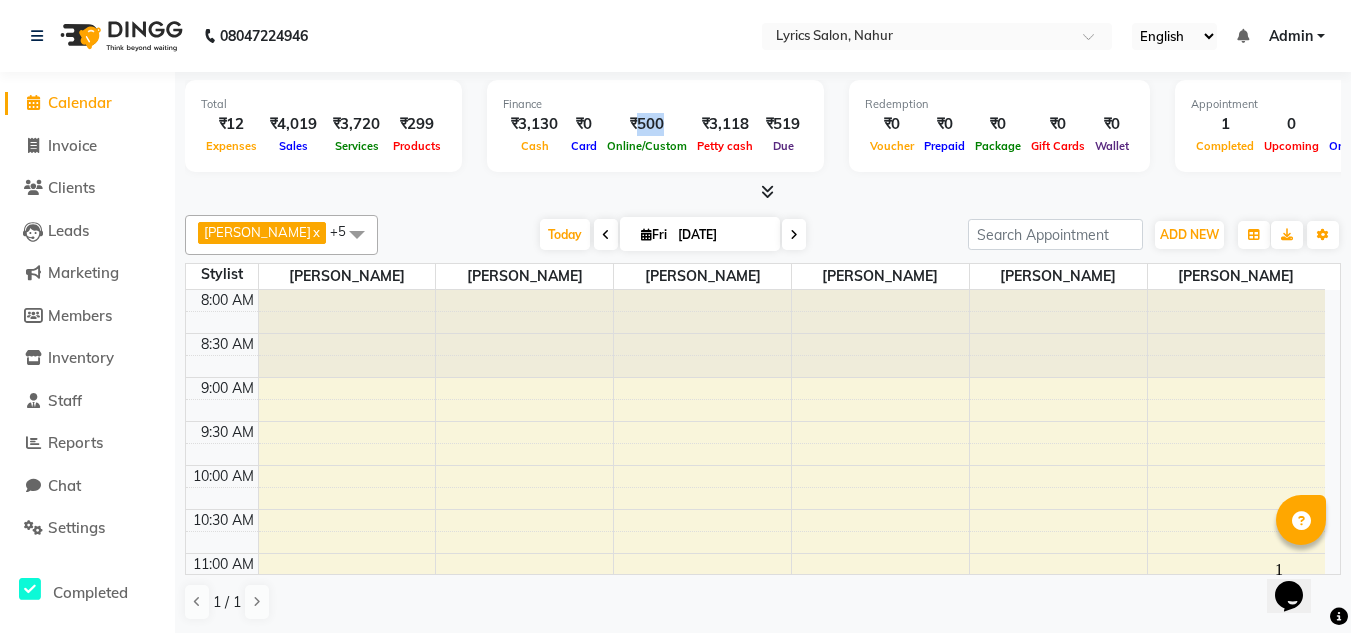 drag, startPoint x: 640, startPoint y: 117, endPoint x: 684, endPoint y: 115, distance: 44.04543 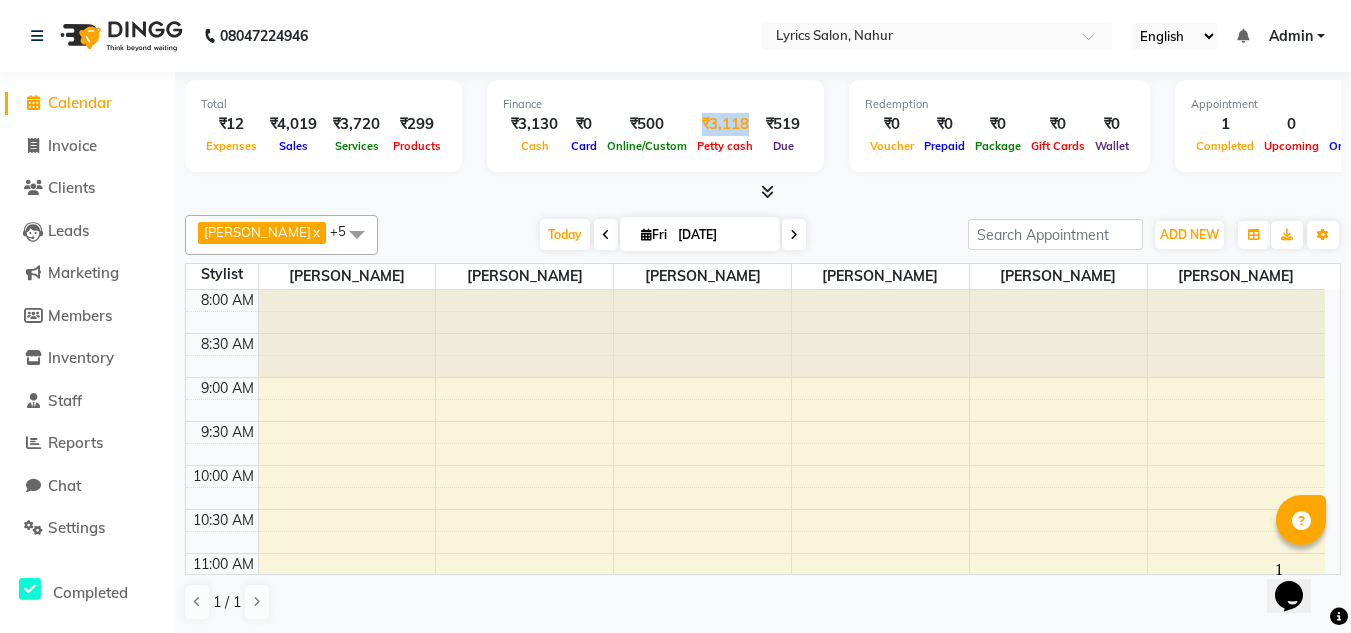 drag, startPoint x: 698, startPoint y: 119, endPoint x: 750, endPoint y: 119, distance: 52 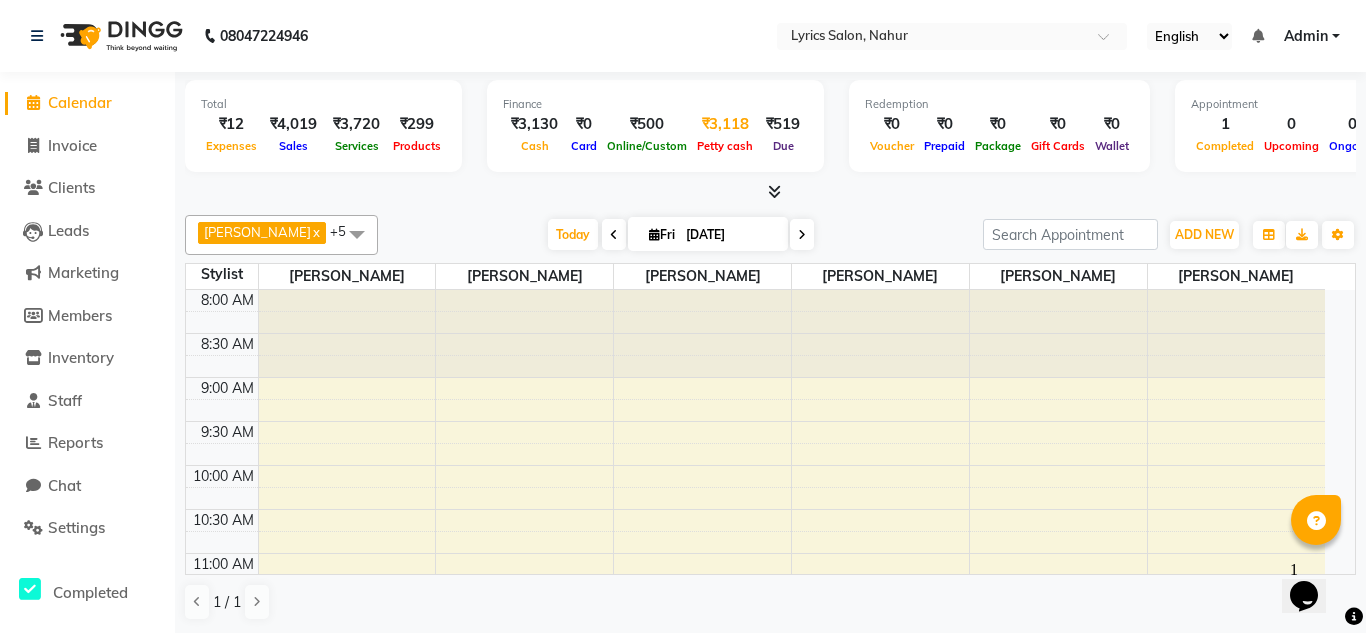 select on "7836" 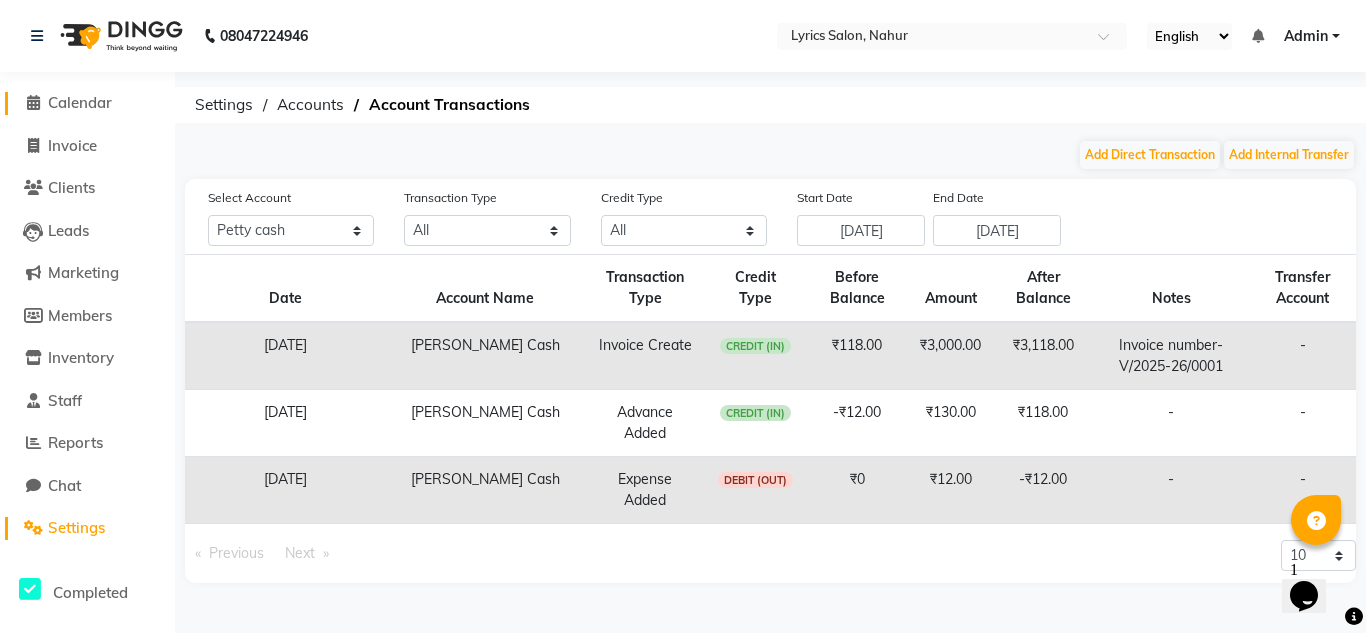 click on "Calendar" 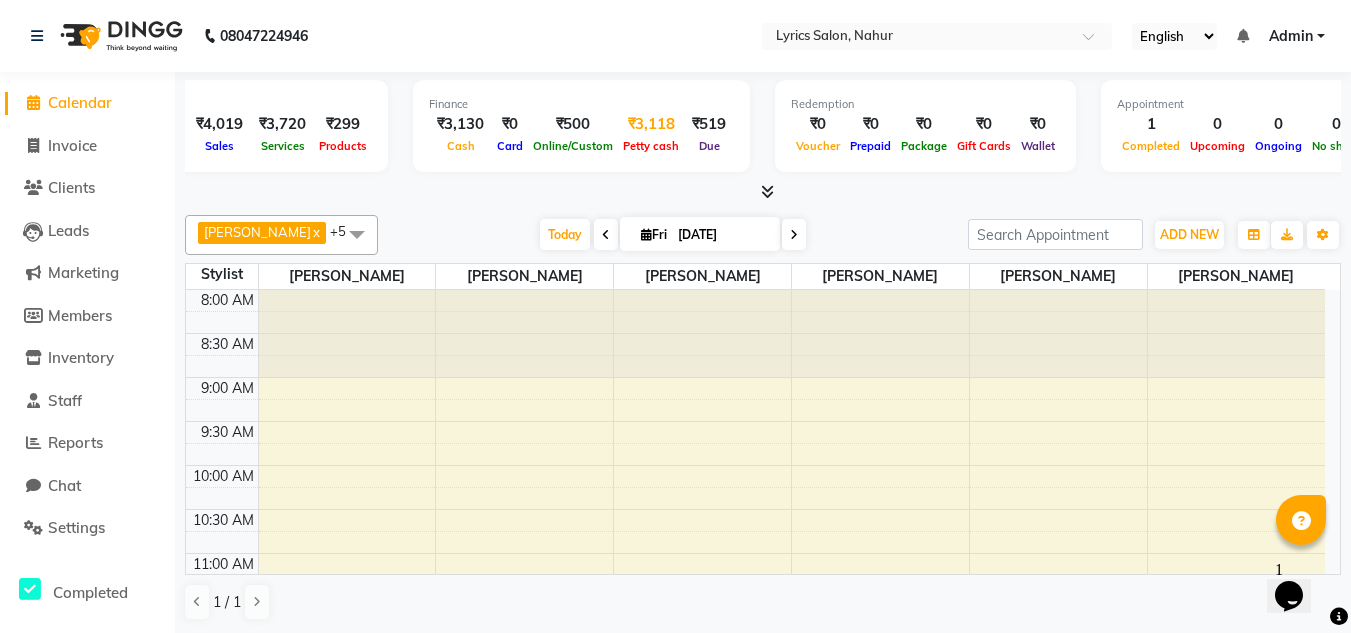 scroll, scrollTop: 0, scrollLeft: 75, axis: horizontal 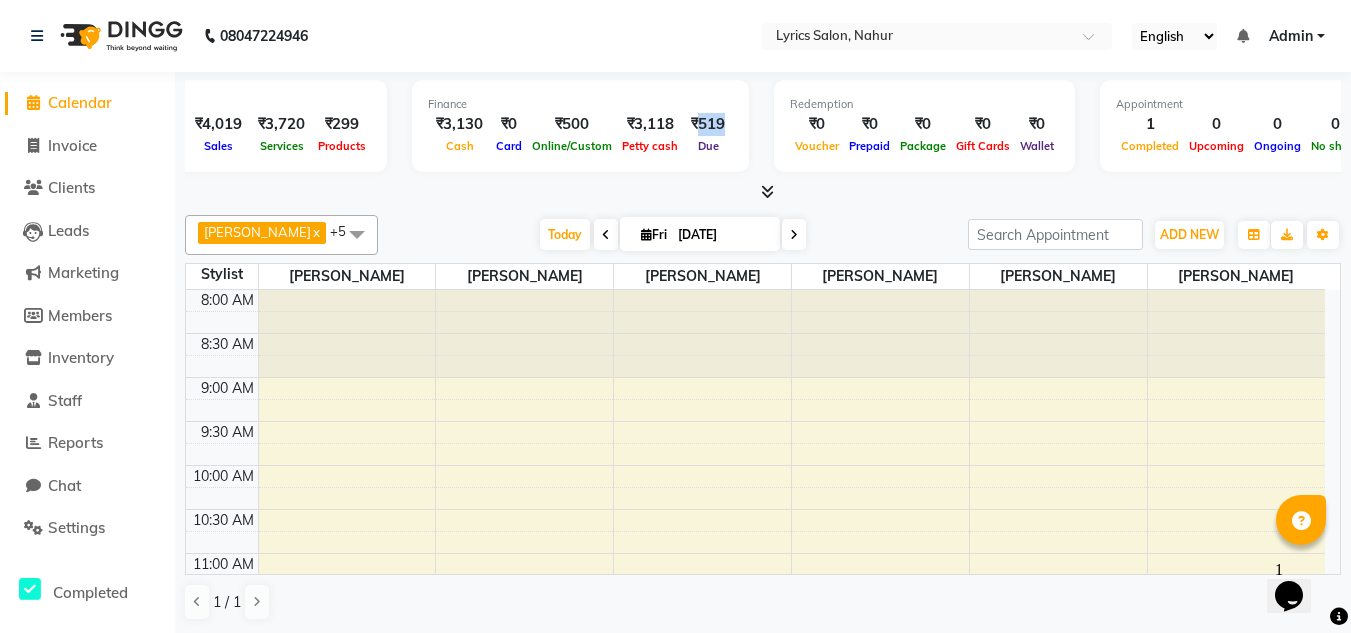 drag, startPoint x: 697, startPoint y: 120, endPoint x: 739, endPoint y: 122, distance: 42.047592 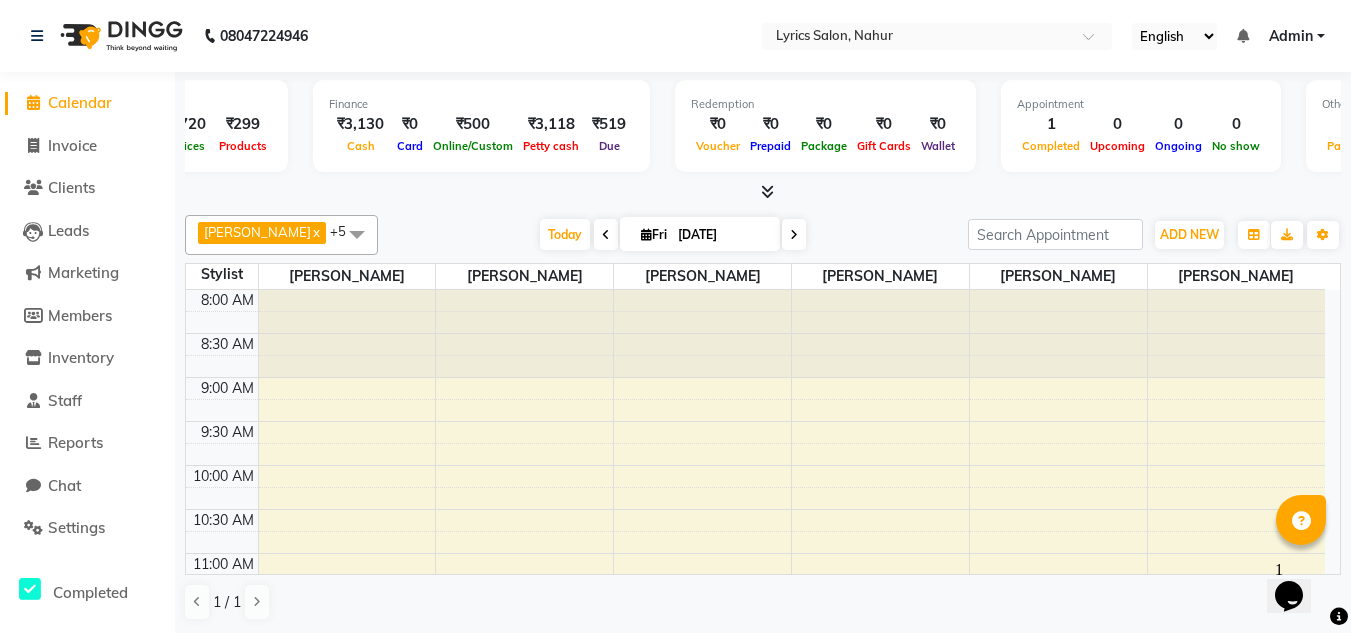 scroll, scrollTop: 0, scrollLeft: 175, axis: horizontal 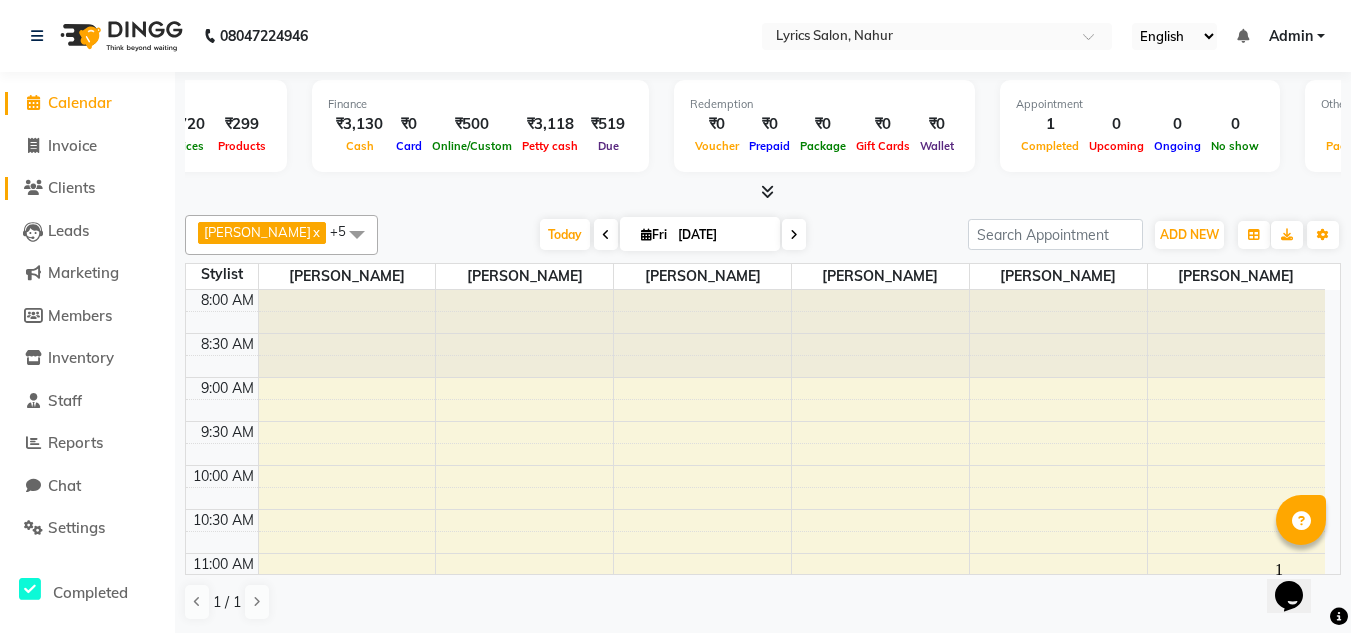 click on "Clients" 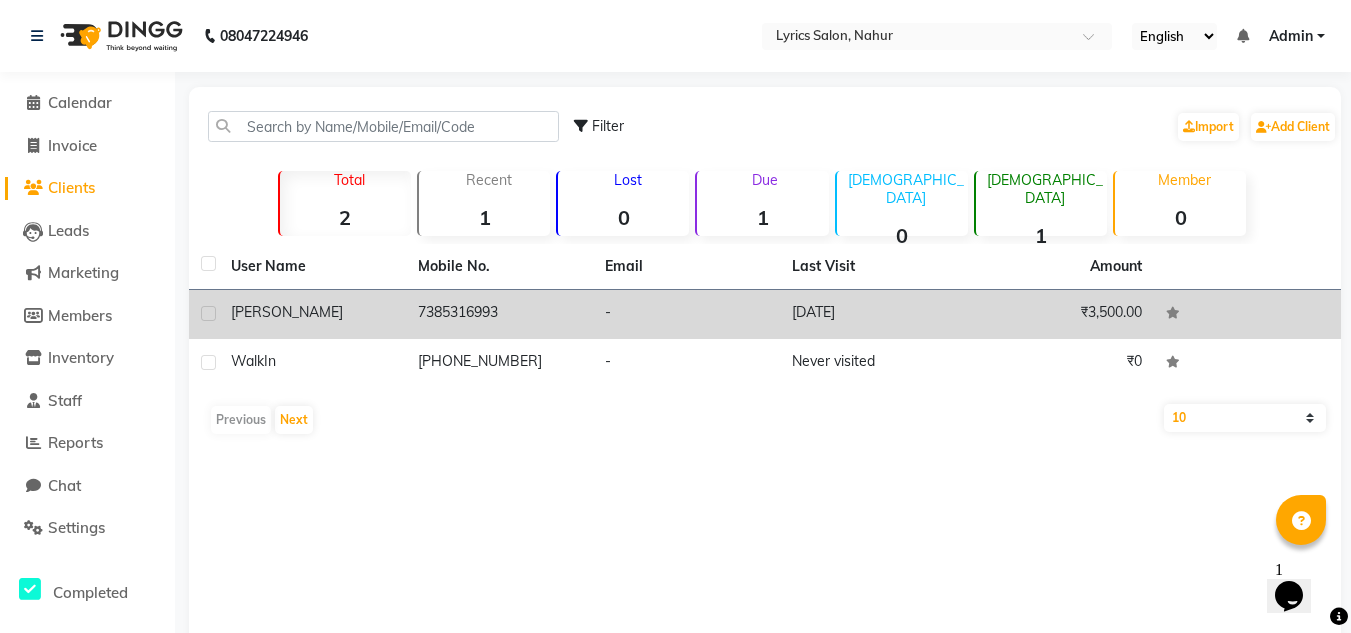 click on "7385316993" 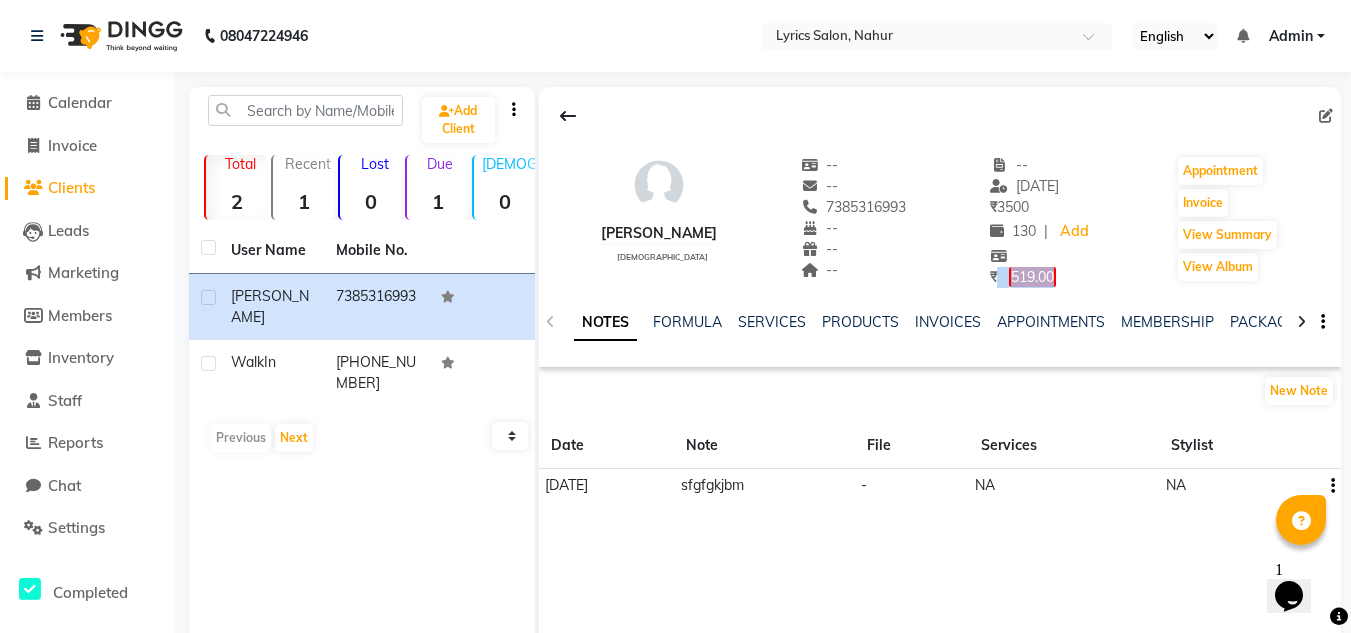 drag, startPoint x: 981, startPoint y: 267, endPoint x: 1071, endPoint y: 273, distance: 90.199776 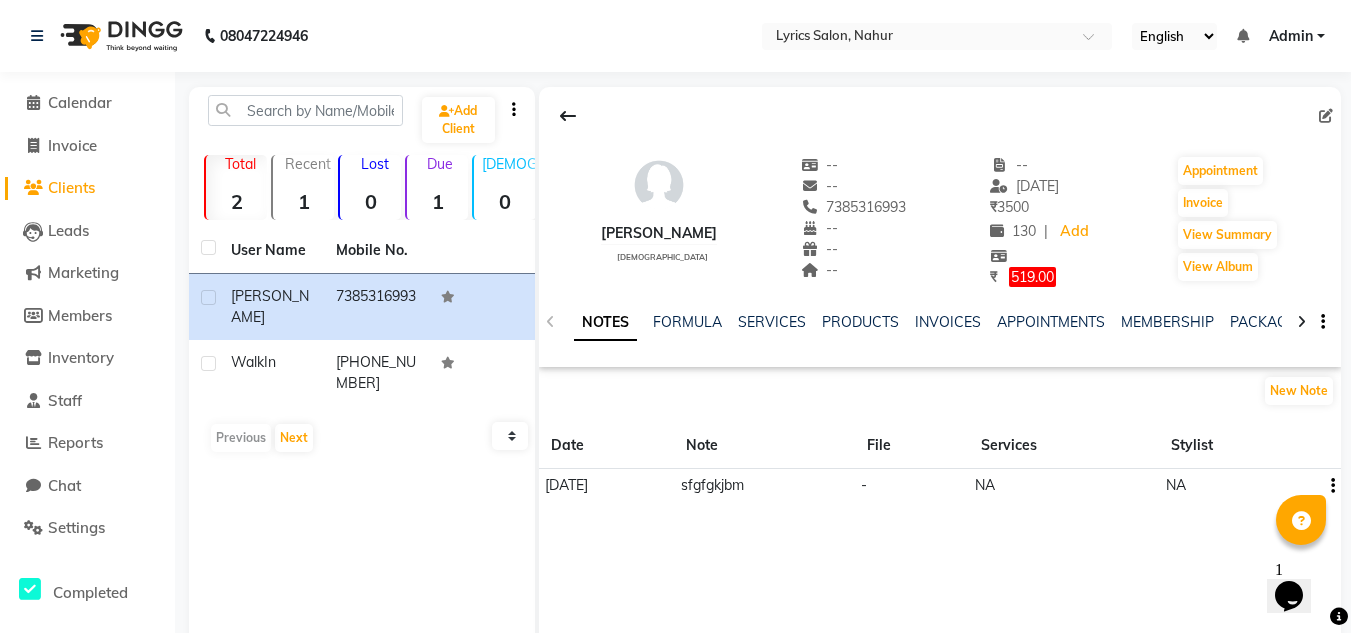 click on "Due  1" 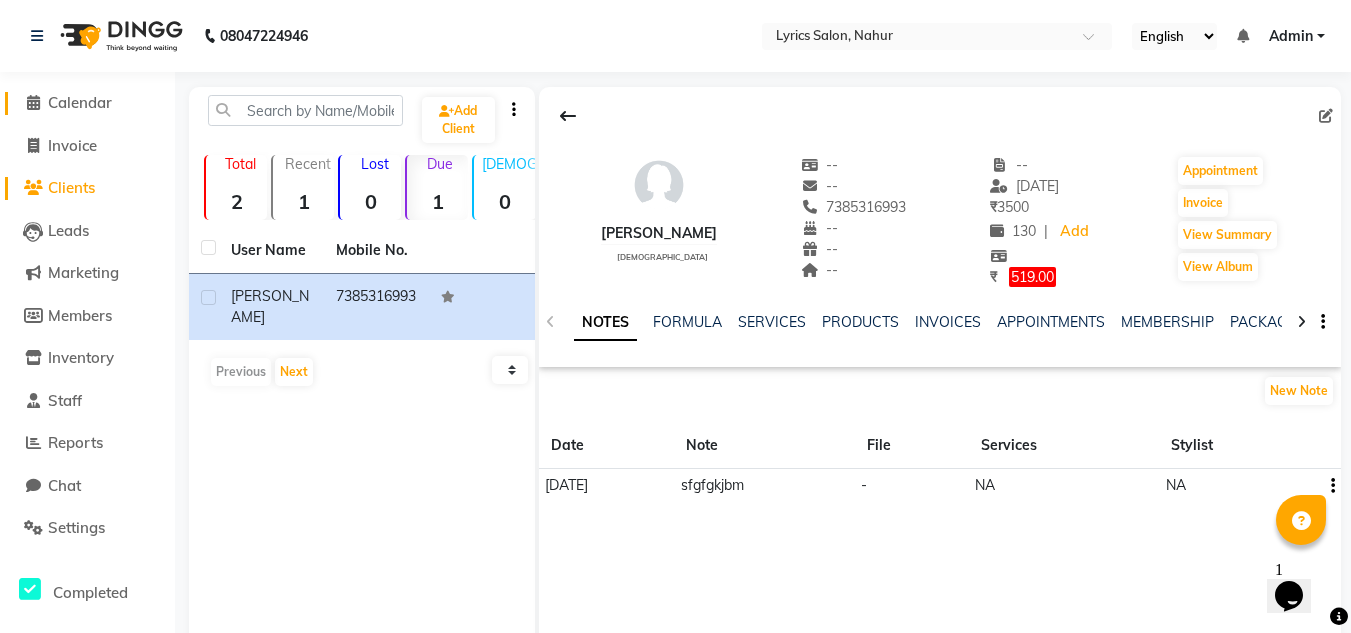 click on "Calendar" 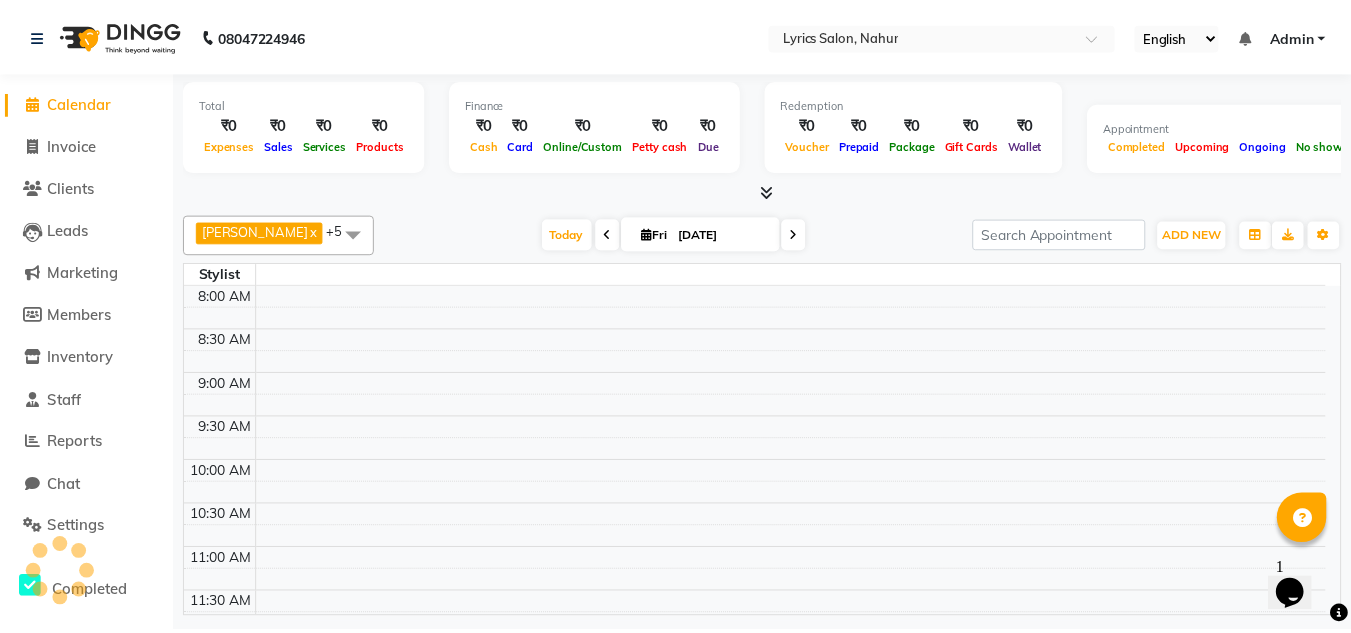 scroll, scrollTop: 0, scrollLeft: 0, axis: both 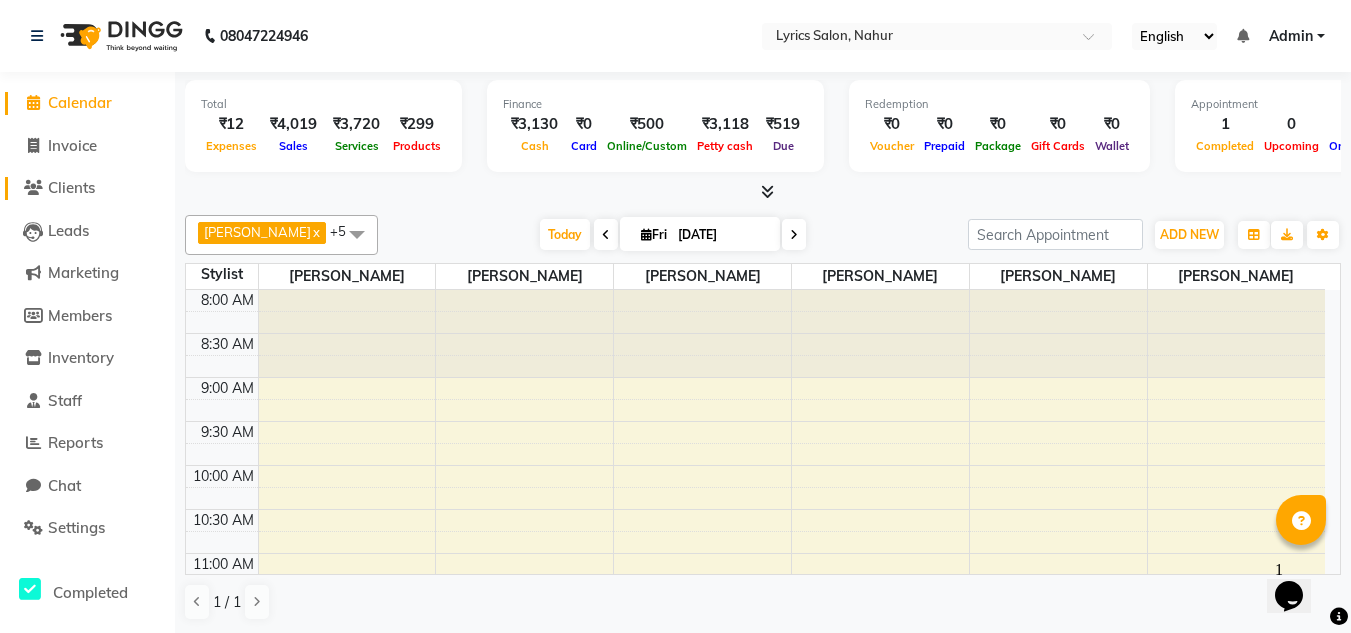 click on "Clients" 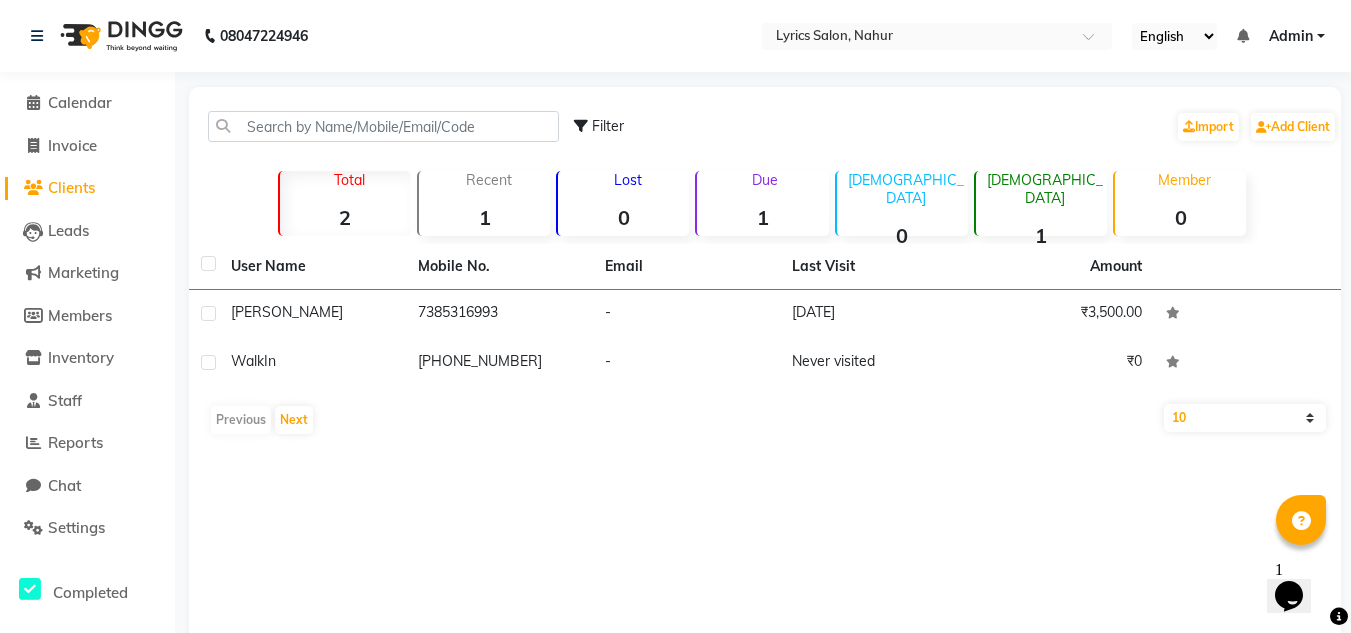 click on "Due  1" 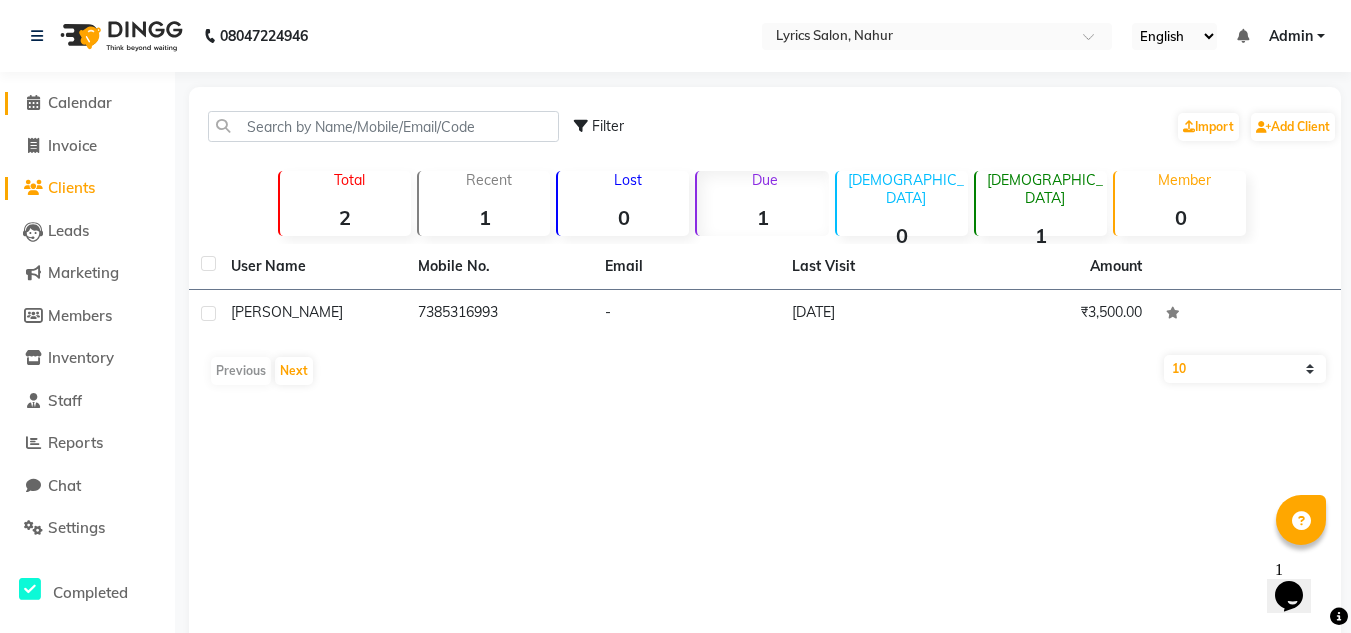 click on "Calendar" 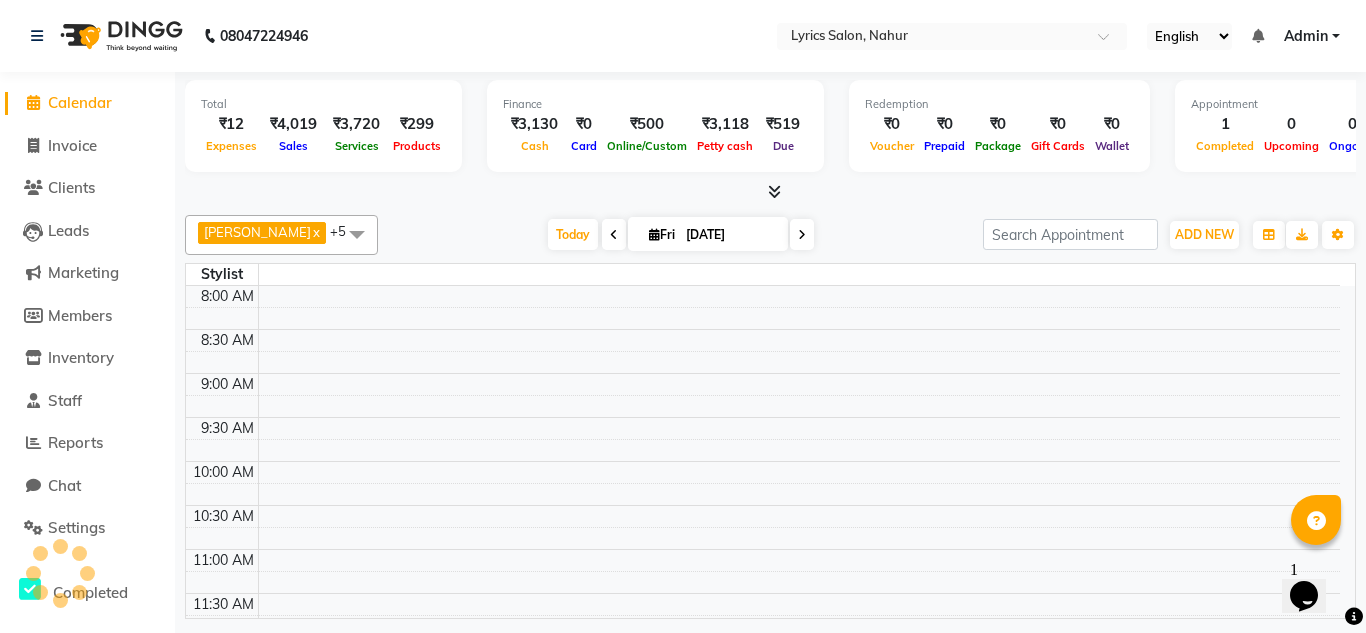 scroll, scrollTop: 0, scrollLeft: 0, axis: both 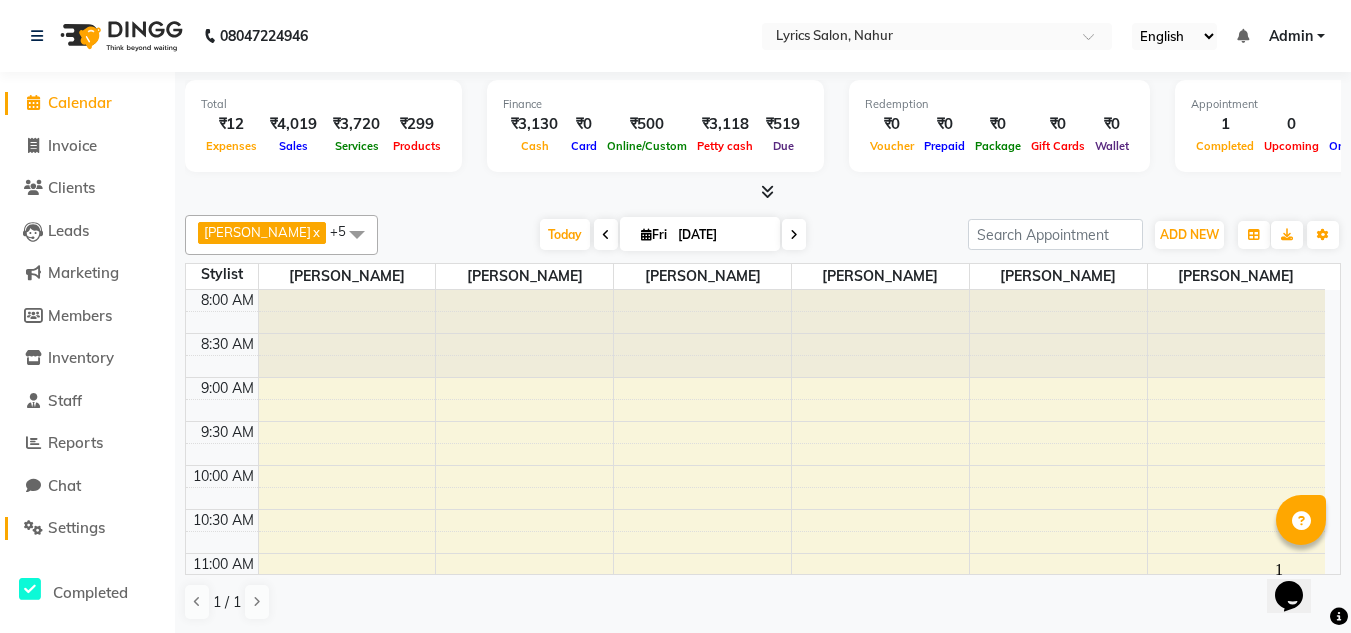 click on "Settings" 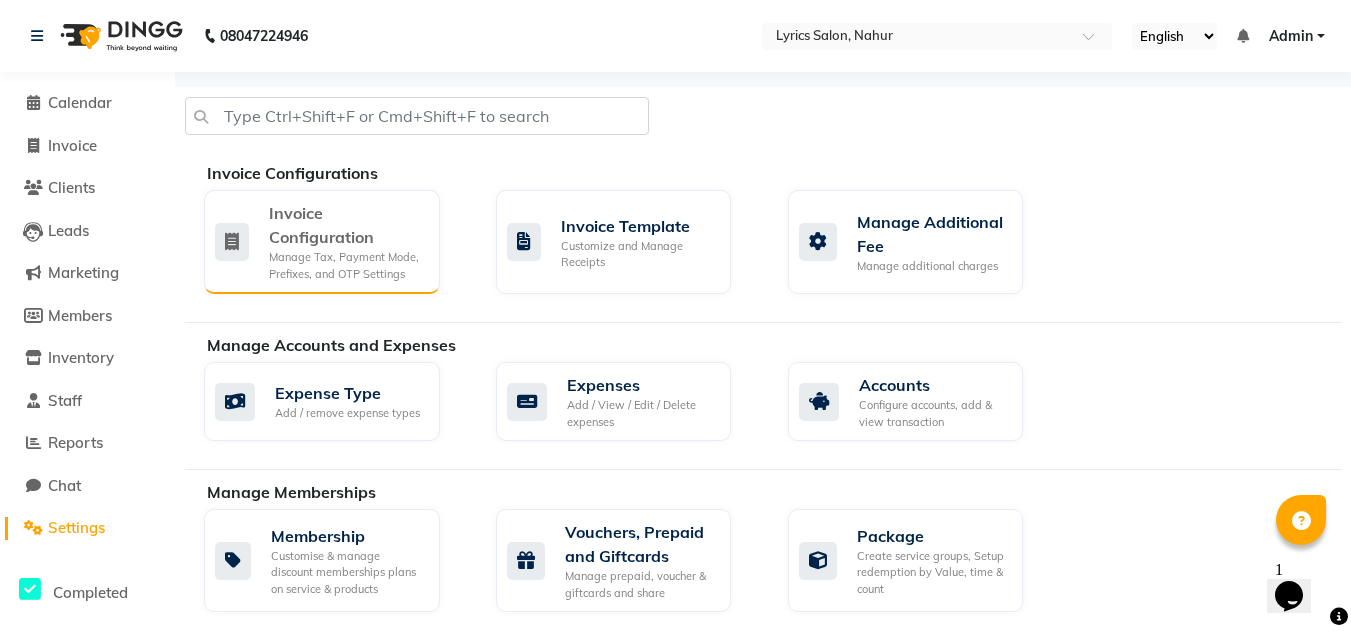 click on "Manage Tax, Payment Mode, Prefixes, and OTP Settings" 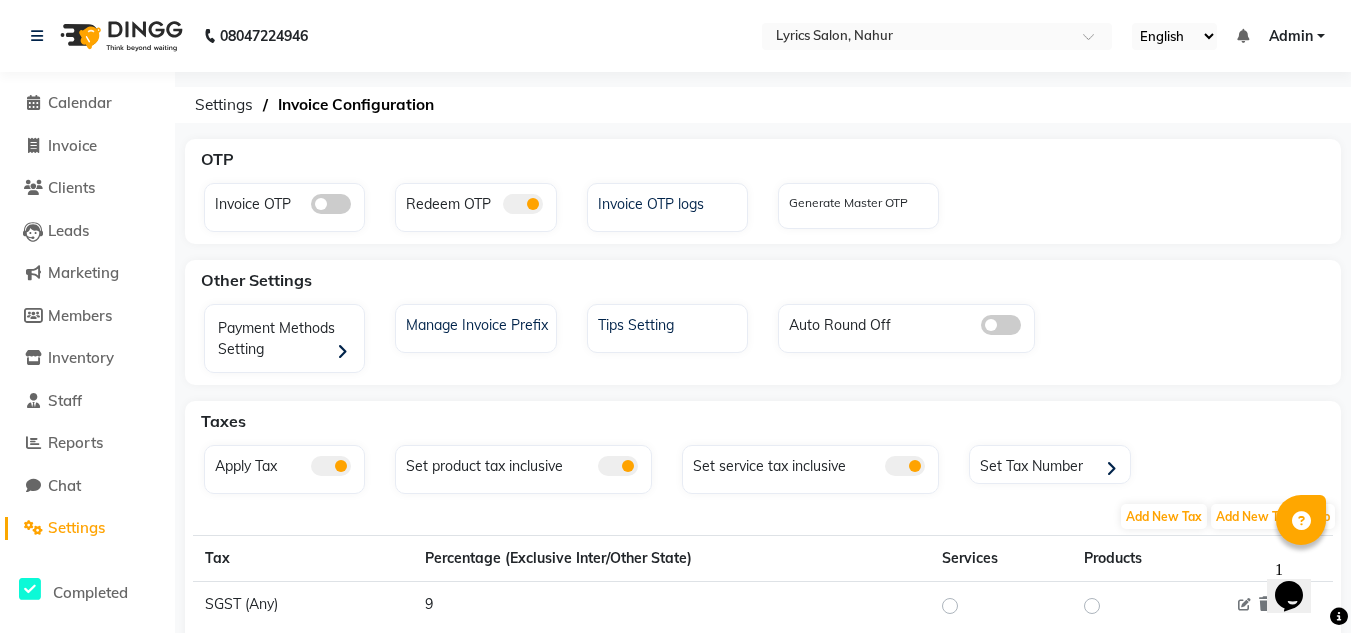 click on "Settings" 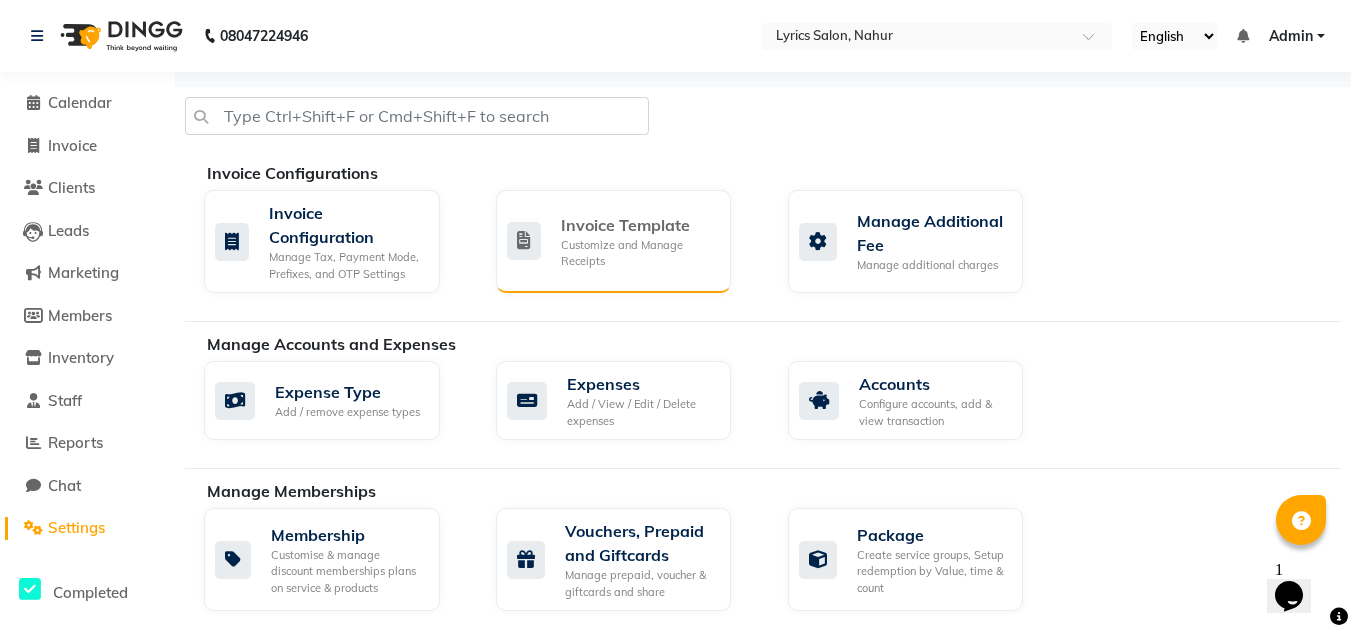 click on "Invoice Template Customize and Manage Receipts" 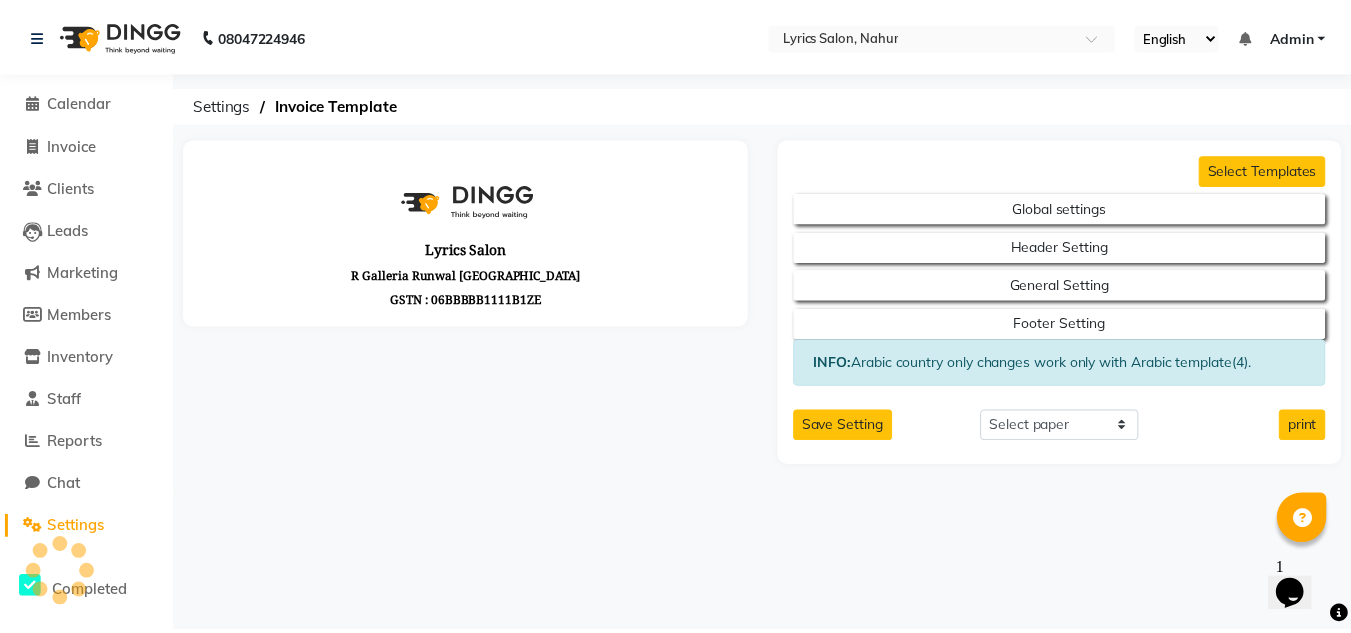 scroll, scrollTop: 0, scrollLeft: 0, axis: both 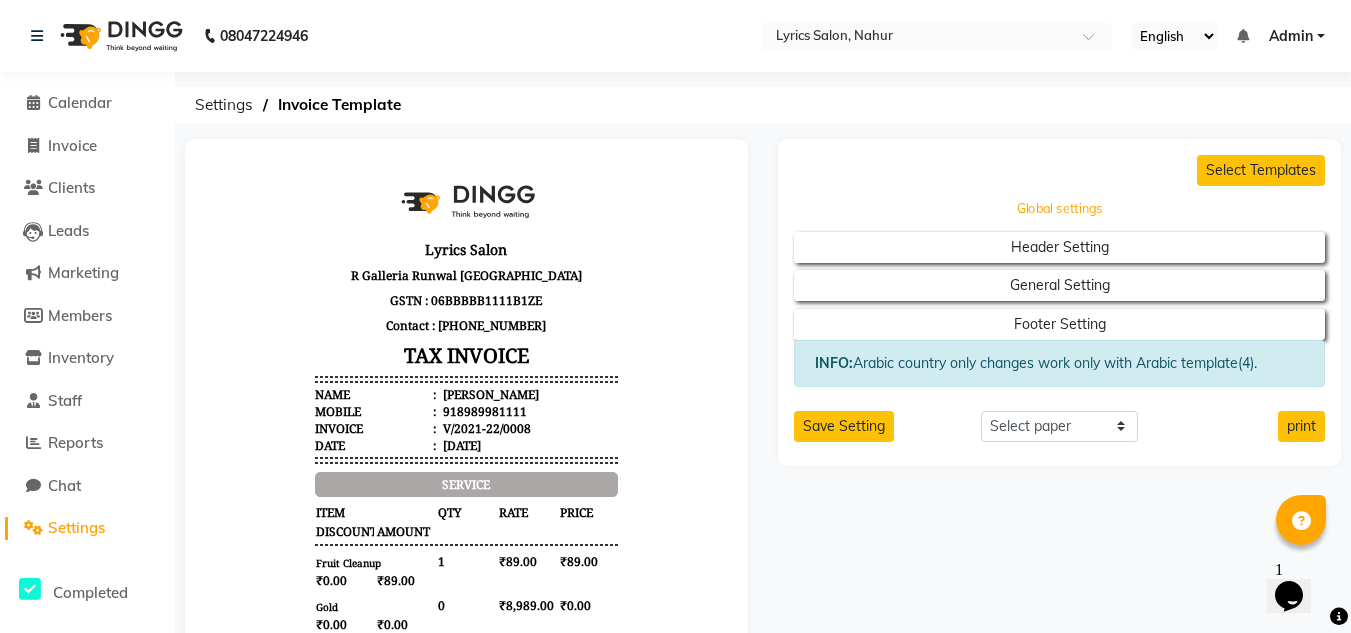 click on "Global settings" at bounding box center (1060, 209) 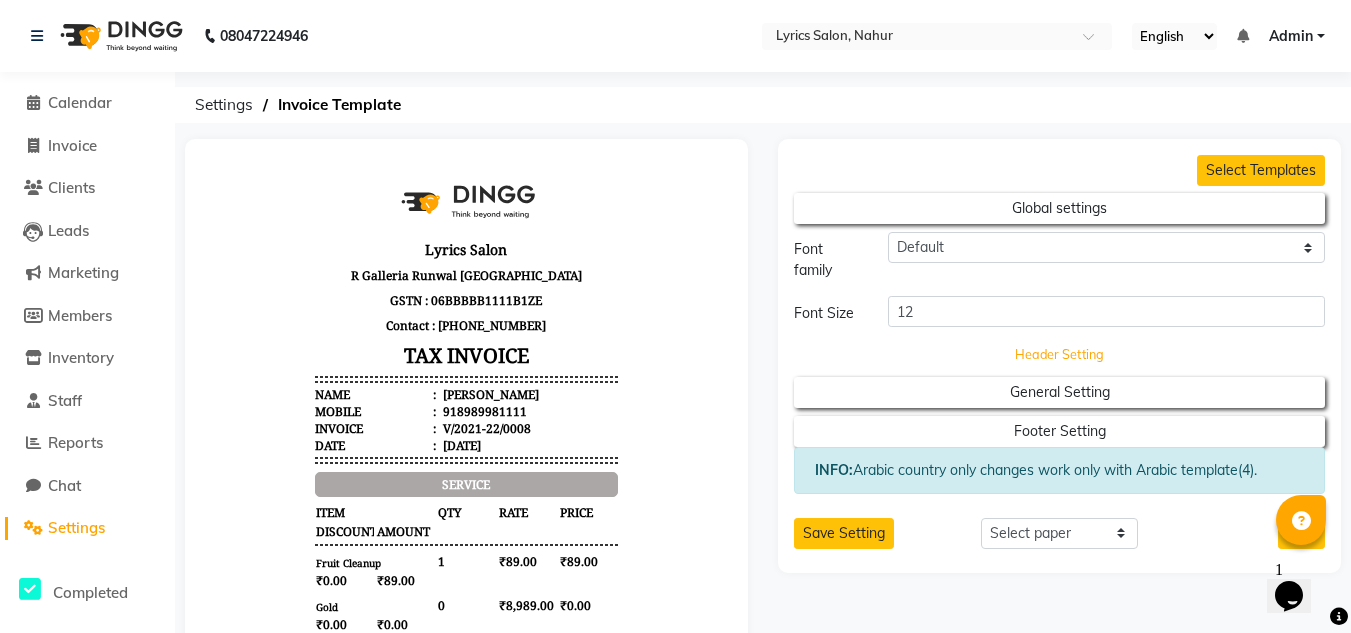 click on "Header Setting" at bounding box center [1059, 208] 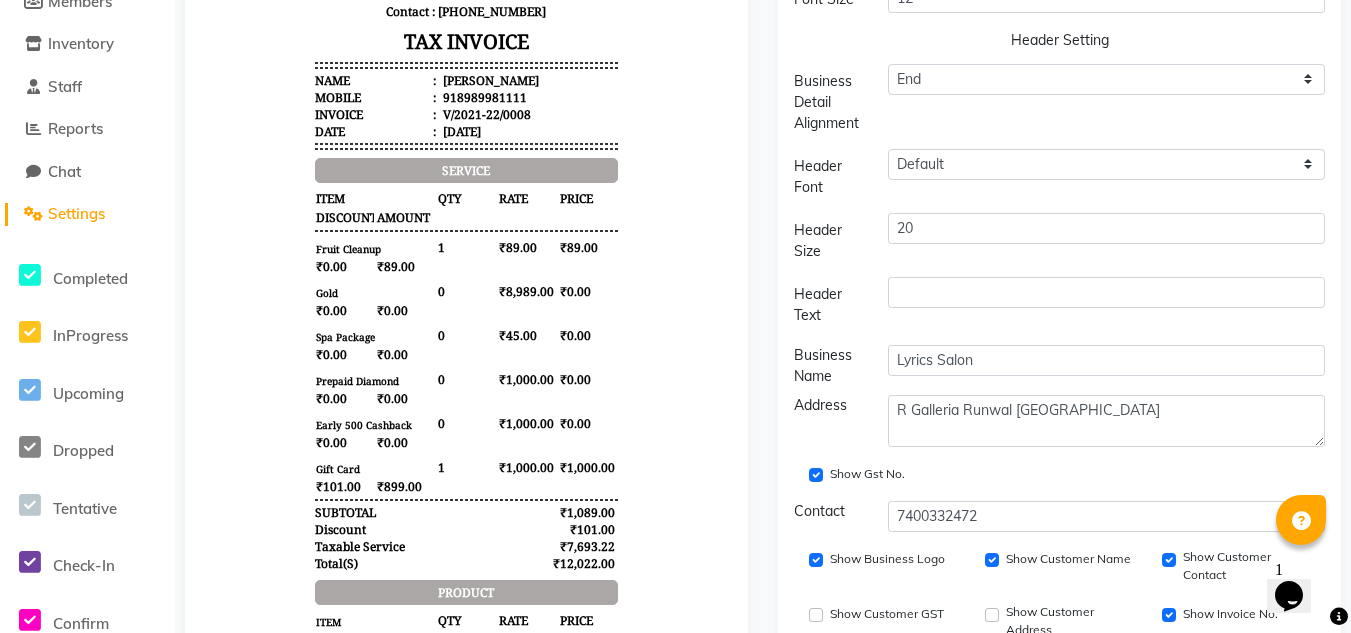scroll, scrollTop: 315, scrollLeft: 0, axis: vertical 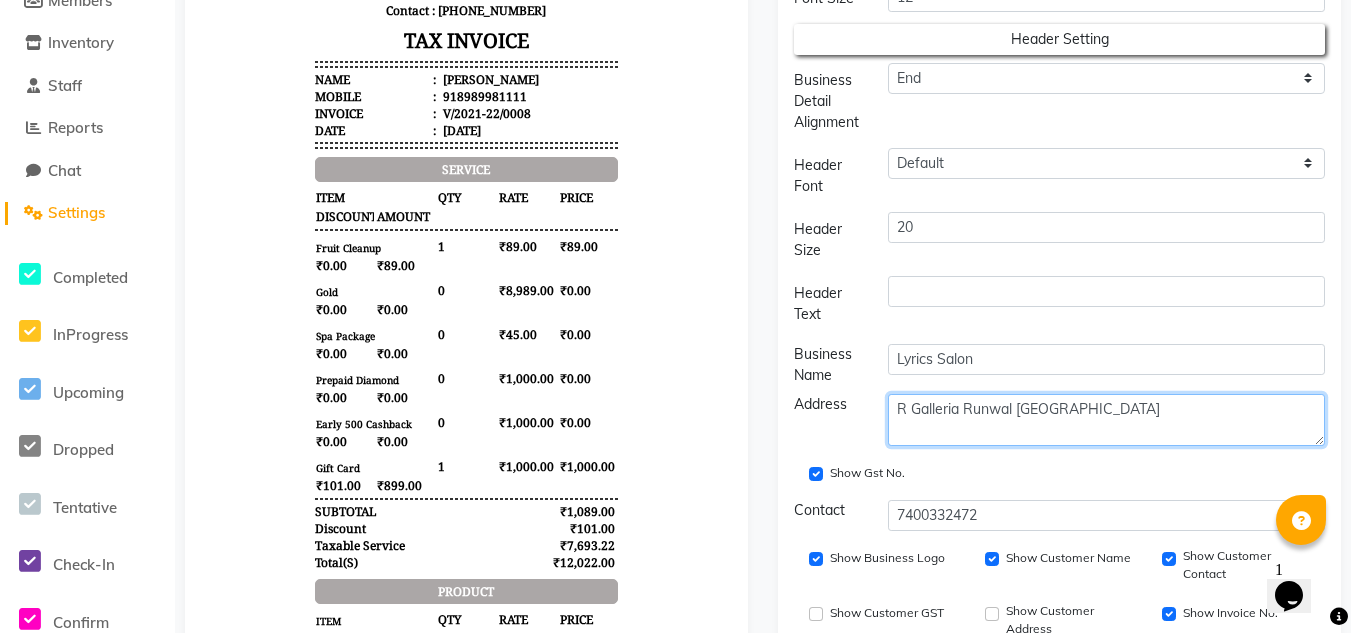 click on "R Galleria Runwal [GEOGRAPHIC_DATA]" 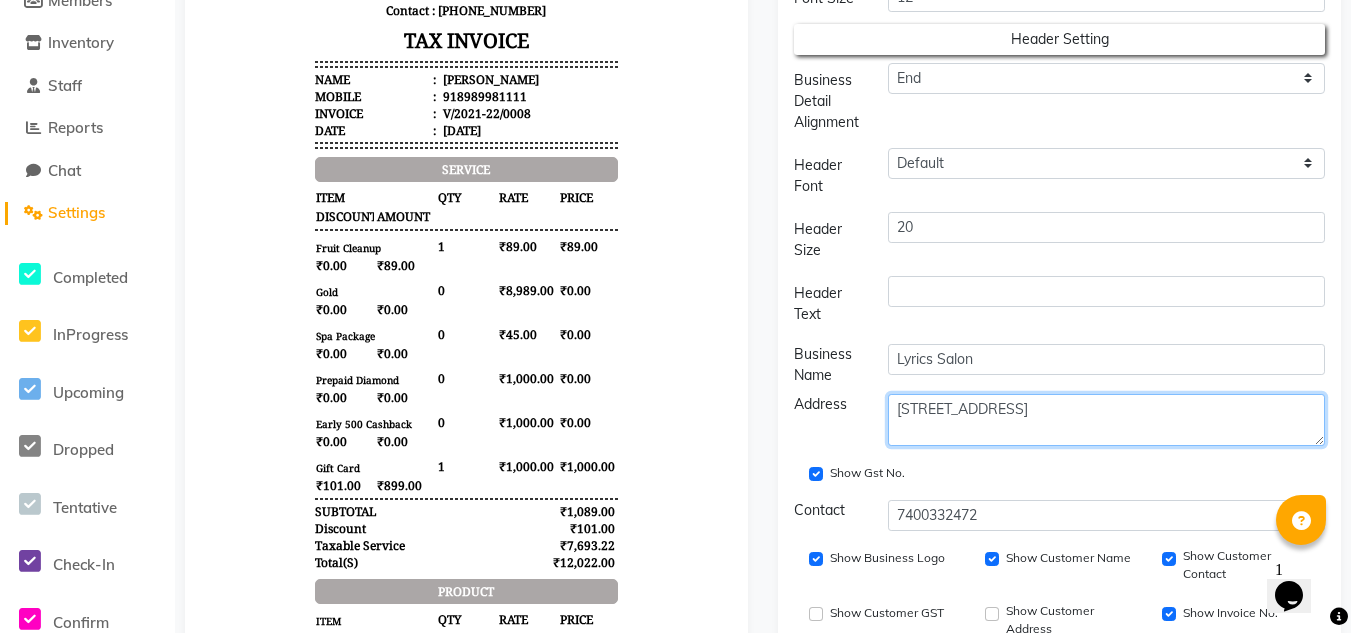 click on "[STREET_ADDRESS]" 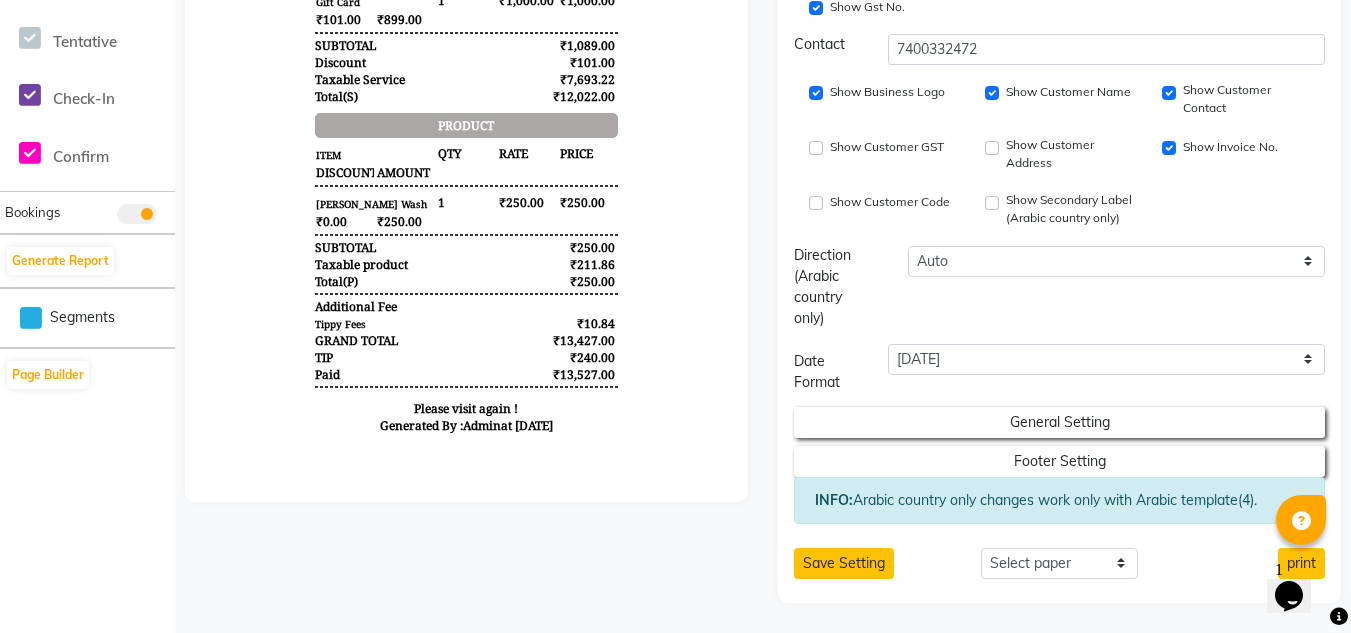 scroll, scrollTop: 820, scrollLeft: 0, axis: vertical 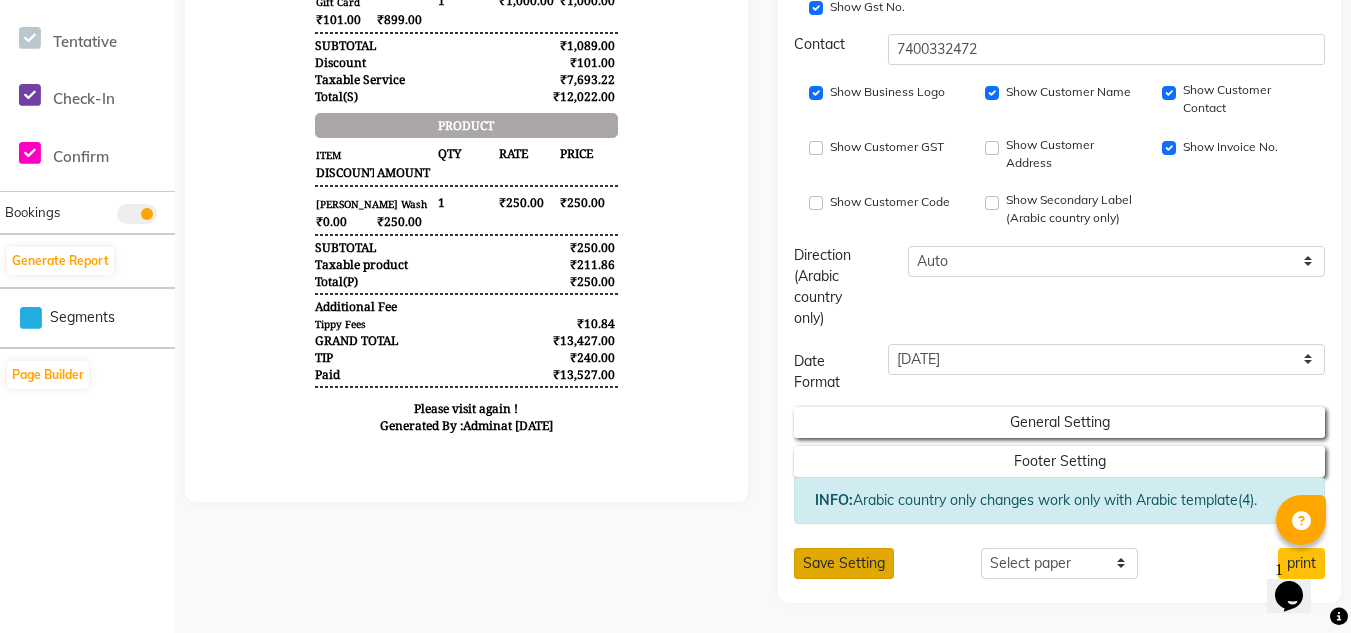 type on "F- [STREET_ADDRESS]" 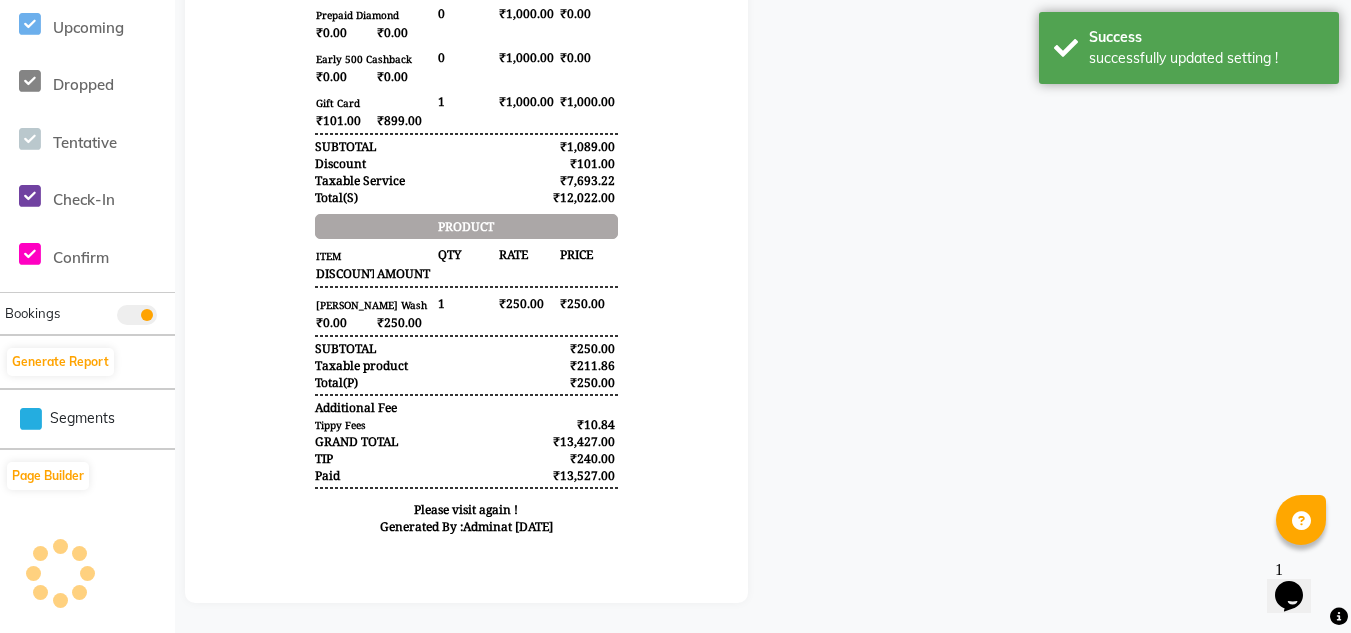 scroll, scrollTop: 695, scrollLeft: 0, axis: vertical 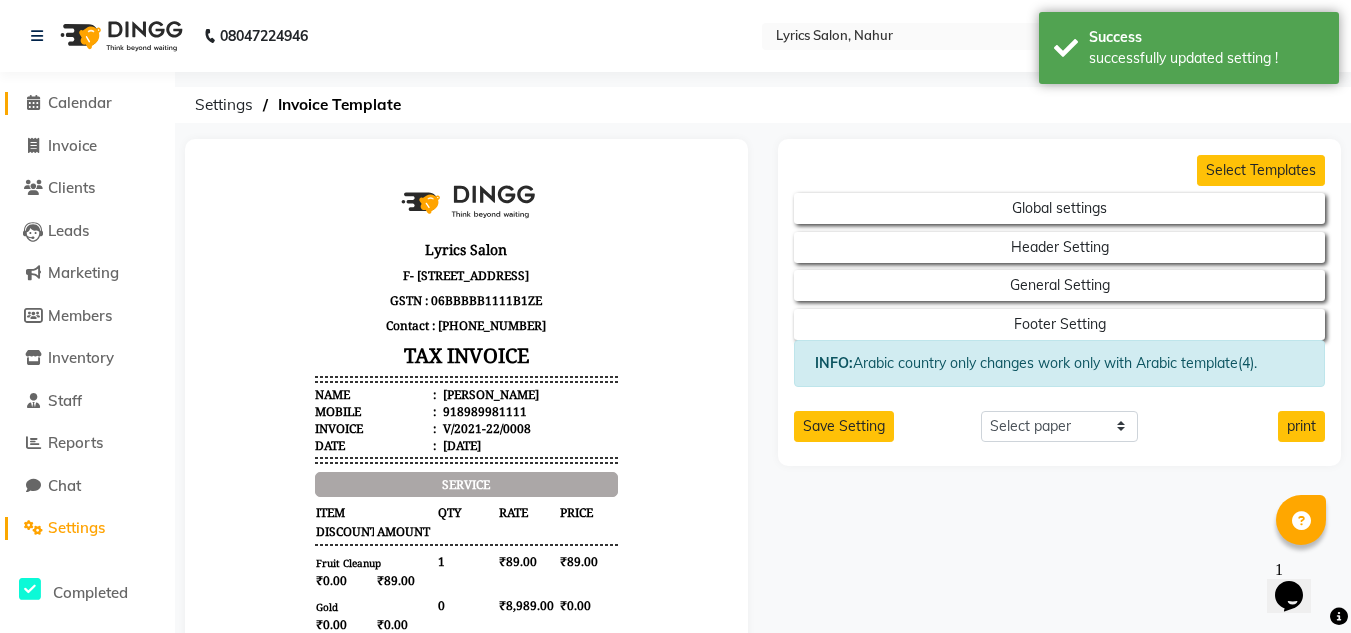 click on "Calendar" 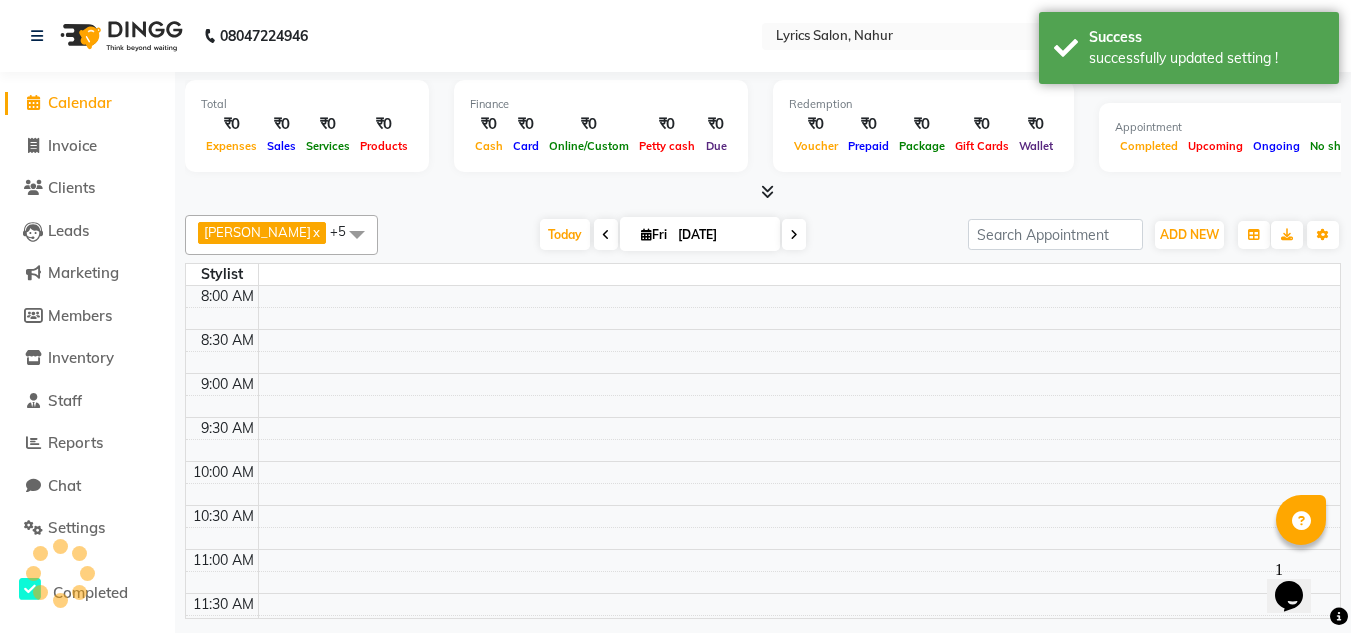 scroll, scrollTop: 0, scrollLeft: 0, axis: both 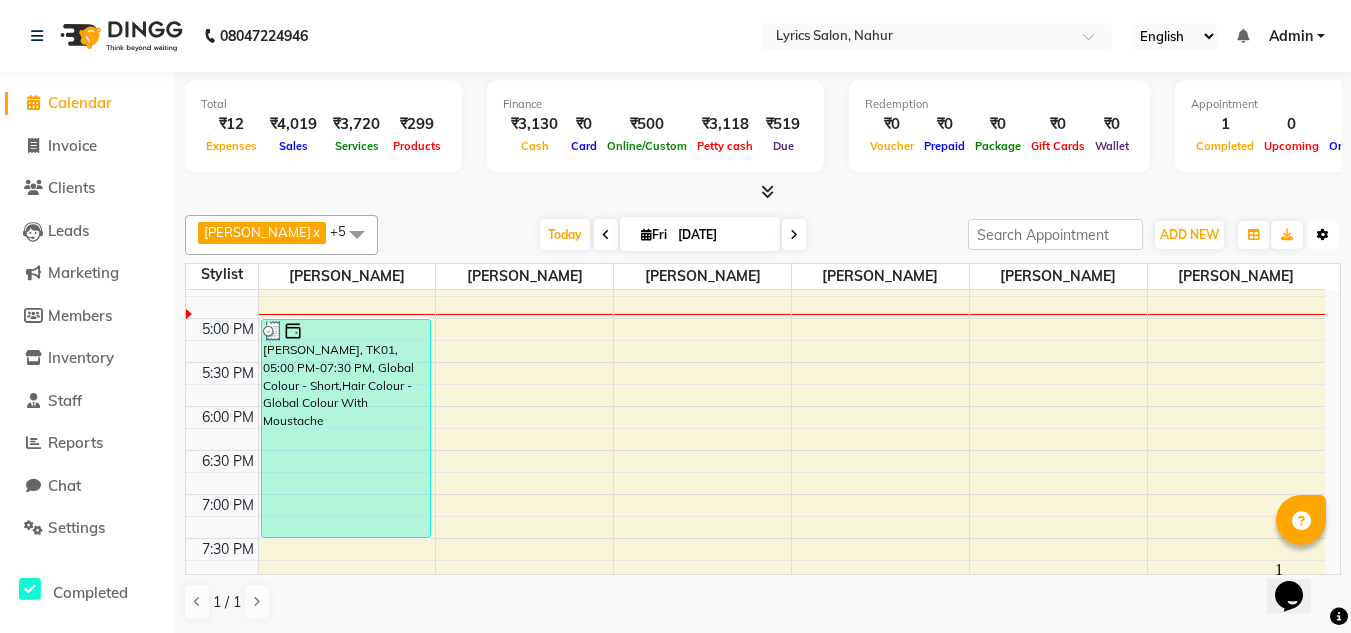 click on "Toggle Dropdown" at bounding box center (1323, 235) 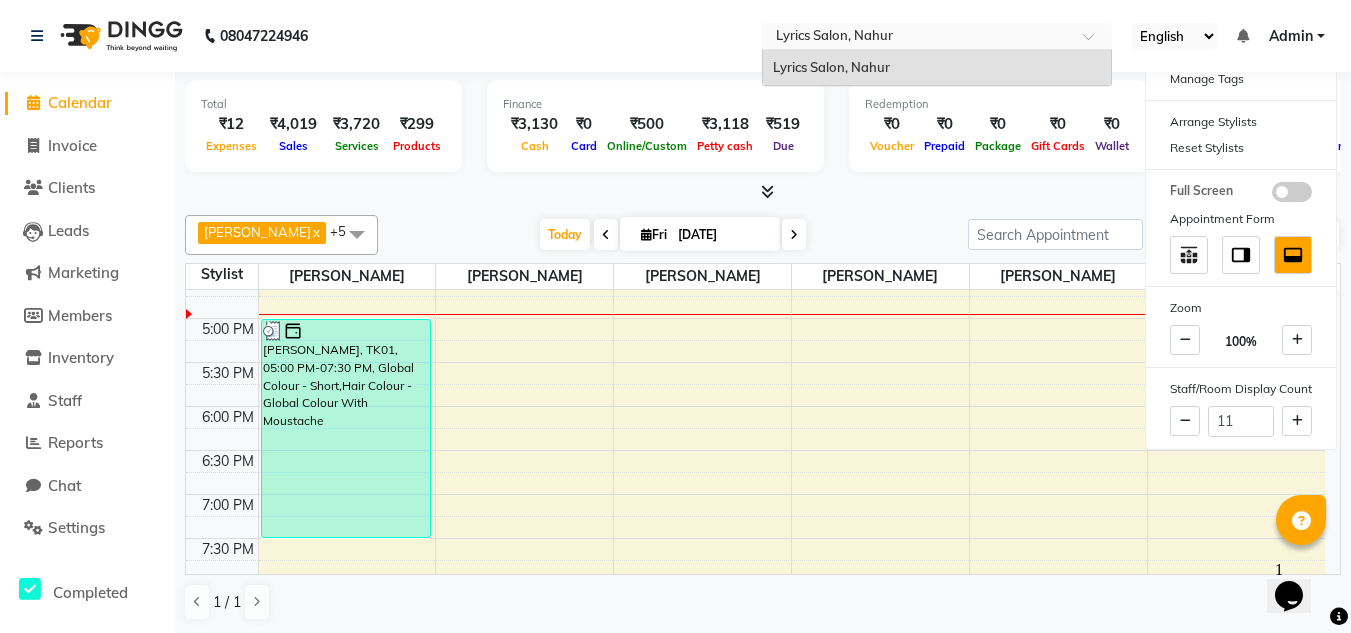 click at bounding box center [917, 38] 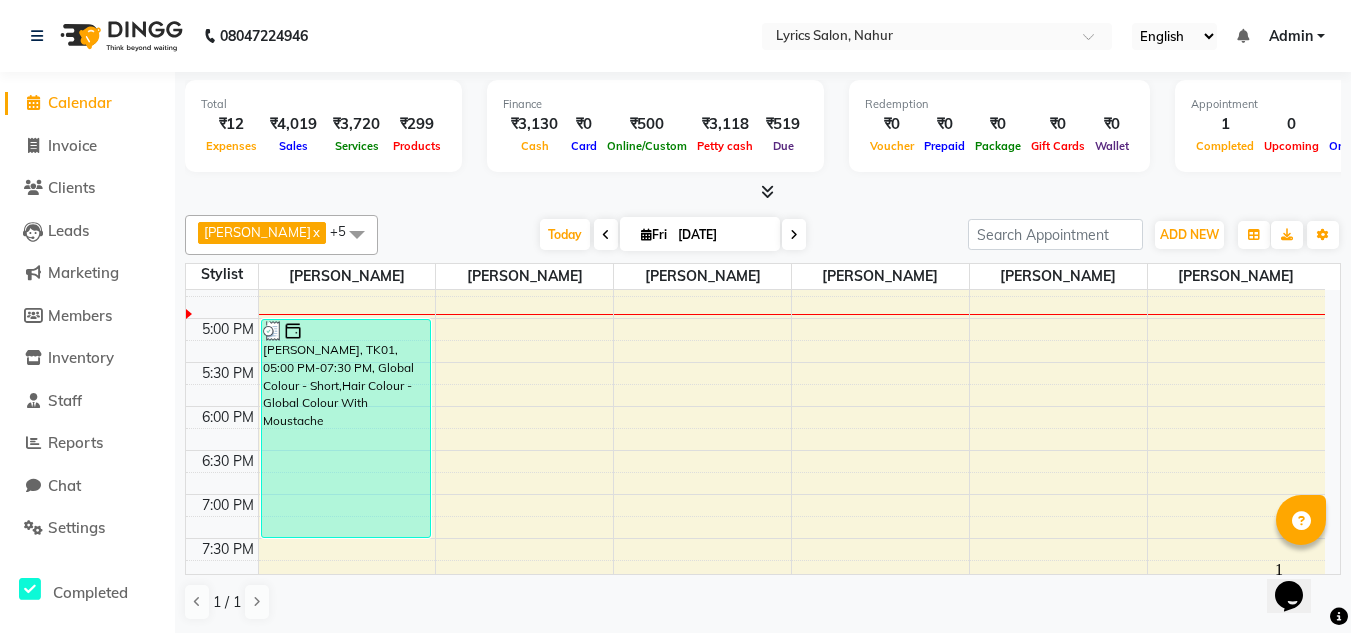 click on "08047224946 Select Location × Lyrics Salon, Nahur English ENGLISH Español العربية मराठी हिंदी ગુજરાતી தமிழ் 中文 Notifications nothing to show Admin Manage Profile Change Password Sign out  Version:3.15.4" 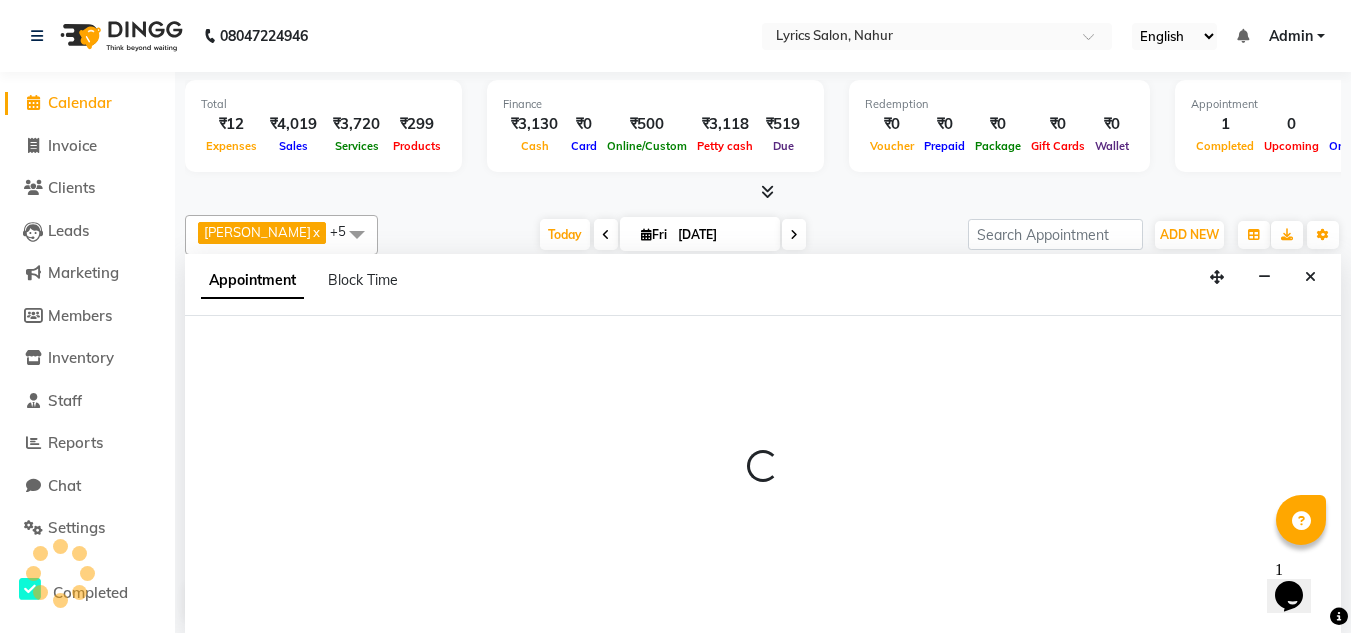 click at bounding box center (763, 475) 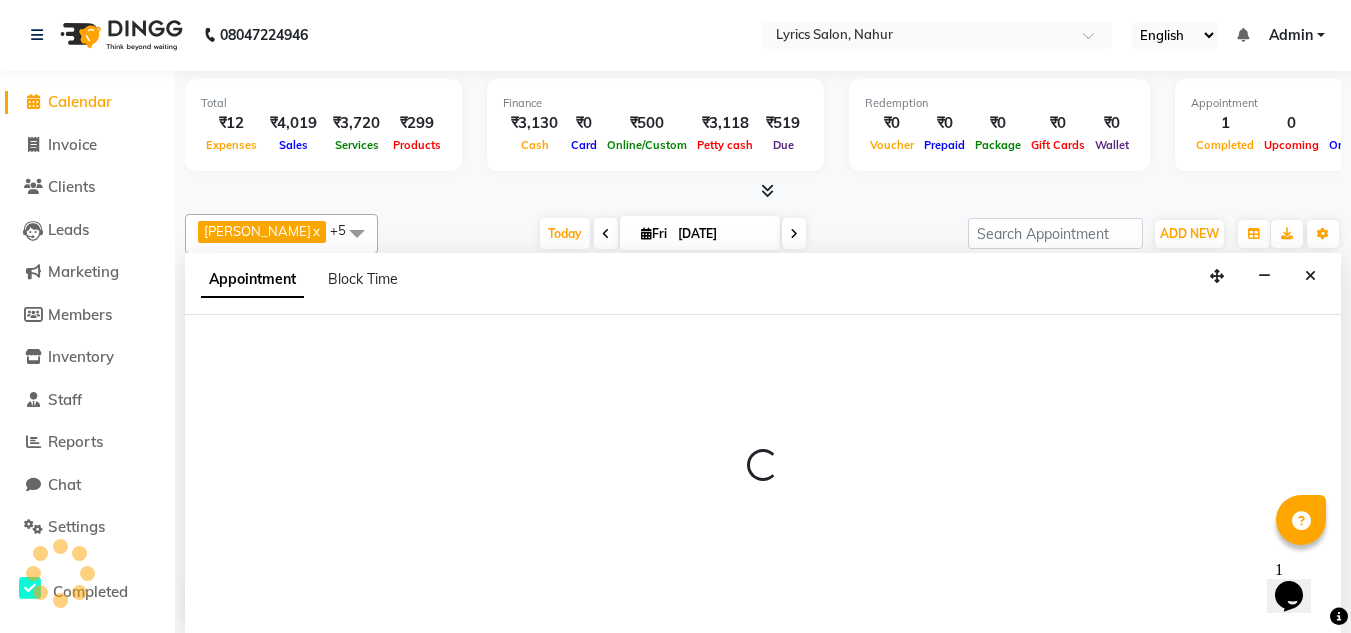 select on "85840" 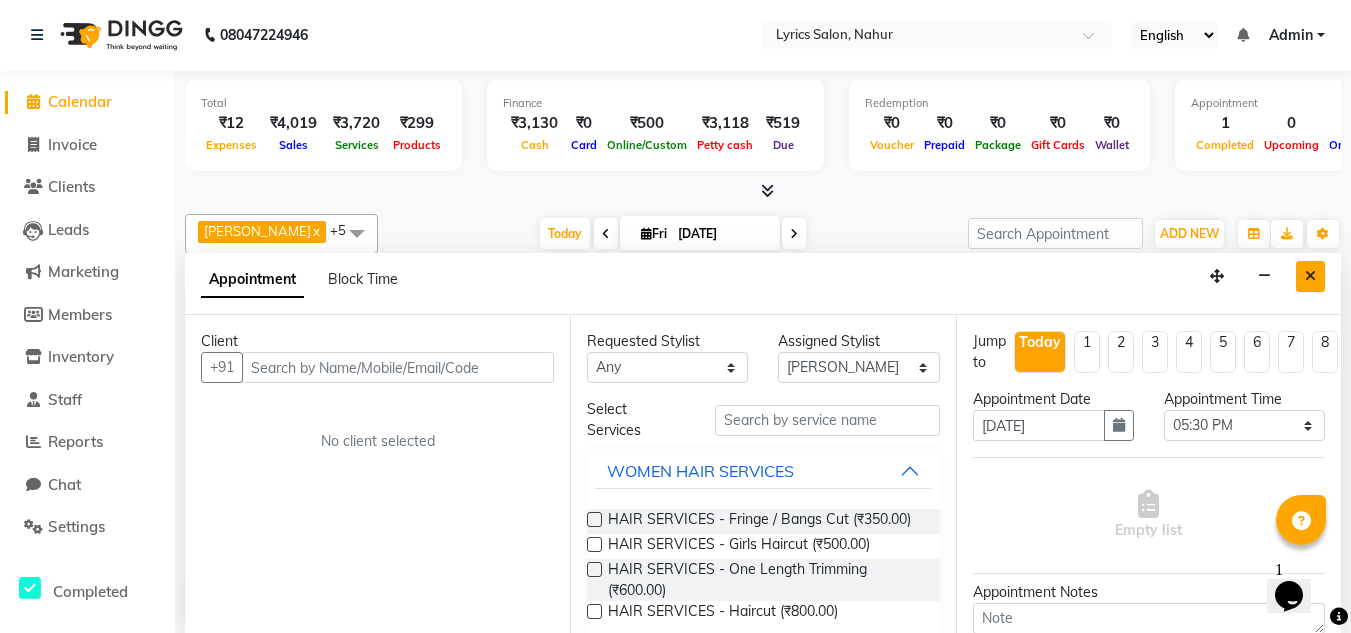 click at bounding box center [1310, 276] 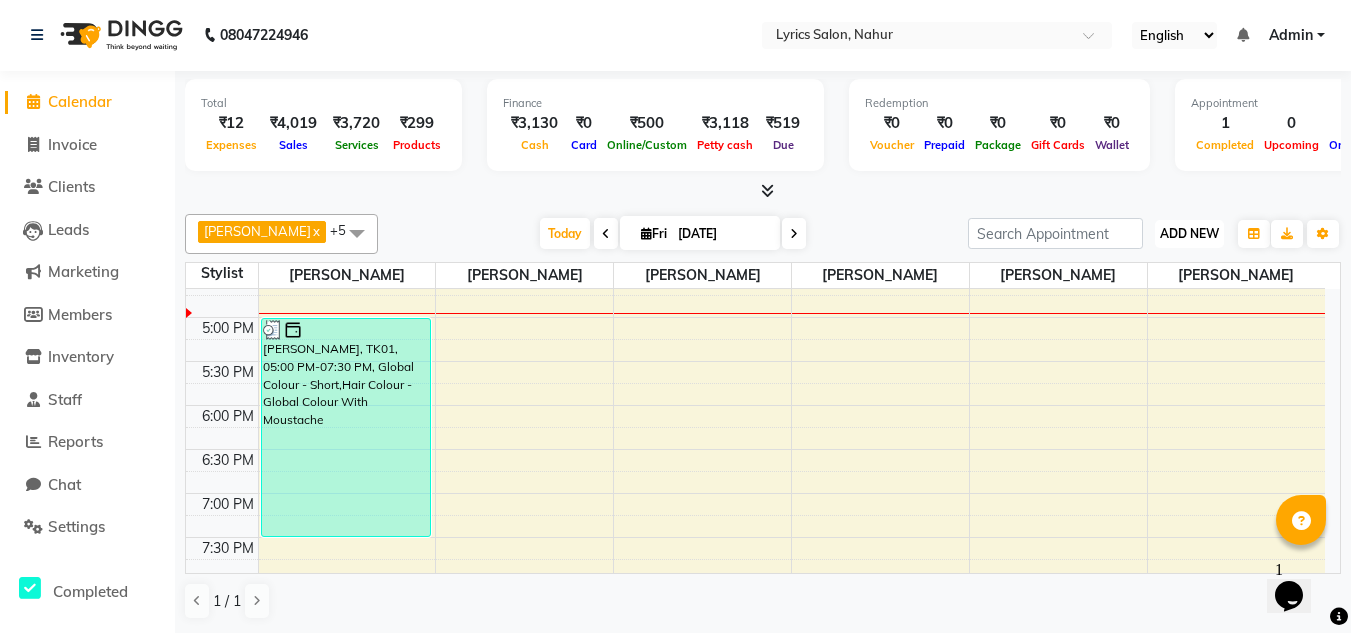 click on "ADD NEW Toggle Dropdown" at bounding box center [1189, 234] 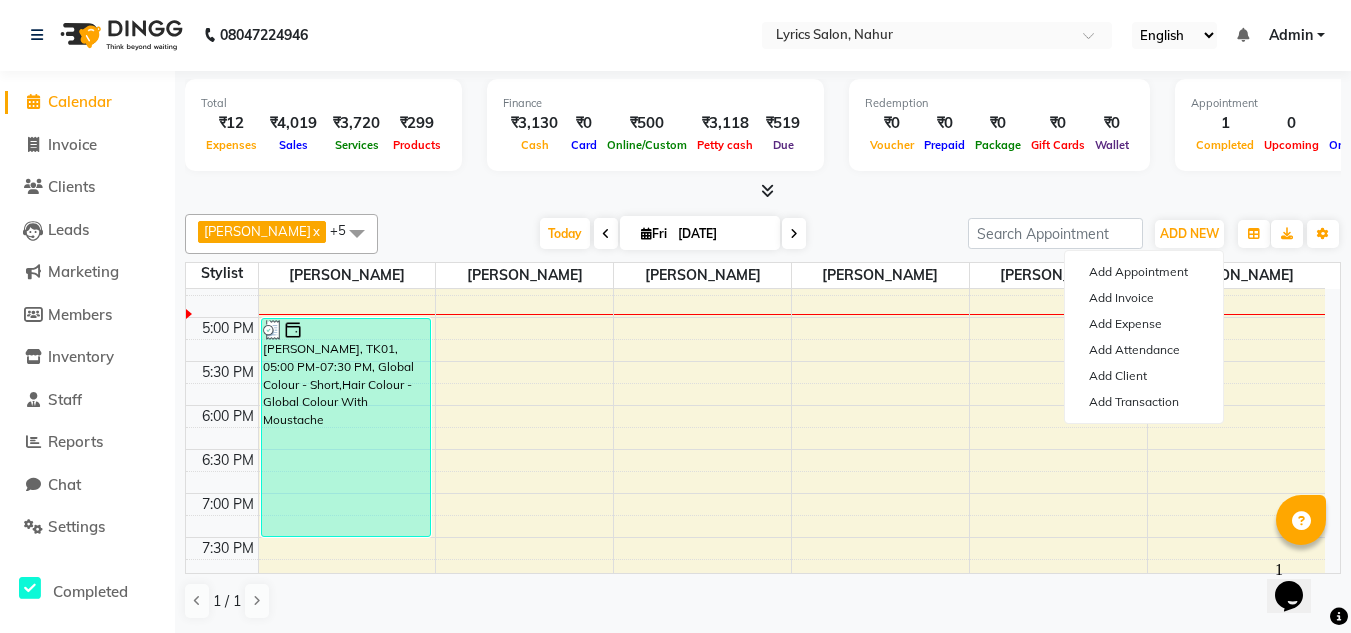 click on "Redemption  ₹0 Voucher ₹0 Prepaid ₹0 Package ₹0  Gift Cards ₹0  Wallet" at bounding box center (999, 125) 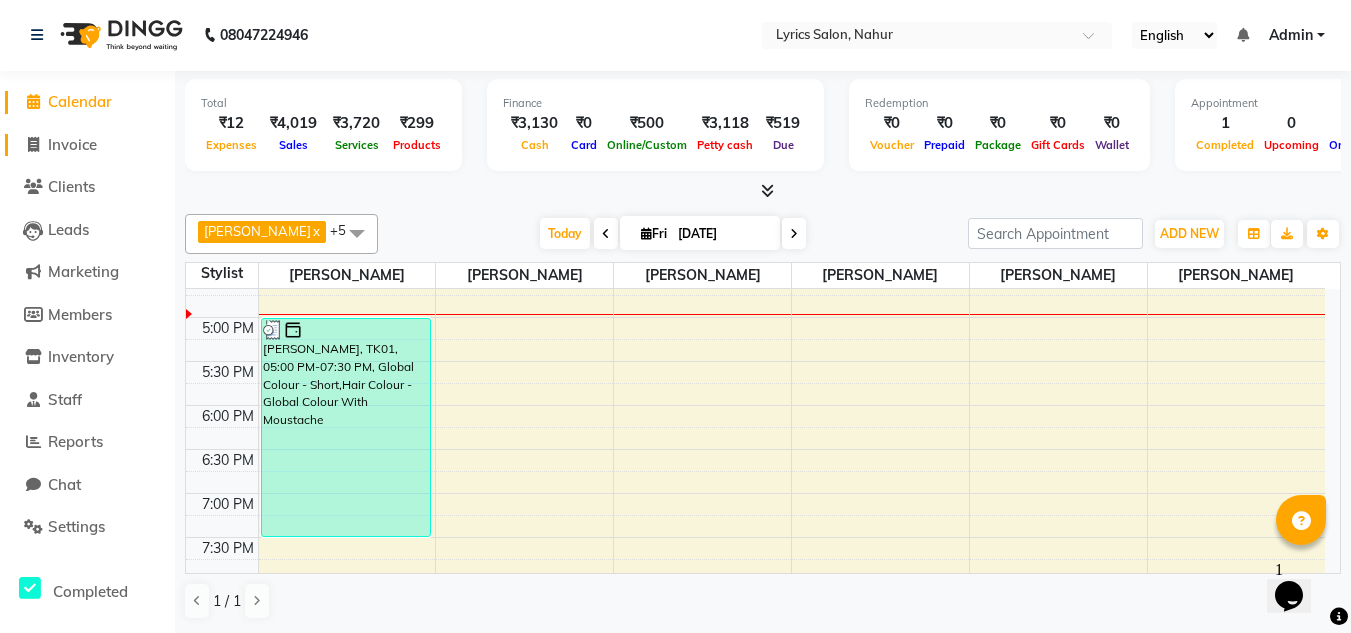 click on "Invoice" 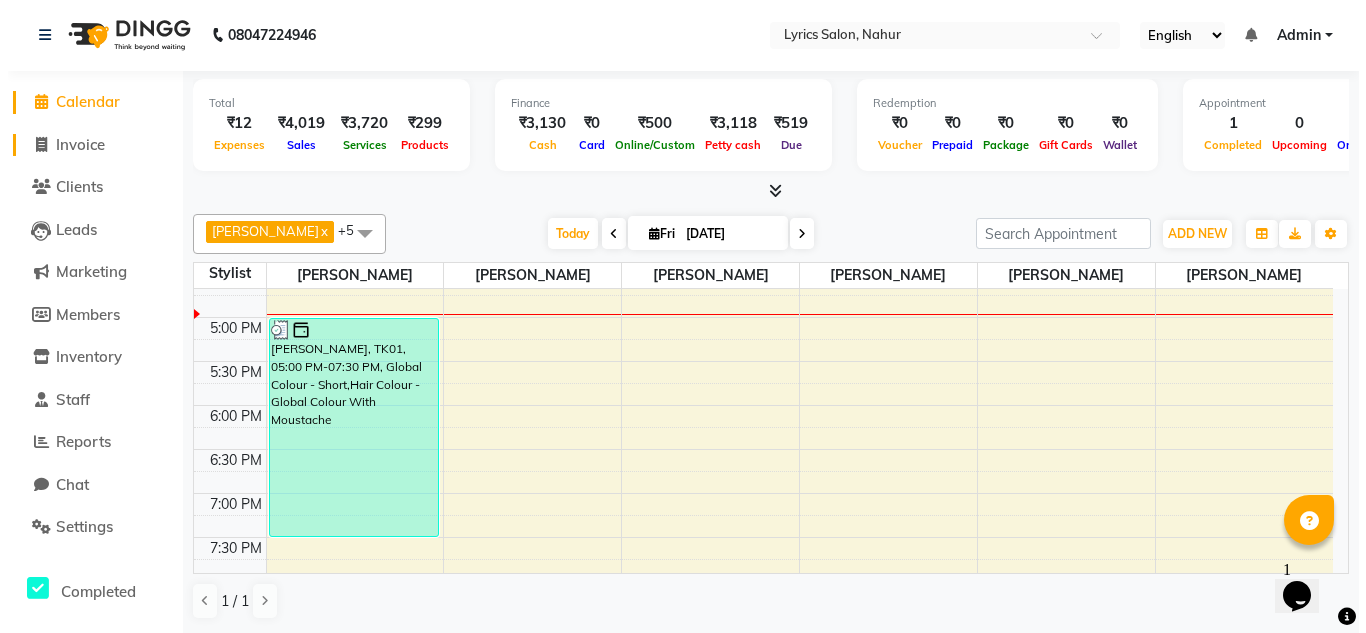 scroll, scrollTop: 0, scrollLeft: 0, axis: both 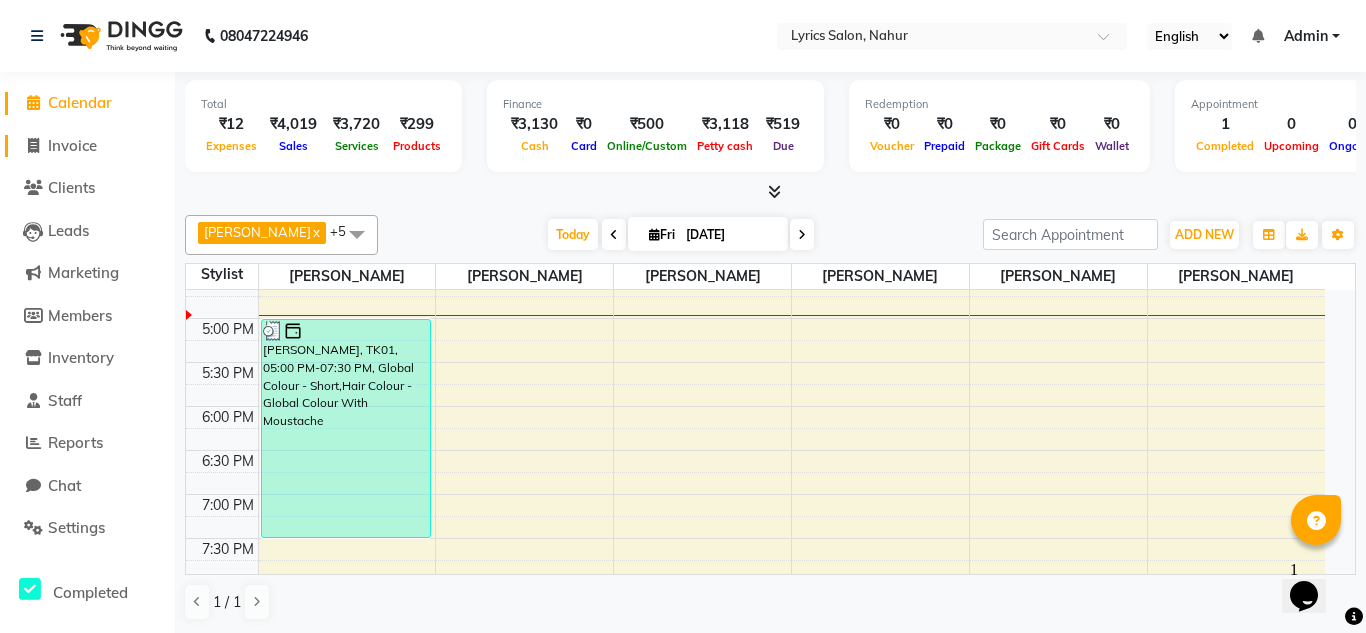 select on "service" 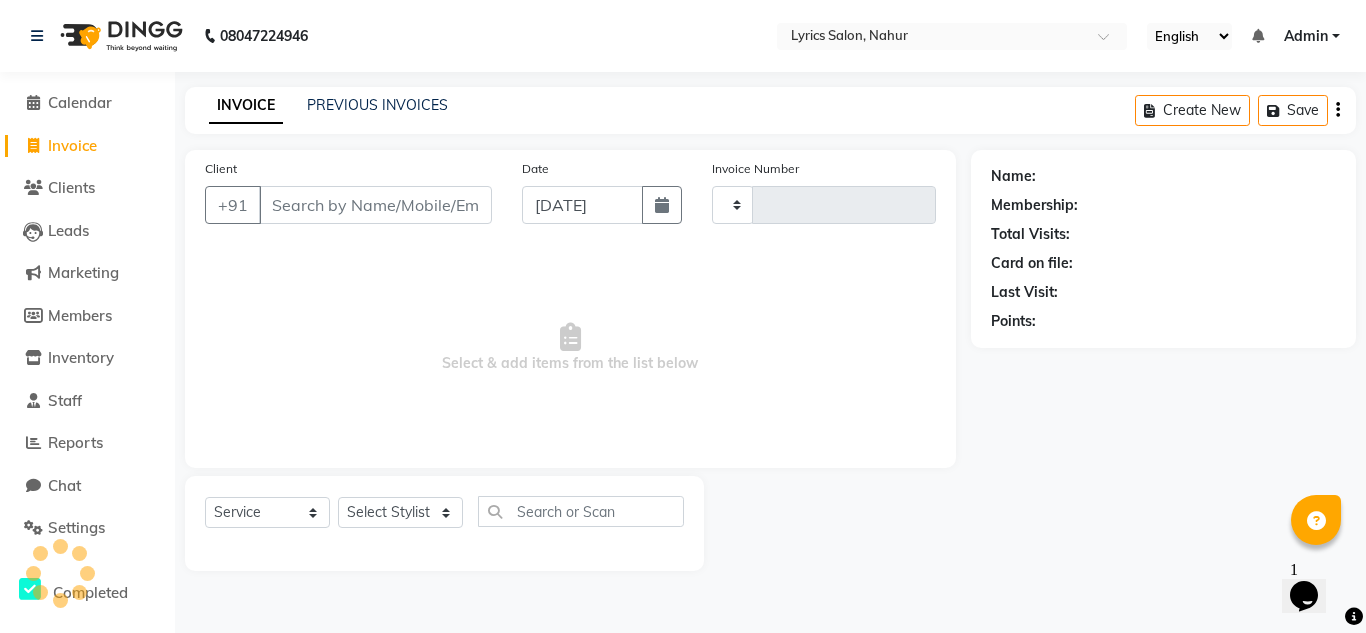 type on "0002" 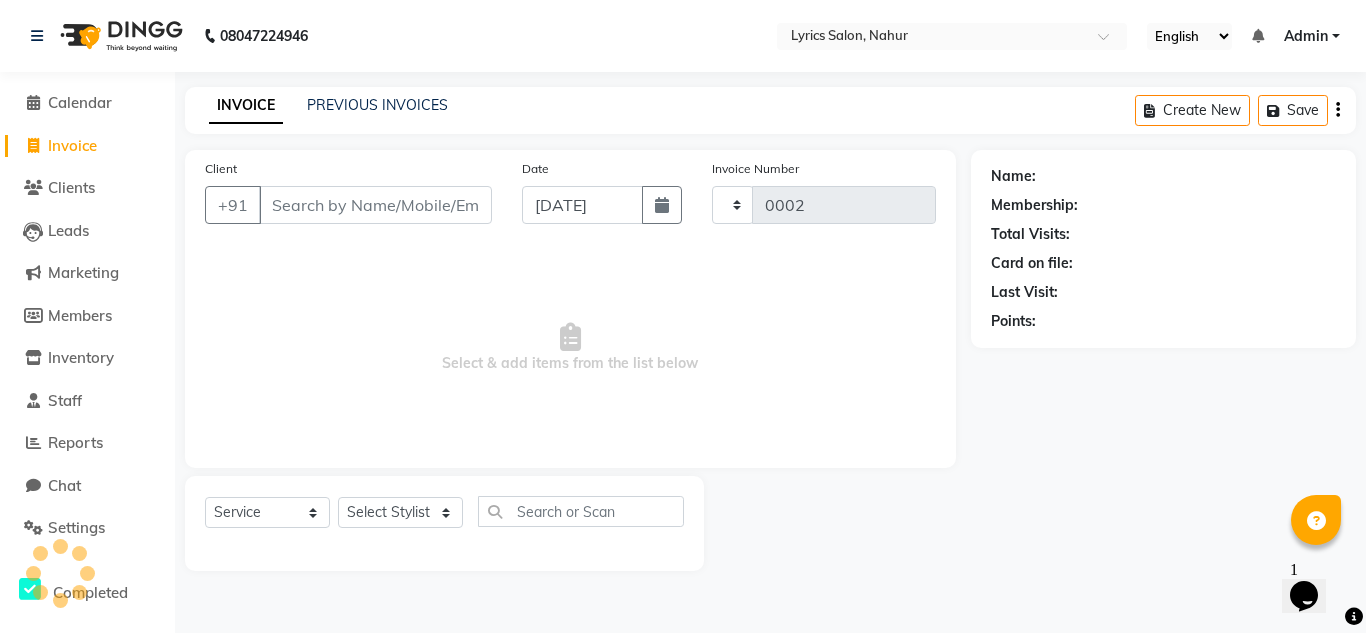 select on "8608" 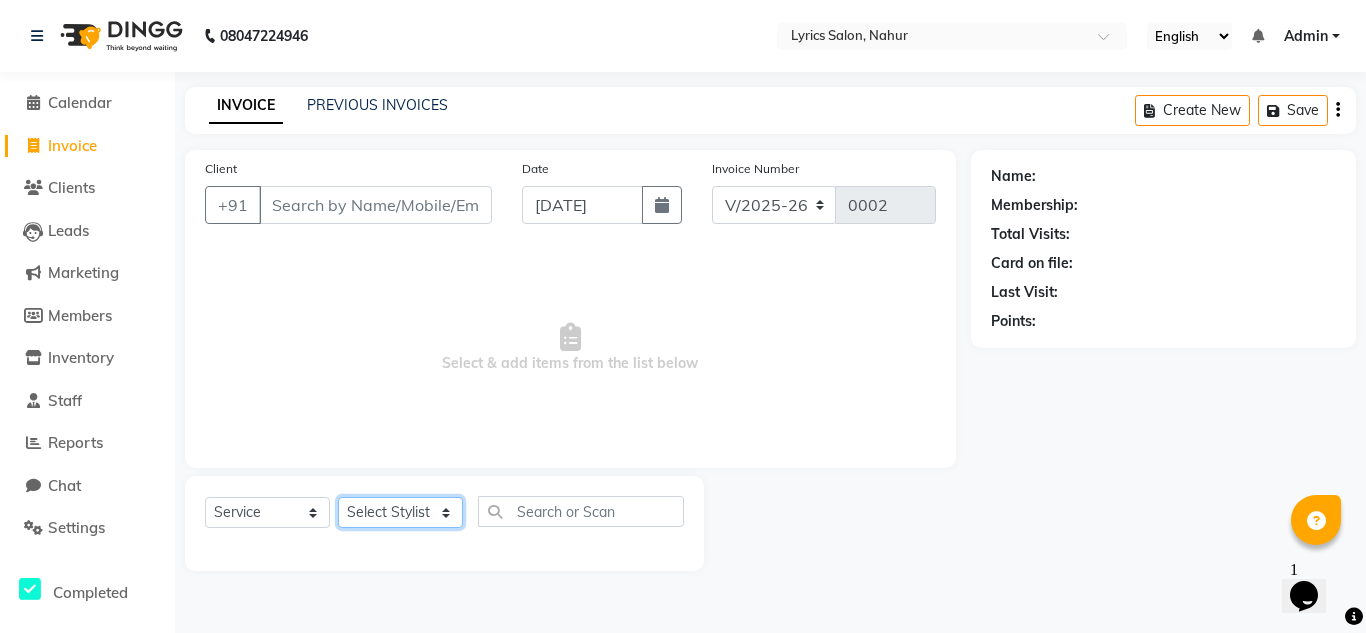 click on "Select Stylist [PERSON_NAME]	 [PERSON_NAME]	 [PERSON_NAME] JATHE	 [PERSON_NAME]	 [PERSON_NAME]	 [PERSON_NAME]	 [PERSON_NAME]	 [PERSON_NAME]	 [PERSON_NAME] [PERSON_NAME] [PERSON_NAME]" 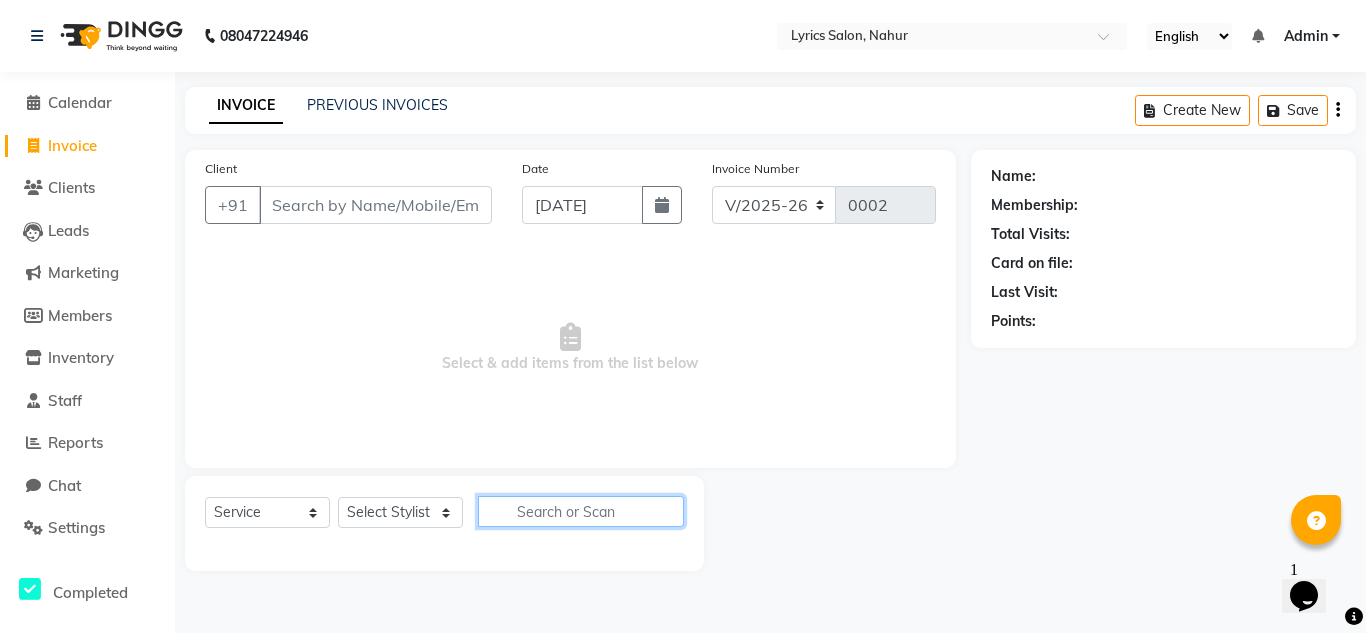 click 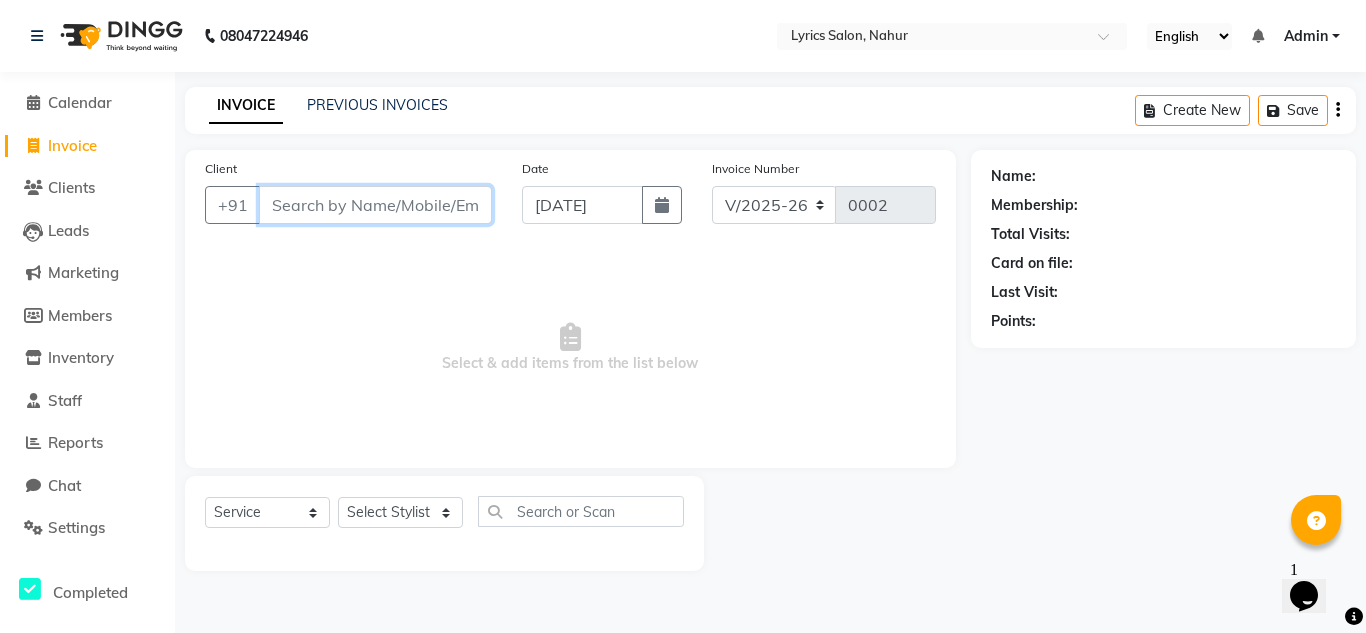 click on "Client" at bounding box center [375, 205] 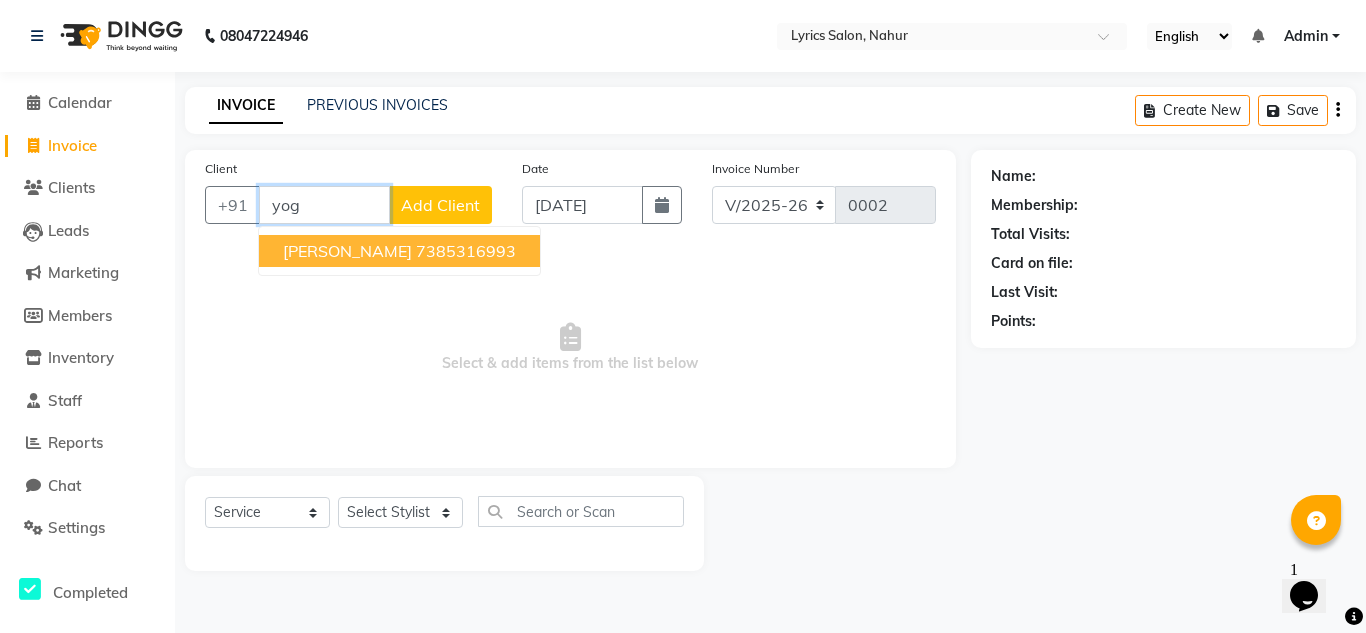 click on "7385316993" at bounding box center [466, 251] 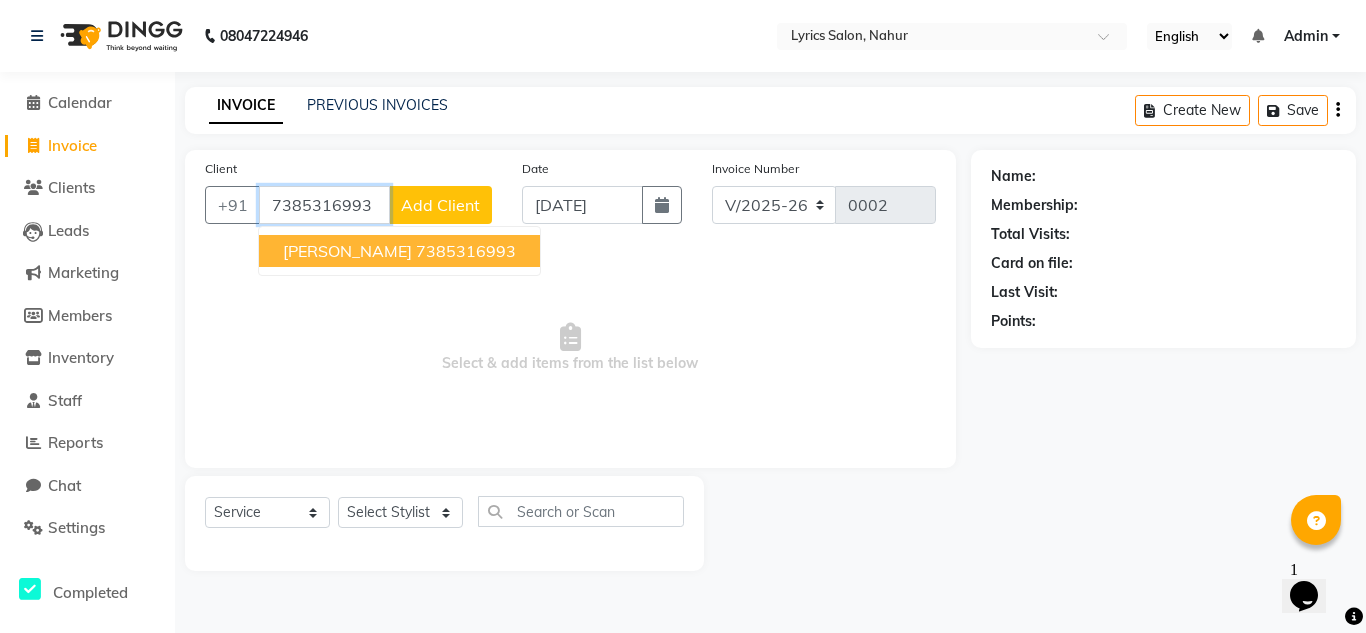 type on "7385316993" 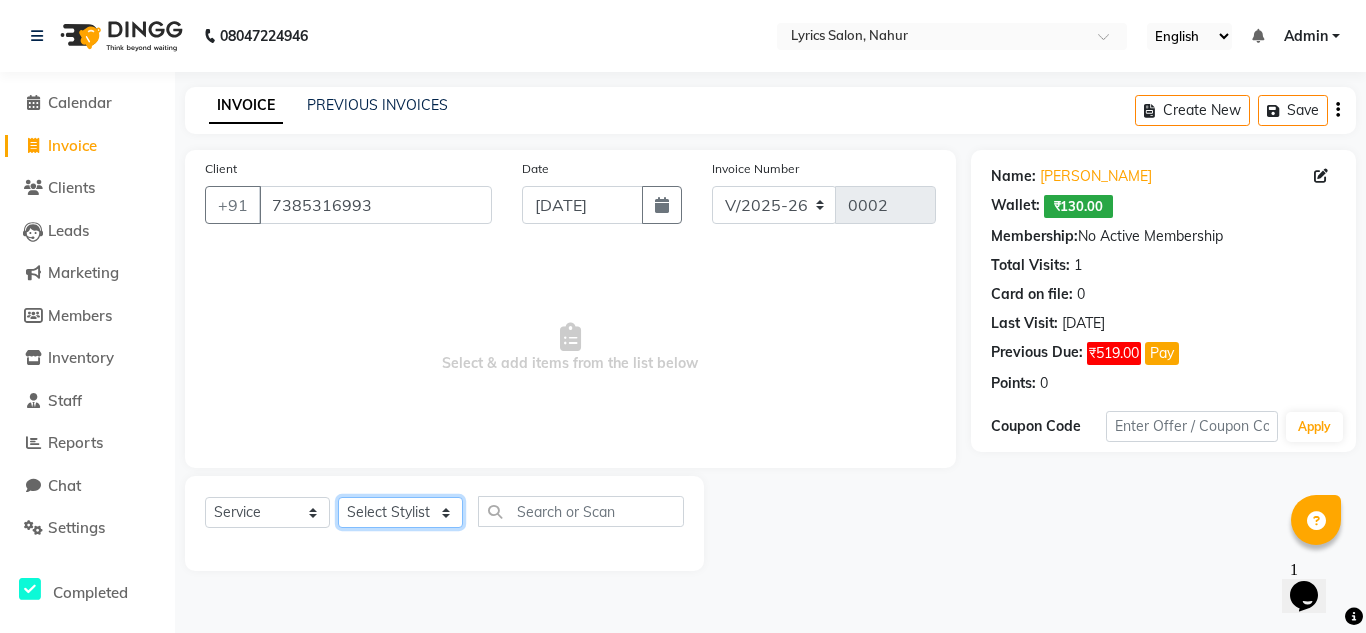 click on "Select Stylist [PERSON_NAME]	 [PERSON_NAME]	 [PERSON_NAME] JATHE	 [PERSON_NAME]	 [PERSON_NAME]	 [PERSON_NAME]	 [PERSON_NAME]	 [PERSON_NAME]	 [PERSON_NAME] [PERSON_NAME] [PERSON_NAME]" 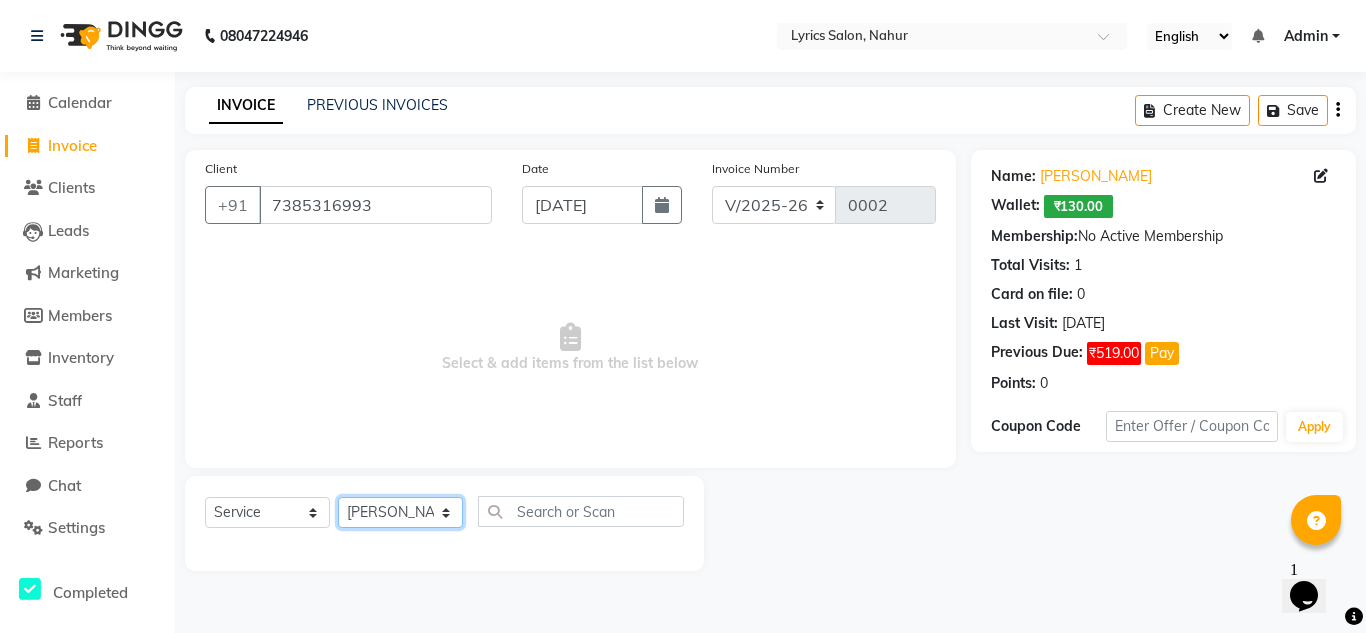 click on "Select Stylist [PERSON_NAME]	 [PERSON_NAME]	 [PERSON_NAME] JATHE	 [PERSON_NAME]	 [PERSON_NAME]	 [PERSON_NAME]	 [PERSON_NAME]	 [PERSON_NAME]	 [PERSON_NAME] [PERSON_NAME] [PERSON_NAME]" 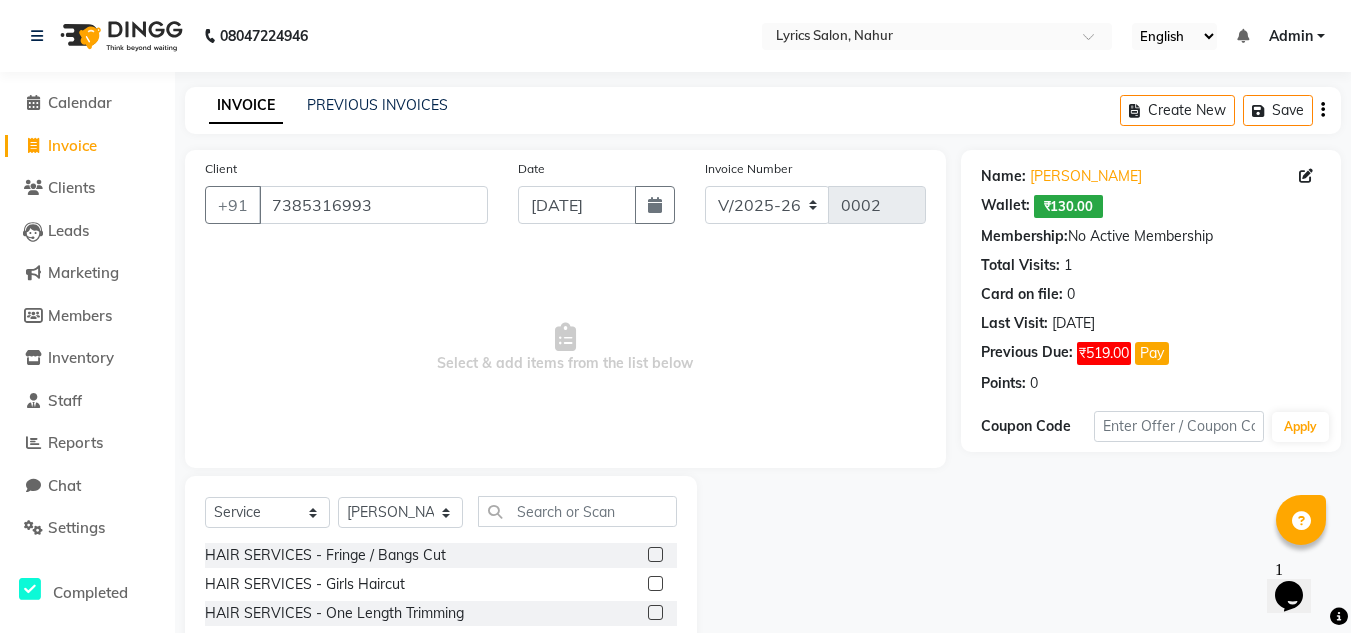 click 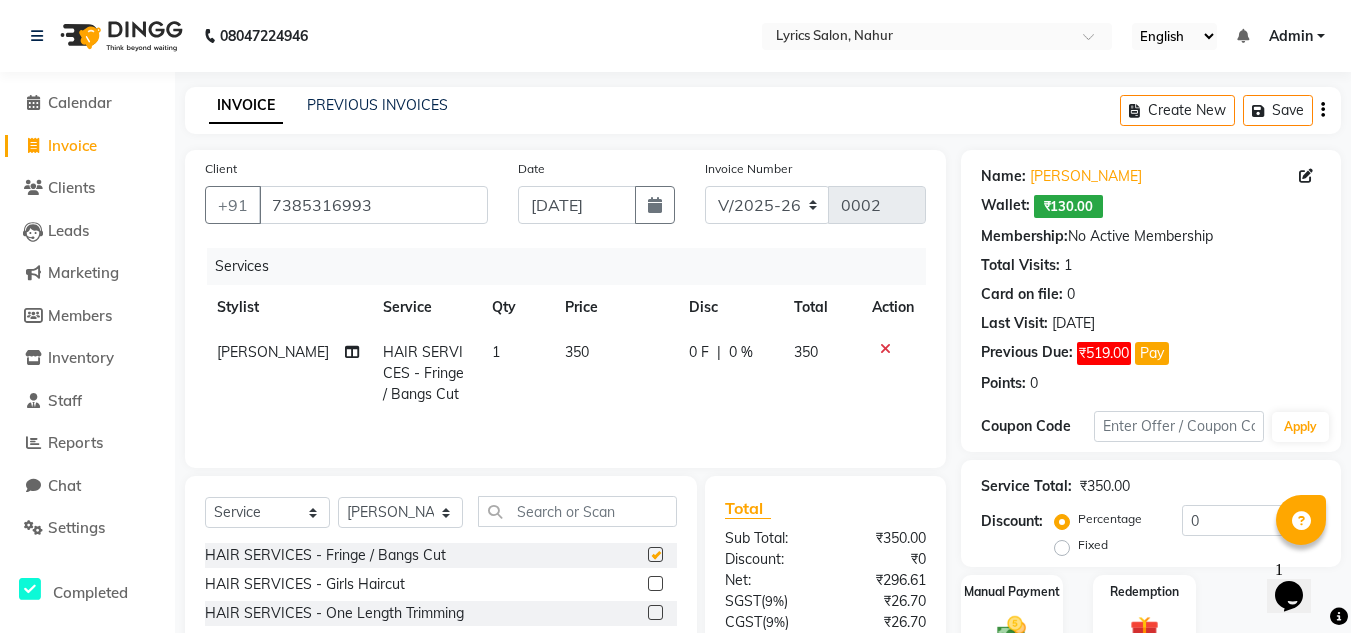 checkbox on "false" 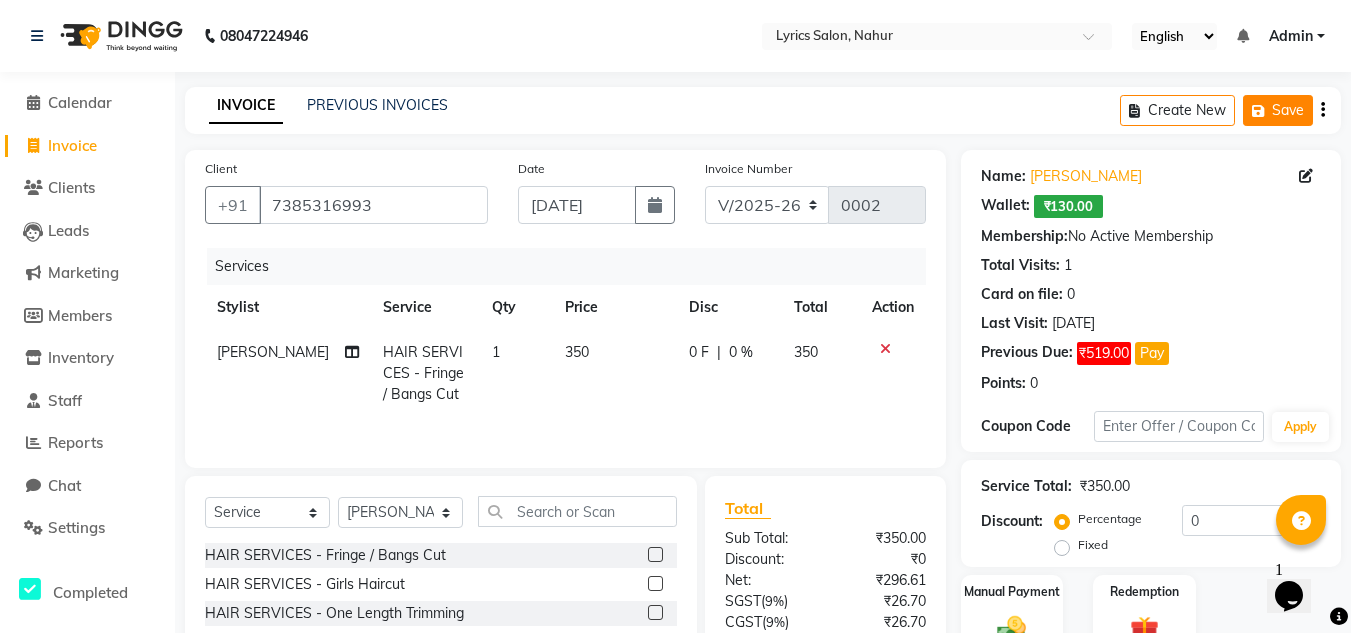 click 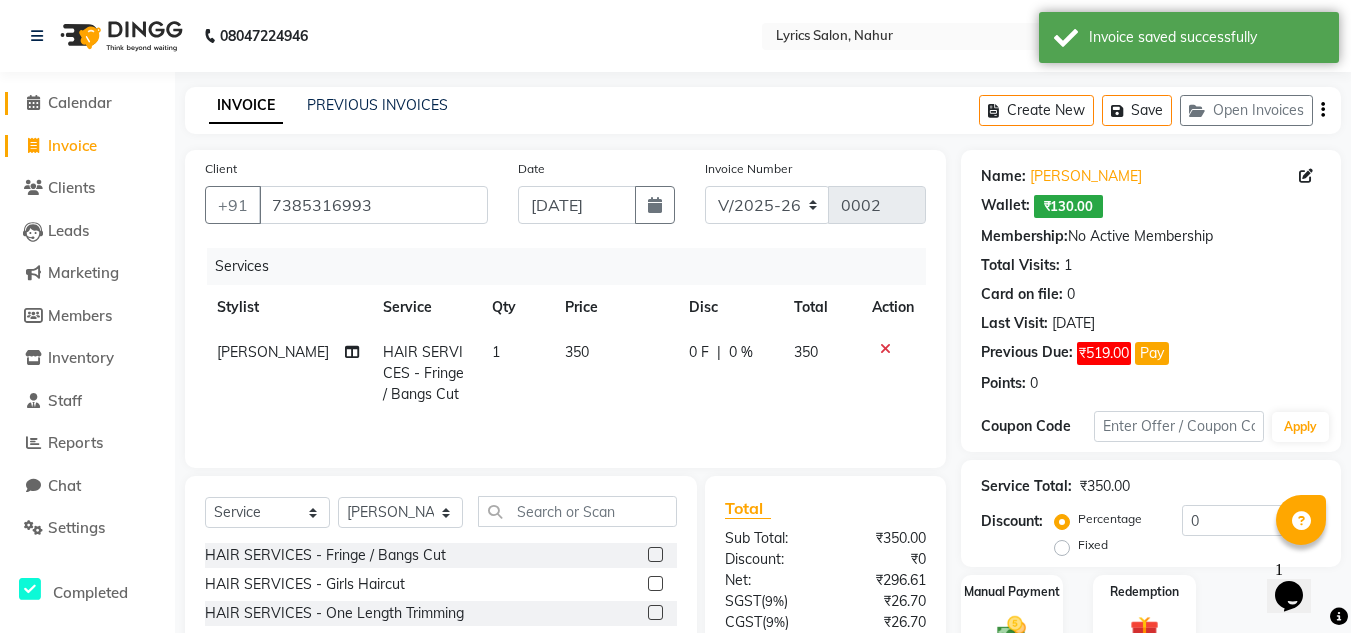click on "Calendar" 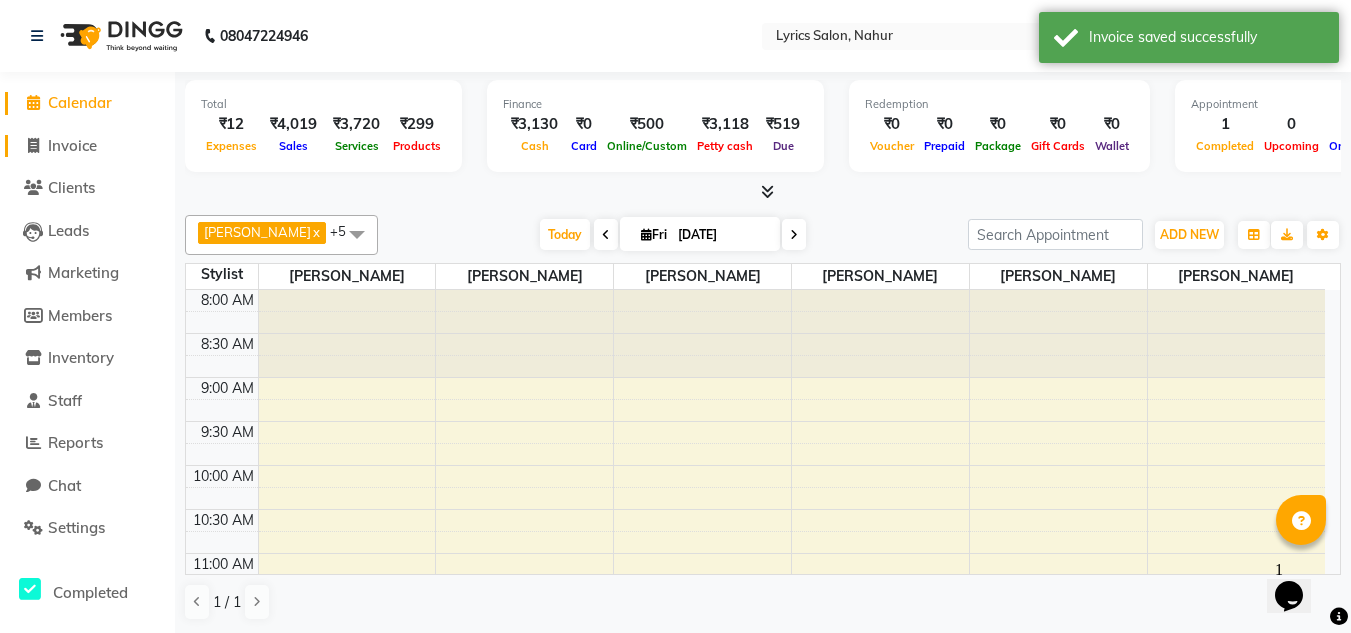 click on "Invoice" 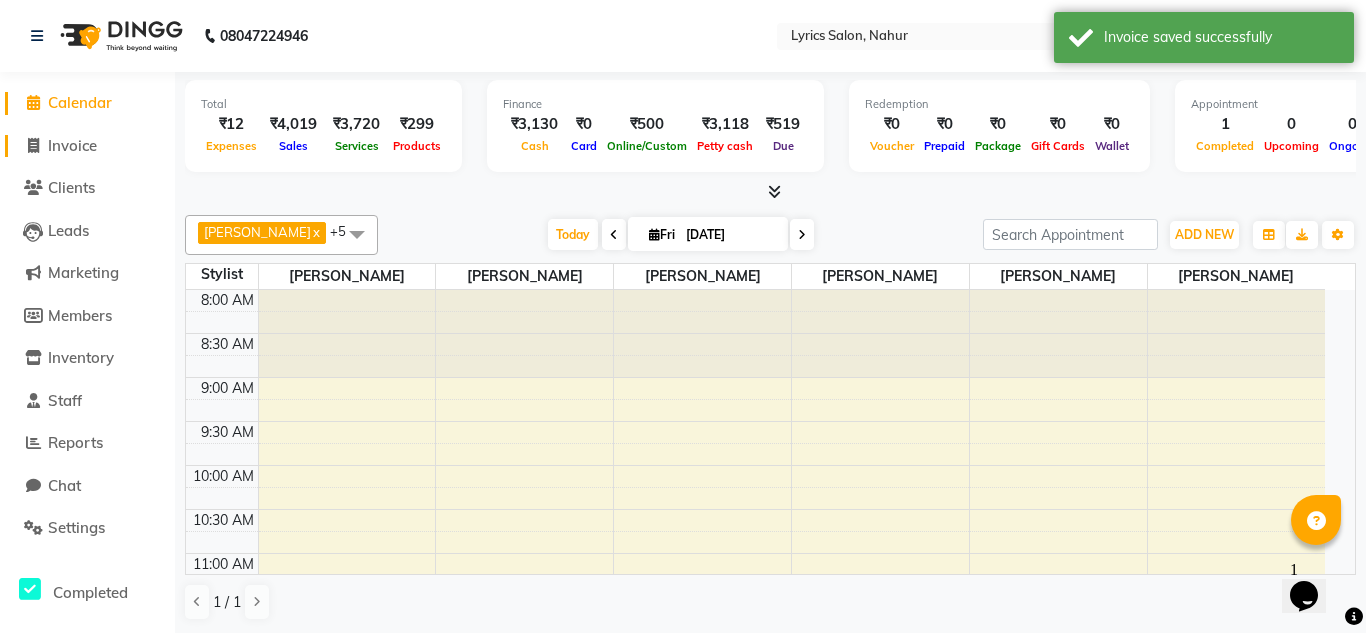 select on "service" 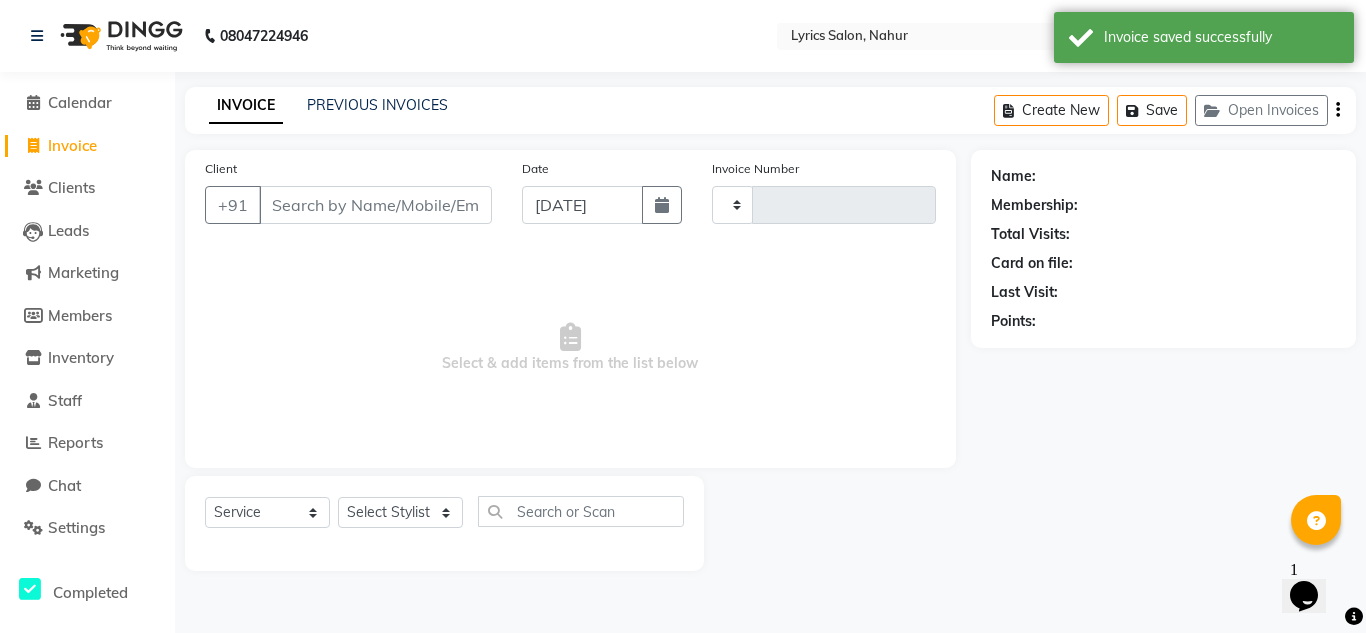 type on "0002" 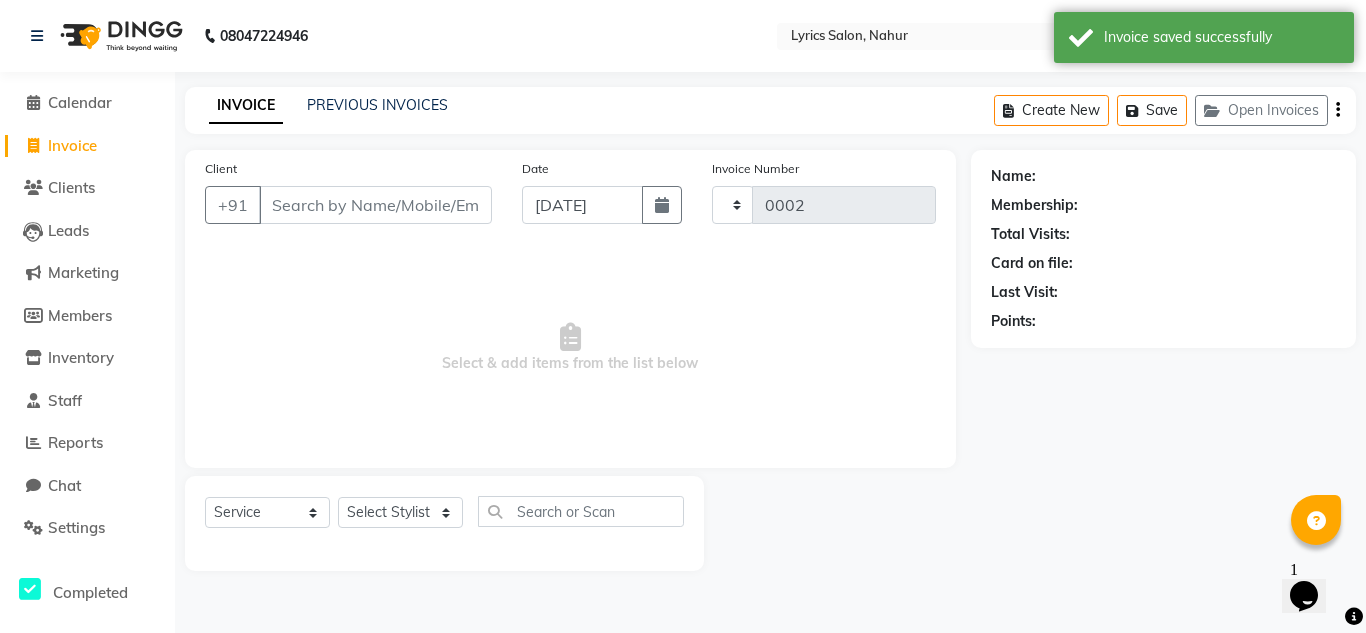 select on "8608" 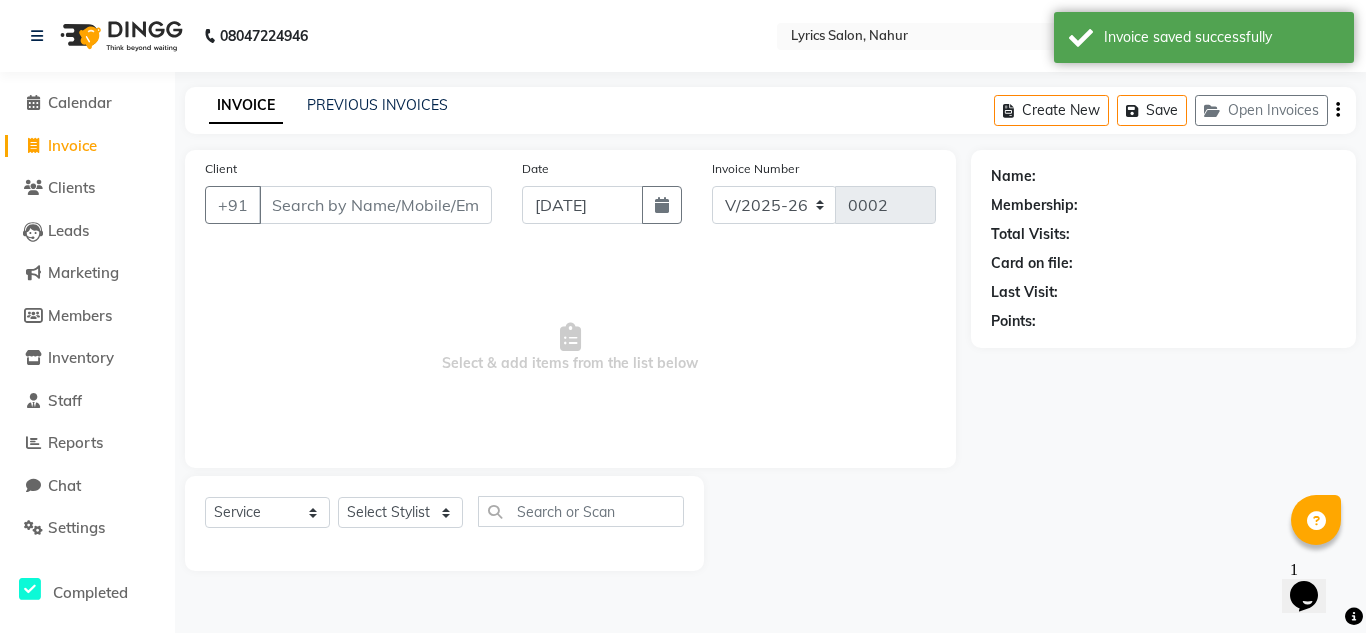 click on "Client +91" 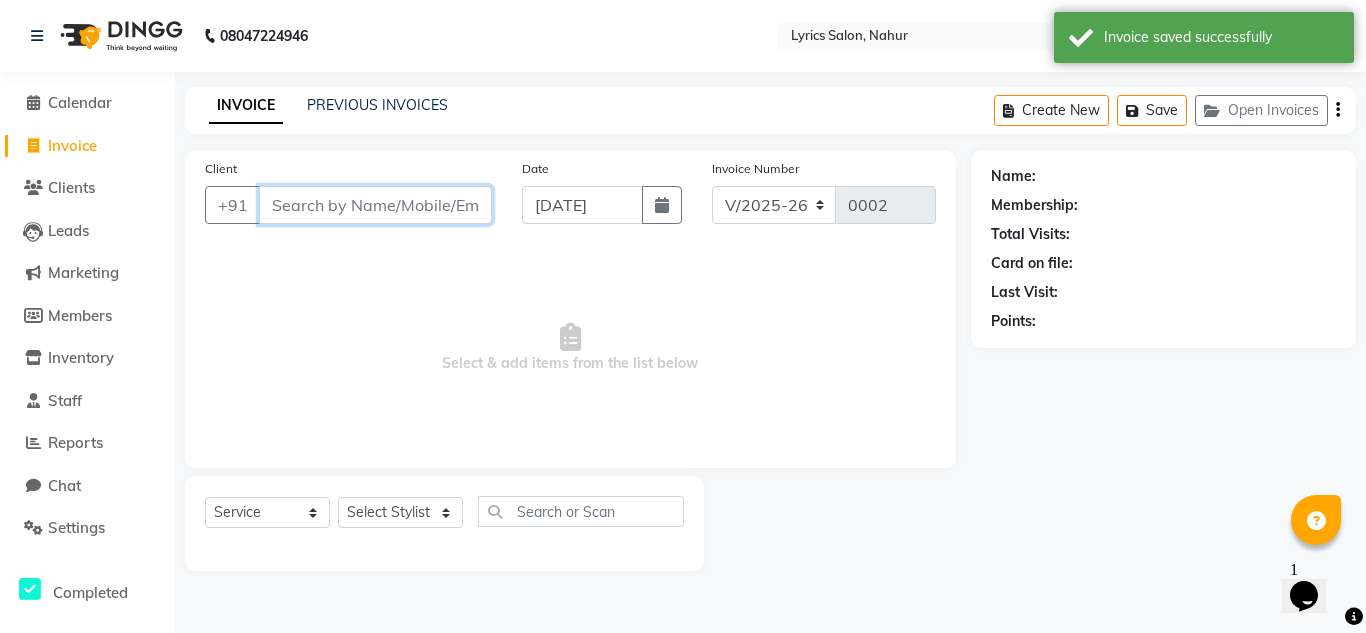 click on "Client" at bounding box center (375, 205) 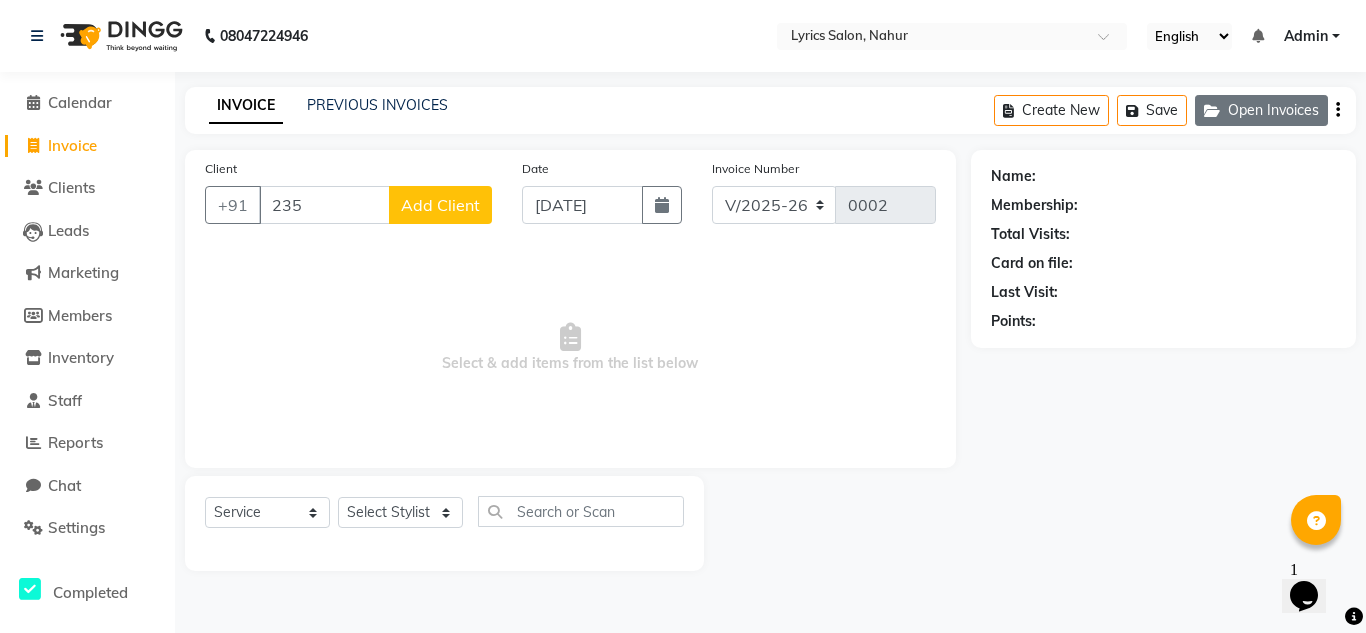 click on "Open Invoices" 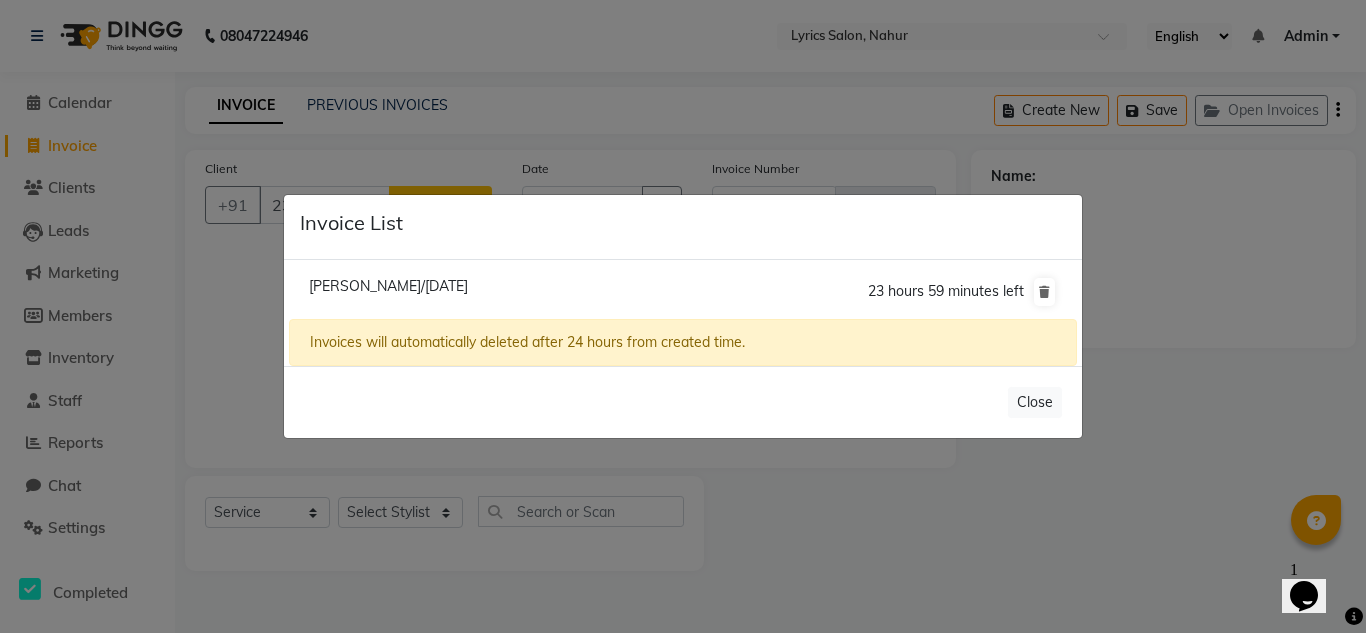 click on "[PERSON_NAME]/[DATE]" 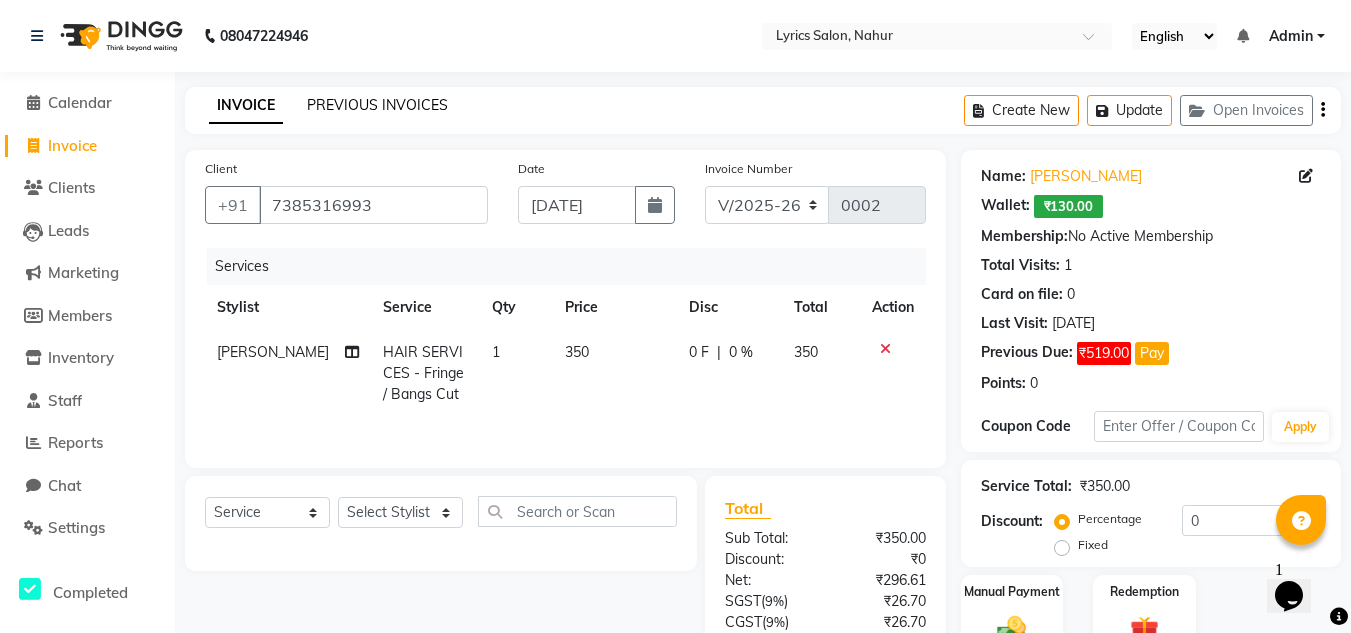click on "PREVIOUS INVOICES" 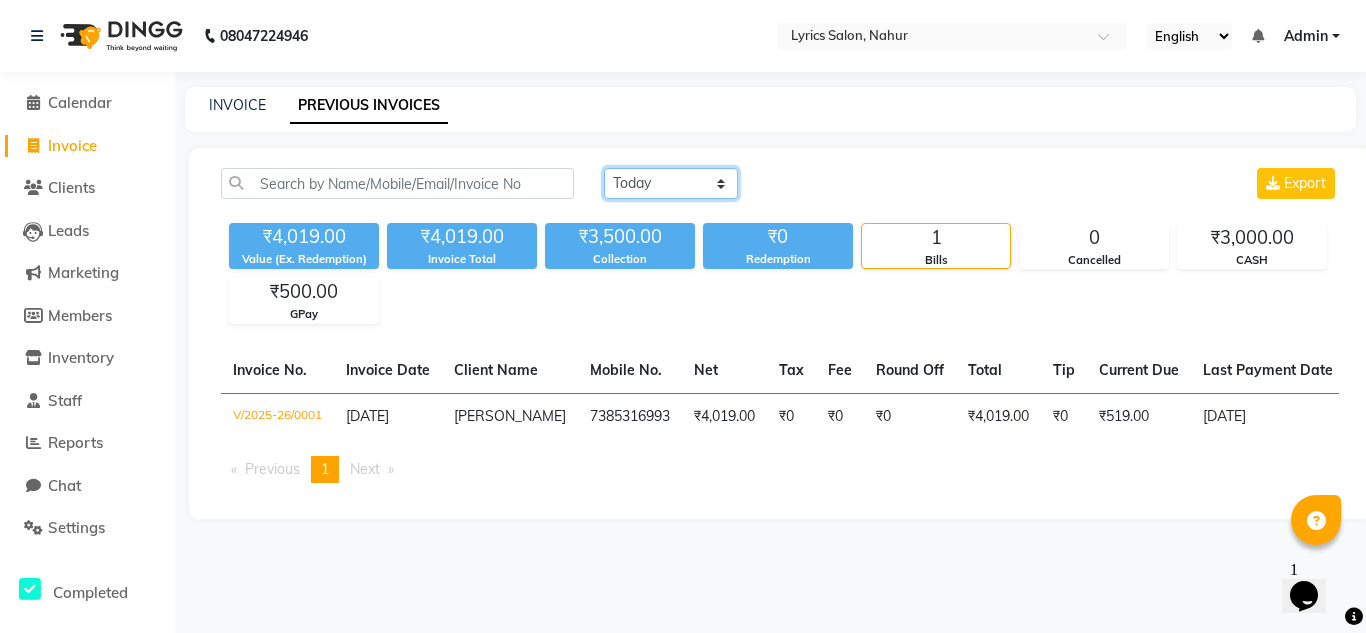 click on "[DATE] [DATE] Custom Range" 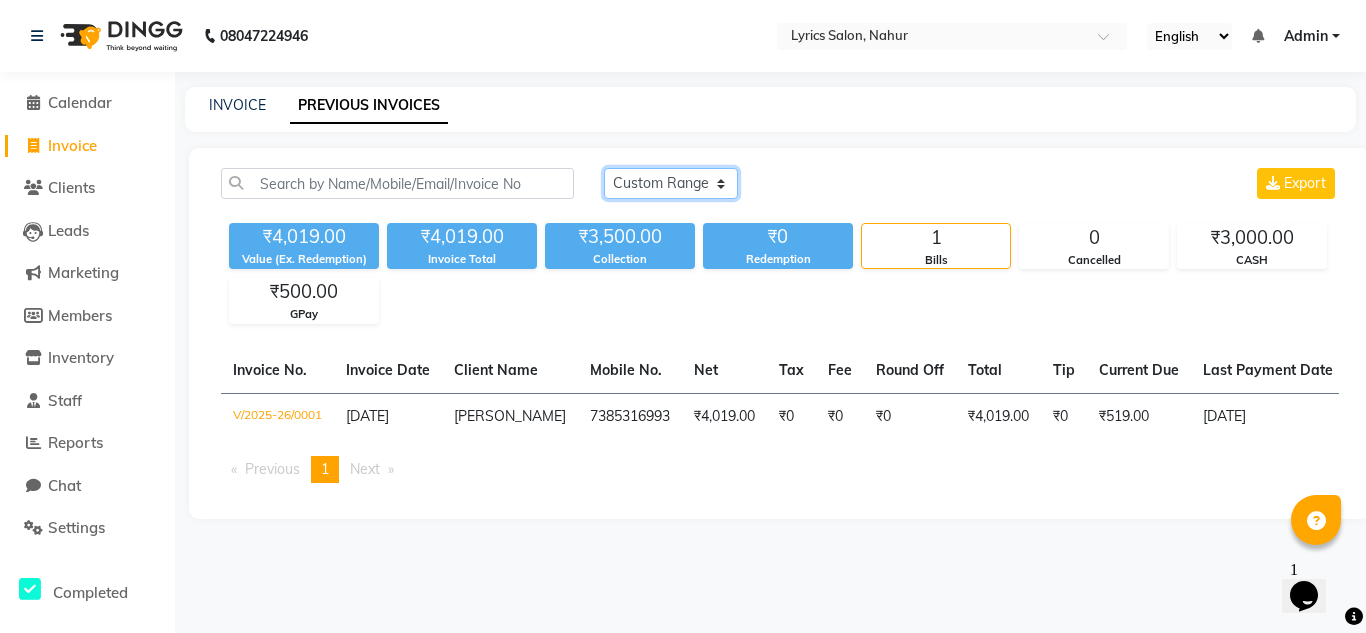 click on "[DATE] [DATE] Custom Range" 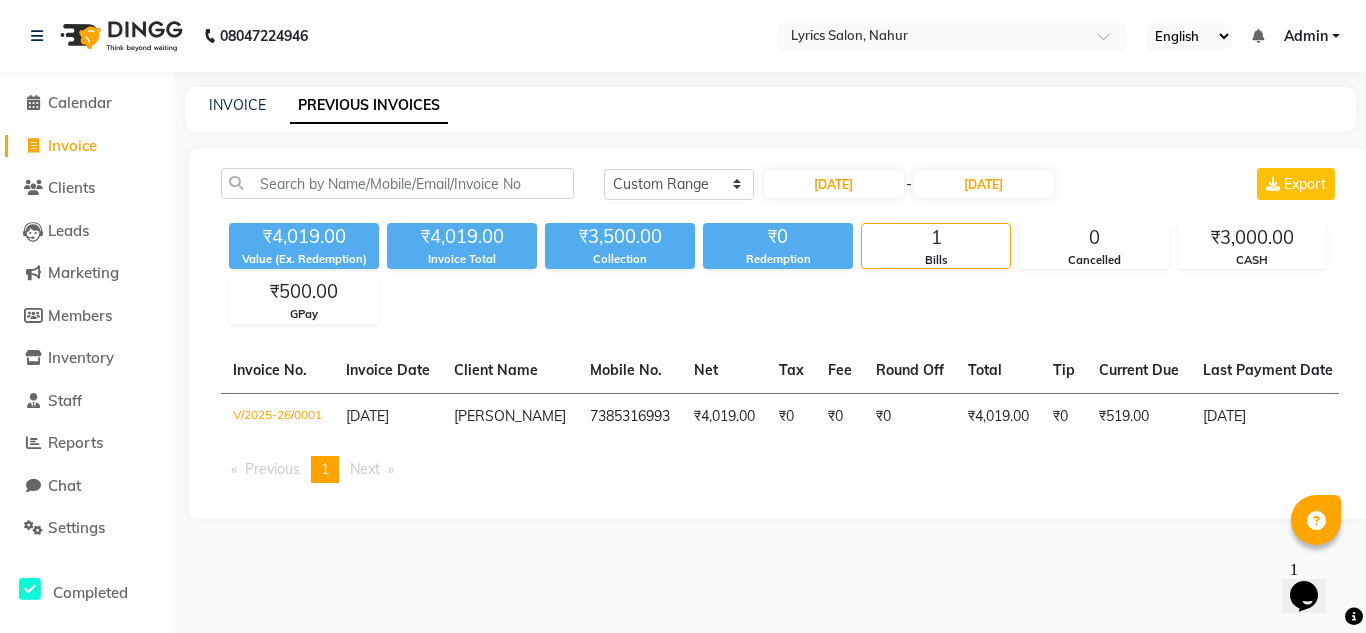 click on "Invoice" 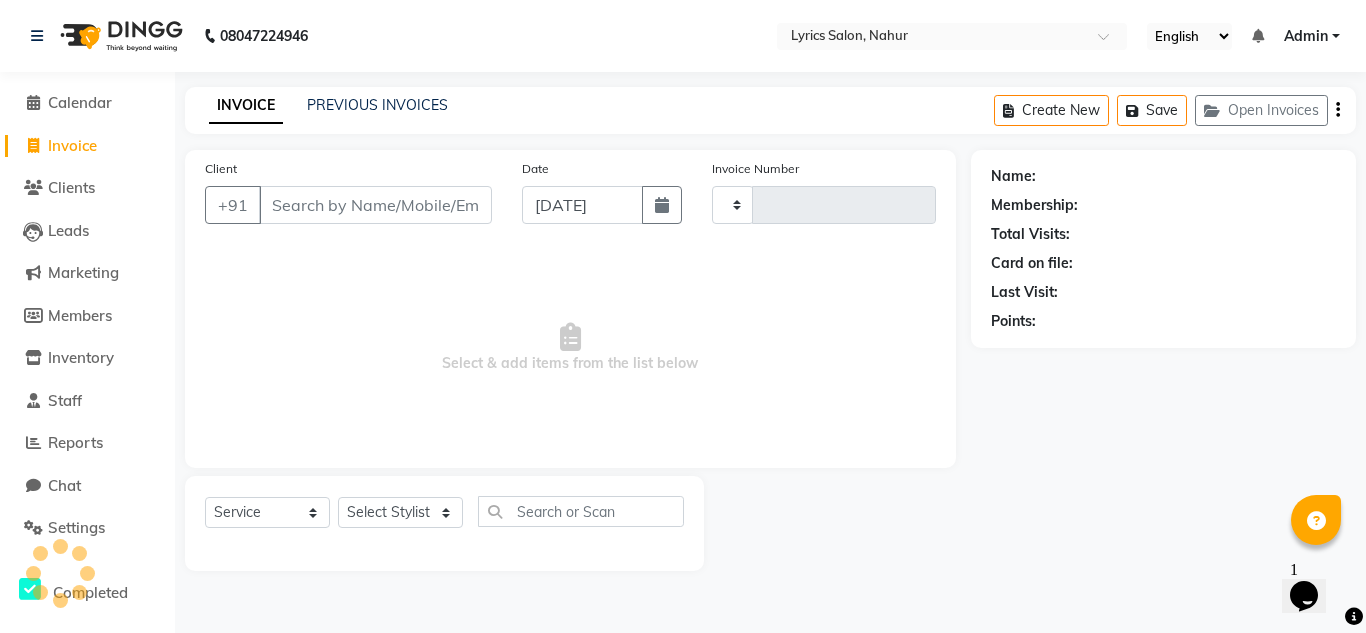 type on "0002" 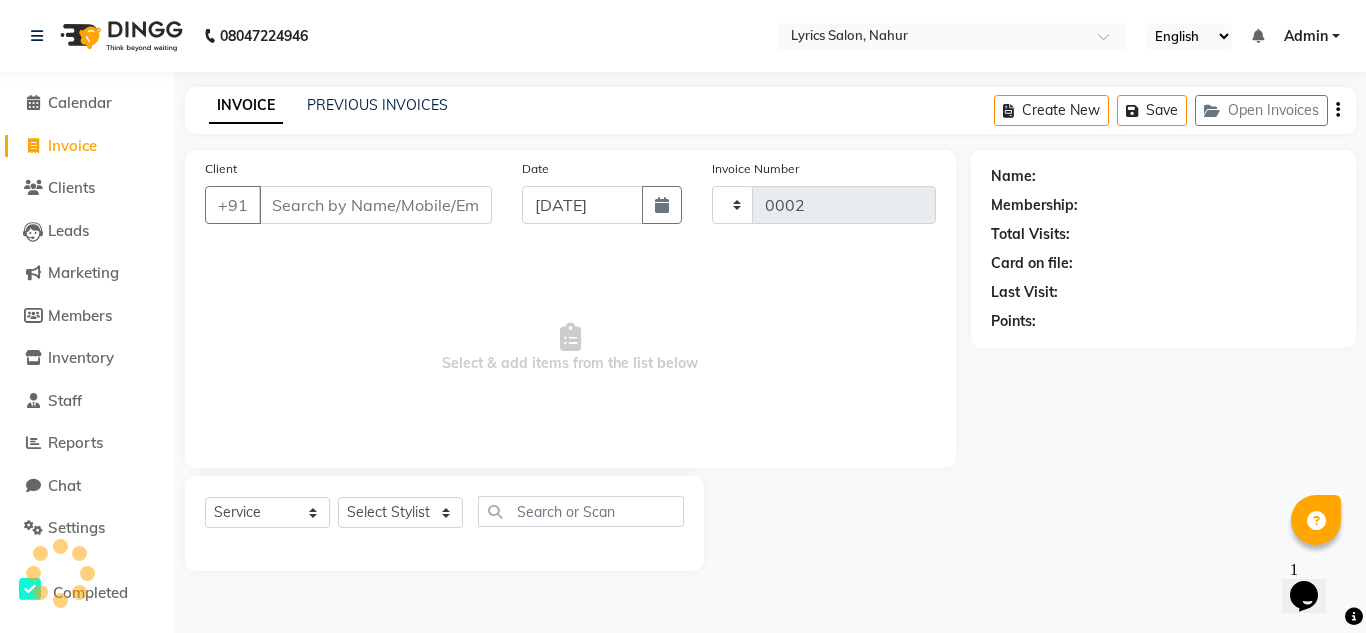select on "8608" 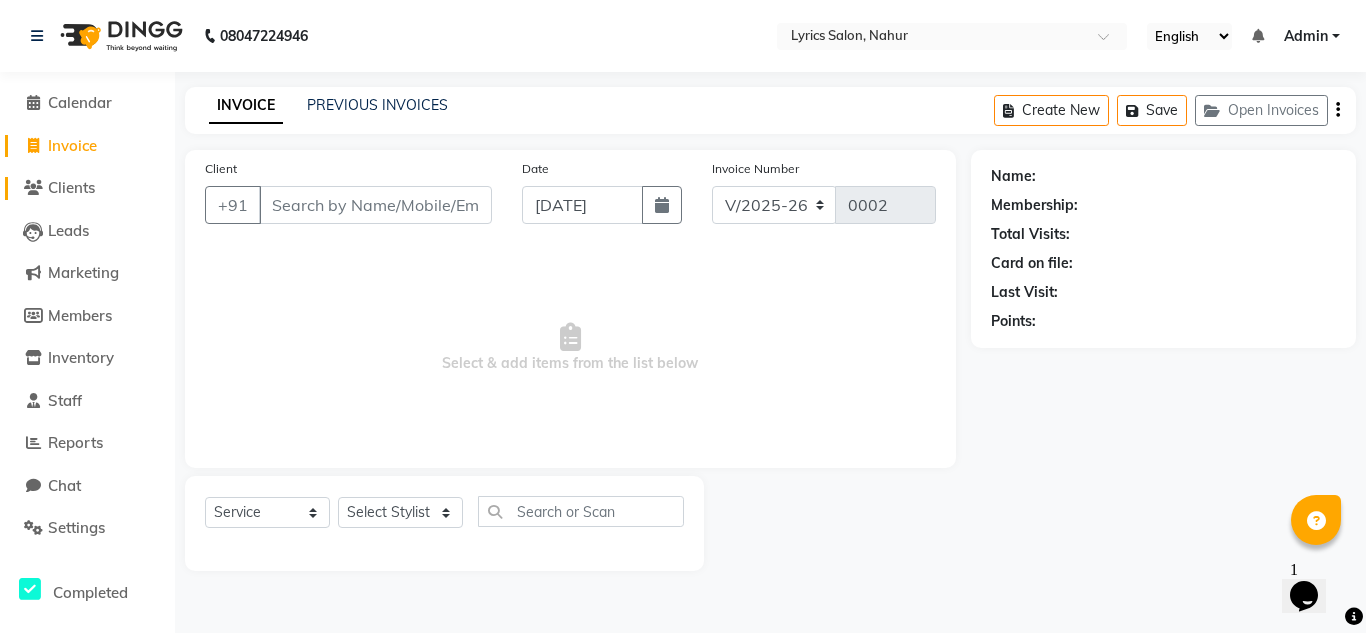click on "Clients" 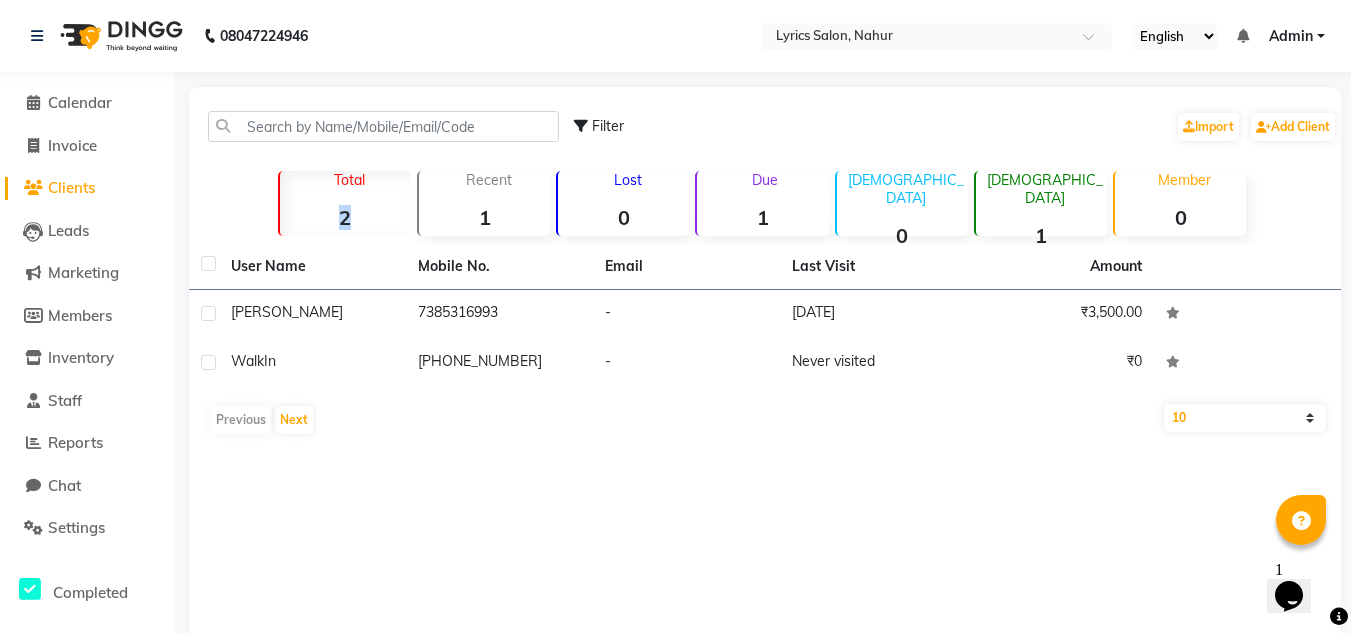 drag, startPoint x: 308, startPoint y: 204, endPoint x: 395, endPoint y: 223, distance: 89.050545 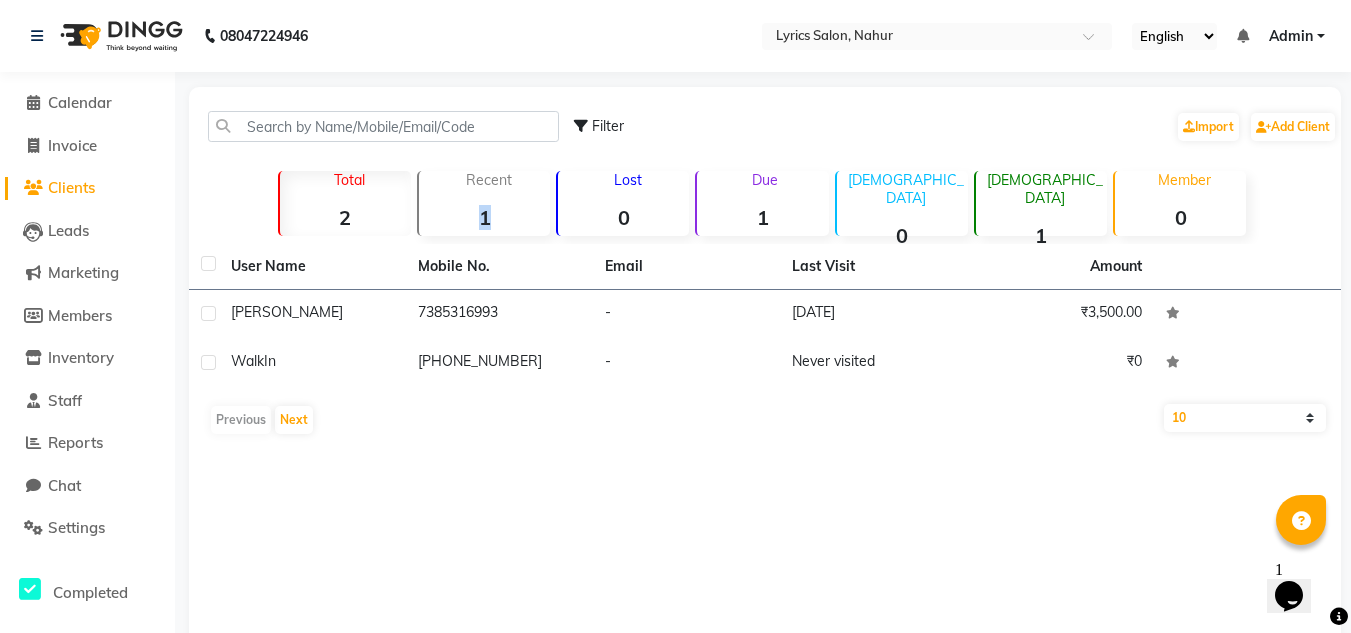 drag, startPoint x: 450, startPoint y: 206, endPoint x: 512, endPoint y: 217, distance: 62.968246 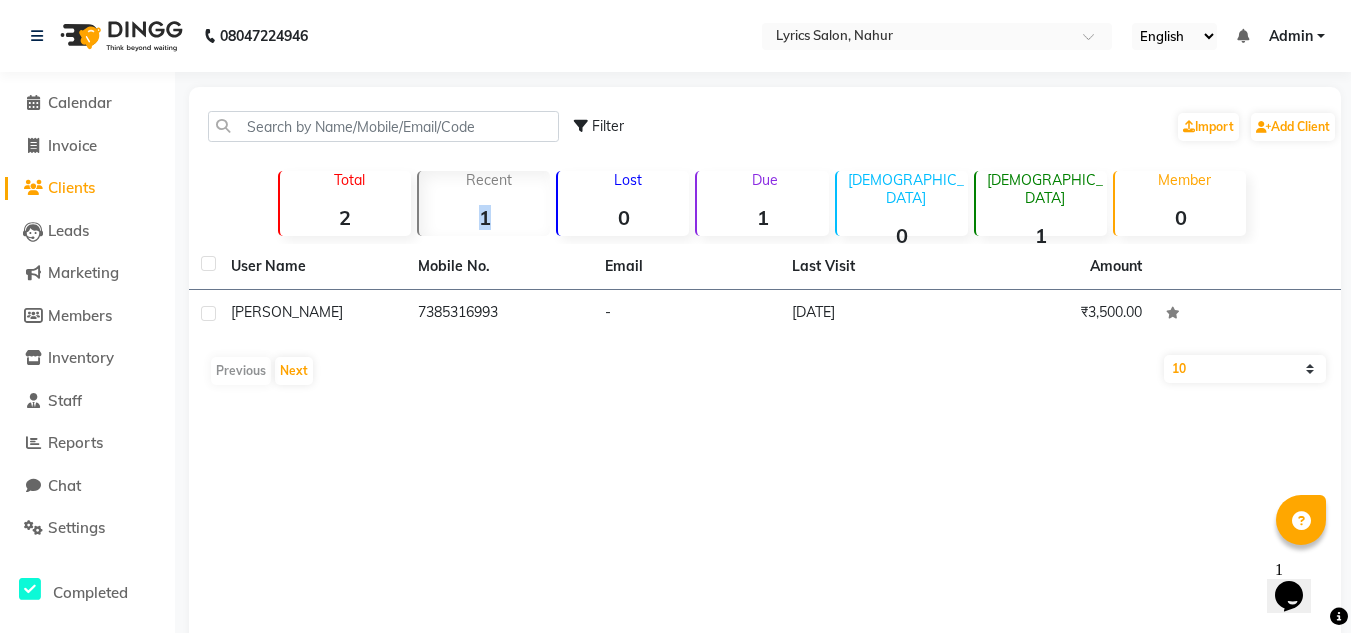 click on "1" 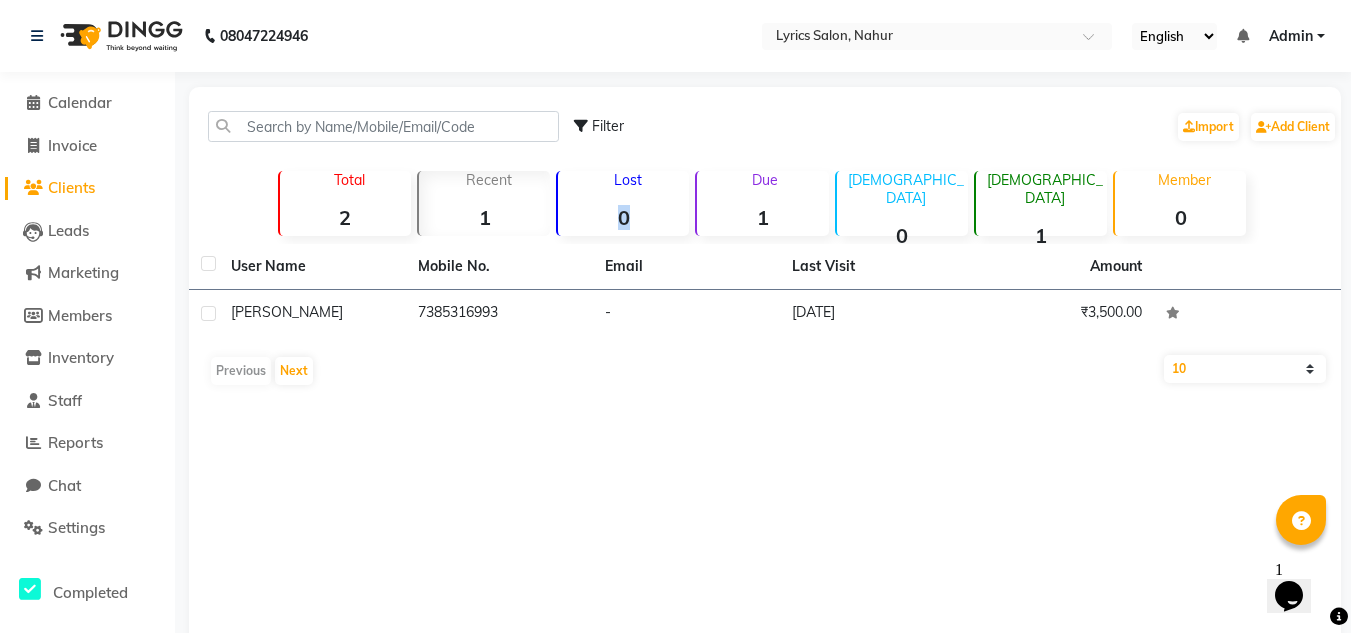 drag, startPoint x: 606, startPoint y: 218, endPoint x: 664, endPoint y: 226, distance: 58.549126 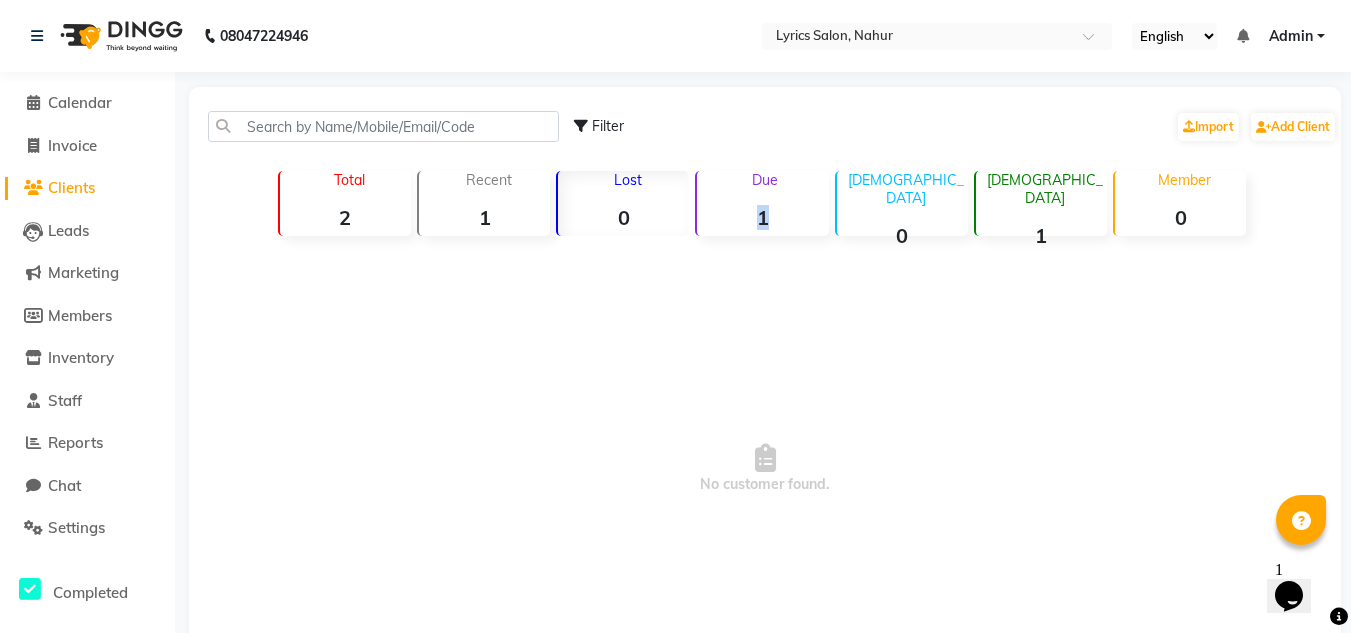 drag, startPoint x: 734, startPoint y: 220, endPoint x: 802, endPoint y: 219, distance: 68.007355 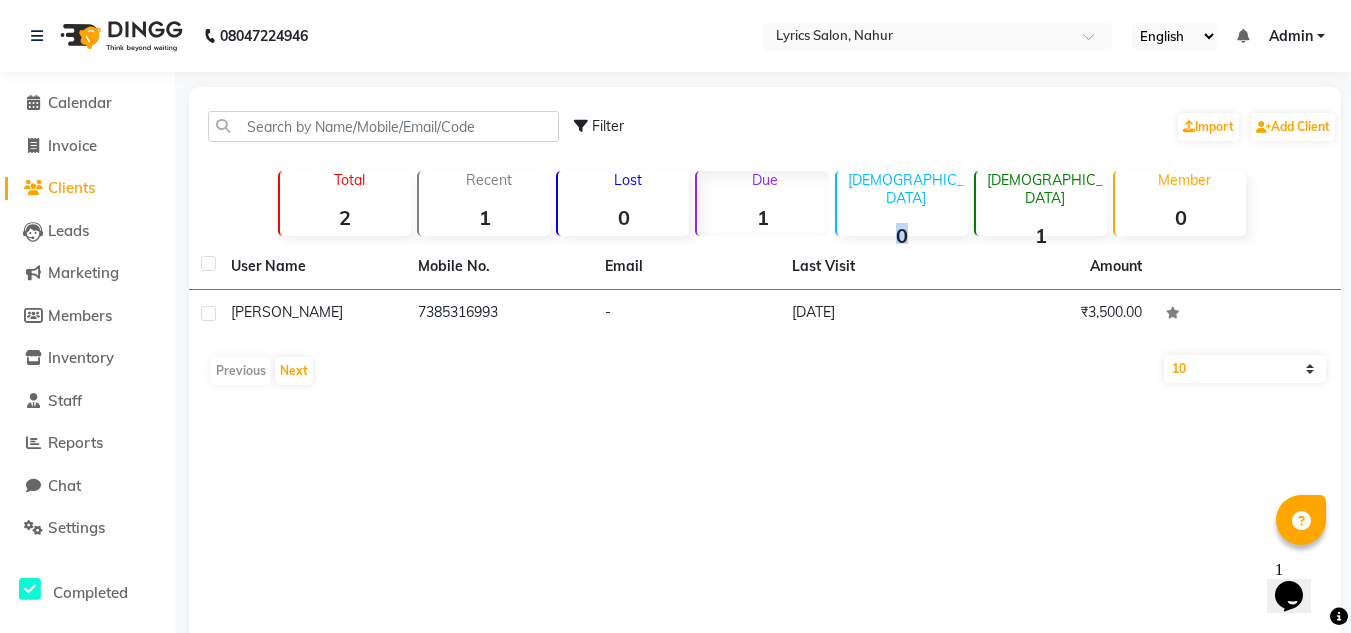 drag, startPoint x: 860, startPoint y: 214, endPoint x: 924, endPoint y: 219, distance: 64.195015 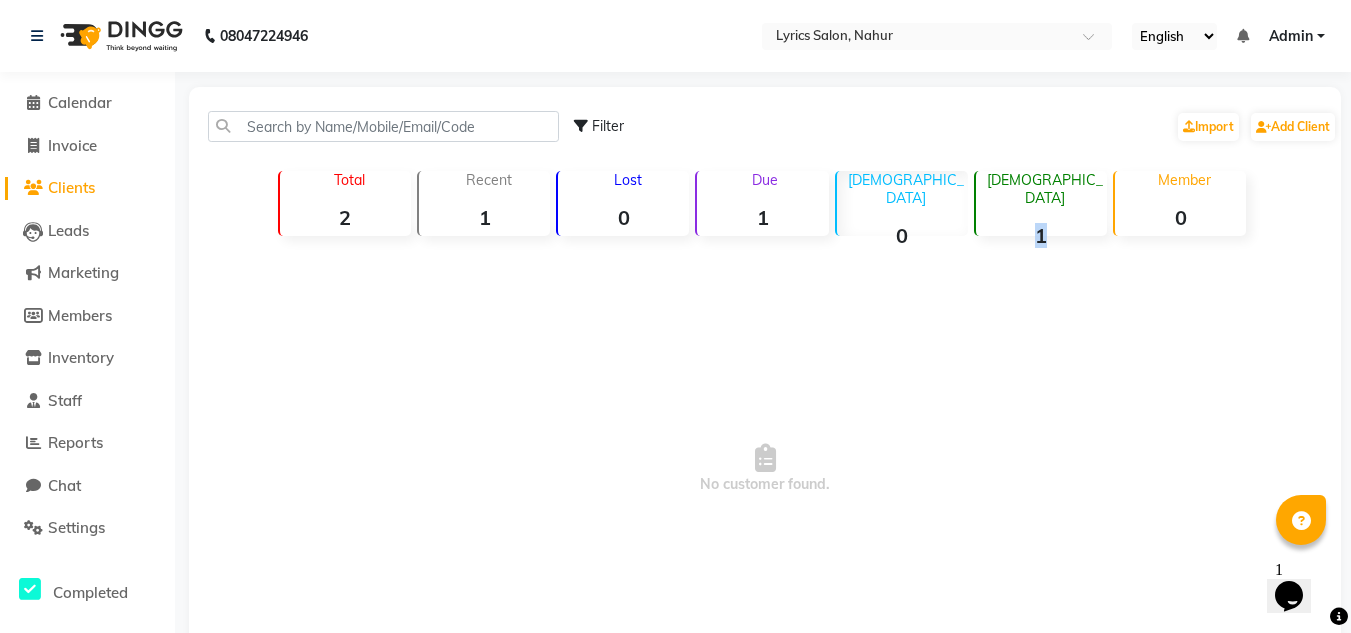 drag, startPoint x: 996, startPoint y: 210, endPoint x: 1062, endPoint y: 210, distance: 66 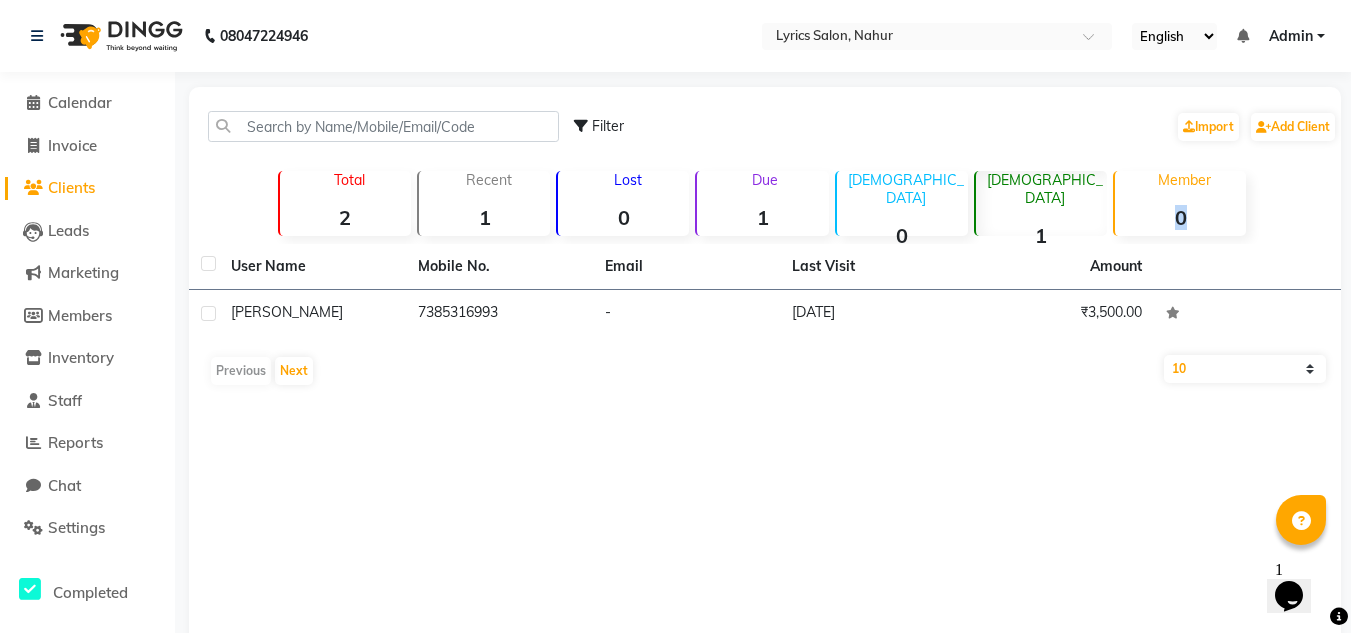 drag, startPoint x: 1158, startPoint y: 215, endPoint x: 1228, endPoint y: 214, distance: 70.00714 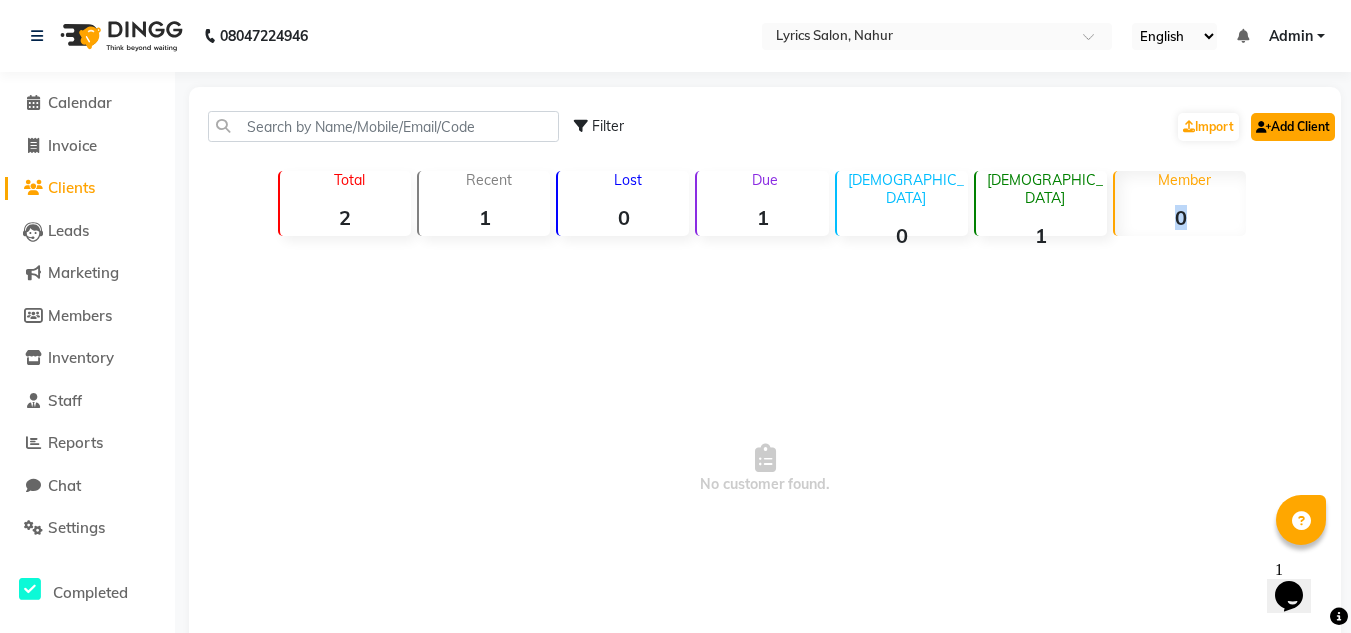 click on "Add Client" 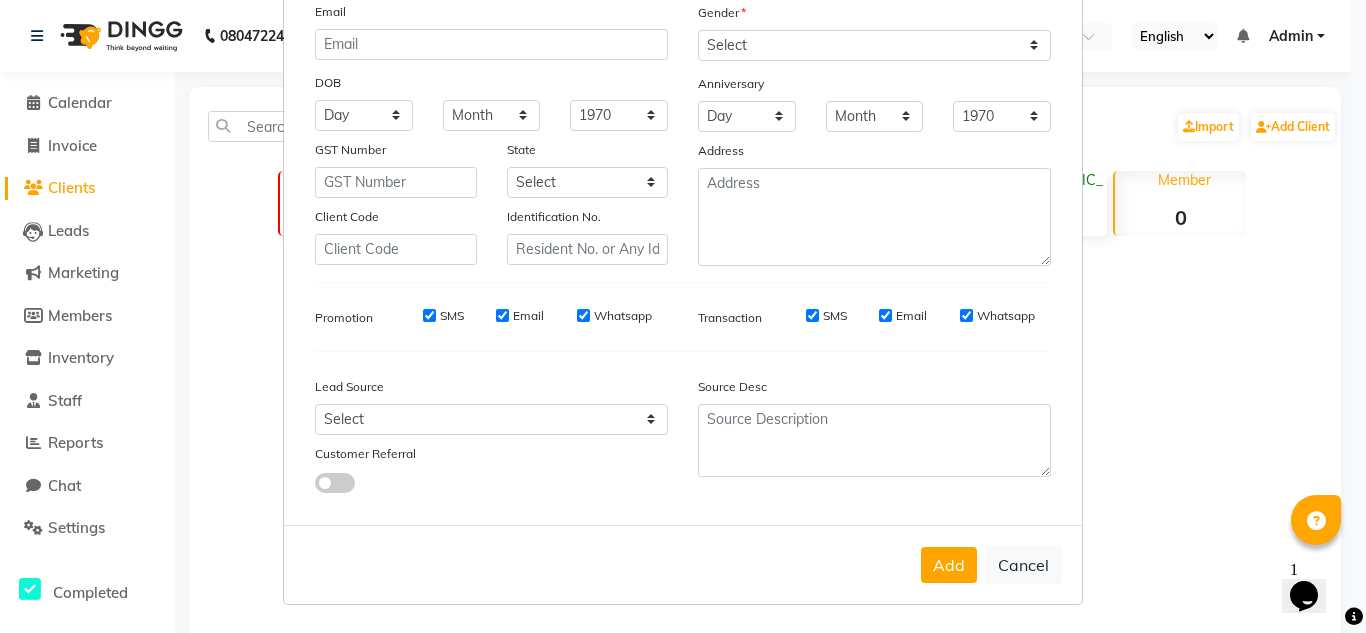 scroll, scrollTop: 0, scrollLeft: 0, axis: both 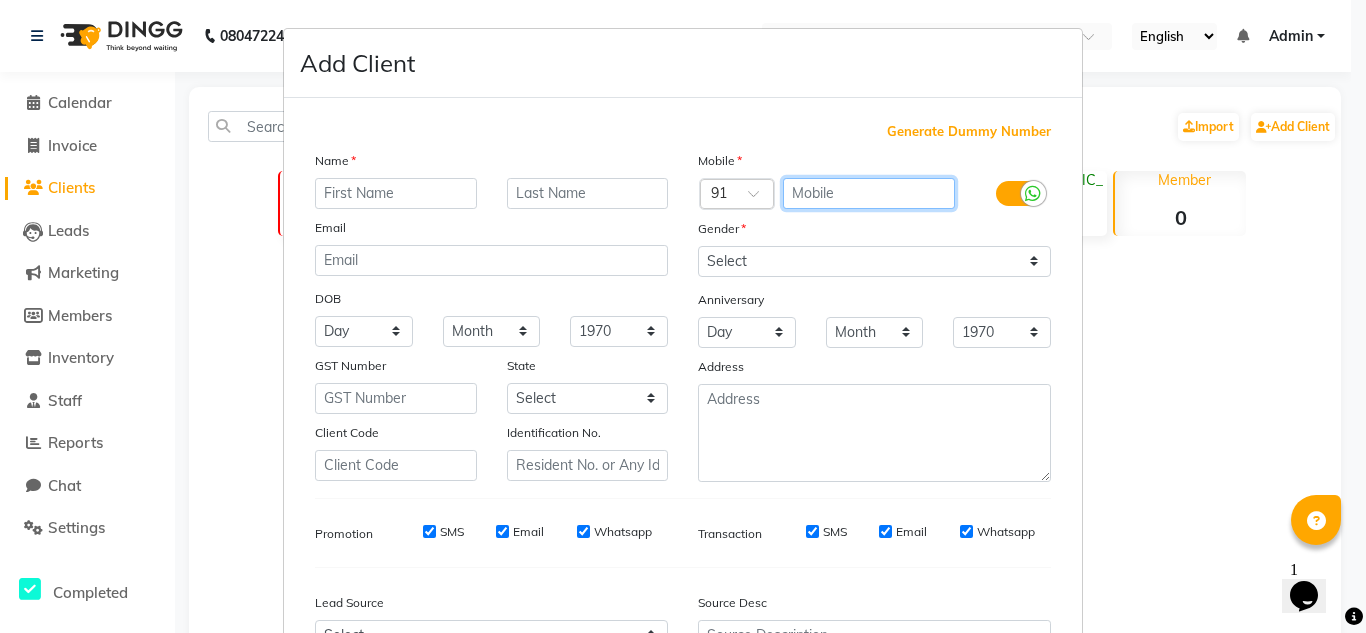 click at bounding box center [869, 193] 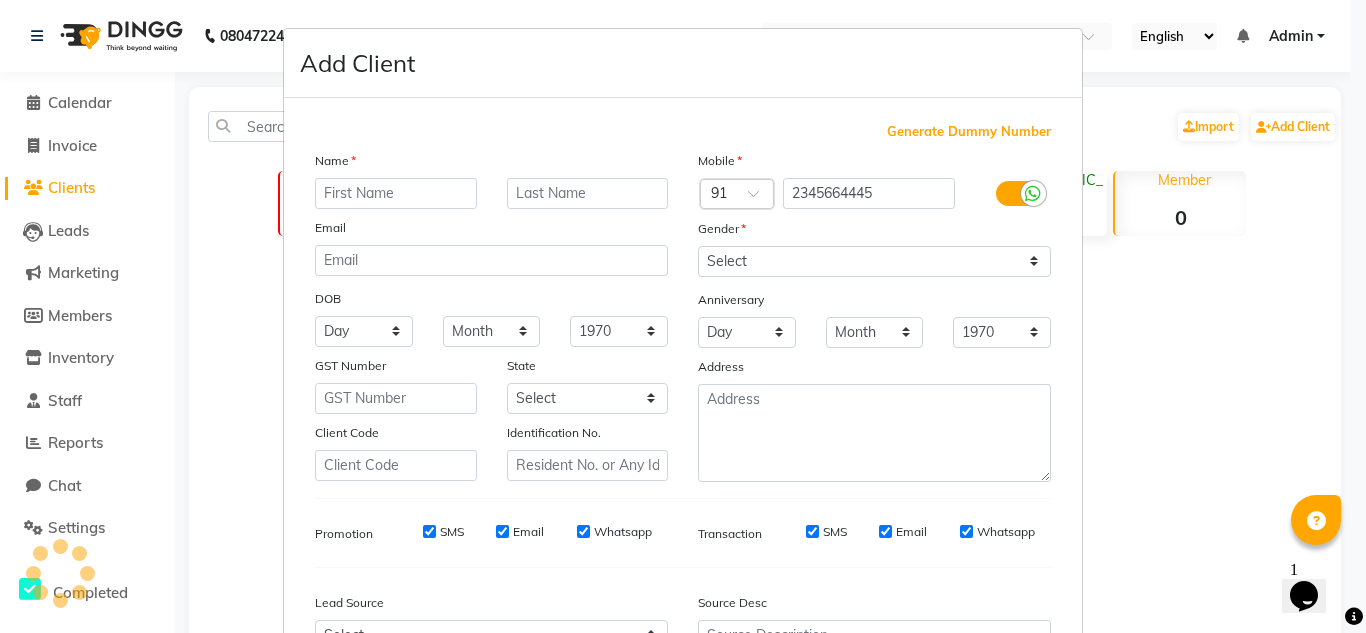 click at bounding box center [1018, 193] 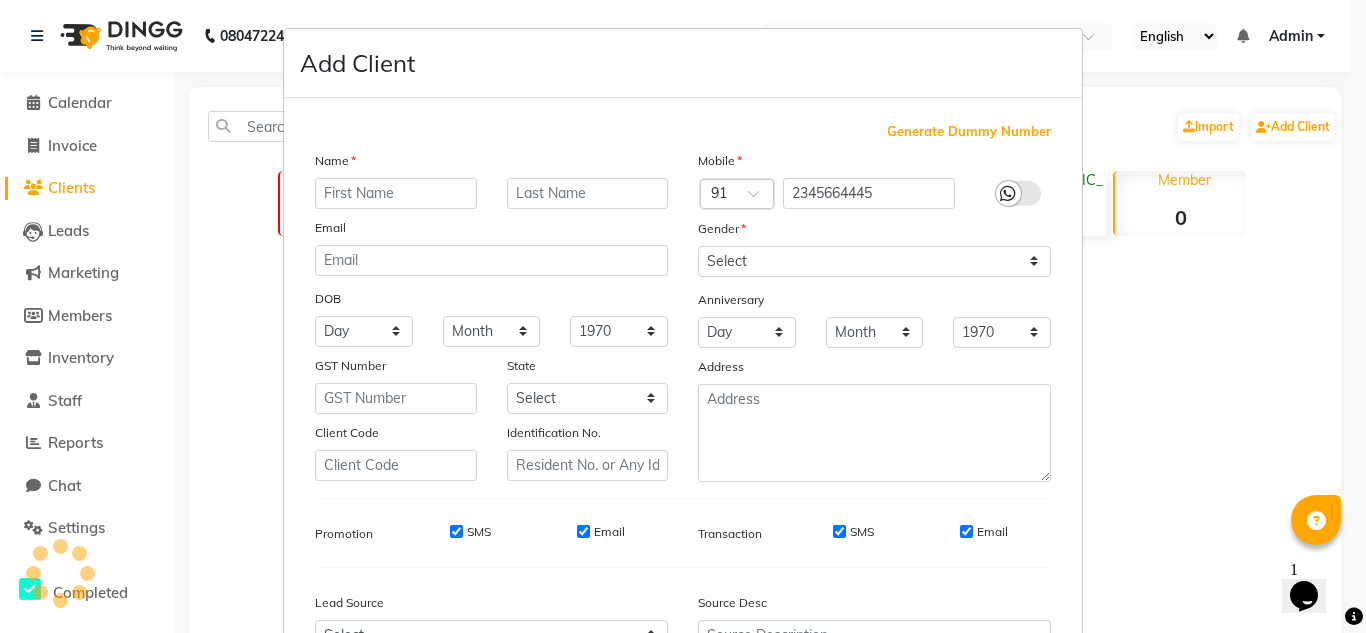 click on "Generate Dummy Number" at bounding box center [969, 132] 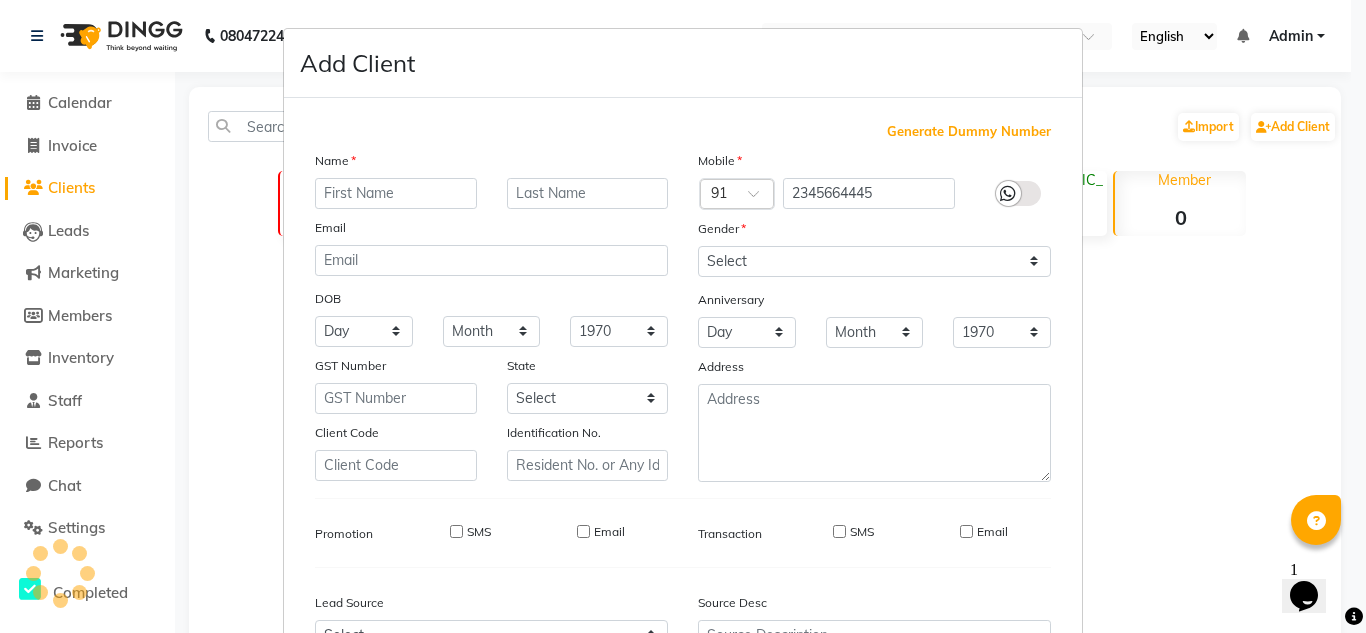 type on "1381500000001" 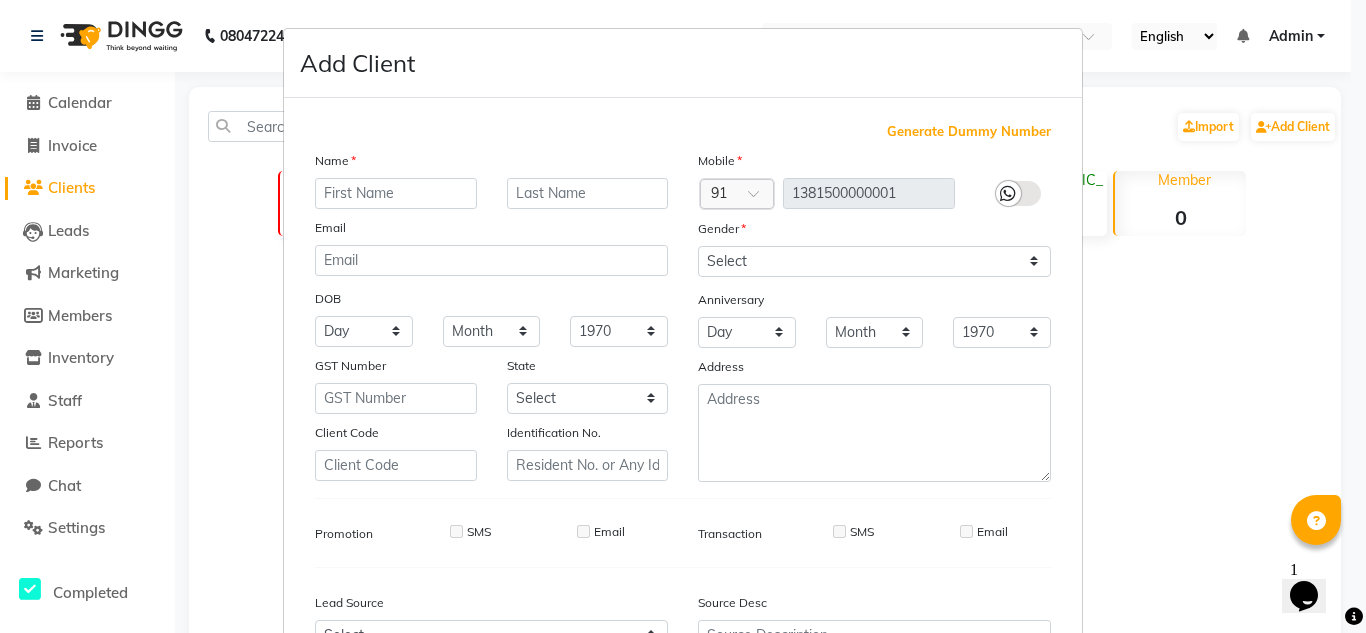 click at bounding box center (1008, 194) 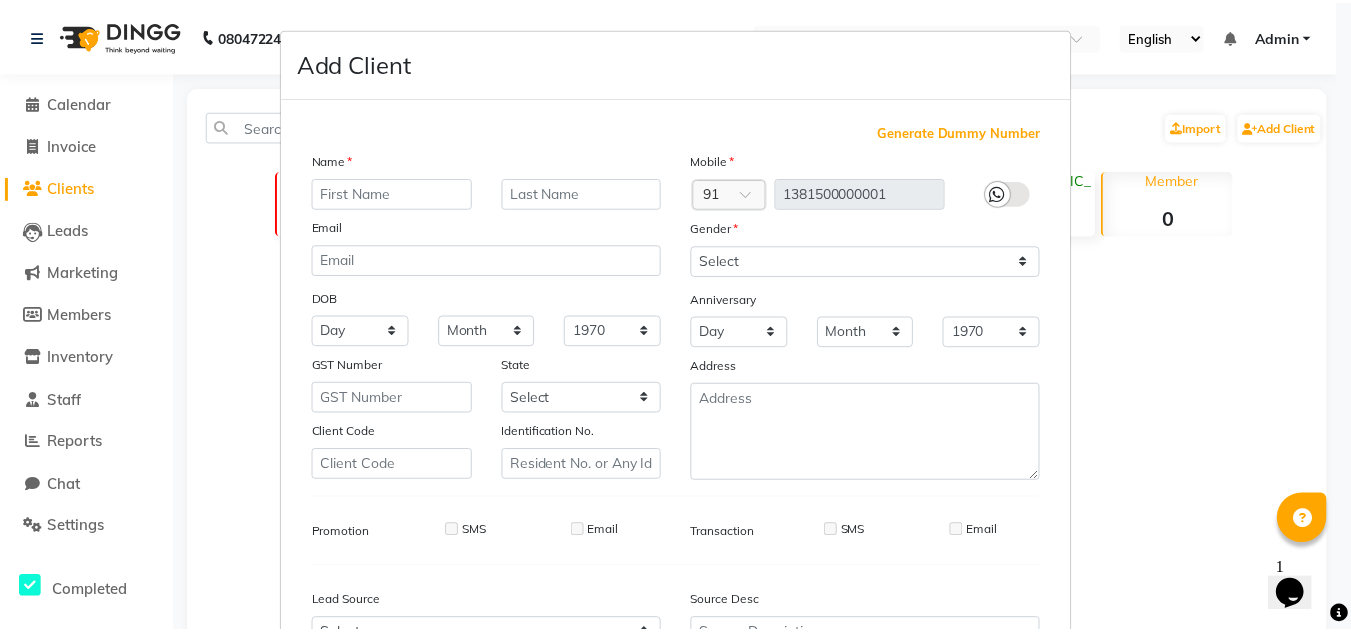 scroll, scrollTop: 216, scrollLeft: 0, axis: vertical 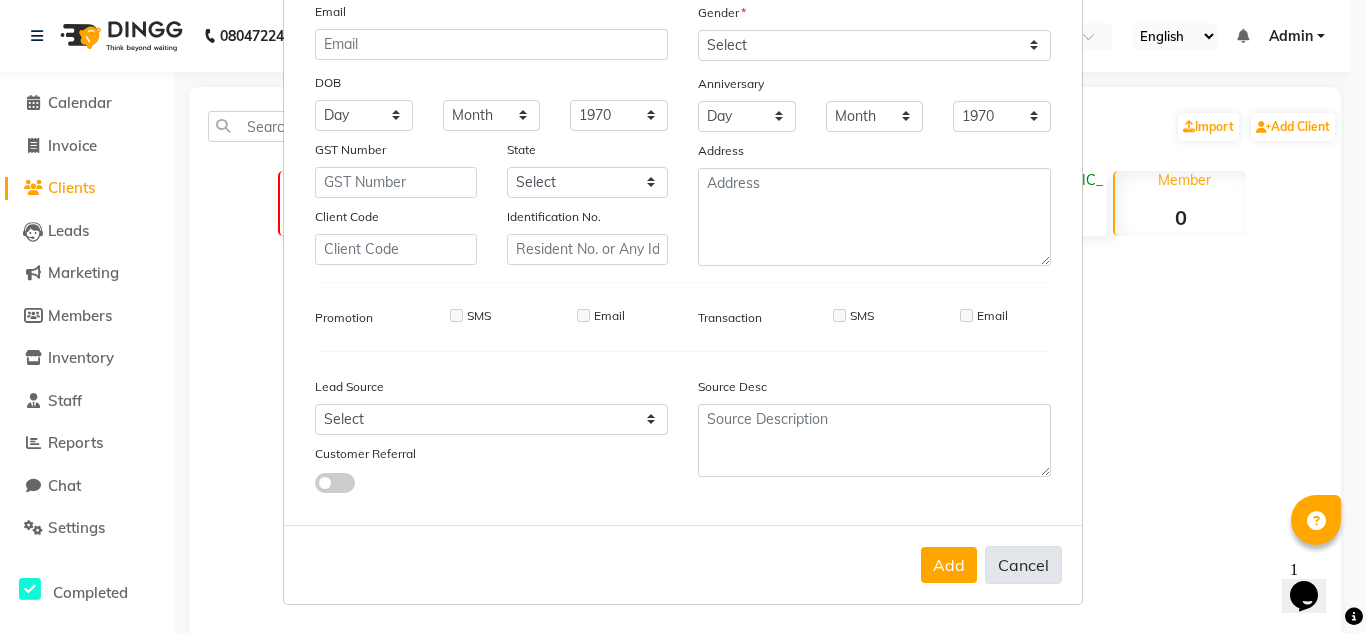 click on "Cancel" at bounding box center (1023, 565) 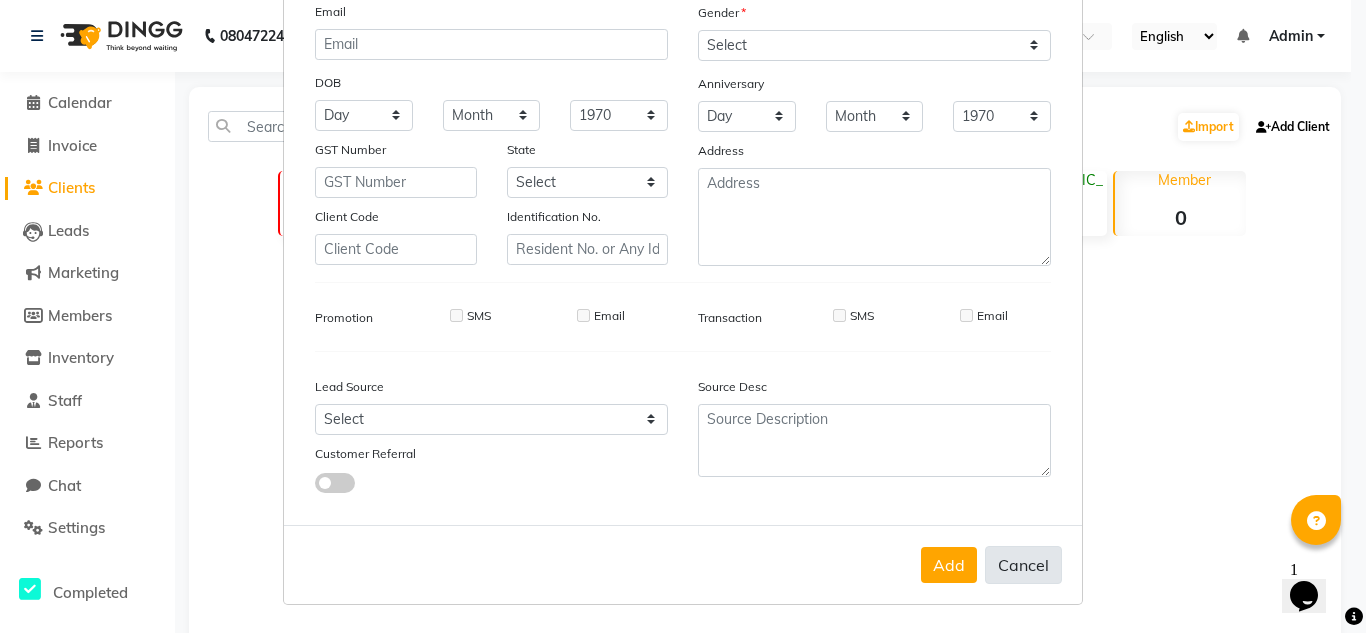 select 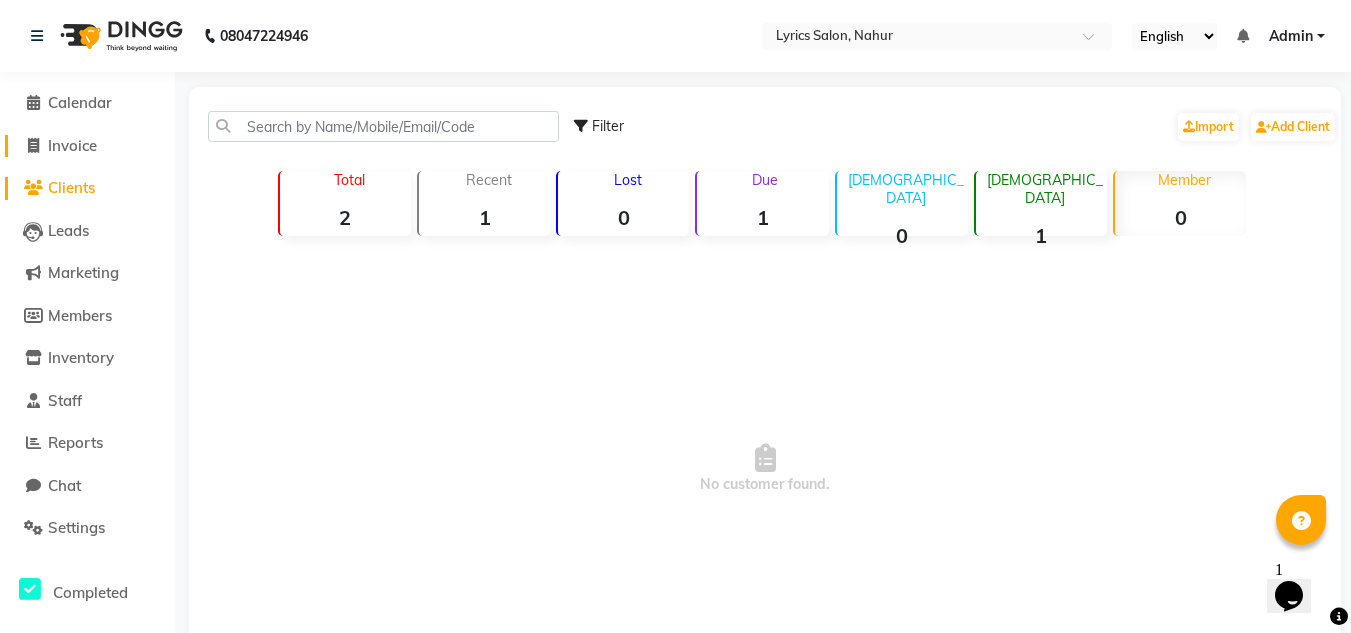 click on "Invoice" 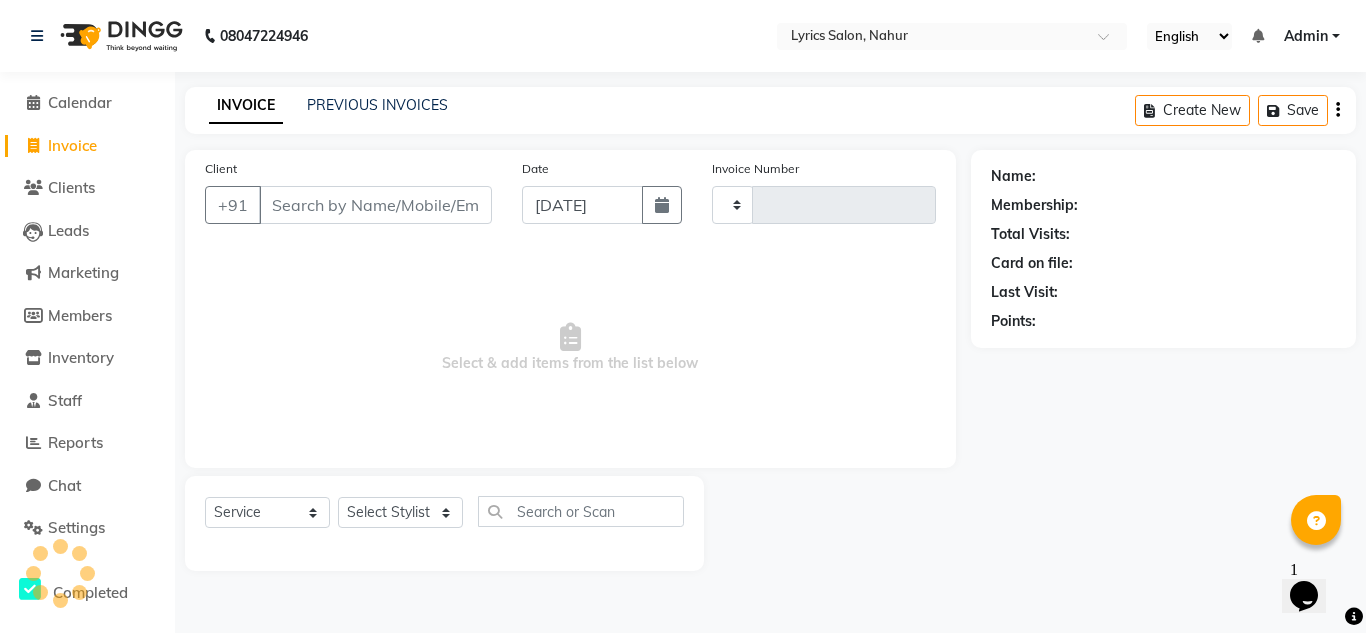 type on "0002" 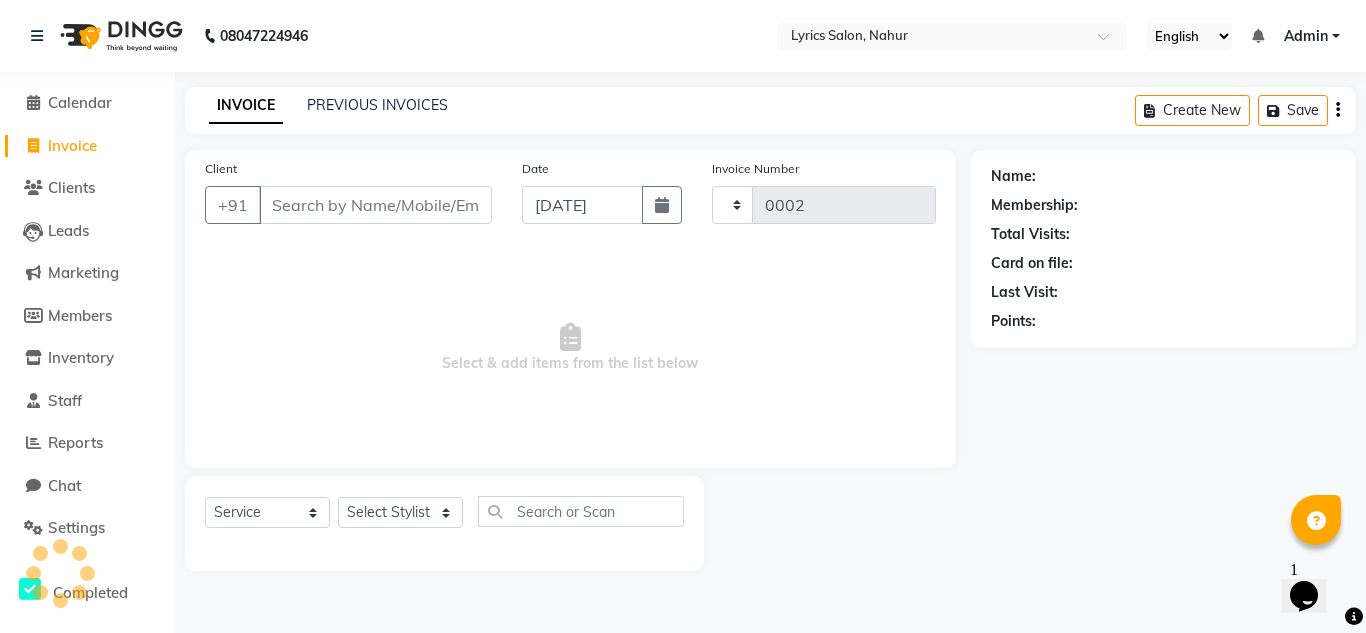 select on "8608" 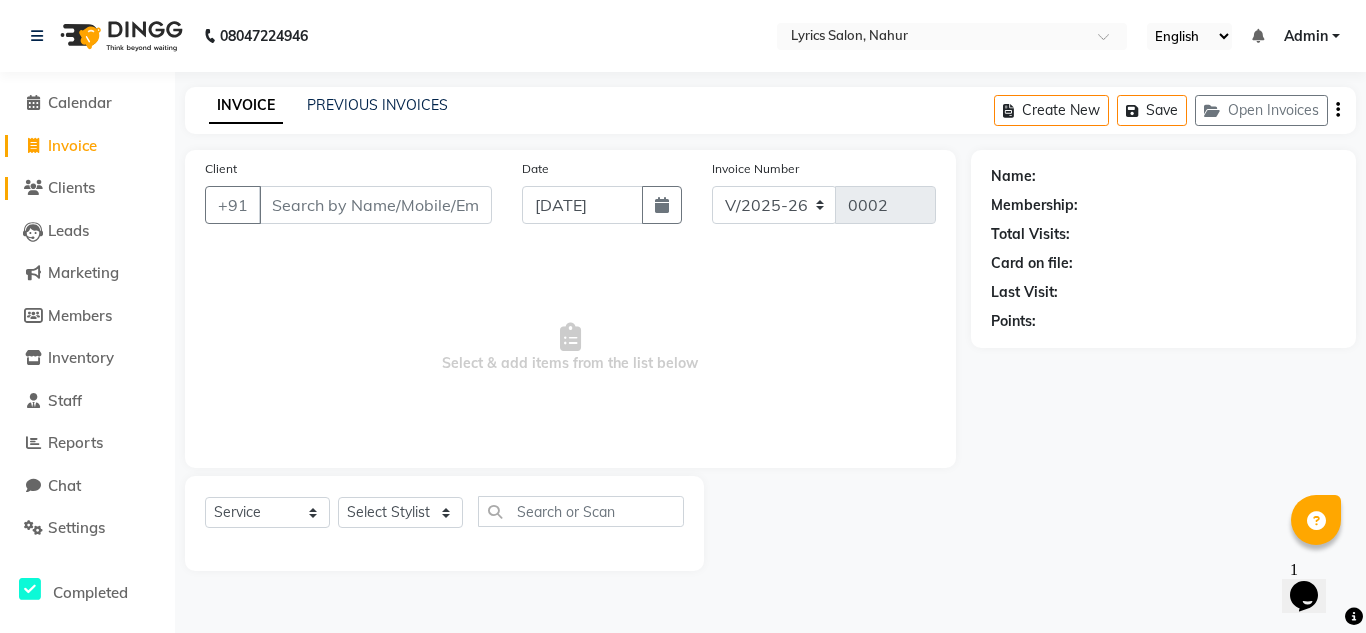 click on "Clients" 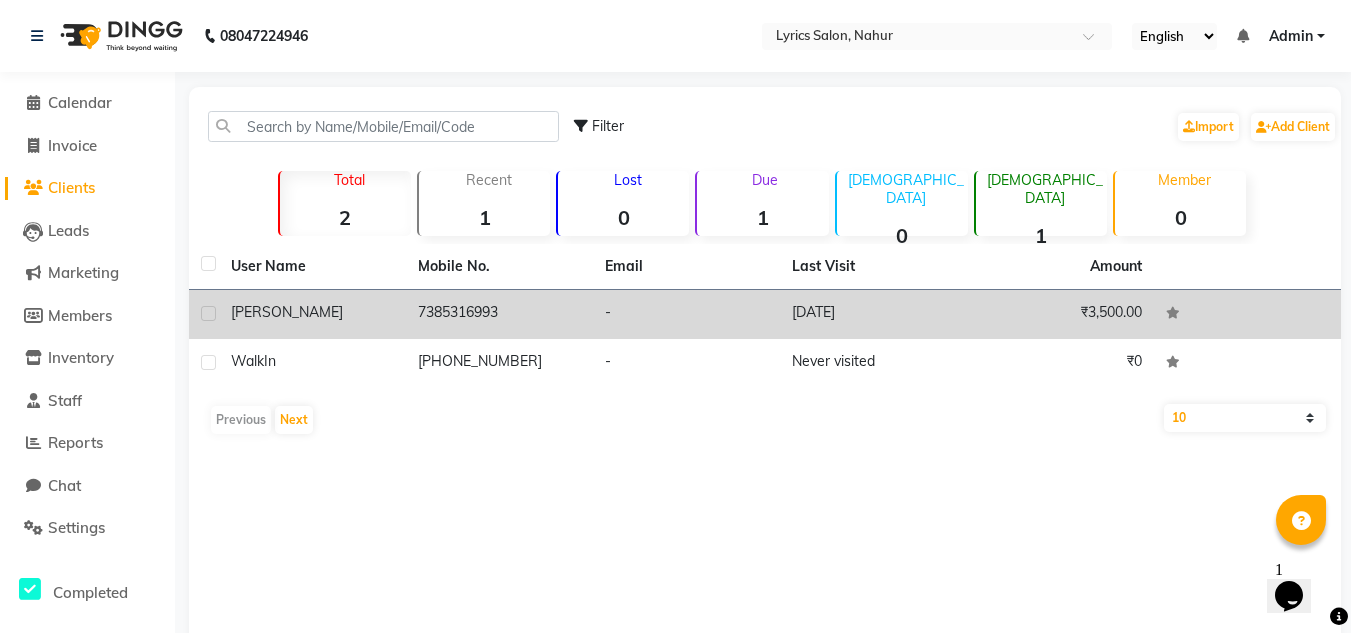 click on "7385316993" 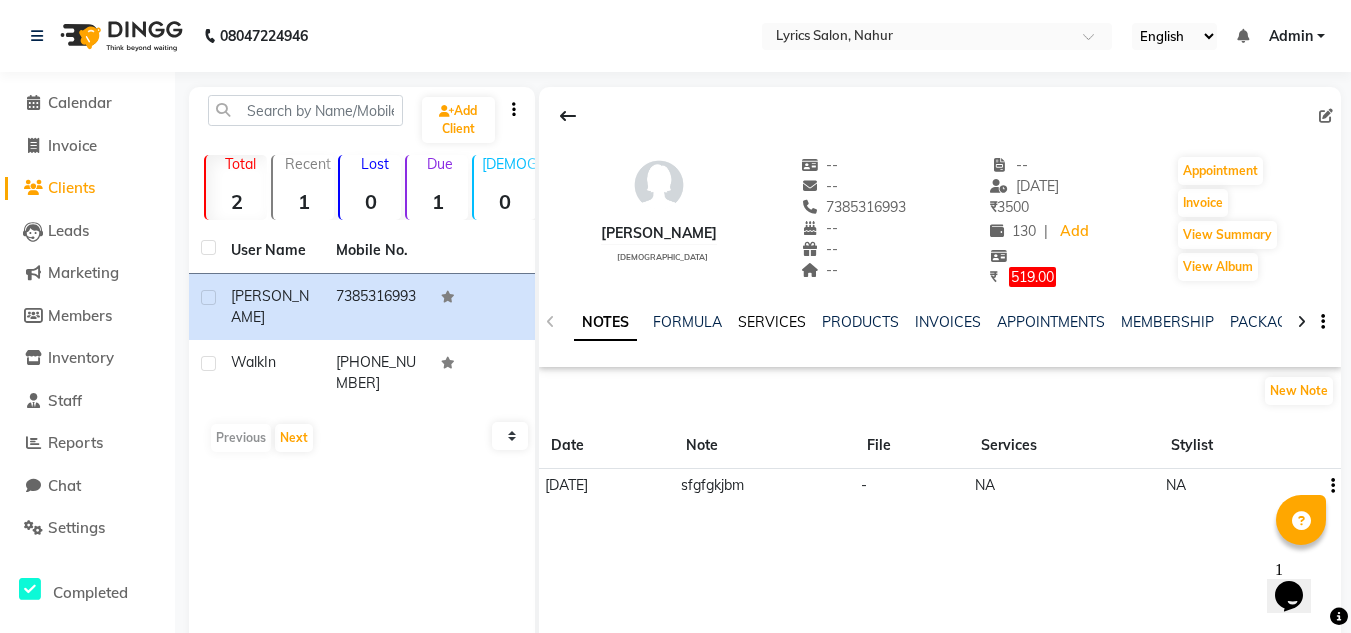 click on "SERVICES" 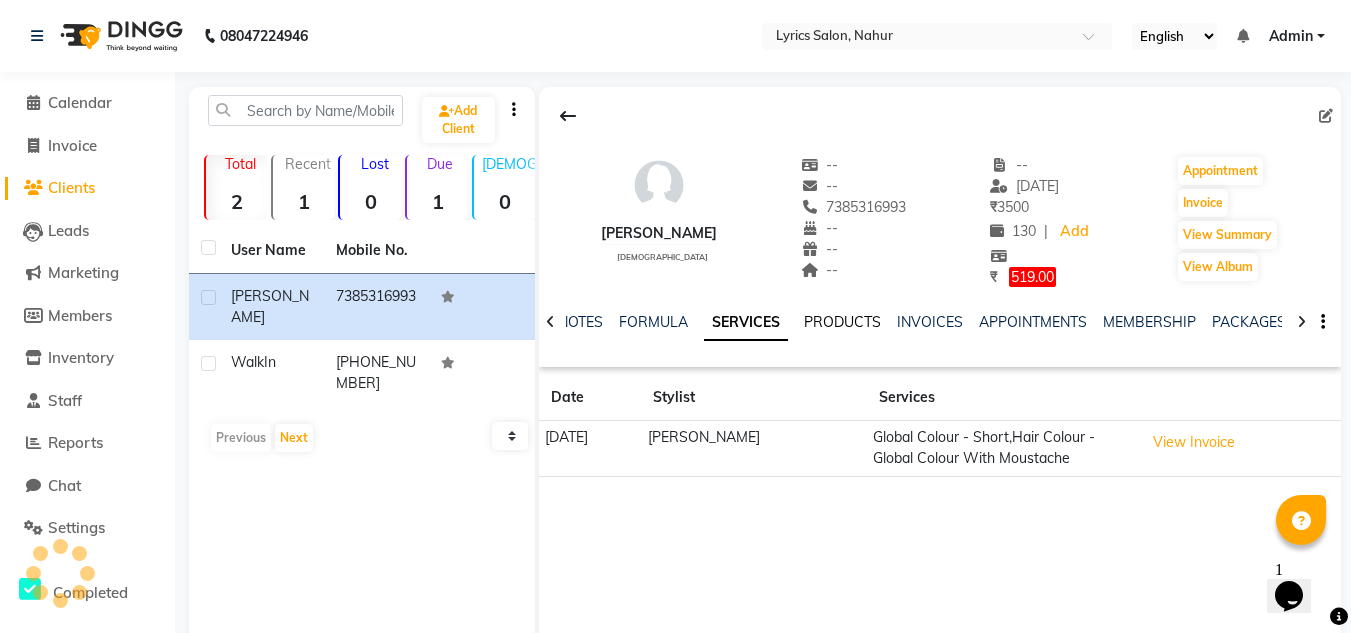 click on "PRODUCTS" 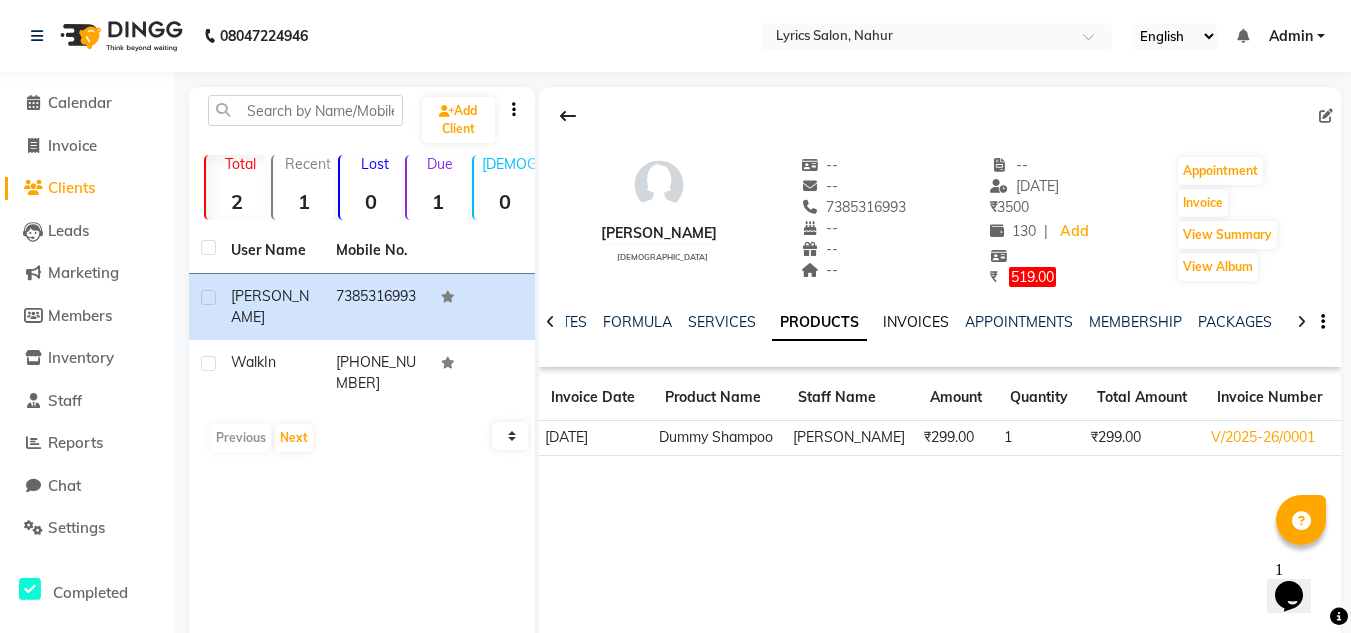 click on "INVOICES" 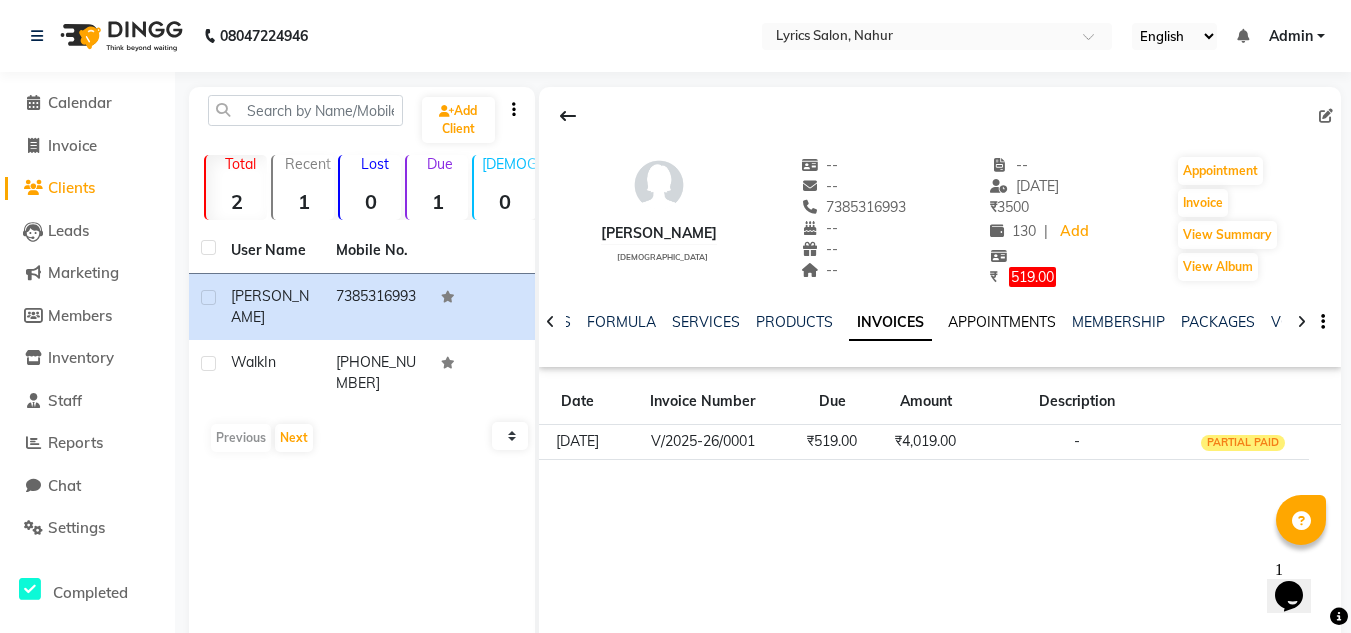 click on "APPOINTMENTS" 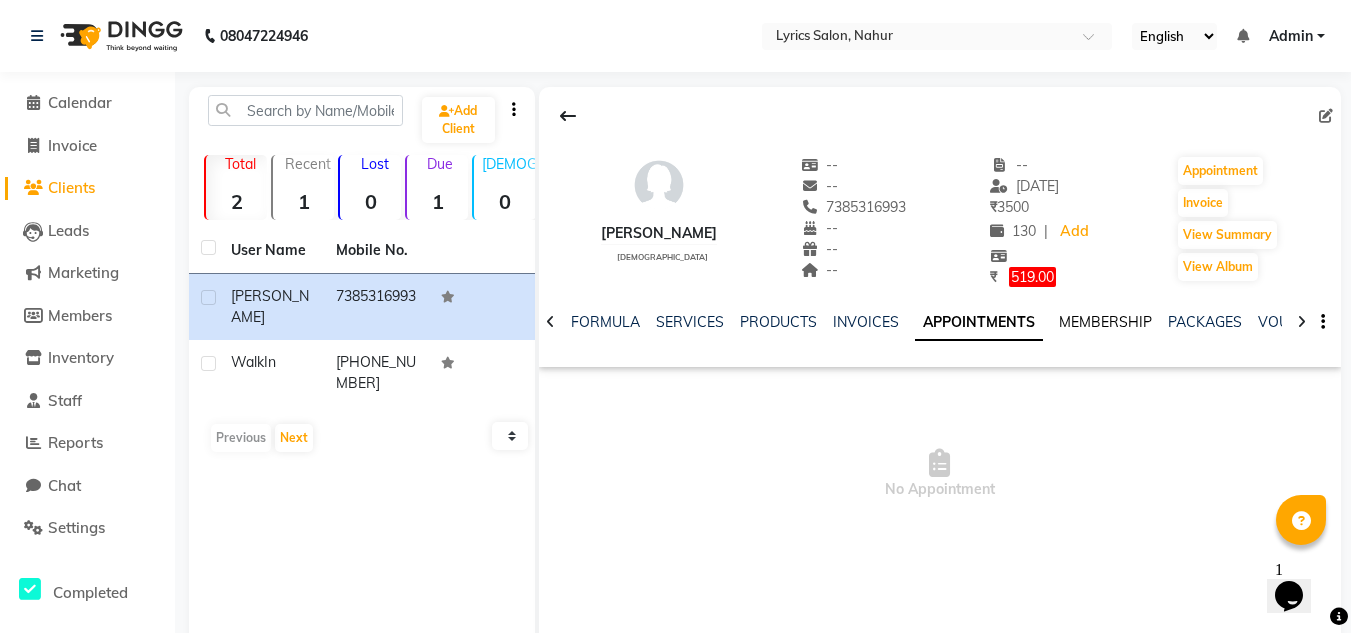 click on "MEMBERSHIP" 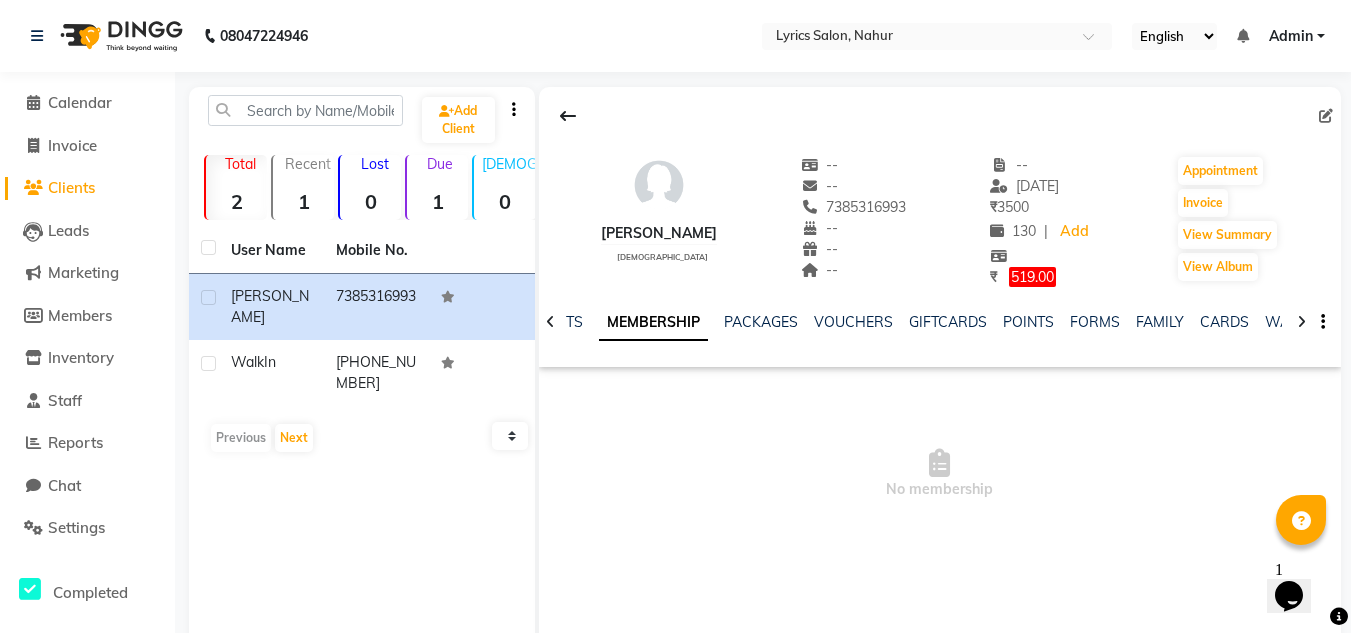scroll, scrollTop: 0, scrollLeft: 467, axis: horizontal 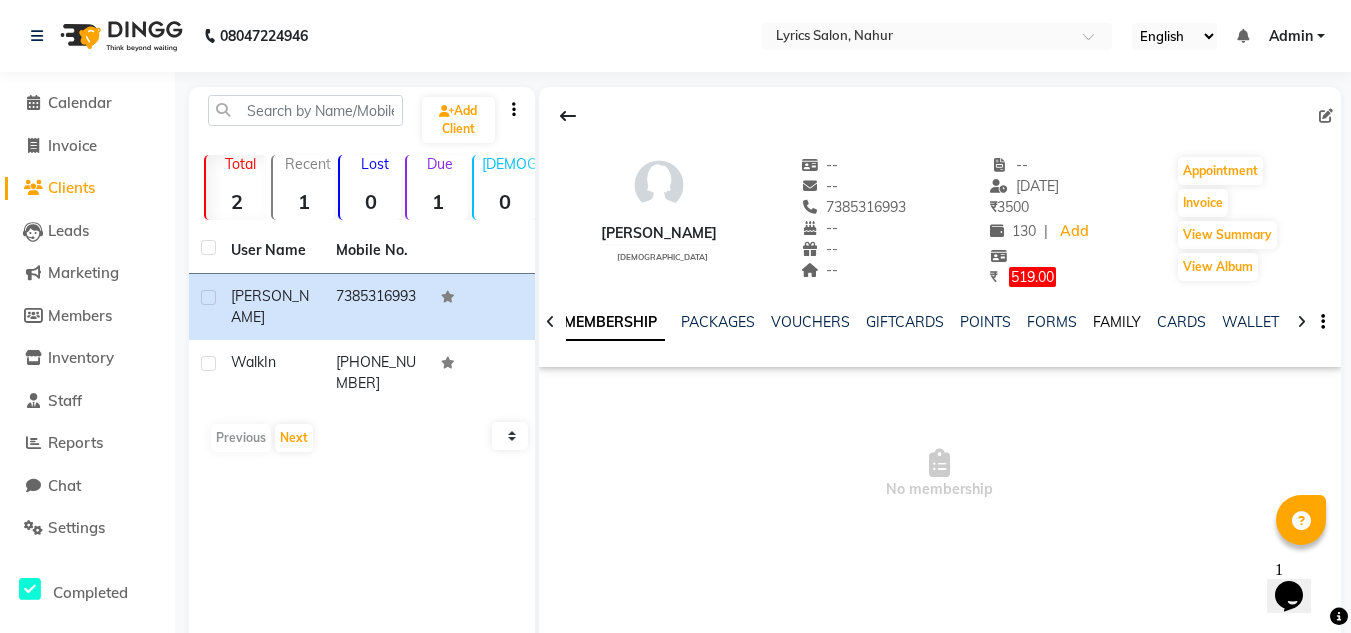 click on "FAMILY" 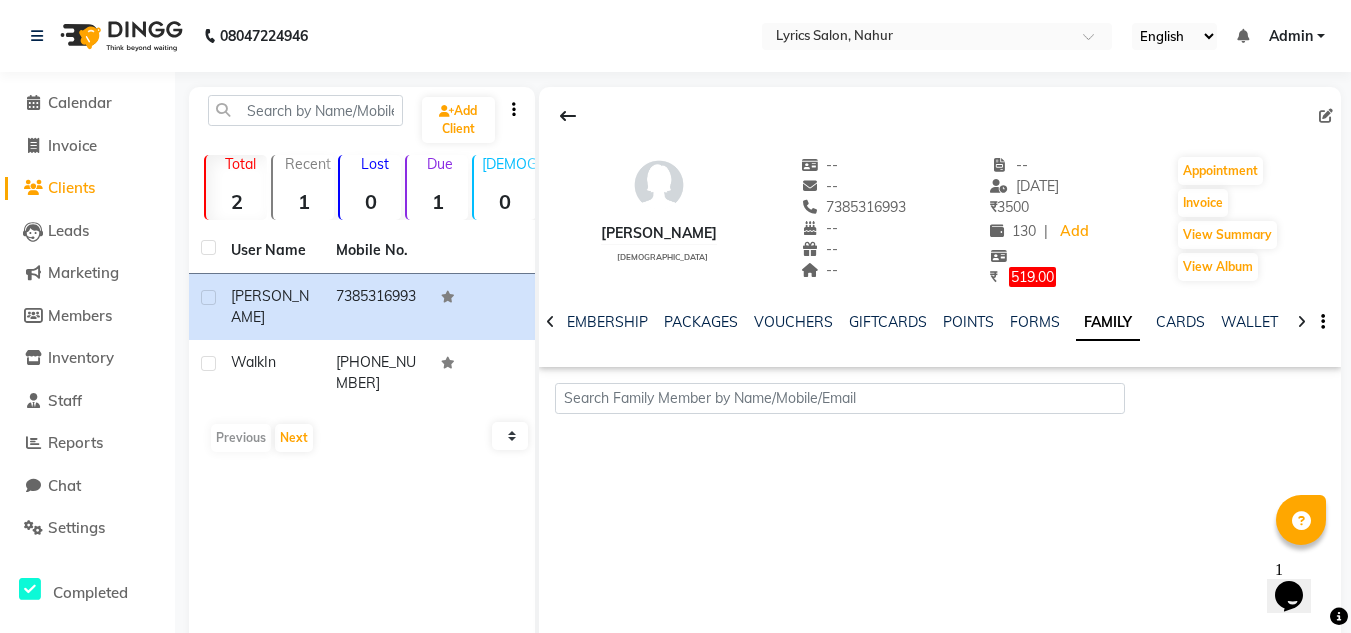 scroll, scrollTop: 0, scrollLeft: 366, axis: horizontal 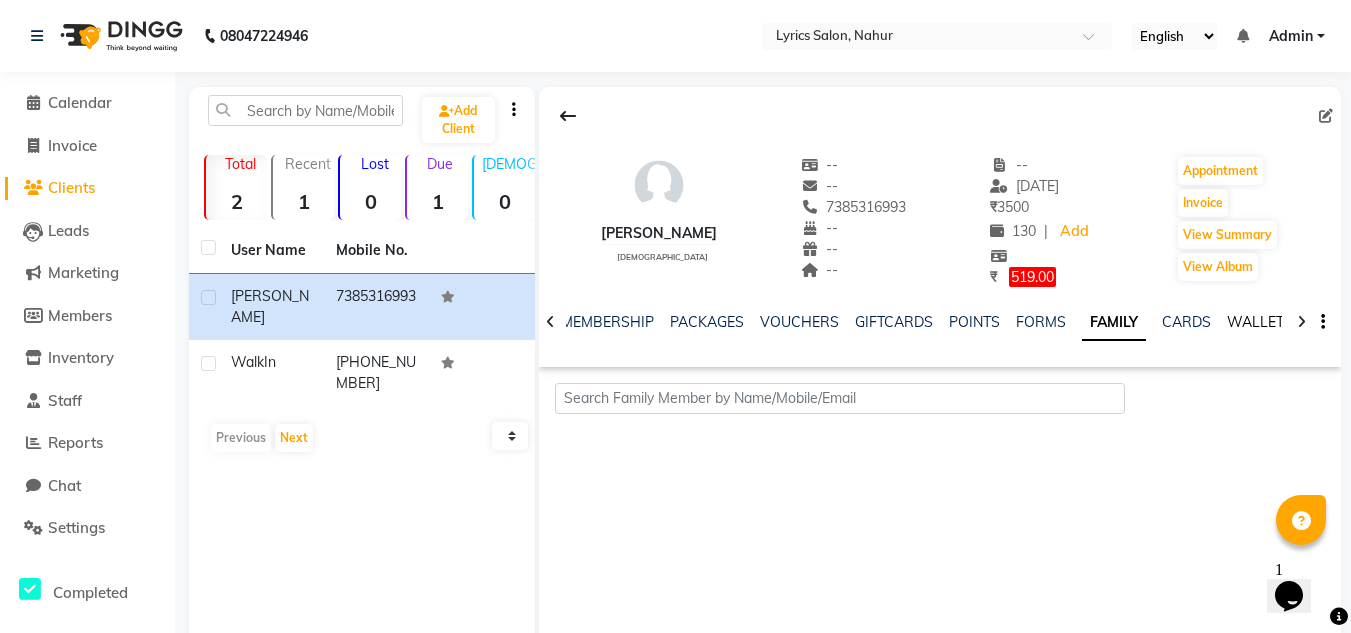 click on "WALLET" 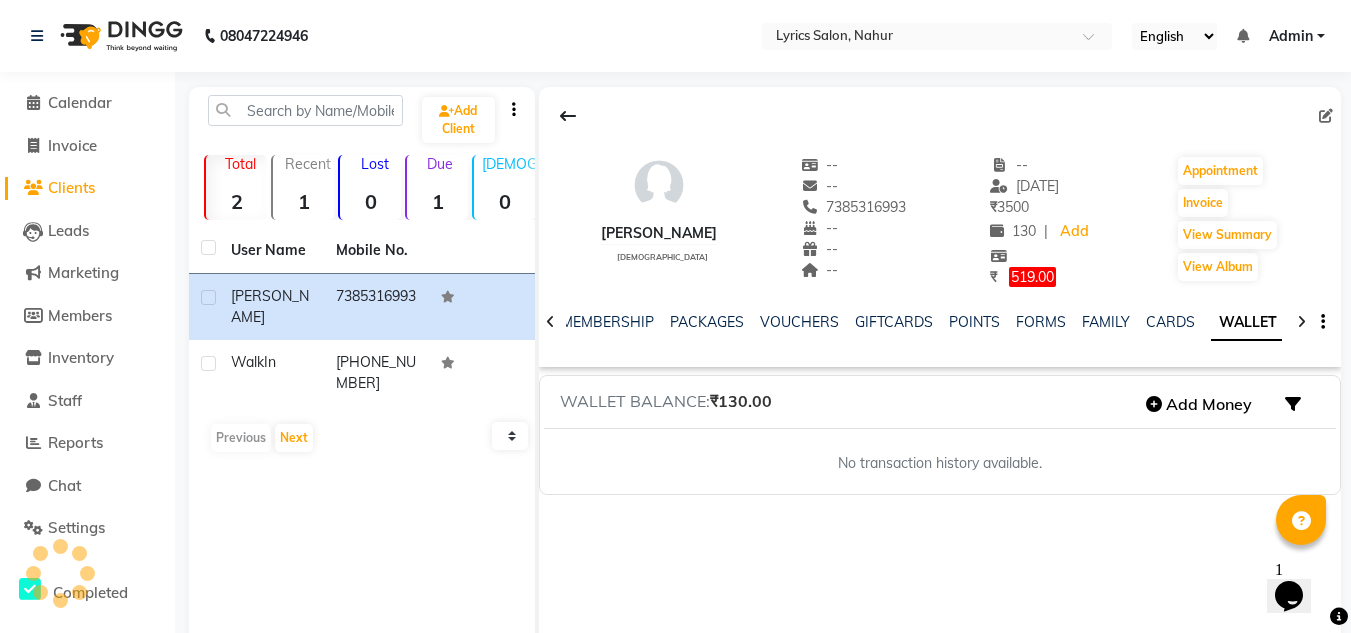 scroll, scrollTop: 0, scrollLeft: 332, axis: horizontal 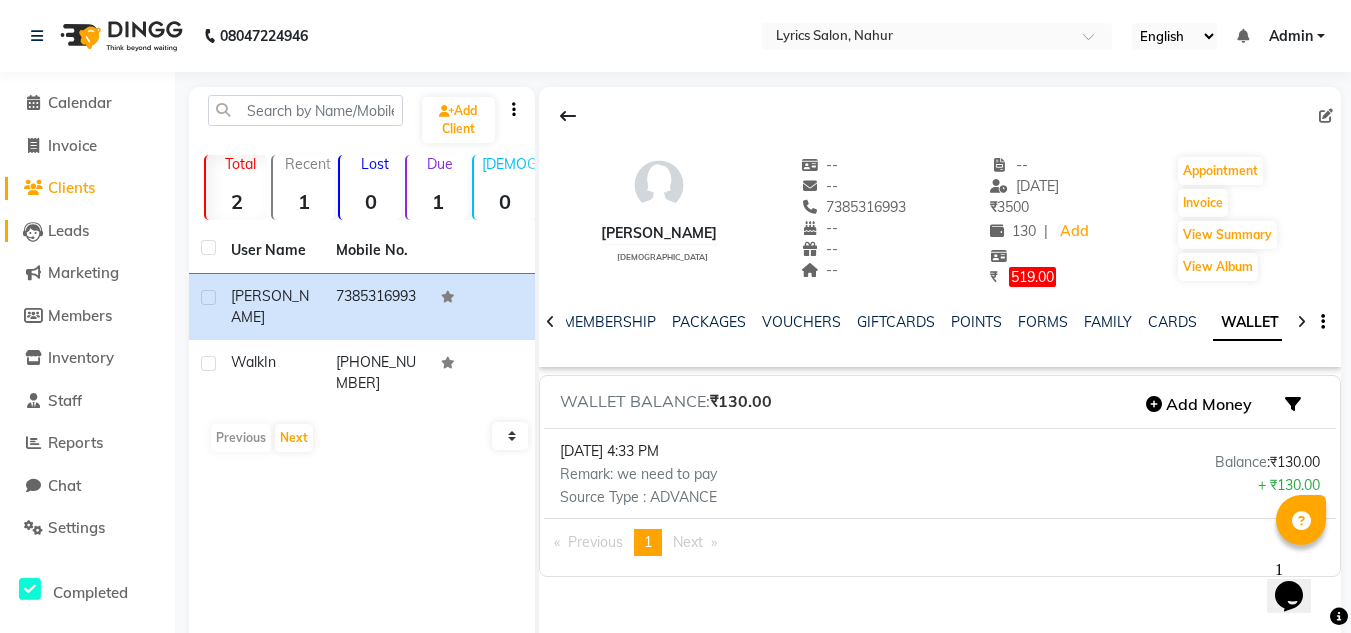 click on "Leads" 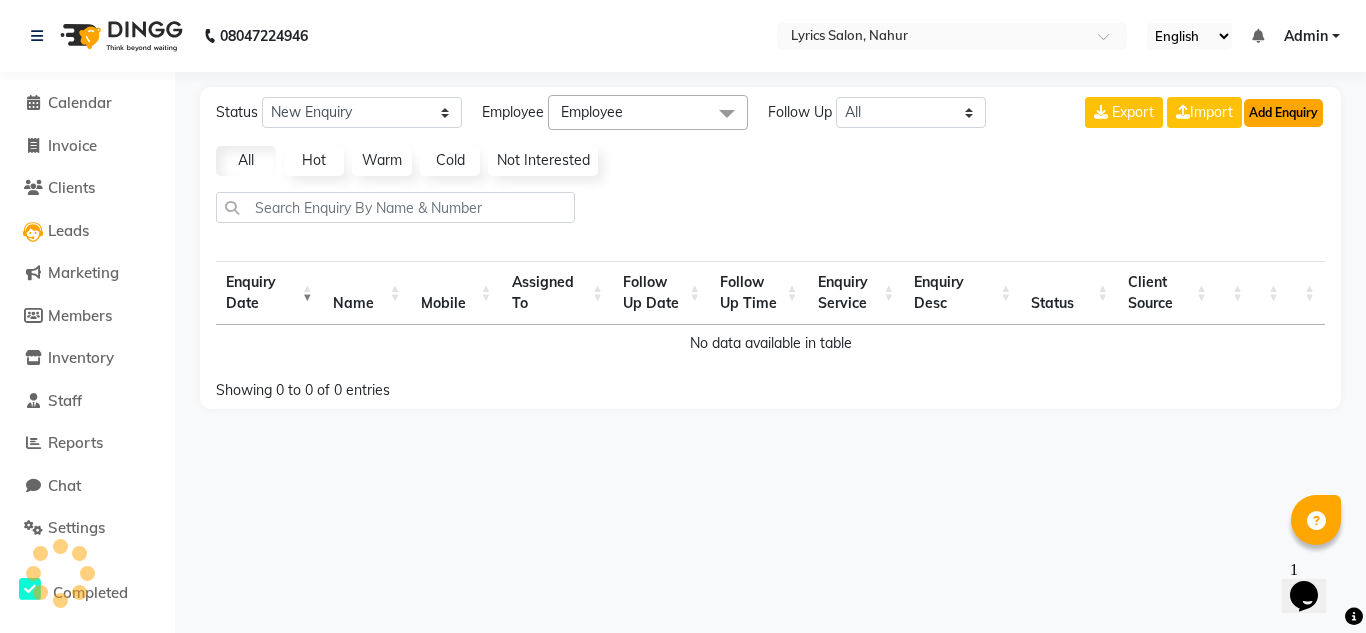 click on "Add Enquiry" 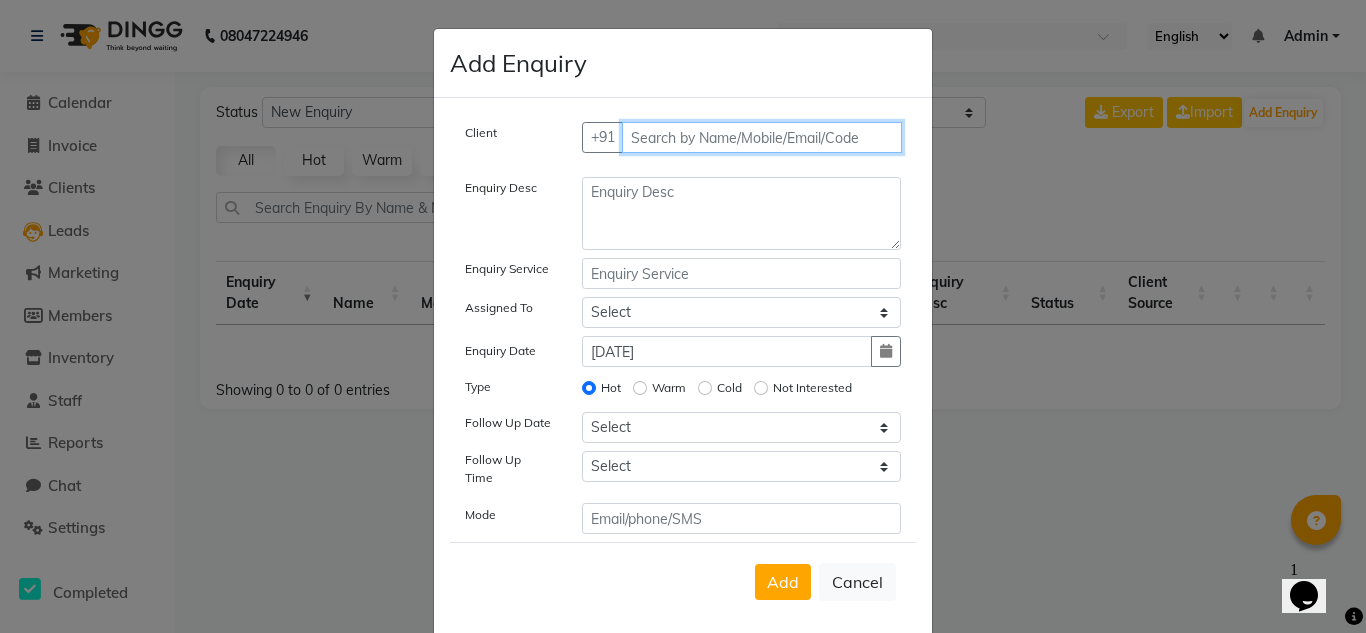 click at bounding box center [762, 137] 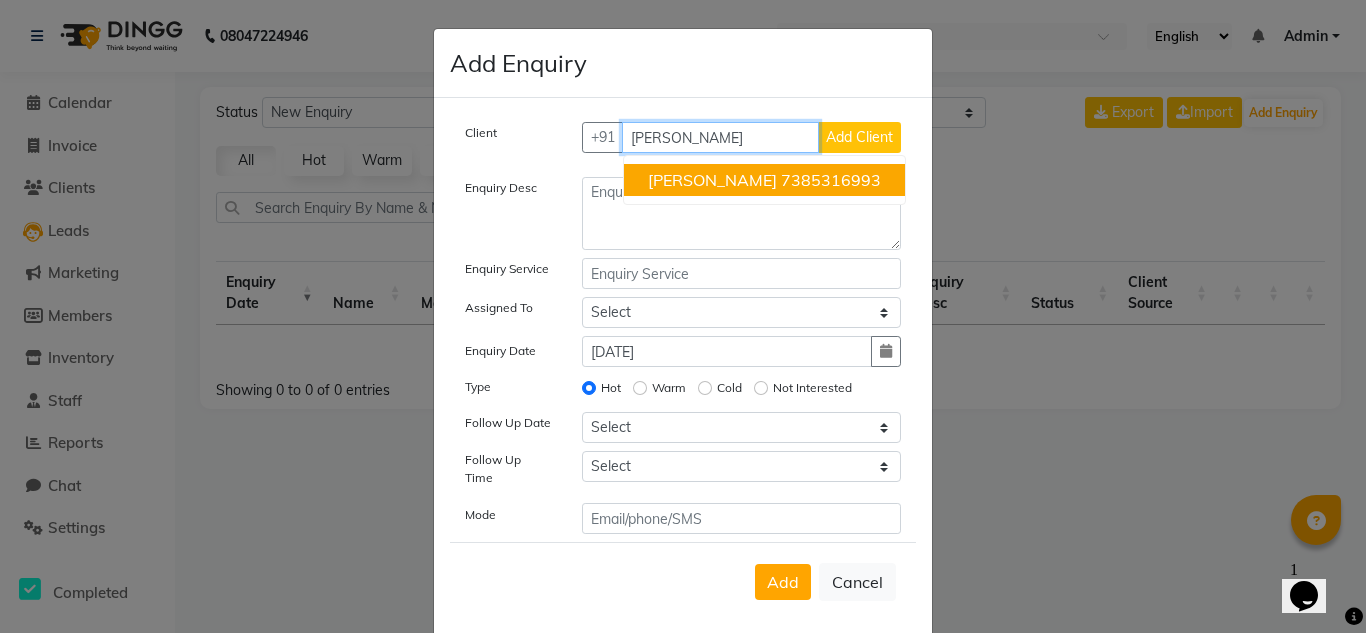 click on "7385316993" at bounding box center (831, 180) 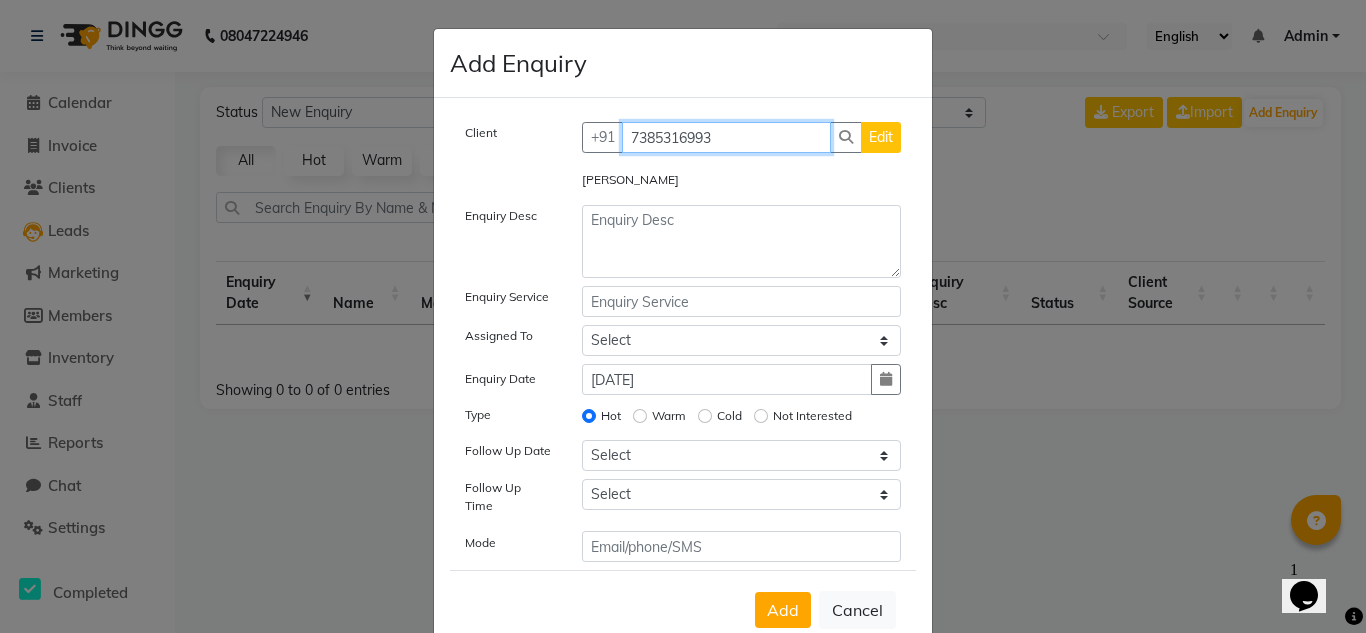 type on "7385316993" 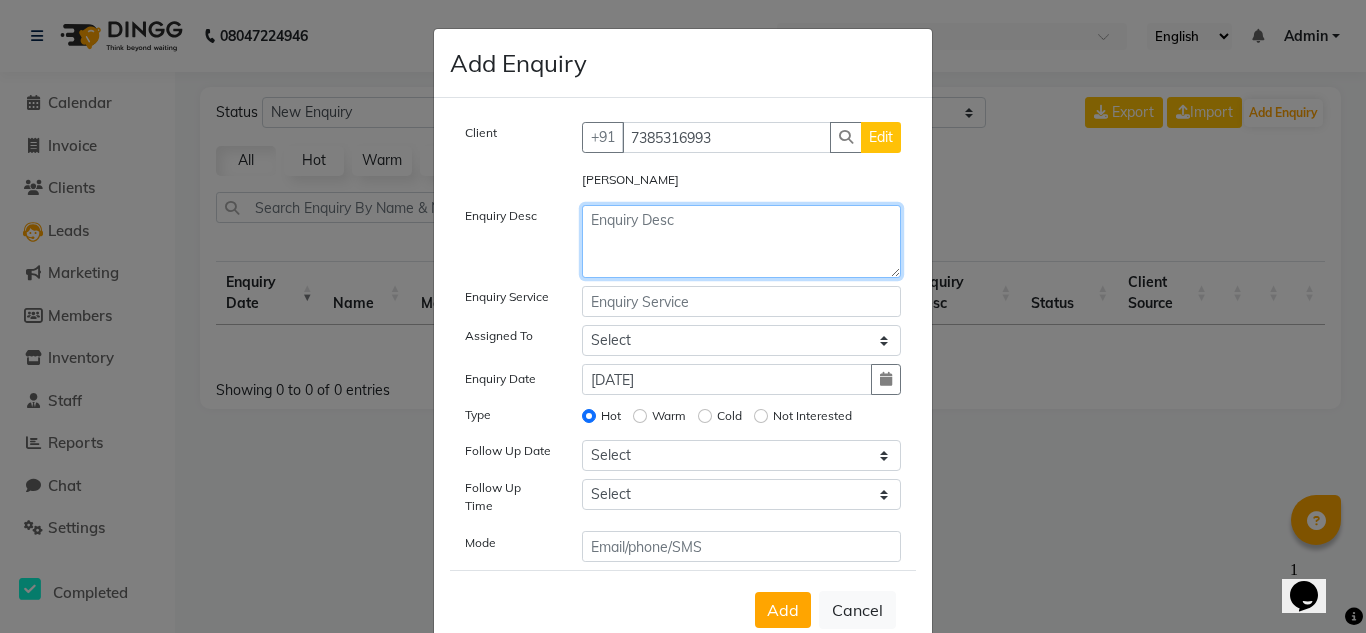 click 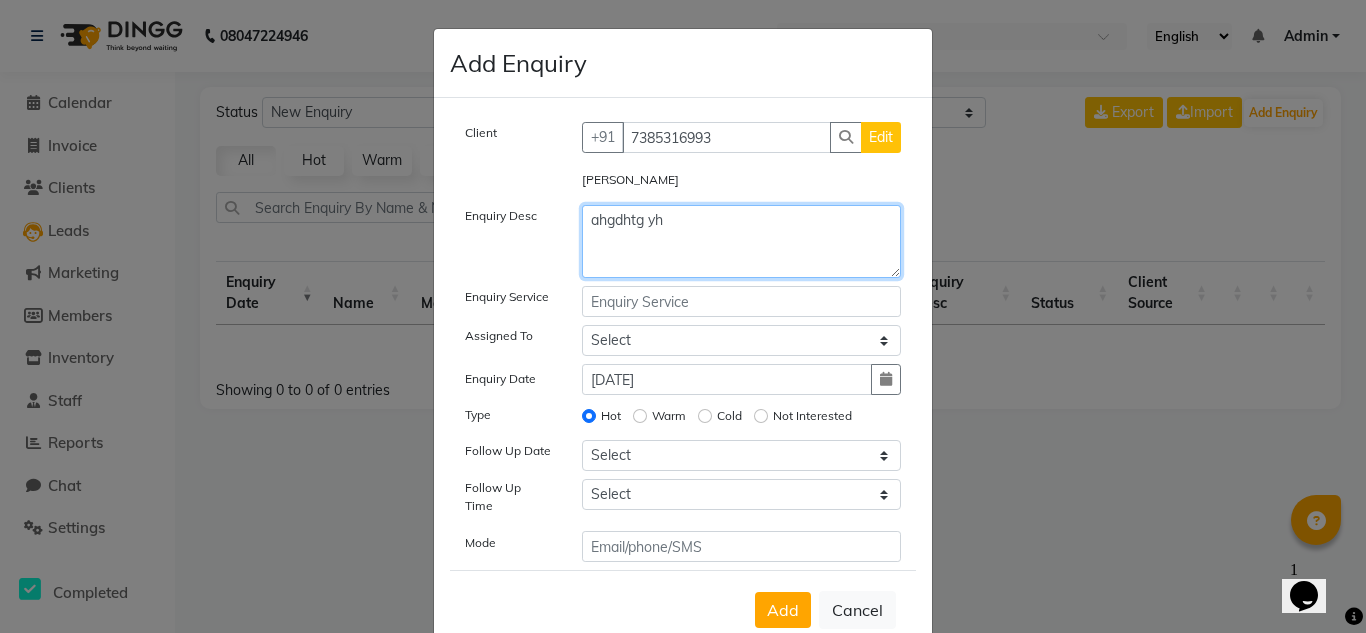type on "ahgdhtg yh" 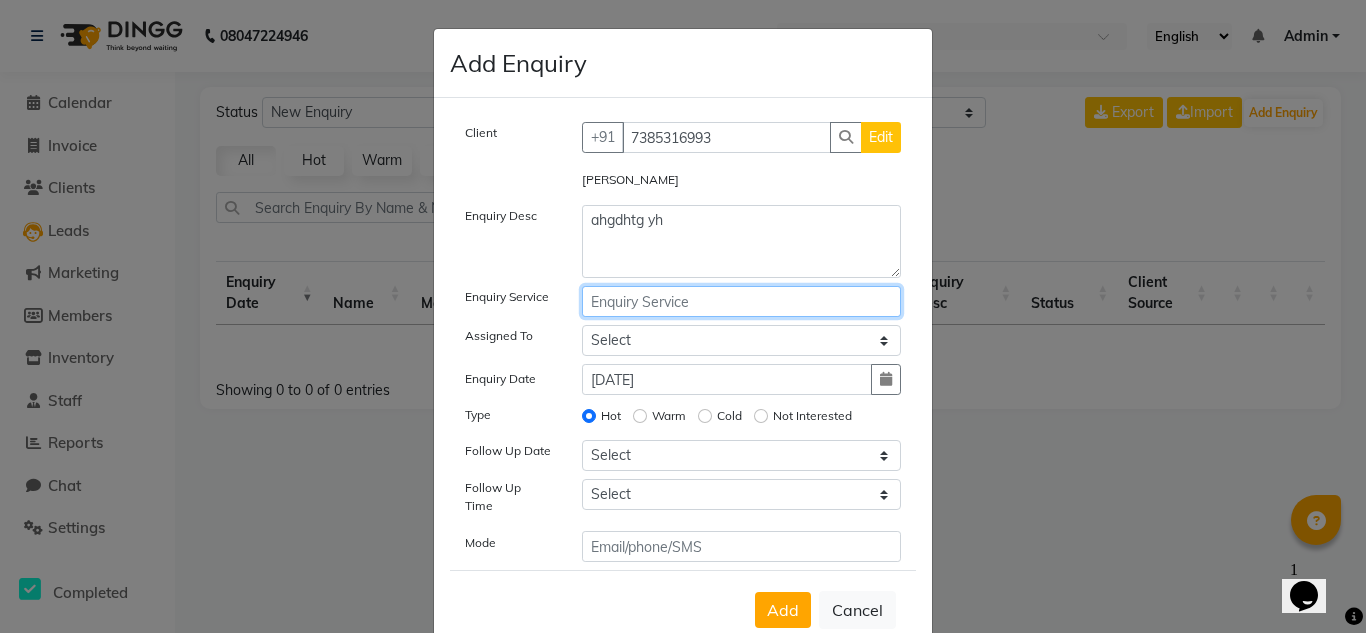 click at bounding box center [742, 301] 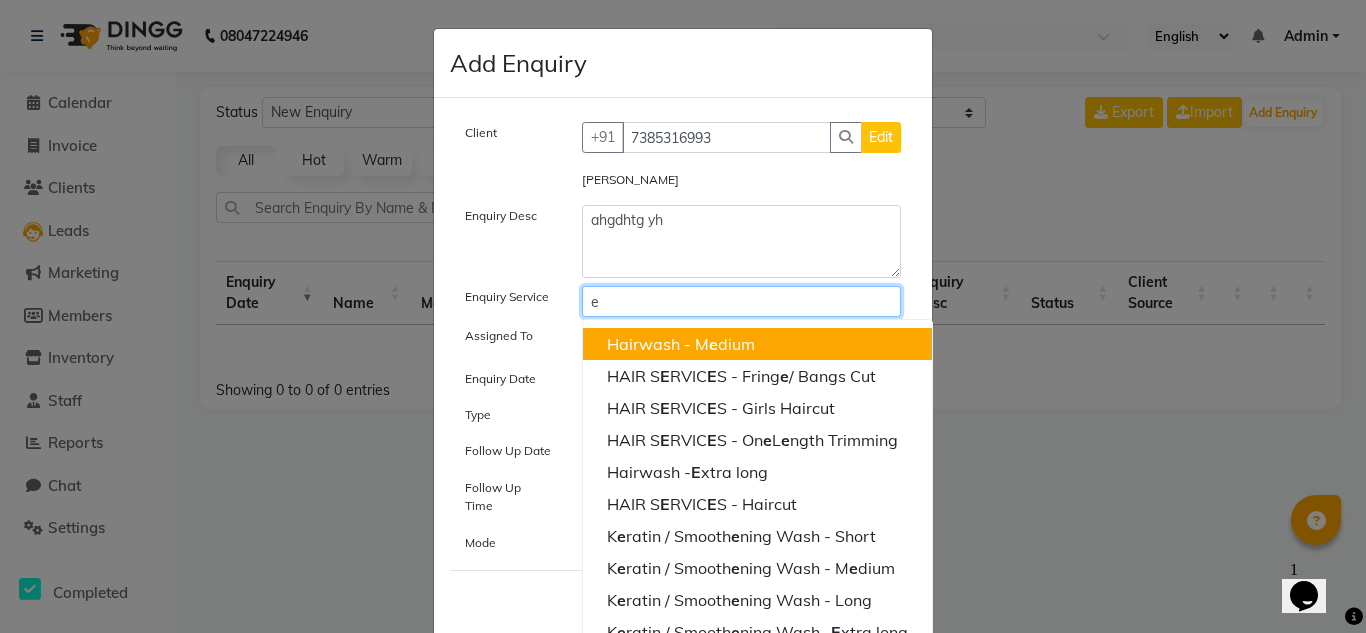 click on "Hairwash - M e dium" at bounding box center [681, 344] 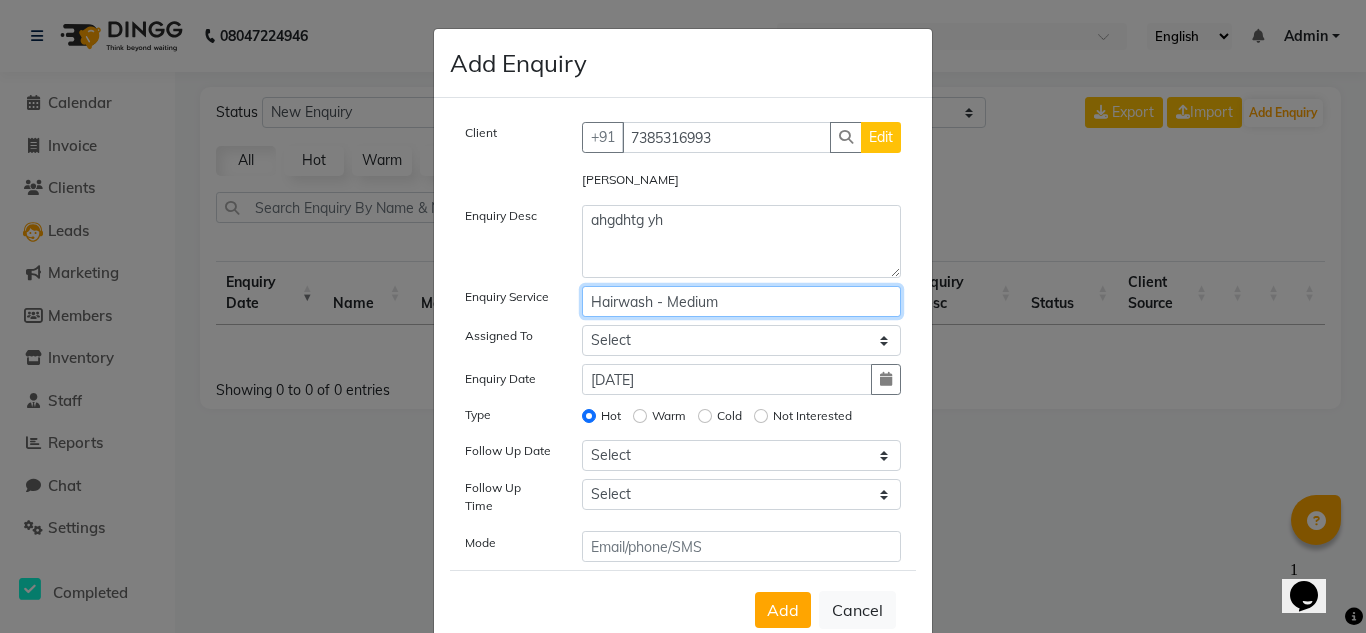 type on "Hairwash - Medium" 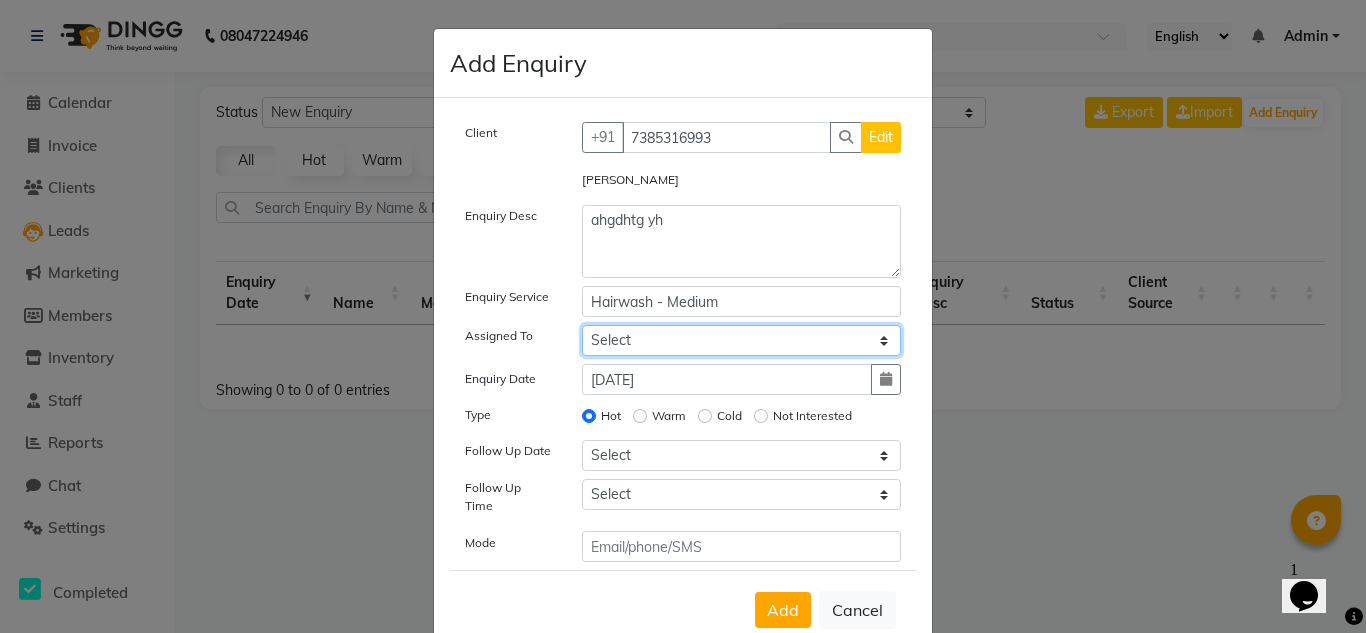 click on "Select DEEPAK KUMAR	 DIKSHA GHATKAR	 KAJAL JATHE	 KARINA GHATKAR	 KARISHMA RATHOD	 PRIYA THAKKAR	 RENUKA THAKUR	 SACHIN SHARMA	 SHWETA KANOJIYA	 YOGESH SONAWANE	 YOGITA GAUDA" 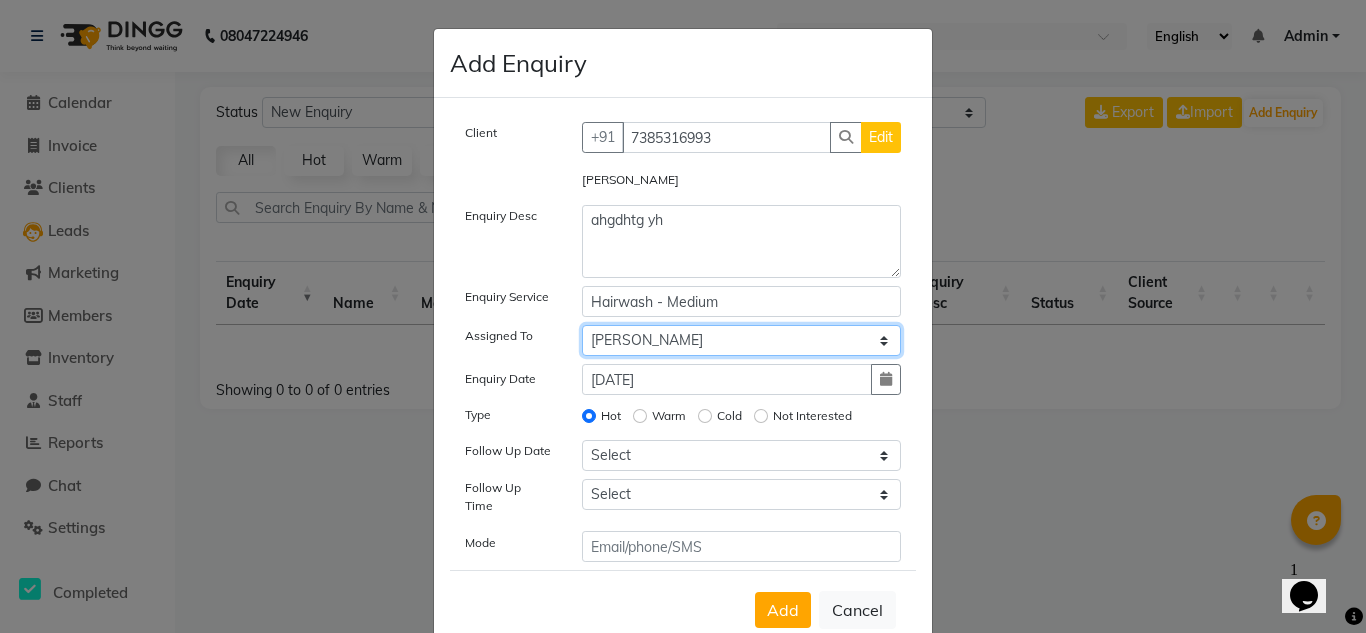 click on "Select DEEPAK KUMAR	 DIKSHA GHATKAR	 KAJAL JATHE	 KARINA GHATKAR	 KARISHMA RATHOD	 PRIYA THAKKAR	 RENUKA THAKUR	 SACHIN SHARMA	 SHWETA KANOJIYA	 YOGESH SONAWANE	 YOGITA GAUDA" 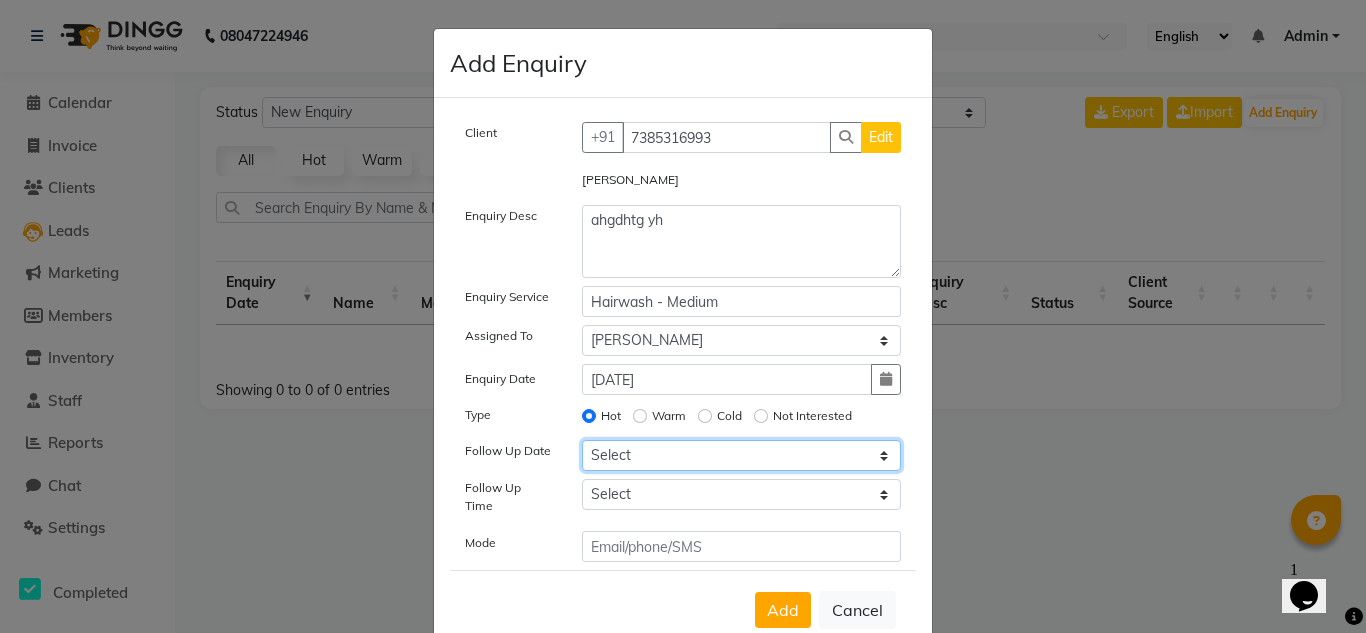 click on "Select Today Tomorrow In 2 days (Sunday) In 3 days (Monday) In 4 days (Tuesday) In 5 days (Wednesday) In 6 days (Thursday) In 1 Week (2025-07-18) In 2 Week (2025-07-25) In 1 Month (2025-08-11) In 2 Month (2025-09-11) In 3 Month (2025-10-11) Custom Date" at bounding box center (742, 455) 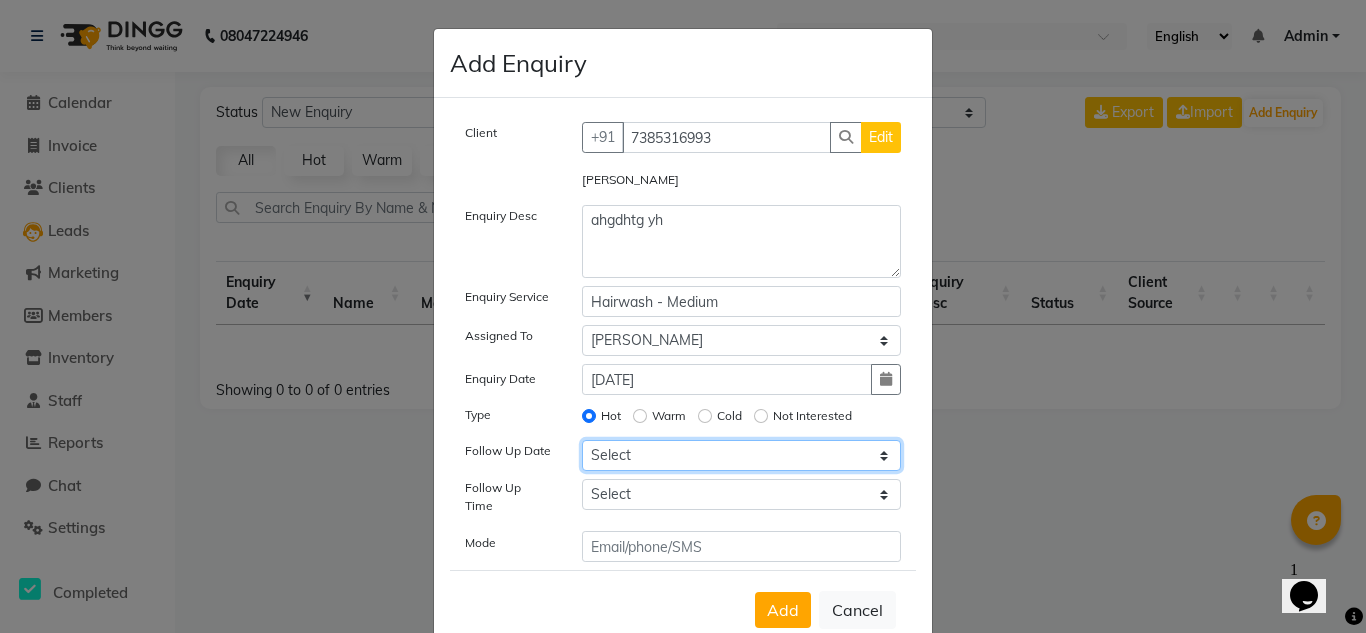 select on "2025-07-12" 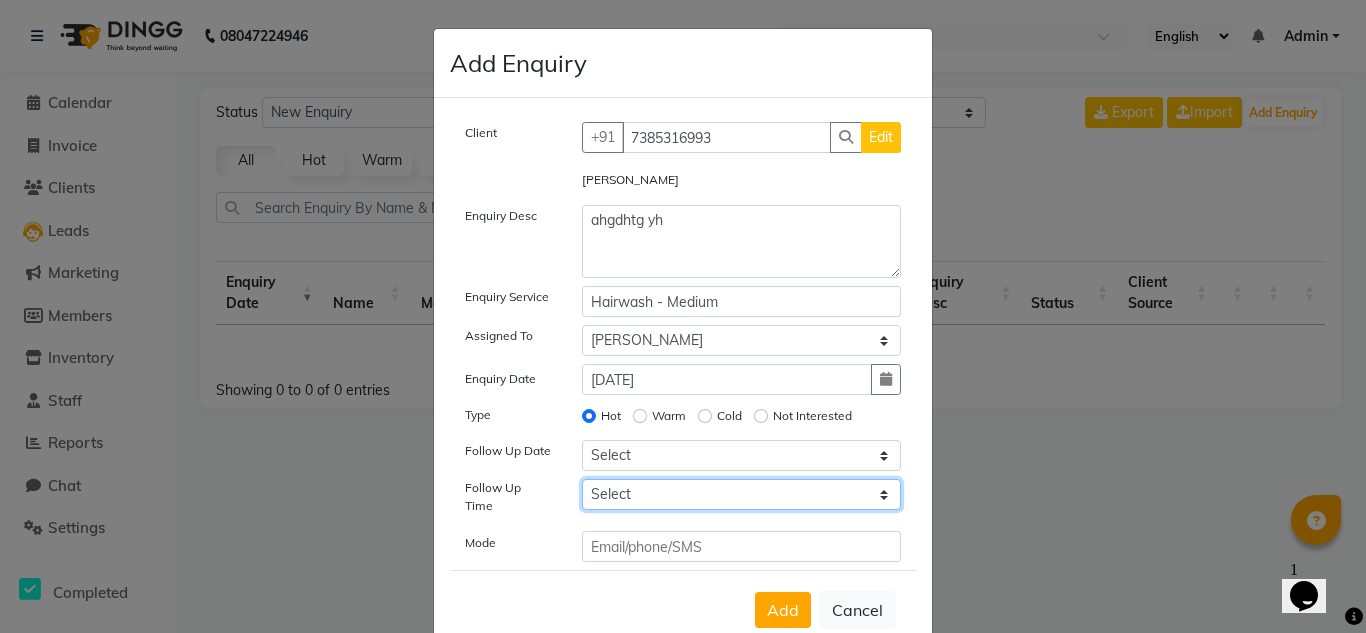 click on "Select 07:00 AM 07:15 AM 07:30 AM 07:45 AM 08:00 AM 08:15 AM 08:30 AM 08:45 AM 09:00 AM 09:15 AM 09:30 AM 09:45 AM 10:00 AM 10:15 AM 10:30 AM 10:45 AM 11:00 AM 11:15 AM 11:30 AM 11:45 AM 12:00 PM 12:15 PM 12:30 PM 12:45 PM 01:00 PM 01:15 PM 01:30 PM 01:45 PM 02:00 PM 02:15 PM 02:30 PM 02:45 PM 03:00 PM 03:15 PM 03:30 PM 03:45 PM 04:00 PM 04:15 PM 04:30 PM 04:45 PM 05:00 PM 05:15 PM 05:30 PM 05:45 PM 06:00 PM 06:15 PM 06:30 PM 06:45 PM 07:00 PM 07:15 PM 07:30 PM 07:45 PM 08:00 PM 08:15 PM 08:30 PM 08:45 PM 09:00 PM 09:15 PM 09:30 PM 09:45 PM 10:00 PM" at bounding box center [742, 494] 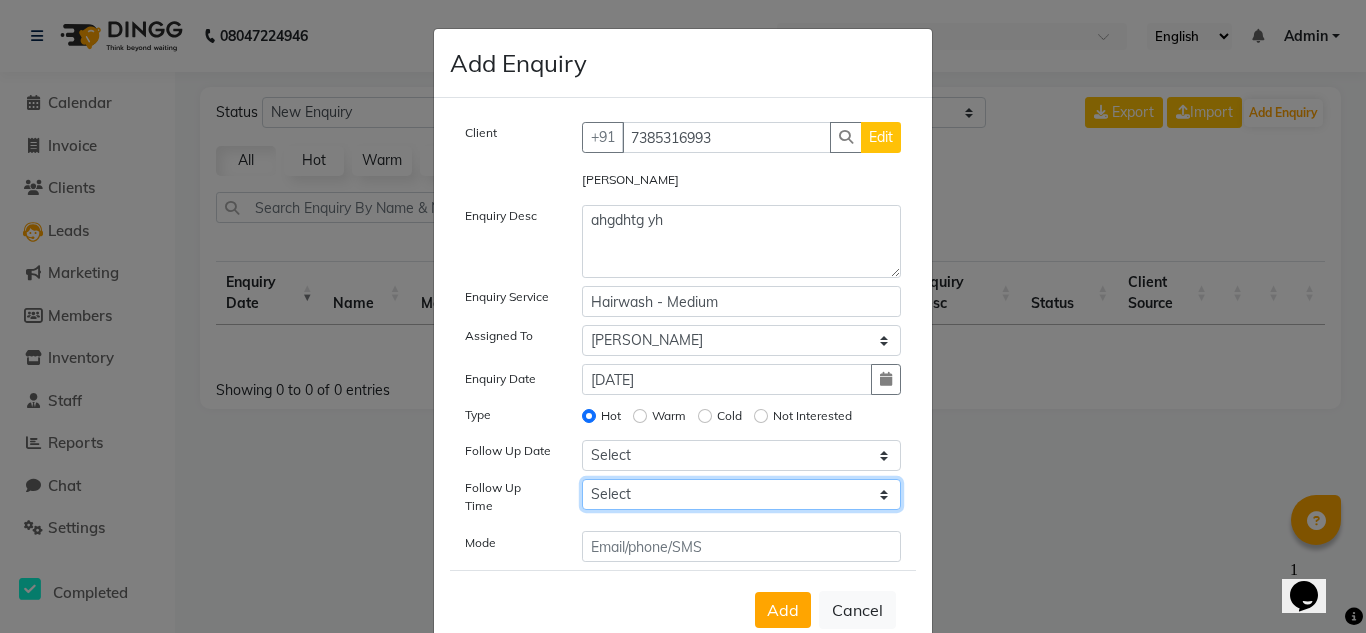 select on "1080" 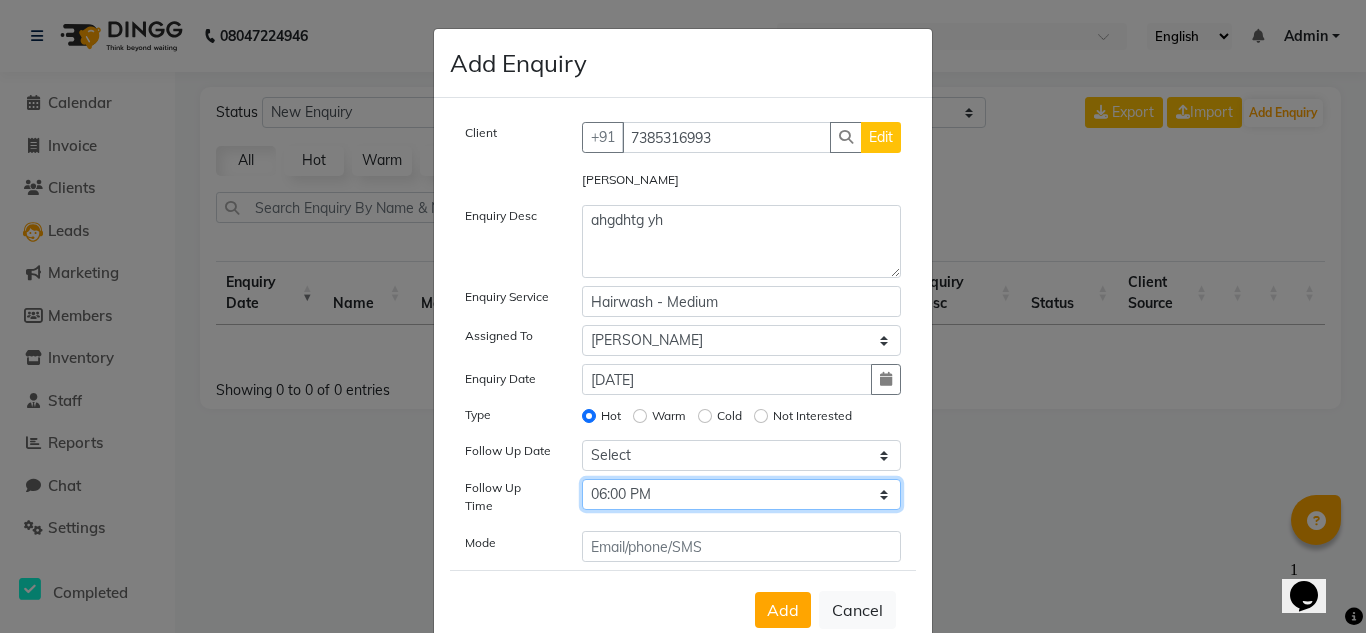 click on "Select 07:00 AM 07:15 AM 07:30 AM 07:45 AM 08:00 AM 08:15 AM 08:30 AM 08:45 AM 09:00 AM 09:15 AM 09:30 AM 09:45 AM 10:00 AM 10:15 AM 10:30 AM 10:45 AM 11:00 AM 11:15 AM 11:30 AM 11:45 AM 12:00 PM 12:15 PM 12:30 PM 12:45 PM 01:00 PM 01:15 PM 01:30 PM 01:45 PM 02:00 PM 02:15 PM 02:30 PM 02:45 PM 03:00 PM 03:15 PM 03:30 PM 03:45 PM 04:00 PM 04:15 PM 04:30 PM 04:45 PM 05:00 PM 05:15 PM 05:30 PM 05:45 PM 06:00 PM 06:15 PM 06:30 PM 06:45 PM 07:00 PM 07:15 PM 07:30 PM 07:45 PM 08:00 PM 08:15 PM 08:30 PM 08:45 PM 09:00 PM 09:15 PM 09:30 PM 09:45 PM 10:00 PM" at bounding box center (742, 494) 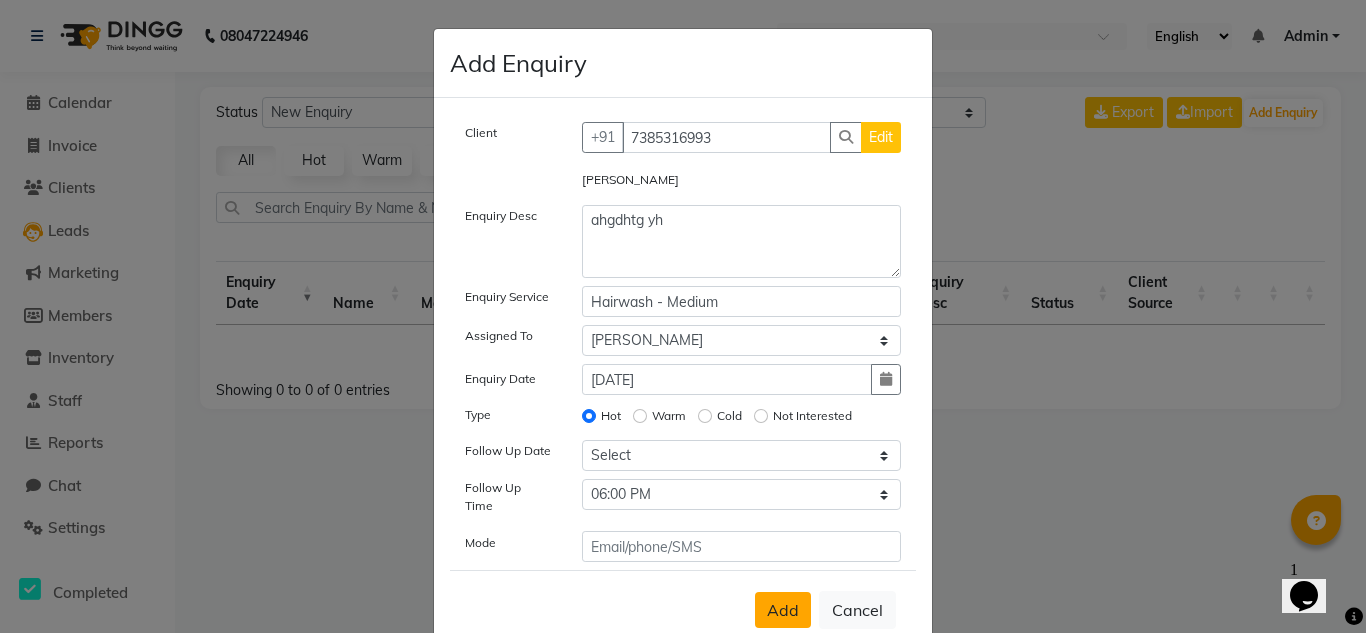 click on "Add" at bounding box center [783, 610] 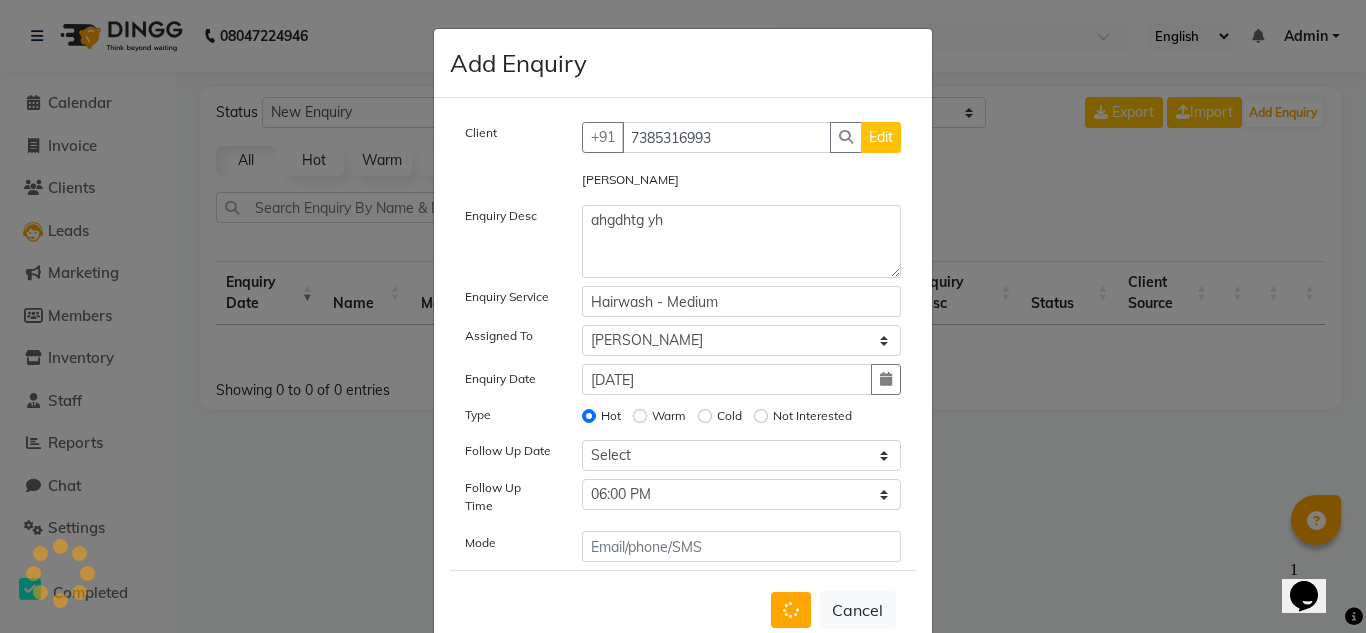 type 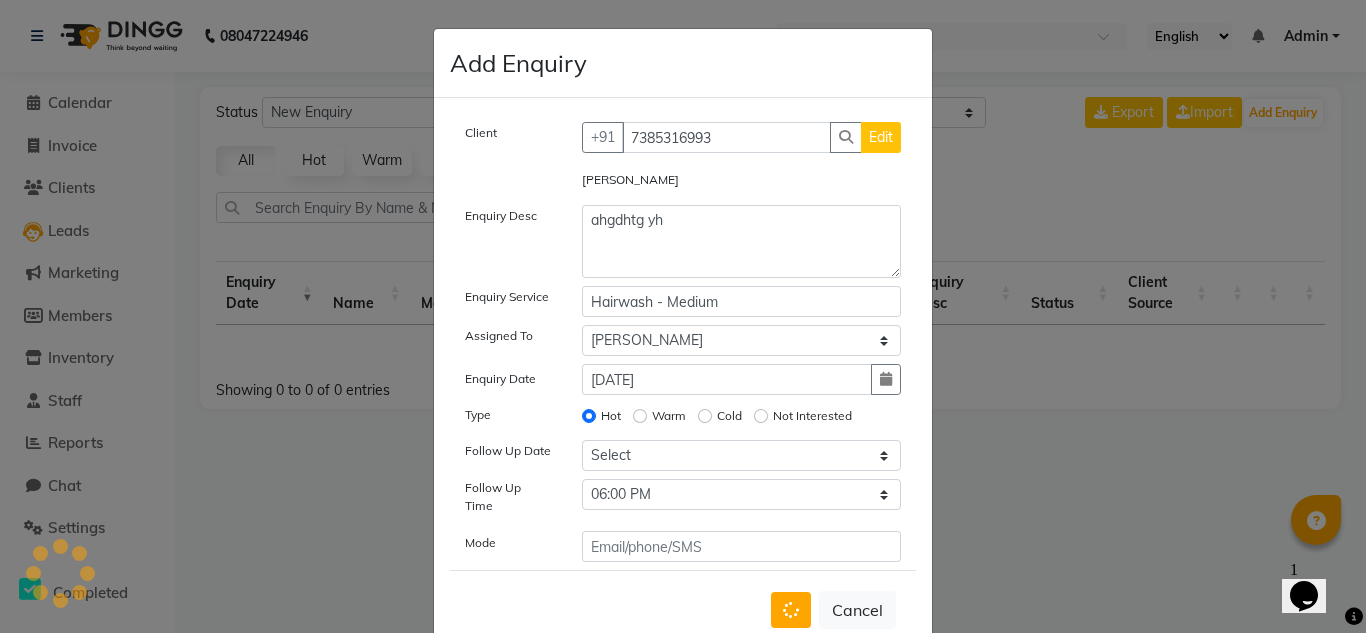 type 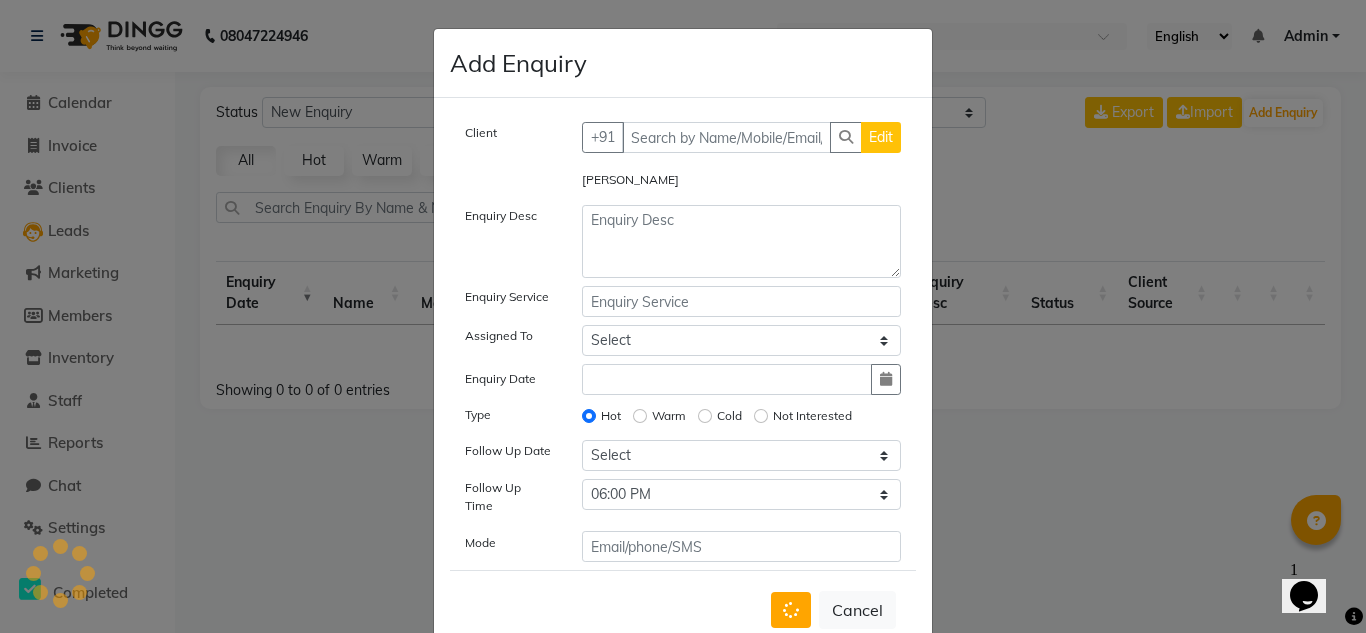 radio on "false" 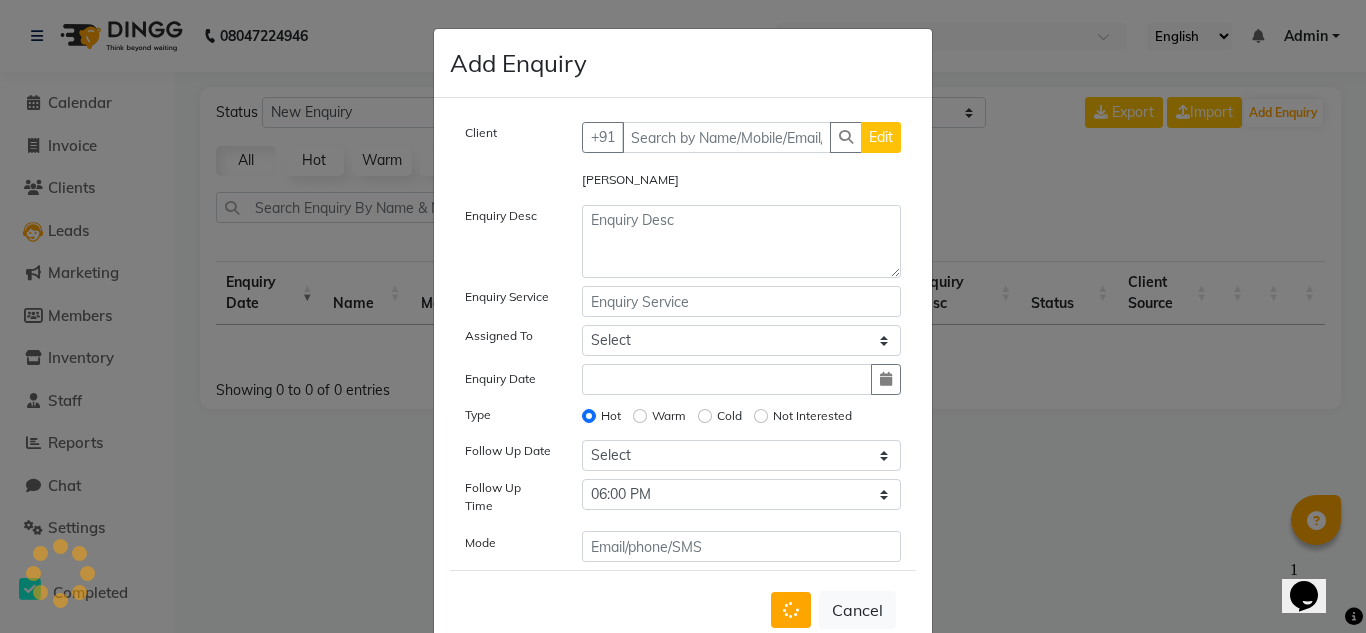 select 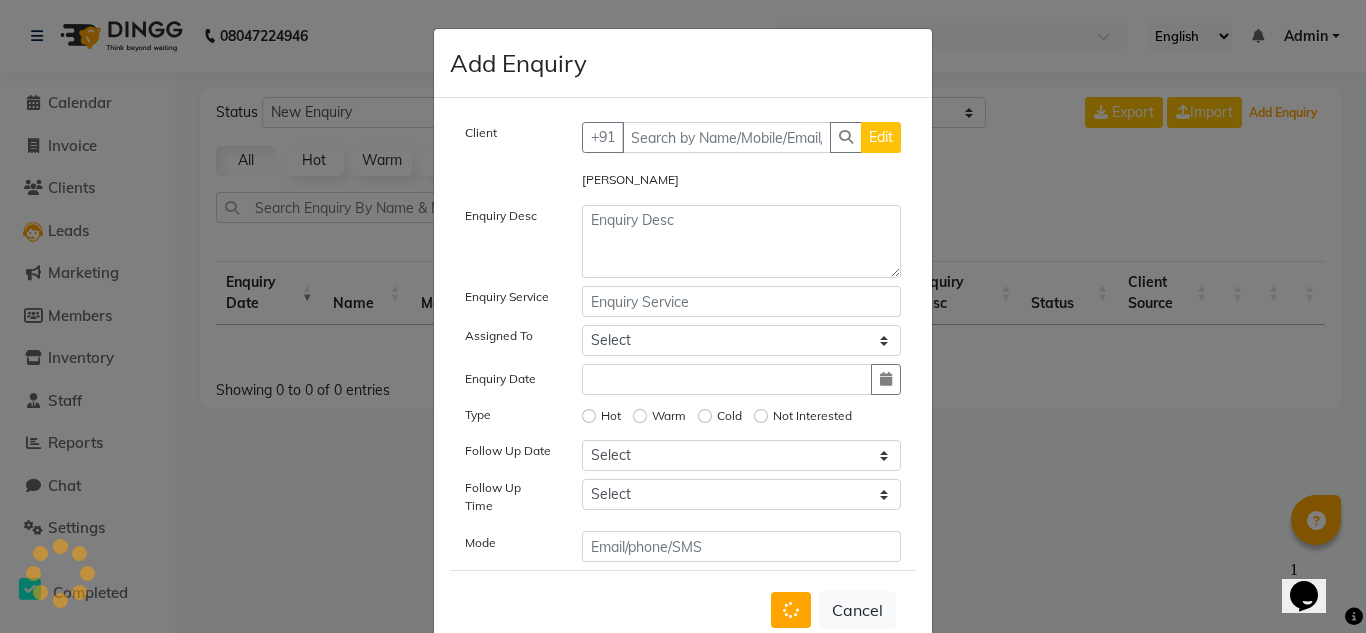 select on "10" 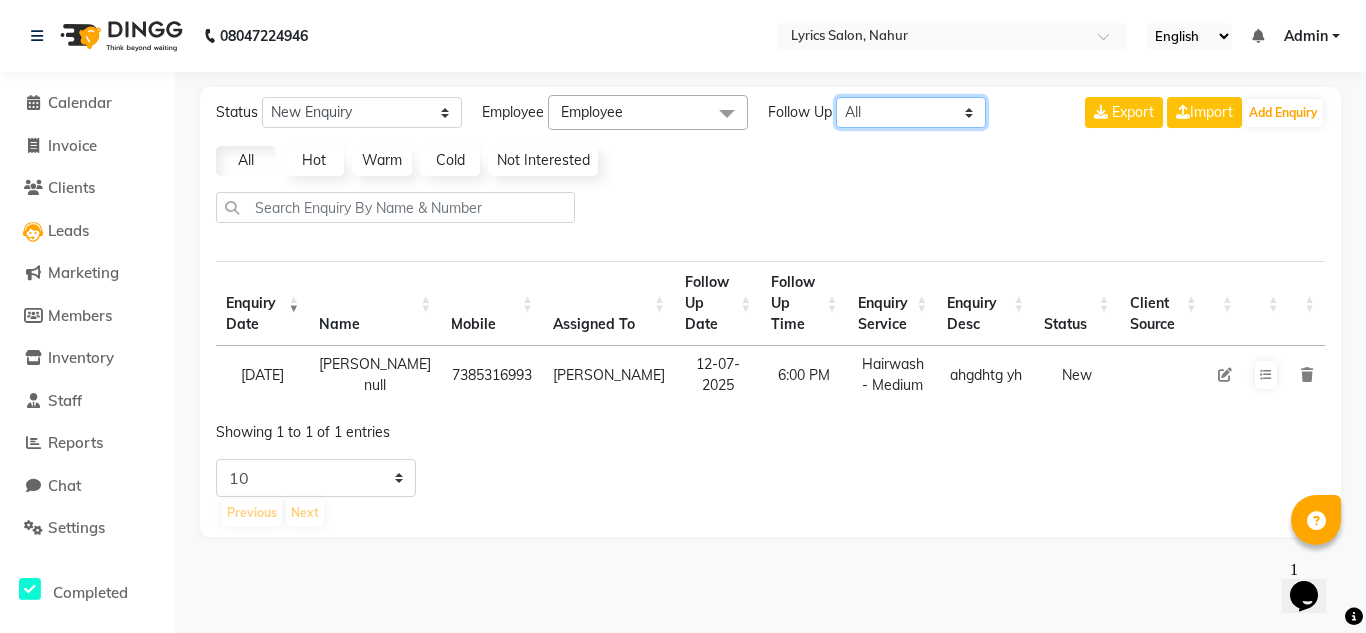 click on "All Today Tomorrow This Week This Month Custom" 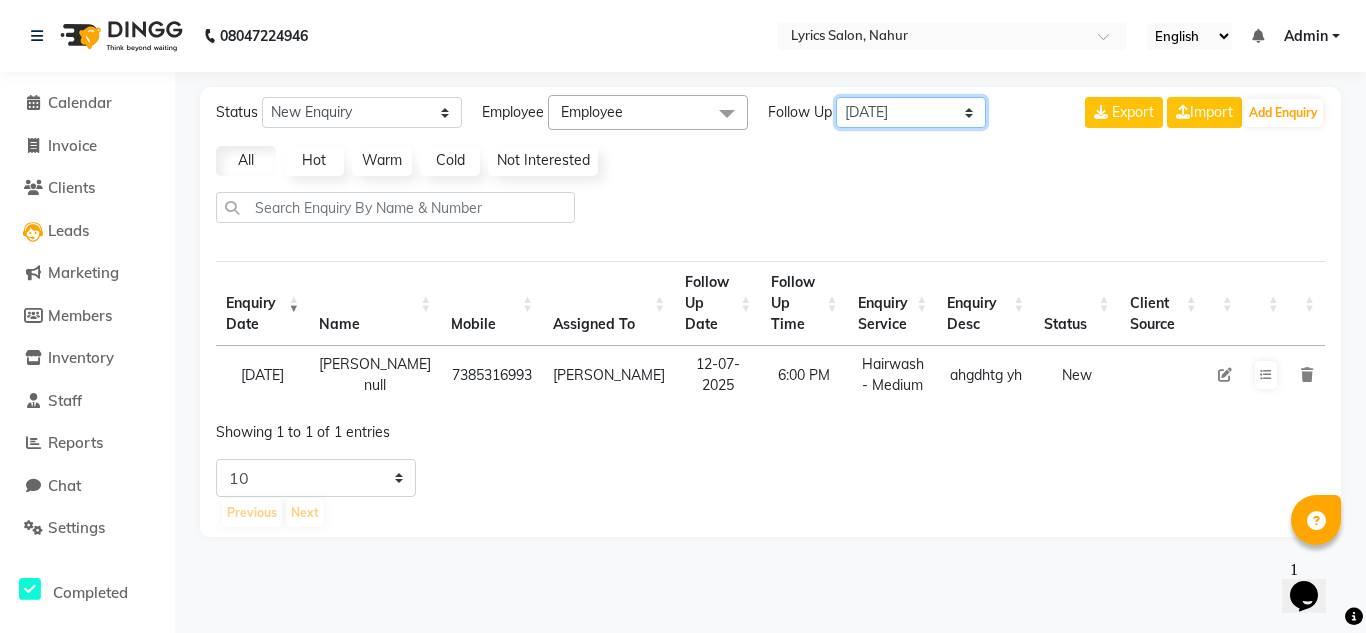 click on "All Today Tomorrow This Week This Month Custom" 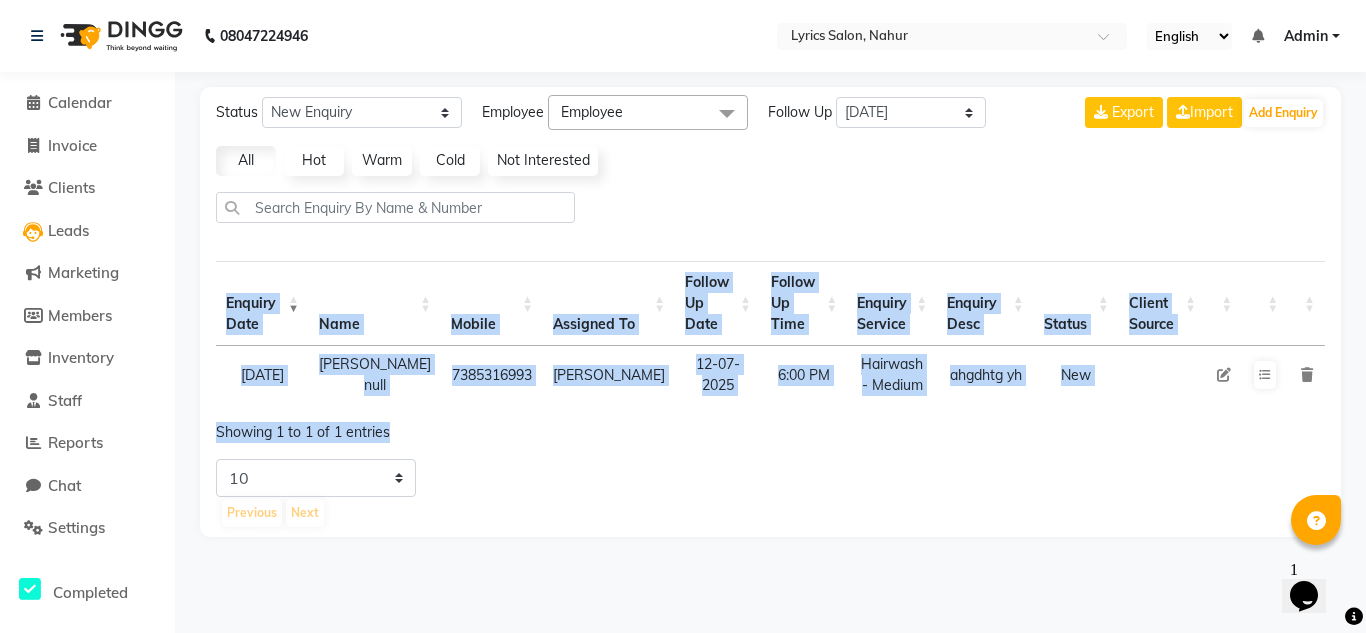 drag, startPoint x: 201, startPoint y: 366, endPoint x: 830, endPoint y: 403, distance: 630.0873 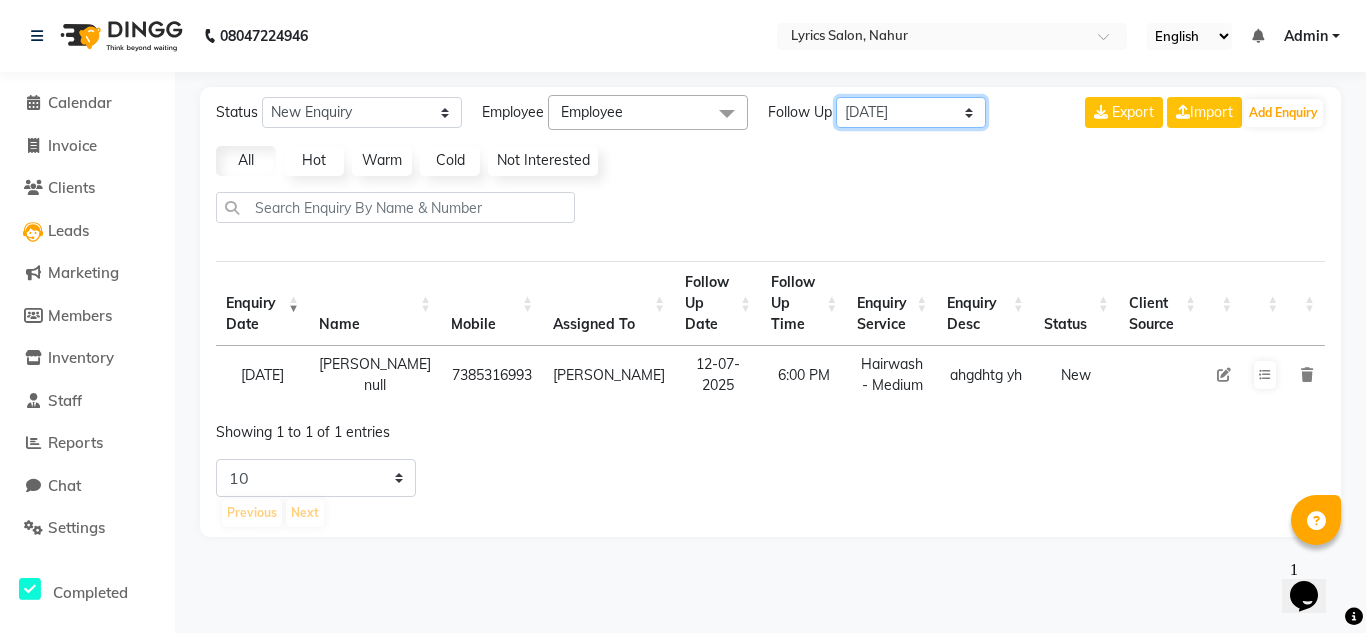 click on "All Today Tomorrow This Week This Month Custom" 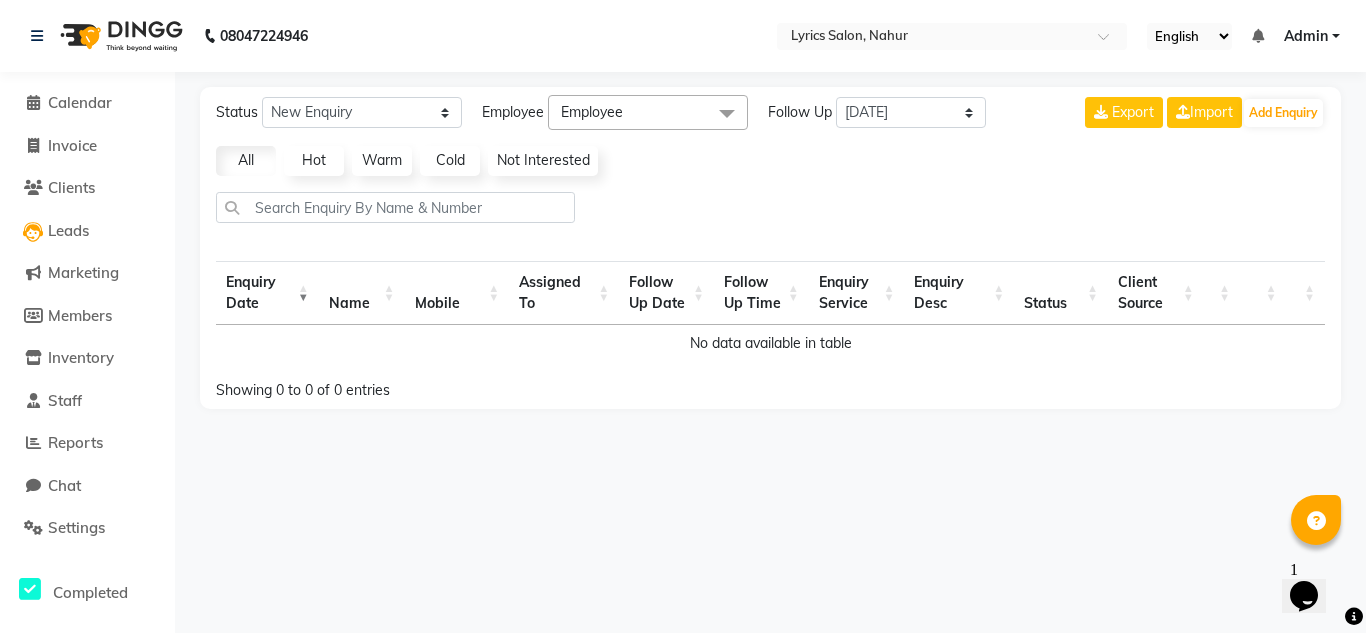 click on "Hot" 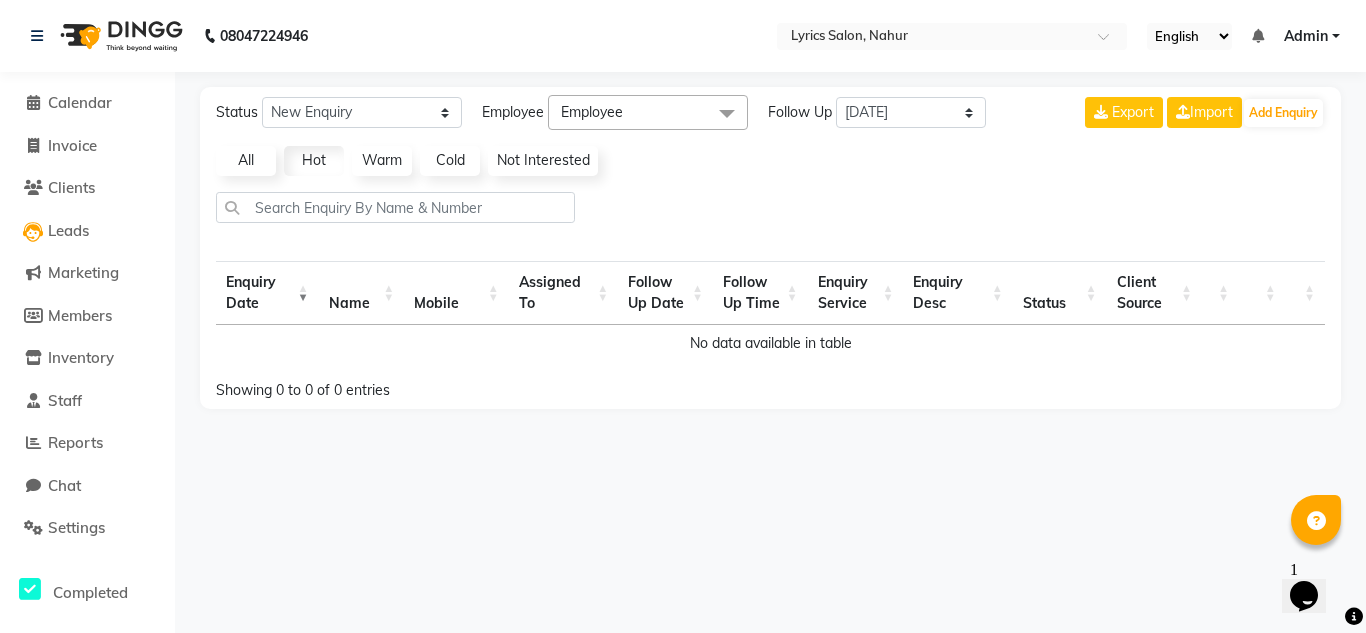 click on "Employee" 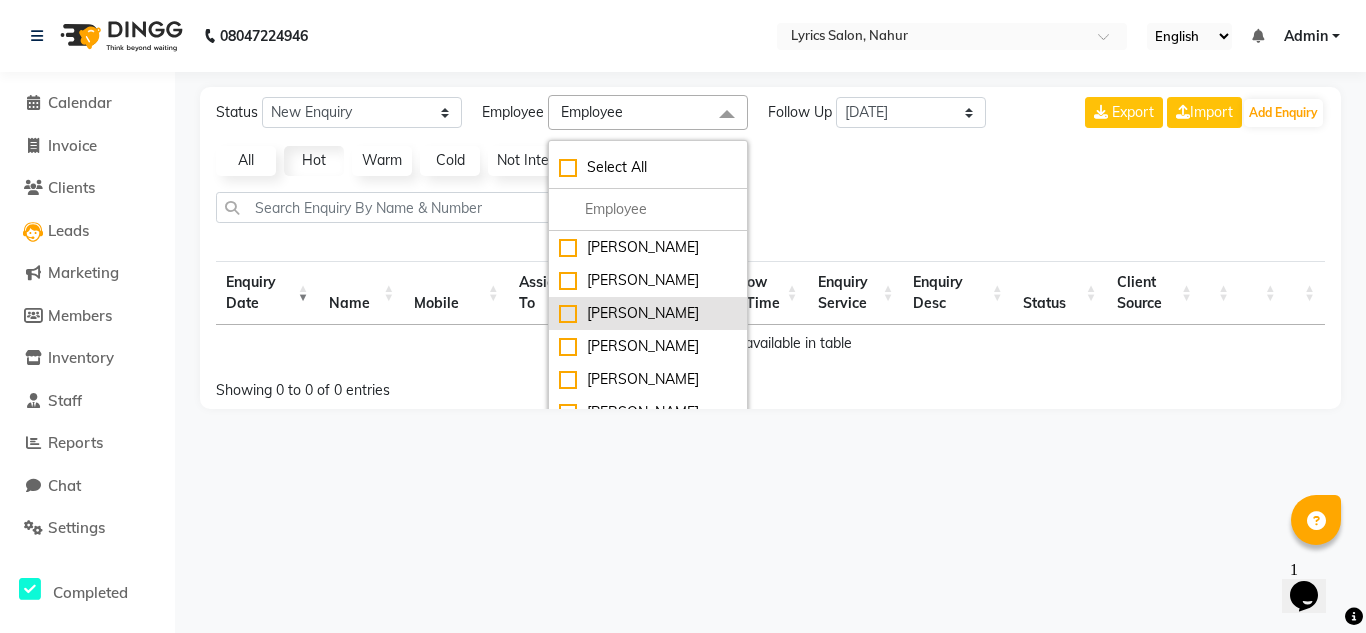 click on "[PERSON_NAME]" 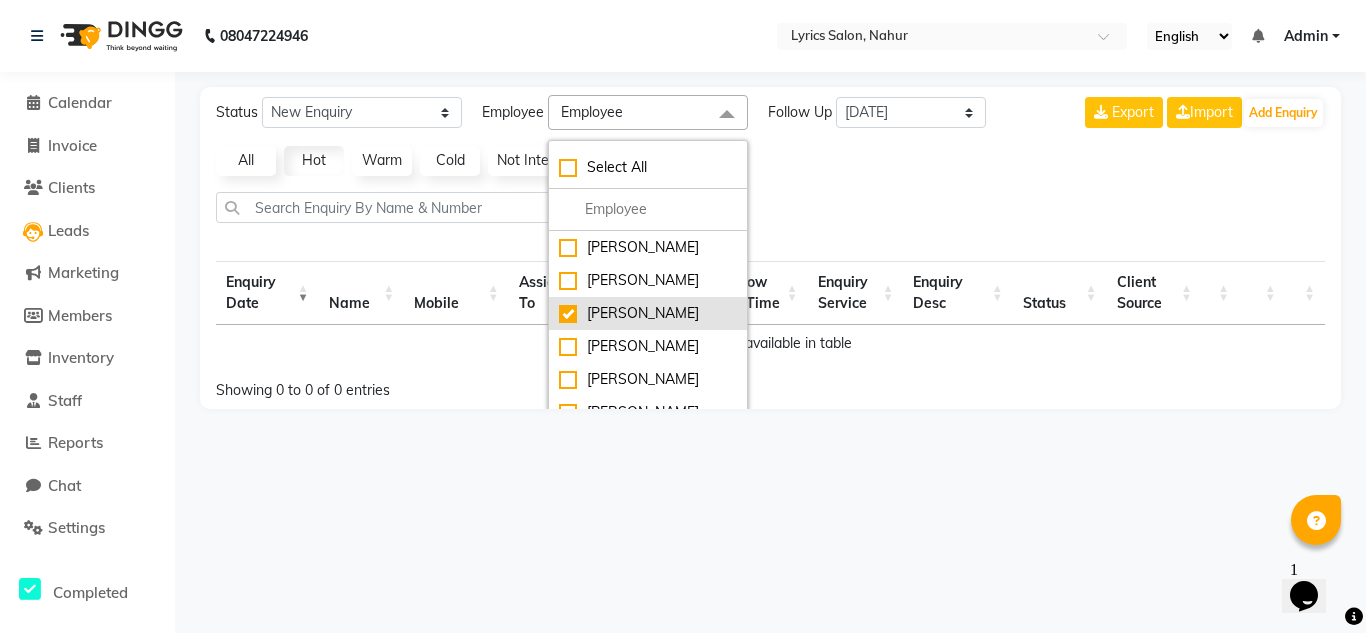 checkbox on "true" 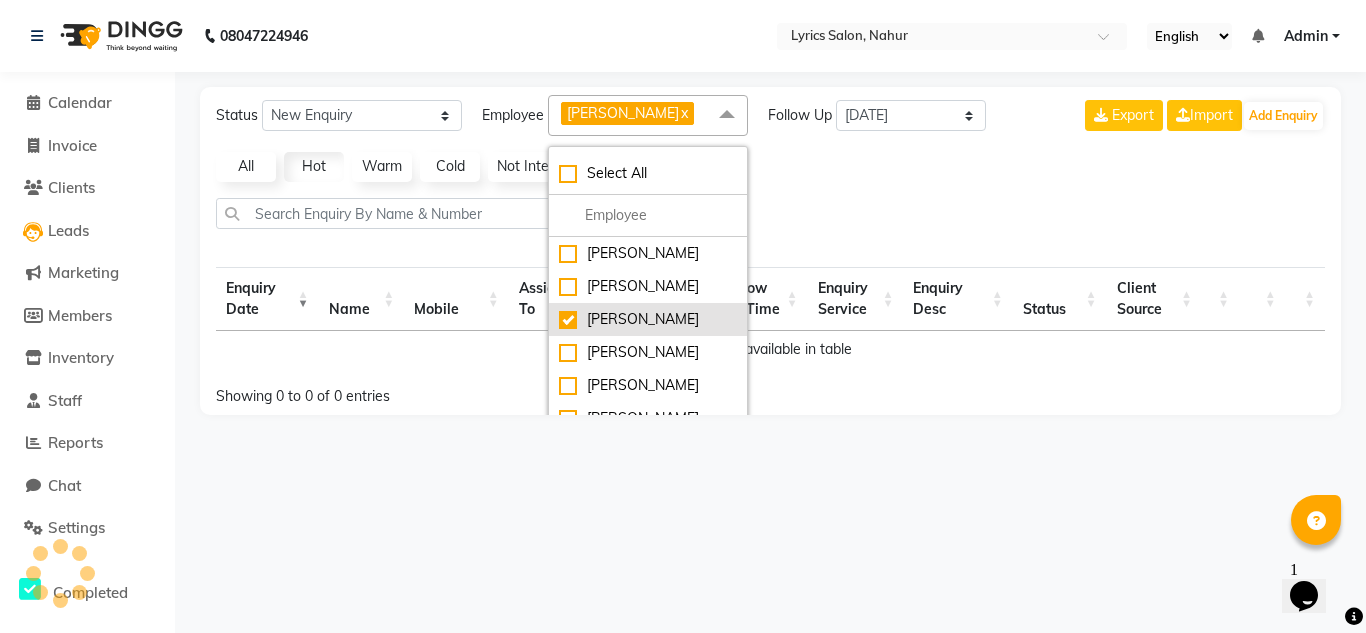 click on "[PERSON_NAME]" 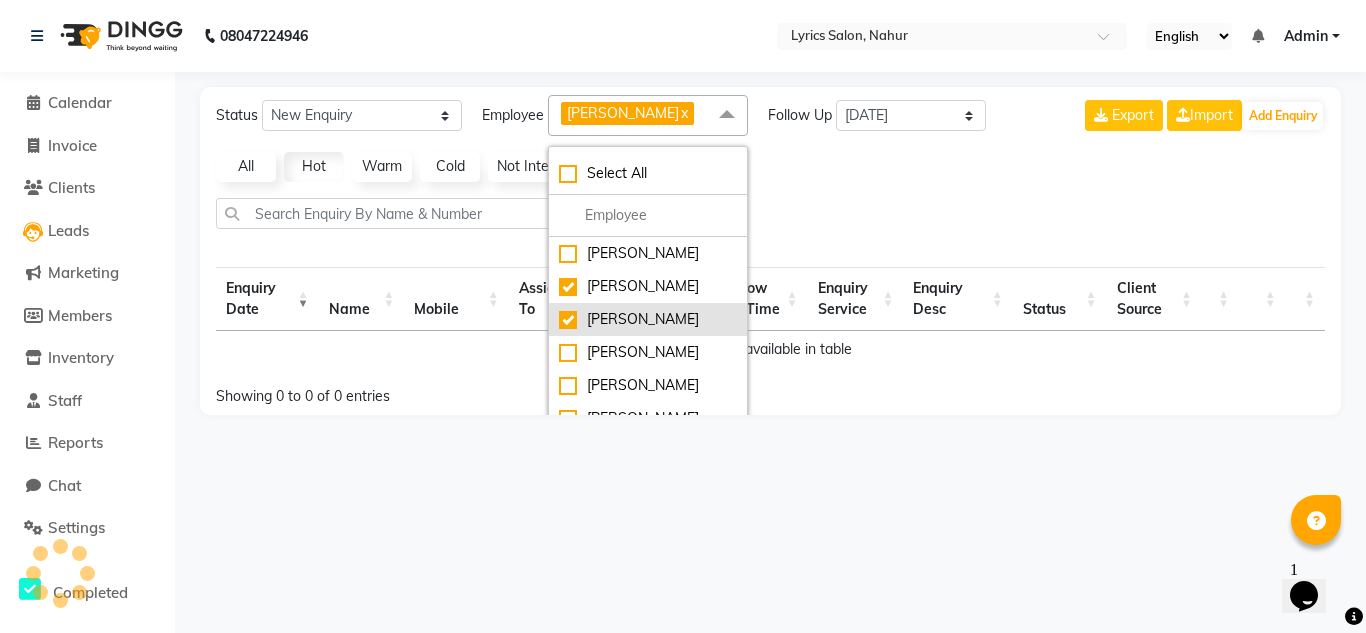 checkbox on "true" 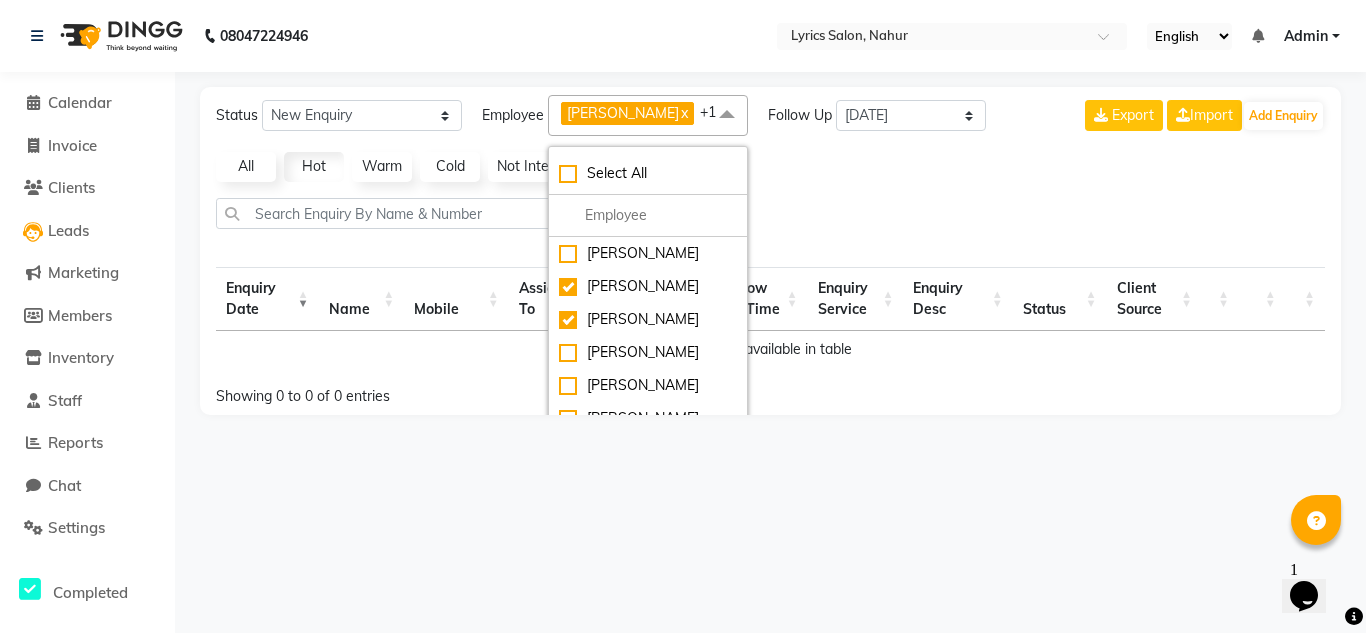 click 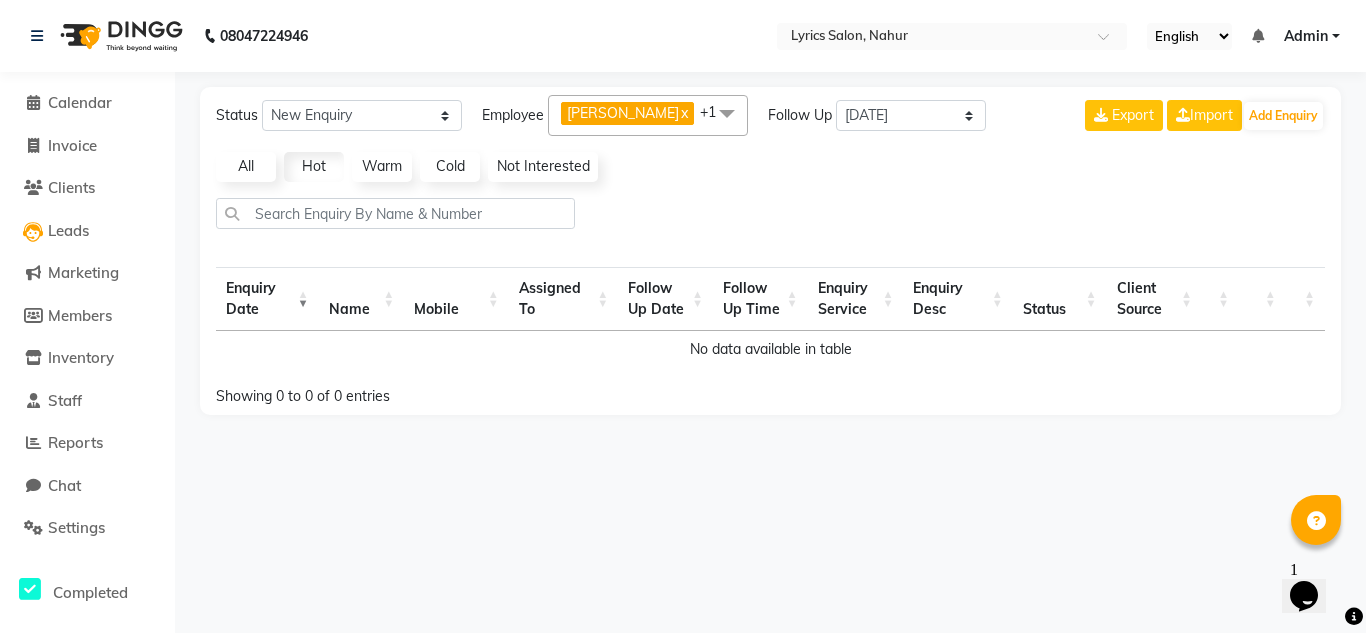 click on "KAJAL JATHE	  x DIKSHA GHATKAR	  x +1" 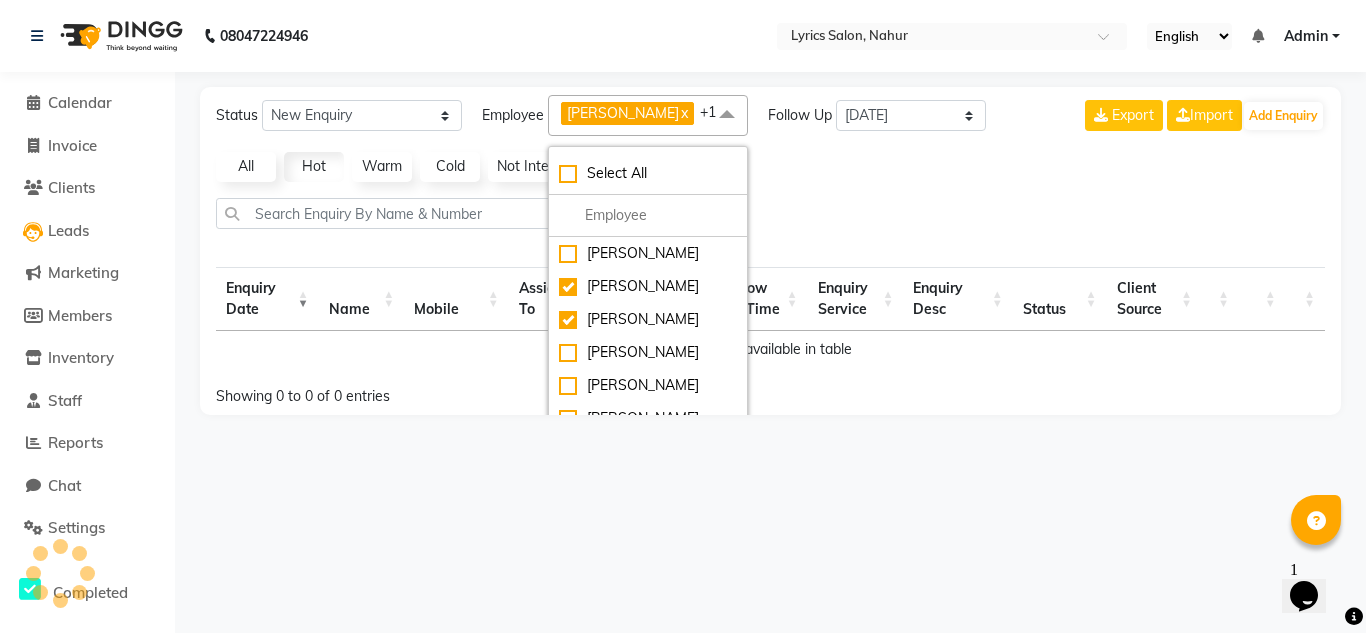 click 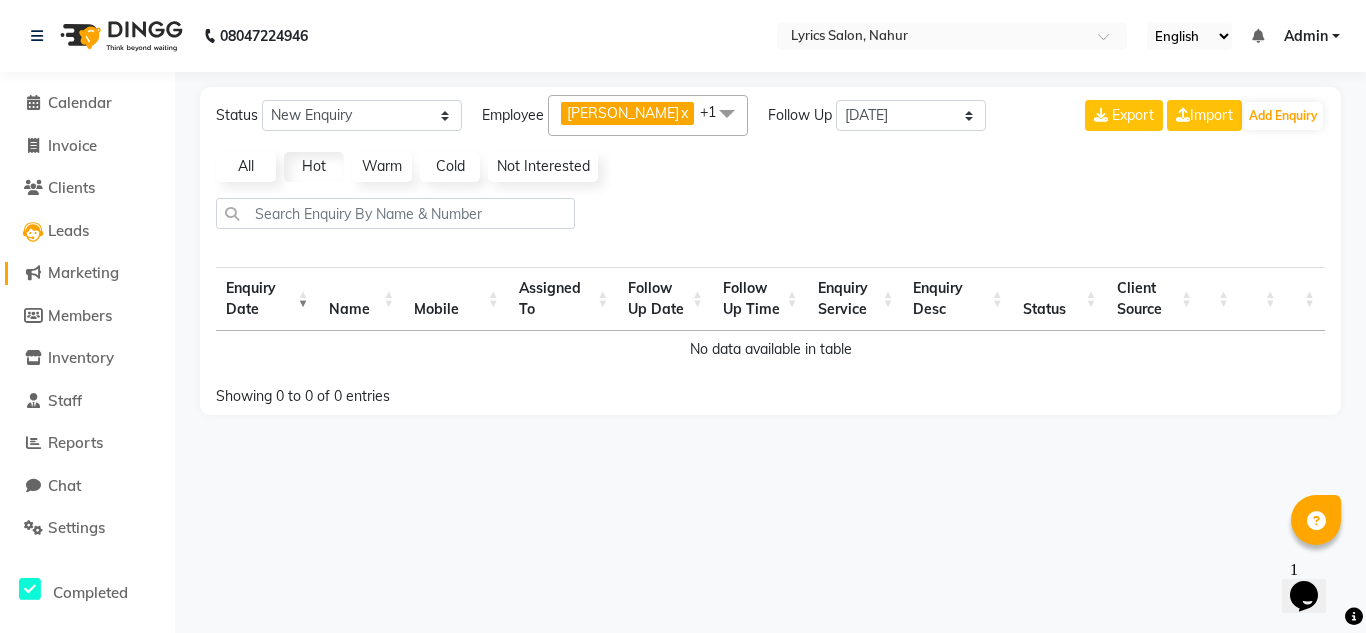 click on "Marketing" 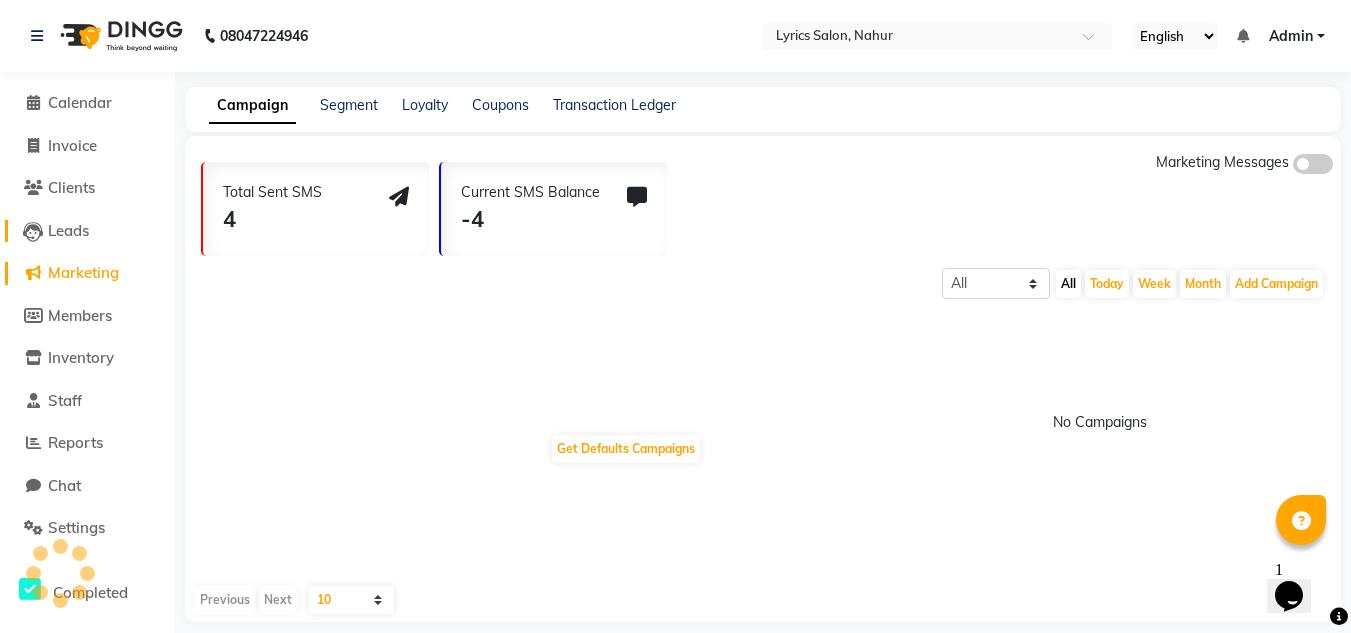 click on "Leads" 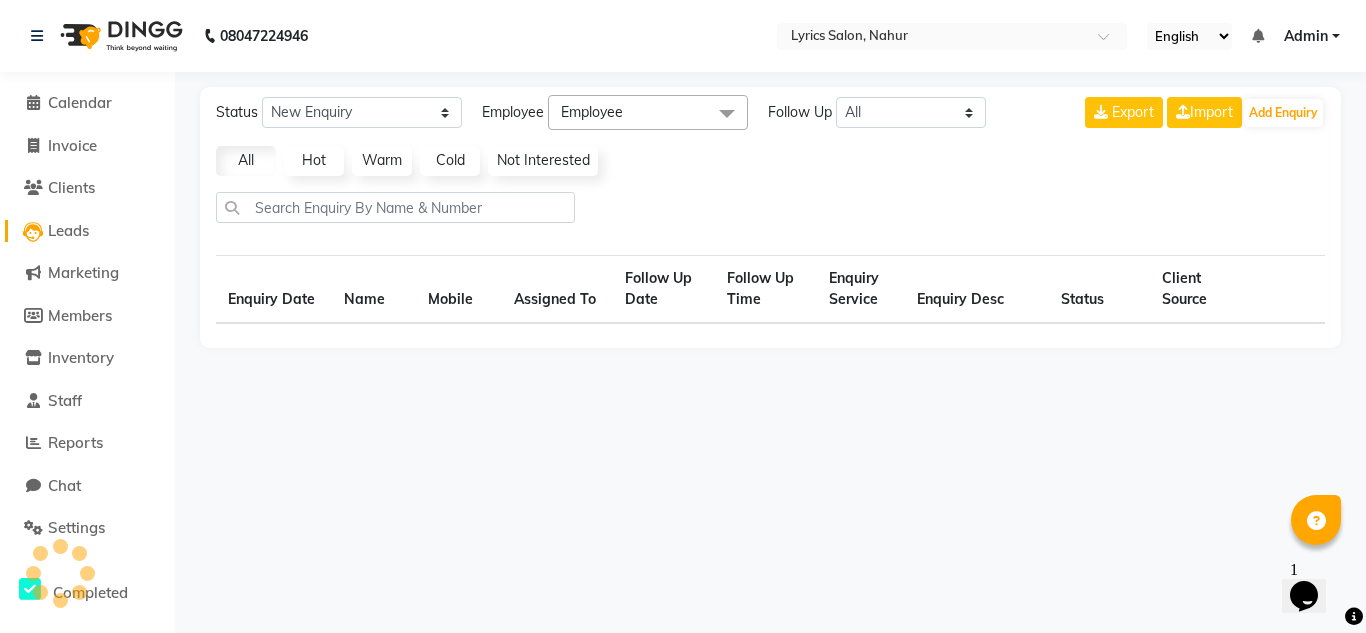 select on "10" 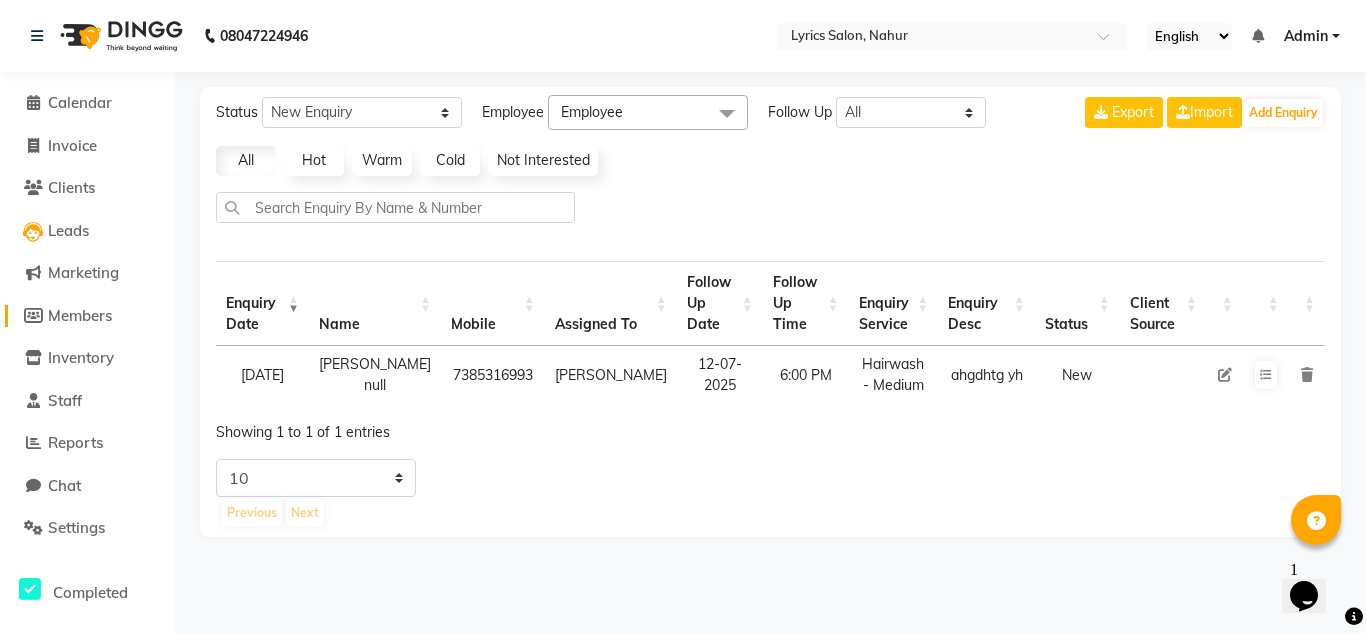 click on "Members" 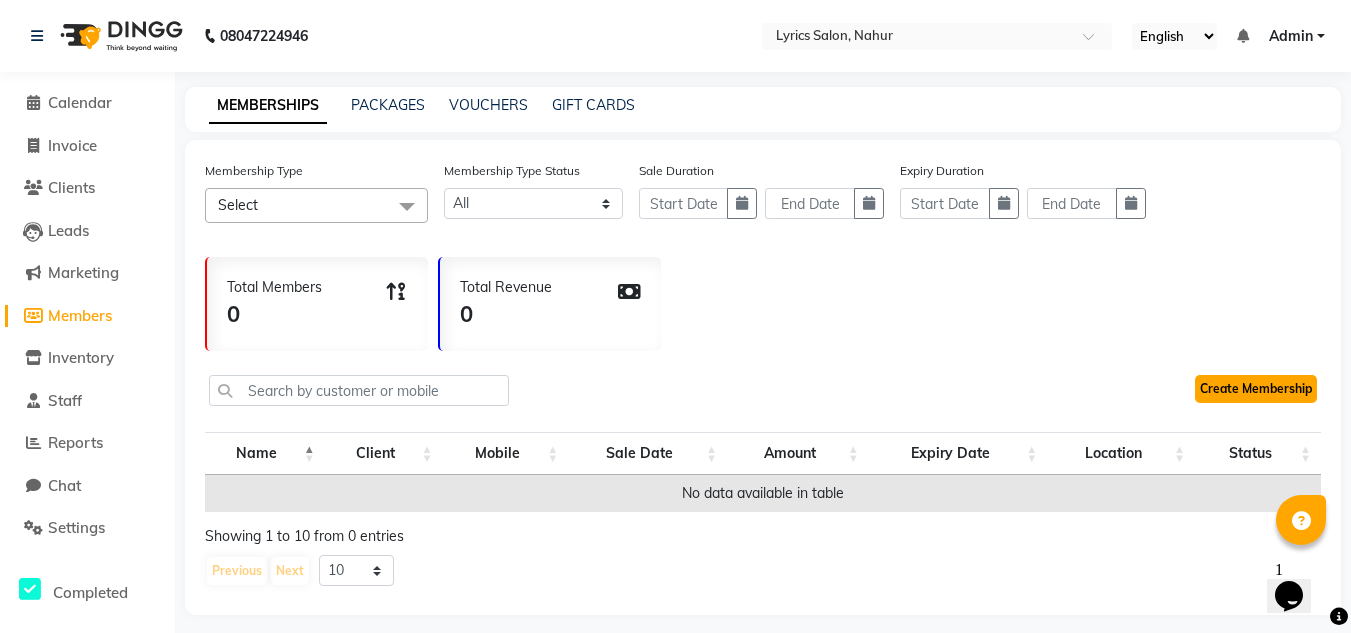 click on "Create Membership" 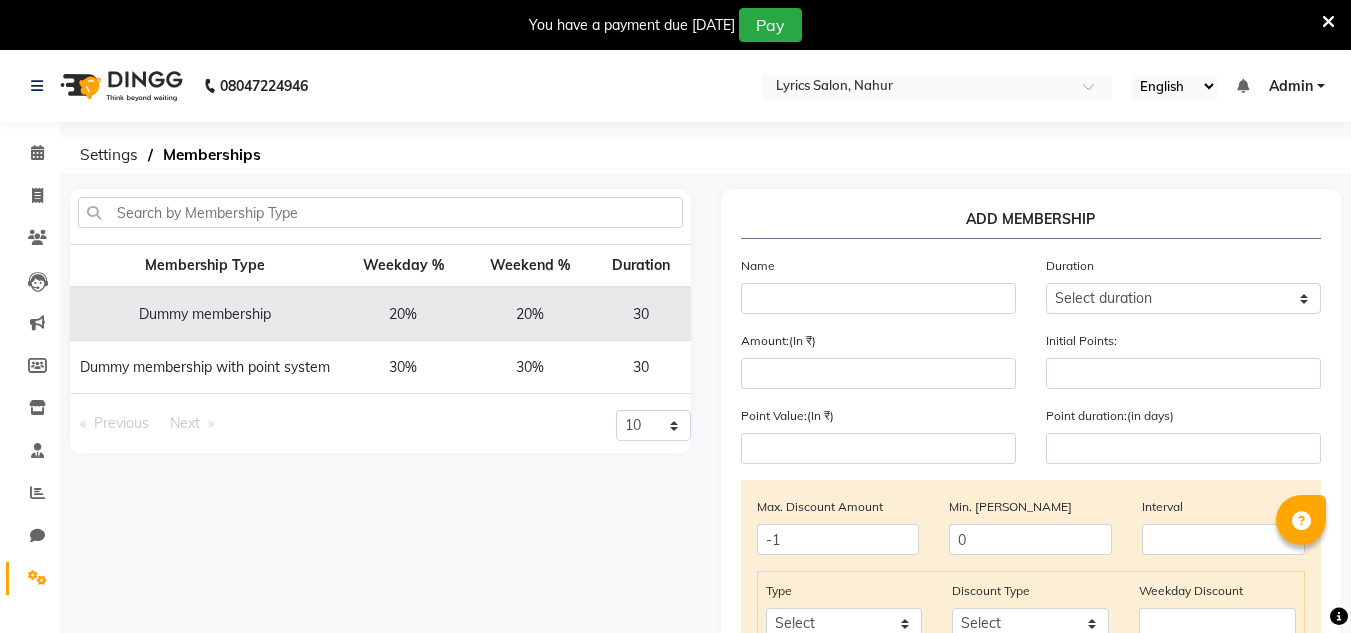 scroll, scrollTop: 0, scrollLeft: 0, axis: both 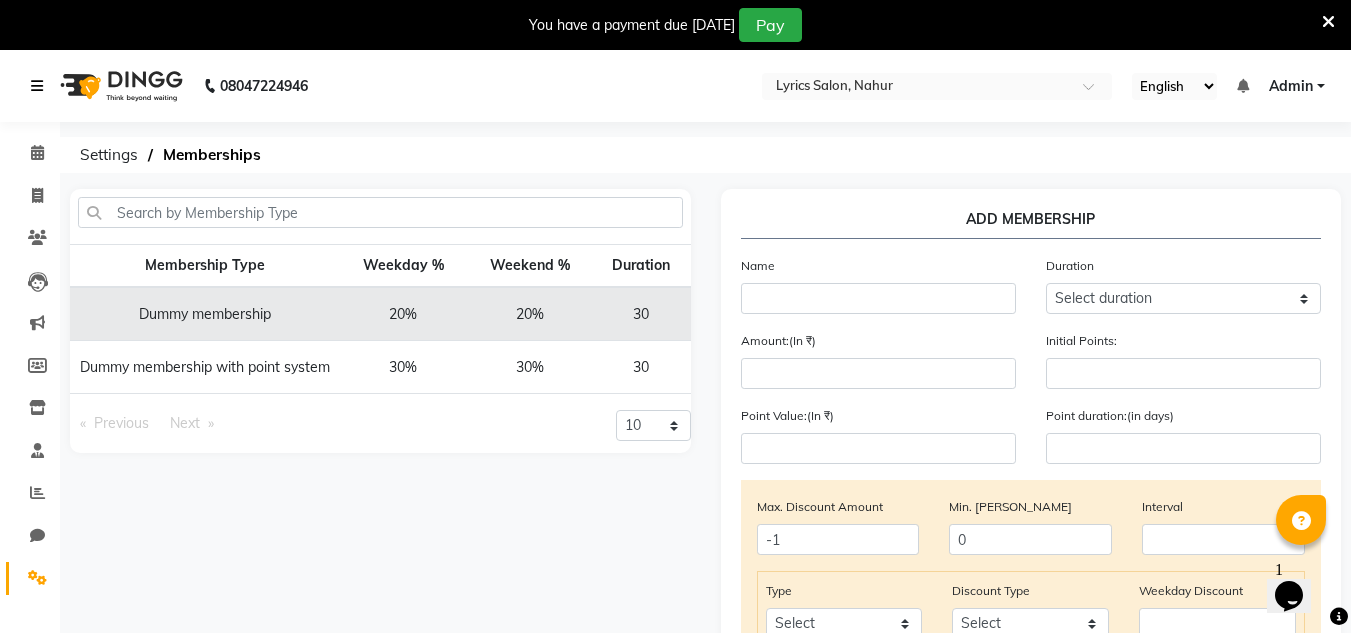 click at bounding box center (37, 86) 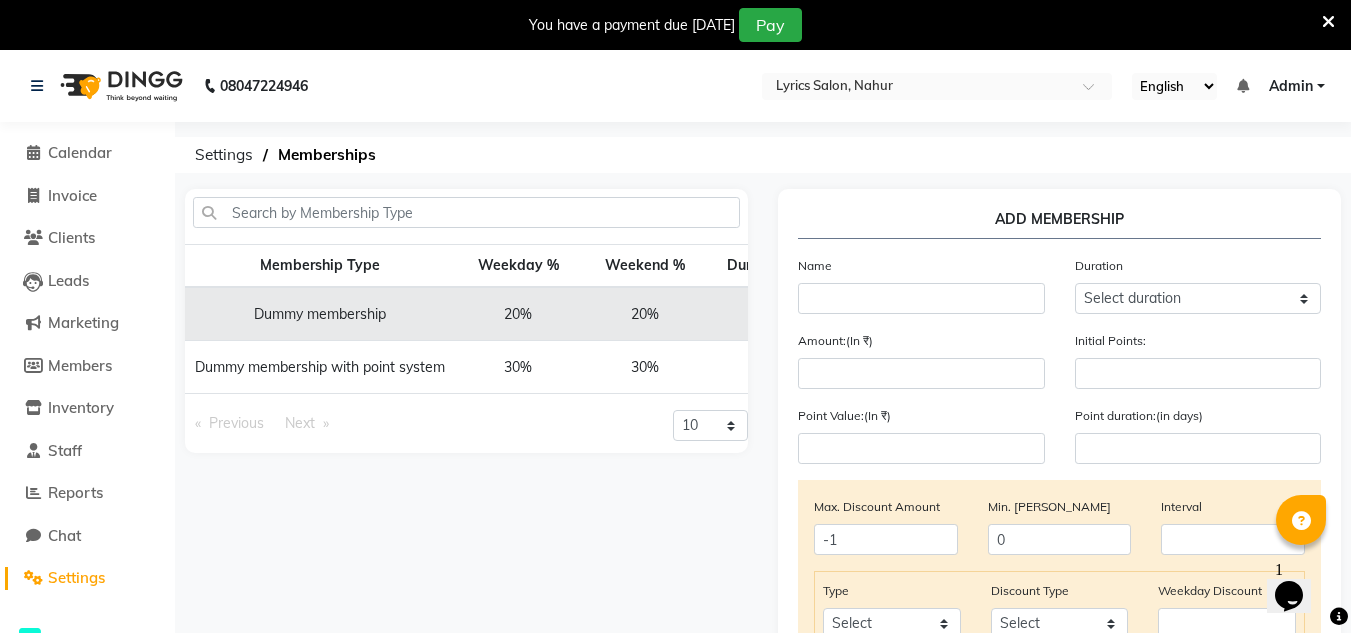 click at bounding box center (1328, 22) 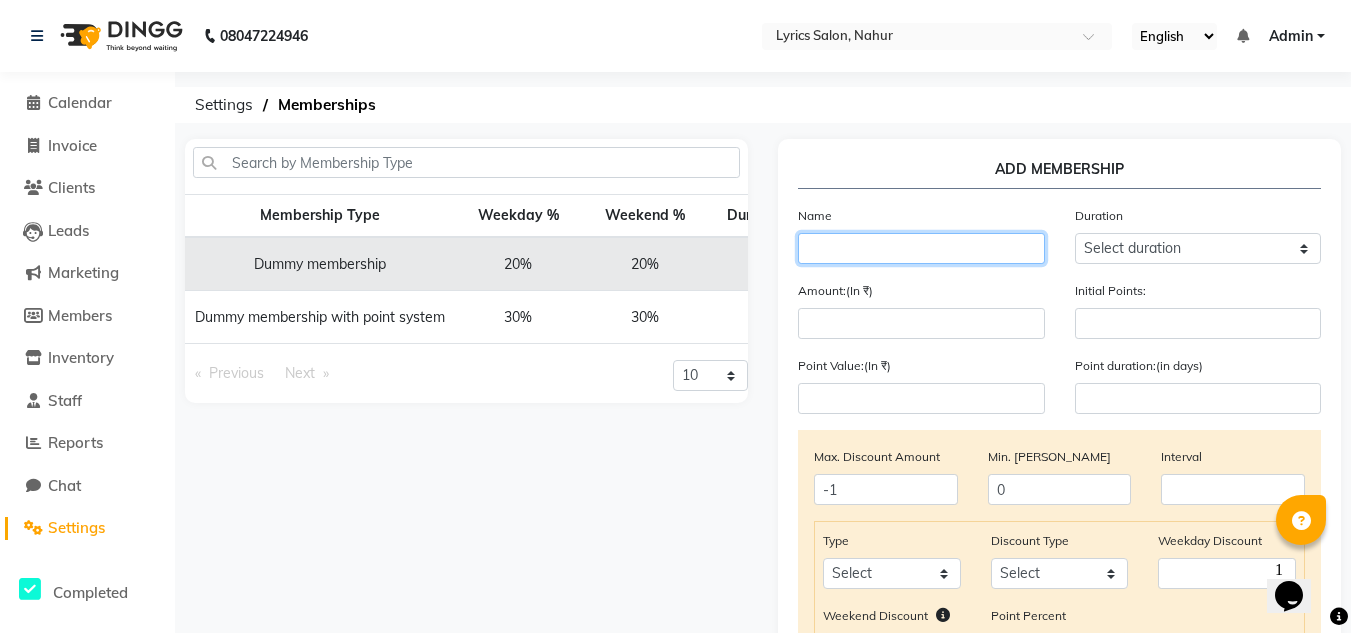 click 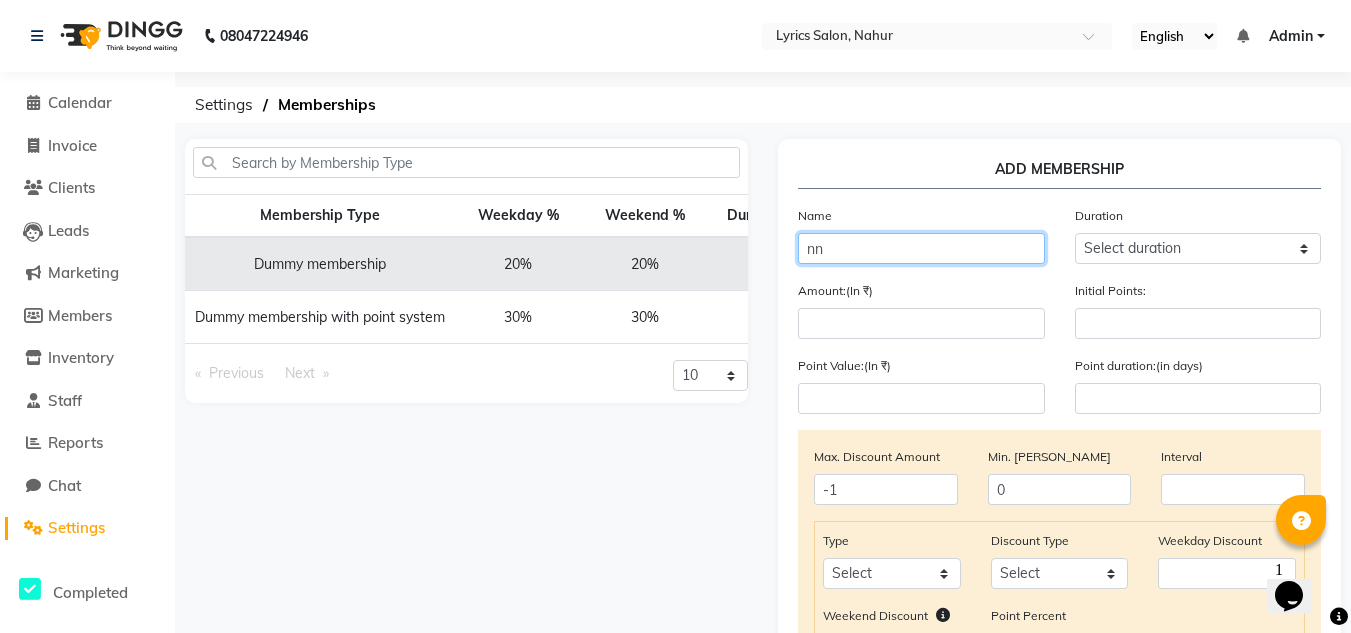 type on "n" 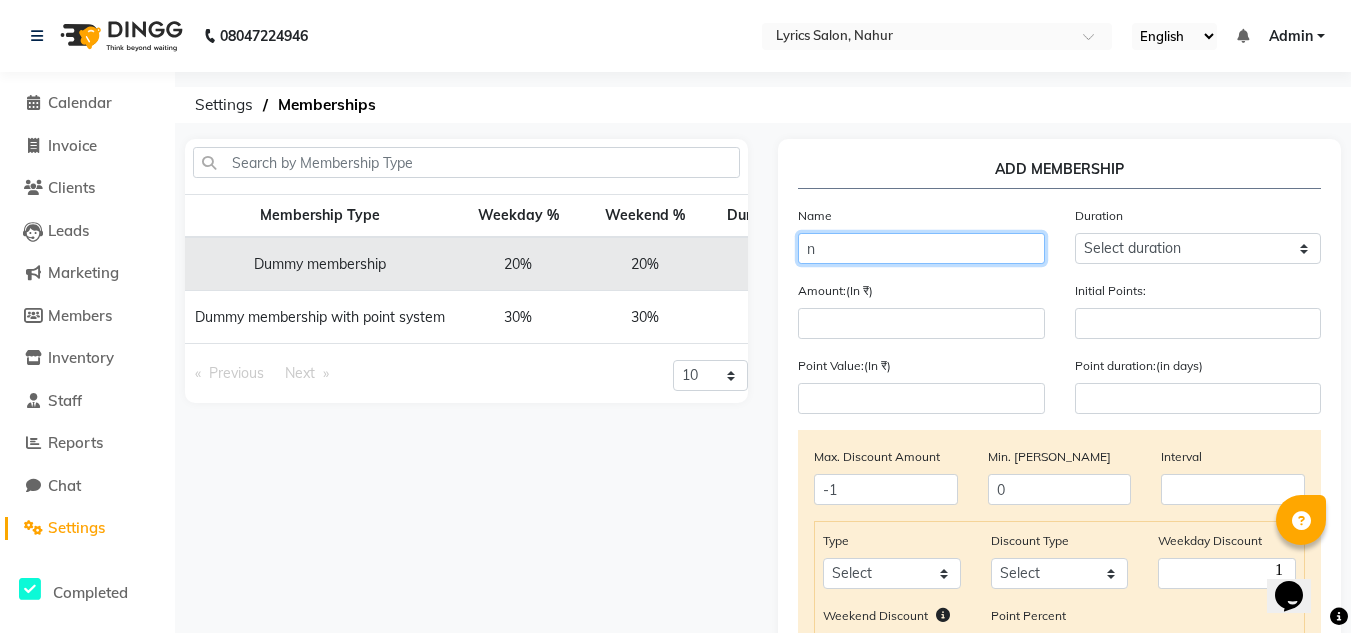 type 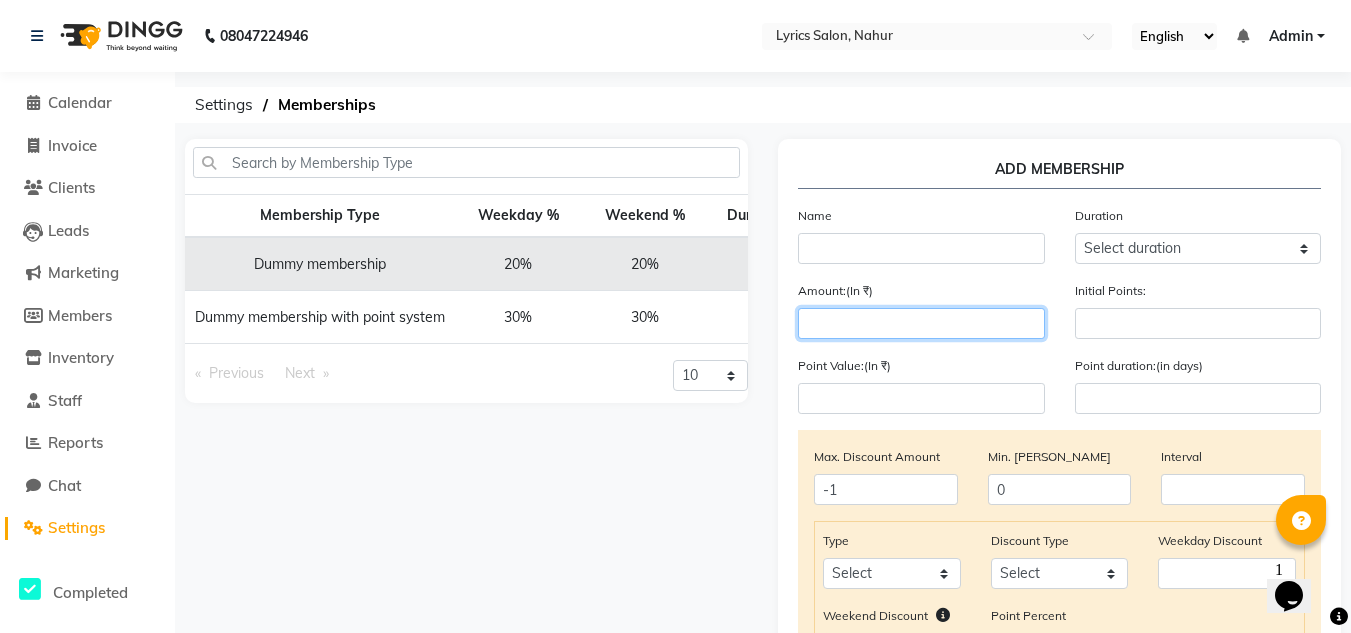 click 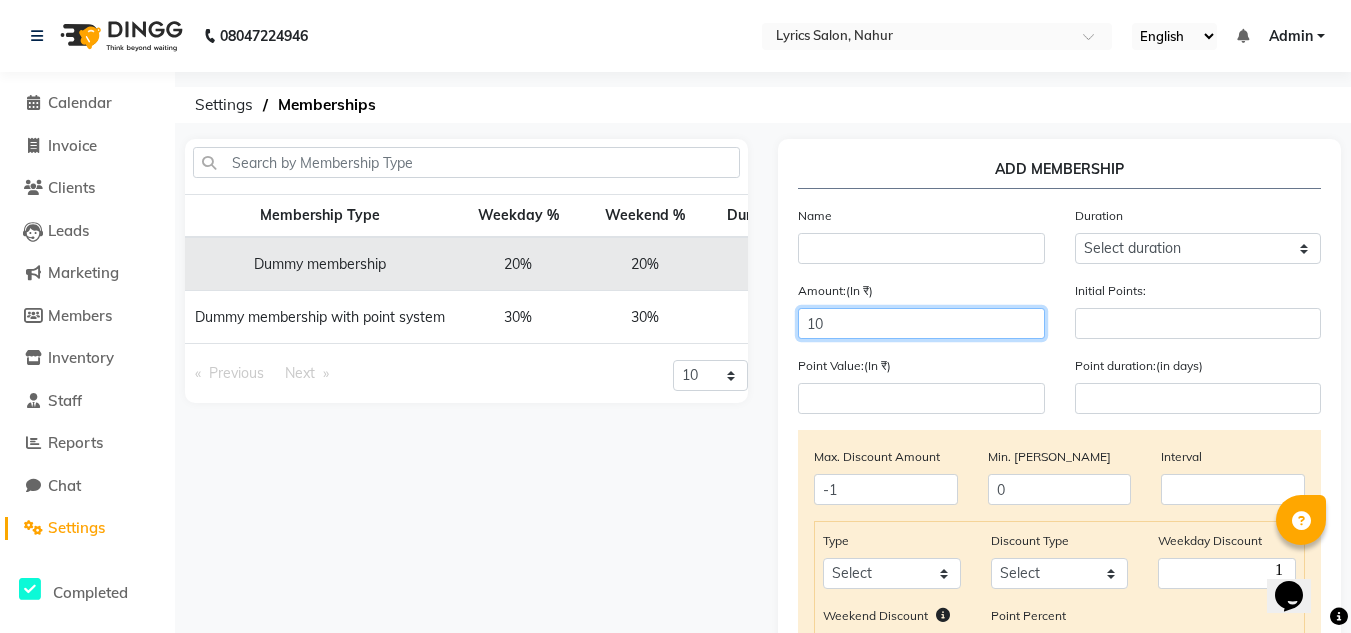 type on "1" 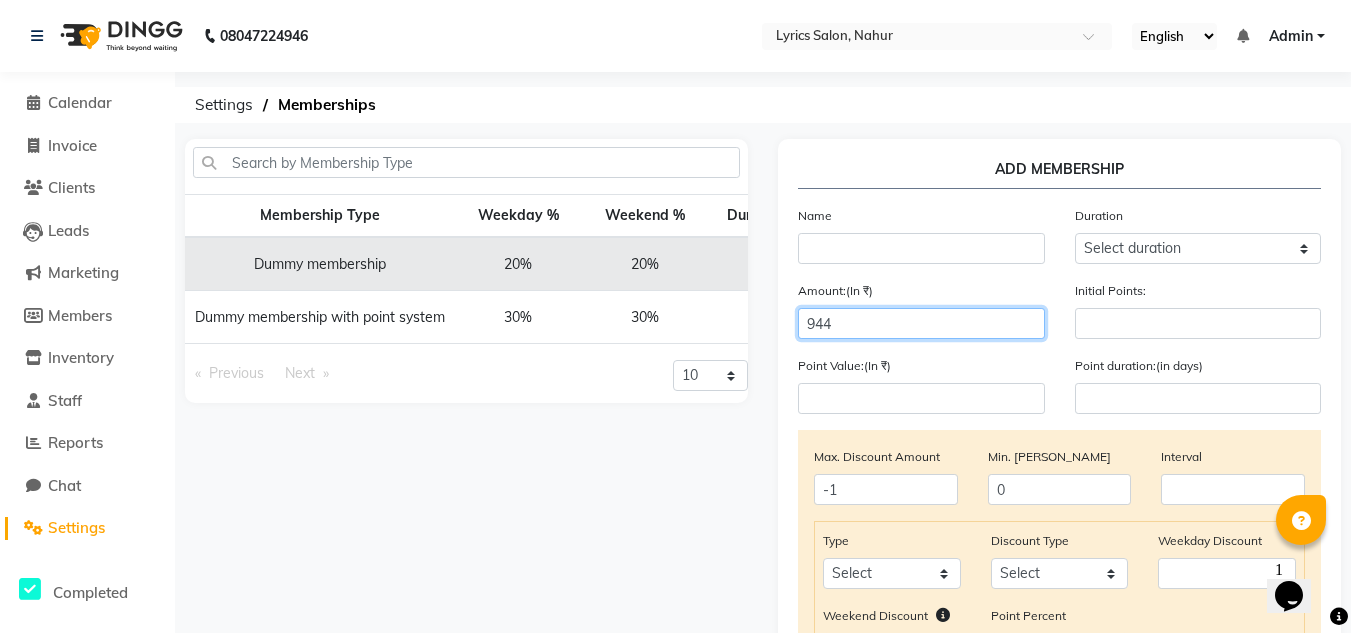 type on "944" 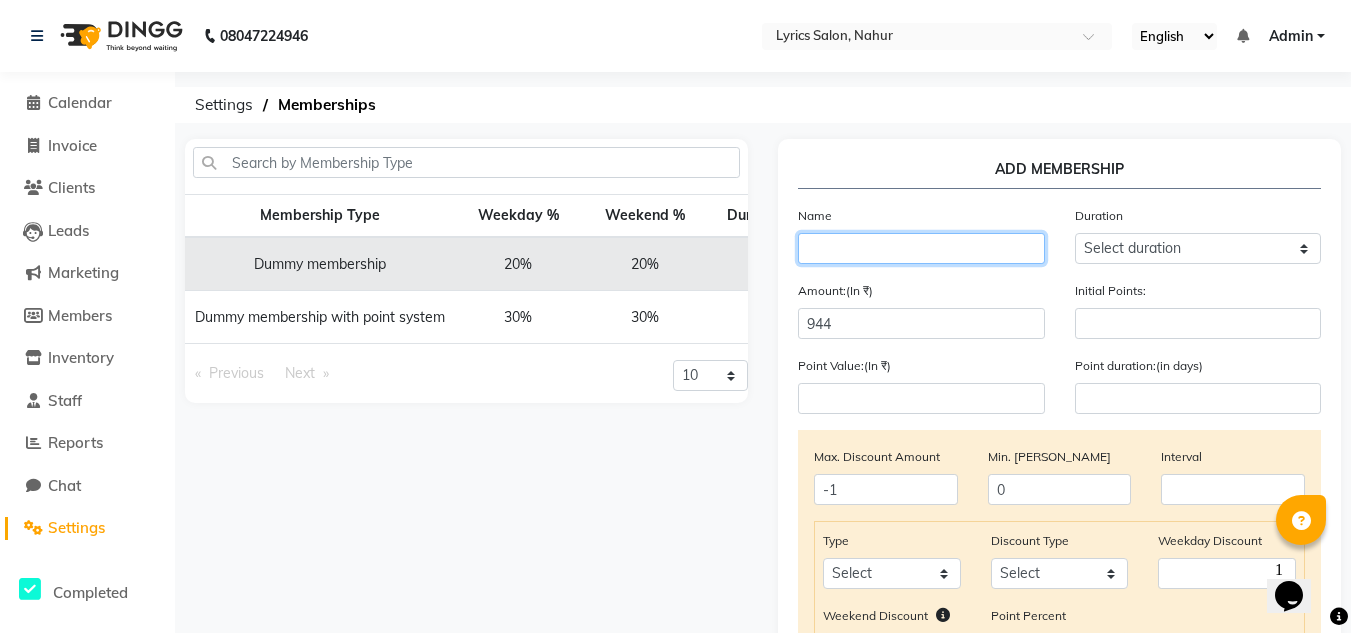 click 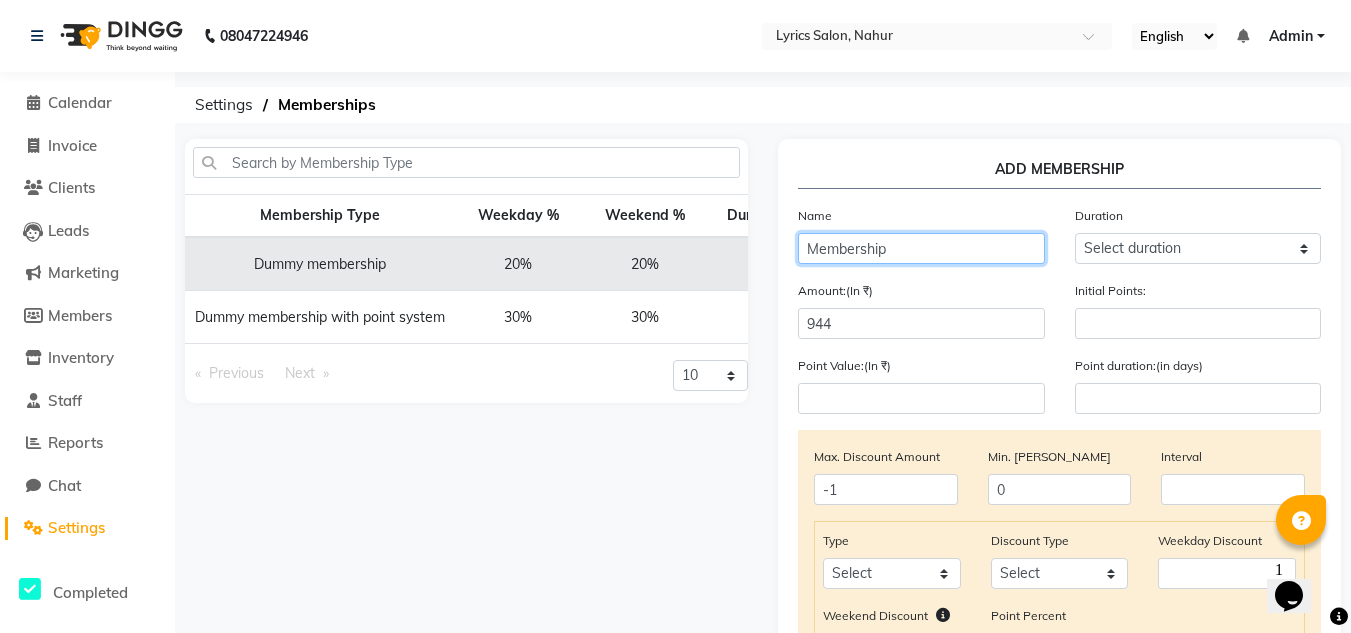 type on "Membership" 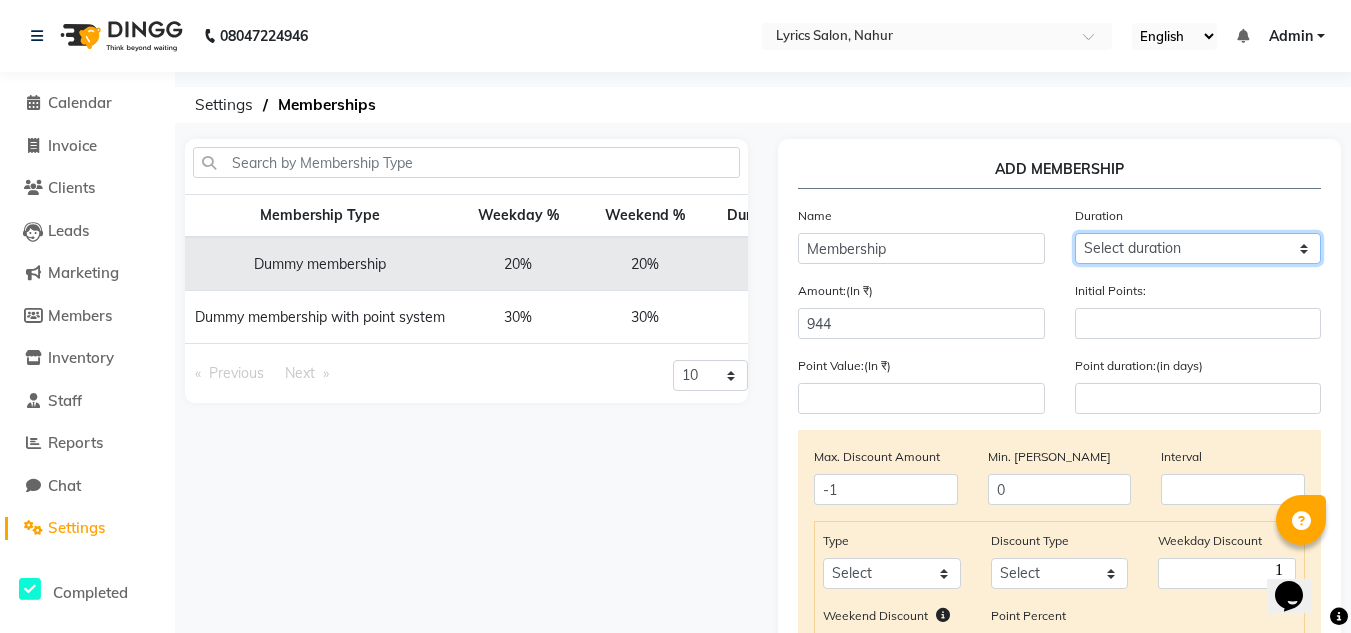 click on "Select duration Week  Half-month  Month  Year  Life Time  4 Months  8 Months  6 Months  15 Months  18 Months  30 Months  90 Days  210 Days  240 Days  270 Days  395 Days  425 Days  1 Day  2 Years  10 Months  3 Years  5 Years" 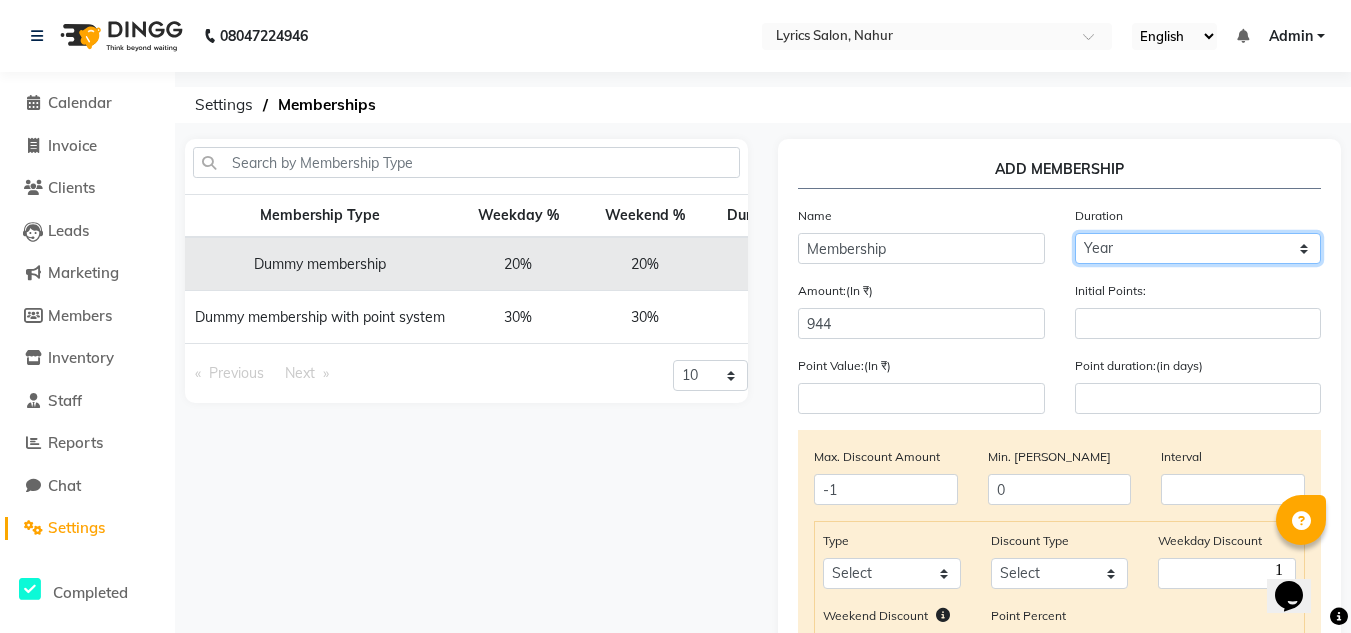 click on "Select duration Week  Half-month  Month  Year  Life Time  4 Months  8 Months  6 Months  15 Months  18 Months  30 Months  90 Days  210 Days  240 Days  270 Days  395 Days  425 Days  1 Day  2 Years  10 Months  3 Years  5 Years" 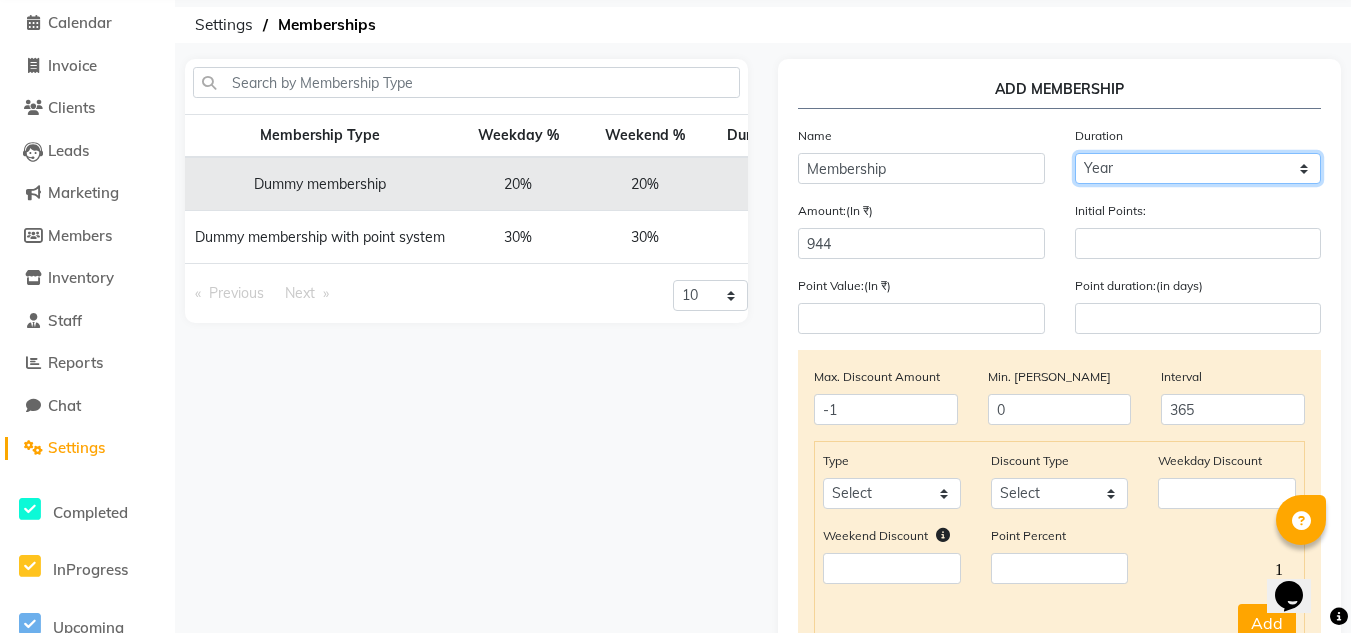 scroll, scrollTop: 81, scrollLeft: 0, axis: vertical 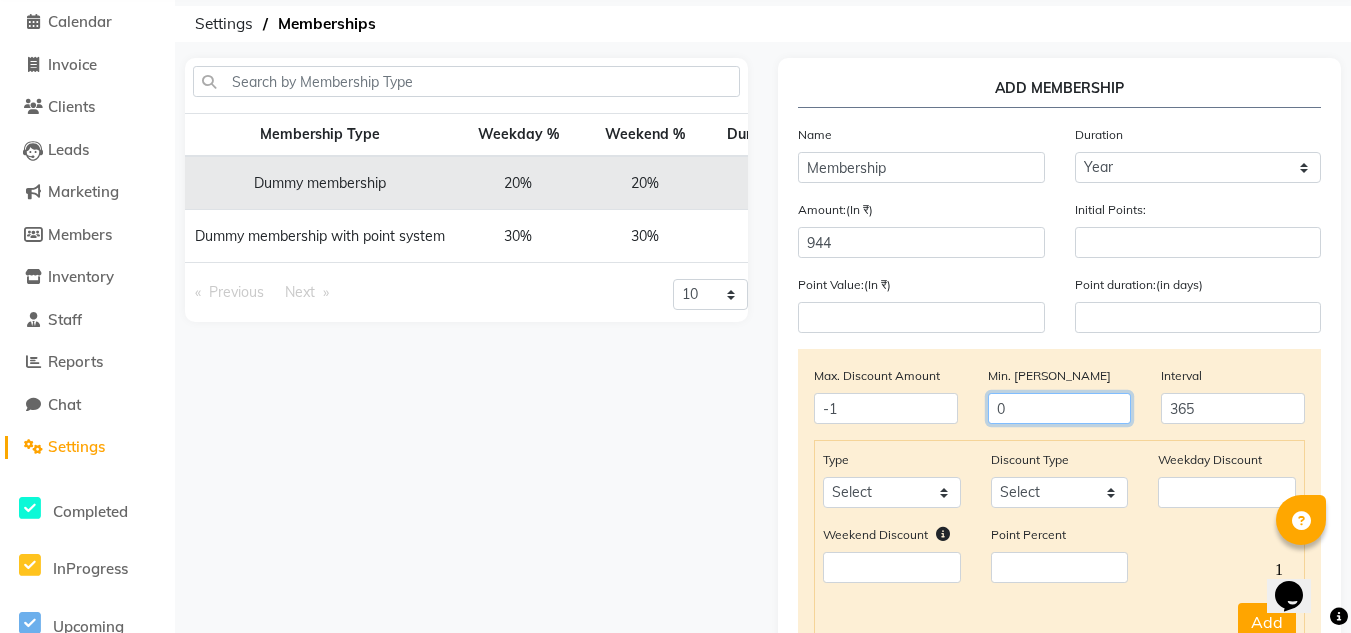 click on "0" 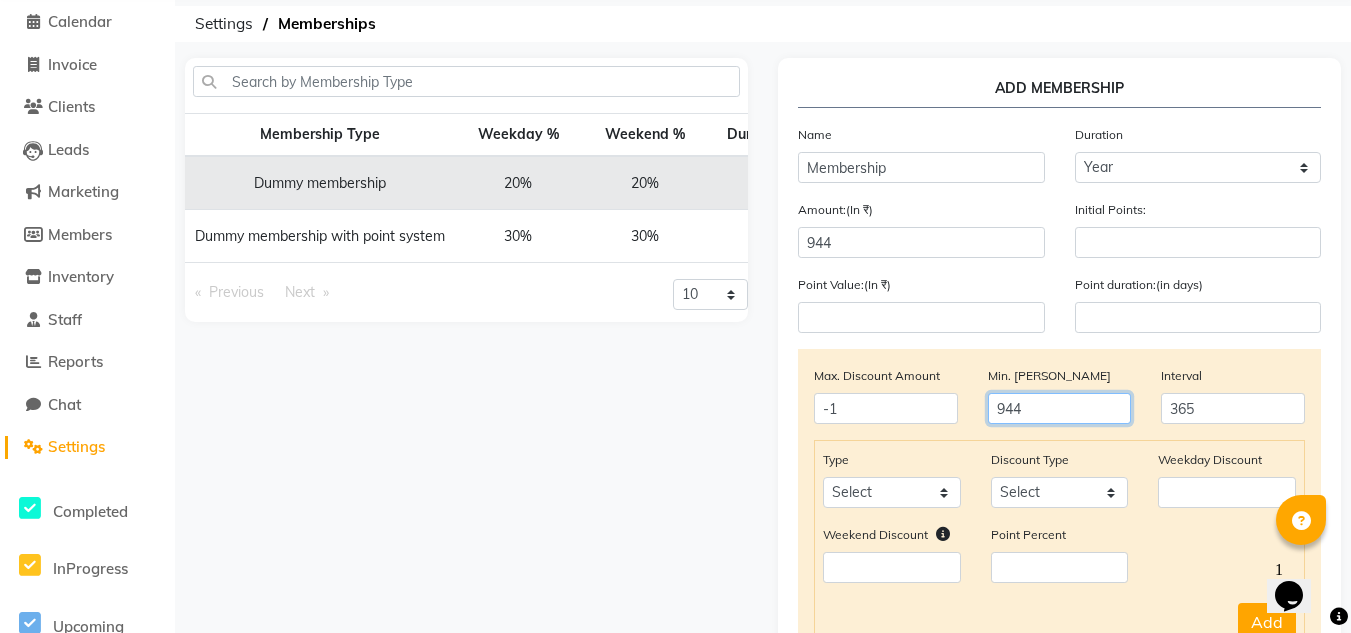 type on "944" 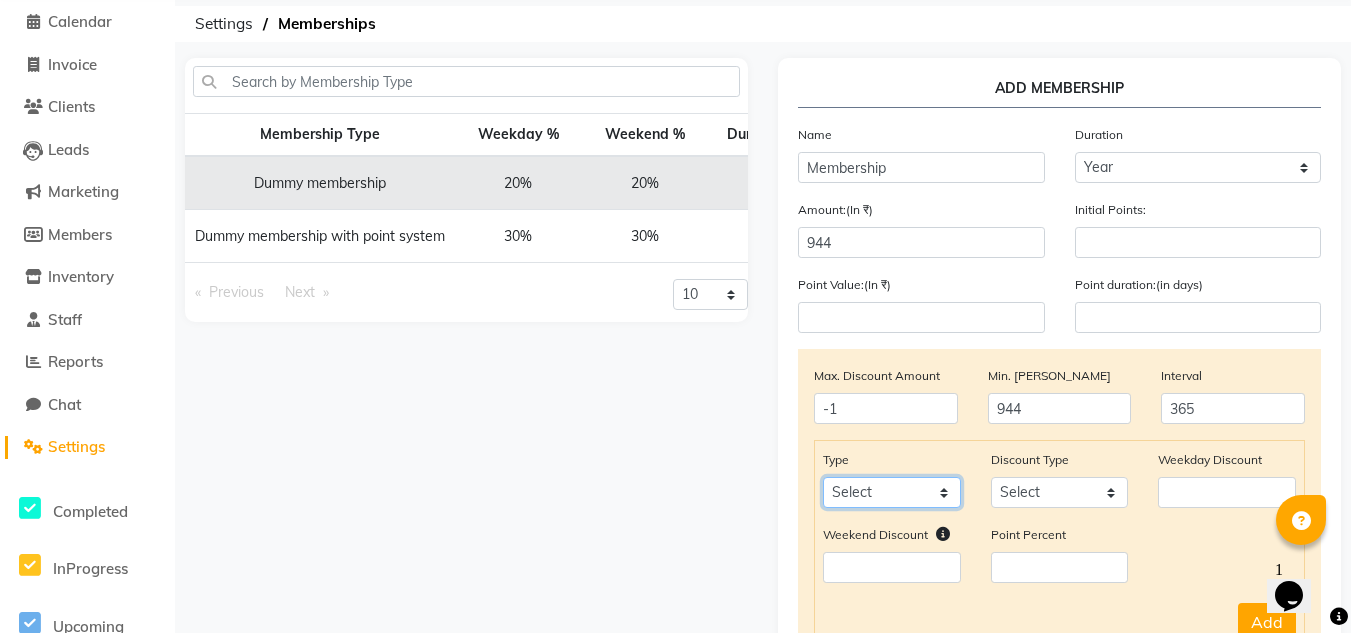 click on "Select Service Product Package Prepaid Voucher" 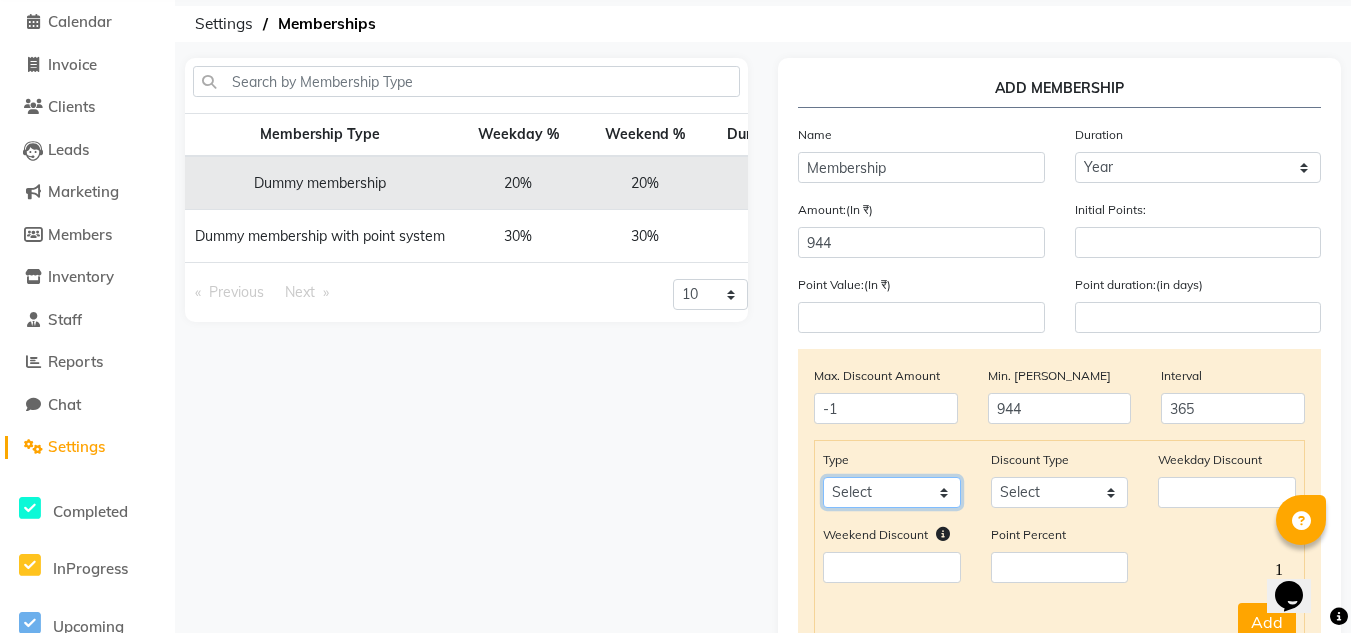 select on "service" 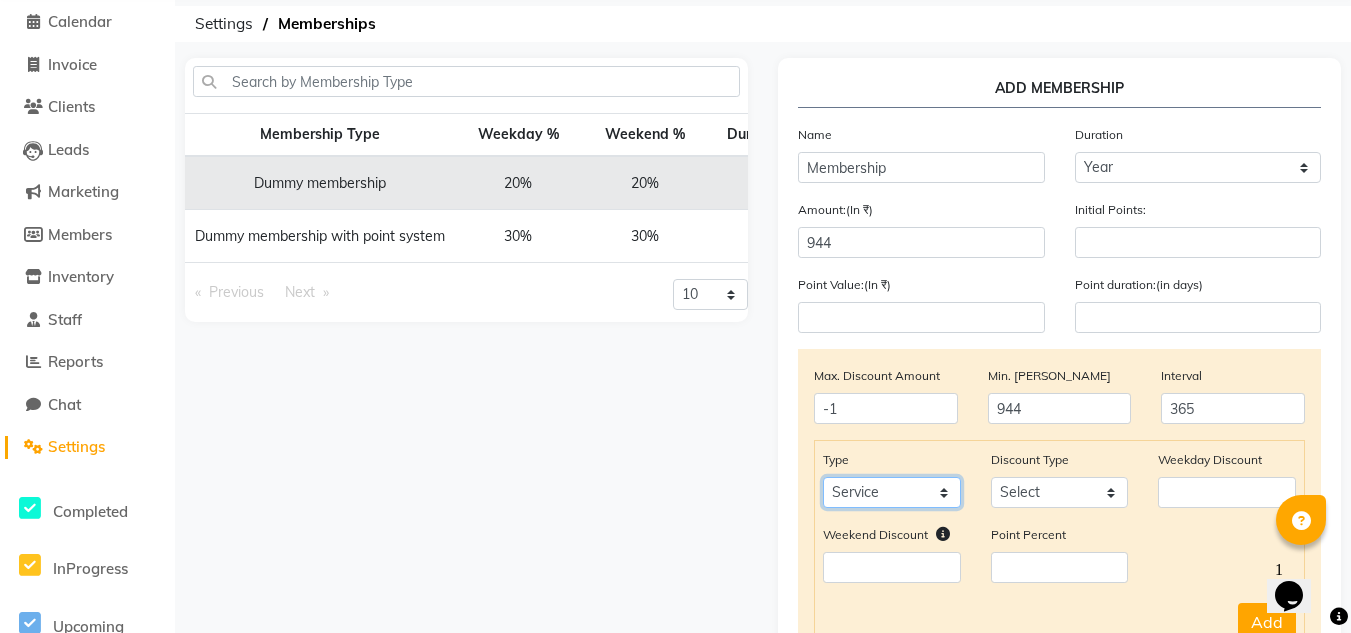 click on "Select Service Product Package Prepaid Voucher" 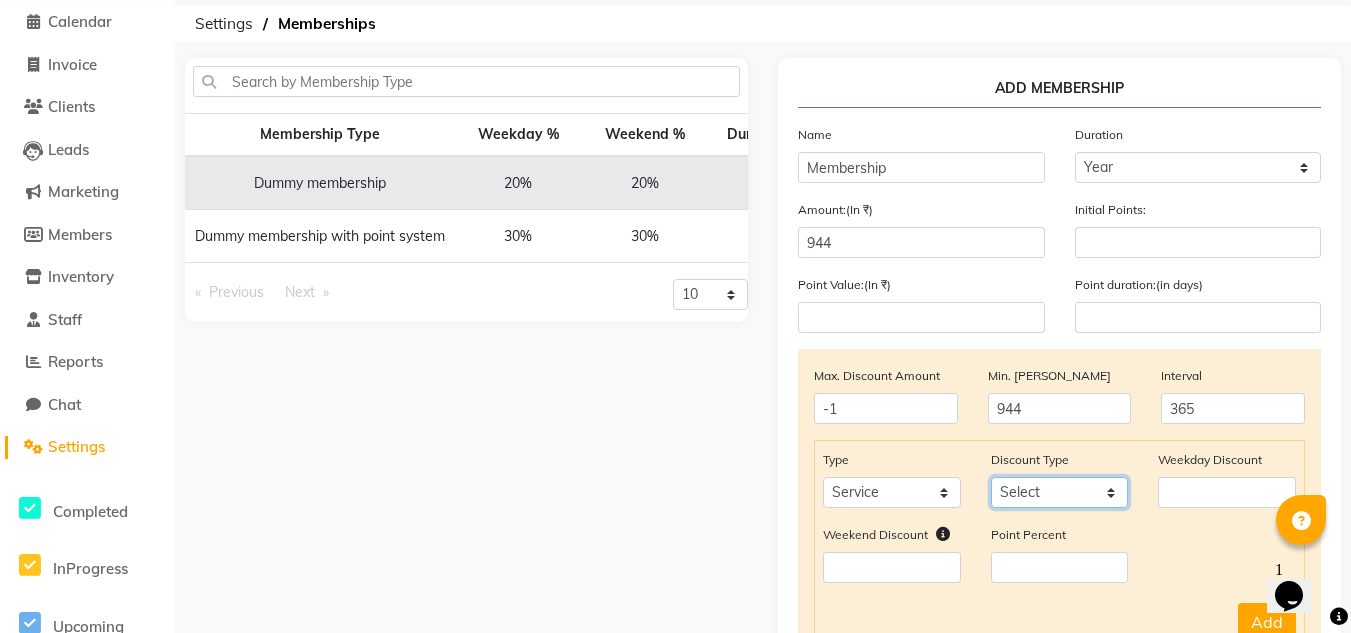 click on "Select Percent Flat" 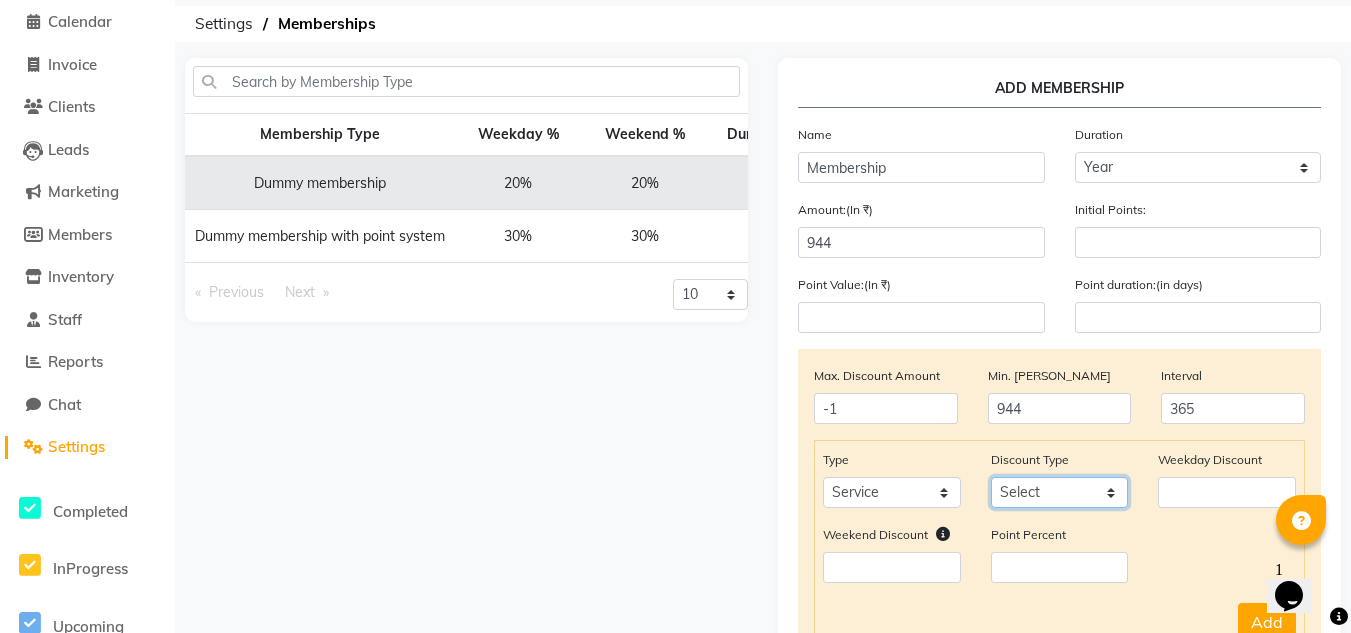 select on "Percent" 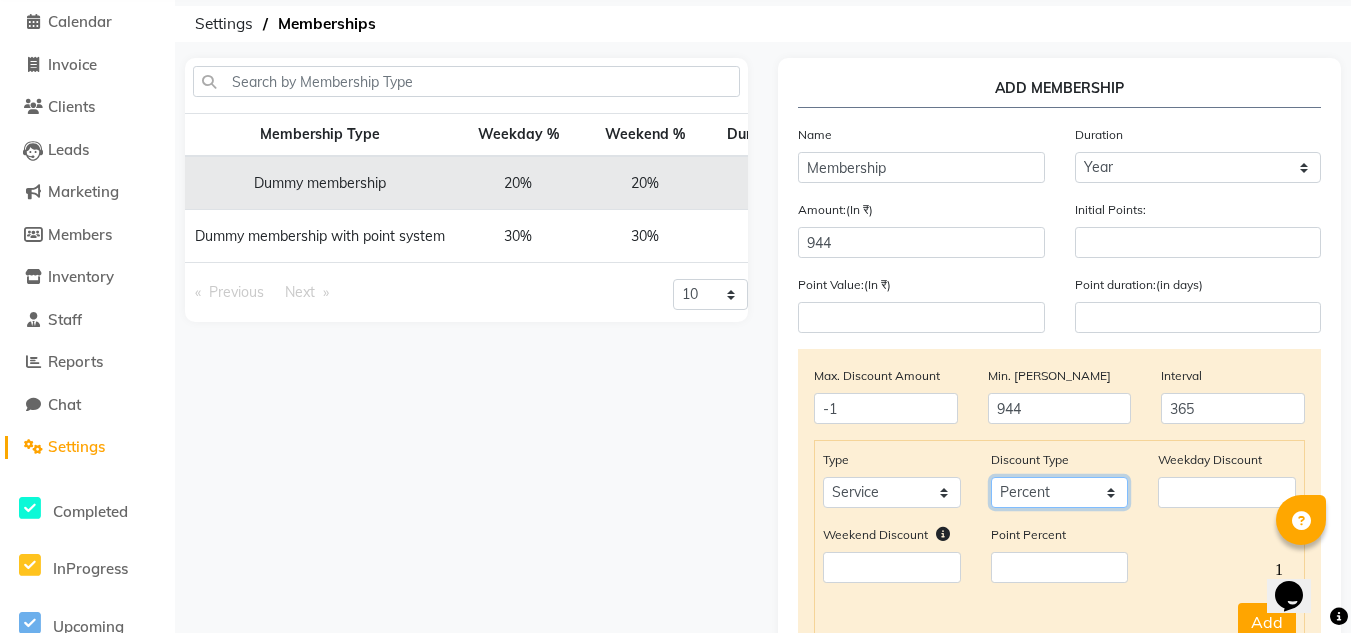click on "Select Percent Flat" 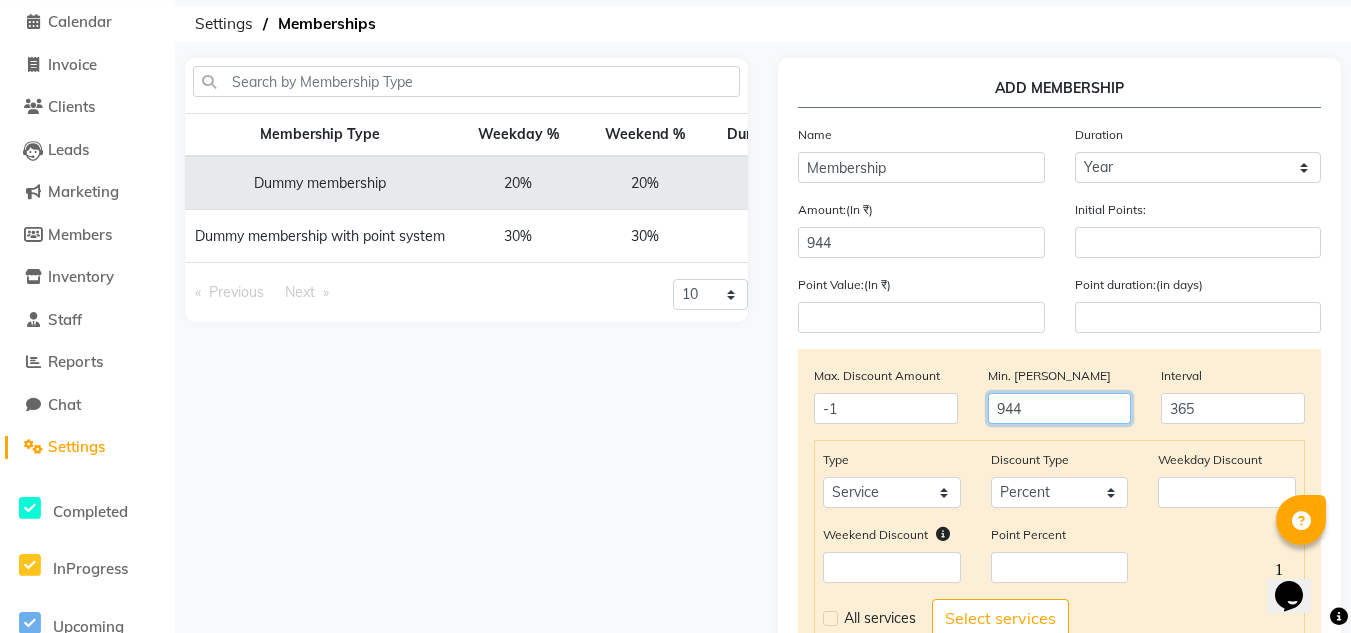 click on "944" 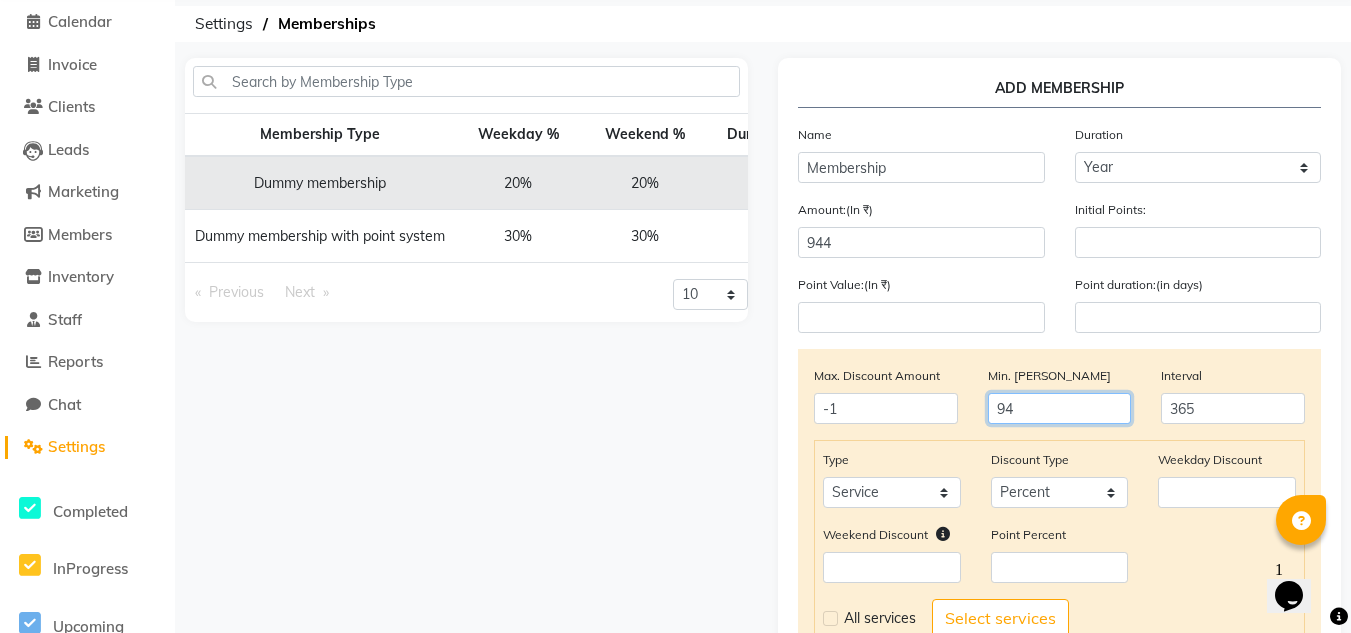 type on "9" 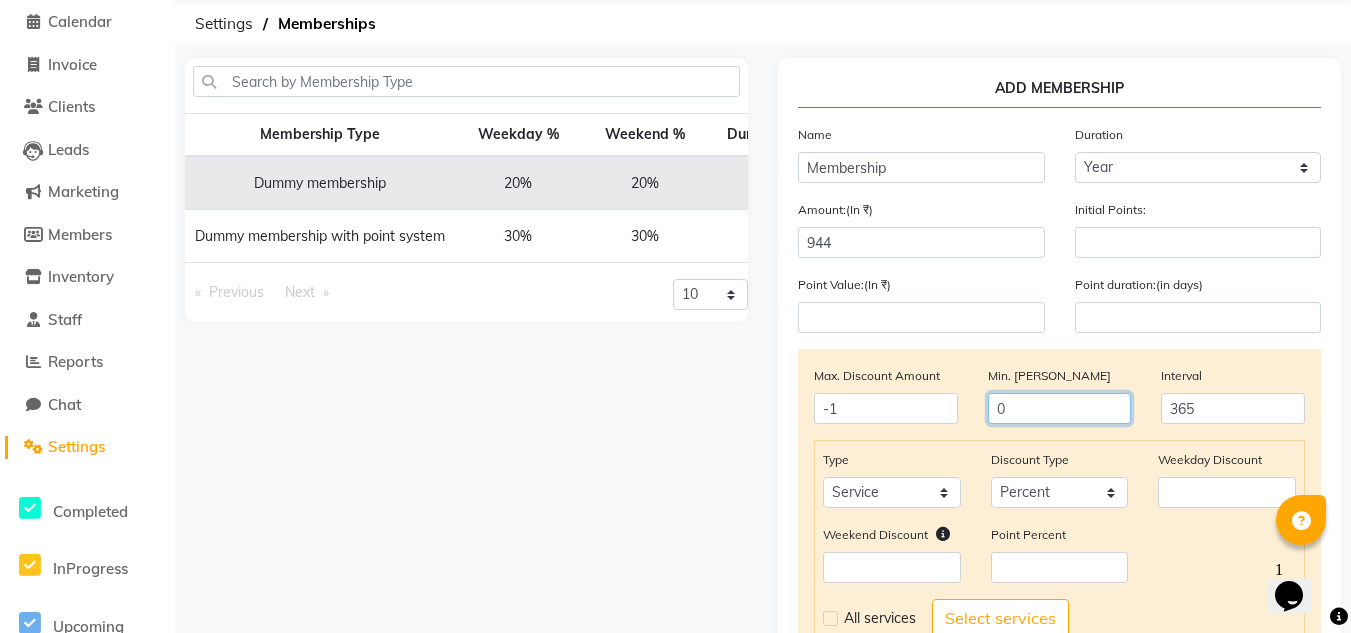type on "0" 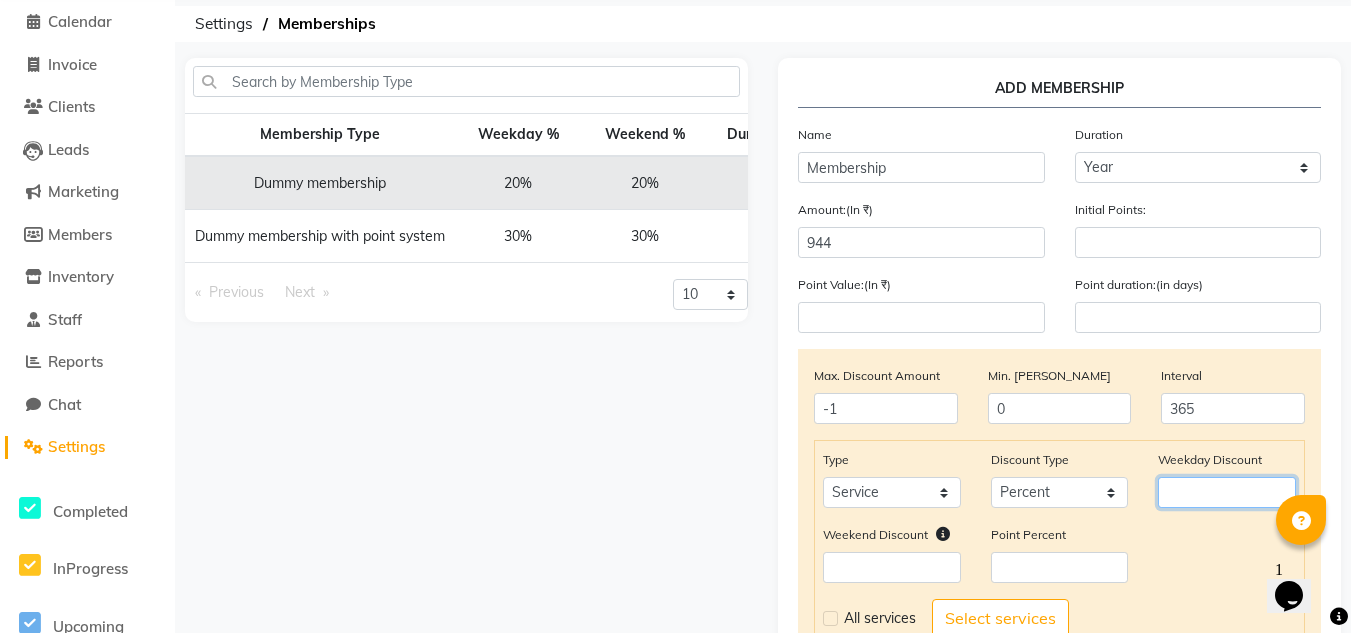click 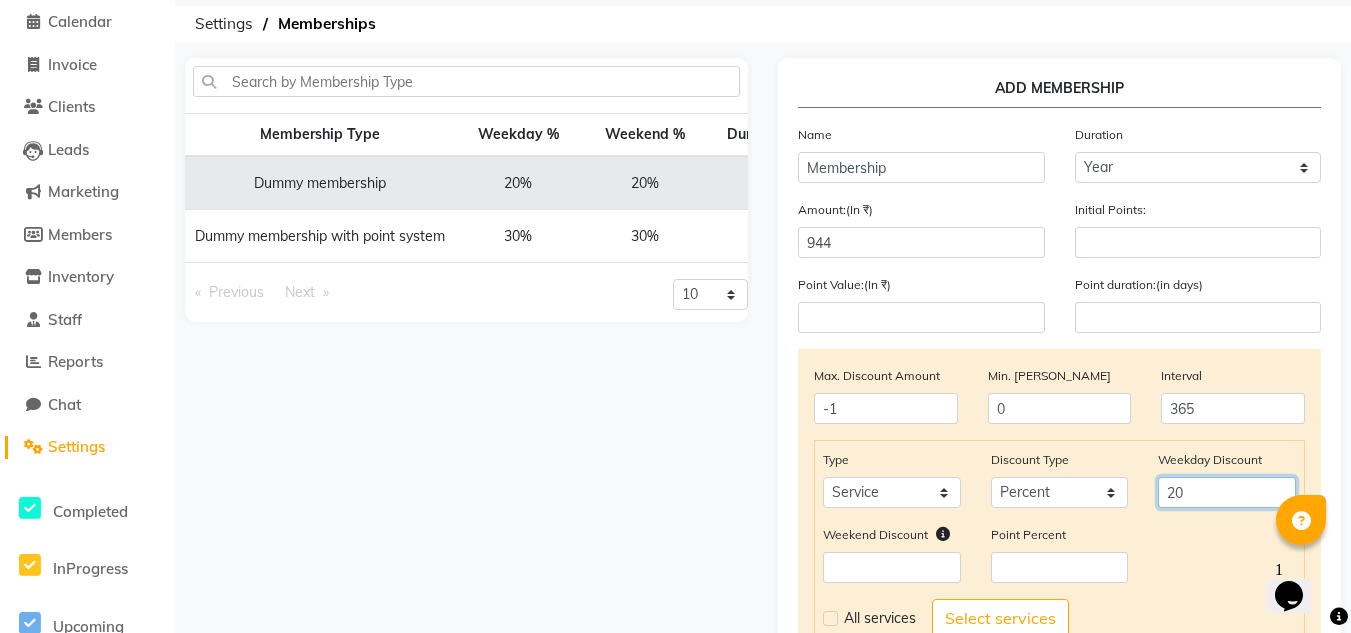 type on "20" 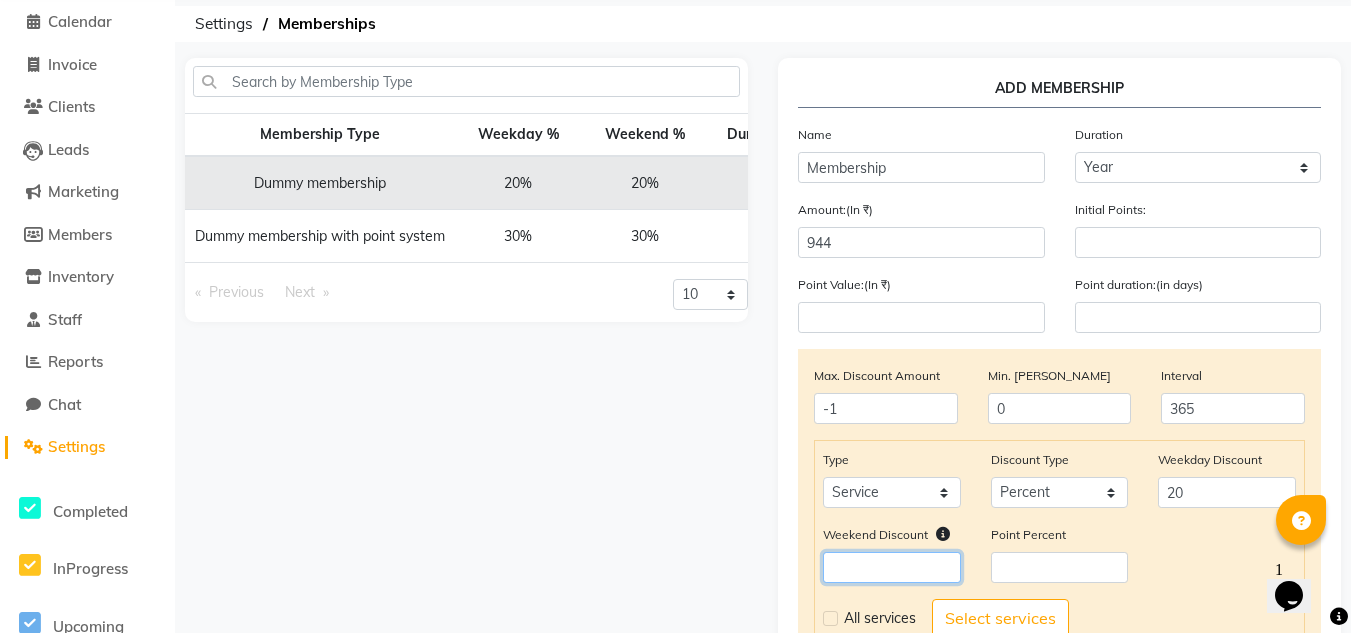 click 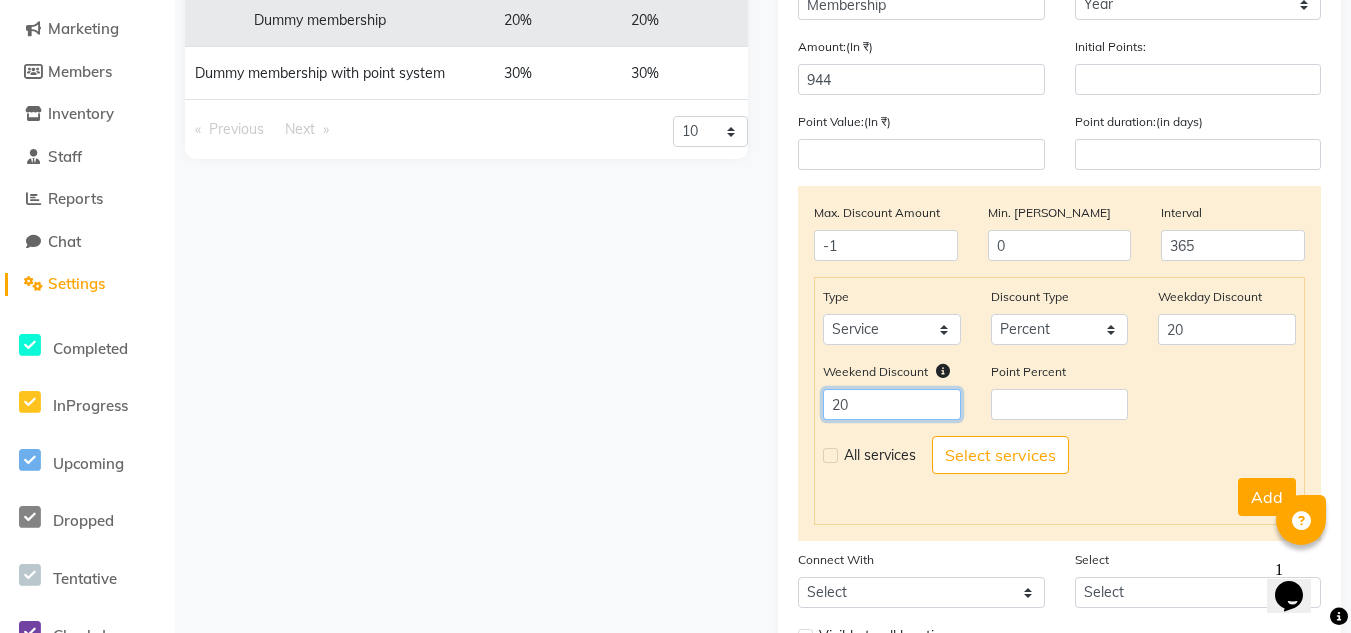 scroll, scrollTop: 245, scrollLeft: 0, axis: vertical 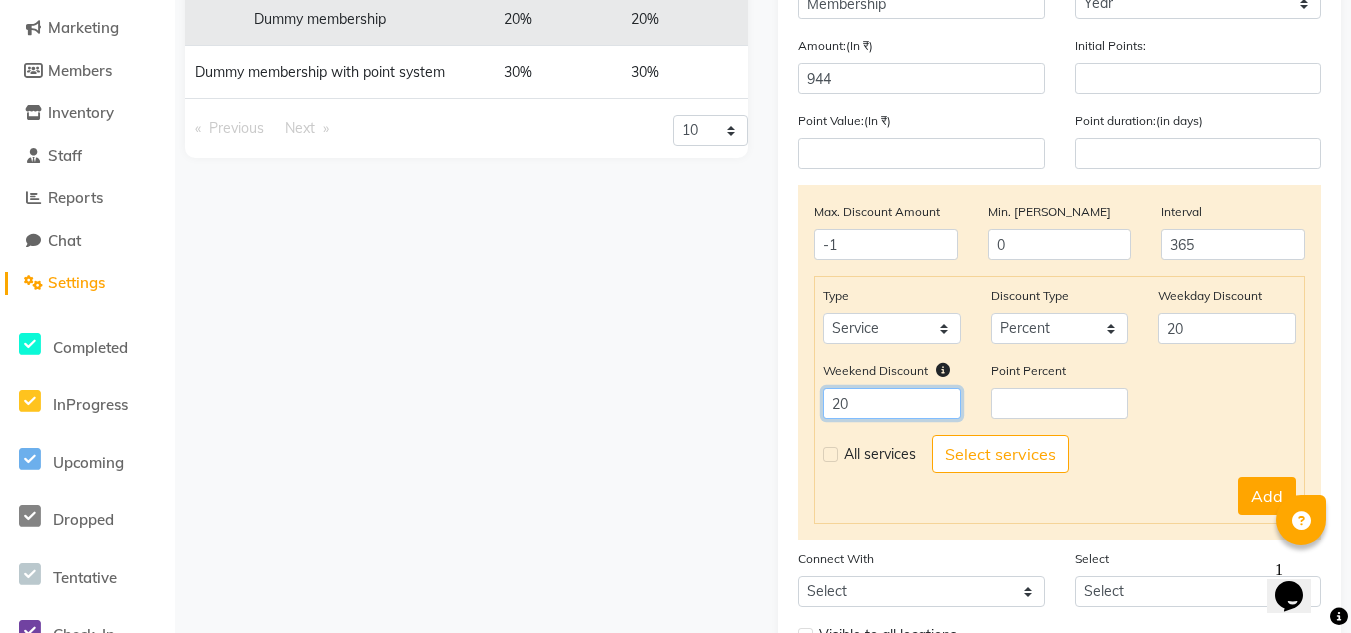 type on "20" 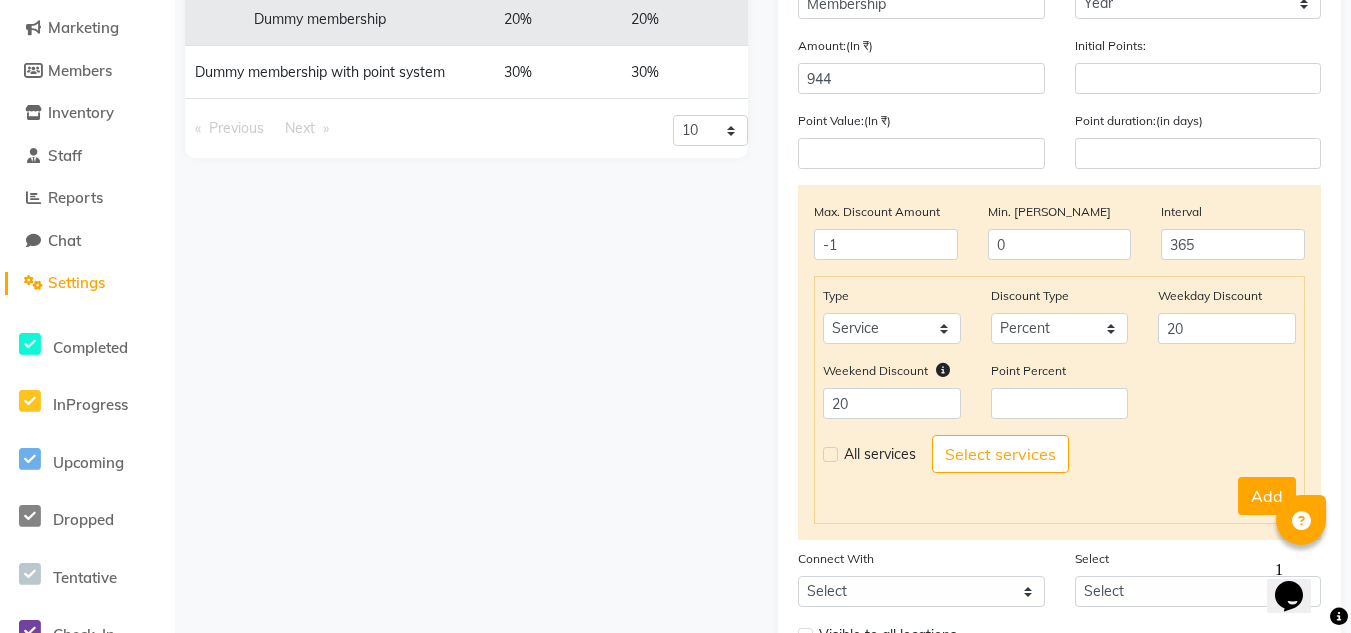 click 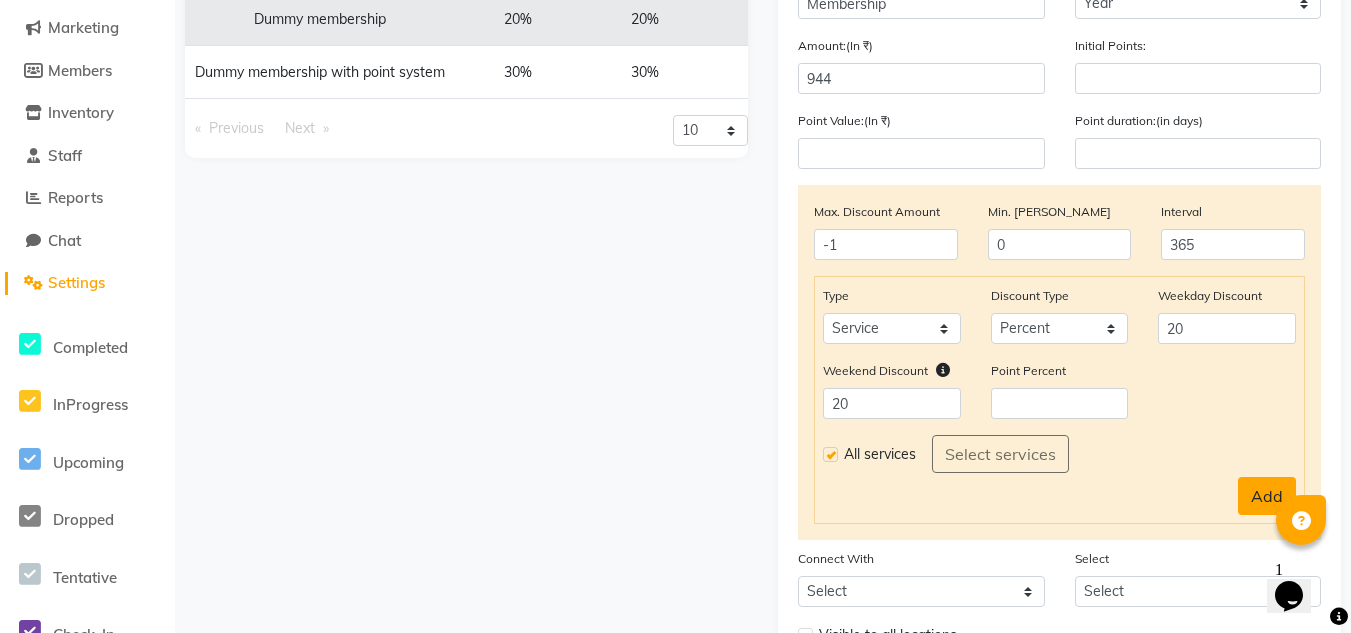 click on "Add" 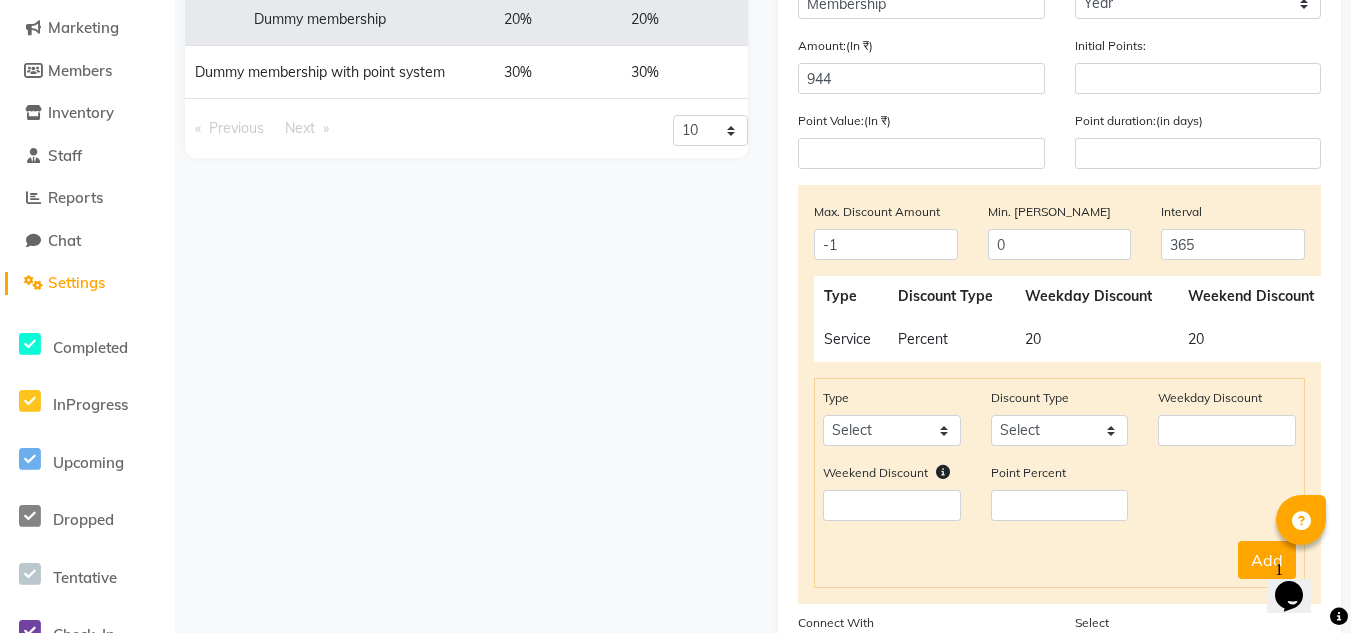 scroll, scrollTop: 485, scrollLeft: 0, axis: vertical 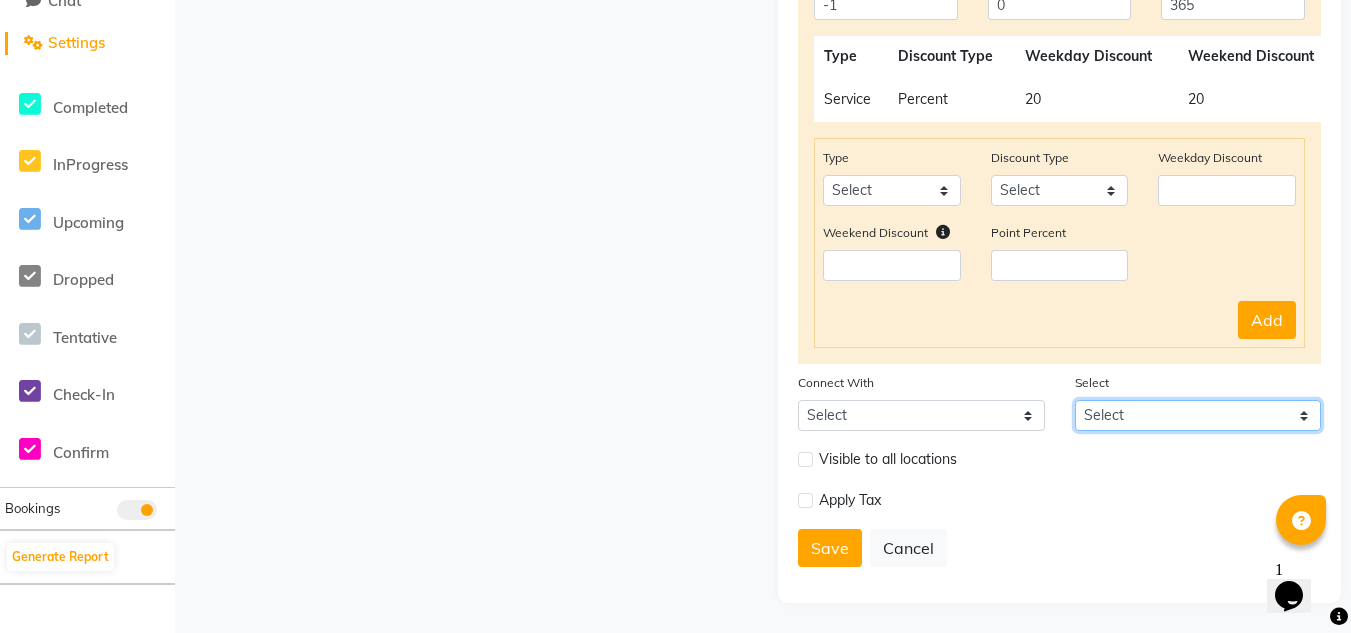 click on "Select" 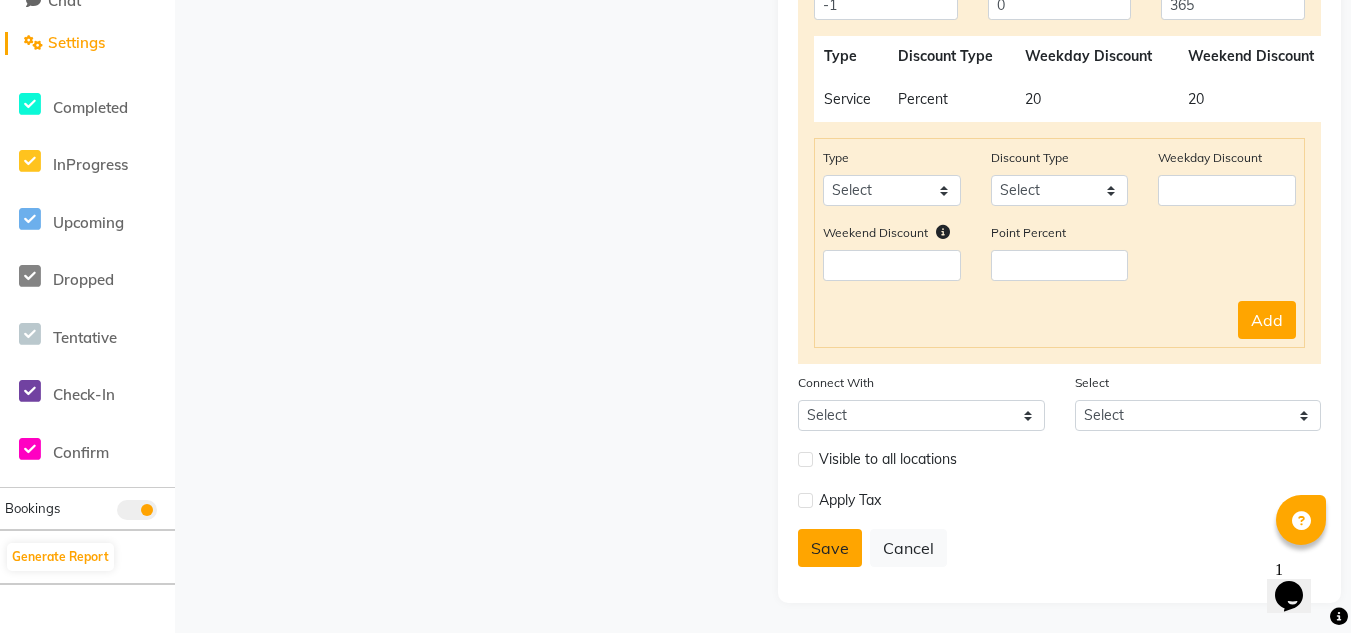 click on "Save" 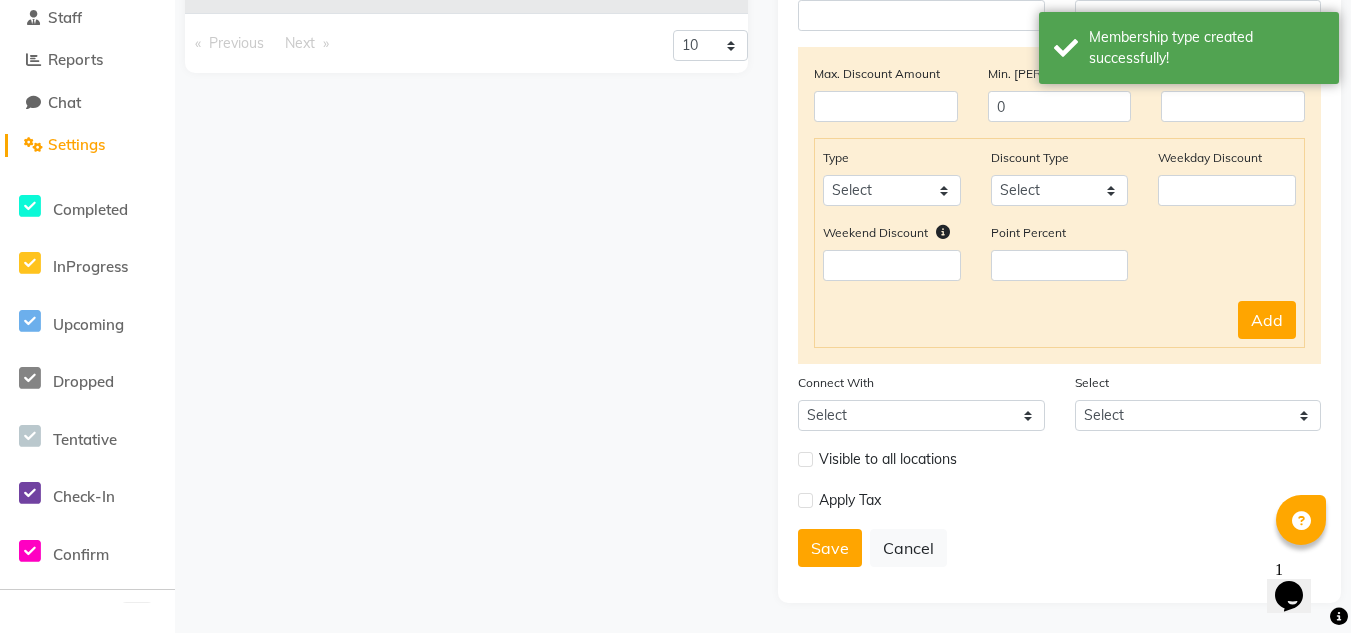 scroll, scrollTop: 0, scrollLeft: 0, axis: both 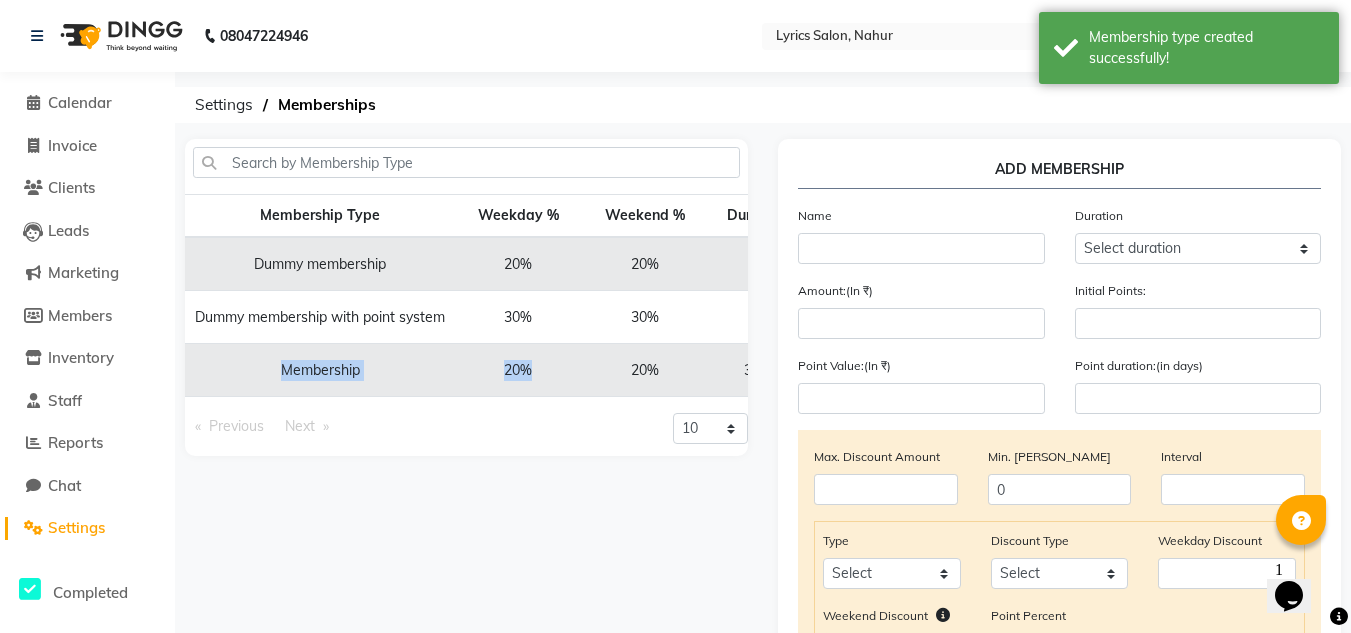 drag, startPoint x: 268, startPoint y: 361, endPoint x: 550, endPoint y: 362, distance: 282.00177 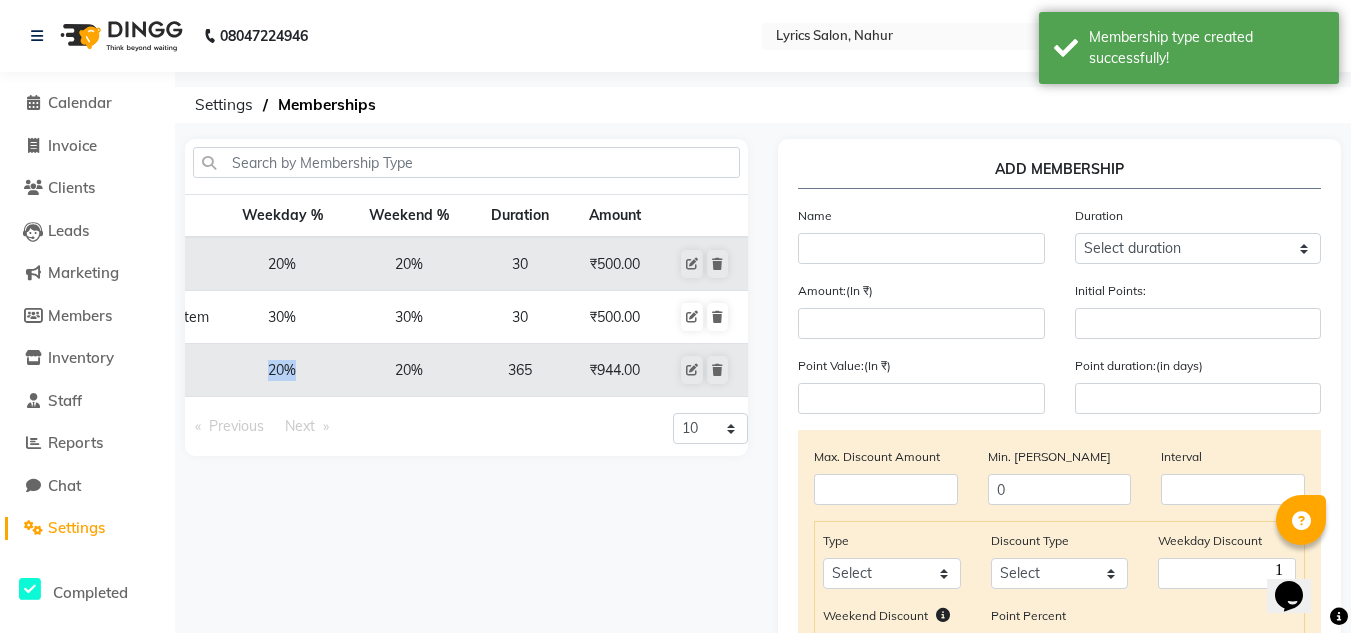 scroll, scrollTop: 0, scrollLeft: 0, axis: both 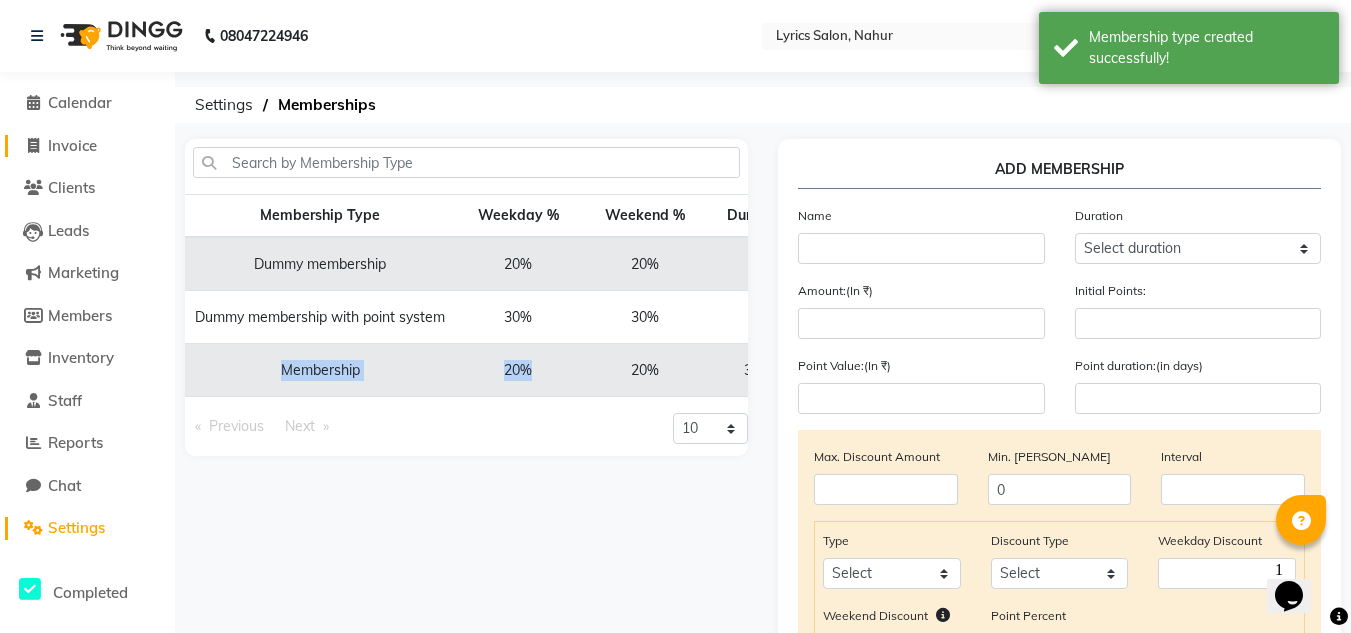click on "Invoice" 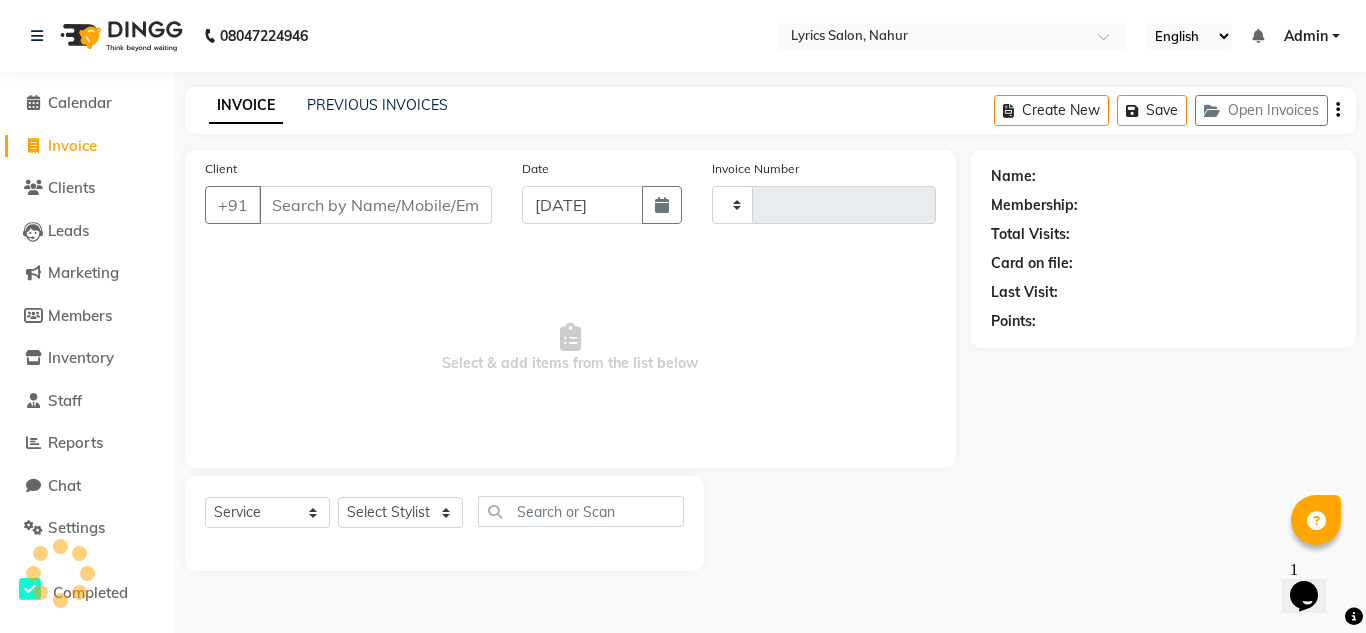 type on "0002" 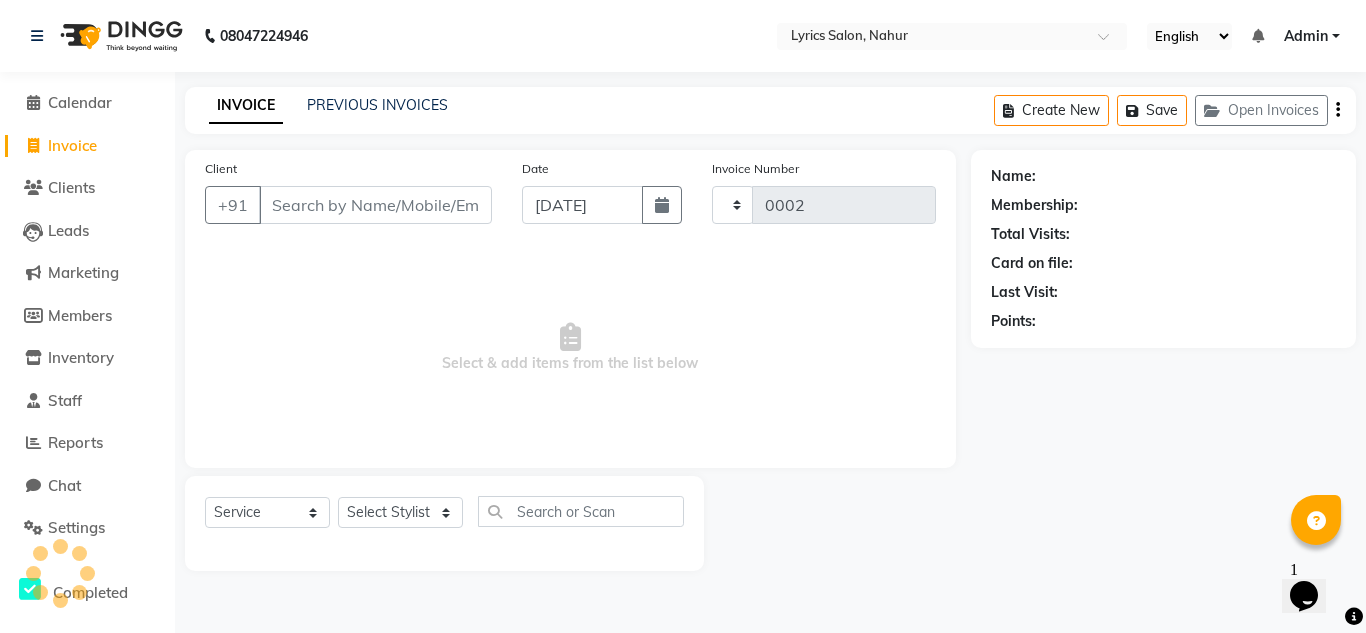 select on "8608" 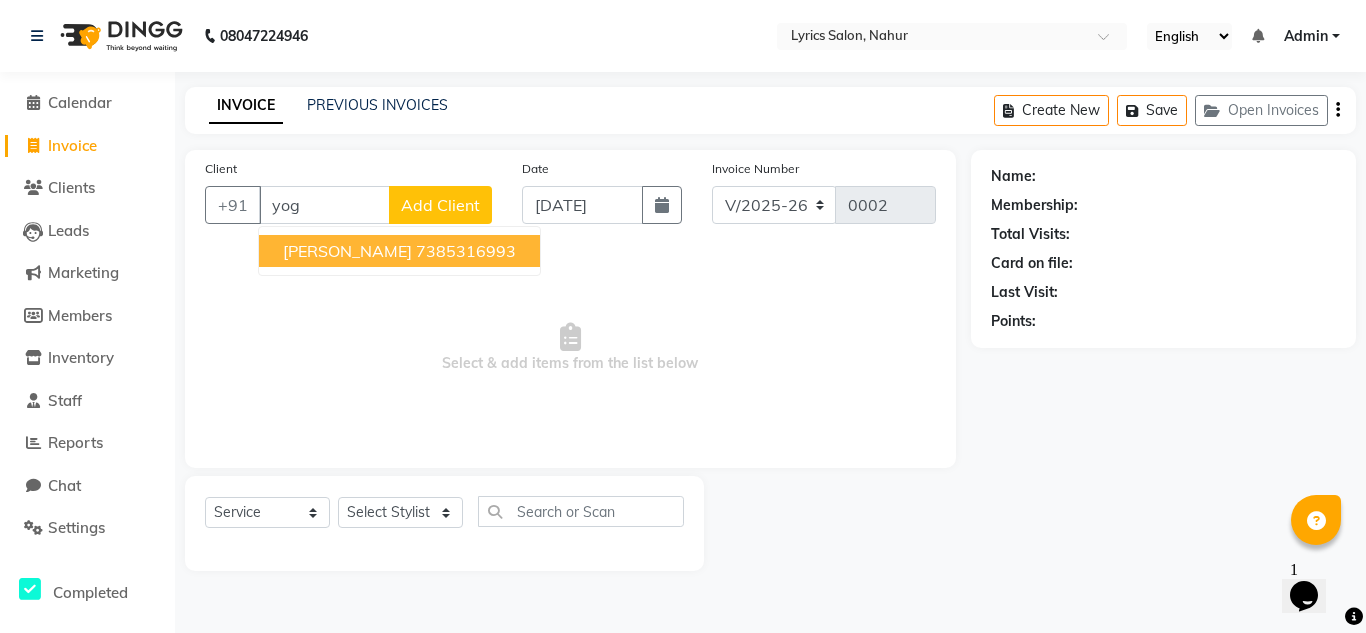click on "7385316993" at bounding box center (466, 251) 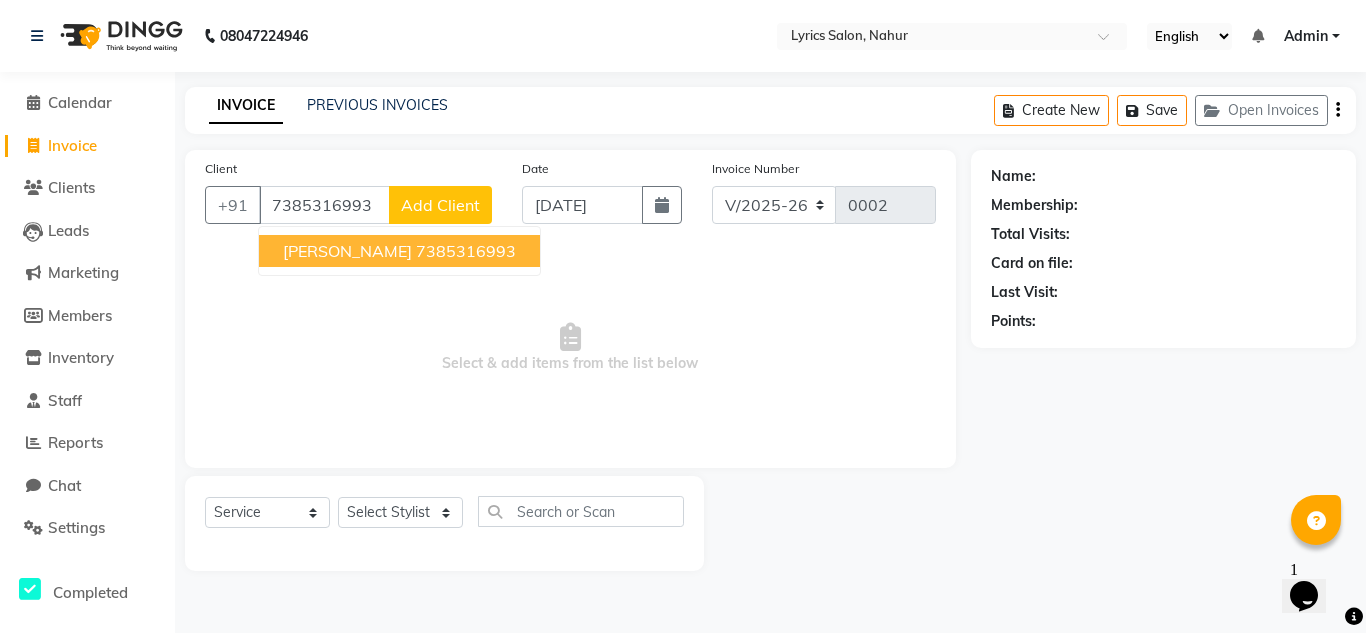 type on "7385316993" 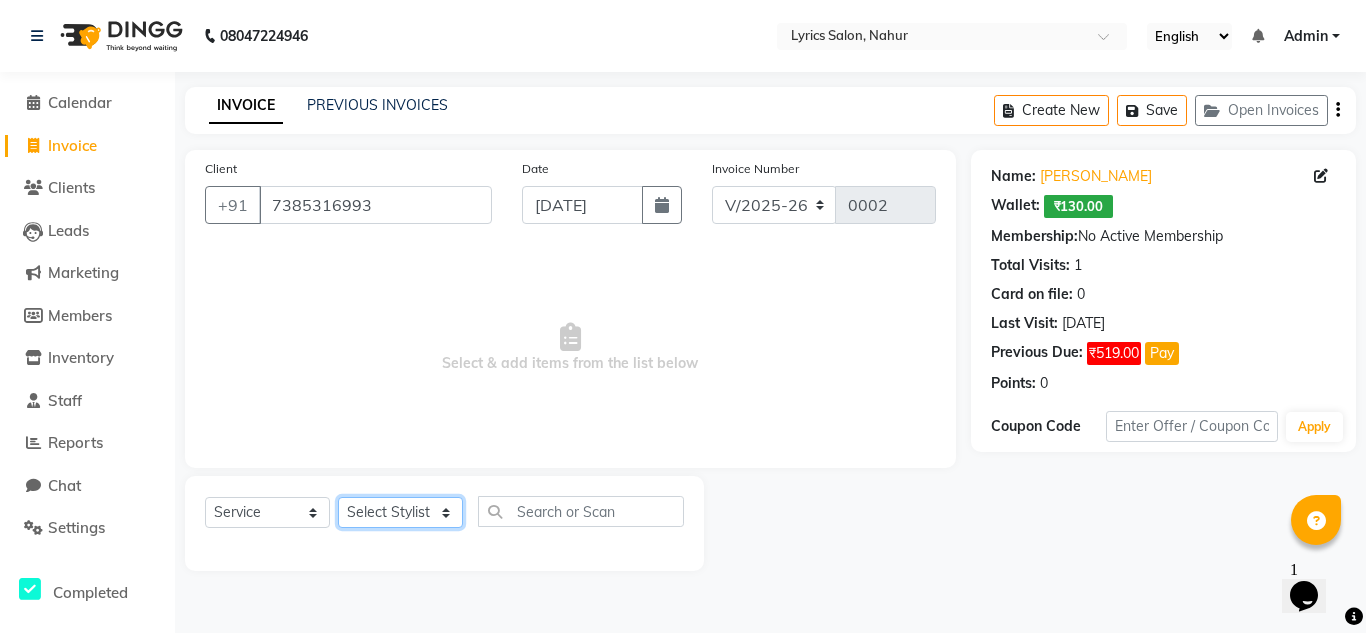 click on "Select Stylist [PERSON_NAME]	 [PERSON_NAME]	 [PERSON_NAME] JATHE	 [PERSON_NAME]	 [PERSON_NAME]	 [PERSON_NAME]	 [PERSON_NAME]	 [PERSON_NAME]	 [PERSON_NAME] [PERSON_NAME] [PERSON_NAME]" 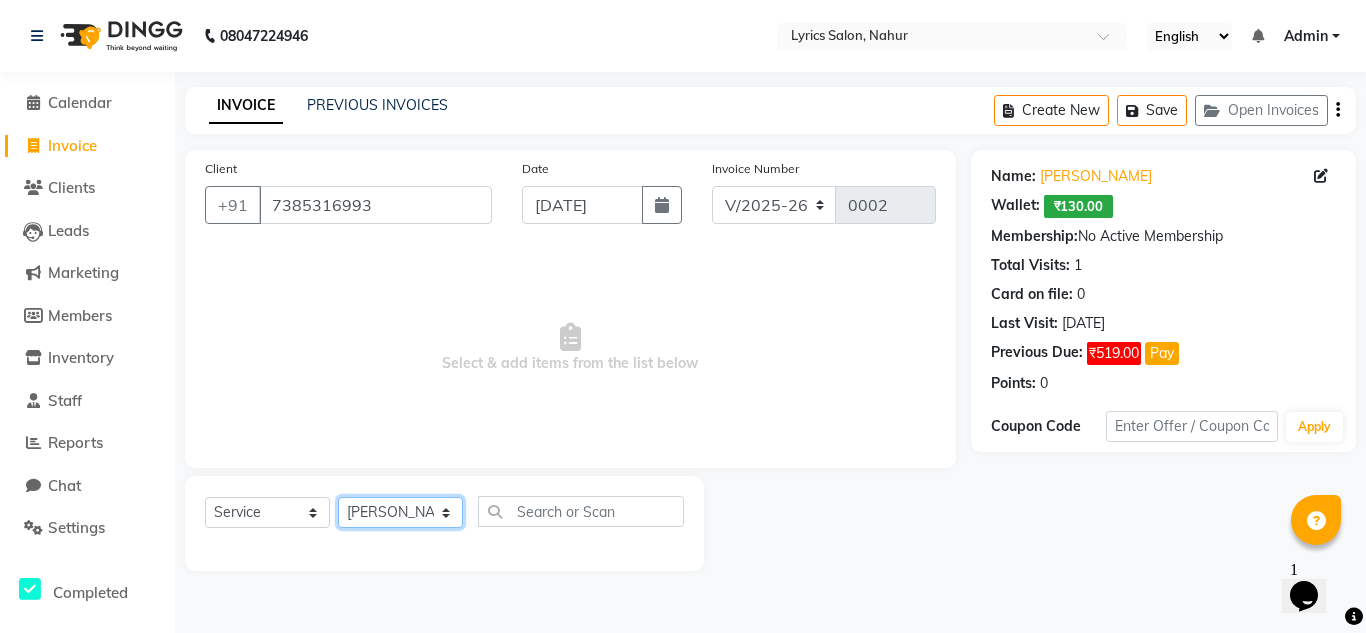 click on "Select Stylist [PERSON_NAME]	 [PERSON_NAME]	 [PERSON_NAME] JATHE	 [PERSON_NAME]	 [PERSON_NAME]	 [PERSON_NAME]	 [PERSON_NAME]	 [PERSON_NAME]	 [PERSON_NAME] [PERSON_NAME] [PERSON_NAME]" 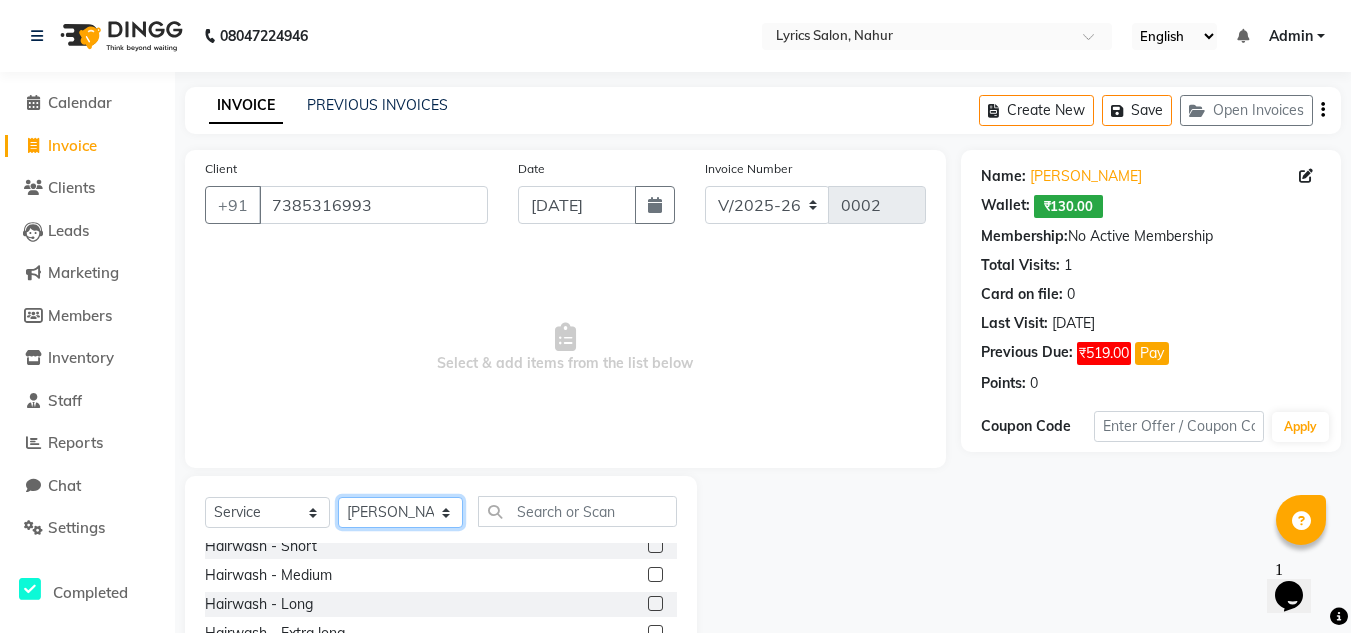 scroll, scrollTop: 126, scrollLeft: 0, axis: vertical 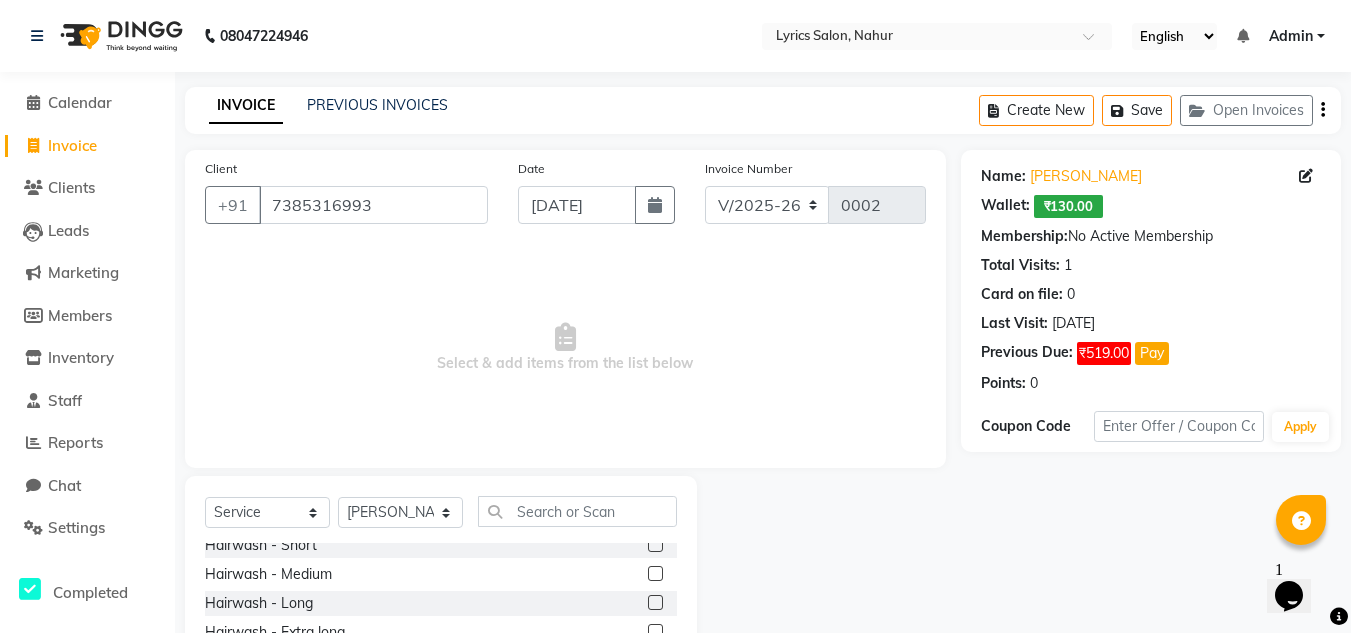 click 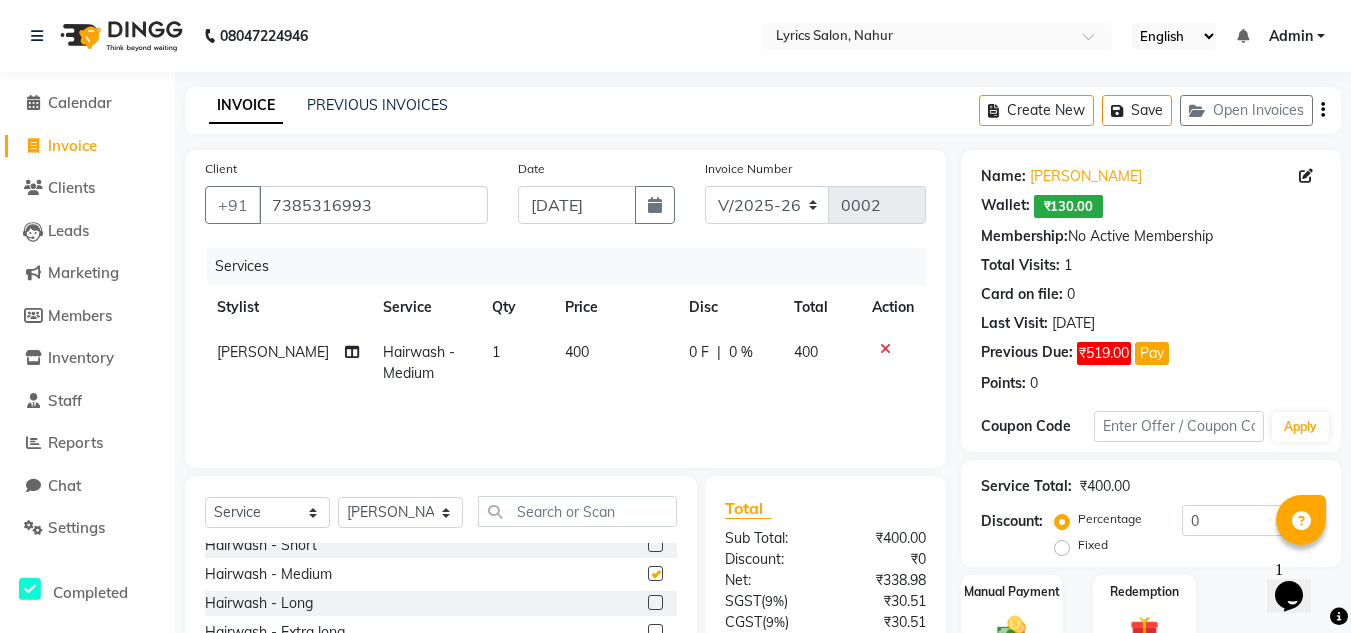 checkbox on "false" 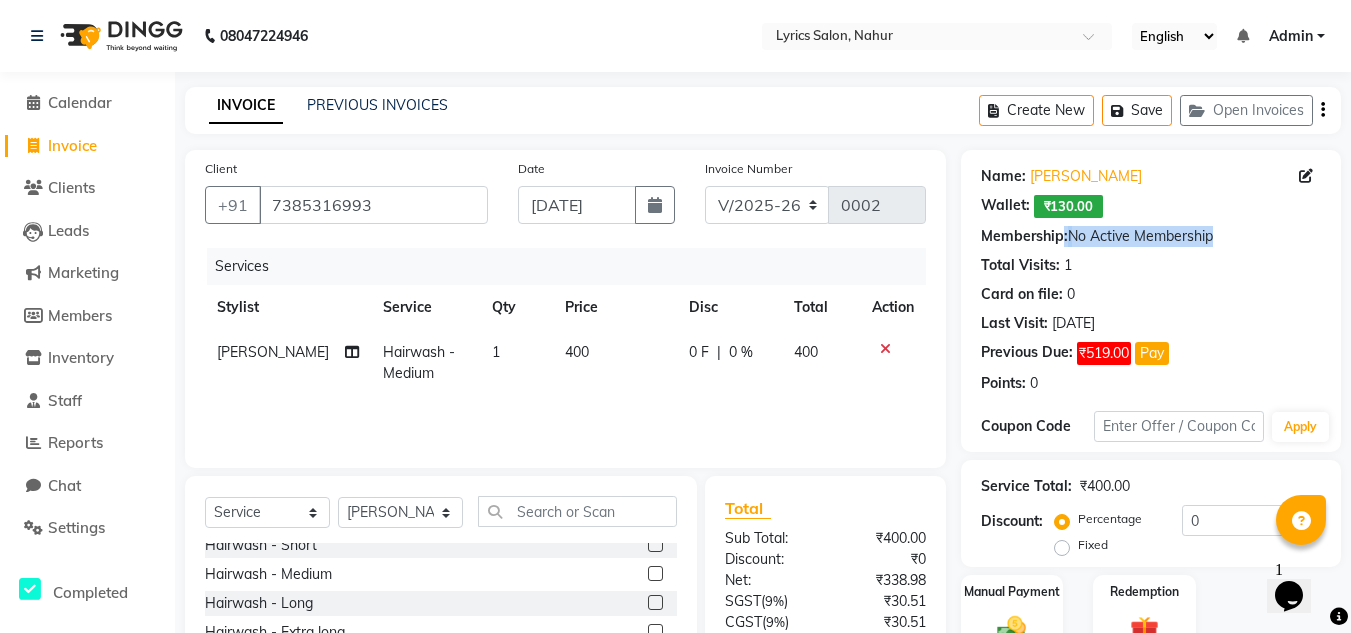drag, startPoint x: 1064, startPoint y: 240, endPoint x: 1203, endPoint y: 235, distance: 139.0899 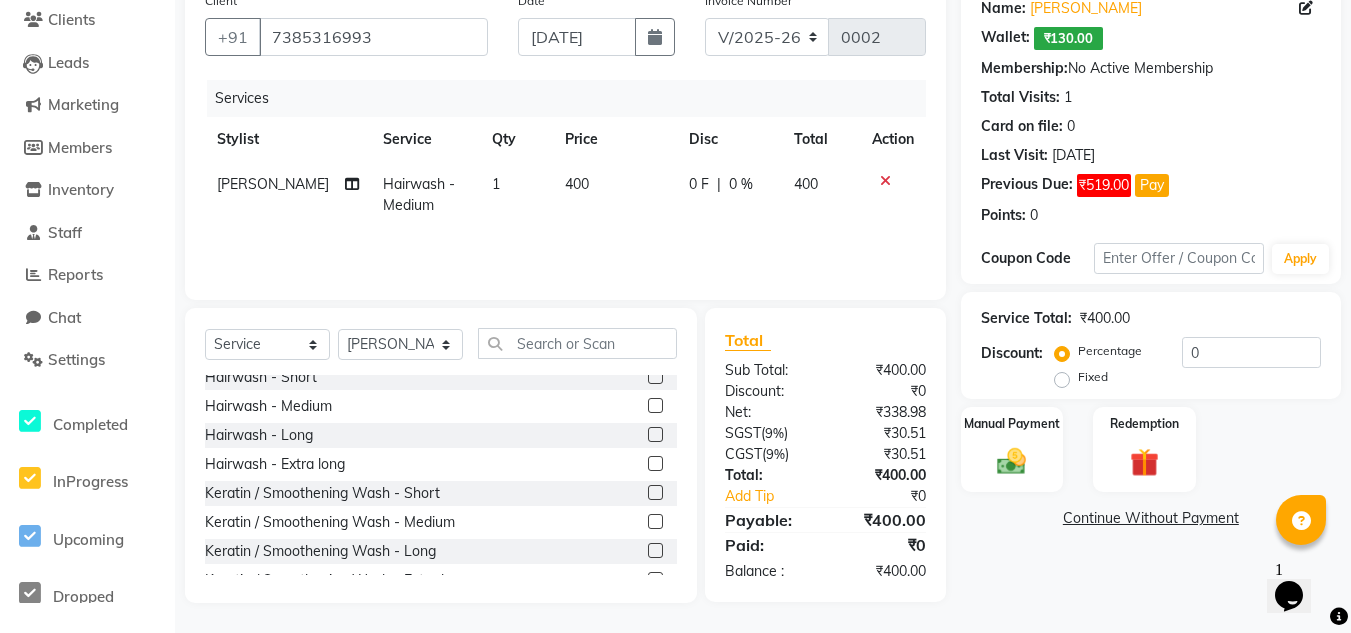 scroll, scrollTop: 0, scrollLeft: 0, axis: both 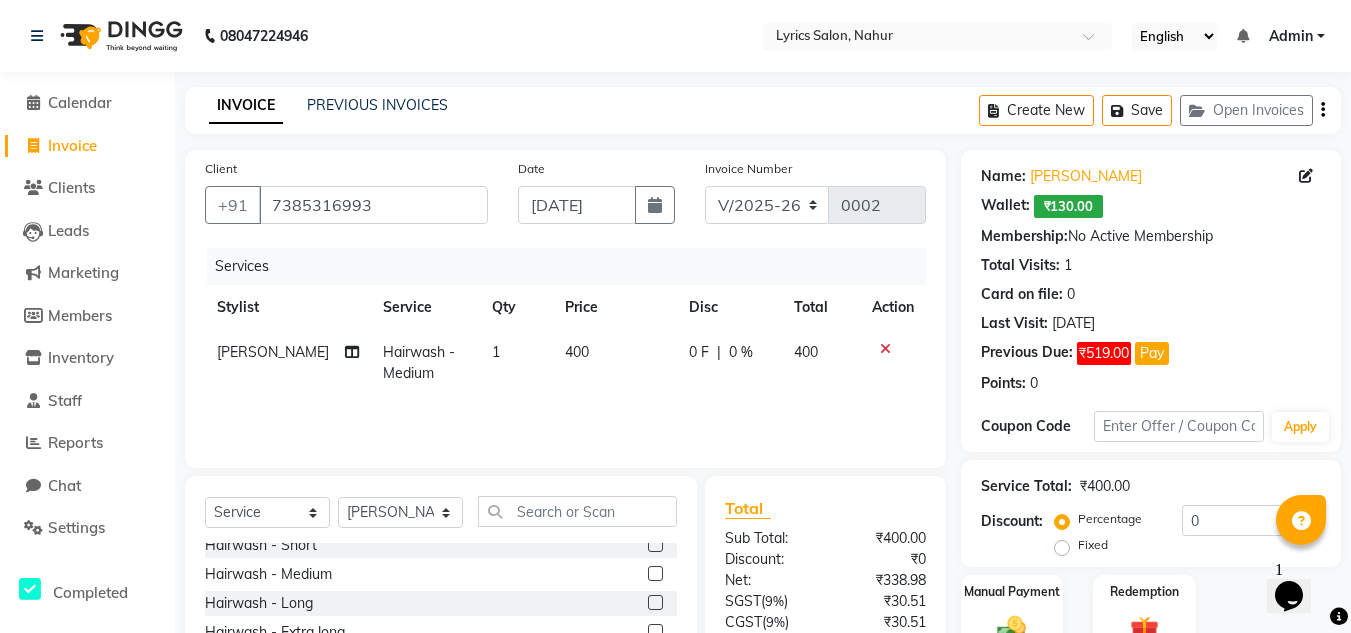 click 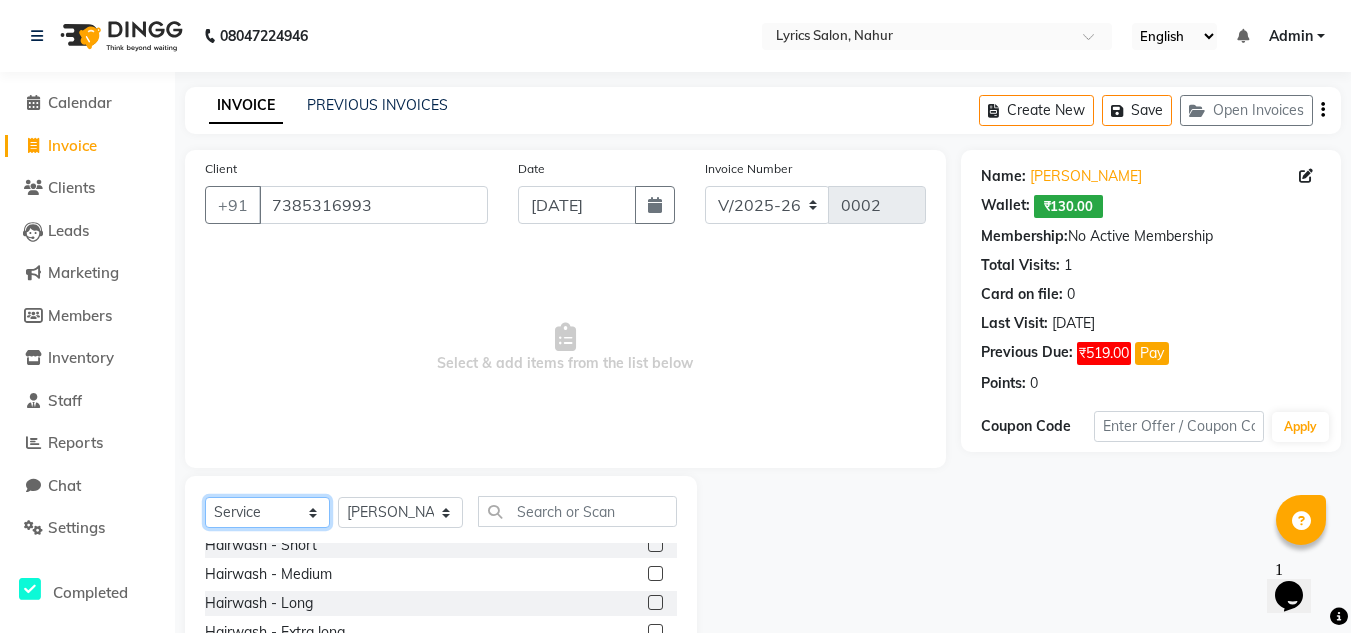 click on "Select  Service  Product  Membership  Package Voucher Prepaid Gift Card" 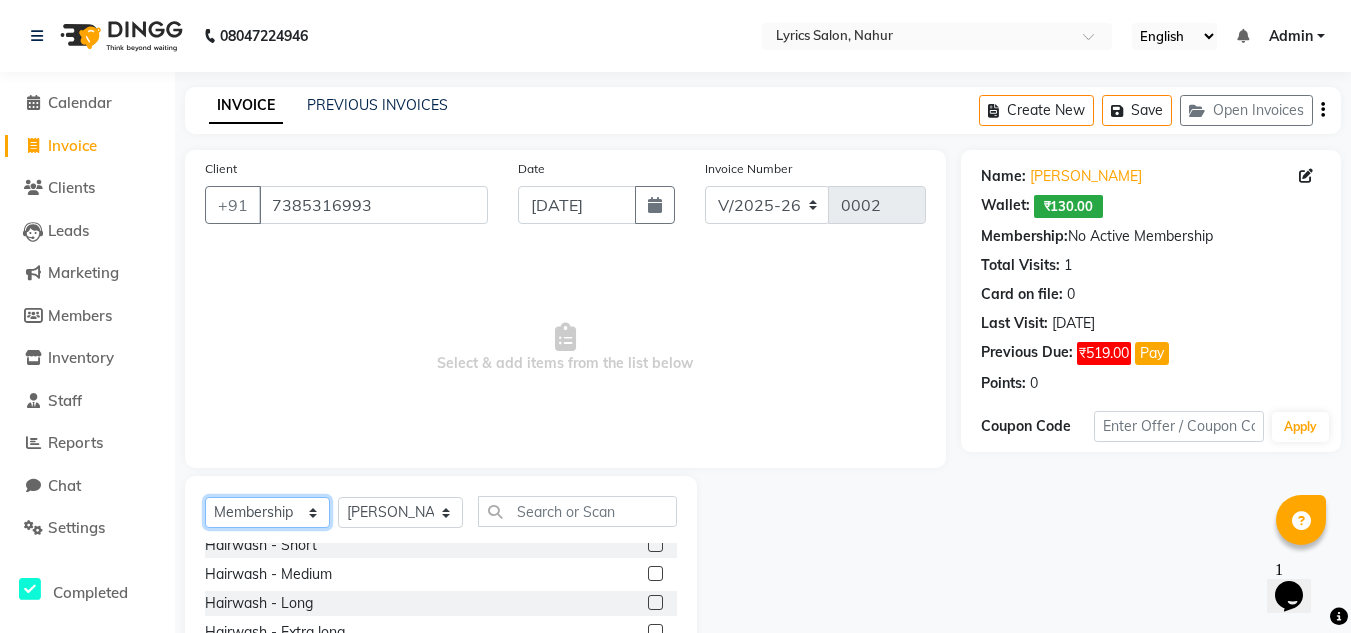 click on "Select  Service  Product  Membership  Package Voucher Prepaid Gift Card" 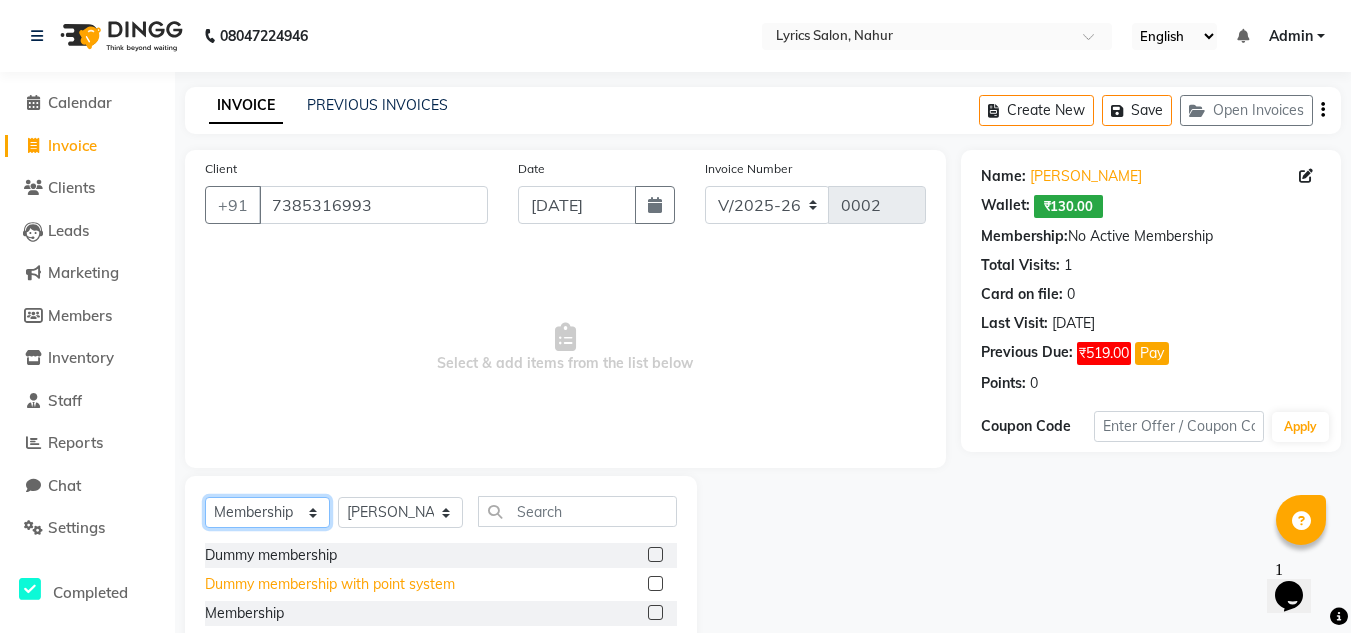 scroll, scrollTop: 51, scrollLeft: 0, axis: vertical 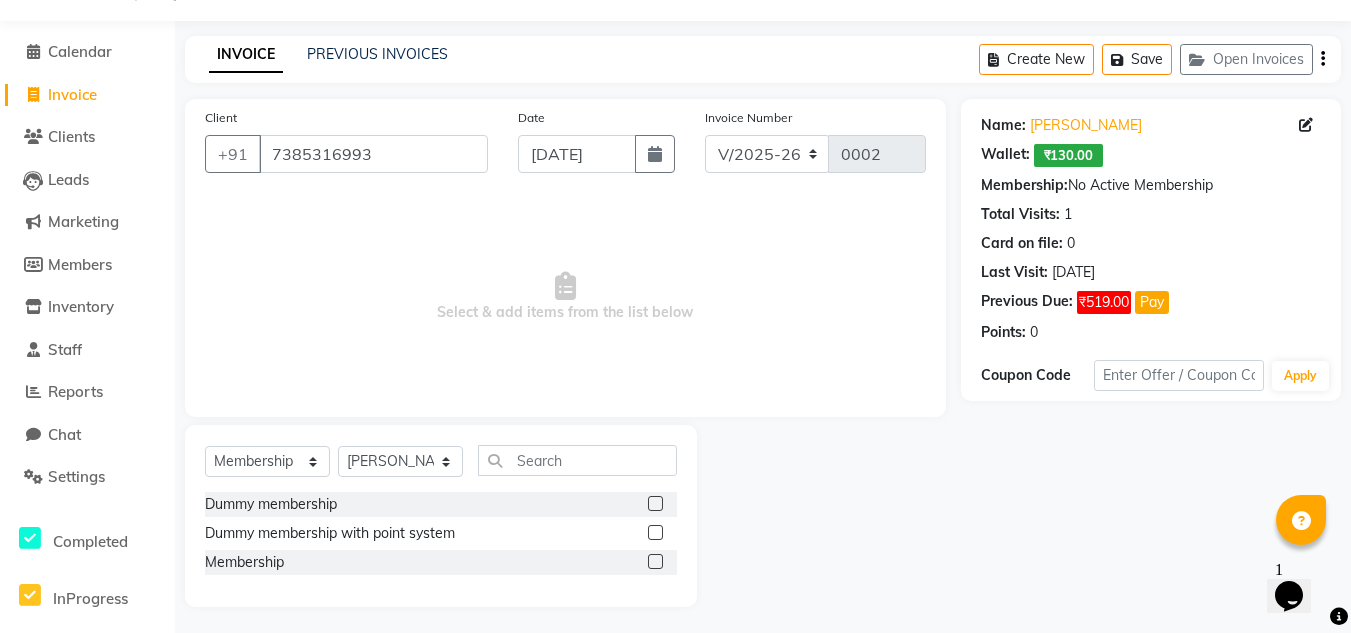 click on "Membership" 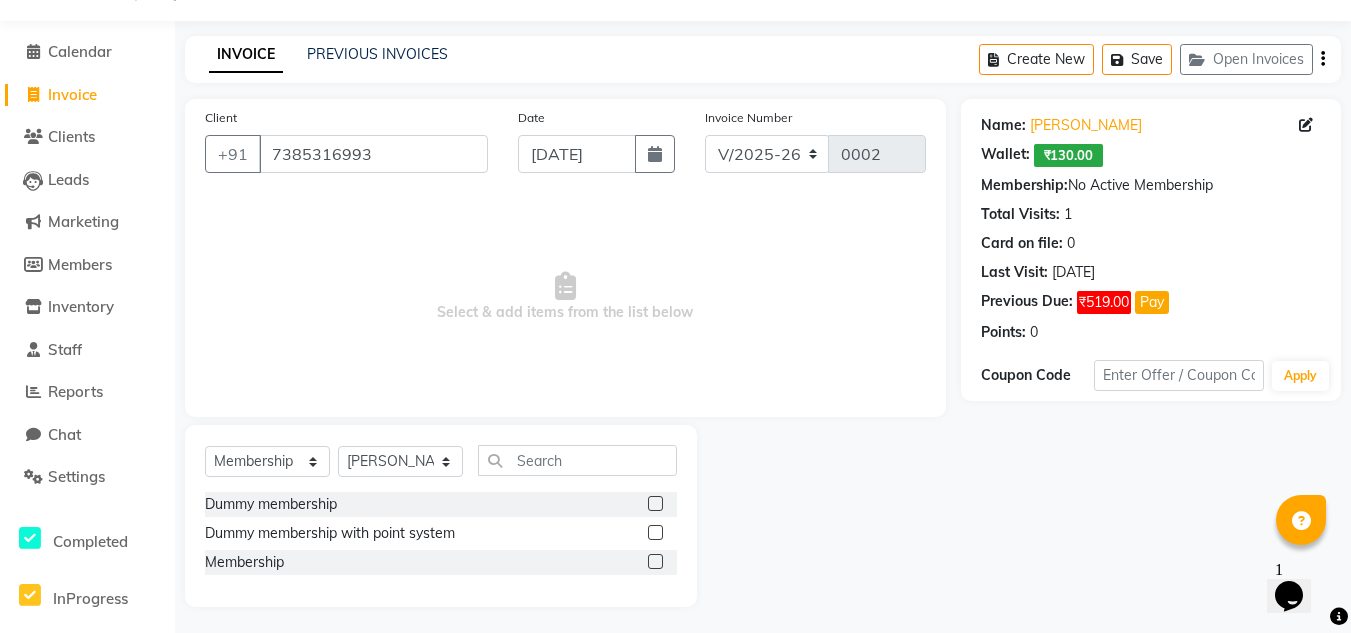 click 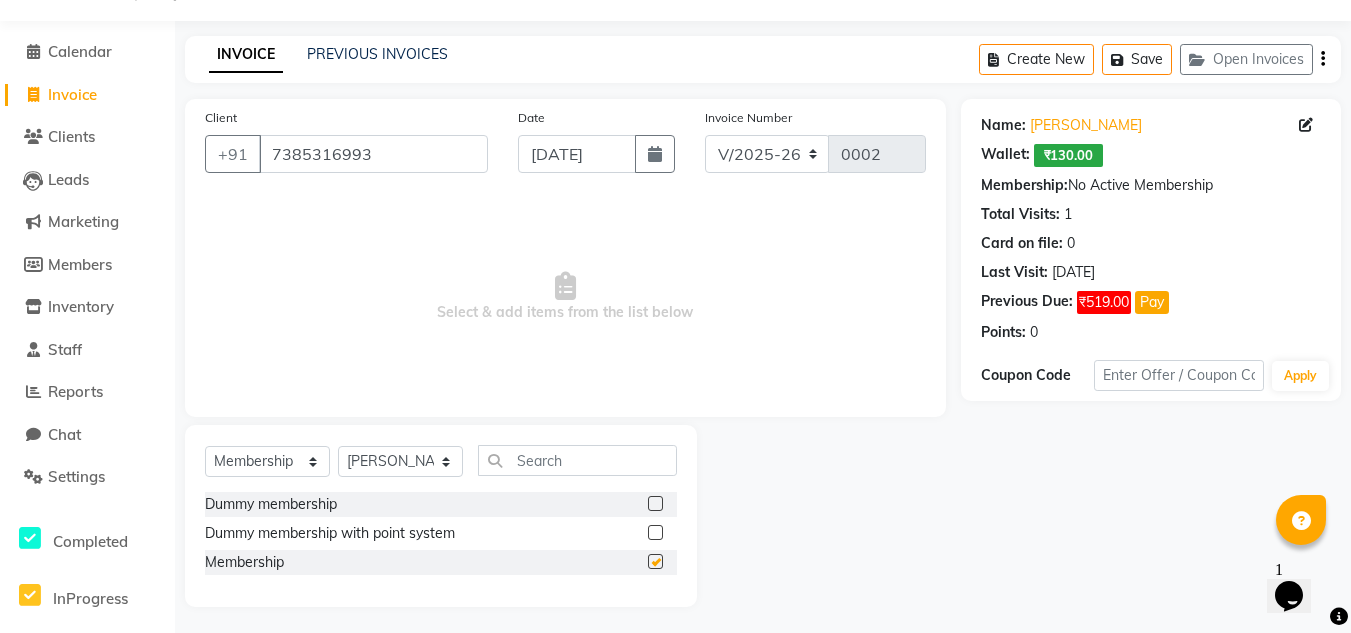 select on "select" 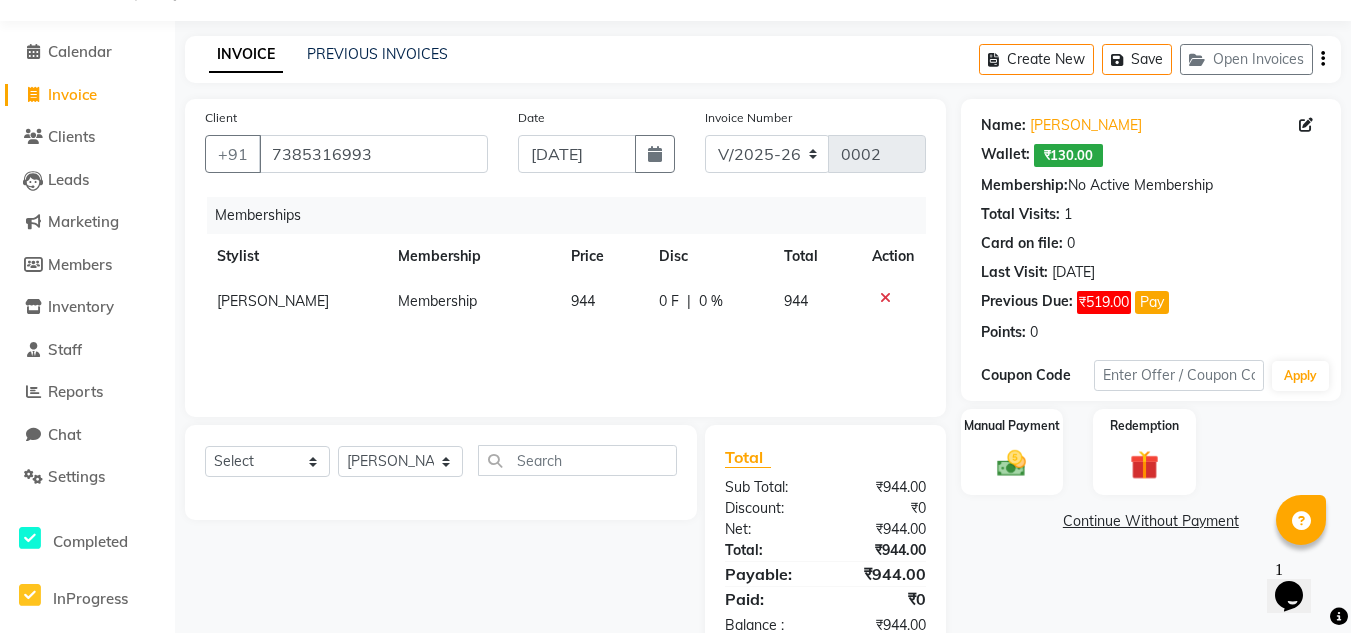 scroll, scrollTop: 104, scrollLeft: 0, axis: vertical 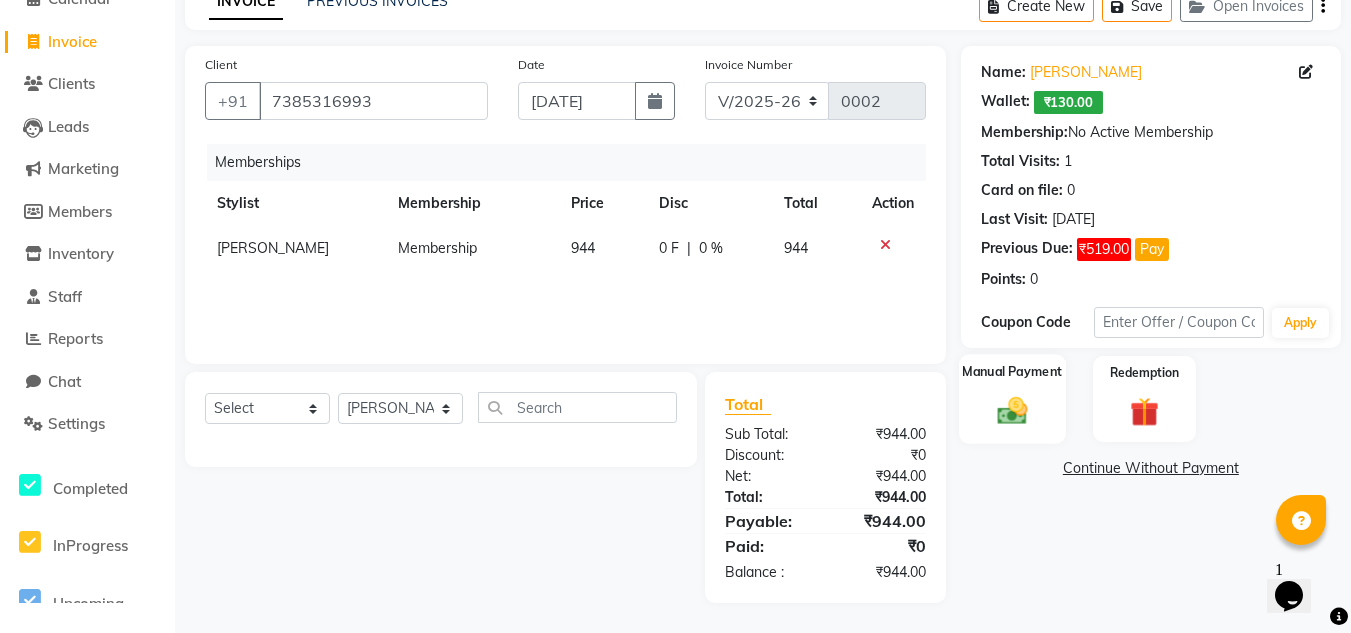 click 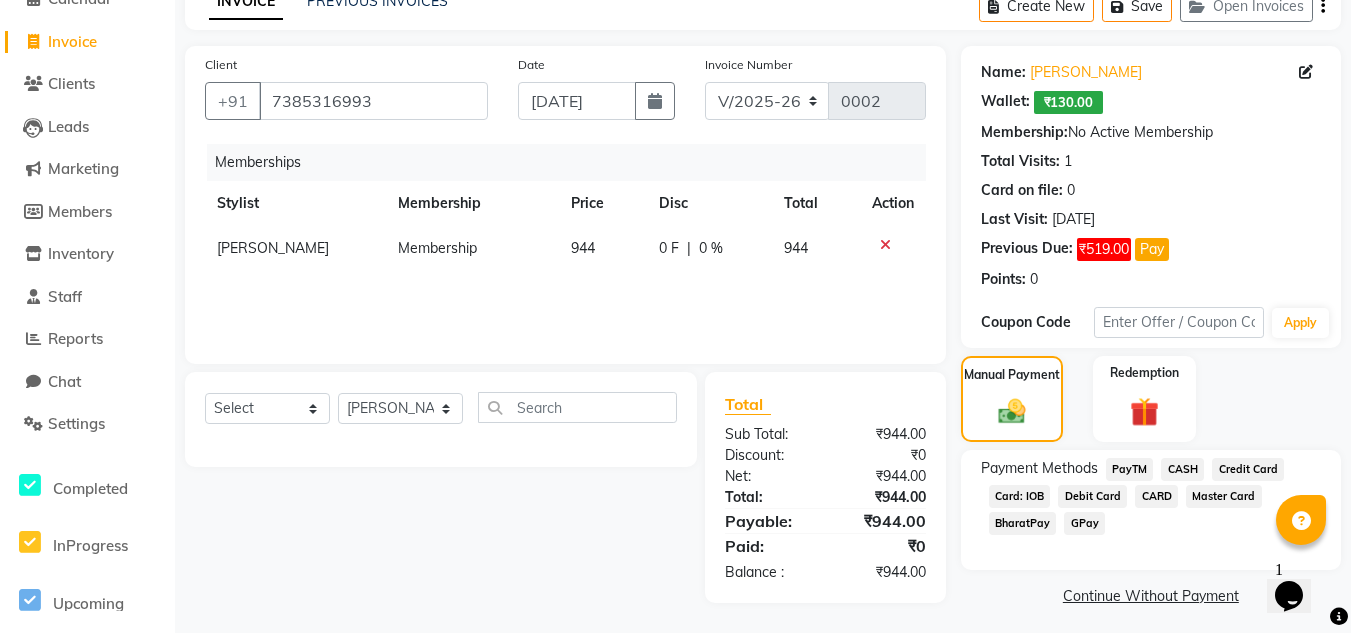 scroll, scrollTop: 0, scrollLeft: 0, axis: both 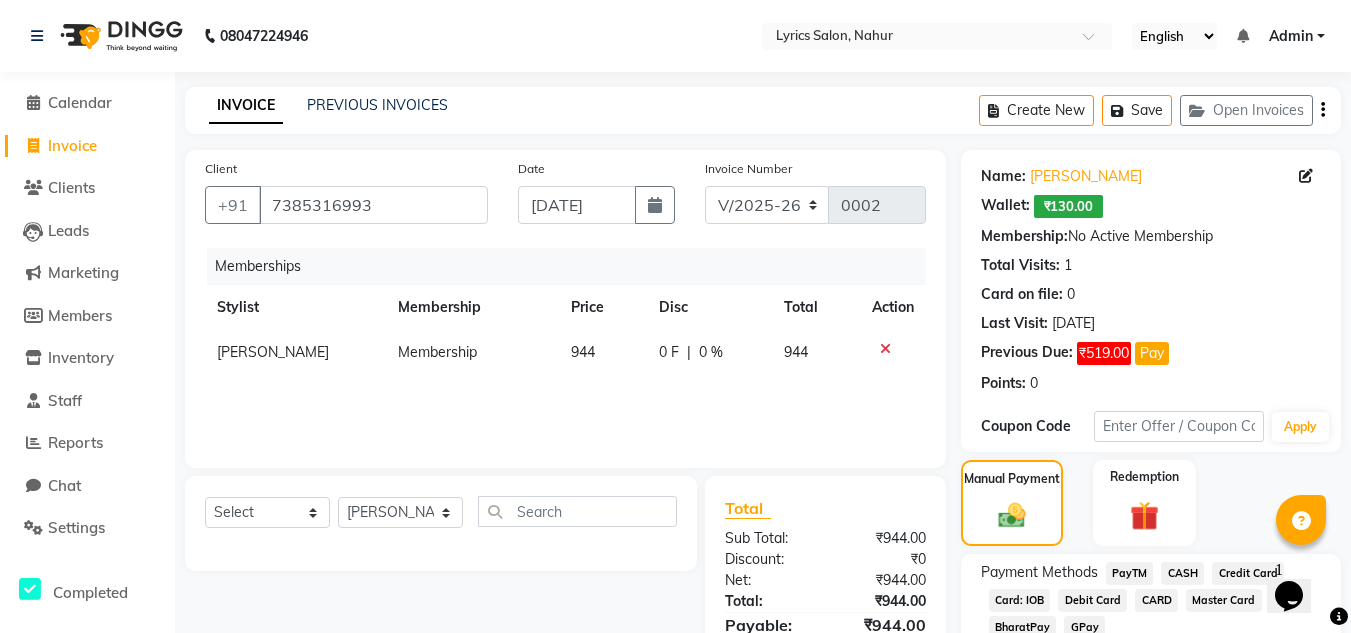 click 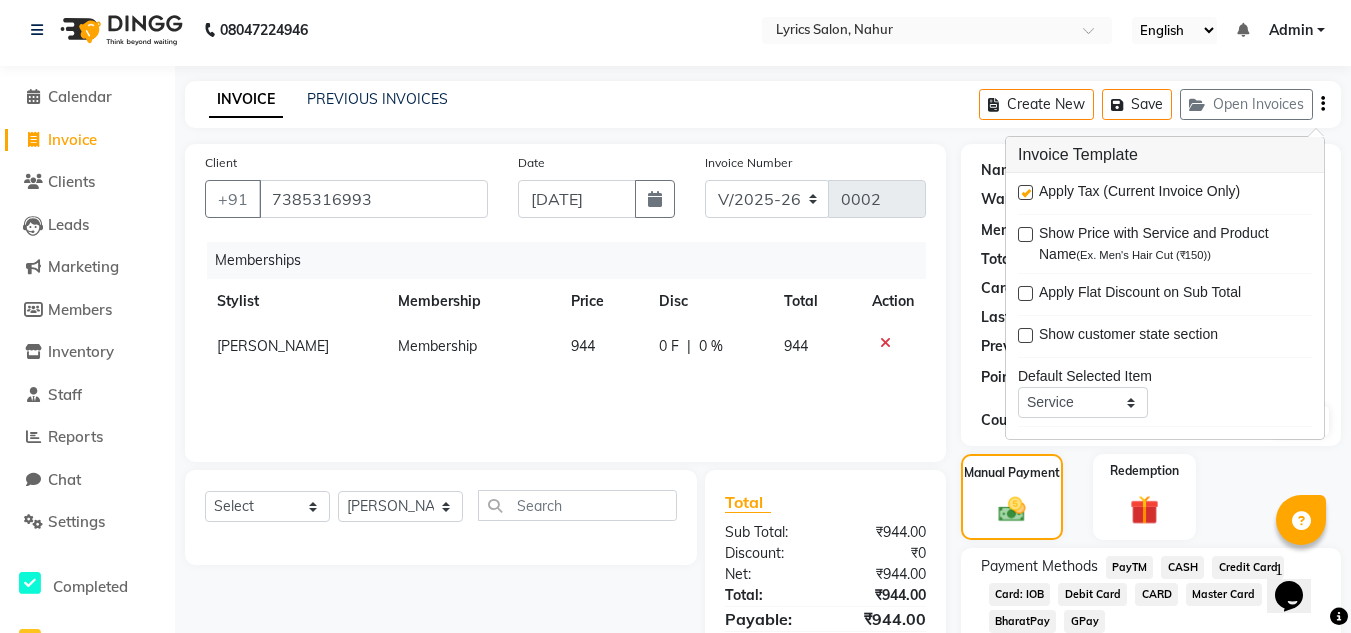 scroll, scrollTop: 112, scrollLeft: 0, axis: vertical 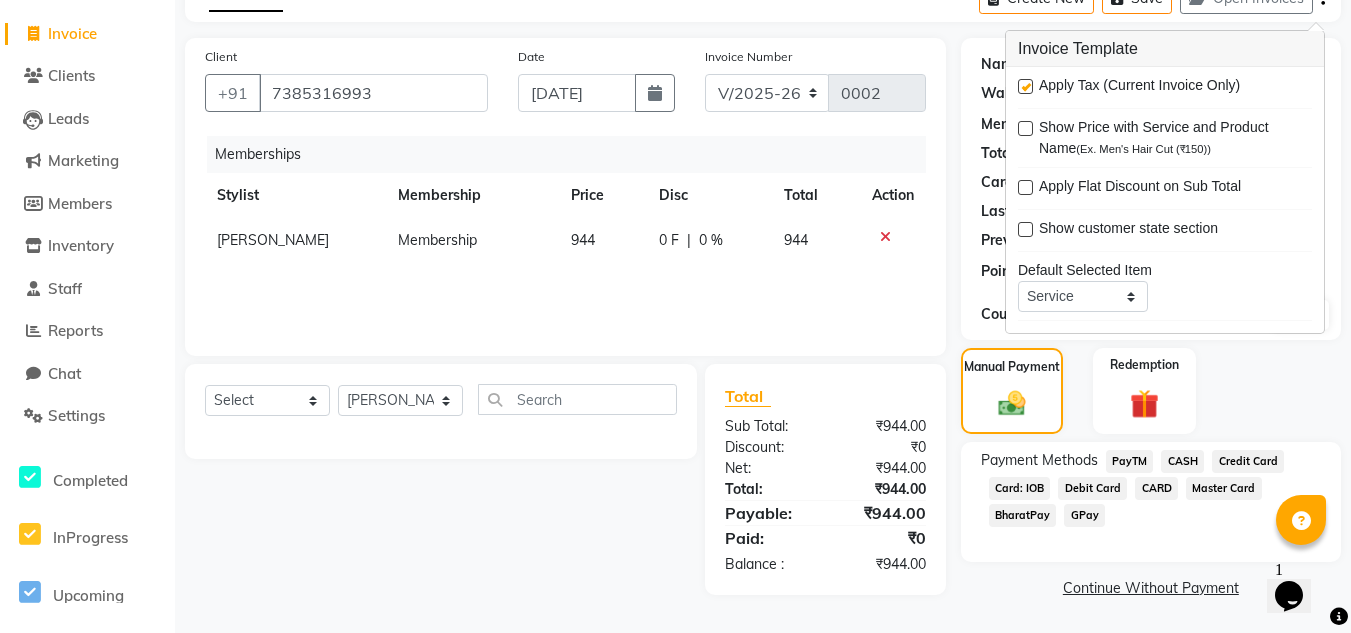 click on "944" 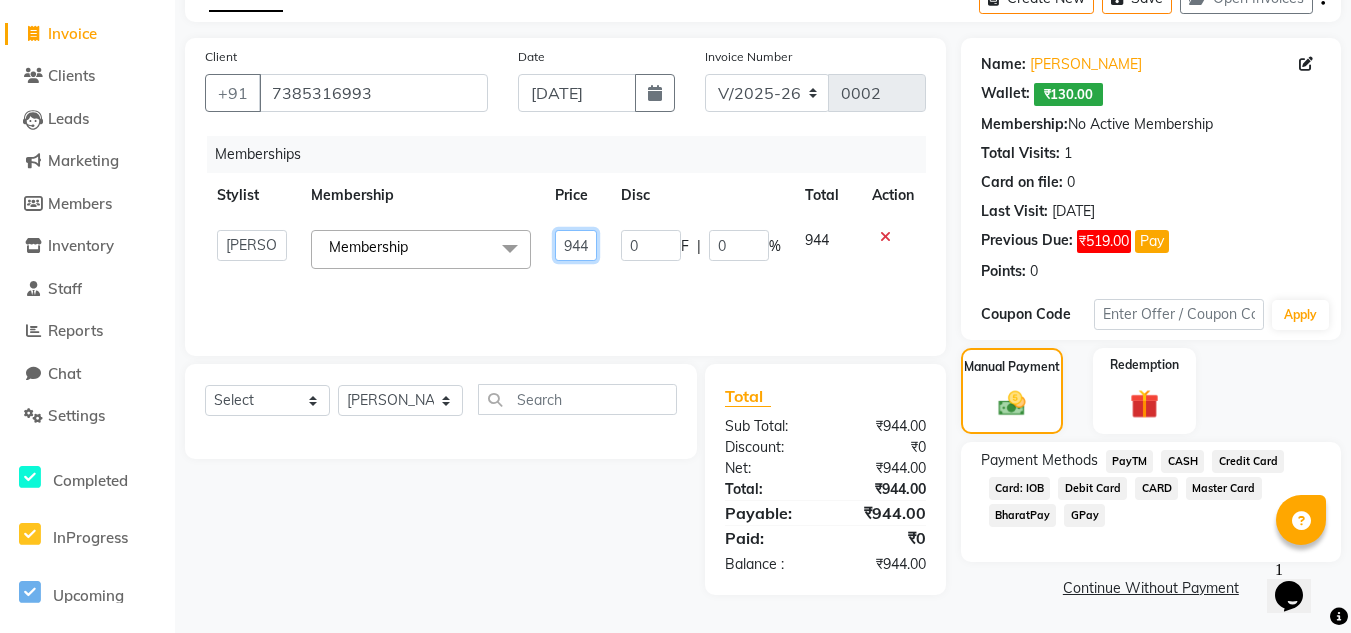 click on "944" 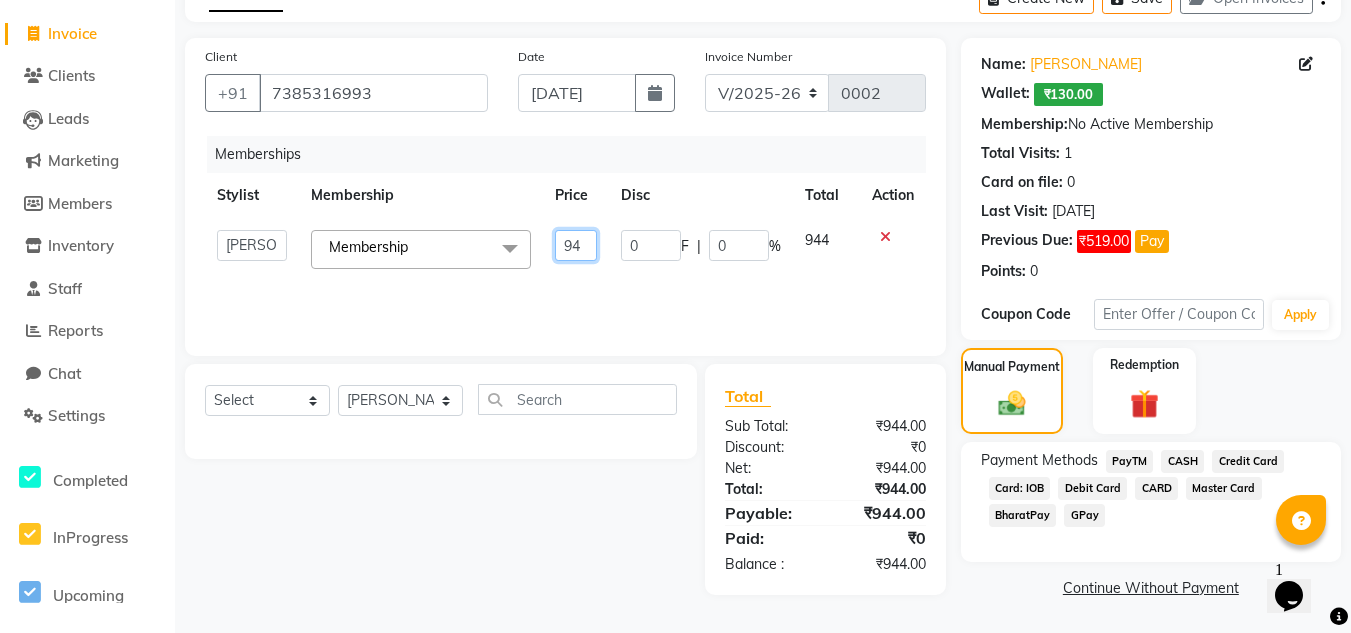 type on "9" 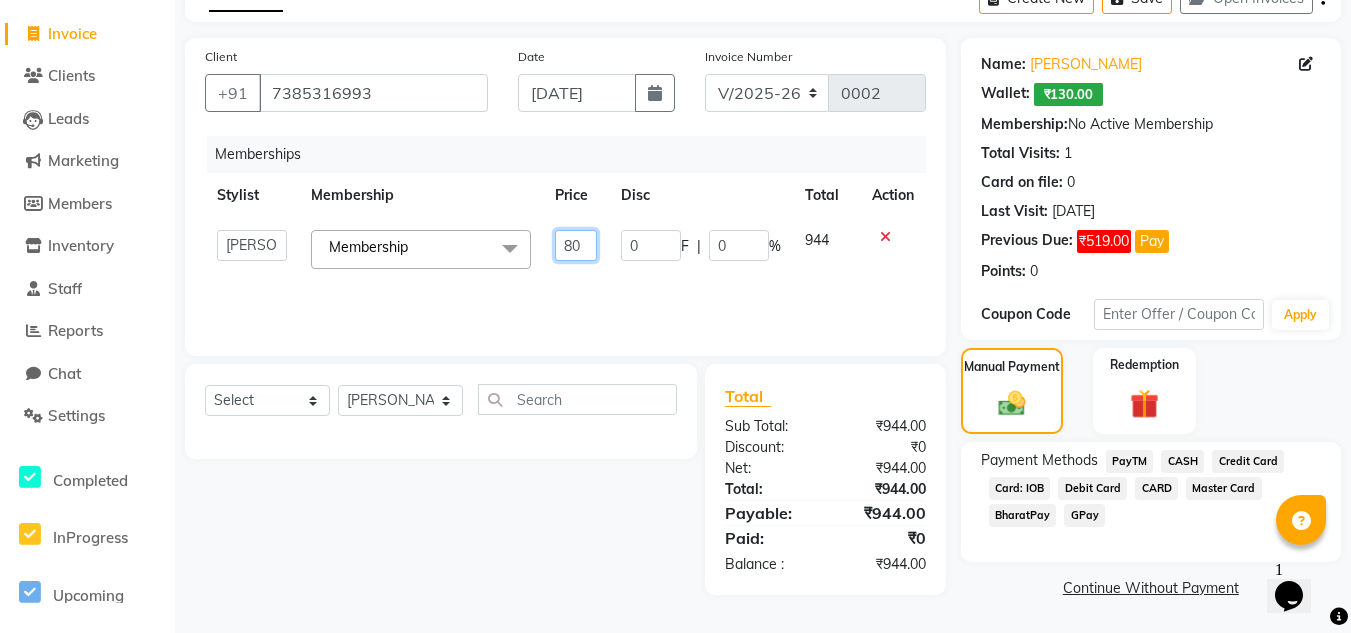 type on "800" 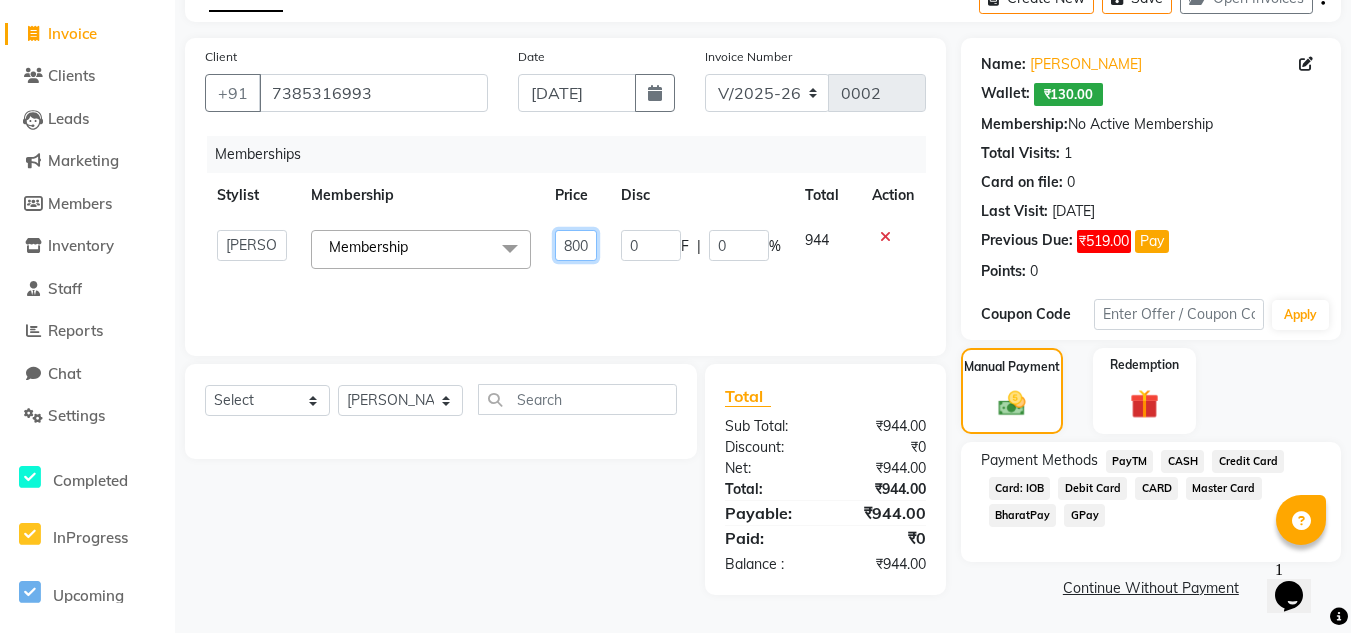 scroll, scrollTop: 0, scrollLeft: 1, axis: horizontal 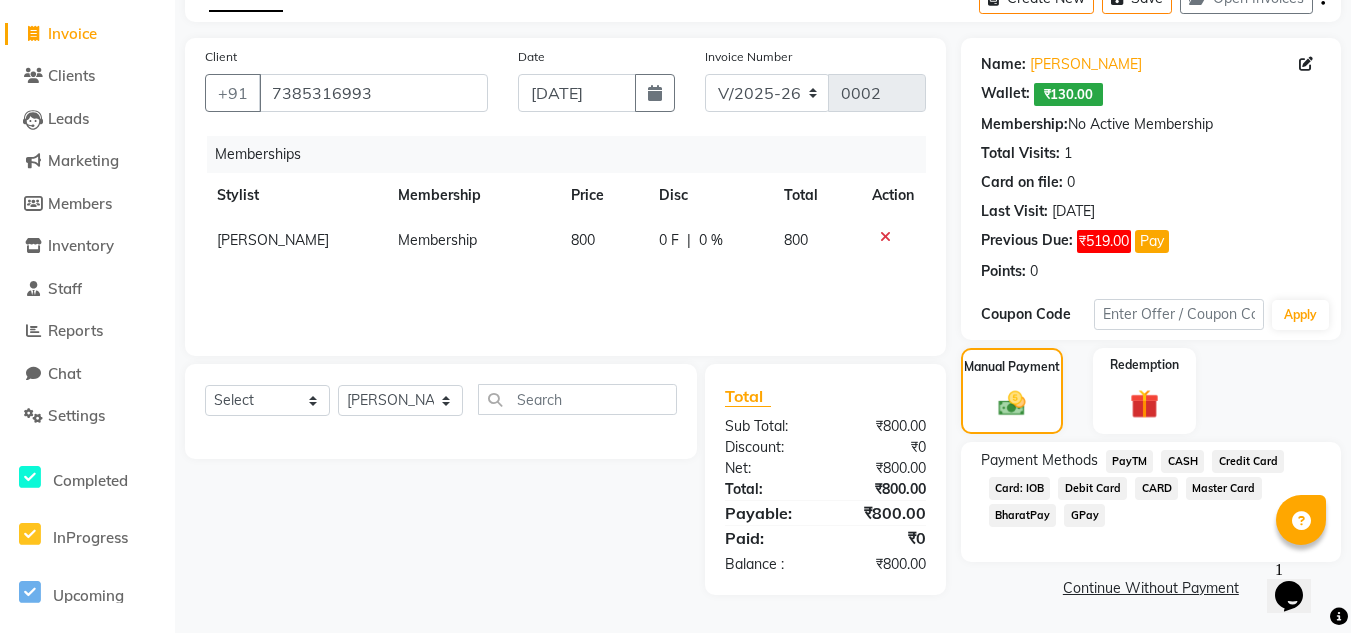 click on "Memberships Stylist Membership Price Disc Total Action KAJAL JATHE	 Membership 800 0 F | 0 % 800" 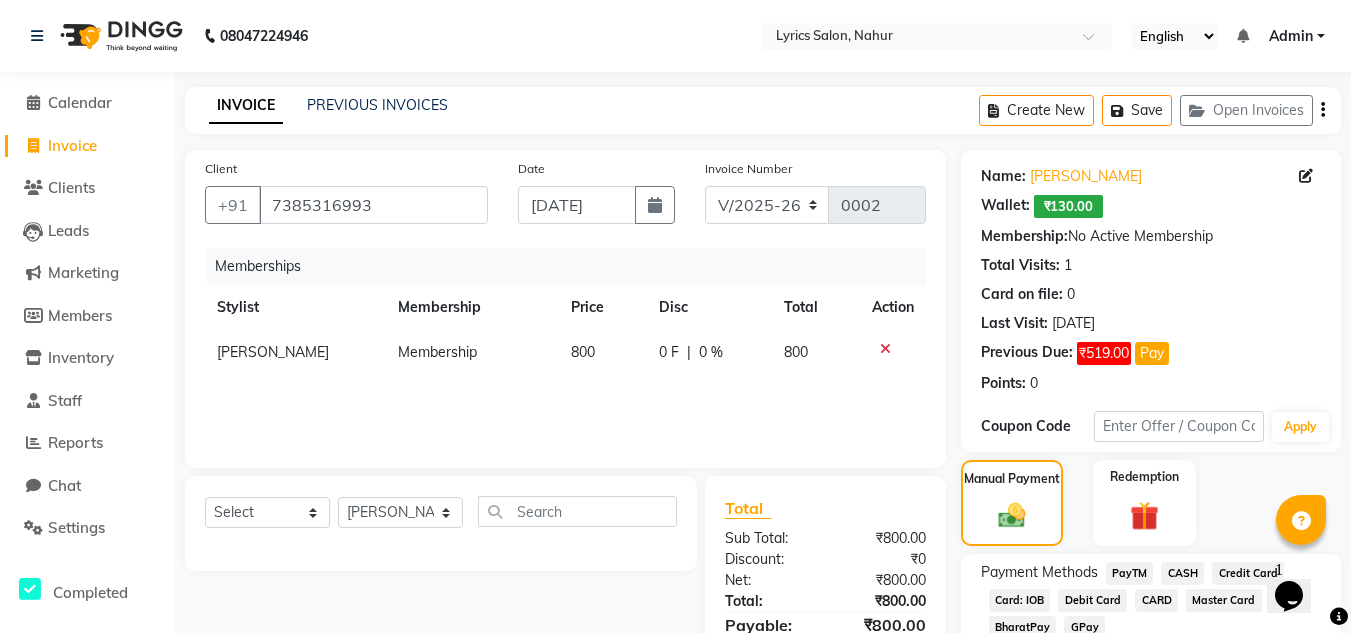 click 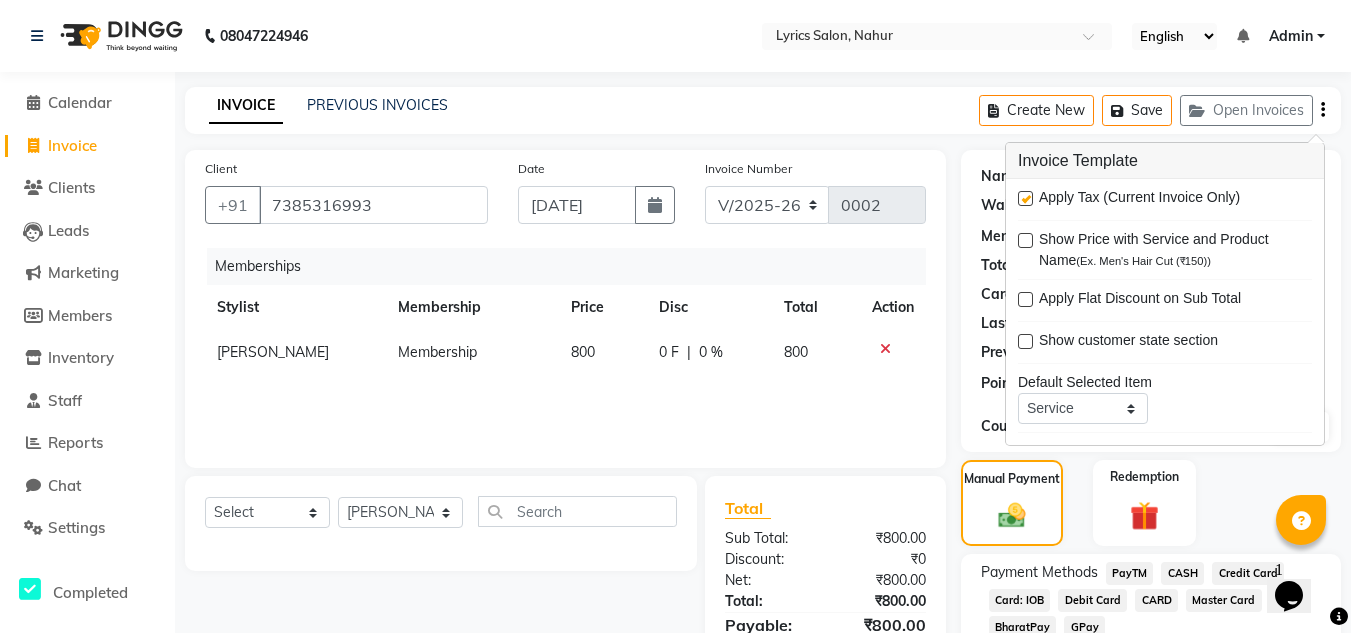 click at bounding box center (1025, 198) 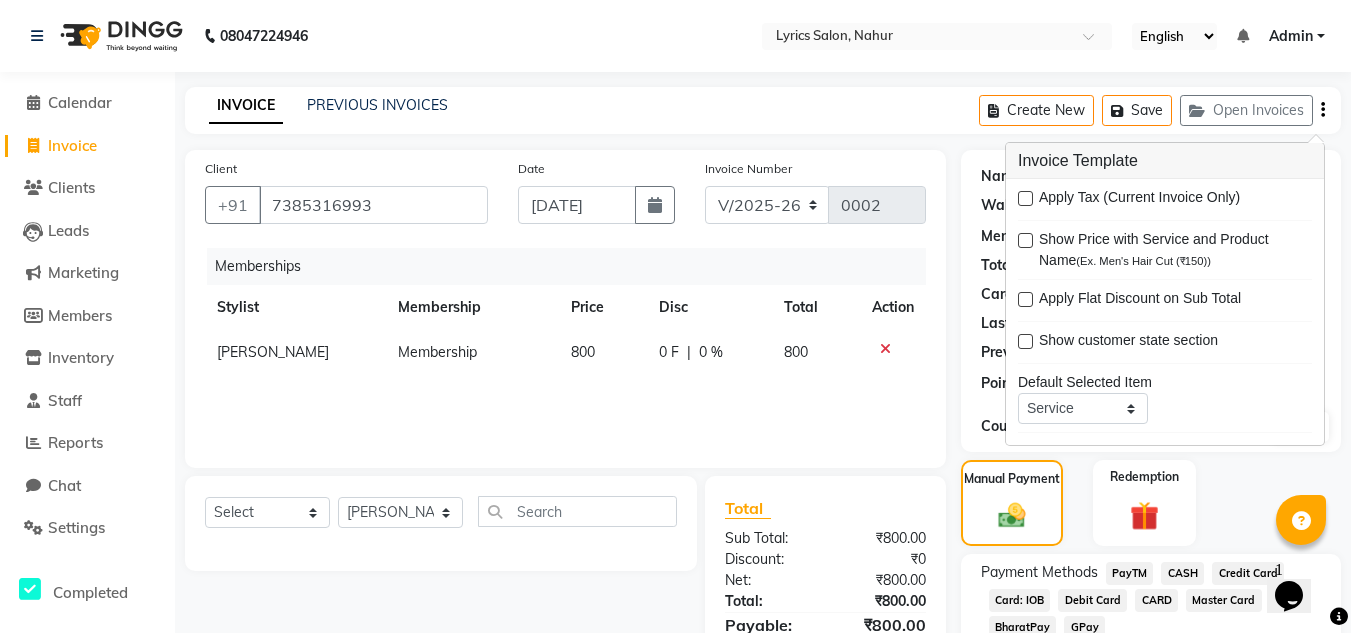 click at bounding box center (1025, 198) 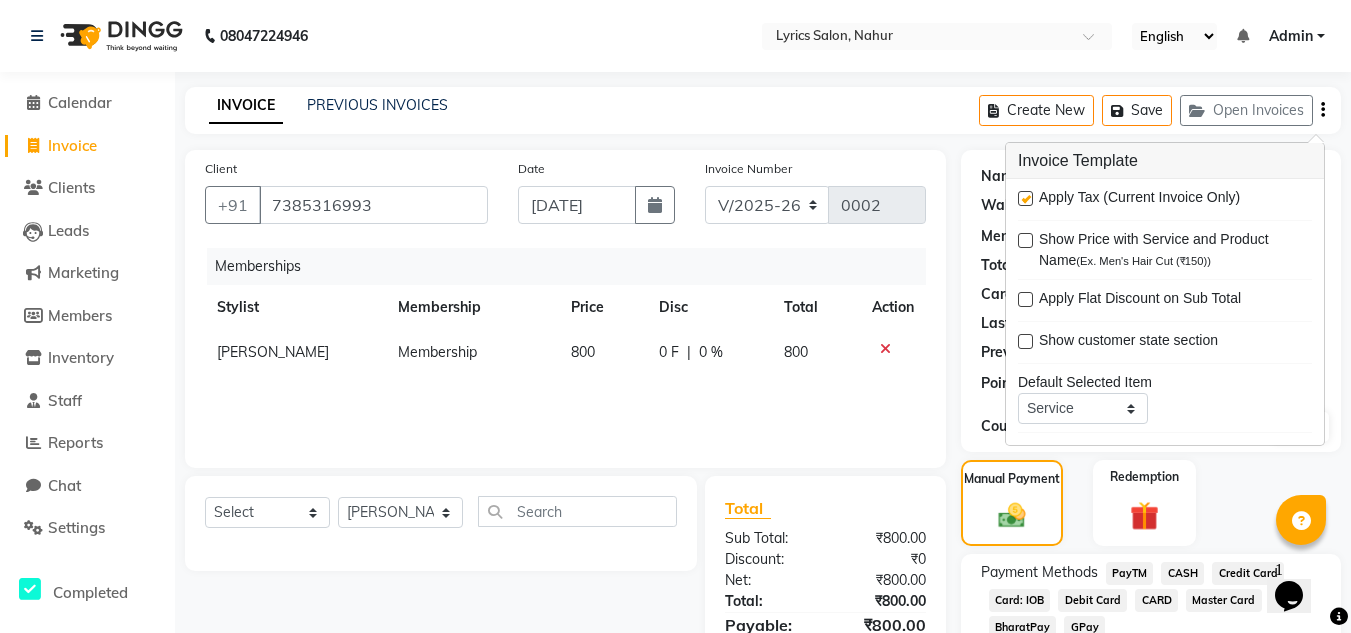 scroll, scrollTop: 112, scrollLeft: 0, axis: vertical 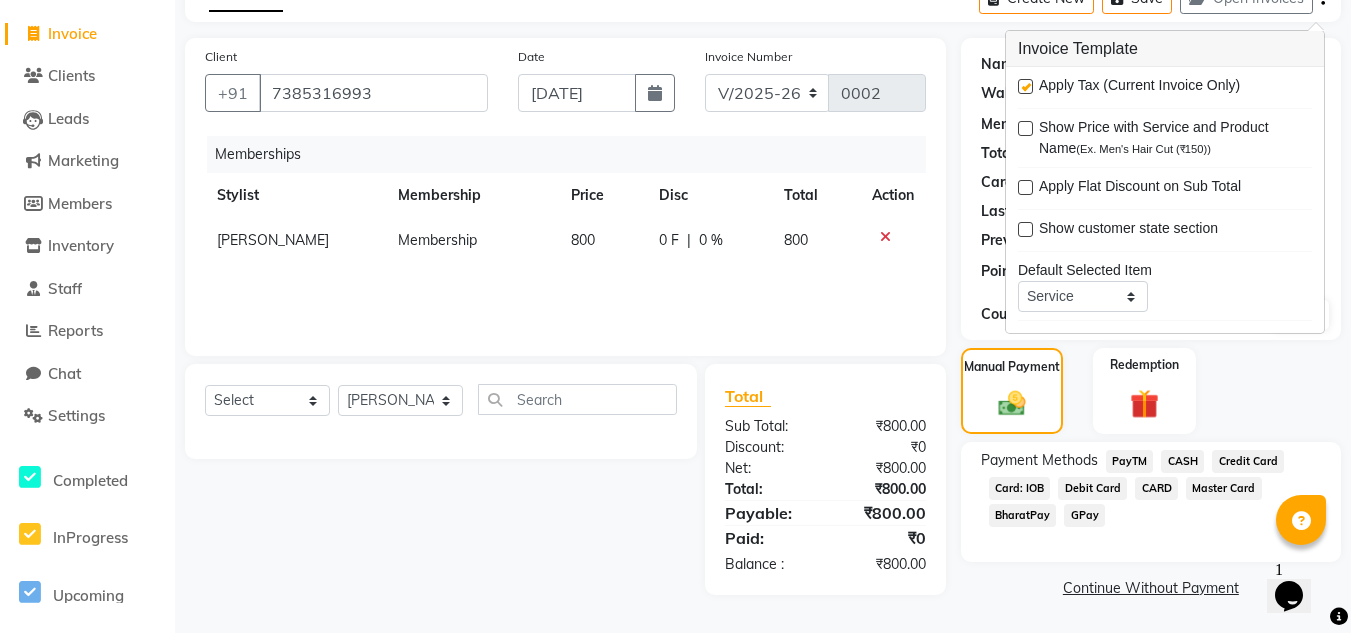click on "800" 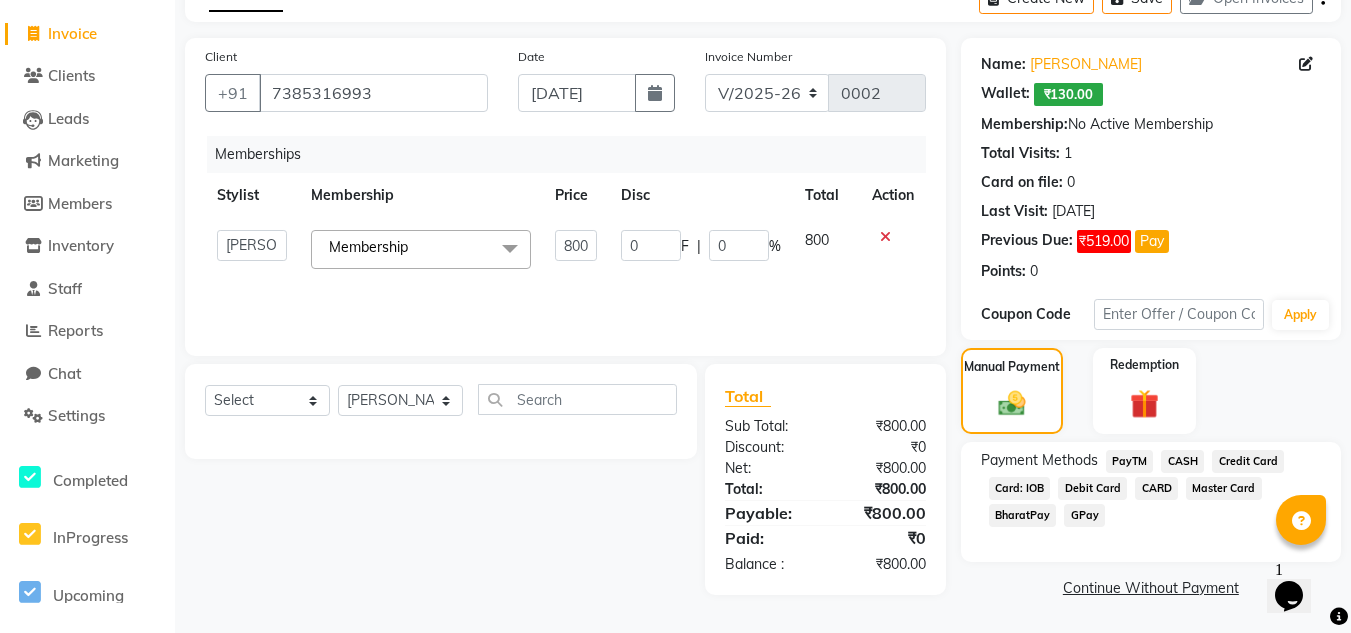 click on "800" 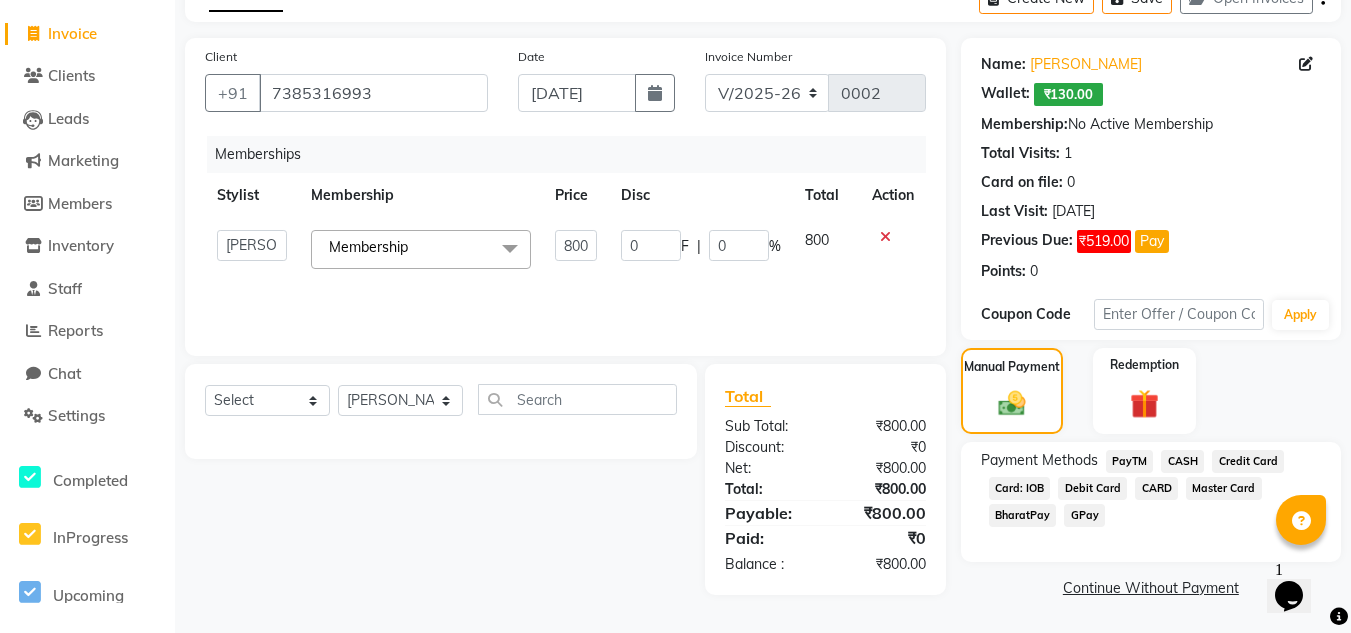click on "800" 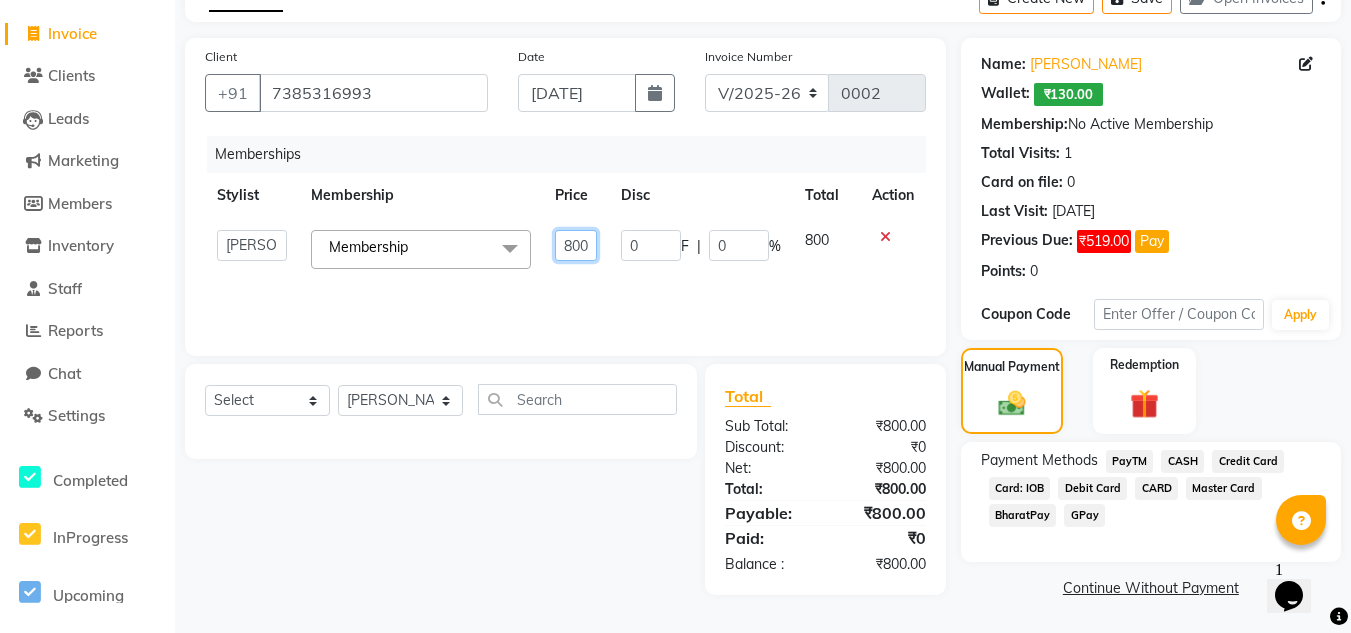 click on "800" 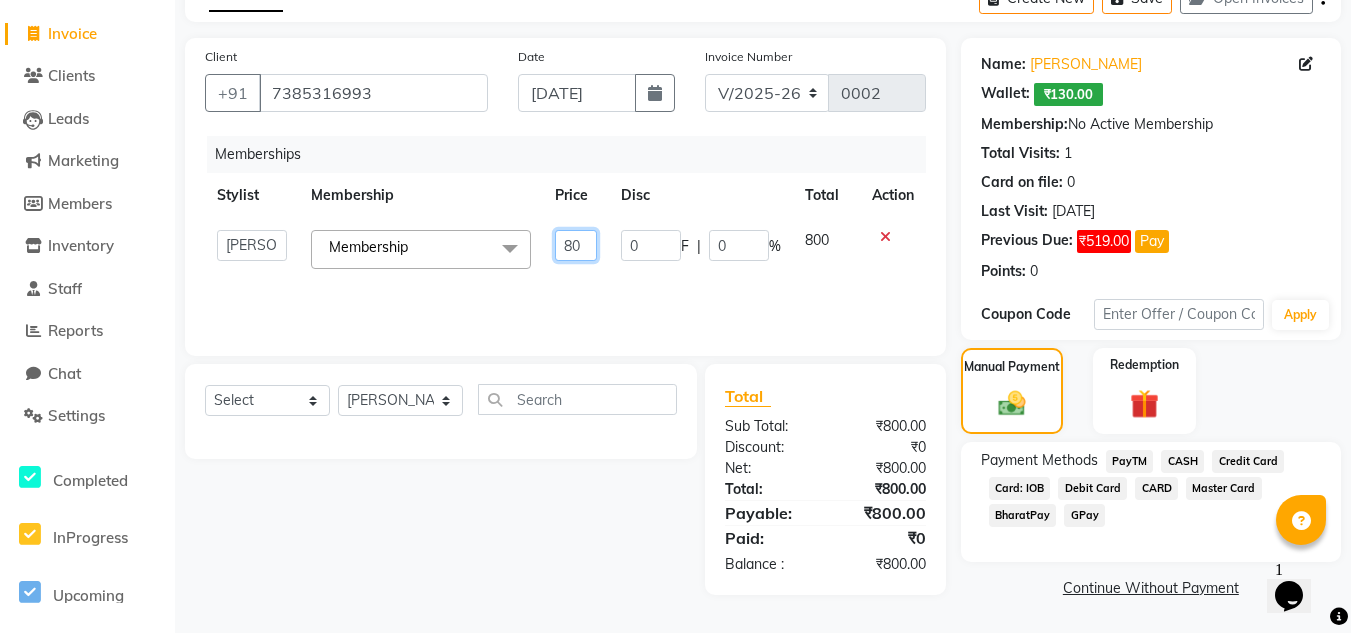 type on "8" 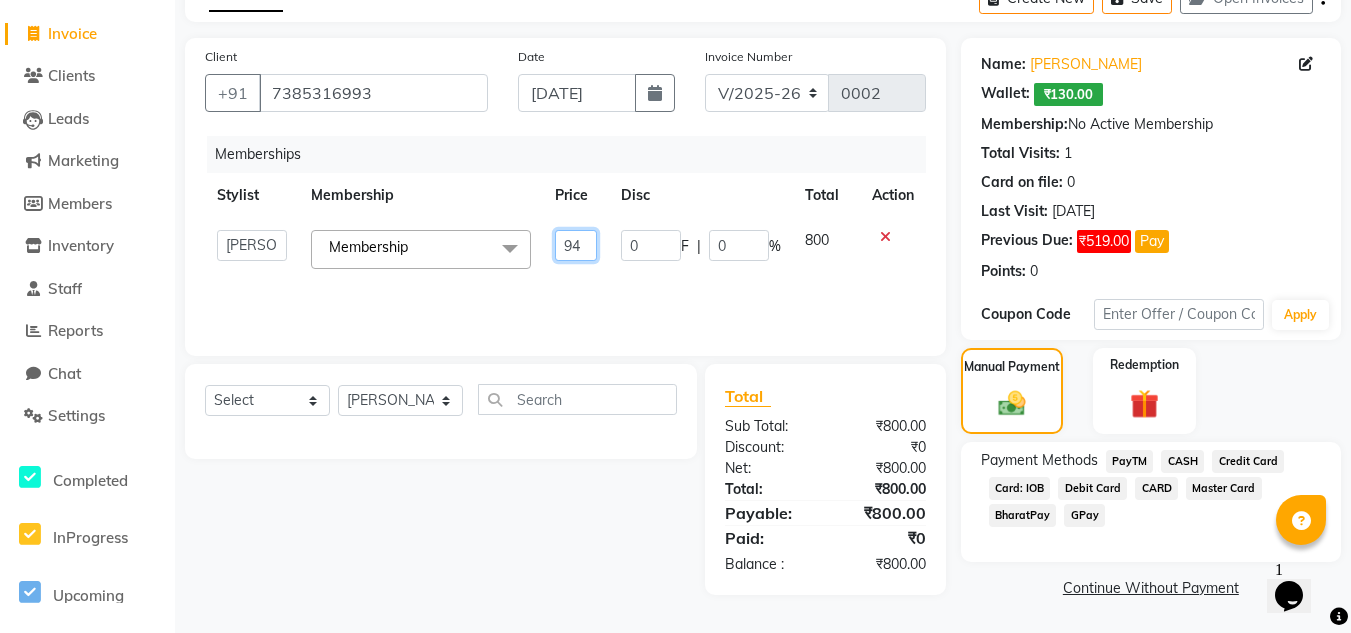 type on "944" 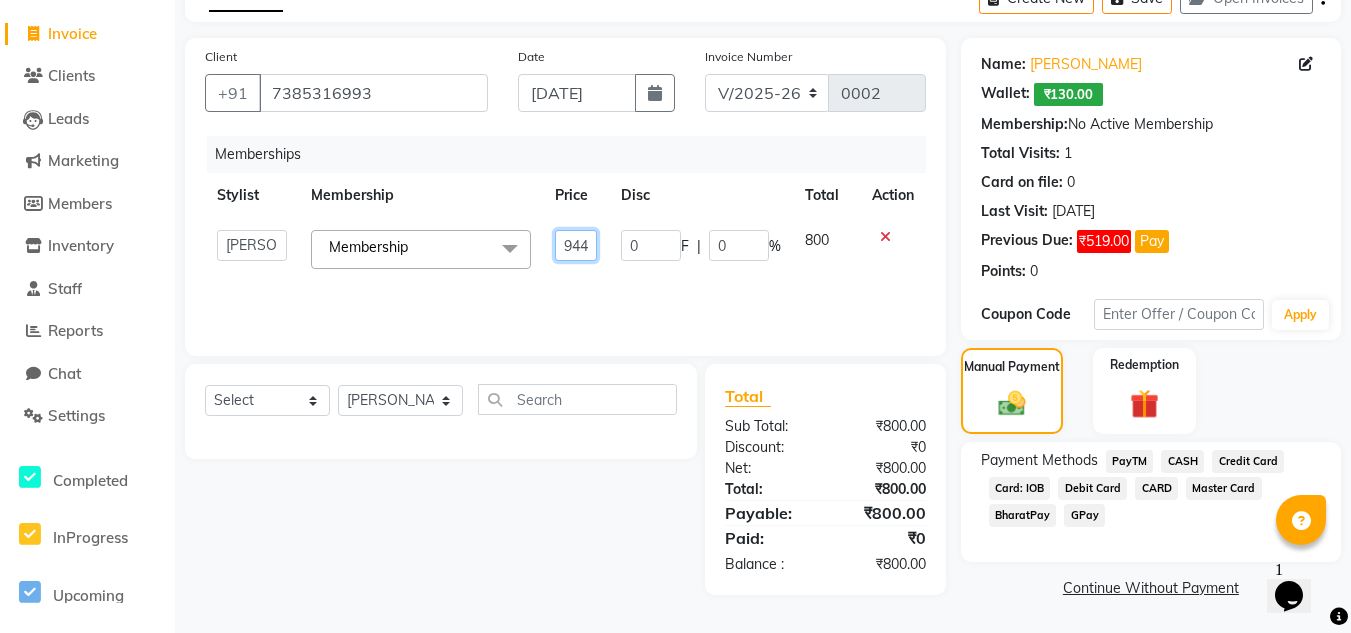 scroll, scrollTop: 0, scrollLeft: 1, axis: horizontal 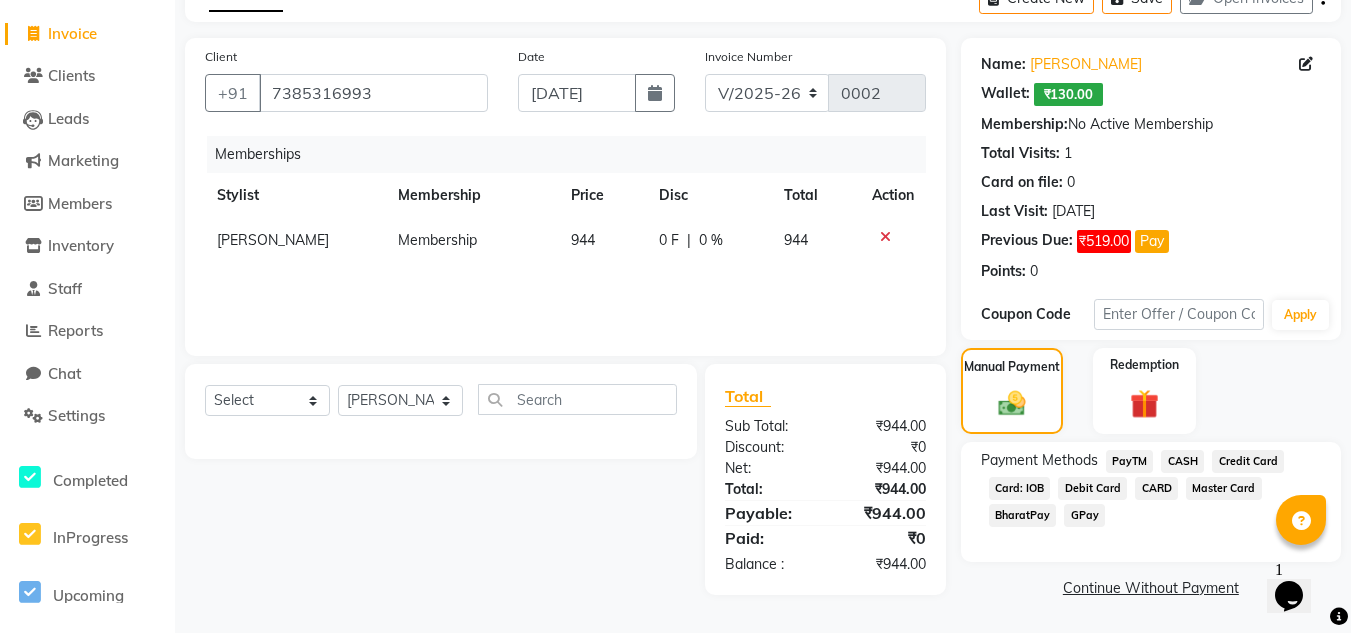 click on "Memberships Stylist Membership Price Disc Total Action KAJAL JATHE	 Membership 944 0 F | 0 % 944" 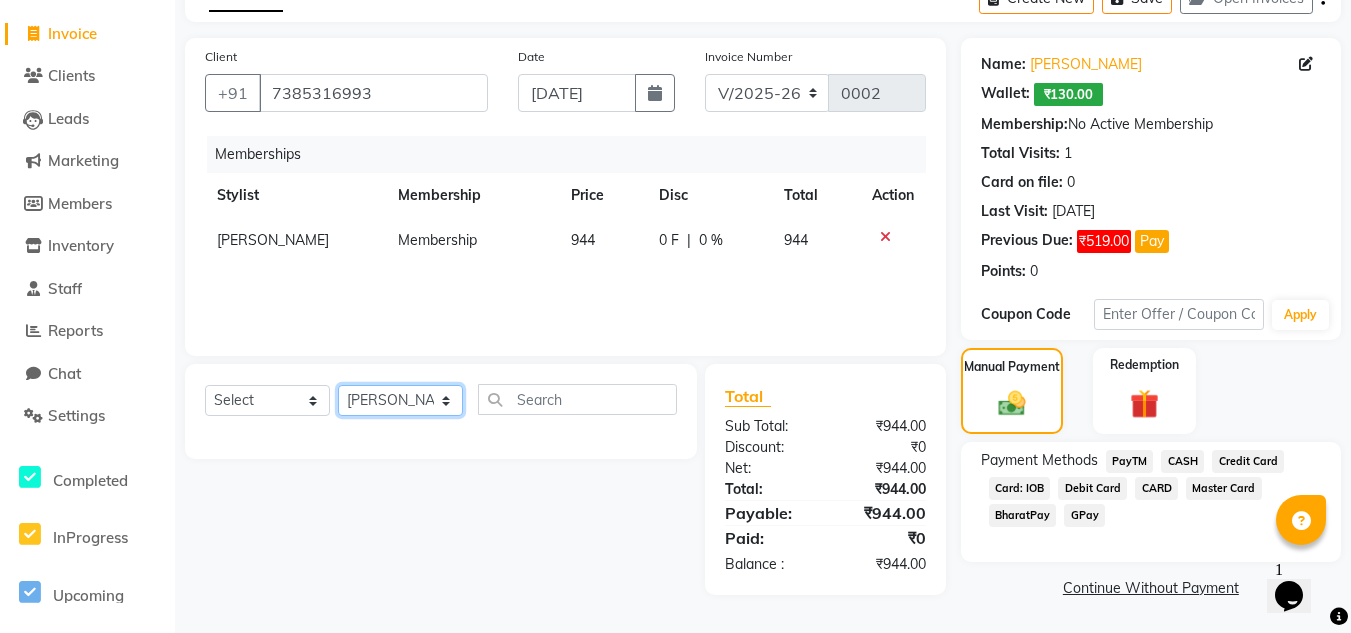 click on "Select Stylist [PERSON_NAME]	 [PERSON_NAME]	 [PERSON_NAME] JATHE	 [PERSON_NAME]	 [PERSON_NAME]	 [PERSON_NAME]	 [PERSON_NAME]	 [PERSON_NAME]	 [PERSON_NAME] [PERSON_NAME] [PERSON_NAME]" 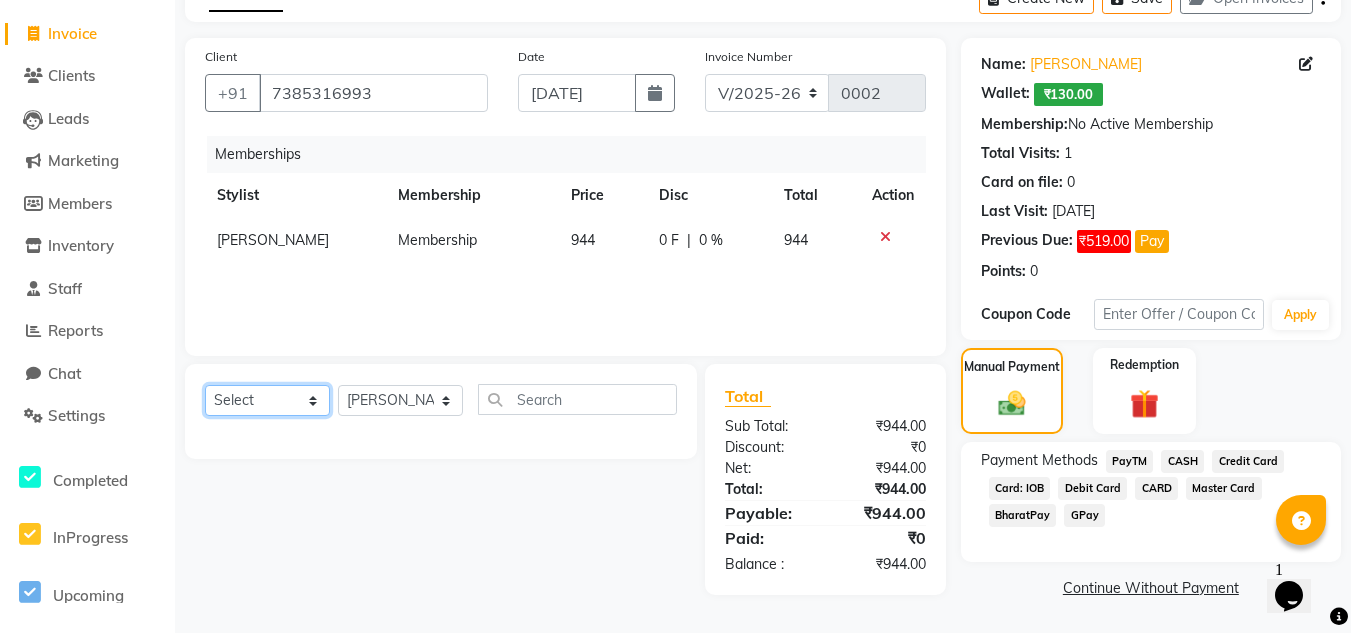 click on "Select  Service  Product  Package Voucher Prepaid Gift Card" 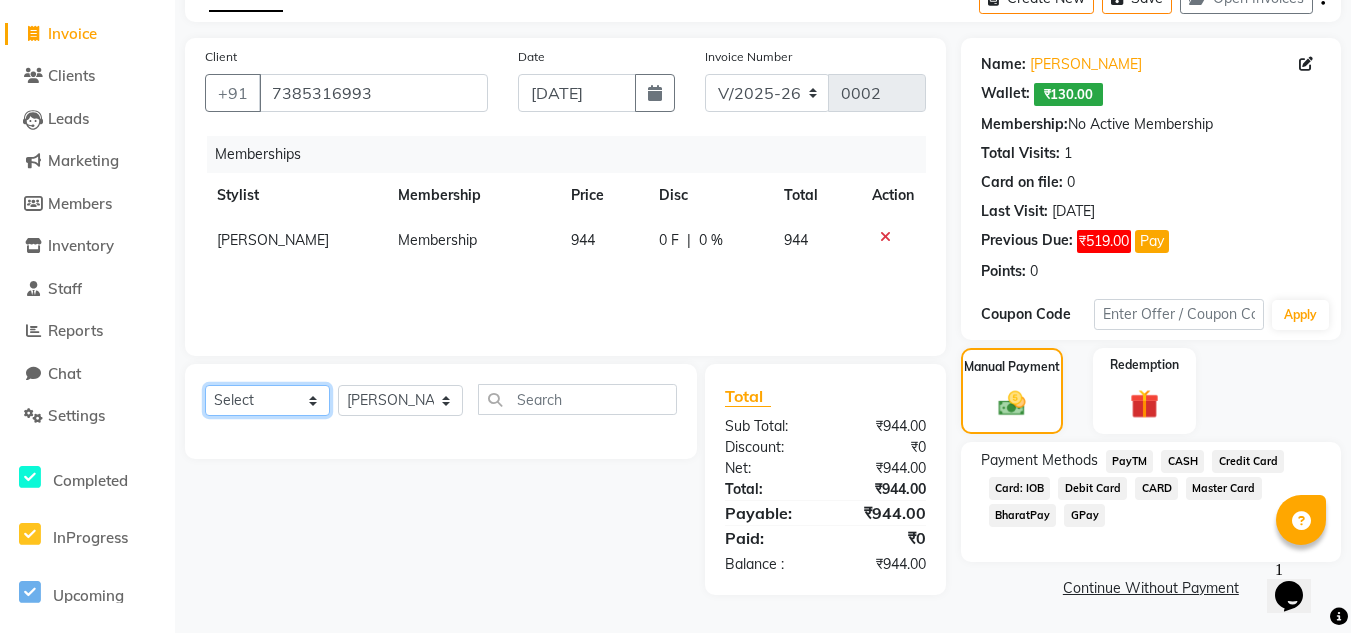 select on "service" 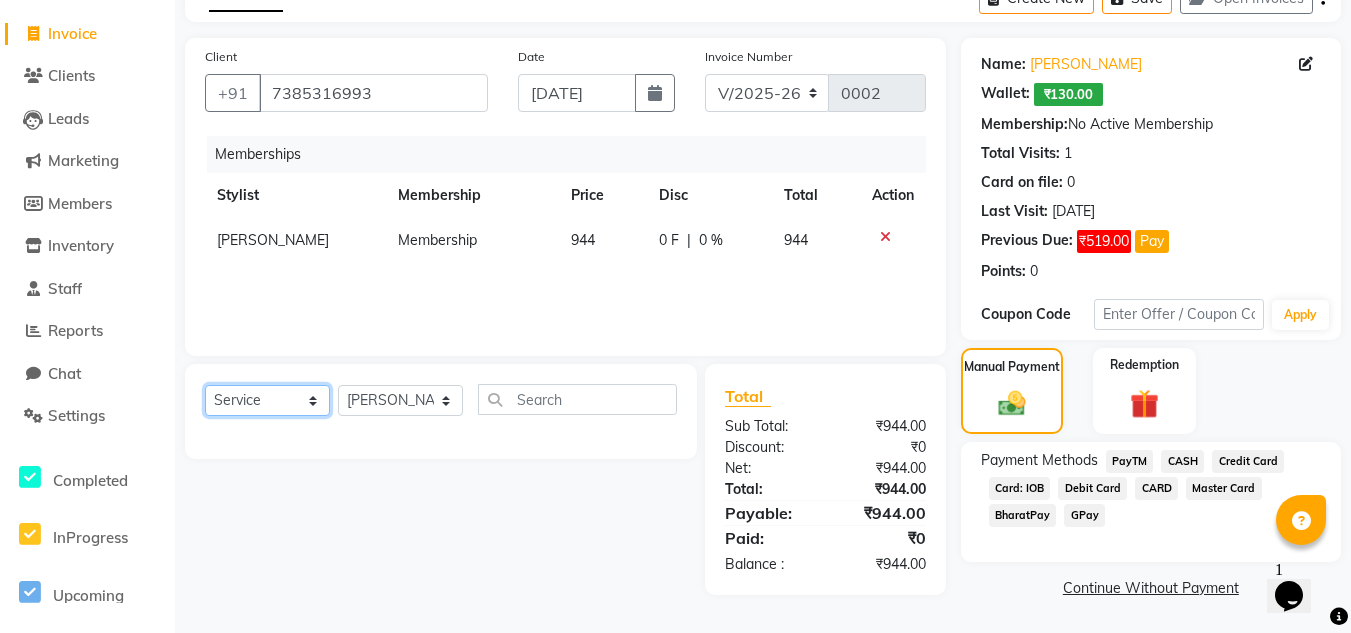 click on "Select  Service  Product  Package Voucher Prepaid Gift Card" 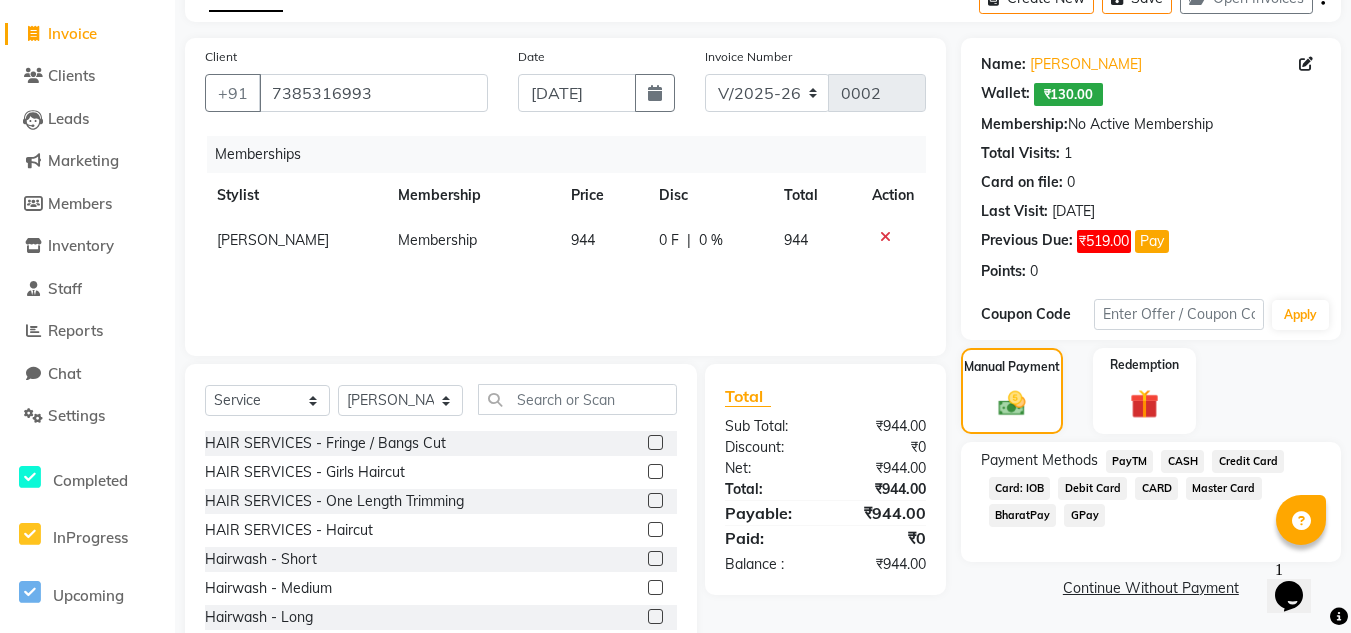 click 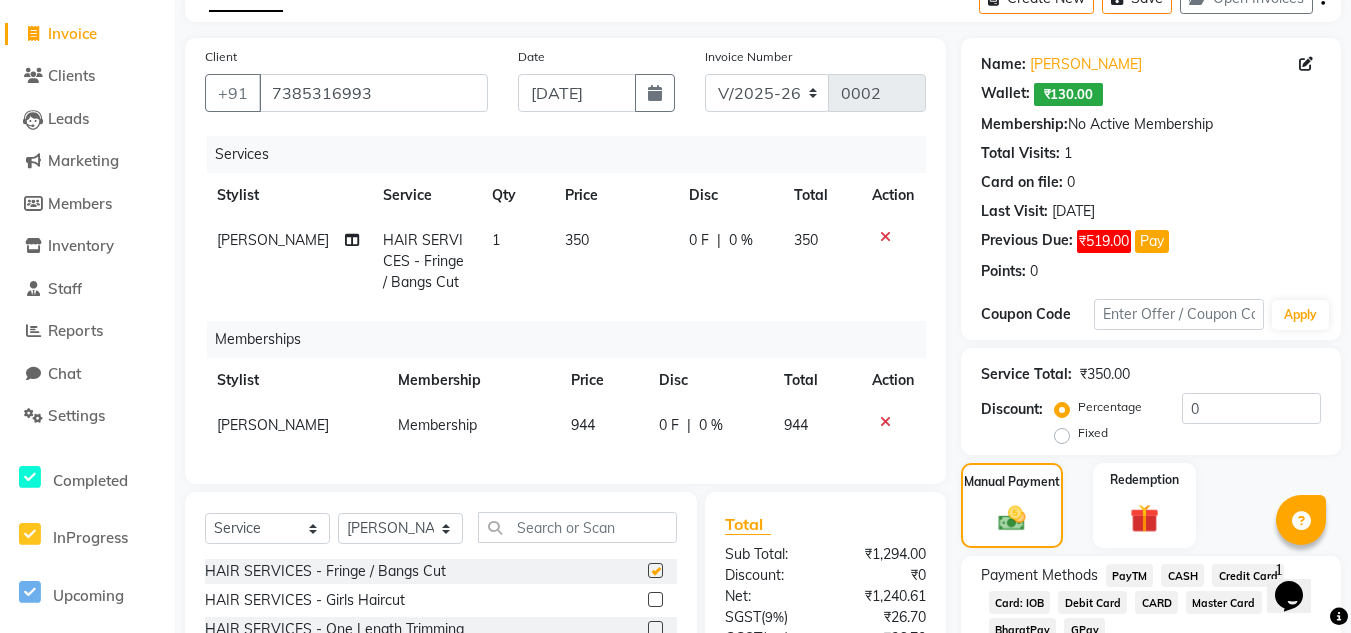 checkbox on "false" 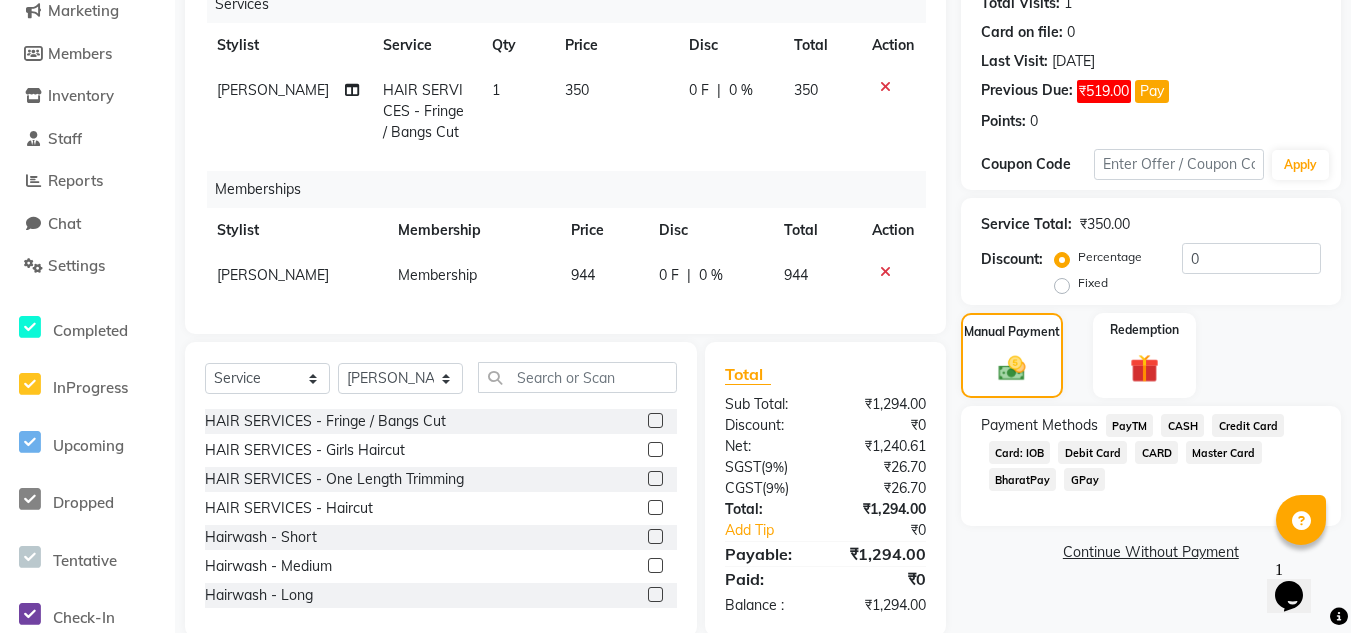scroll, scrollTop: 284, scrollLeft: 0, axis: vertical 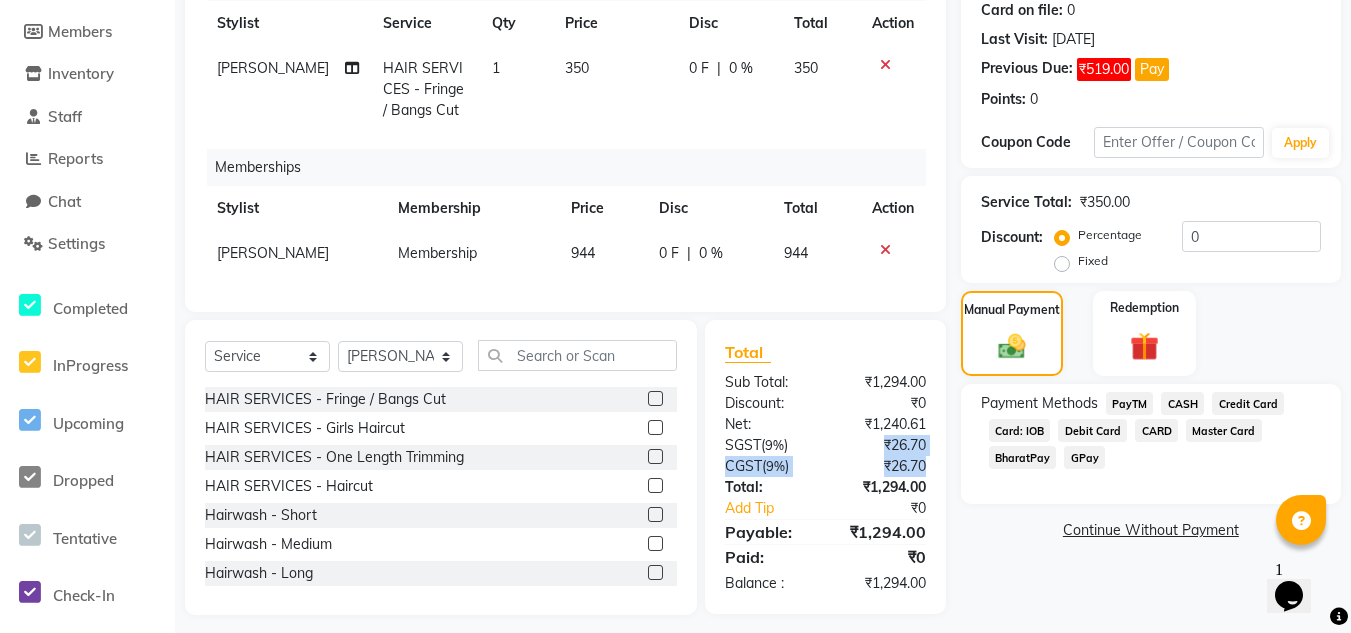 drag, startPoint x: 869, startPoint y: 456, endPoint x: 937, endPoint y: 480, distance: 72.11102 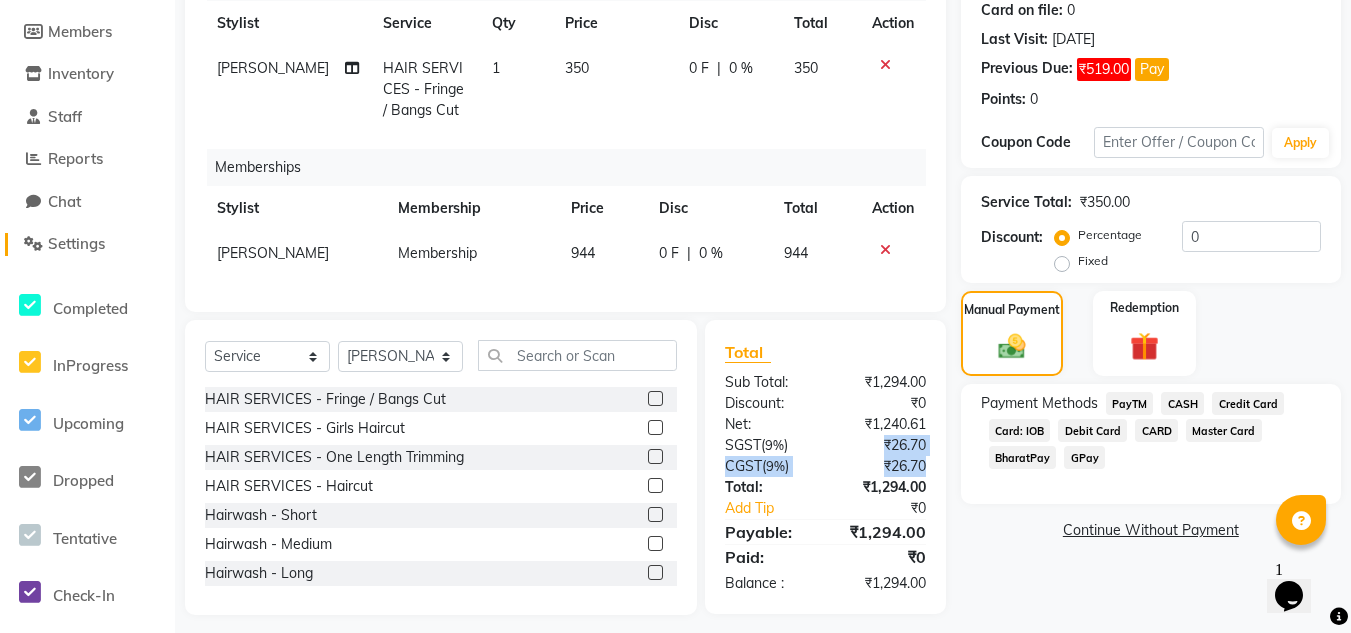 click on "Settings" 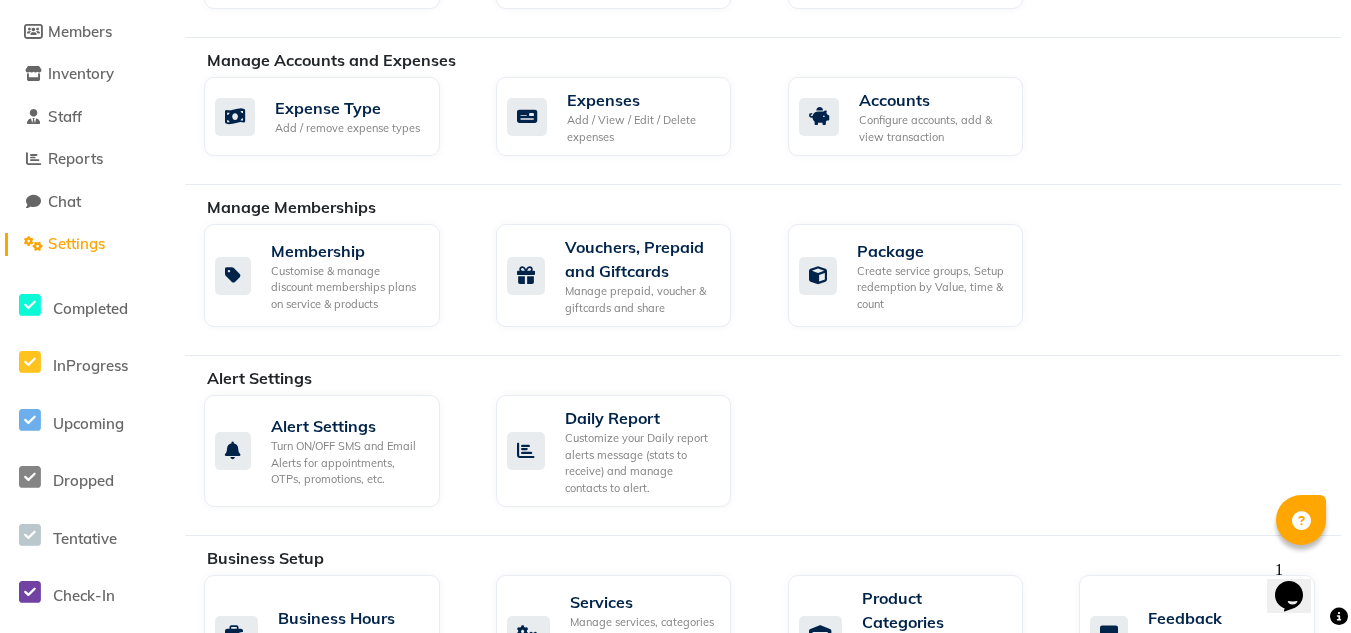 scroll, scrollTop: 299, scrollLeft: 0, axis: vertical 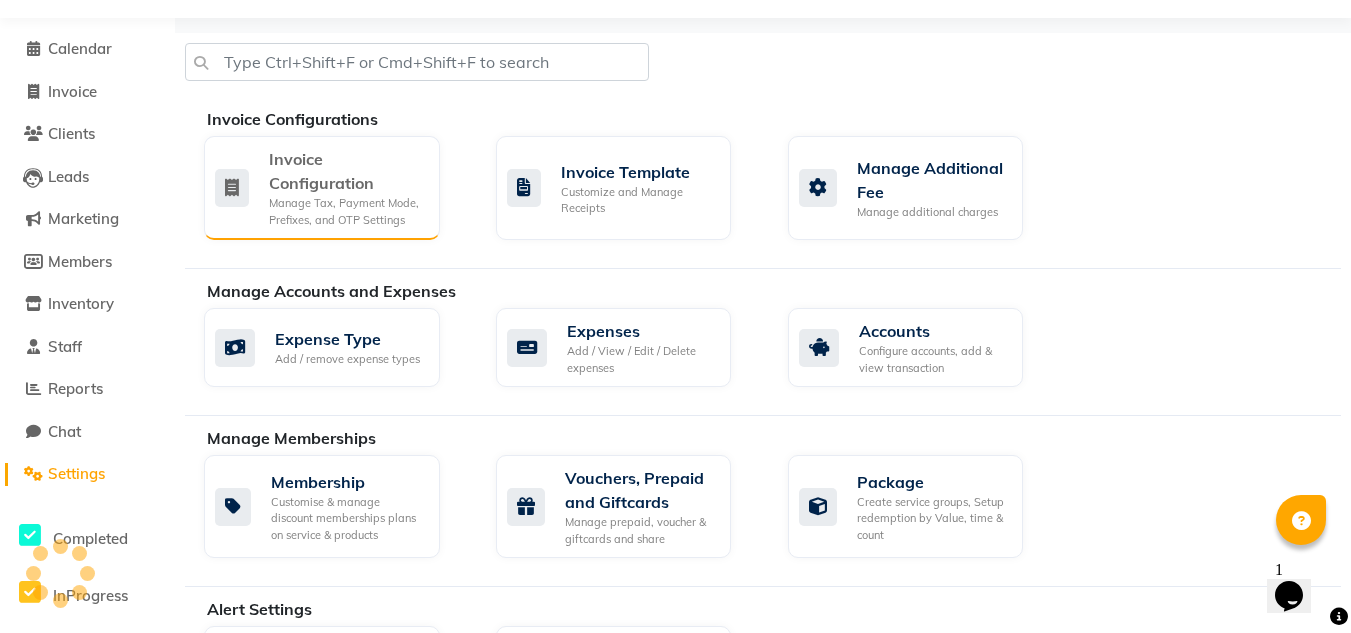 click on "Invoice Configuration" 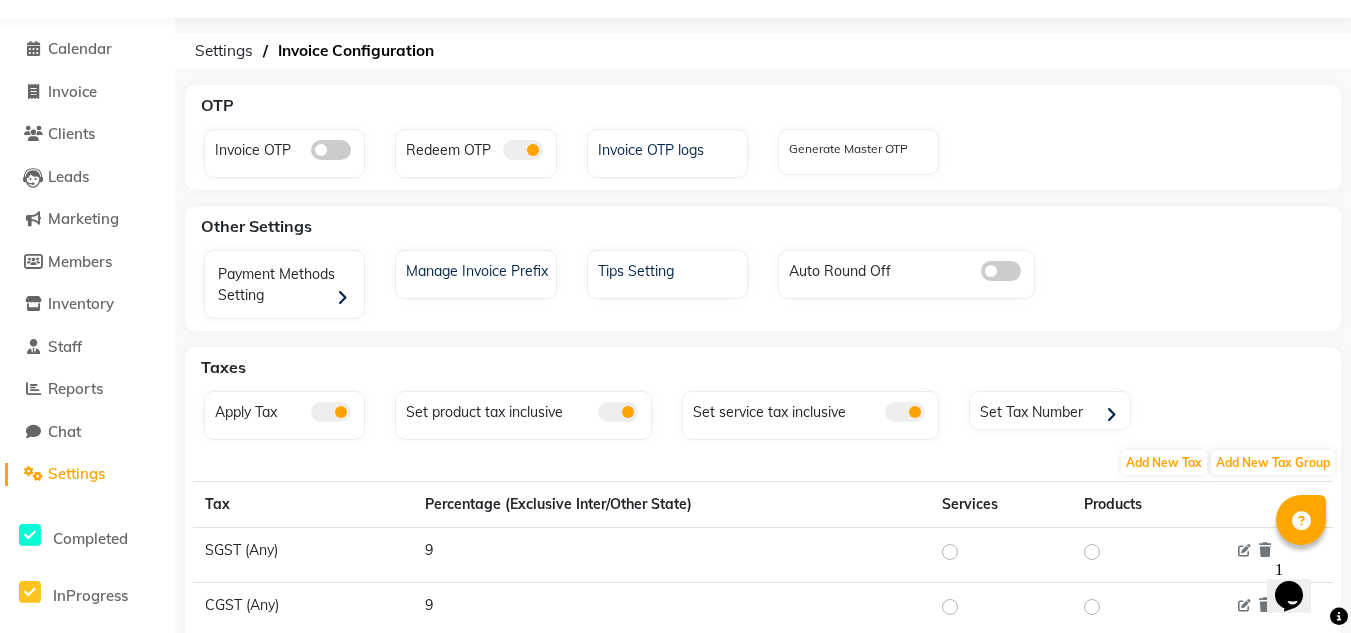 scroll, scrollTop: 203, scrollLeft: 0, axis: vertical 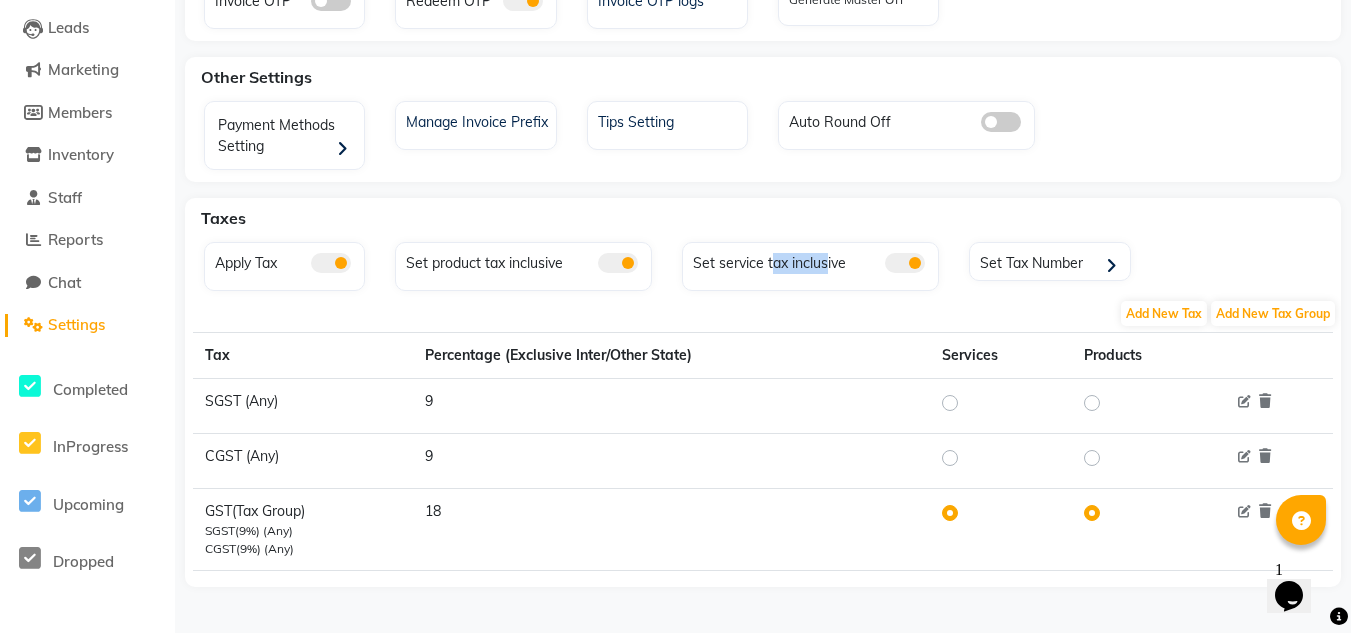 drag, startPoint x: 767, startPoint y: 265, endPoint x: 821, endPoint y: 264, distance: 54.00926 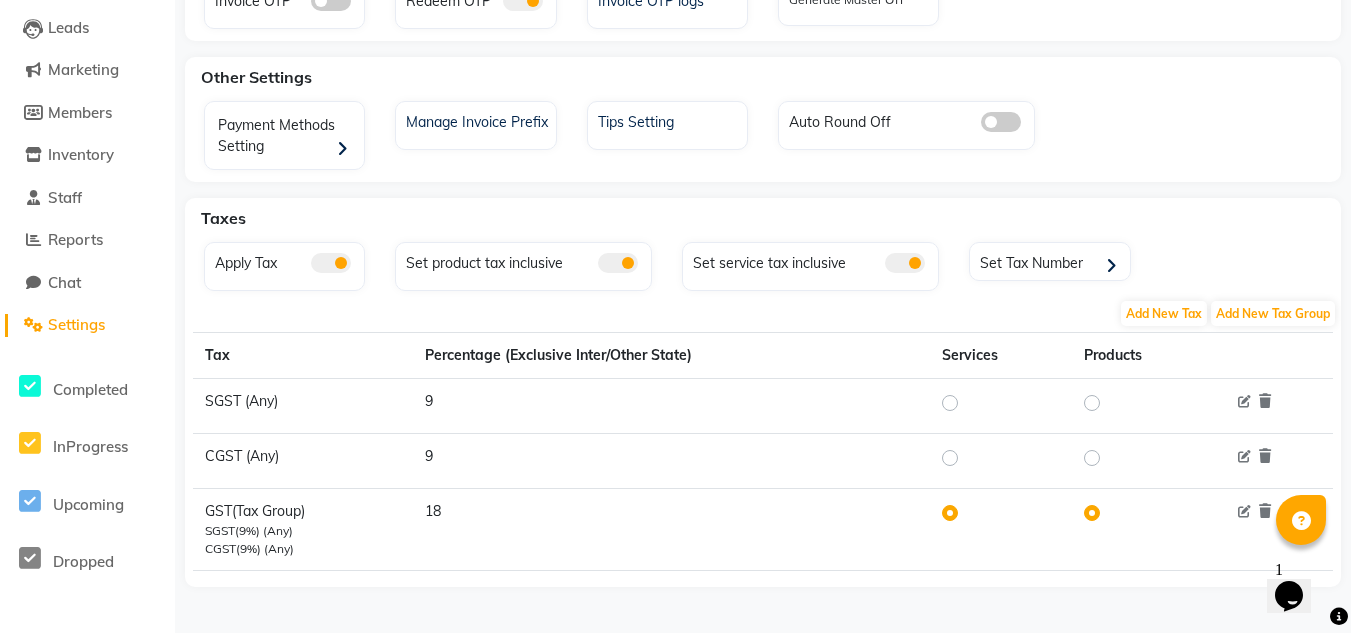 click 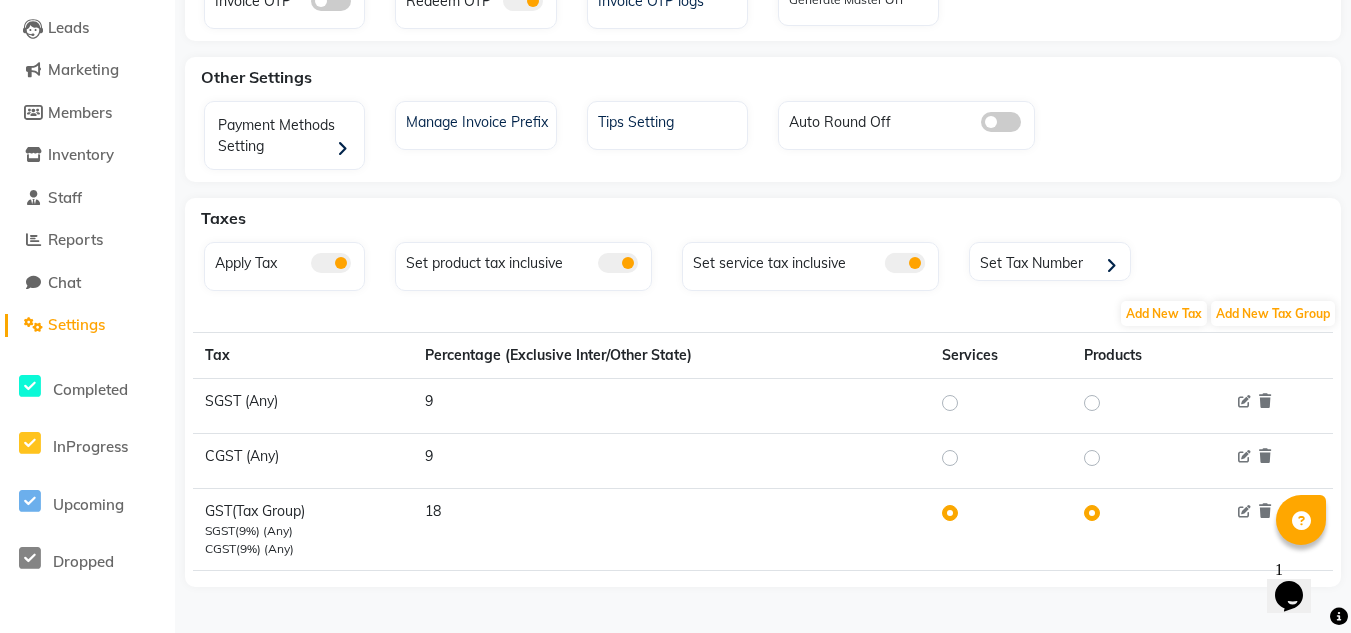 click 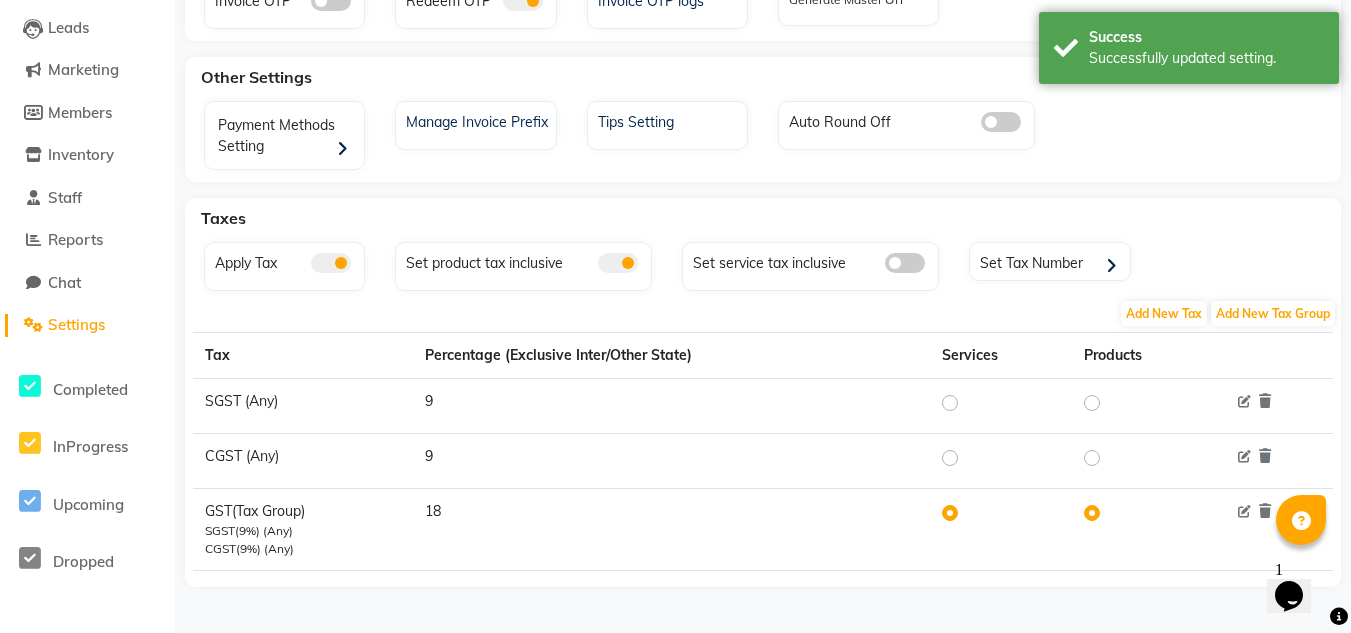 scroll, scrollTop: 0, scrollLeft: 0, axis: both 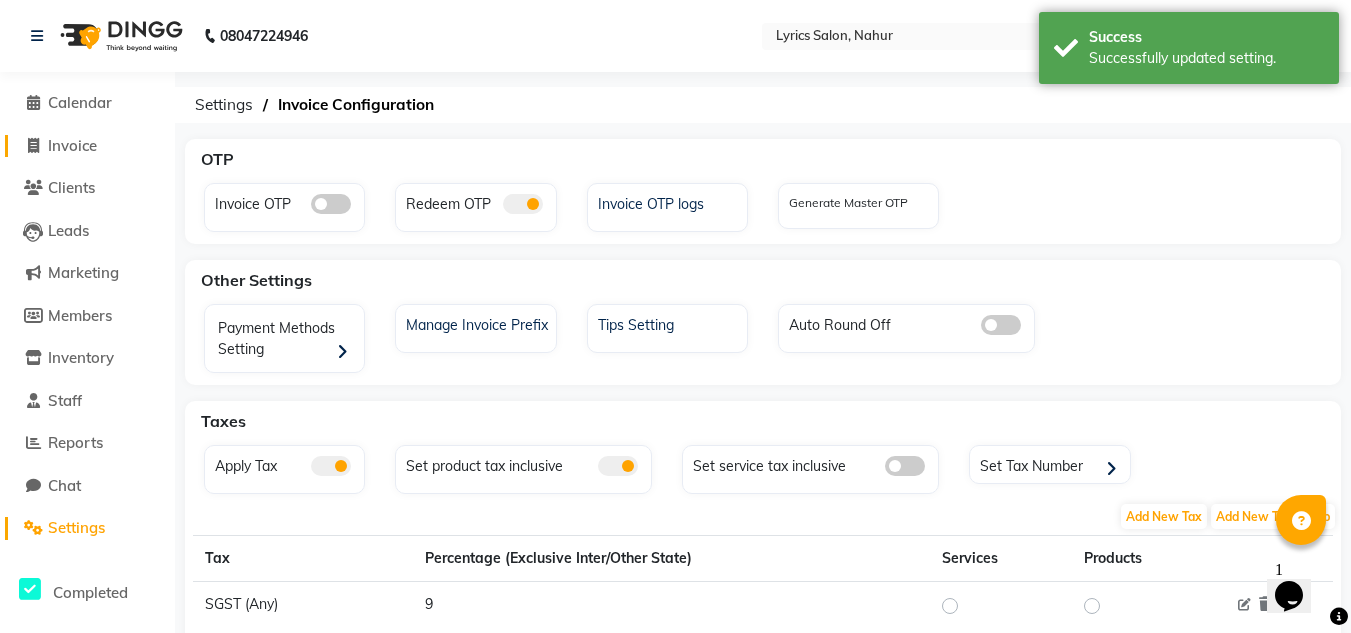 click on "Invoice" 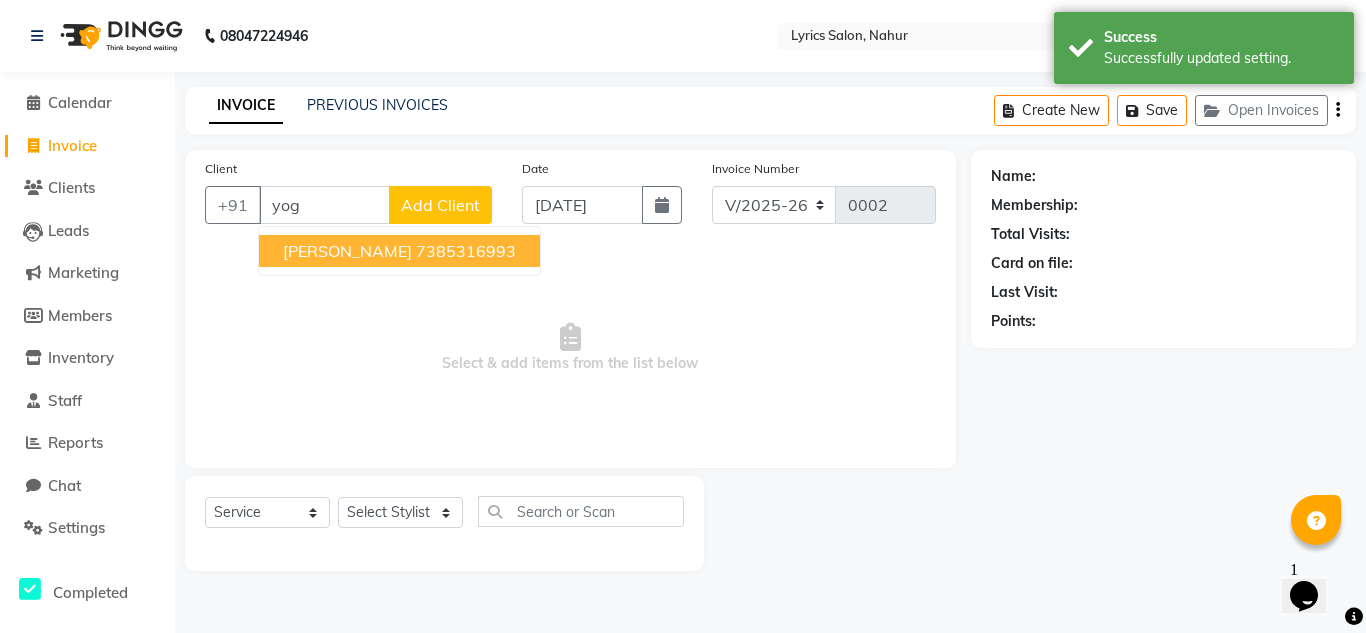 click on "7385316993" at bounding box center [466, 251] 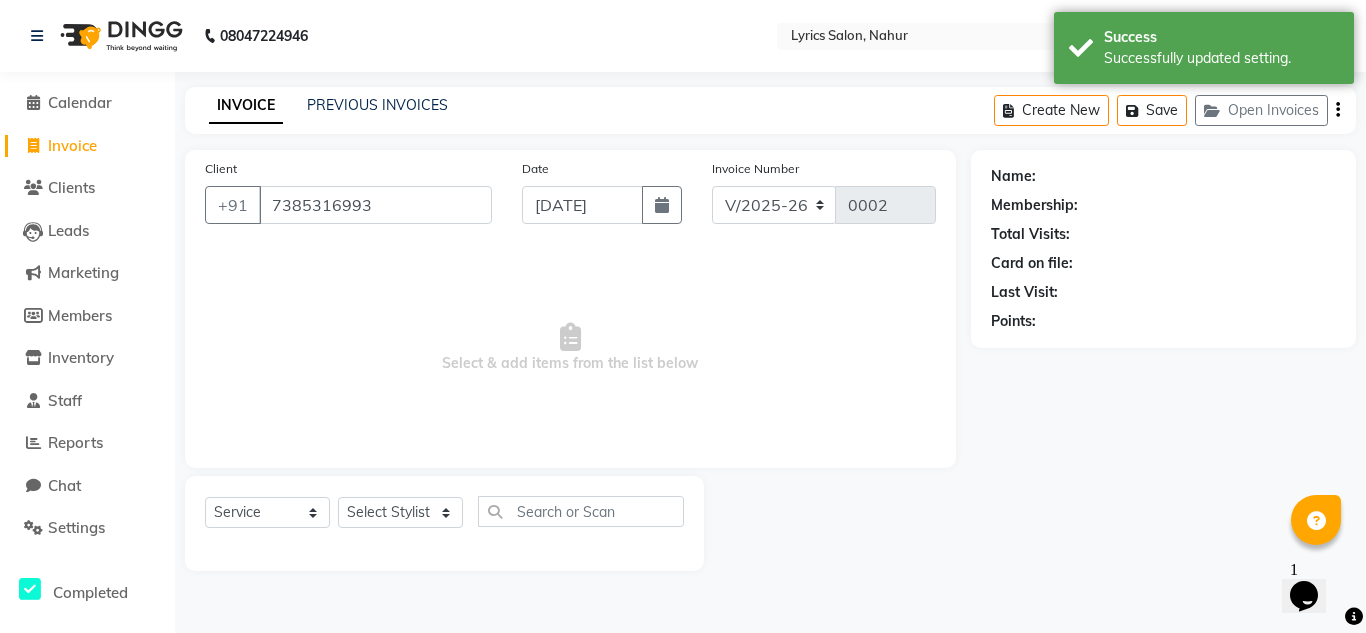 type on "7385316993" 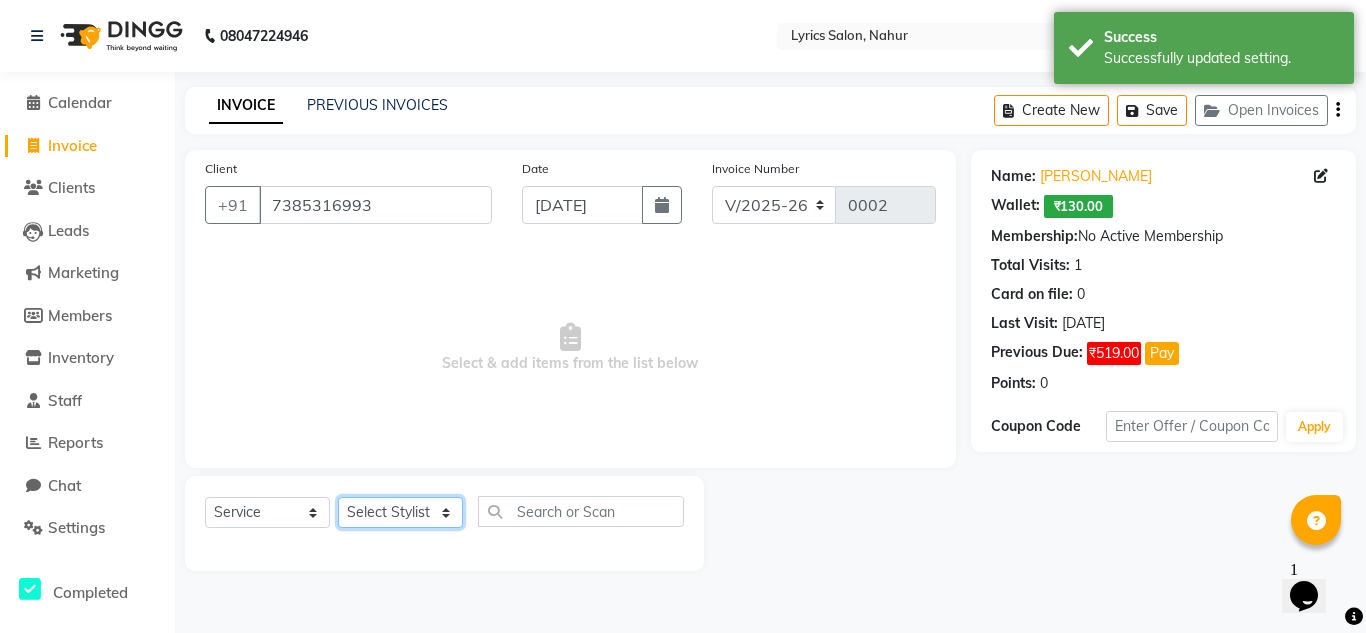 drag, startPoint x: 433, startPoint y: 518, endPoint x: 434, endPoint y: 380, distance: 138.00362 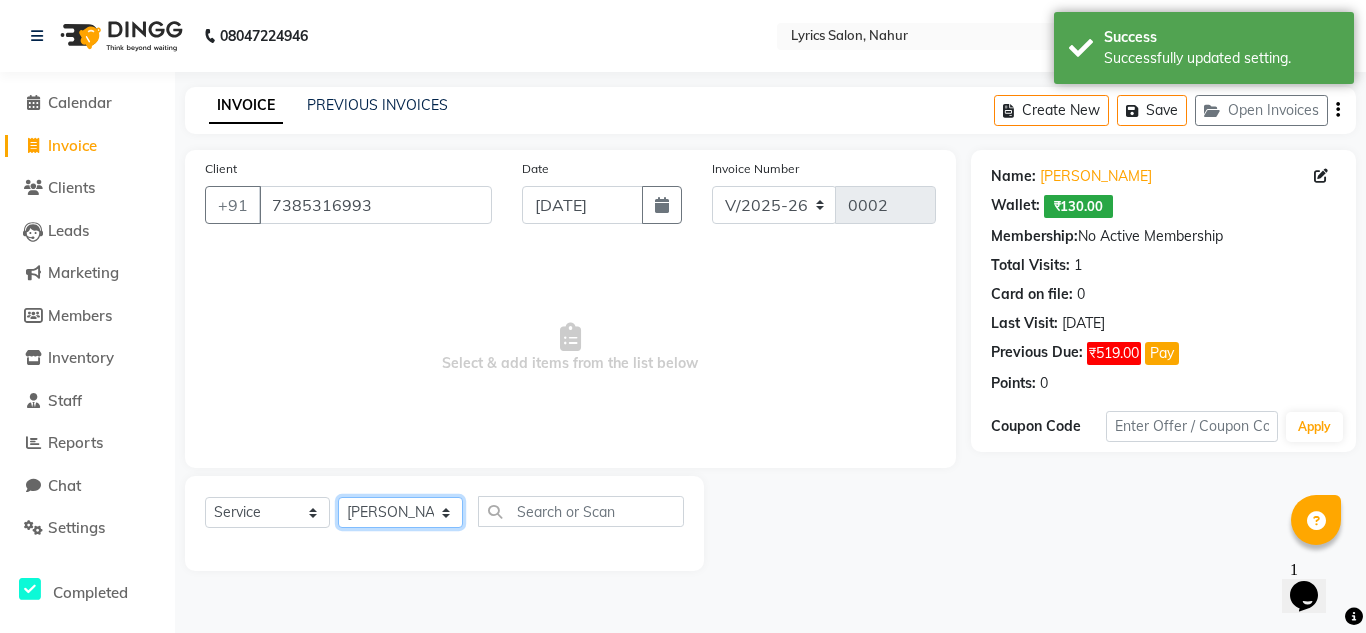 click on "Select Stylist DEEPAK KUMAR	 DIKSHA GHATKAR	 KAJAL JATHE	 KARINA GHATKAR	 KARISHMA RATHOD	 PRIYA THAKKAR	 RENUKA THAKUR	 SACHIN SHARMA	 SHWETA KANOJIYA	 YOGESH SONAWANE	 YOGITA GAUDA" 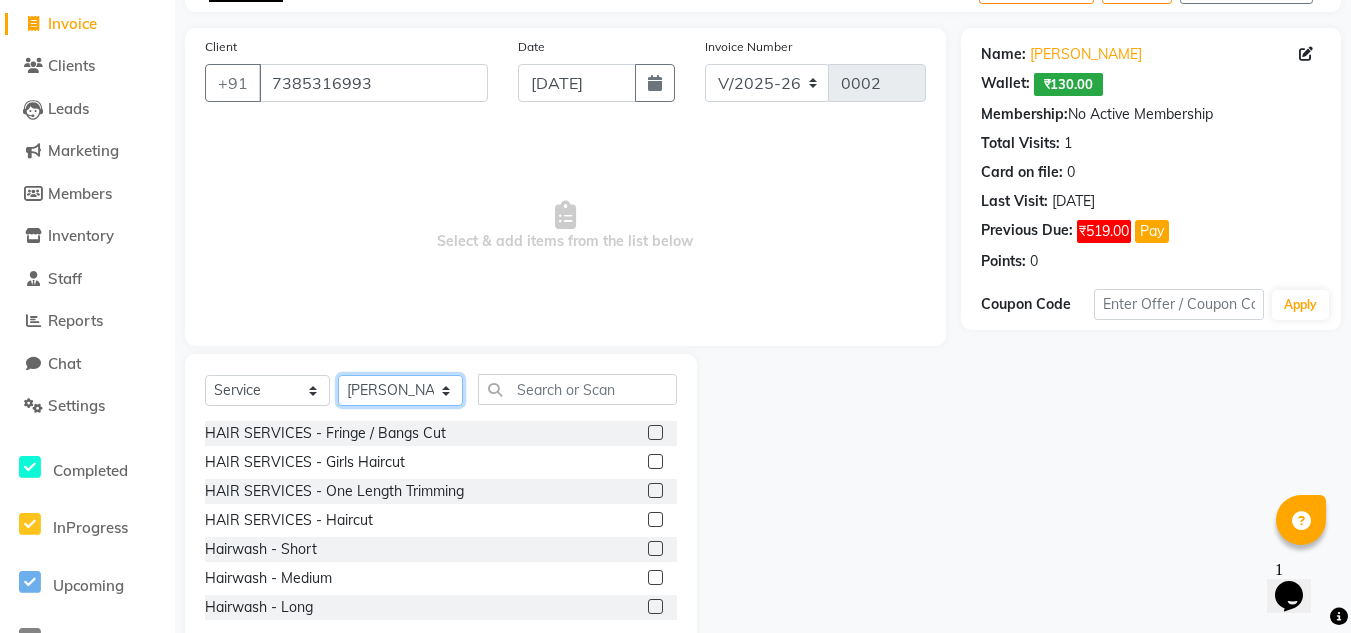 scroll, scrollTop: 123, scrollLeft: 0, axis: vertical 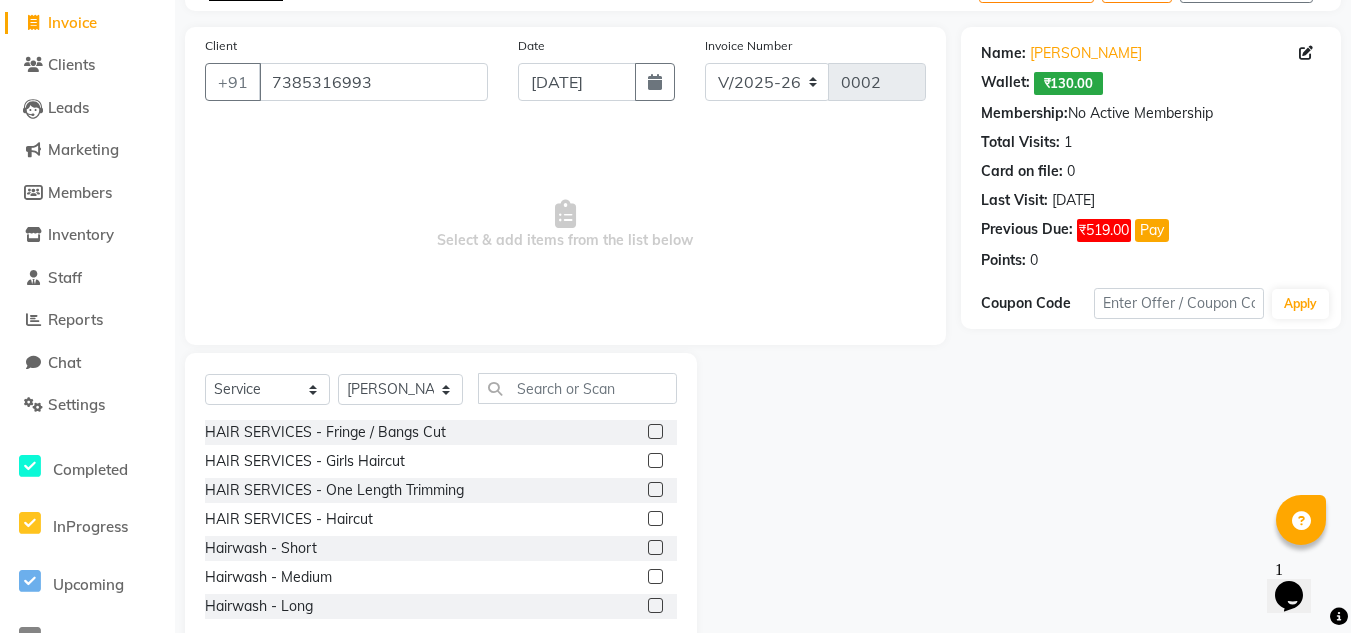 click 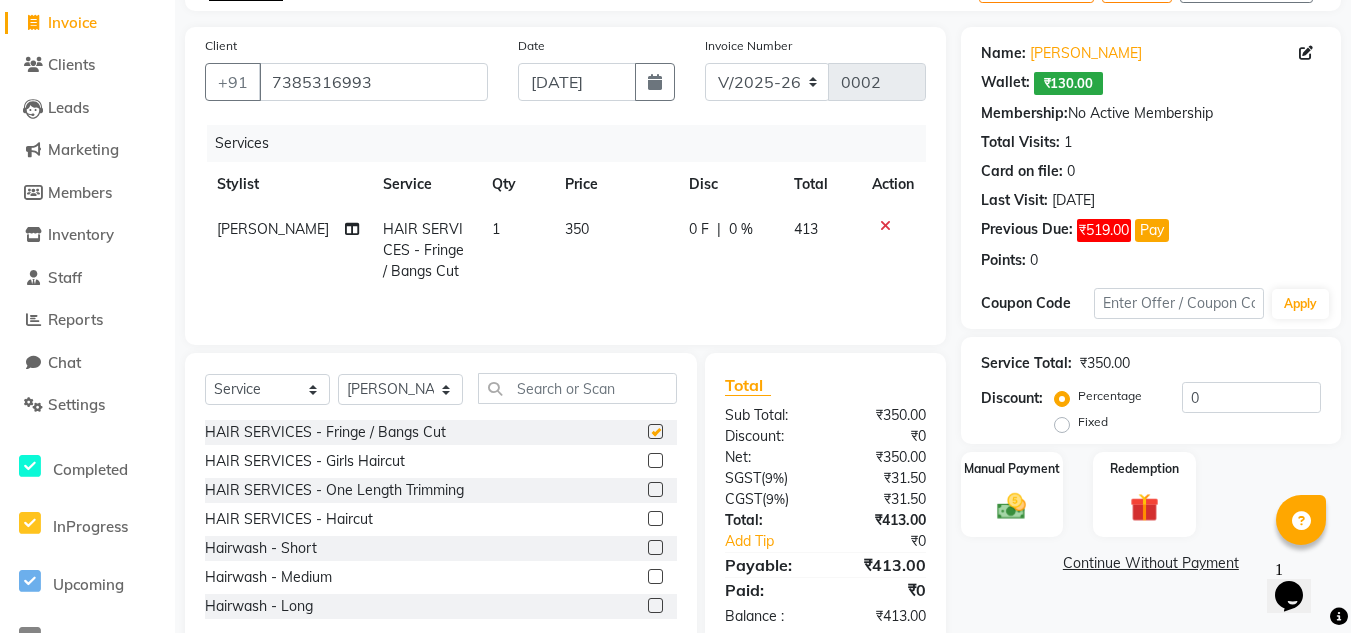 checkbox on "false" 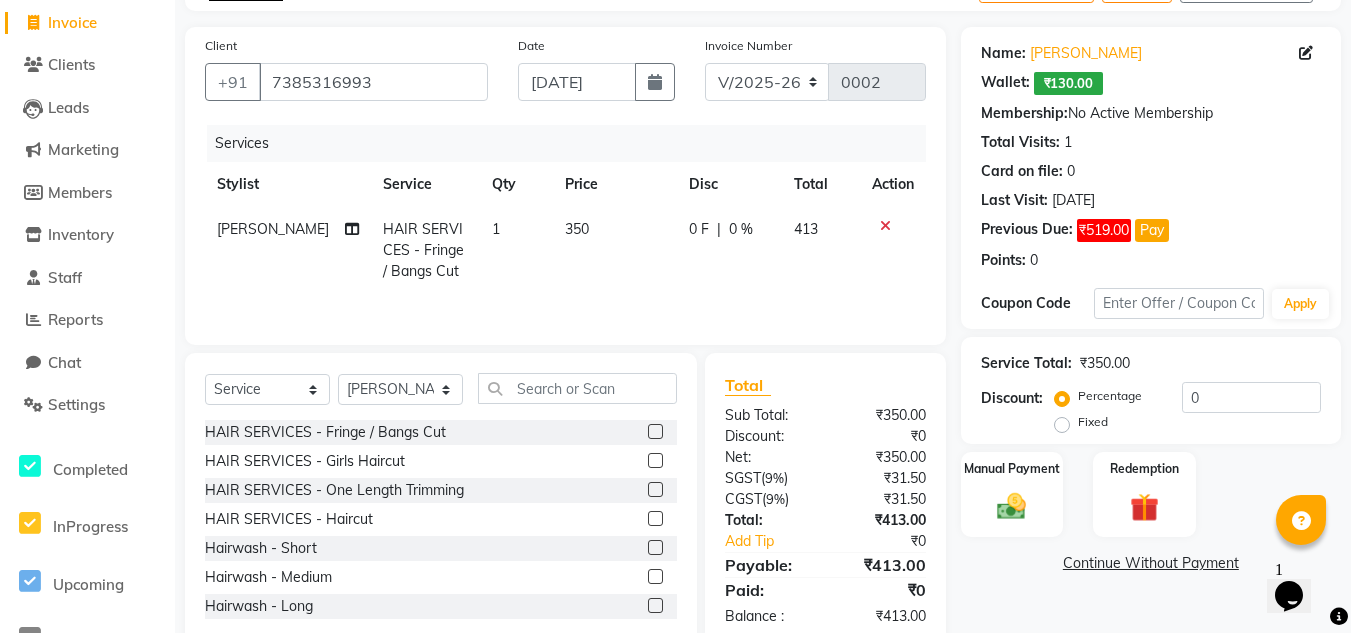 scroll, scrollTop: 0, scrollLeft: 0, axis: both 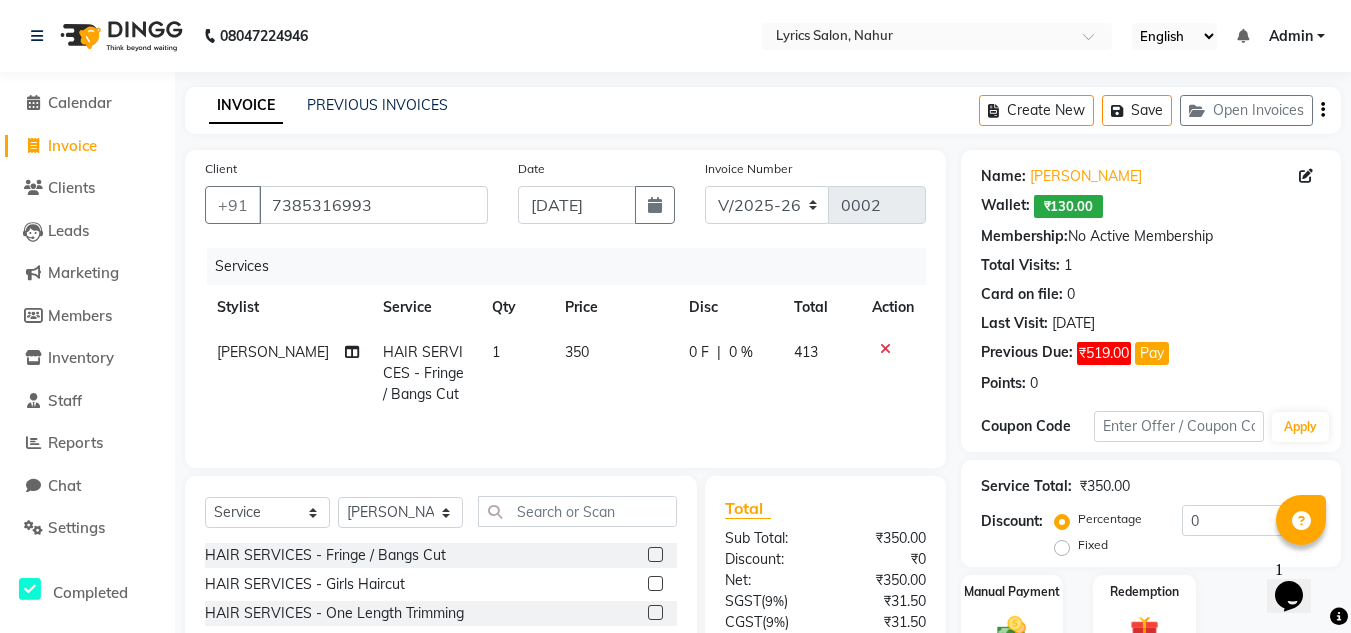 click 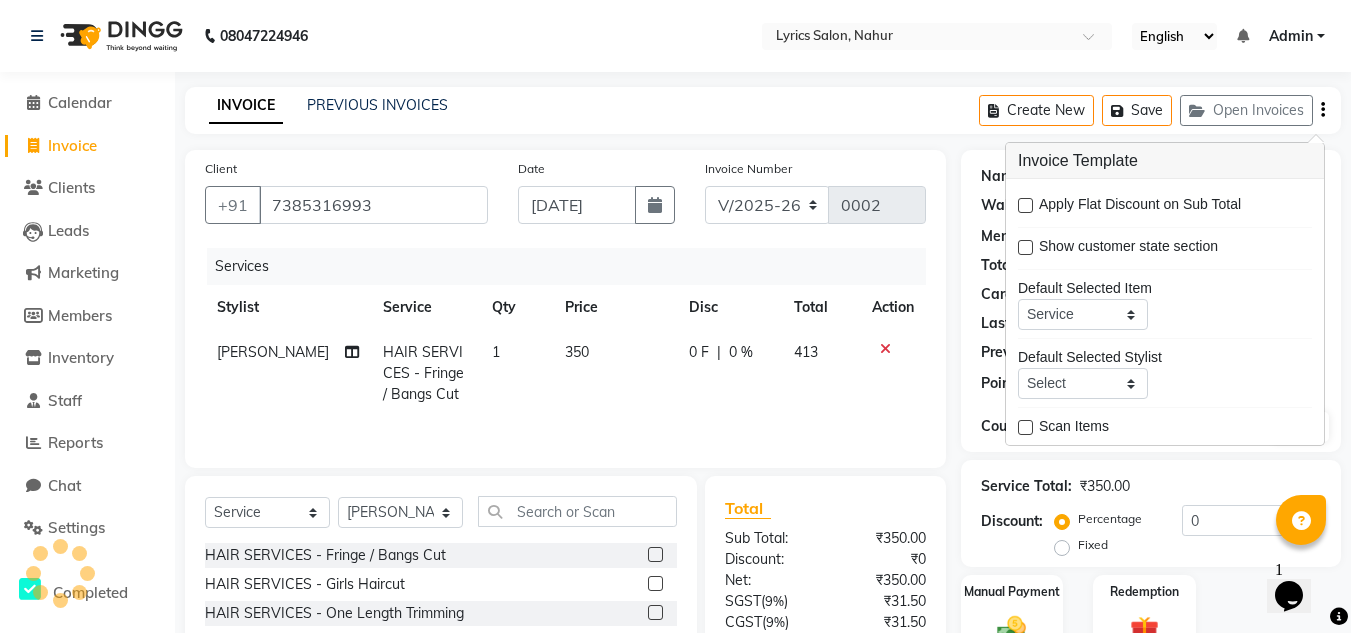 scroll, scrollTop: 98, scrollLeft: 0, axis: vertical 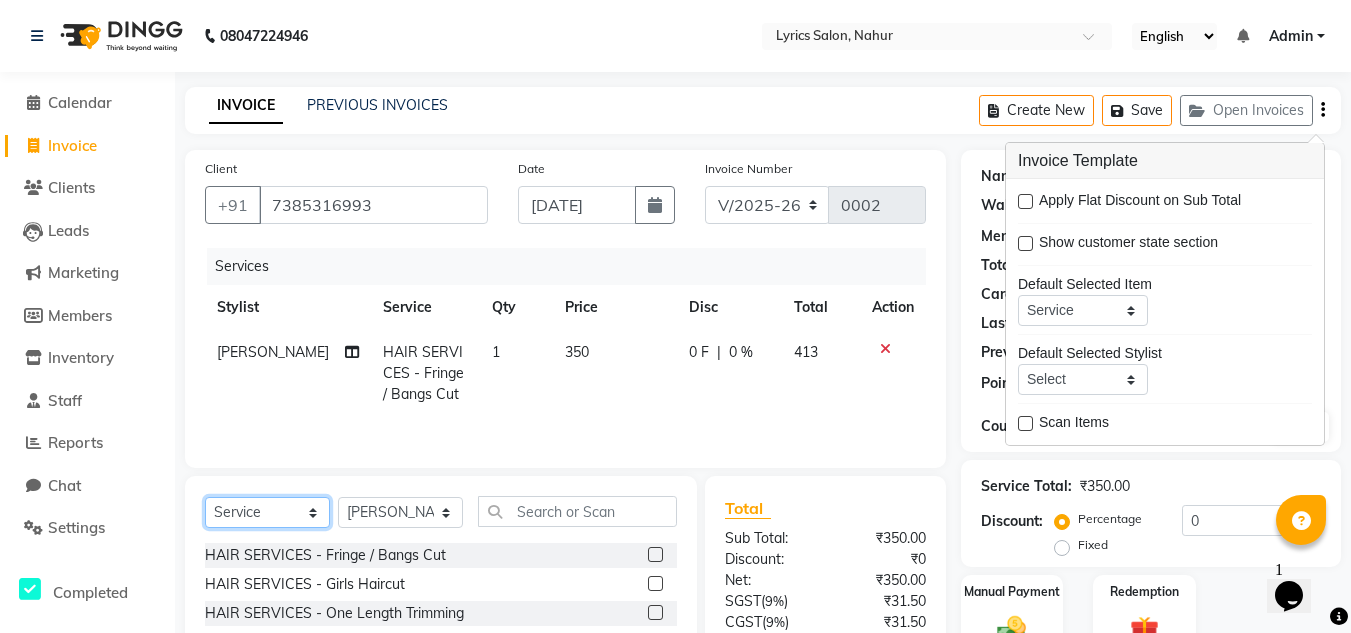 click on "Select  Service  Product  Membership  Package Voucher Prepaid Gift Card" 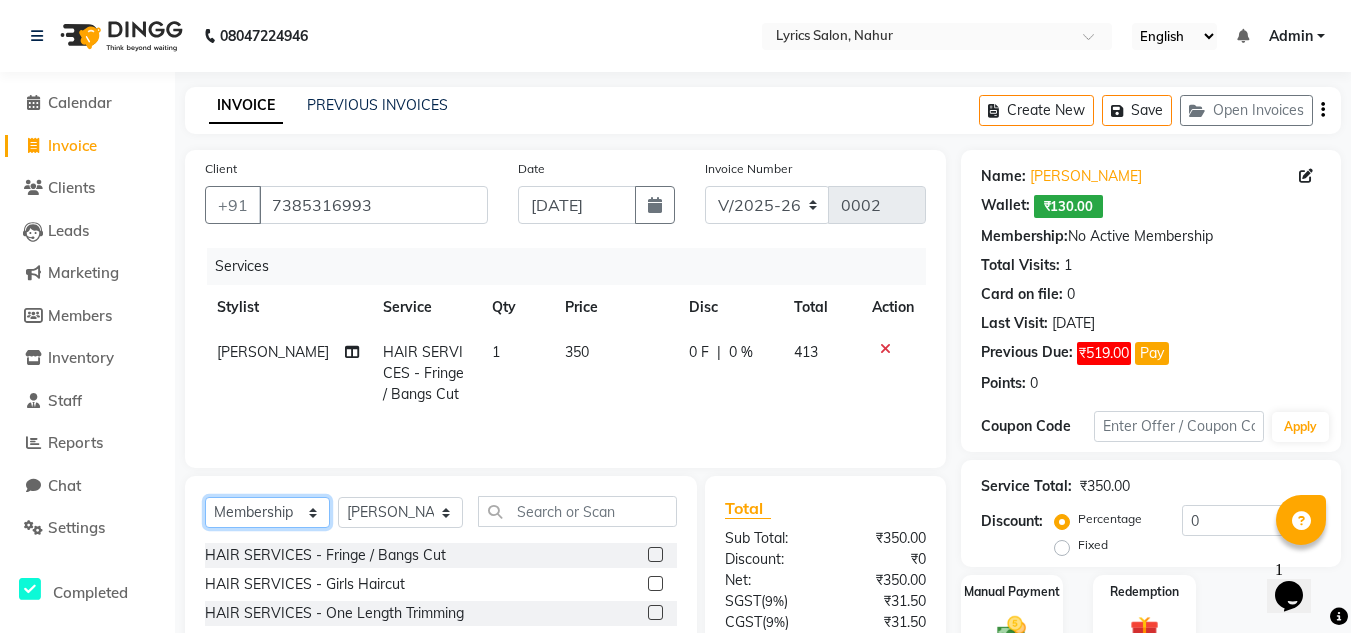 click on "Select  Service  Product  Membership  Package Voucher Prepaid Gift Card" 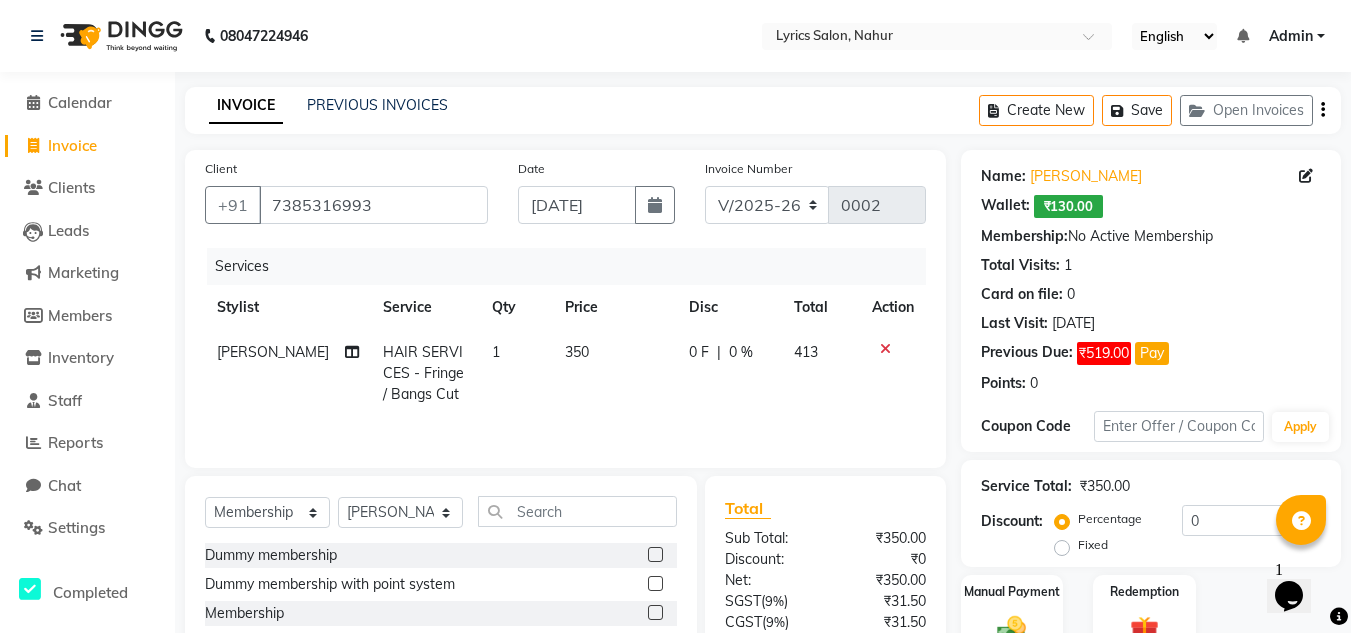click 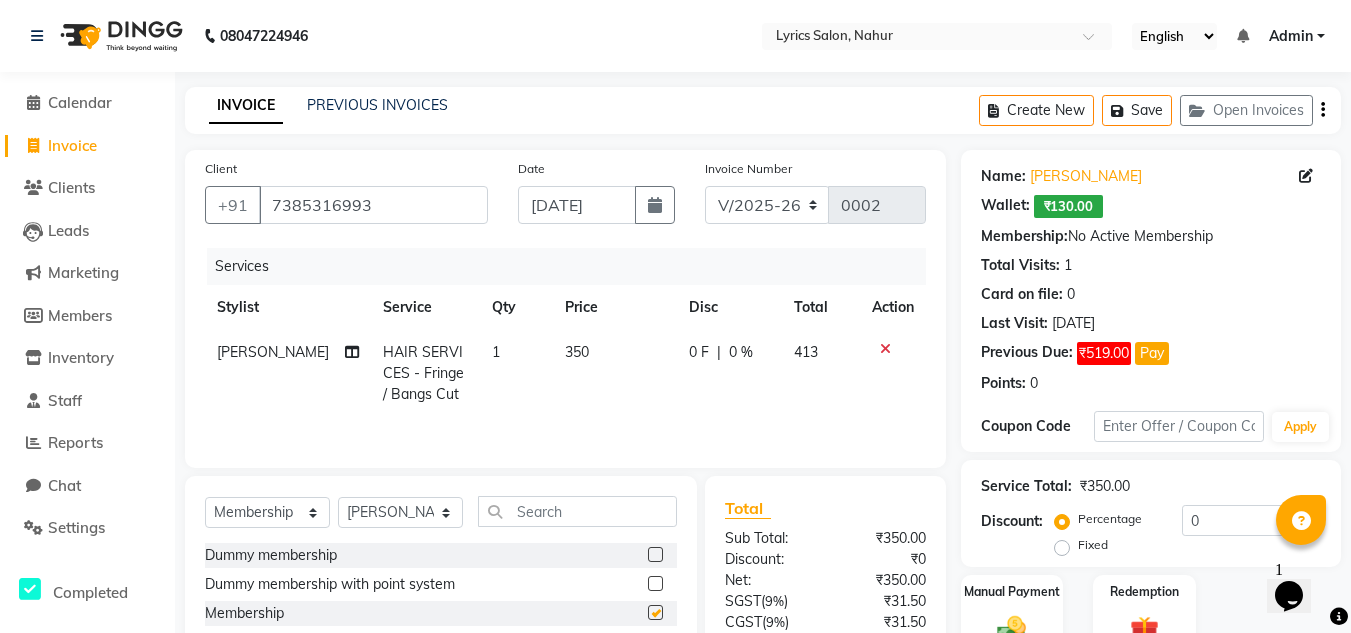 select on "select" 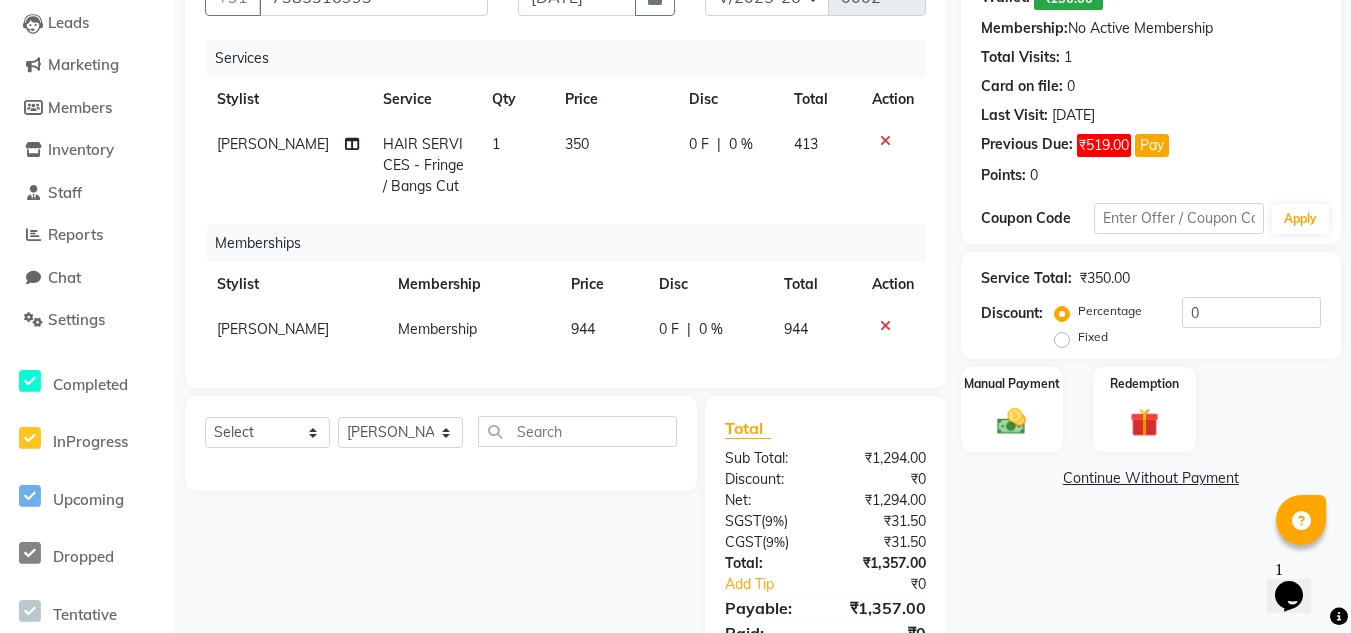 scroll, scrollTop: 207, scrollLeft: 0, axis: vertical 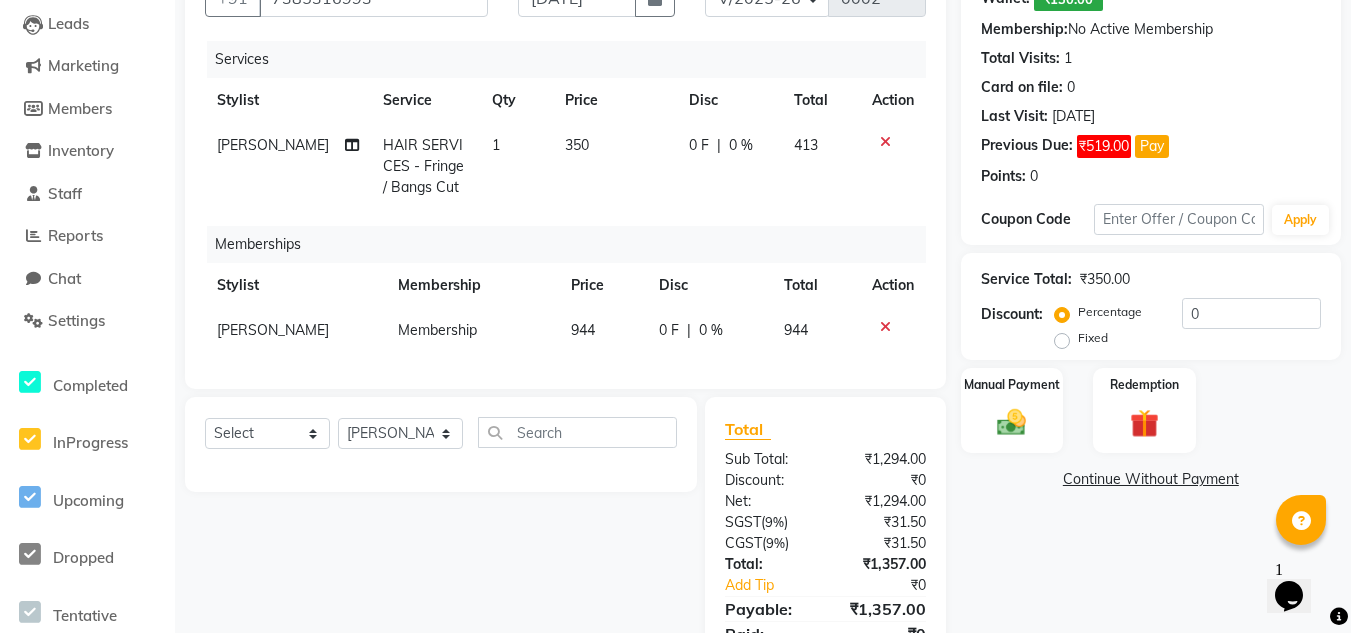 click 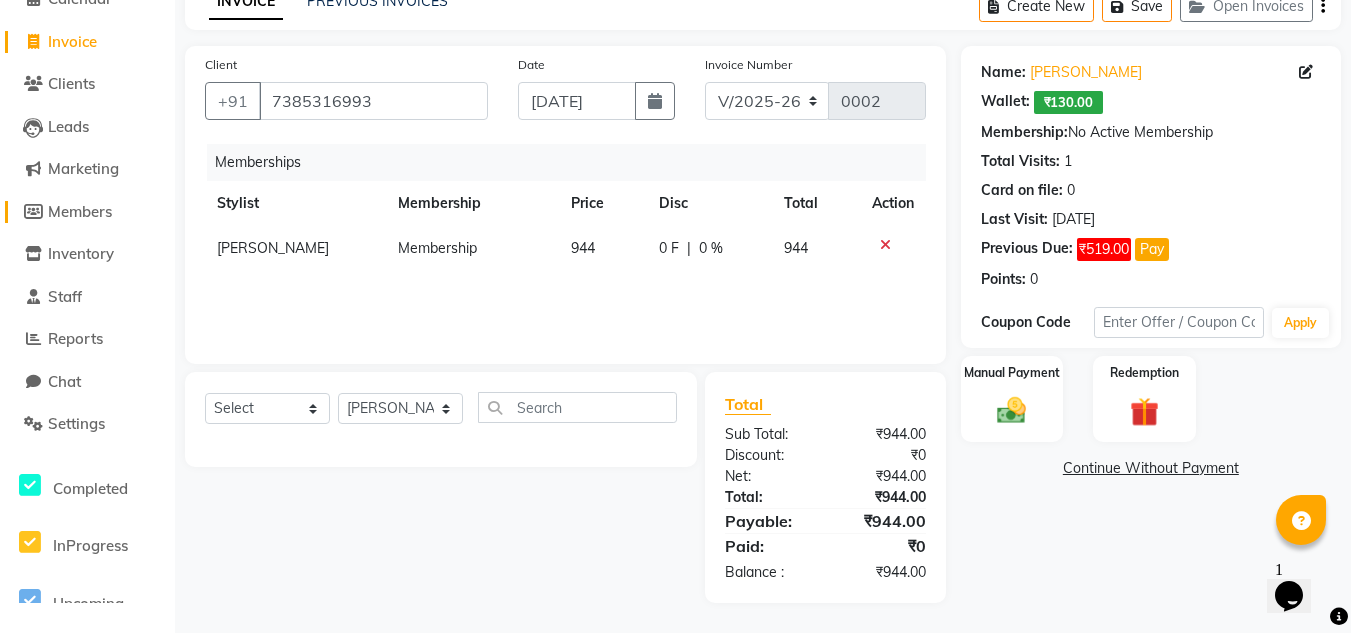 click on "Members" 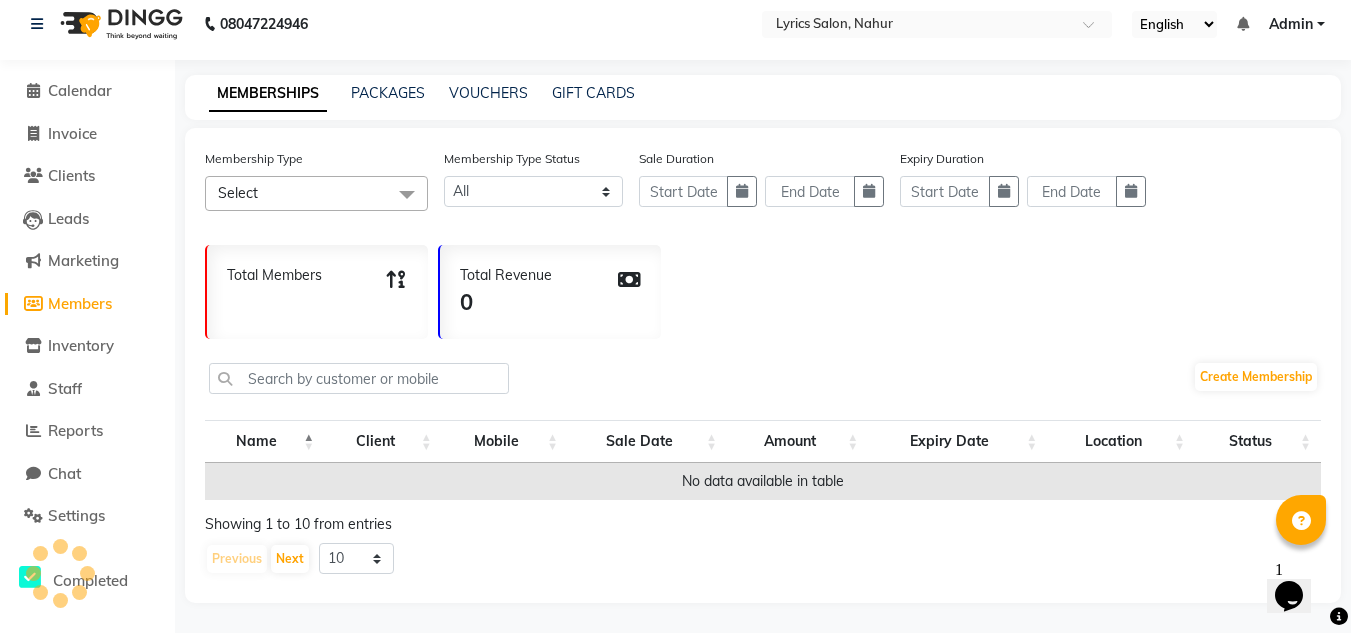 scroll, scrollTop: 0, scrollLeft: 0, axis: both 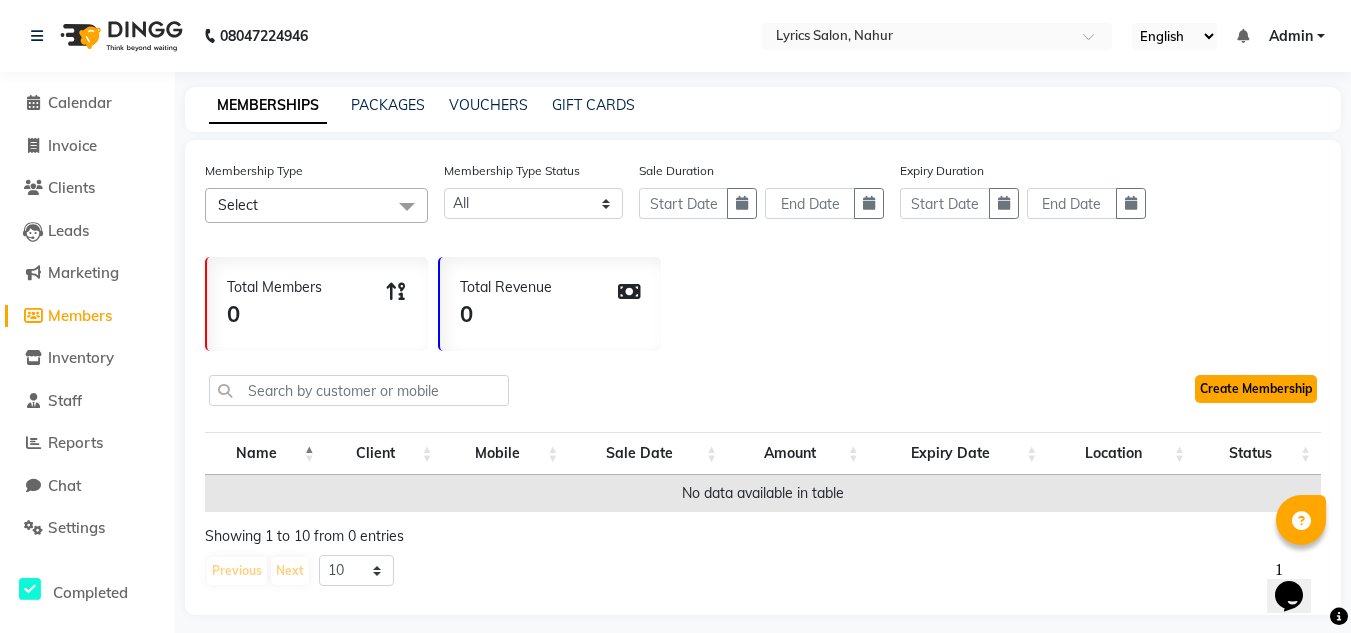 click on "Create Membership" 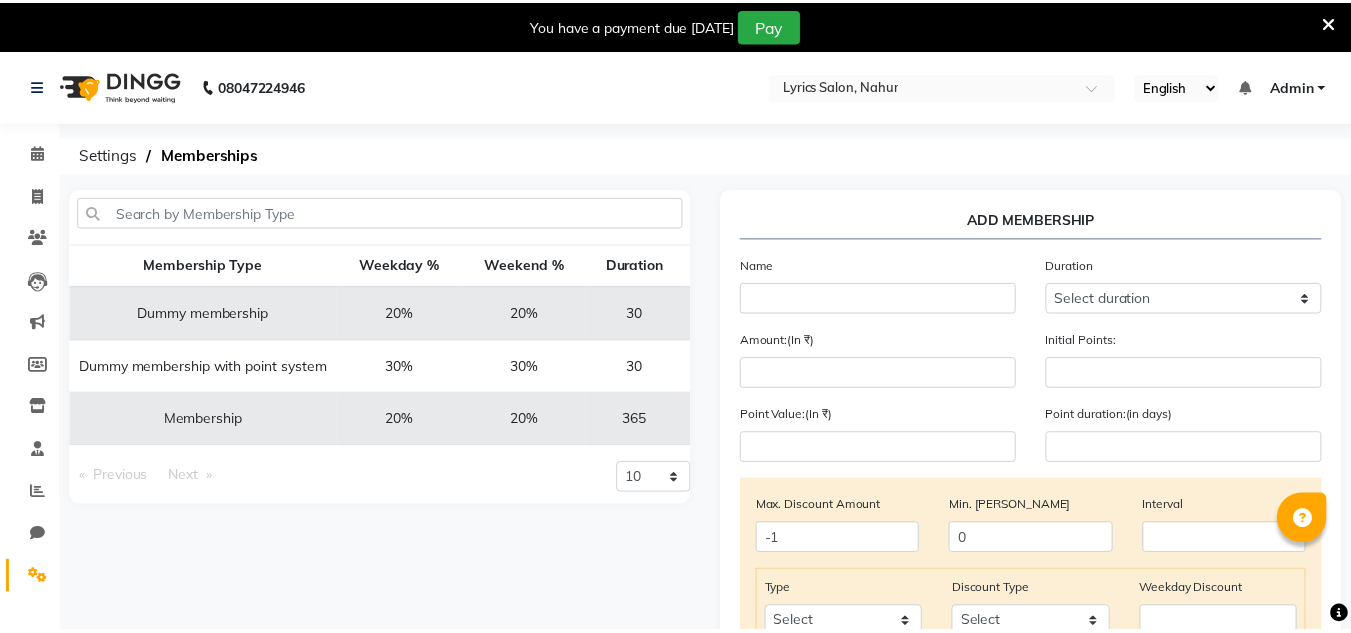 scroll, scrollTop: 0, scrollLeft: 0, axis: both 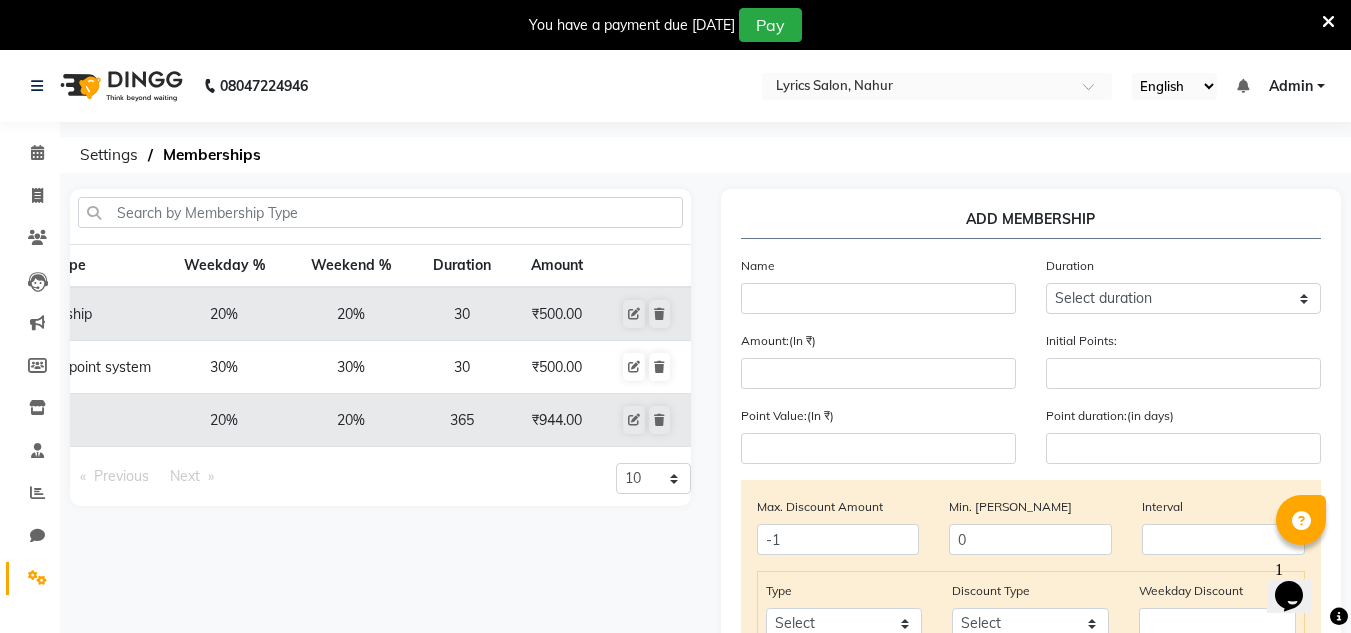 click 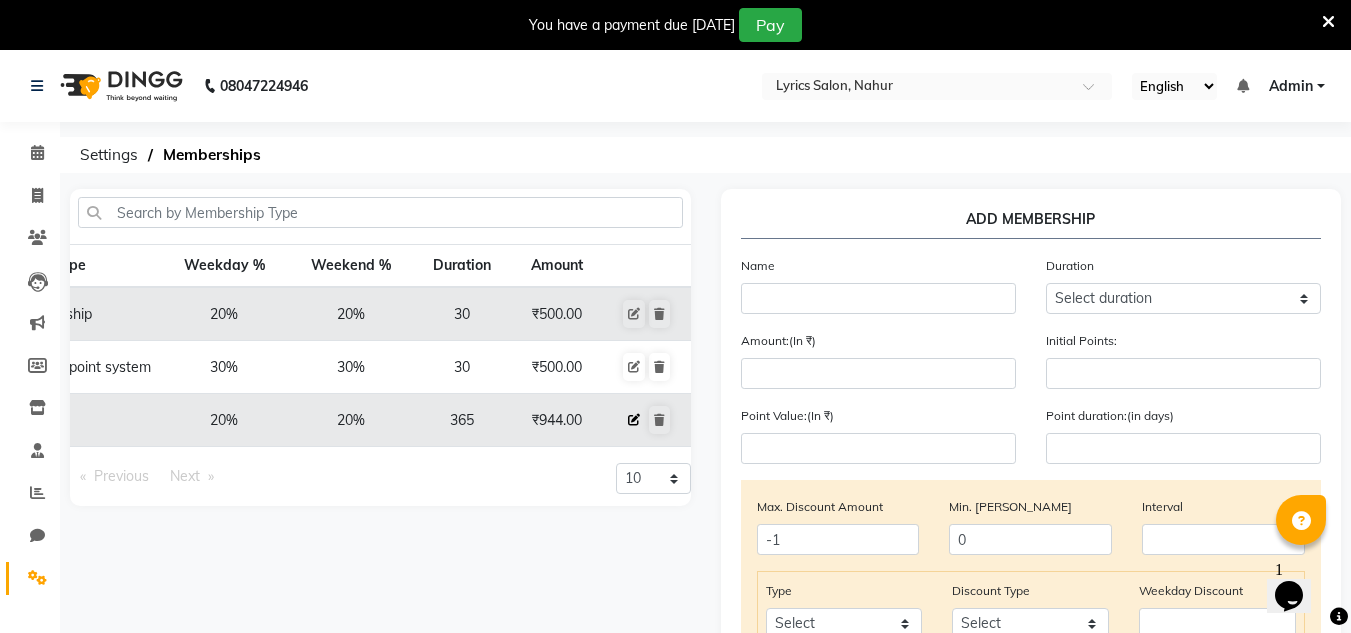click 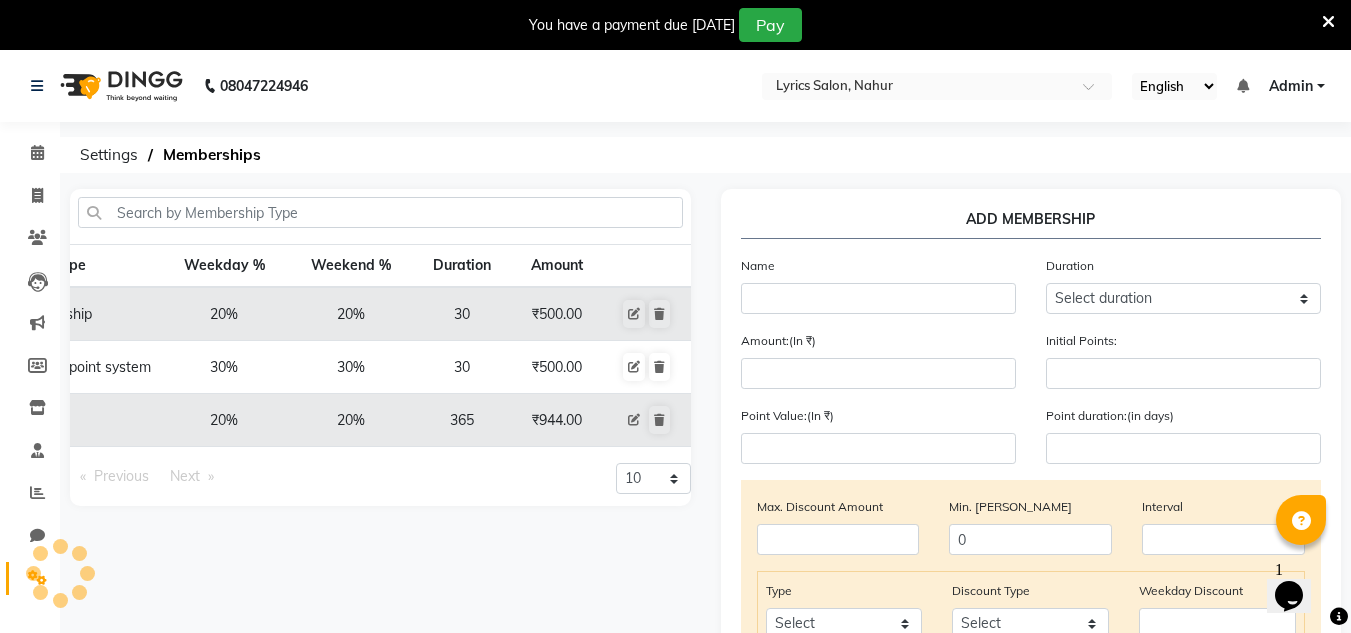type on "Membership" 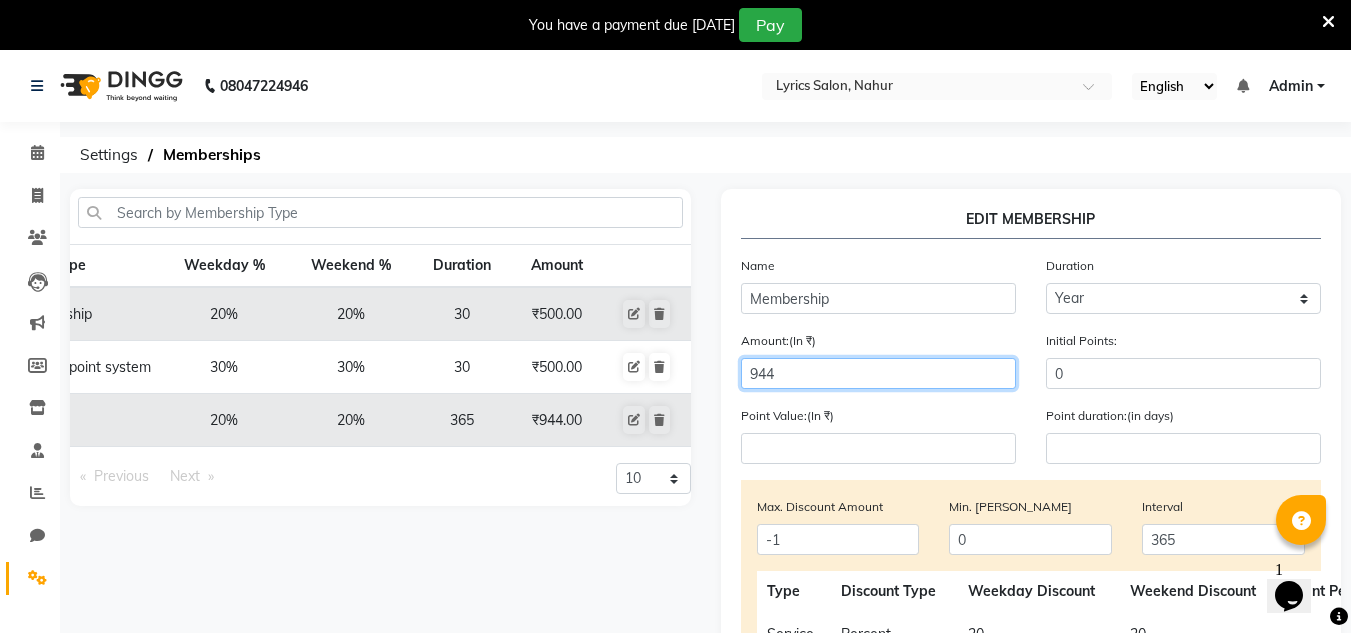 click on "944" 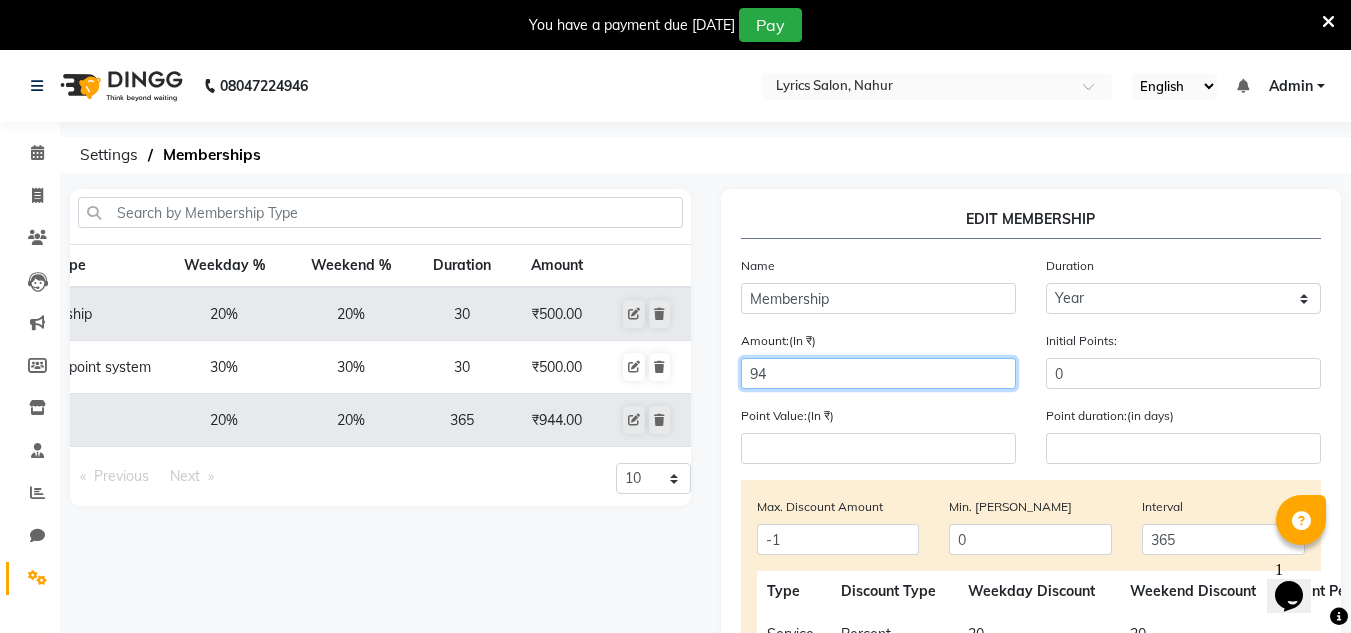type on "9" 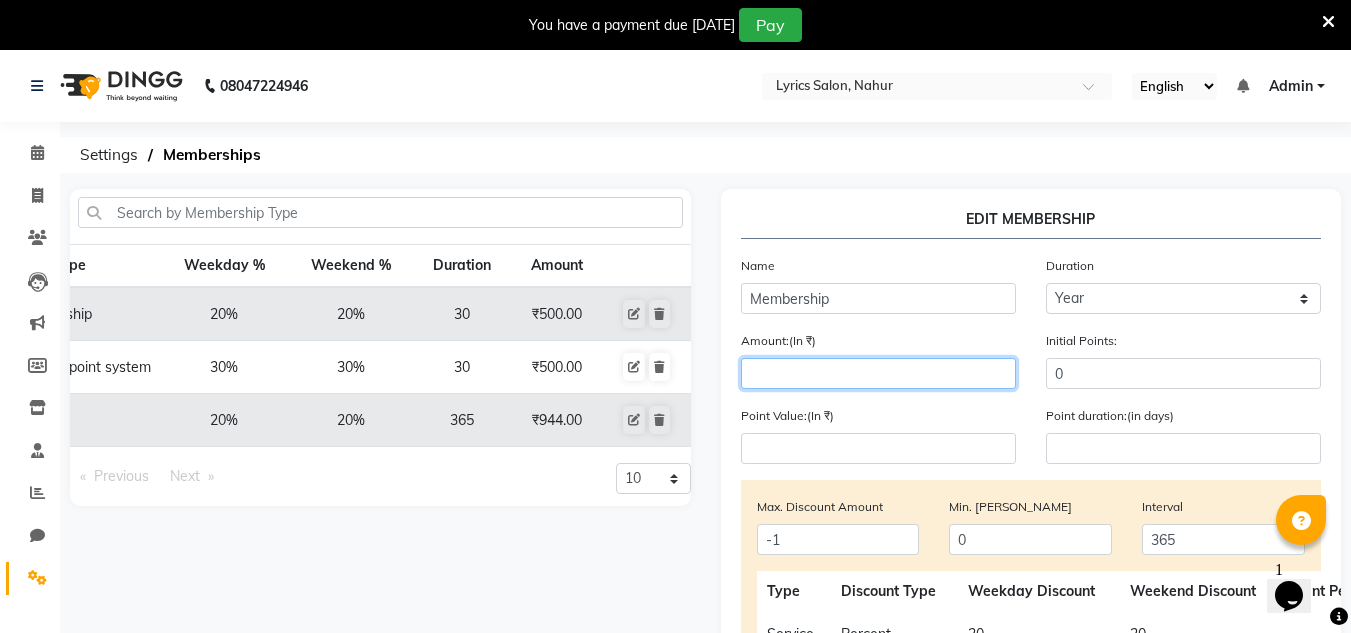 type on "9" 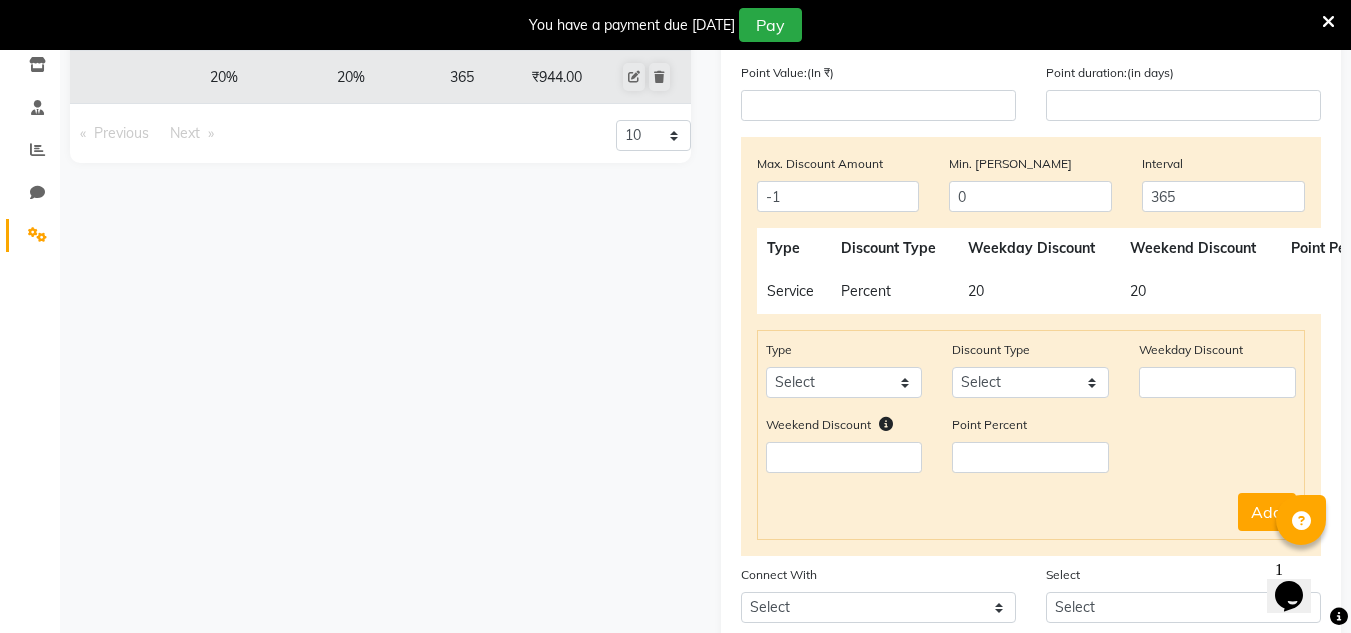 scroll, scrollTop: 378, scrollLeft: 0, axis: vertical 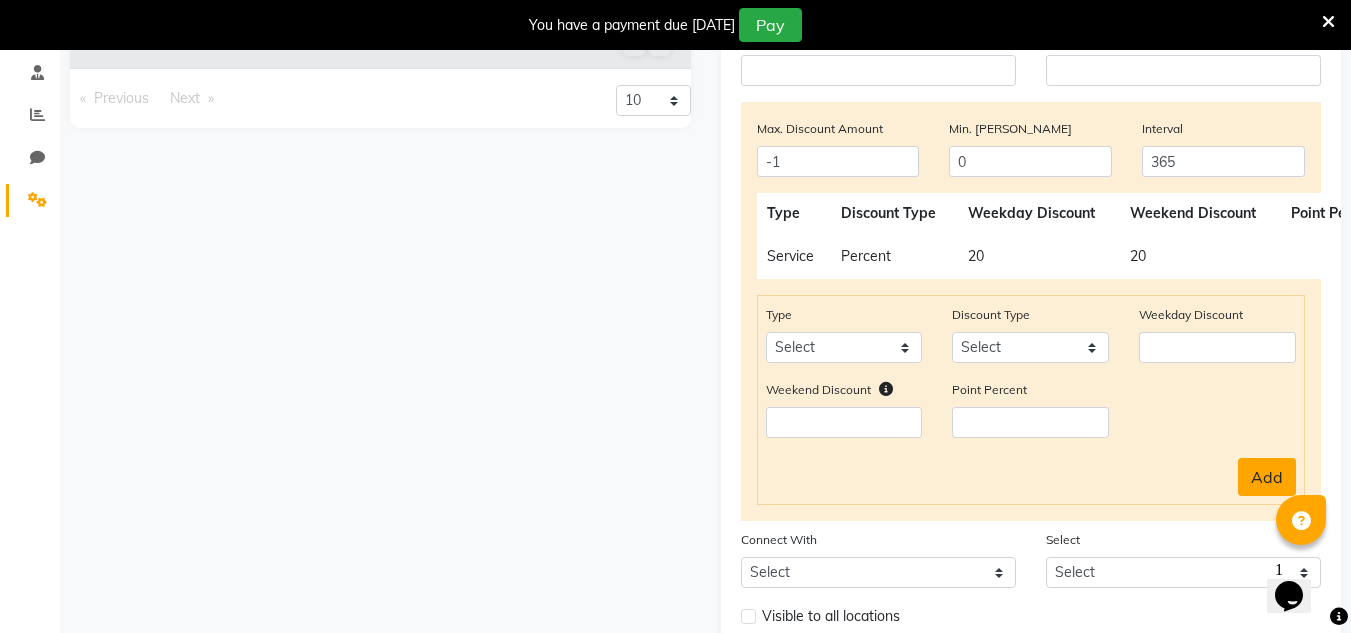 type on "800" 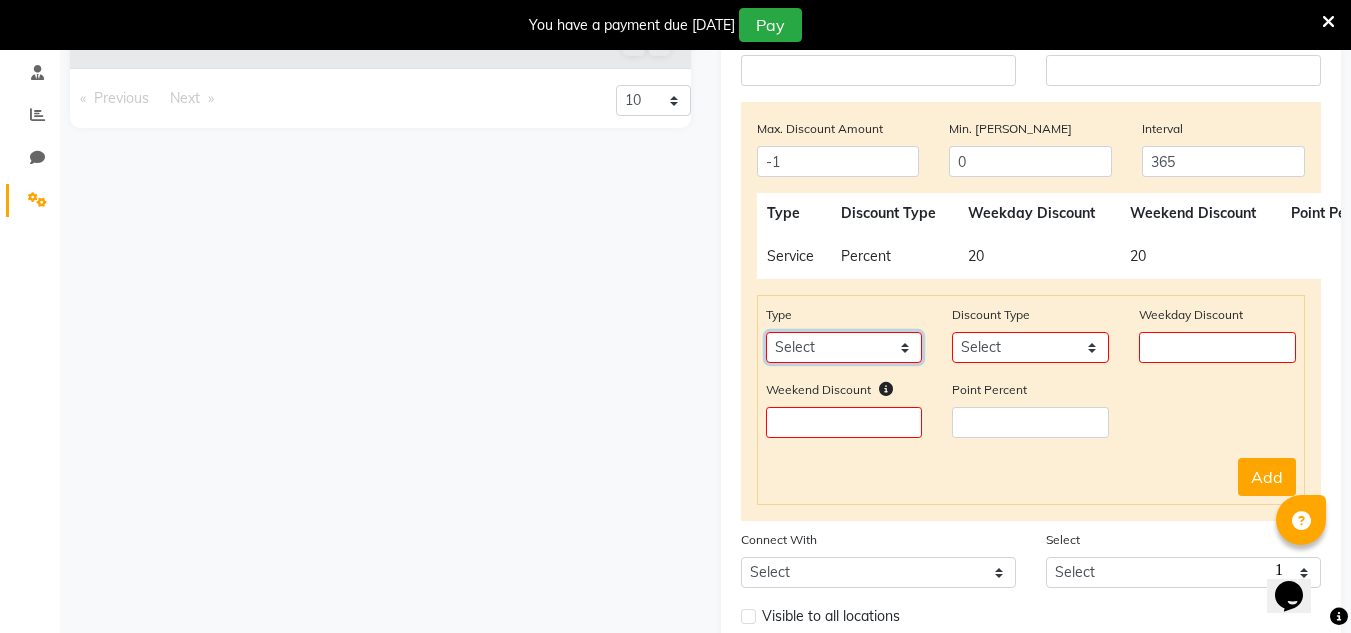 click on "Select Product Package Prepaid Voucher" 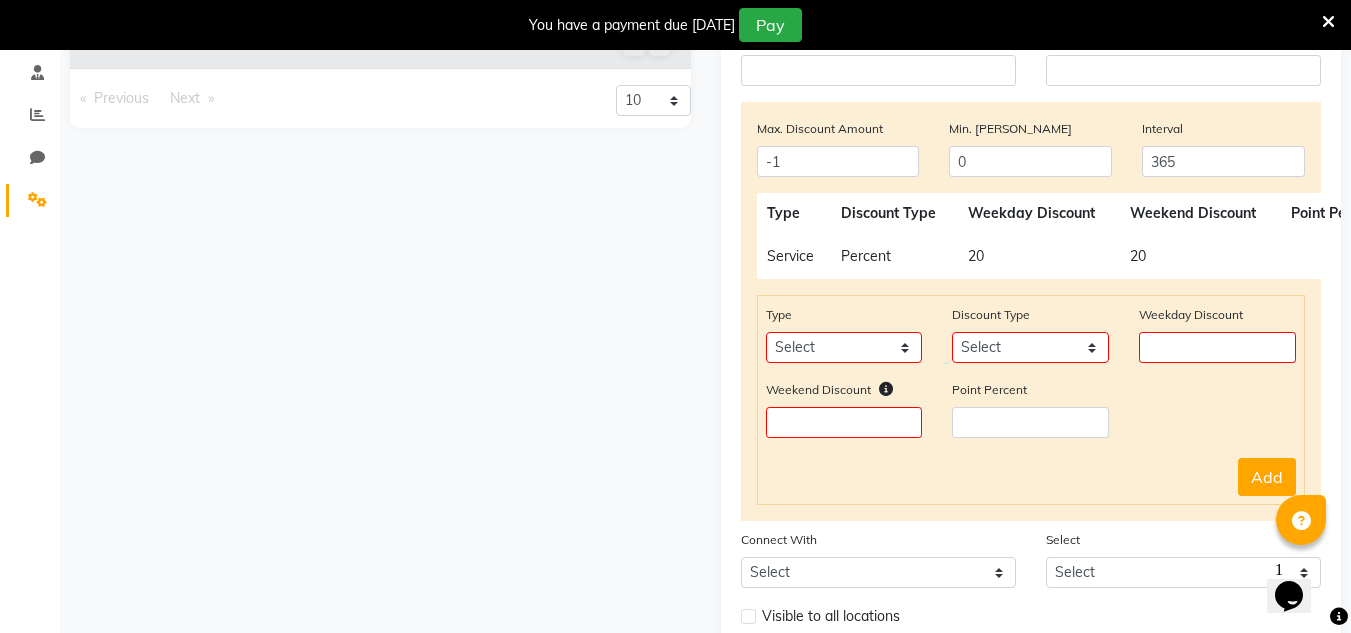 click on "Membership Type Weekday % Weekend % Duration Amount Dummy membership 20% 20% 30 ₹500.00 Dummy membership with point system 30% 30% 30 ₹500.00 Membership 20% 20% 365 ₹944.00  Previous  page  1 / 1   Next  page 10 20 50 100" 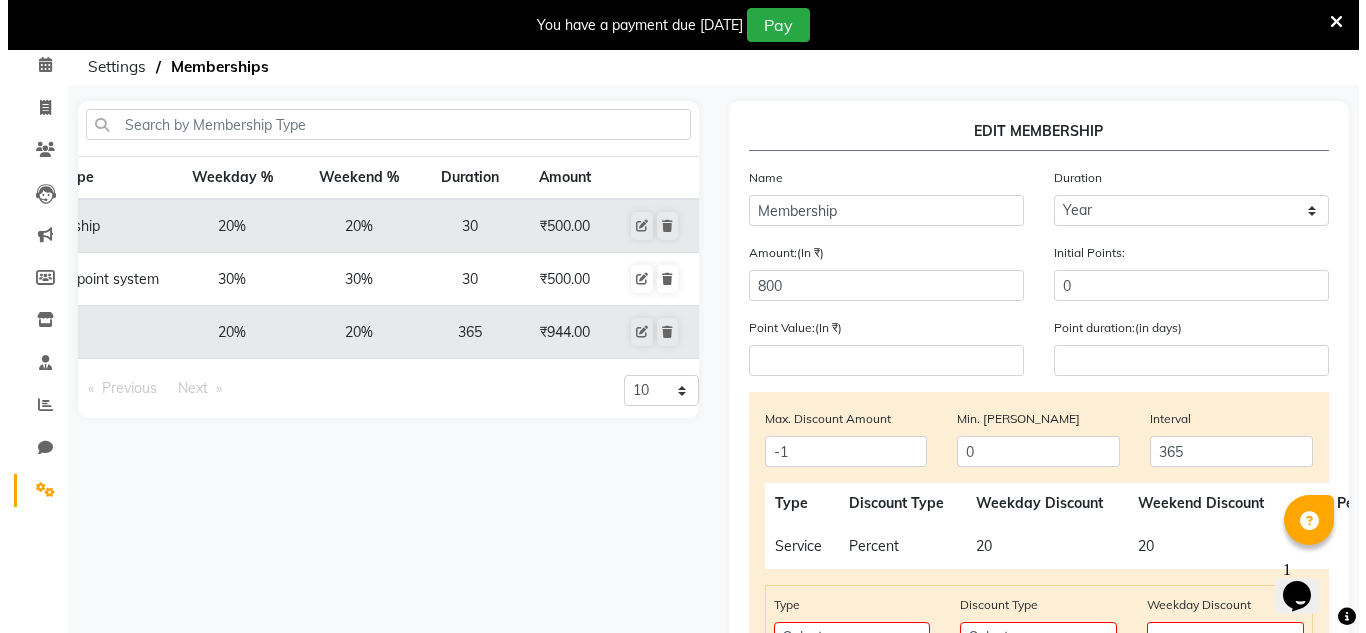 scroll, scrollTop: 87, scrollLeft: 0, axis: vertical 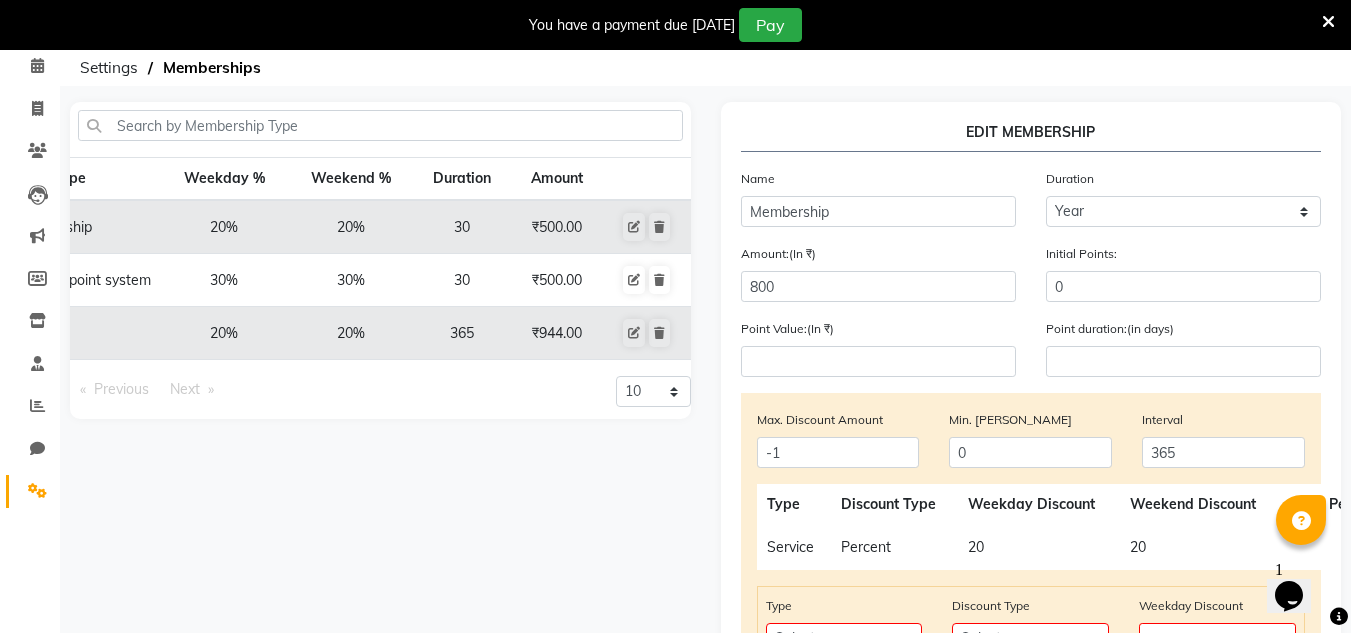 click on "20" 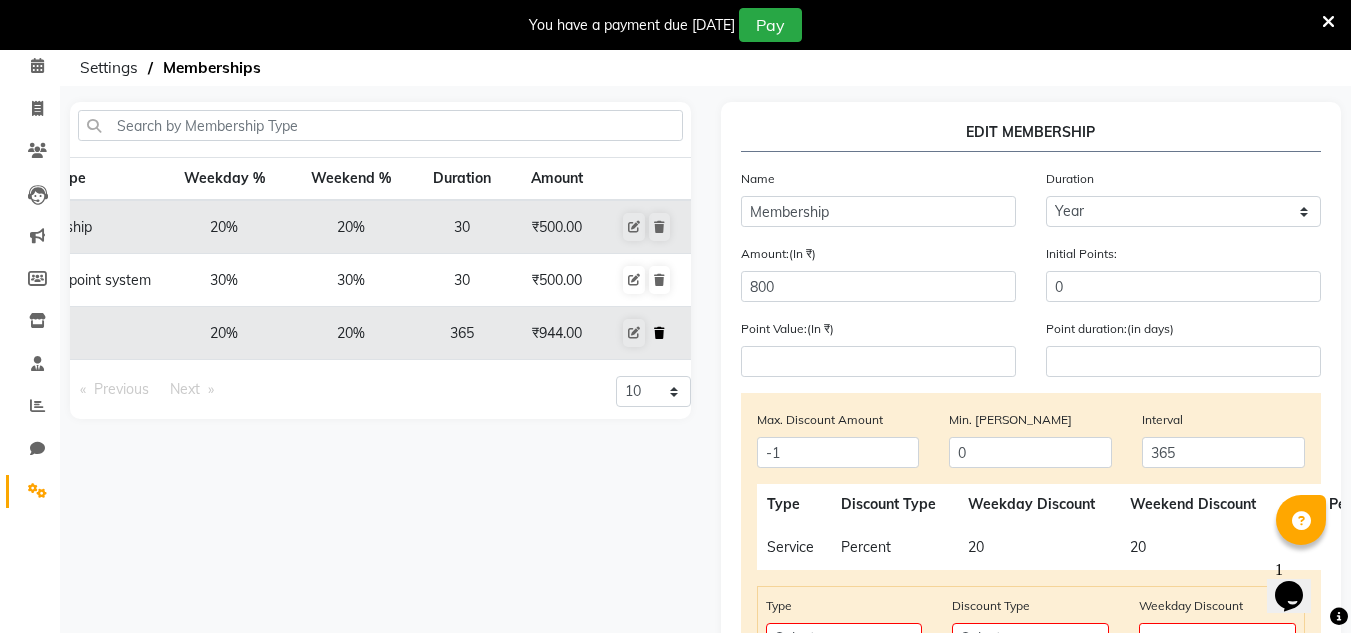 click 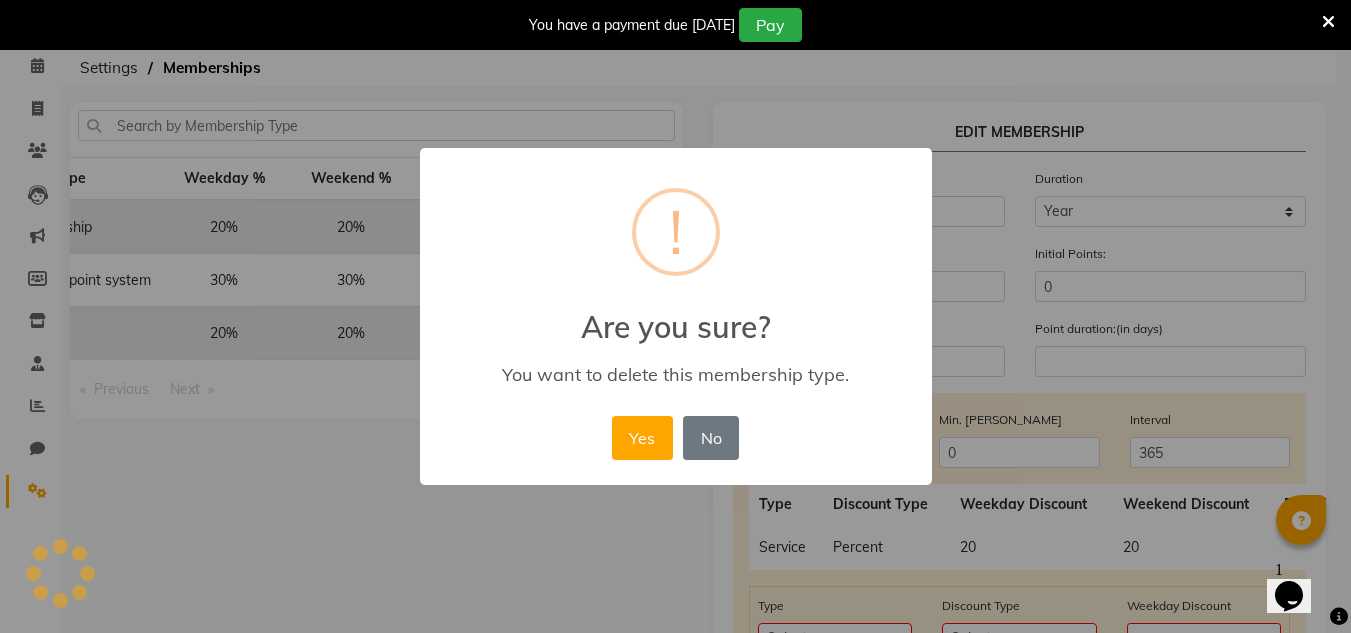 scroll, scrollTop: 0, scrollLeft: 172, axis: horizontal 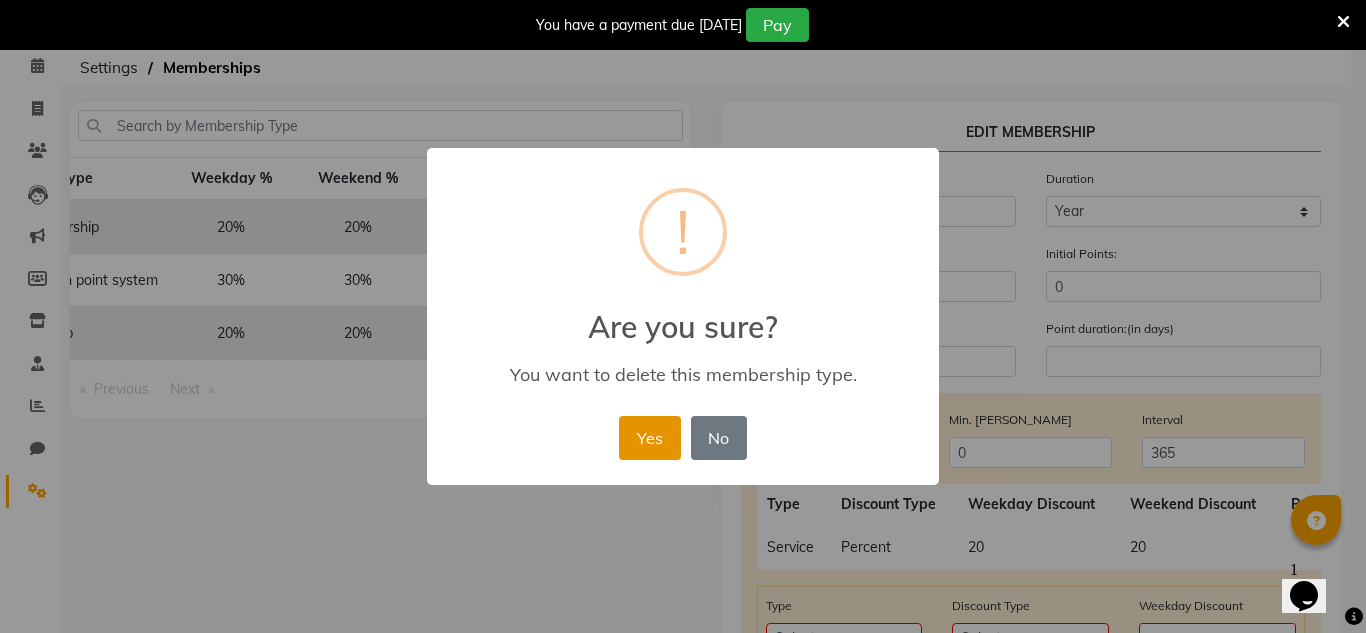 click on "Yes" at bounding box center (649, 438) 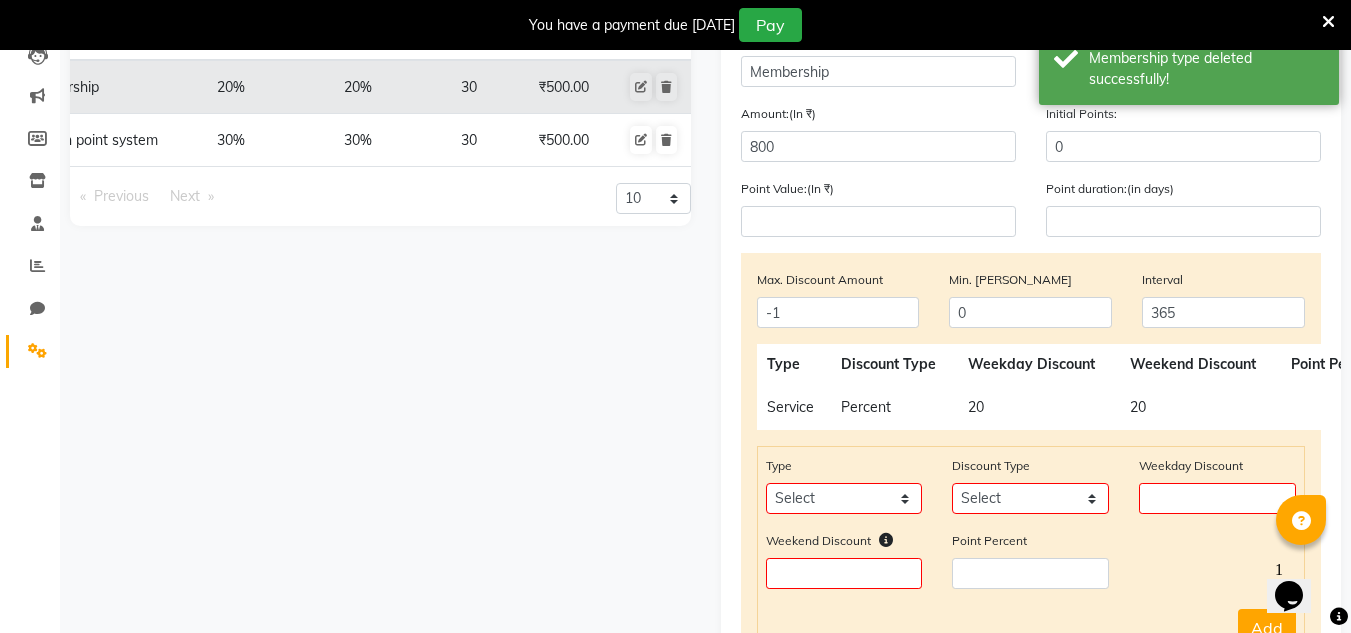 scroll, scrollTop: 228, scrollLeft: 0, axis: vertical 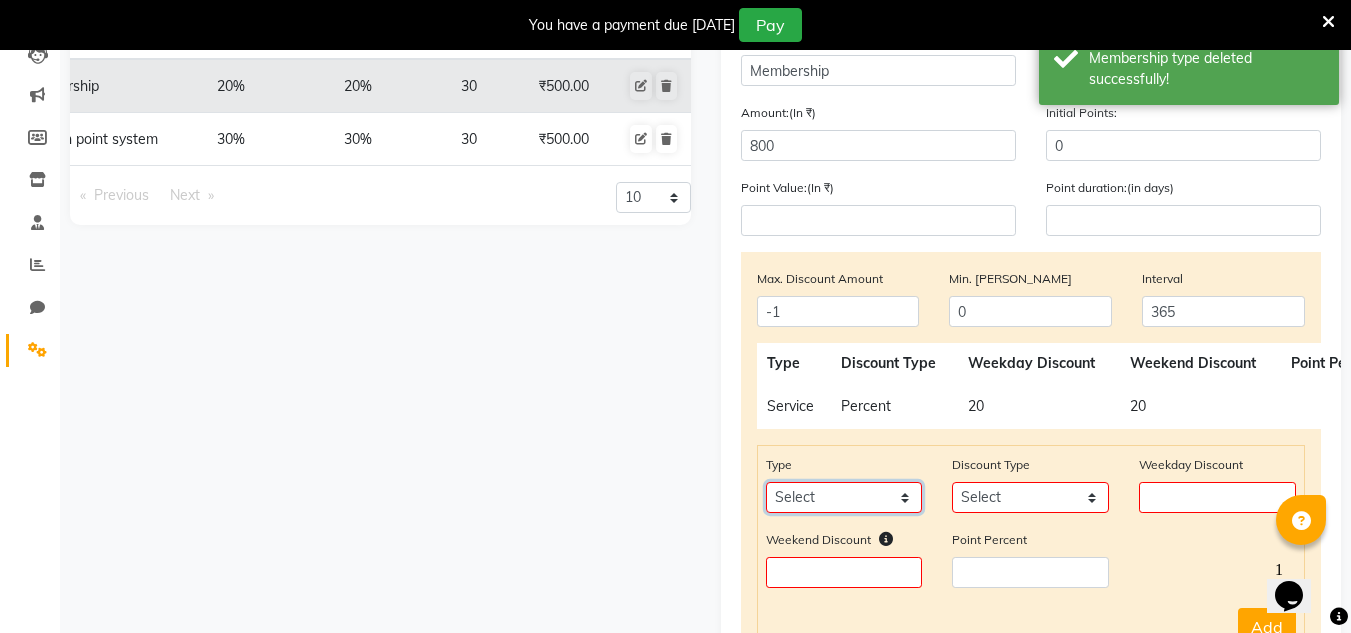 click on "Select Product Package Prepaid Voucher" 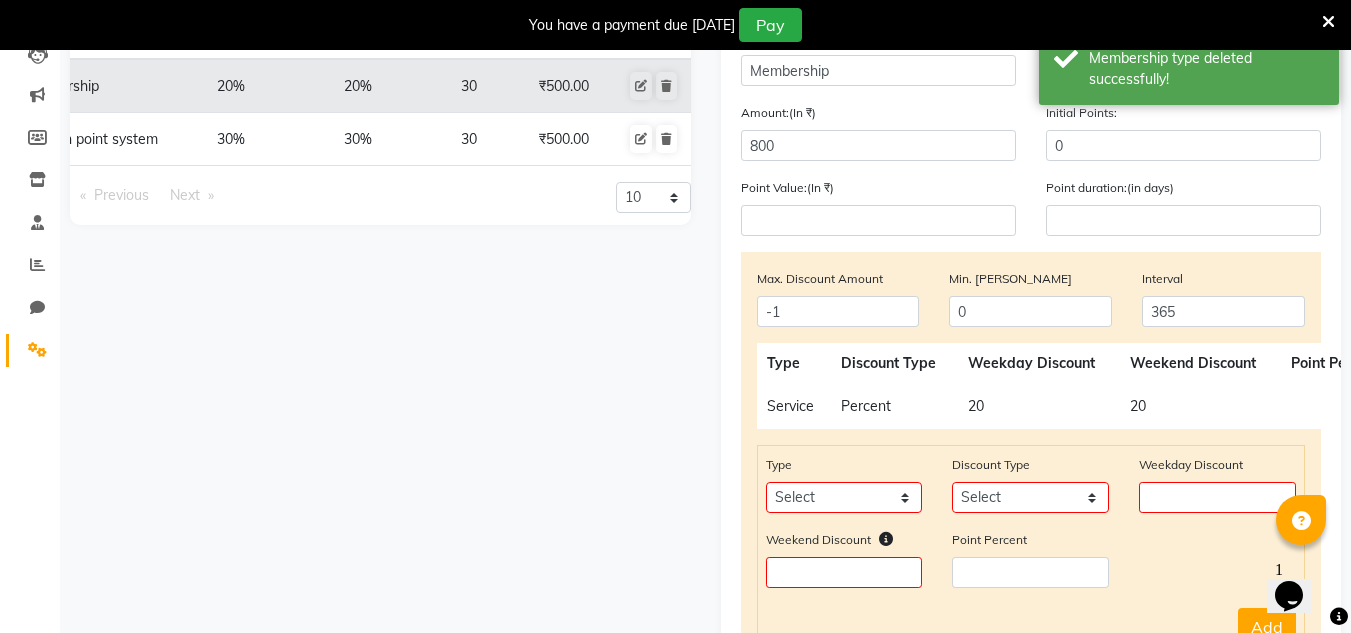 click on "Weekday Discount" 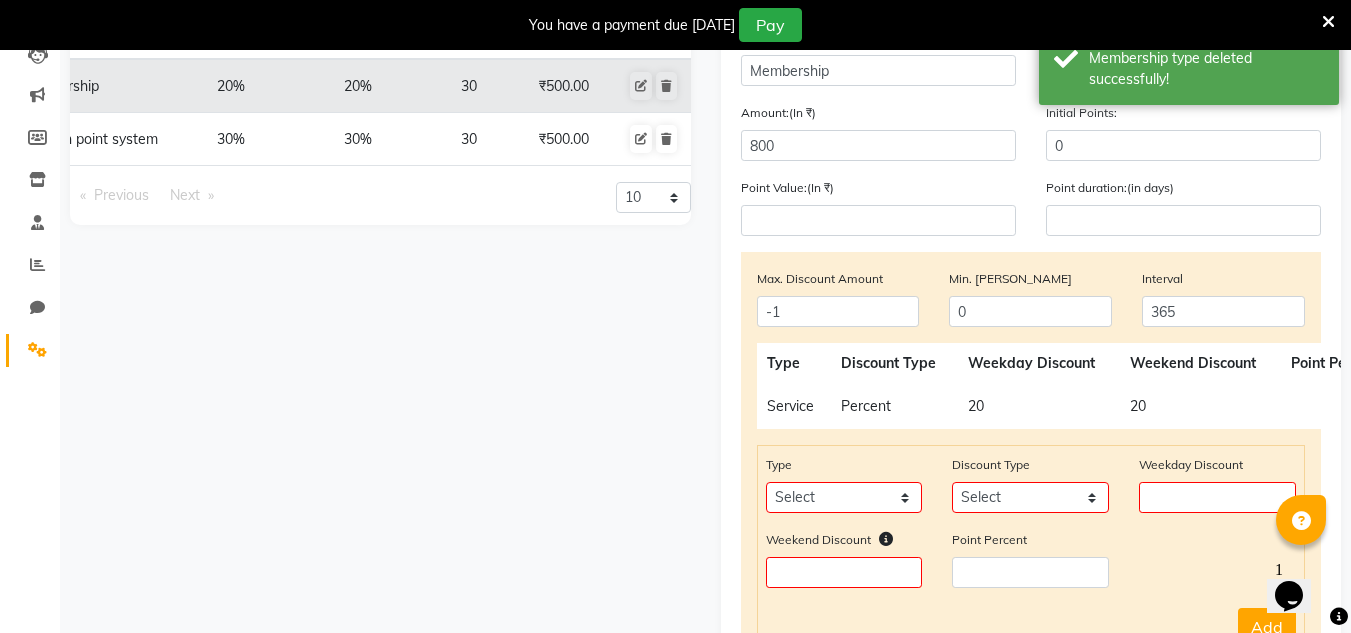 click on "20" 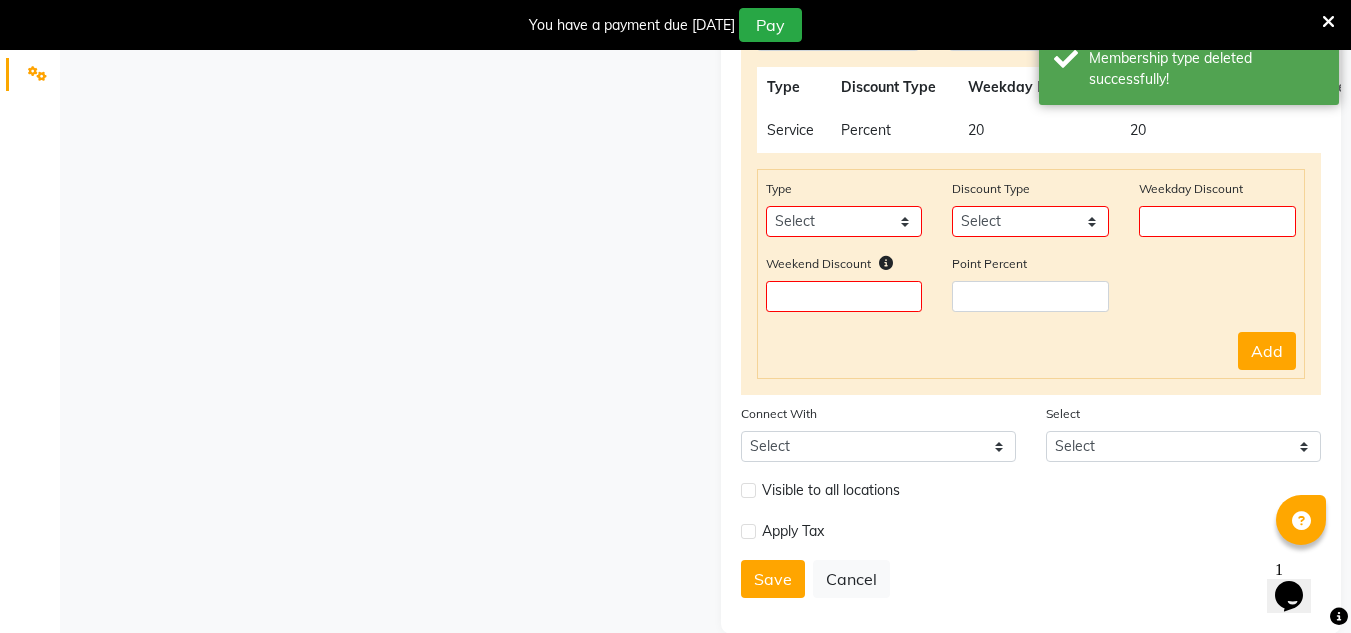 scroll, scrollTop: 535, scrollLeft: 0, axis: vertical 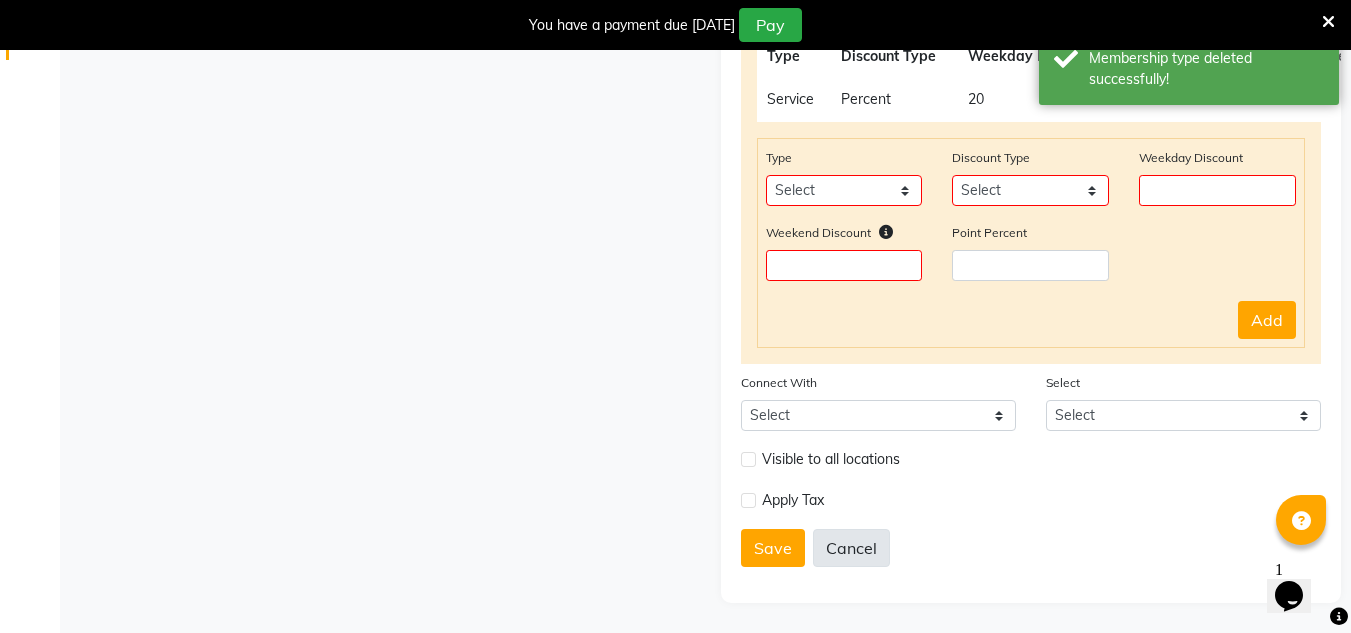 click on "Cancel" 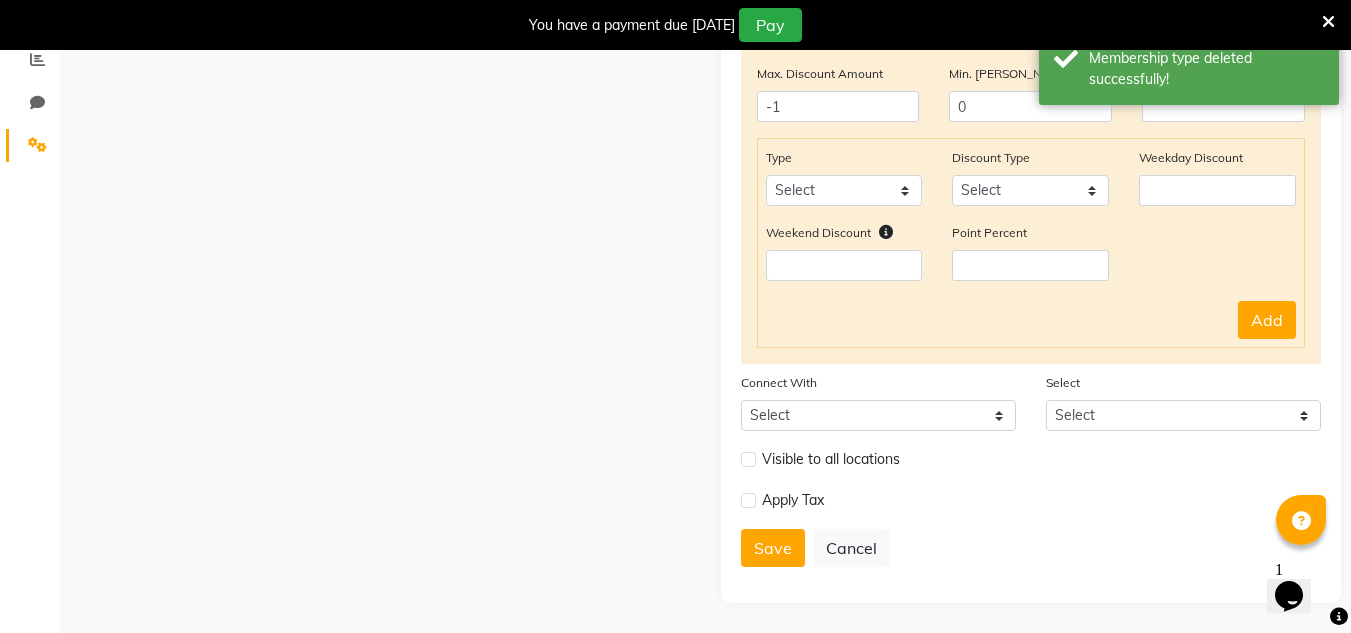 scroll, scrollTop: 0, scrollLeft: 0, axis: both 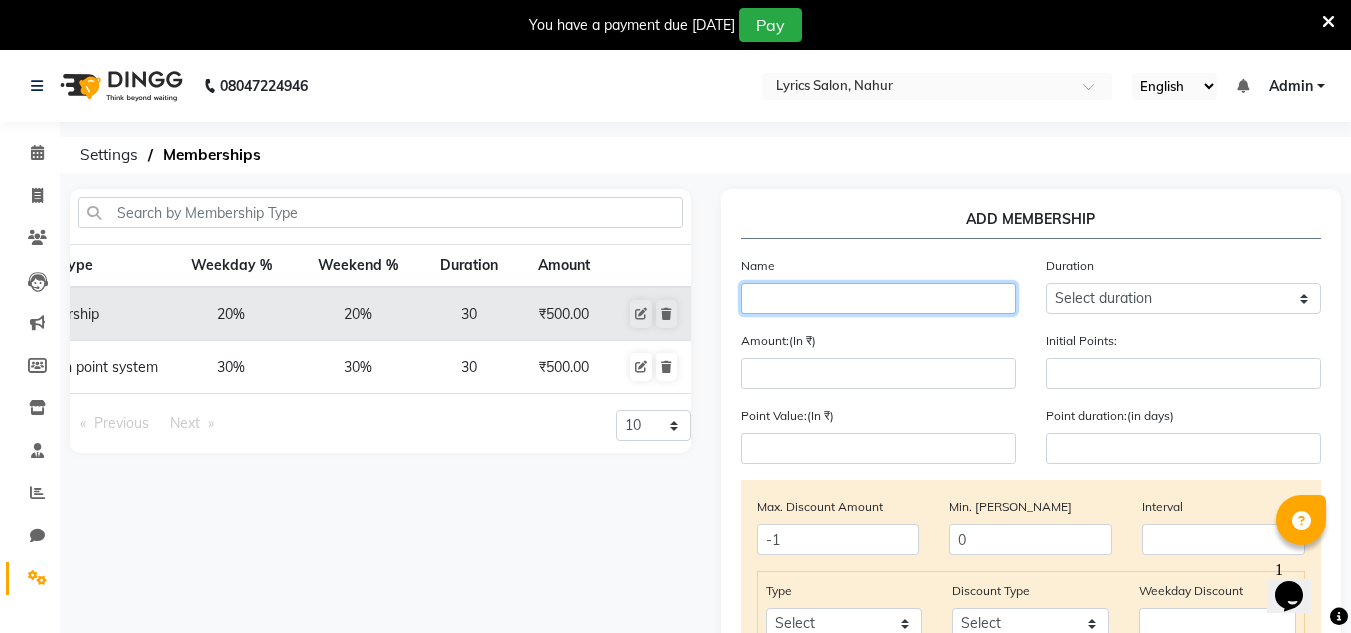 click 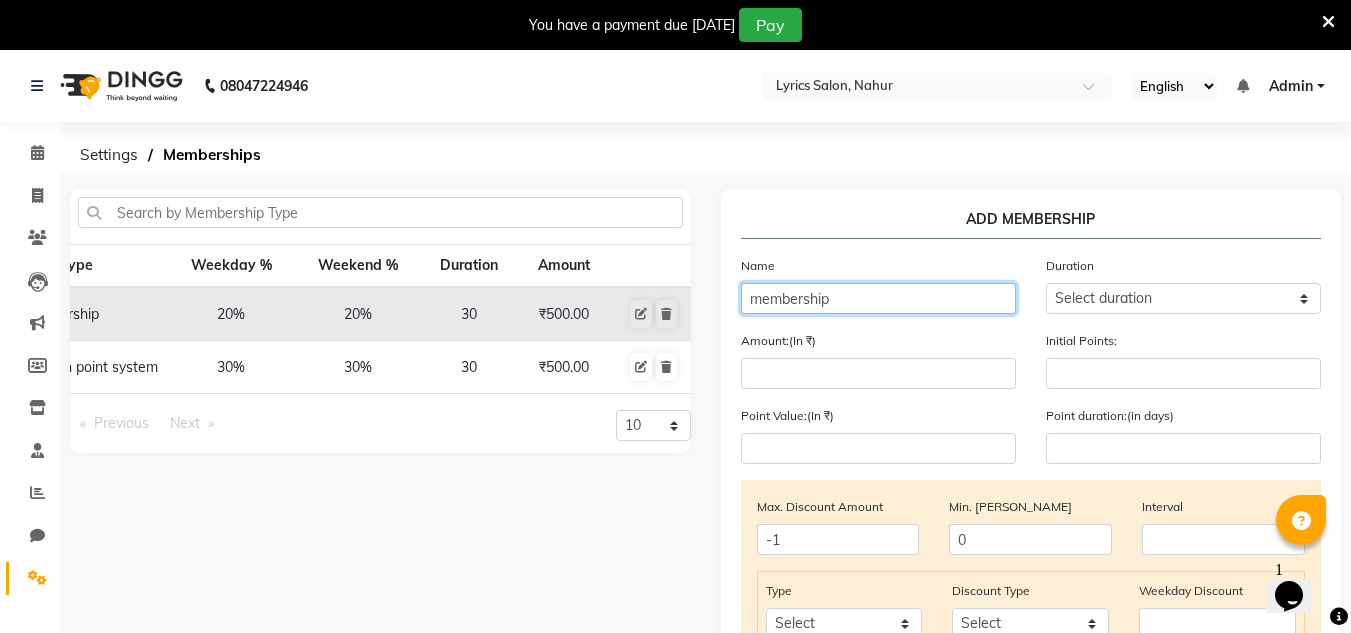 type on "membership" 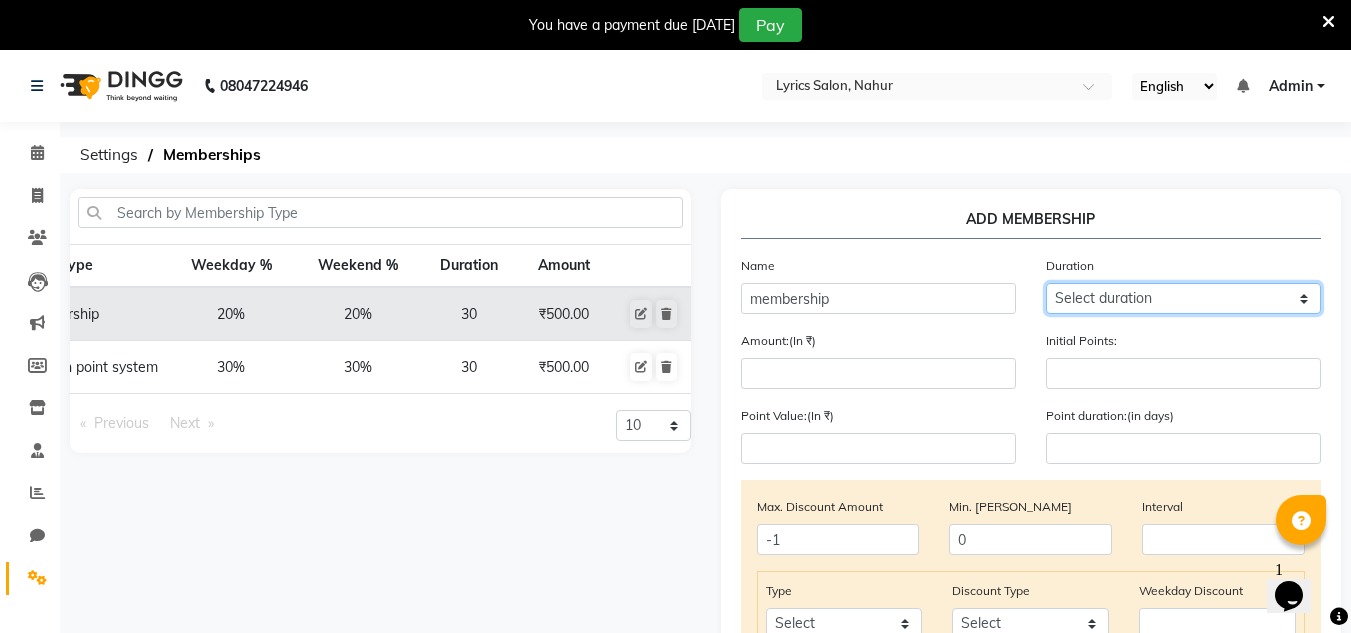click on "Select duration Week  Half-month  Month  Year  Life Time  4 Months  8 Months  6 Months  15 Months  18 Months  30 Months  90 Days  210 Days  240 Days  270 Days  395 Days  425 Days  1 Day  2 Years  10 Months  3 Years  5 Years" 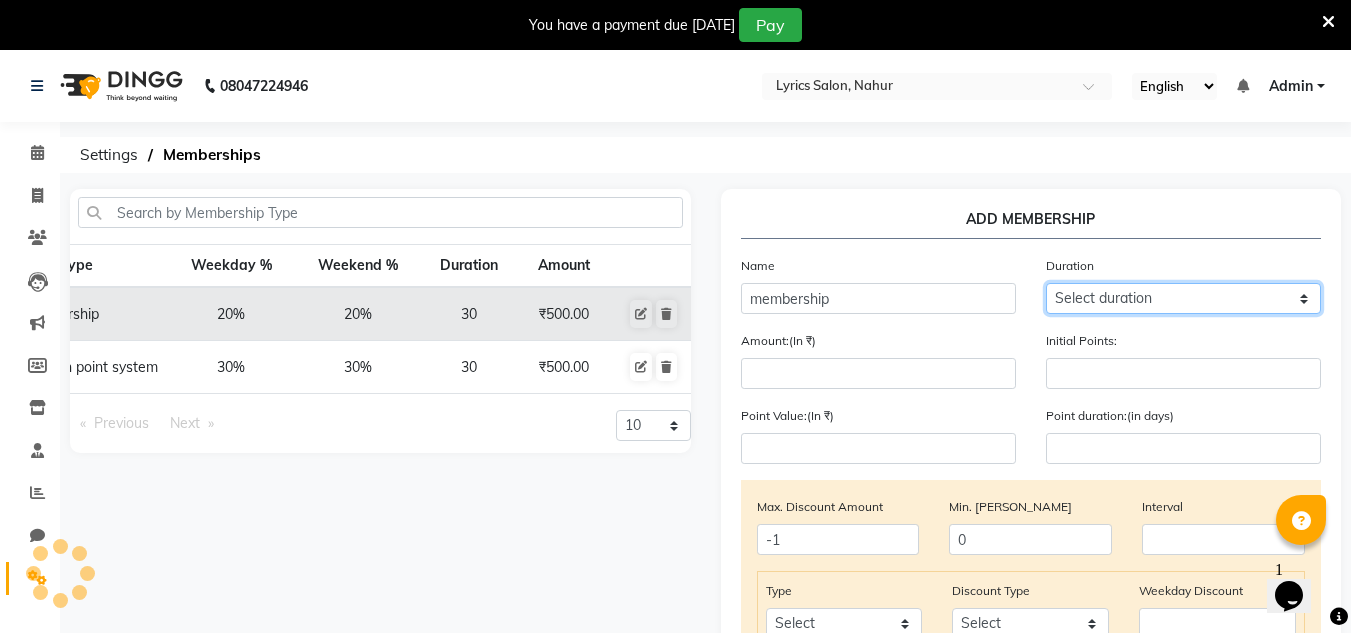 select on "4: 365" 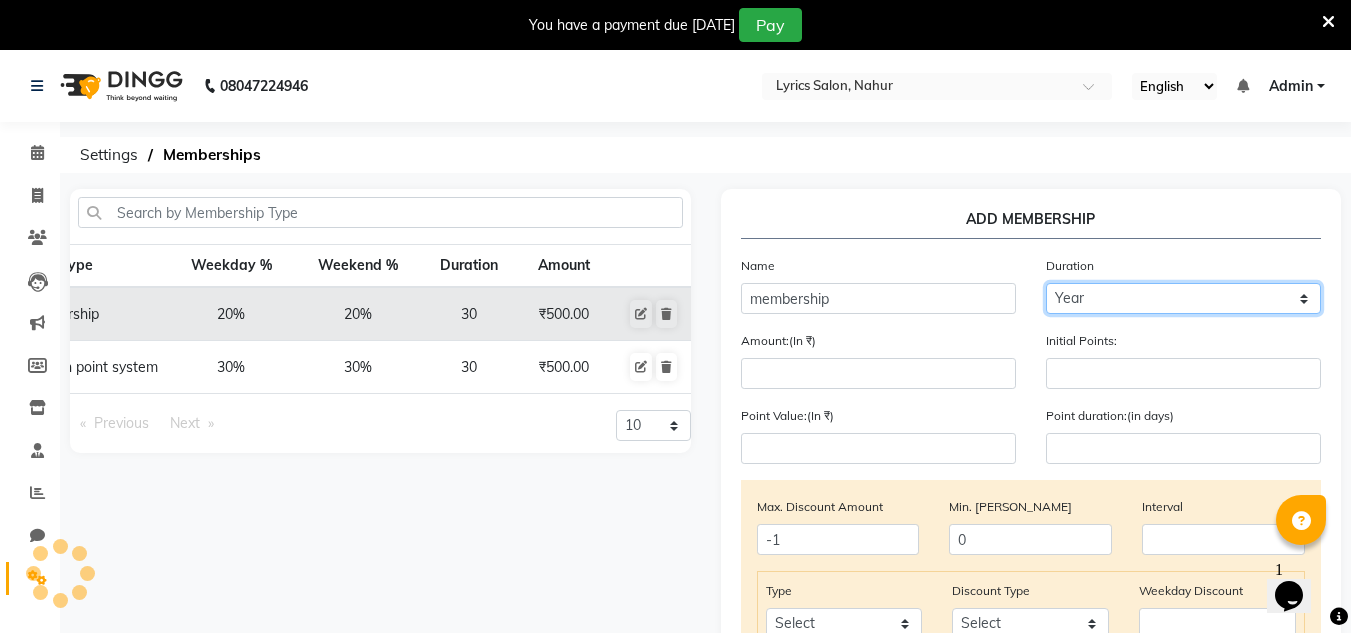 click on "Select duration Week  Half-month  Month  Year  Life Time  4 Months  8 Months  6 Months  15 Months  18 Months  30 Months  90 Days  210 Days  240 Days  270 Days  395 Days  425 Days  1 Day  2 Years  10 Months  3 Years  5 Years" 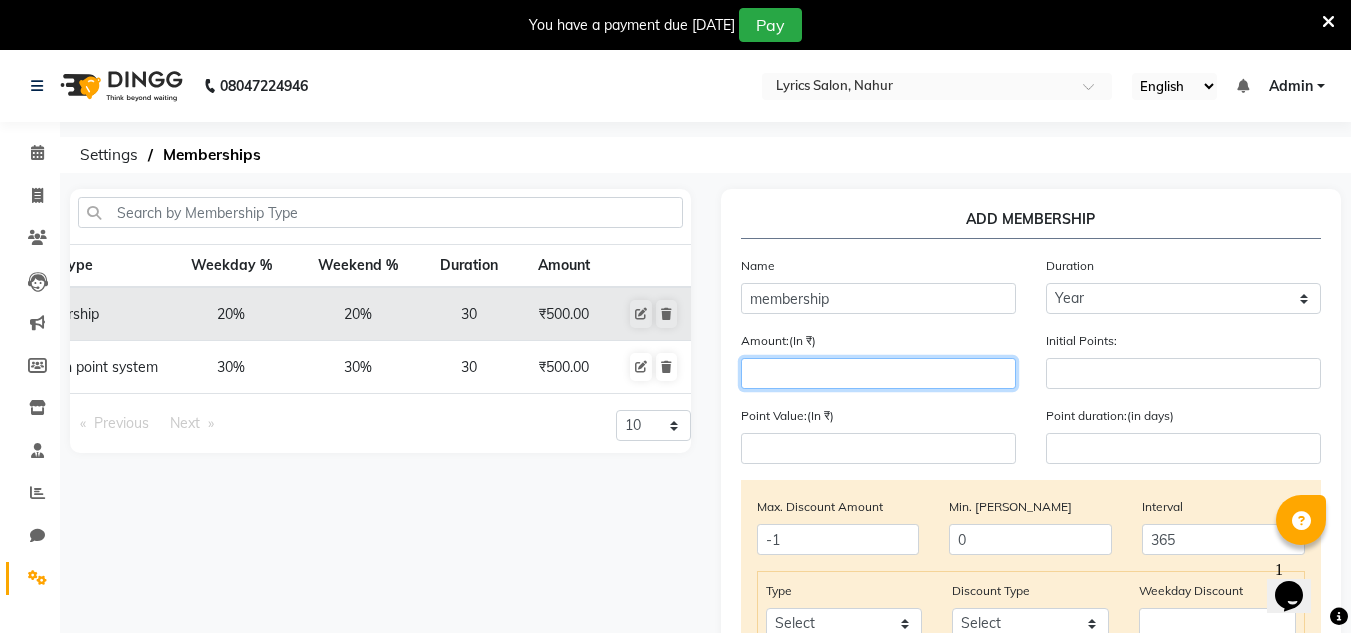 click 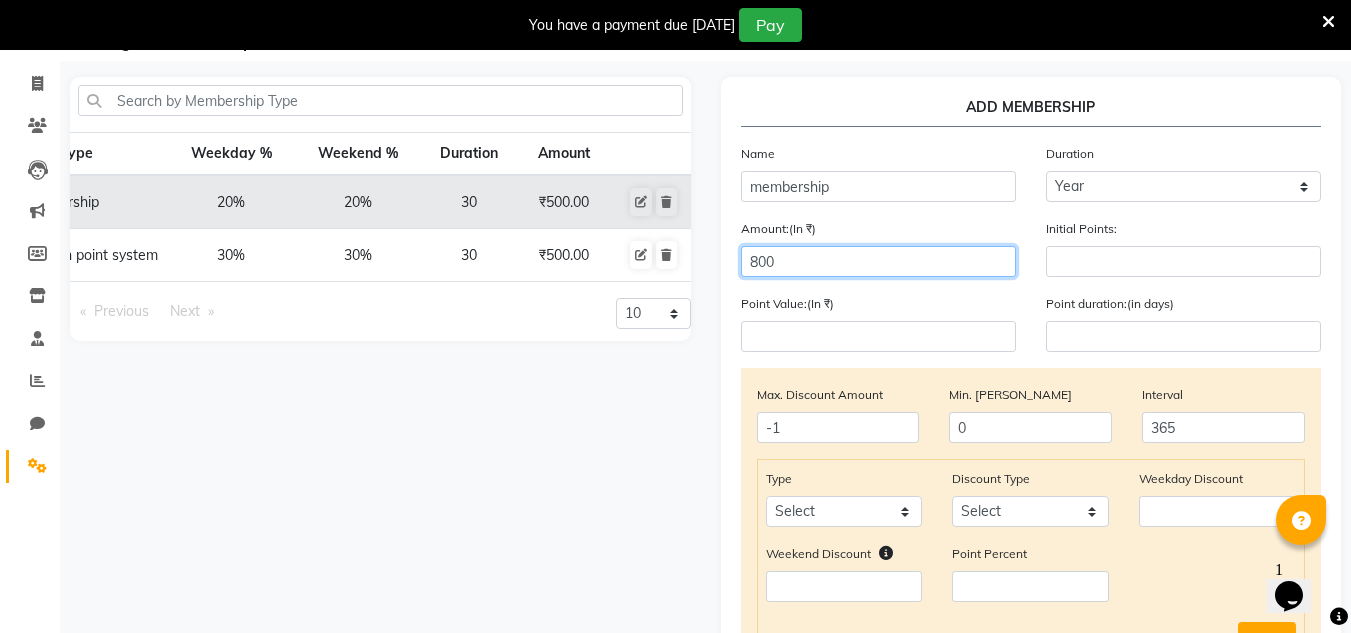 scroll, scrollTop: 154, scrollLeft: 0, axis: vertical 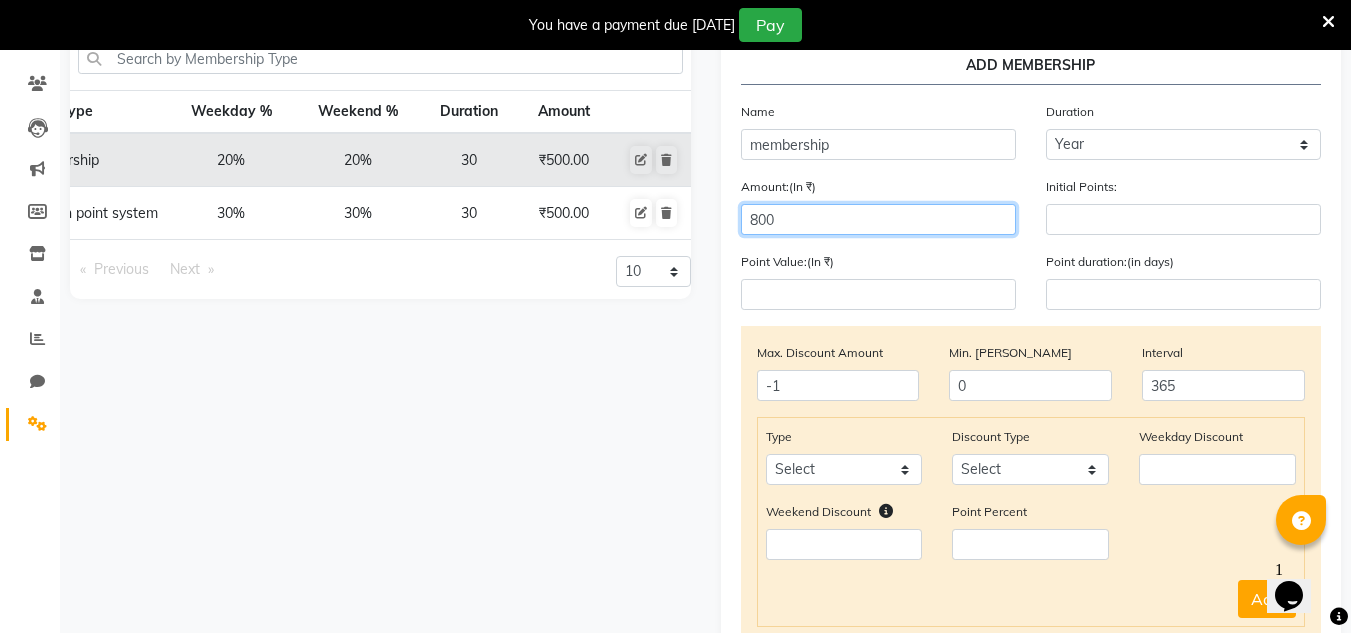 type on "800" 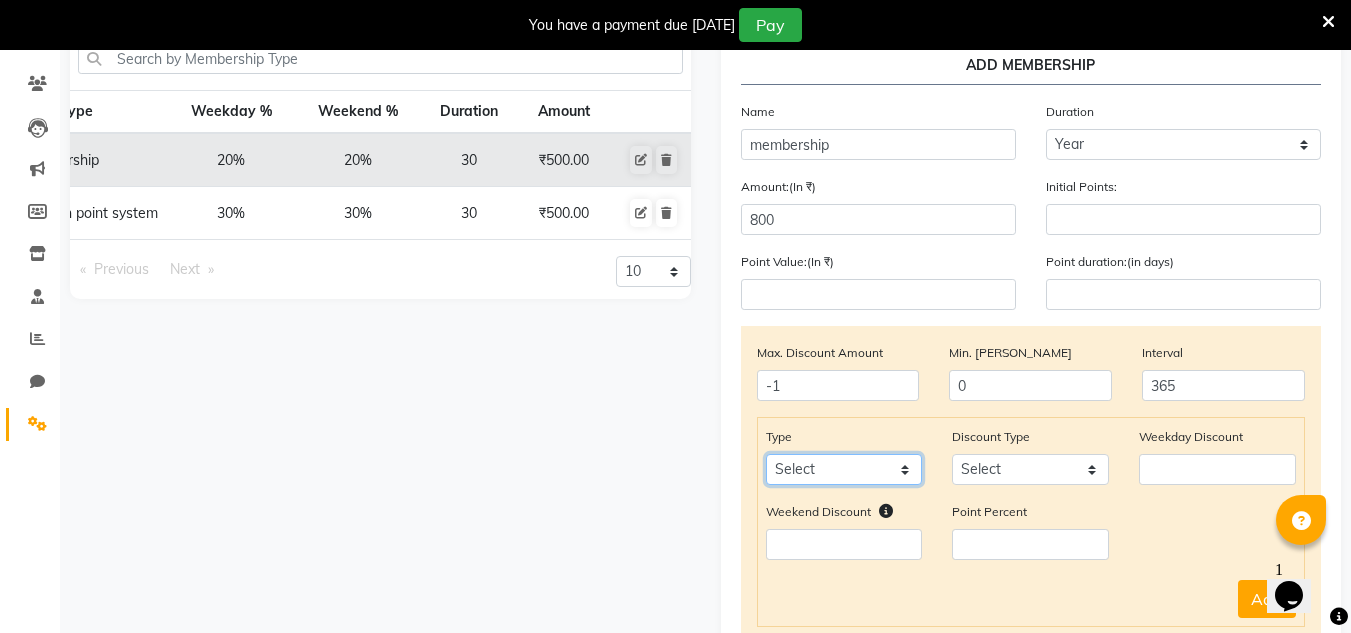 click on "Select Service Product Package Prepaid Voucher" 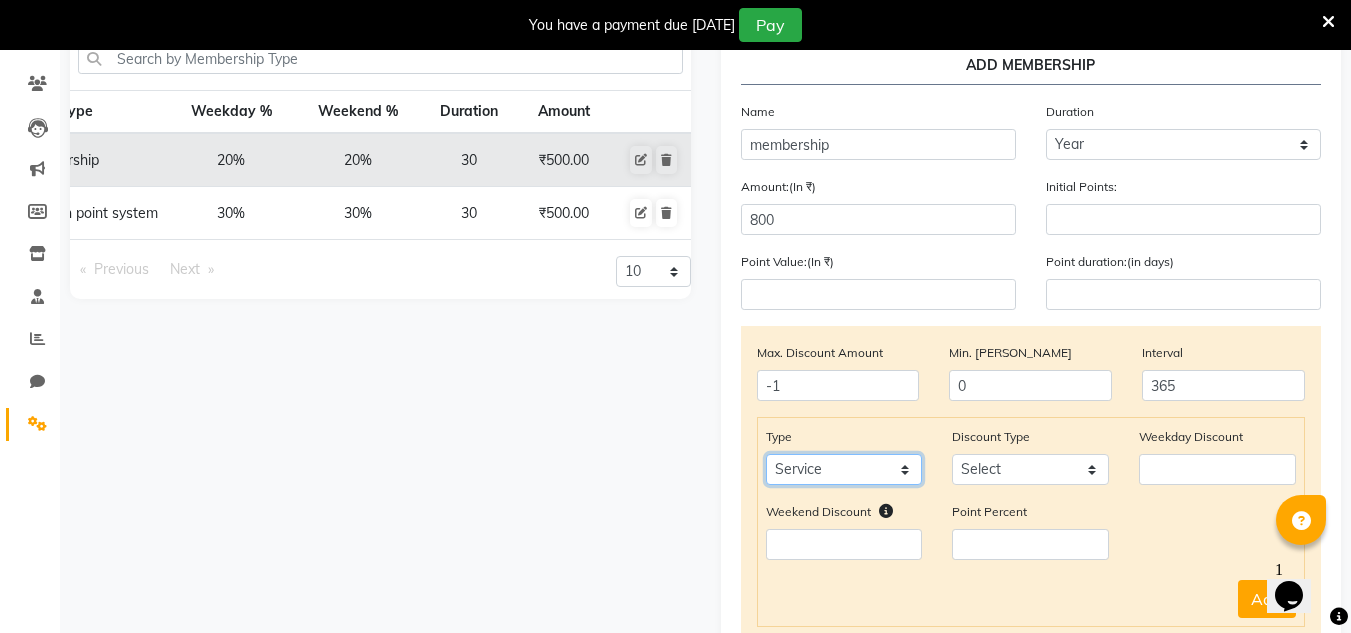 click on "Select Service Product Package Prepaid Voucher" 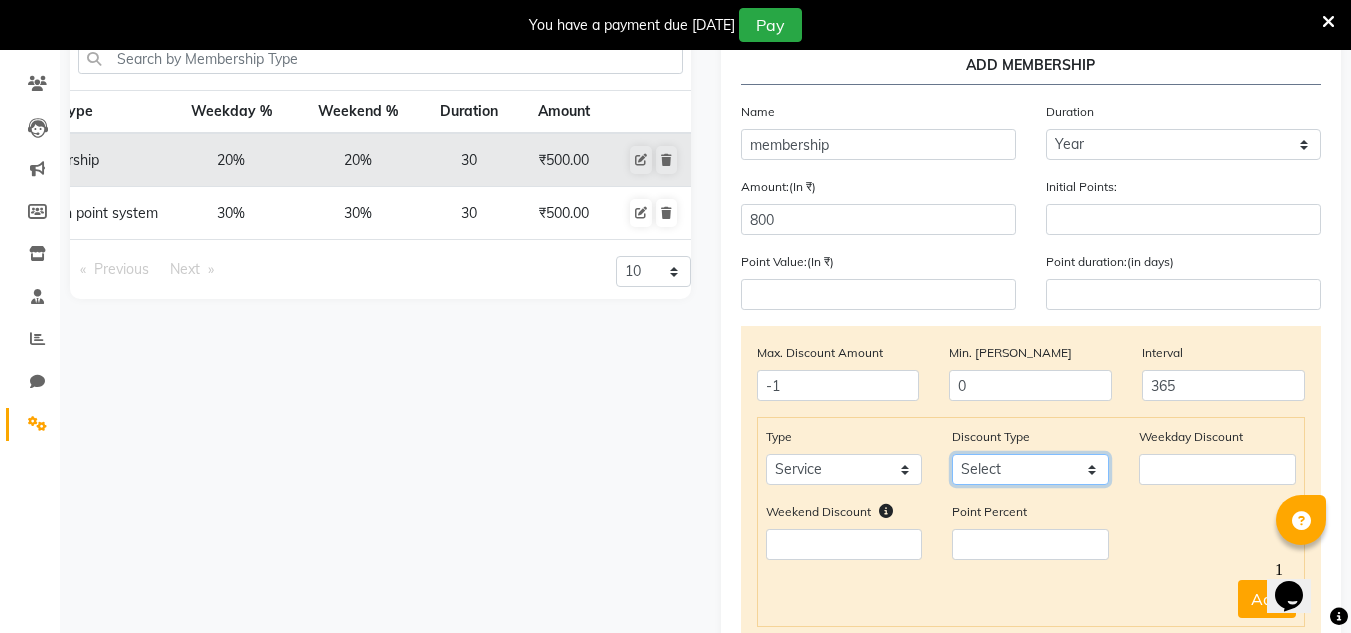 click on "Select Percent Flat" 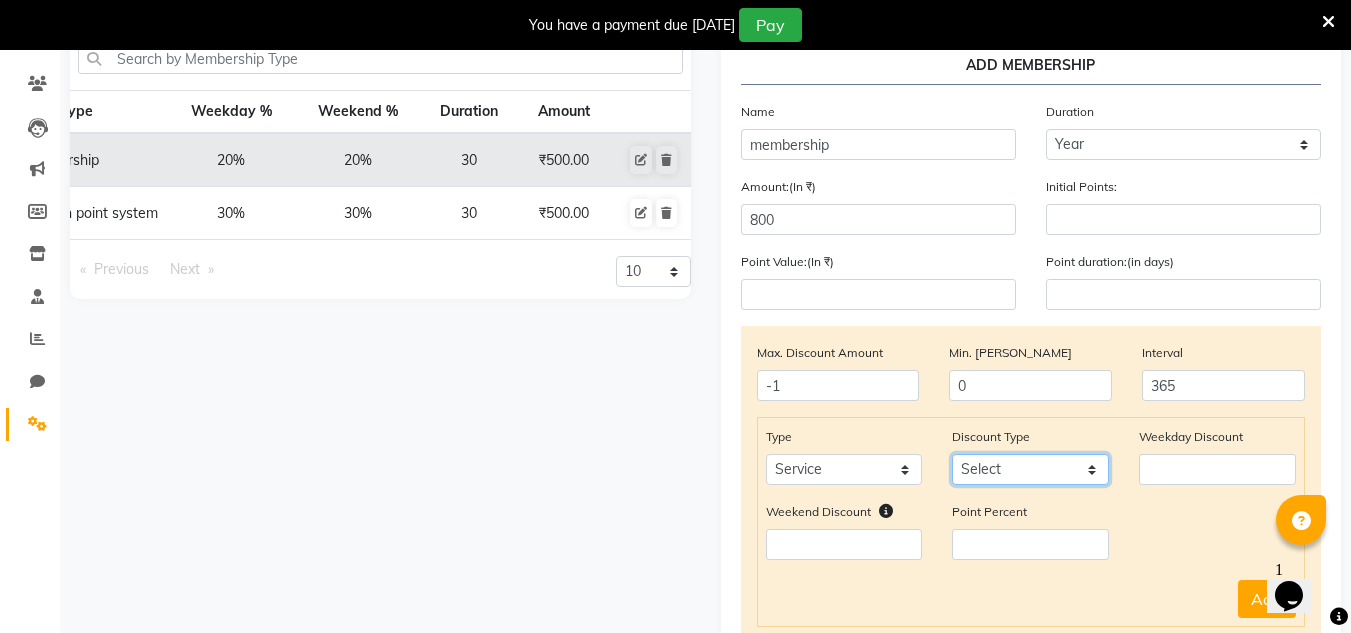 select on "Percent" 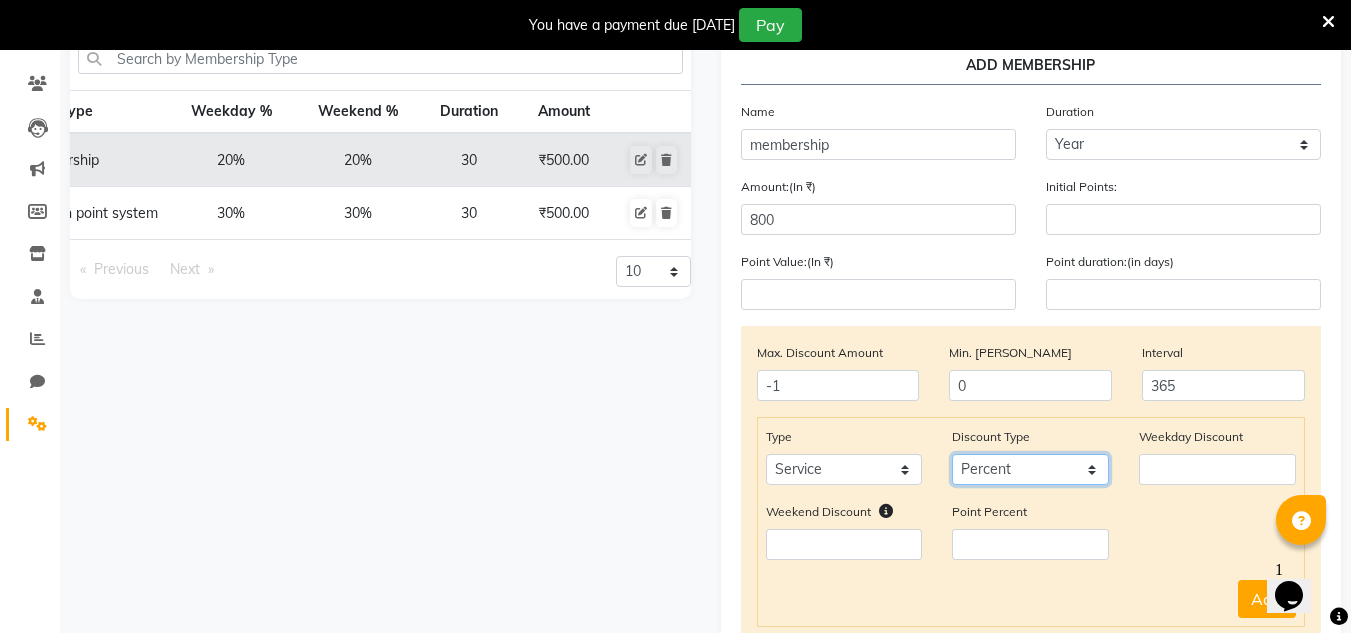 click on "Select Percent Flat" 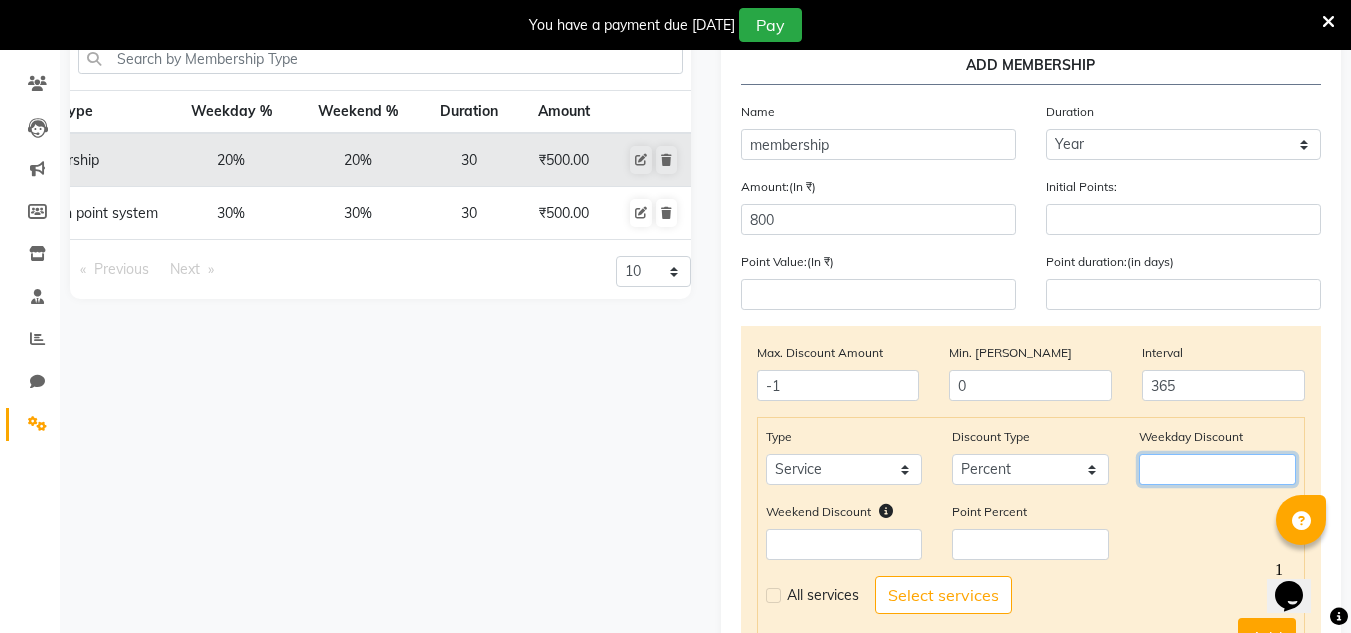 click 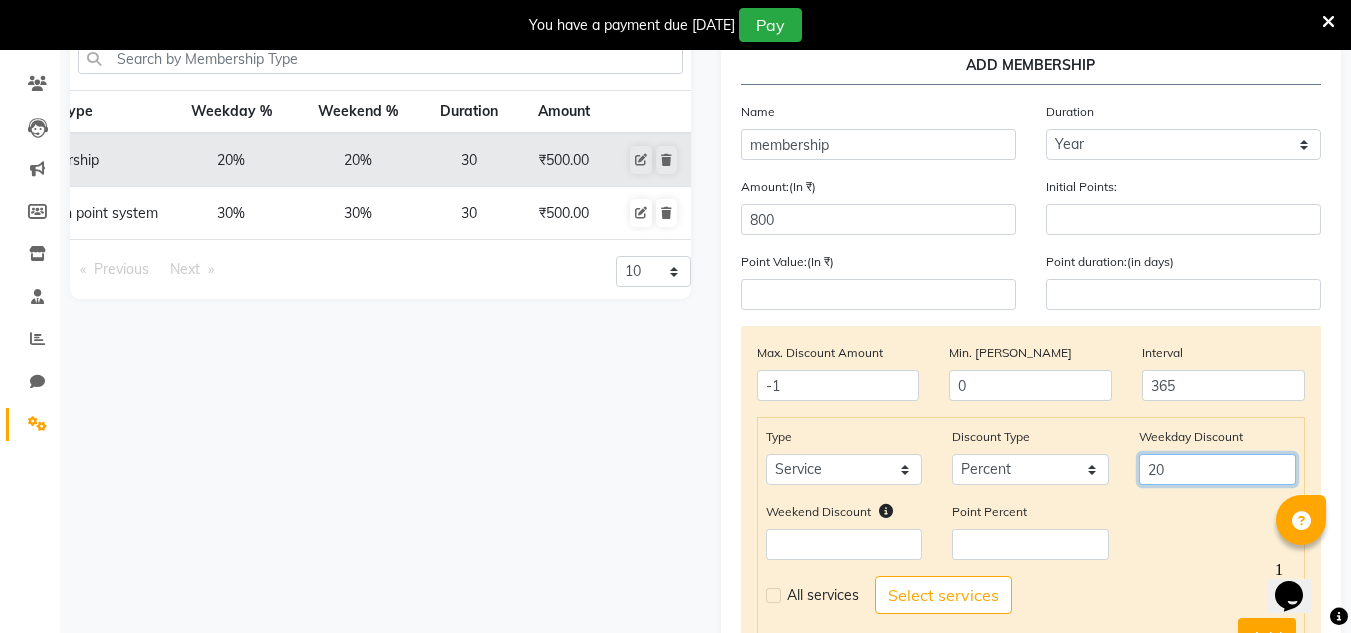type on "20" 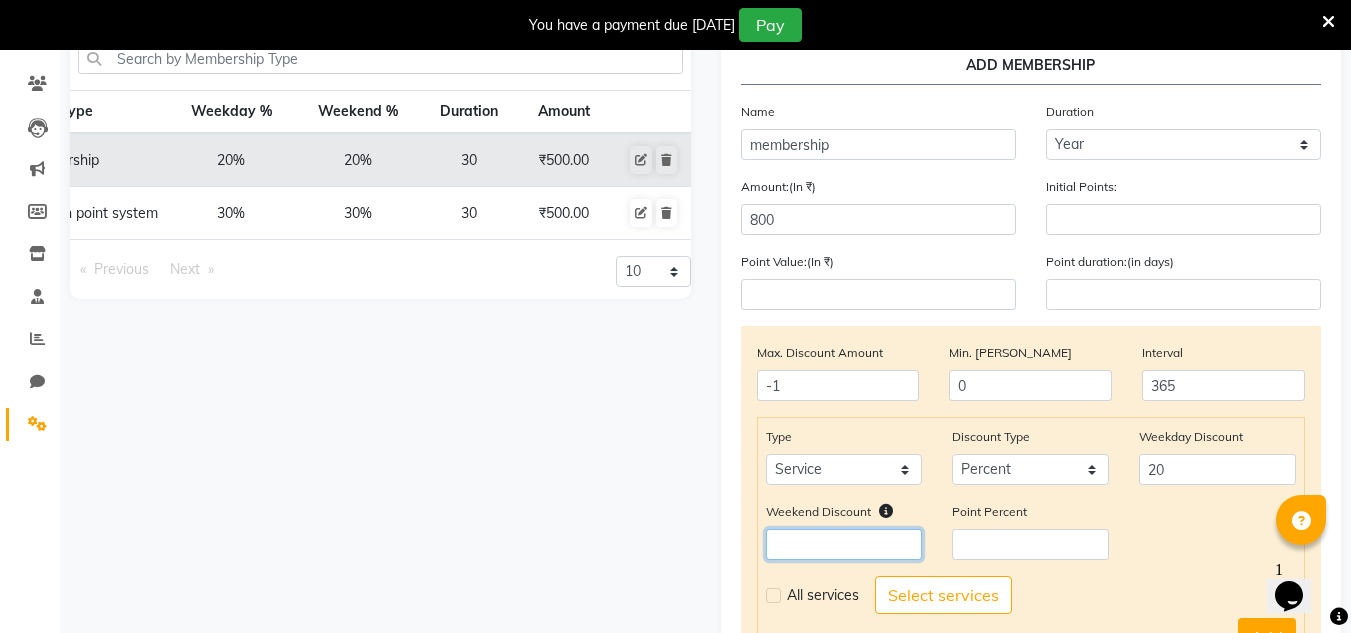 click 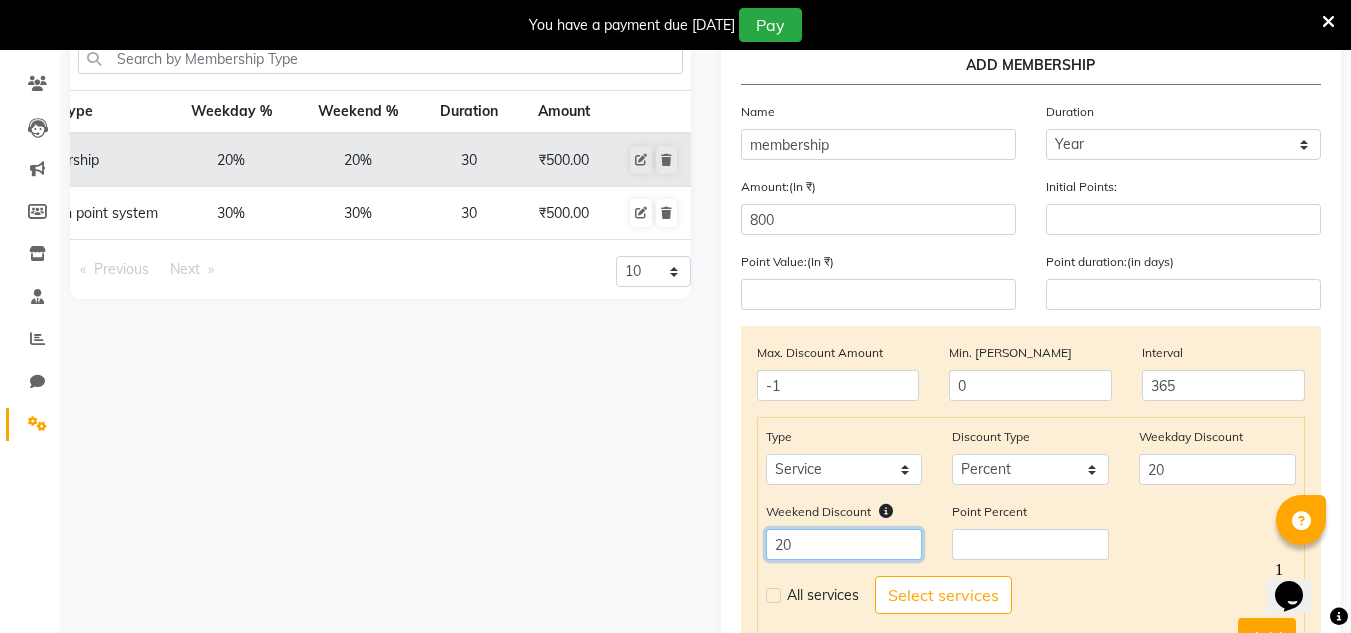type on "20" 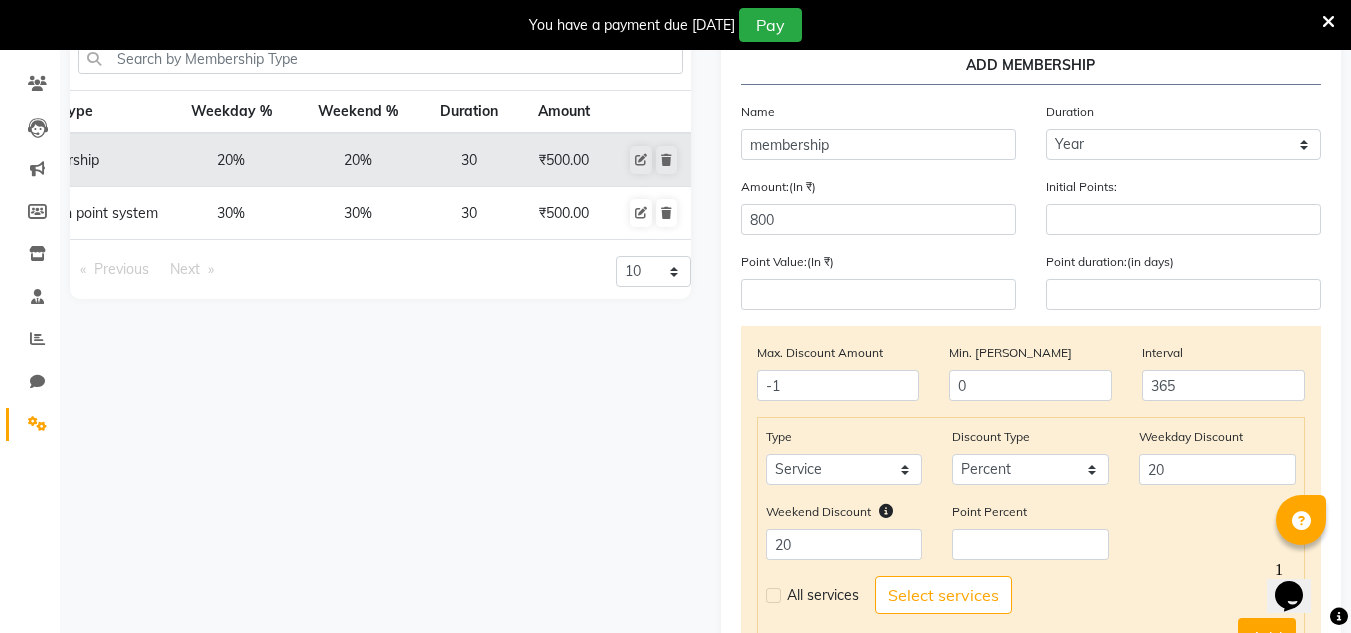 click 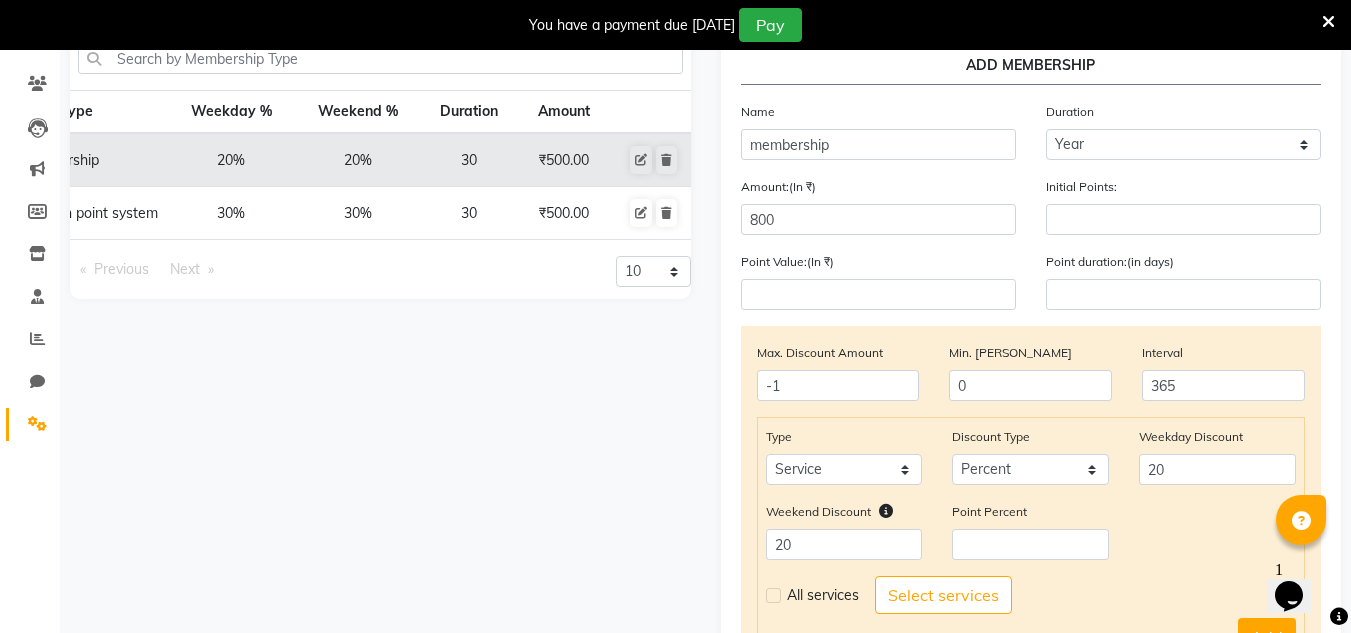 click at bounding box center (772, 595) 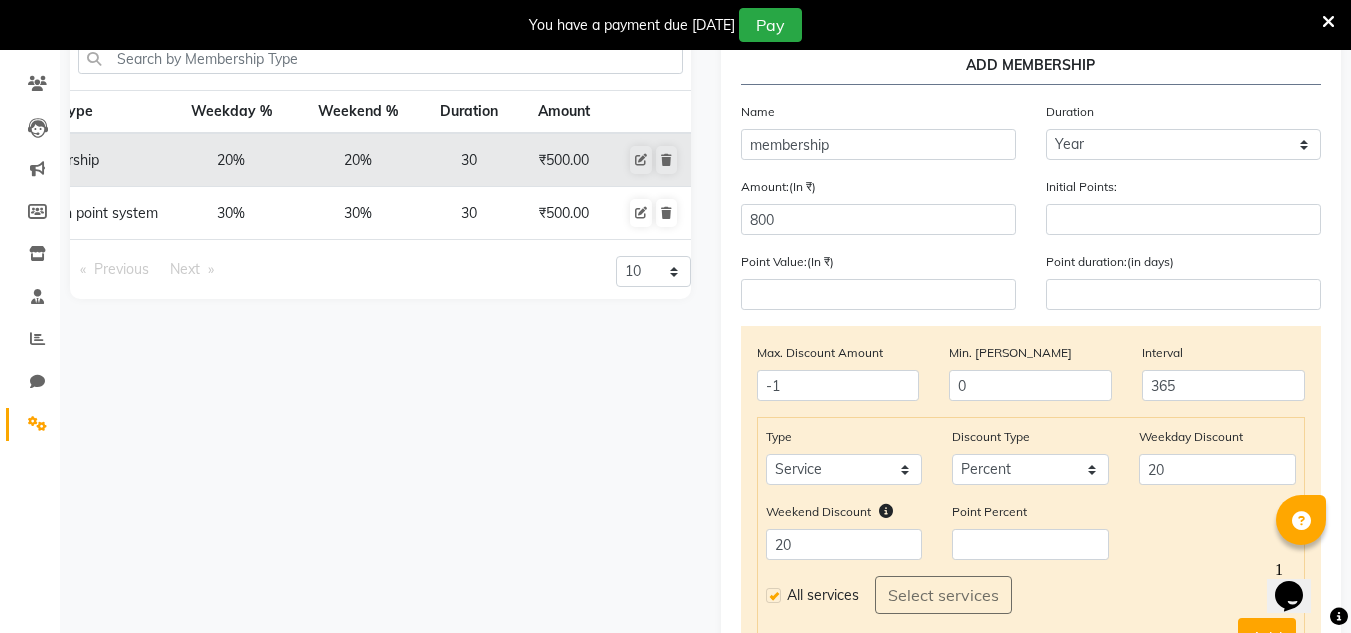 scroll, scrollTop: 471, scrollLeft: 0, axis: vertical 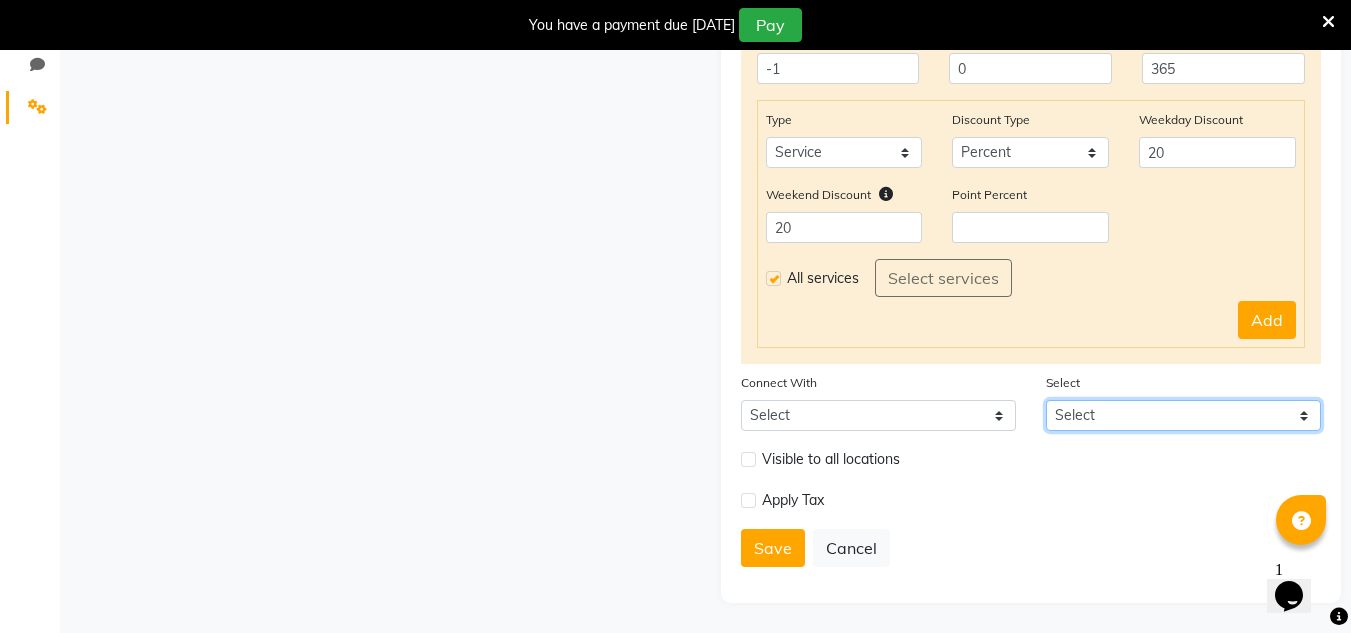 click on "Select" 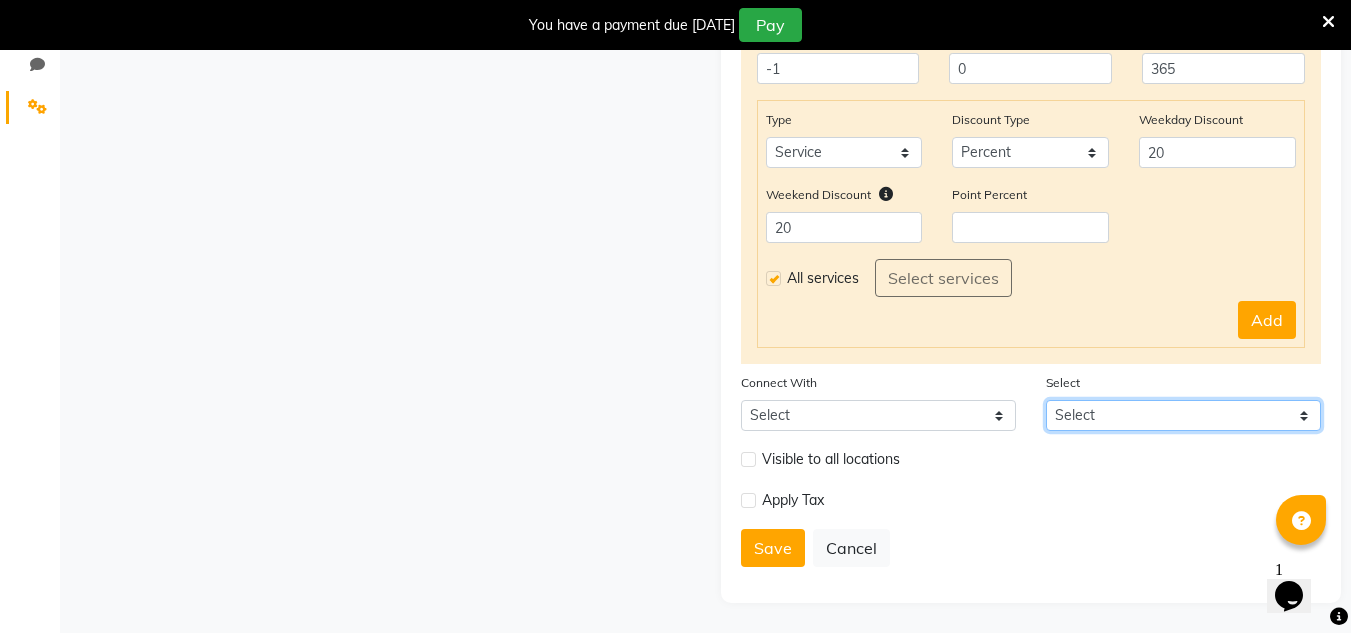 drag, startPoint x: 1143, startPoint y: 419, endPoint x: 964, endPoint y: 430, distance: 179.33768 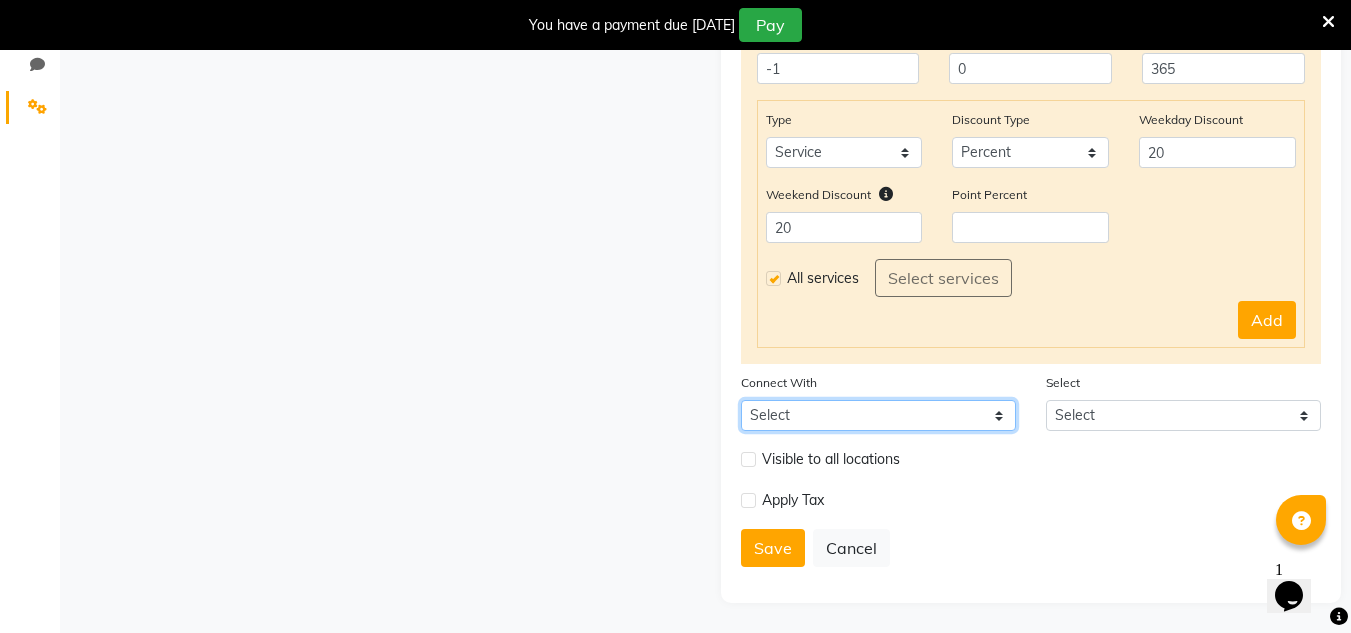 click on "Select Package Prepaid Voucher" 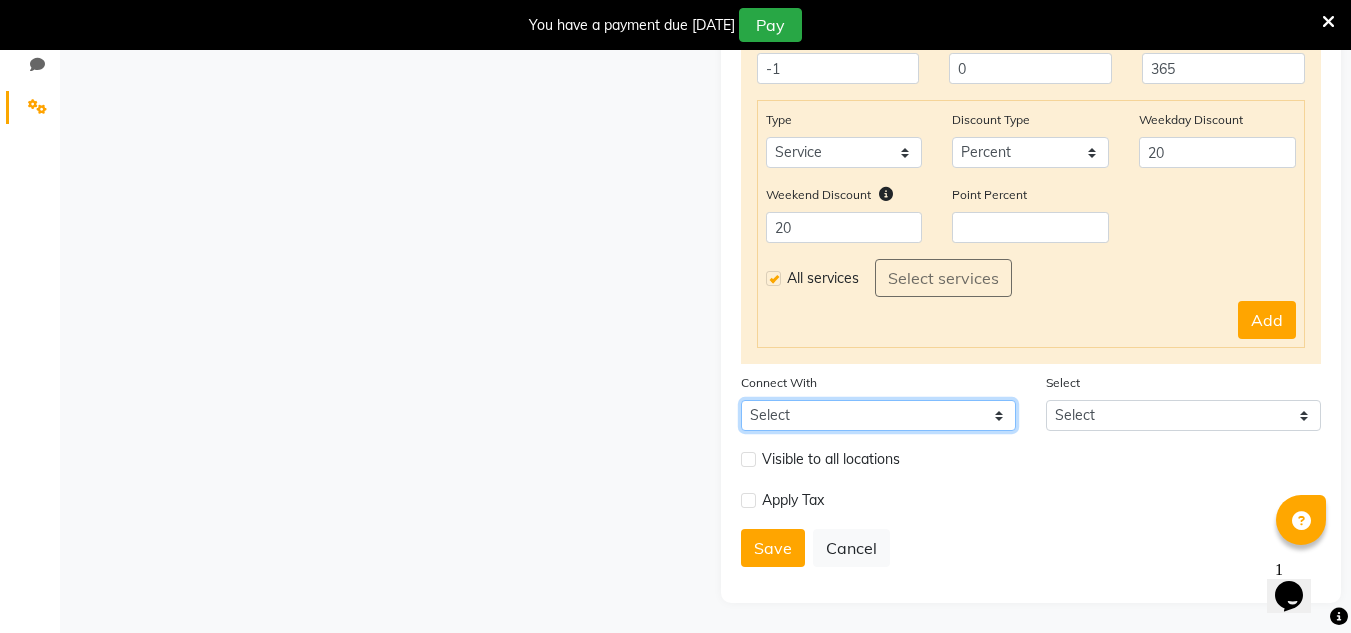 click on "Select Package Prepaid Voucher" 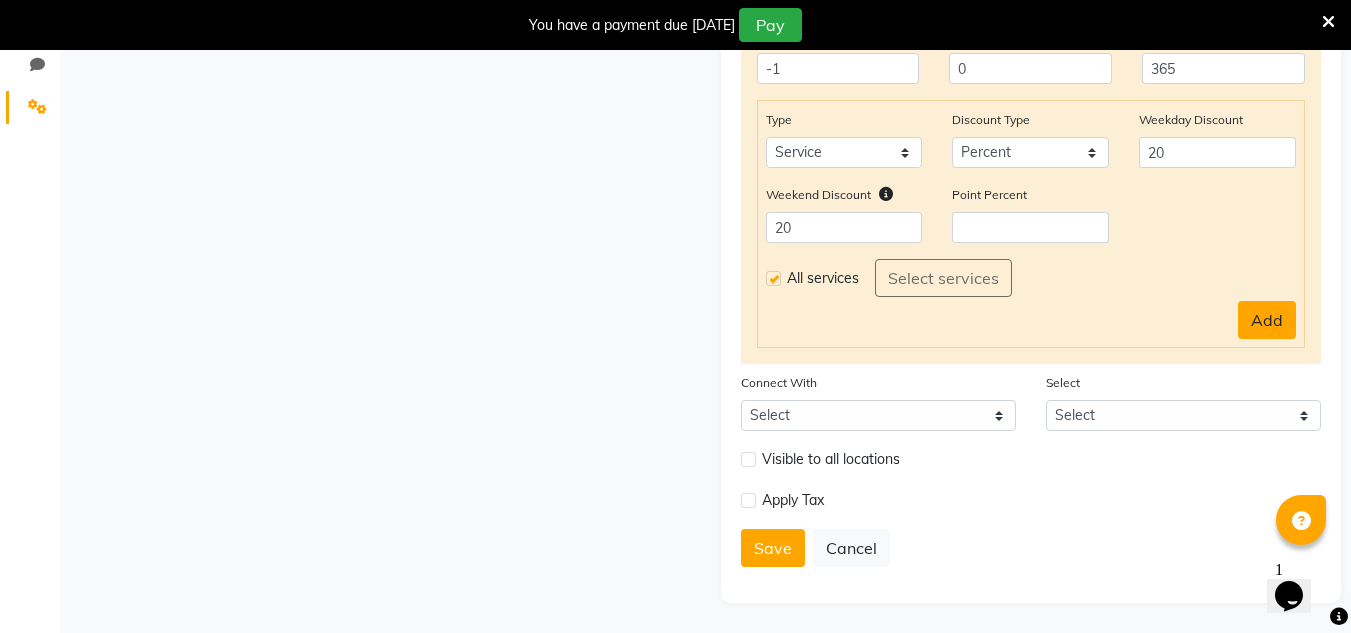 click on "Add" 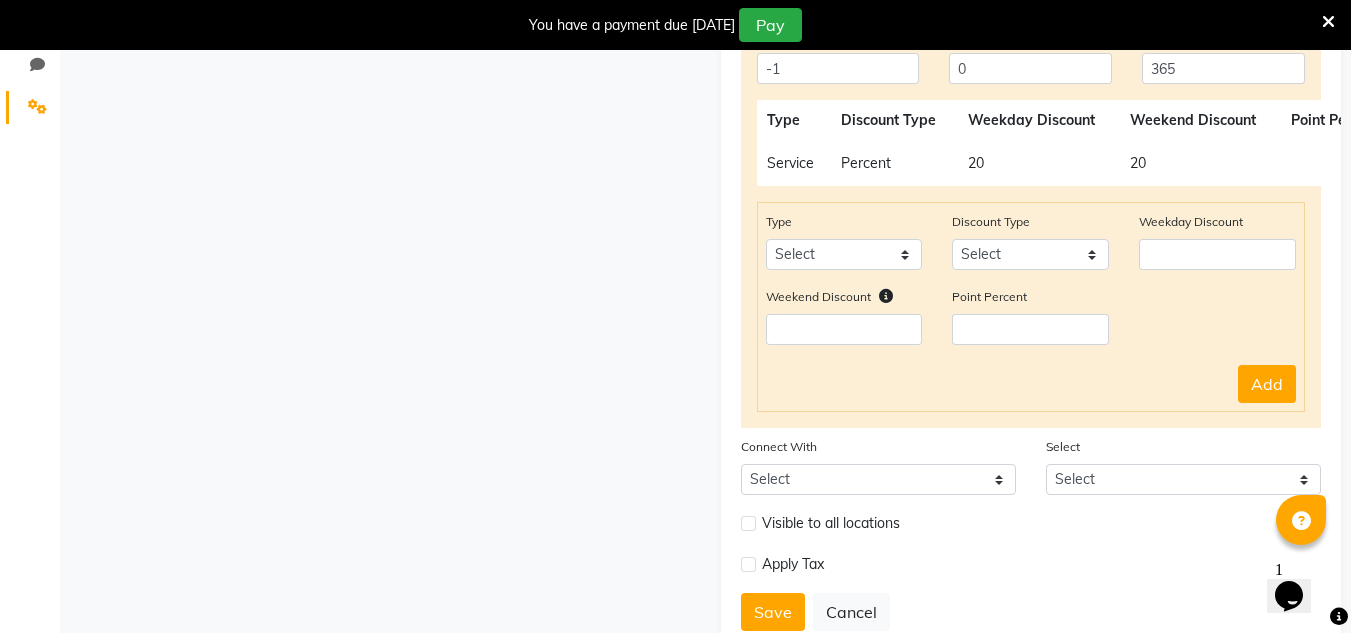 scroll, scrollTop: 535, scrollLeft: 0, axis: vertical 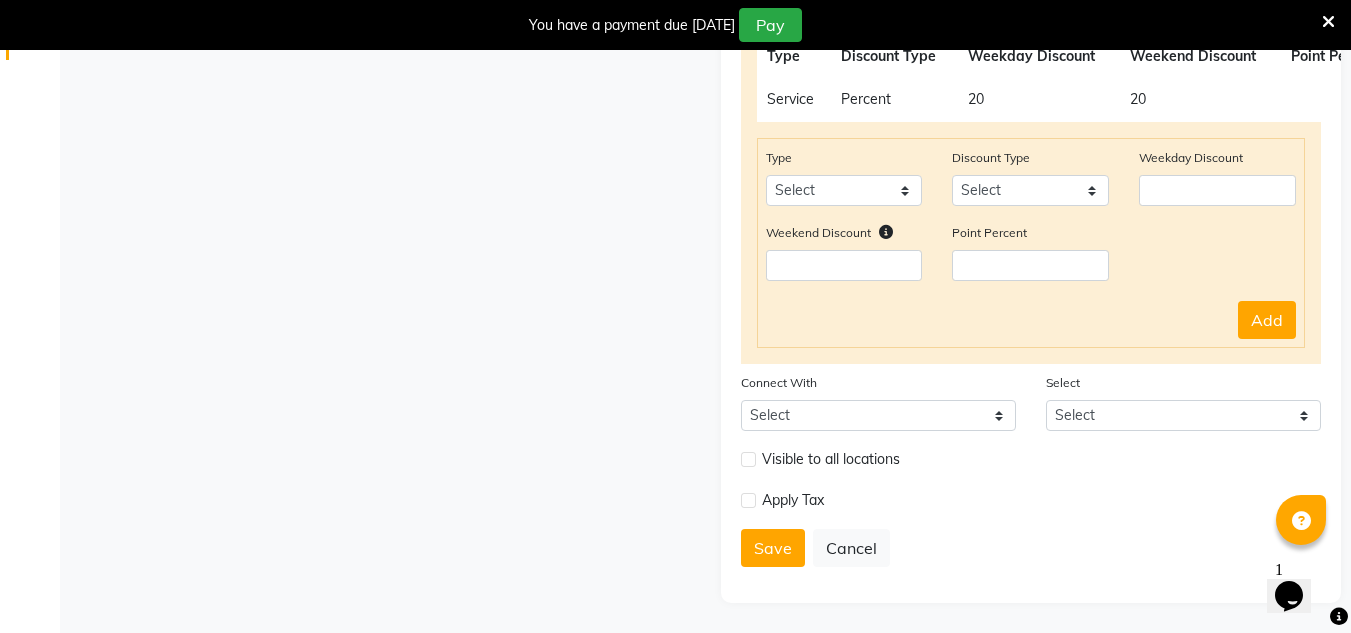 click 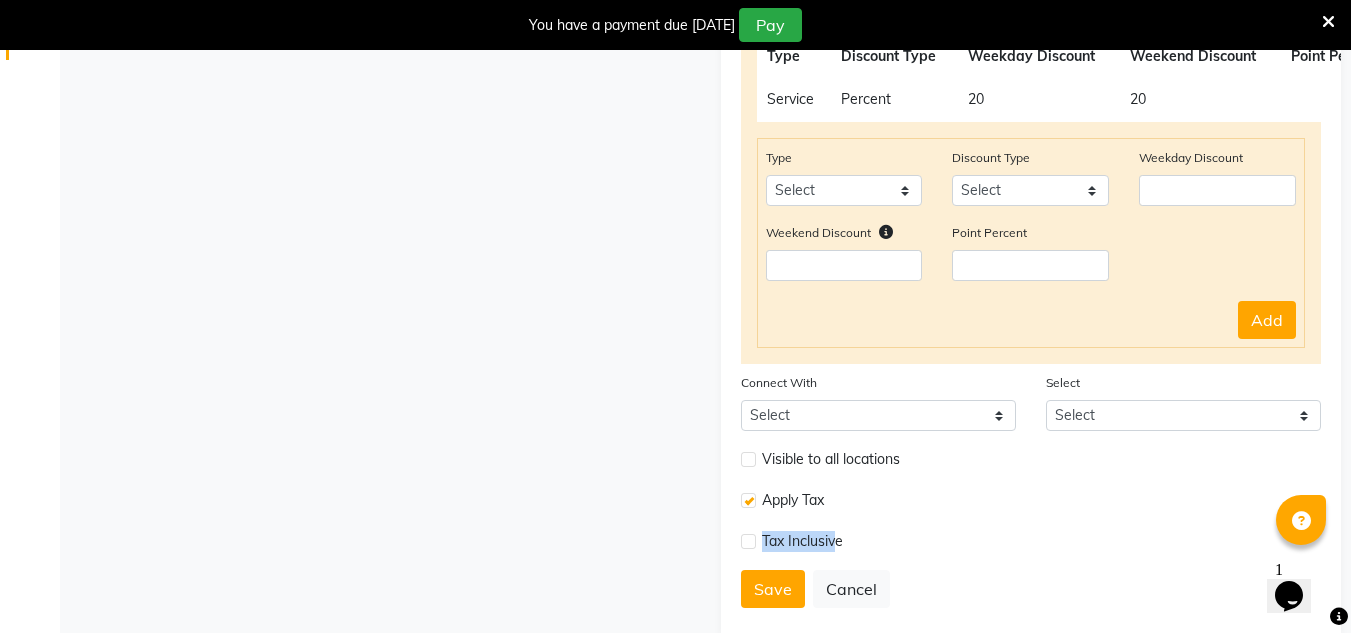 drag, startPoint x: 762, startPoint y: 540, endPoint x: 839, endPoint y: 544, distance: 77.10383 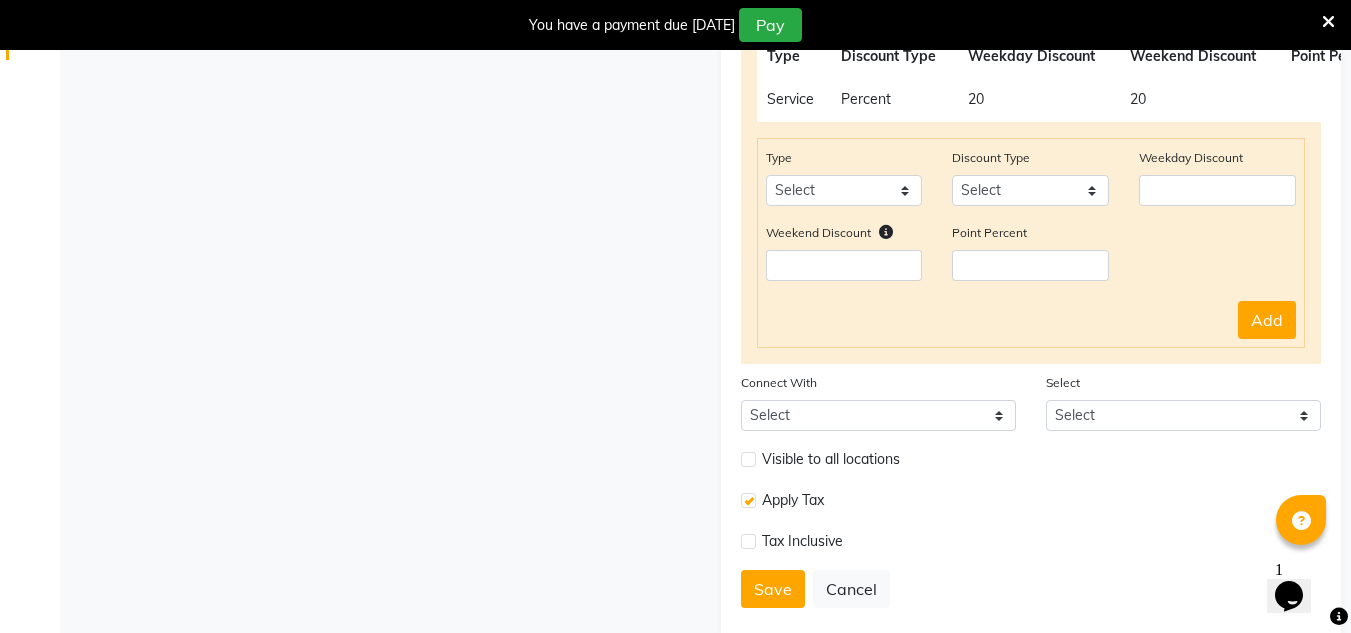 click on "Apply Tax" 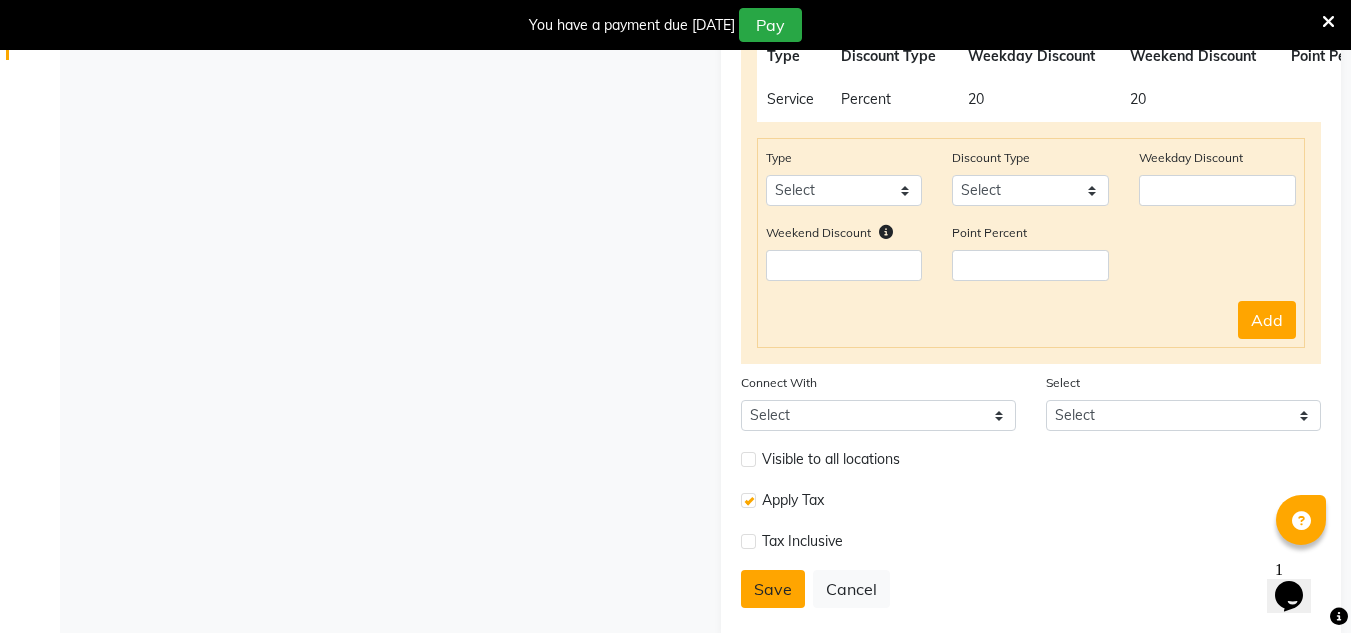 click on "Save" 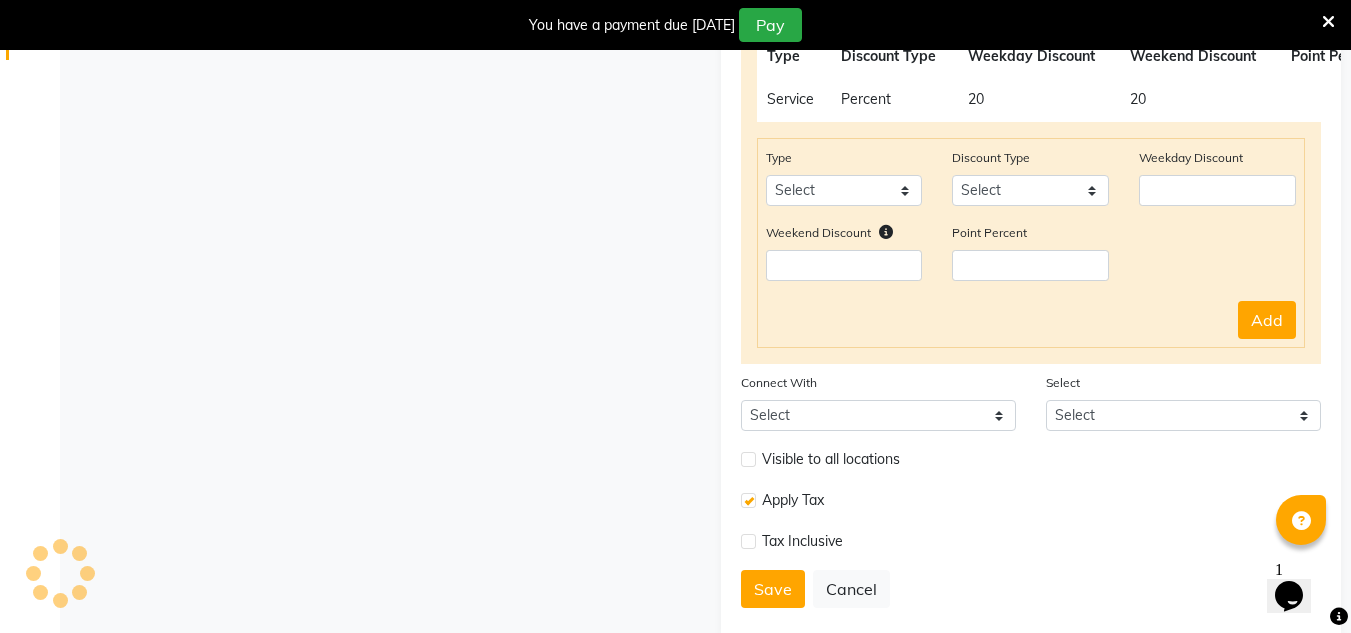type 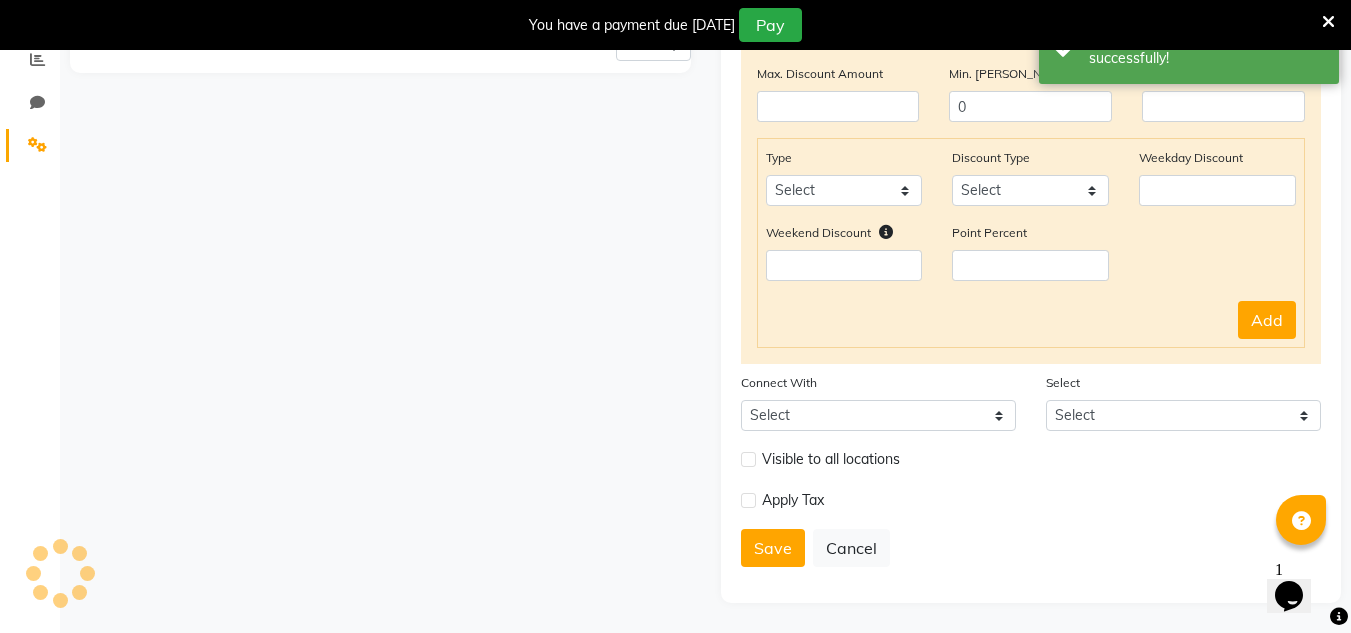 scroll, scrollTop: 0, scrollLeft: 0, axis: both 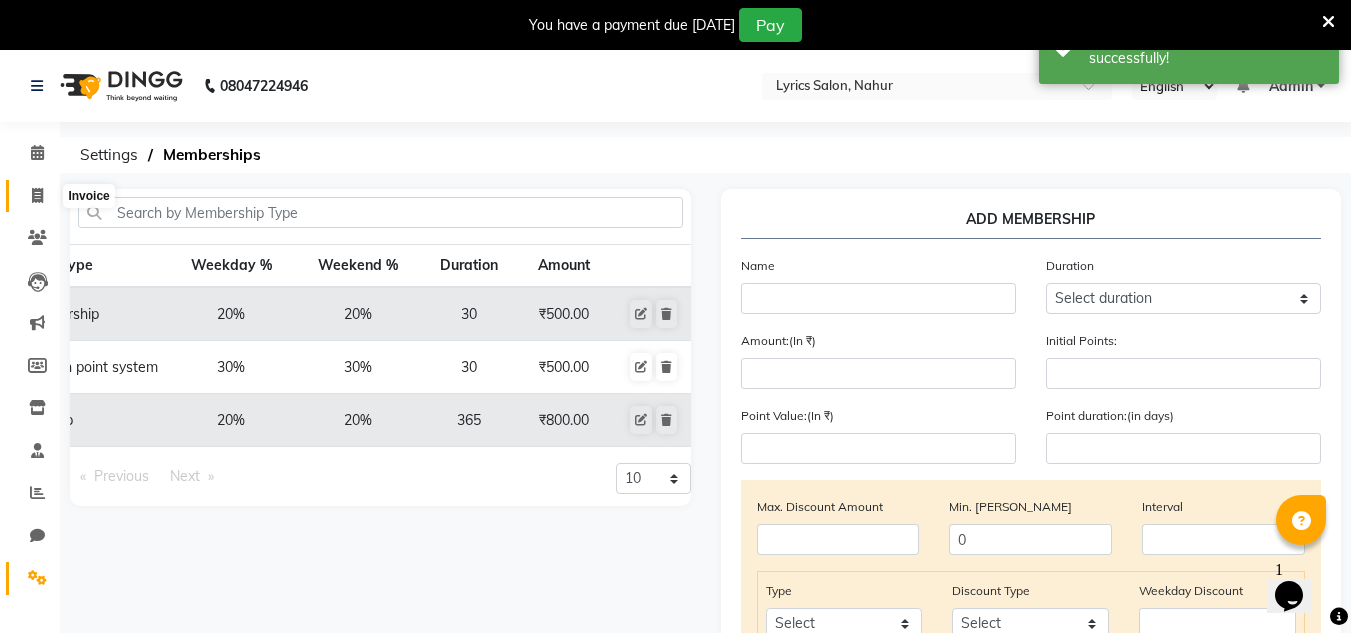click 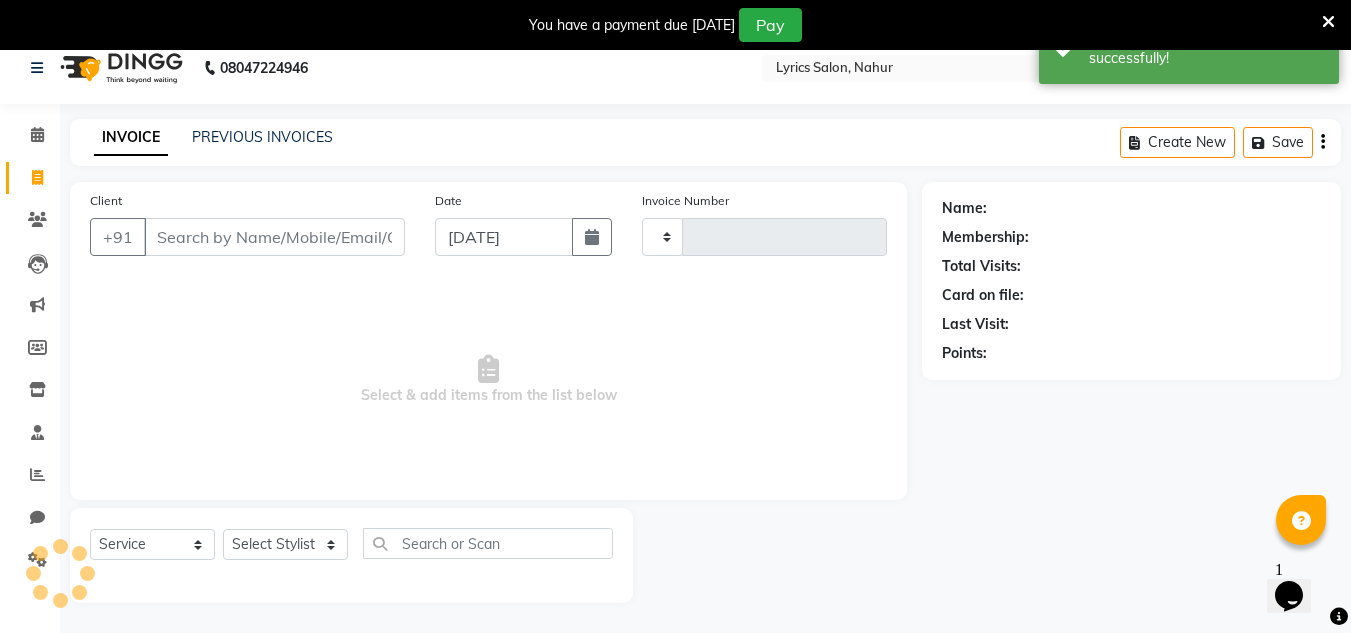 scroll, scrollTop: 50, scrollLeft: 0, axis: vertical 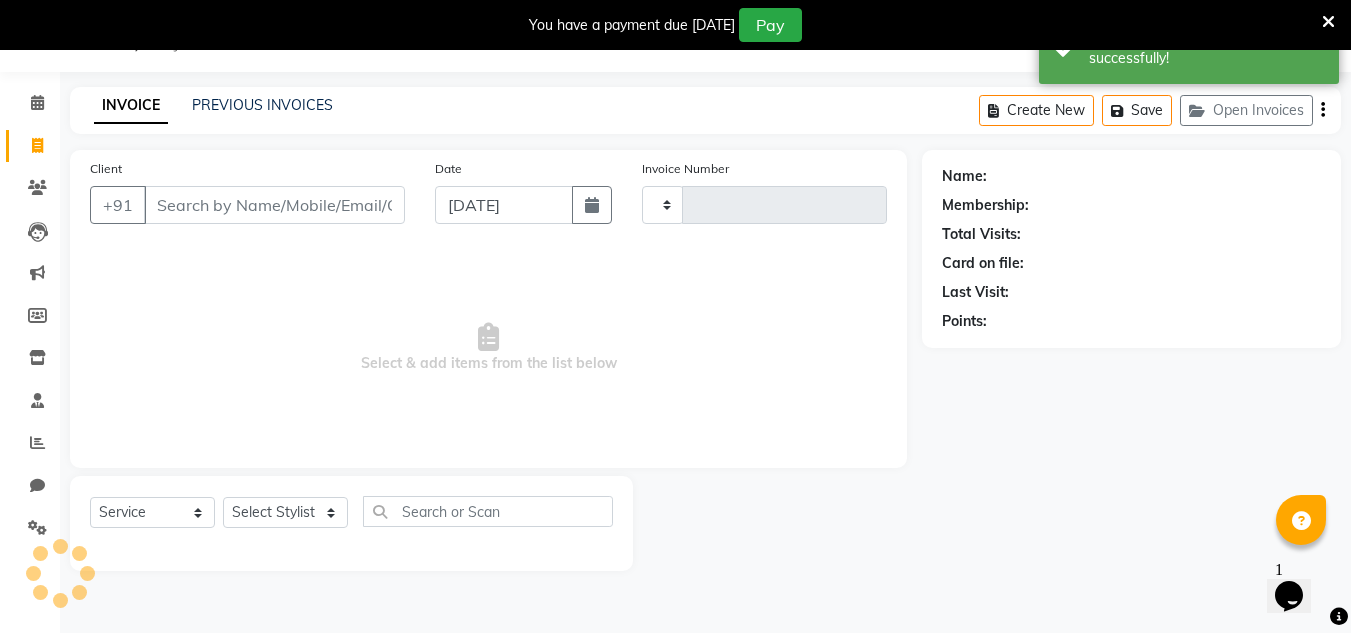 type on "0002" 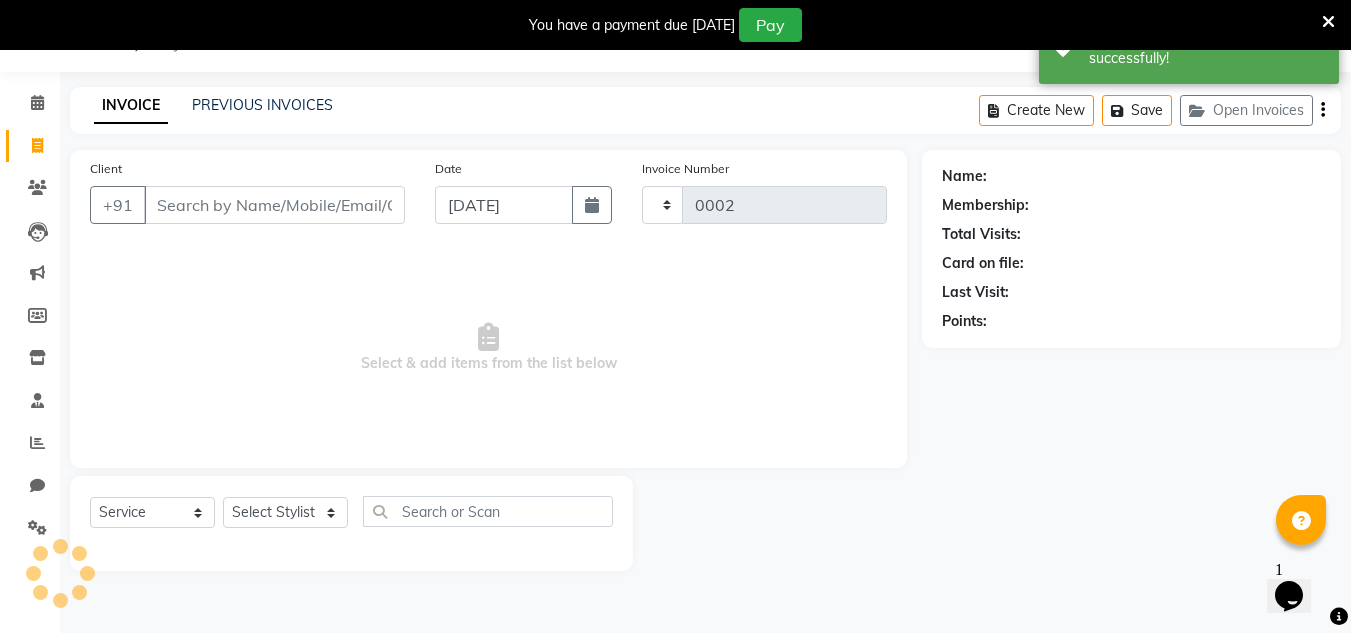 select on "8608" 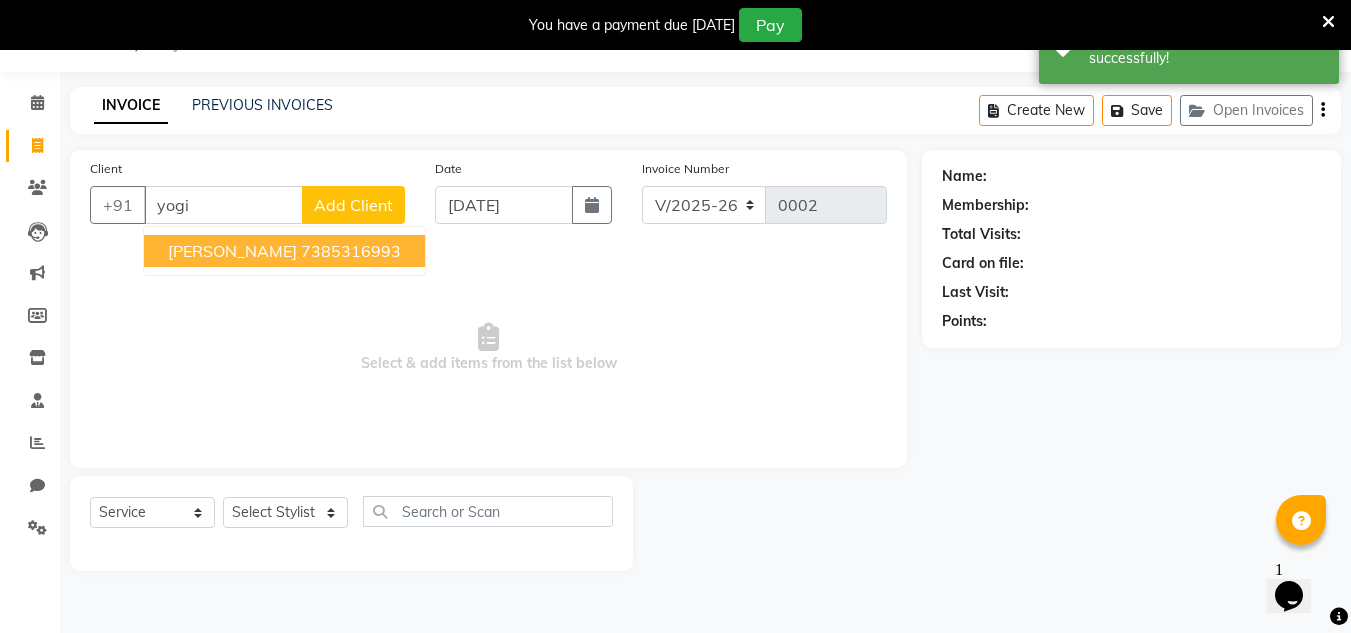 click on "yogita  7385316993" at bounding box center [284, 251] 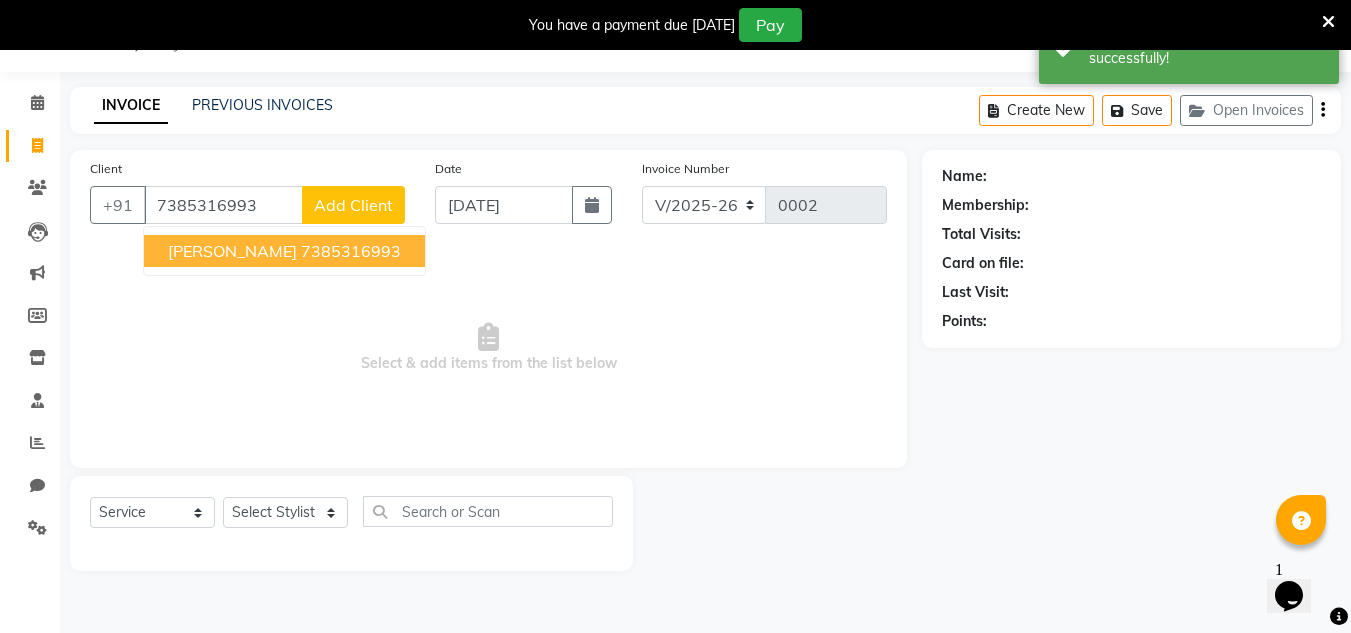 type on "7385316993" 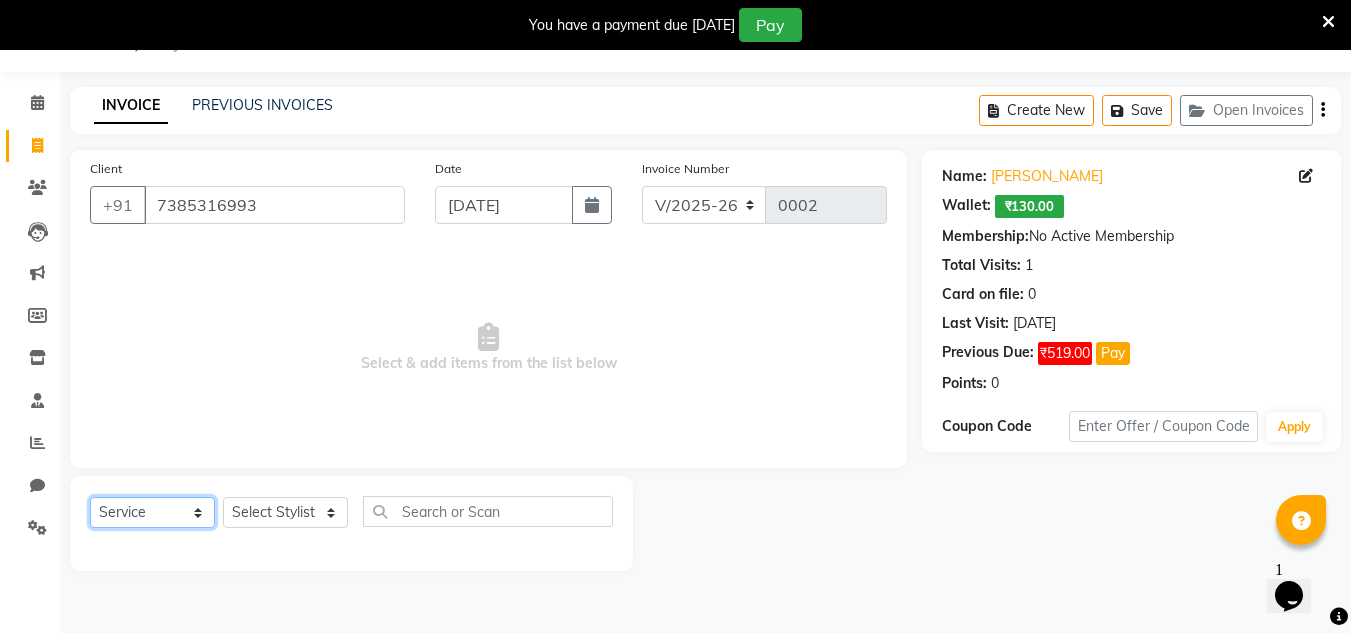 click on "Select  Service  Product  Membership  Package Voucher Prepaid Gift Card" 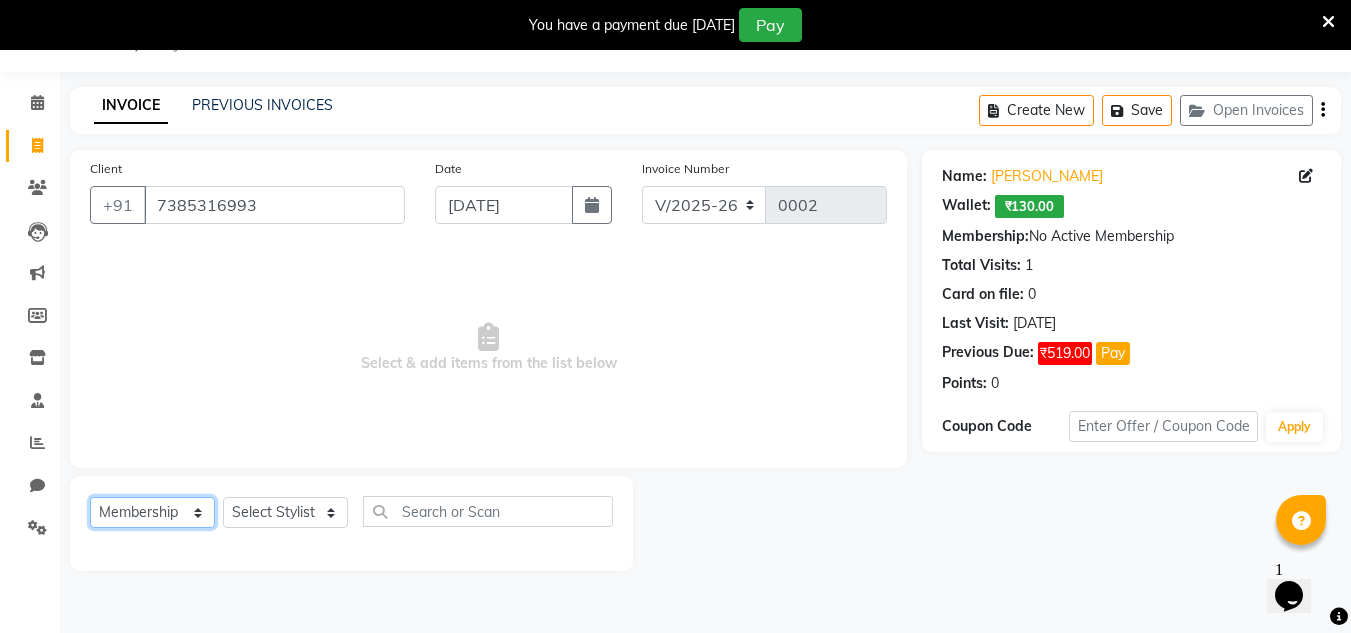 click on "Select  Service  Product  Membership  Package Voucher Prepaid Gift Card" 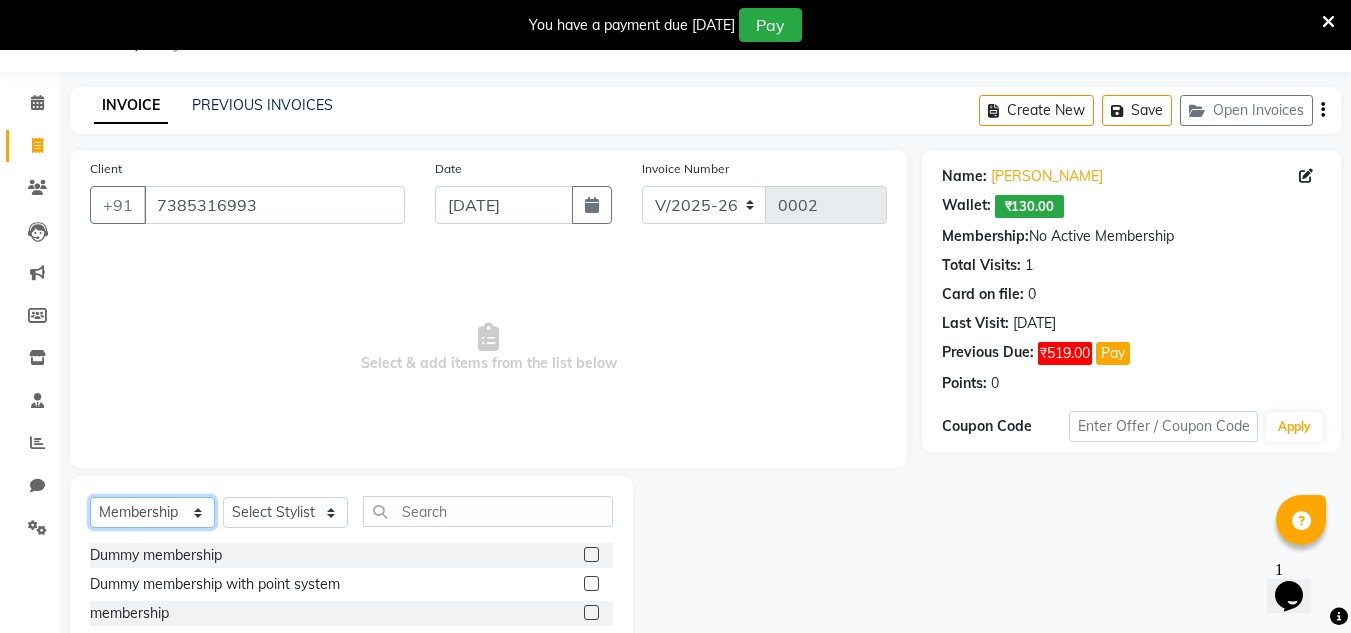scroll, scrollTop: 105, scrollLeft: 0, axis: vertical 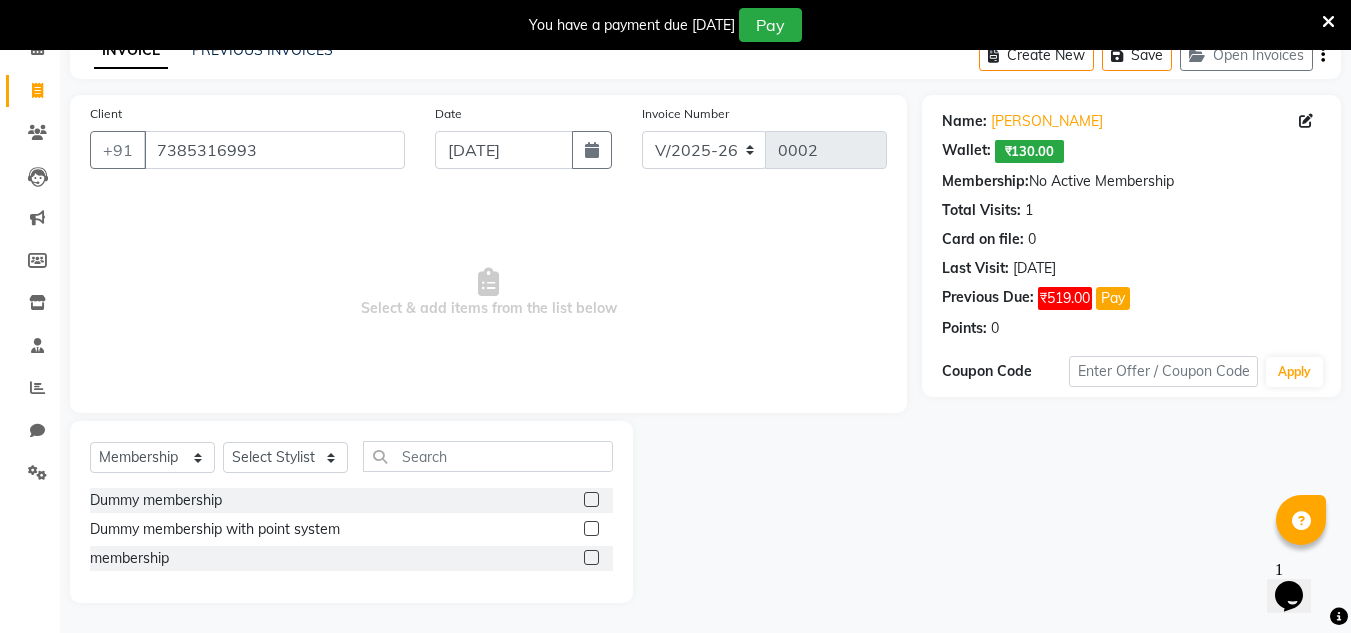 click 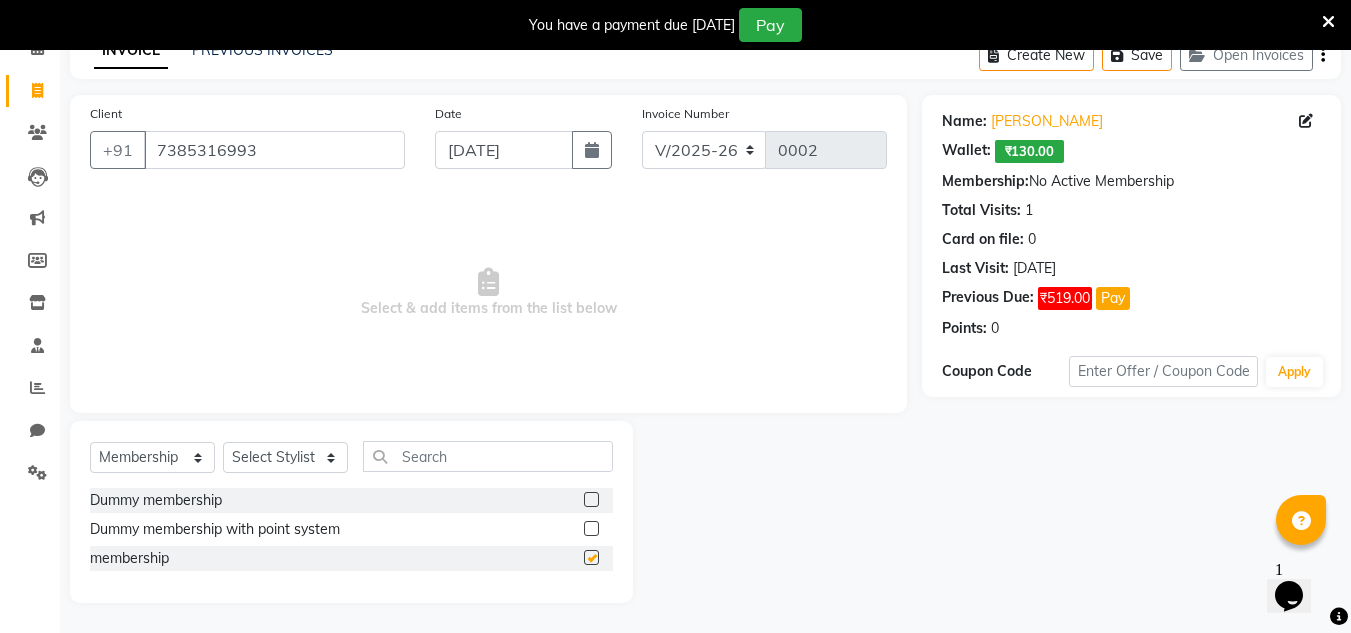 checkbox on "false" 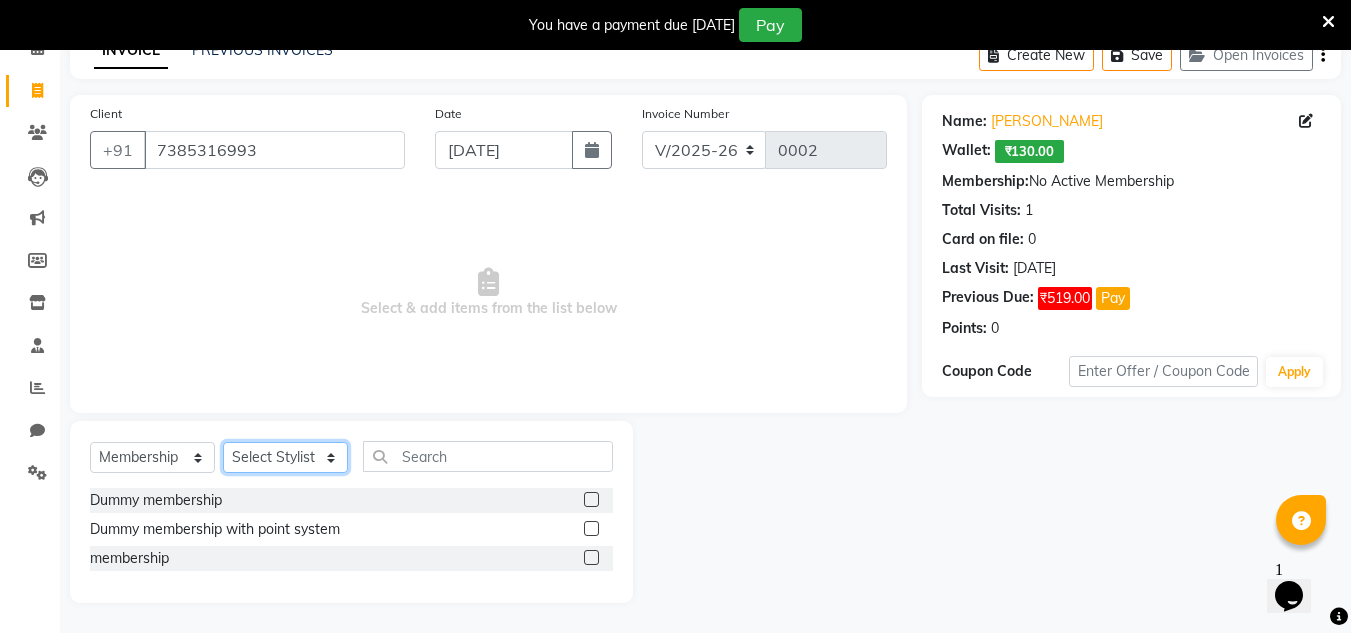drag, startPoint x: 296, startPoint y: 459, endPoint x: 309, endPoint y: 318, distance: 141.59802 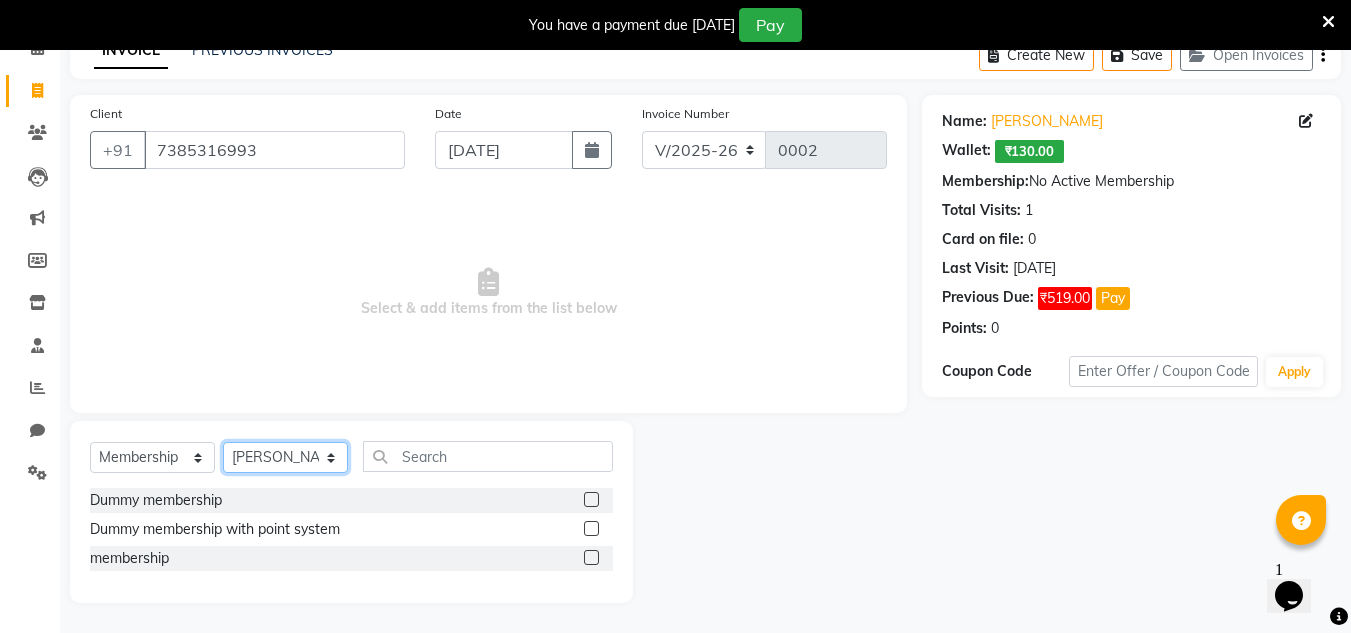 click on "Select Stylist [PERSON_NAME]	 [PERSON_NAME]	 [PERSON_NAME] JATHE	 [PERSON_NAME]	 [PERSON_NAME]	 [PERSON_NAME]	 [PERSON_NAME]	 [PERSON_NAME]	 [PERSON_NAME] [PERSON_NAME] [PERSON_NAME]" 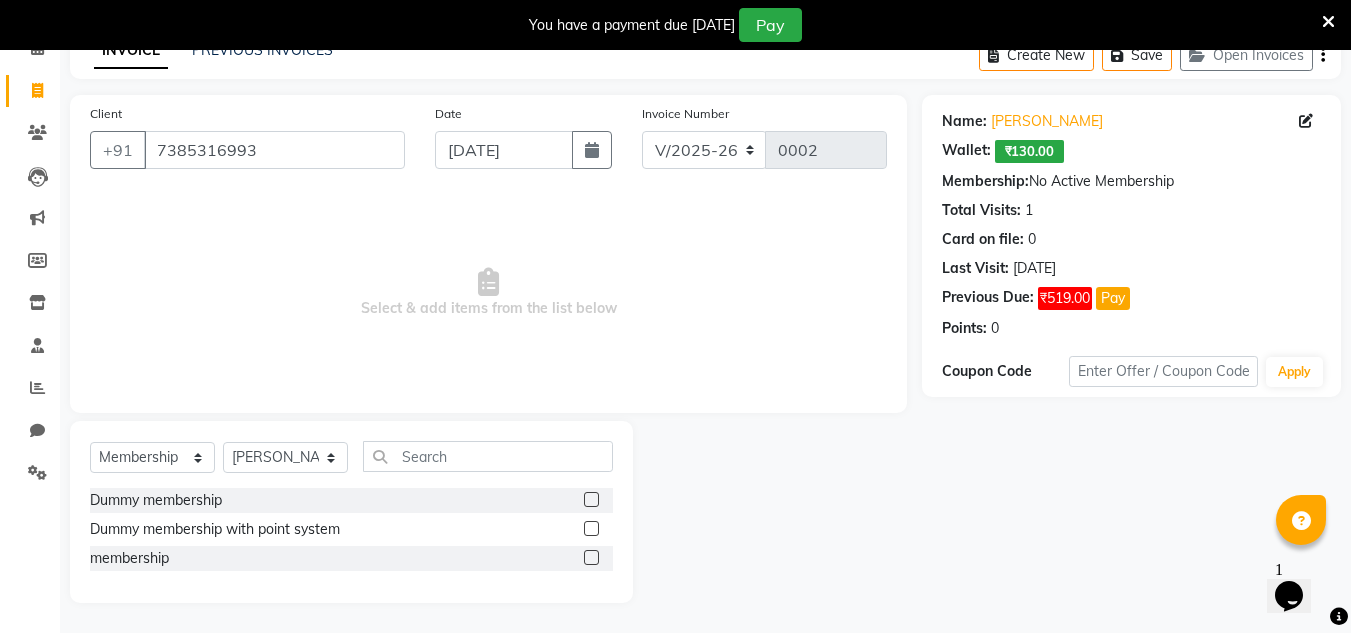 click 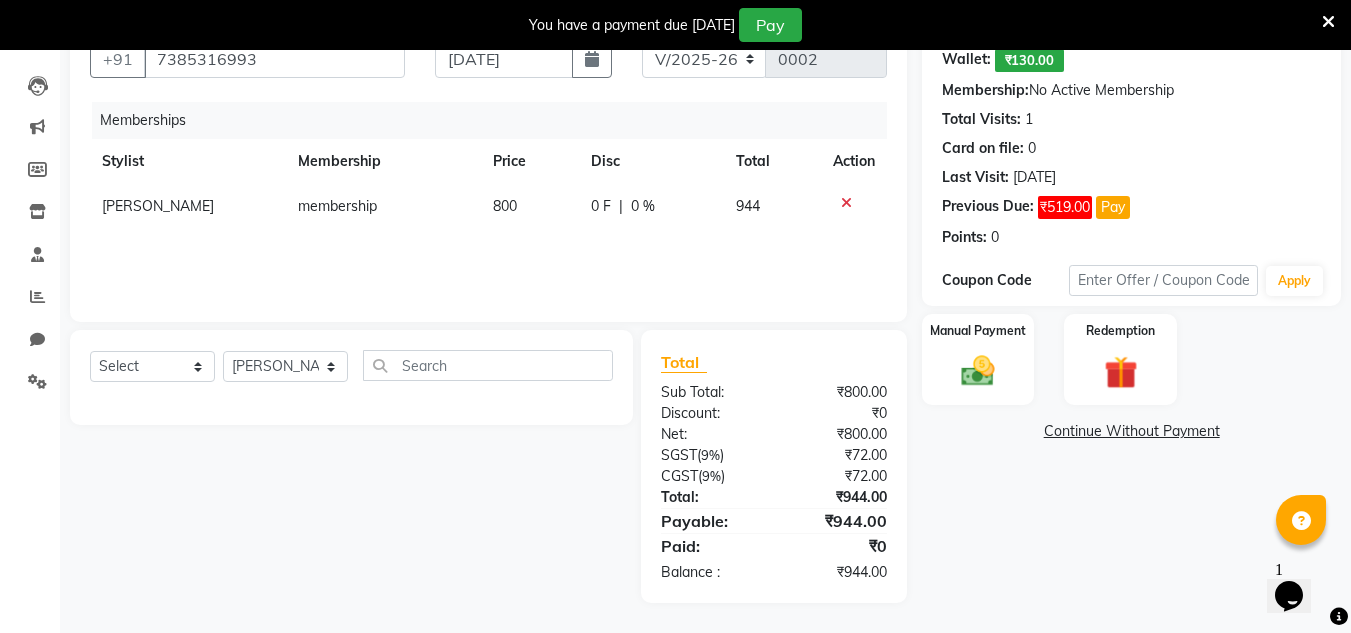 scroll, scrollTop: 0, scrollLeft: 0, axis: both 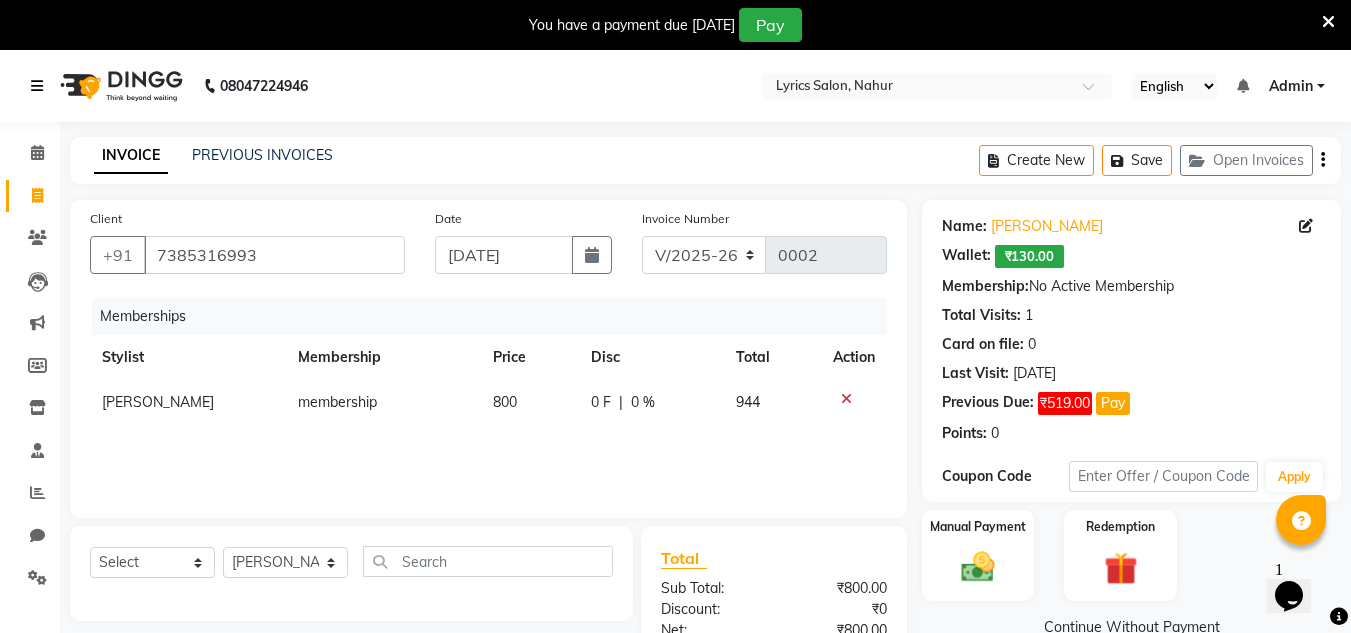 click at bounding box center (41, 86) 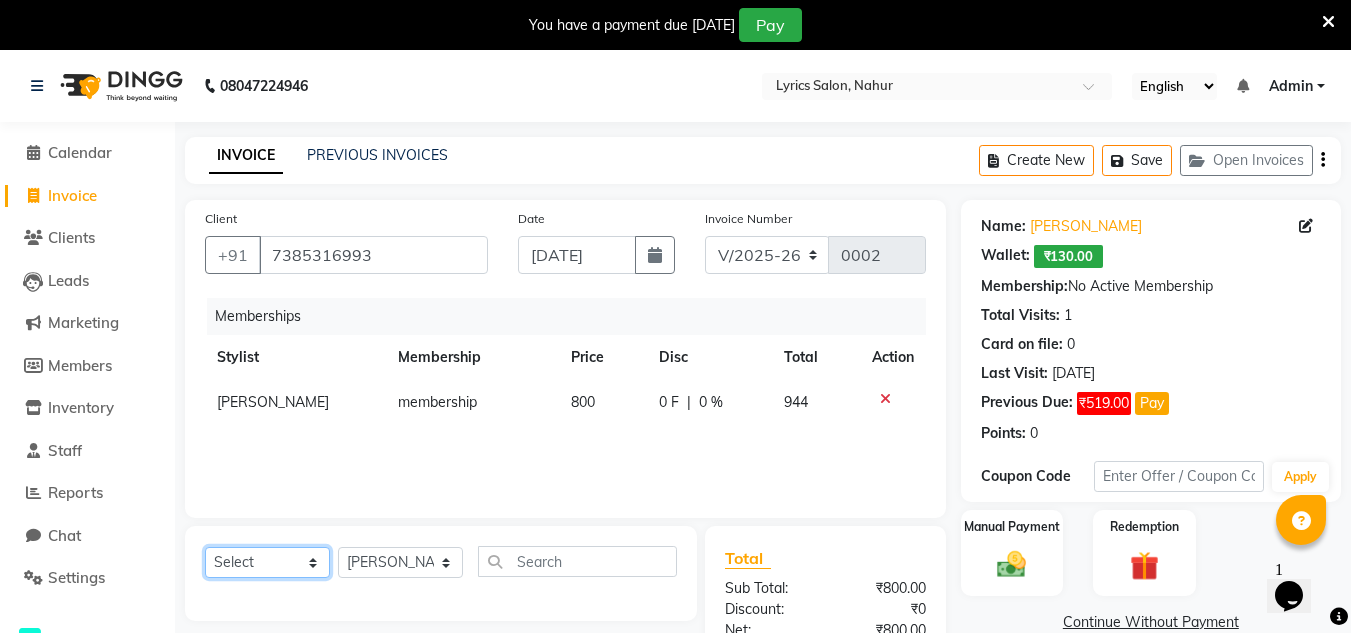click on "Select  Service  Product  Package Voucher Prepaid Gift Card" 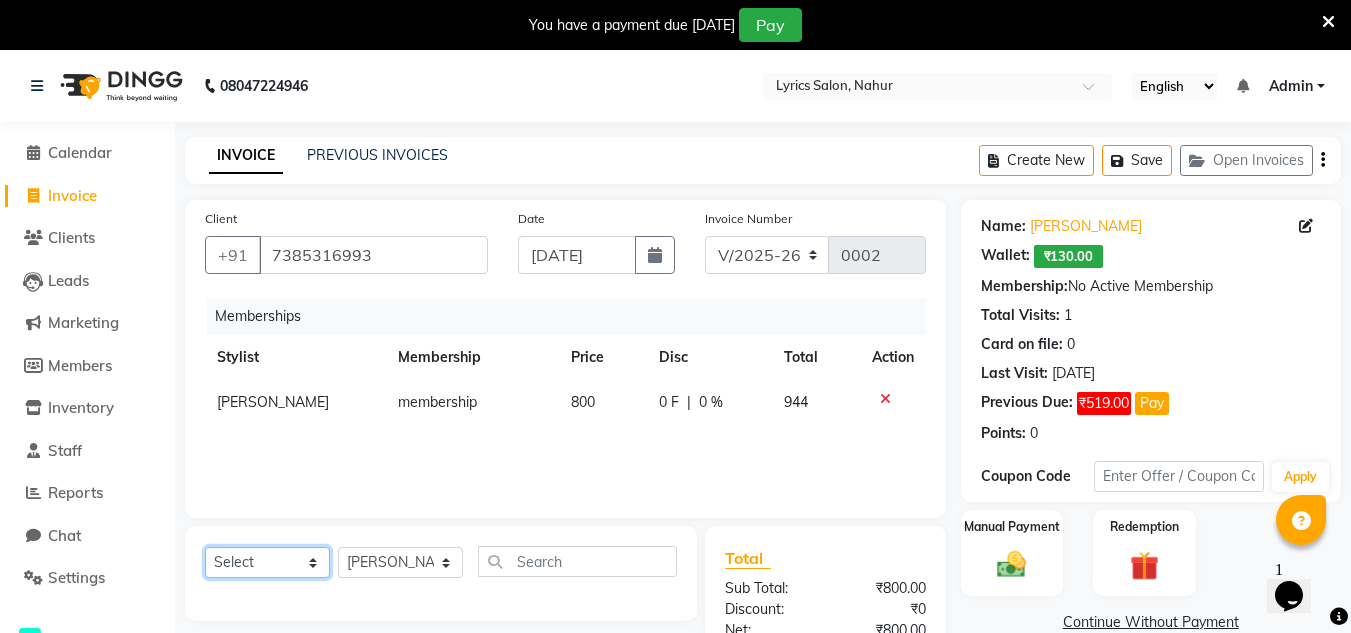 select on "service" 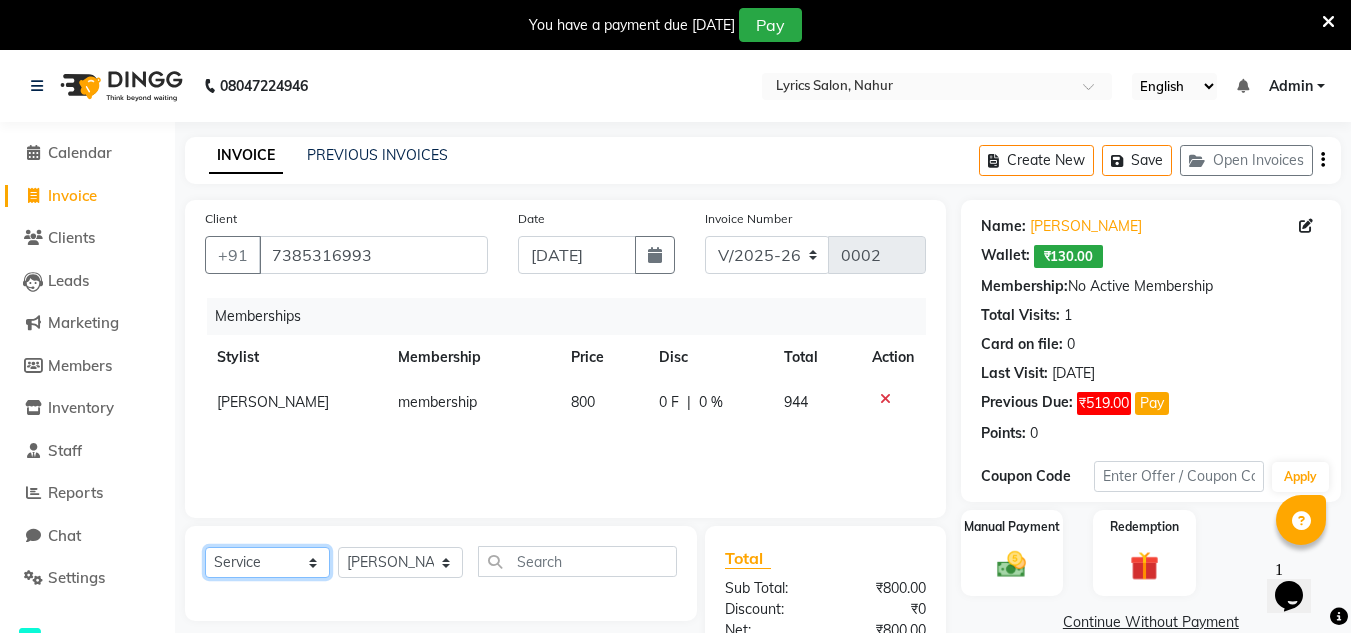 click on "Select  Service  Product  Package Voucher Prepaid Gift Card" 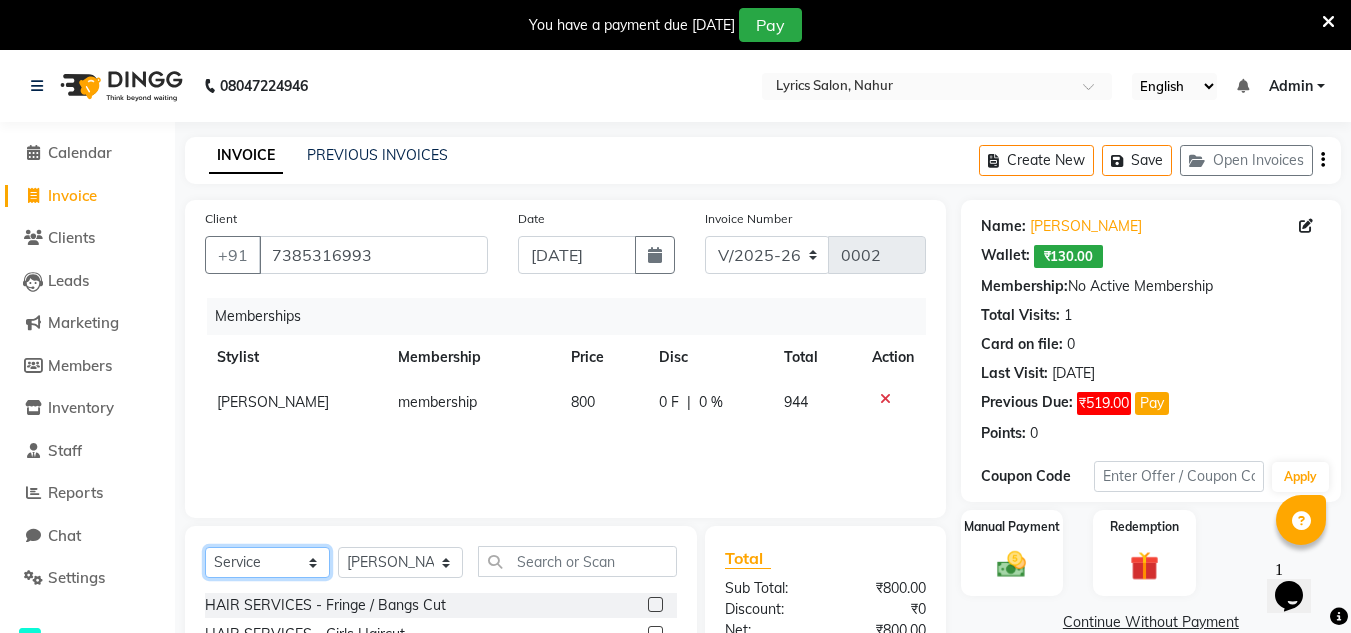 scroll, scrollTop: 218, scrollLeft: 0, axis: vertical 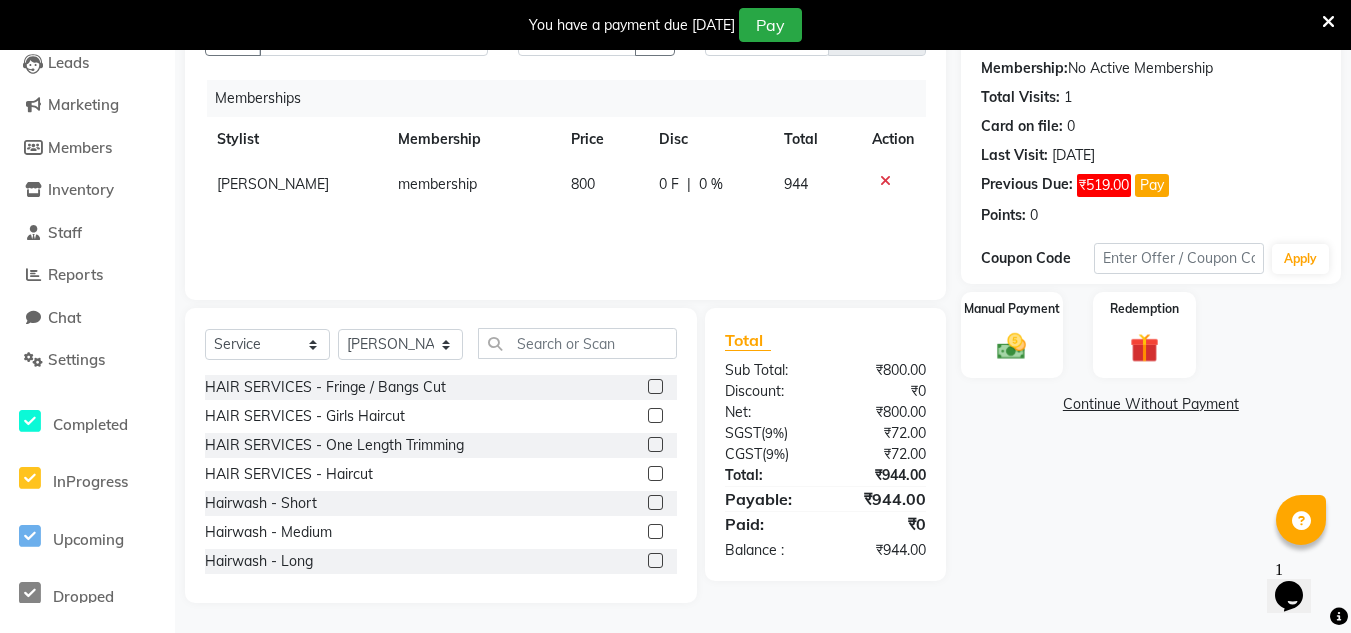 click 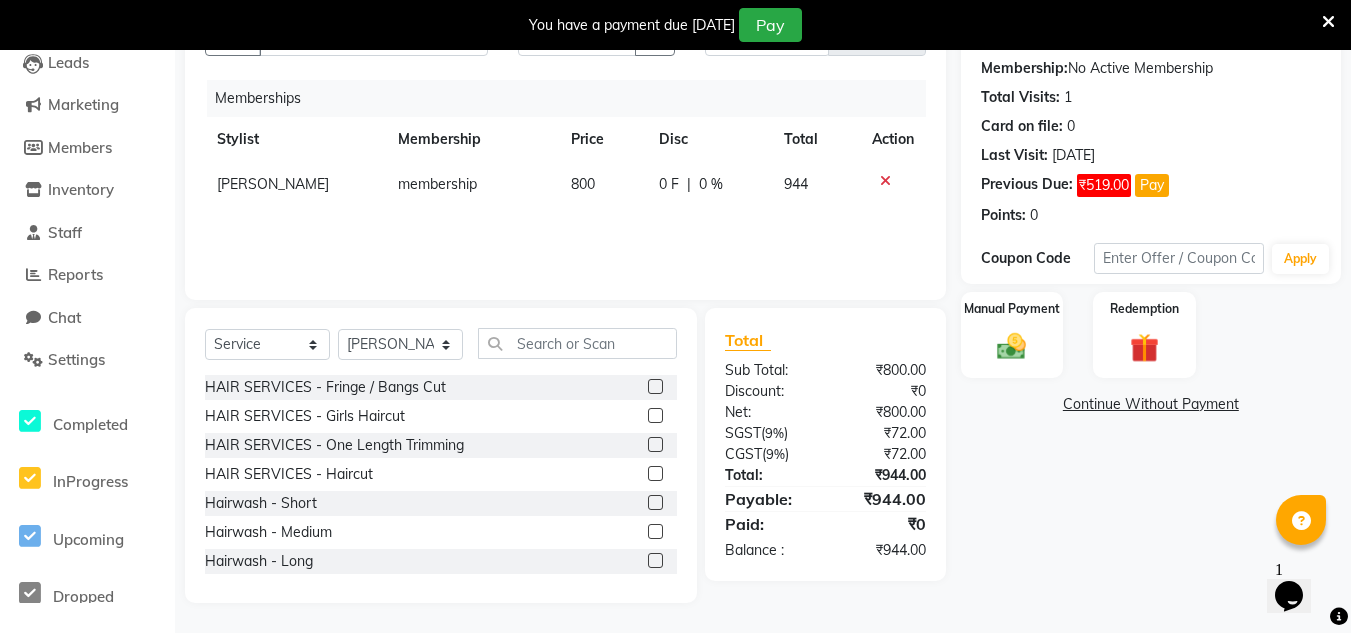 click at bounding box center [654, 387] 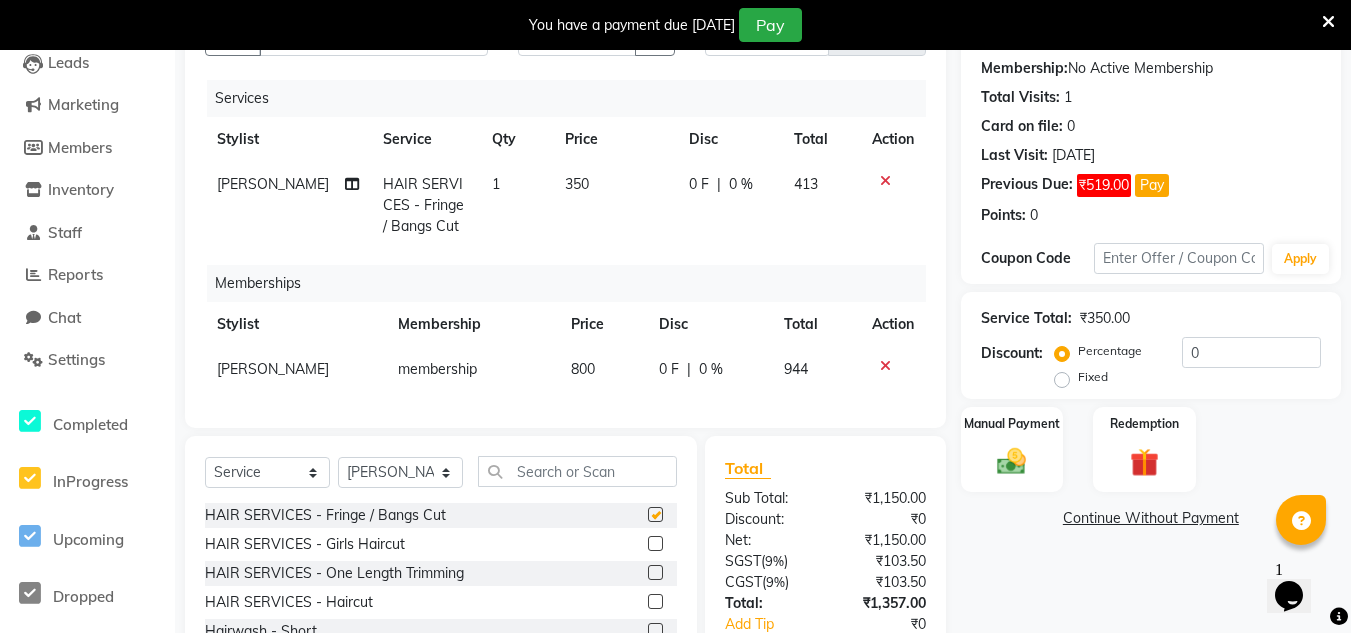 checkbox on "false" 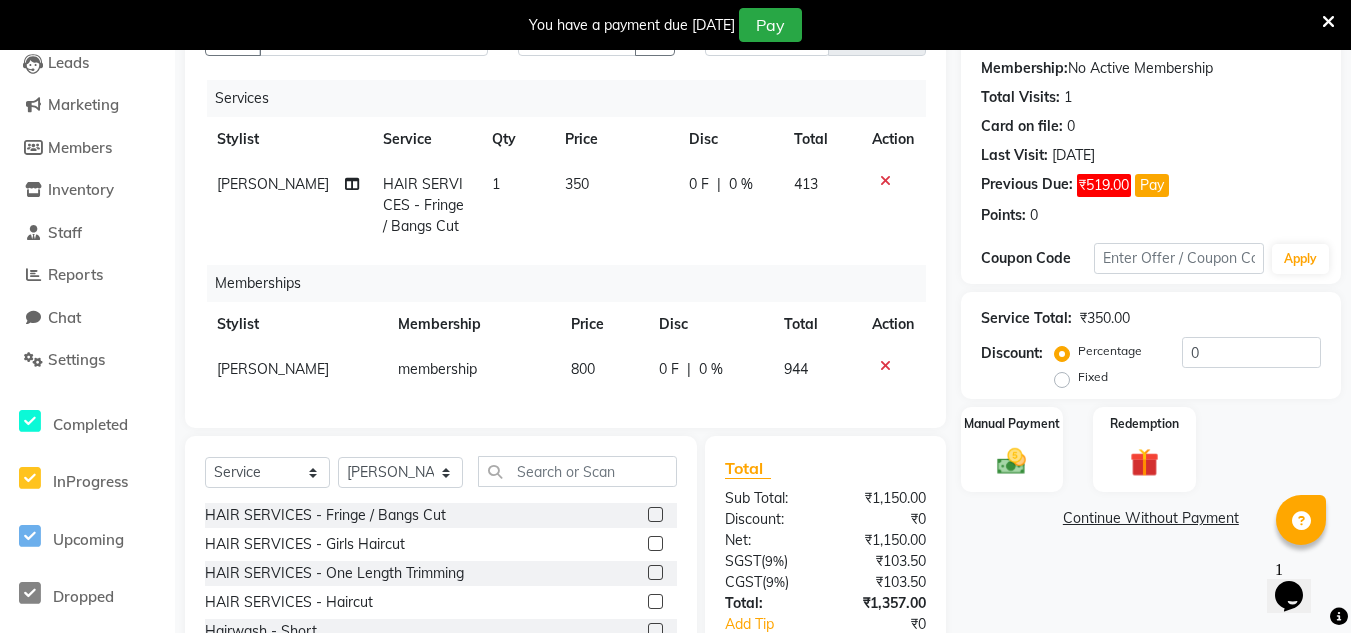 click 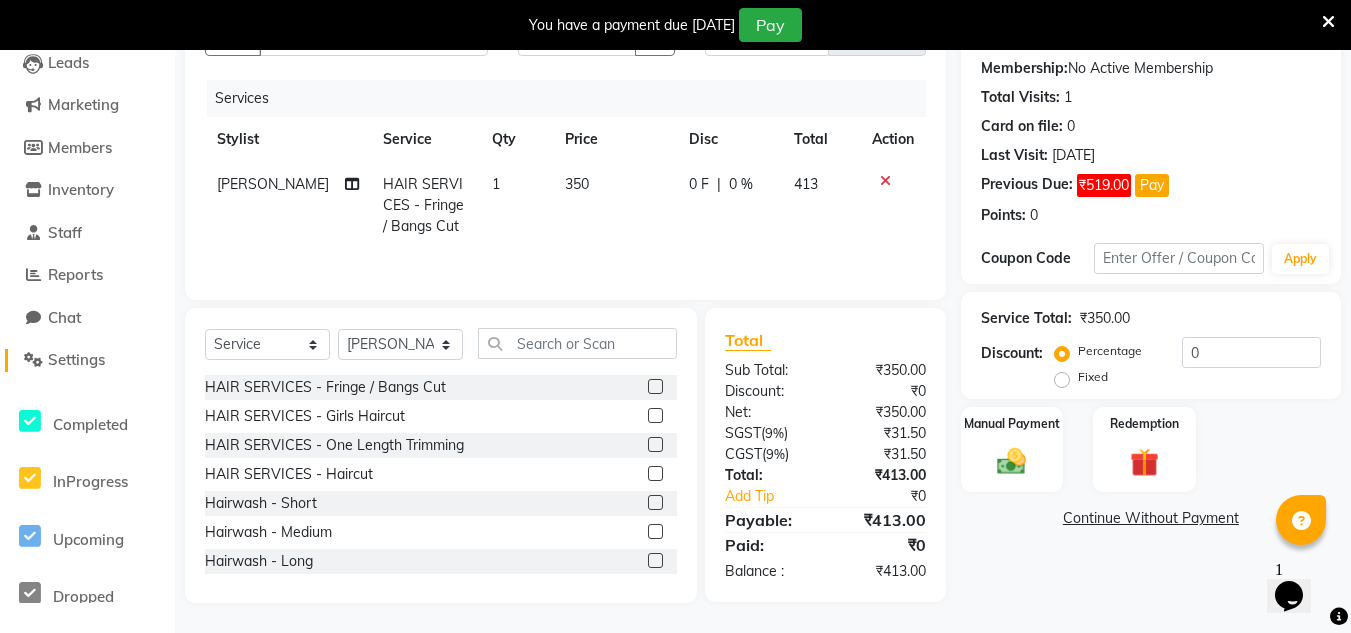click on "Settings" 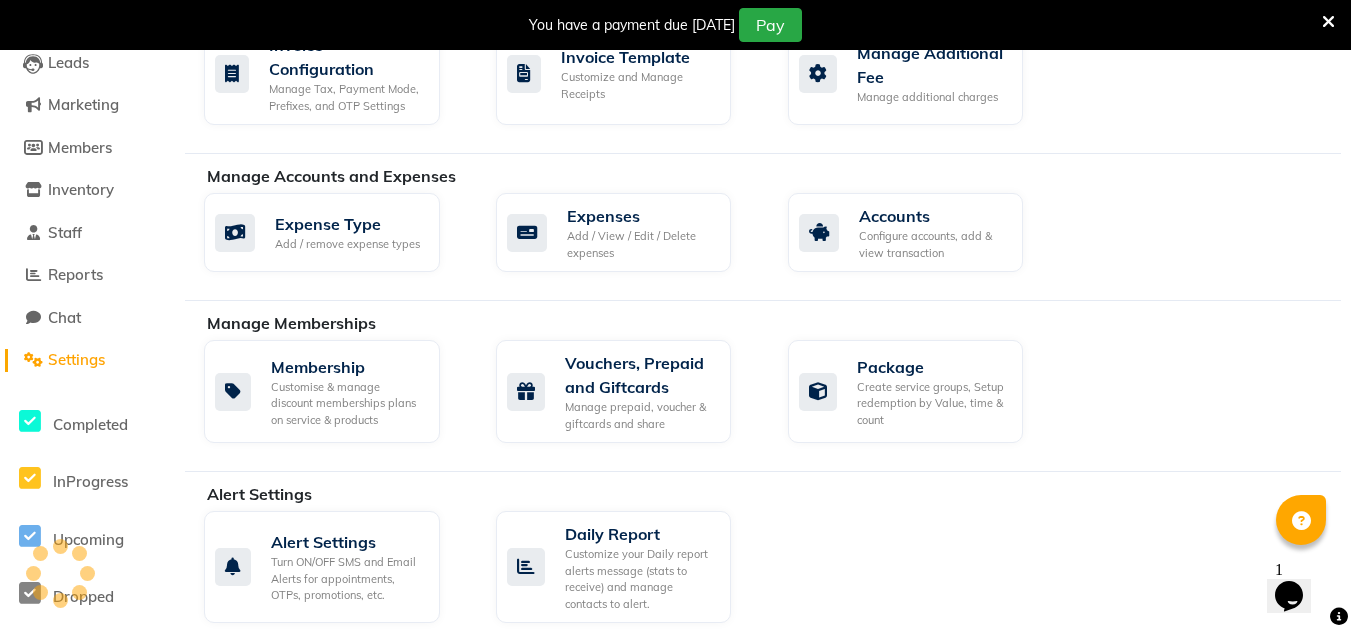 scroll, scrollTop: 0, scrollLeft: 0, axis: both 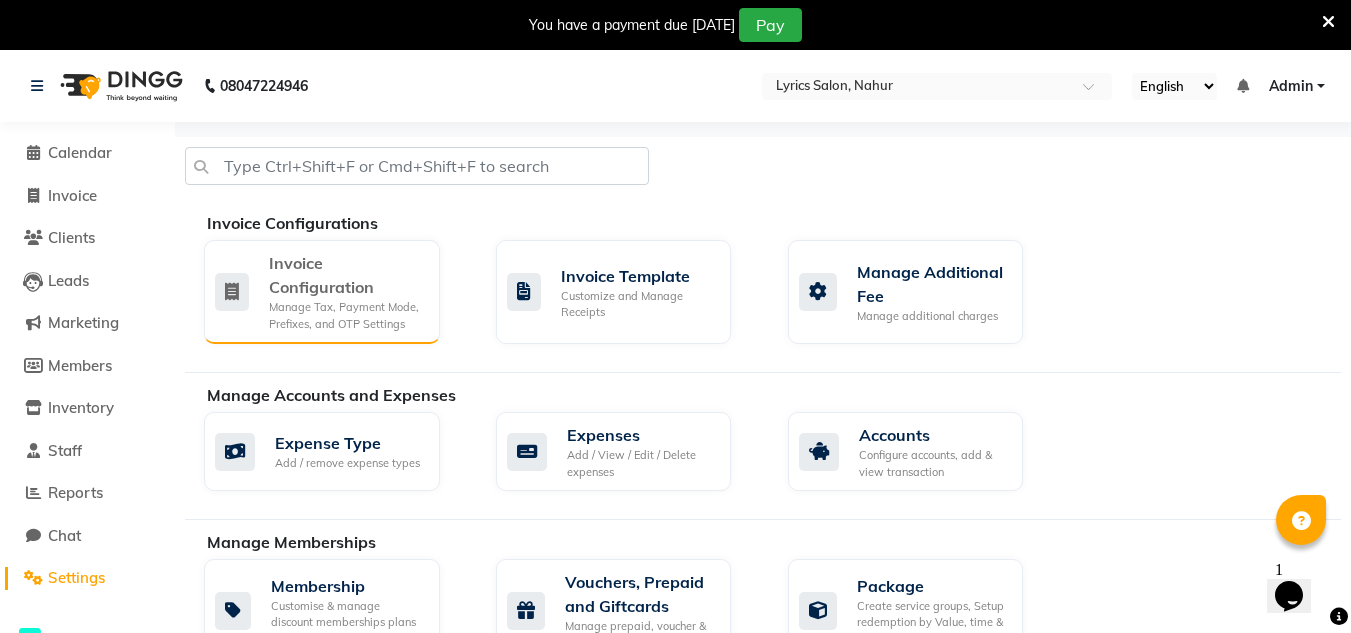 click on "Manage Tax, Payment Mode, Prefixes, and OTP Settings" 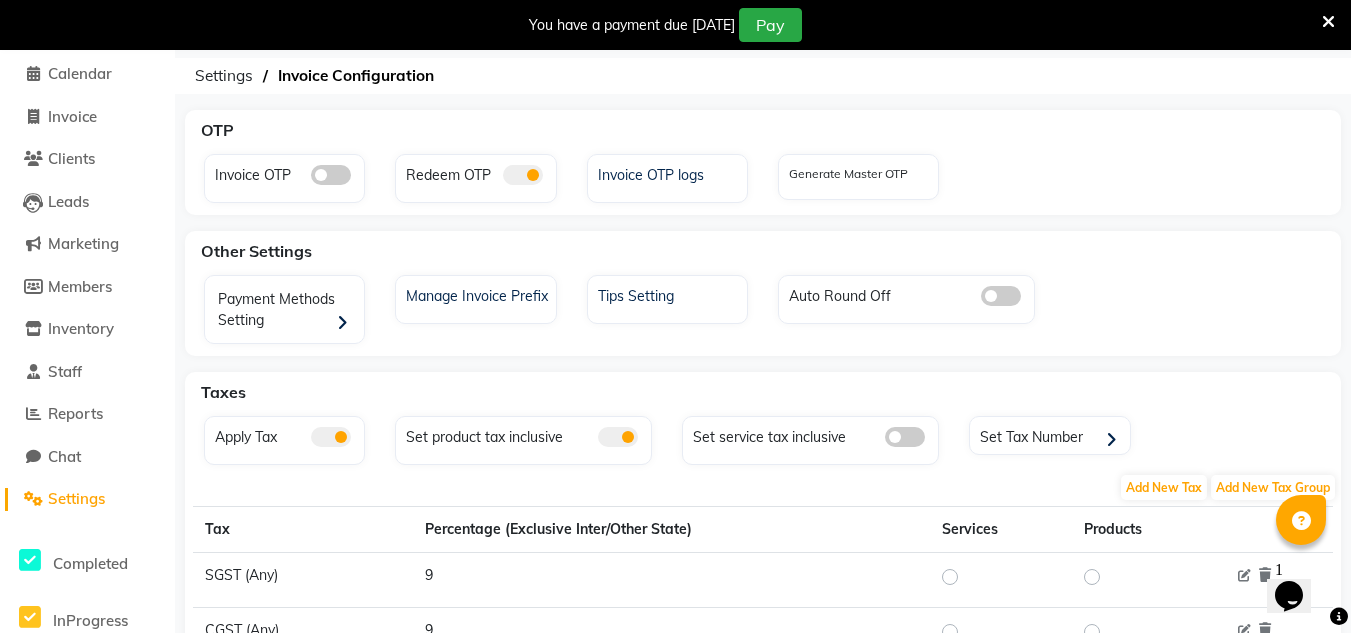 scroll, scrollTop: 85, scrollLeft: 0, axis: vertical 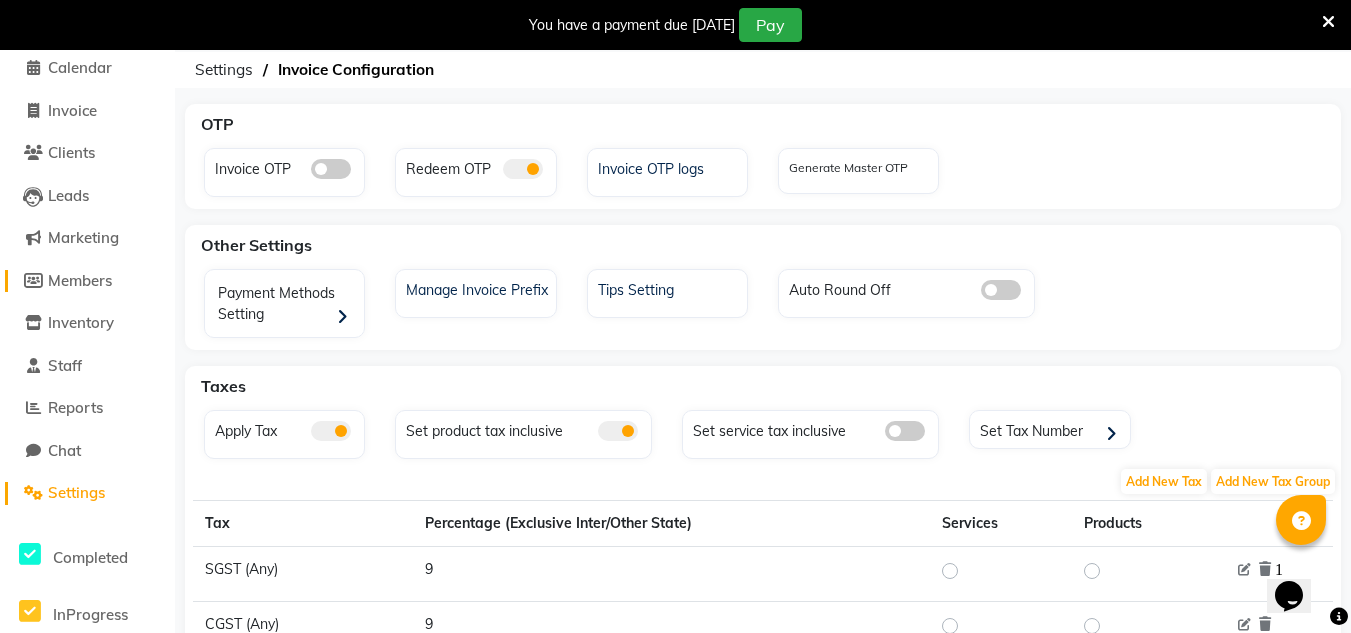 click on "Members" 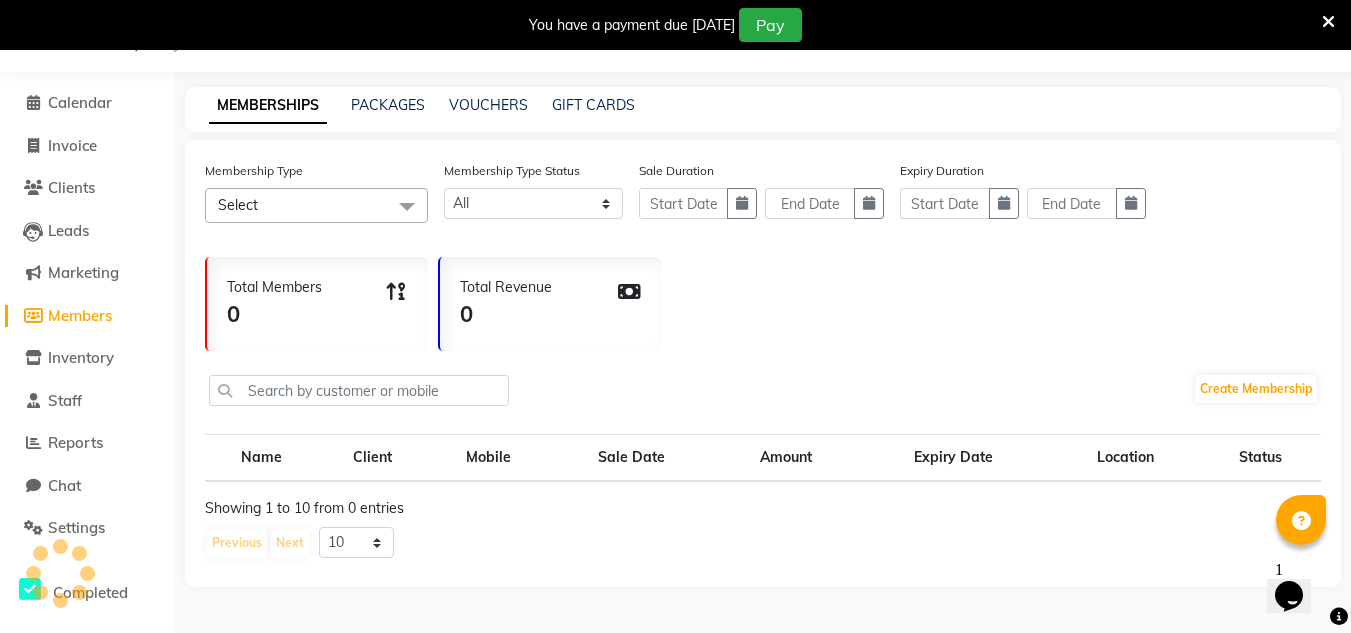 scroll, scrollTop: 50, scrollLeft: 0, axis: vertical 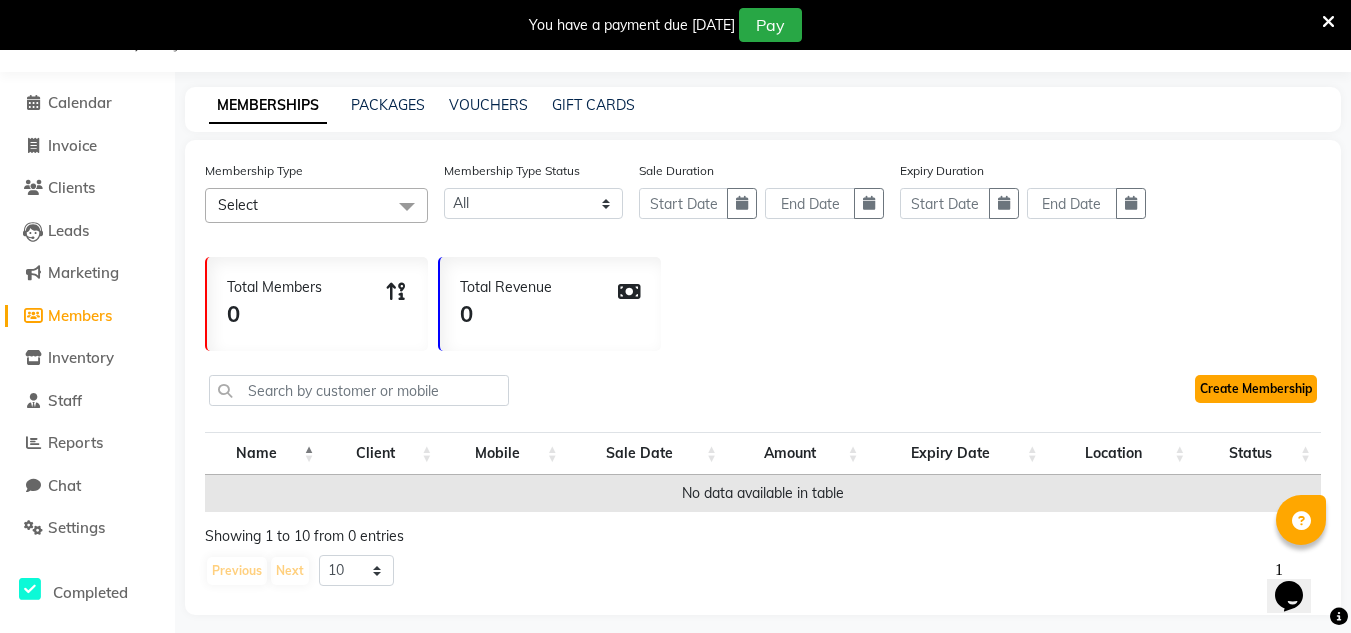 click on "Create Membership" 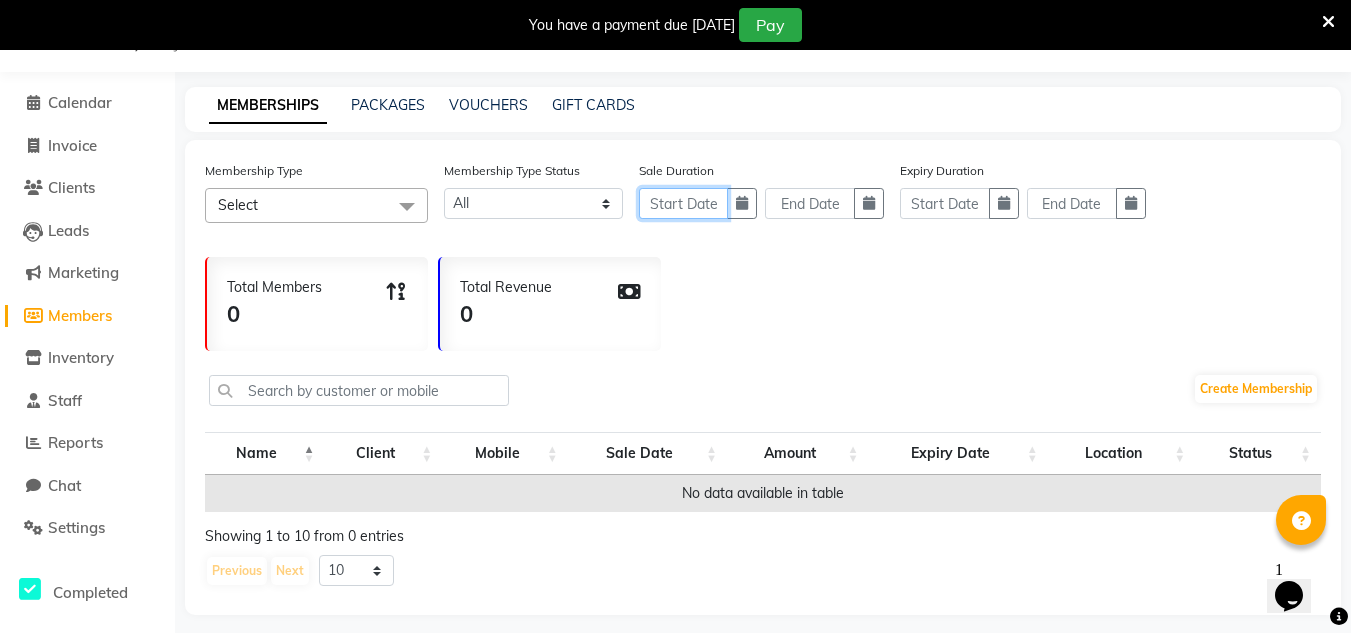 click 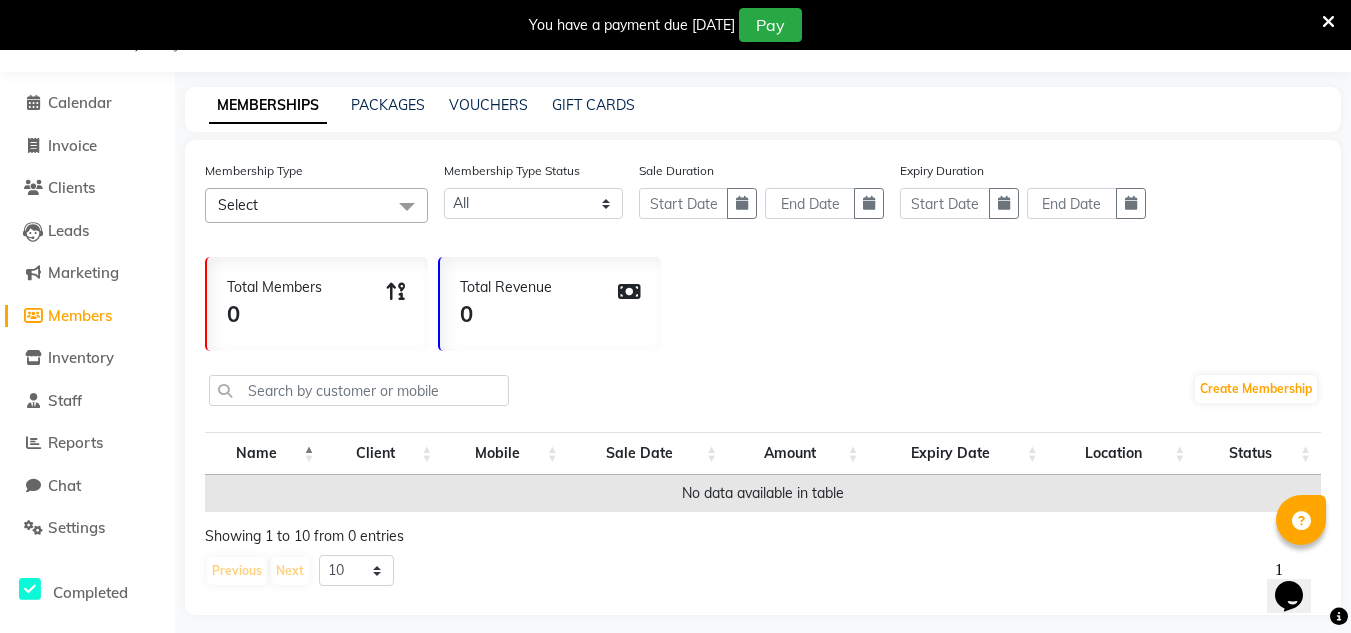 select on "7" 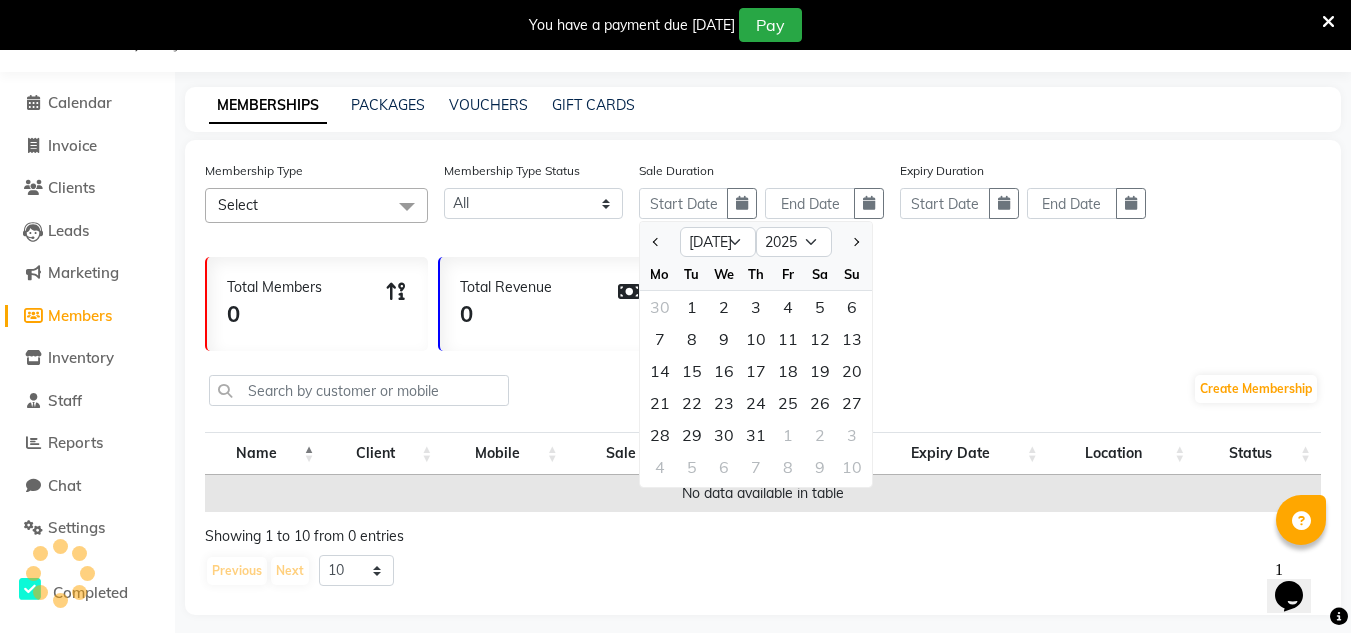 click on "Members" 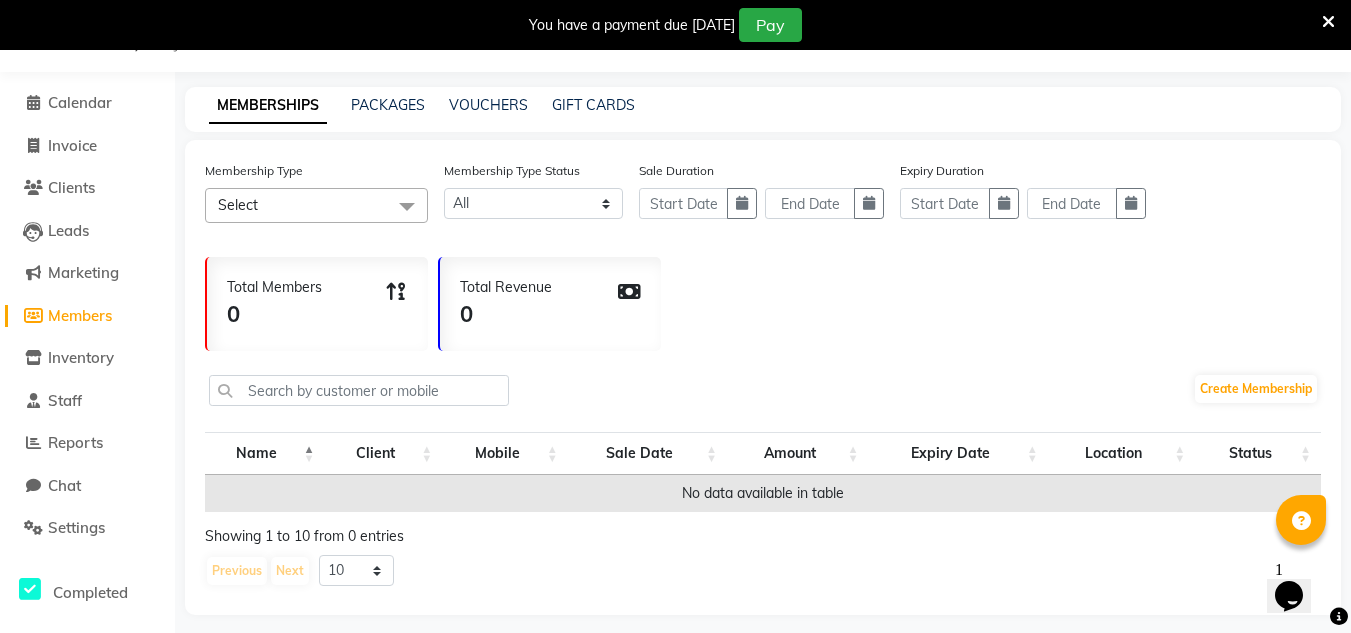 click at bounding box center [1328, 22] 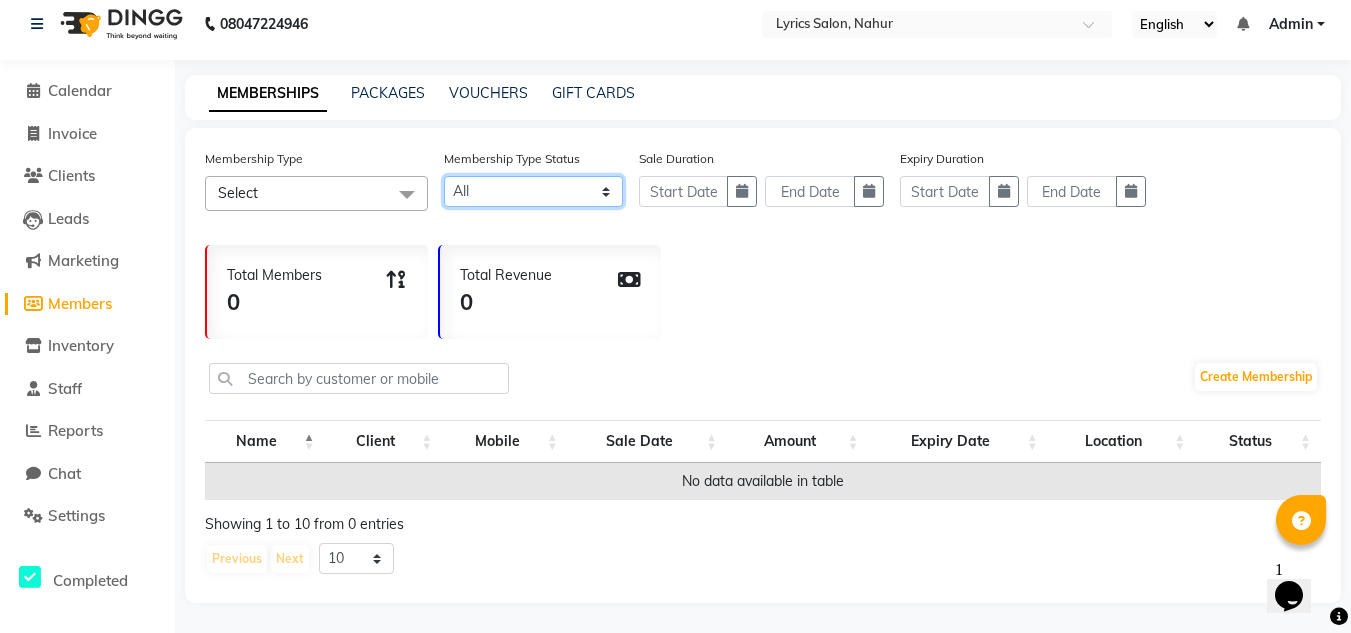click on "Active Expired All" 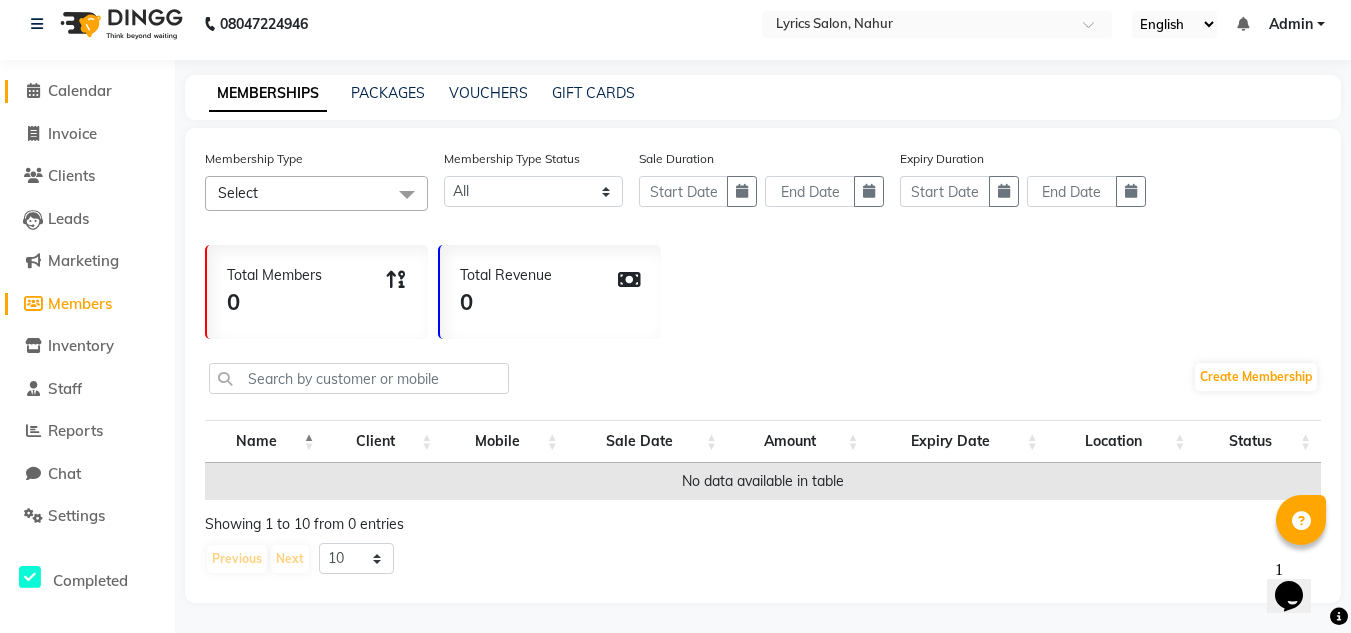click on "Calendar" 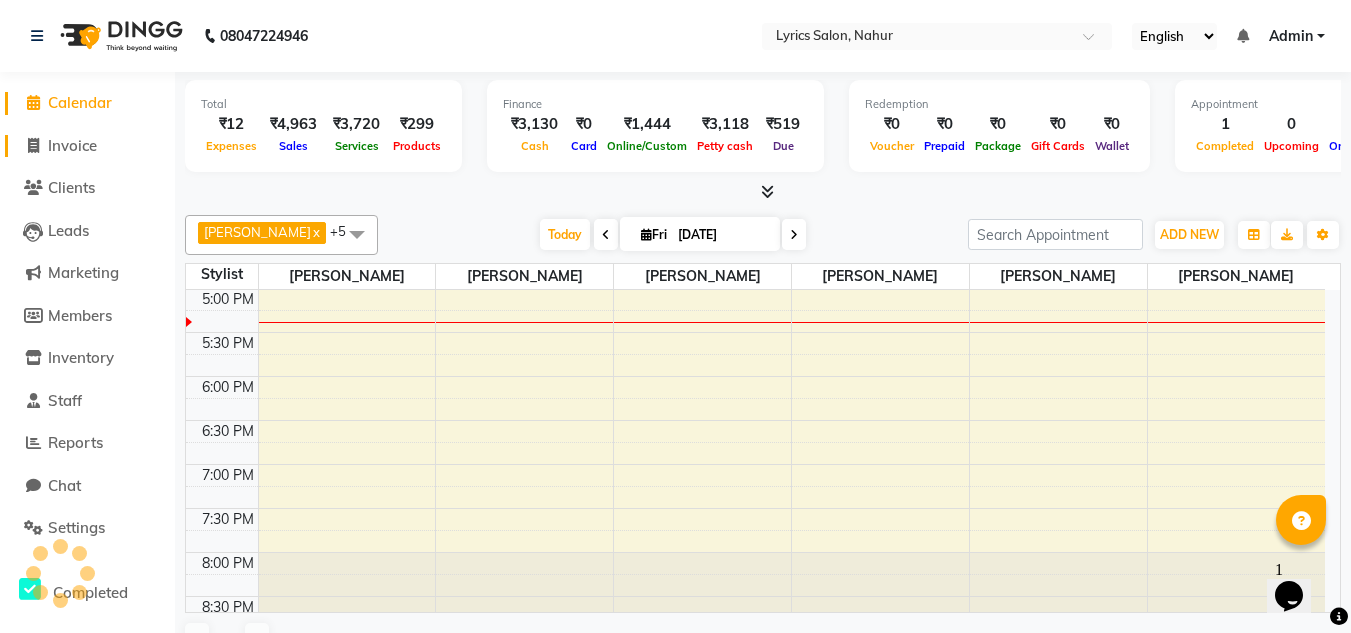 scroll, scrollTop: 0, scrollLeft: 0, axis: both 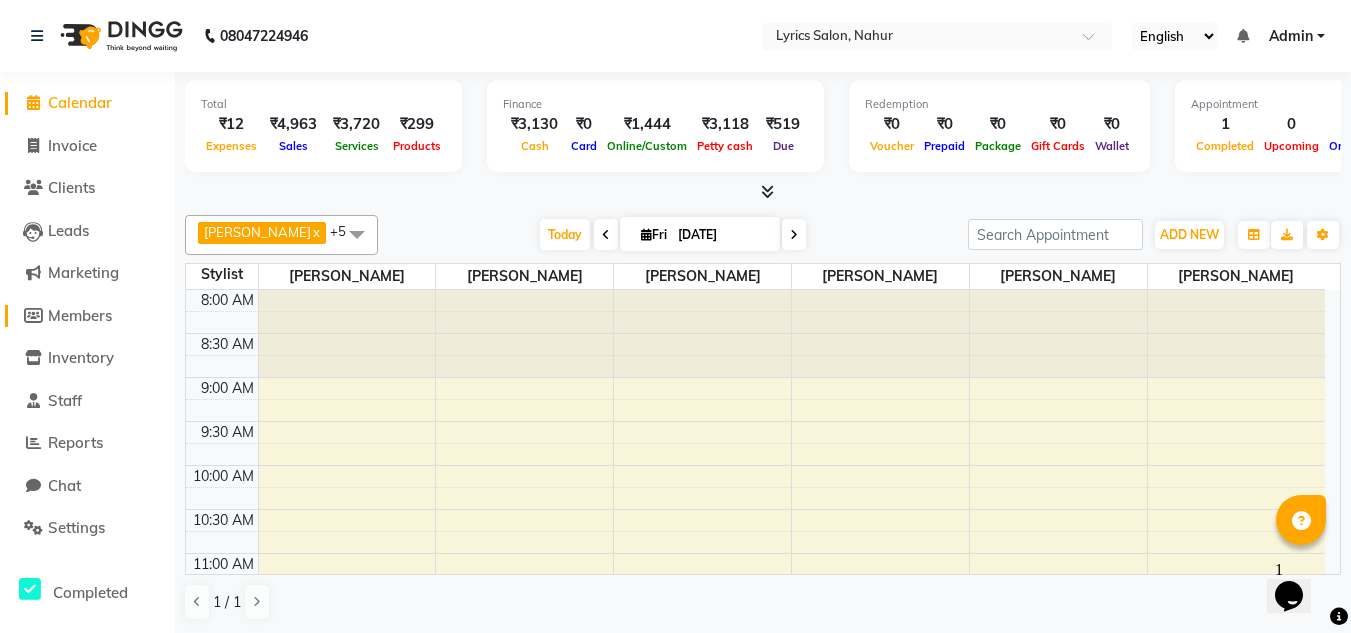 click on "Members" 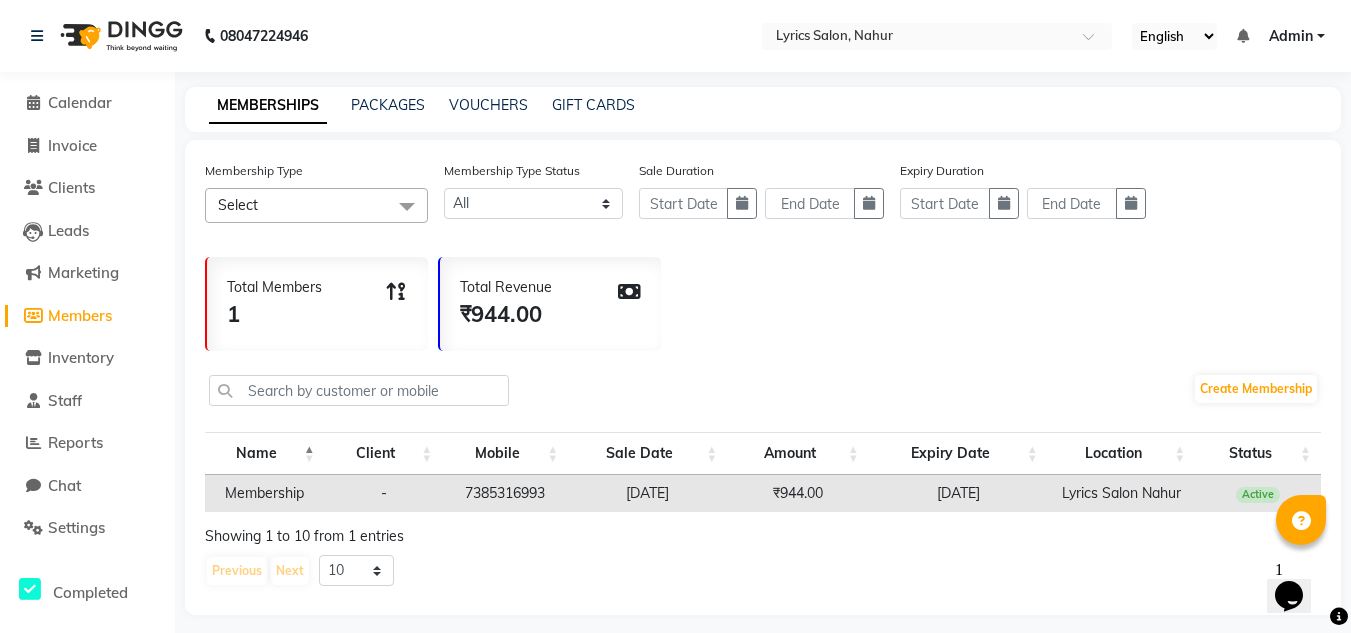 scroll, scrollTop: 12, scrollLeft: 0, axis: vertical 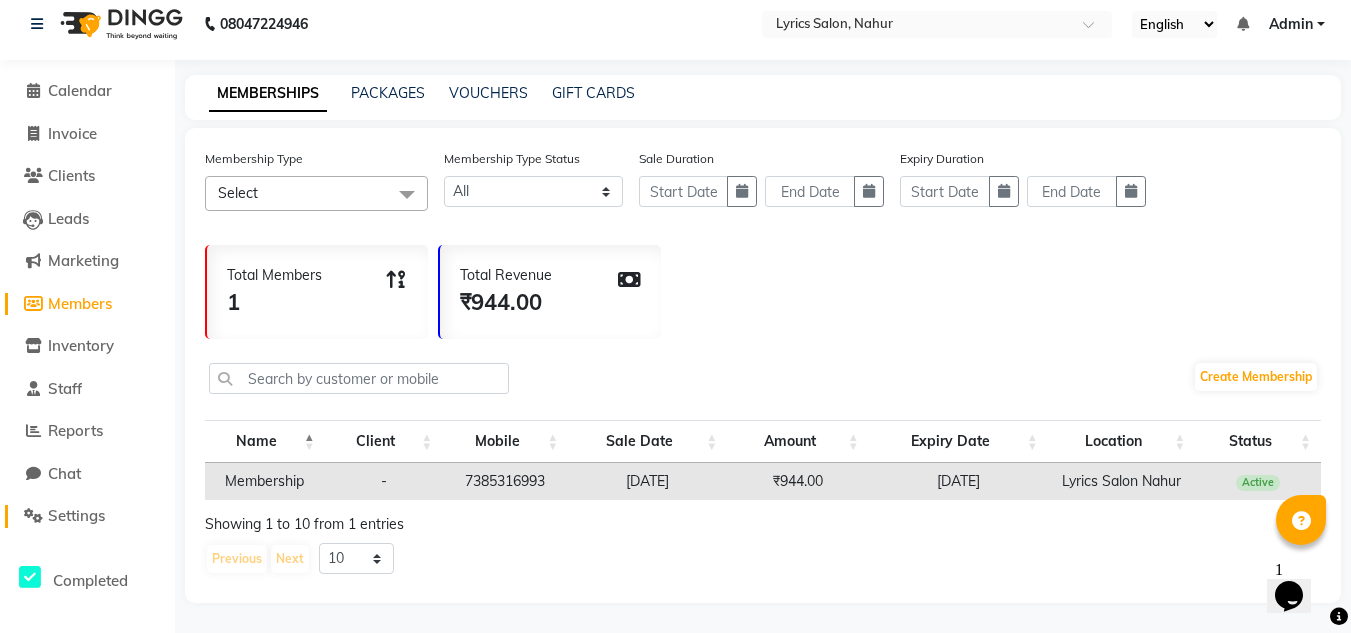 click on "Settings" 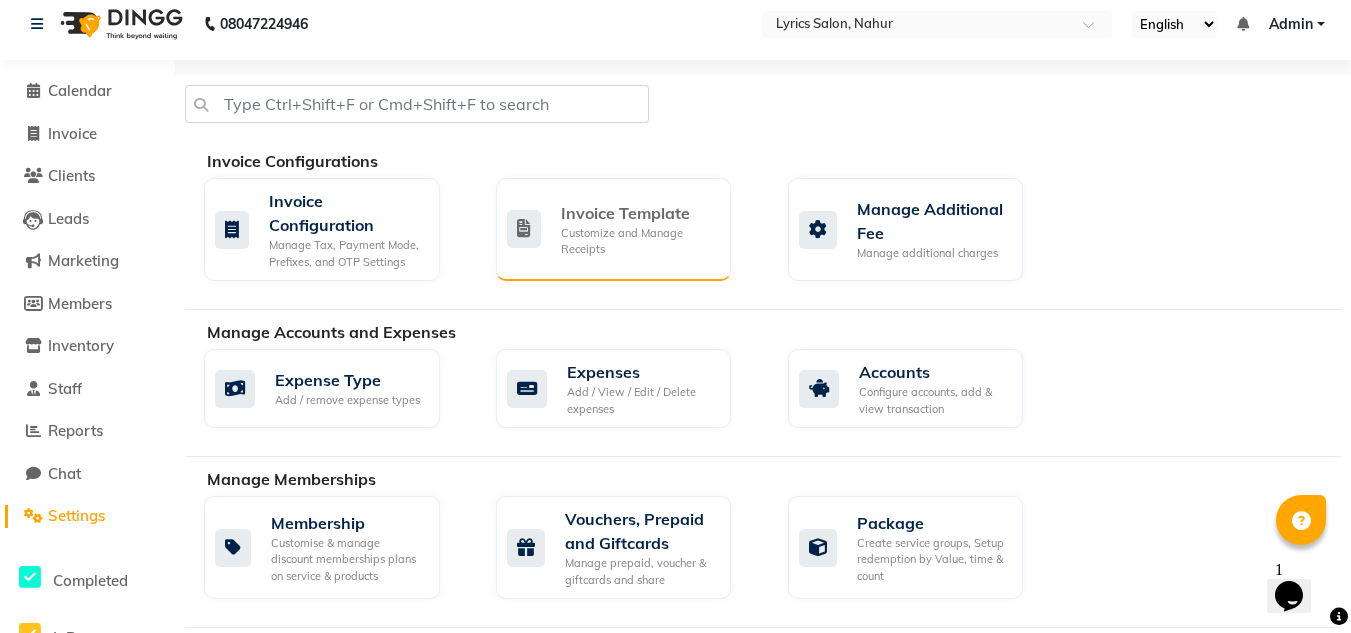 click on "Invoice Template Customize and Manage Receipts" 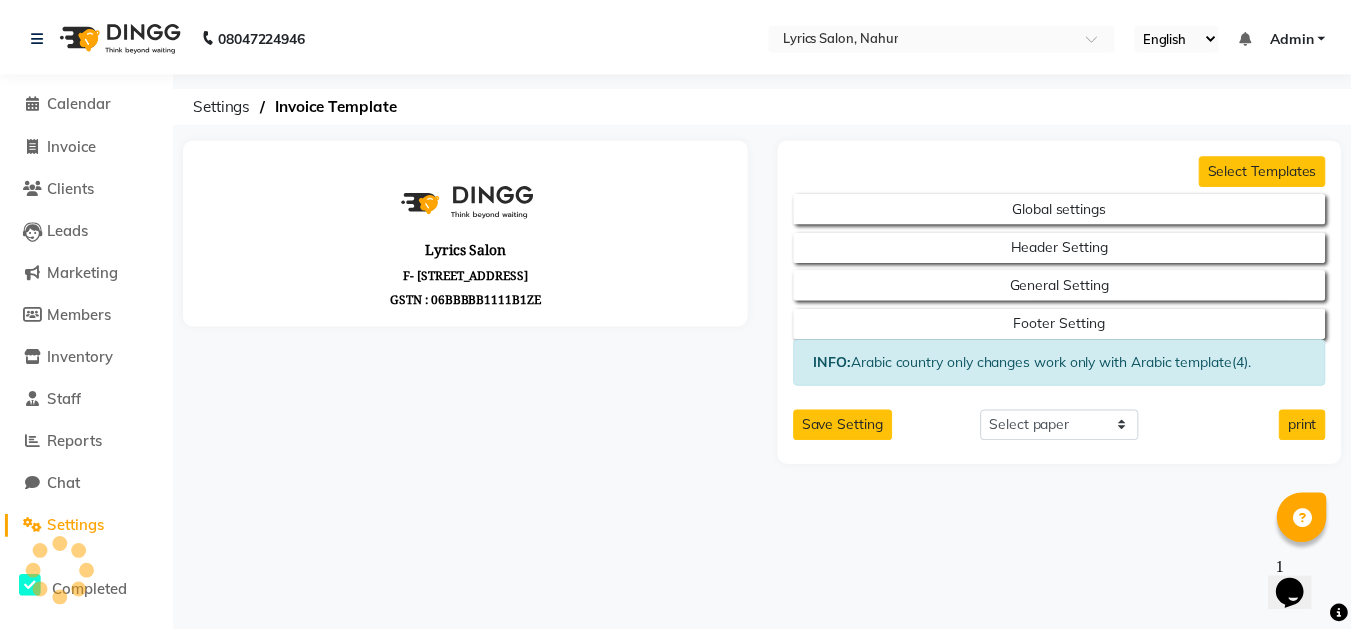scroll, scrollTop: 0, scrollLeft: 0, axis: both 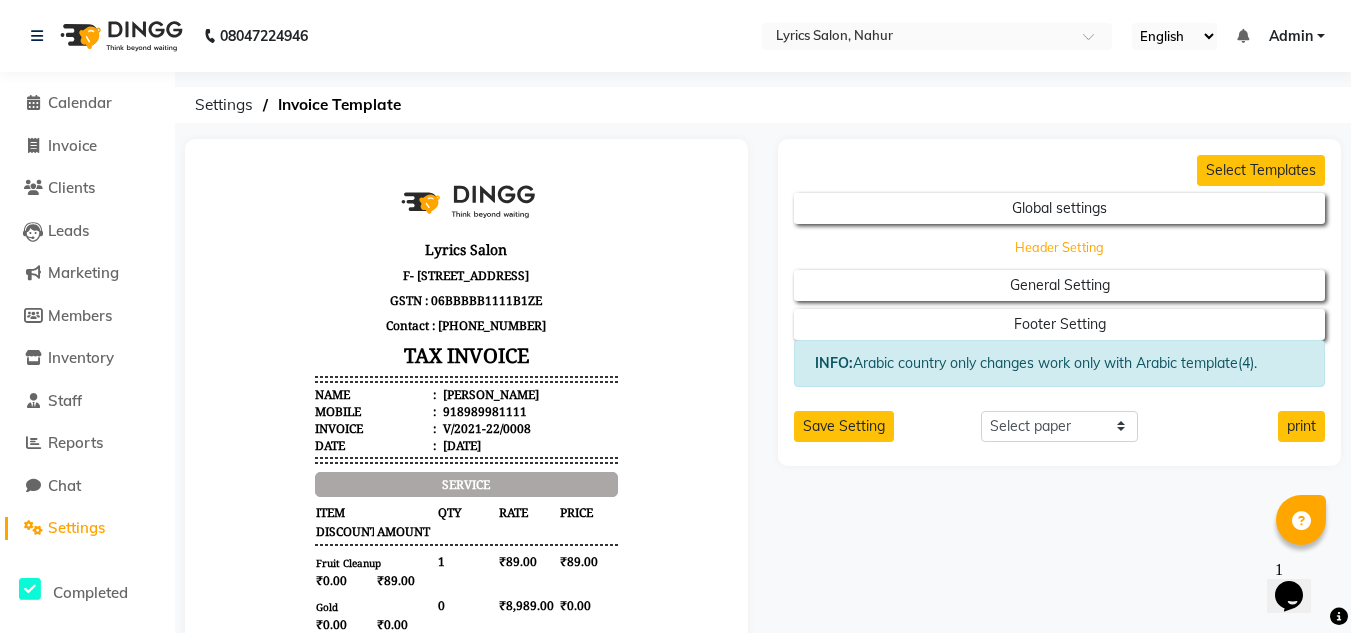 click on "Header Setting" at bounding box center [1059, 208] 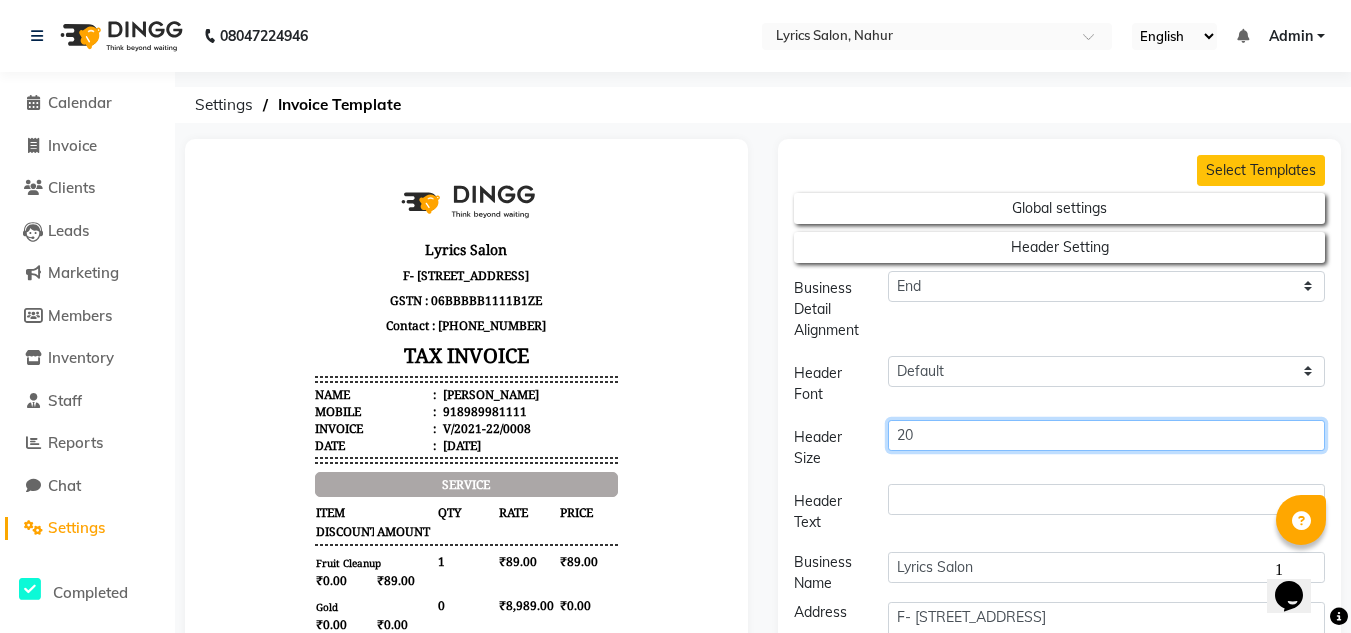 click on "20" 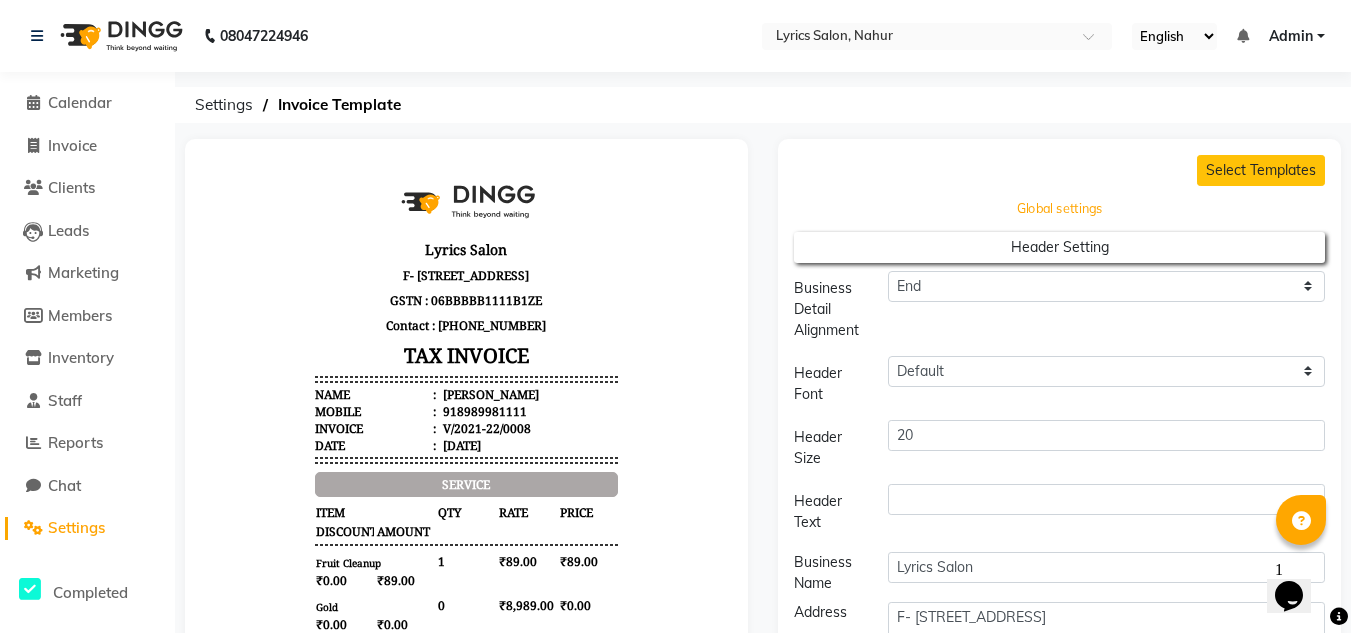 click on "Global settings" at bounding box center (1060, 209) 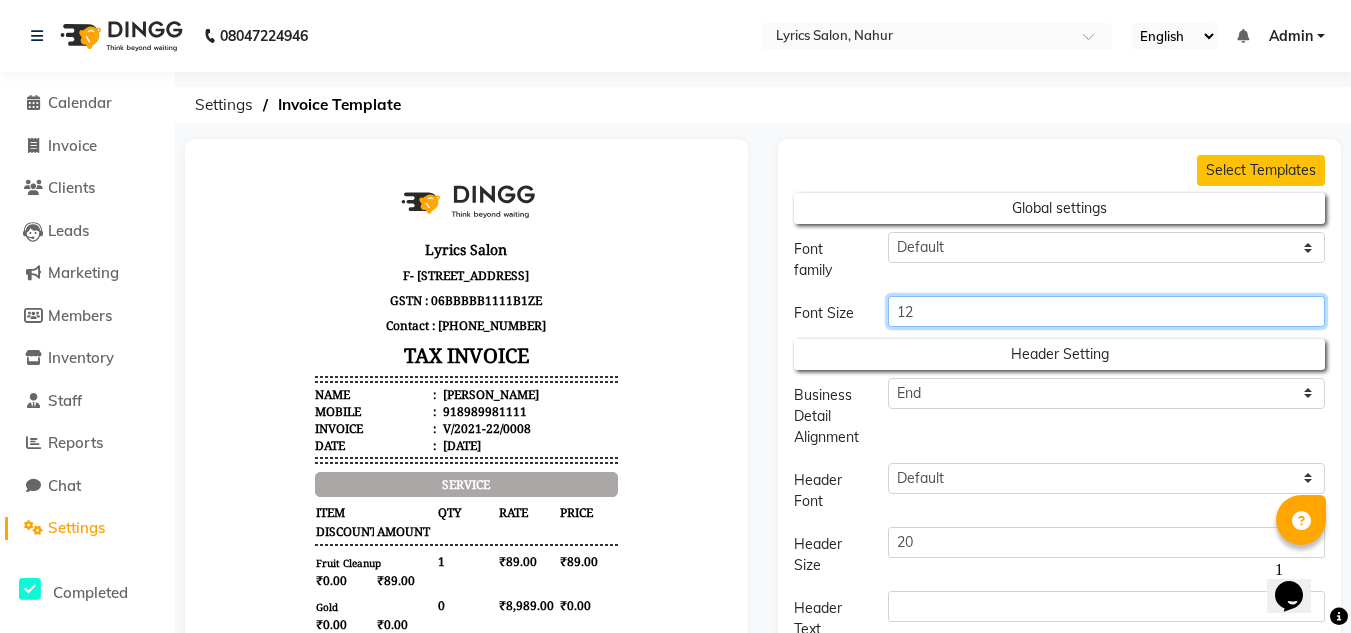 click on "12" 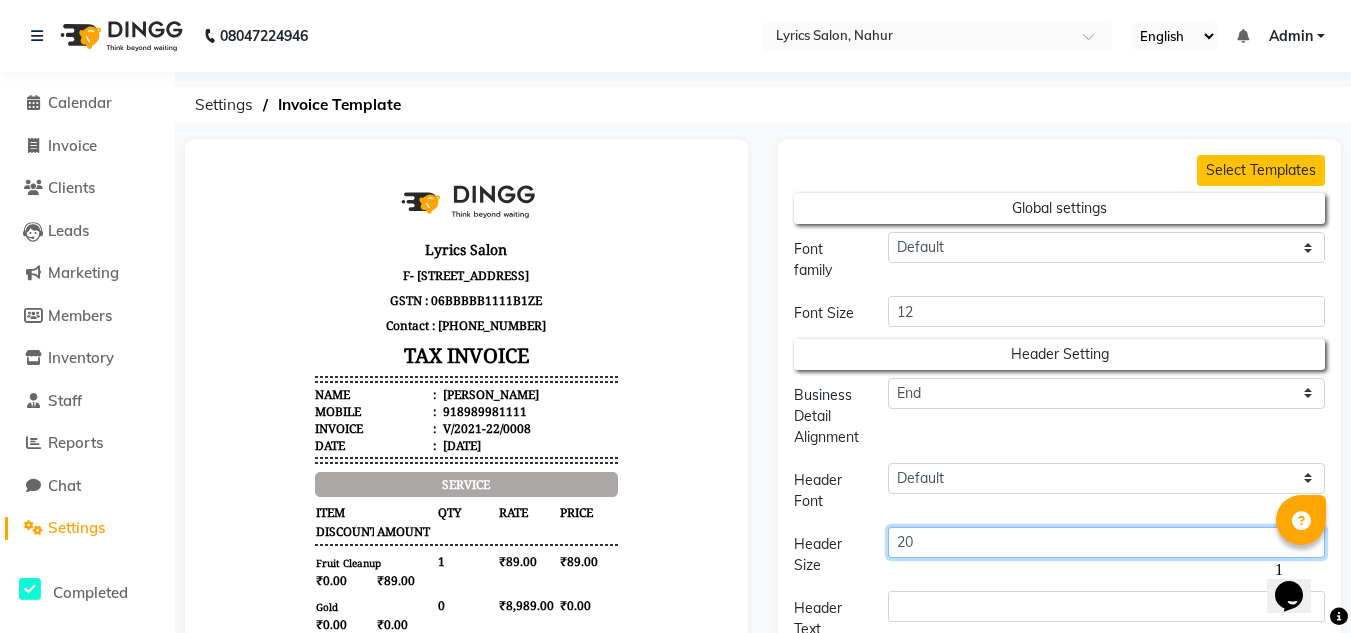 click on "20" 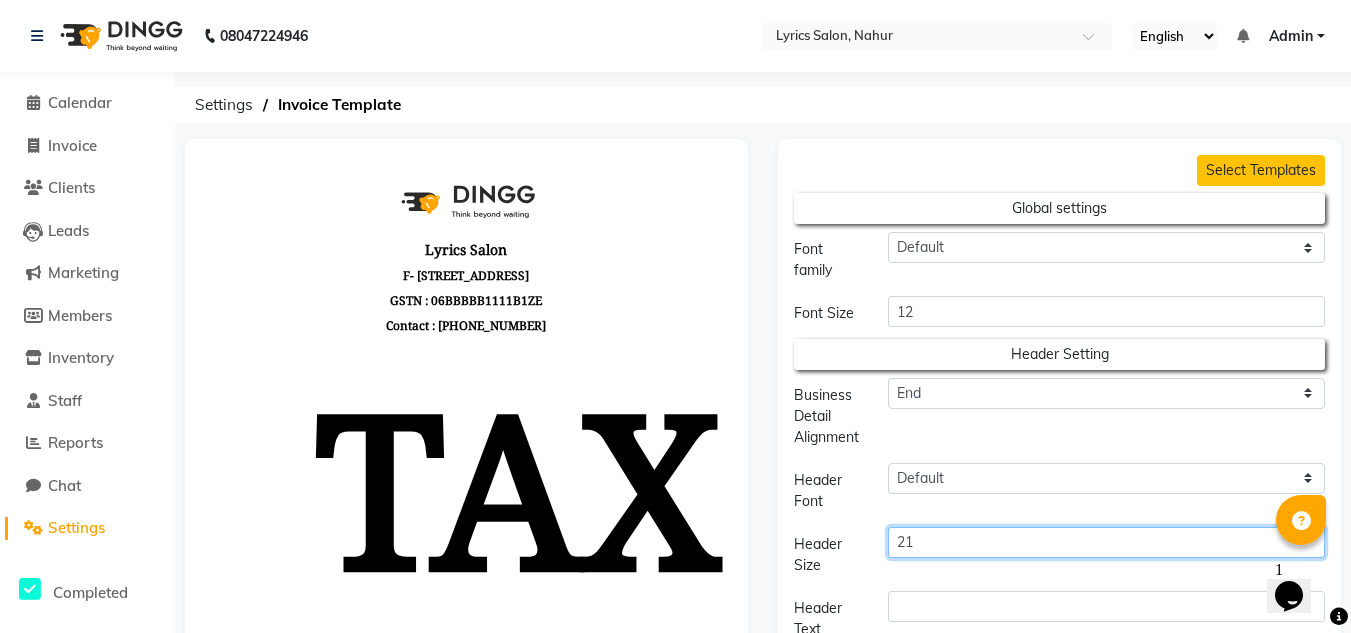 type on "2" 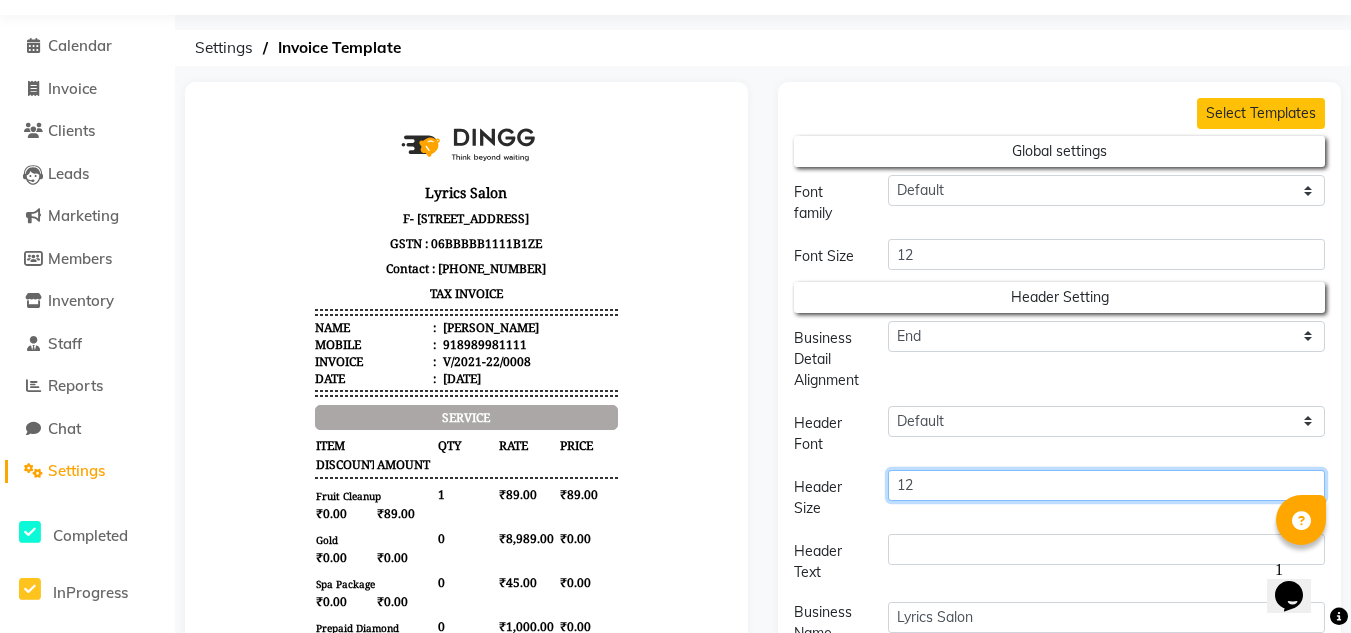 scroll, scrollTop: 59, scrollLeft: 0, axis: vertical 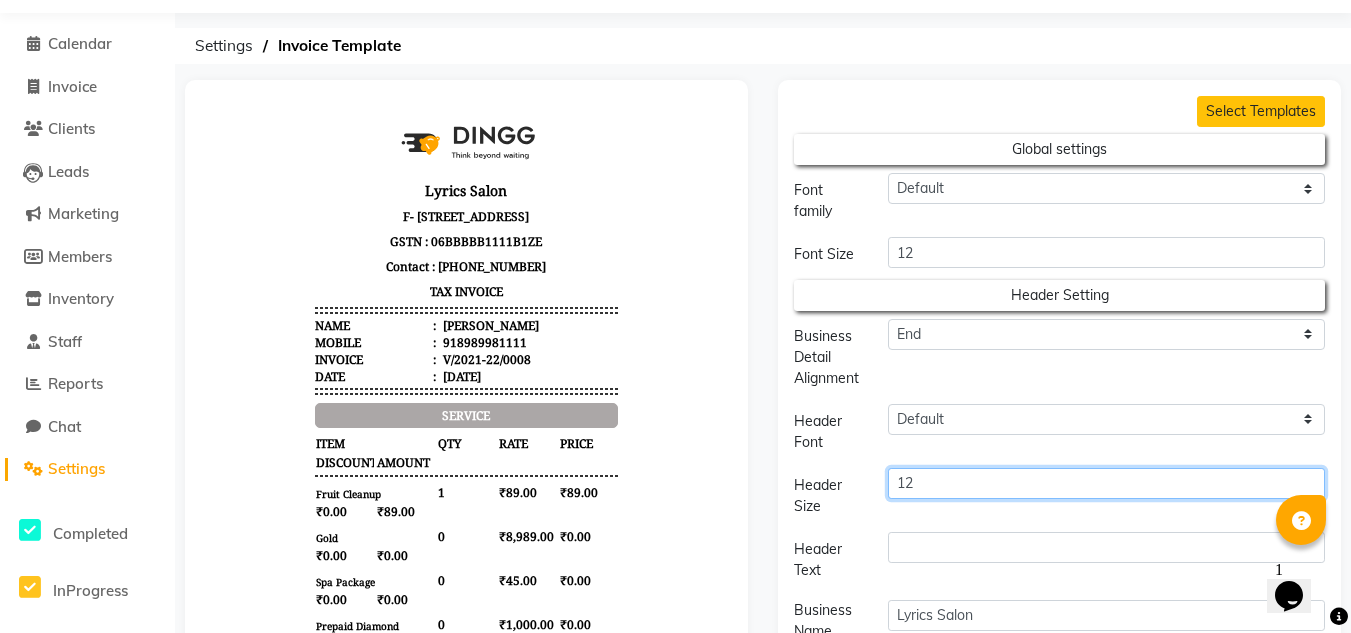 type on "12" 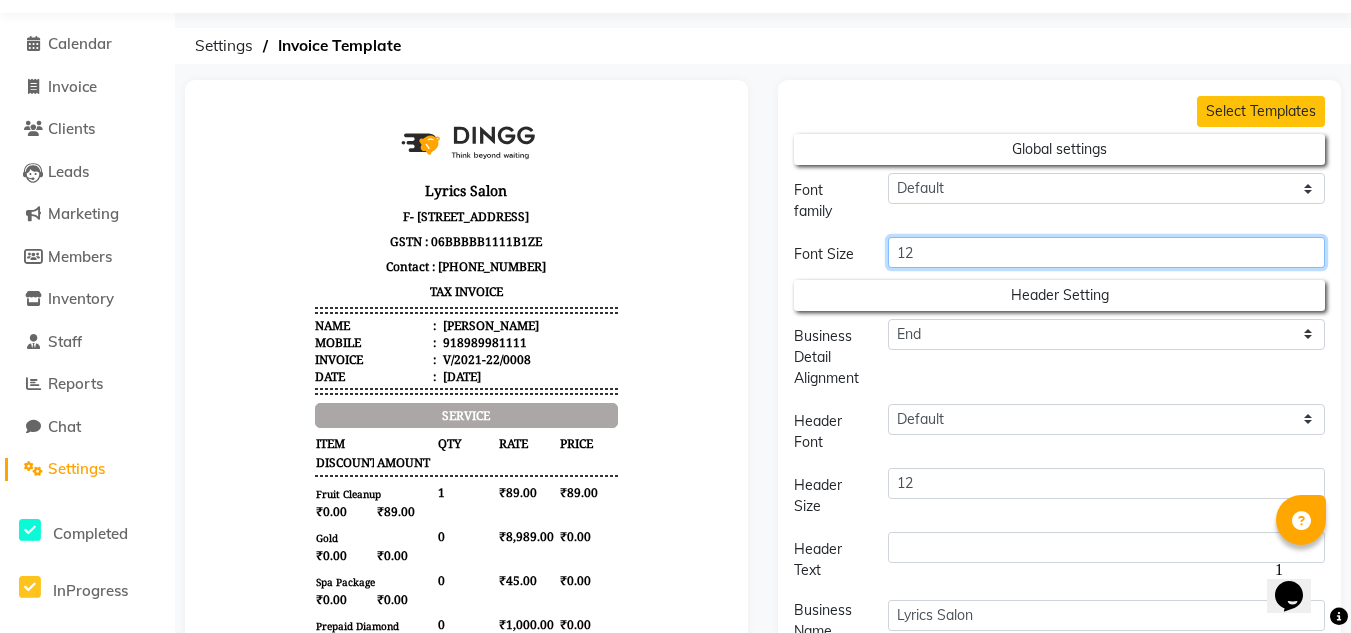 click on "12" 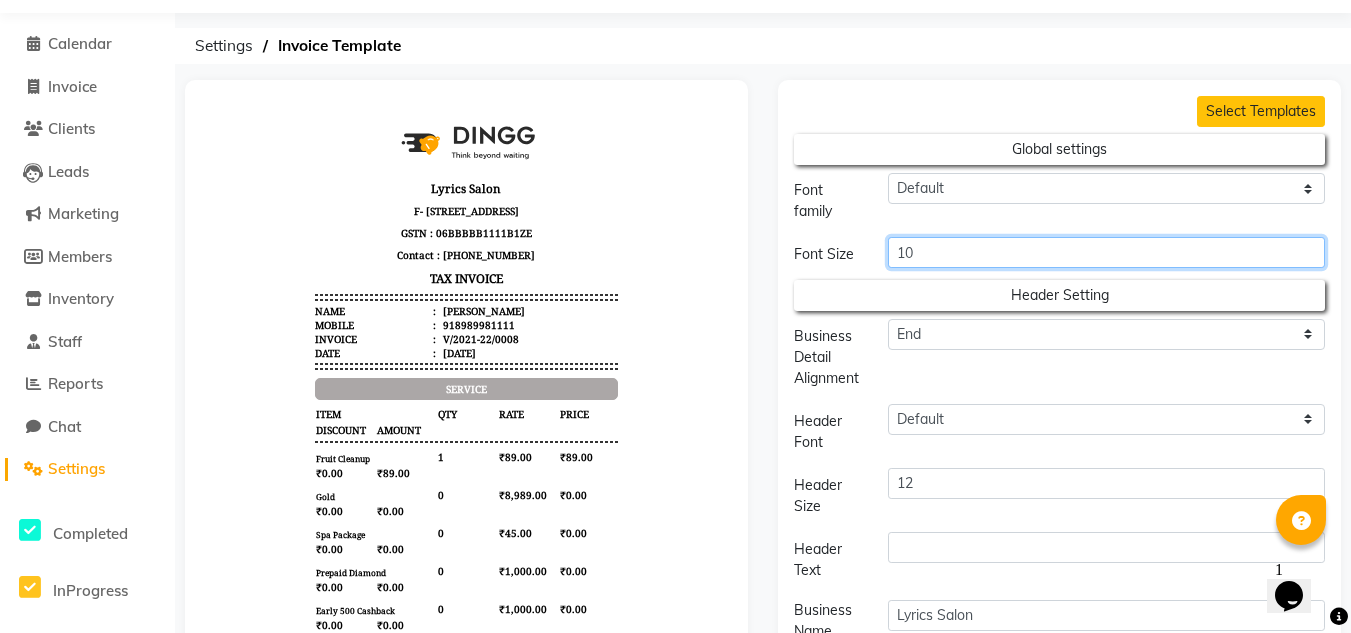 scroll, scrollTop: 16, scrollLeft: 0, axis: vertical 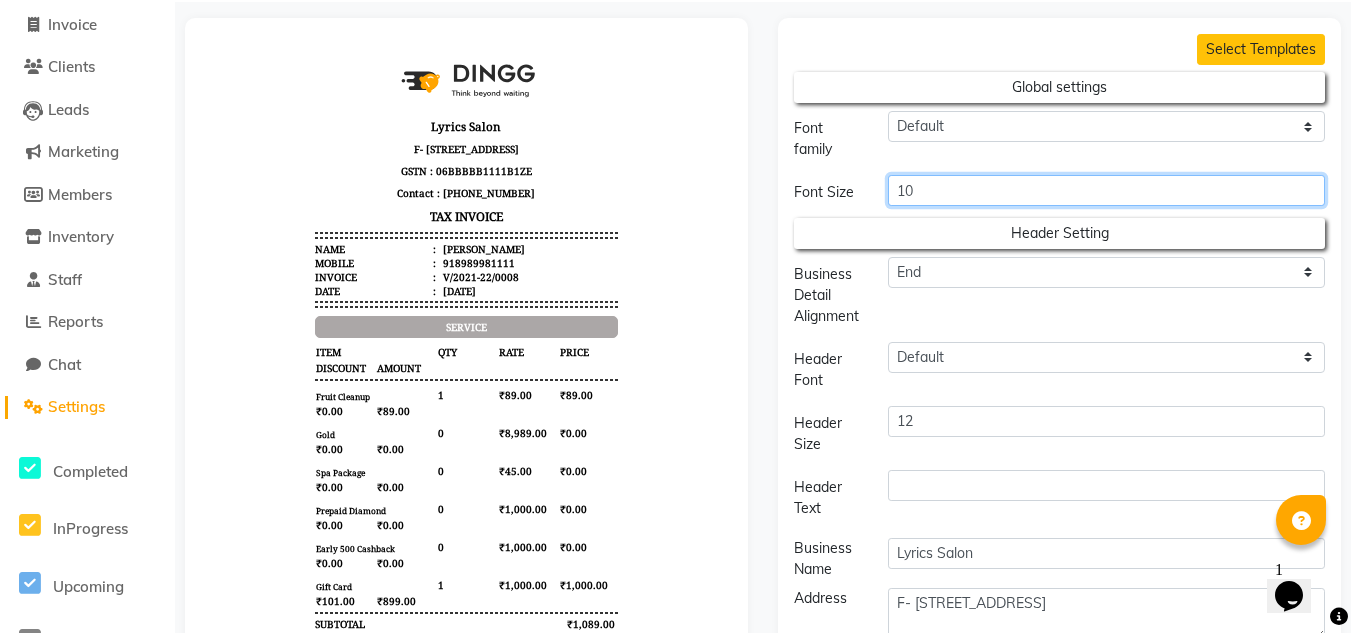 type on "10" 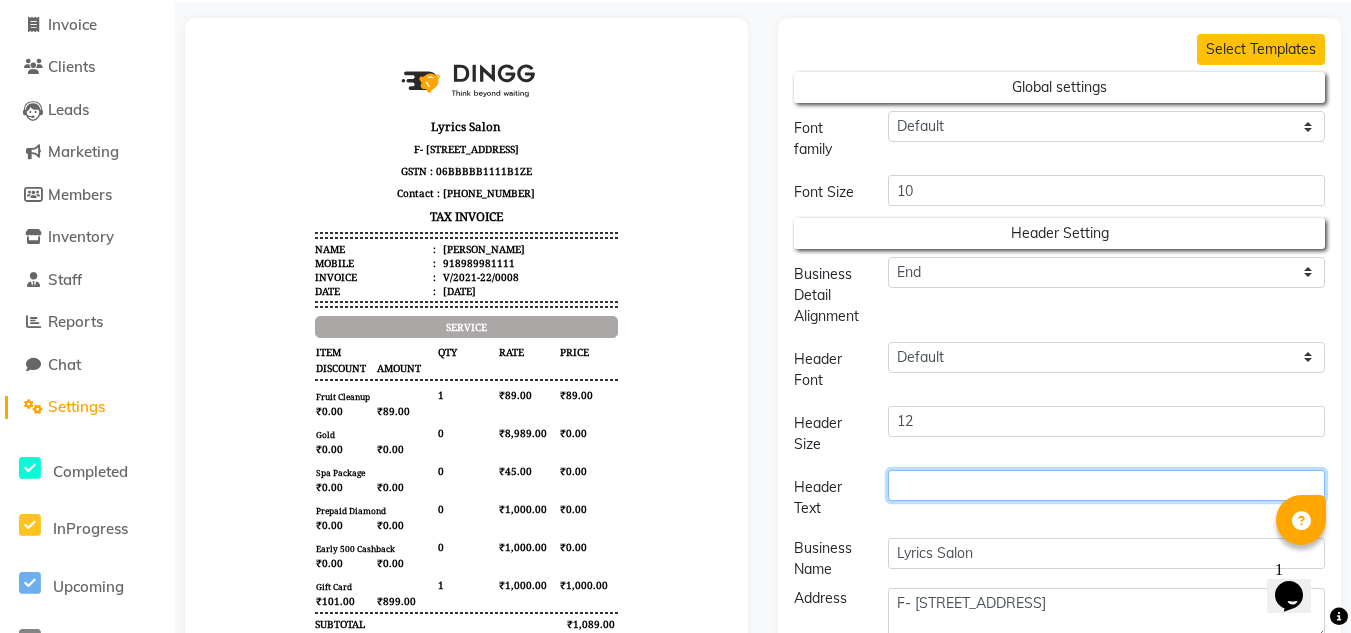 click 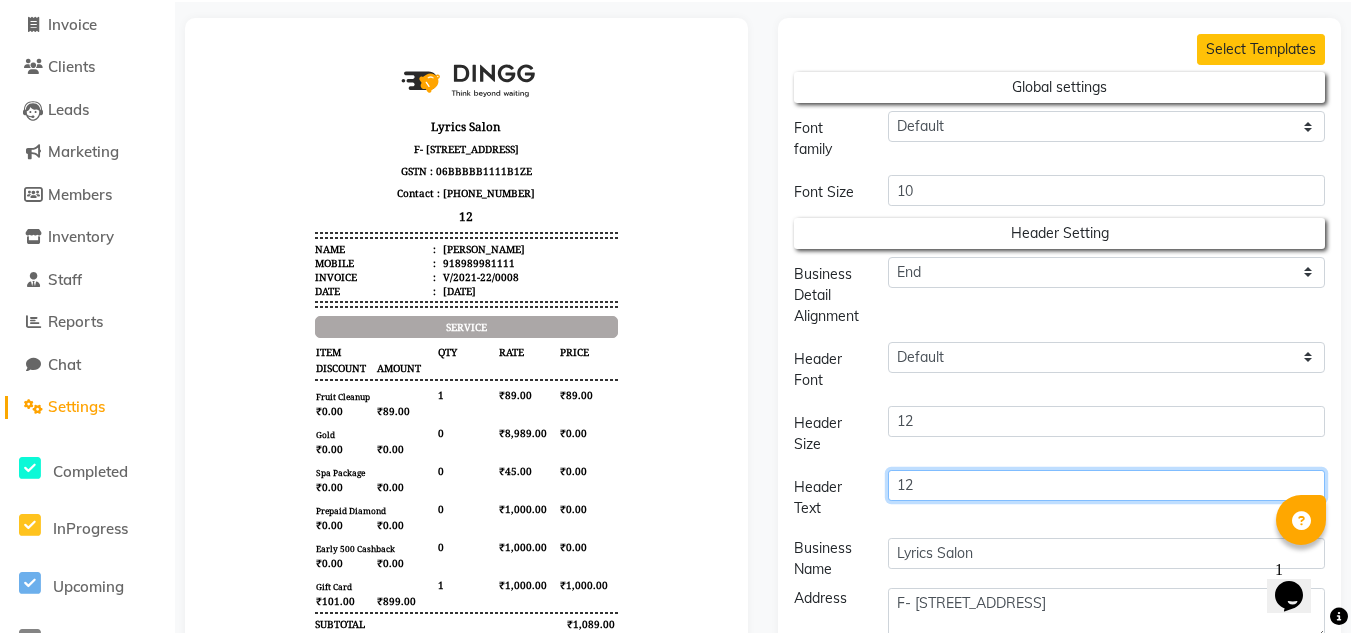 type on "1" 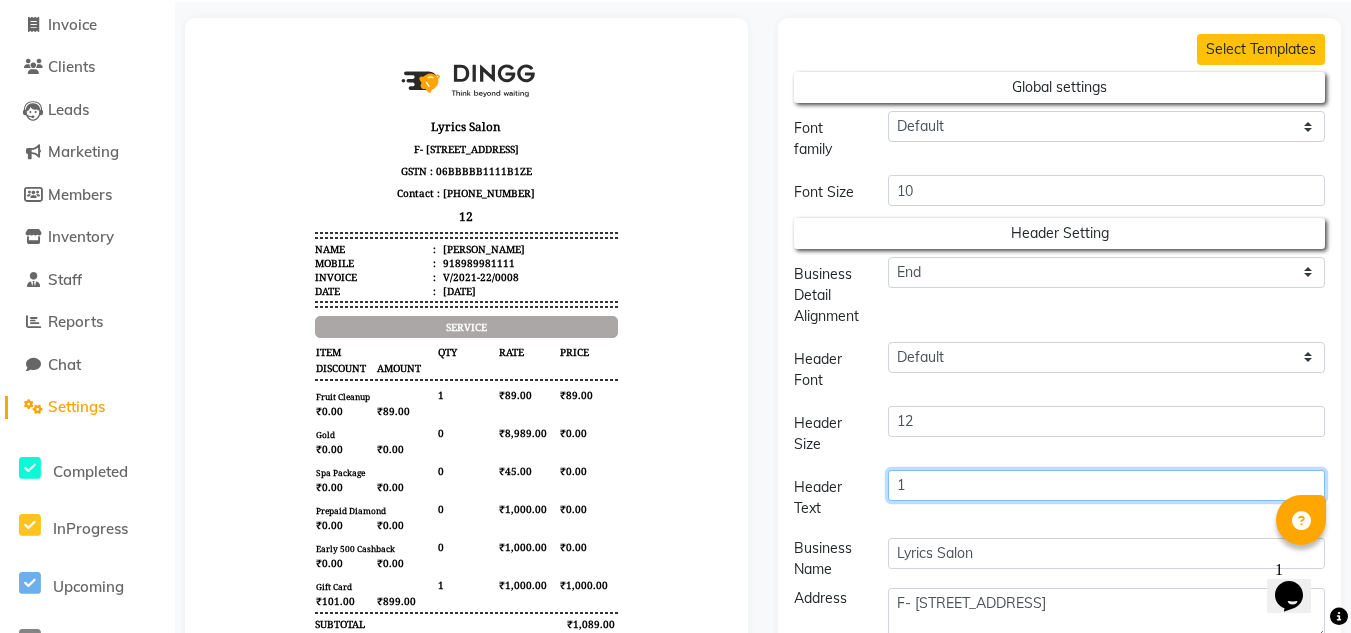 type 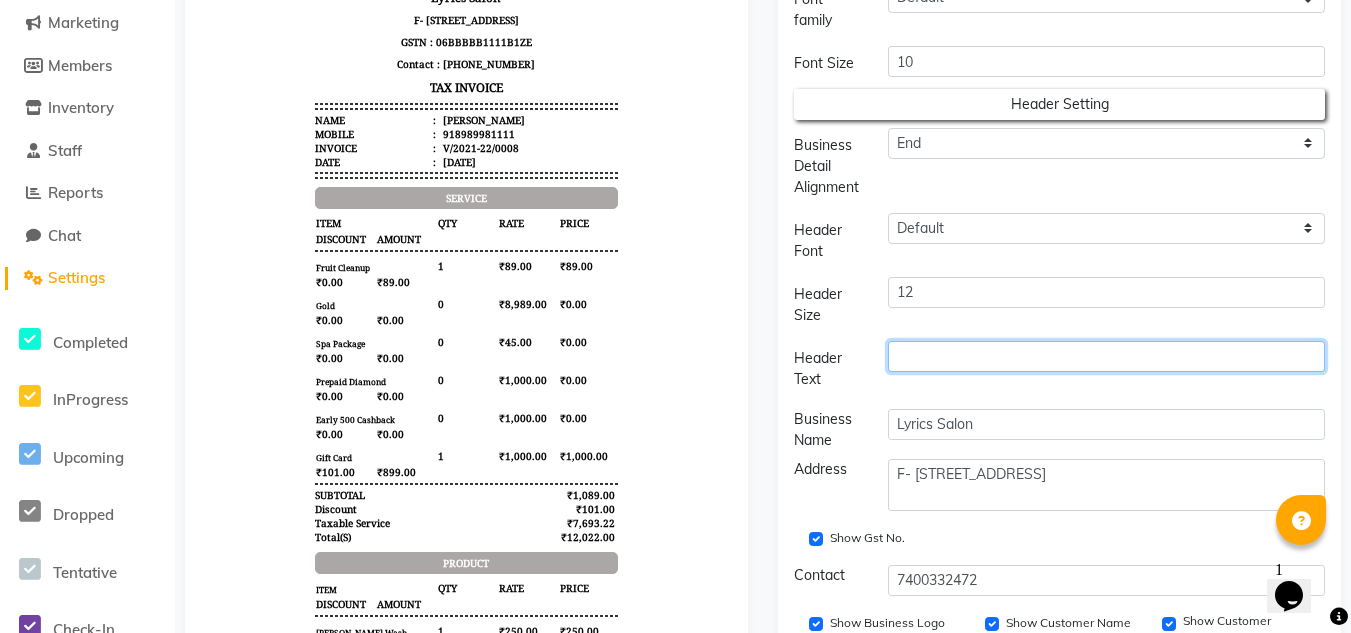 scroll, scrollTop: 251, scrollLeft: 0, axis: vertical 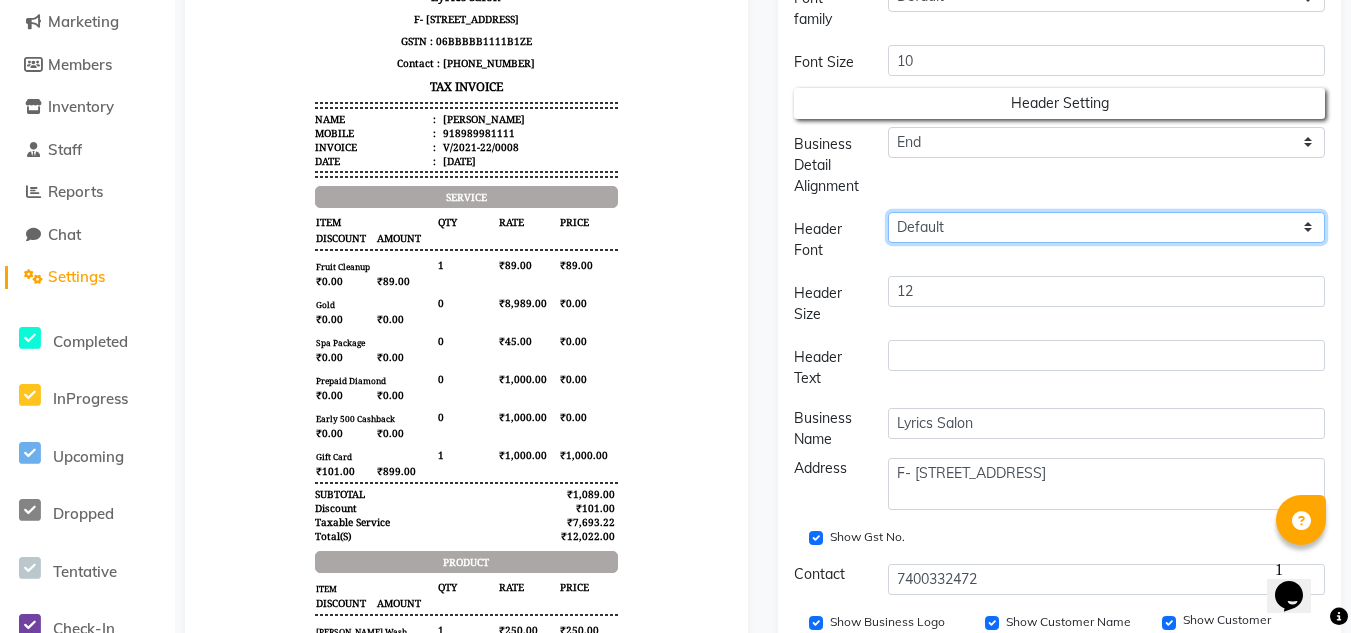 click on "Default Roboto Condensed Roboto Mono Roboto Slab Dancing scripts Great Vibes Noto Sans Arabic(KSA country only)" 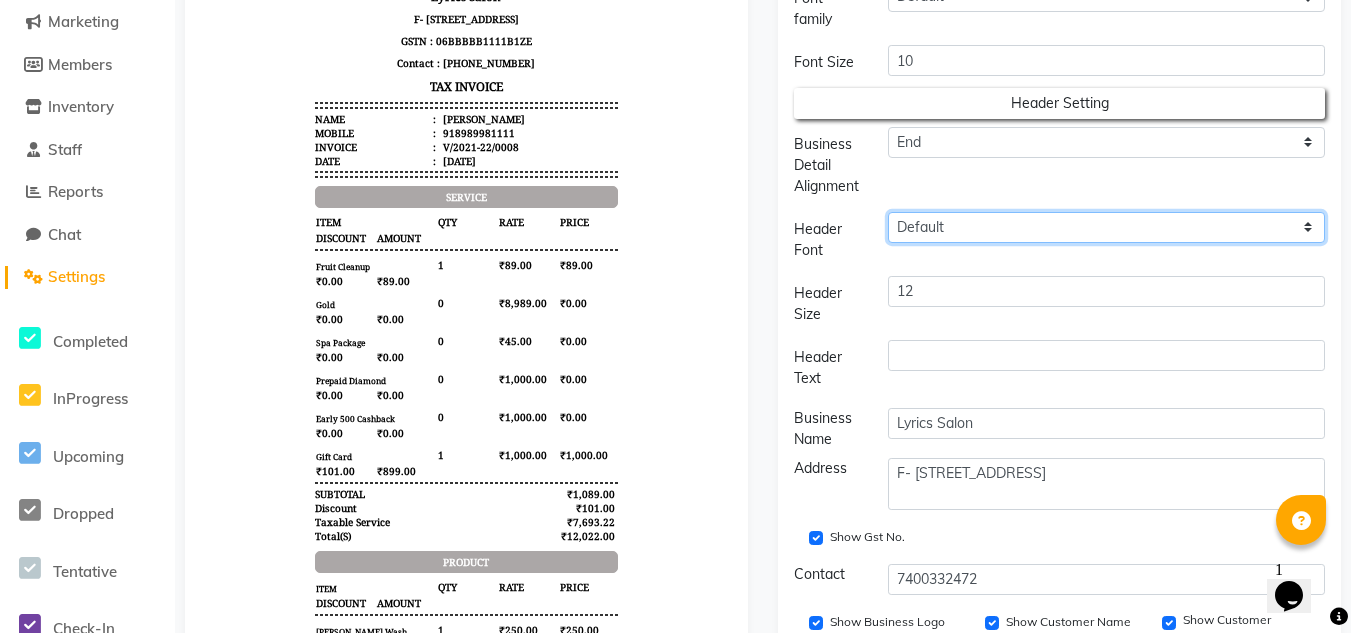 click on "Default Roboto Condensed Roboto Mono Roboto Slab Dancing scripts Great Vibes Noto Sans Arabic(KSA country only)" 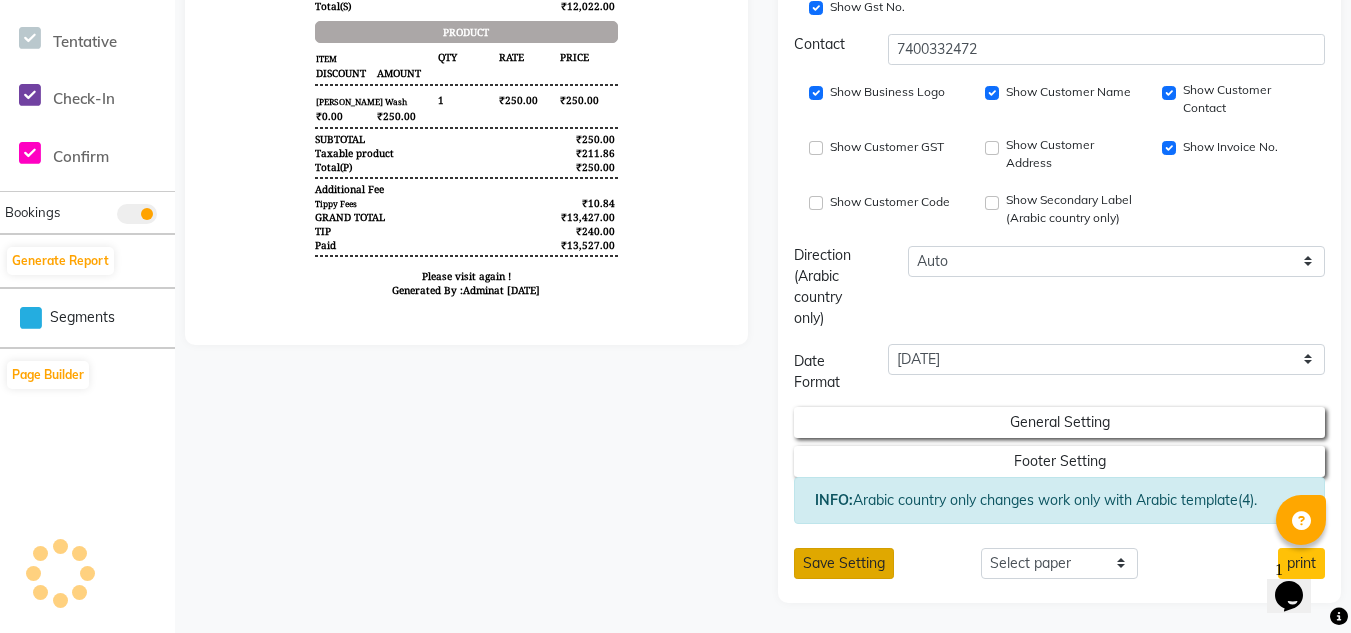 click on "Save Setting" 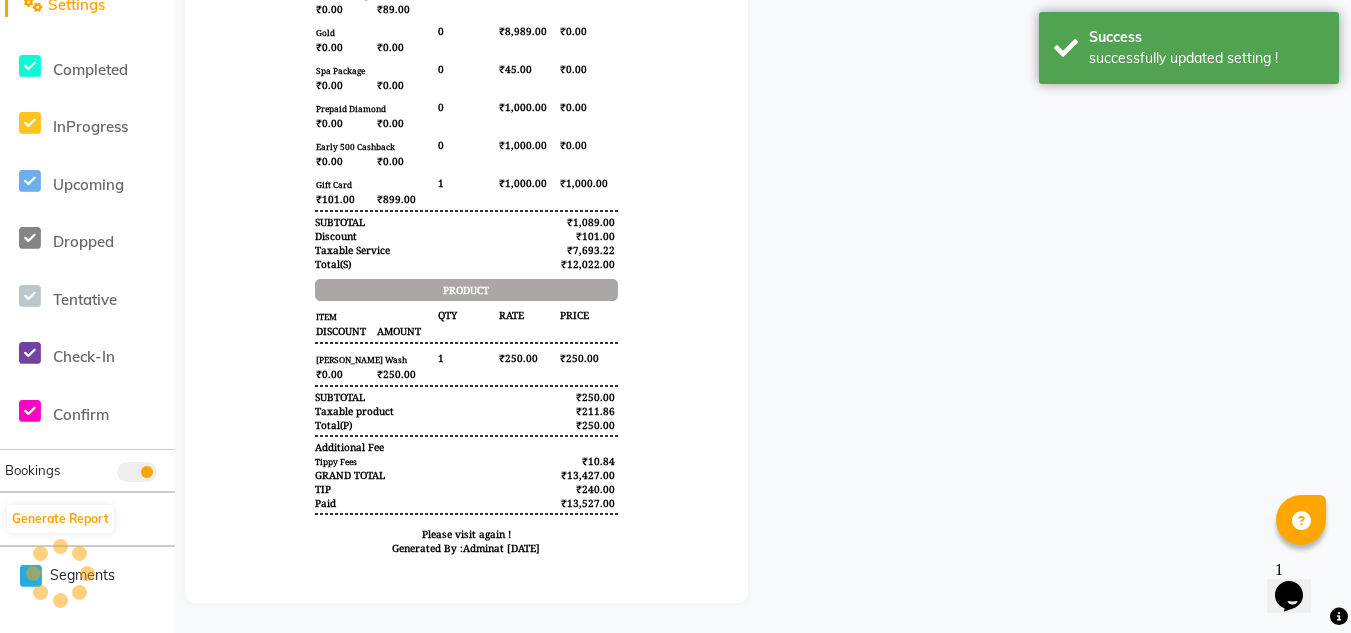 scroll, scrollTop: 538, scrollLeft: 0, axis: vertical 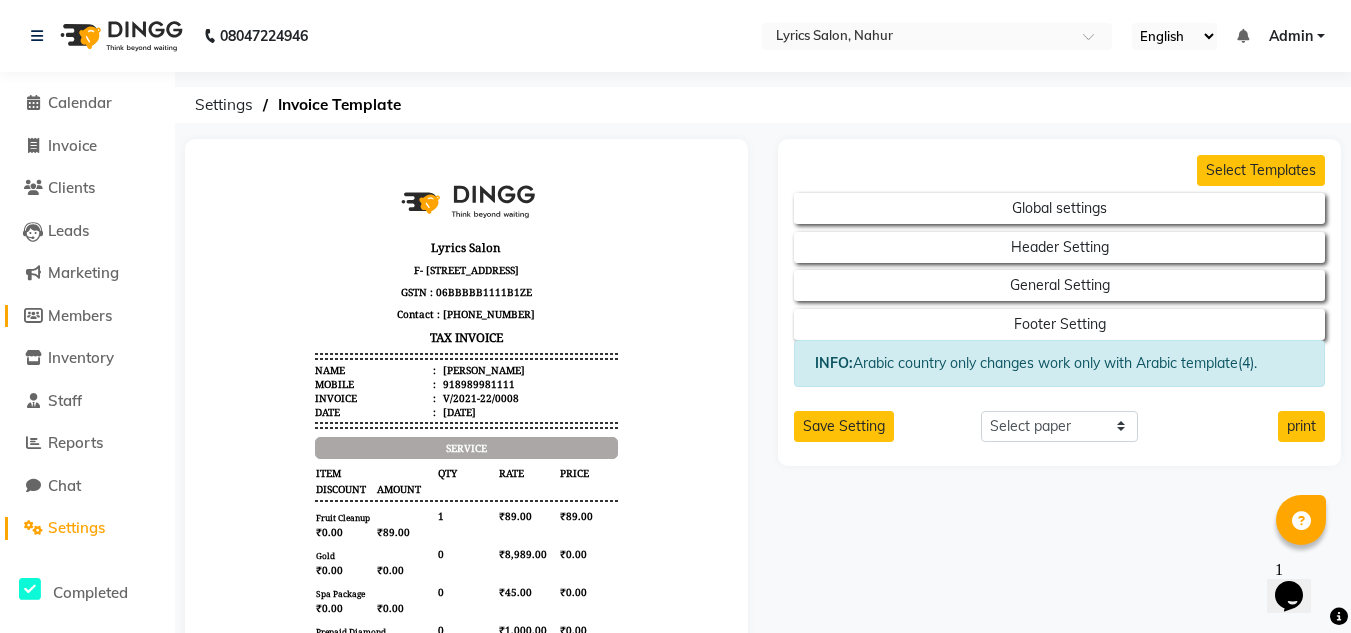 click on "Members" 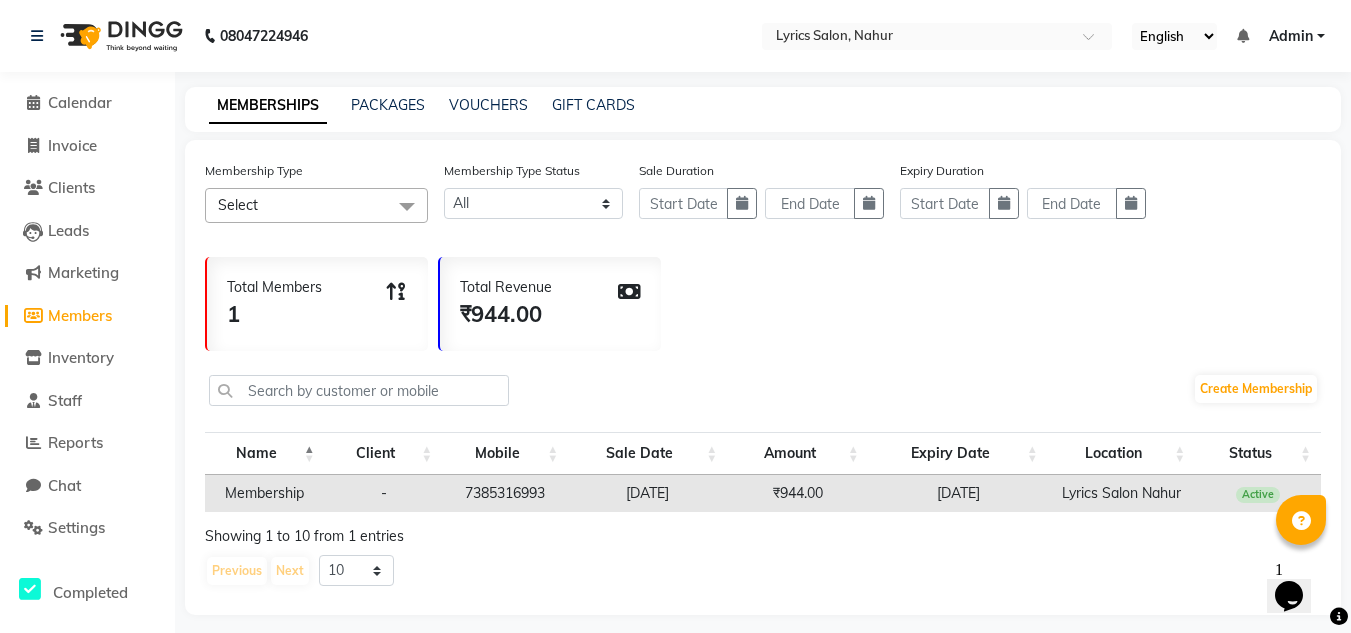 click on "Select" 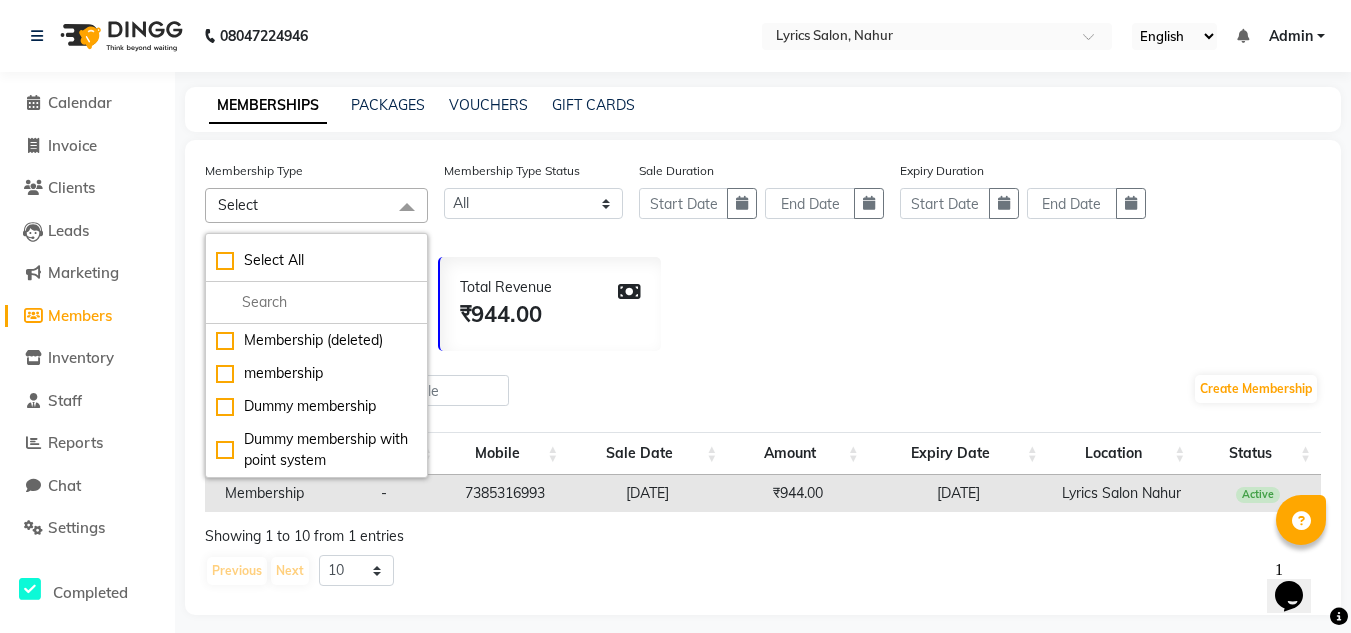 click on "Membership Type Select Select All Membership (deleted) membership  Dummy membership  Dummy membership with point system  Membership Type Status Active Expired All Sale Duration Expiry Duration" 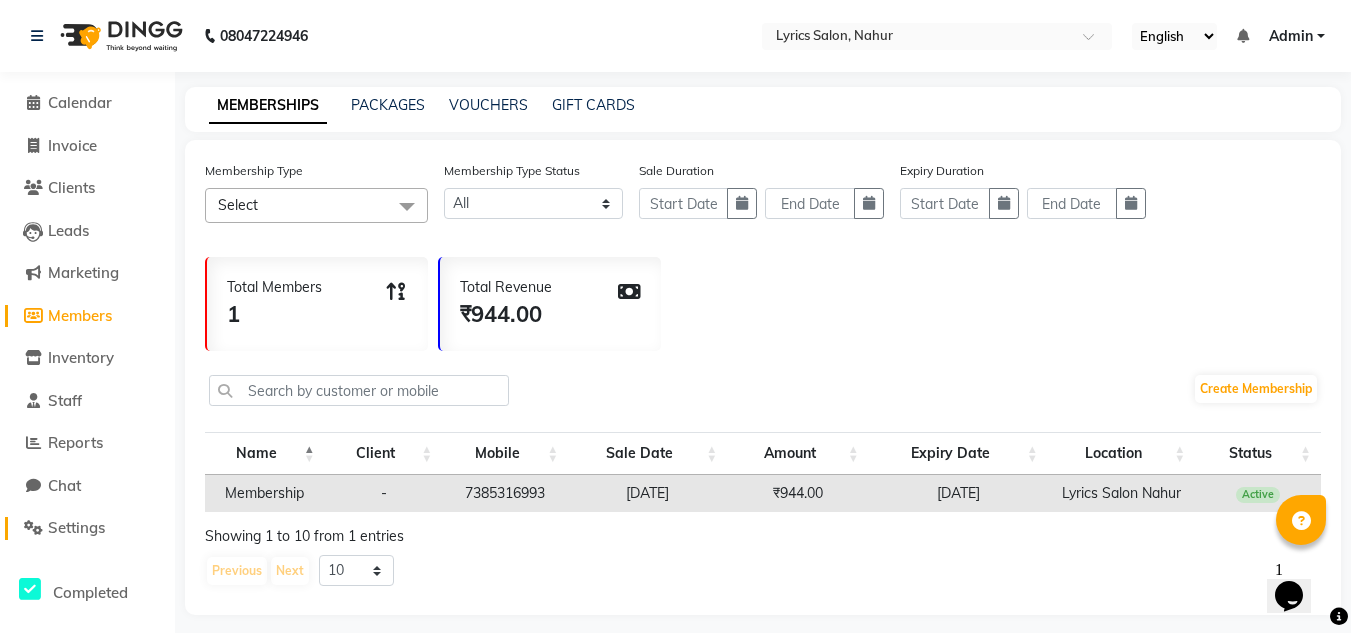 click on "Settings" 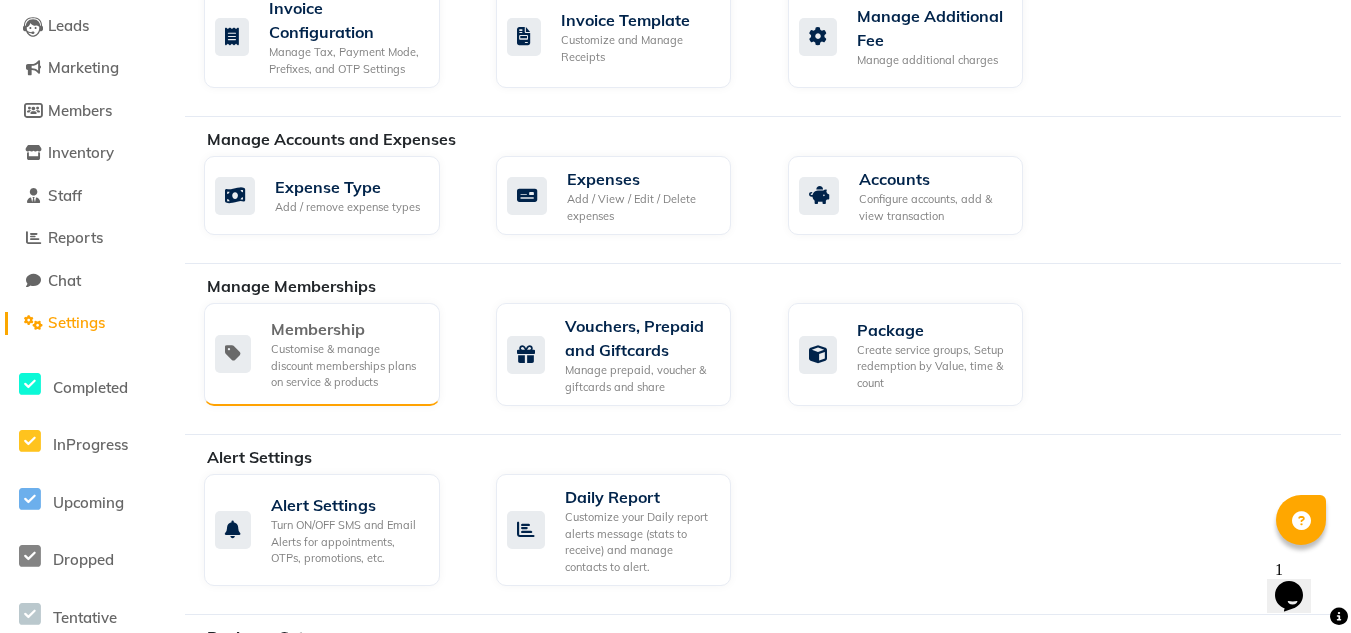 scroll, scrollTop: 204, scrollLeft: 0, axis: vertical 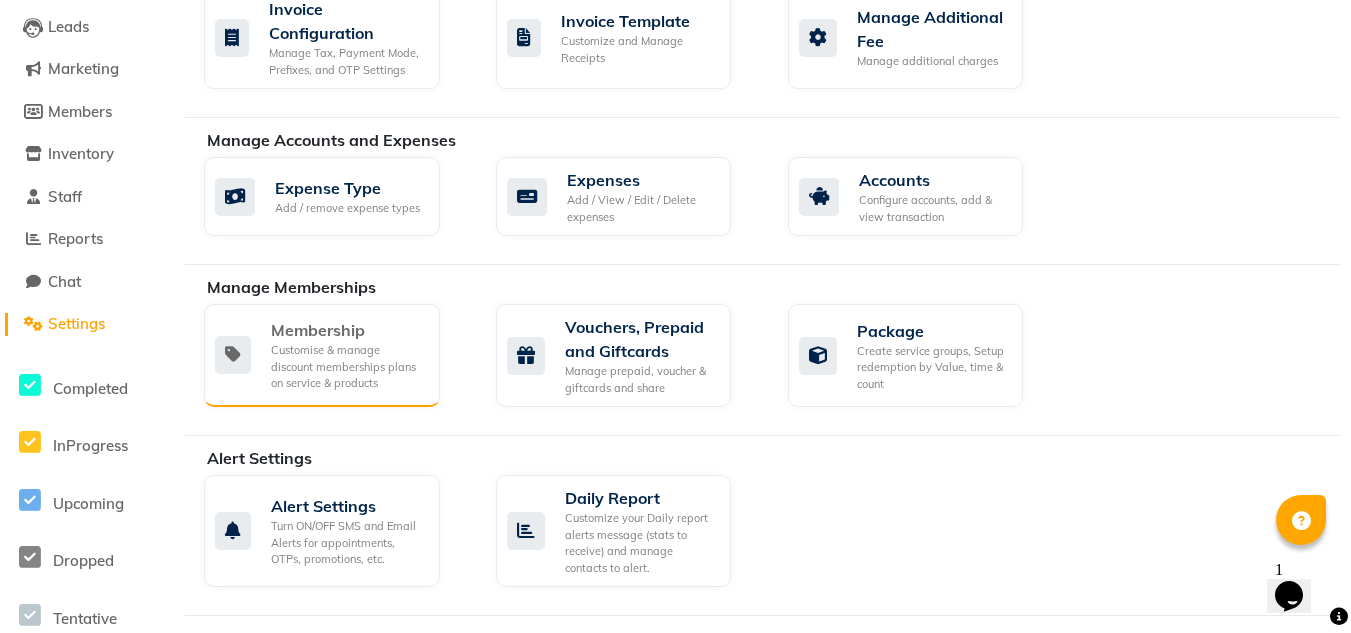 click on "Membership" 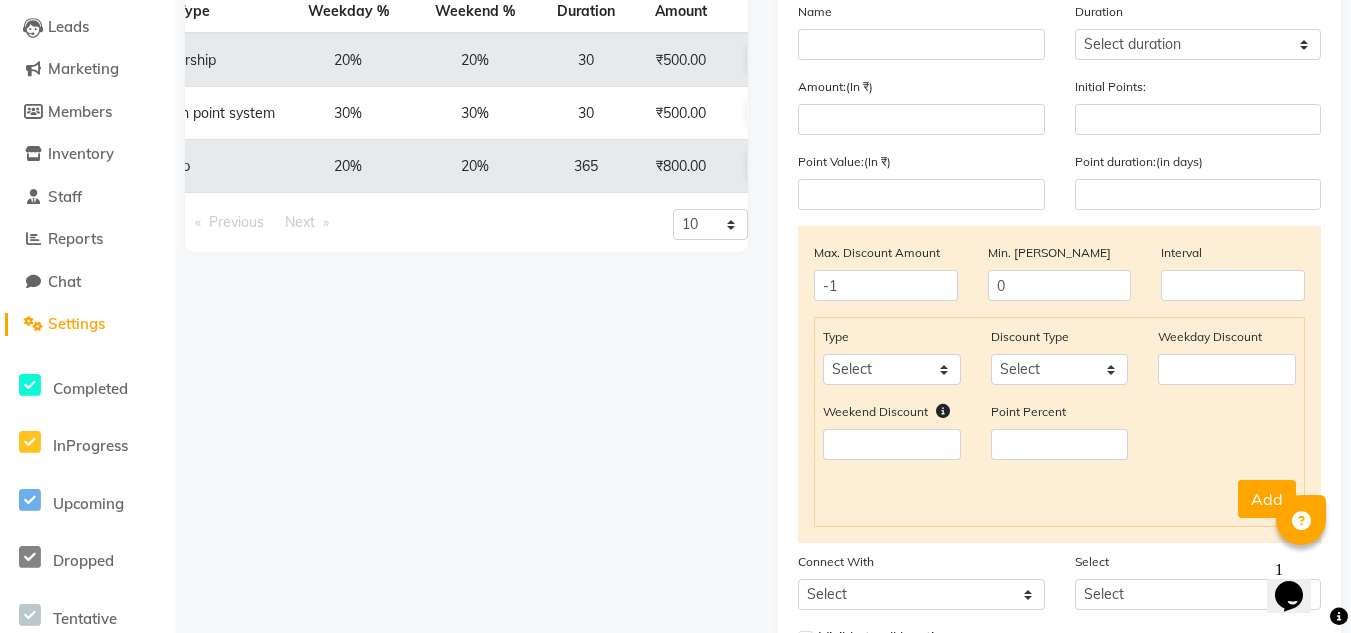 scroll, scrollTop: 0, scrollLeft: 171, axis: horizontal 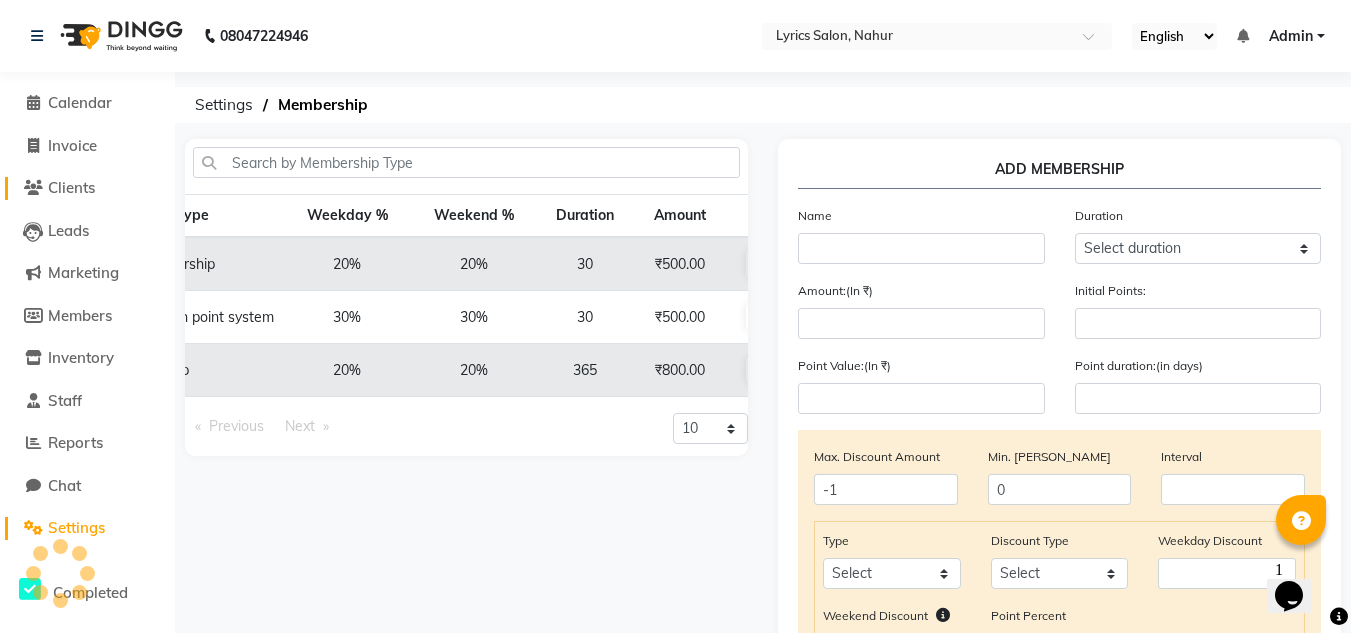 click on "Clients" 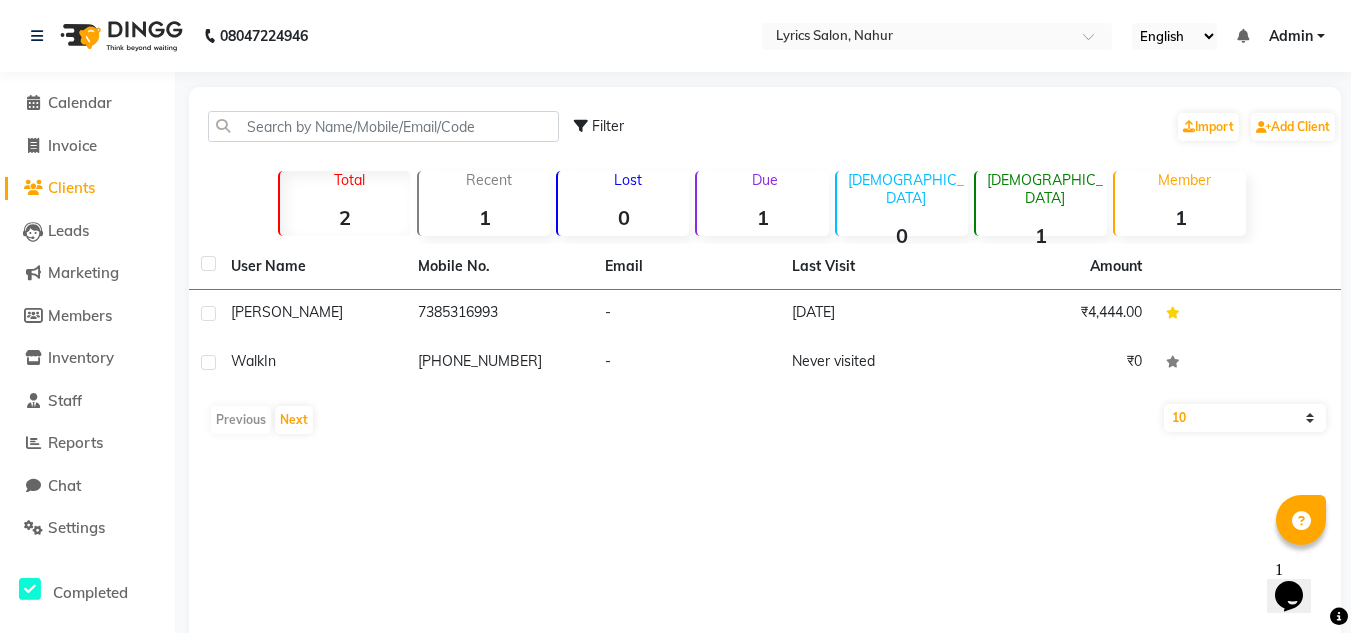 click on "Member  1" 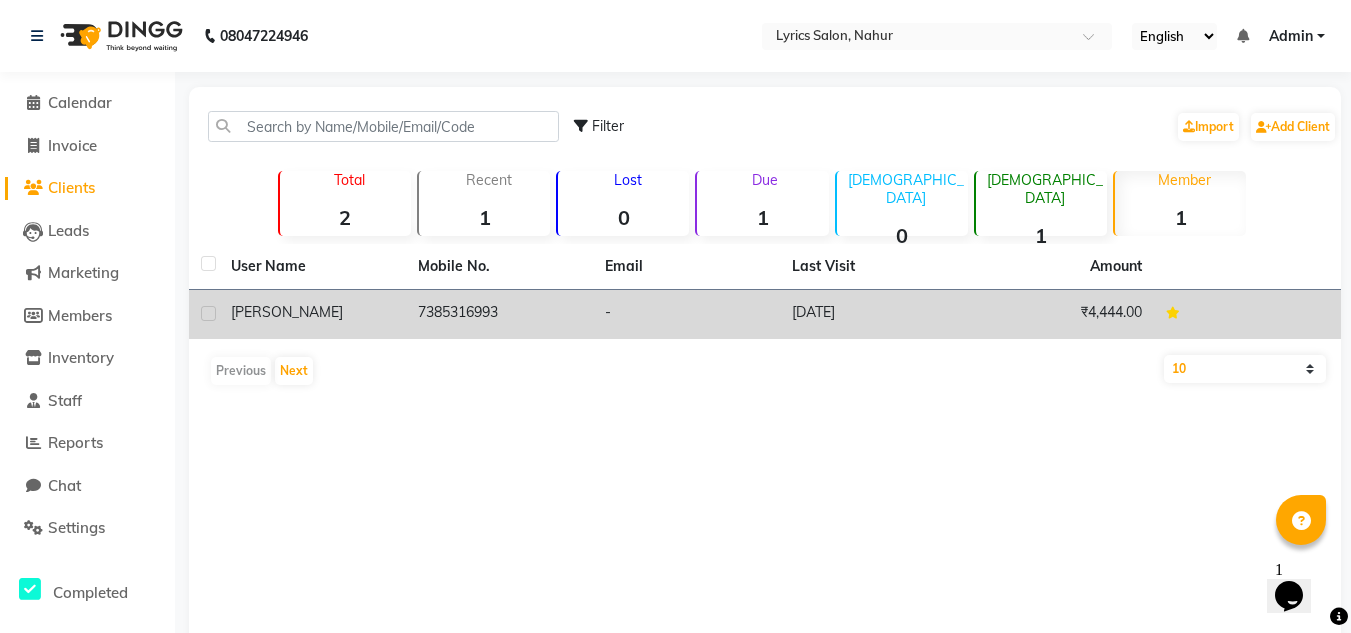 click on "7385316993" 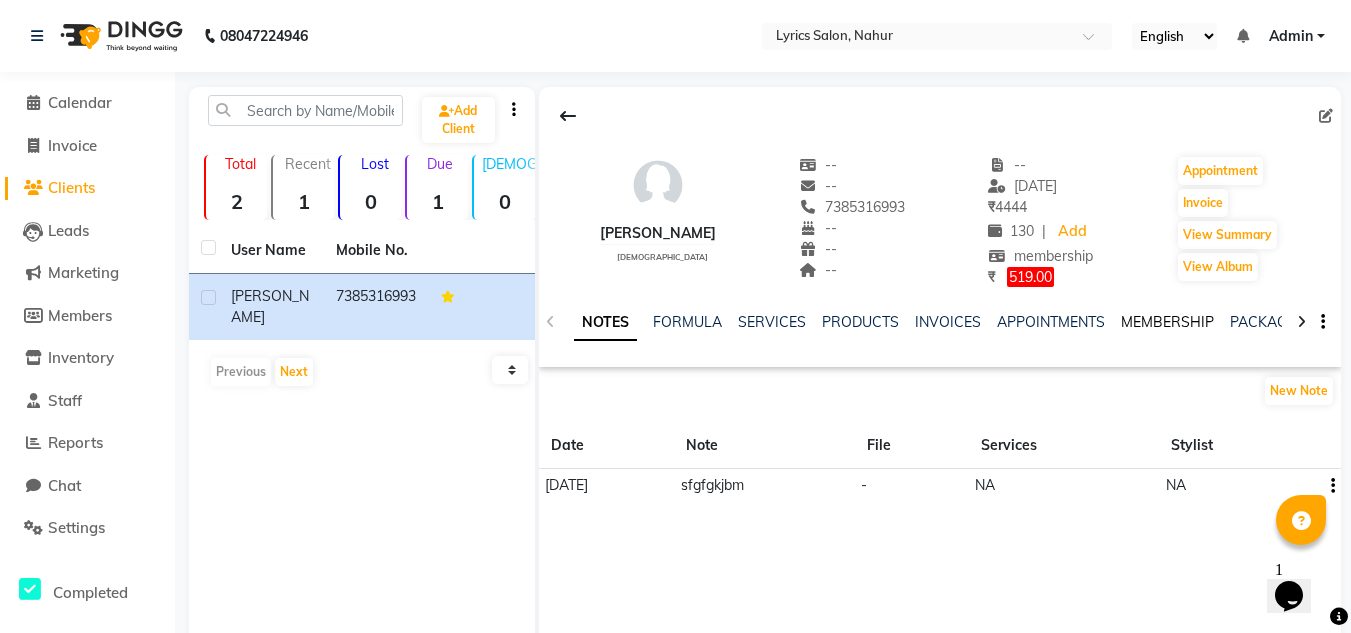 click on "MEMBERSHIP" 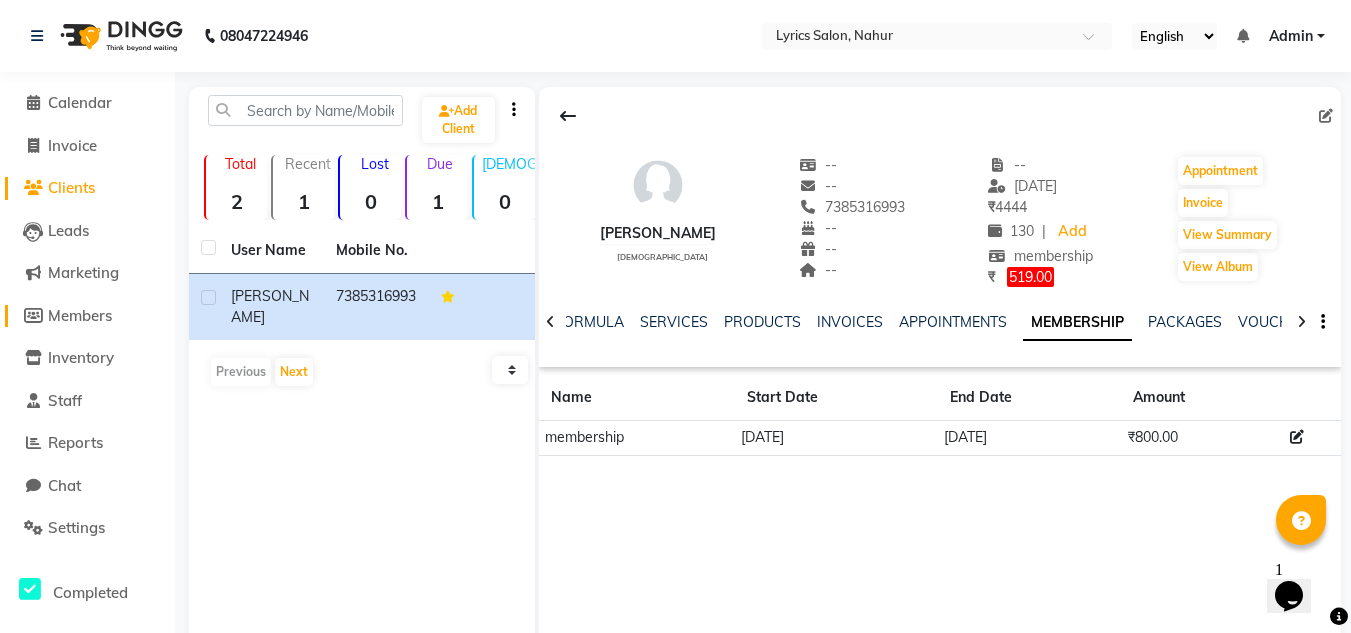 click on "Members" 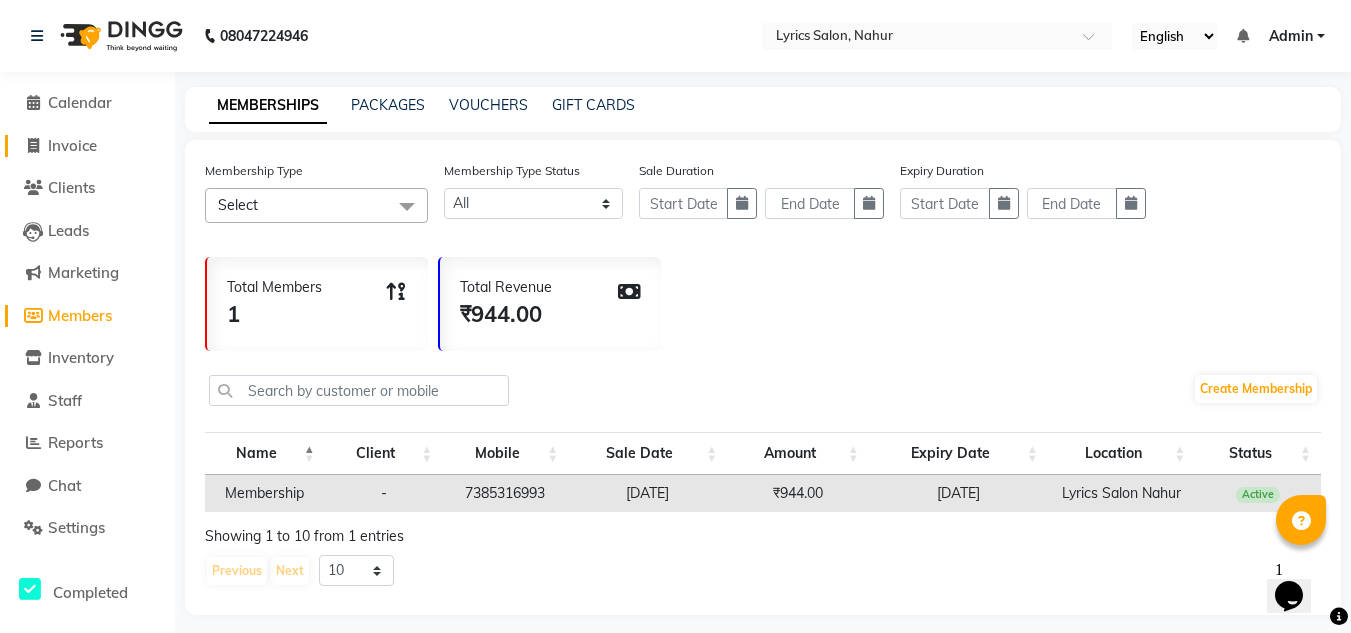 click on "Invoice" 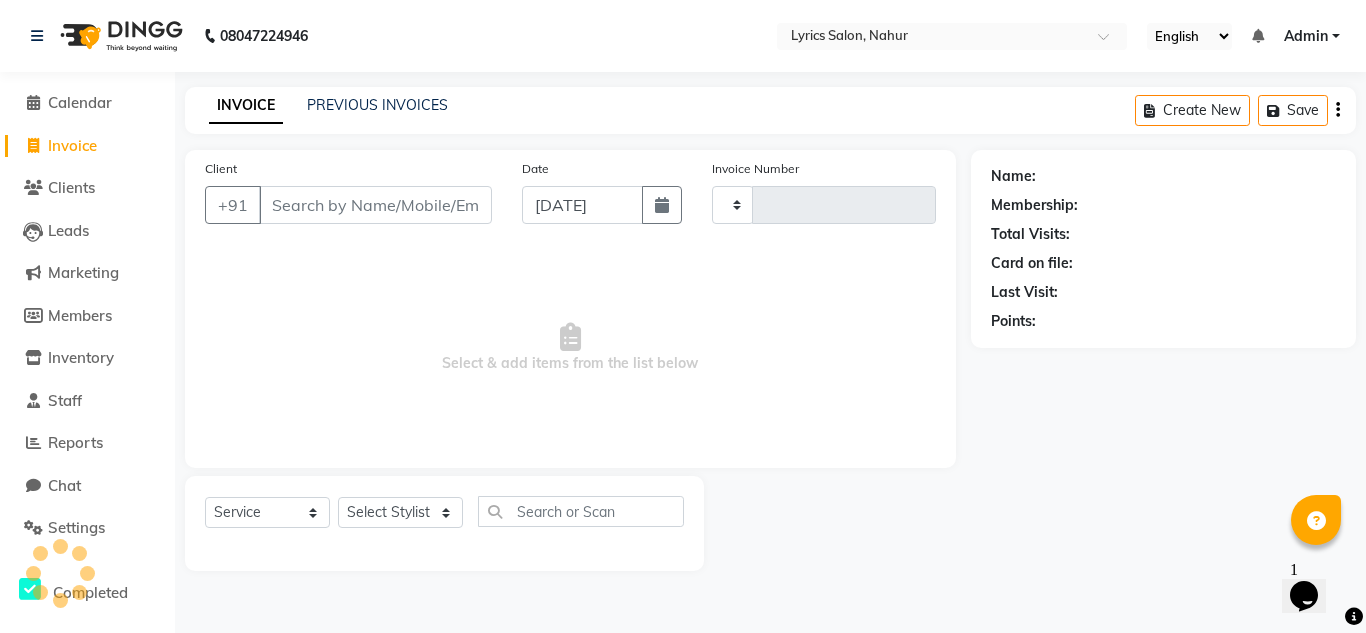 type on "0003" 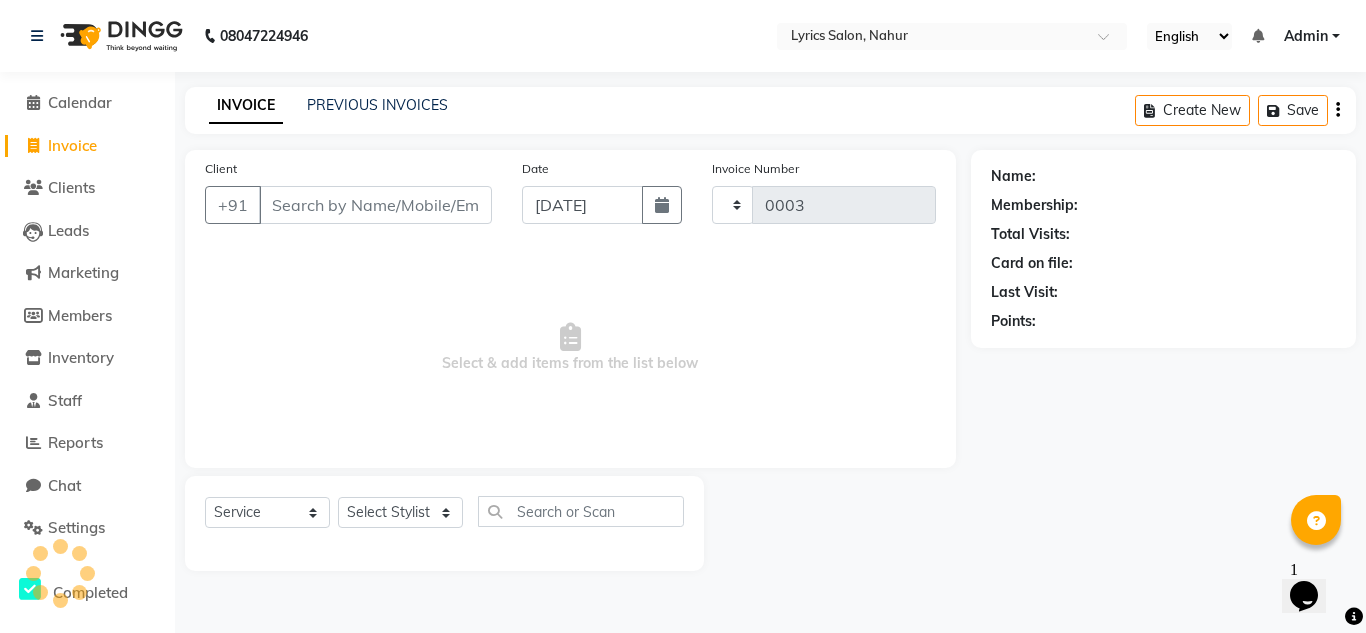 select on "8608" 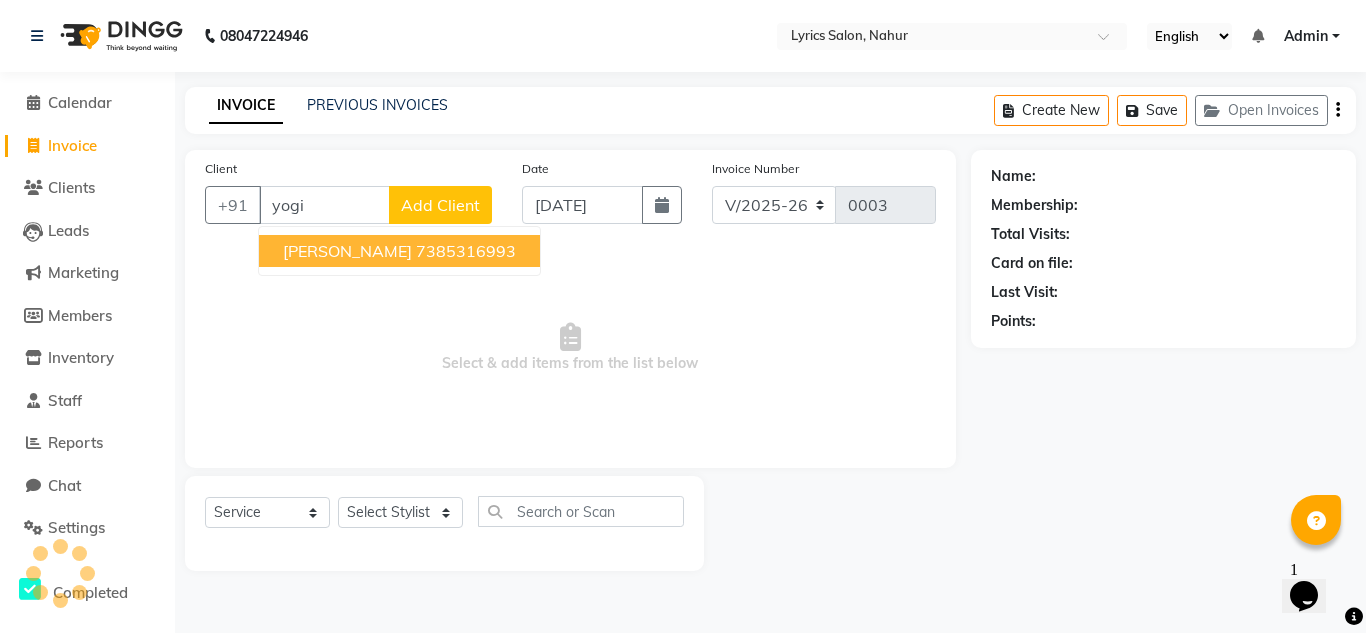 click on "7385316993" at bounding box center [466, 251] 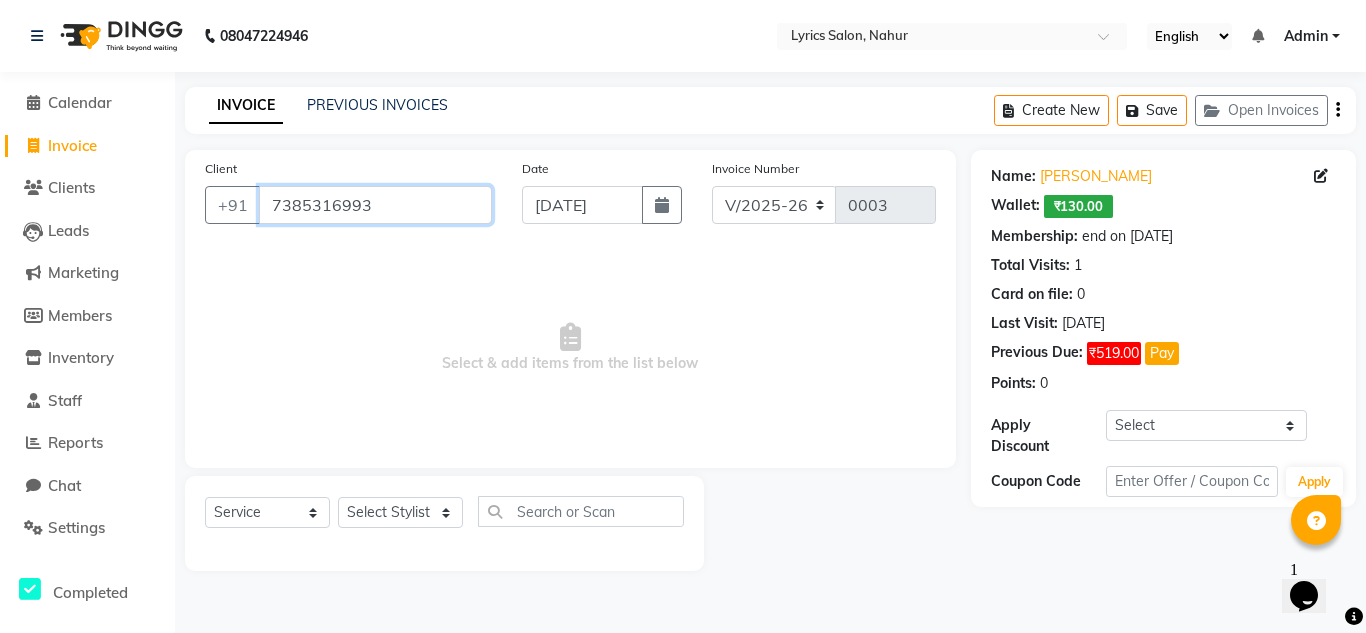 click on "7385316993" at bounding box center (375, 205) 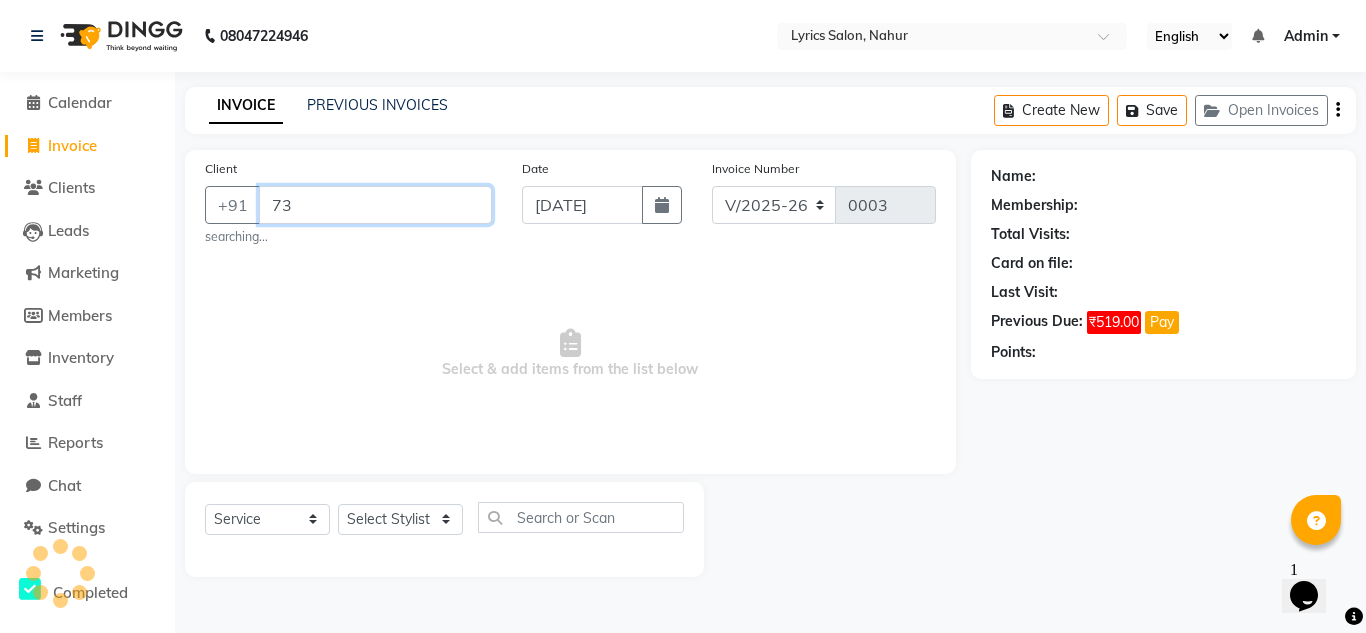 type on "7" 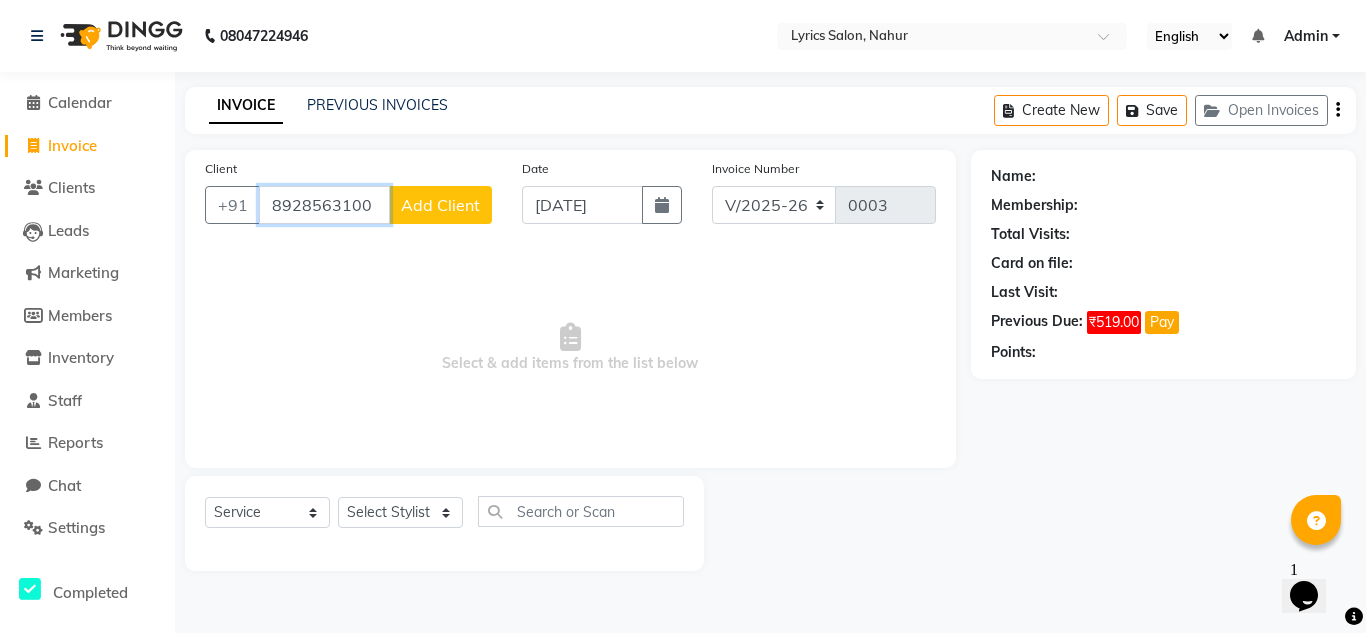type on "8928563100" 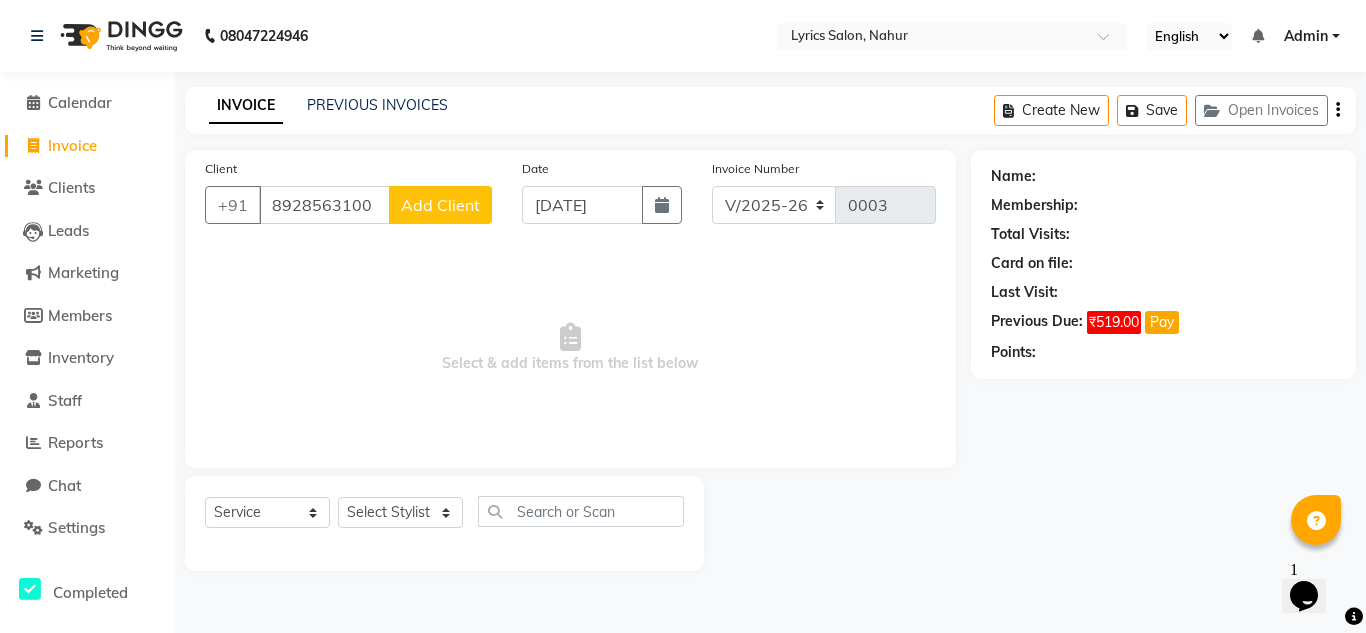 click on "Add Client" 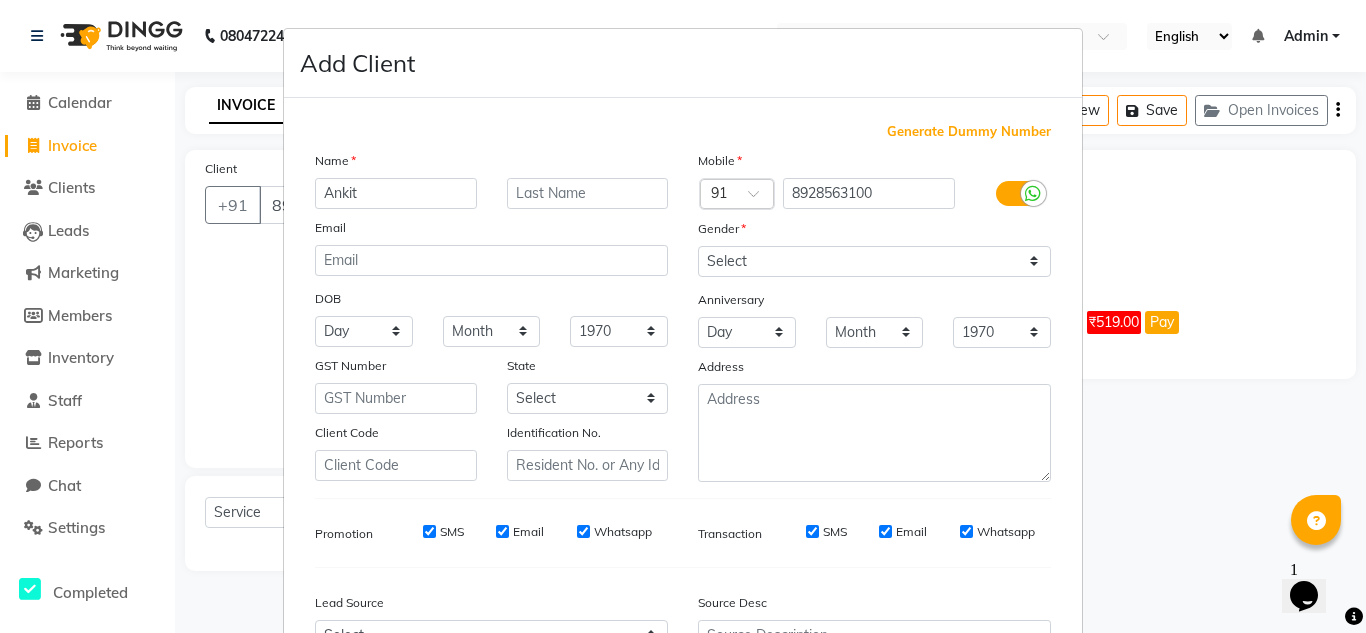 type on "Ankit" 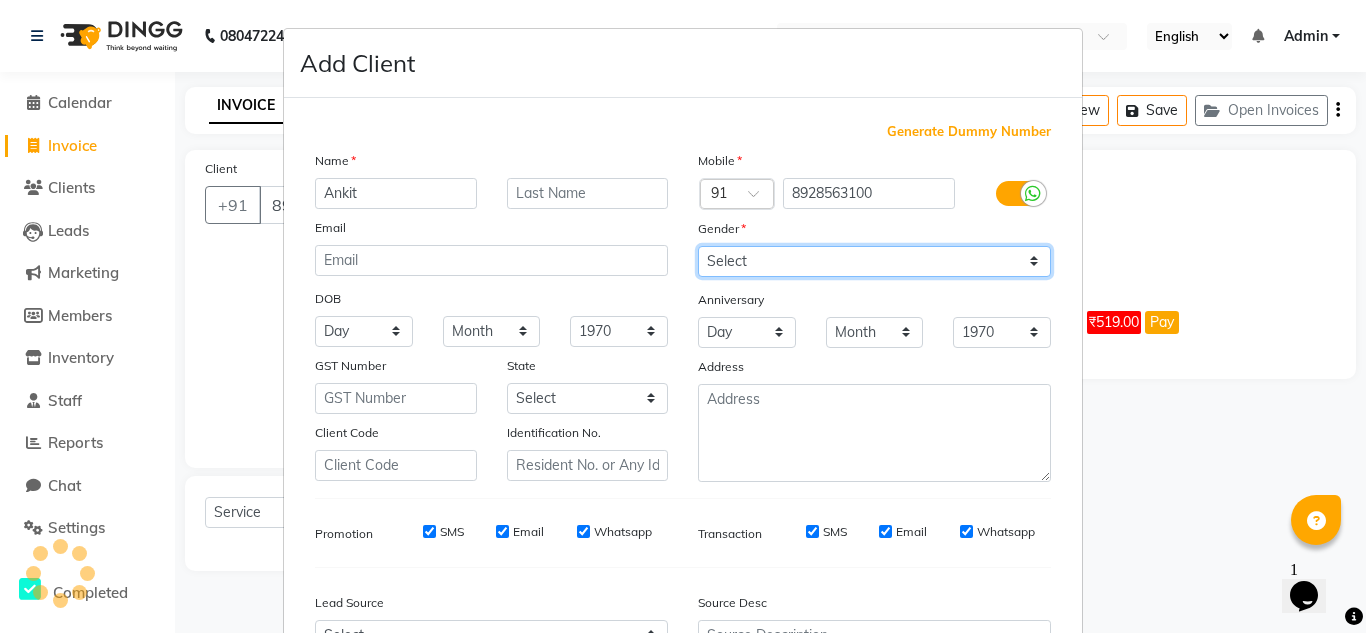 click on "Select Male Female Other Prefer Not To Say" at bounding box center (874, 261) 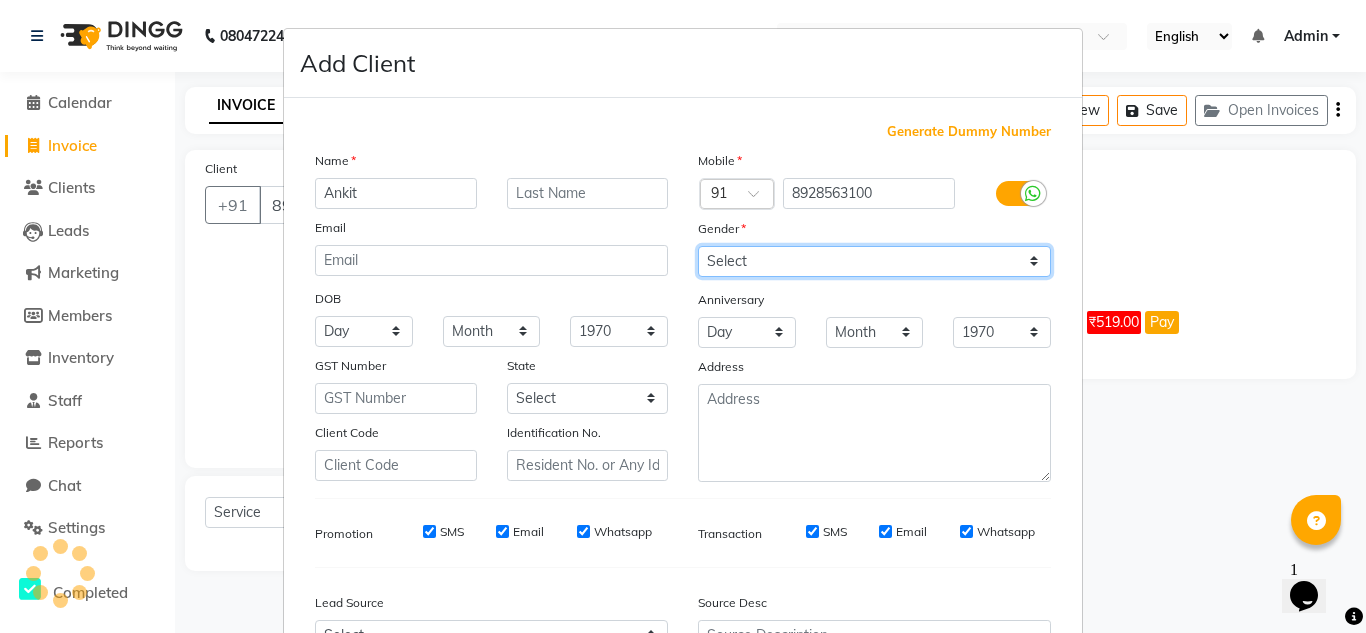 select on "[DEMOGRAPHIC_DATA]" 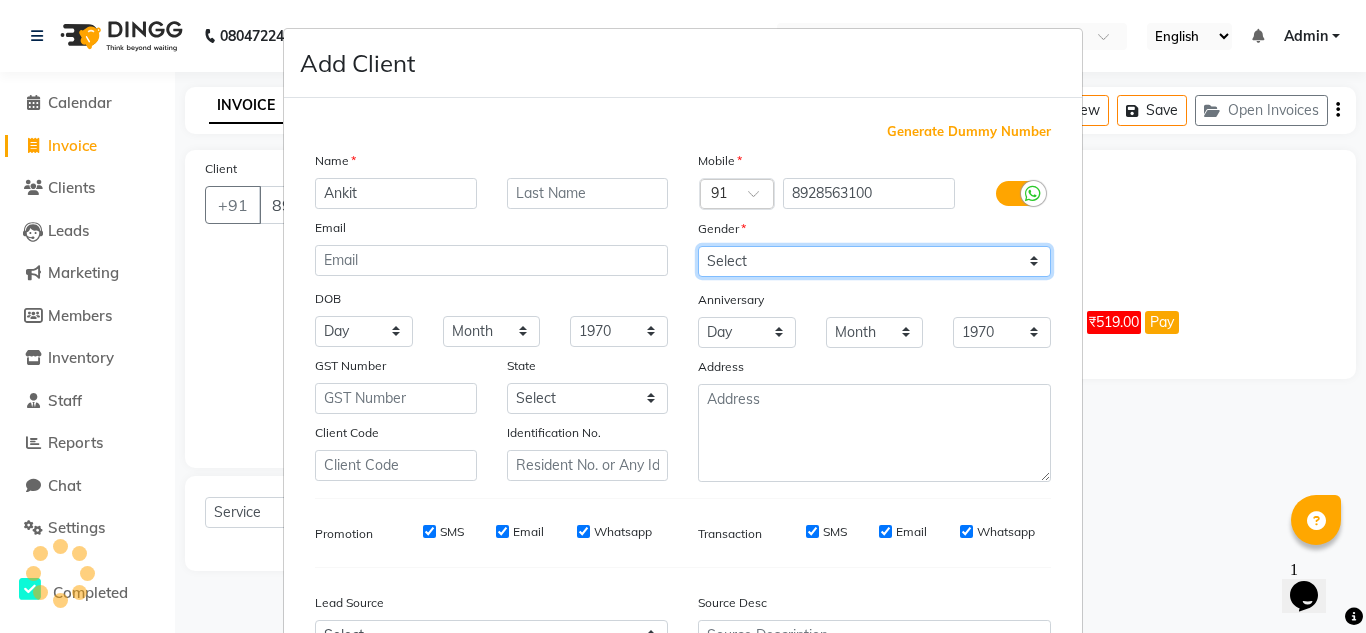 click on "Select Male Female Other Prefer Not To Say" at bounding box center (874, 261) 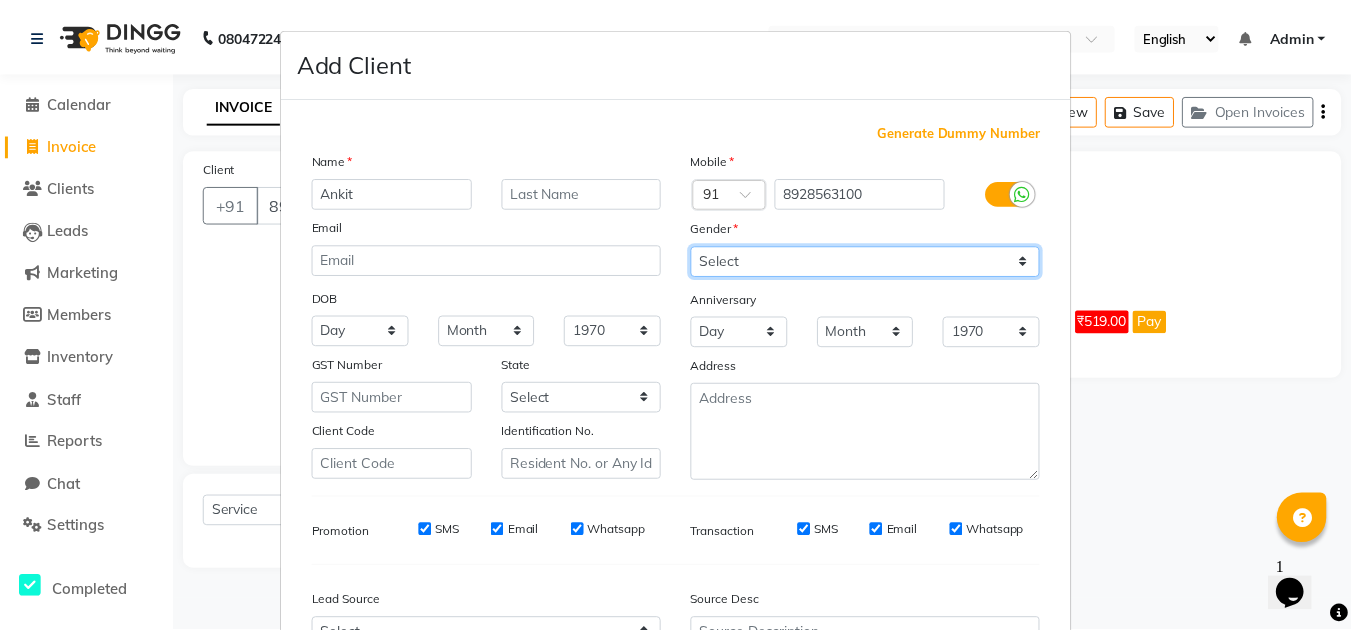 scroll, scrollTop: 216, scrollLeft: 0, axis: vertical 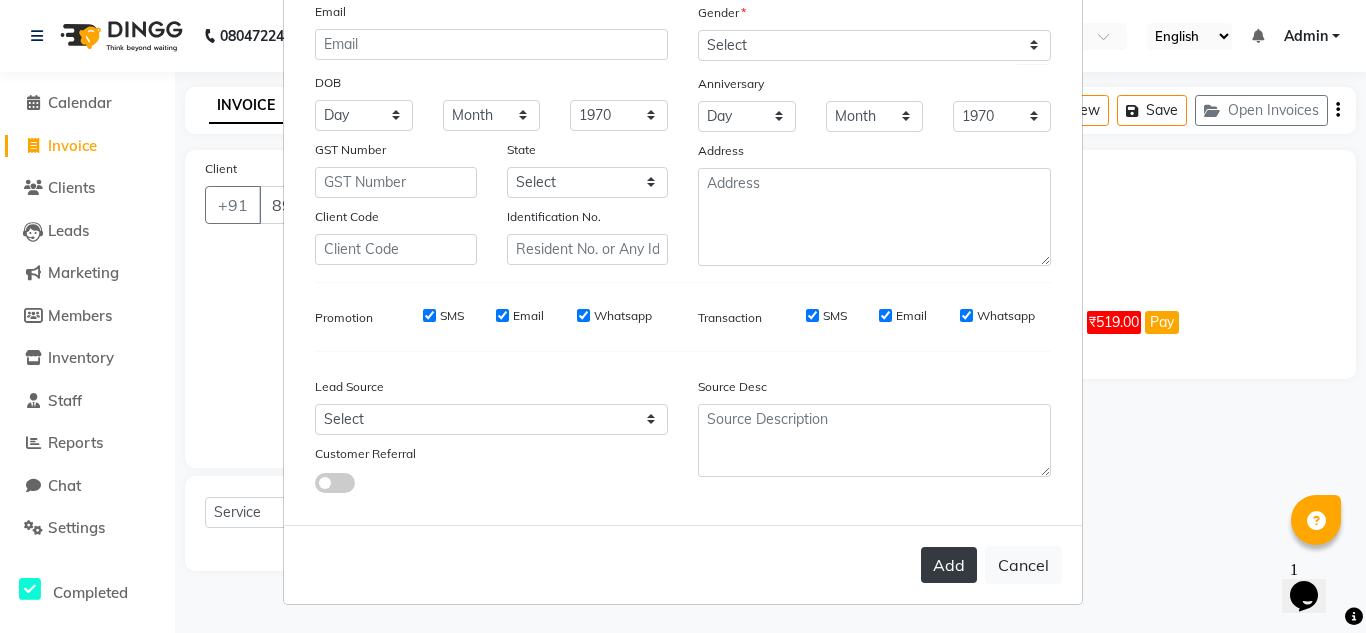 click on "Add" at bounding box center [949, 565] 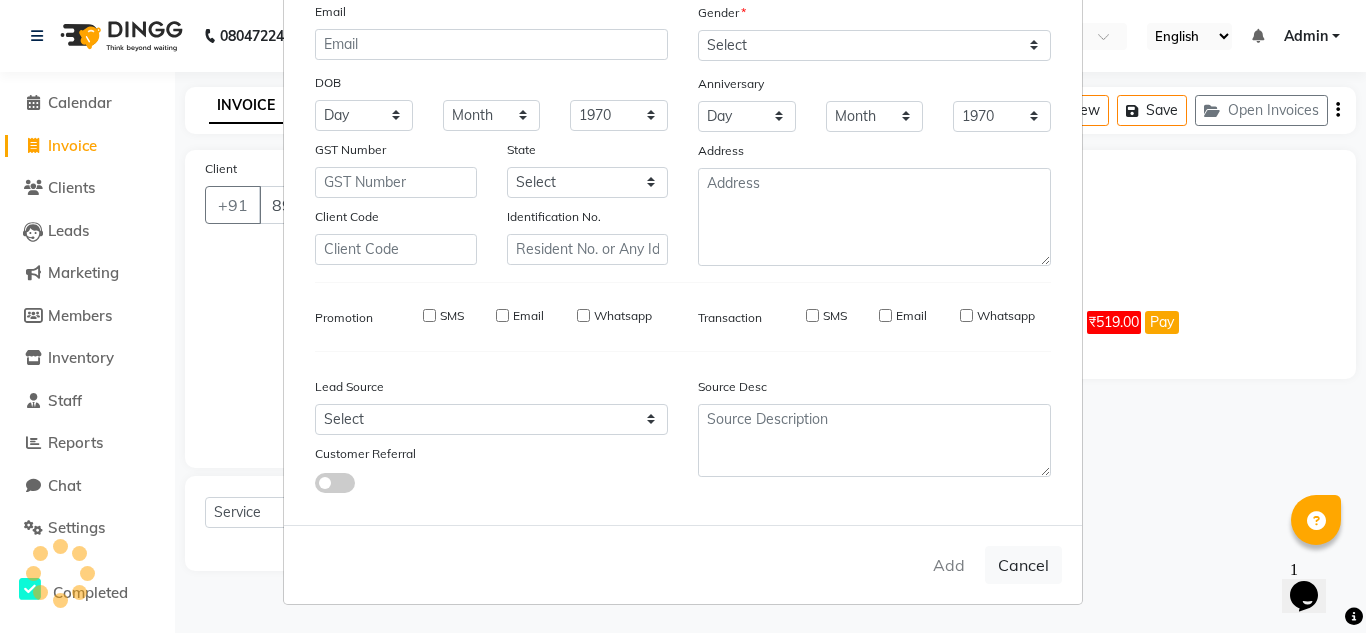 type 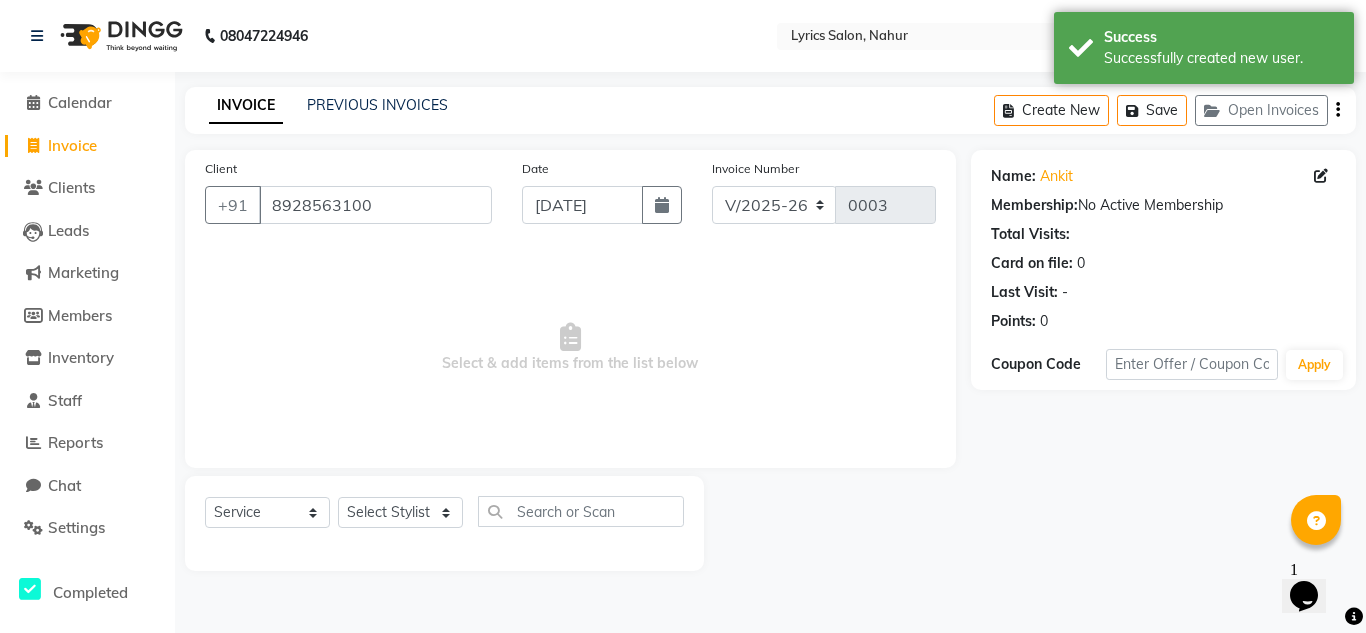 drag, startPoint x: 1078, startPoint y: 199, endPoint x: 1242, endPoint y: 191, distance: 164.195 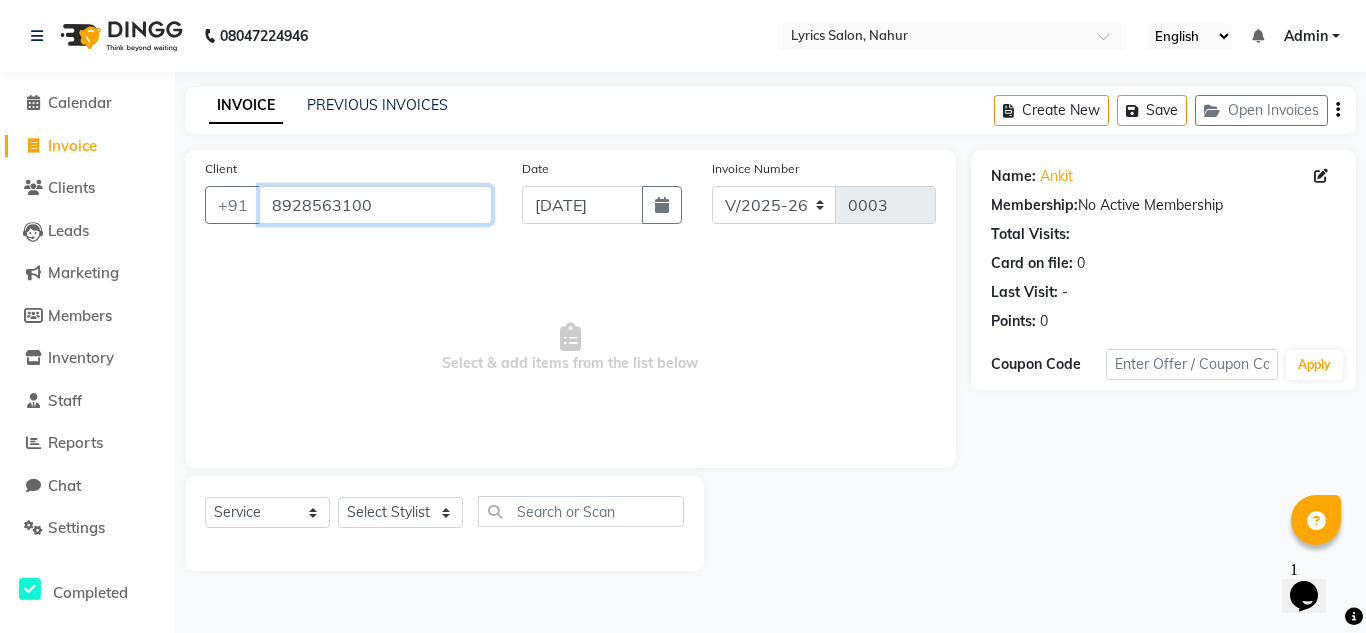 click on "8928563100" at bounding box center (375, 205) 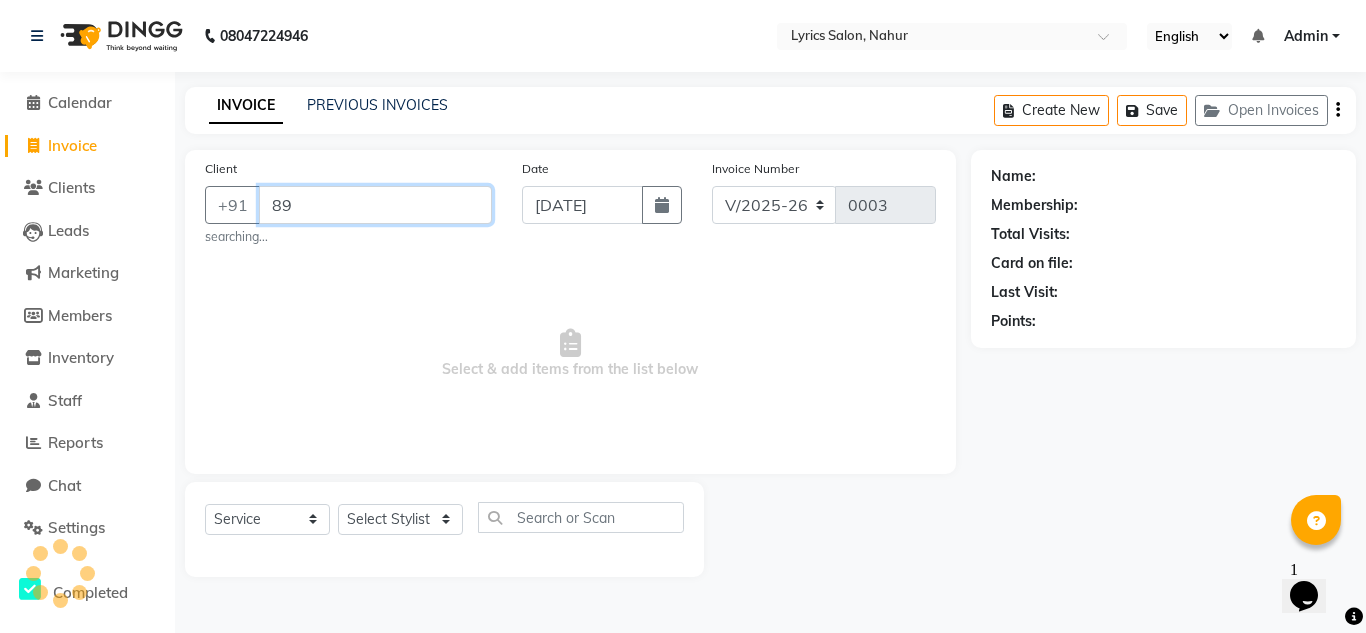 type on "8" 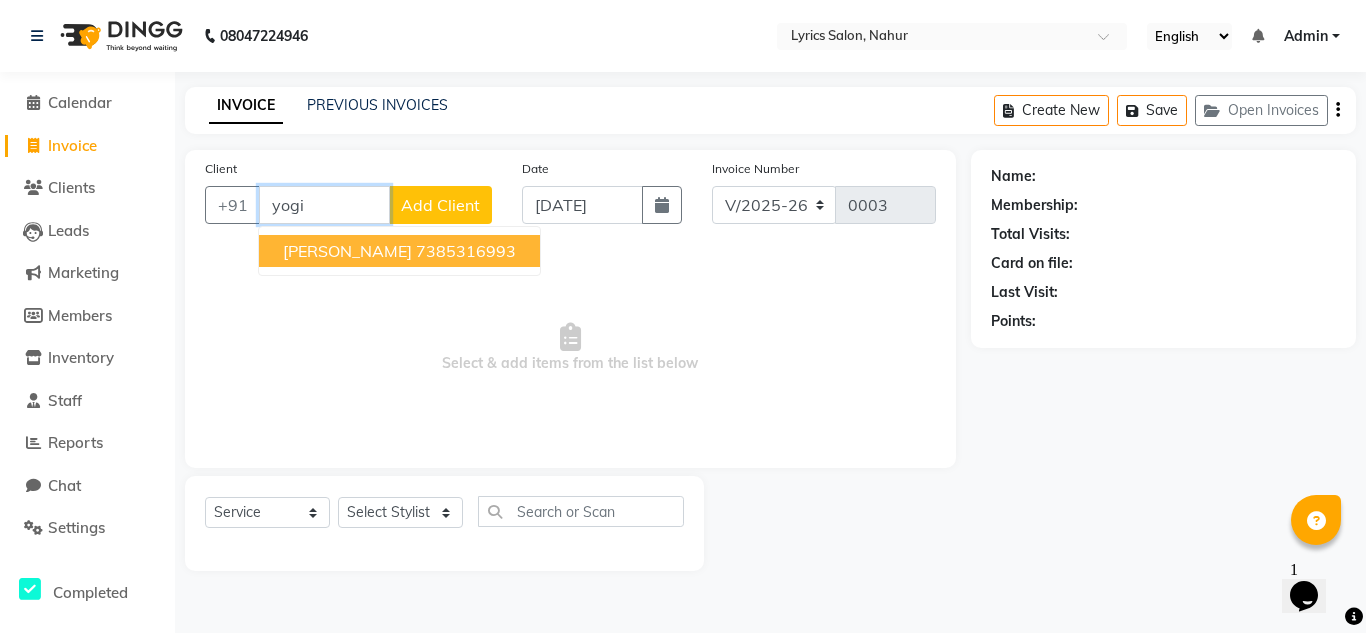 click on "7385316993" at bounding box center (466, 251) 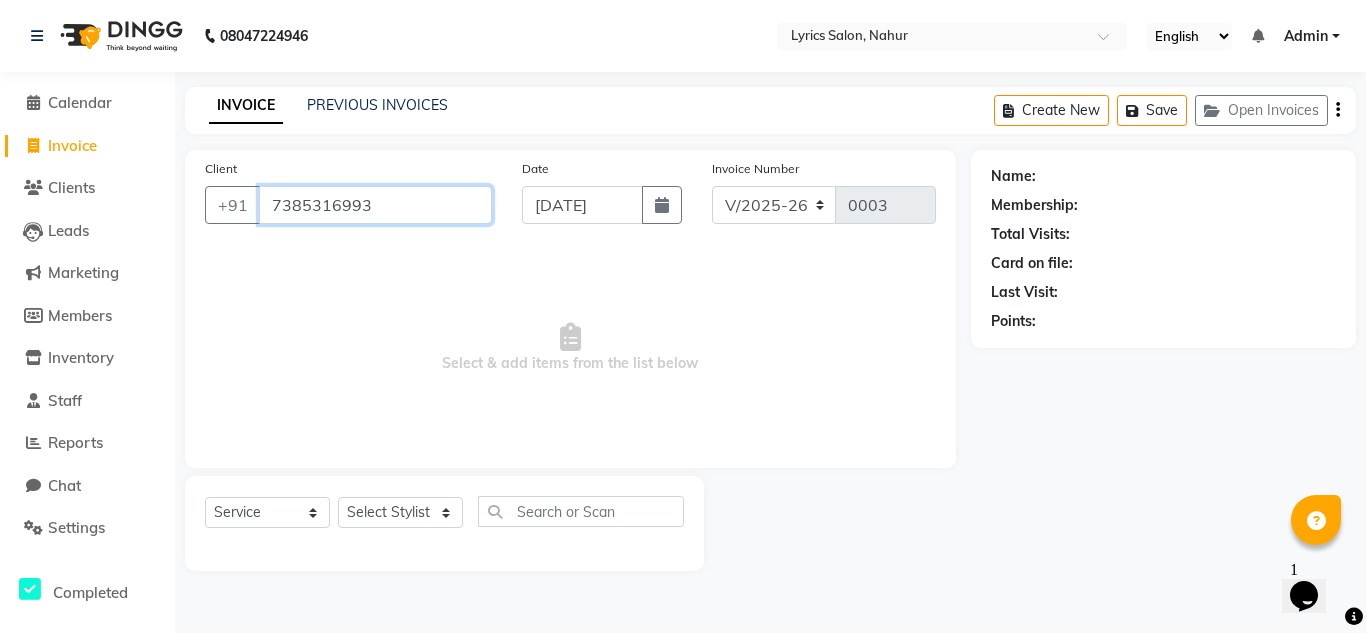 type on "7385316993" 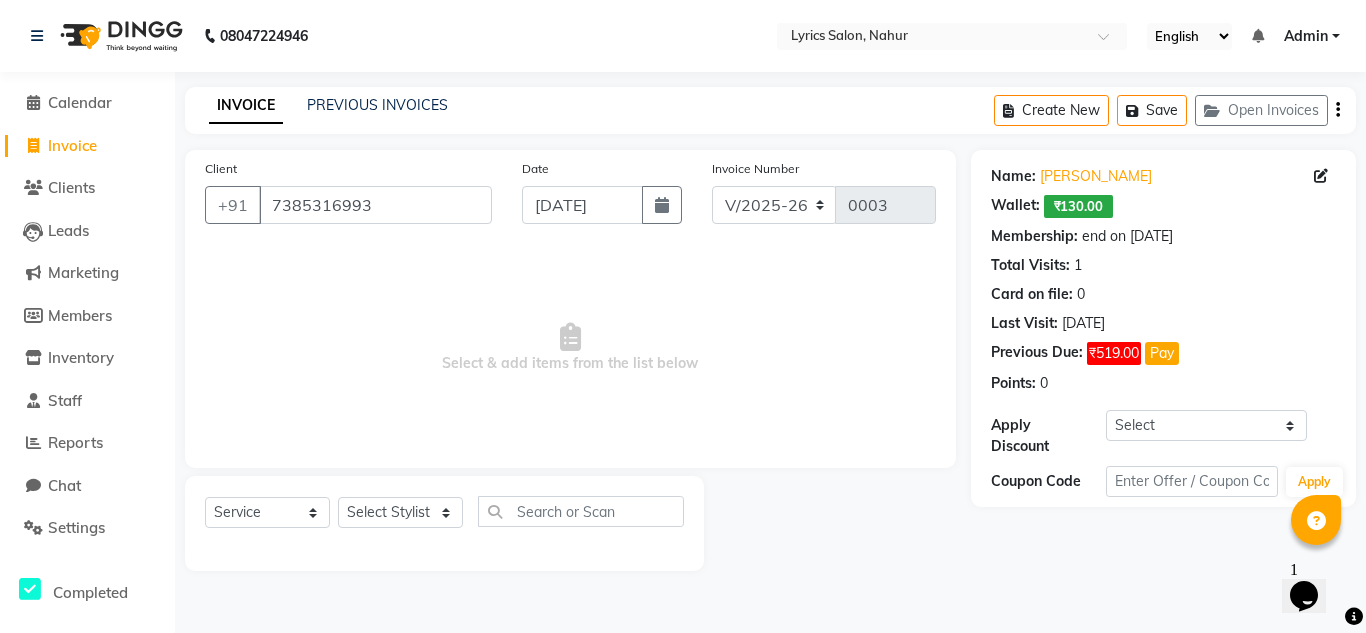 drag, startPoint x: 1079, startPoint y: 233, endPoint x: 1199, endPoint y: 238, distance: 120.10412 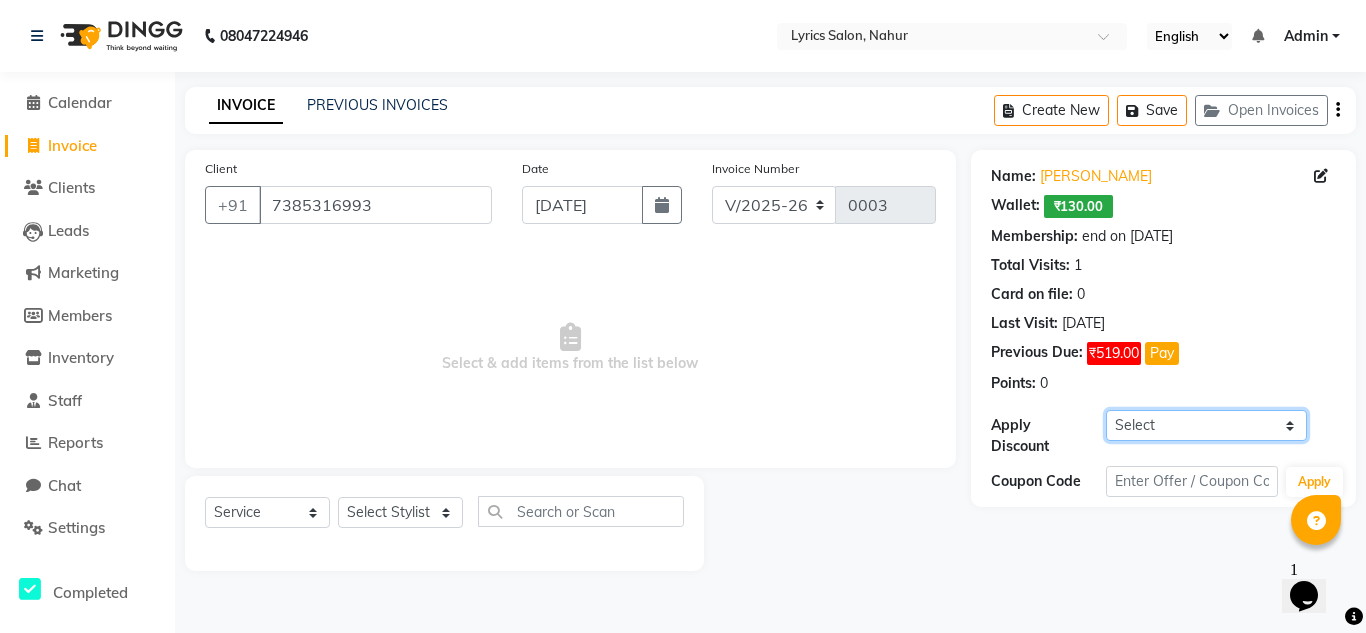 click on "Select Membership → membership" 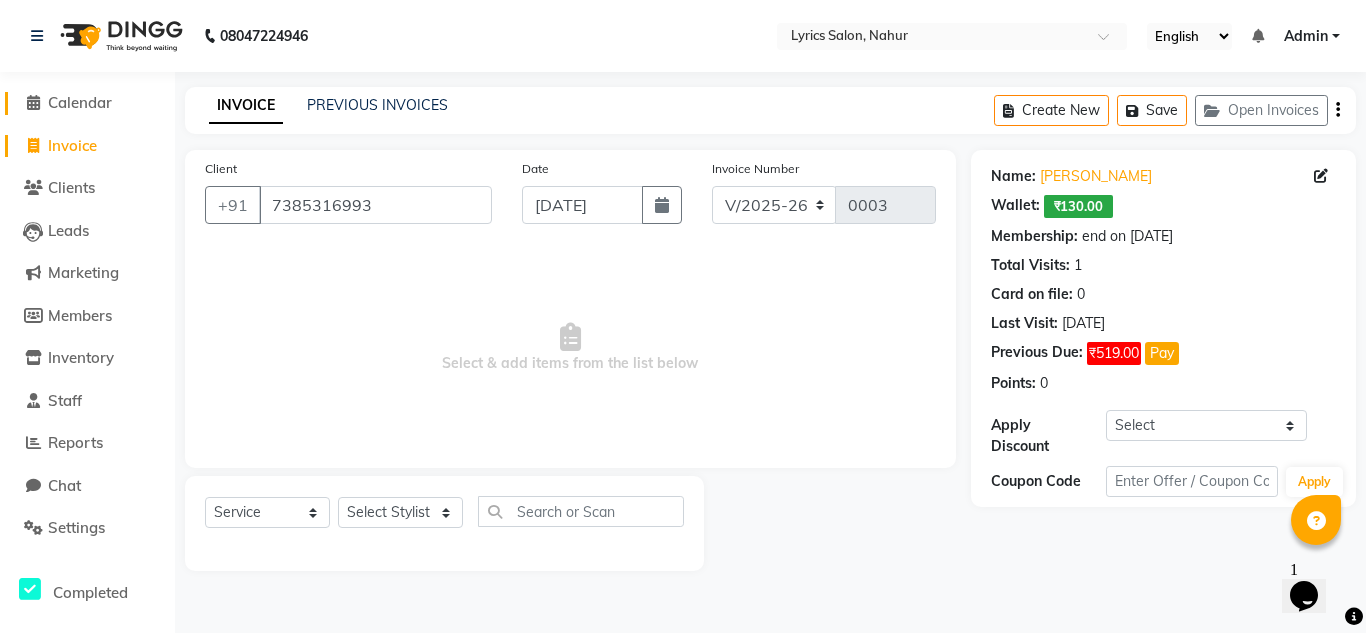 click on "Calendar" 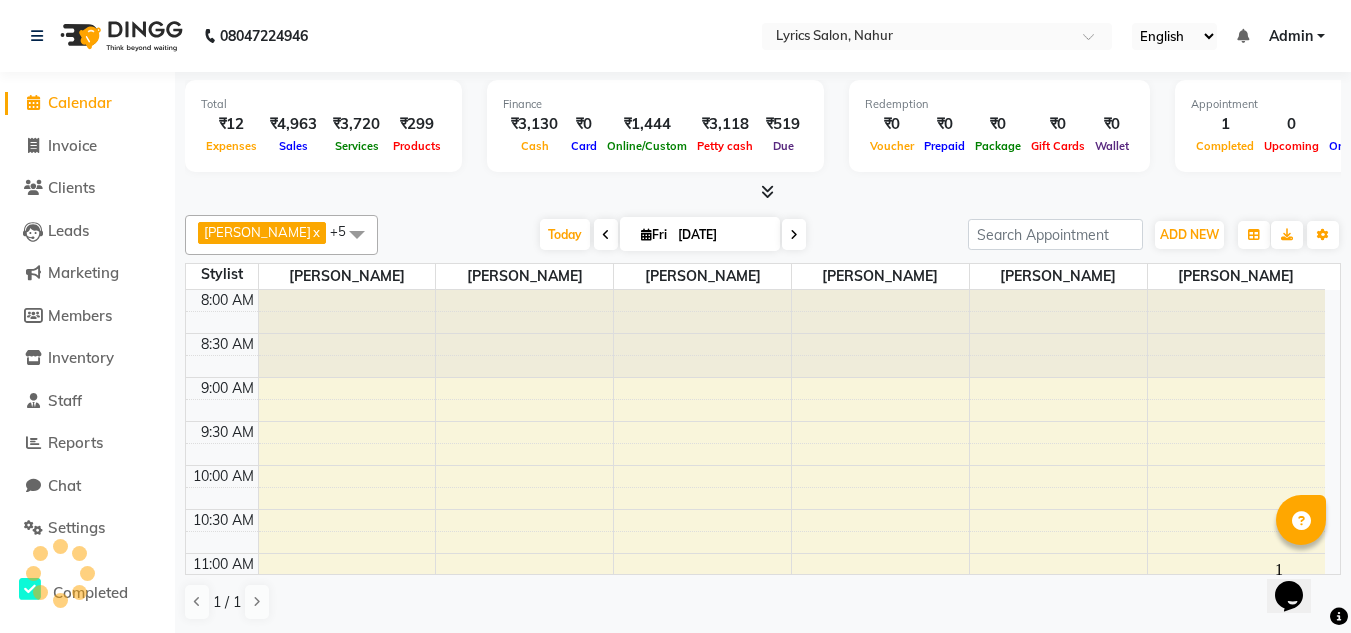 scroll, scrollTop: 0, scrollLeft: 0, axis: both 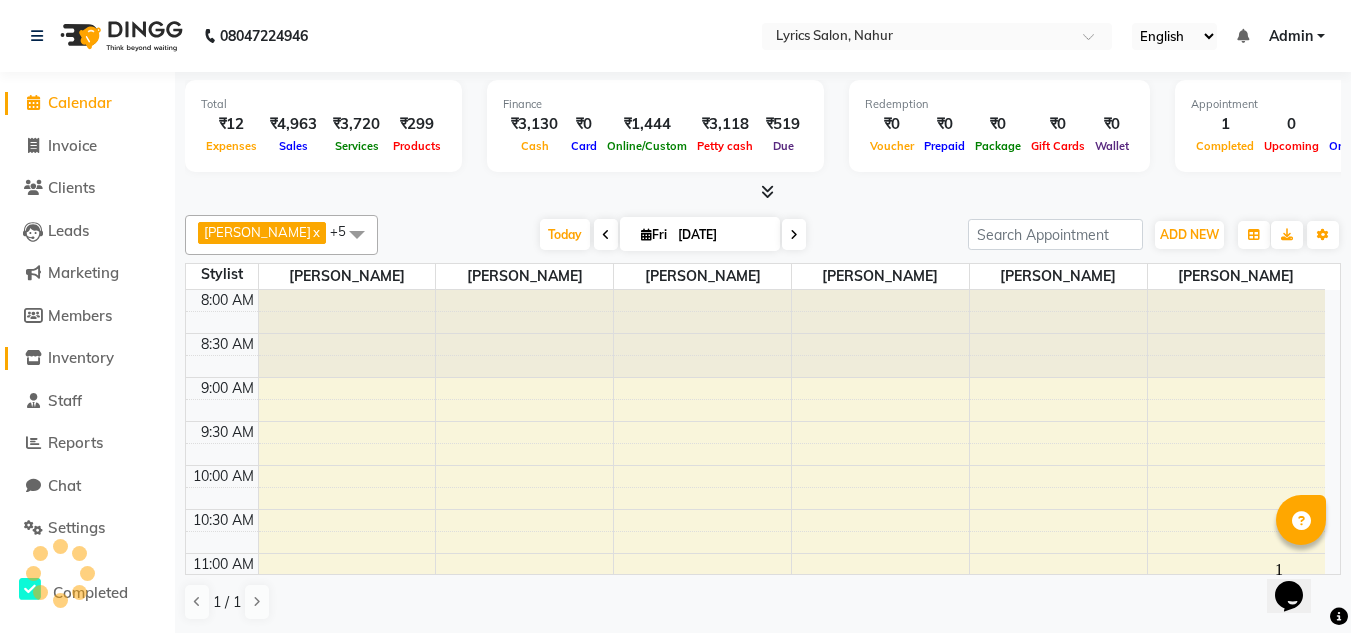 click on "Inventory" 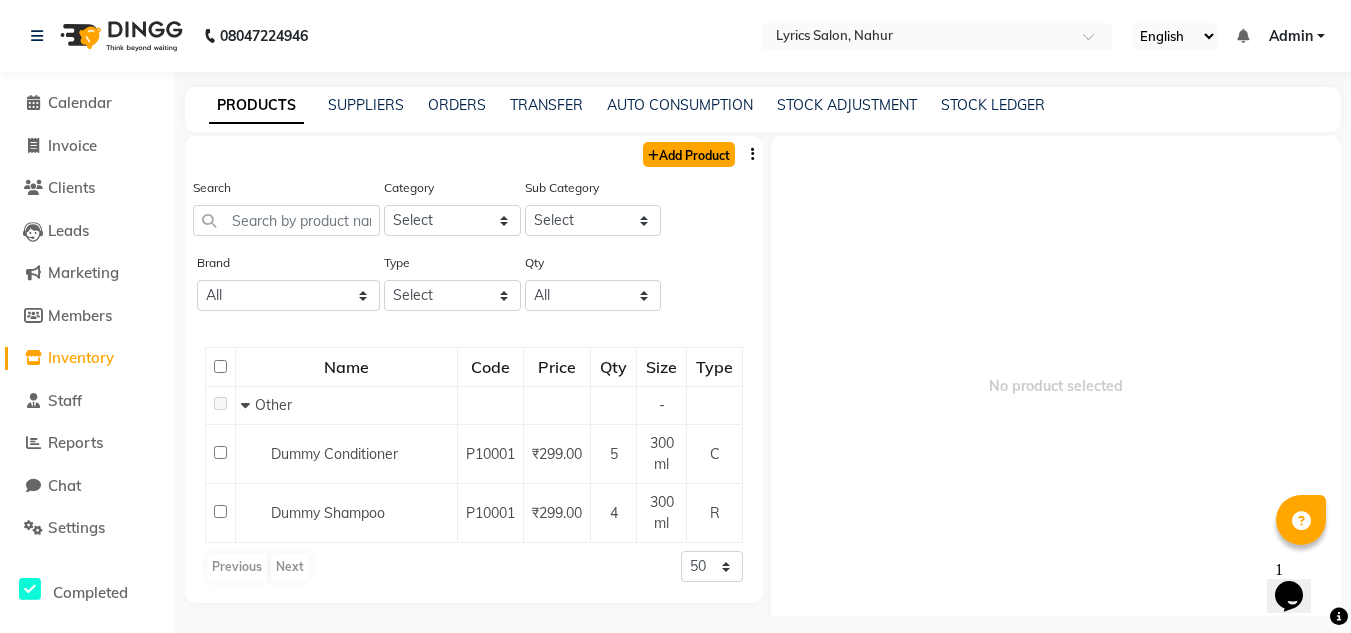 click on "Add Product" 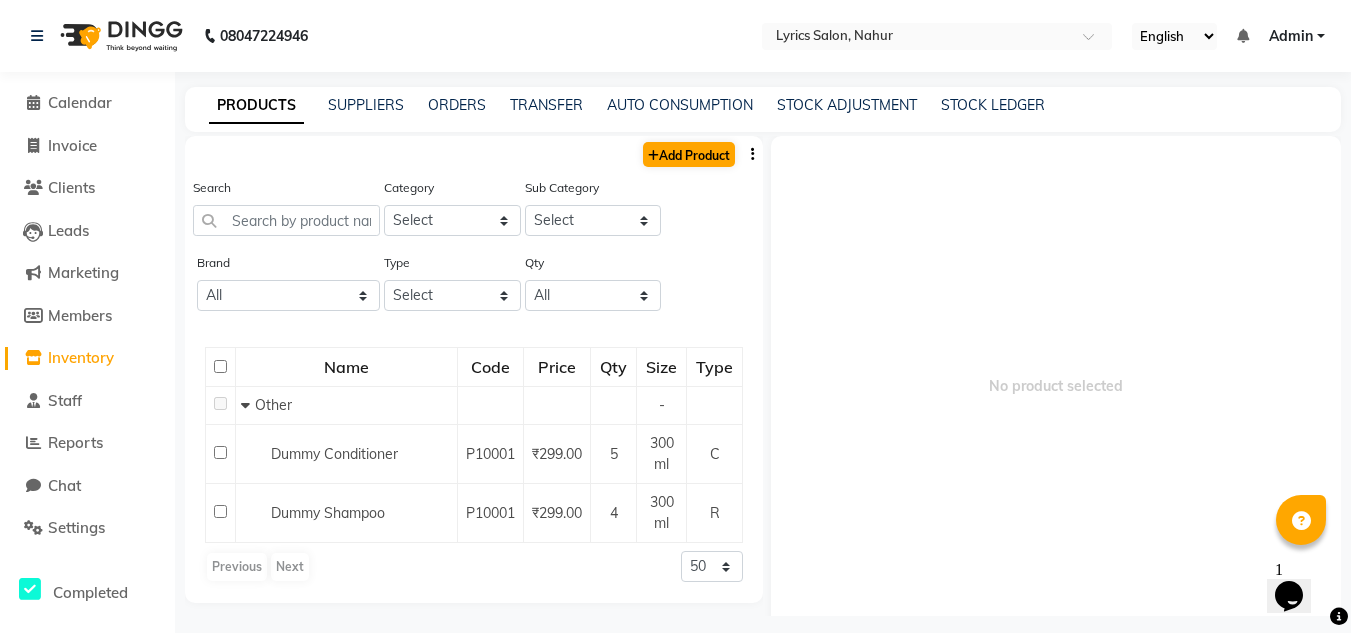 select on "true" 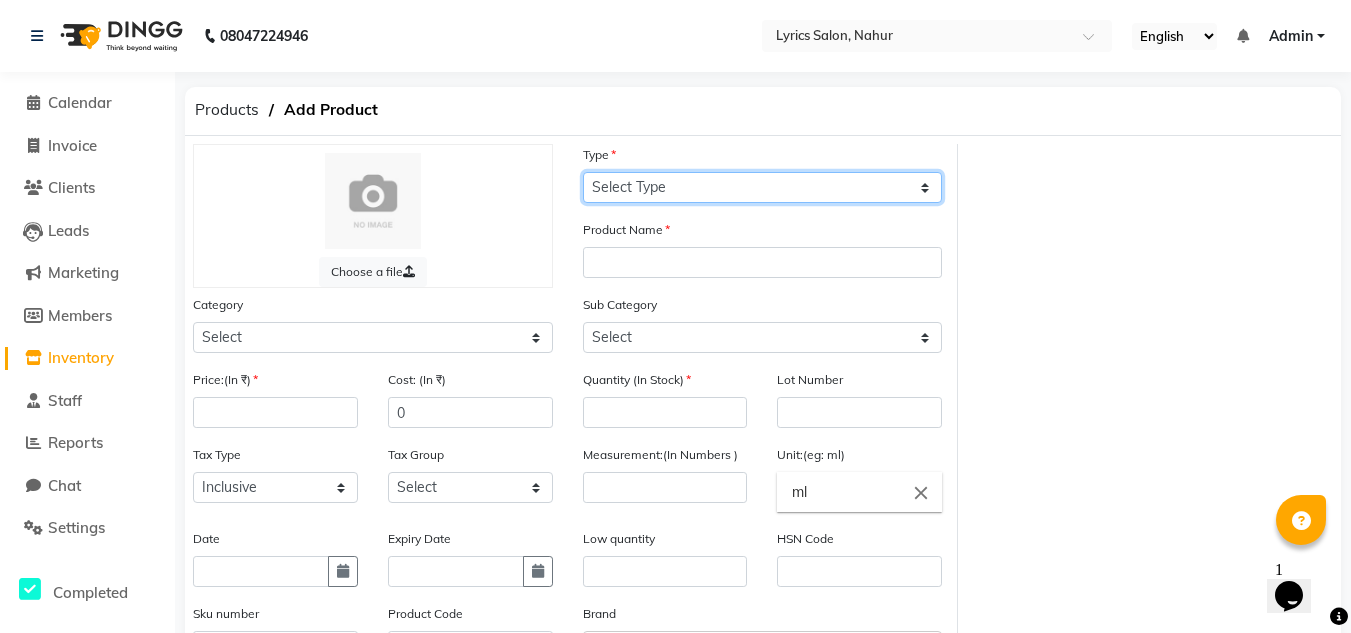 click on "Select Type Both Retail Consumable" 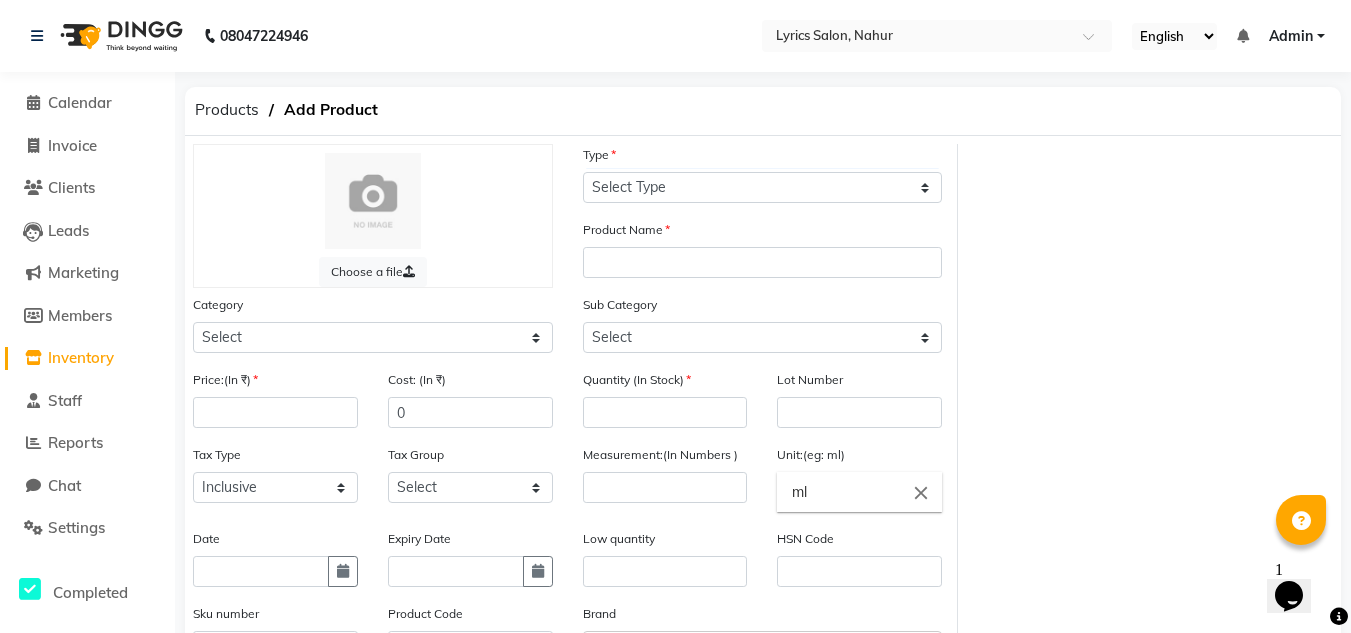 click on "Inventory" 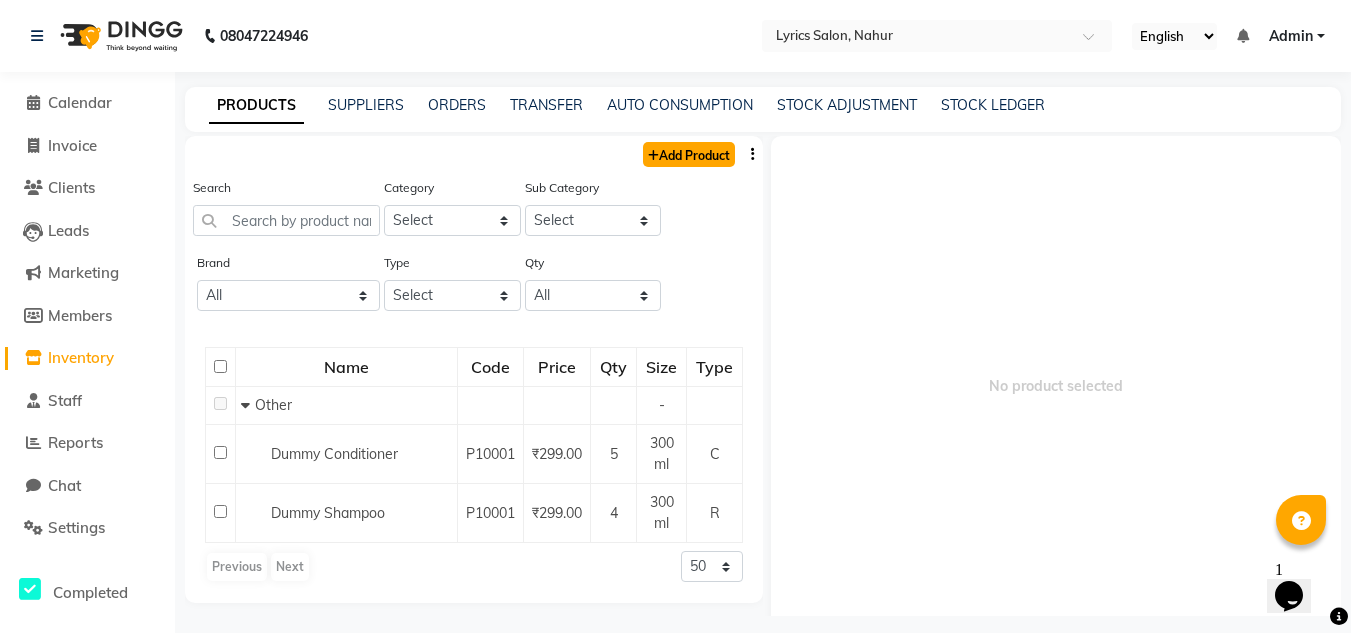 click on "Add Product" 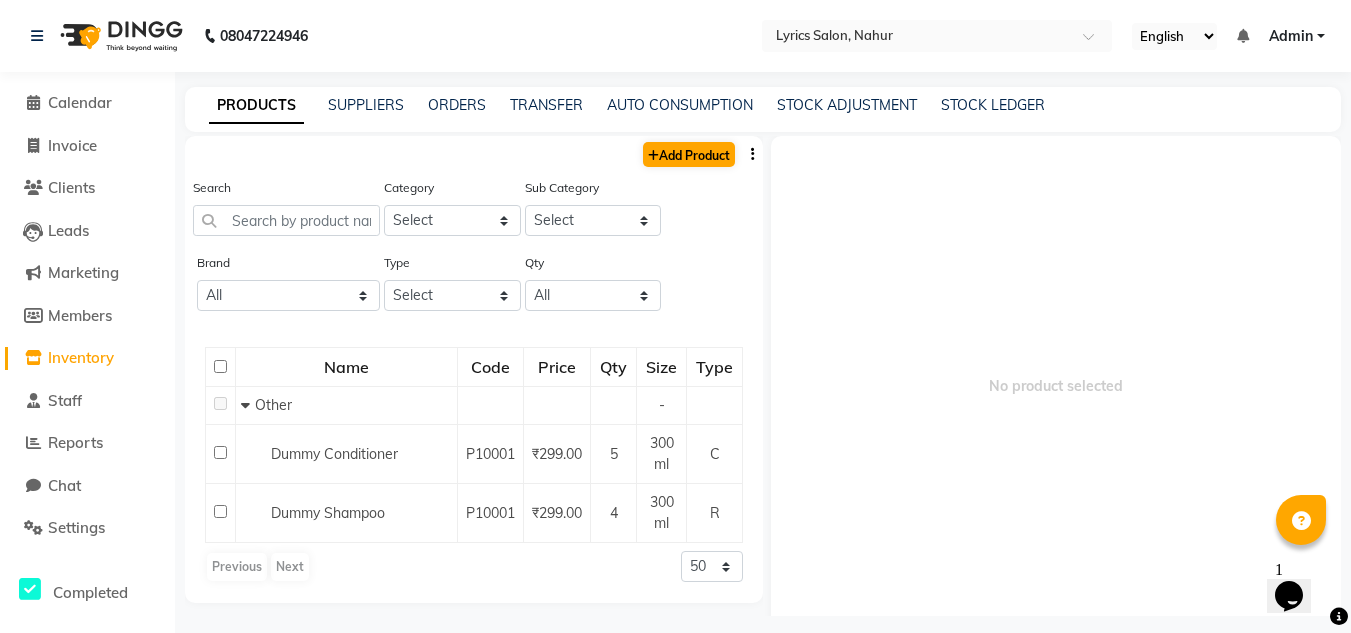 select on "true" 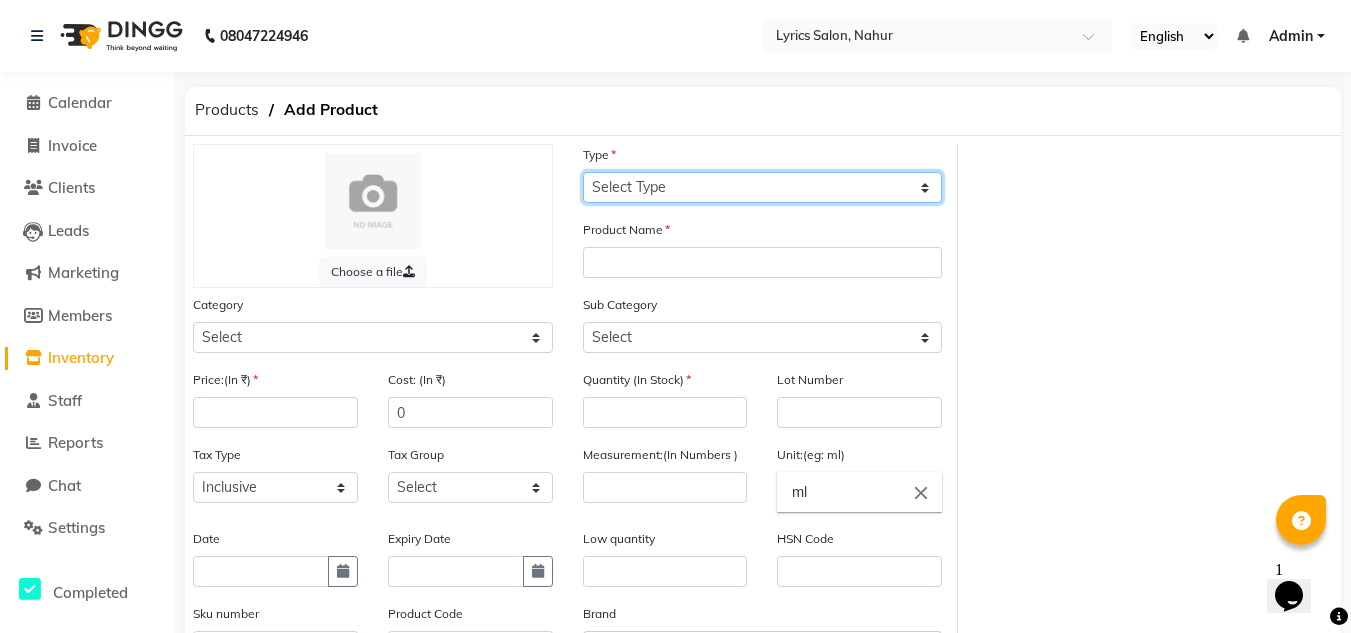click on "Select Type Both Retail Consumable" 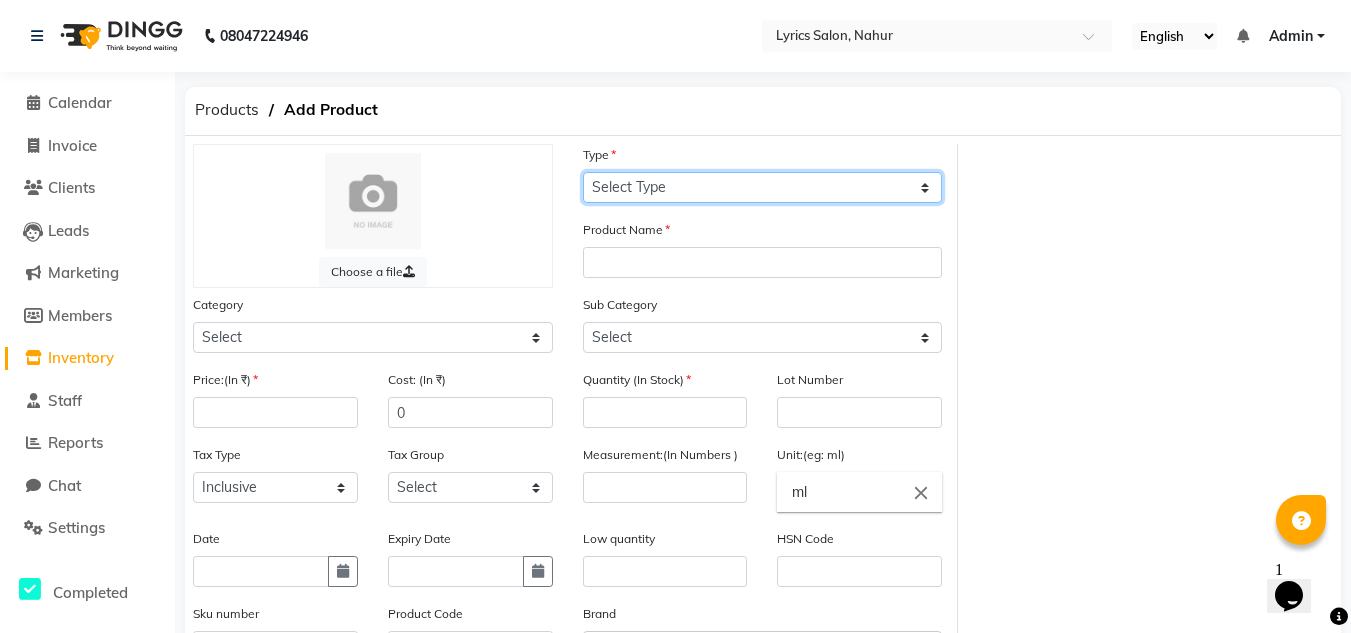 select on "R" 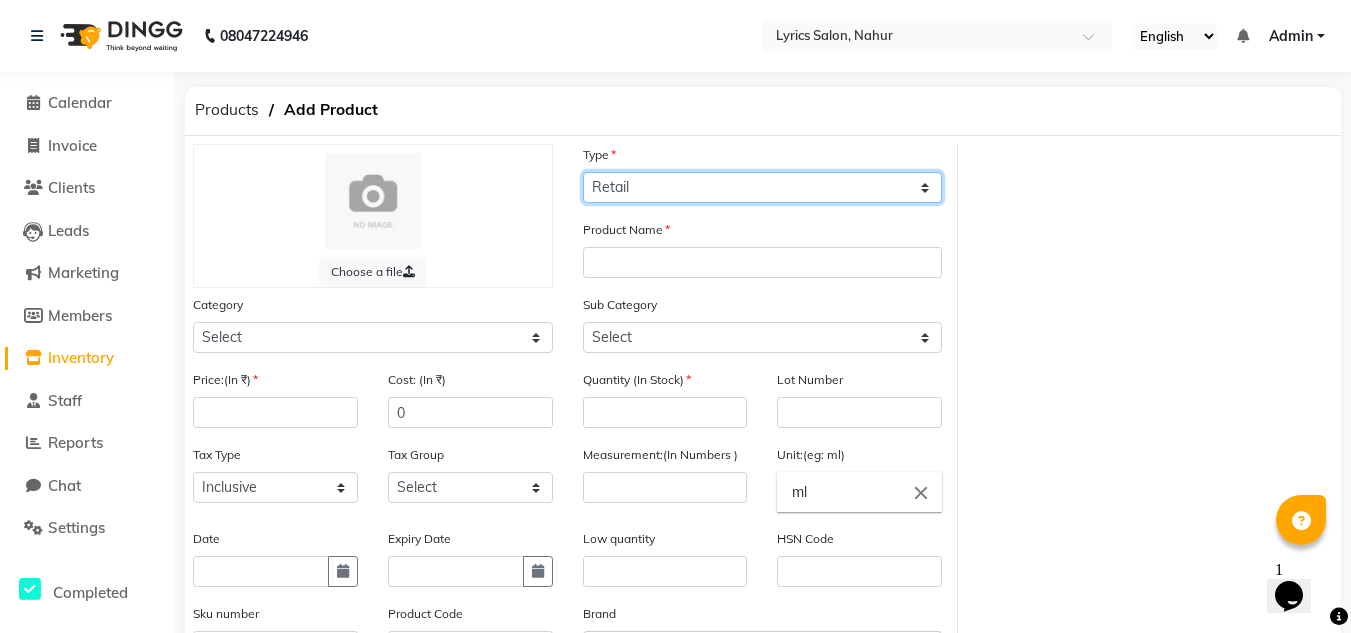 click on "Select Type Both Retail Consumable" 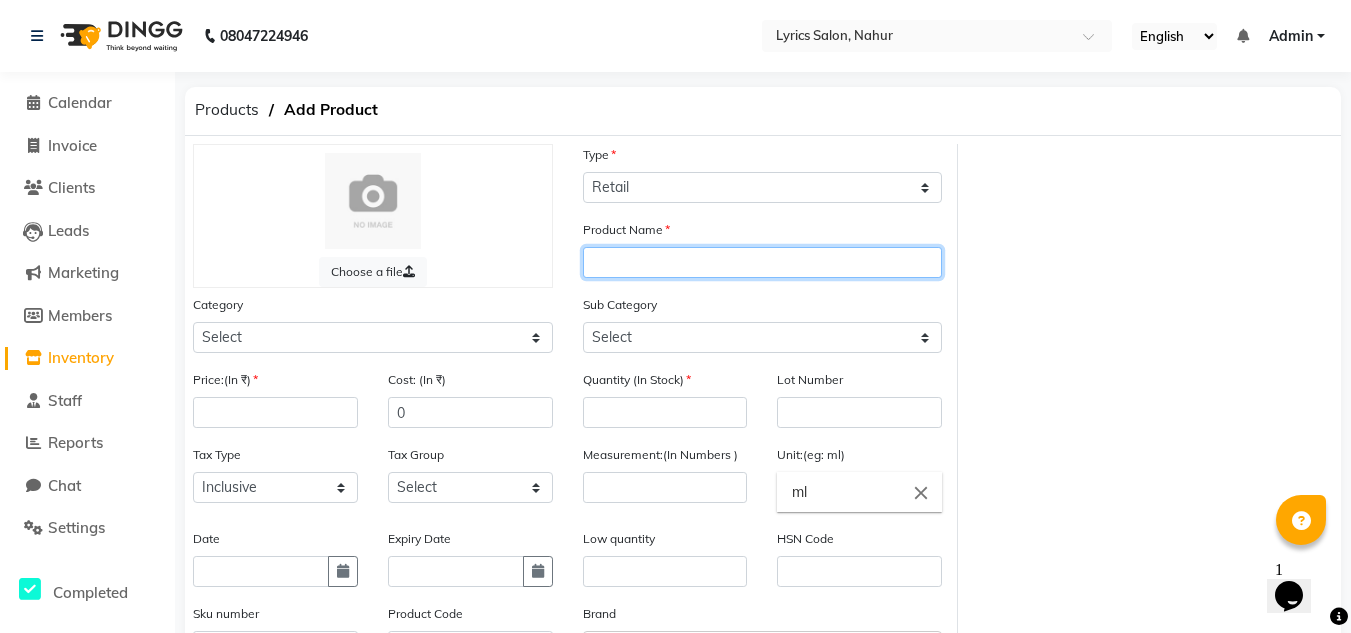 click 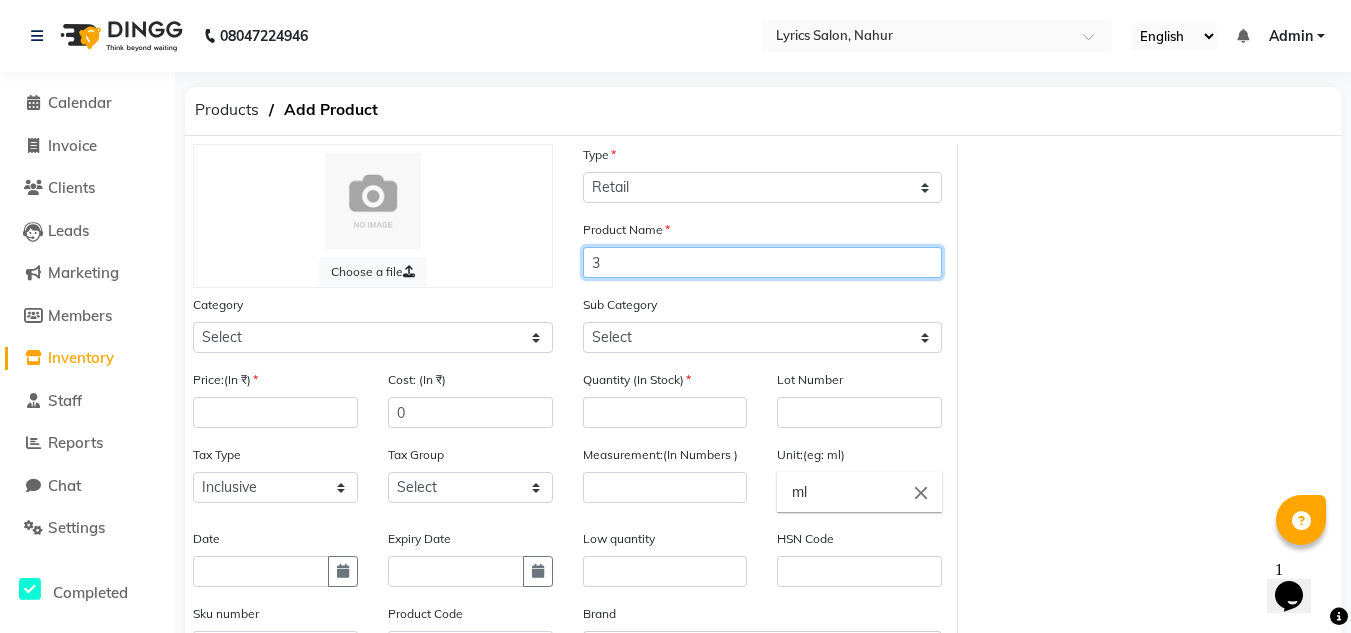 type on "3" 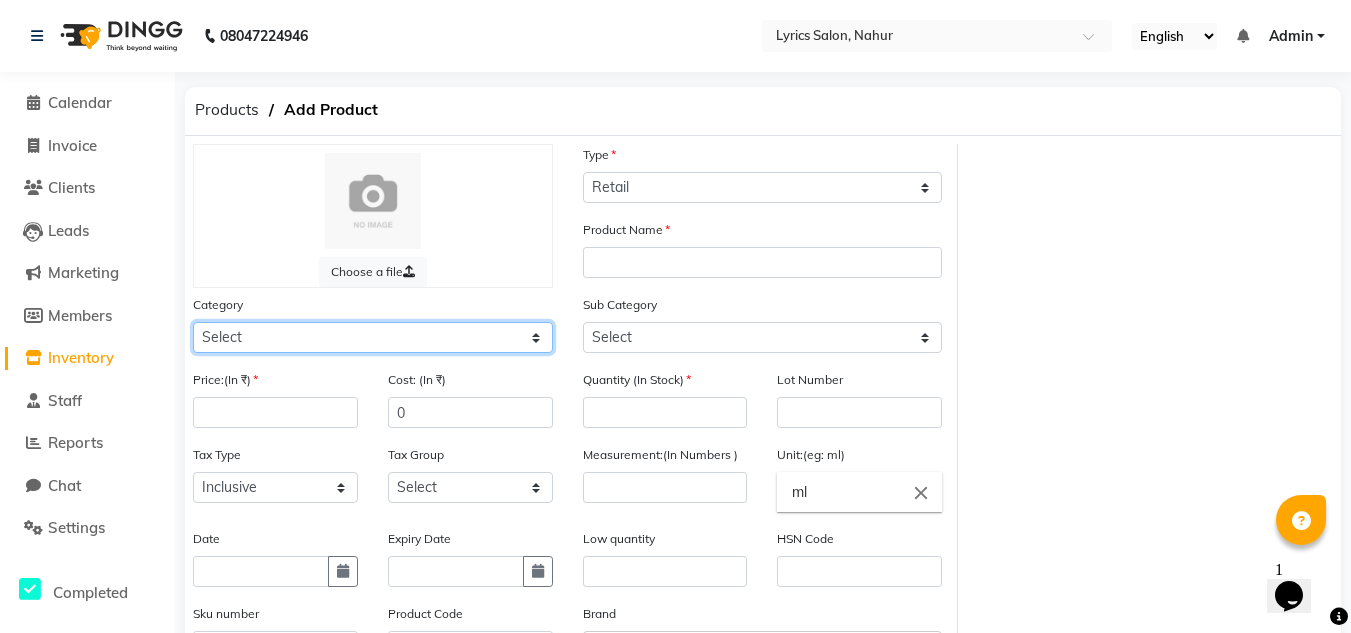 click on "Select Hair Skin Makeup Personal Care Appliances Beard Waxing Disposable Threading Hands and Feet Beauty Planet Botox Cadiveu Casmara Cheryls Loreal Olaplex Other" 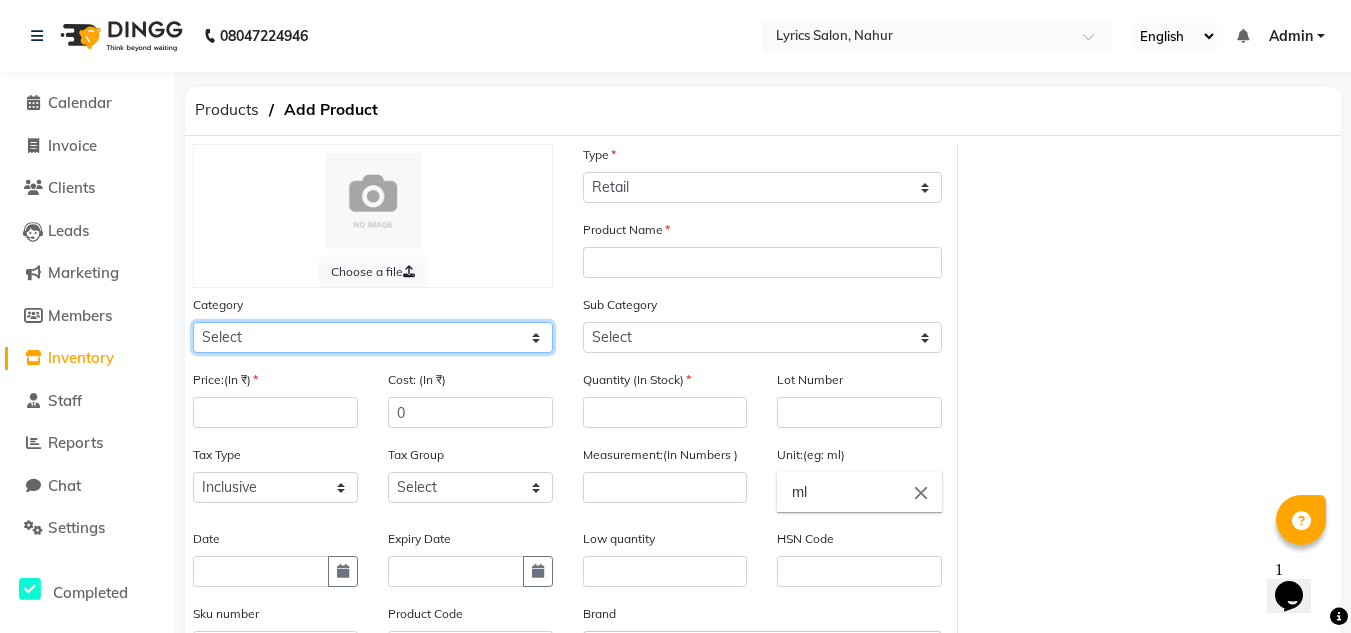 select on "1100" 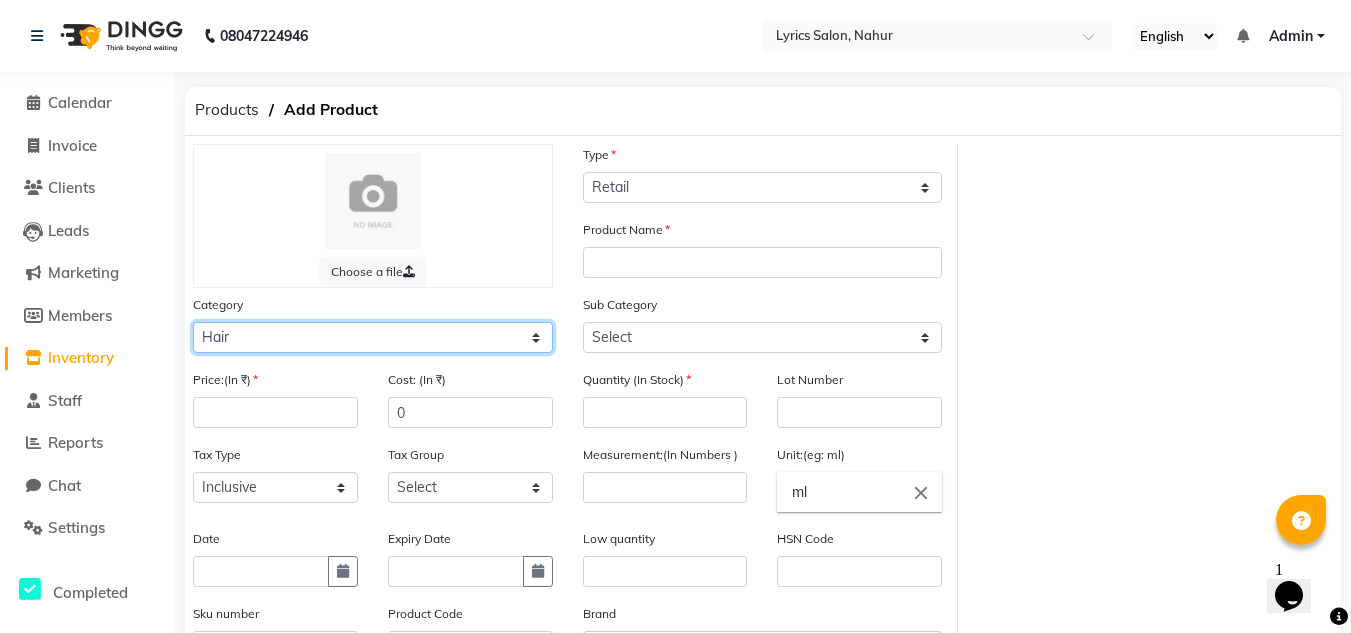 click on "Select Hair Skin Makeup Personal Care Appliances Beard Waxing Disposable Threading Hands and Feet Beauty Planet Botox Cadiveu Casmara Cheryls Loreal Olaplex Other" 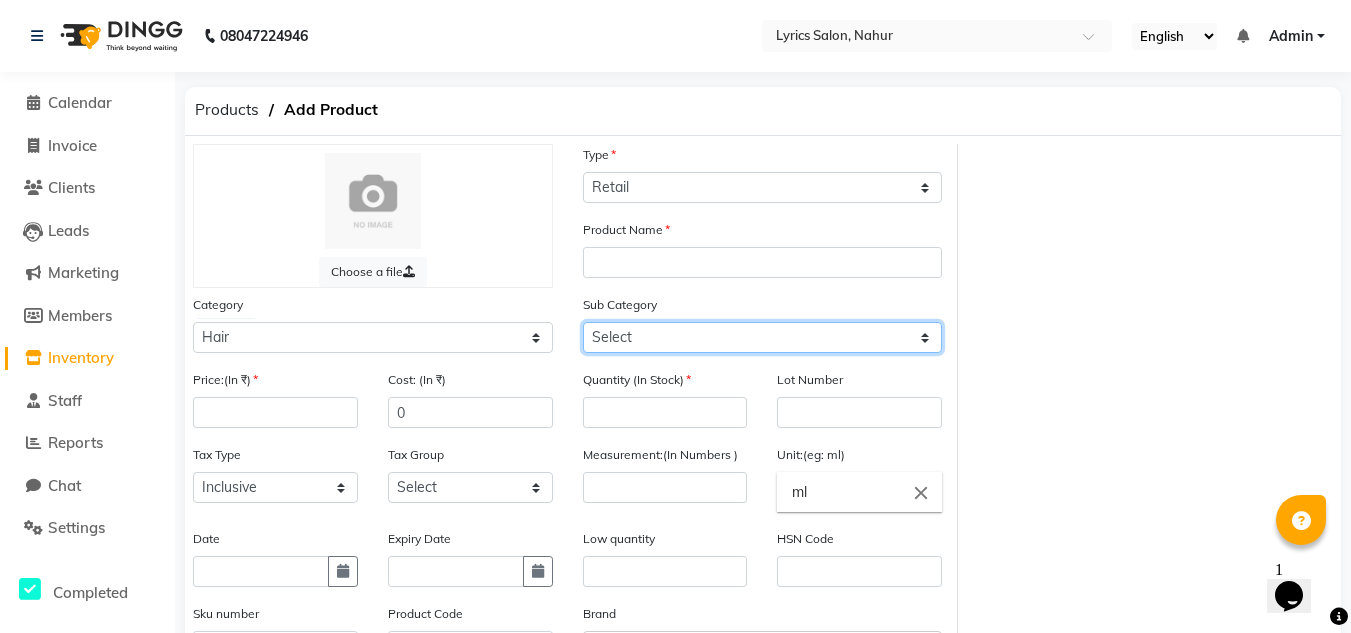 click on "Select Shampoo Conditioner Cream Mask Oil Serum Color Appliances Treatment Styling Kit & Combo Other" 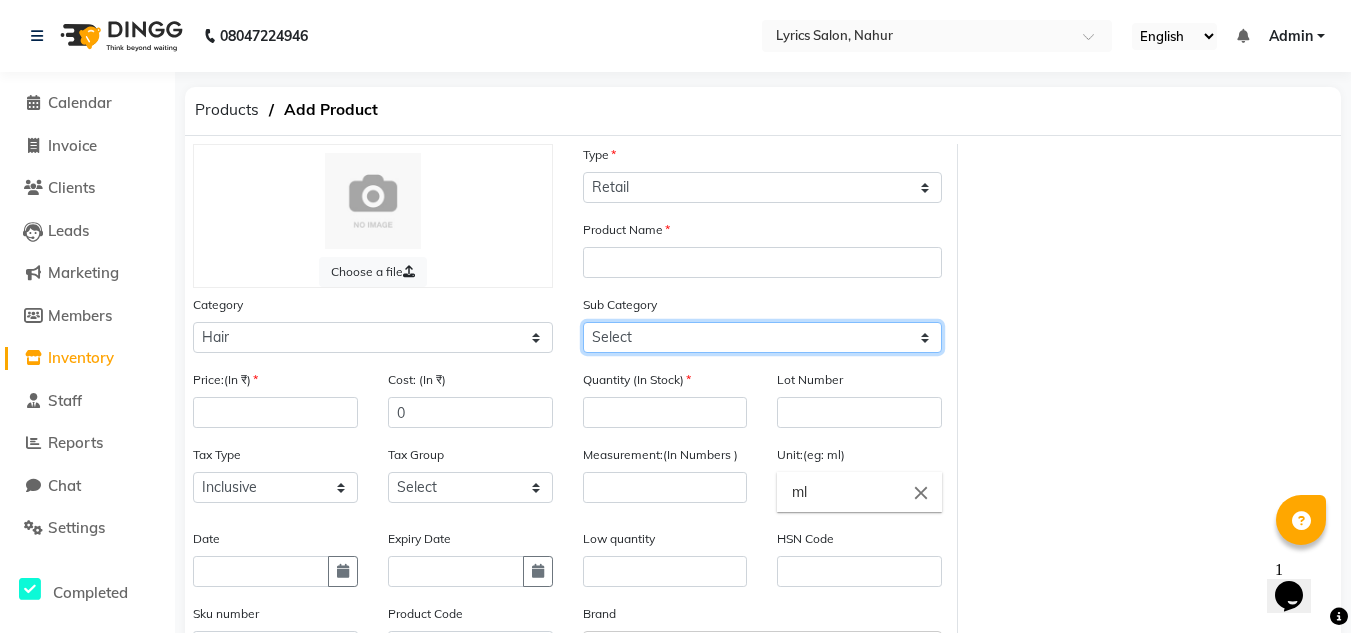 select on "1101" 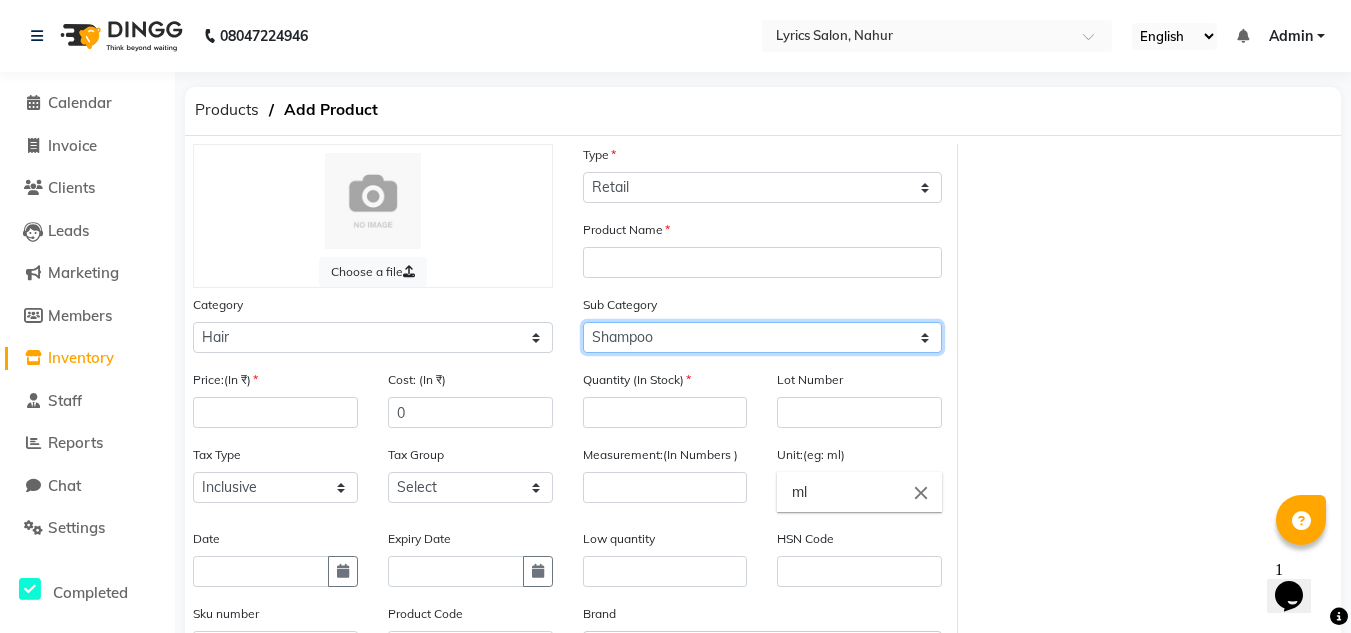 click on "Select Shampoo Conditioner Cream Mask Oil Serum Color Appliances Treatment Styling Kit & Combo Other" 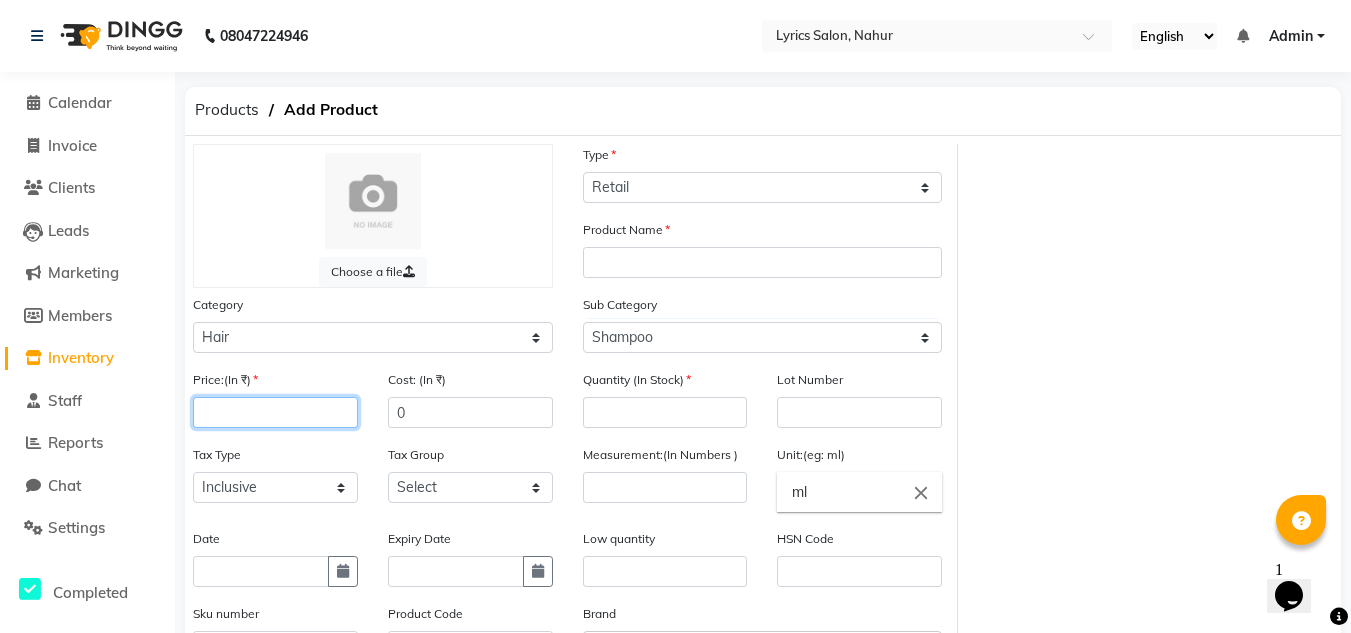 click 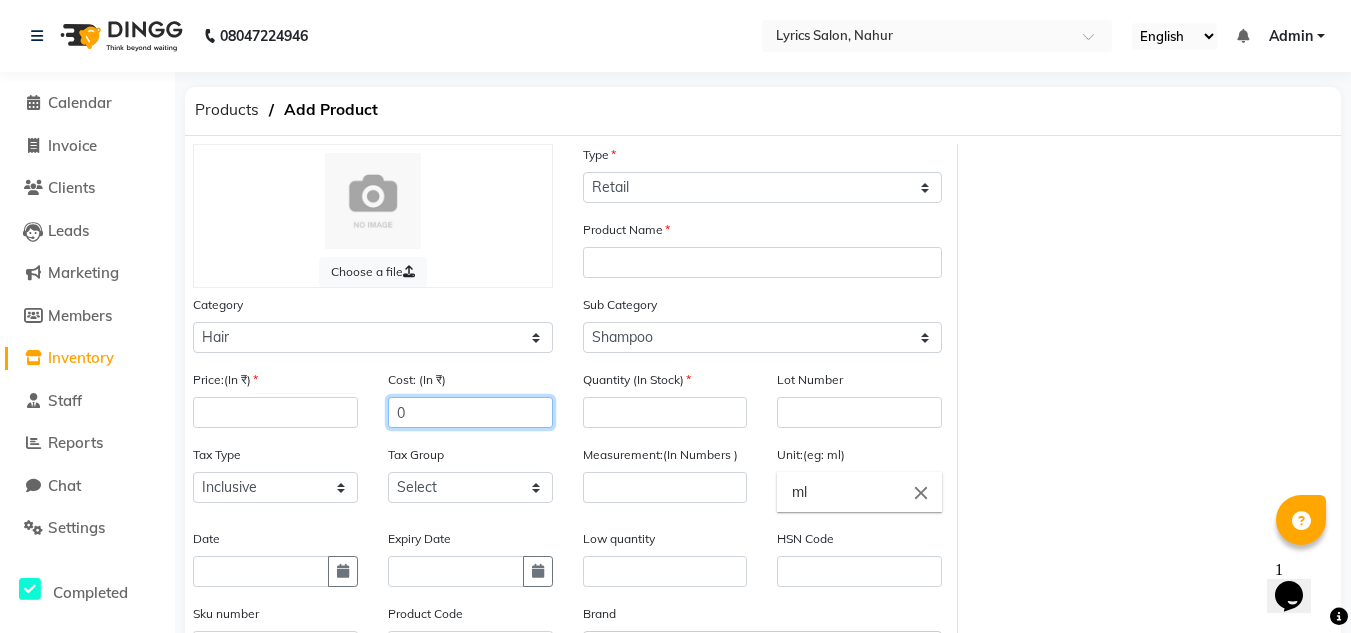 click on "0" 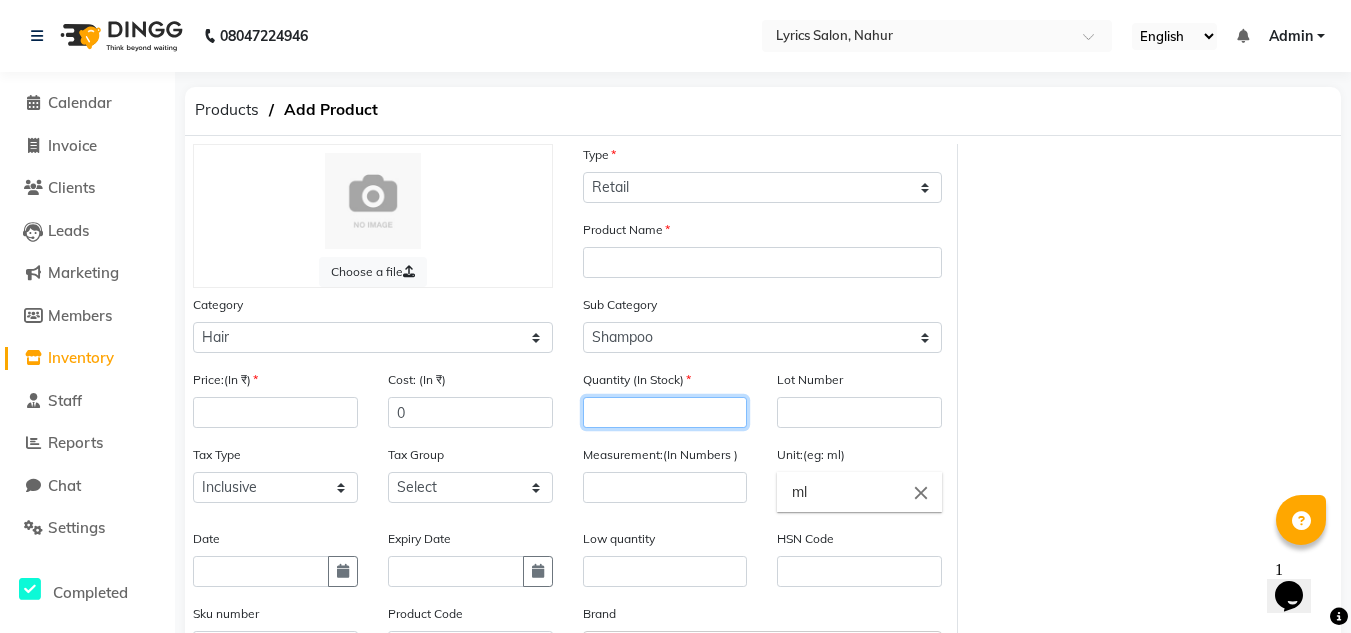 click 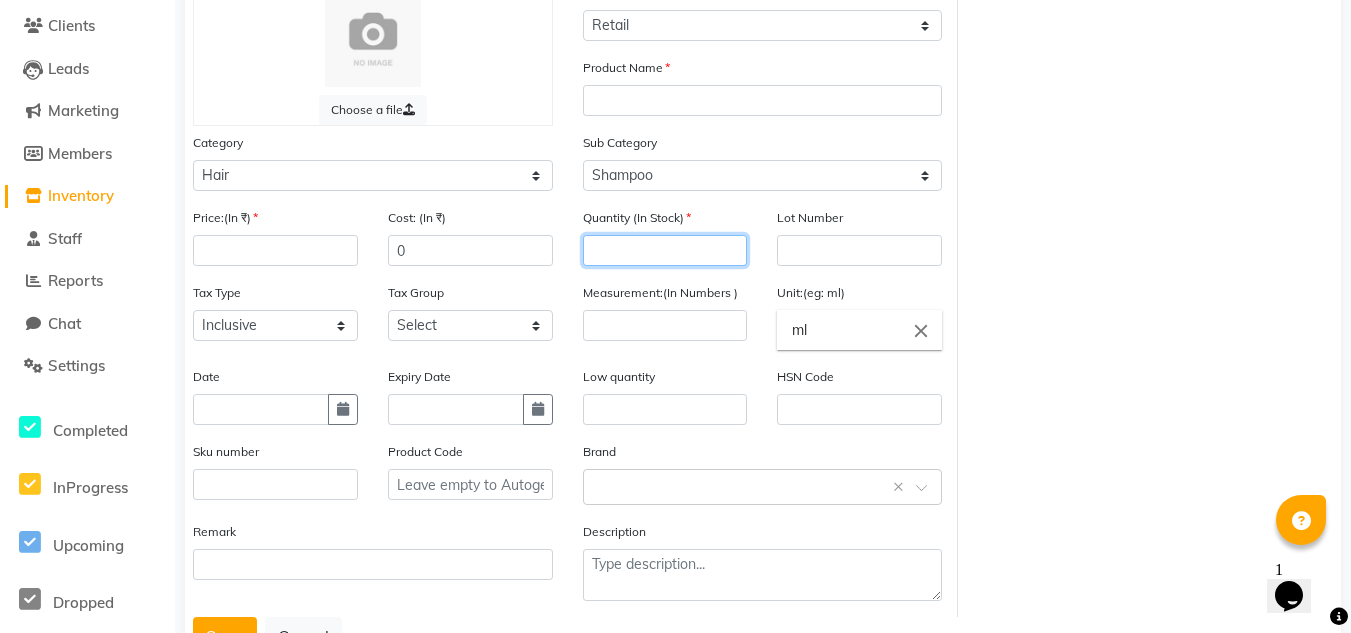 scroll, scrollTop: 163, scrollLeft: 0, axis: vertical 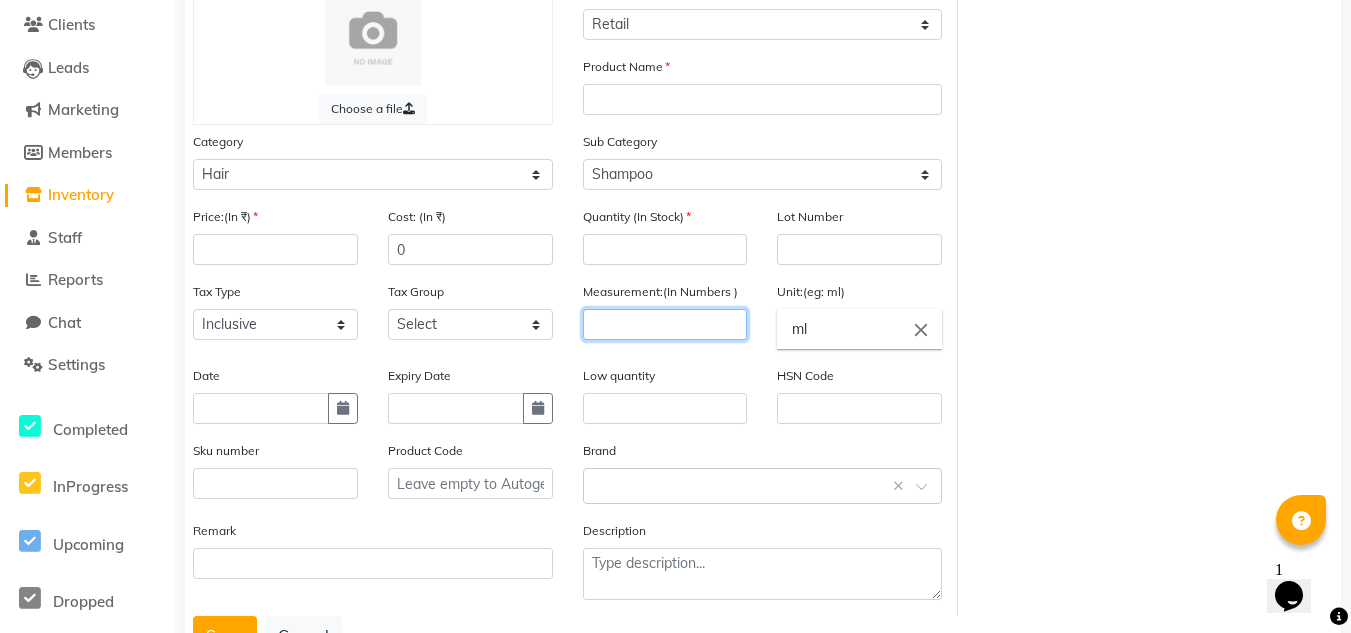click 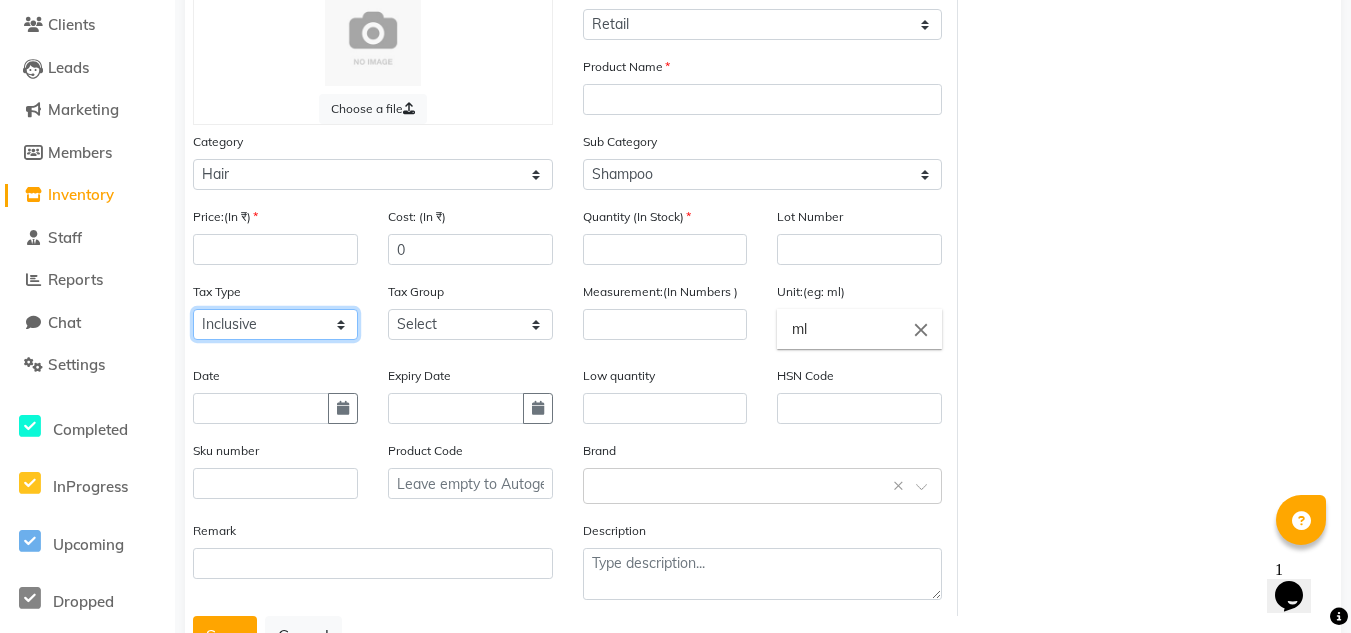 click on "Select Inclusive Exclusive" 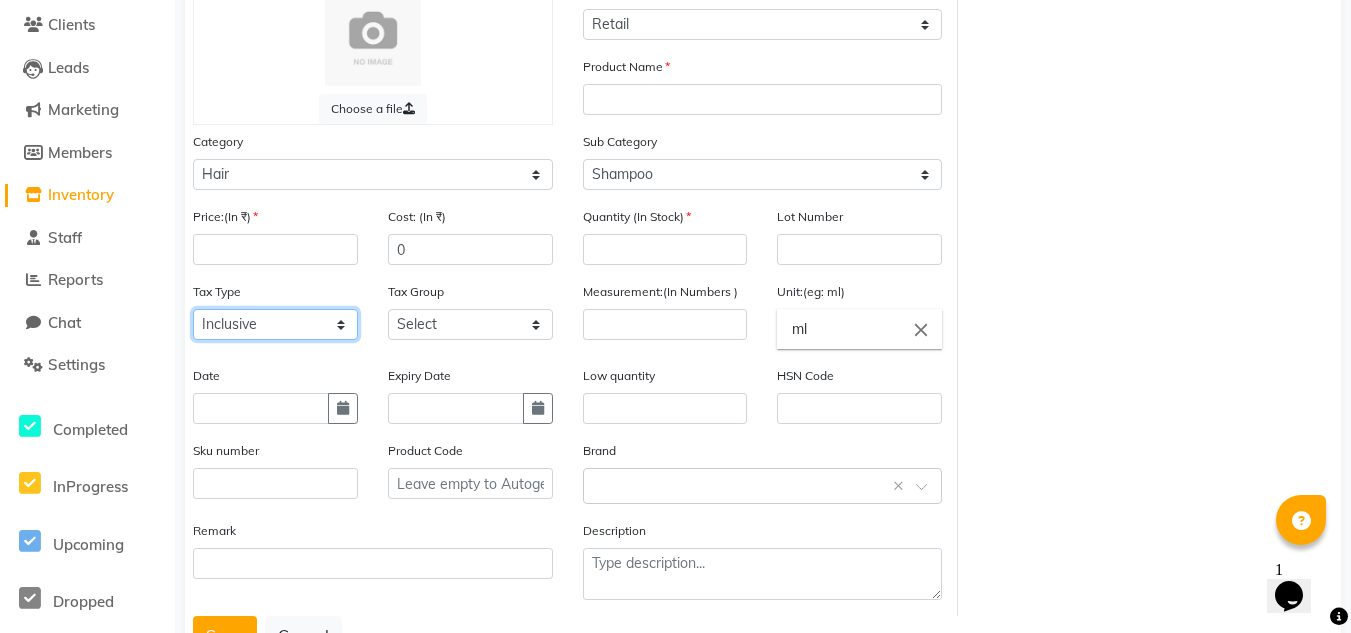 click on "Select Inclusive Exclusive" 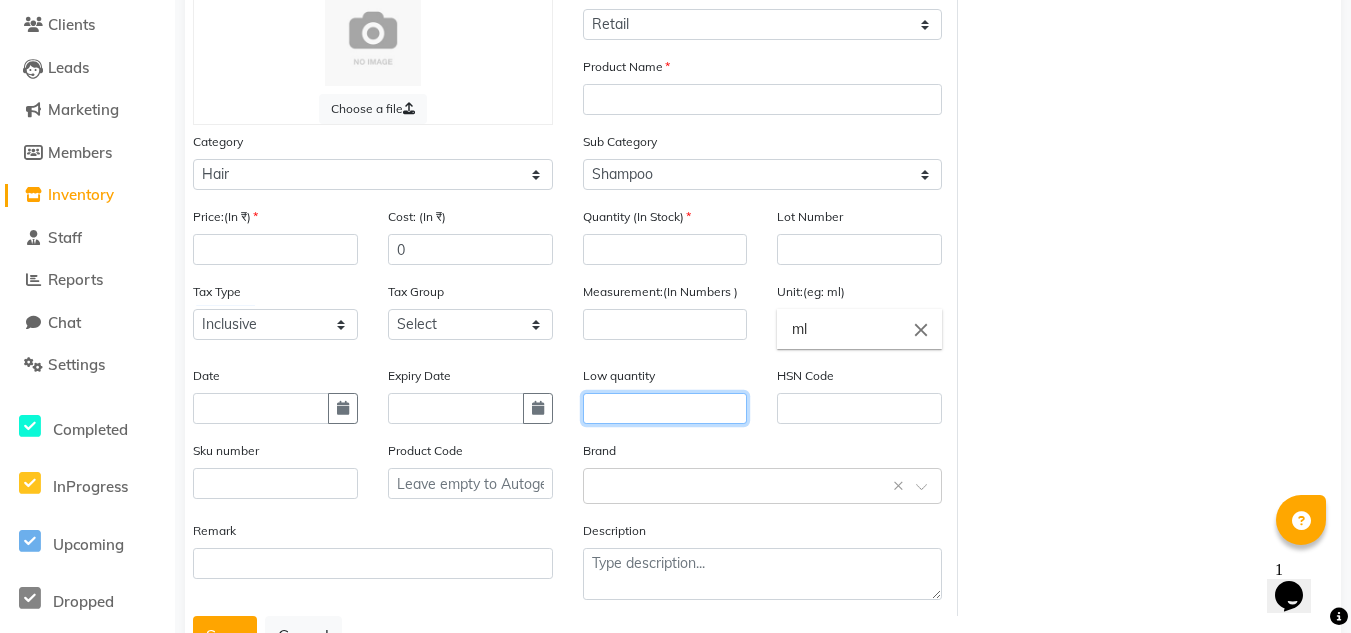 click 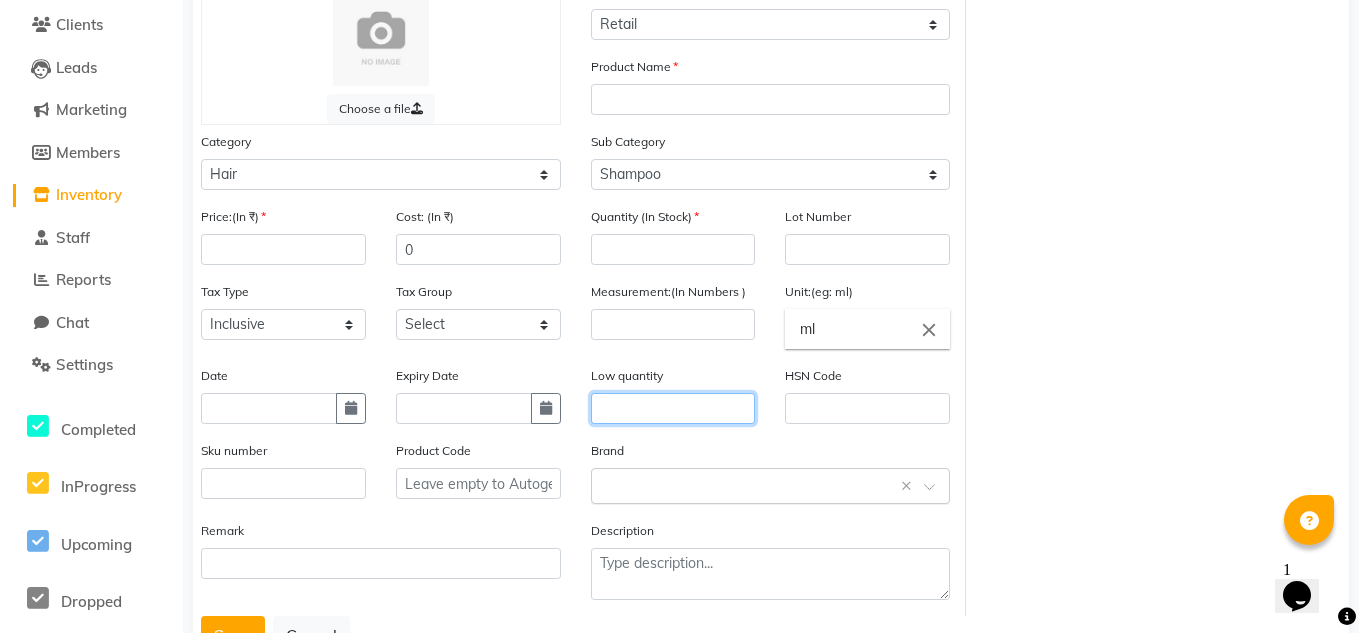 scroll, scrollTop: 242, scrollLeft: 0, axis: vertical 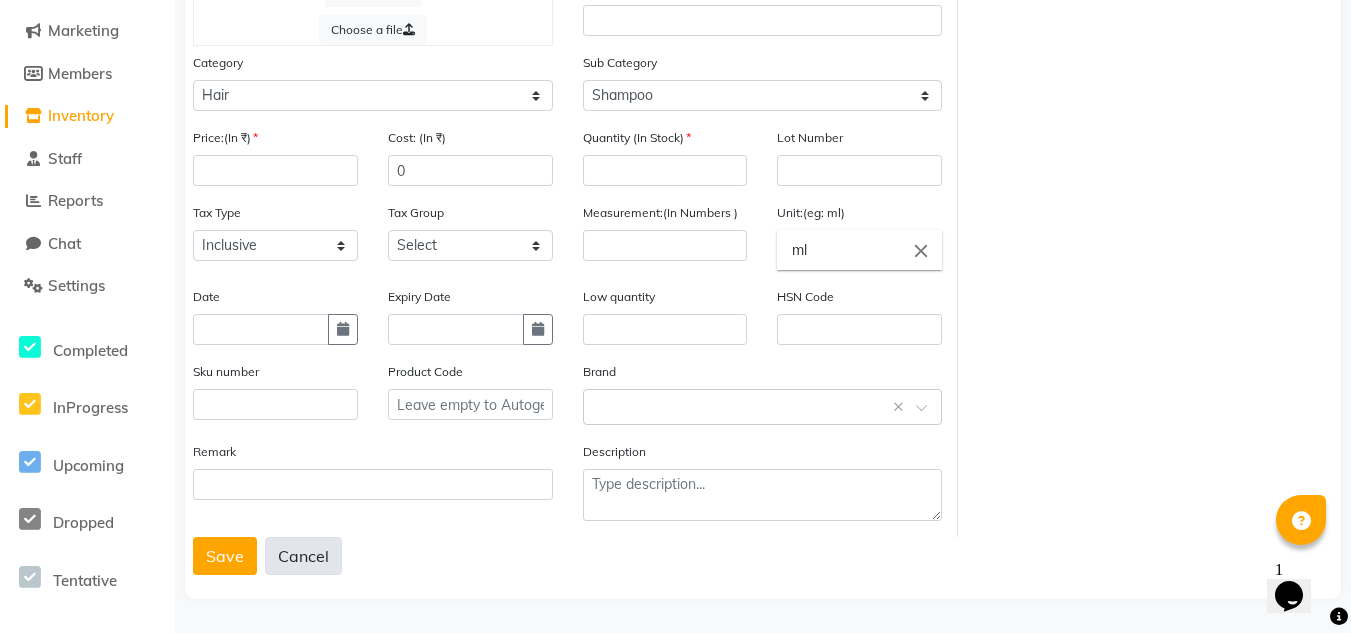 click on "Cancel" 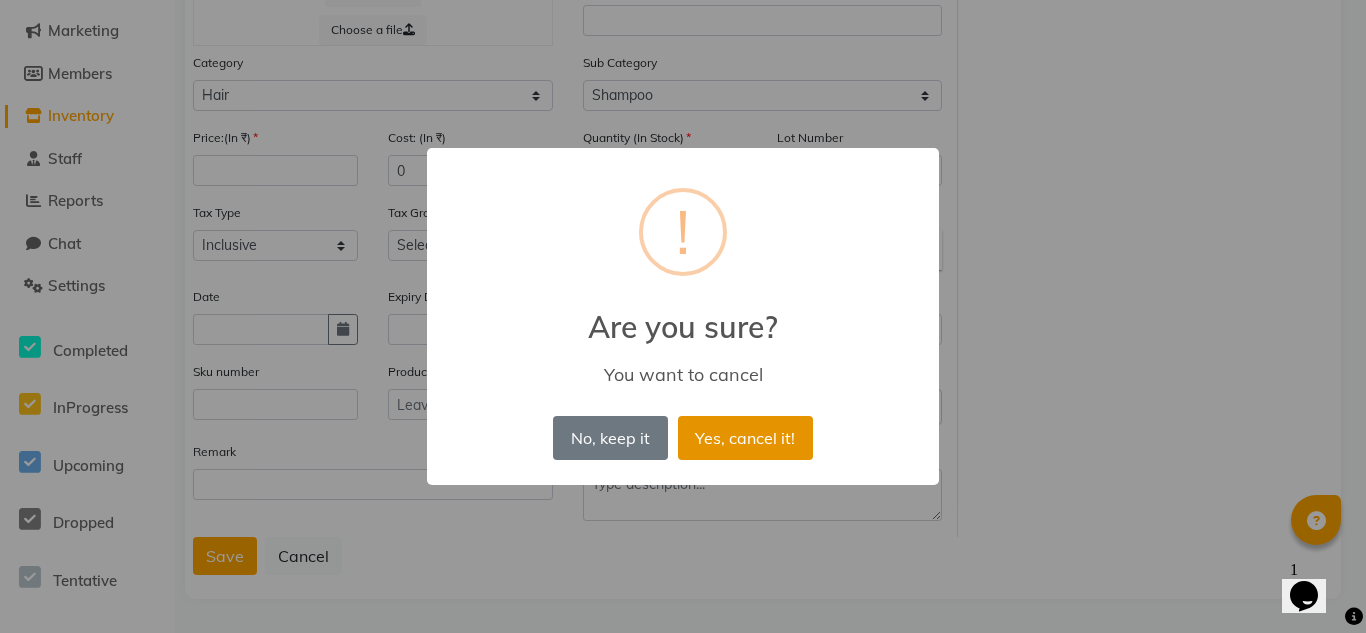 click on "Yes, cancel it!" at bounding box center [745, 438] 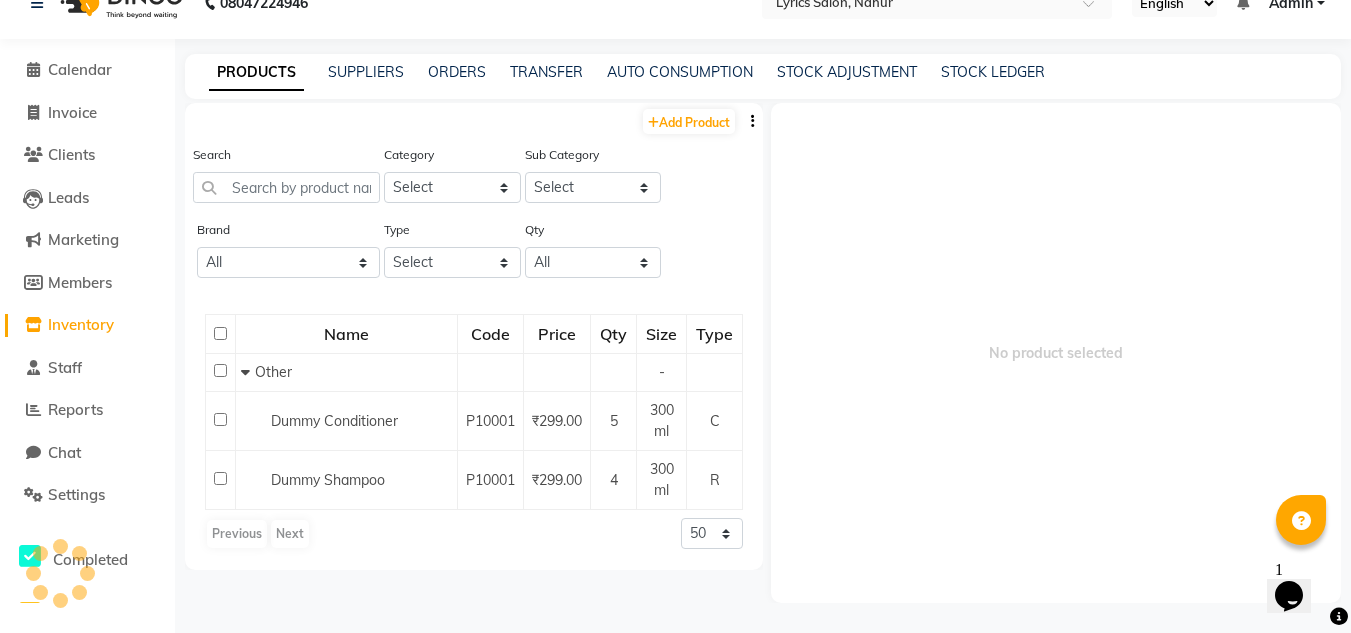 scroll, scrollTop: 13, scrollLeft: 0, axis: vertical 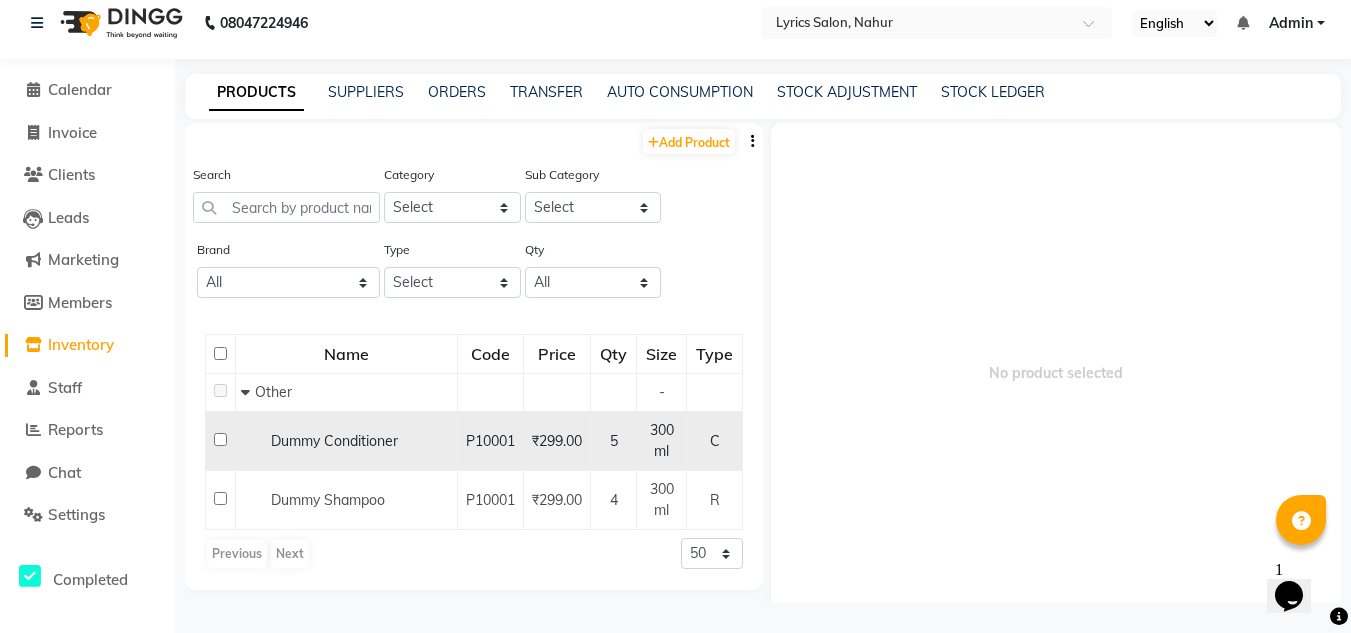 click on "Dummy Conditioner" 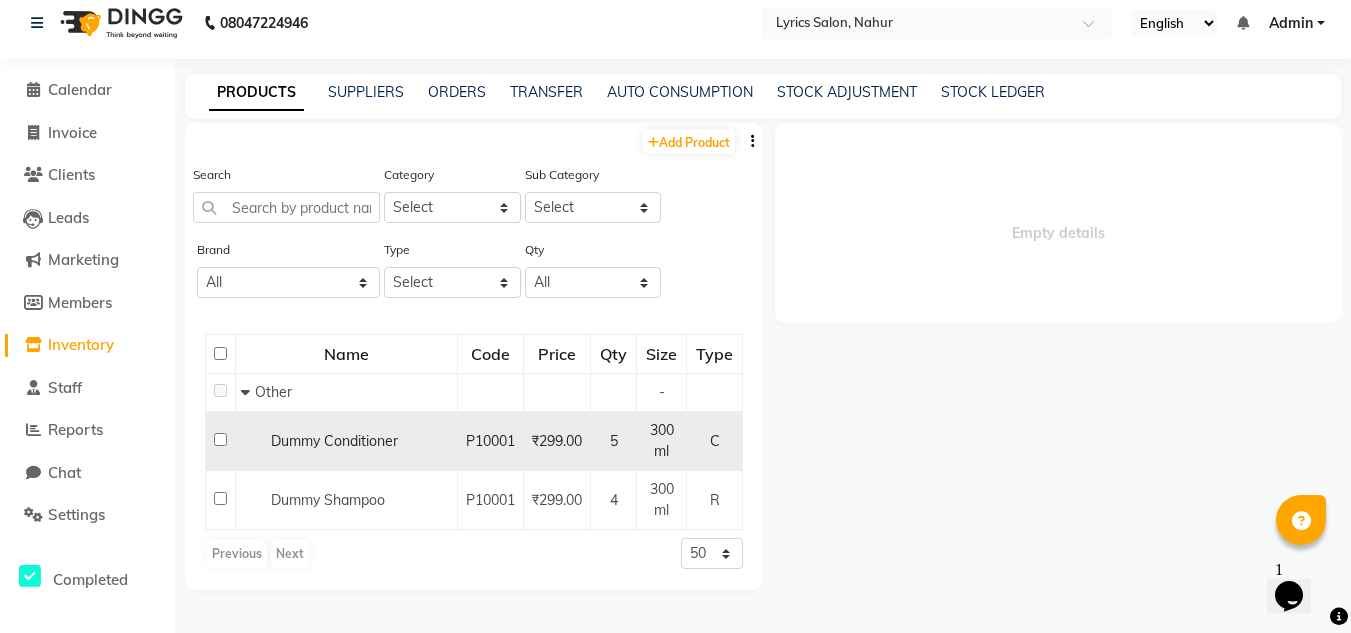 select 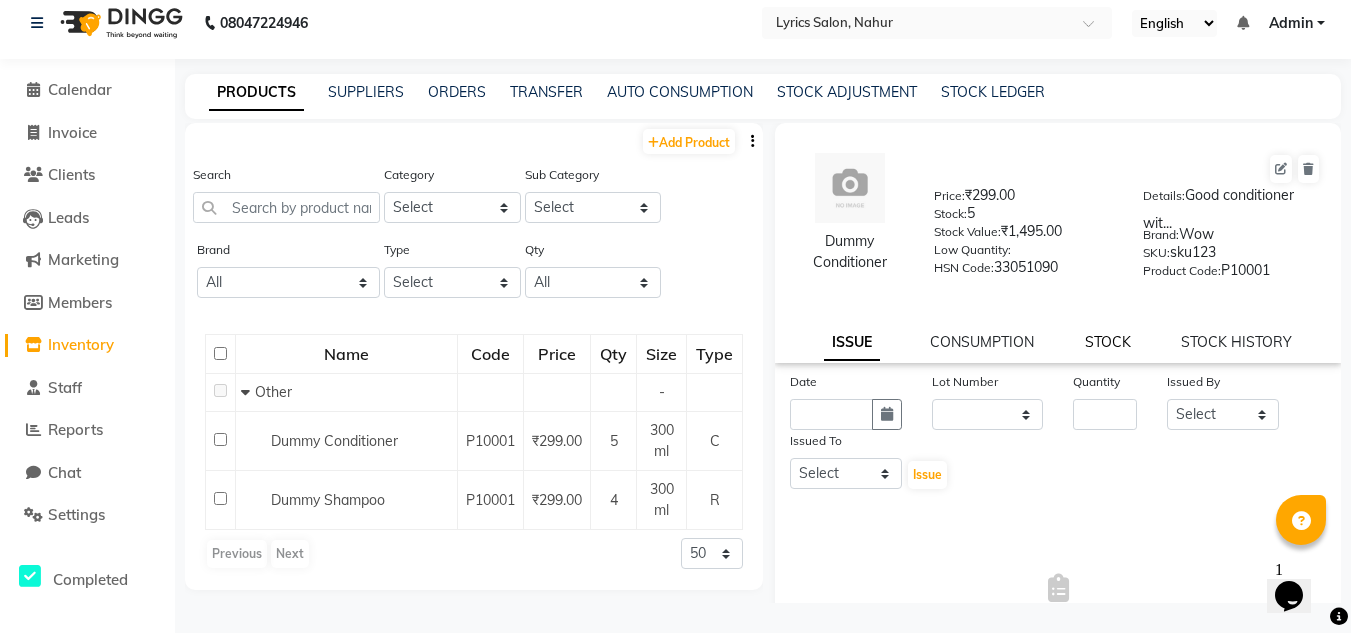 click on "STOCK" 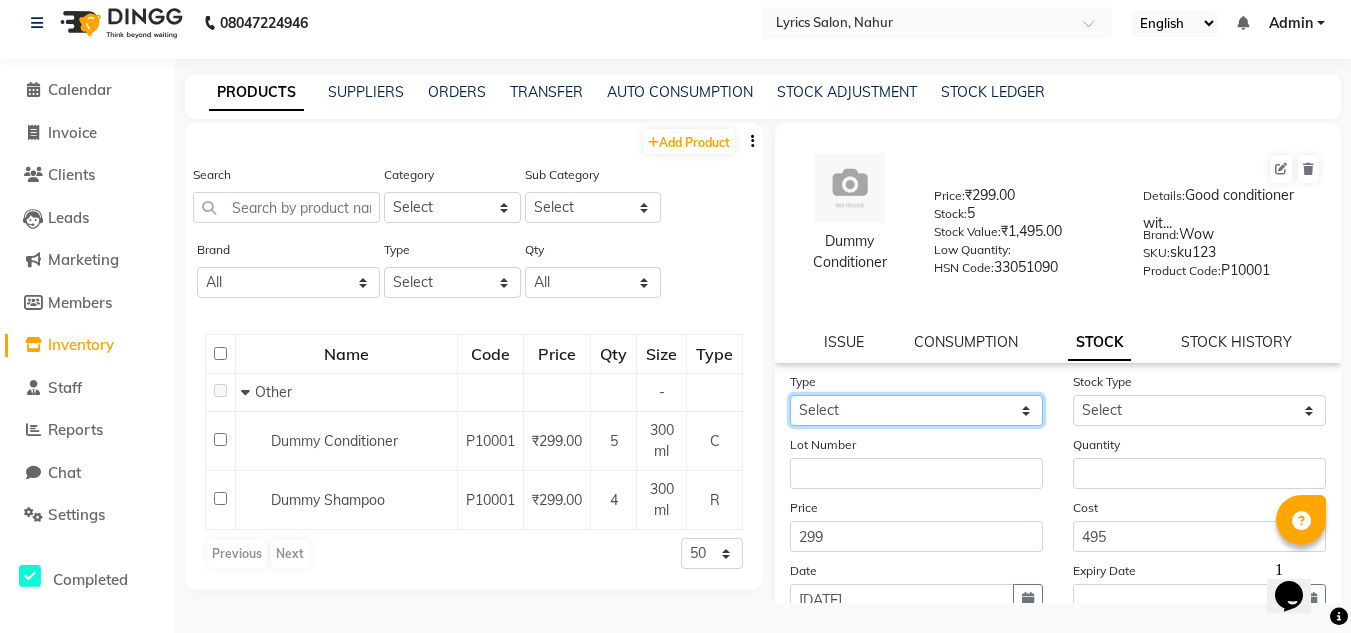 click on "Select In Out" 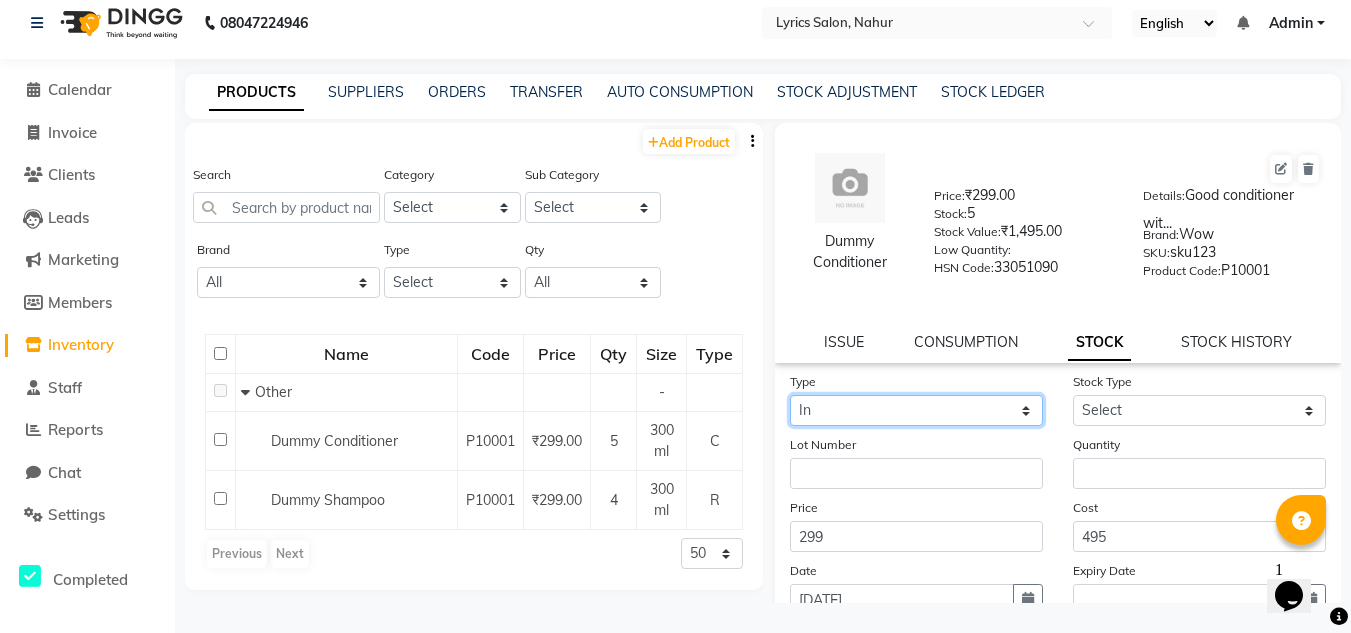 click on "Select In Out" 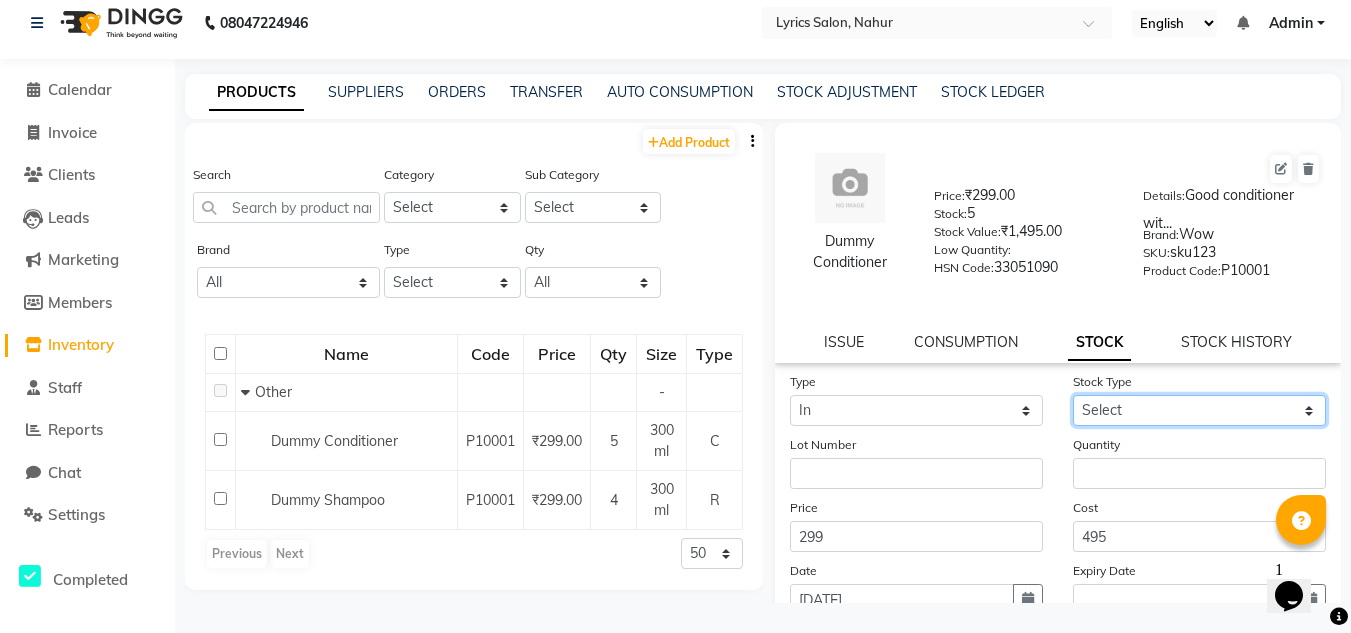 click on "Select New Stock Adjustment Return Other" 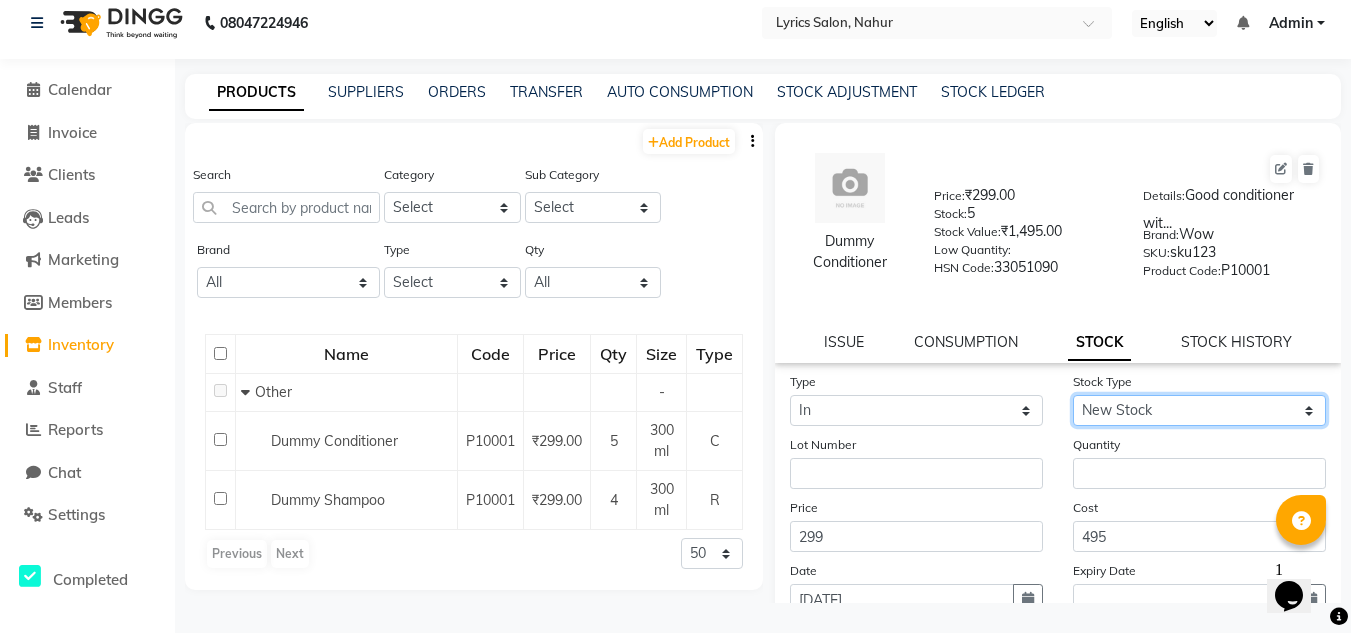 click on "Select New Stock Adjustment Return Other" 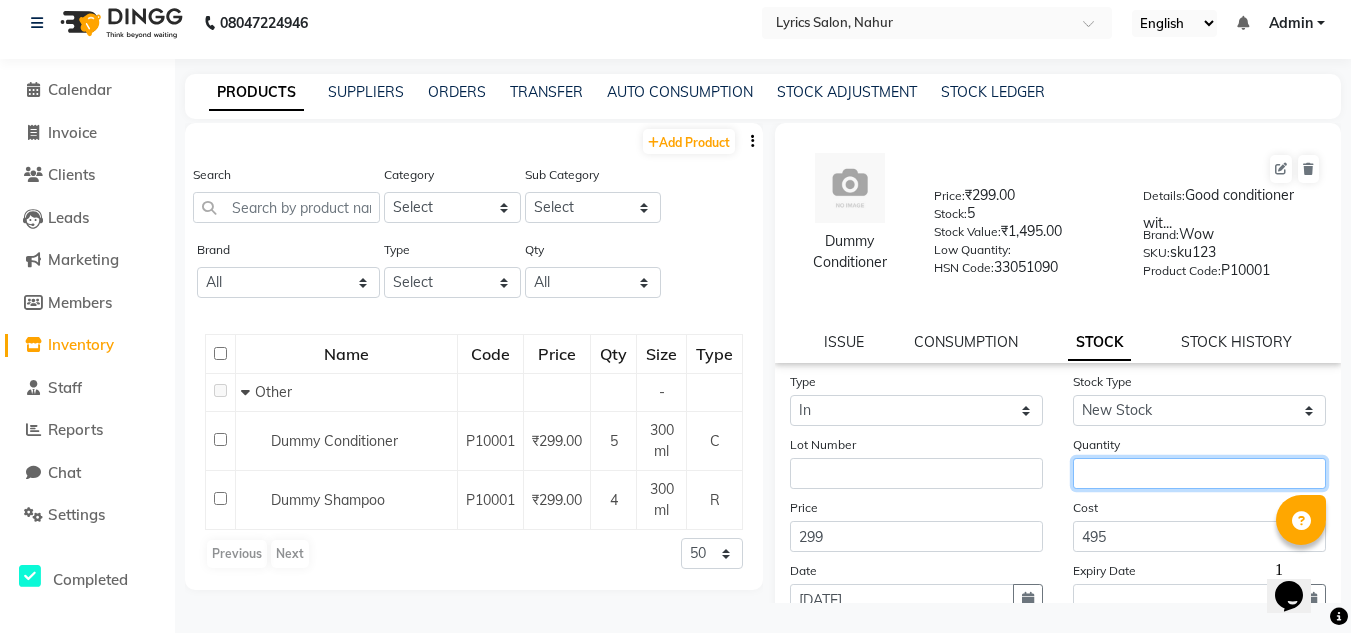 click 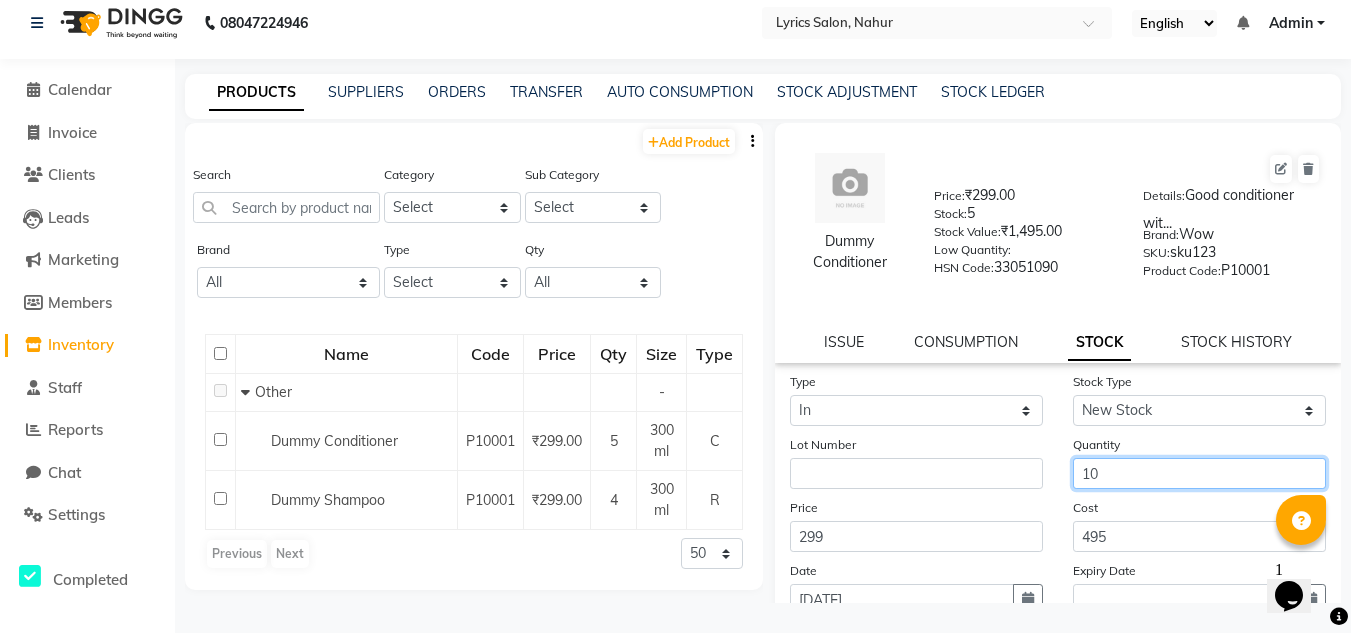 type on "10" 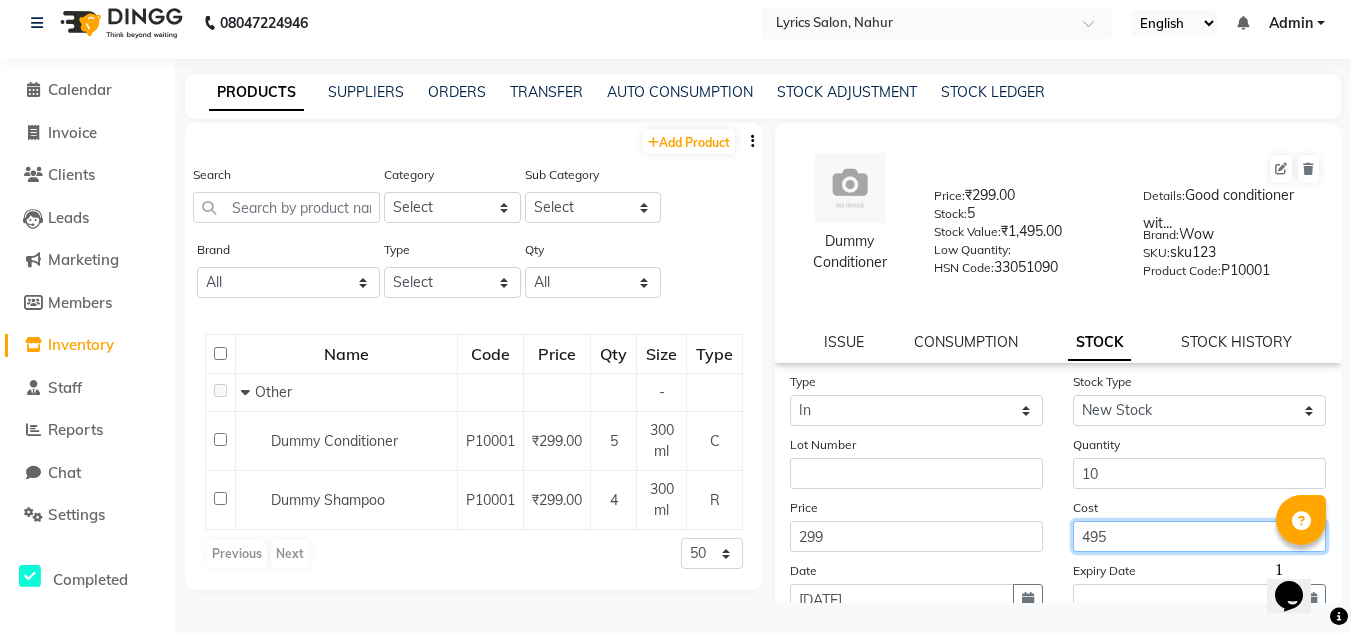 click on "495" 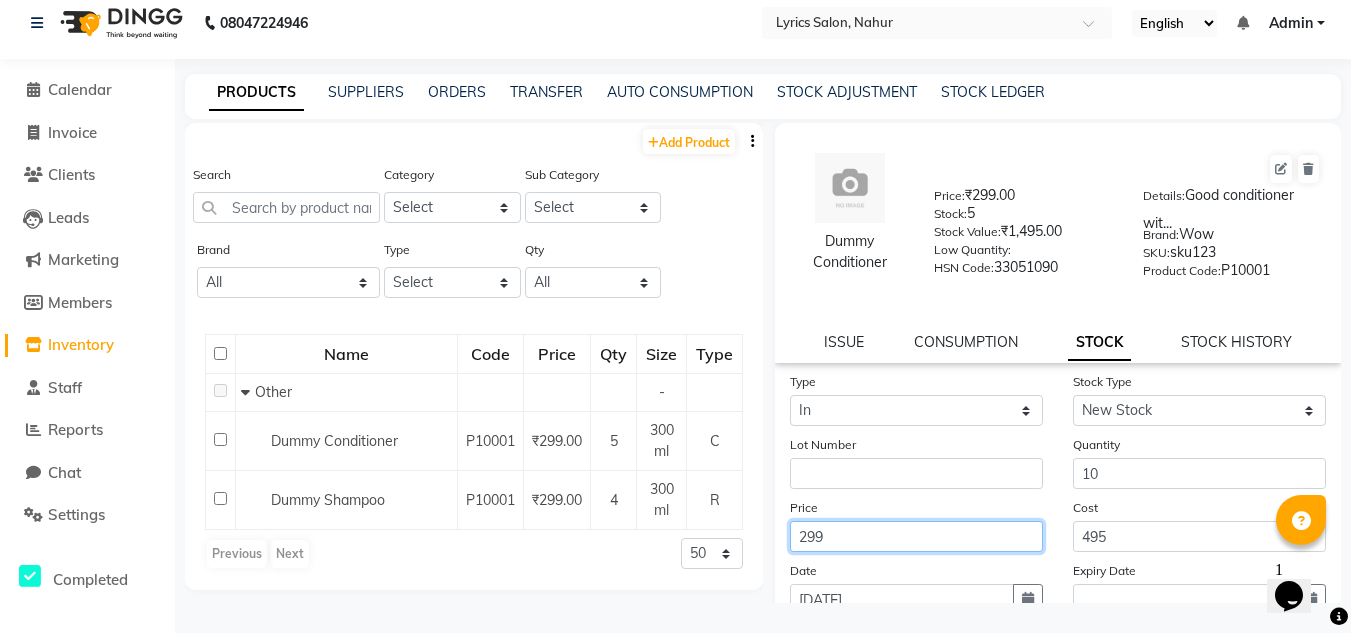 click on "299" 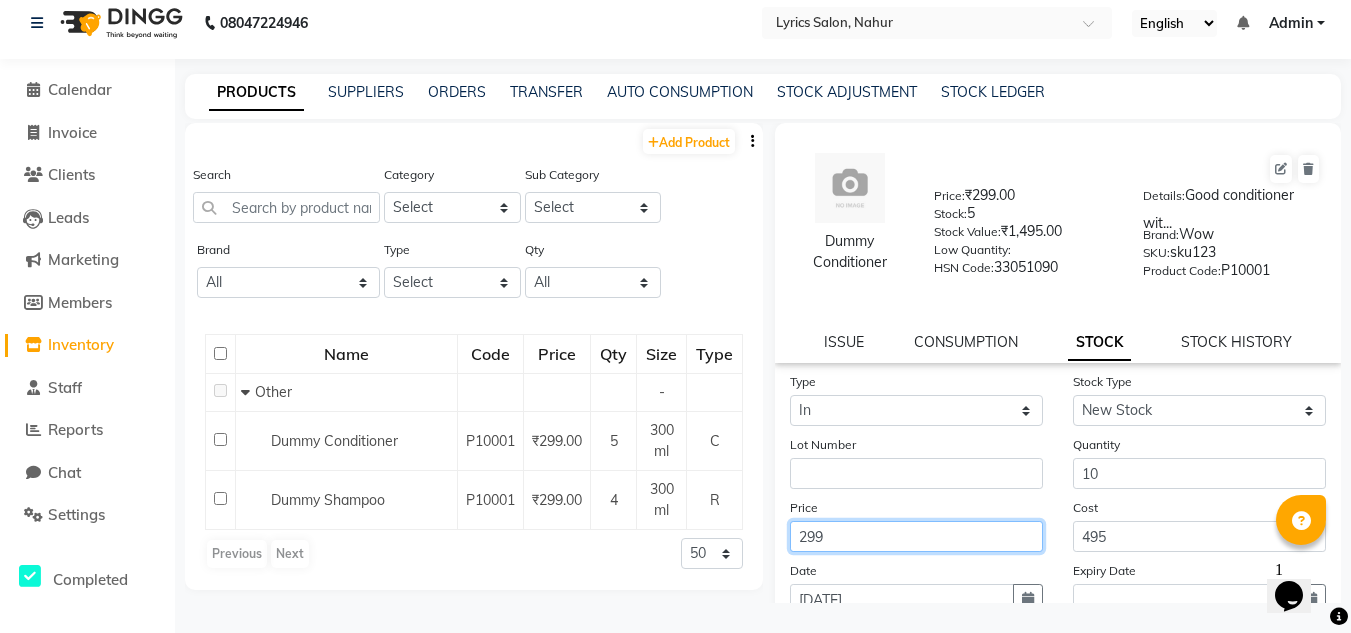 scroll, scrollTop: 168, scrollLeft: 0, axis: vertical 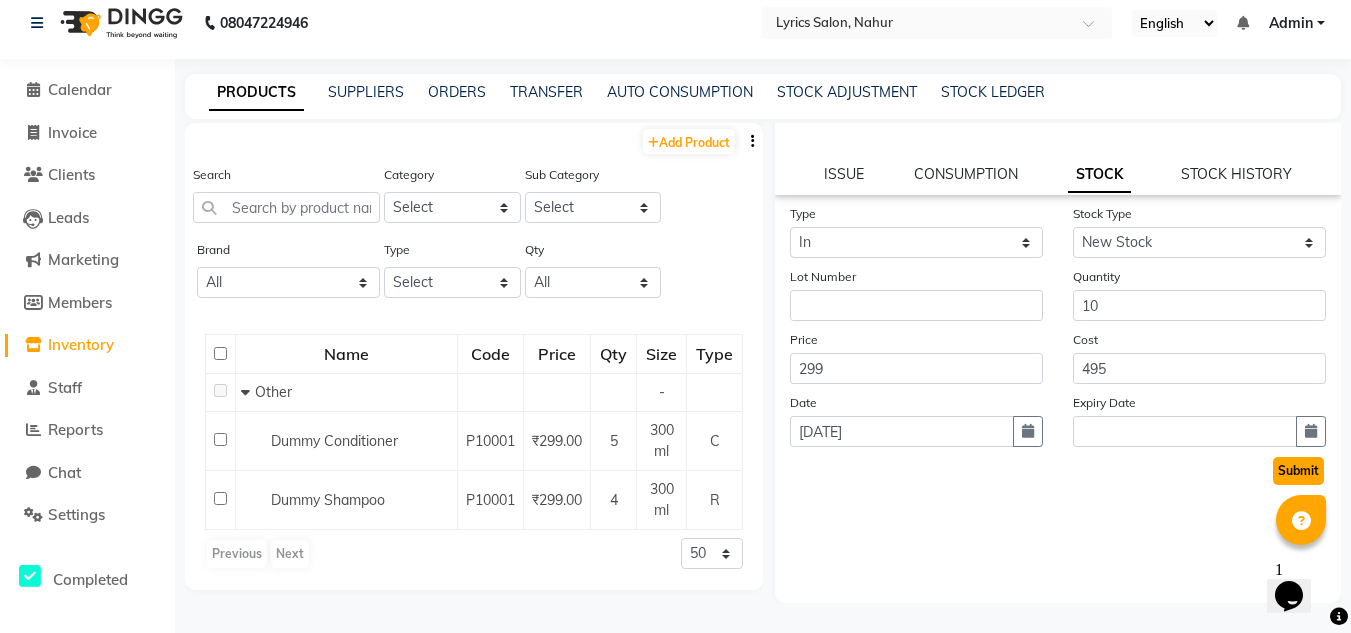 click on "Submit" 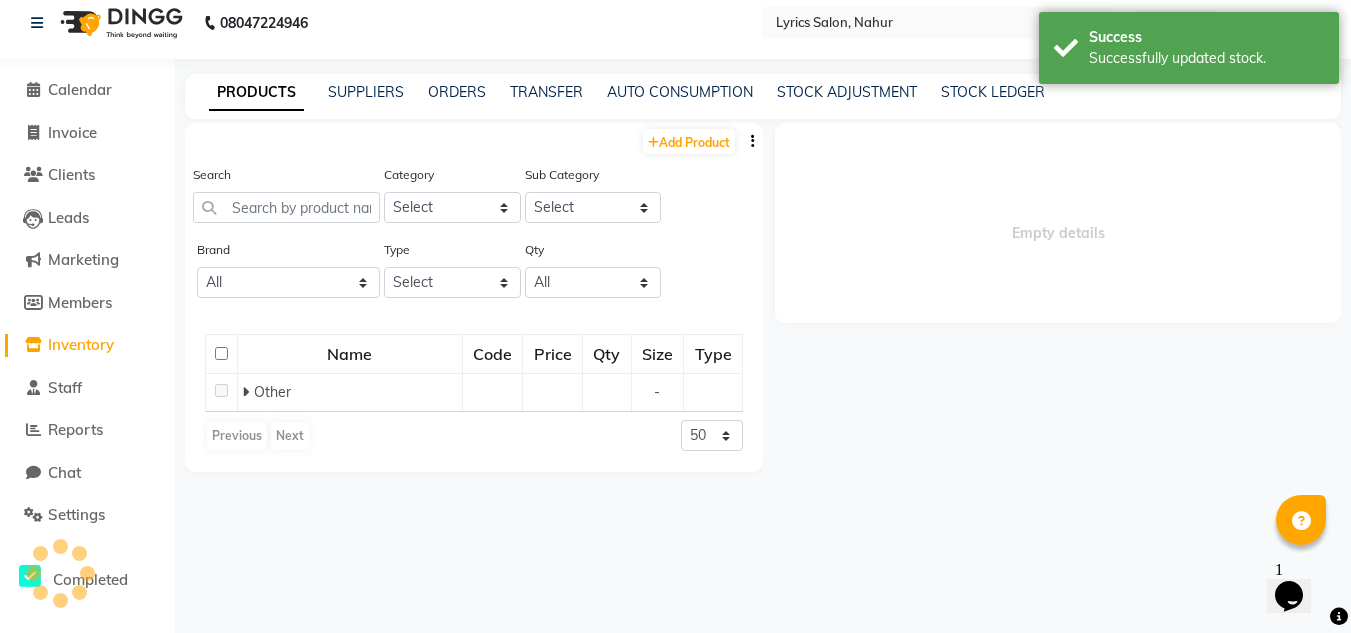 scroll, scrollTop: 0, scrollLeft: 0, axis: both 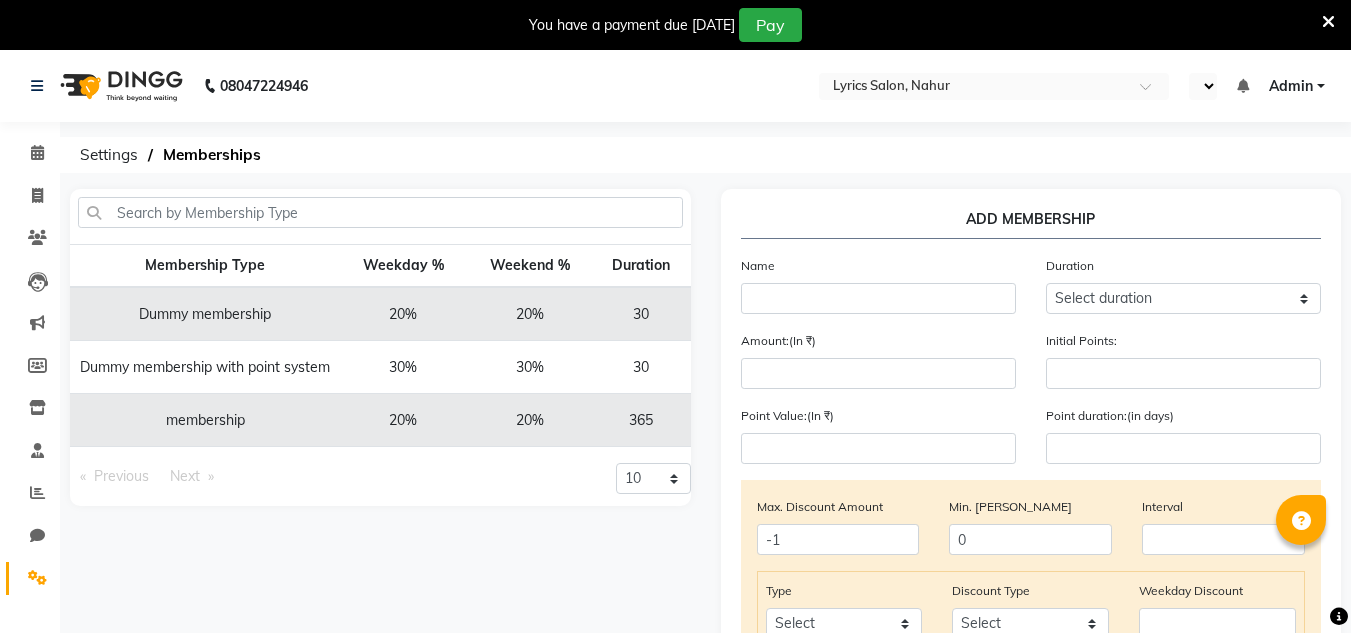 select on "en" 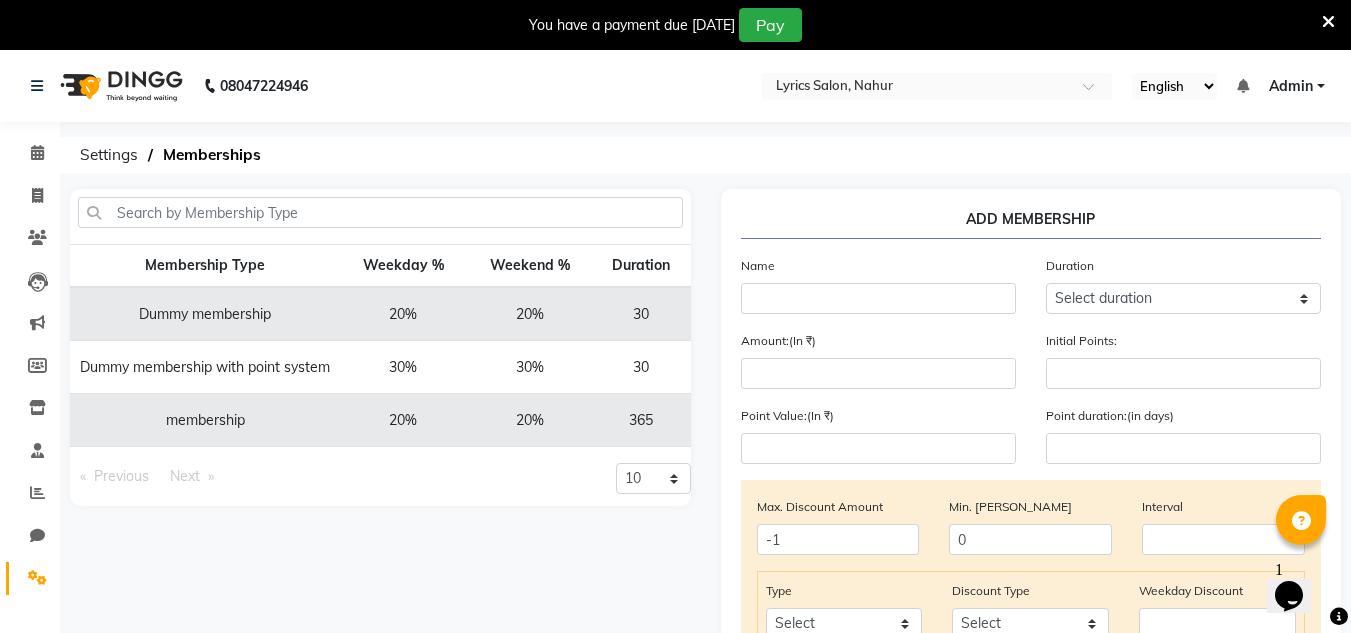 scroll, scrollTop: 0, scrollLeft: 0, axis: both 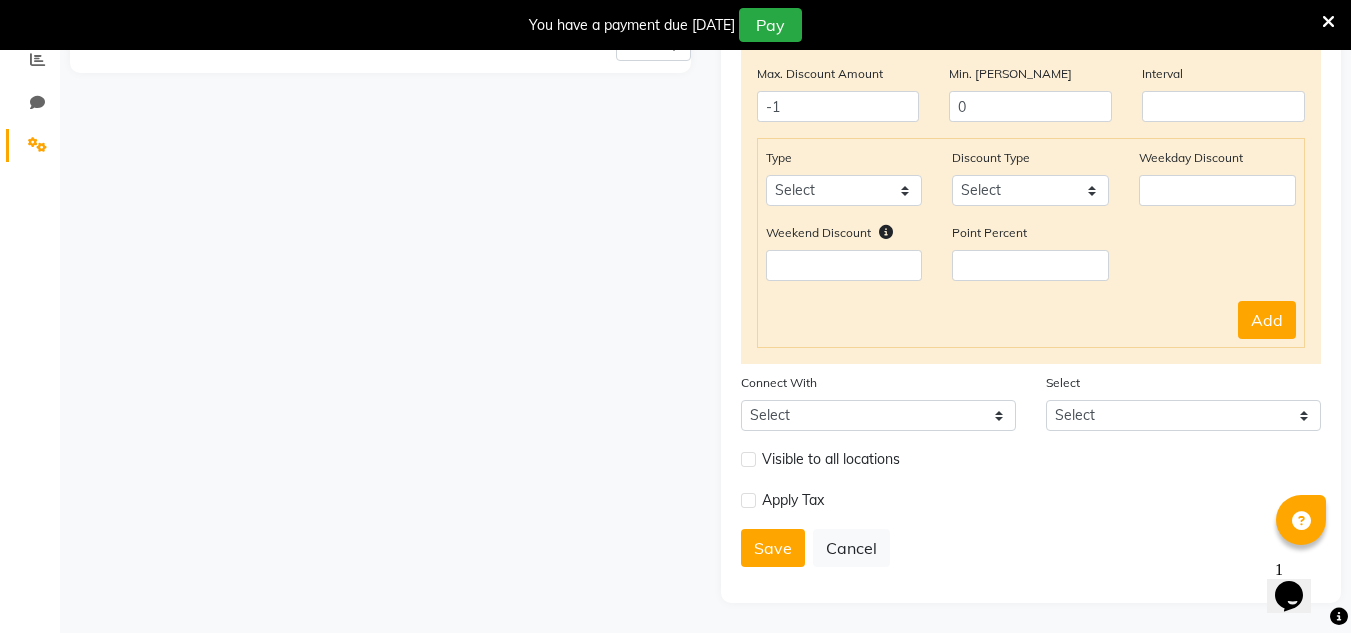 click 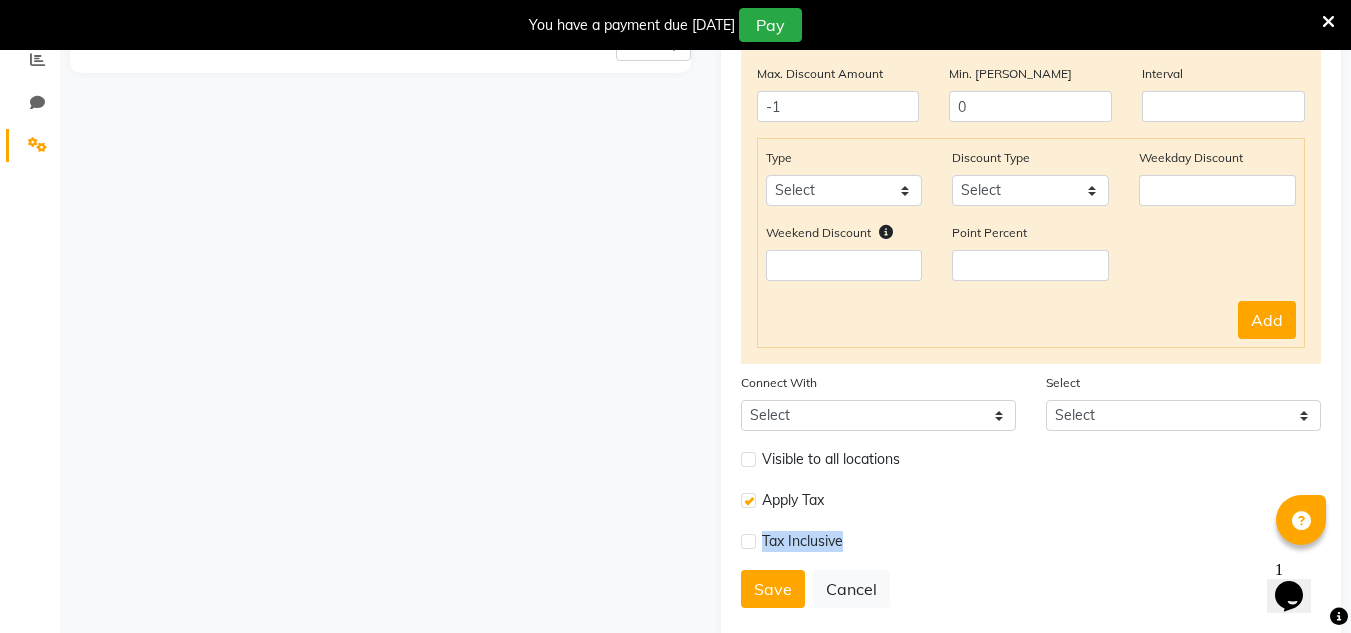 drag, startPoint x: 763, startPoint y: 535, endPoint x: 868, endPoint y: 554, distance: 106.7052 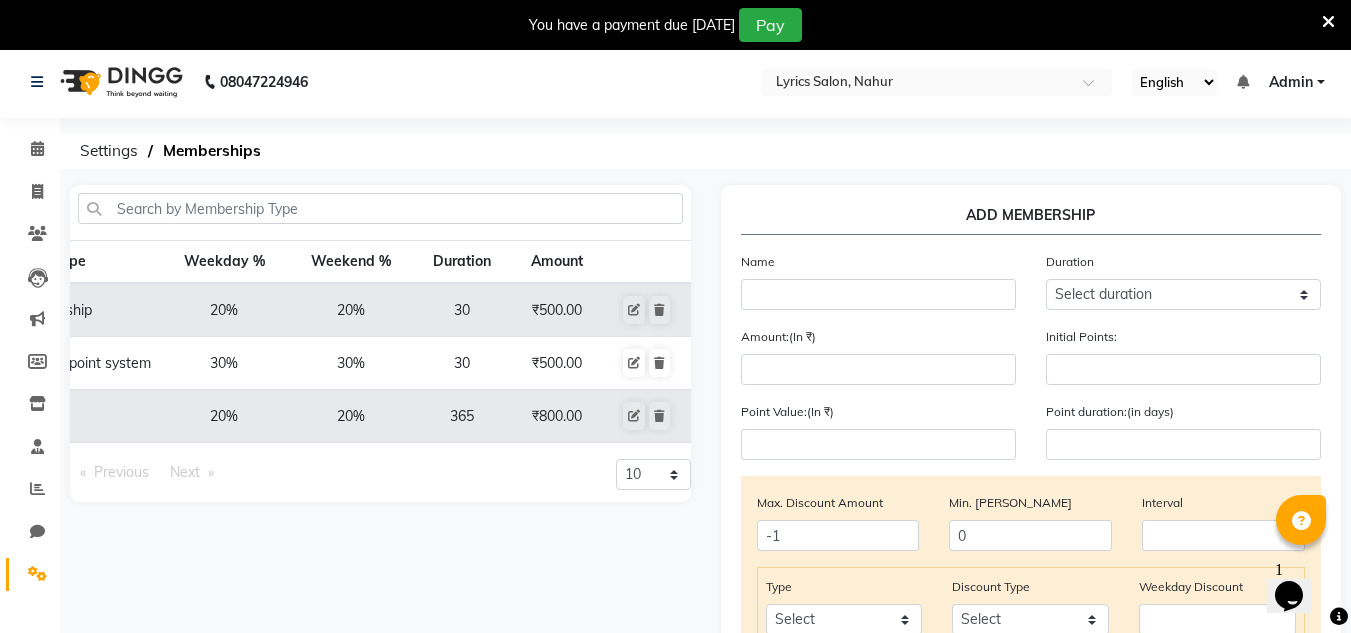 scroll, scrollTop: 0, scrollLeft: 0, axis: both 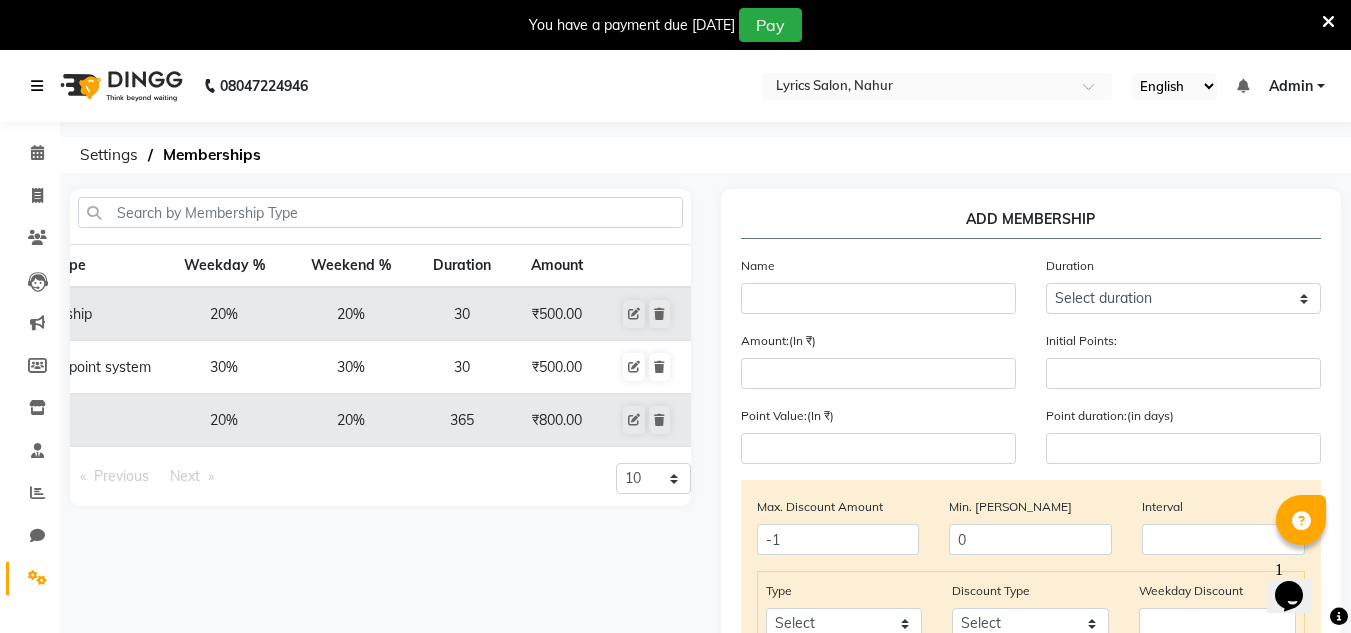 click at bounding box center [37, 86] 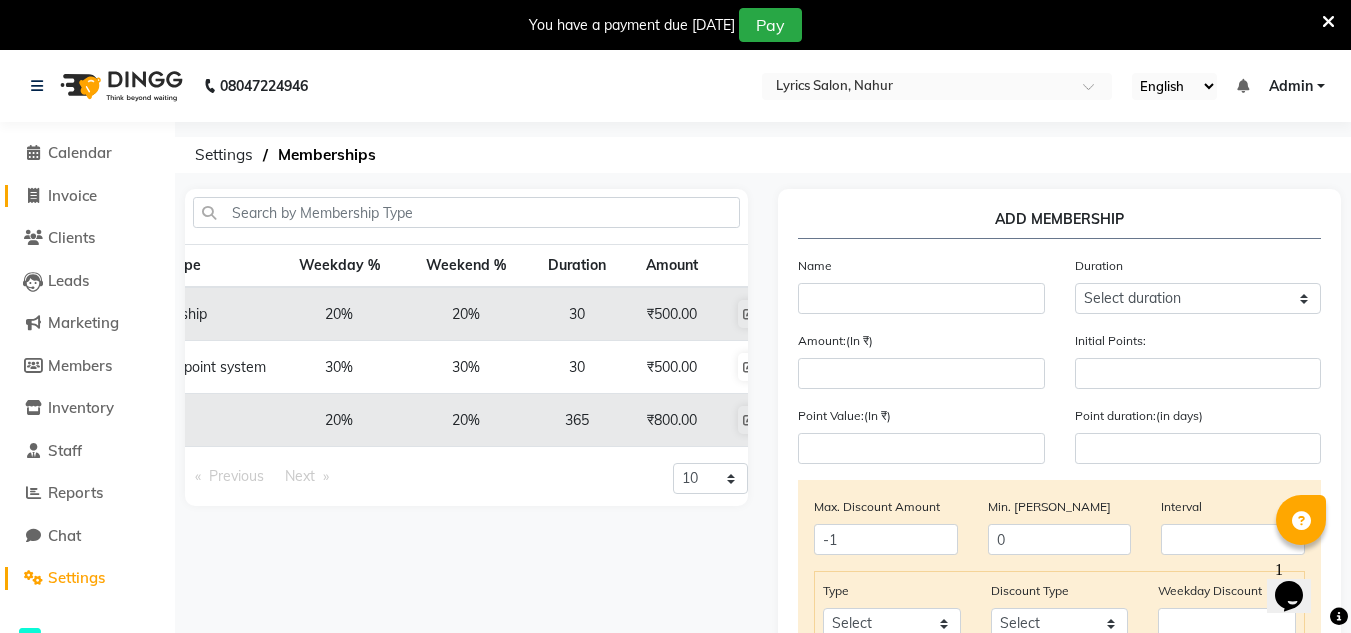 click on "Invoice" 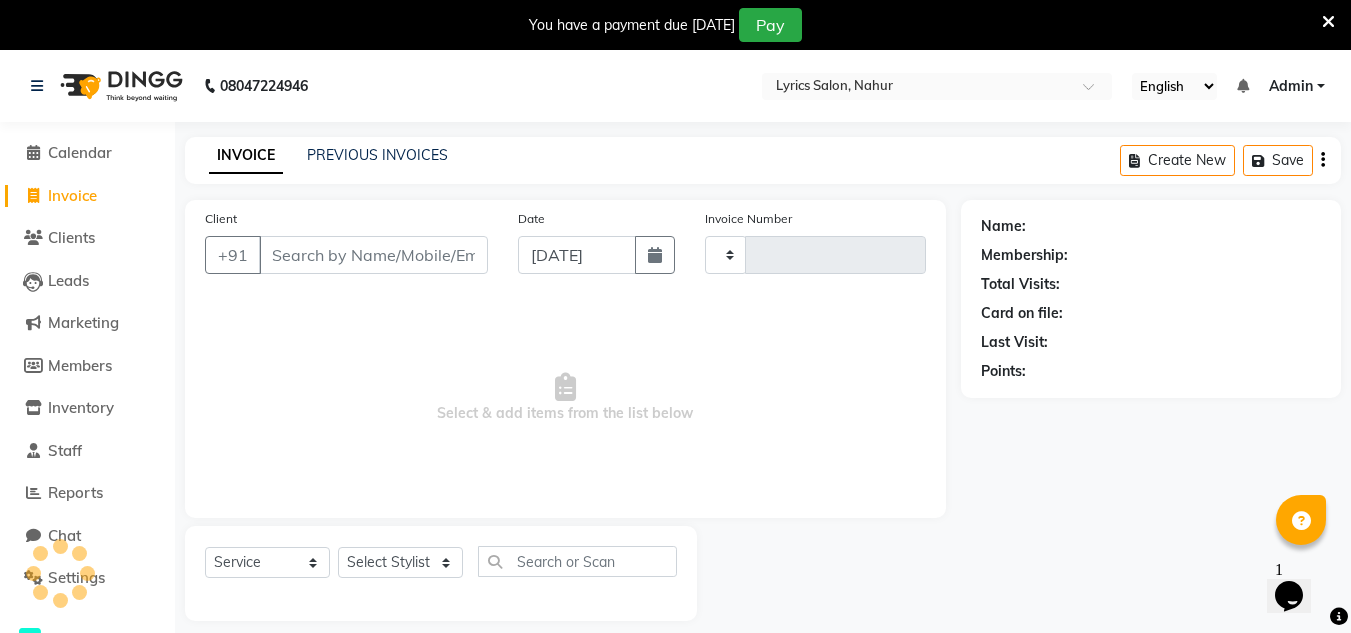 scroll, scrollTop: 50, scrollLeft: 0, axis: vertical 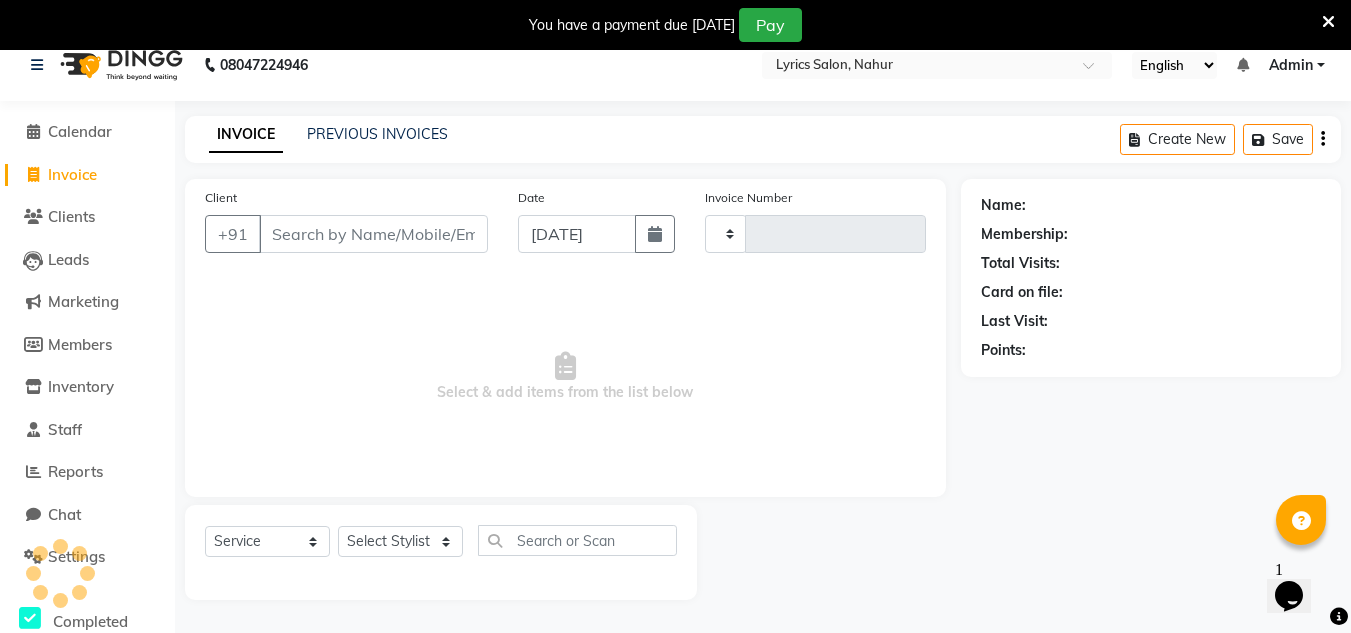 type on "0002" 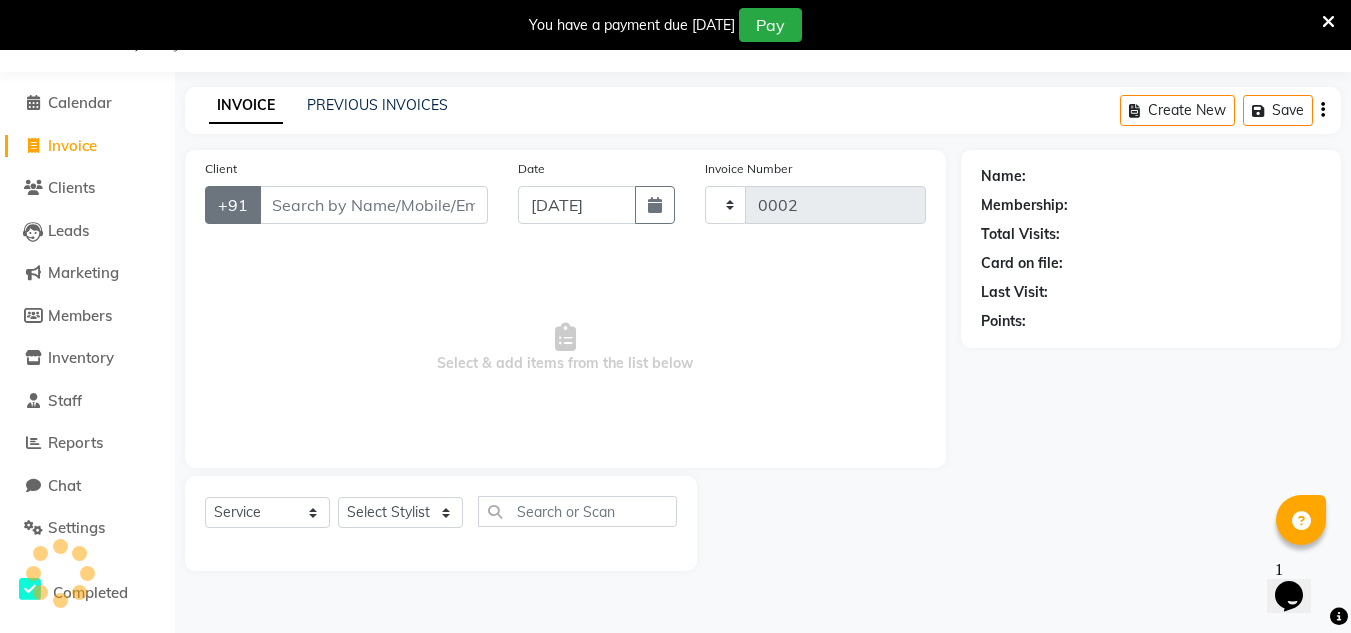 select on "8608" 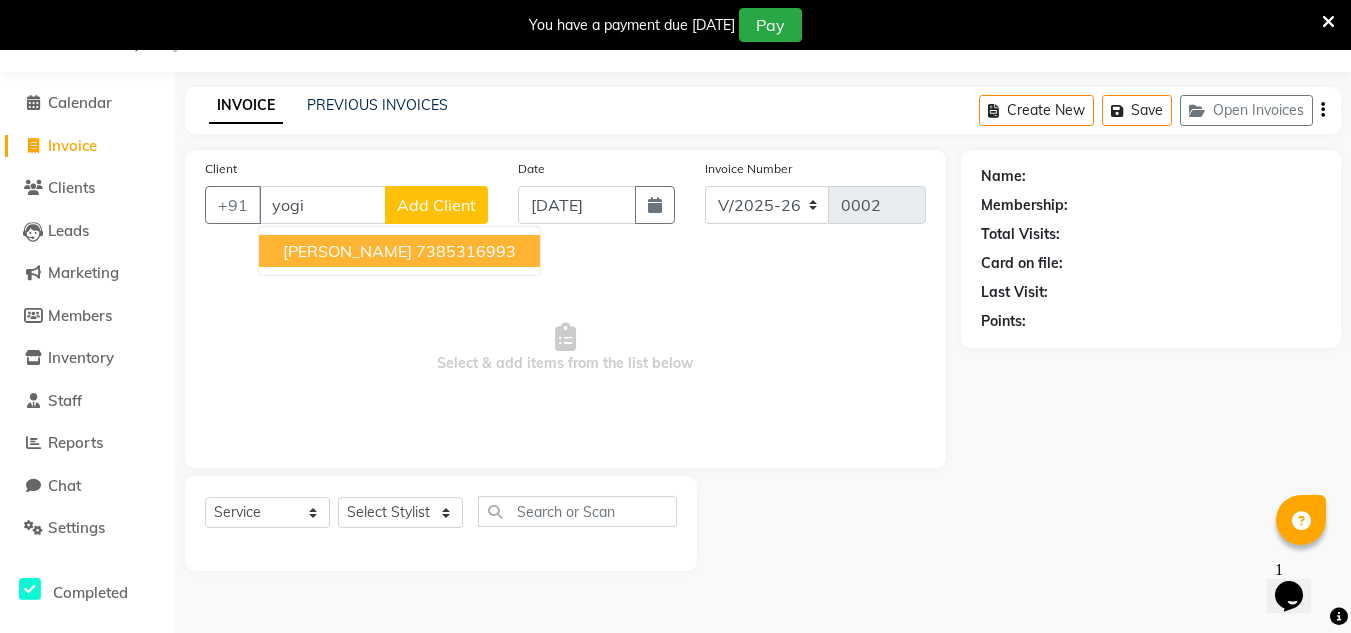 click on "7385316993" at bounding box center (466, 251) 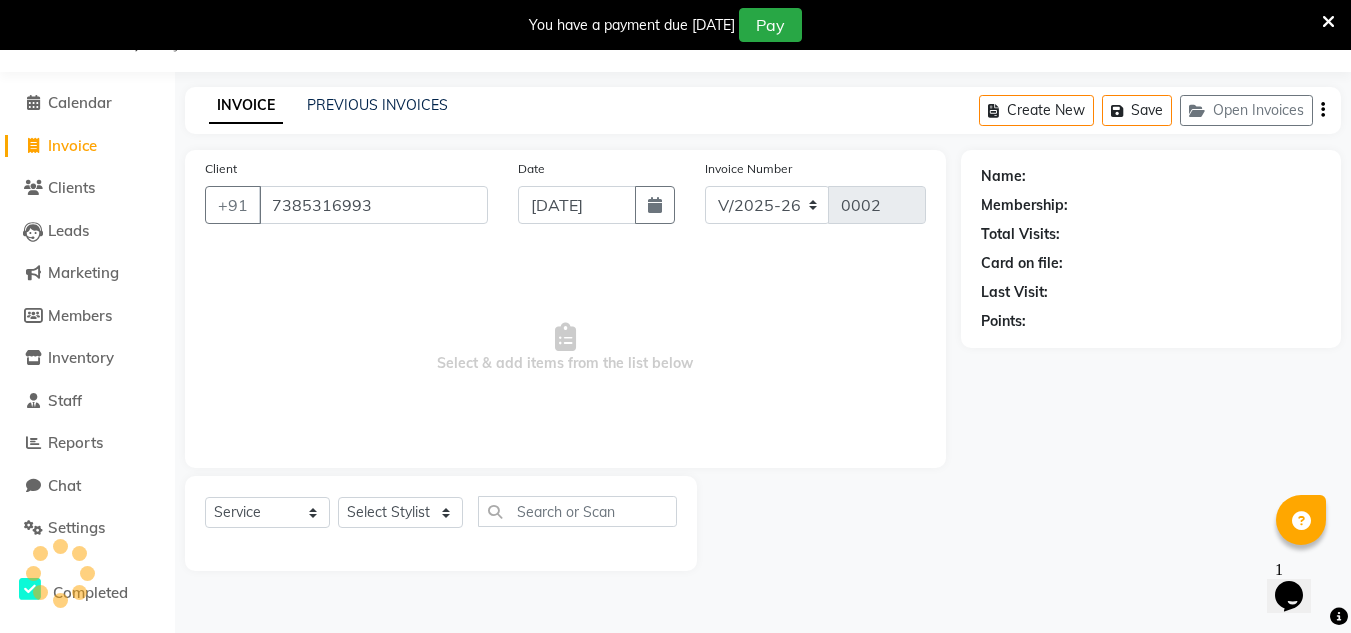 type on "7385316993" 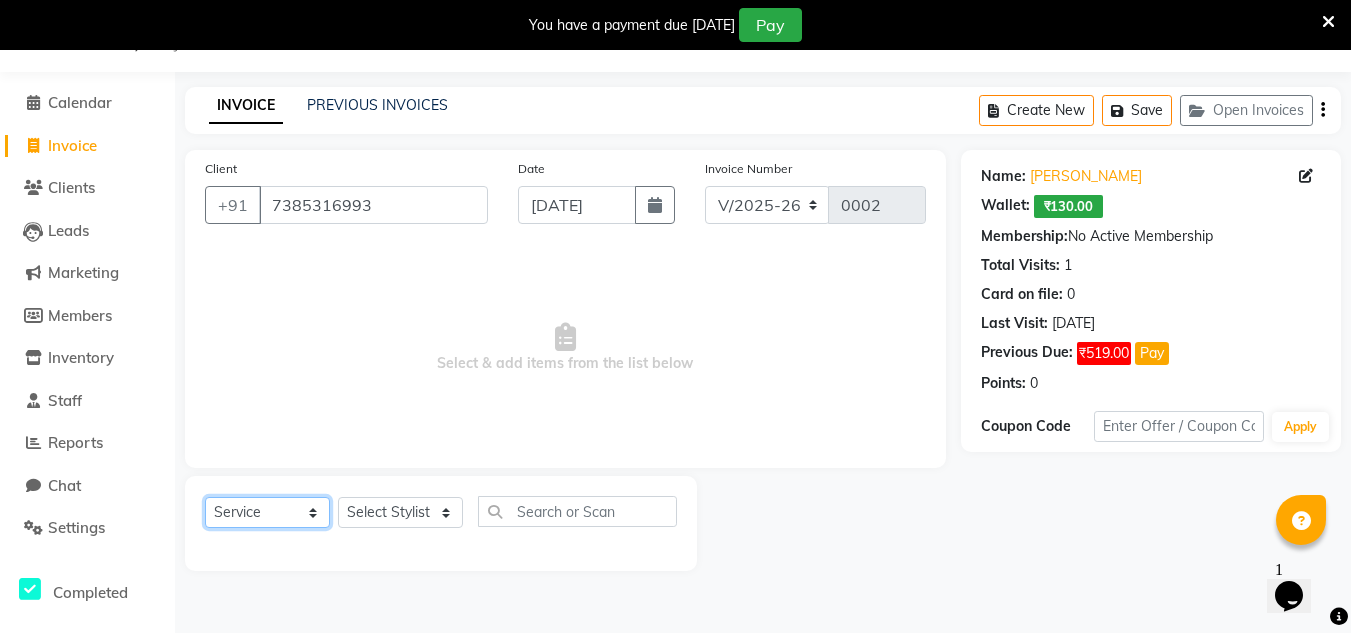 drag, startPoint x: 270, startPoint y: 504, endPoint x: 284, endPoint y: 378, distance: 126.77539 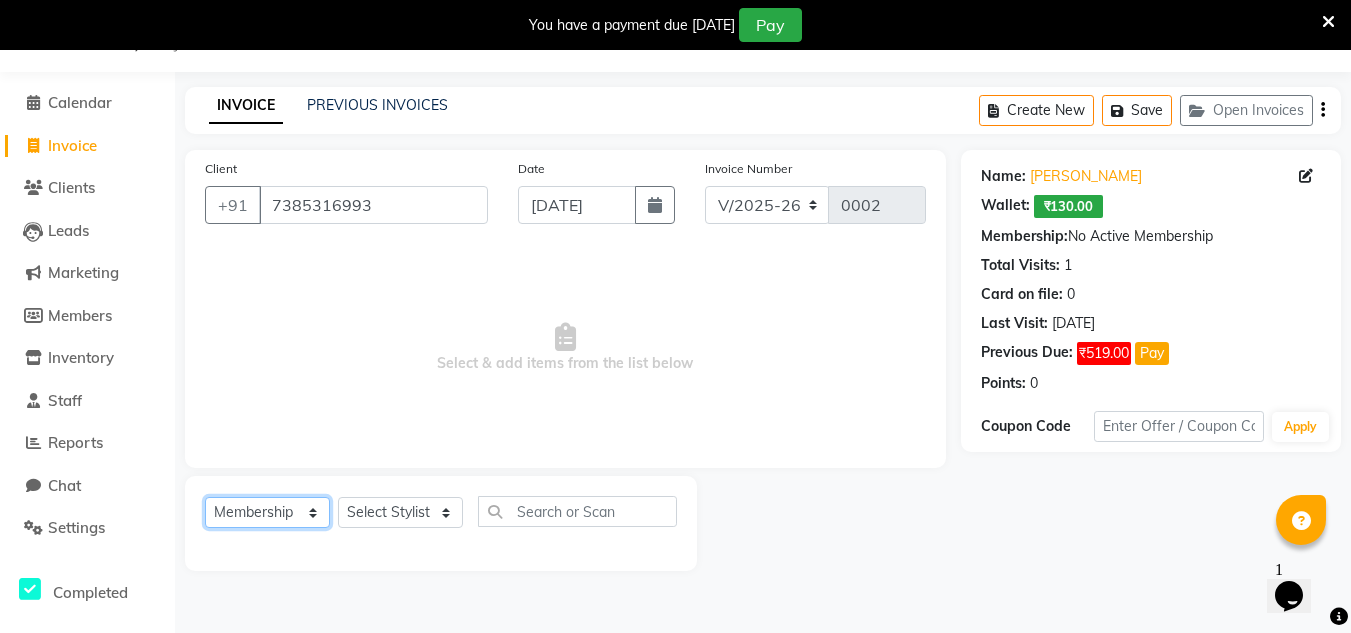 click on "Select  Service  Product  Membership  Package Voucher Prepaid Gift Card" 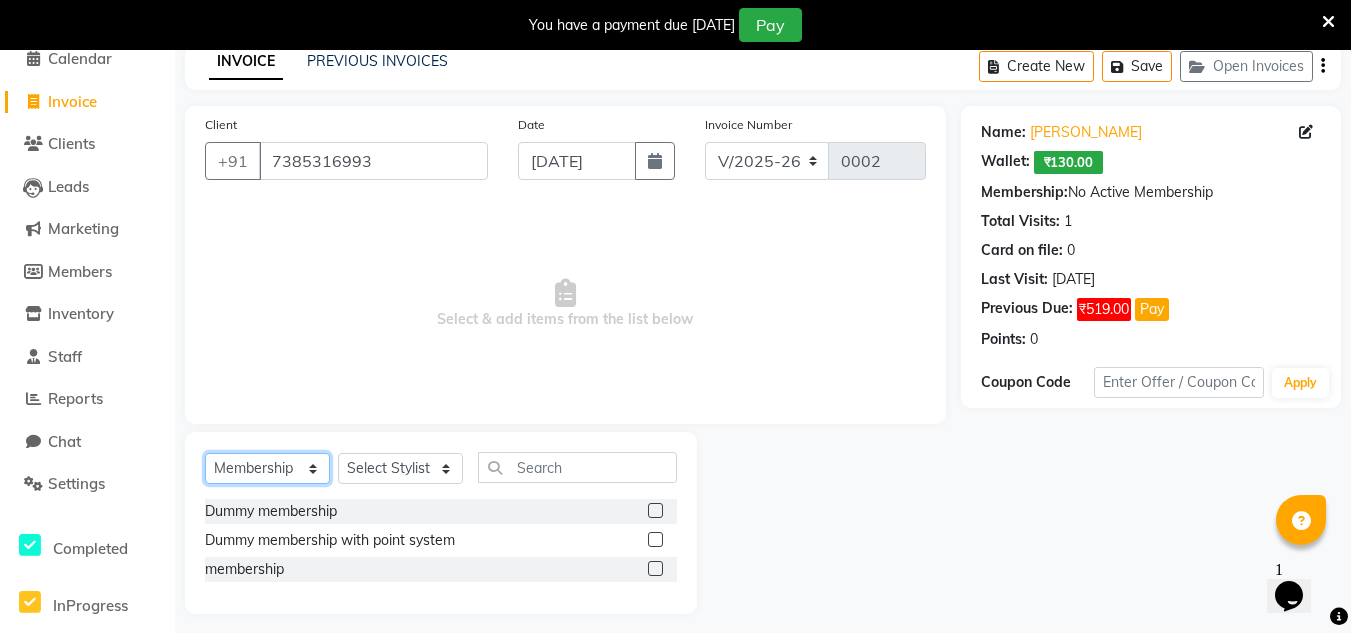scroll, scrollTop: 98, scrollLeft: 0, axis: vertical 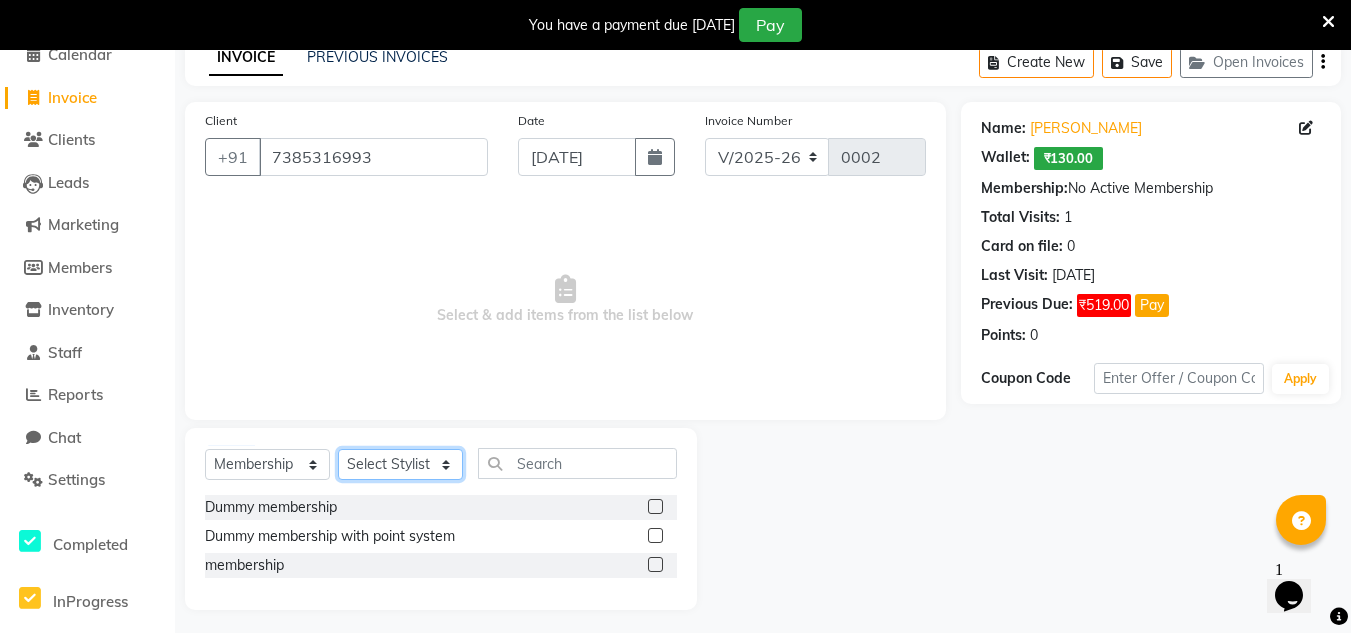 click on "Select Stylist [PERSON_NAME]	 [PERSON_NAME]	 [PERSON_NAME] JATHE	 [PERSON_NAME]	 [PERSON_NAME]	 [PERSON_NAME]	 [PERSON_NAME]	 [PERSON_NAME]	 [PERSON_NAME] [PERSON_NAME] [PERSON_NAME]" 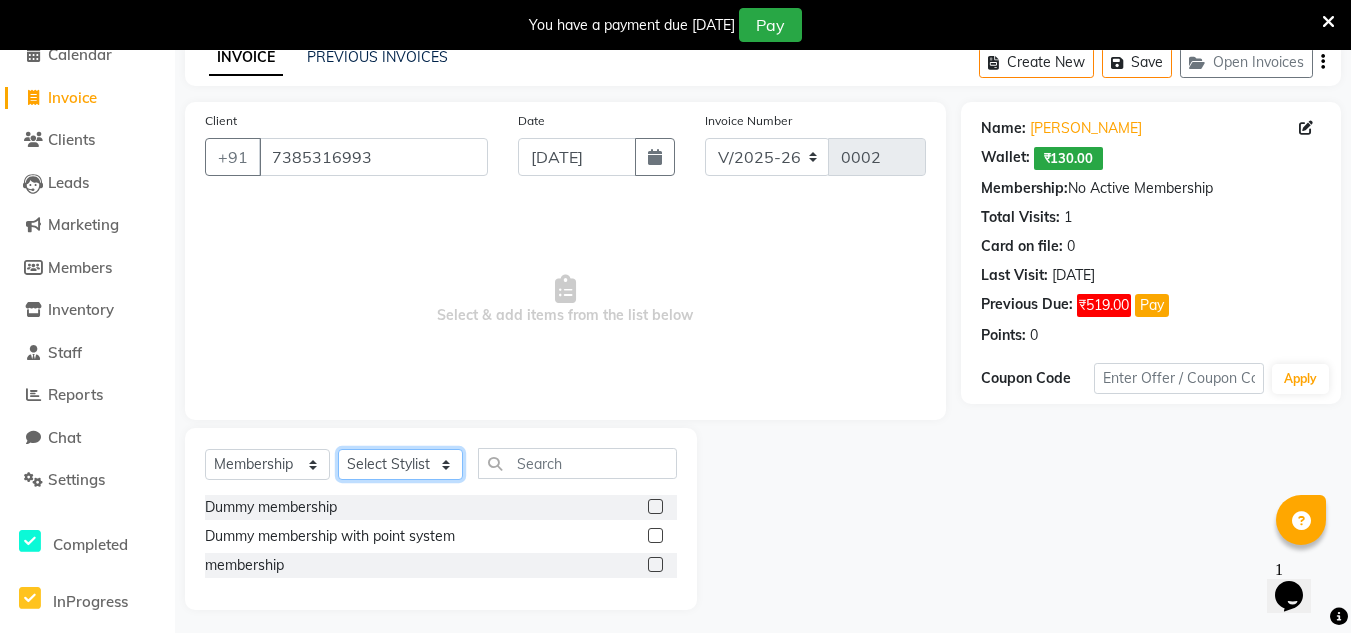 select on "85847" 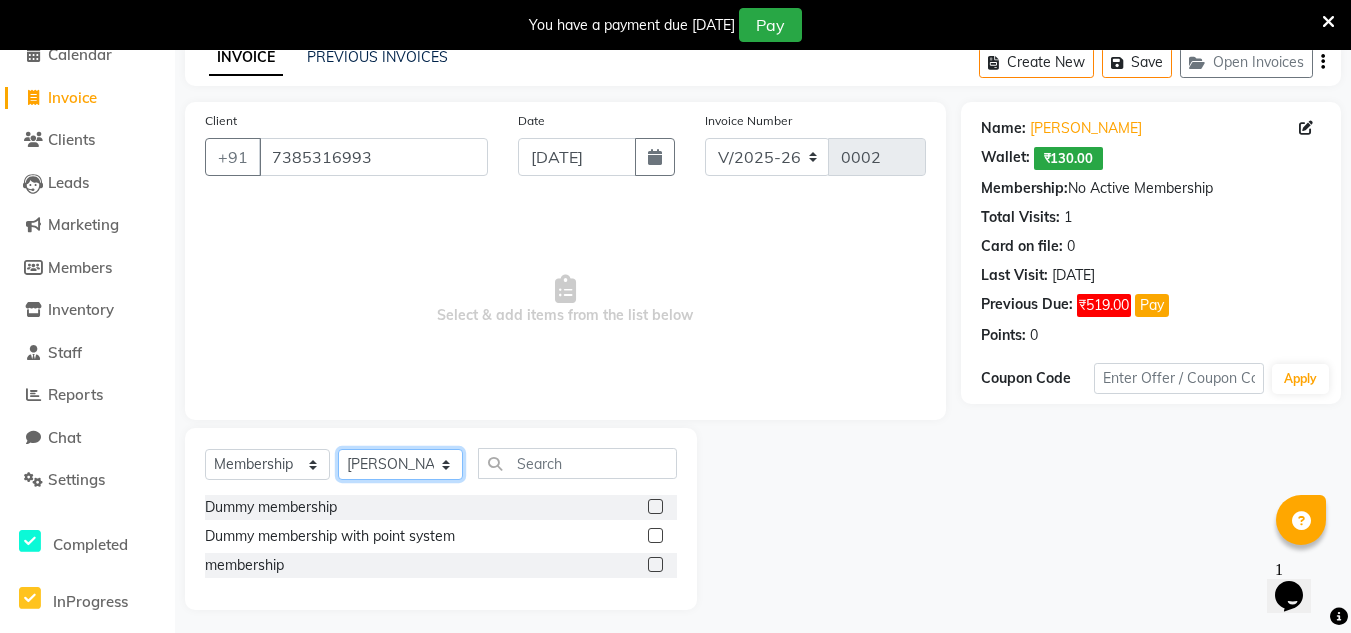 click on "Select Stylist [PERSON_NAME]	 [PERSON_NAME]	 [PERSON_NAME] JATHE	 [PERSON_NAME]	 [PERSON_NAME]	 [PERSON_NAME]	 [PERSON_NAME]	 [PERSON_NAME]	 [PERSON_NAME] [PERSON_NAME] [PERSON_NAME]" 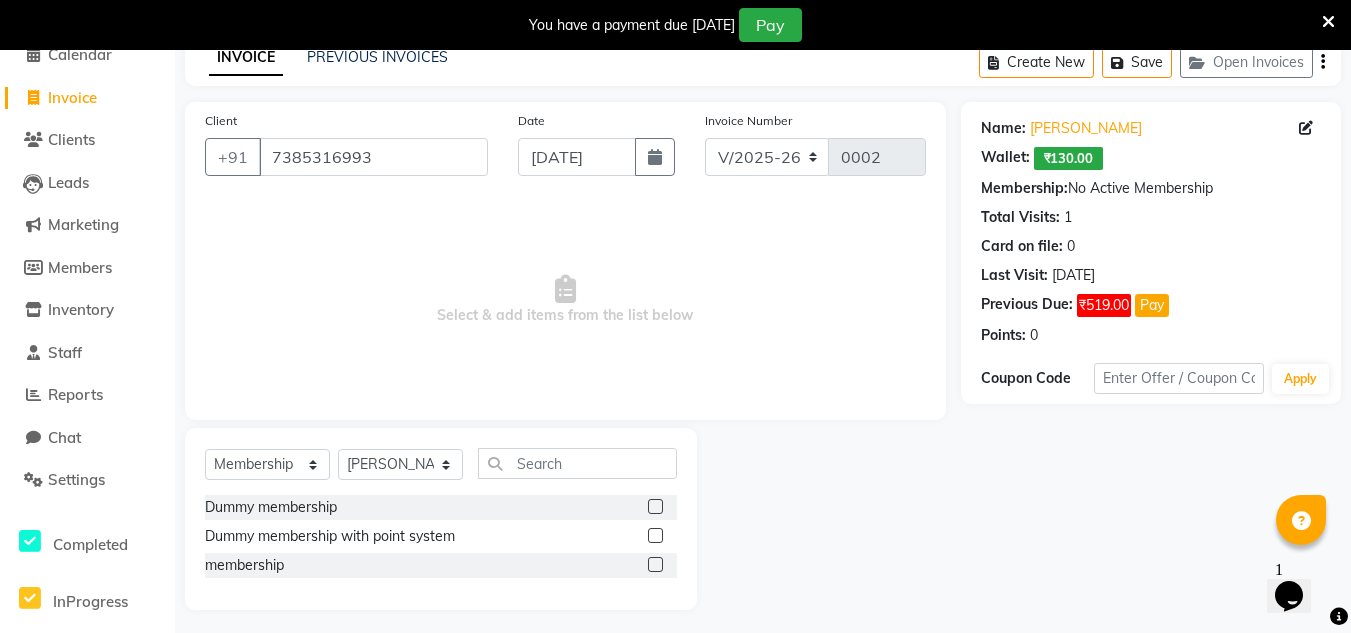 click 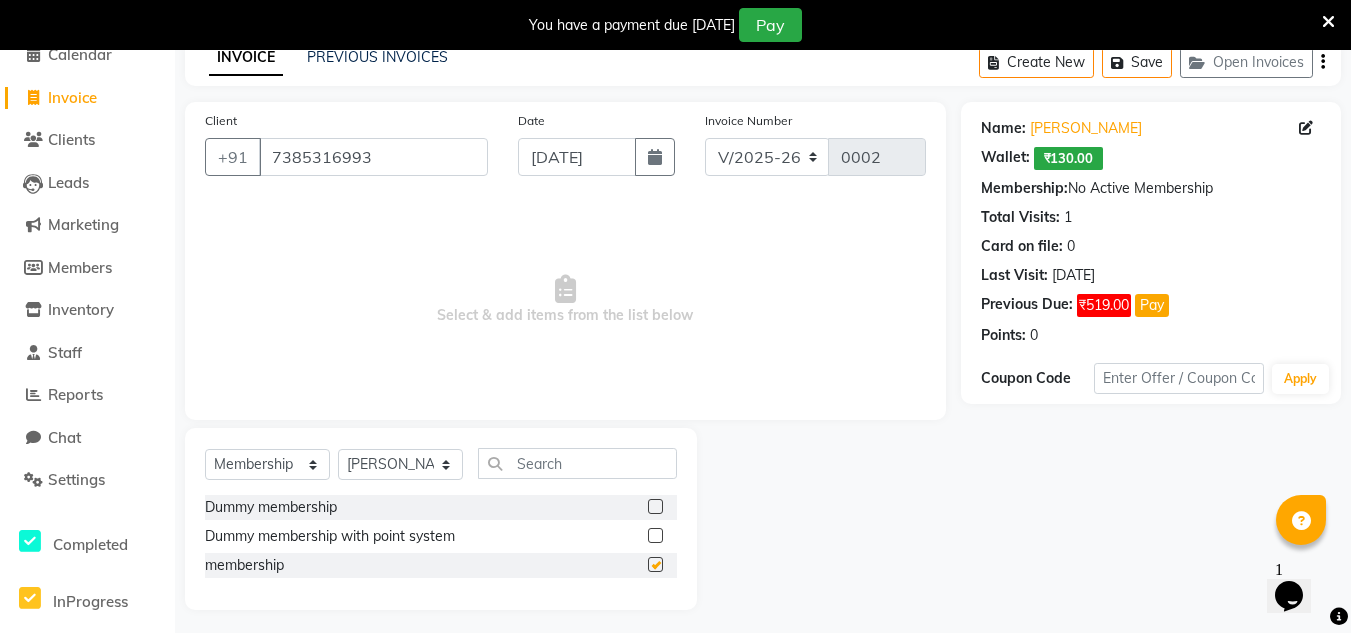 select on "select" 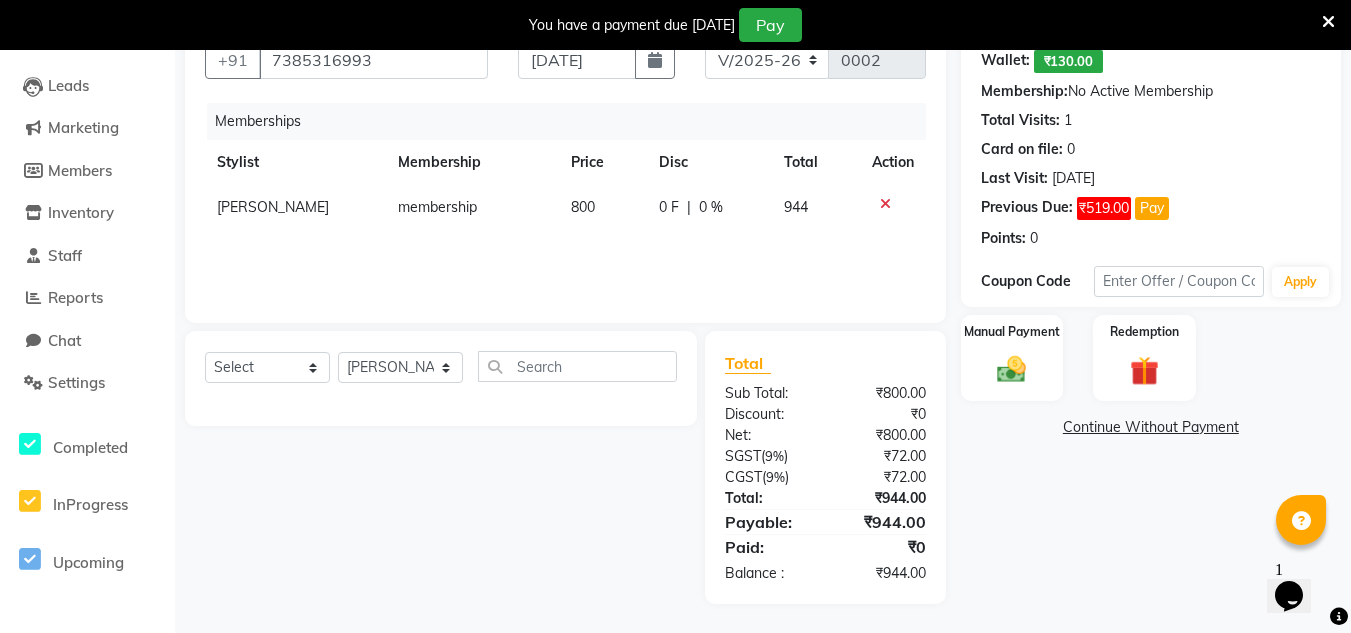 scroll, scrollTop: 196, scrollLeft: 0, axis: vertical 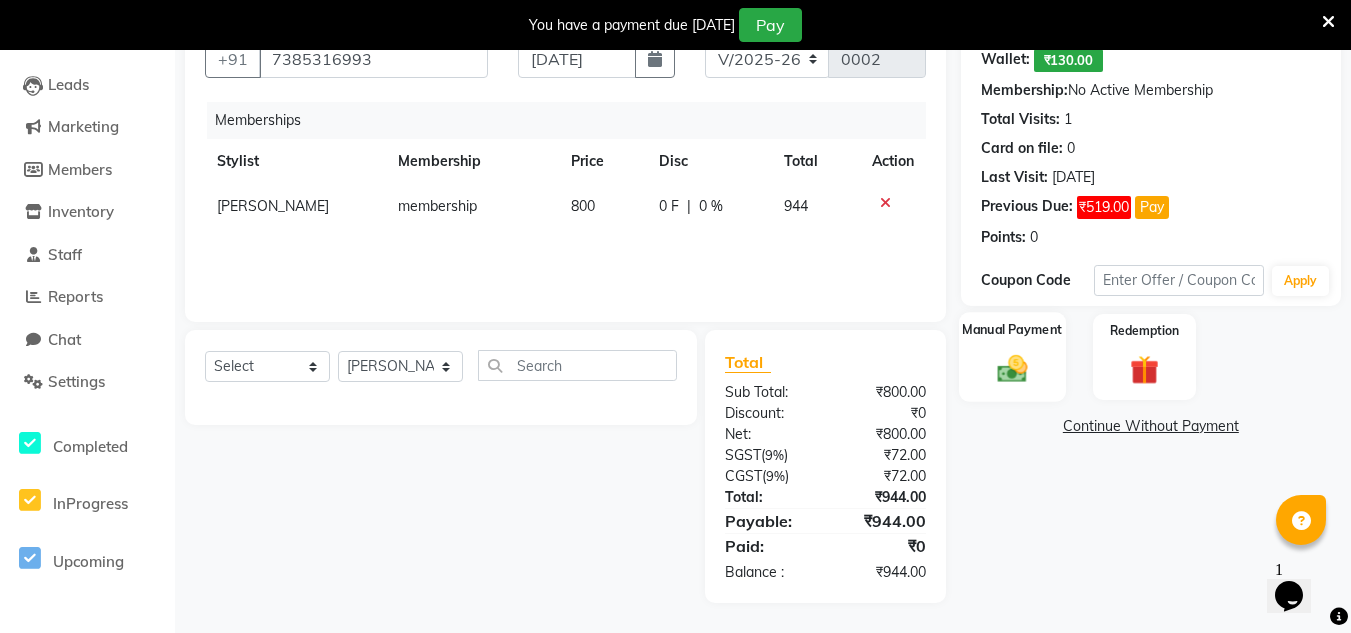 click 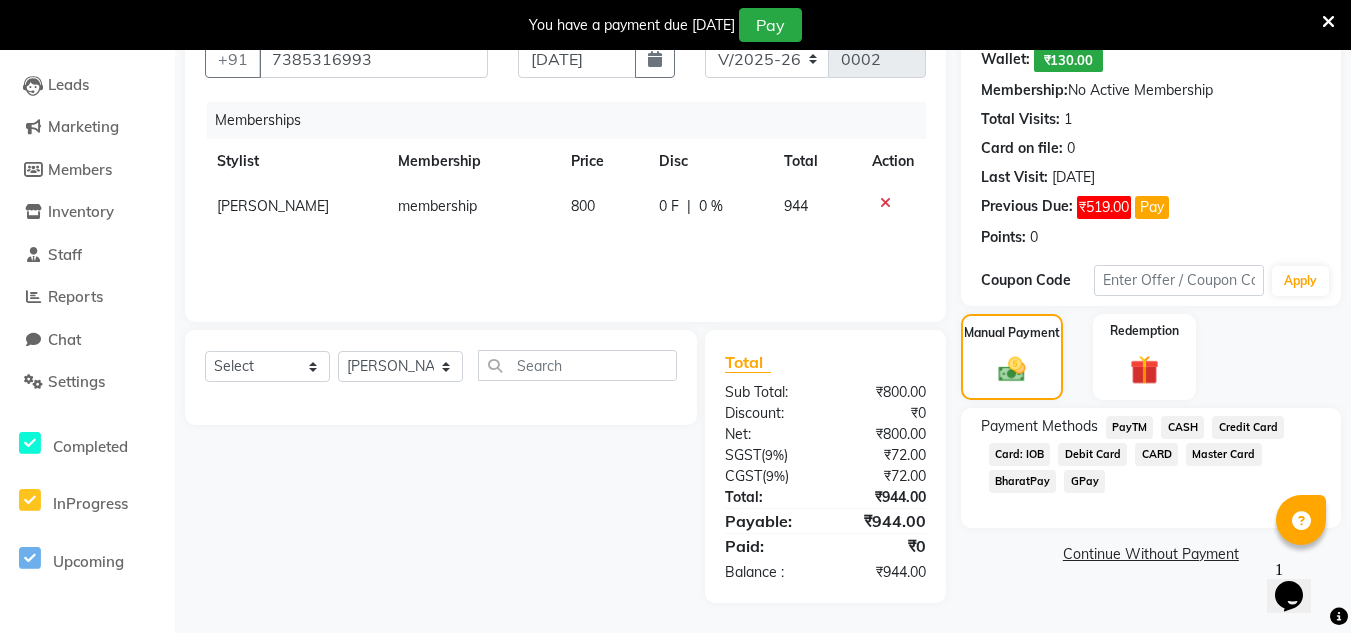 click on "Debit Card" 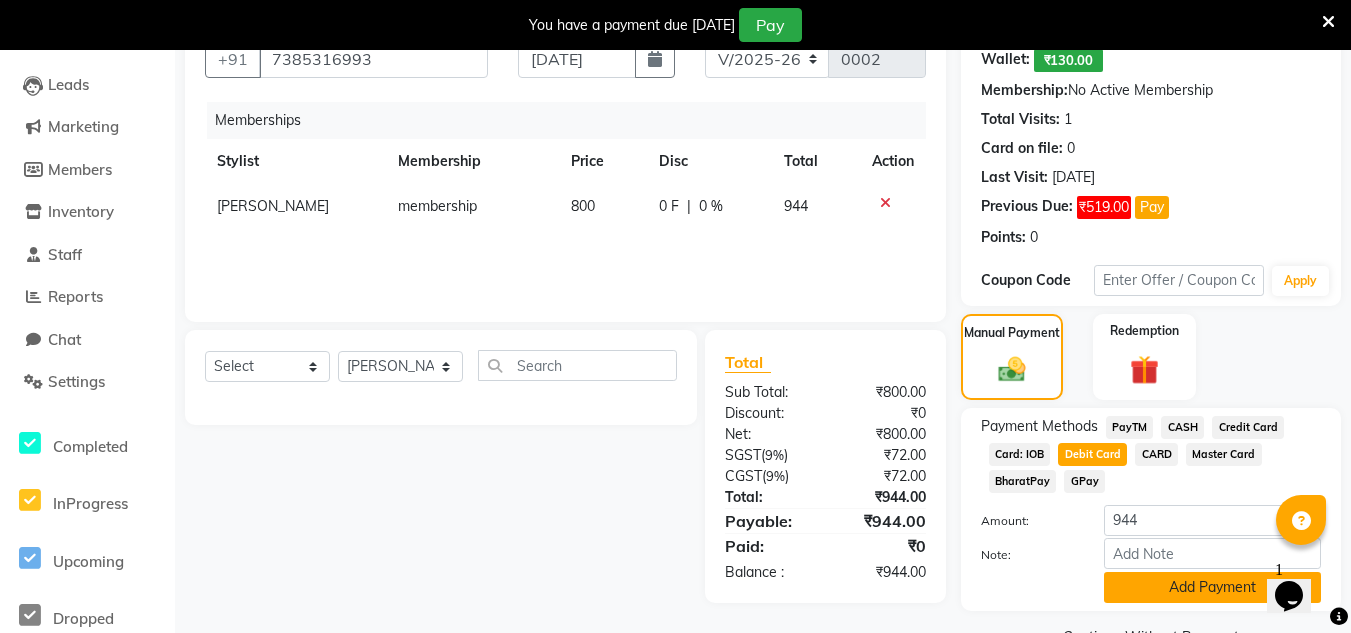 click on "Add Payment" 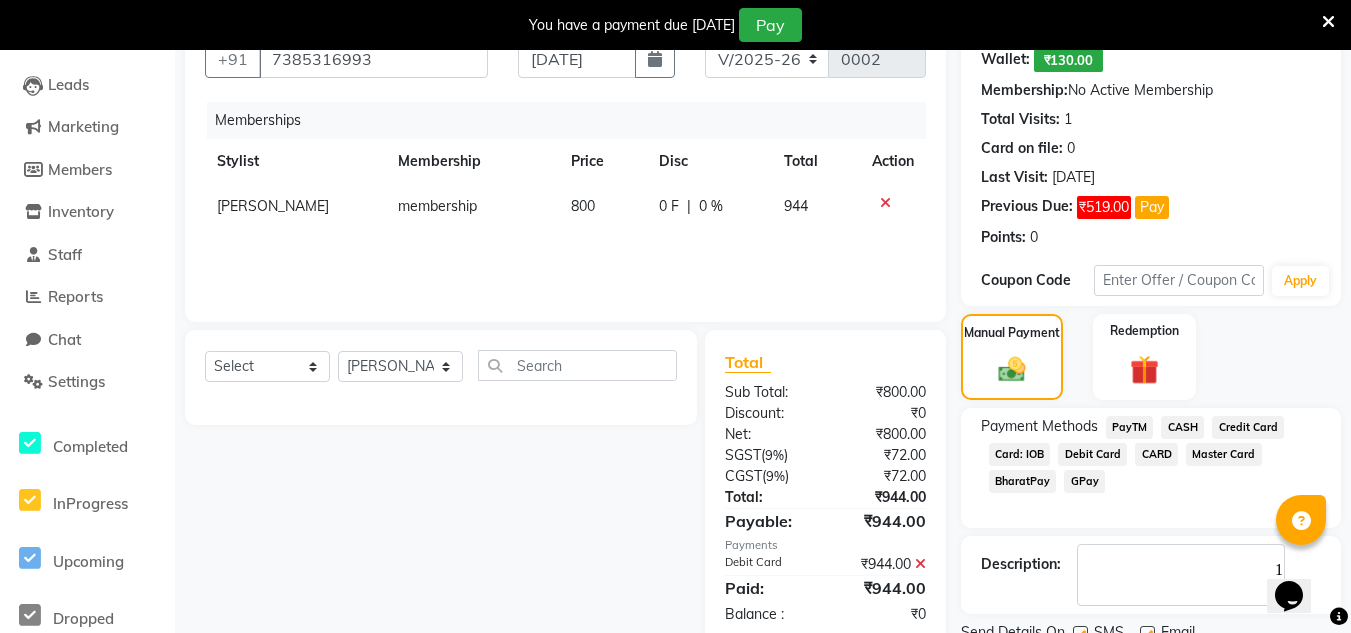scroll, scrollTop: 275, scrollLeft: 0, axis: vertical 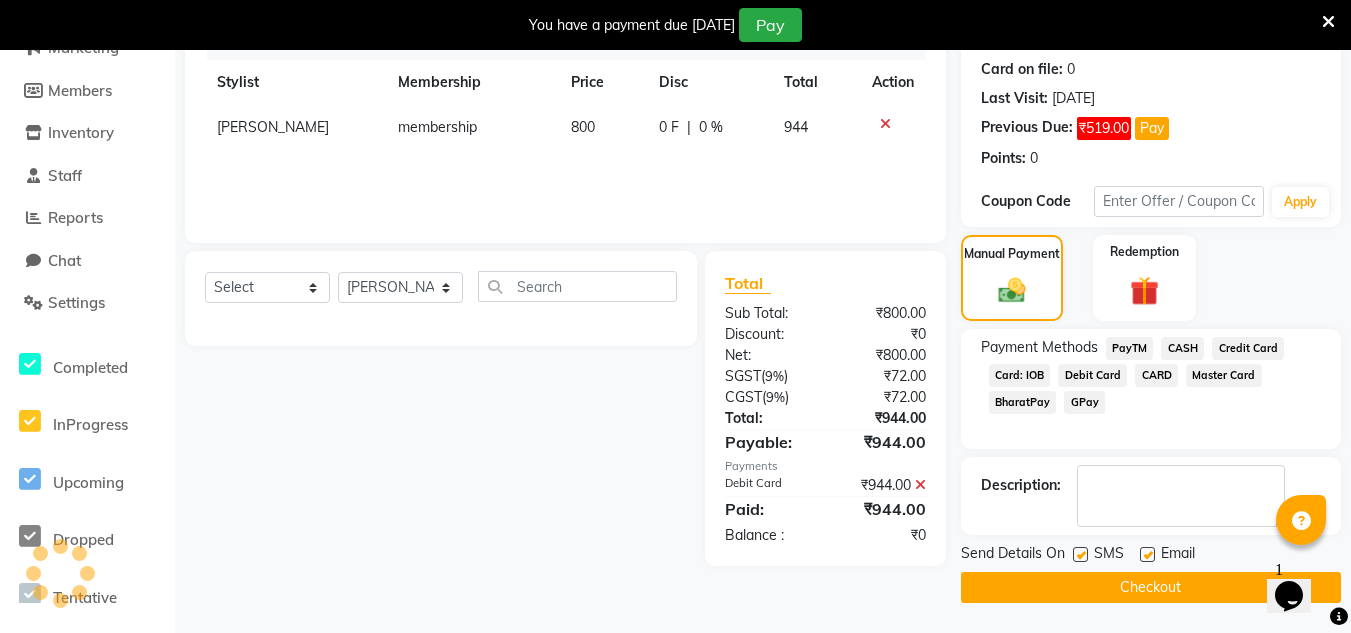 click on "Checkout" 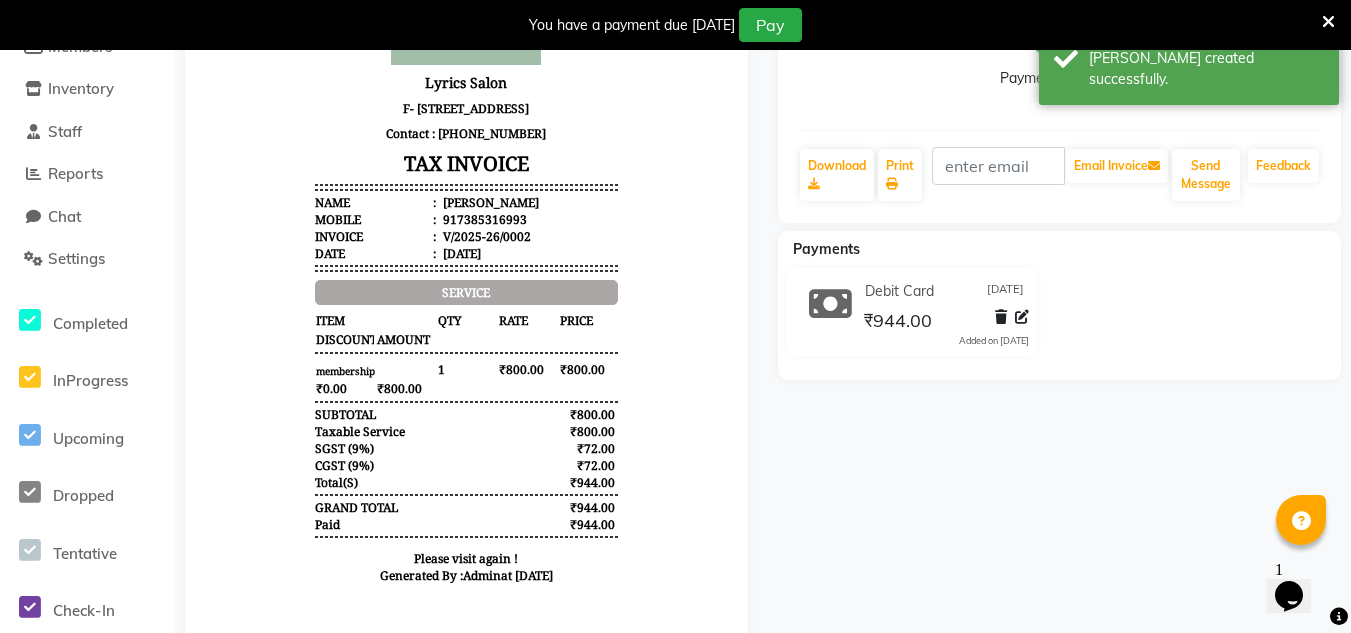 scroll, scrollTop: 387, scrollLeft: 0, axis: vertical 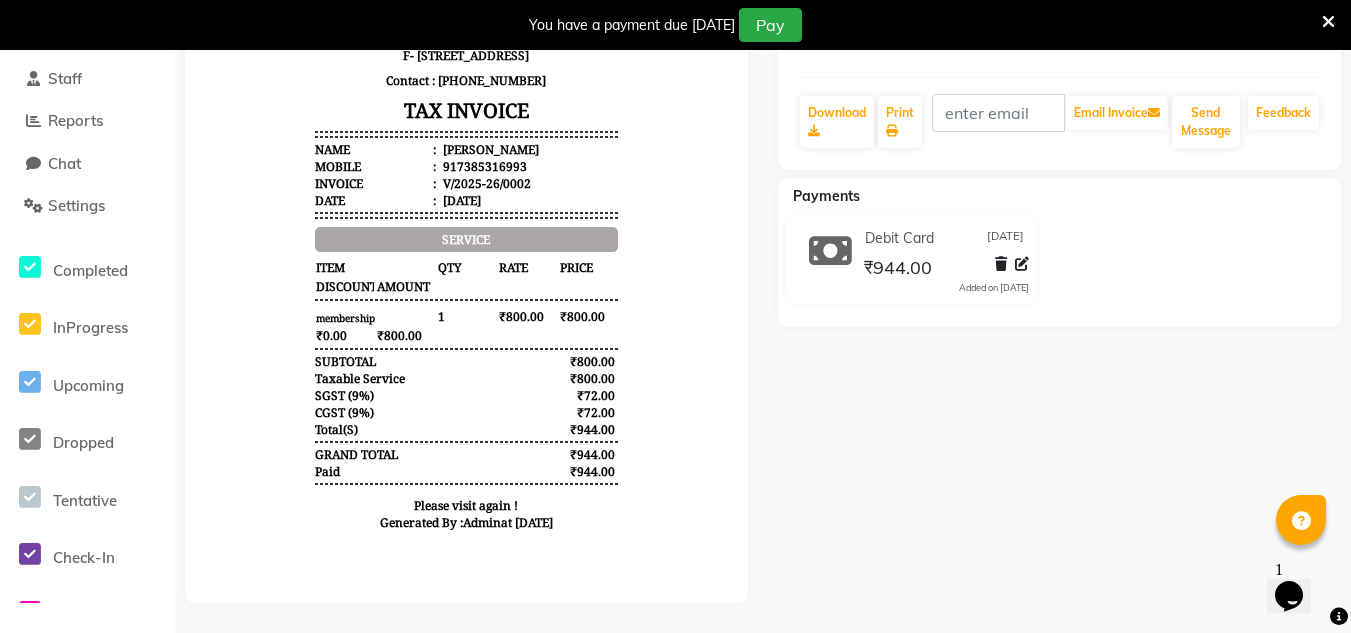 click at bounding box center (1328, 22) 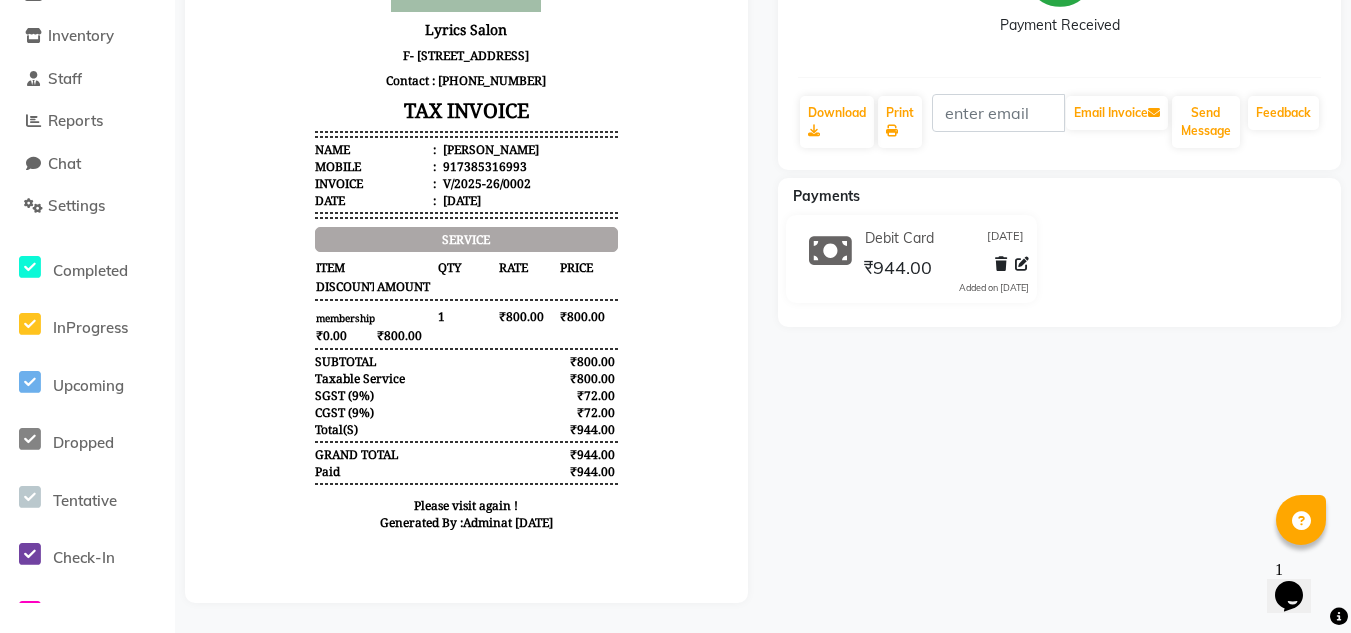 scroll, scrollTop: 0, scrollLeft: 0, axis: both 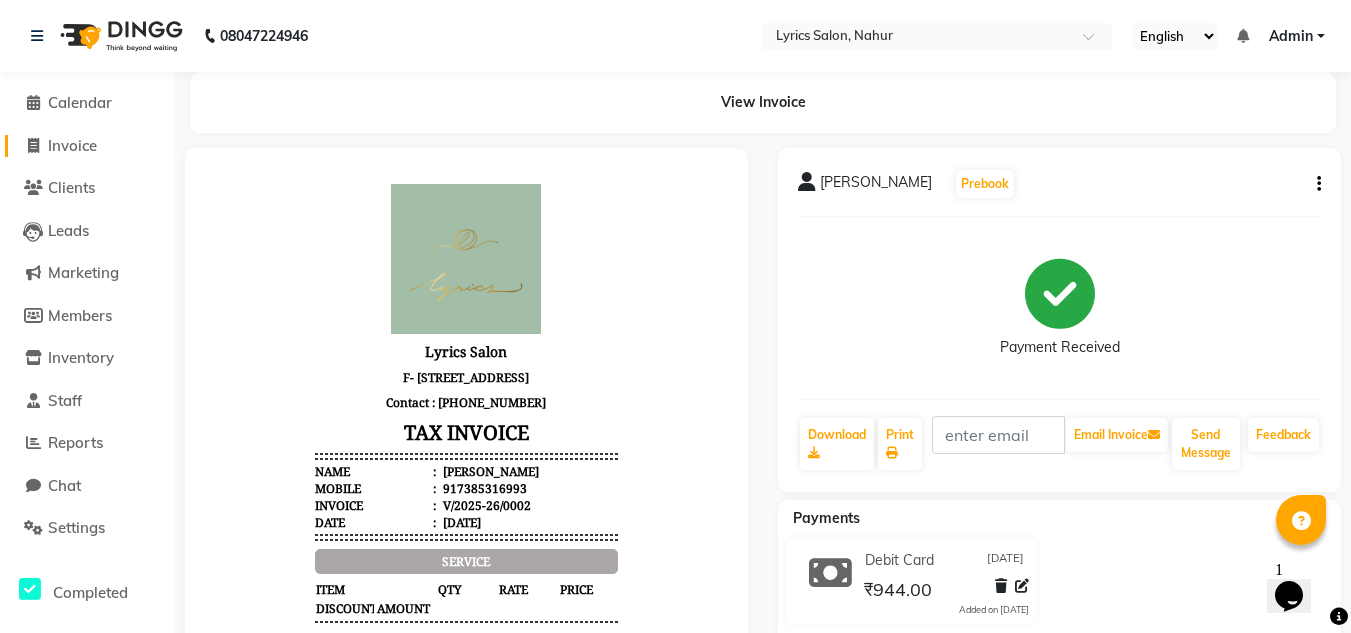 click on "Invoice" 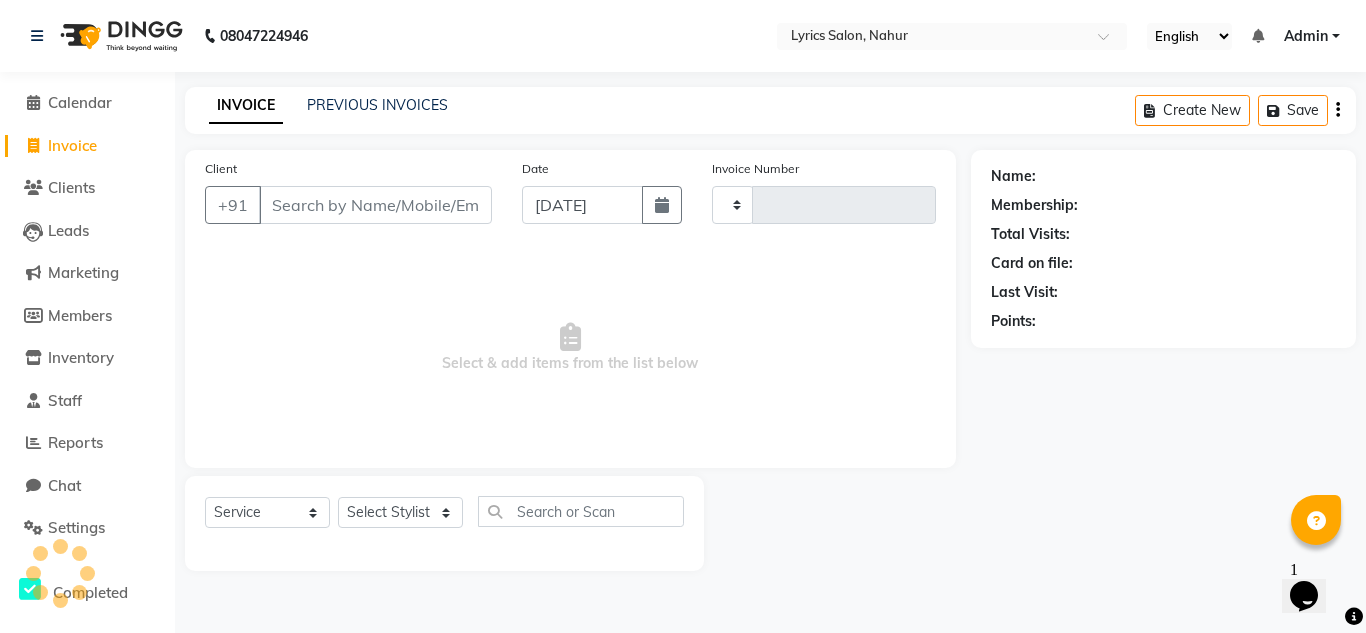 type on "0003" 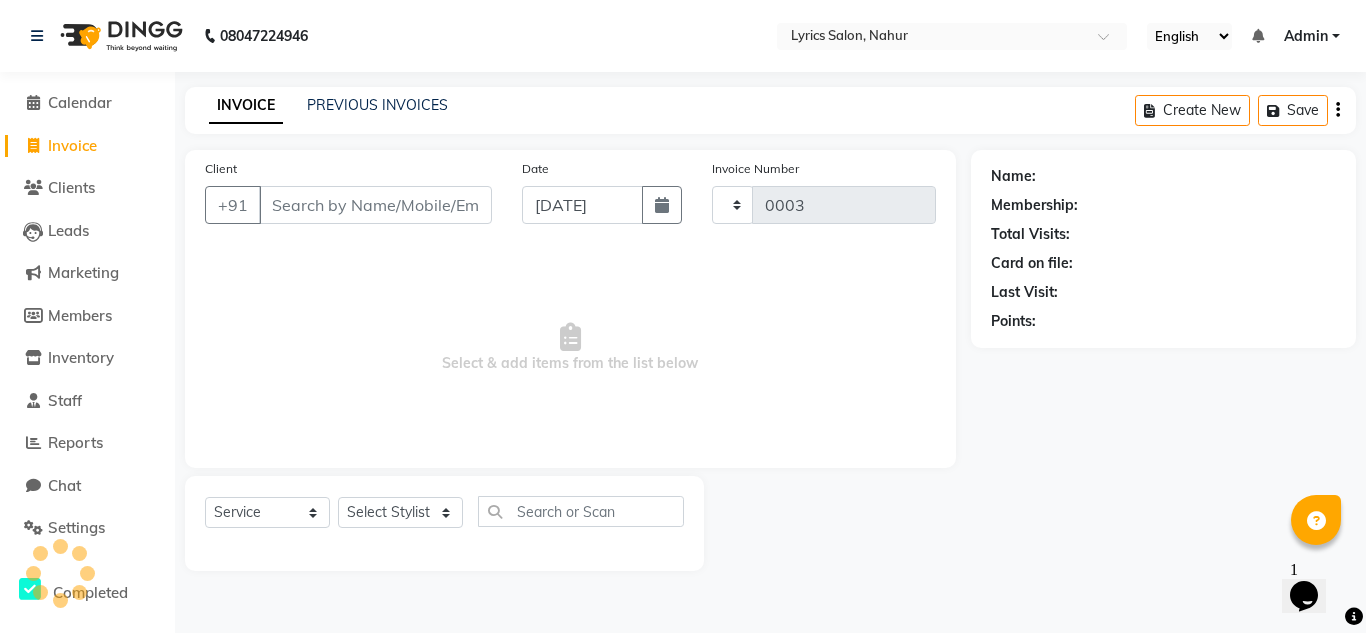 select on "8608" 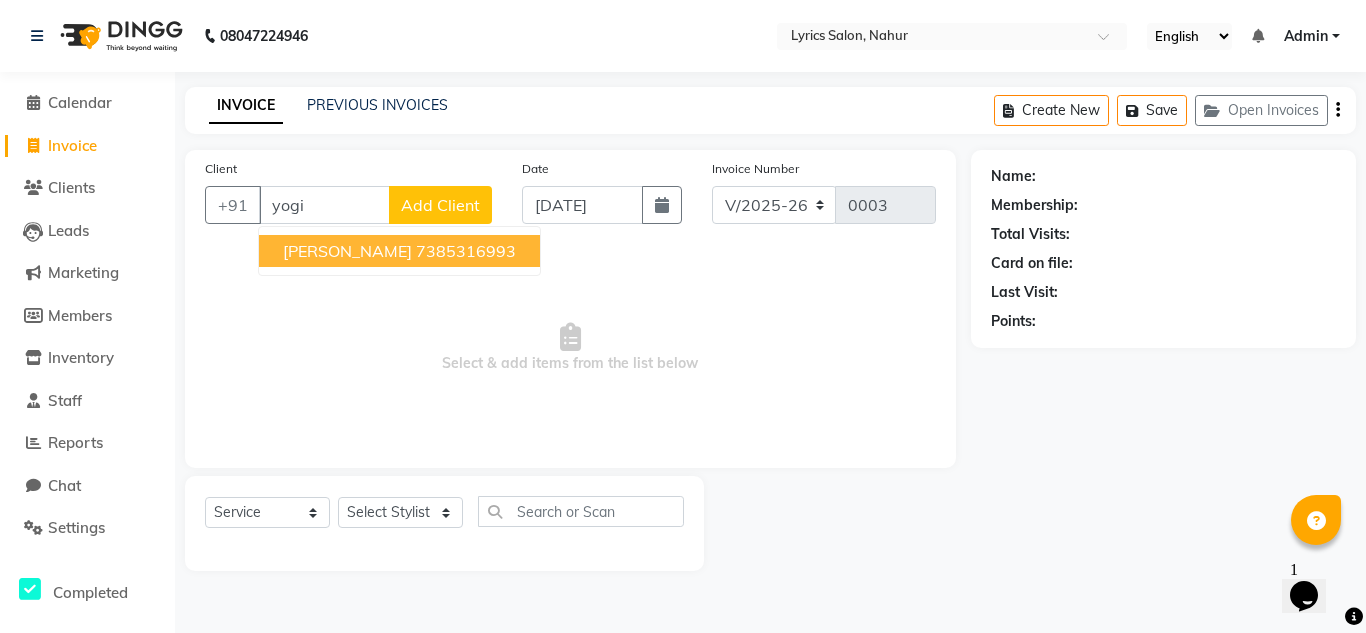 click on "7385316993" at bounding box center [466, 251] 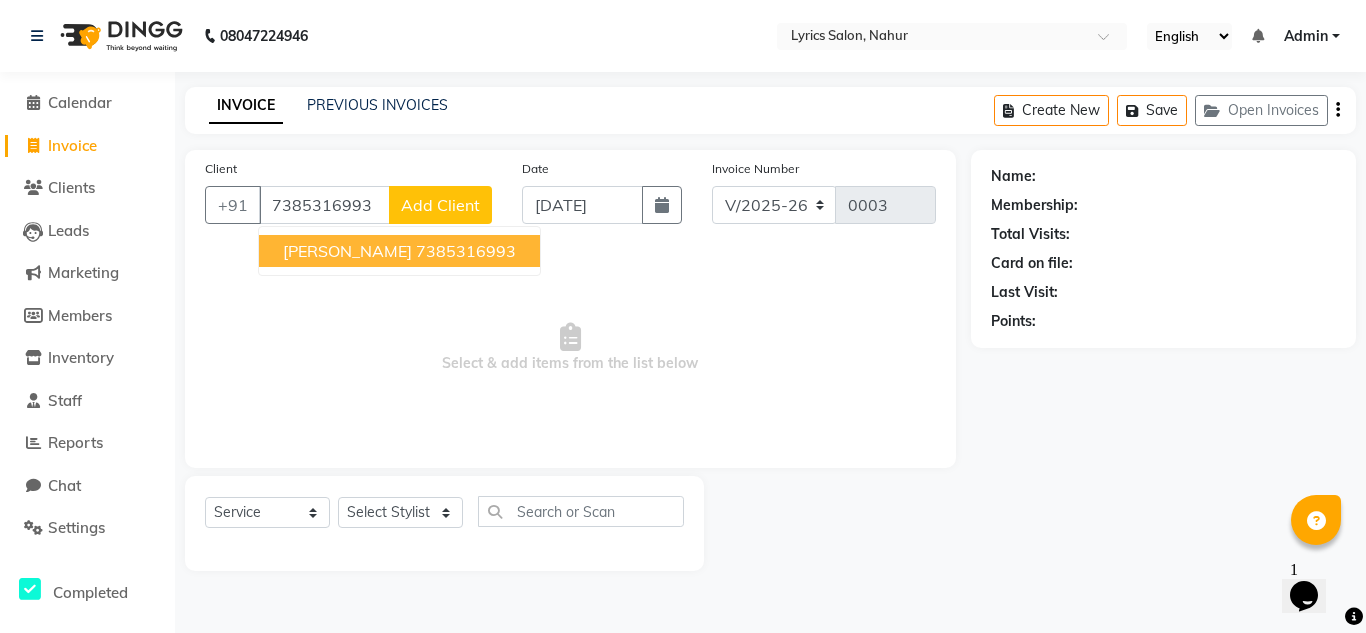 type on "7385316993" 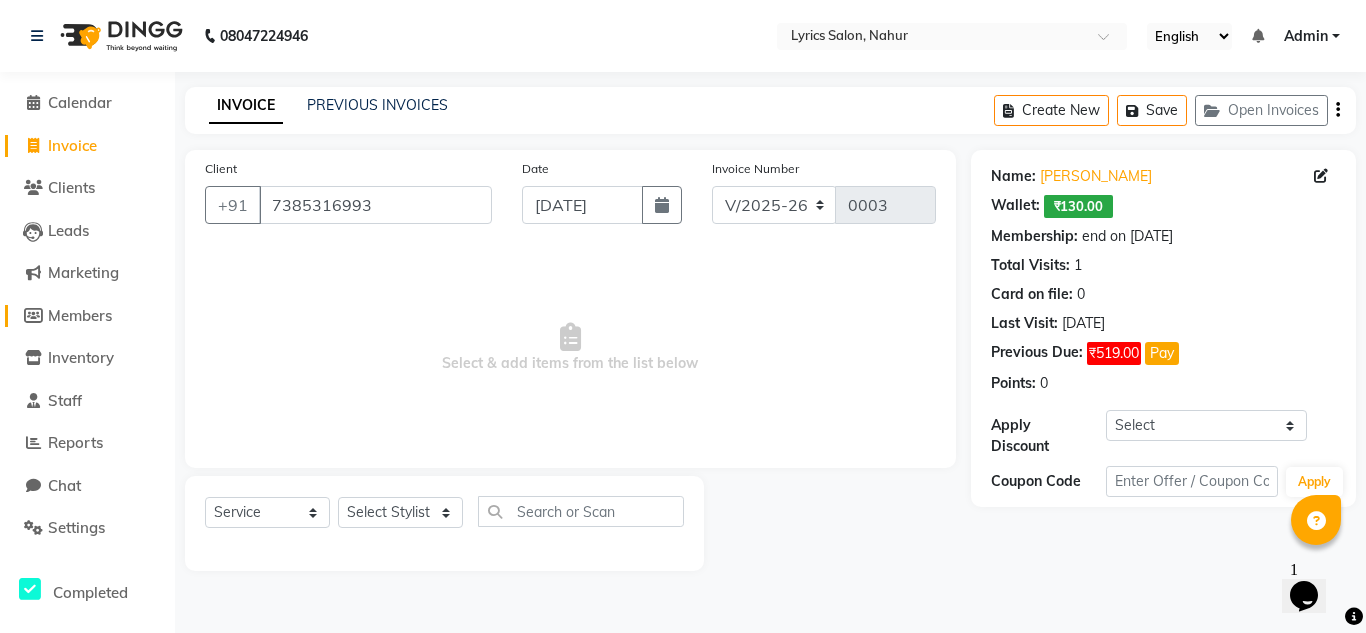 click on "Members" 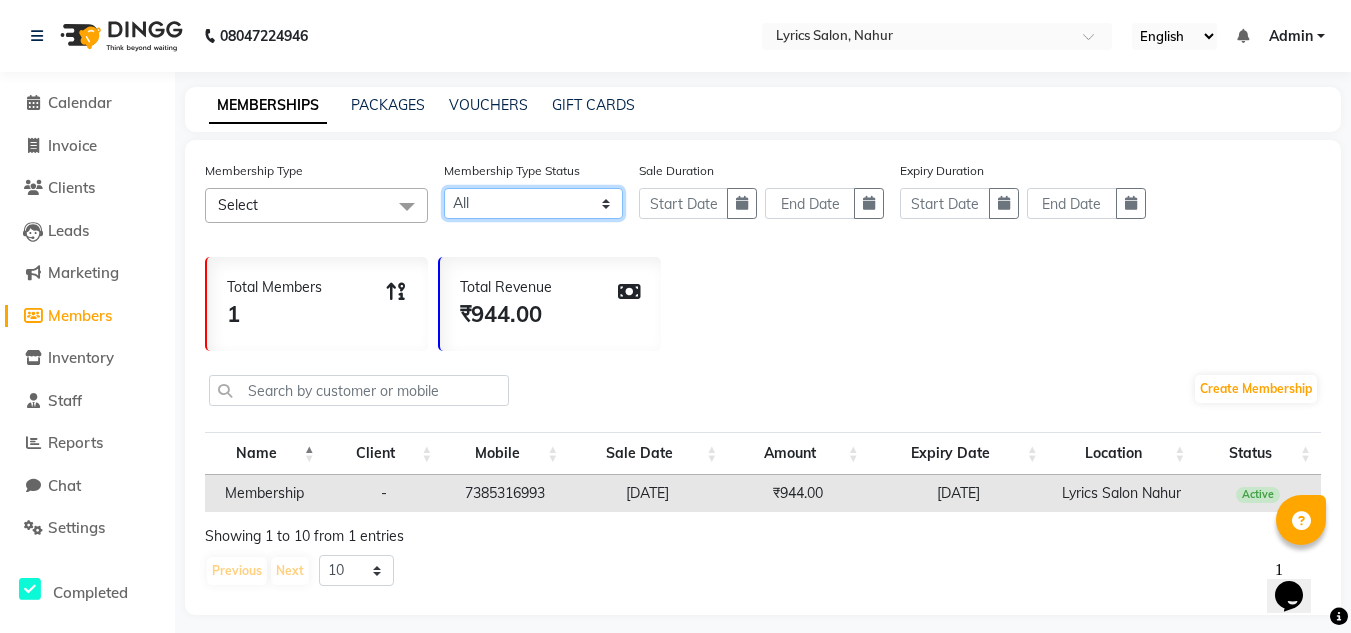 click on "Active Expired All" 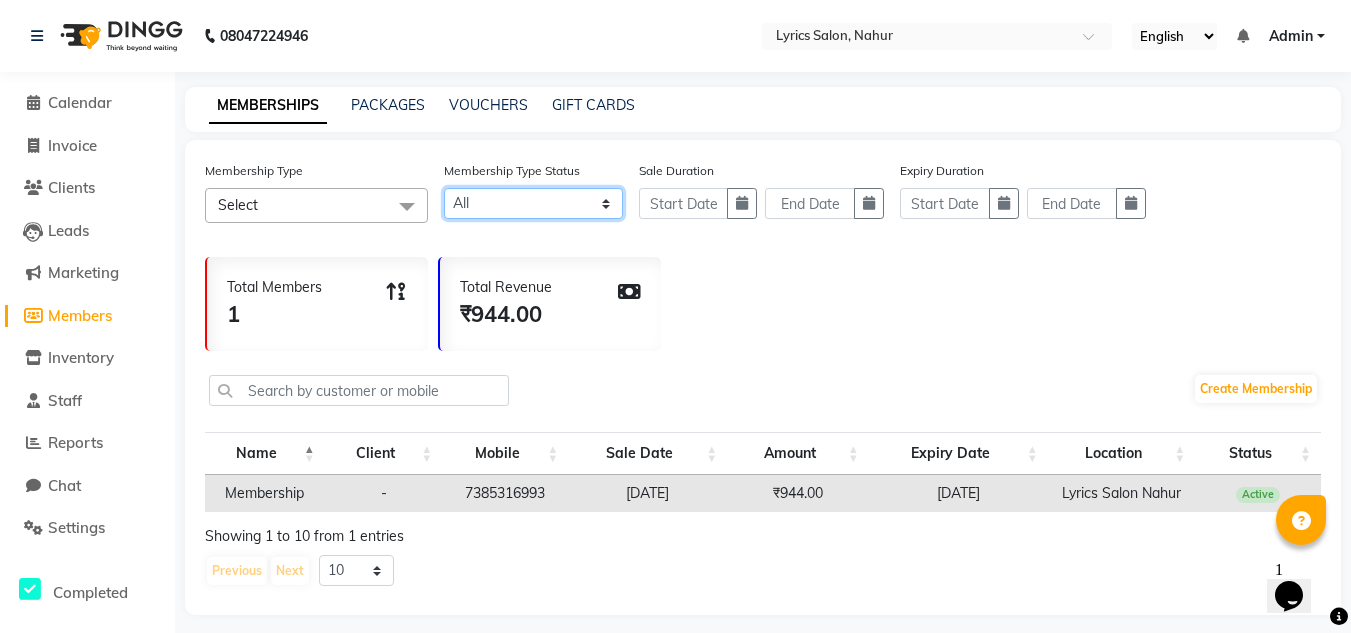 select on "true" 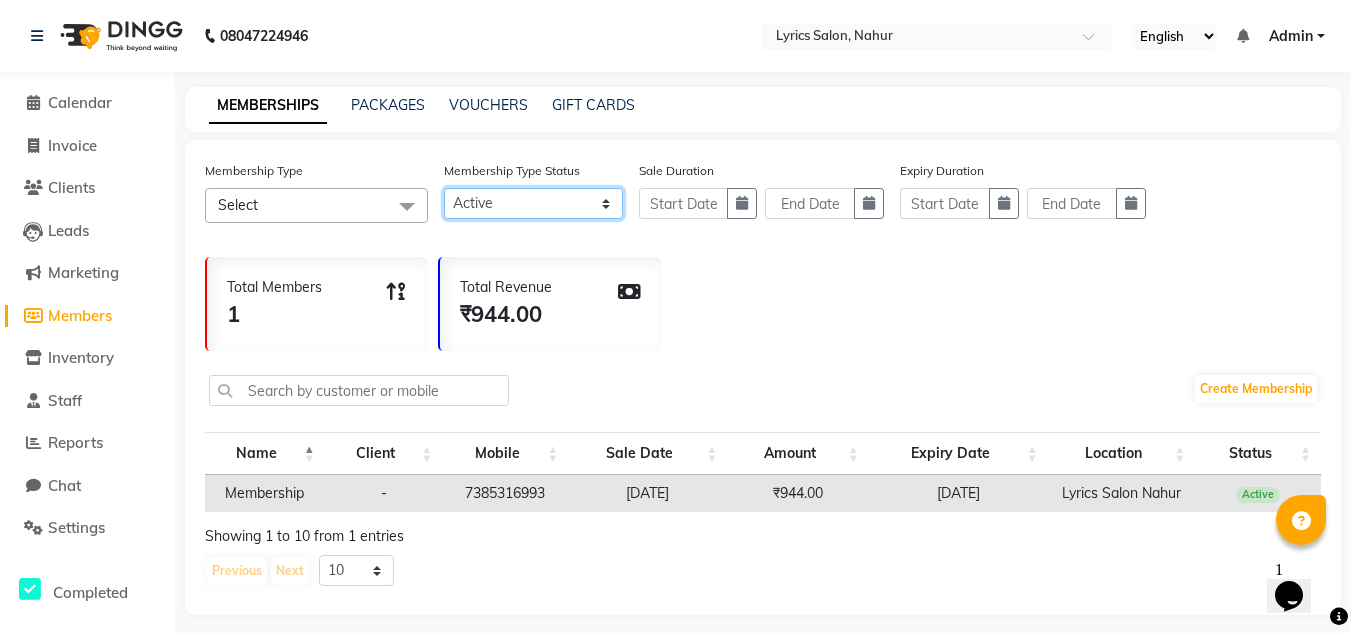 click on "Active Expired All" 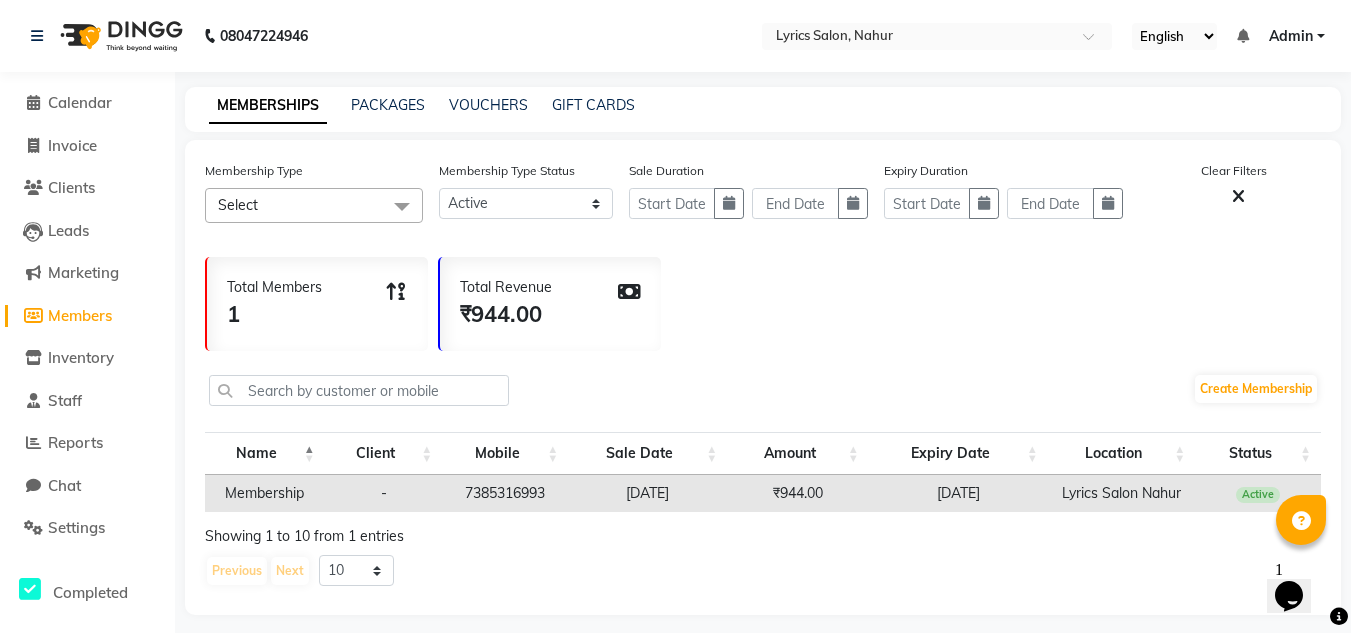 click on "[DATE]" at bounding box center [958, 493] 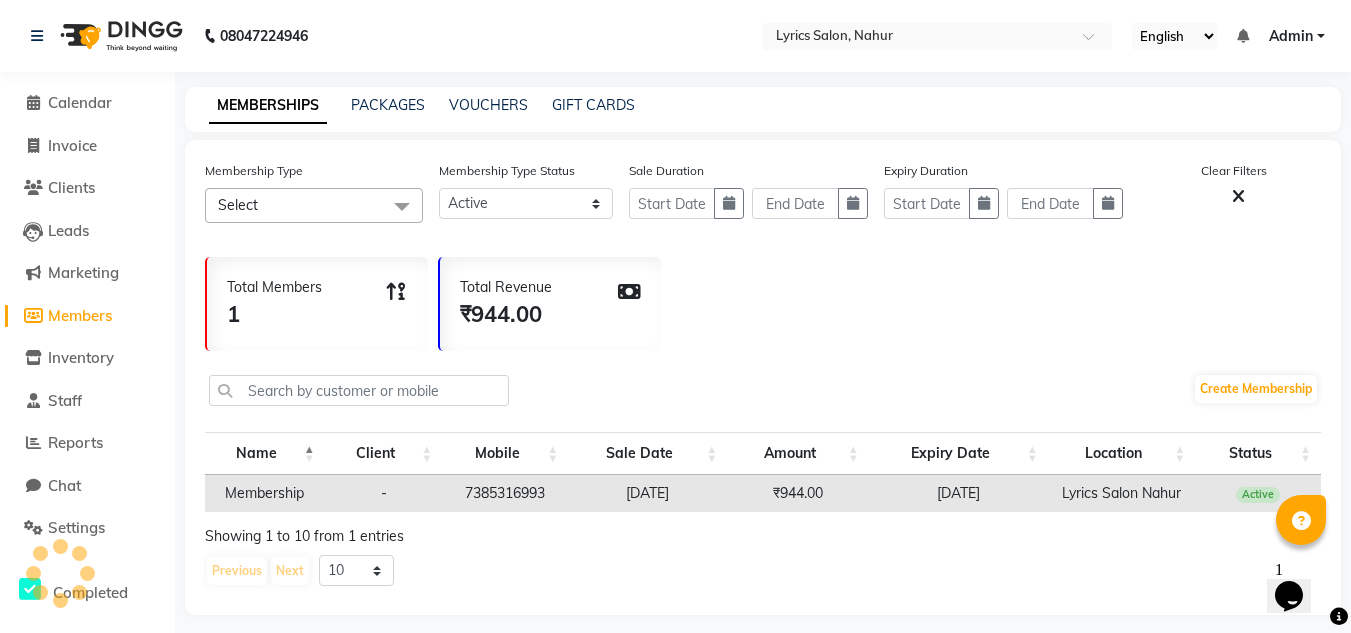 click on "Select" 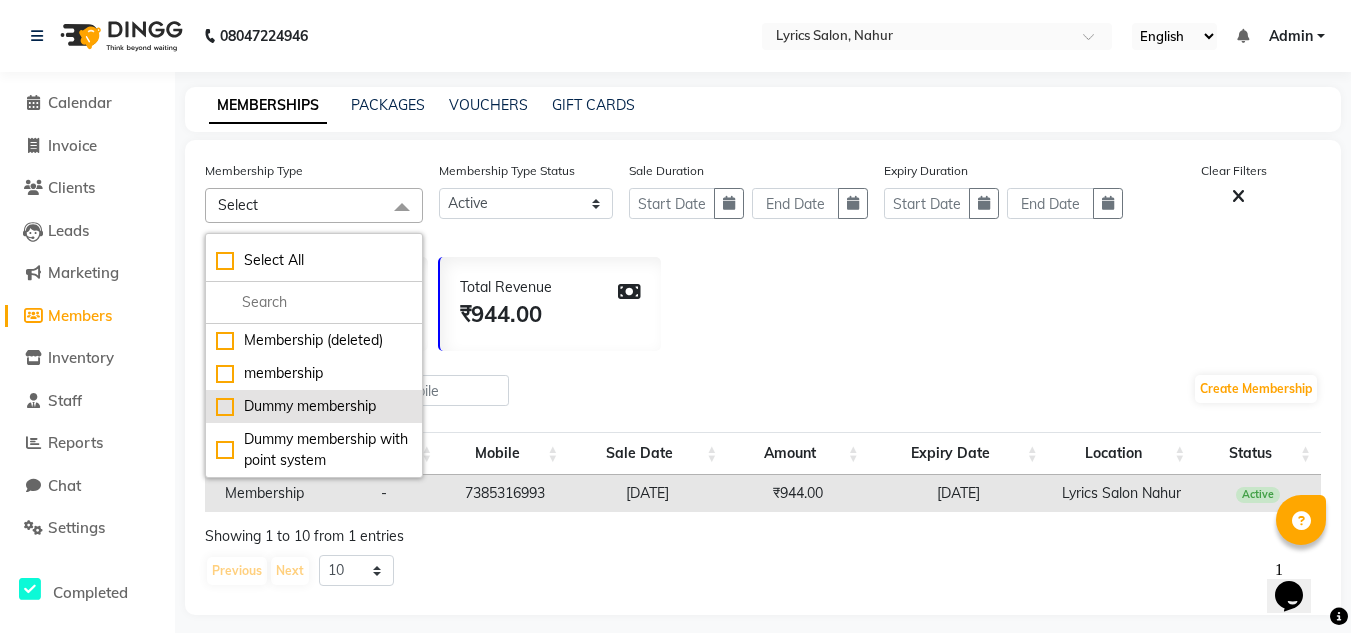 scroll, scrollTop: 12, scrollLeft: 0, axis: vertical 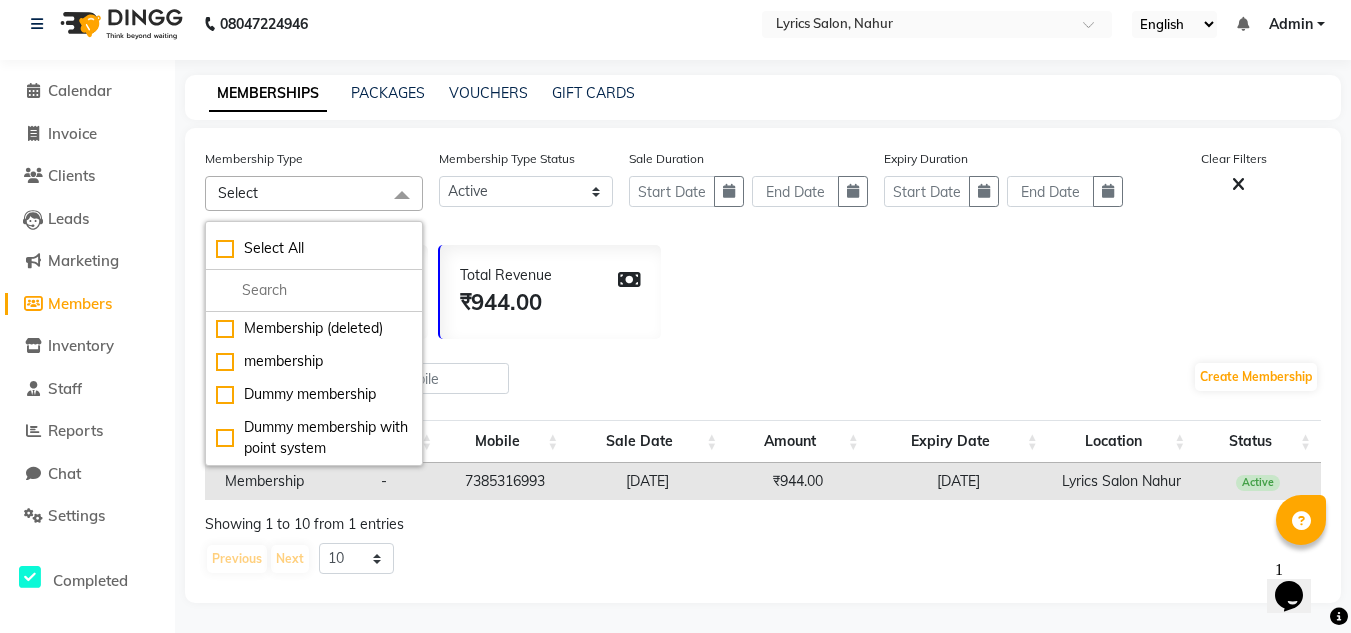 click on "Total Members 1 Total Revenue ₹944.00" 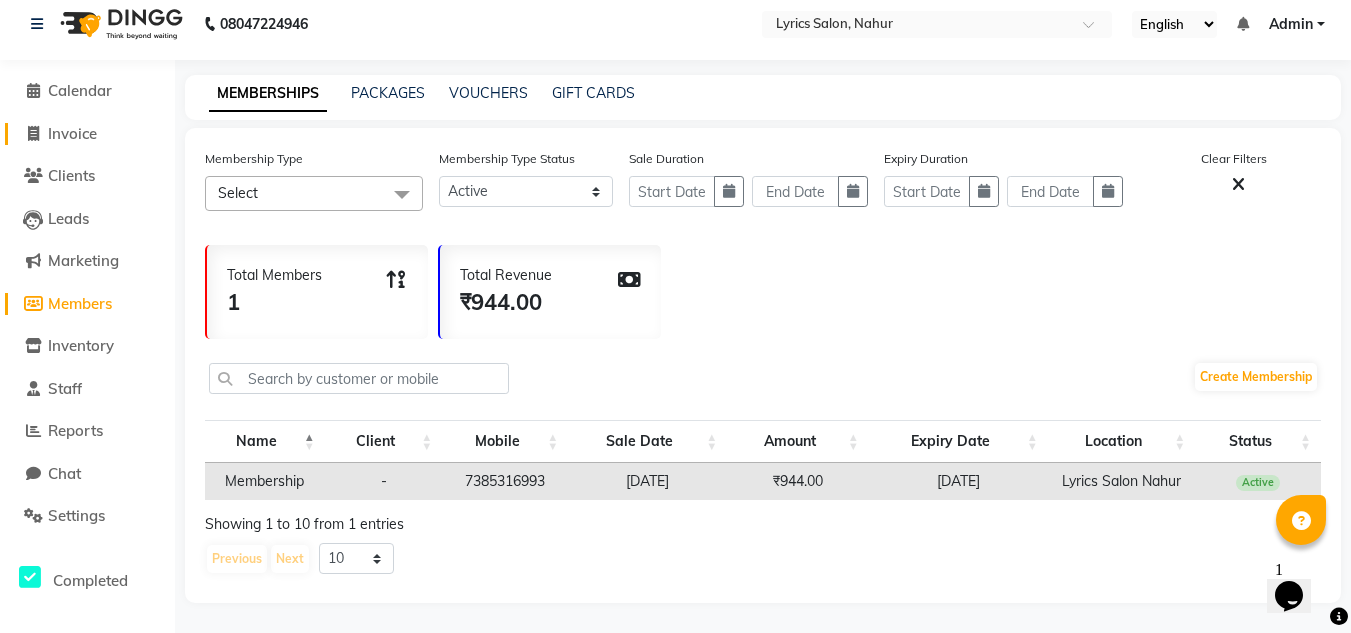 click on "Invoice" 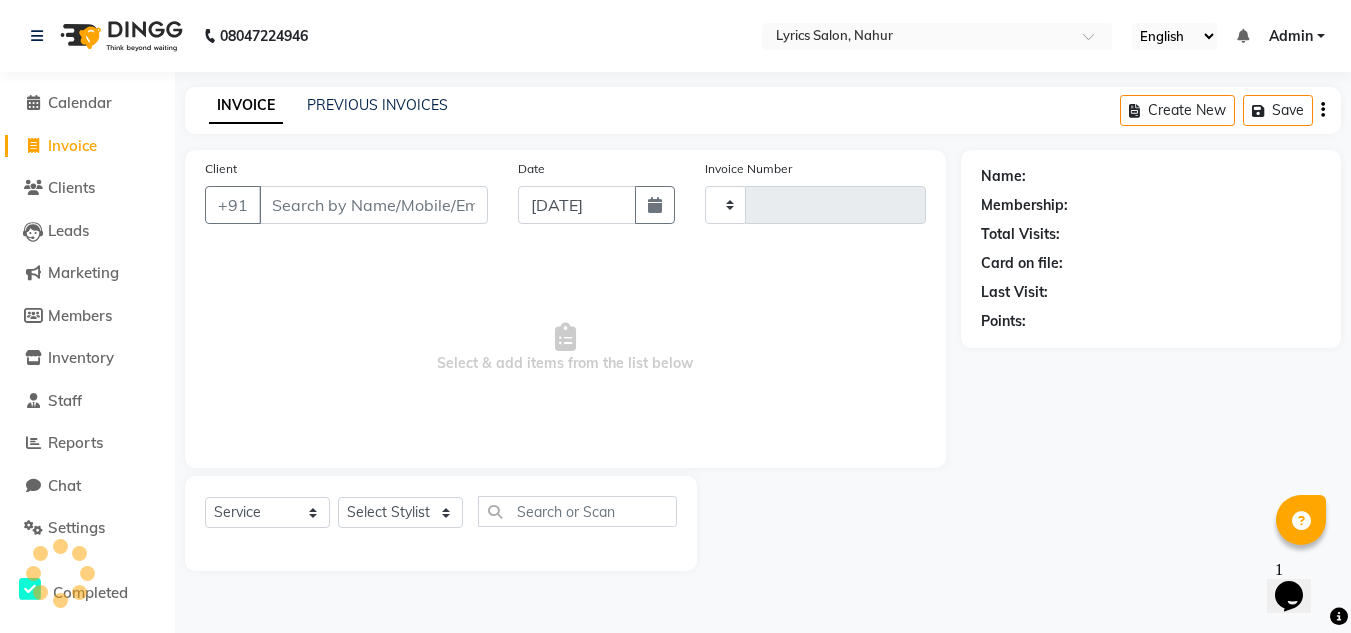 scroll, scrollTop: 0, scrollLeft: 0, axis: both 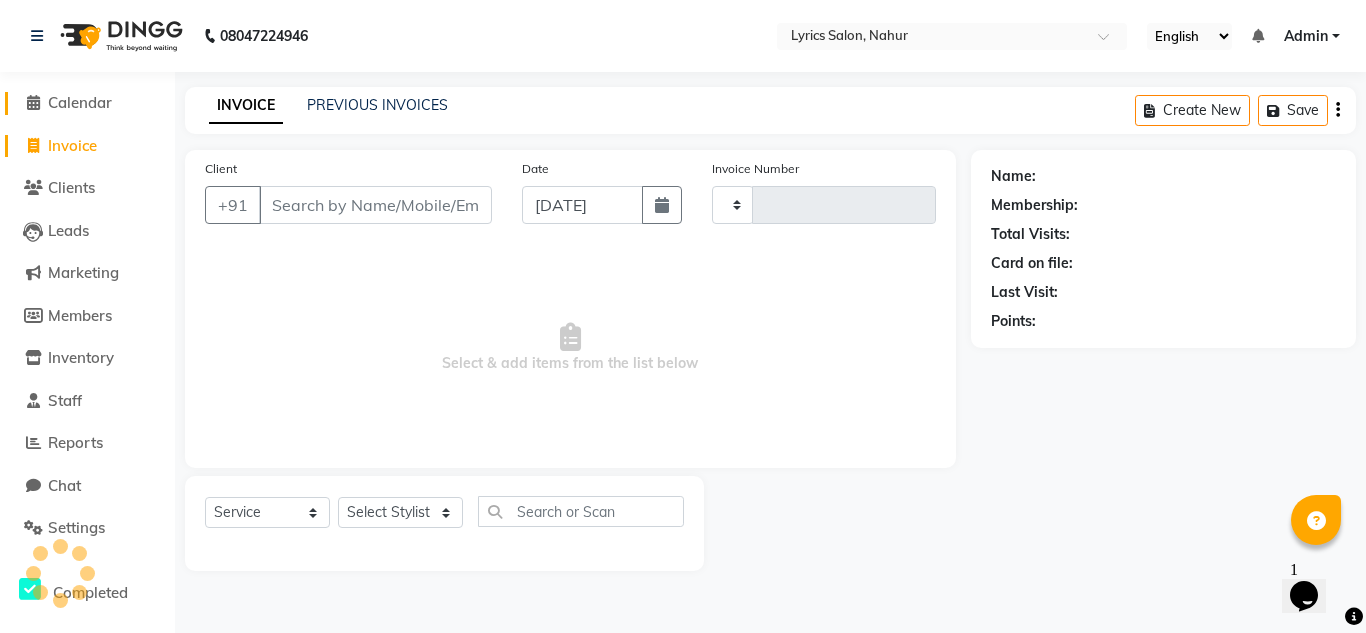 type on "0003" 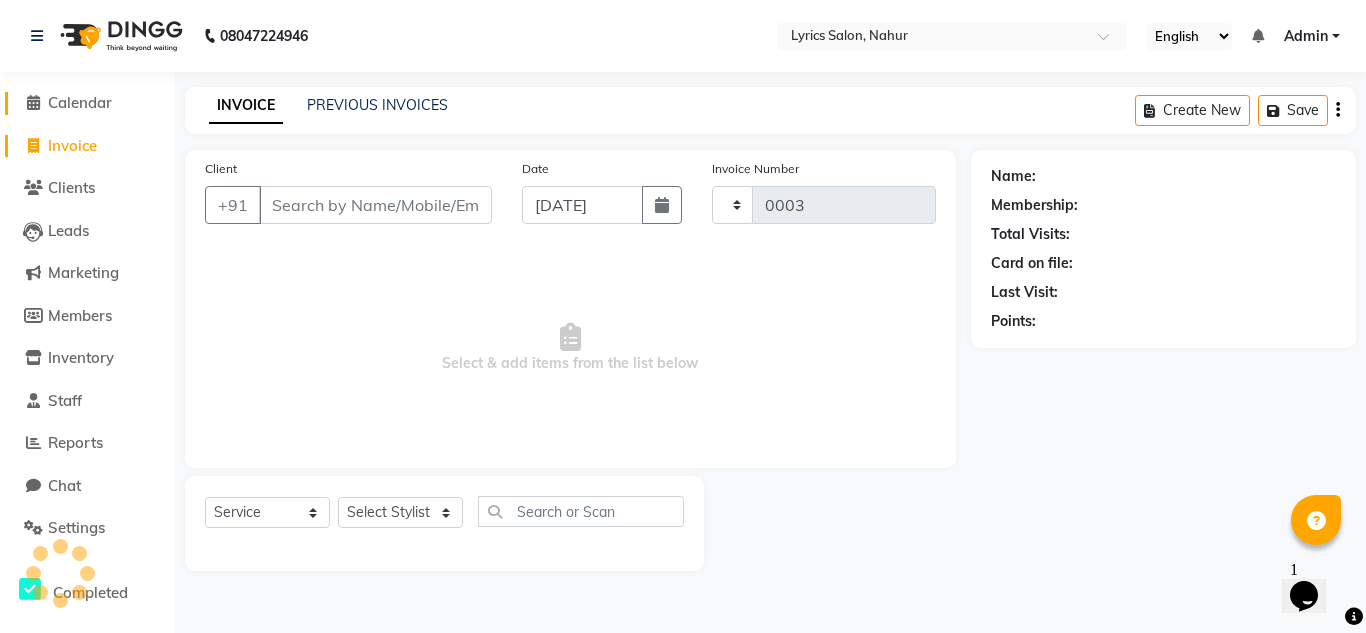 select on "8608" 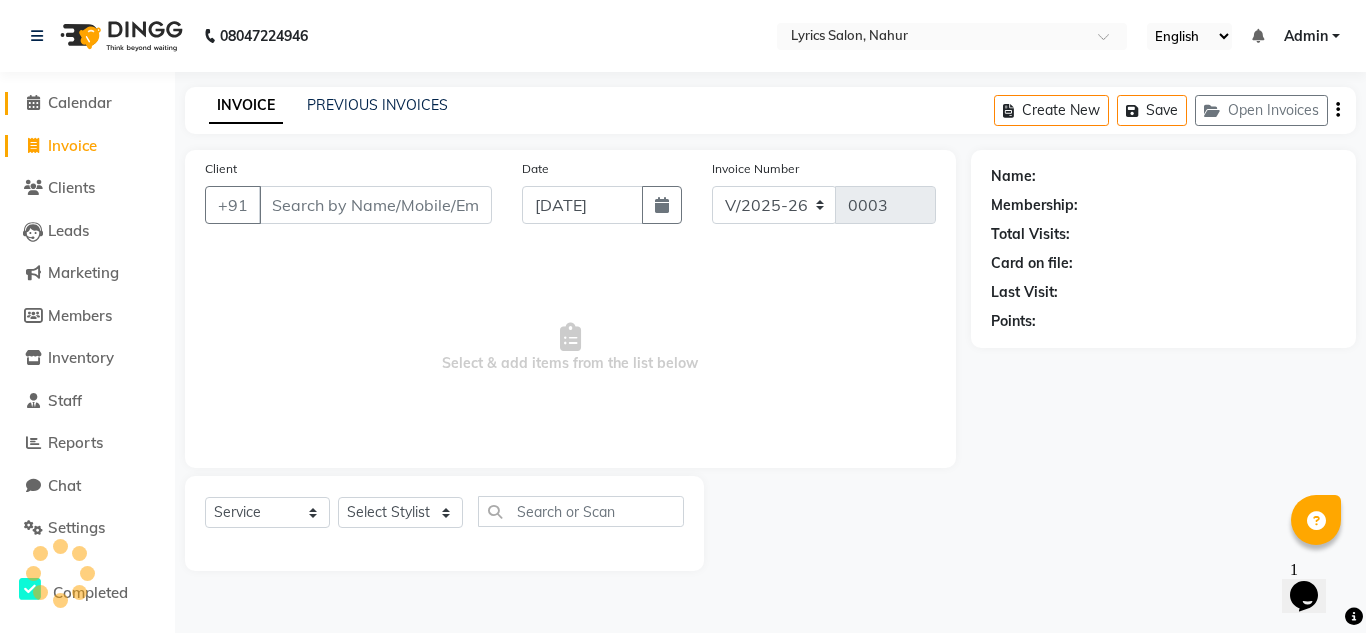 click on "Calendar" 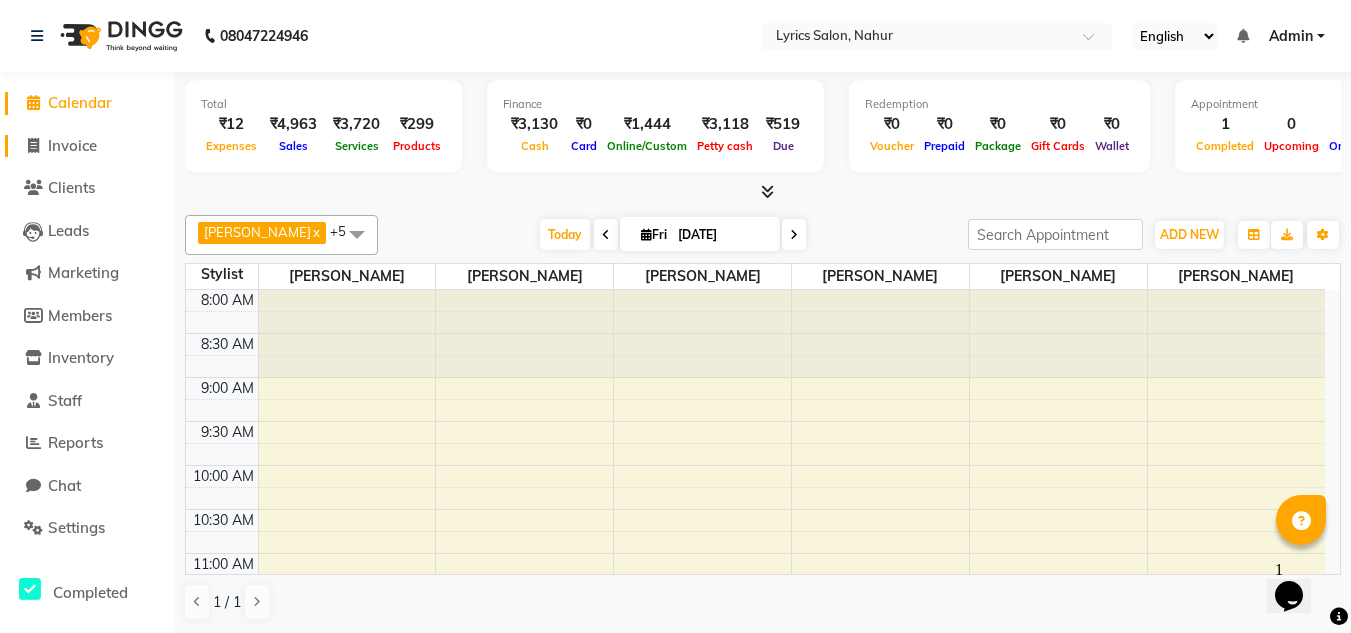 click on "Invoice" 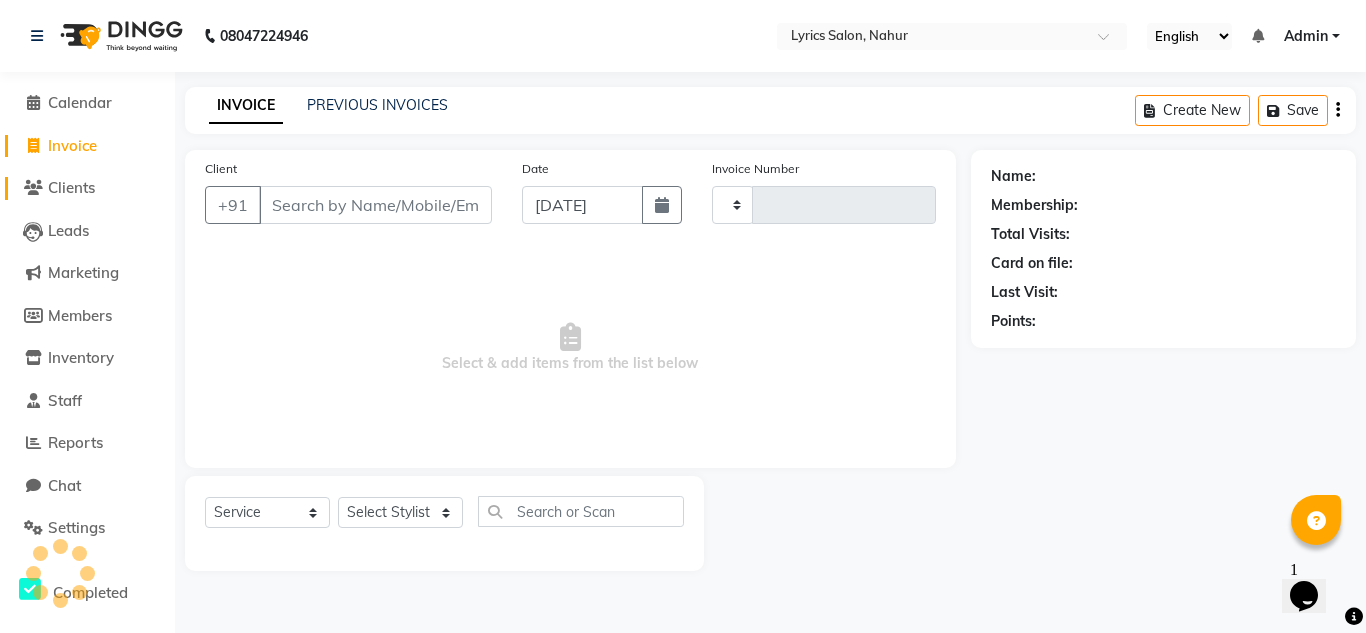 click on "Clients" 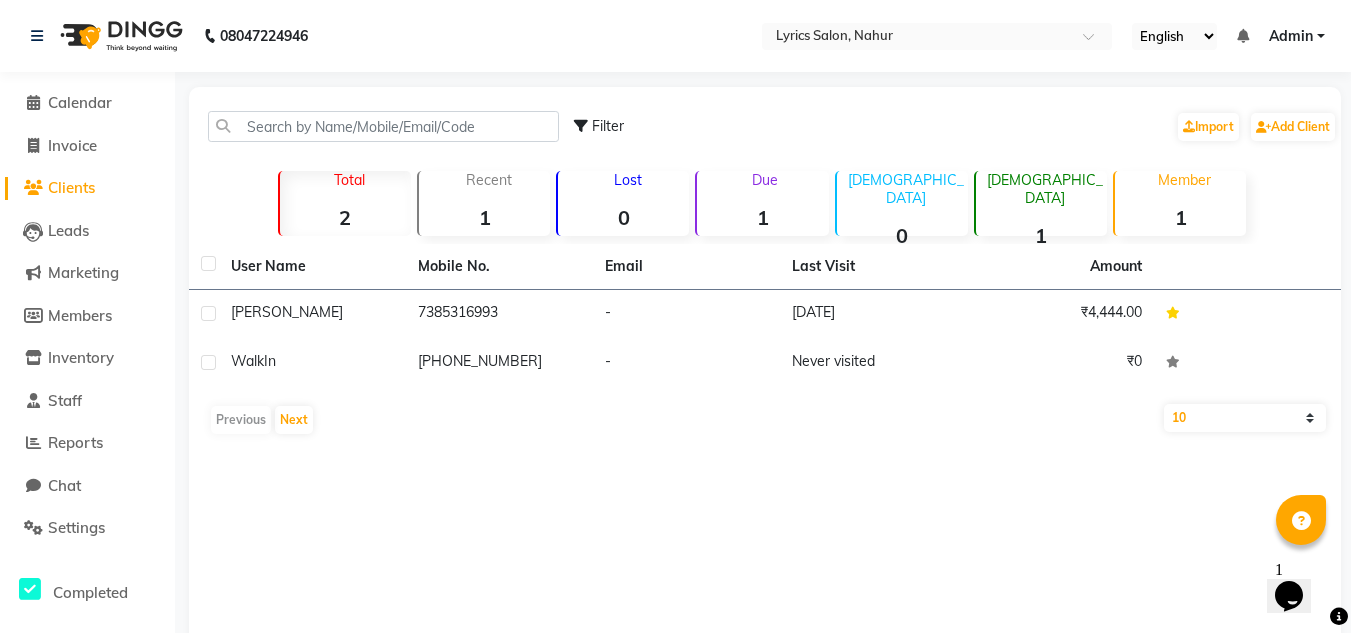 click on "Member" 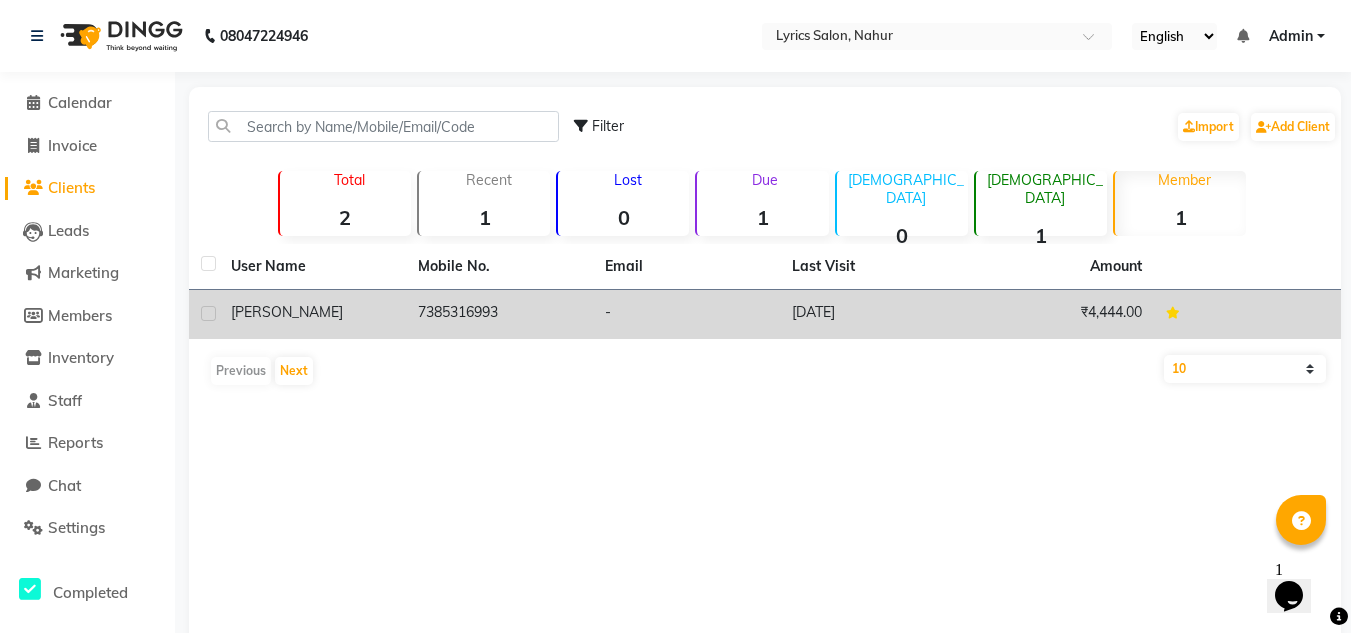click on "[DATE]" 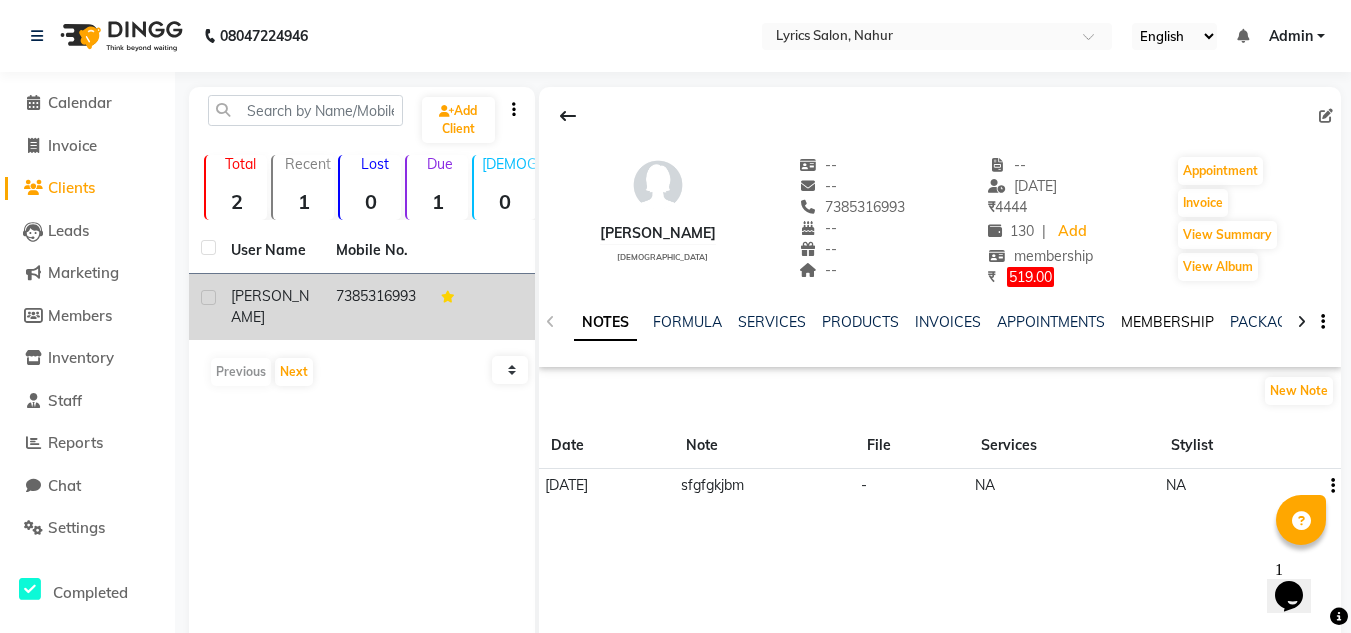 click on "MEMBERSHIP" 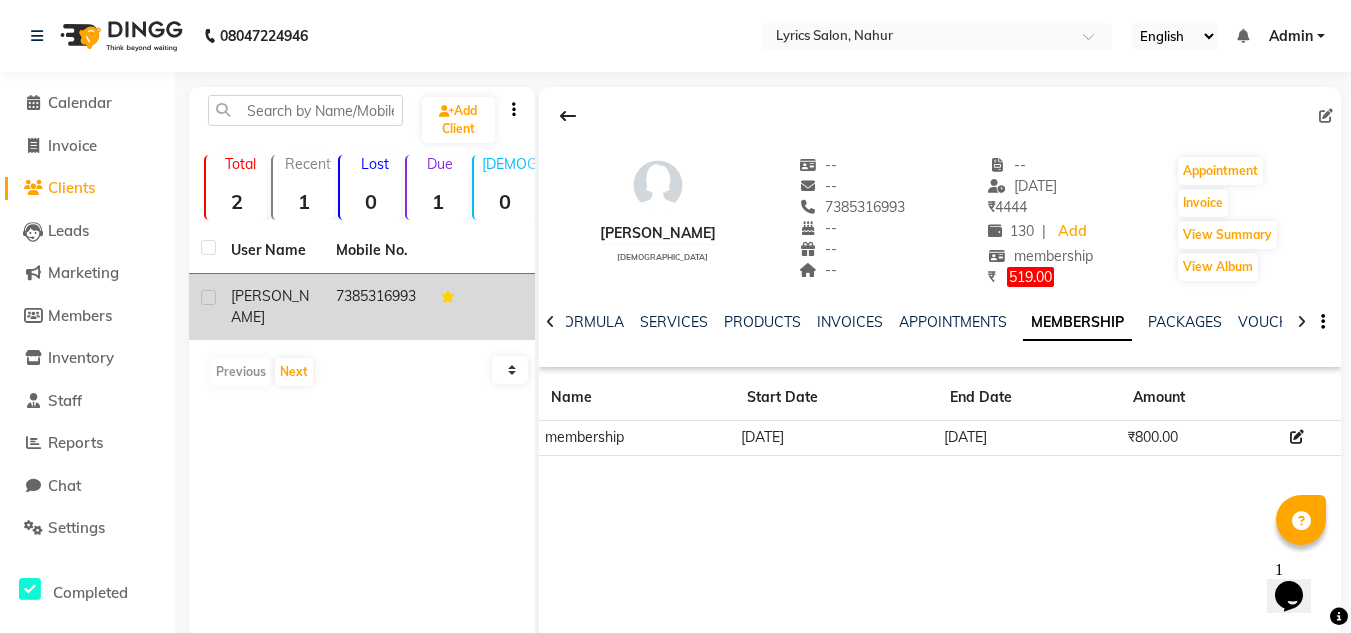click on "Clients" 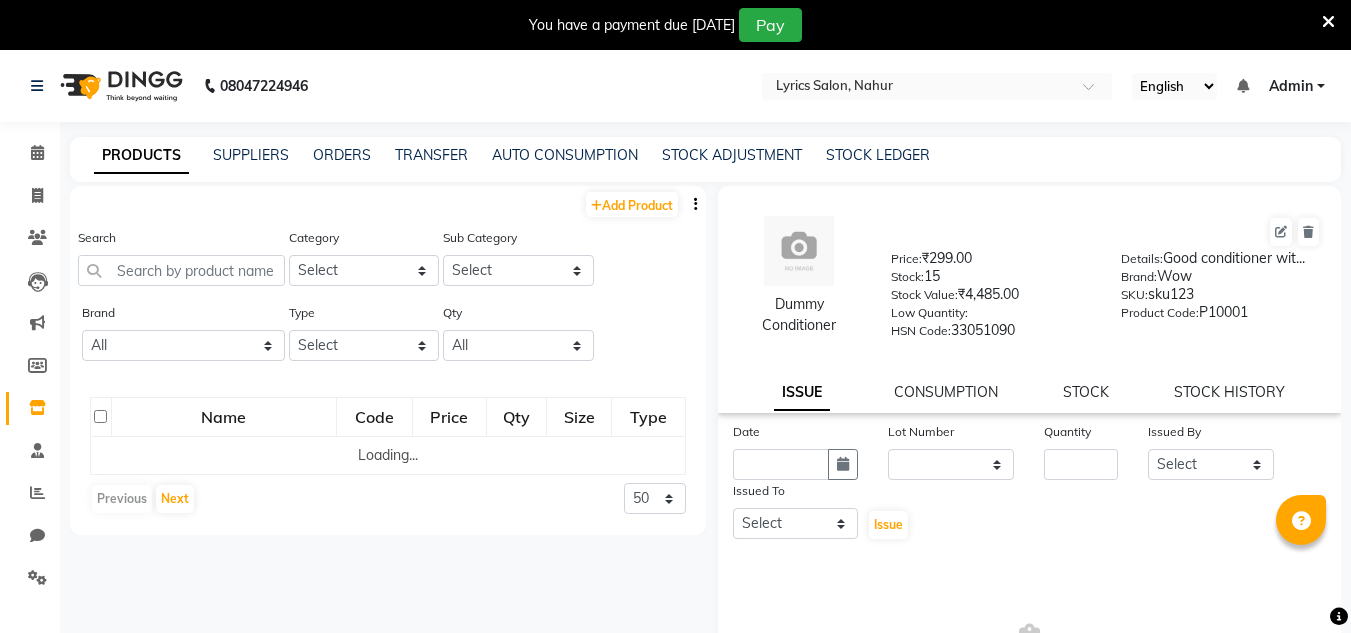 select 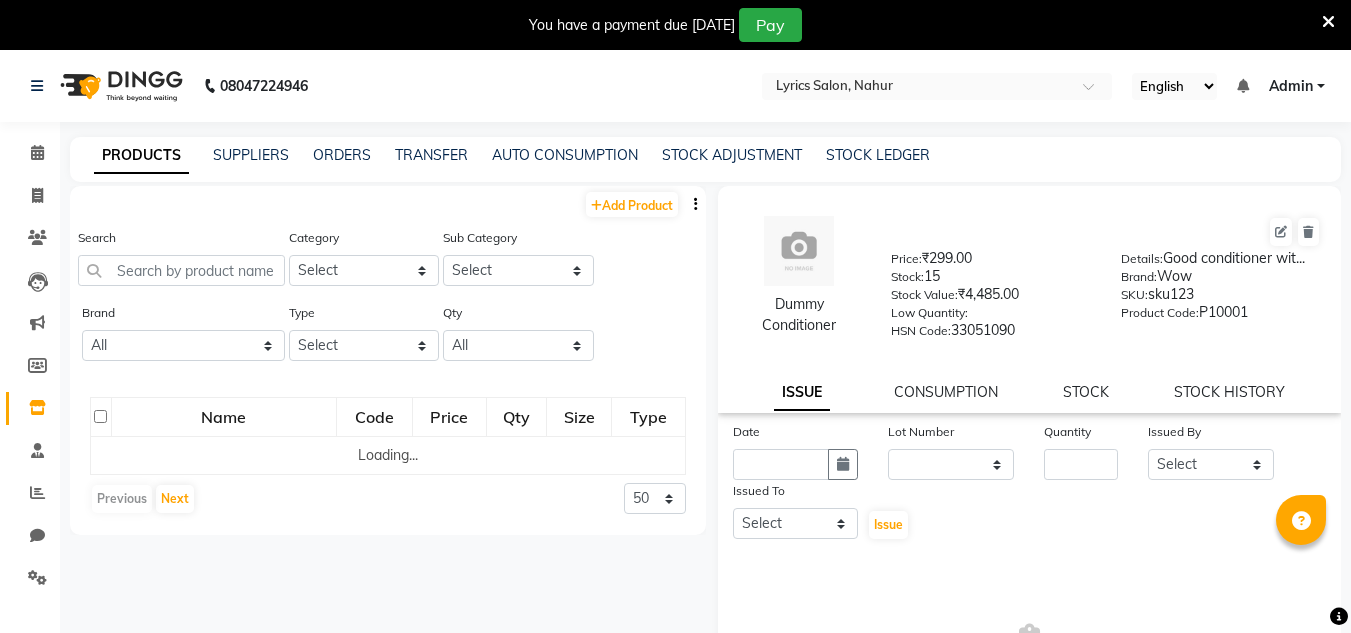 scroll, scrollTop: 0, scrollLeft: 0, axis: both 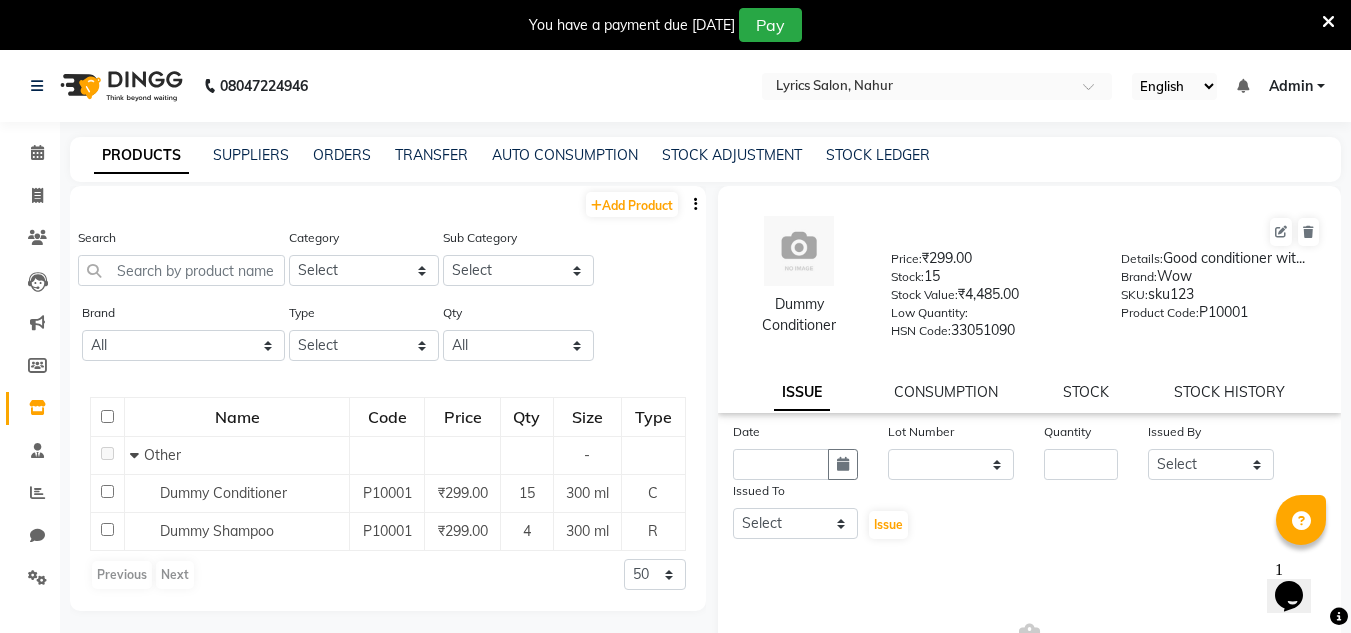 click on "PRODUCTS" 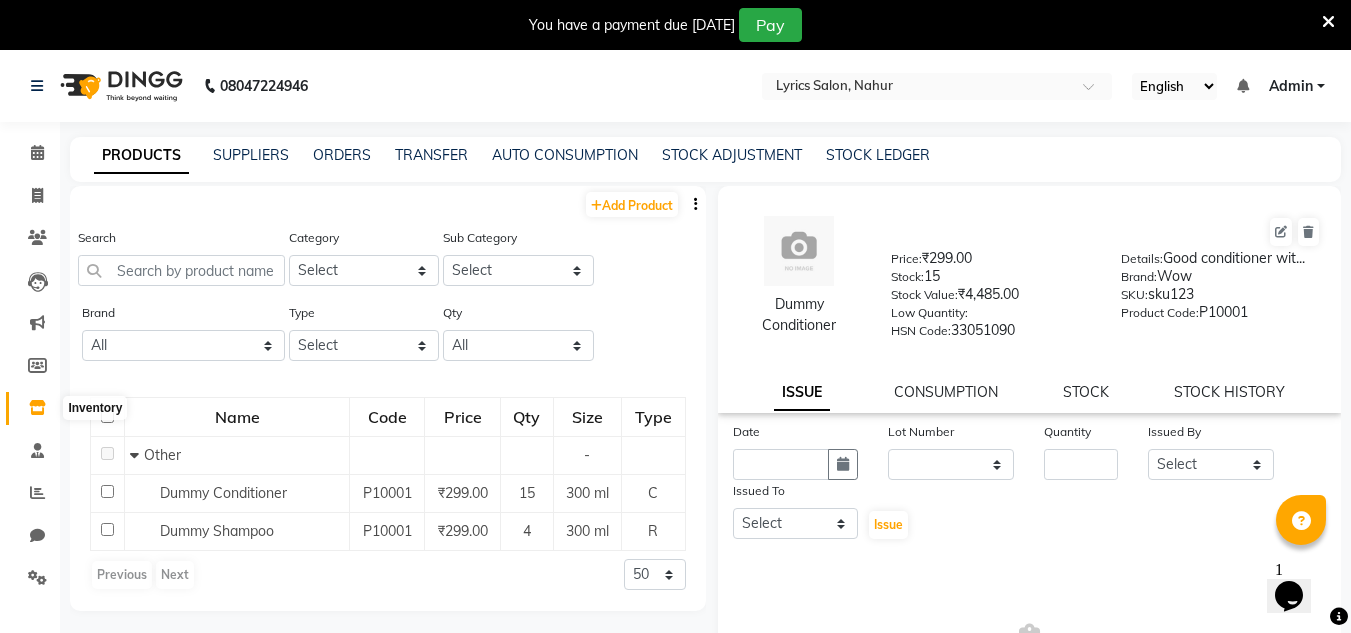 click 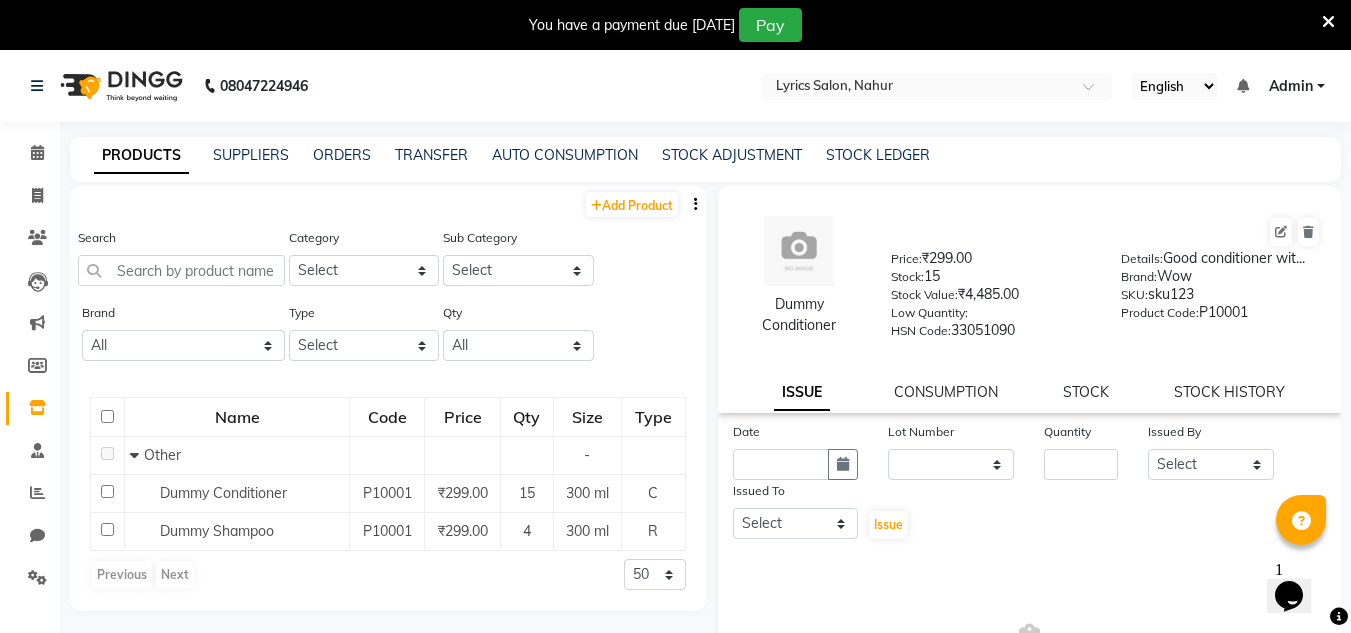 click 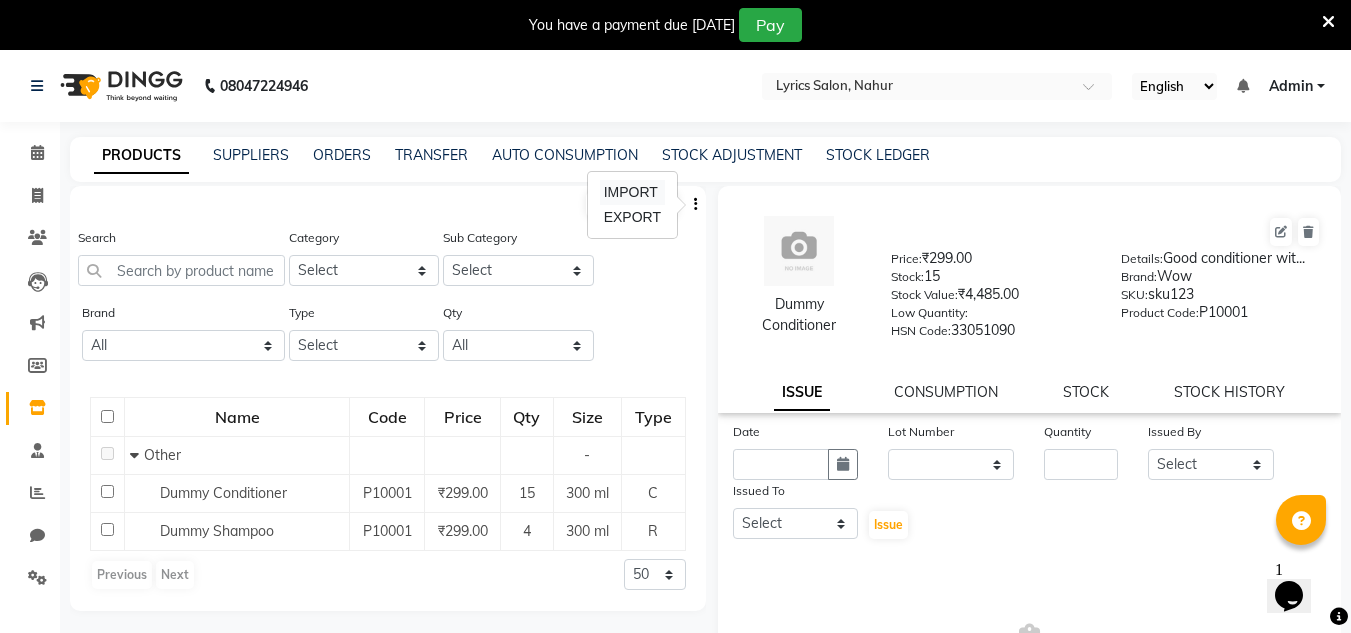 click on "IMPORT" at bounding box center [632, 192] 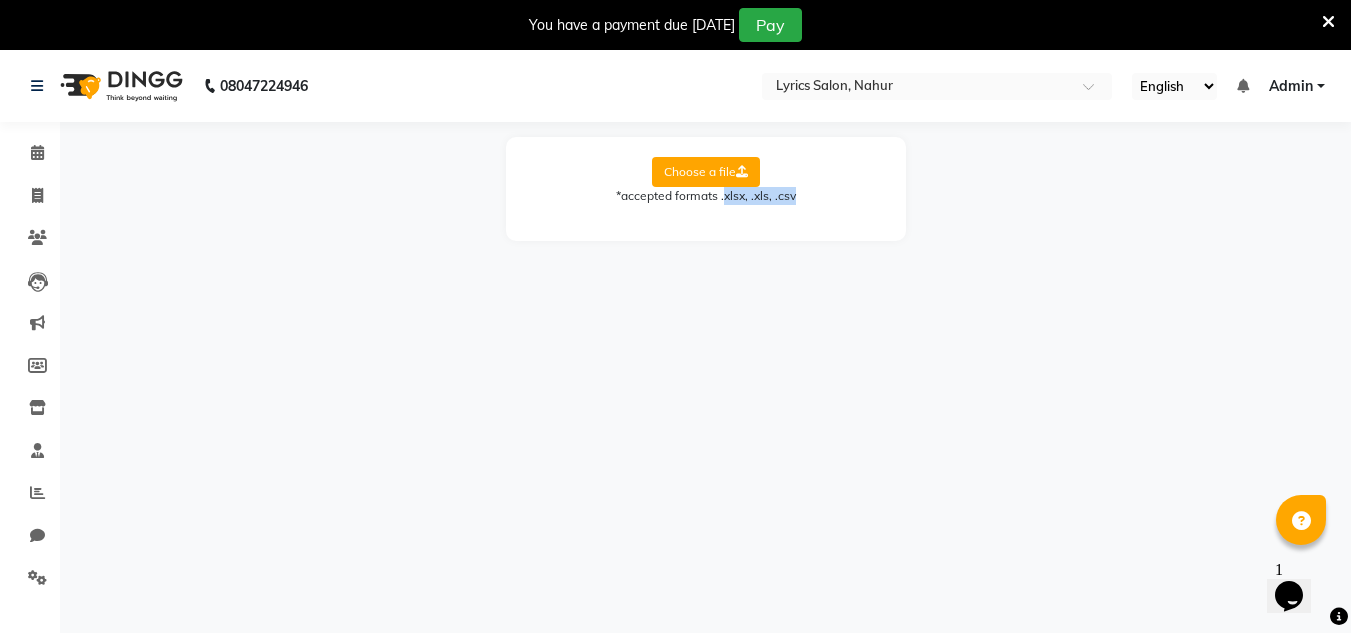drag, startPoint x: 722, startPoint y: 197, endPoint x: 806, endPoint y: 191, distance: 84.21401 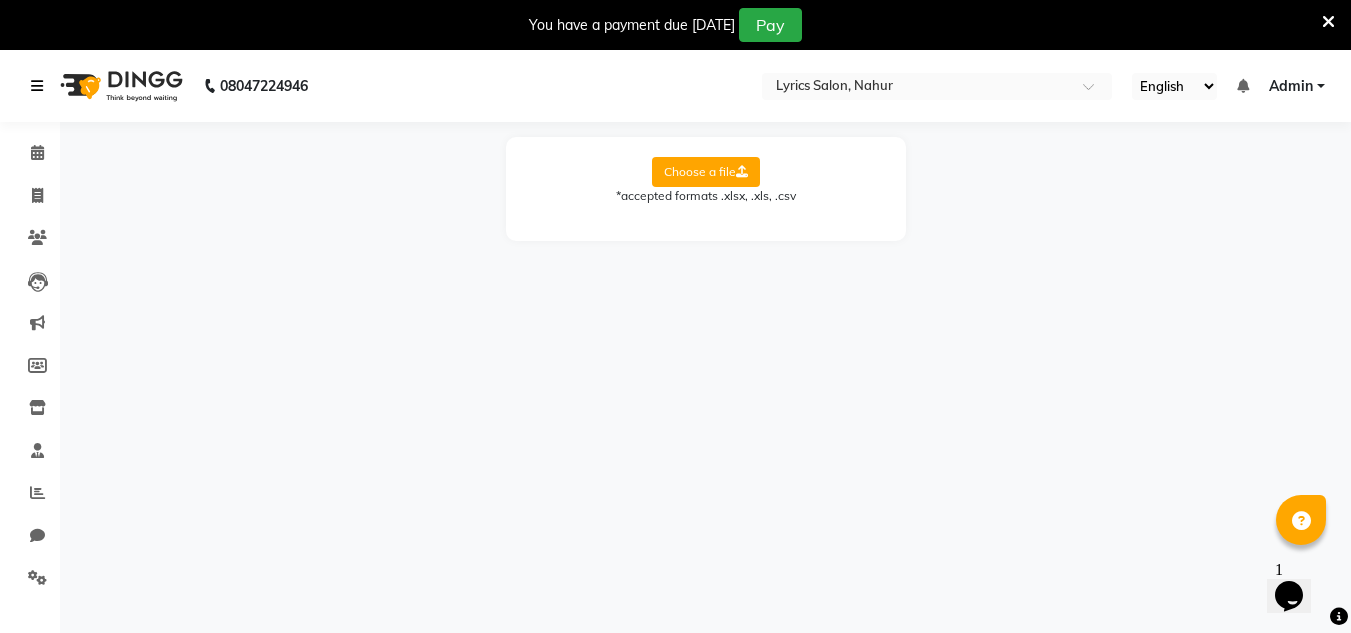 click at bounding box center (37, 86) 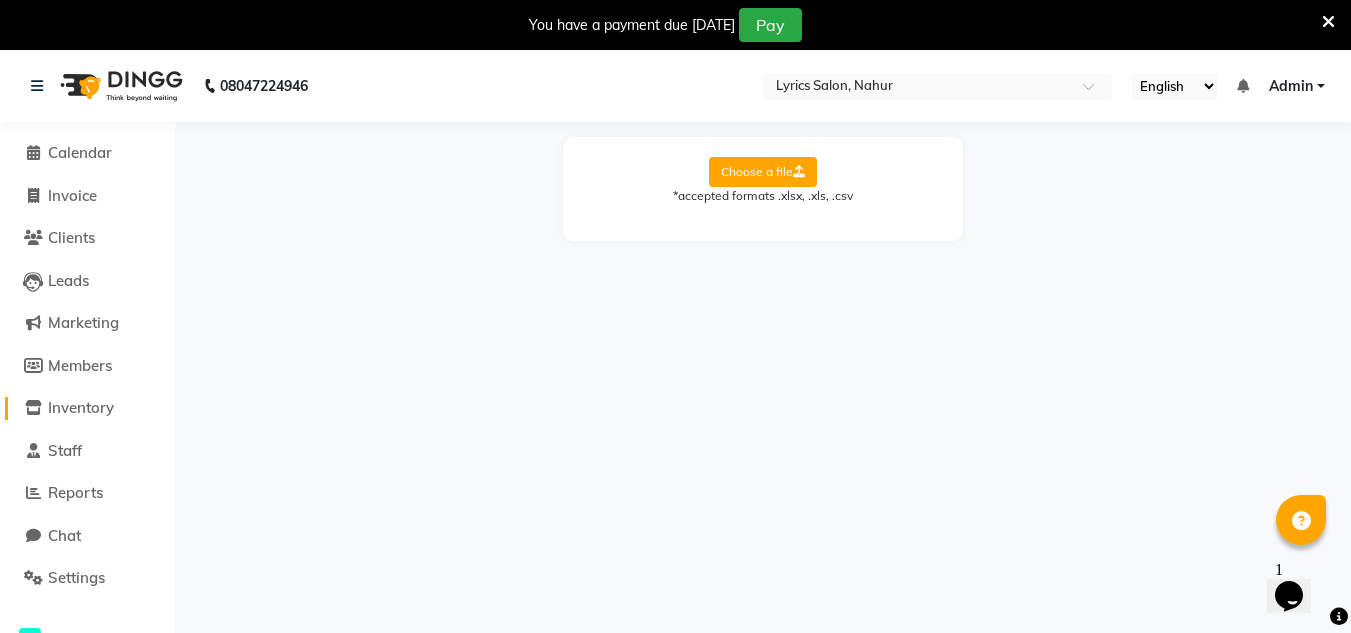 click on "Inventory" 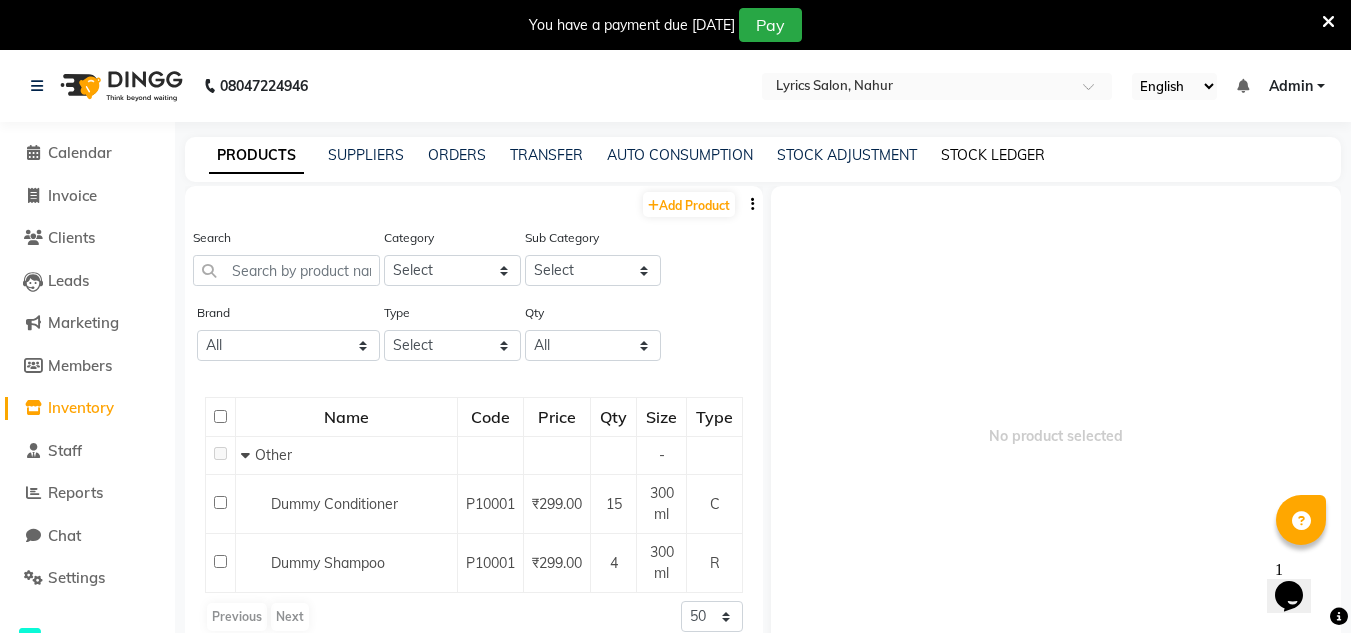 click on "STOCK LEDGER" 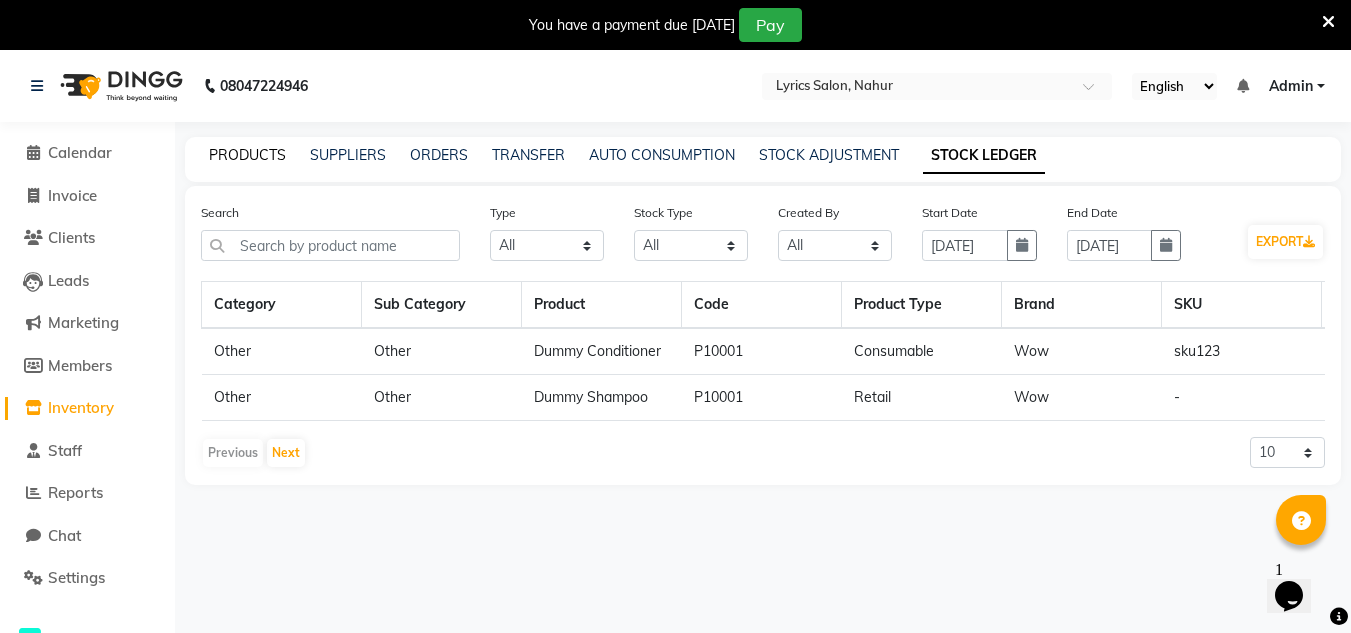 click on "PRODUCTS" 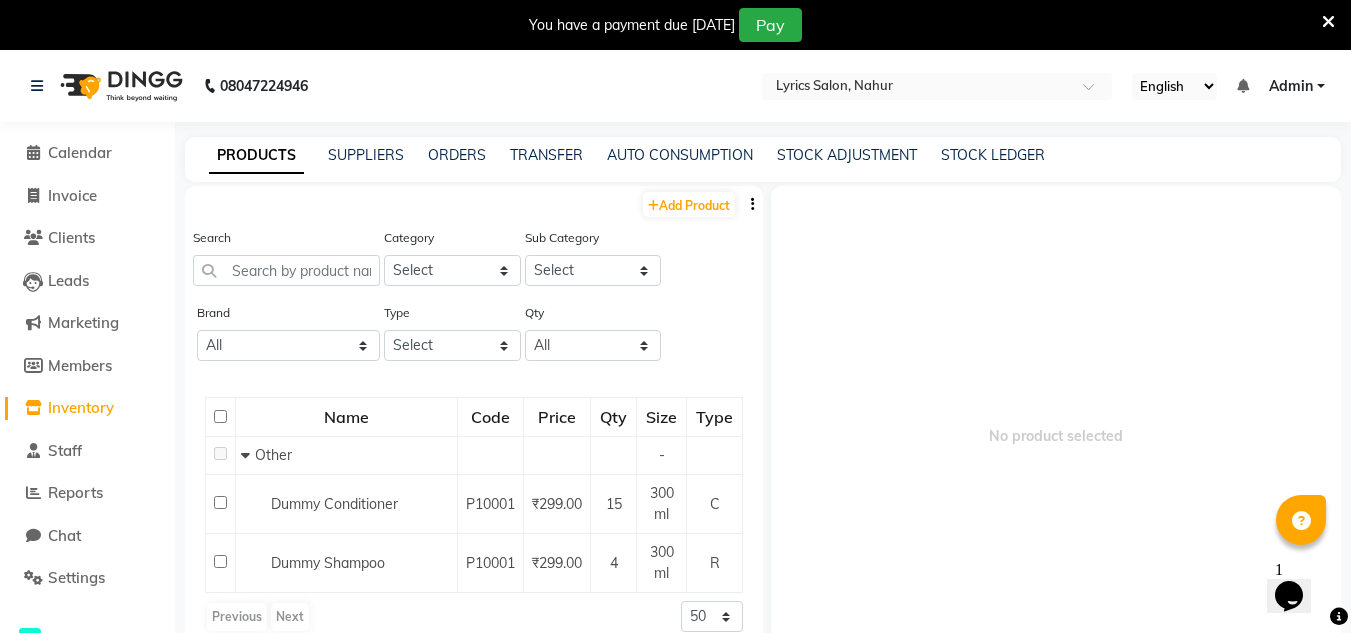 click on "STOCK LEDGER" 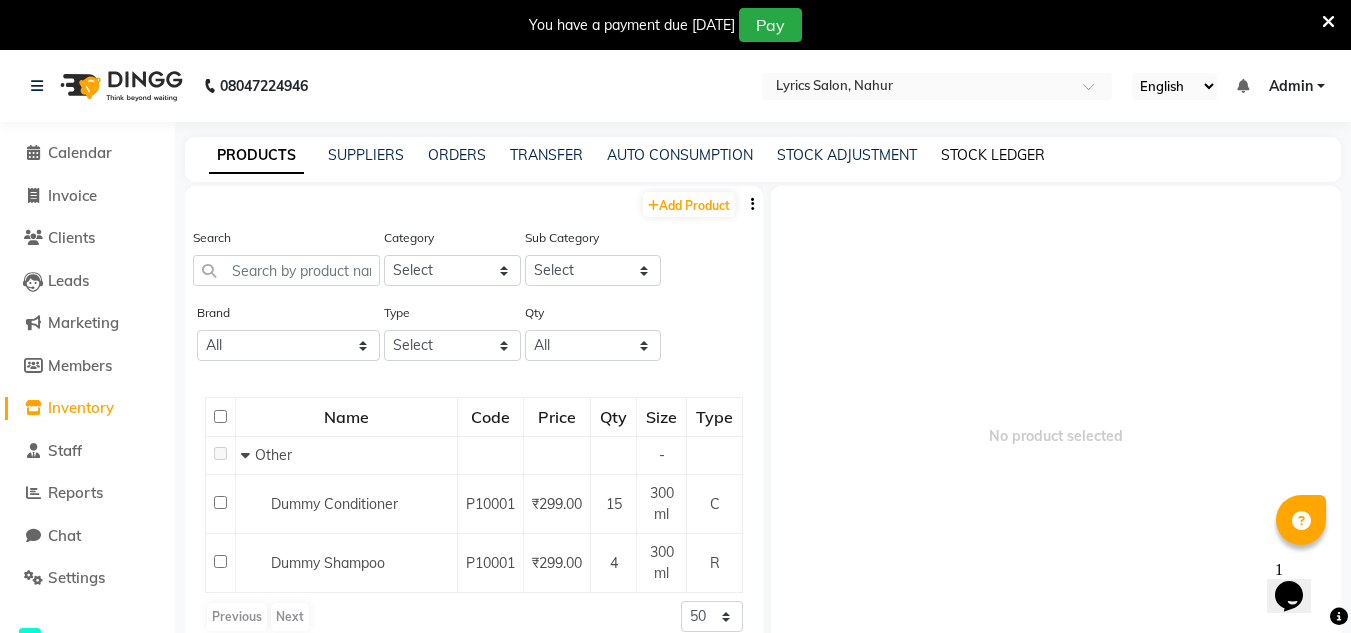 click on "STOCK LEDGER" 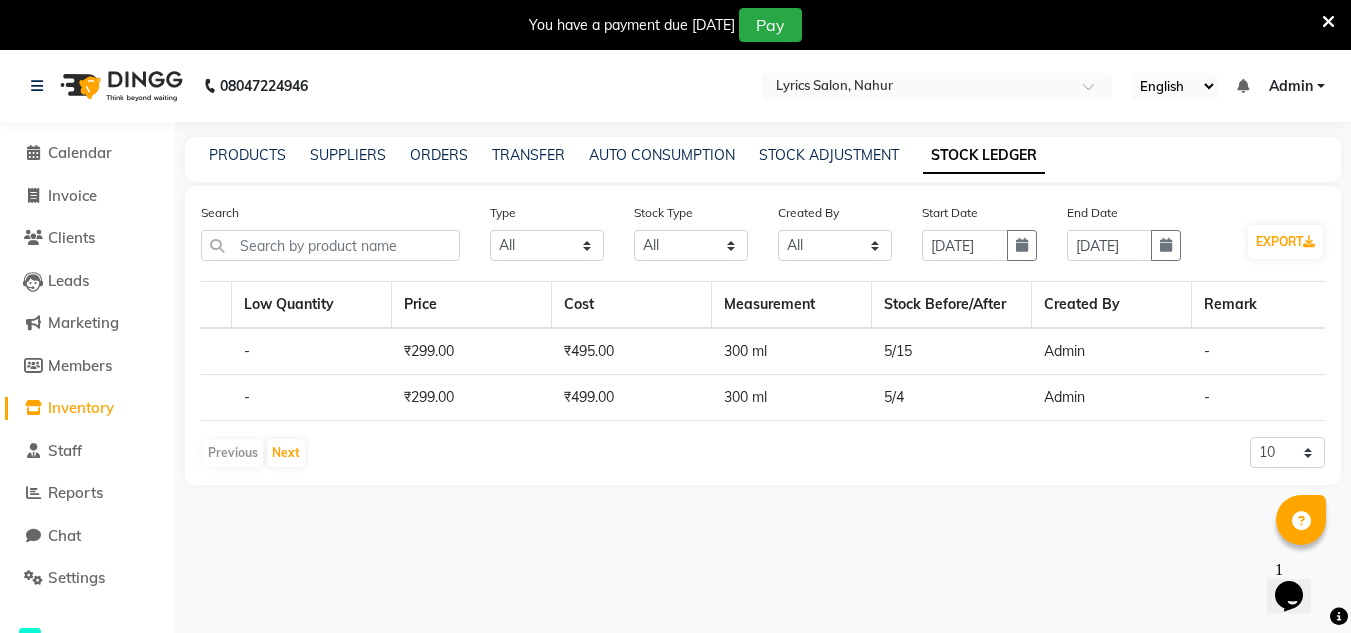 scroll, scrollTop: 0, scrollLeft: 1893, axis: horizontal 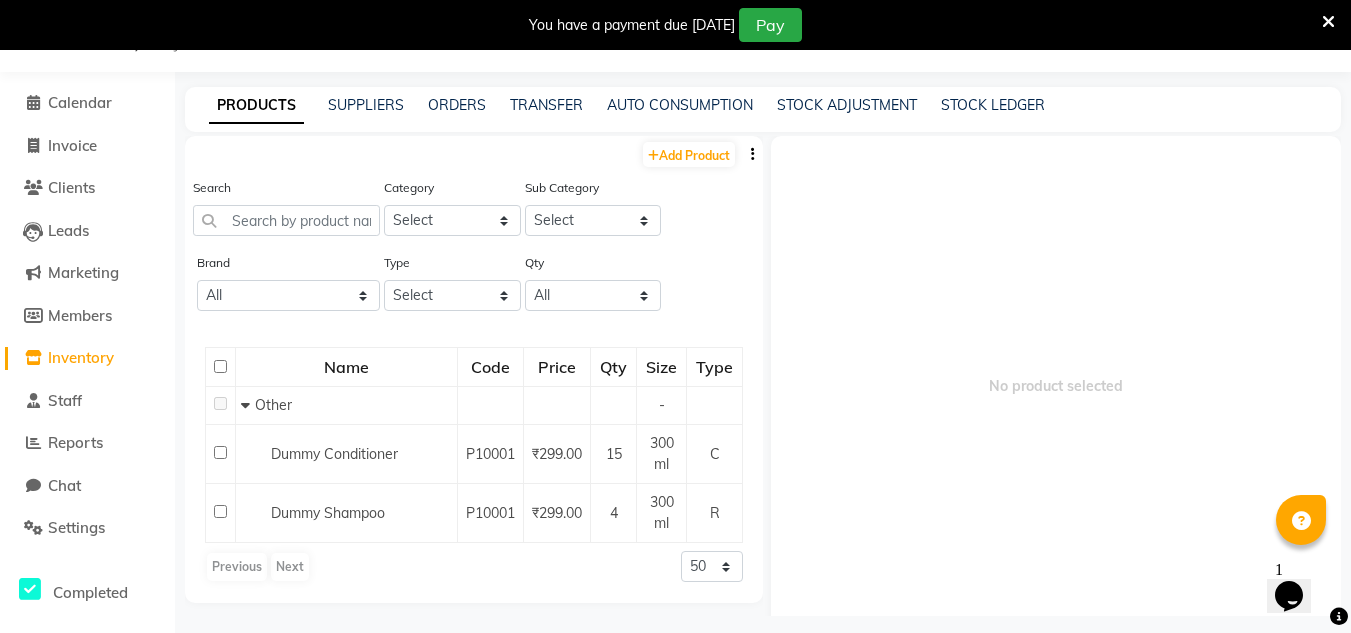 click on "STOCK LEDGER" 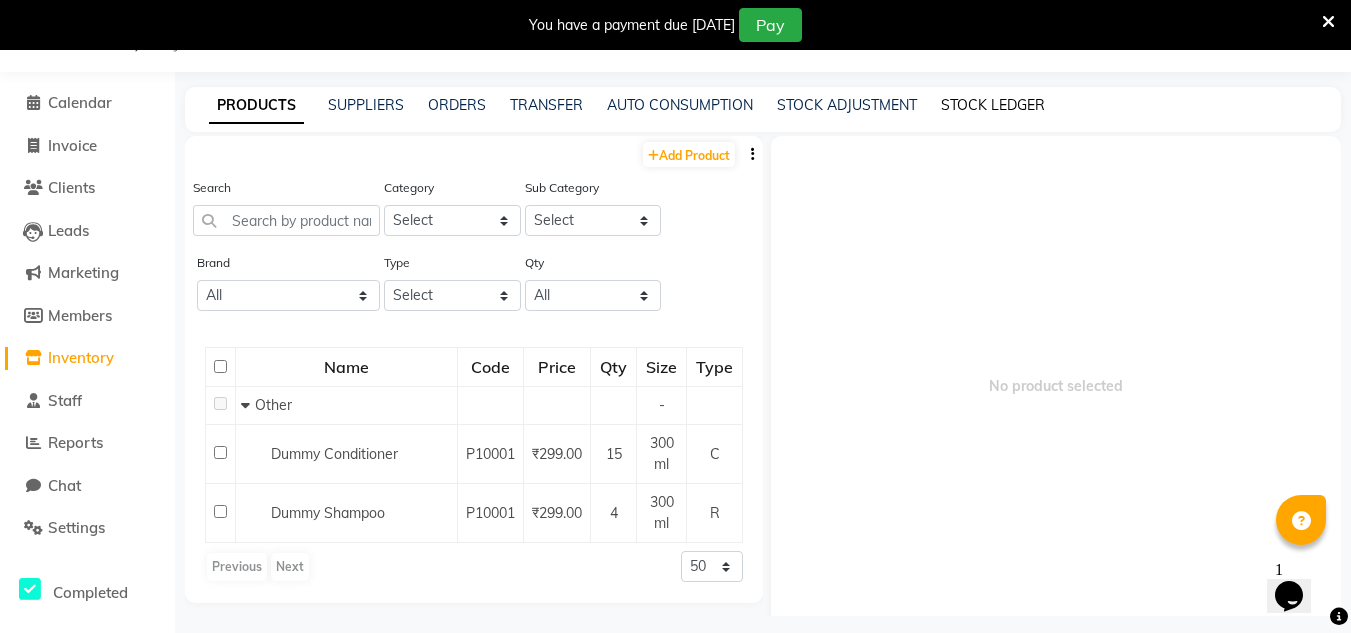 click on "STOCK LEDGER" 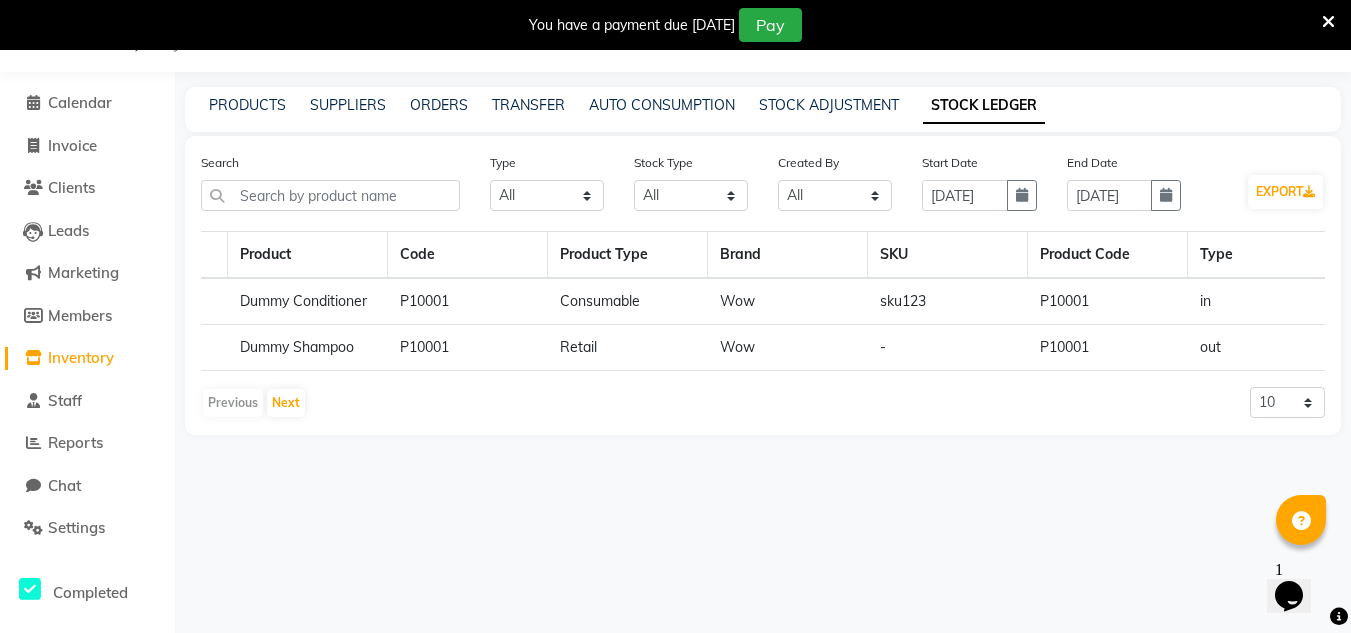scroll, scrollTop: 0, scrollLeft: 0, axis: both 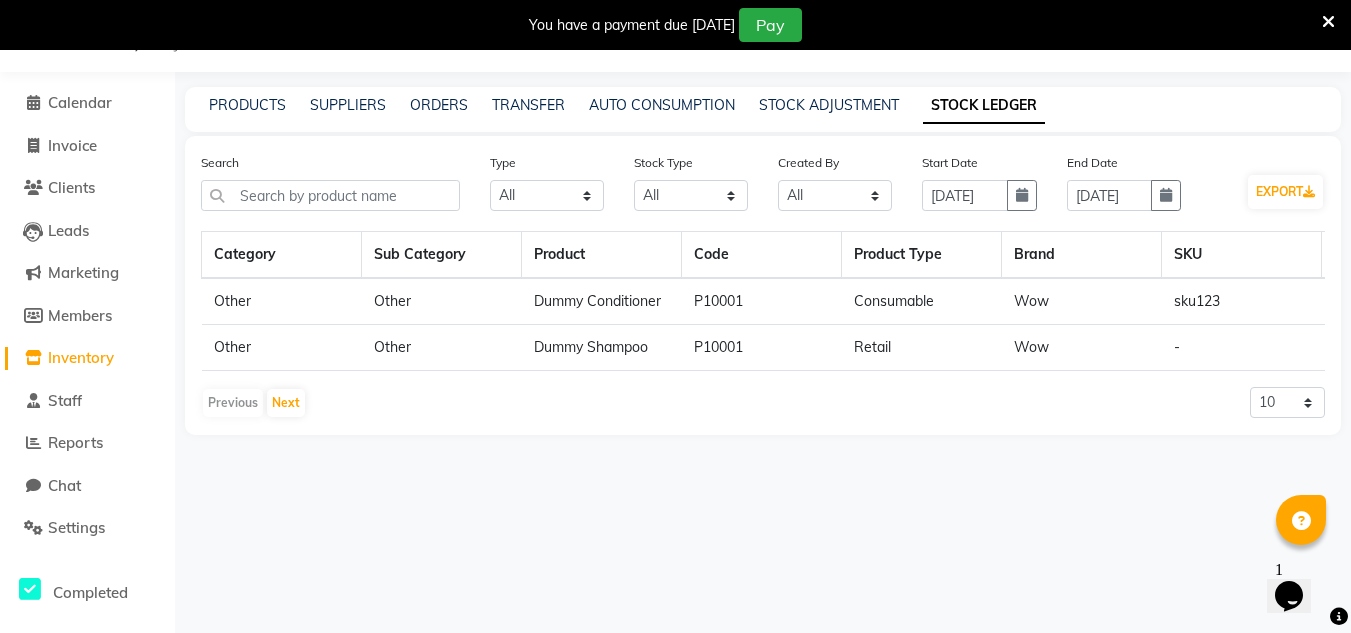 click on "Inventory" 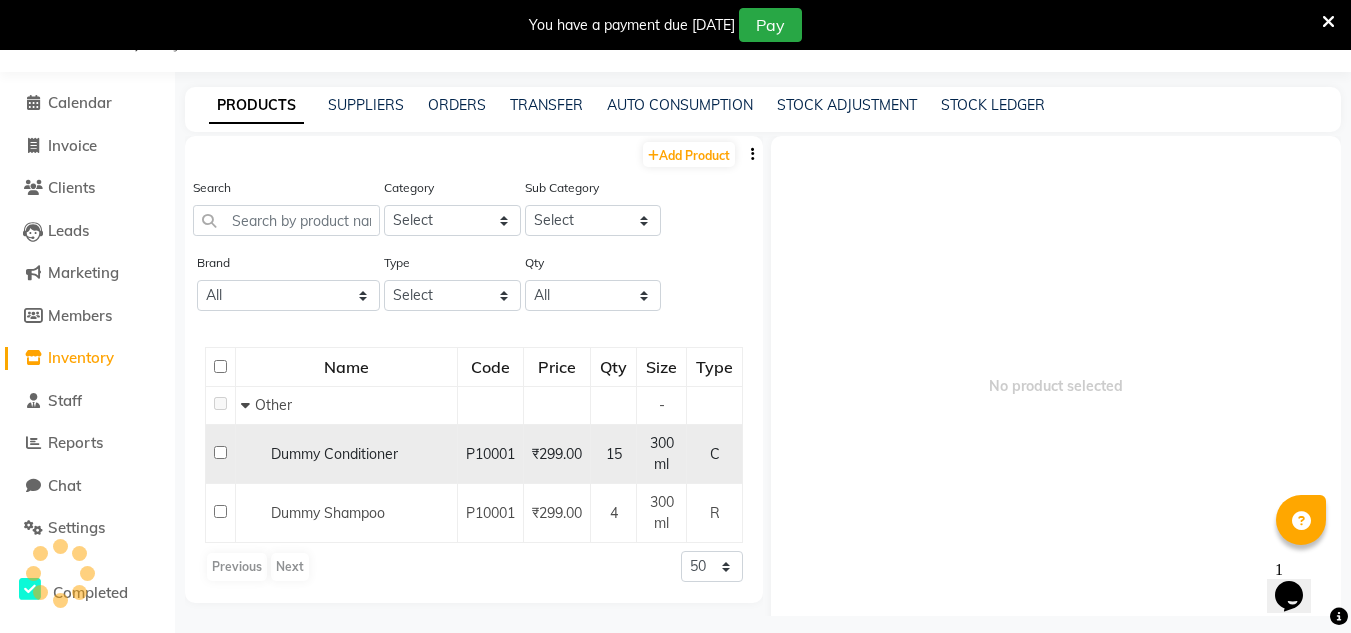 click on "Dummy Conditioner" 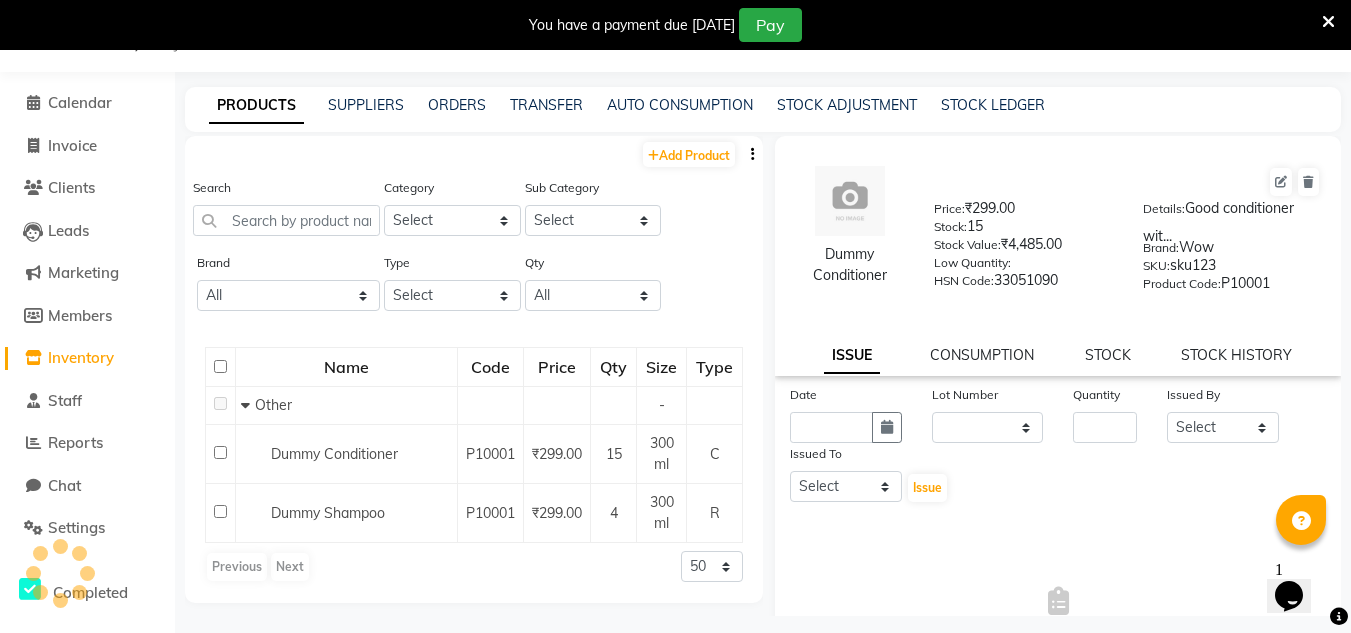 click on "Dummy Conditioner  Price:   ₹299.00  Stock:   15  Stock Value:   ₹4,485.00  Low Quantity:    HSN Code:  33051090  Details:   Good conditioner wit...  Brand:   Wow  SKU:   sku123  Product Code:   P10001  ISSUE CONSUMPTION STOCK STOCK HISTORY" 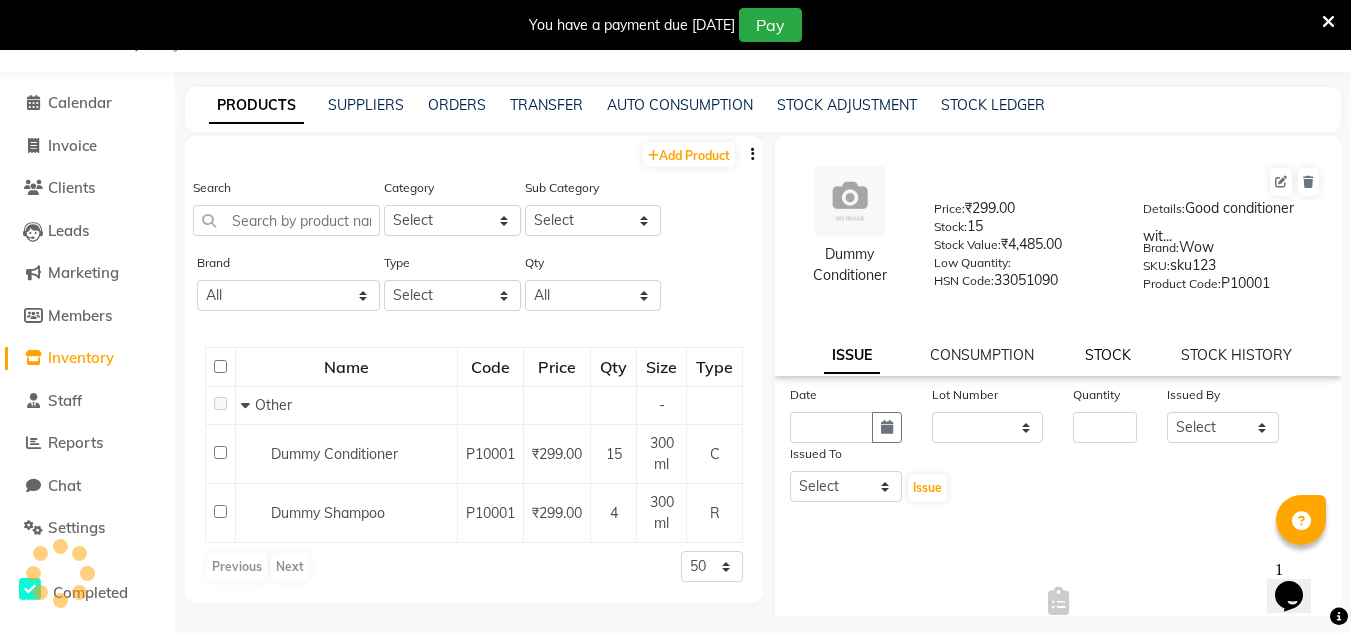 click on "STOCK" 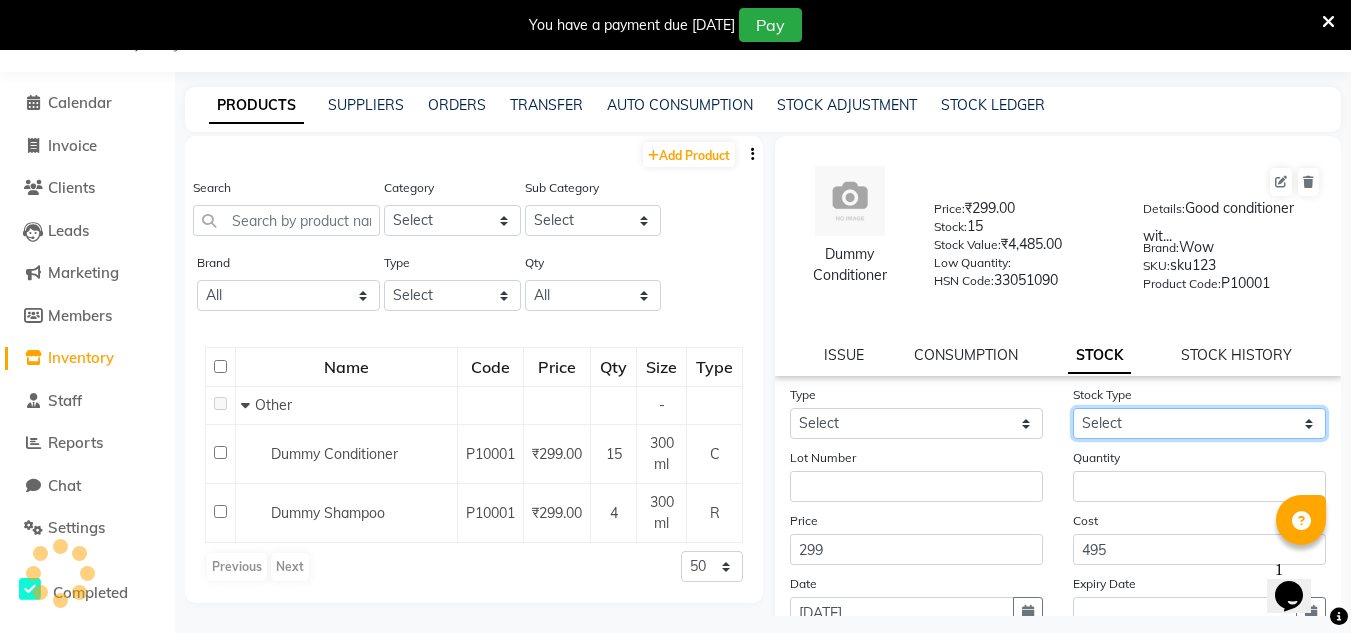 click on "Select" 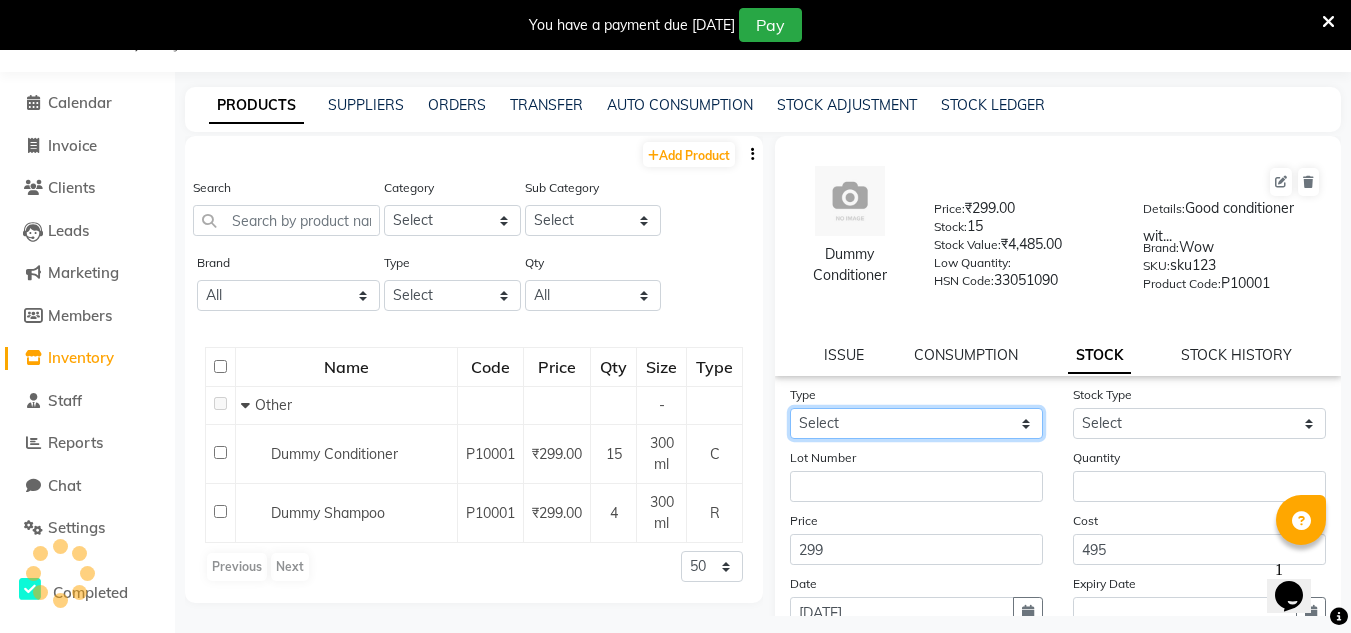 click on "Select In Out" 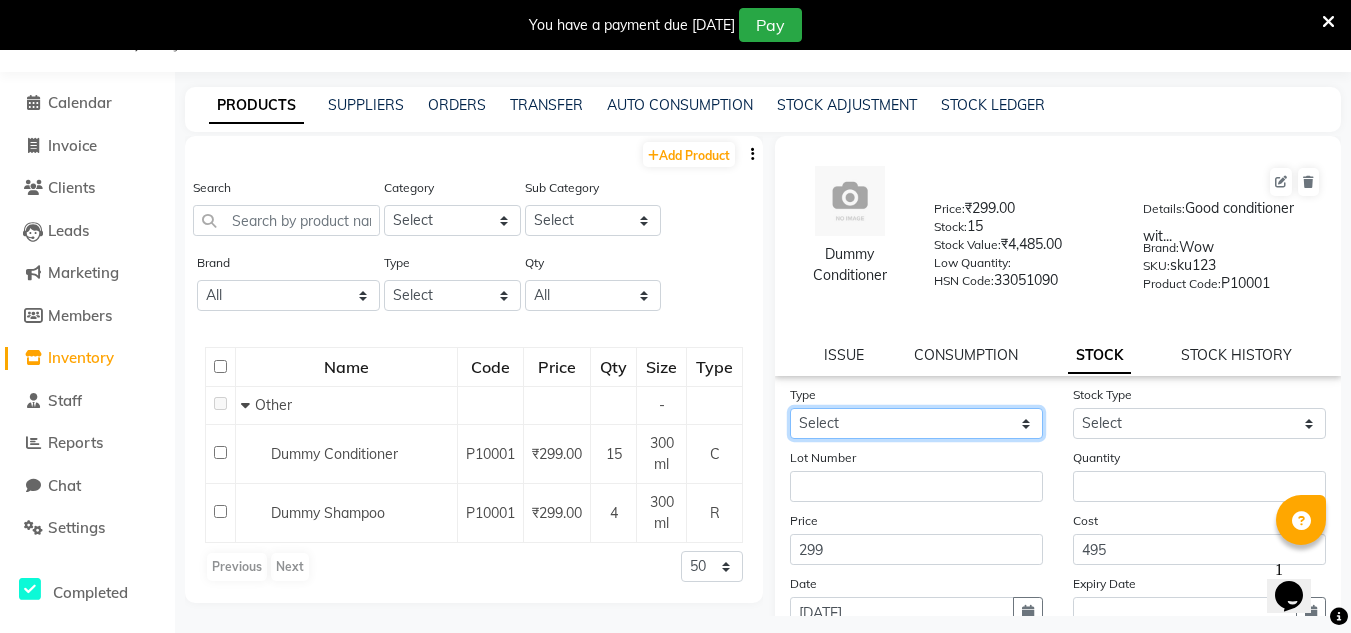 select on "out" 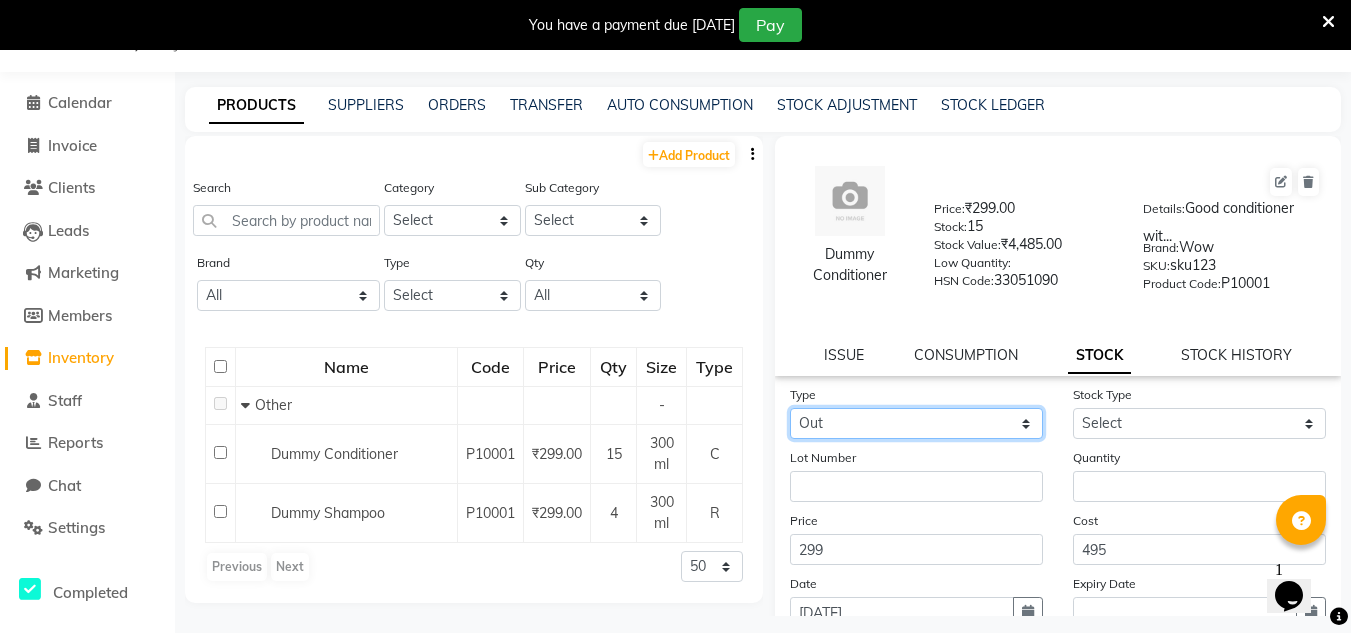 click on "Select In Out" 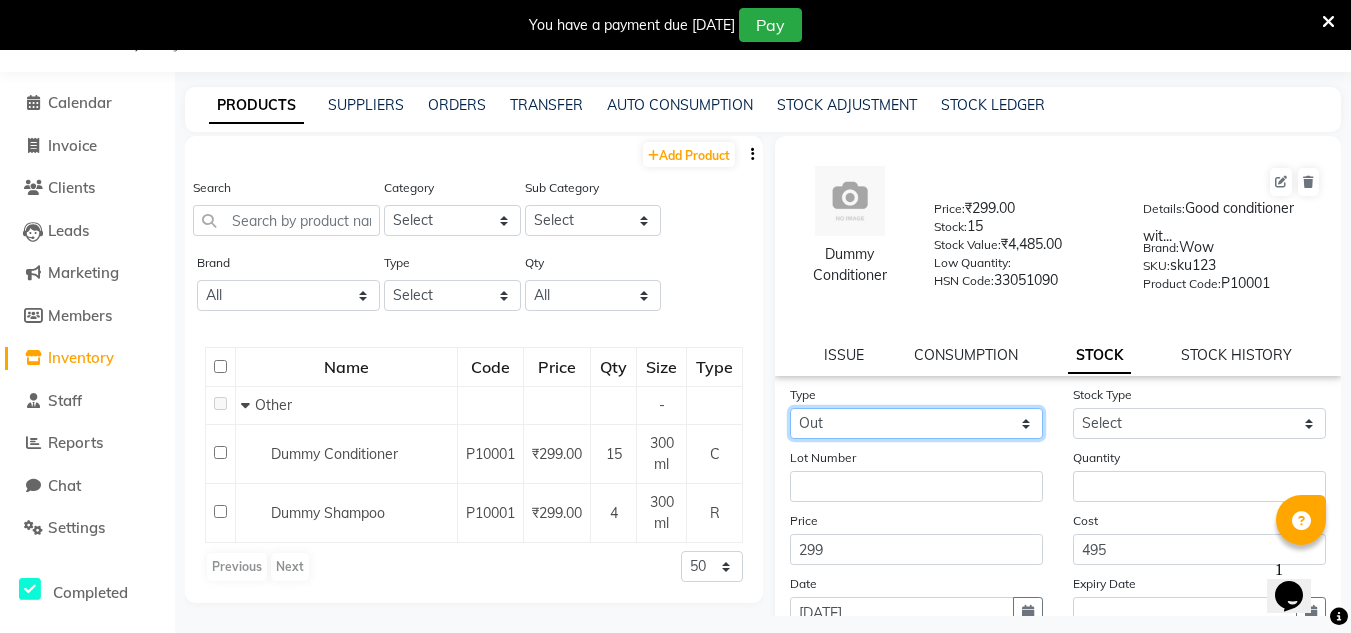 select 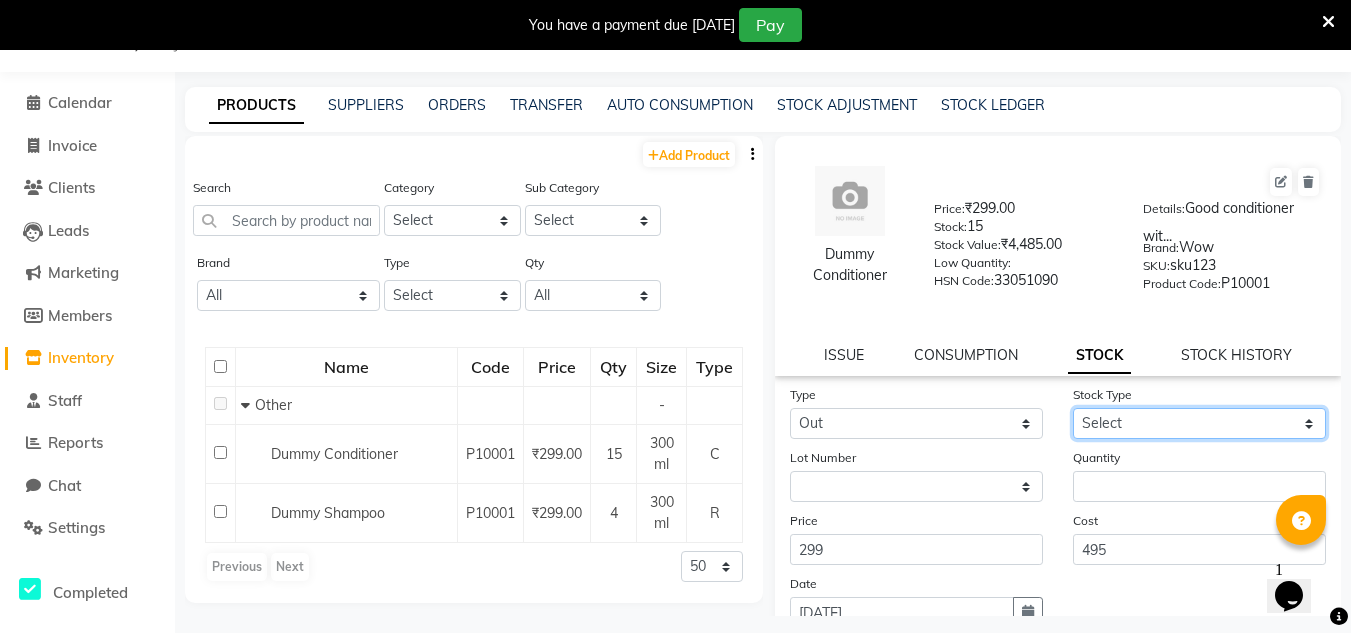 click on "Select Internal Use Damaged Expired Adjustment Return Other" 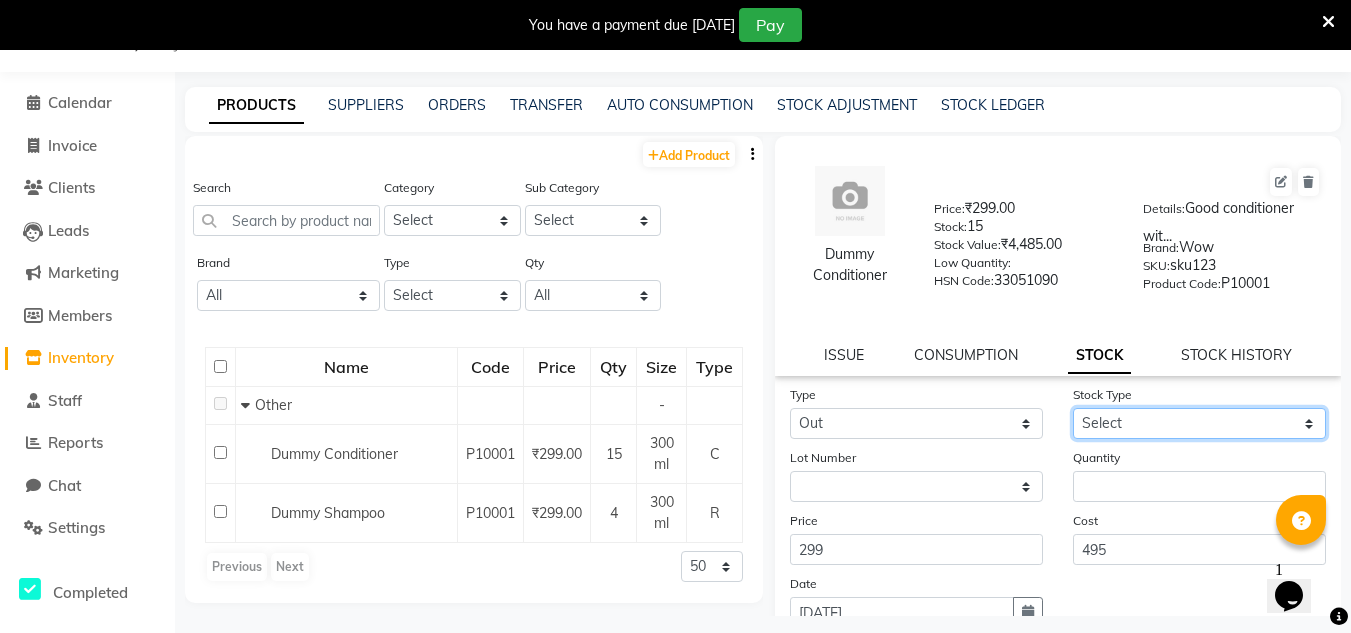 select on "adjustment" 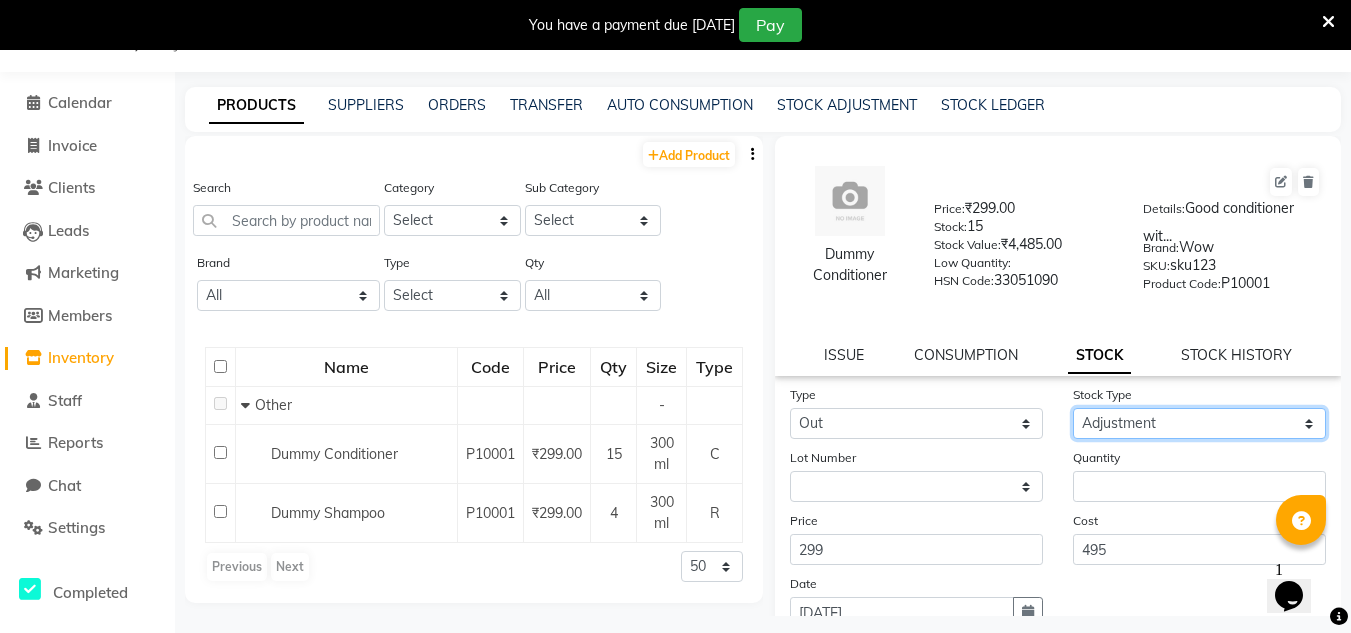 click on "Select Internal Use Damaged Expired Adjustment Return Other" 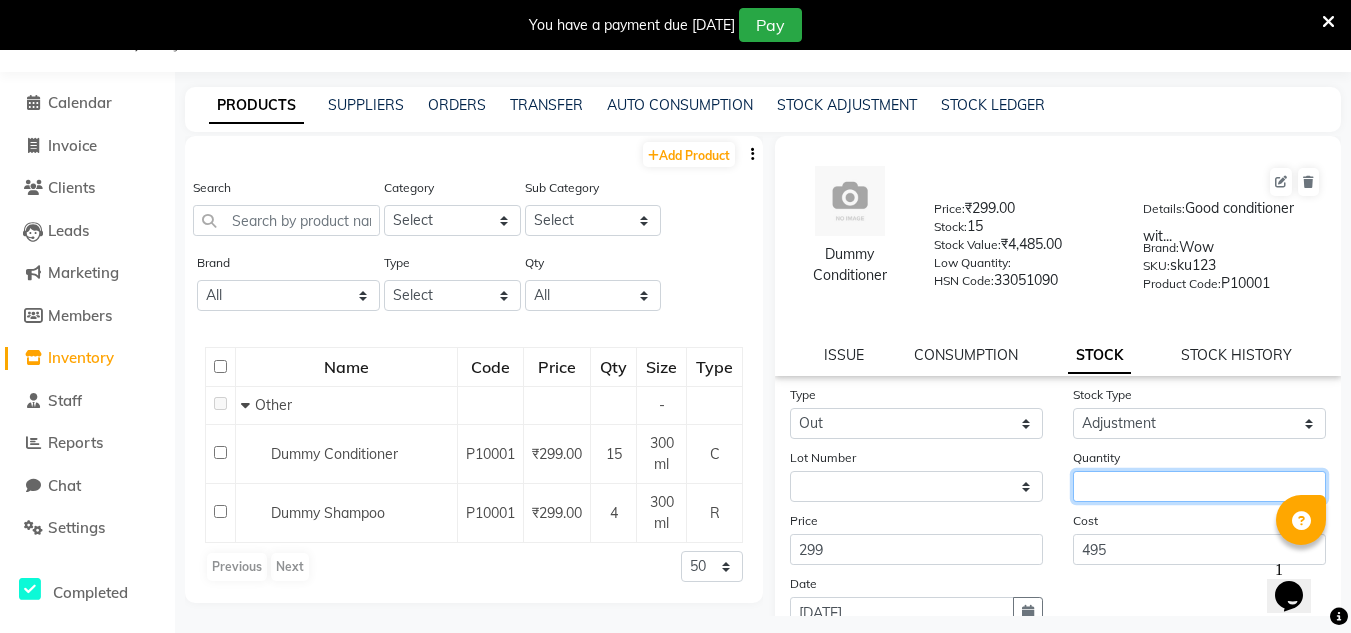 click 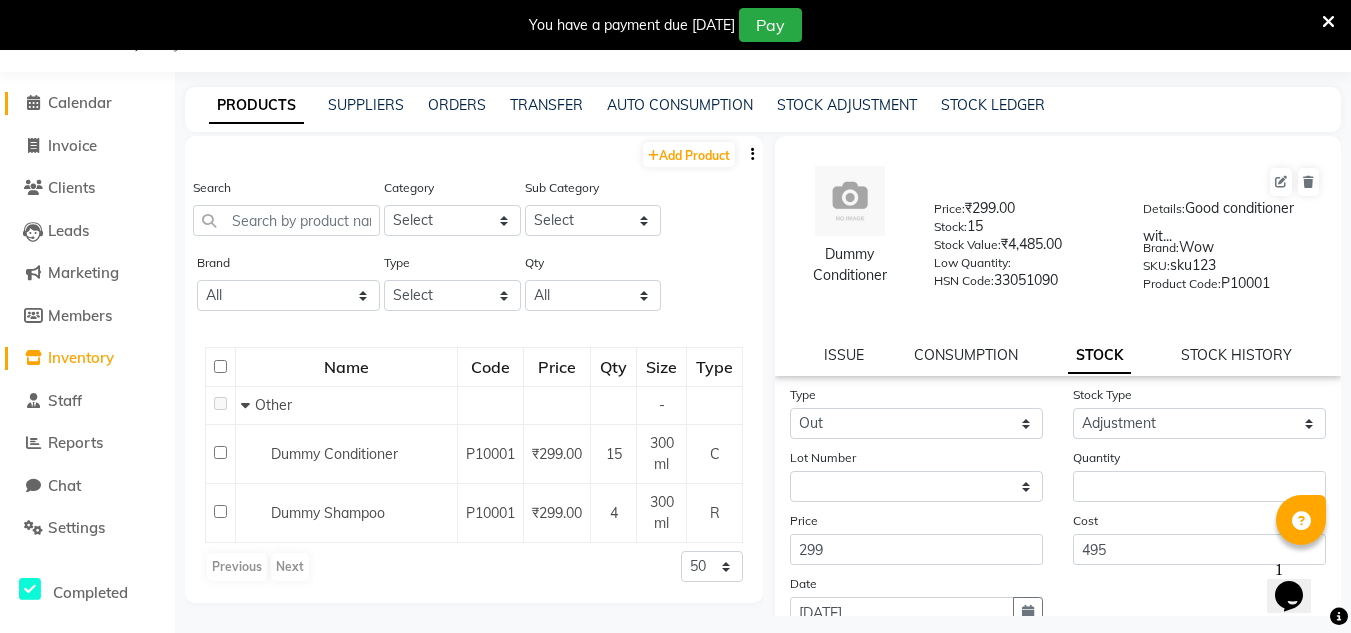 click on "Calendar" 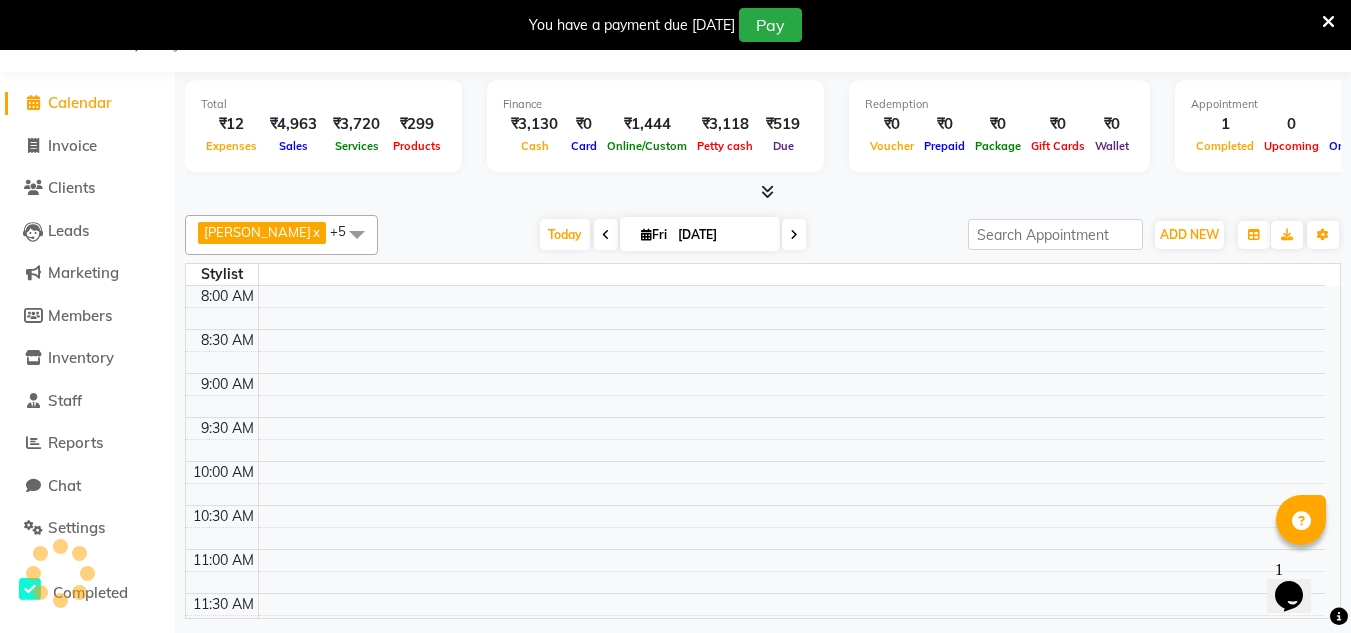 scroll, scrollTop: 0, scrollLeft: 0, axis: both 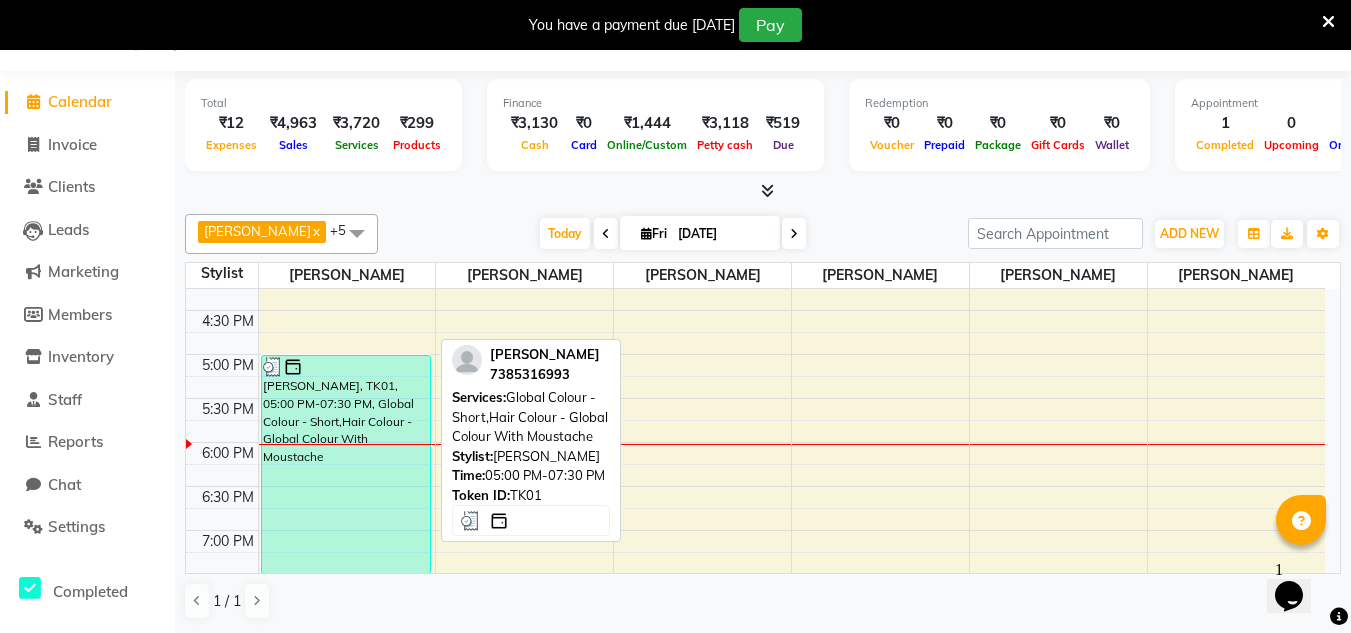 click on "yogita, TK01, 05:00 PM-07:30 PM, Global Colour - Short,Hair Colour - Global Colour With Moustache" at bounding box center [346, 464] 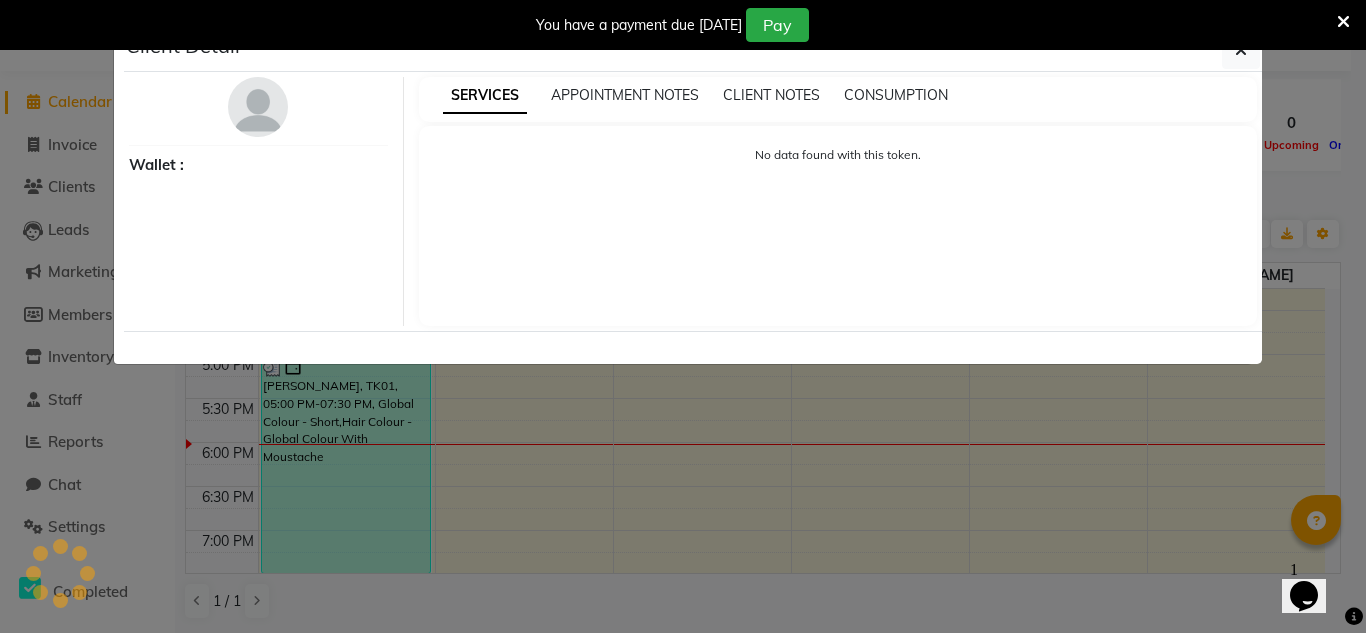 select on "3" 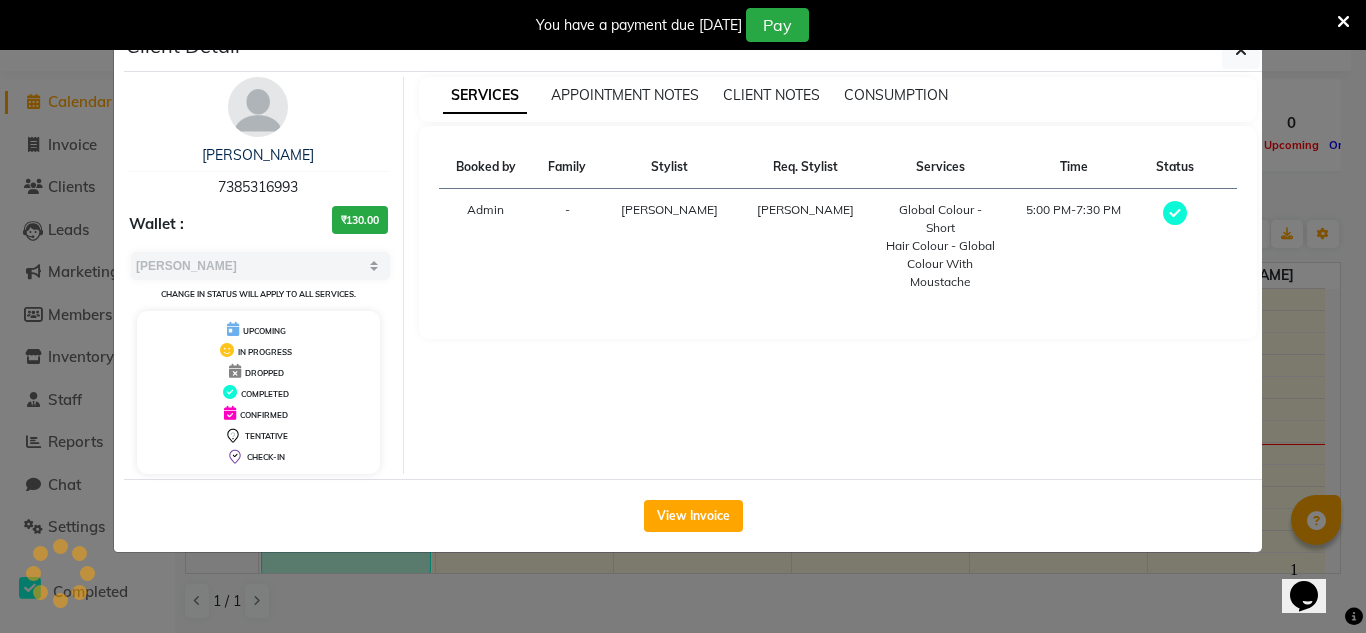 click on "UPCOMING IN PROGRESS DROPPED COMPLETED CONFIRMED TENTATIVE CHECK-IN" at bounding box center (258, 392) 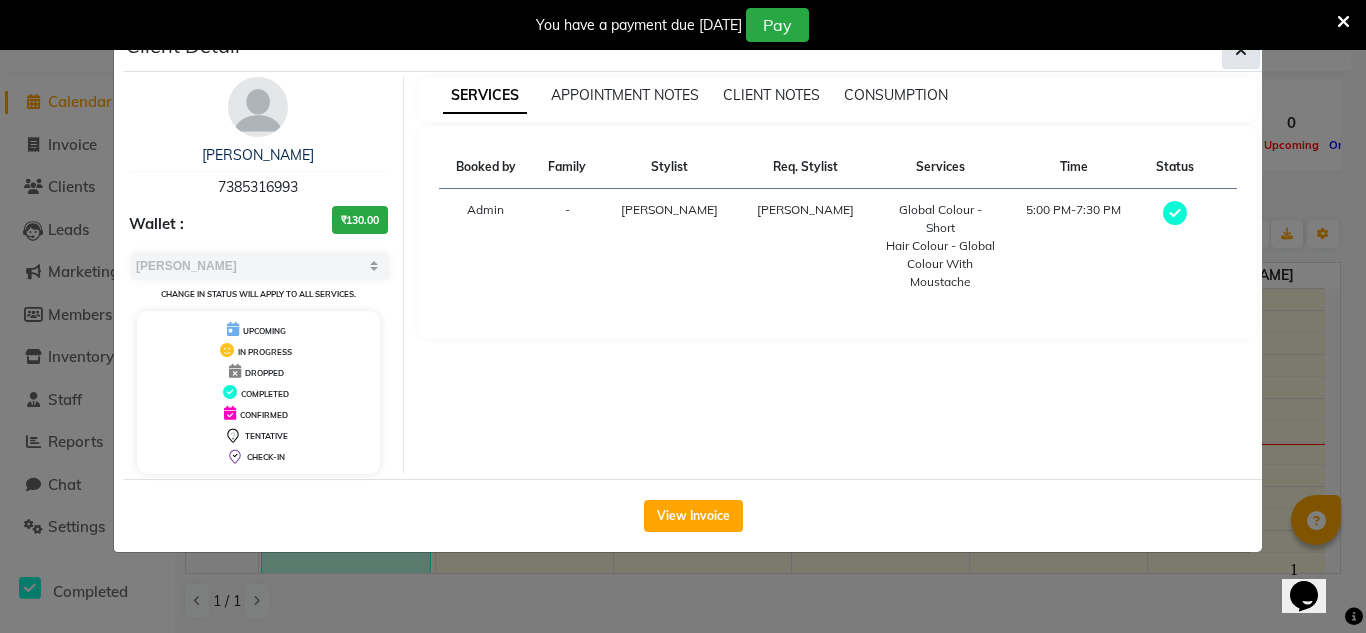 click 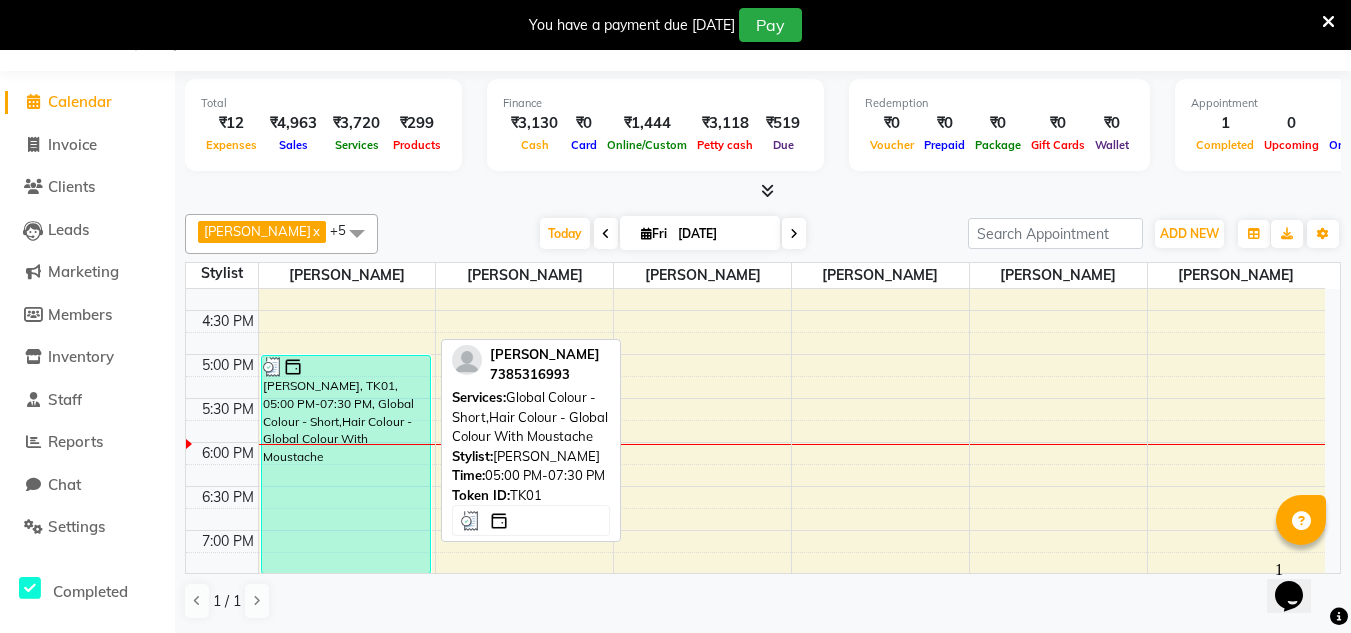 click on "yogita, TK01, 05:00 PM-07:30 PM, Global Colour - Short,Hair Colour - Global Colour With Moustache" at bounding box center [346, 464] 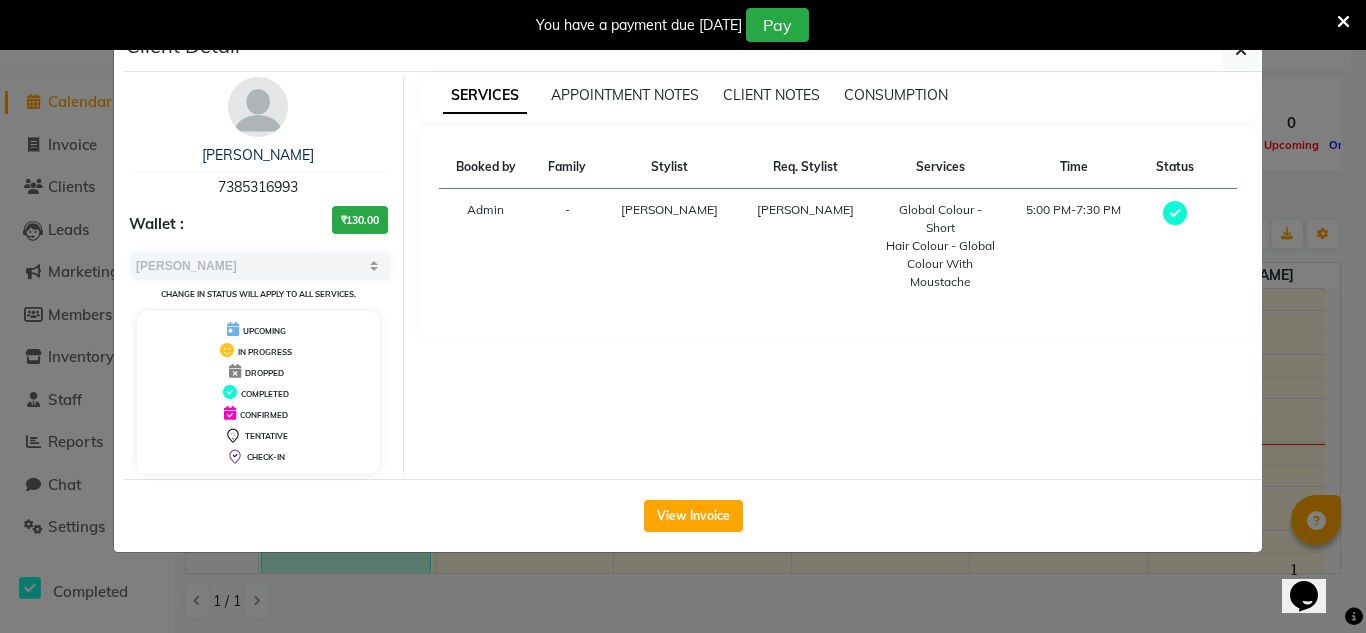 click at bounding box center (1343, 22) 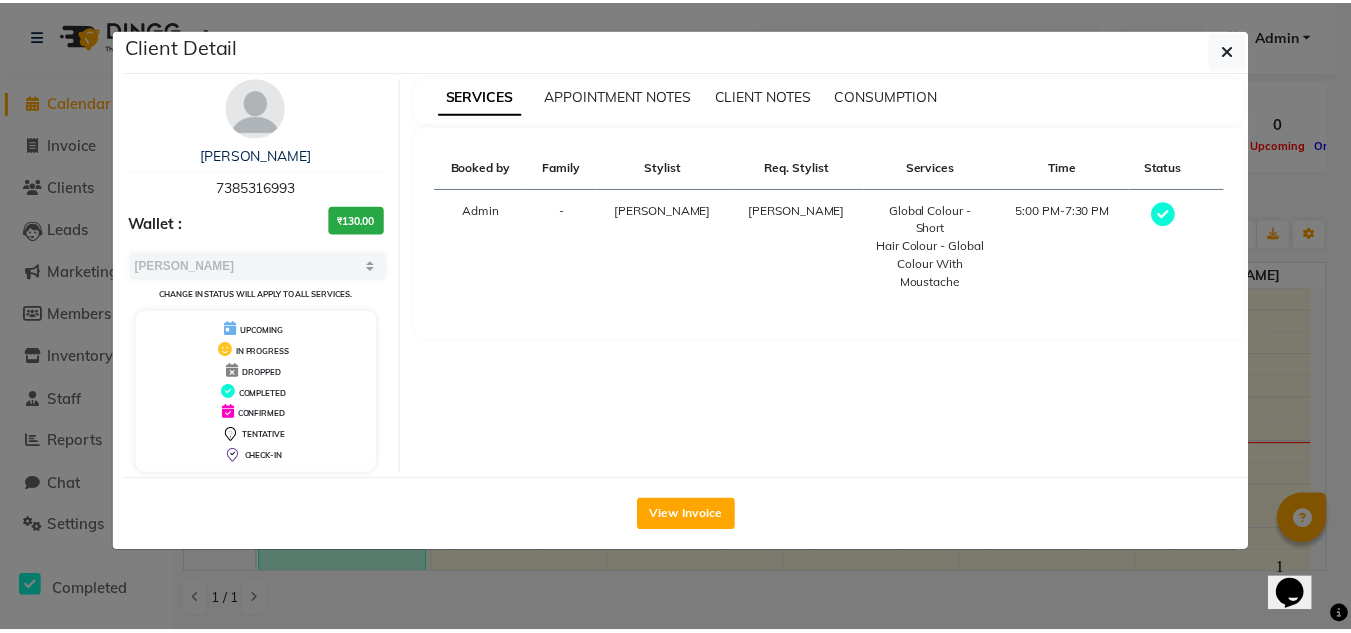 scroll, scrollTop: 1, scrollLeft: 0, axis: vertical 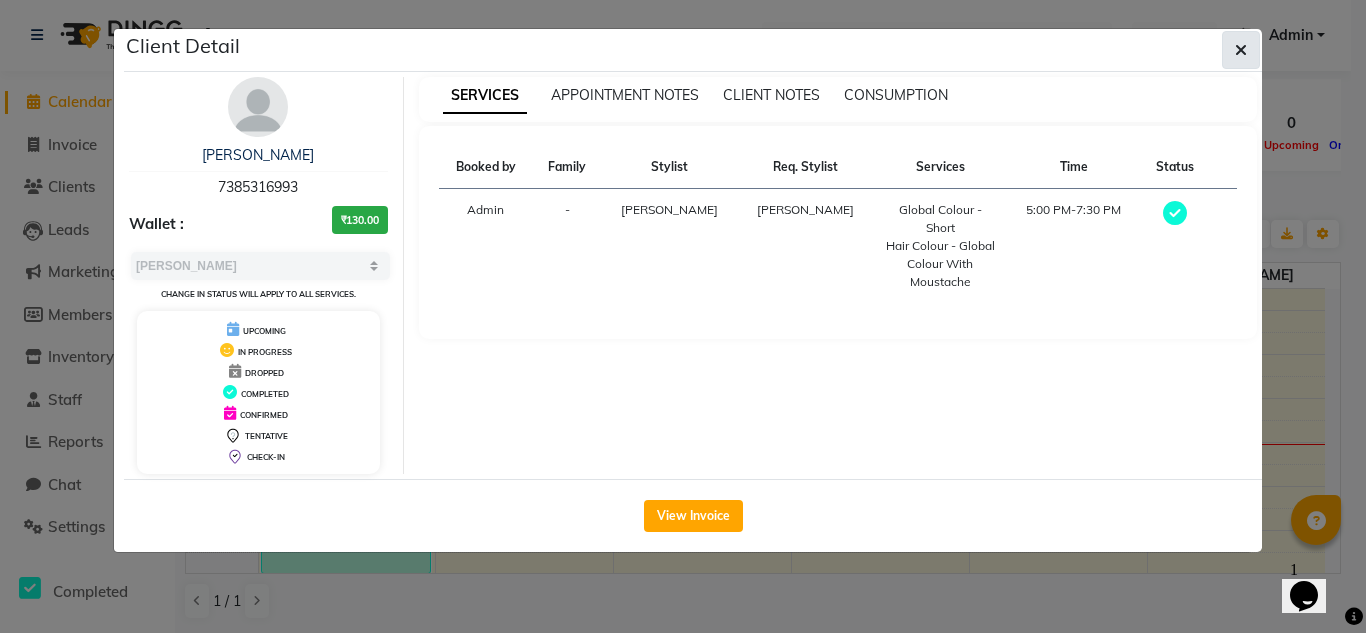 click 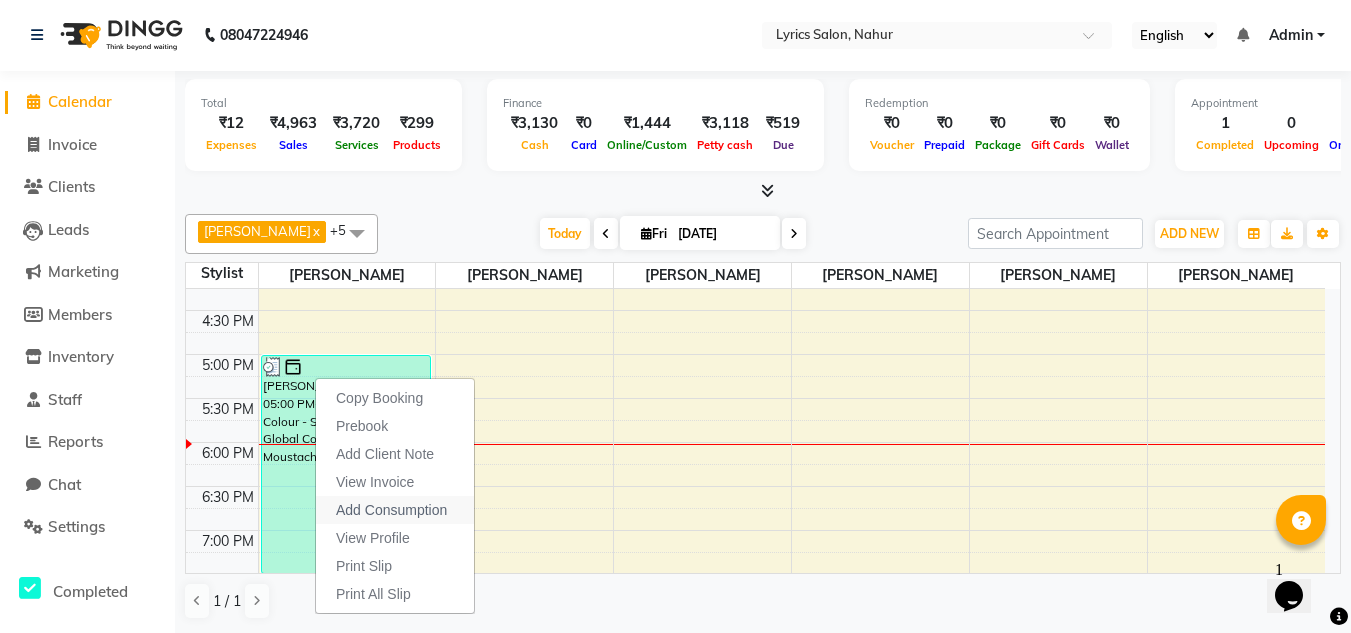 click on "Add Consumption" at bounding box center [391, 510] 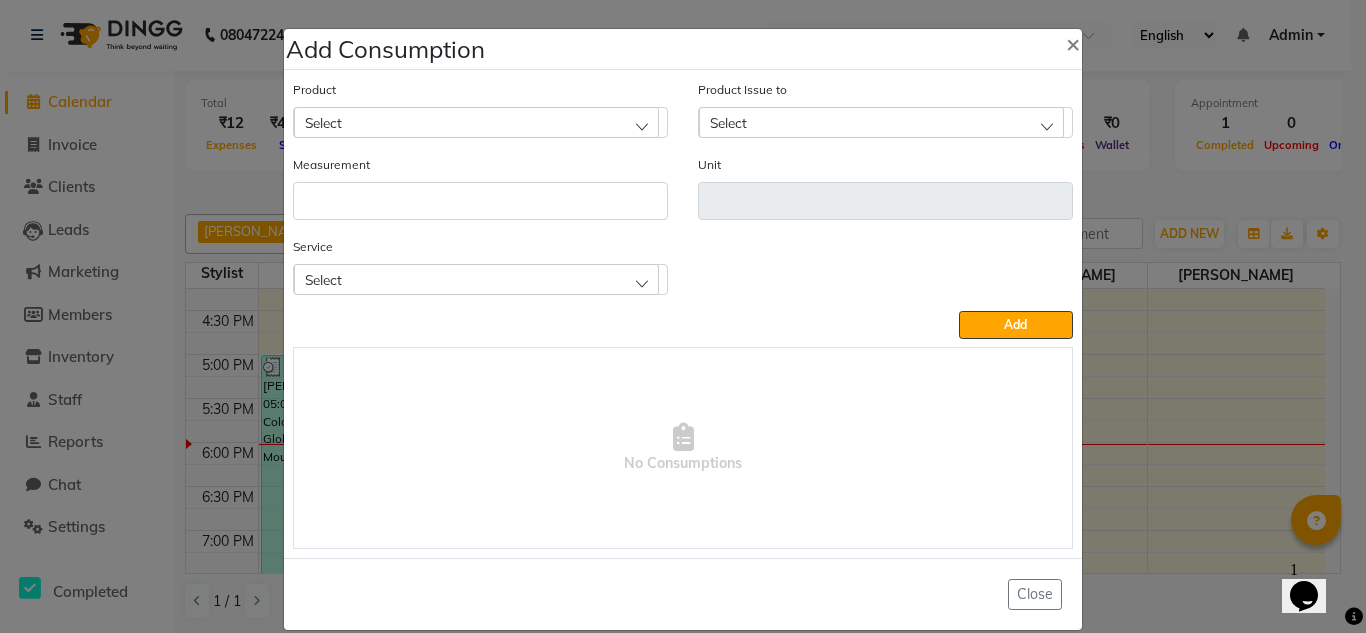 click on "Select" 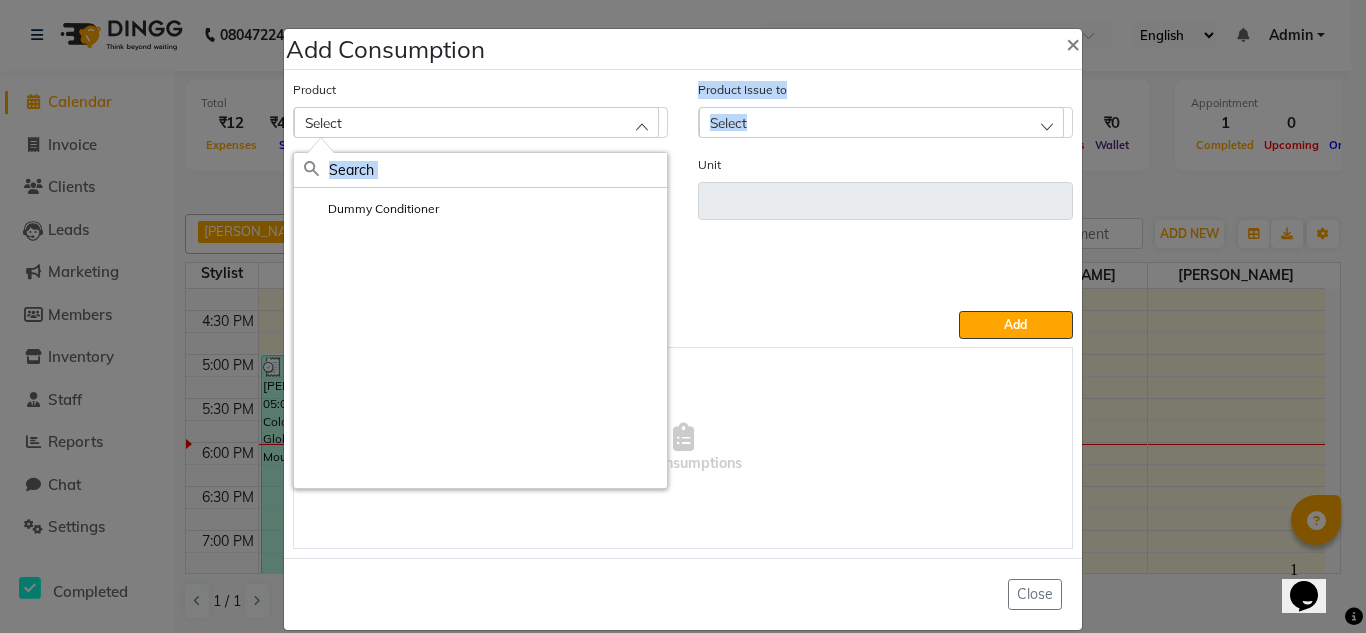 drag, startPoint x: 605, startPoint y: 117, endPoint x: 801, endPoint y: 119, distance: 196.01021 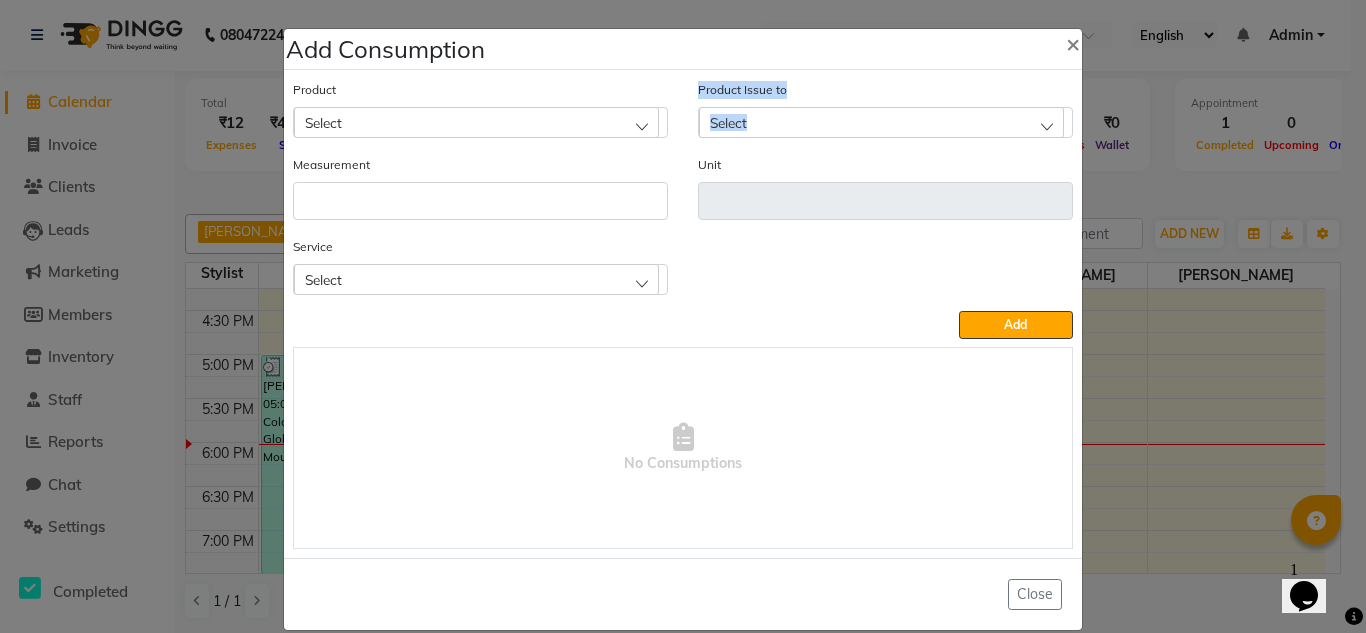 click on "Select" 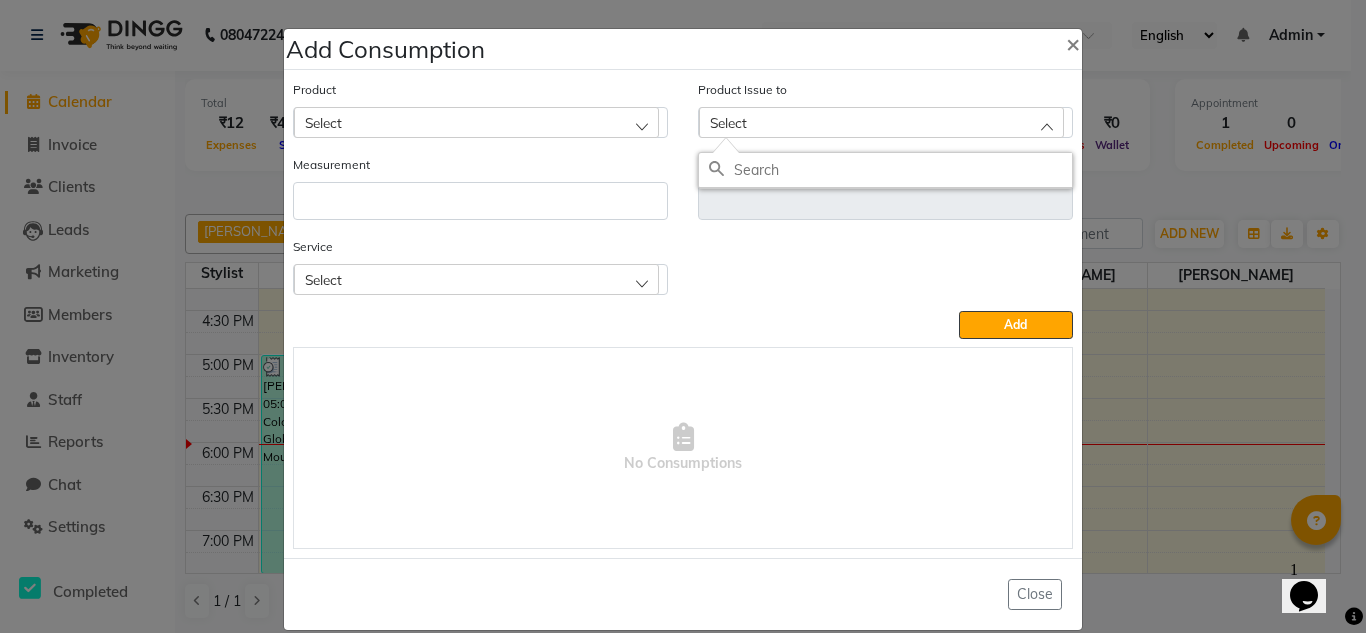click on "Select" 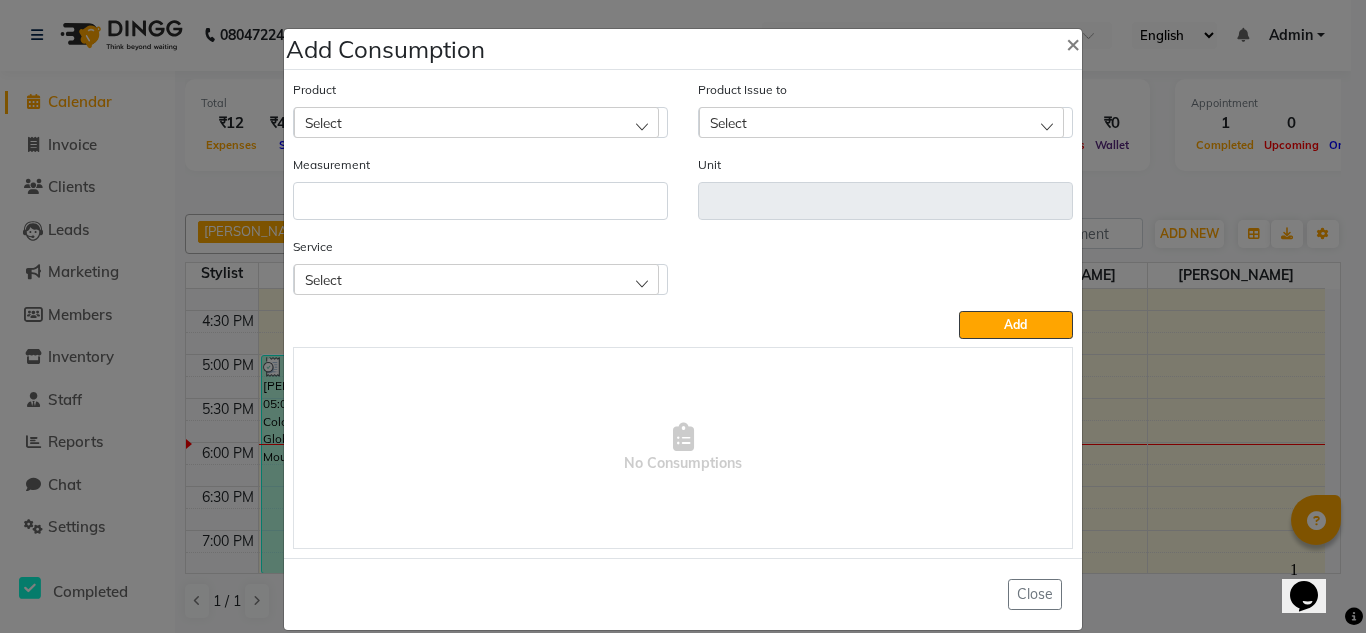 click on "Select" 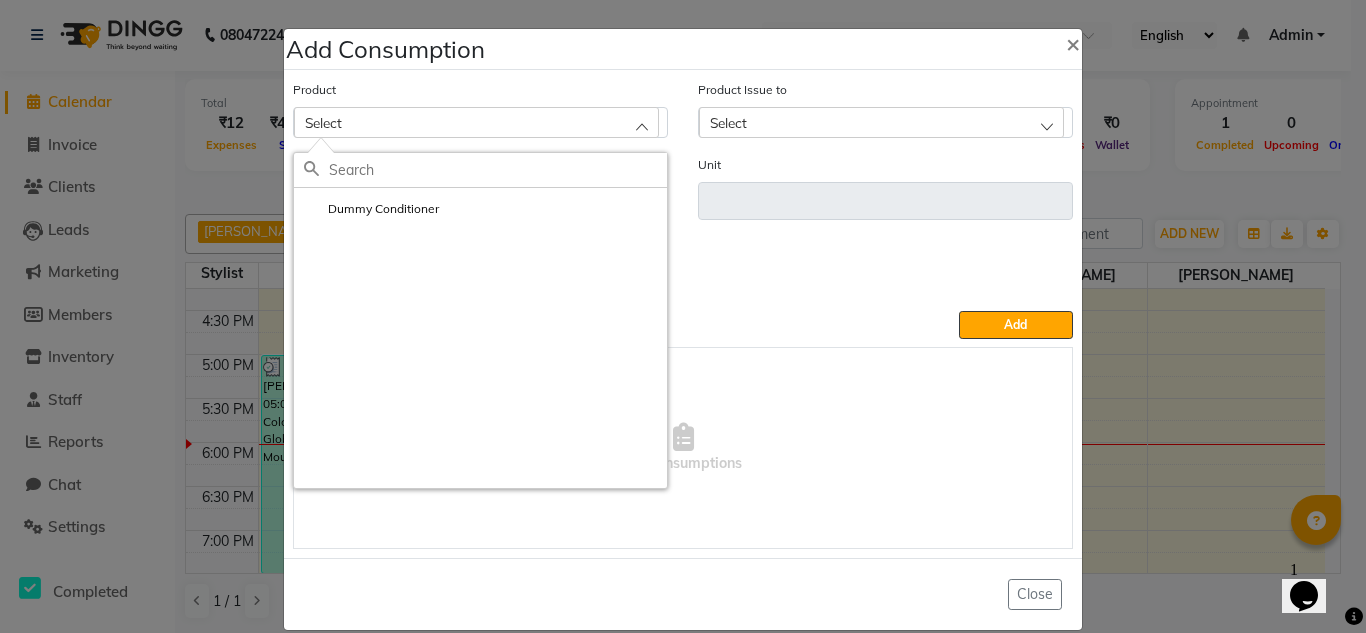 click on "Service Select Global Colour - Short Hair Colour - Global Colour With Moustache" 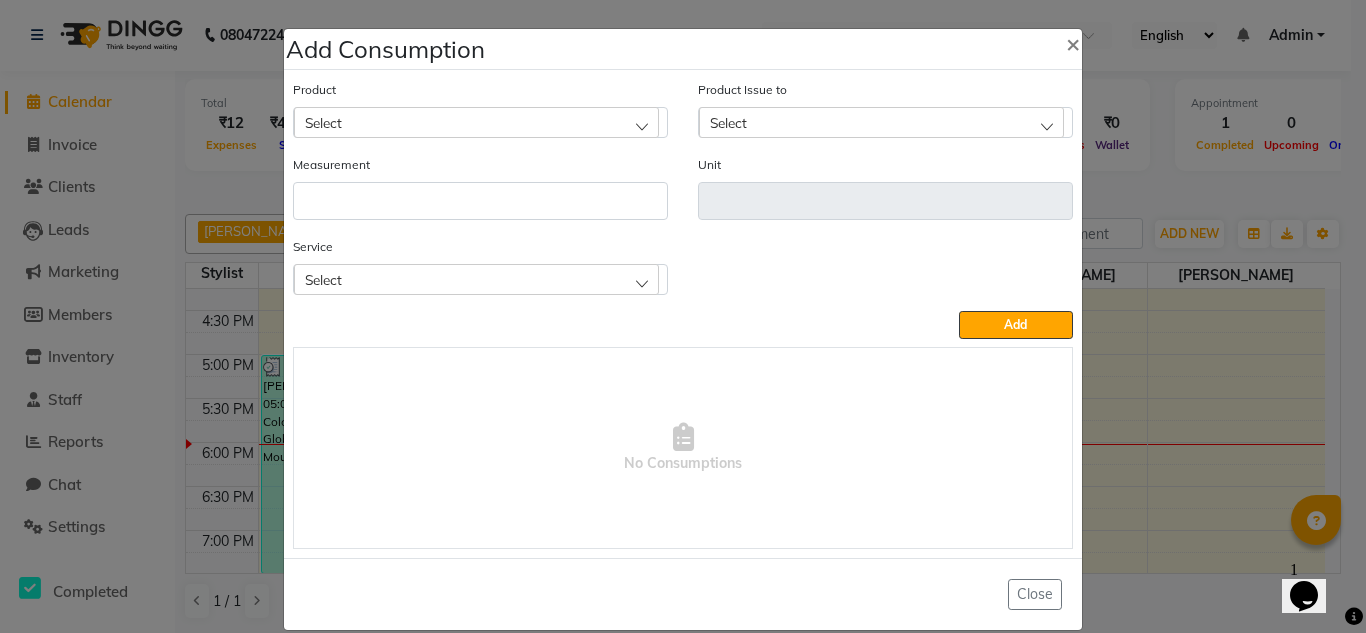 click on "Select" 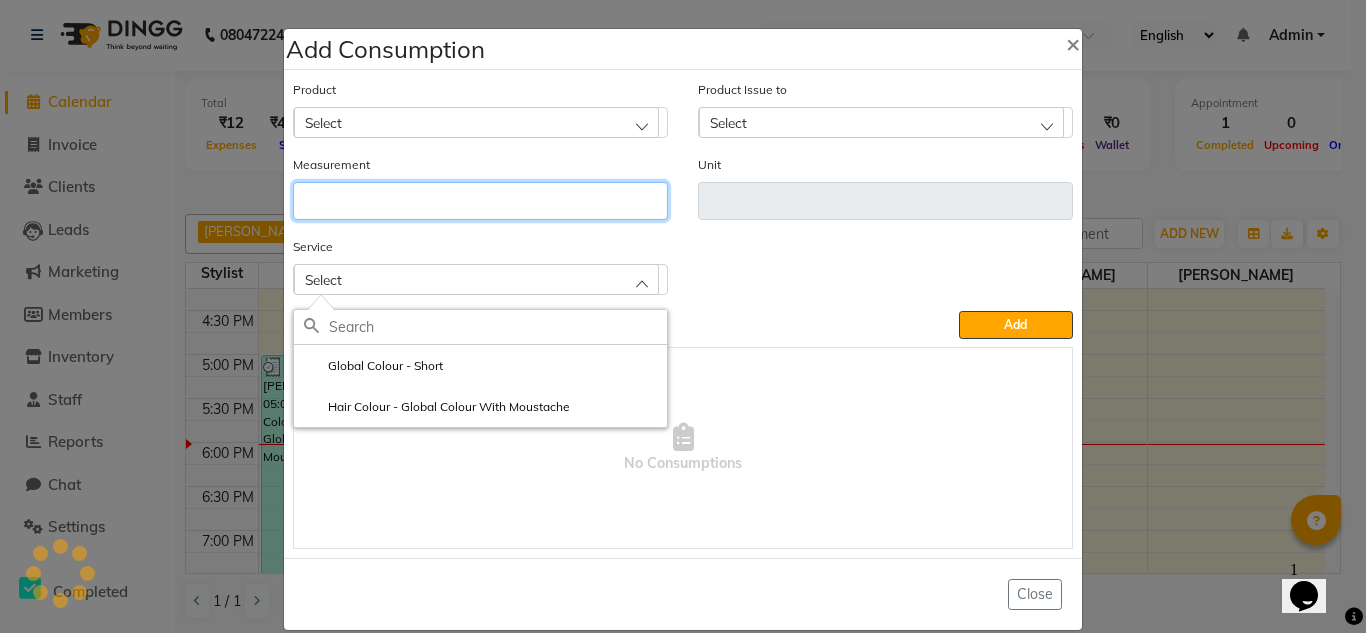 click 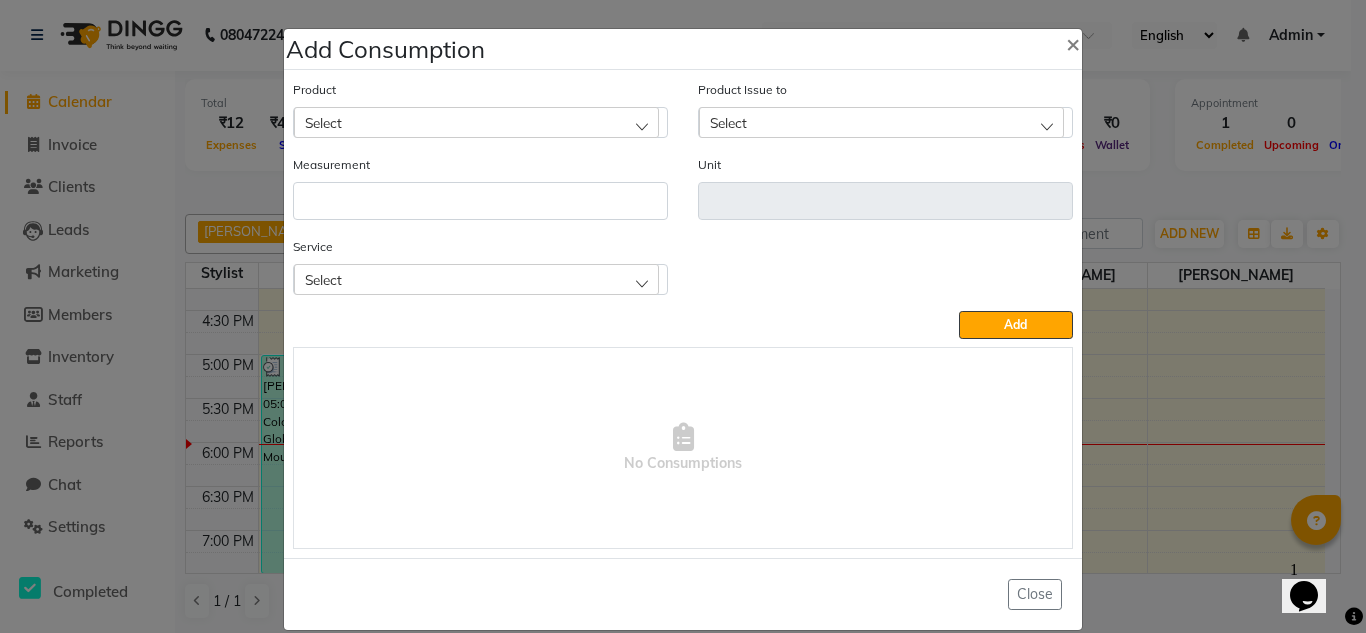 click on "Select" 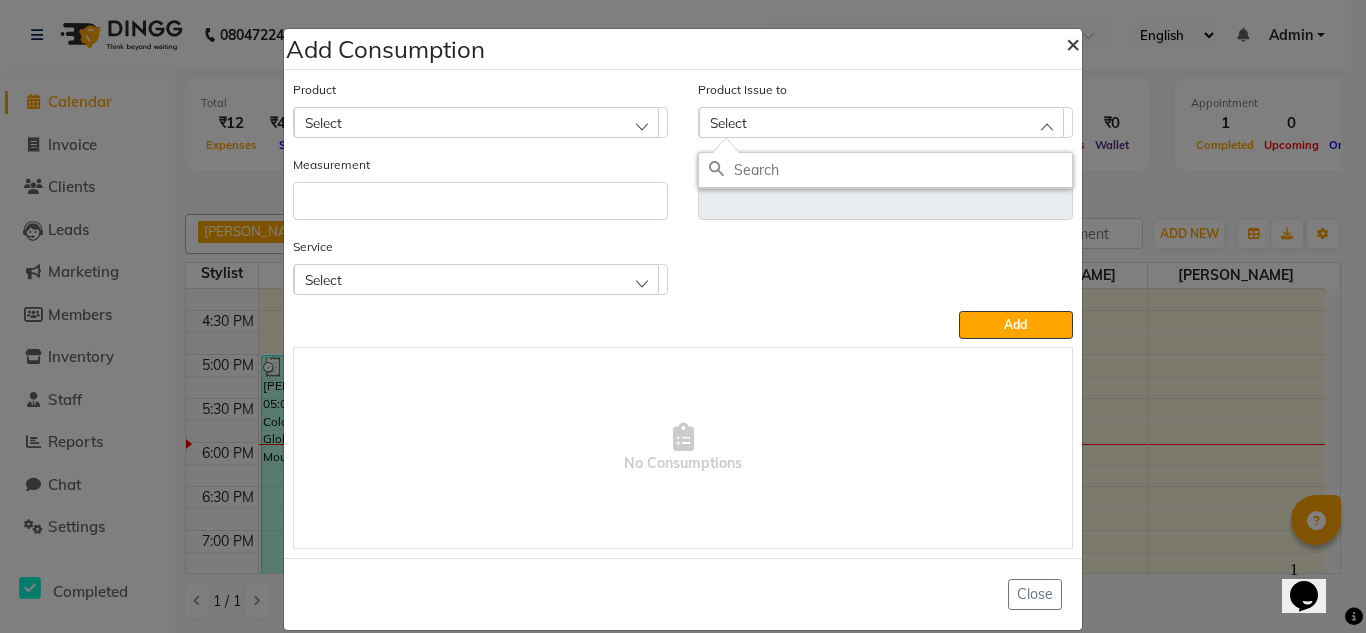 click on "×" 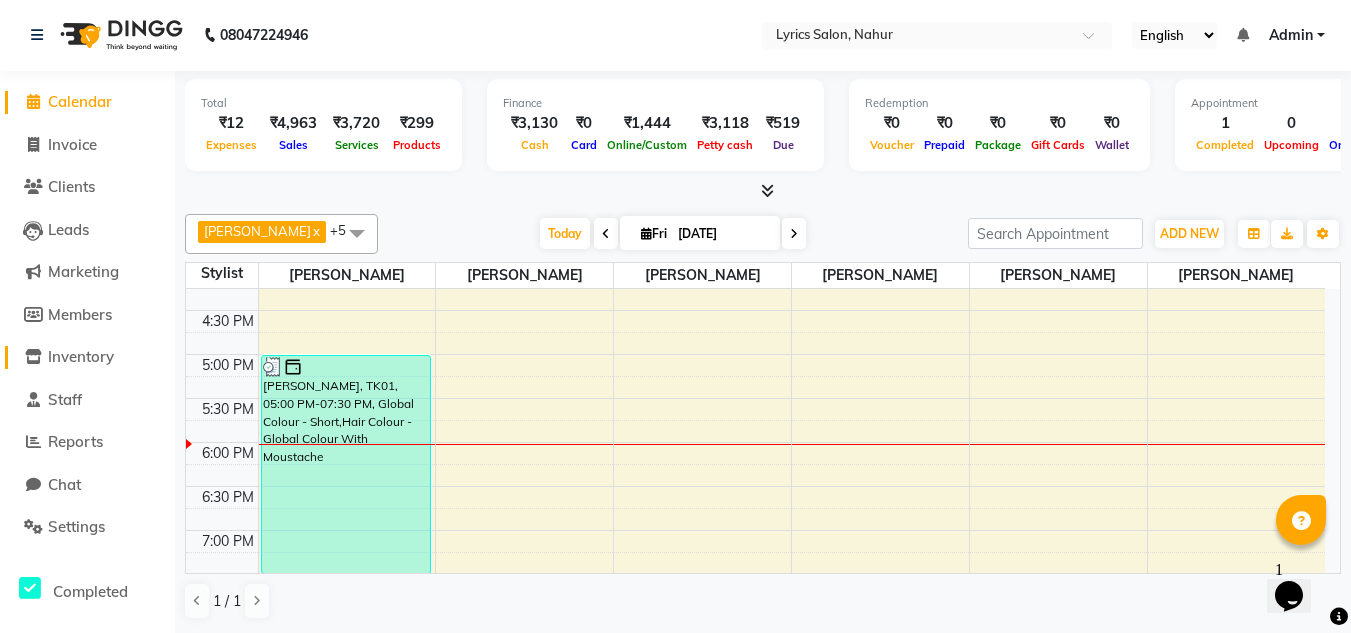 click on "Inventory" 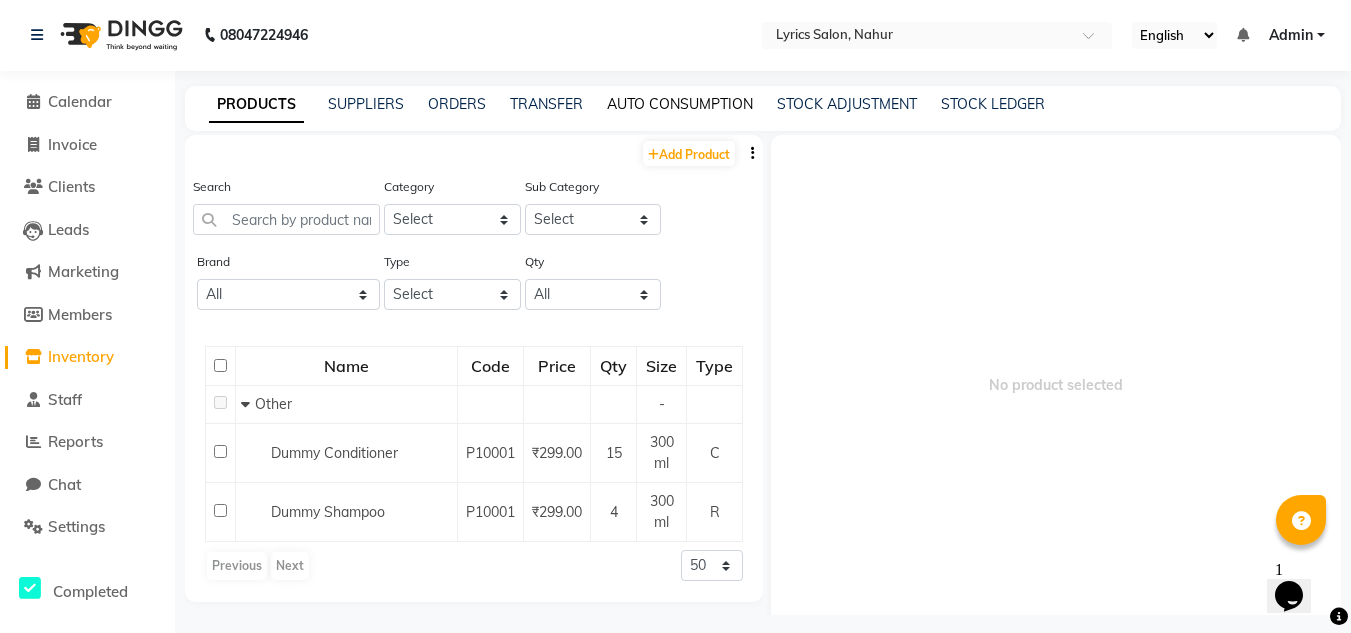 click on "AUTO CONSUMPTION" 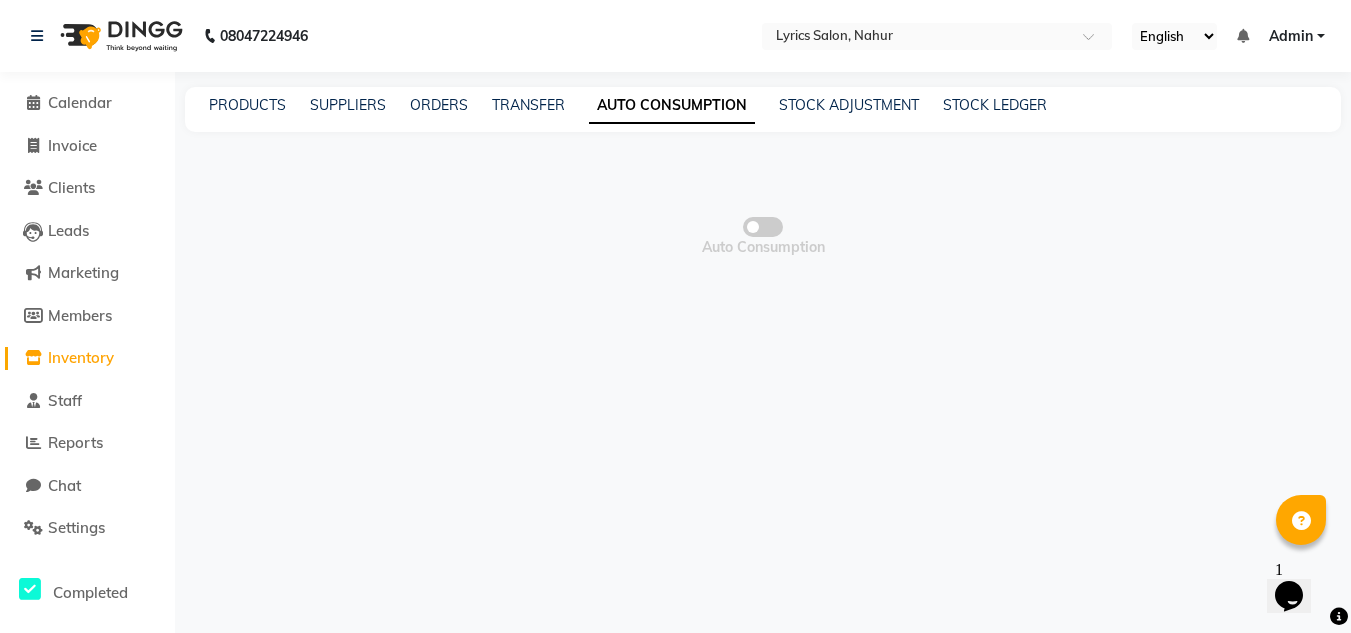 scroll, scrollTop: 0, scrollLeft: 0, axis: both 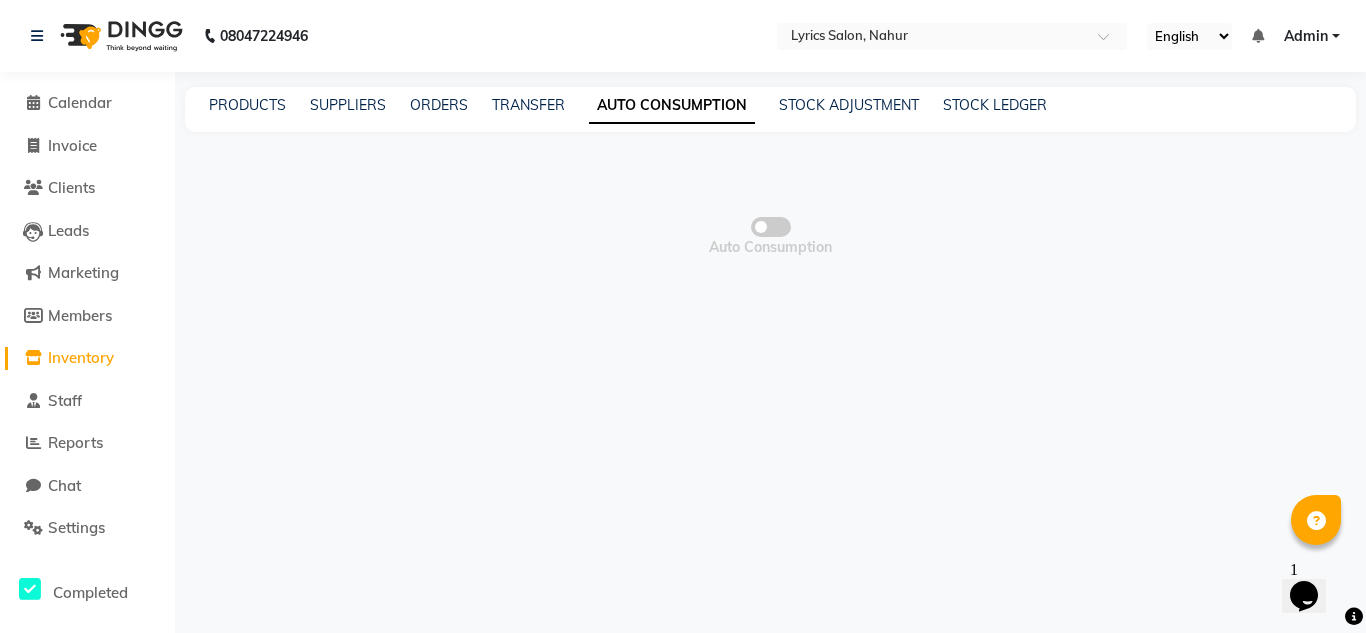 click at bounding box center (771, 227) 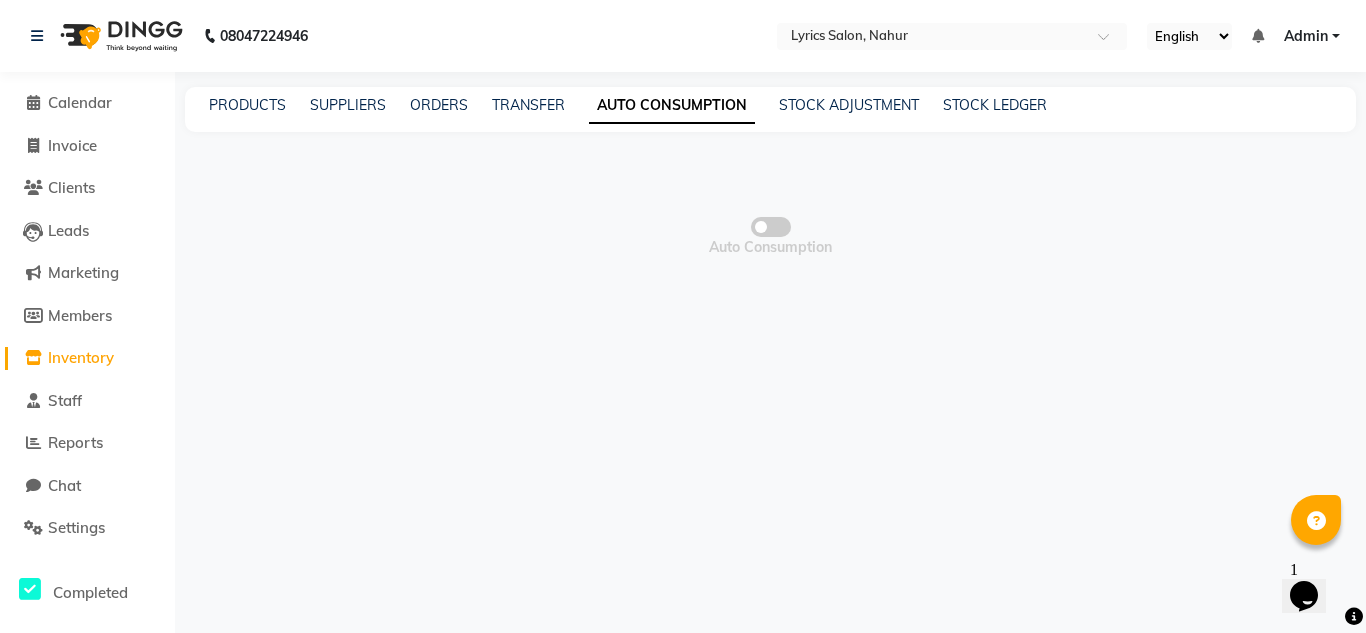 click at bounding box center [771, 230] 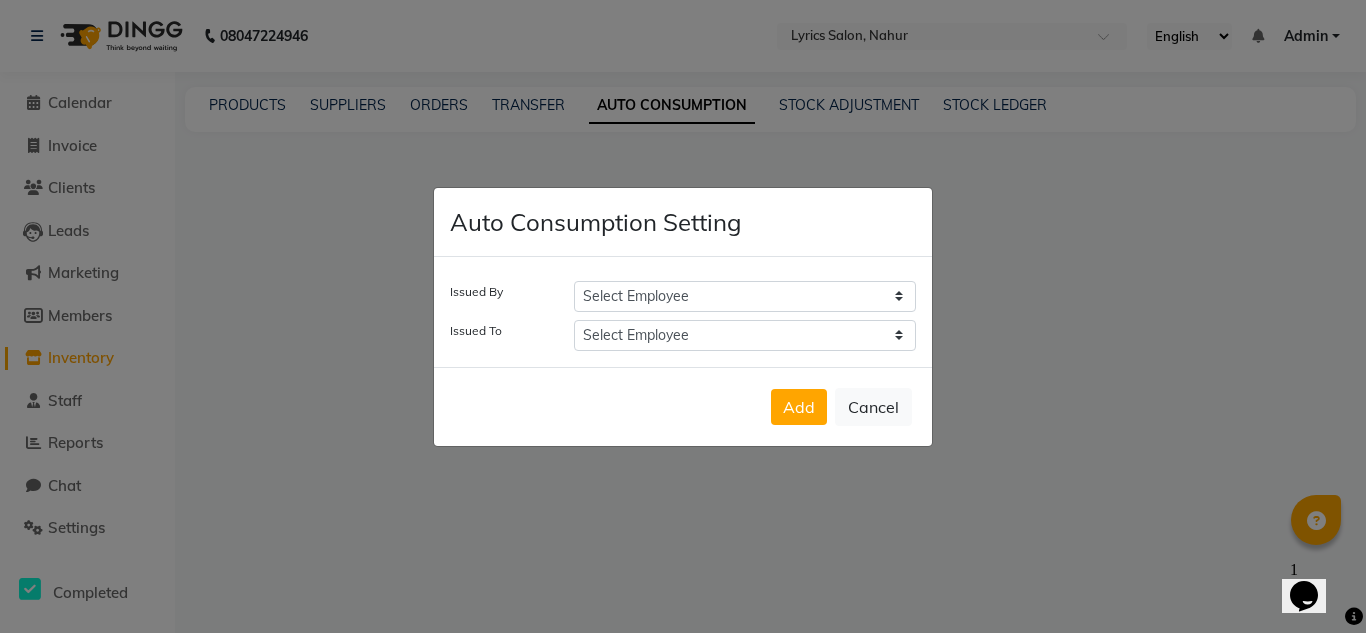 click on "Select Employee  DEEPAK KUMAR	   DIKSHA GHATKAR	   KAJAL JATHE	   KARINA GHATKAR	   KARISHMA RATHOD	   PRIYA THAKKAR	   RENUKA THAKUR	   SACHIN SHARMA	   SHWETA KANOJIYA	   YOGESH SONAWANE	   YOGITA GAUDA" 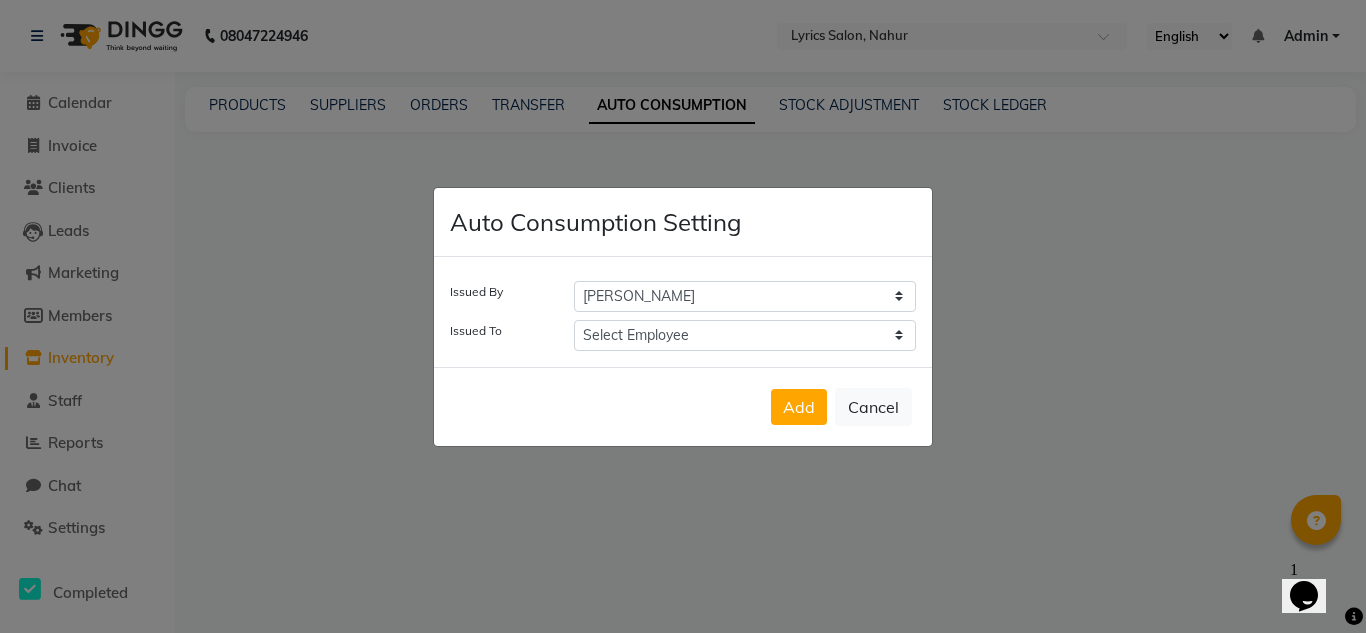 click on "Select Employee  DEEPAK KUMAR	   DIKSHA GHATKAR	   KAJAL JATHE	   KARINA GHATKAR	   KARISHMA RATHOD	   PRIYA THAKKAR	   RENUKA THAKUR	   SACHIN SHARMA	   SHWETA KANOJIYA	   YOGESH SONAWANE	   YOGITA GAUDA" 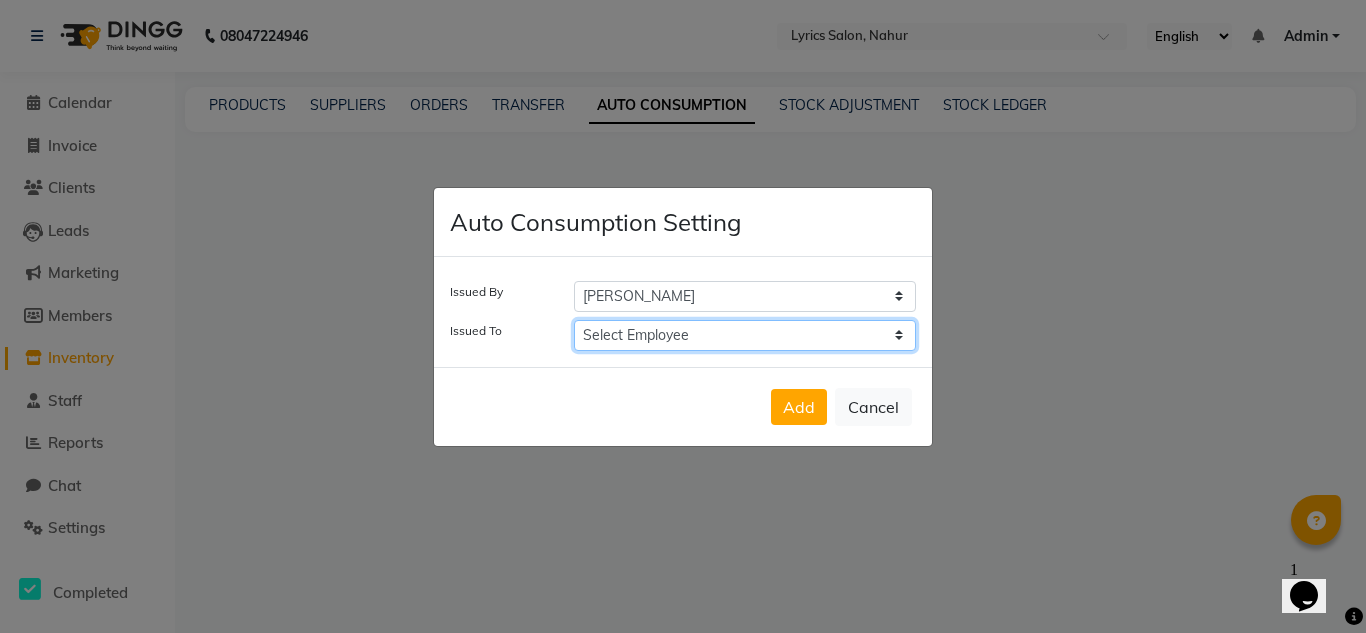 click on "Select Employee  DEEPAK KUMAR	   DIKSHA GHATKAR	   KAJAL JATHE	   KARINA GHATKAR	   KARISHMA RATHOD	   PRIYA THAKKAR	   RENUKA THAKUR	   SACHIN SHARMA	   SHWETA KANOJIYA	   YOGESH SONAWANE	   YOGITA GAUDA" 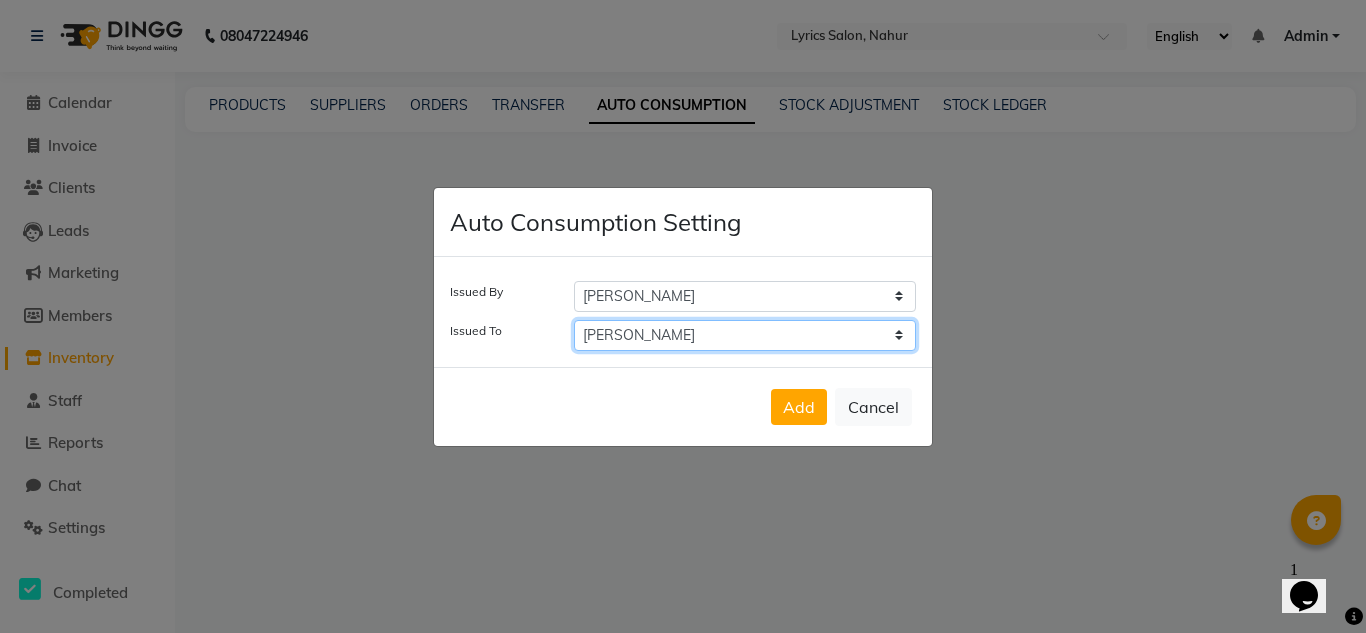 click on "Select Employee  DEEPAK KUMAR	   DIKSHA GHATKAR	   KAJAL JATHE	   KARINA GHATKAR	   KARISHMA RATHOD	   PRIYA THAKKAR	   RENUKA THAKUR	   SACHIN SHARMA	   SHWETA KANOJIYA	   YOGESH SONAWANE	   YOGITA GAUDA" 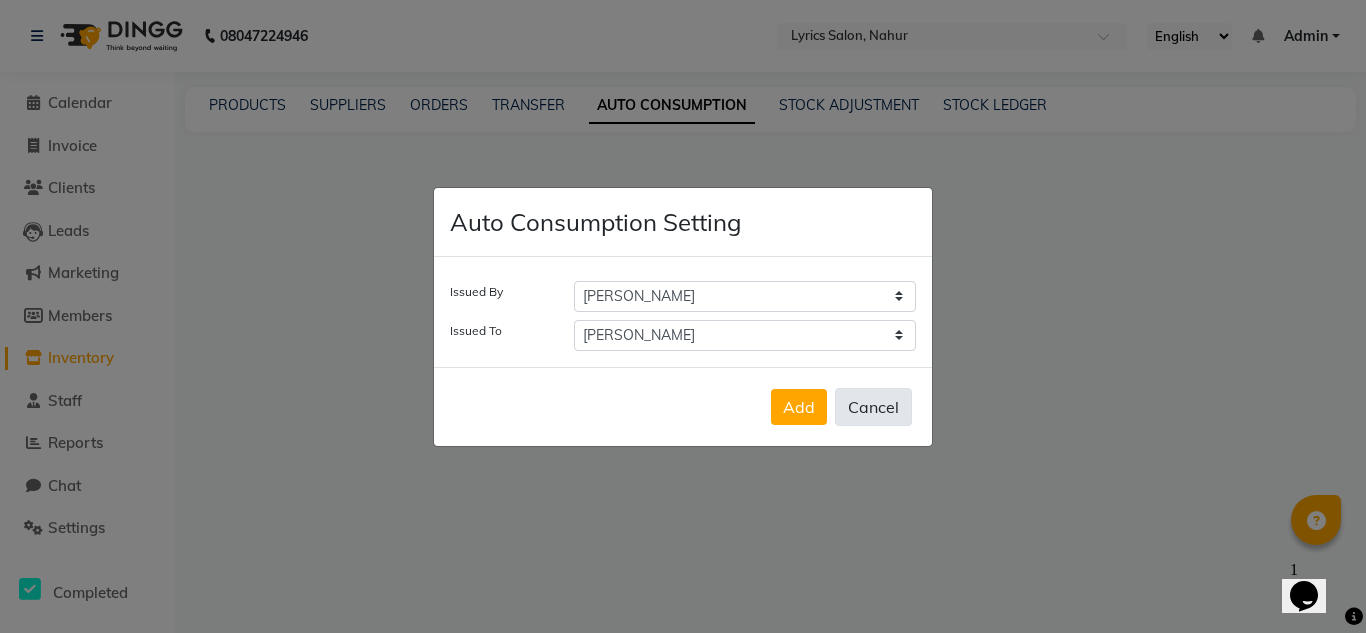 click on "Cancel" 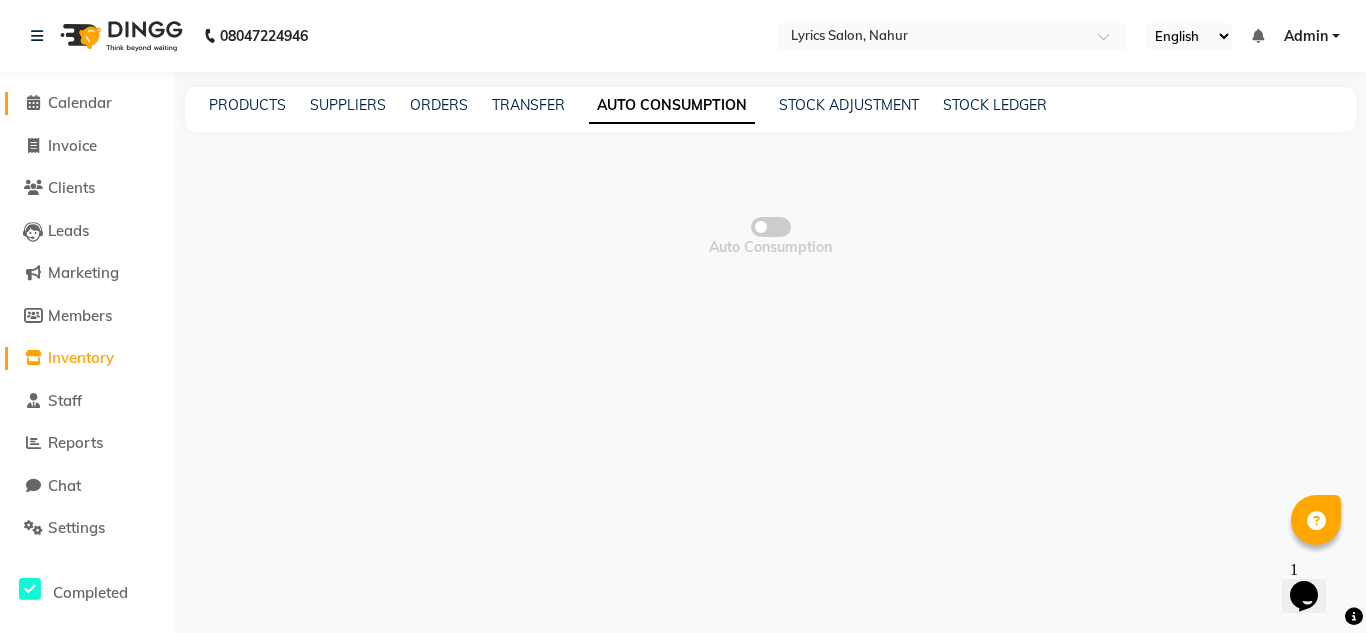 click on "Calendar" 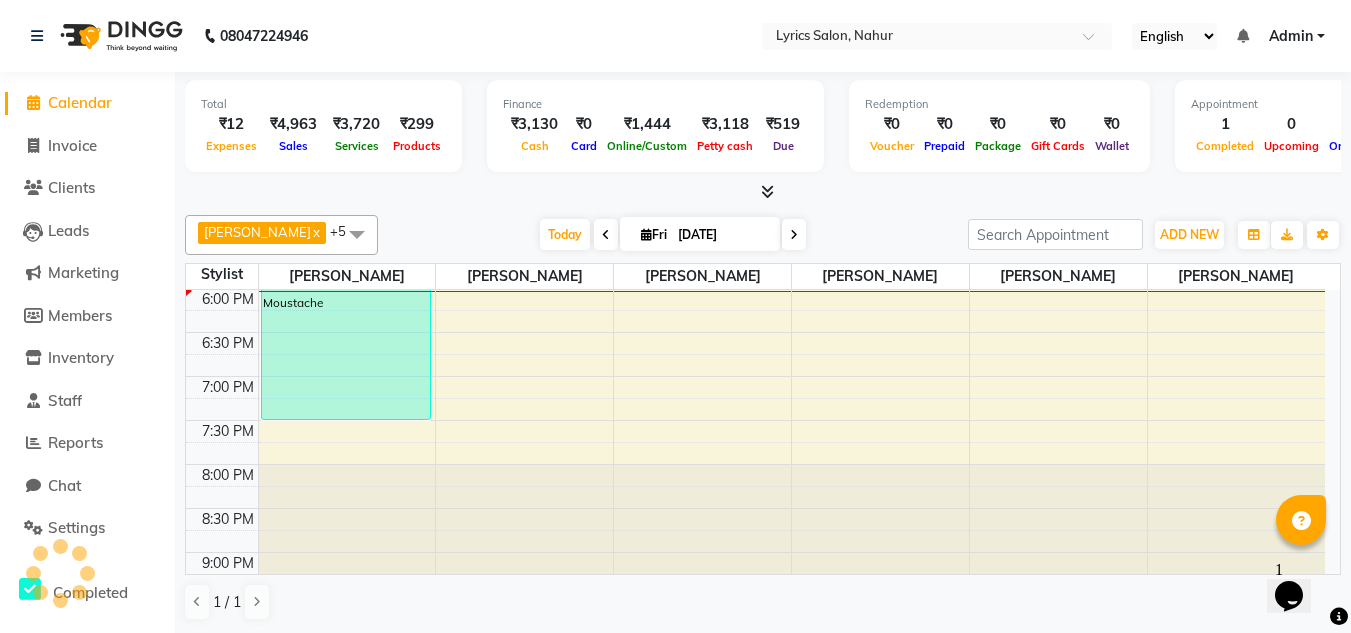 scroll, scrollTop: 0, scrollLeft: 0, axis: both 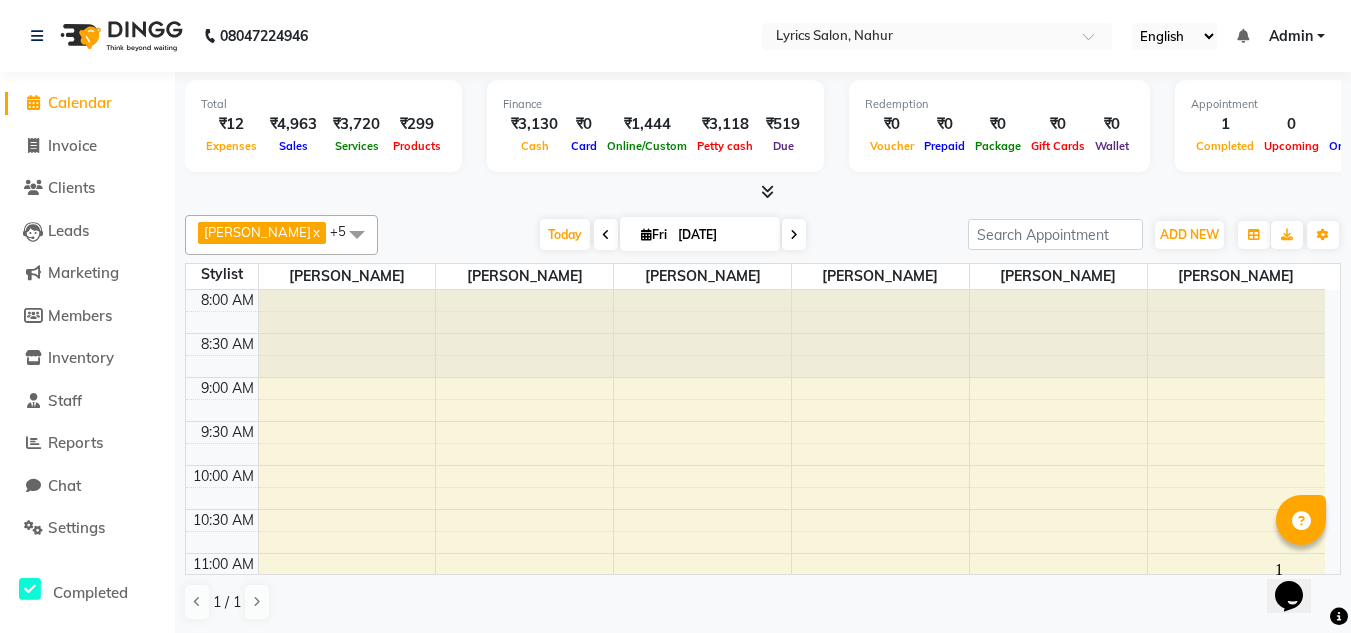 click at bounding box center [794, 234] 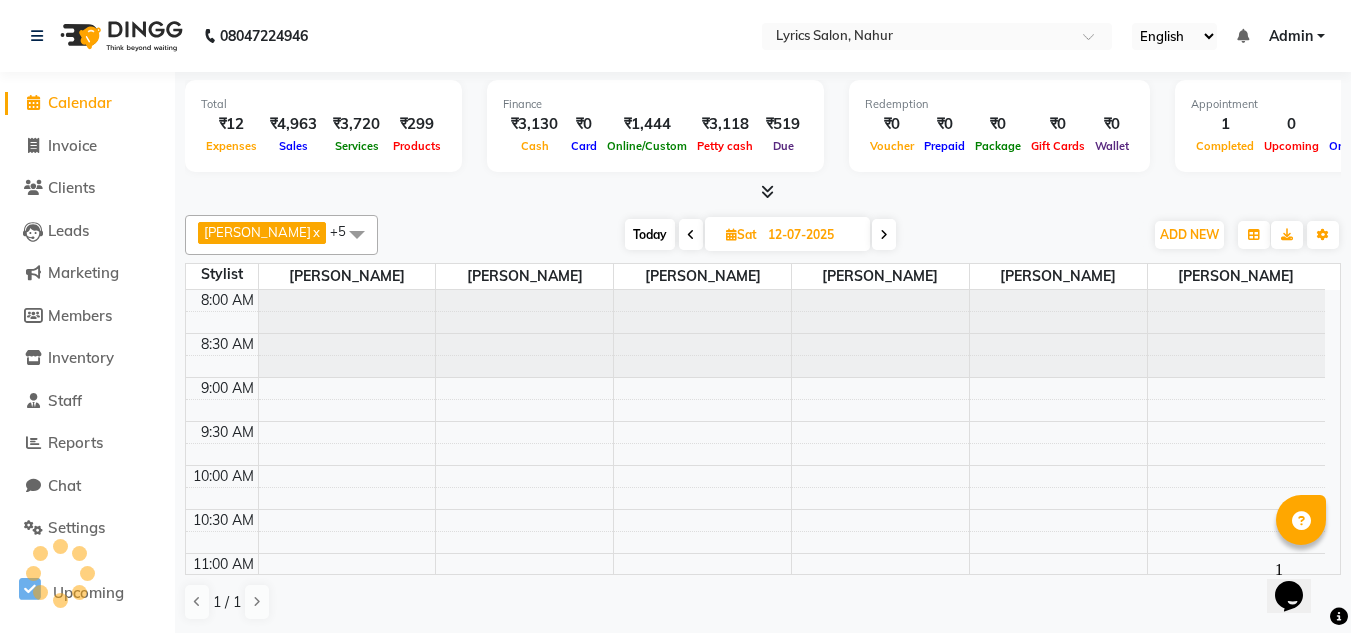 scroll, scrollTop: 881, scrollLeft: 0, axis: vertical 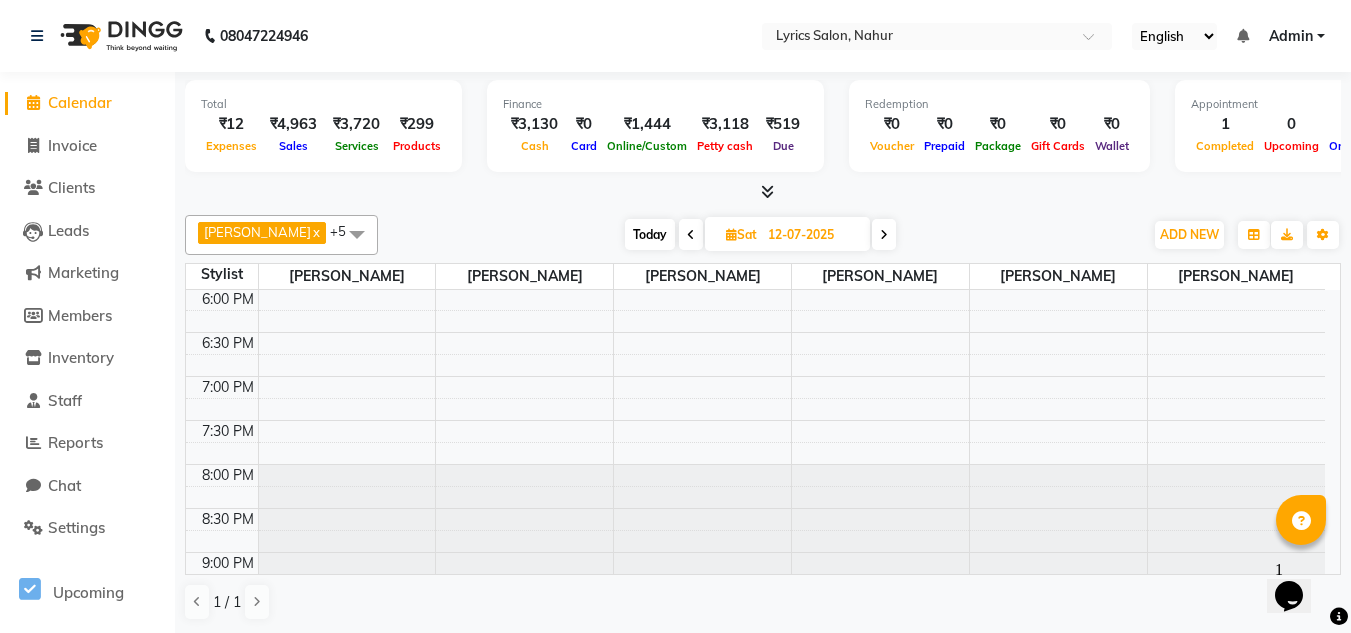 click on "Today" at bounding box center (650, 234) 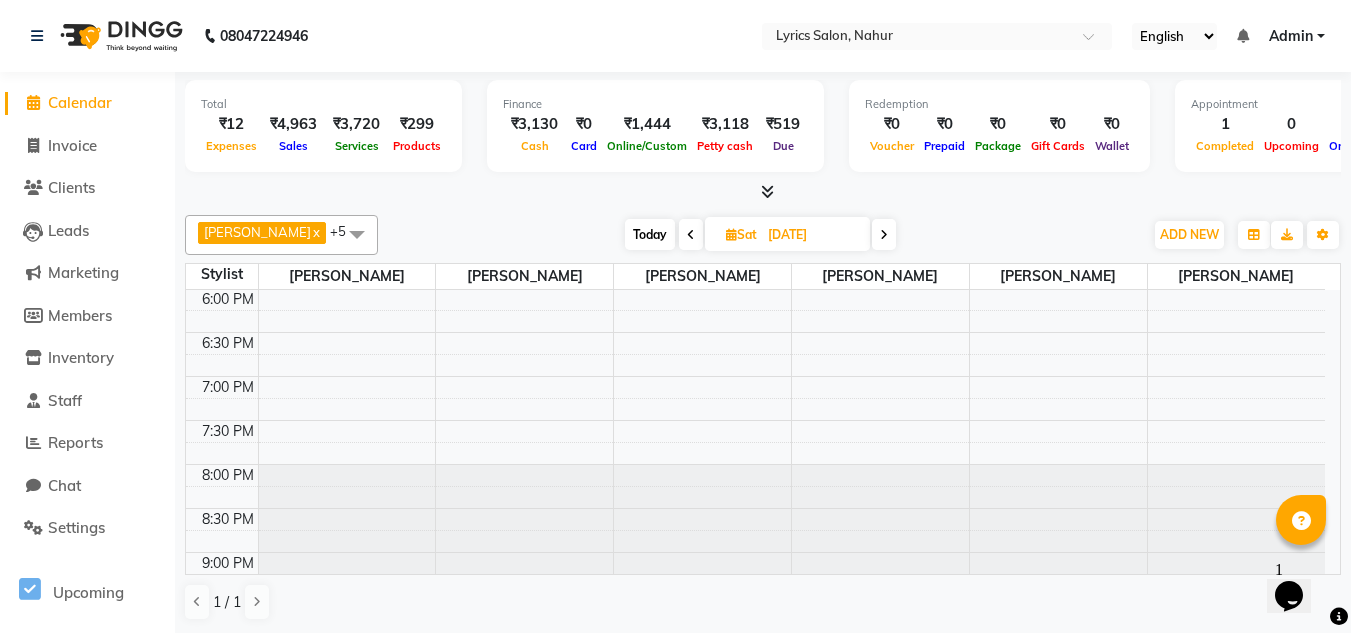 scroll, scrollTop: 881, scrollLeft: 0, axis: vertical 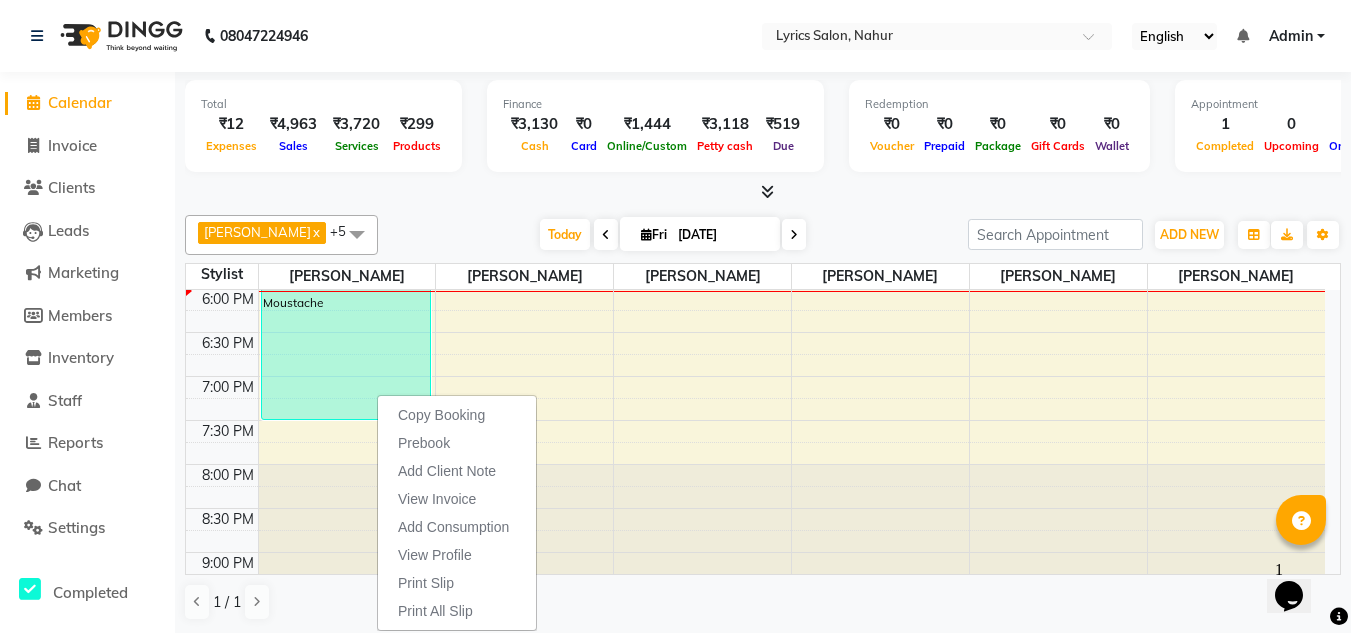 click on "Prebook" at bounding box center (457, 443) 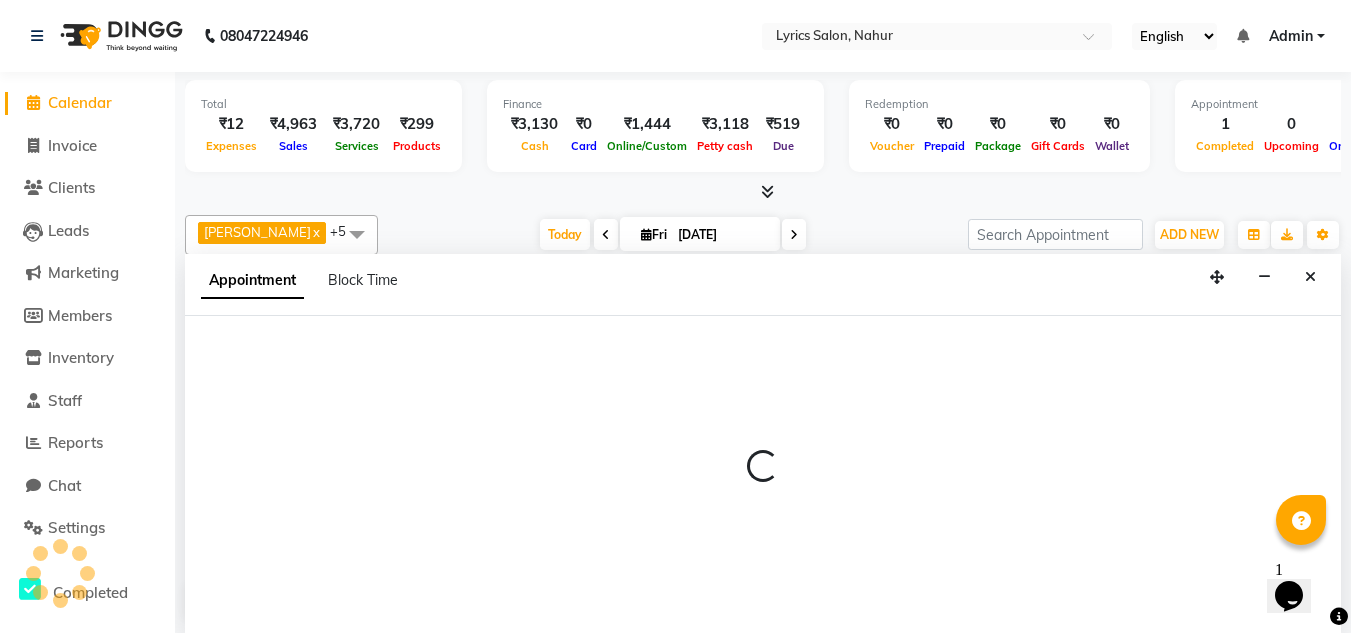 scroll, scrollTop: 1, scrollLeft: 0, axis: vertical 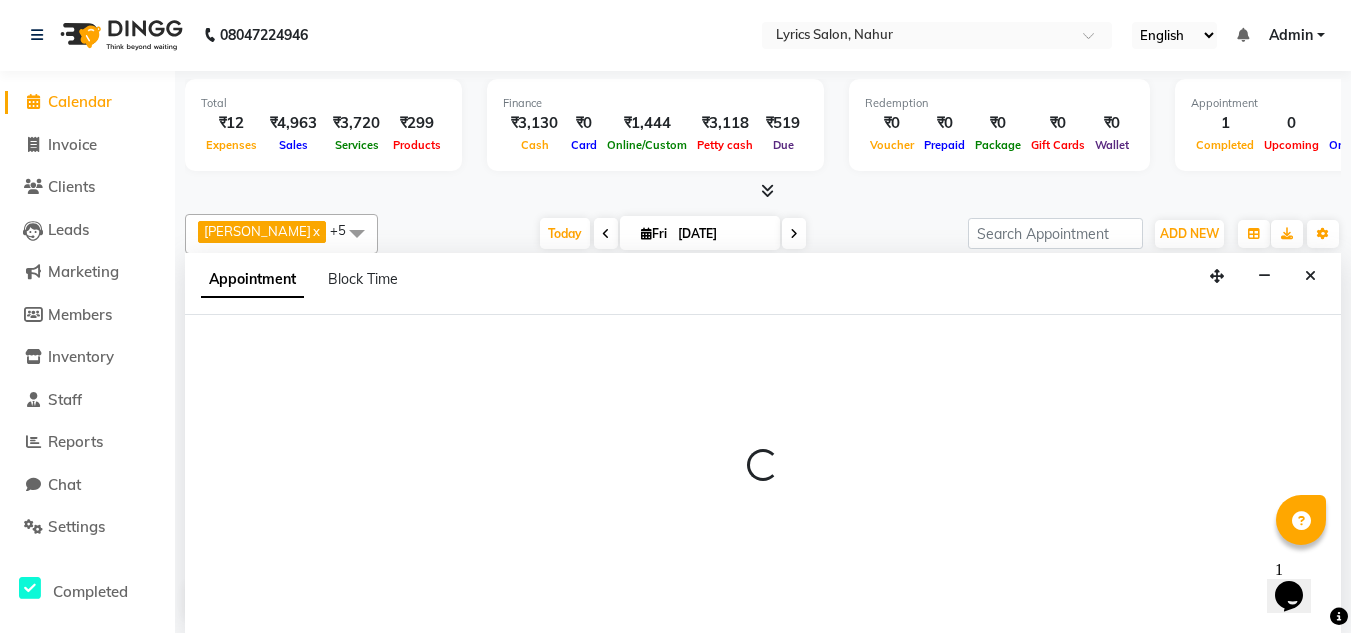 select on "85765" 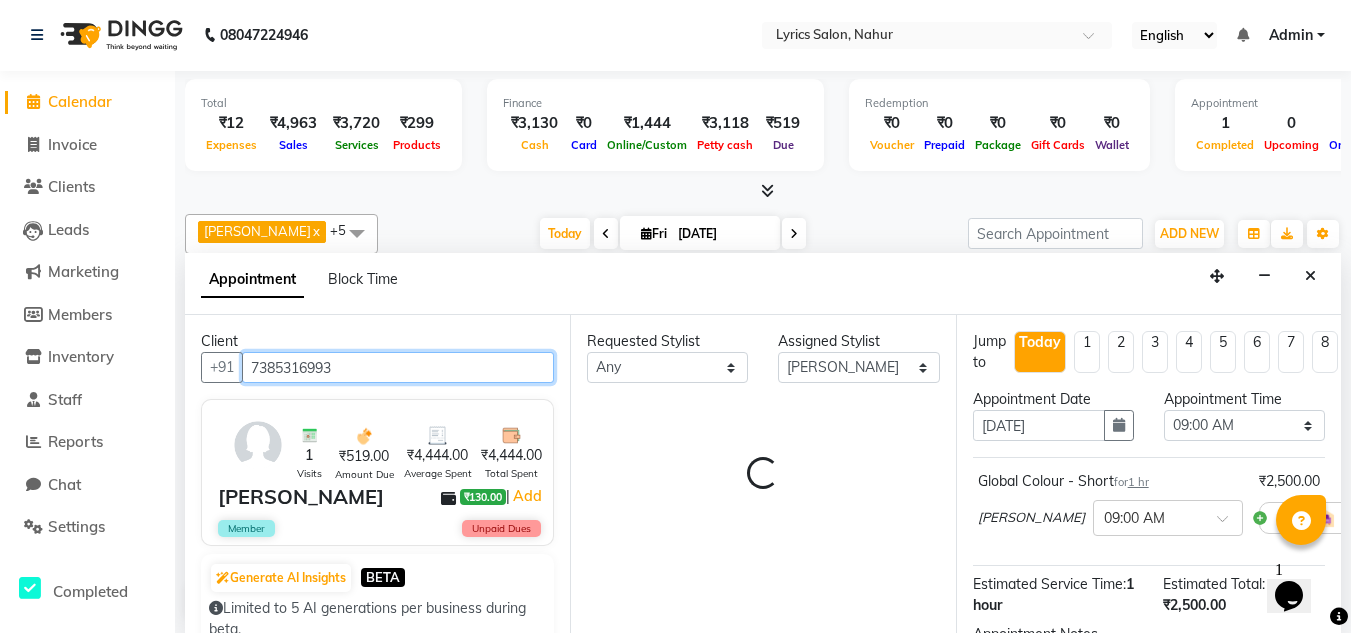 scroll, scrollTop: 881, scrollLeft: 0, axis: vertical 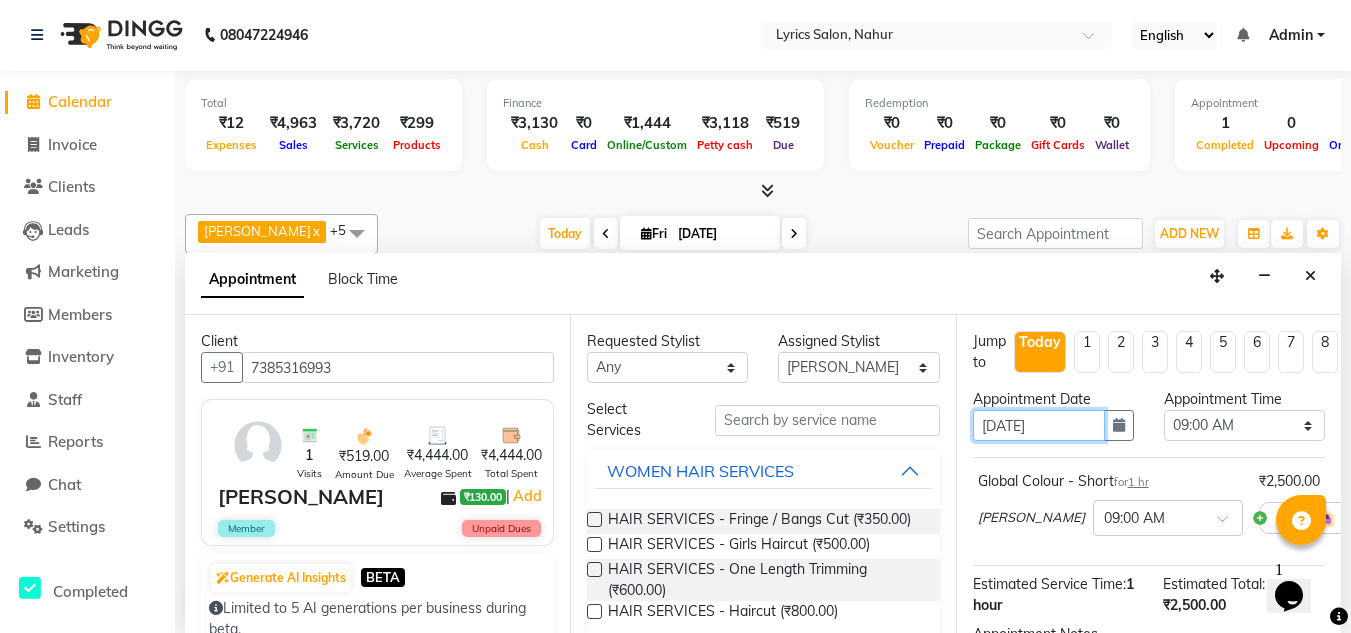 click on "[DATE]" at bounding box center (1039, 425) 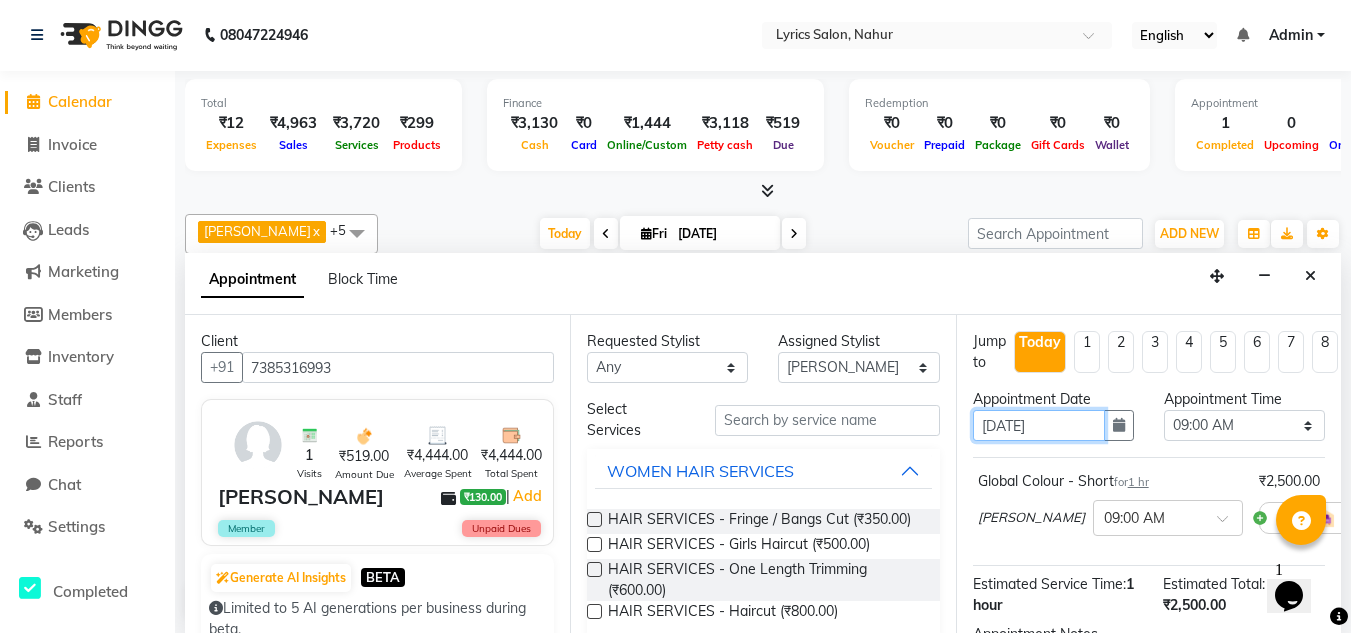 click on "[DATE]" at bounding box center (1039, 425) 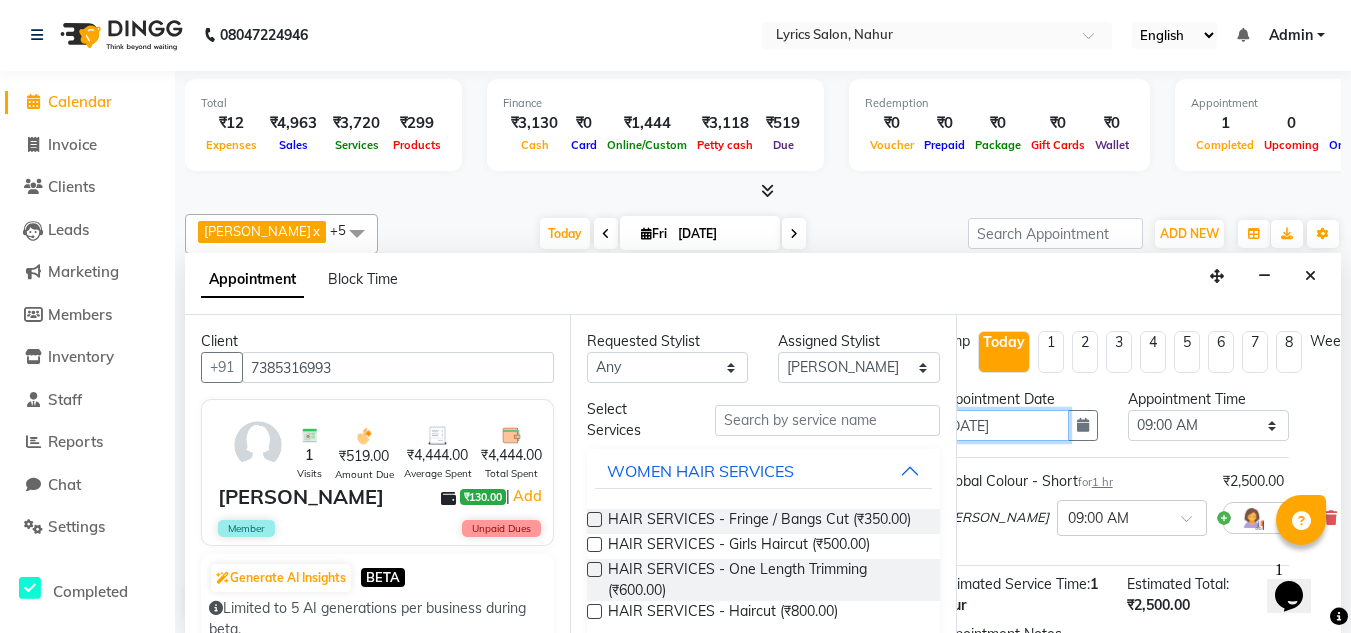 scroll, scrollTop: 0, scrollLeft: 38, axis: horizontal 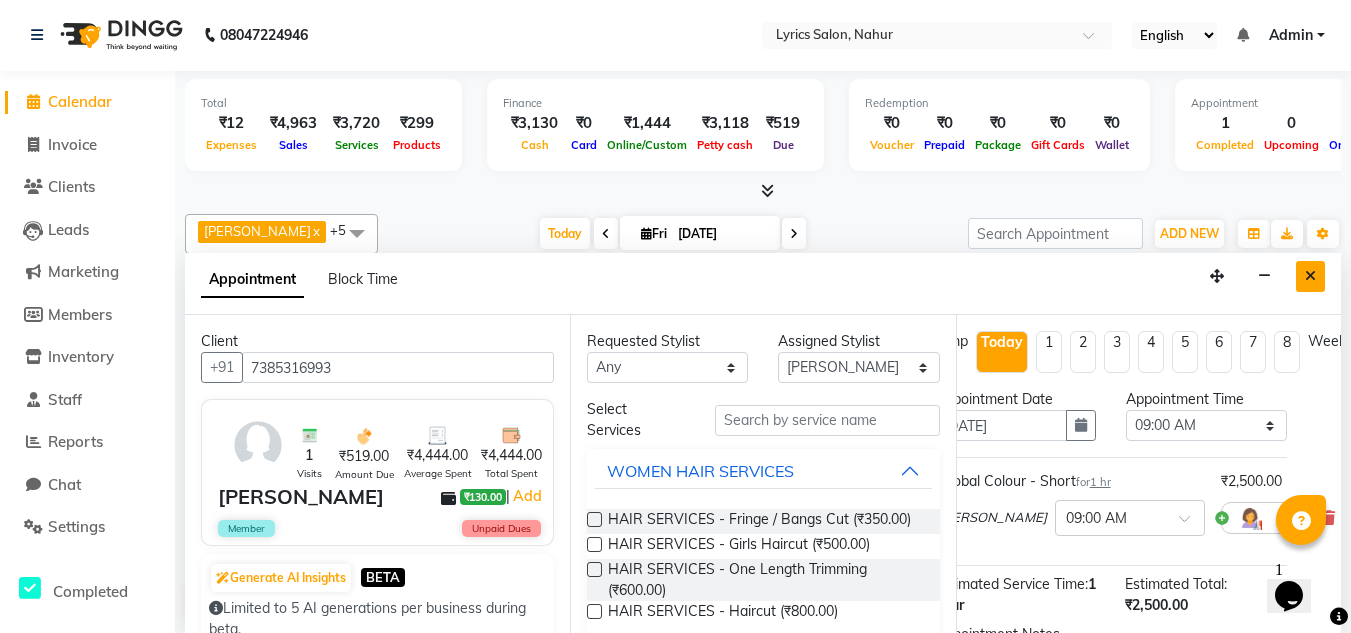 click at bounding box center (1310, 276) 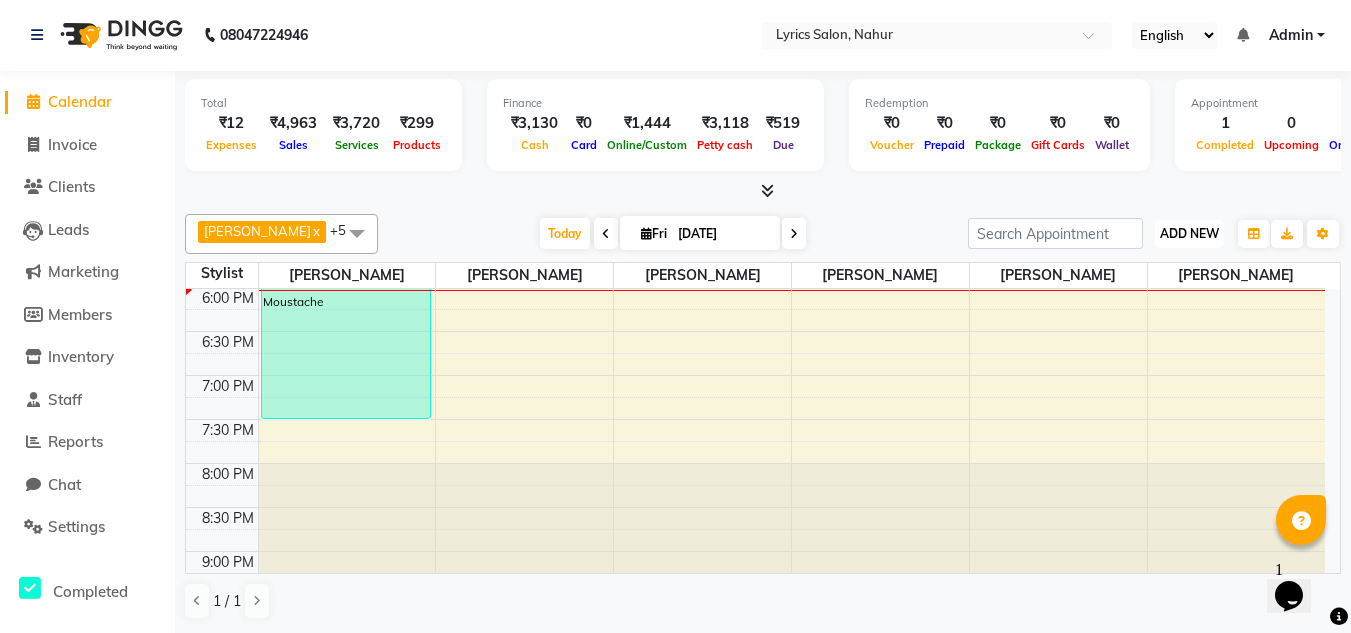 click on "ADD NEW" at bounding box center (1189, 233) 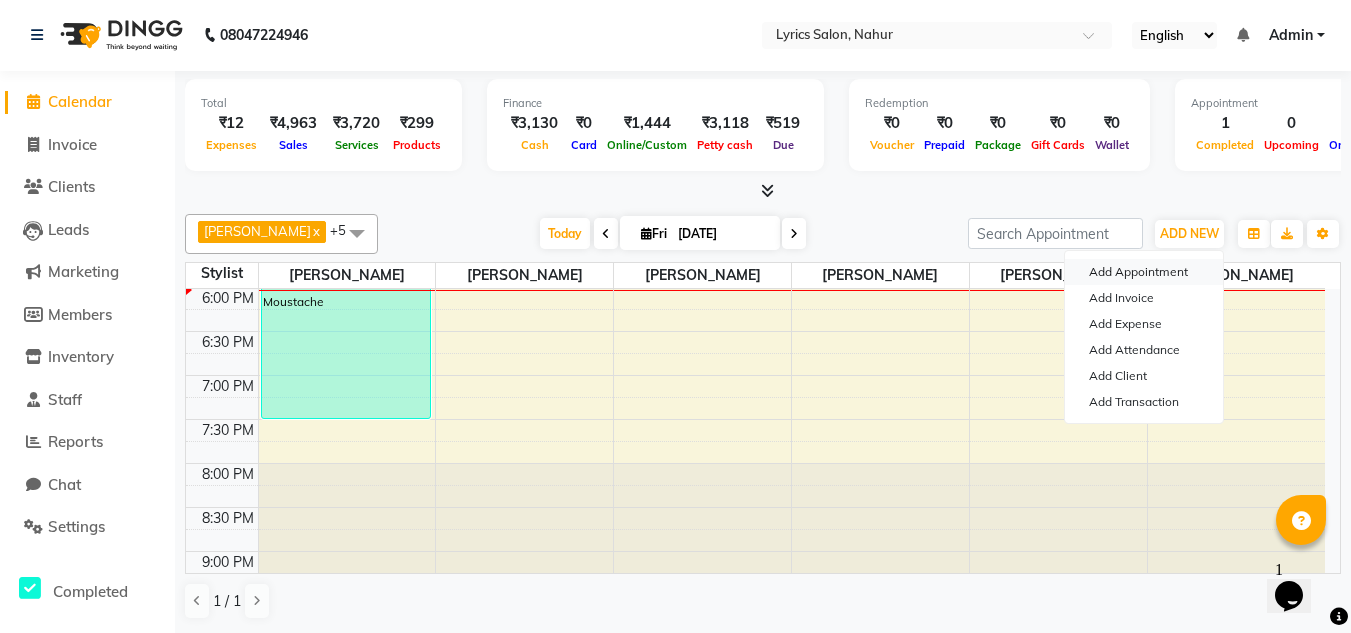 click on "Add Appointment" at bounding box center (1144, 272) 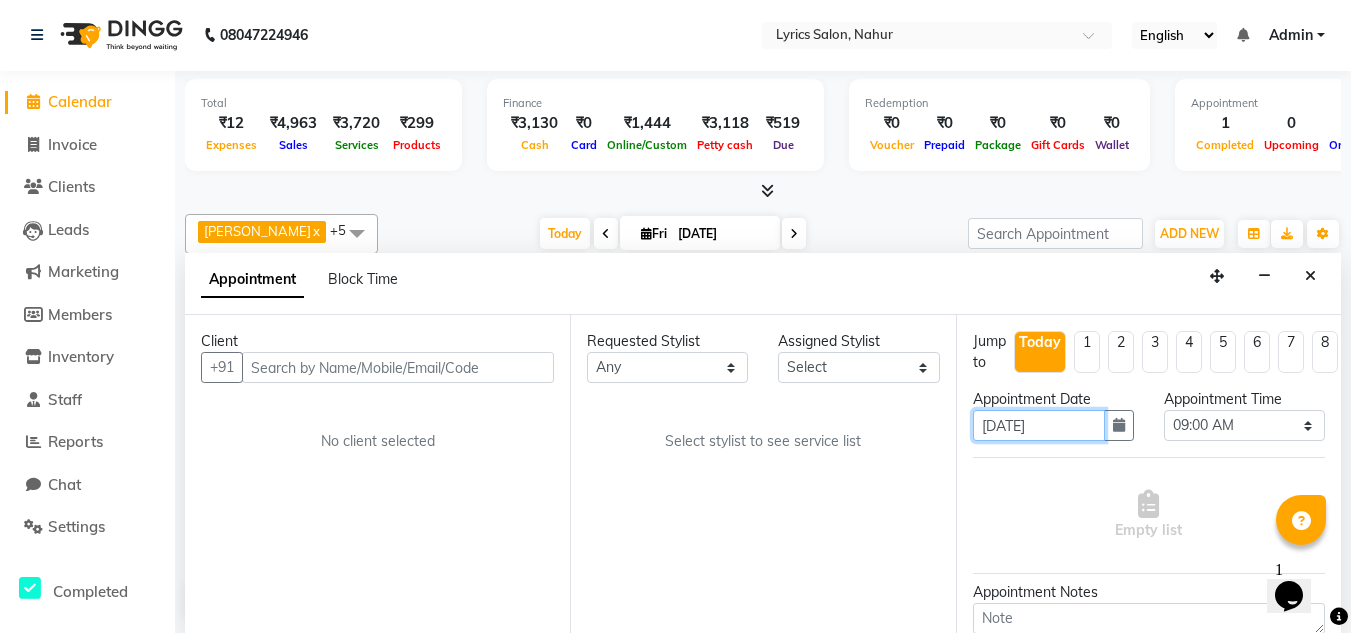 click on "[DATE]" at bounding box center (1039, 425) 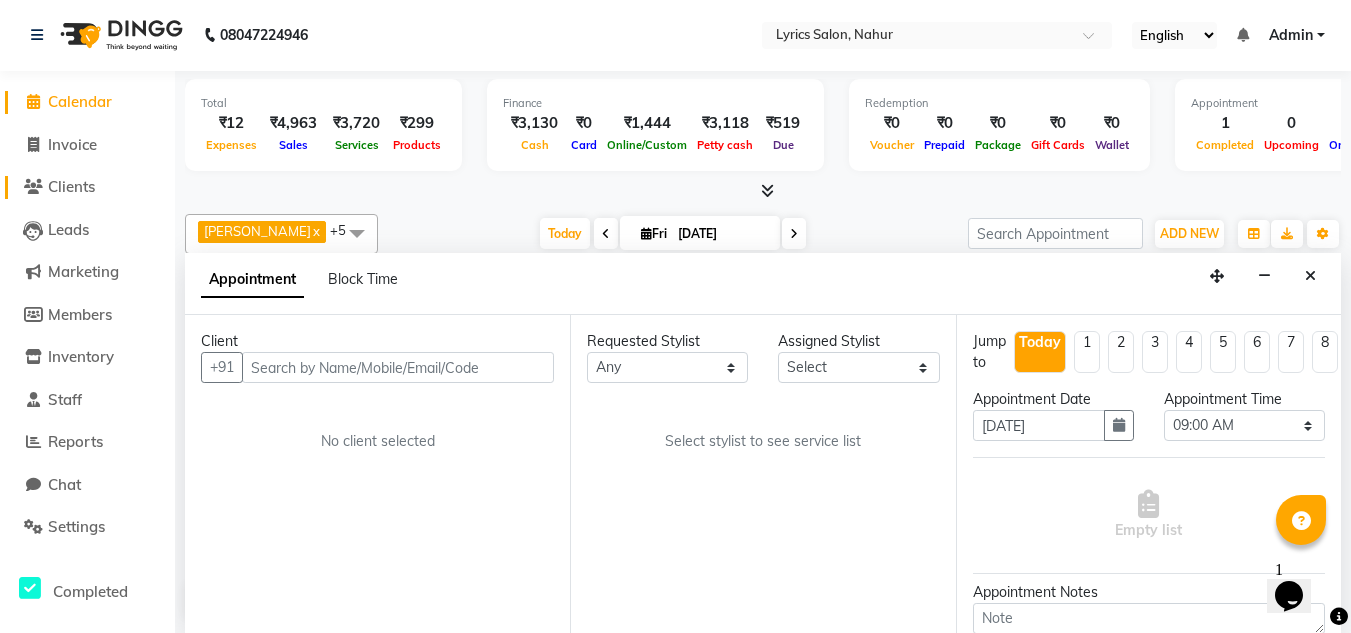click on "Clients" 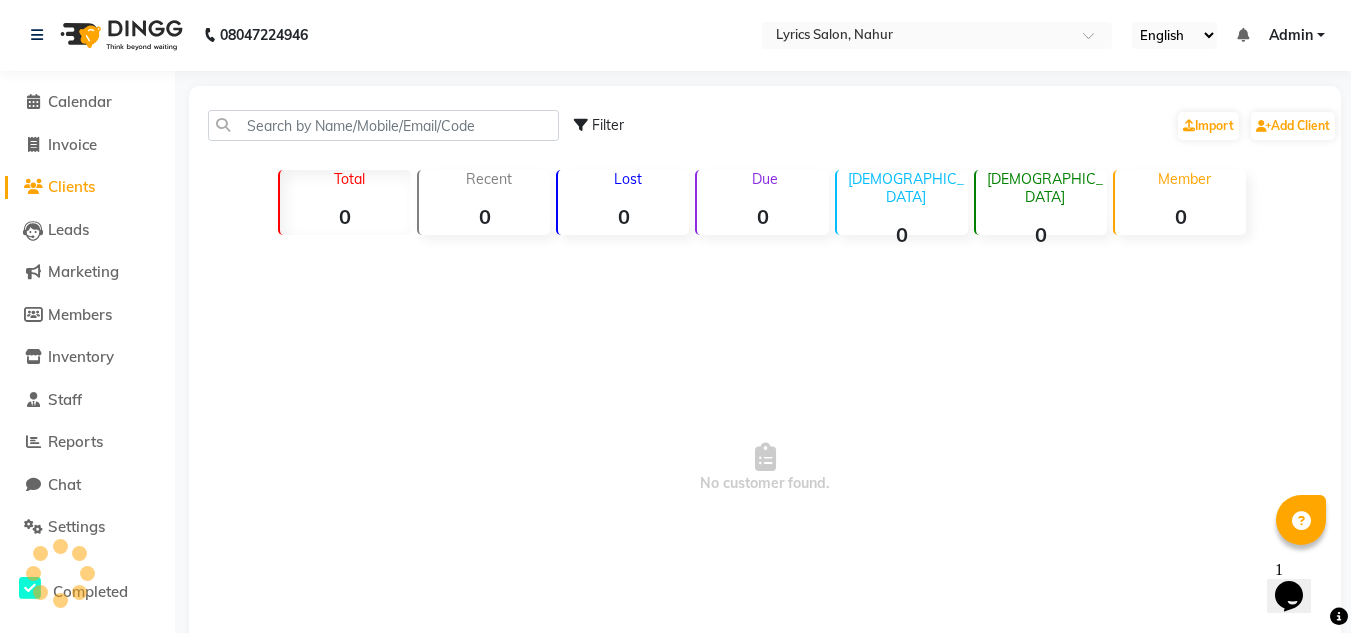 scroll, scrollTop: 0, scrollLeft: 0, axis: both 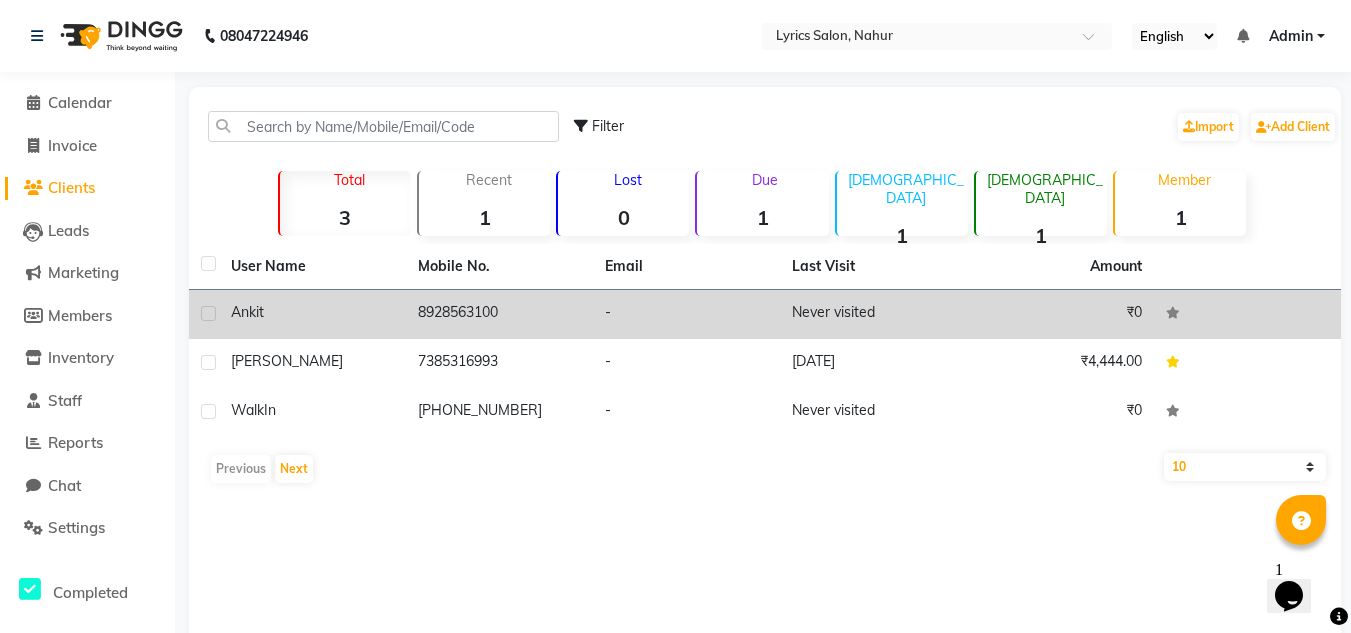 click on "8928563100" 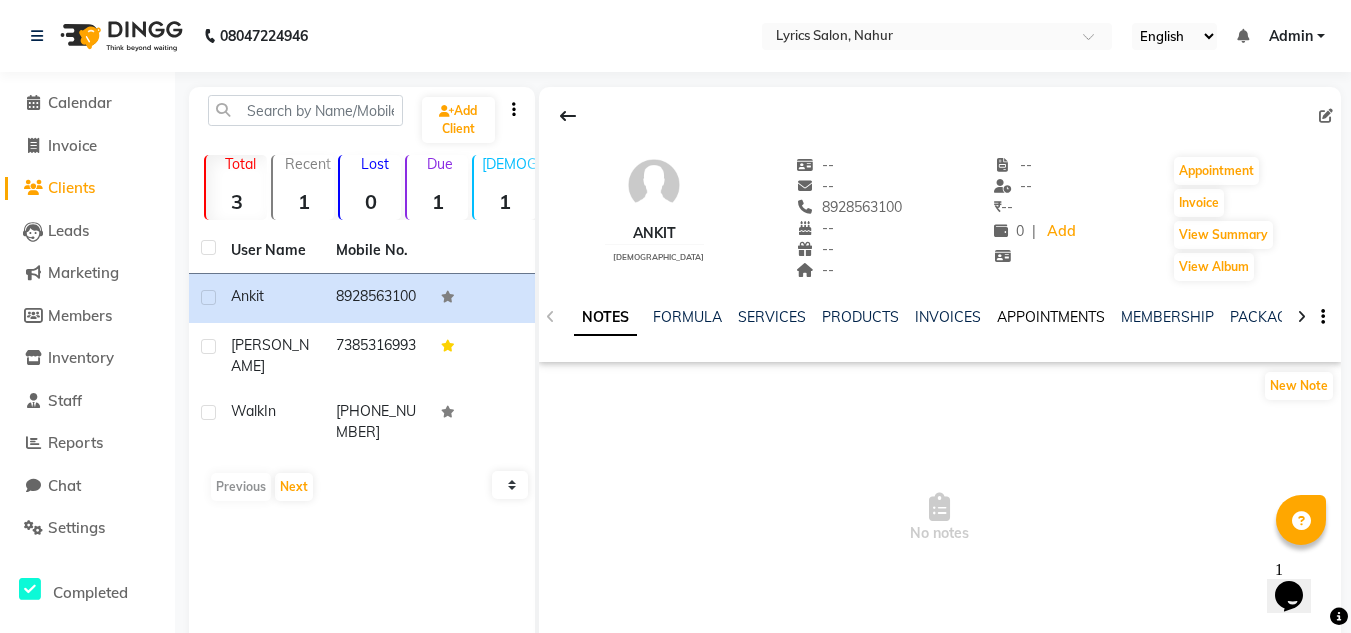 click on "APPOINTMENTS" 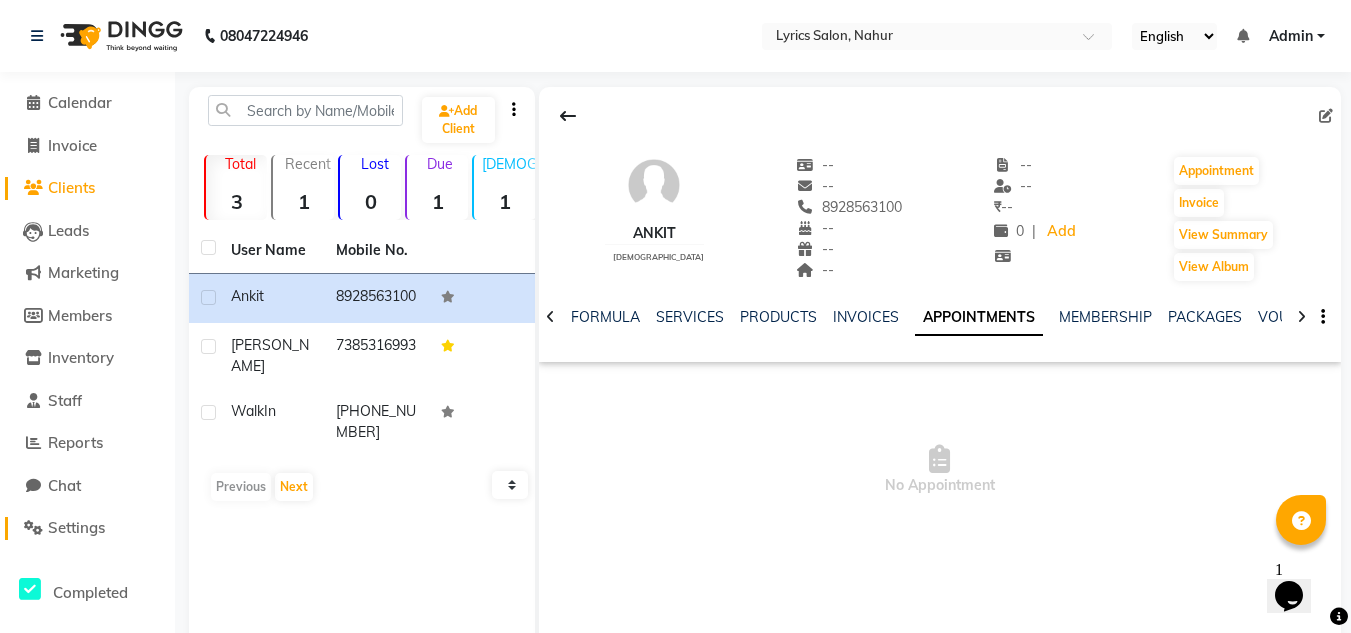 click on "Settings" 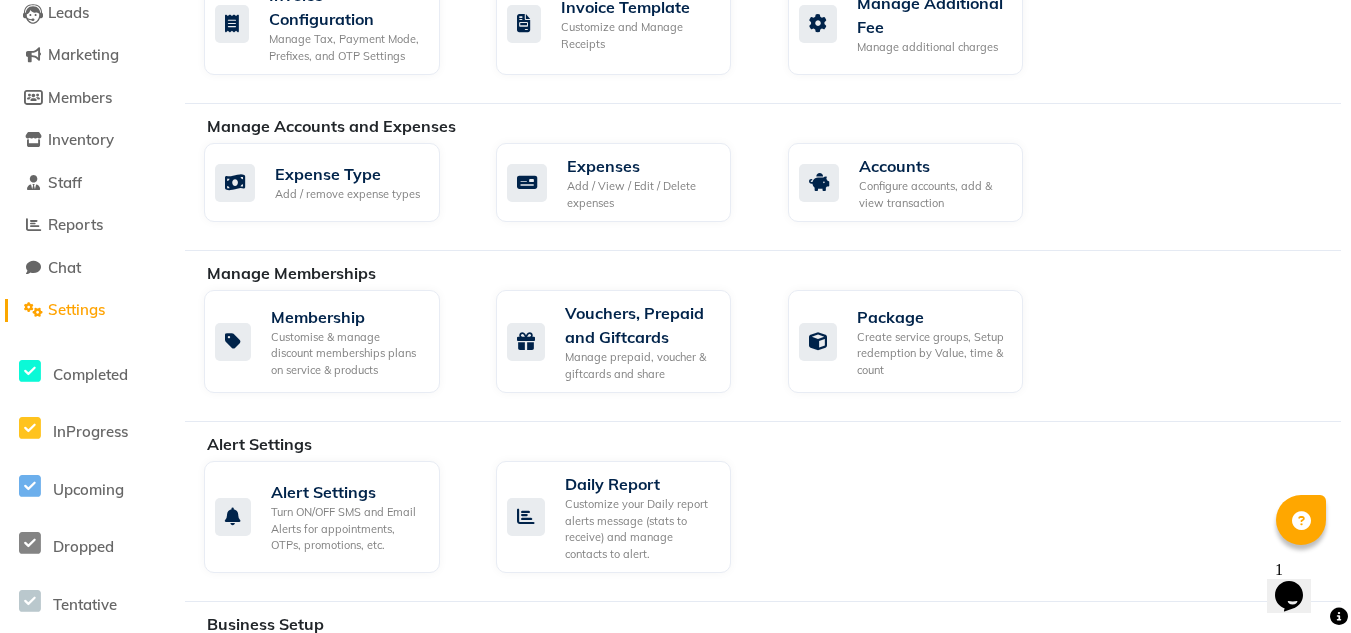 scroll, scrollTop: 219, scrollLeft: 0, axis: vertical 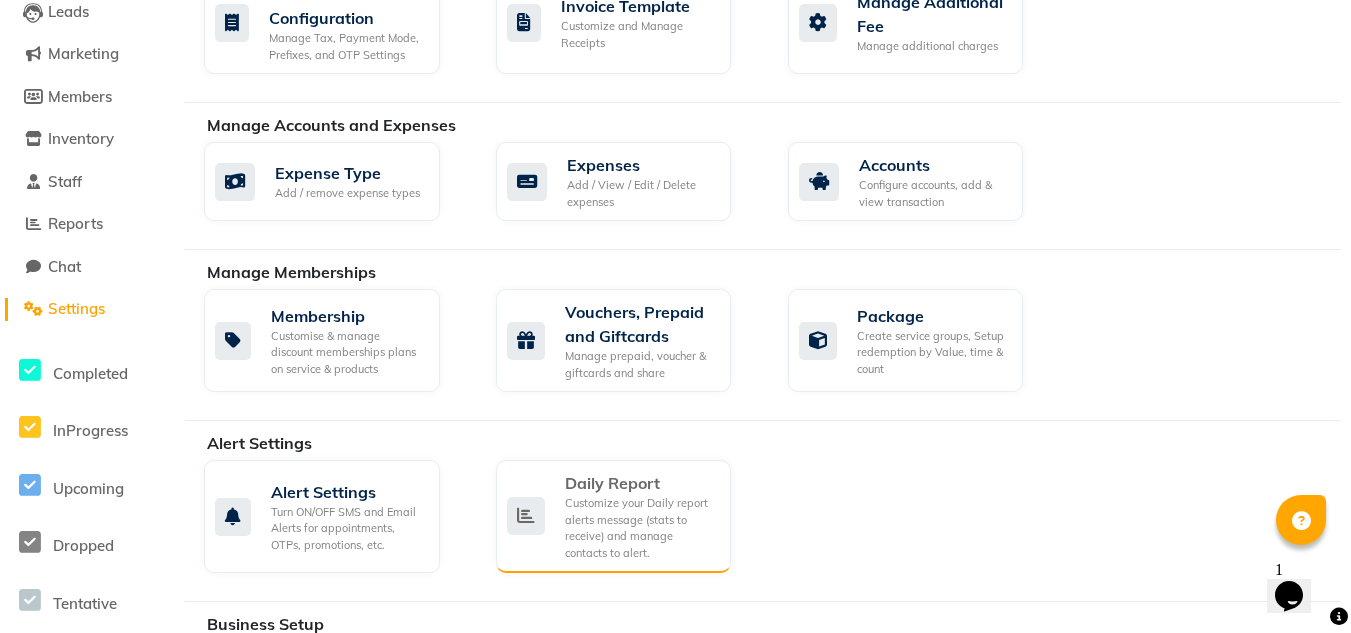 click on "Daily Report" 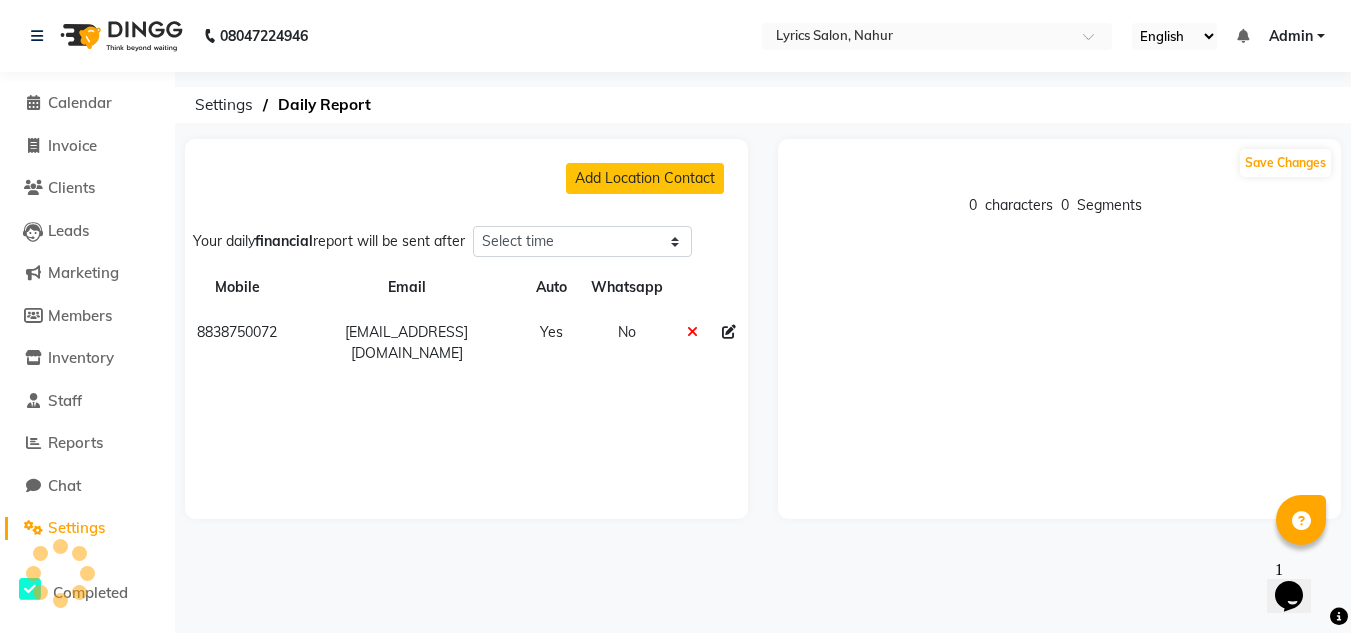 select on "1260" 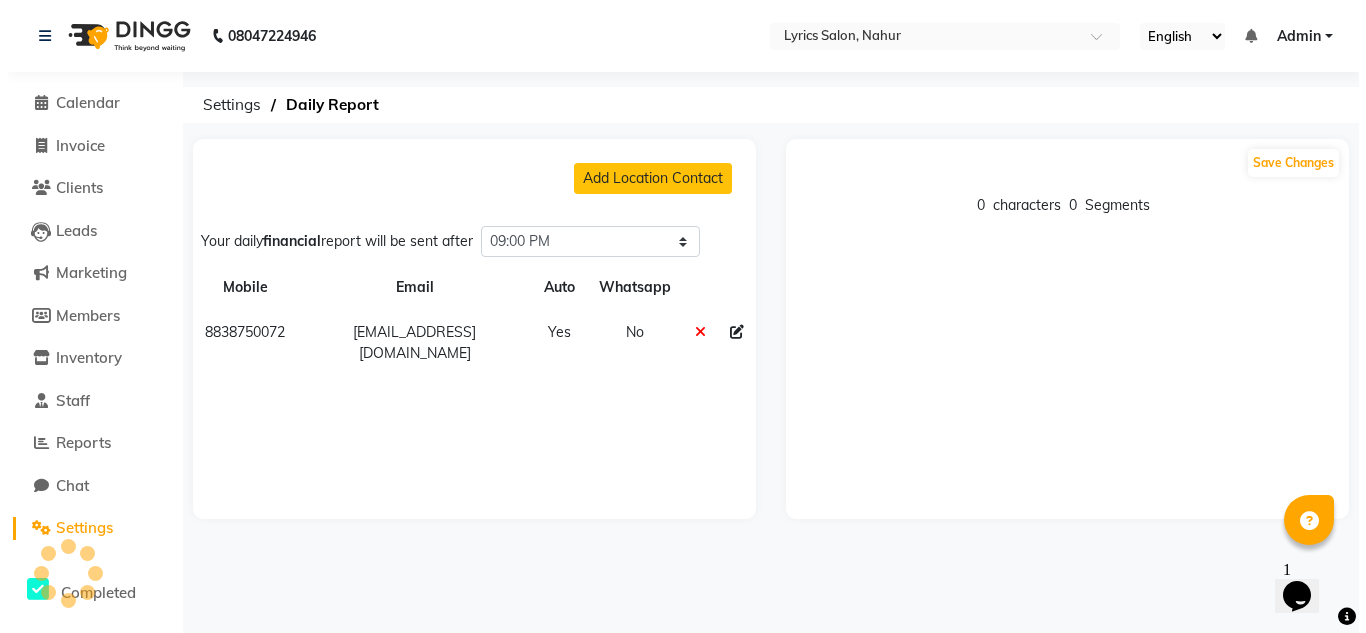 scroll, scrollTop: 0, scrollLeft: 0, axis: both 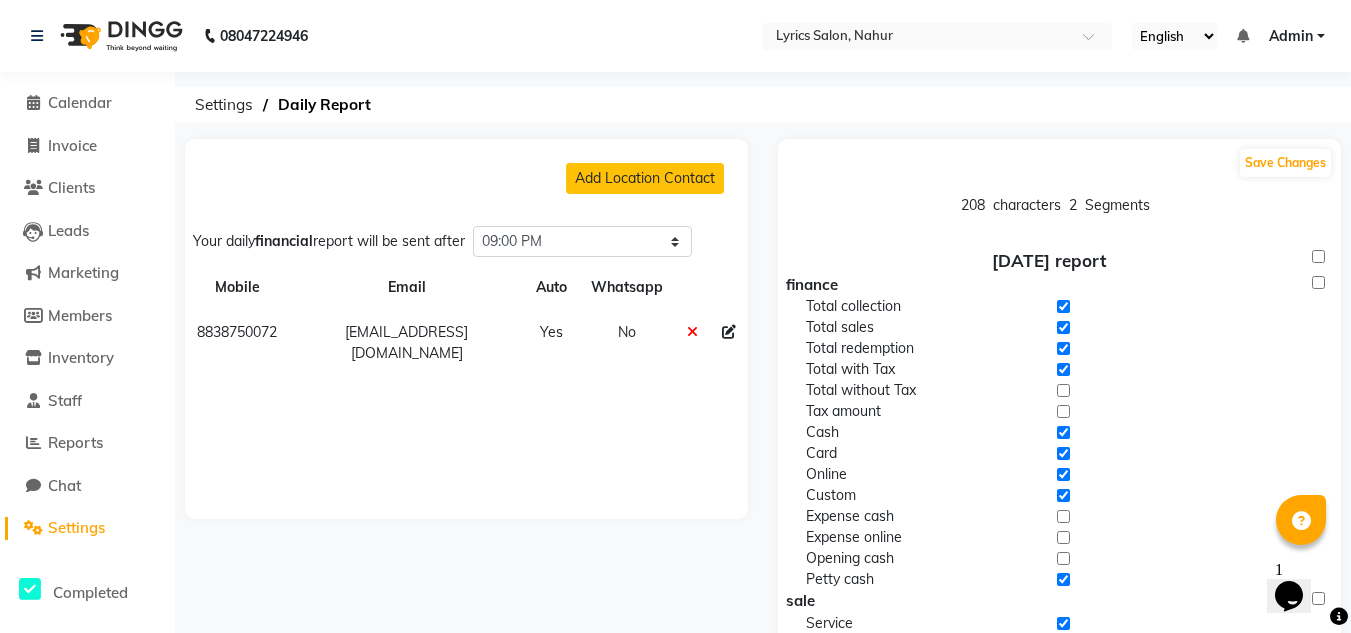 click on "Settings" 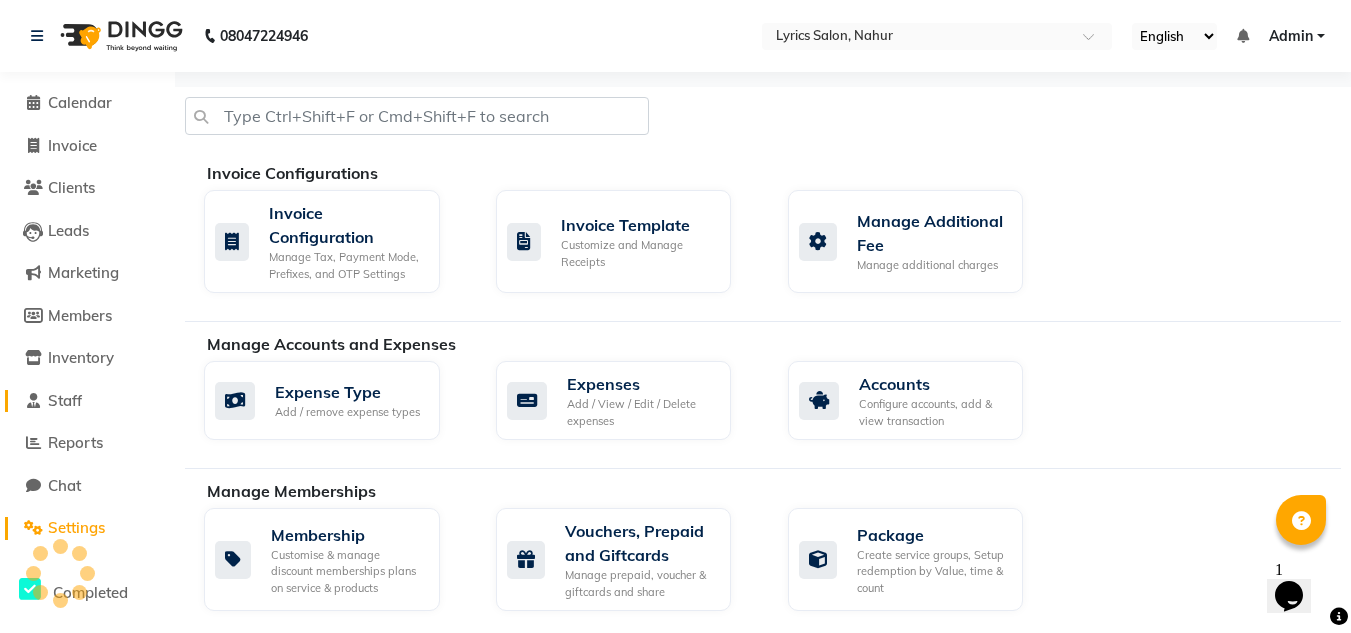 click on "Staff" 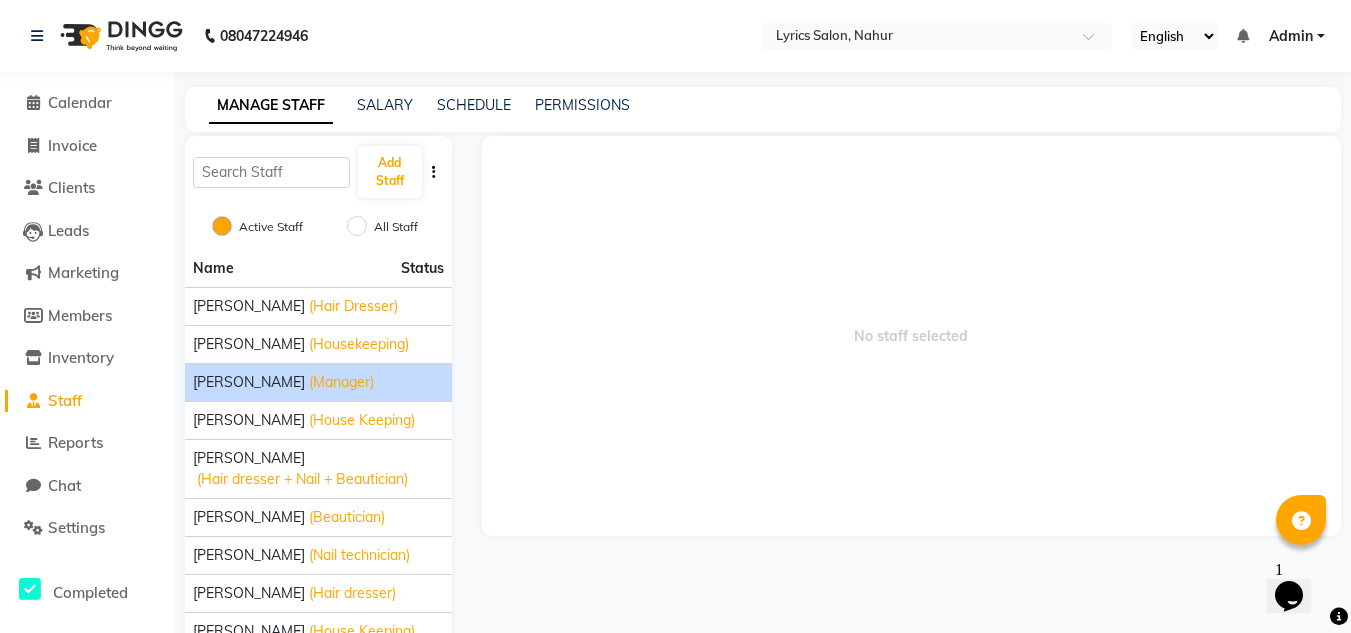 click on "(Manager)" 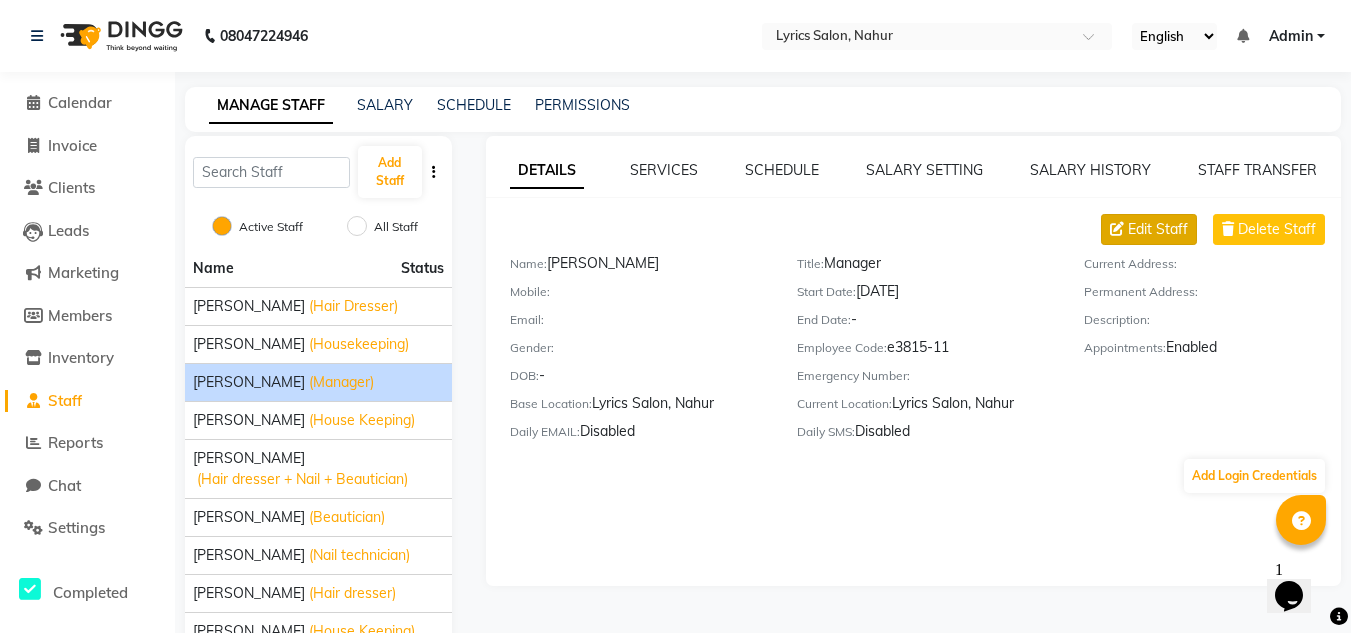 click on "Edit Staff" 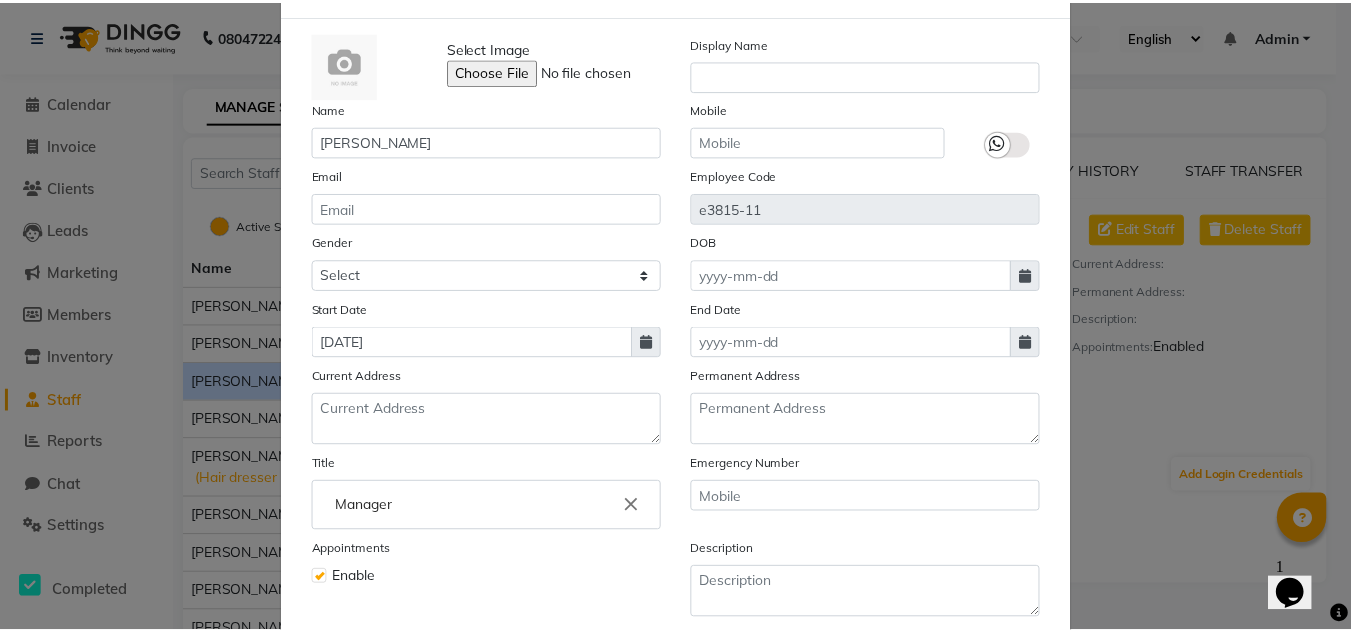 scroll, scrollTop: 249, scrollLeft: 0, axis: vertical 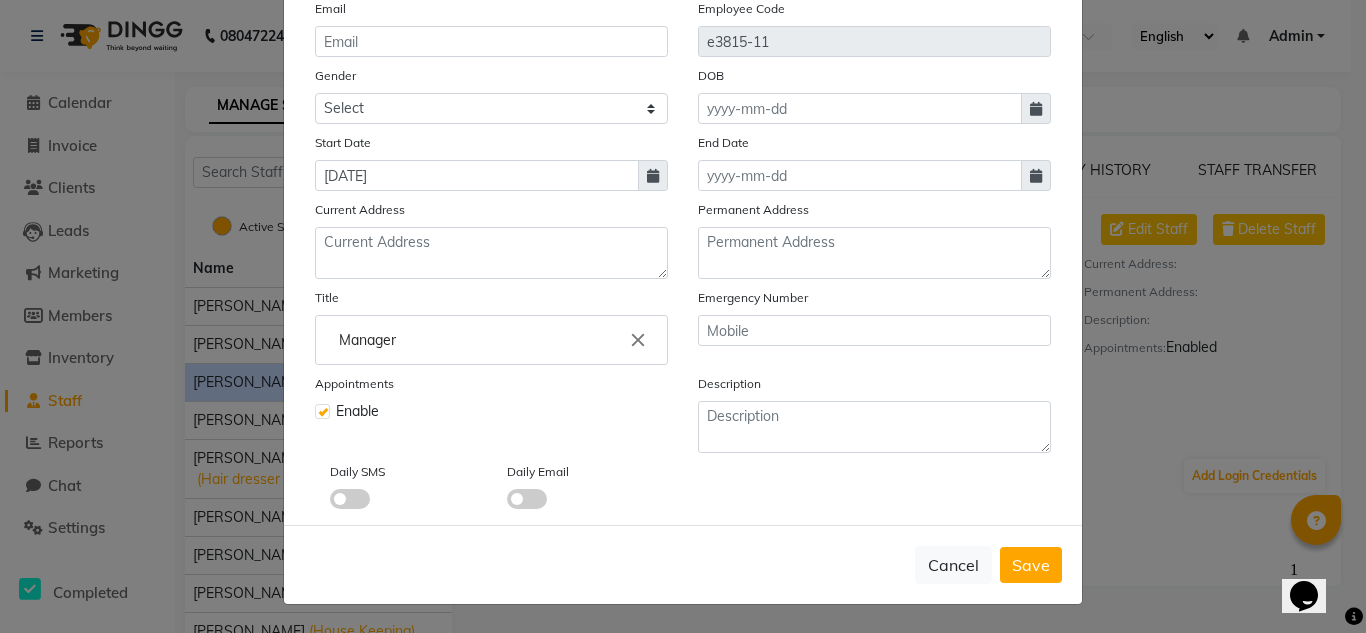 click 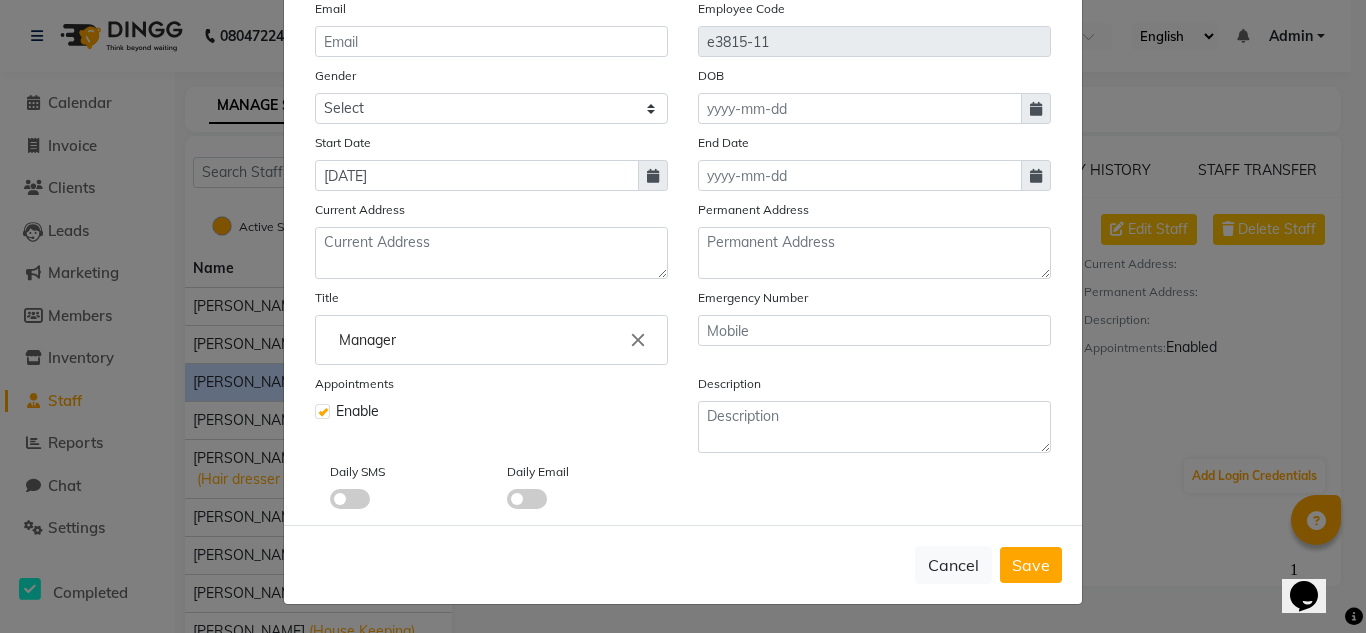 click 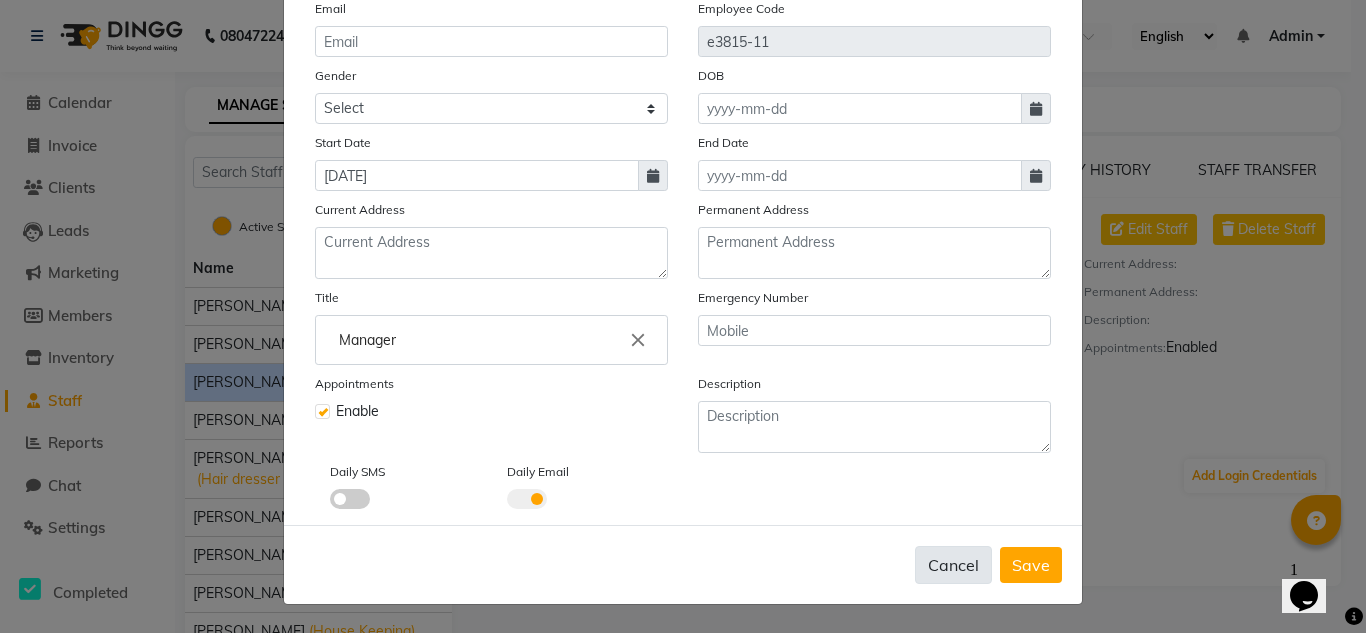 click on "Cancel" 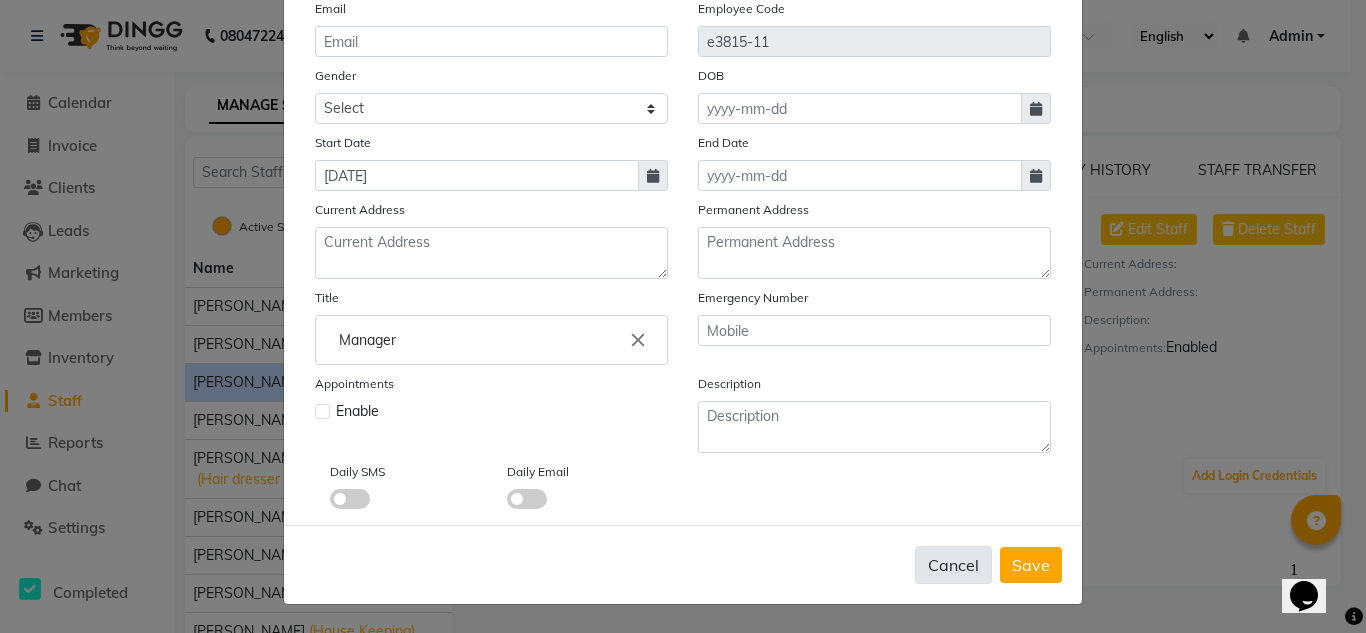type 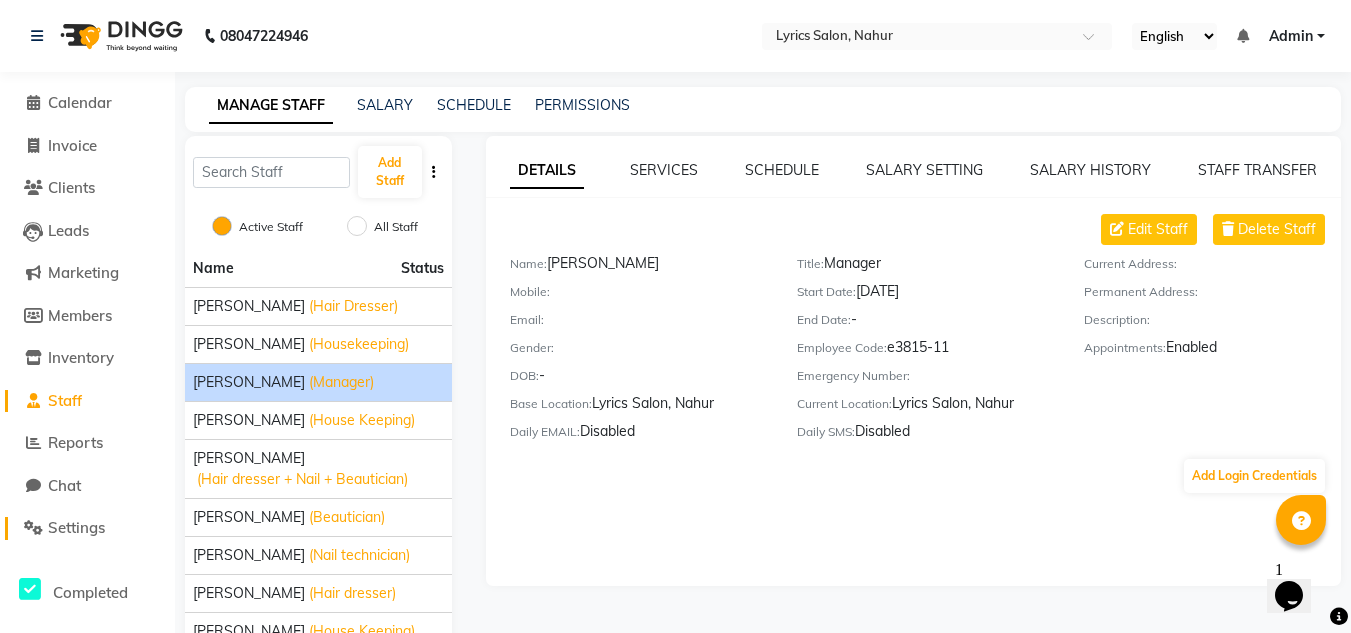 click on "Settings" 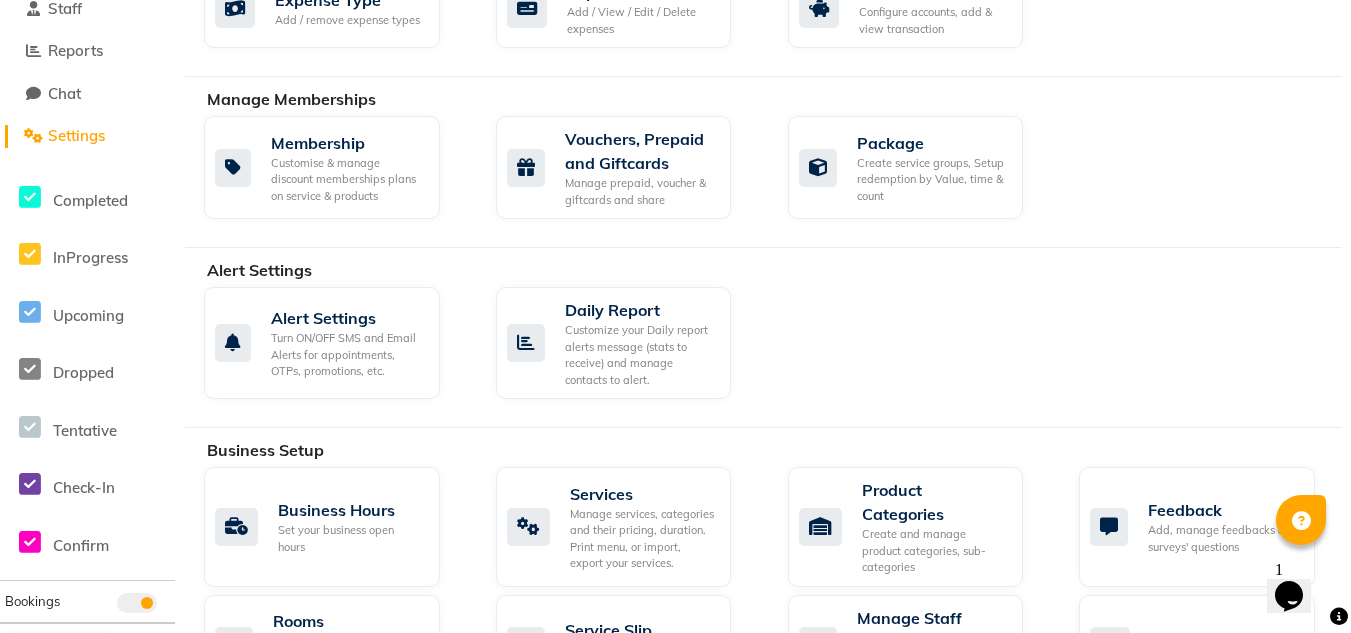scroll, scrollTop: 314, scrollLeft: 0, axis: vertical 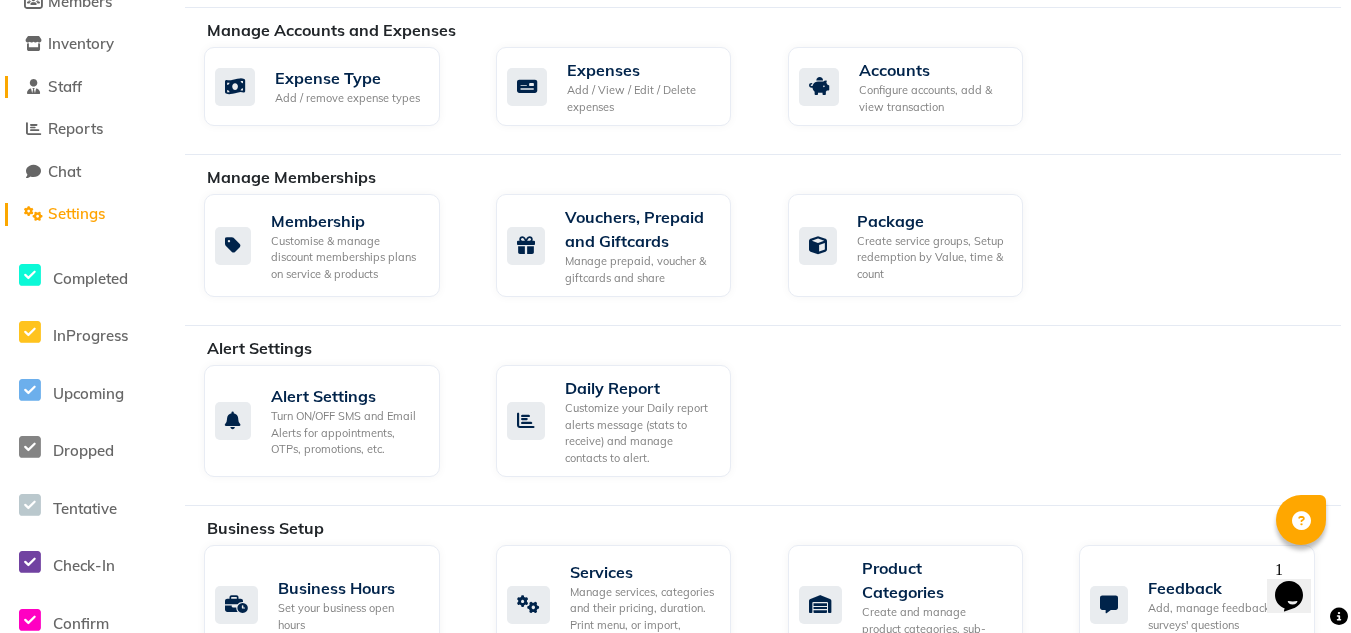 click on "Staff" 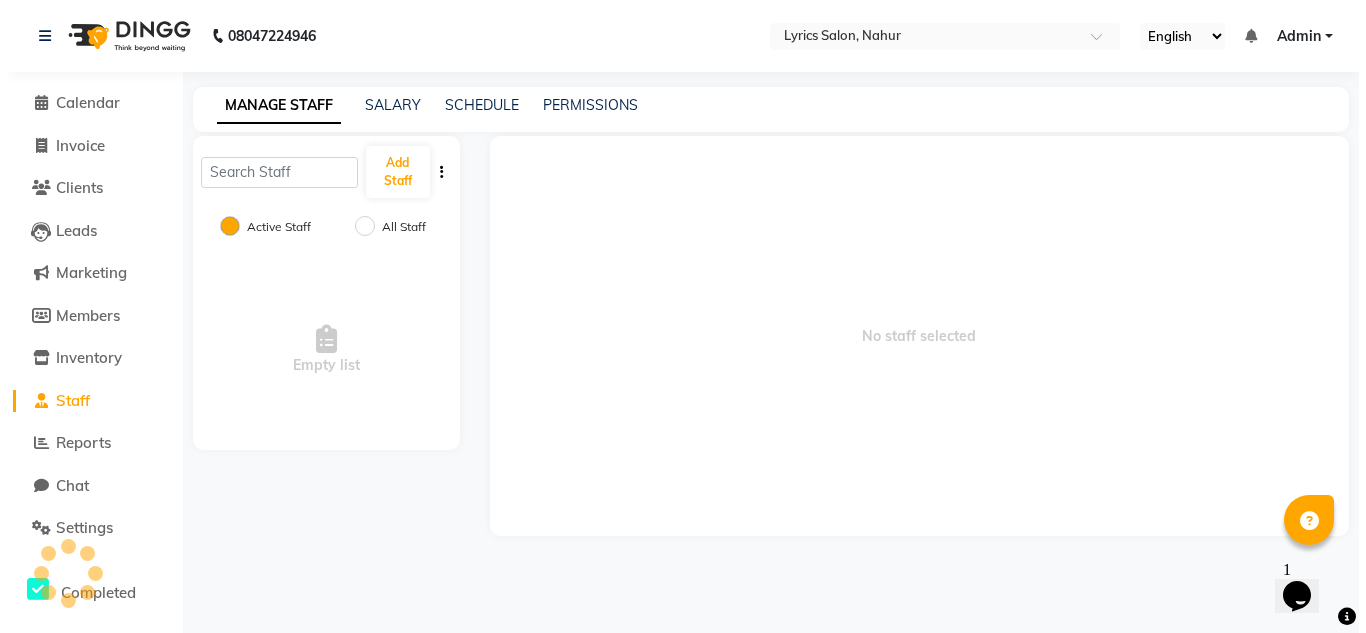 scroll, scrollTop: 0, scrollLeft: 0, axis: both 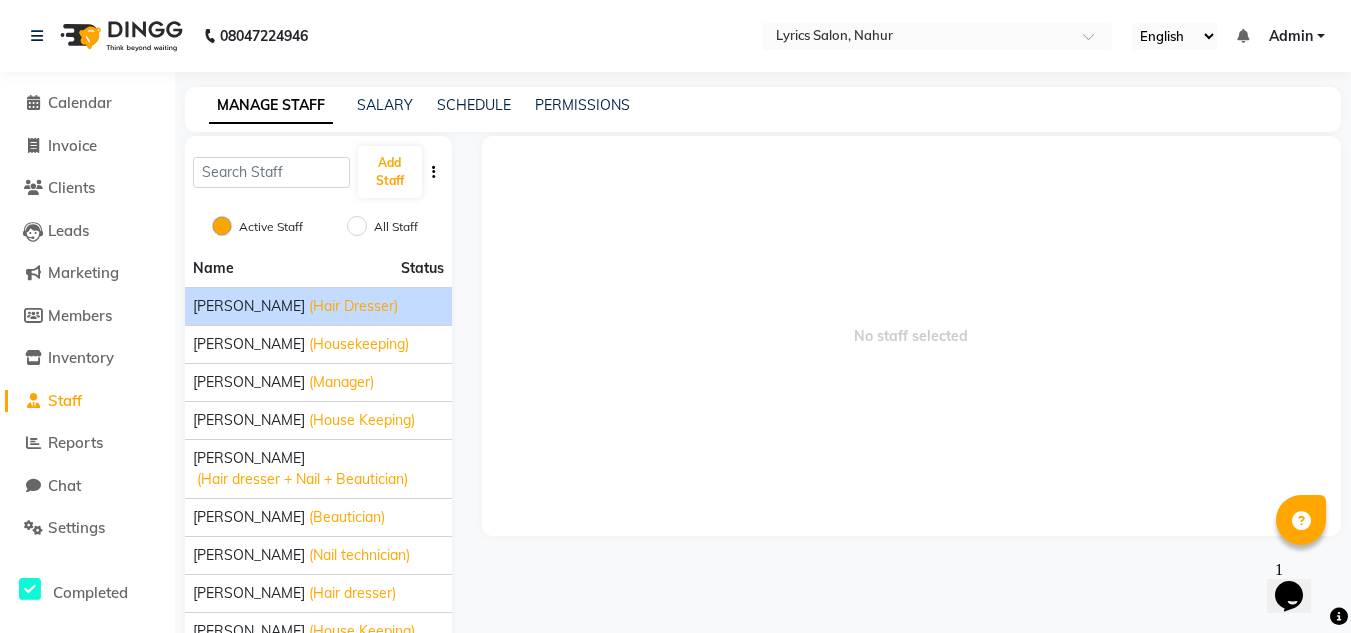 click on "(Hair Dresser)" 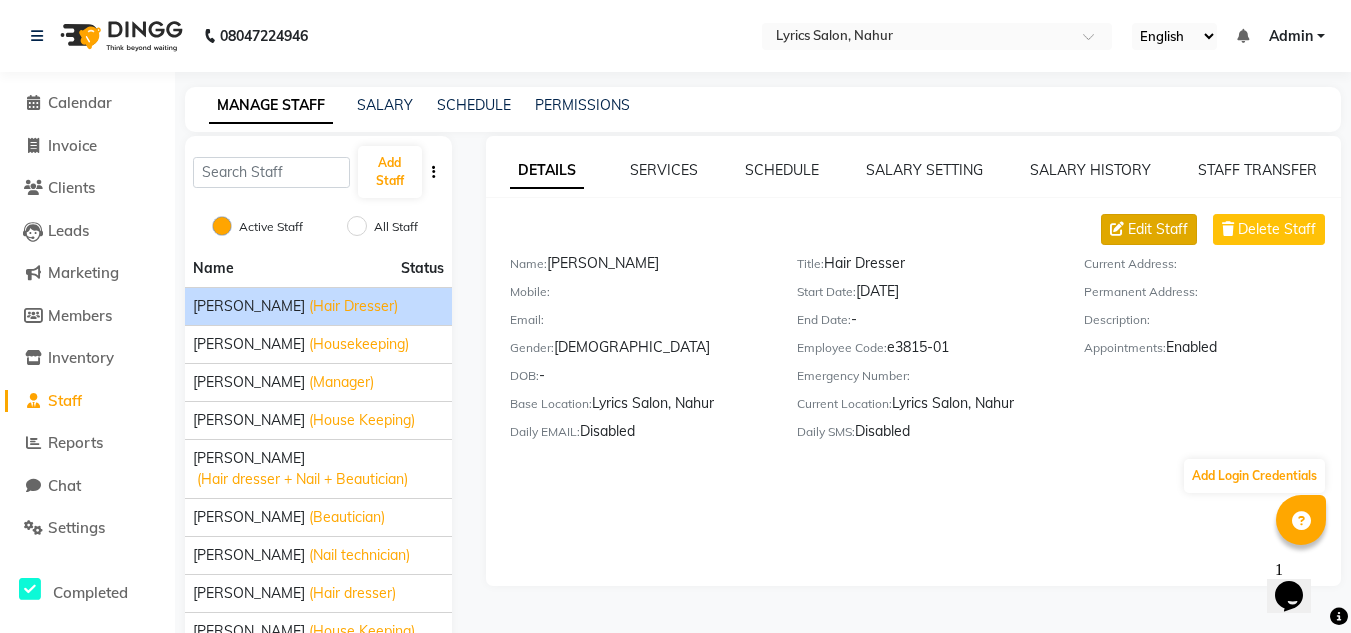 click on "Edit Staff" 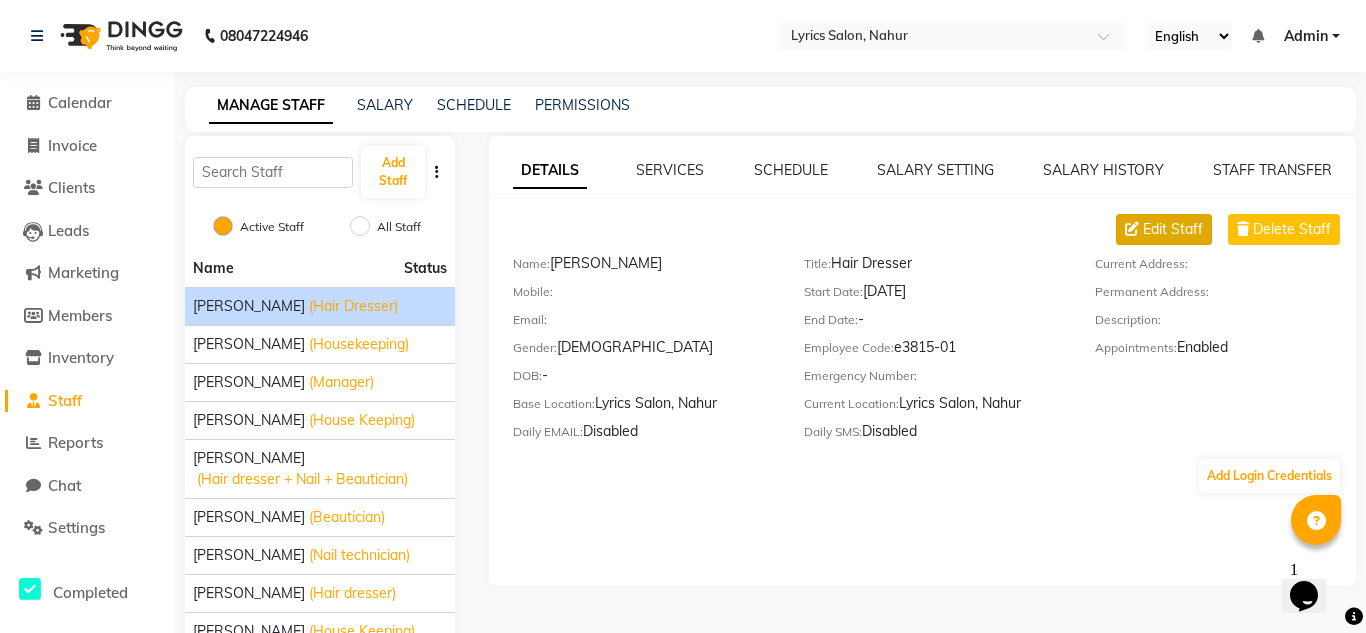 select on "male" 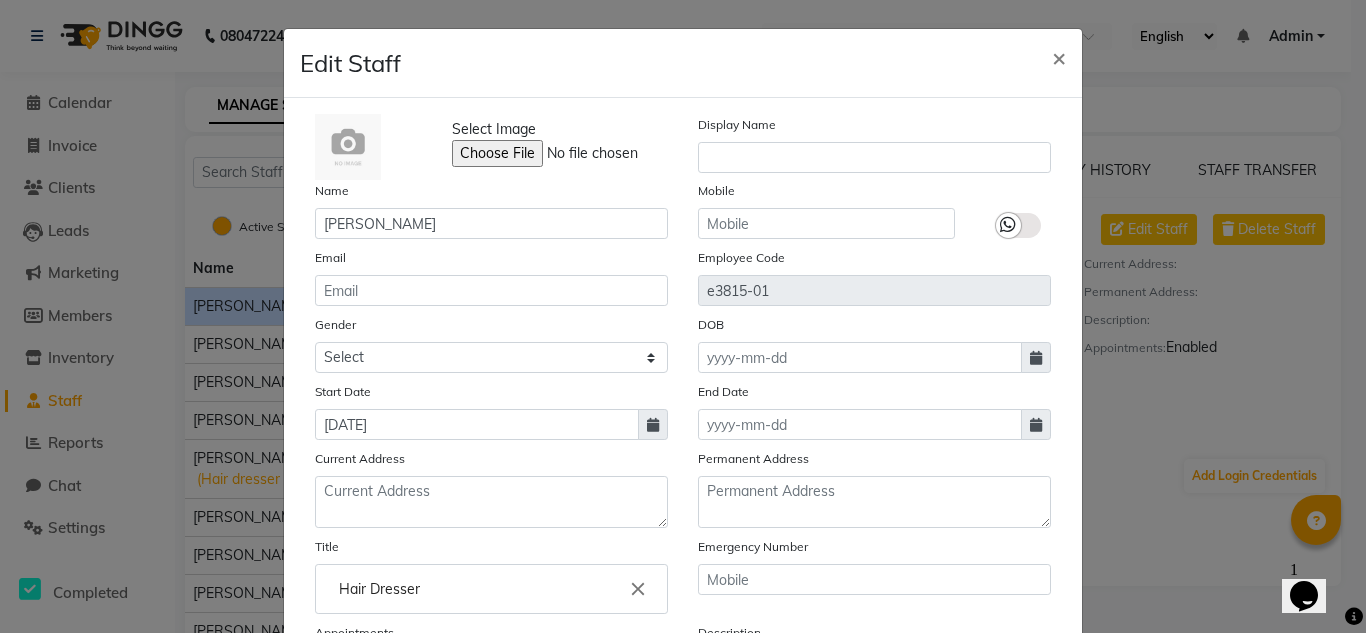 scroll, scrollTop: 249, scrollLeft: 0, axis: vertical 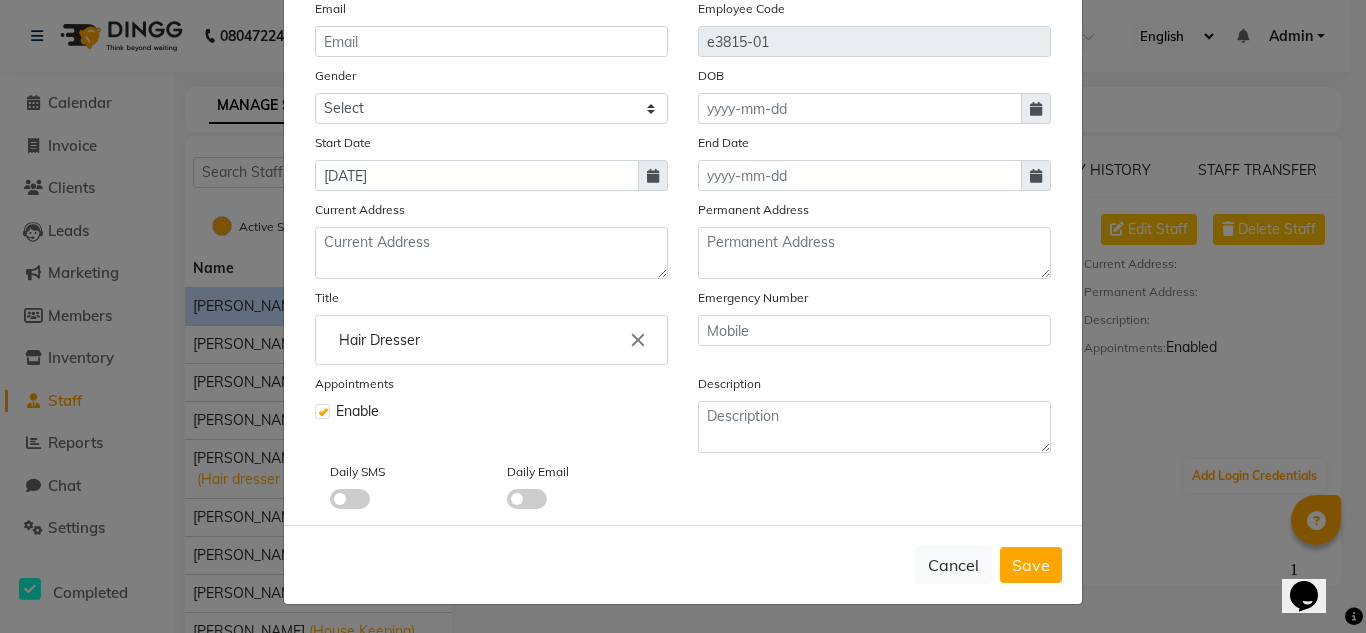 click 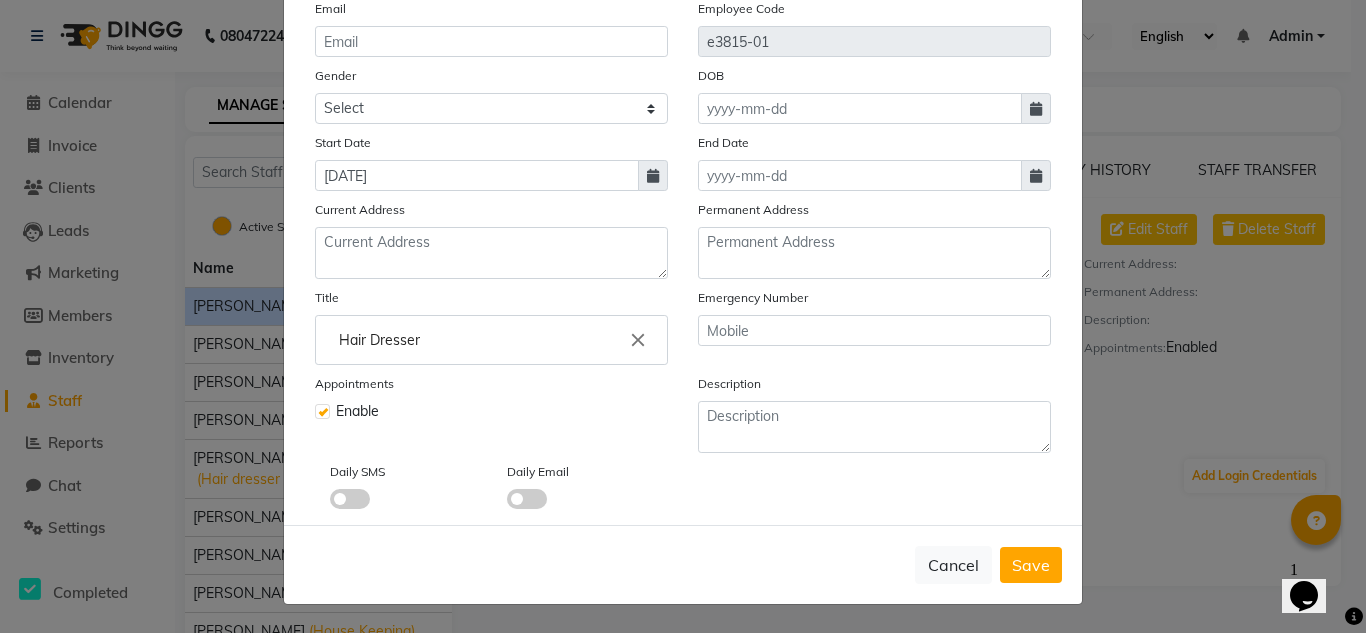 click 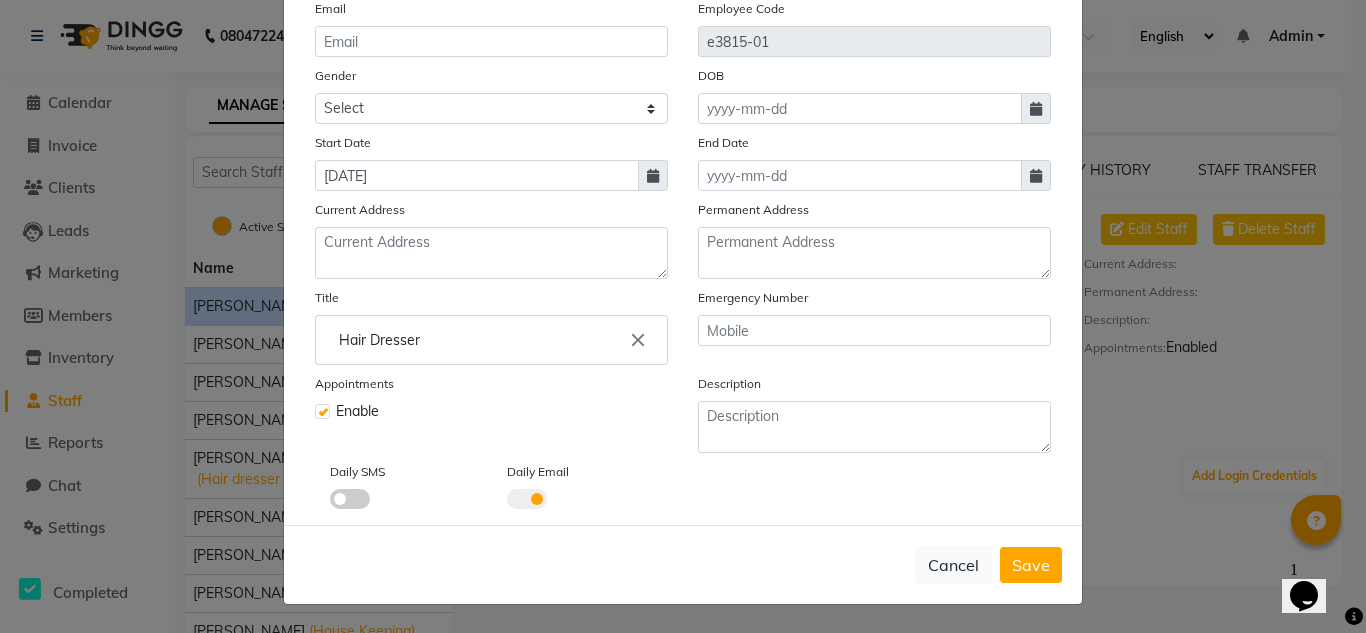 scroll, scrollTop: 0, scrollLeft: 0, axis: both 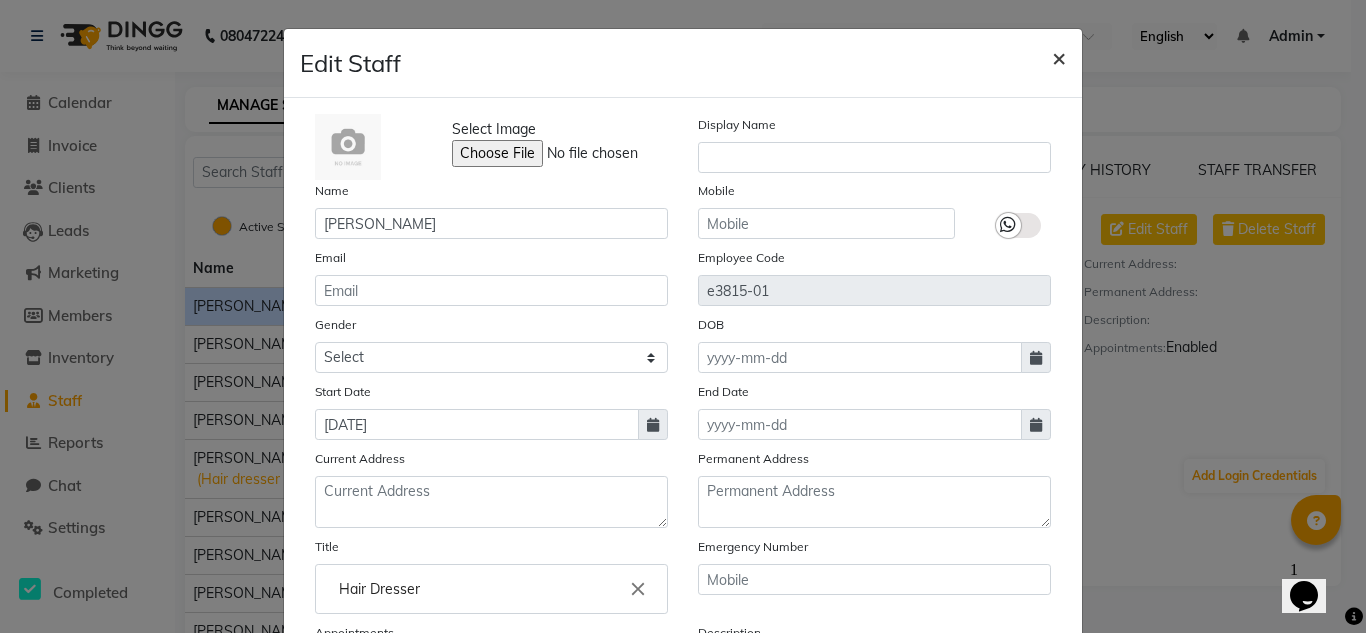 click on "×" 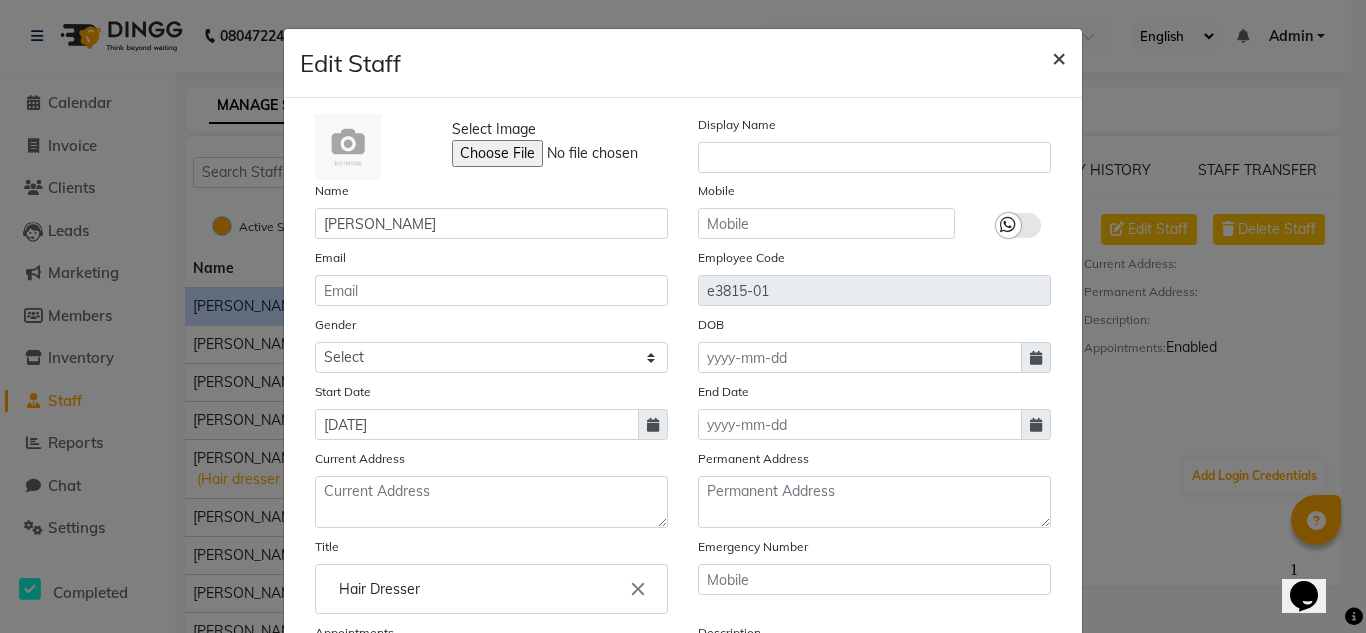 type 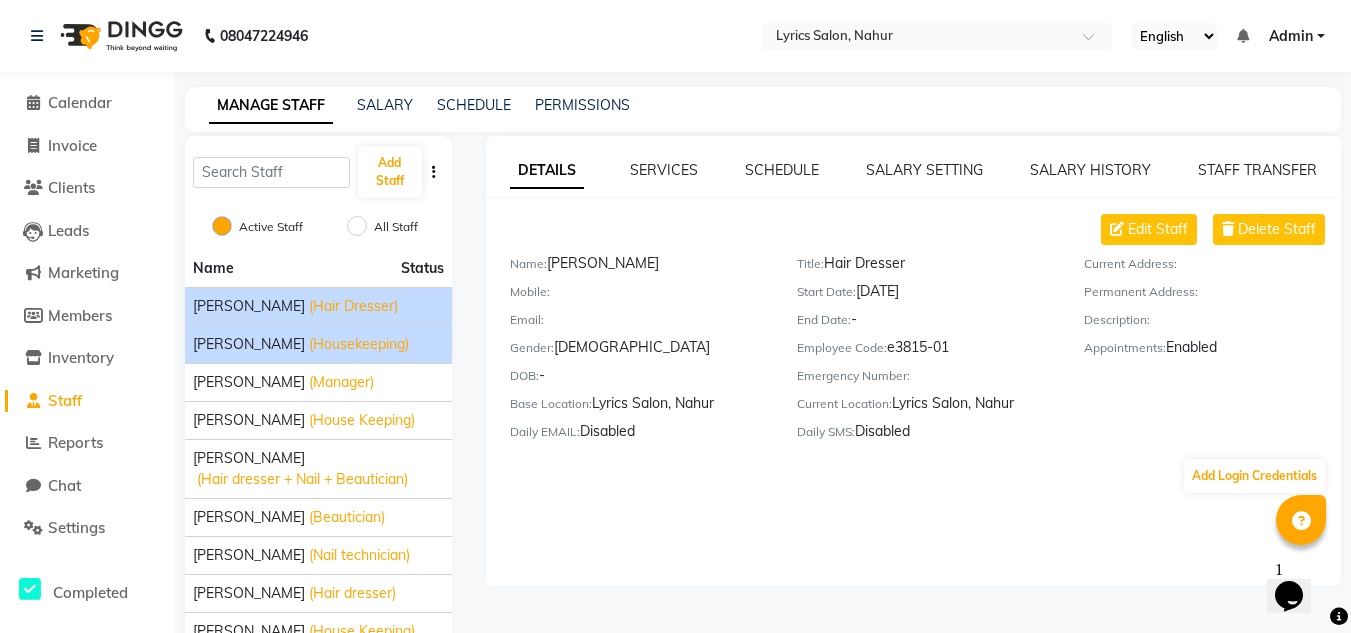 click on "[PERSON_NAME]" 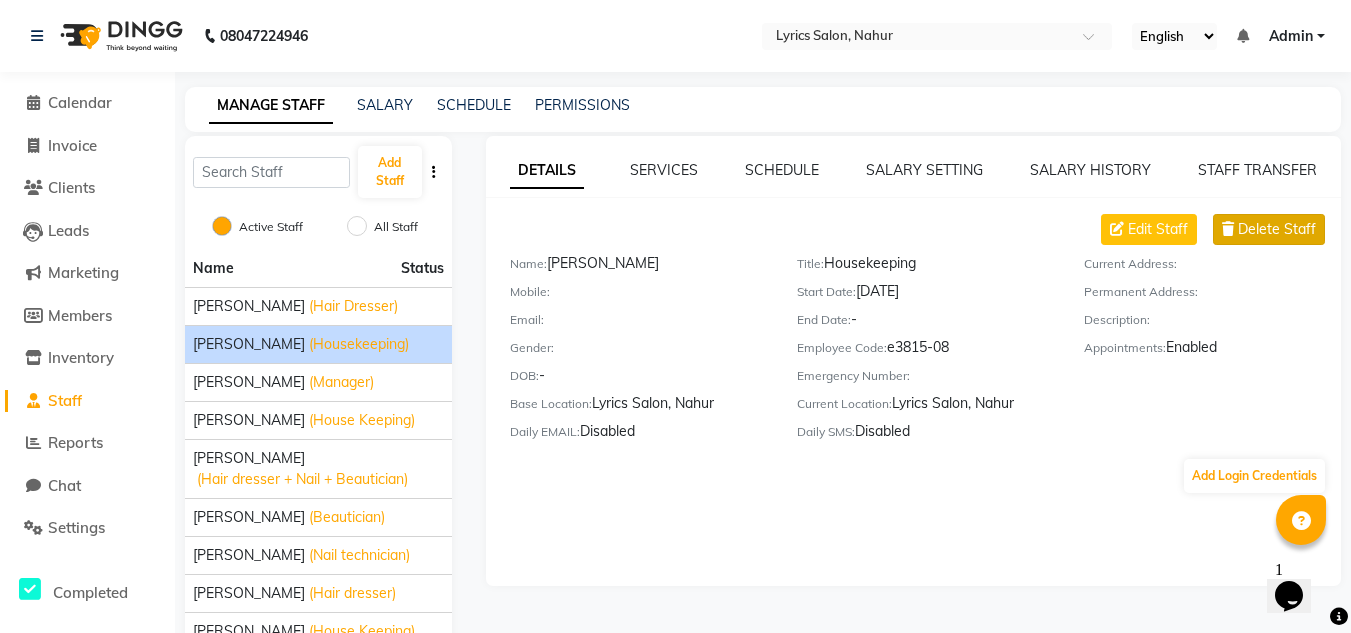 click on "Delete Staff" 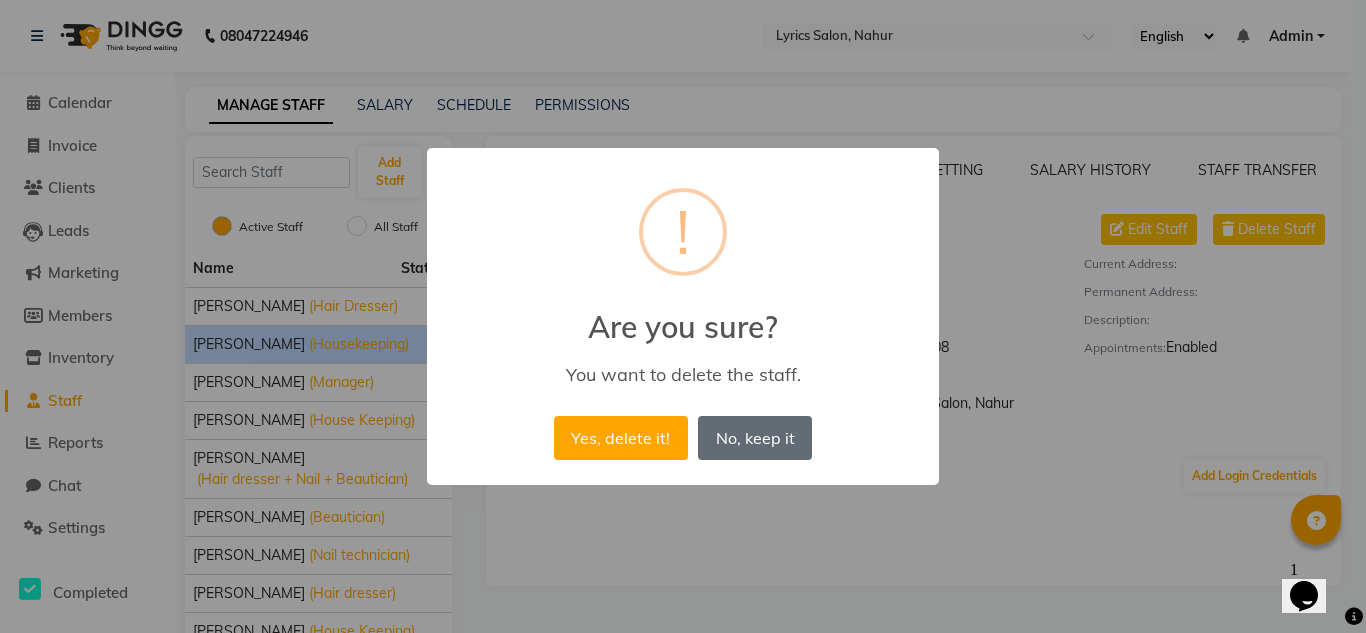 click on "No, keep it" at bounding box center (755, 438) 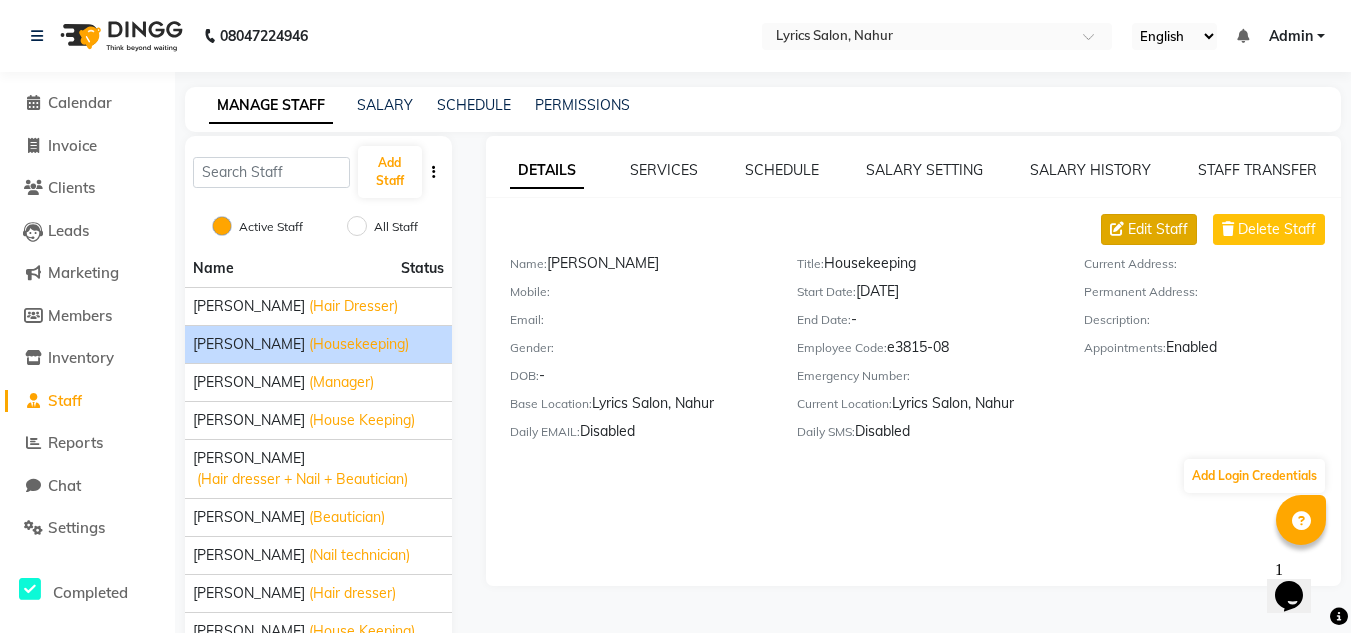 click on "Edit Staff" 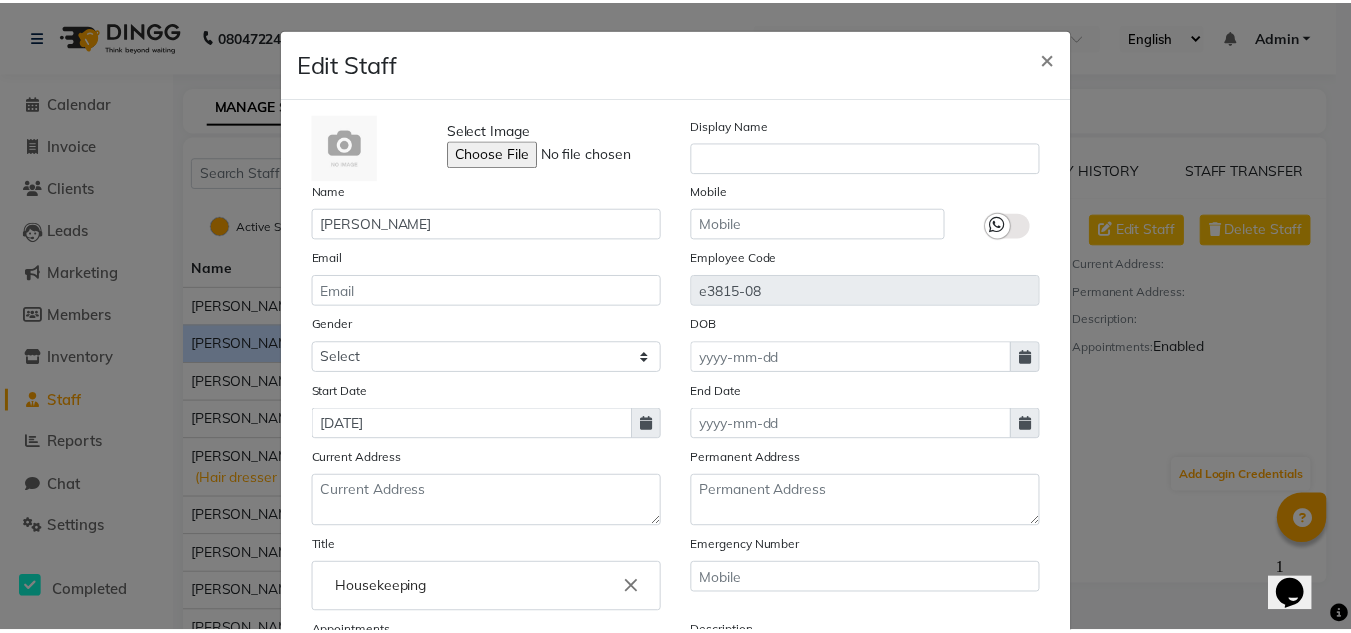 scroll, scrollTop: 249, scrollLeft: 0, axis: vertical 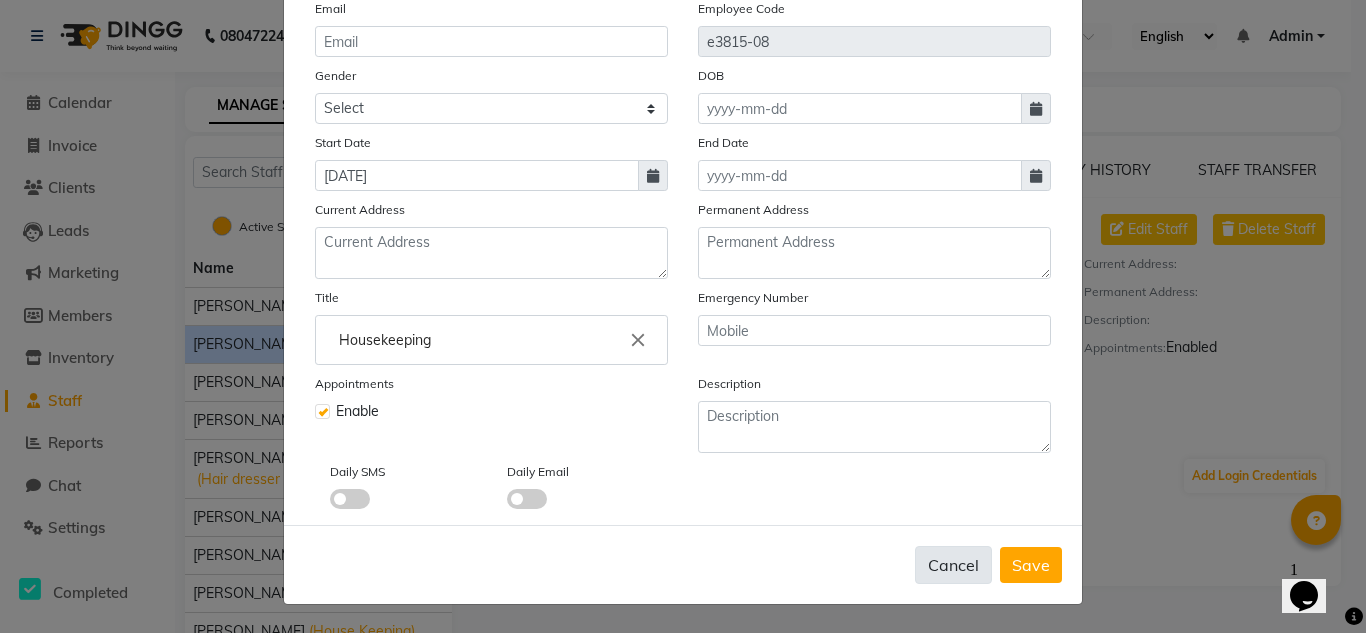 click on "Cancel" 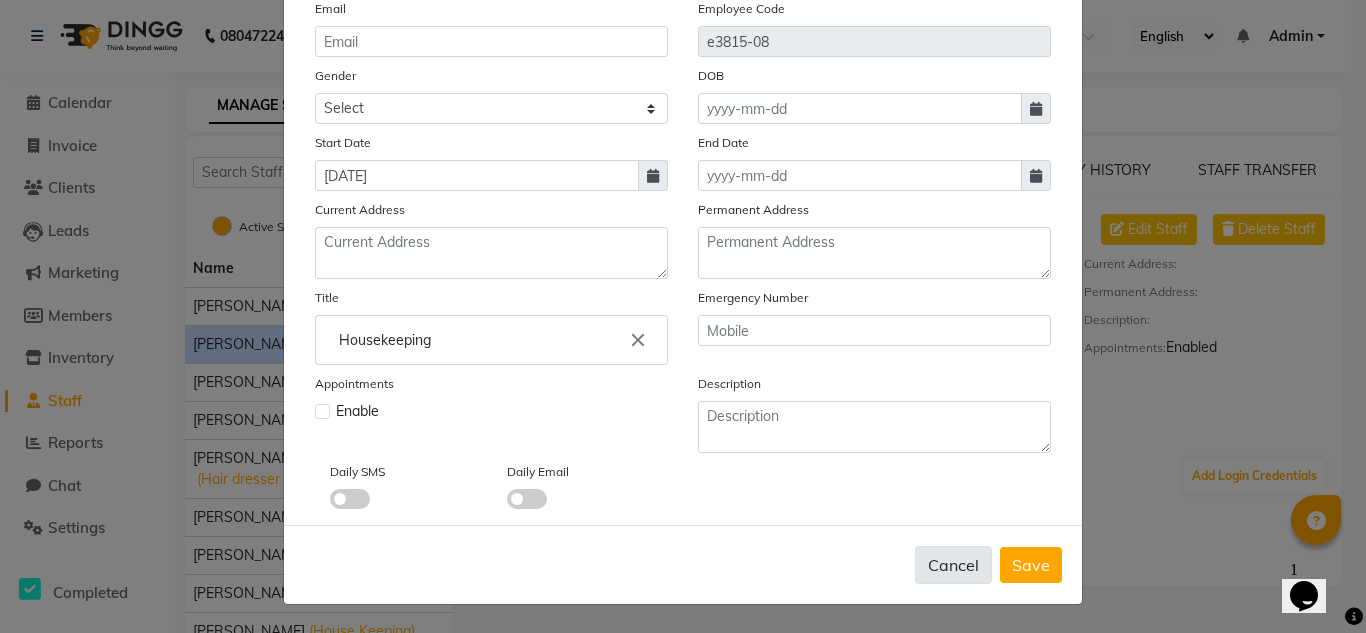 type 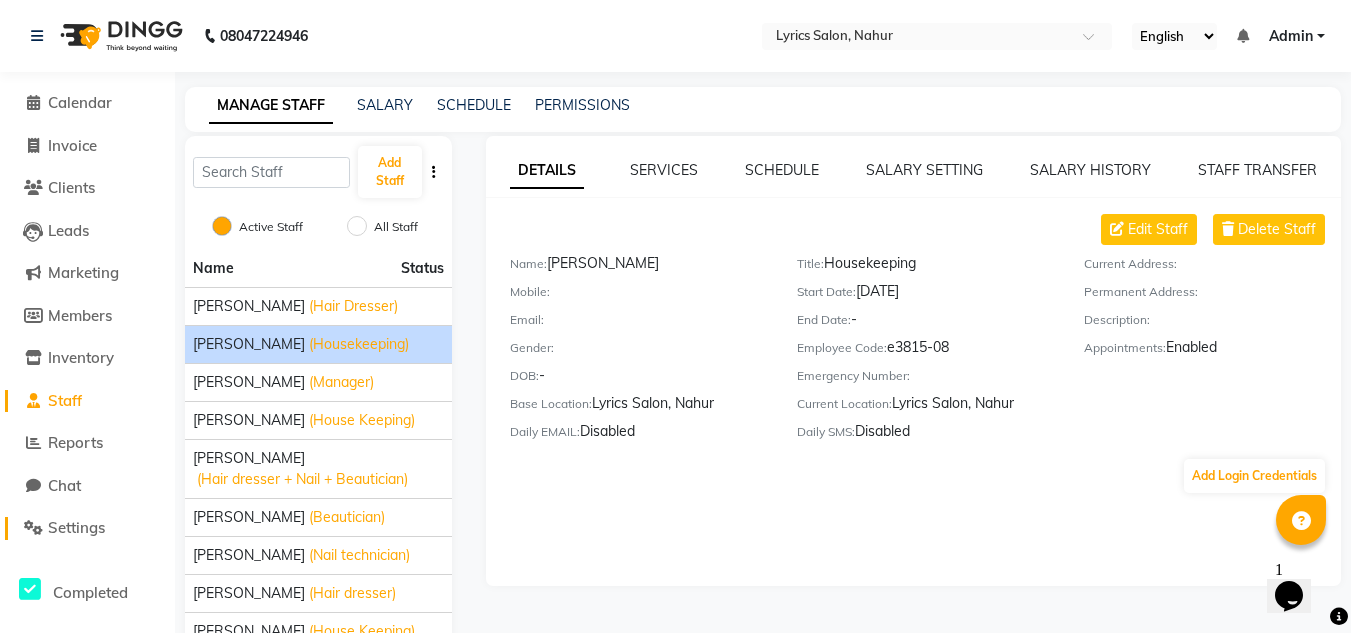 click on "Settings" 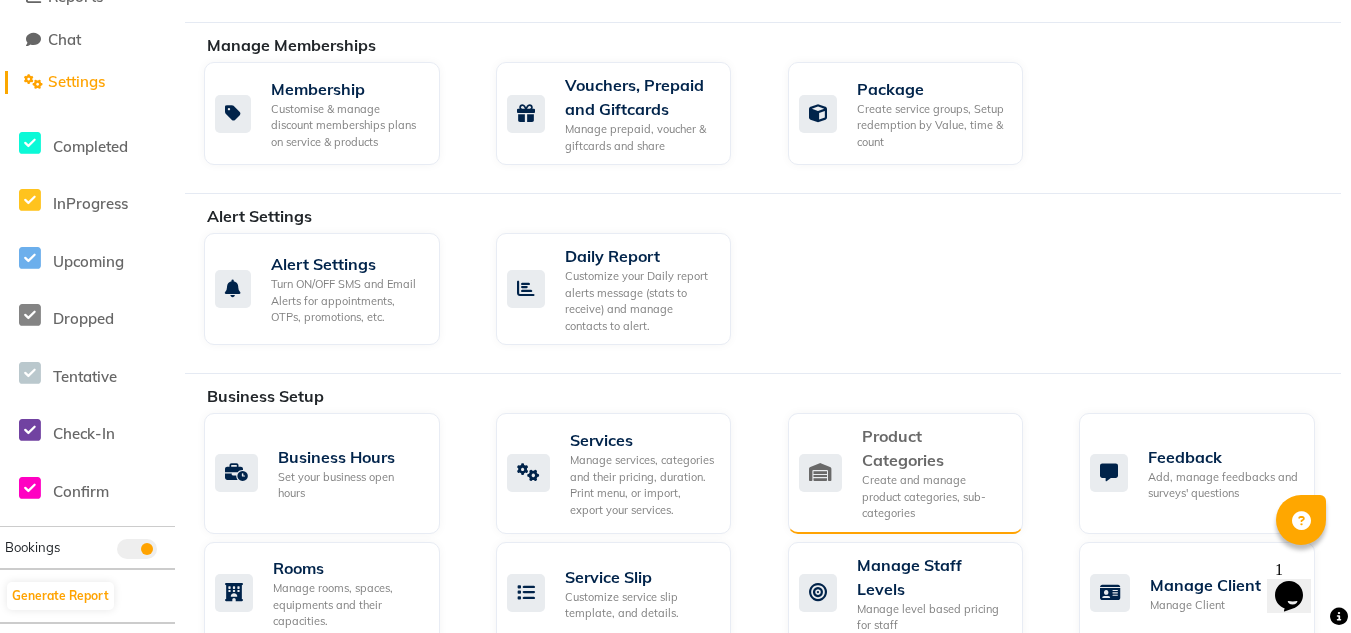 scroll, scrollTop: 447, scrollLeft: 0, axis: vertical 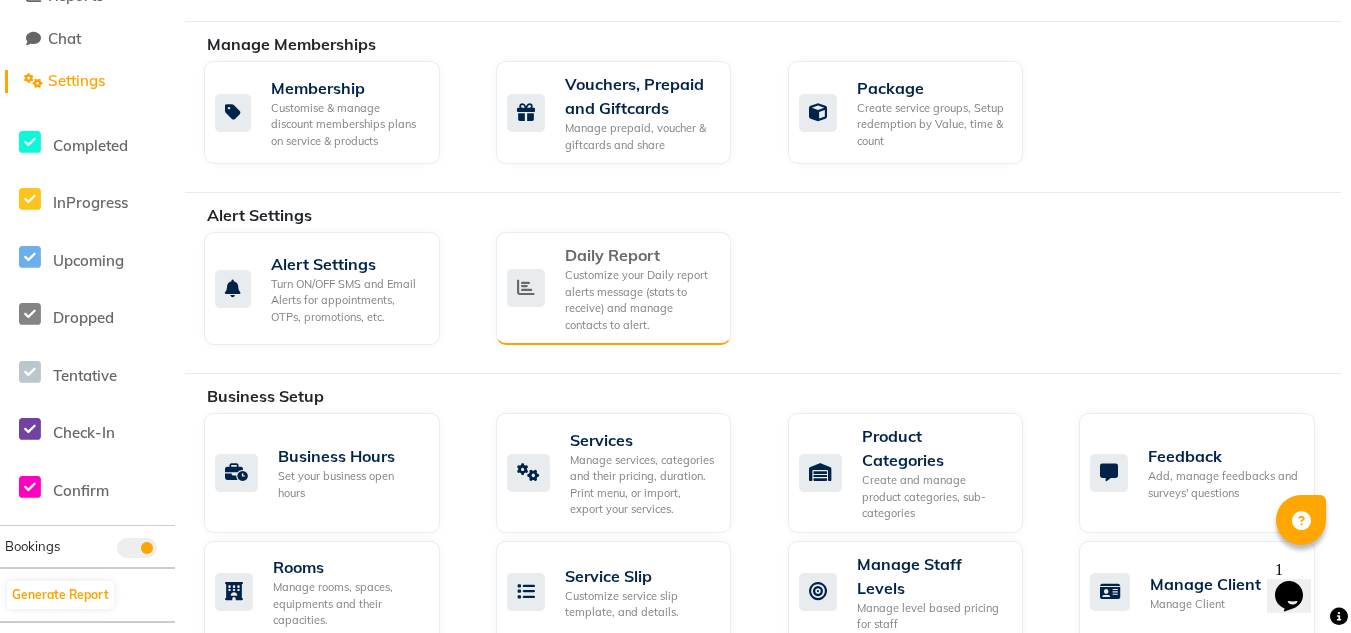click on "Customize your Daily report alerts message (stats to receive) and manage contacts to alert." 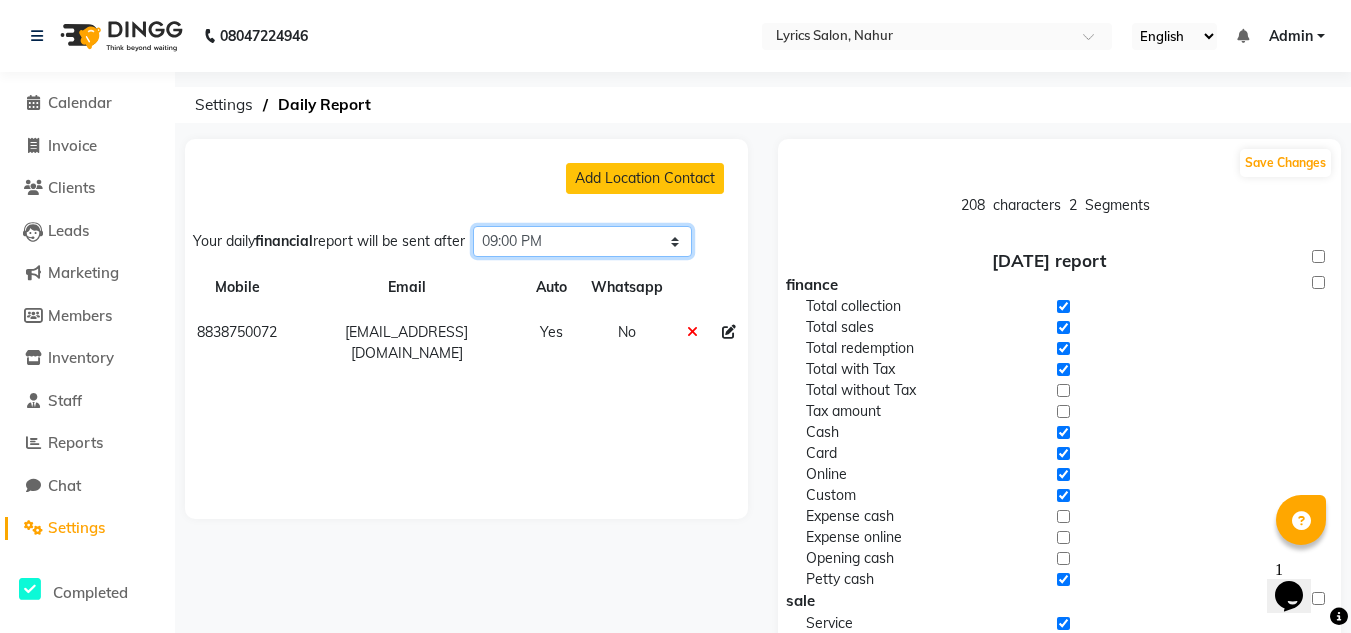 click on "Select time 04:00 AM 04:15 AM 04:30 AM 04:45 AM 05:00 AM 05:15 AM 05:30 AM 05:45 AM 06:00 AM 06:15 AM 06:30 AM 06:45 AM 07:00 AM 07:15 AM 07:30 AM 07:45 AM 08:00 AM 08:15 AM 08:30 AM 08:45 AM 09:00 AM 09:15 AM 09:30 AM 09:45 AM 10:00 AM 10:15 AM 10:30 AM 10:45 AM 11:00 AM 11:15 AM 11:30 AM 11:45 AM 12:00 PM 12:15 PM 12:30 PM 12:45 PM 01:00 PM 01:15 PM 01:30 PM 01:45 PM 02:00 PM 02:15 PM 02:30 PM 02:45 PM 03:00 PM 03:15 PM 03:30 PM 03:45 PM 04:00 PM 04:15 PM 04:30 PM 04:45 PM 05:00 PM 05:15 PM 05:30 PM 05:45 PM 06:00 PM 06:15 PM 06:30 PM 06:45 PM 07:00 PM 07:15 PM 07:30 PM 07:45 PM 08:00 PM 08:15 PM 08:30 PM 08:45 PM 09:00 PM 09:15 PM 09:30 PM 09:45 PM 10:00 PM 10:15 PM 10:30 PM 10:45 PM 11:00 PM 11:15 PM 11:30 PM 11:45 PM" 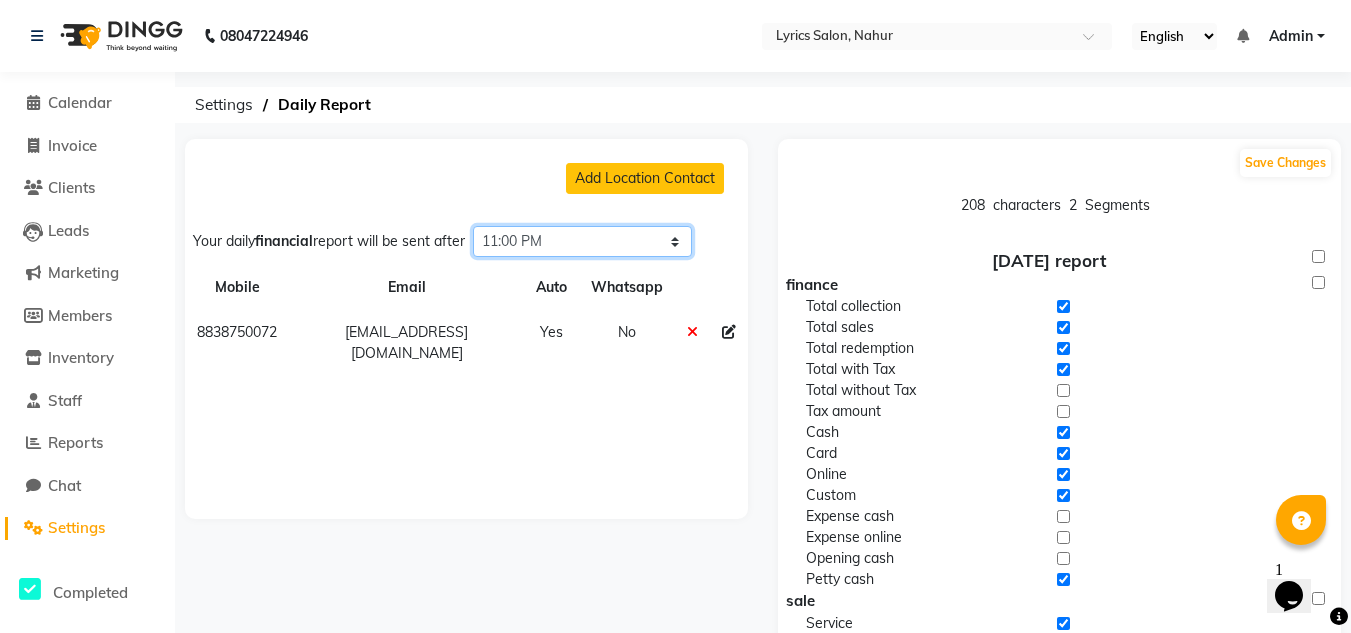 click on "Select time 04:00 AM 04:15 AM 04:30 AM 04:45 AM 05:00 AM 05:15 AM 05:30 AM 05:45 AM 06:00 AM 06:15 AM 06:30 AM 06:45 AM 07:00 AM 07:15 AM 07:30 AM 07:45 AM 08:00 AM 08:15 AM 08:30 AM 08:45 AM 09:00 AM 09:15 AM 09:30 AM 09:45 AM 10:00 AM 10:15 AM 10:30 AM 10:45 AM 11:00 AM 11:15 AM 11:30 AM 11:45 AM 12:00 PM 12:15 PM 12:30 PM 12:45 PM 01:00 PM 01:15 PM 01:30 PM 01:45 PM 02:00 PM 02:15 PM 02:30 PM 02:45 PM 03:00 PM 03:15 PM 03:30 PM 03:45 PM 04:00 PM 04:15 PM 04:30 PM 04:45 PM 05:00 PM 05:15 PM 05:30 PM 05:45 PM 06:00 PM 06:15 PM 06:30 PM 06:45 PM 07:00 PM 07:15 PM 07:30 PM 07:45 PM 08:00 PM 08:15 PM 08:30 PM 08:45 PM 09:00 PM 09:15 PM 09:30 PM 09:45 PM 10:00 PM 10:15 PM 10:30 PM 10:45 PM 11:00 PM 11:15 PM 11:30 PM 11:45 PM" 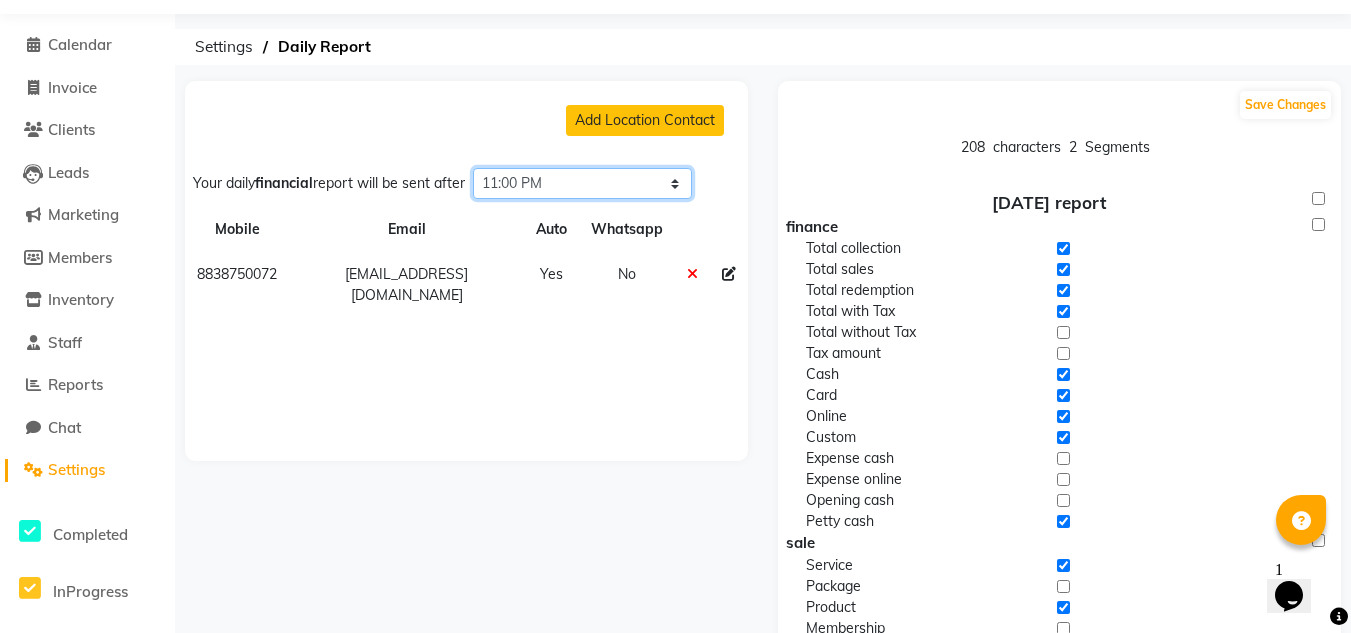 scroll, scrollTop: 0, scrollLeft: 0, axis: both 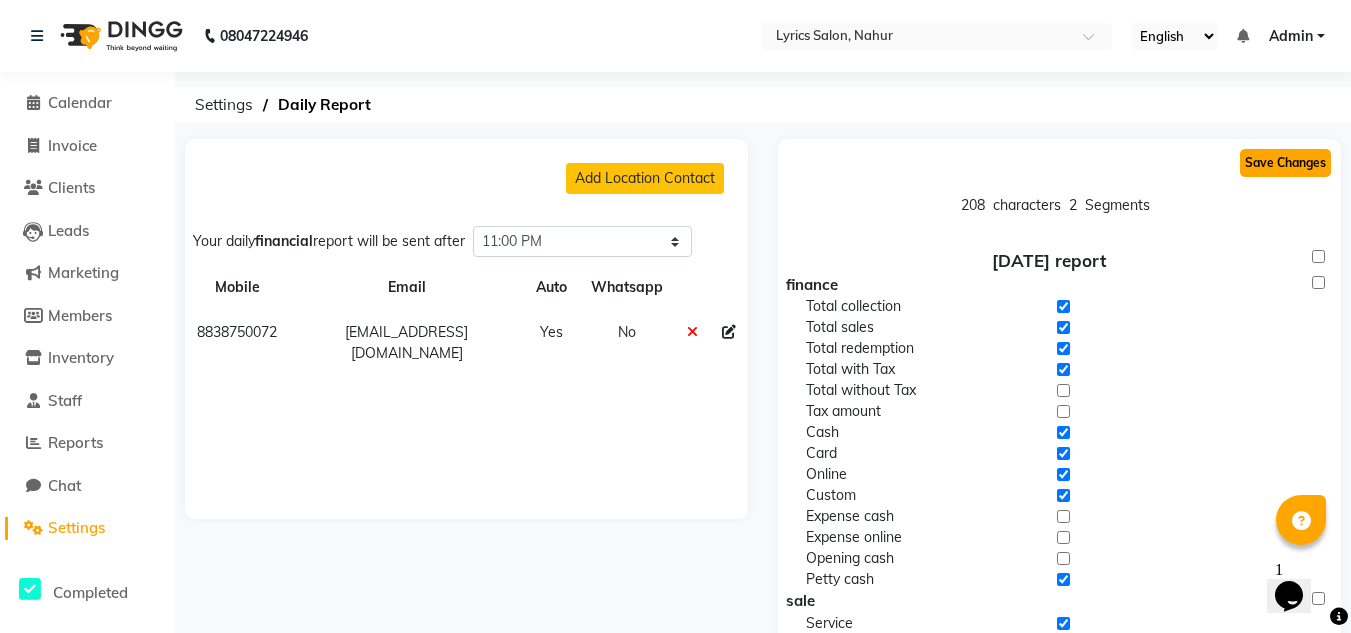 click on "Save Changes" 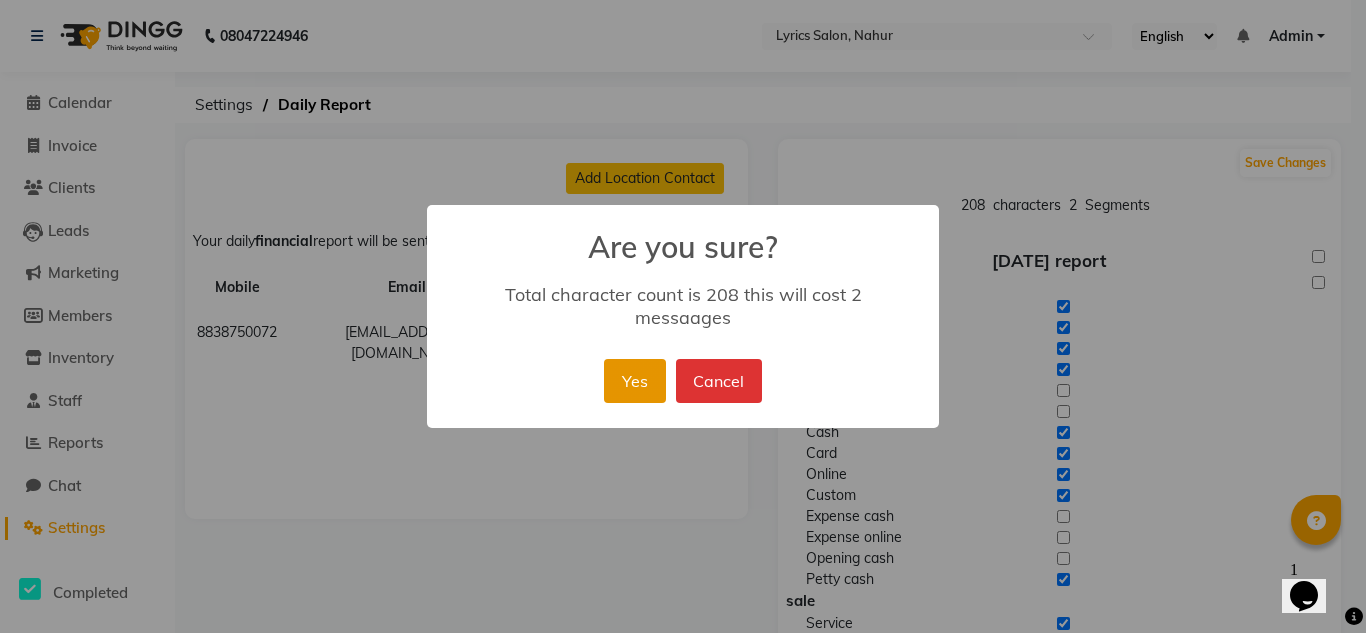click on "Yes" at bounding box center (634, 381) 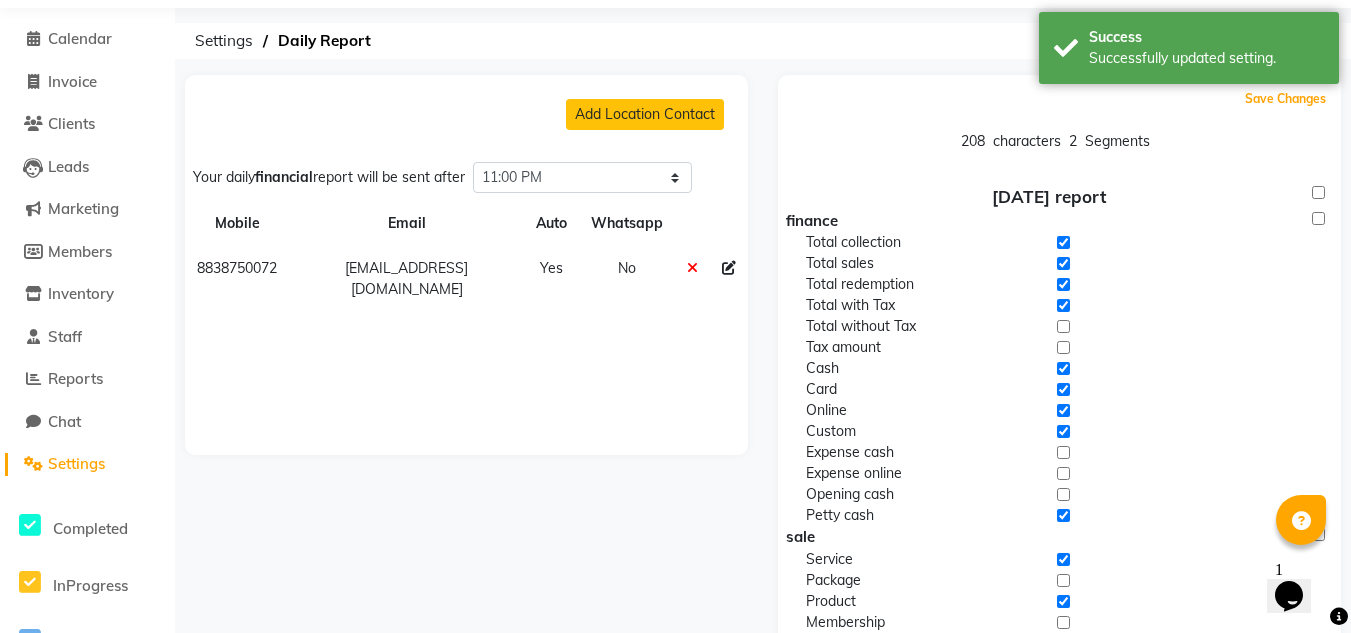 scroll, scrollTop: 65, scrollLeft: 0, axis: vertical 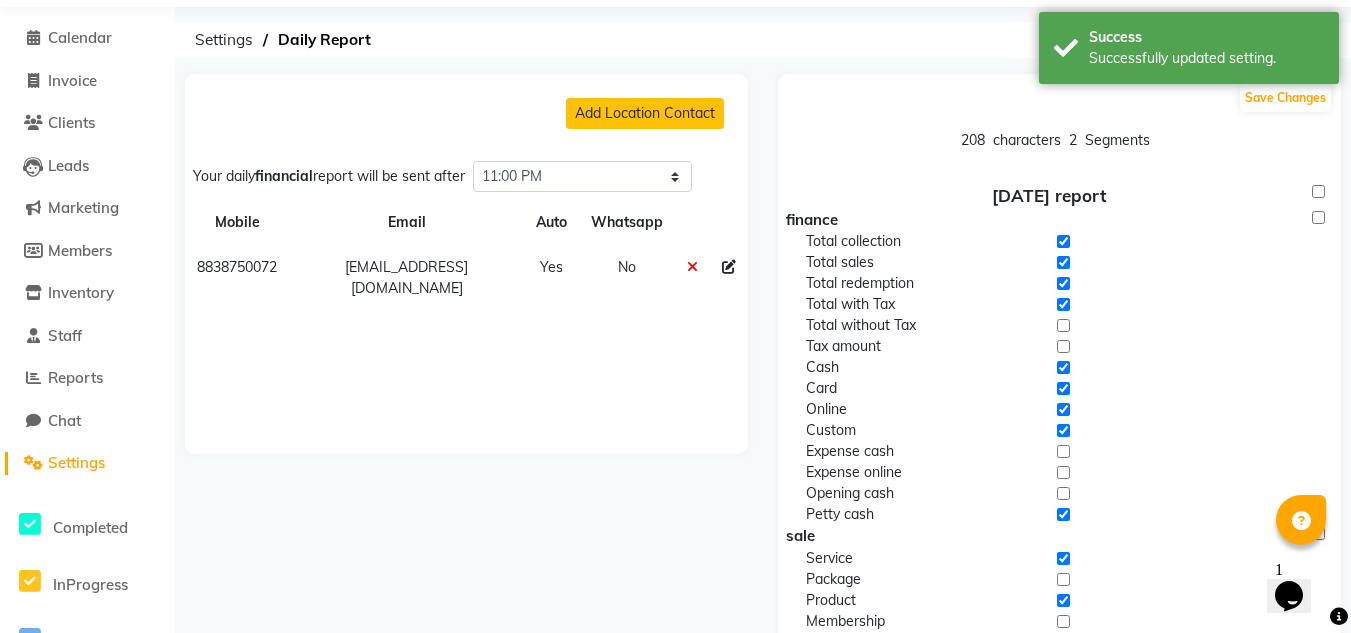 click on "Settings" 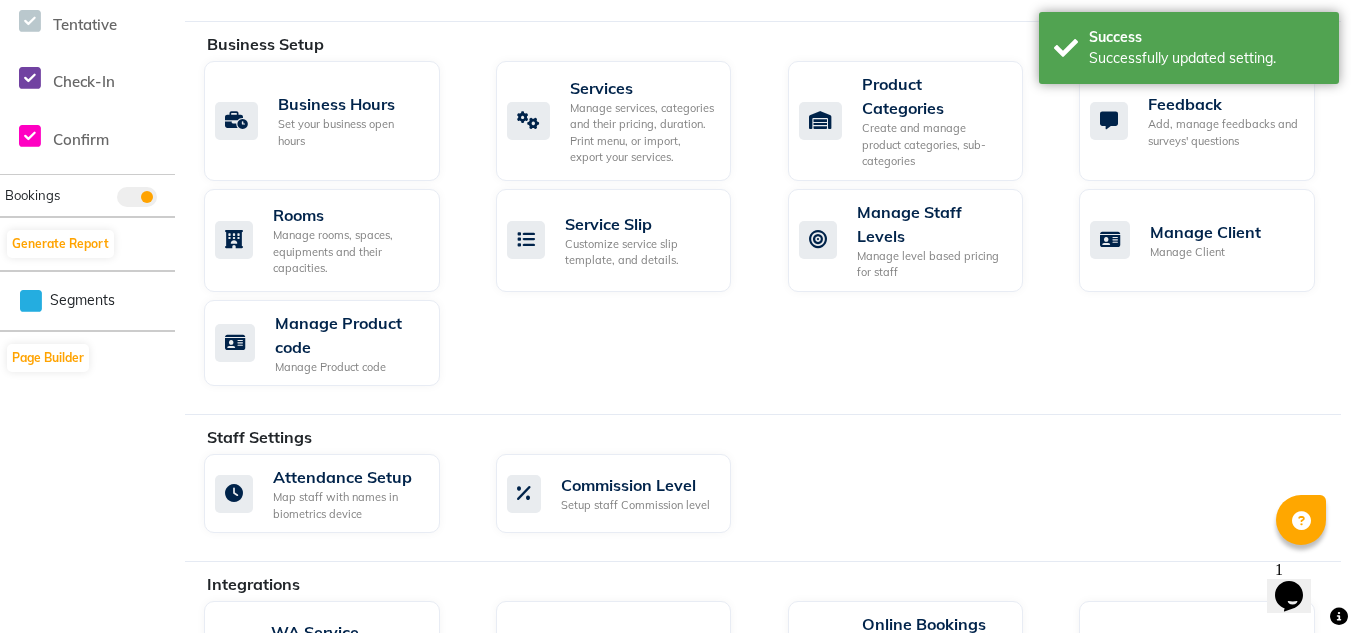 scroll, scrollTop: 840, scrollLeft: 0, axis: vertical 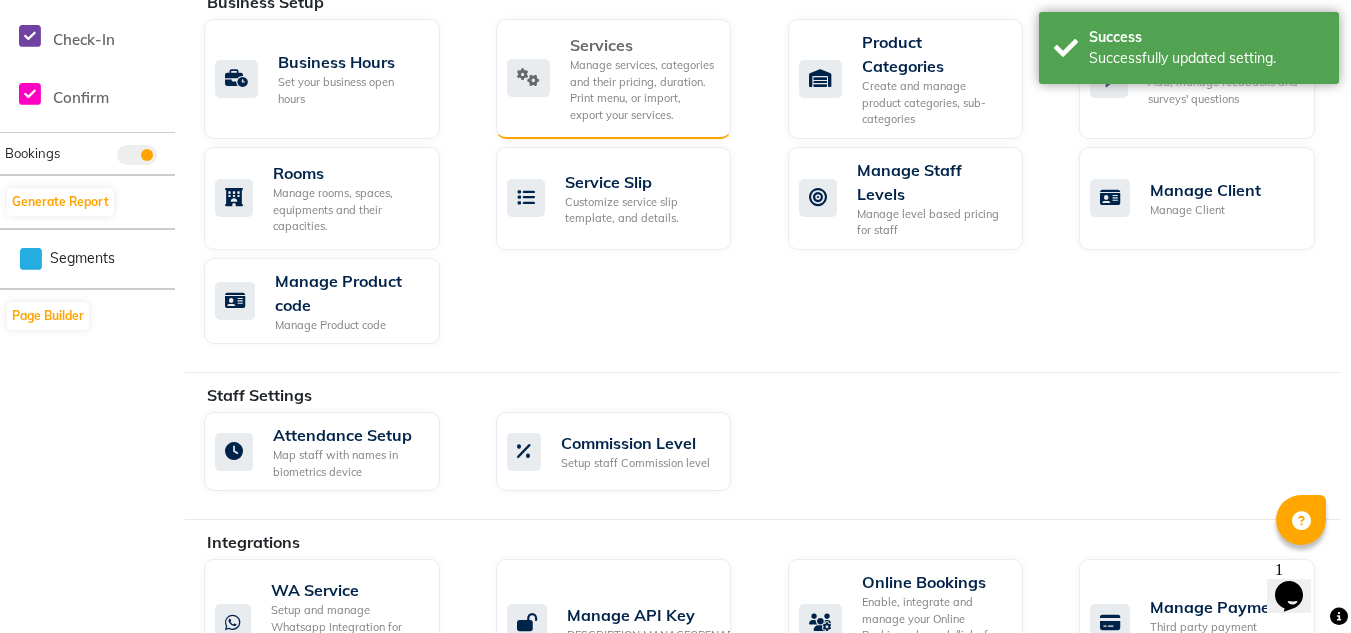 click on "Manage services, categories and their pricing, duration. Print menu, or import, export your services." 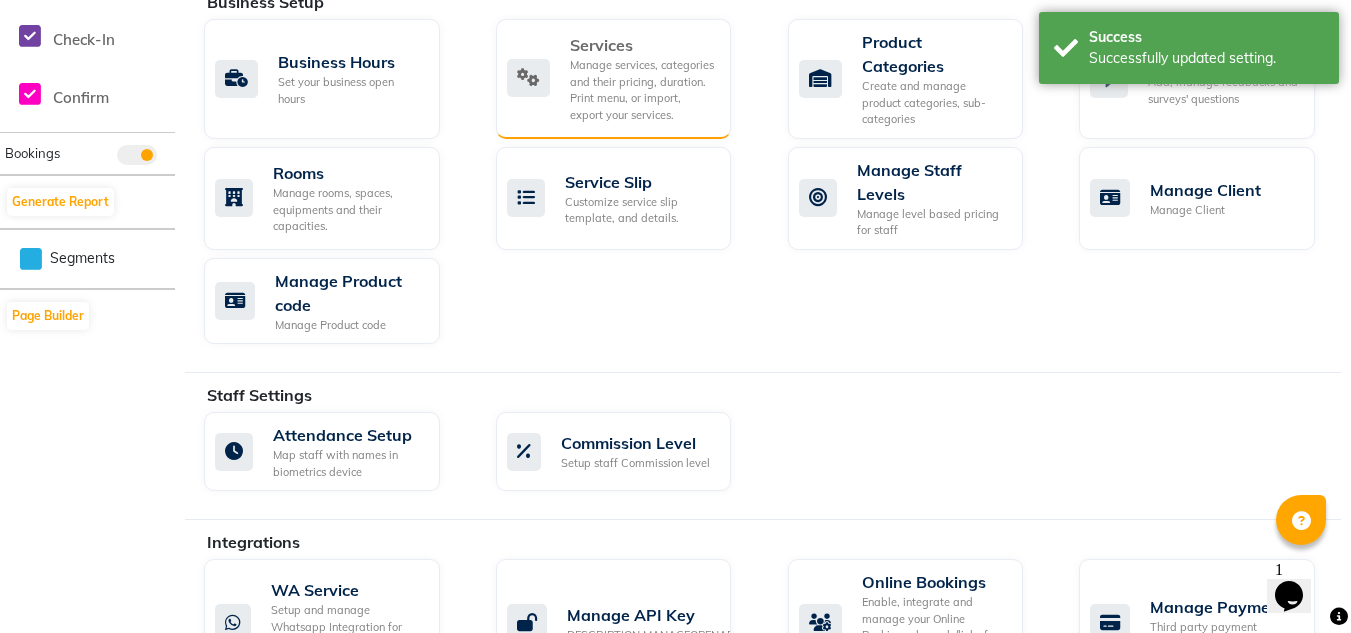 scroll, scrollTop: 789, scrollLeft: 0, axis: vertical 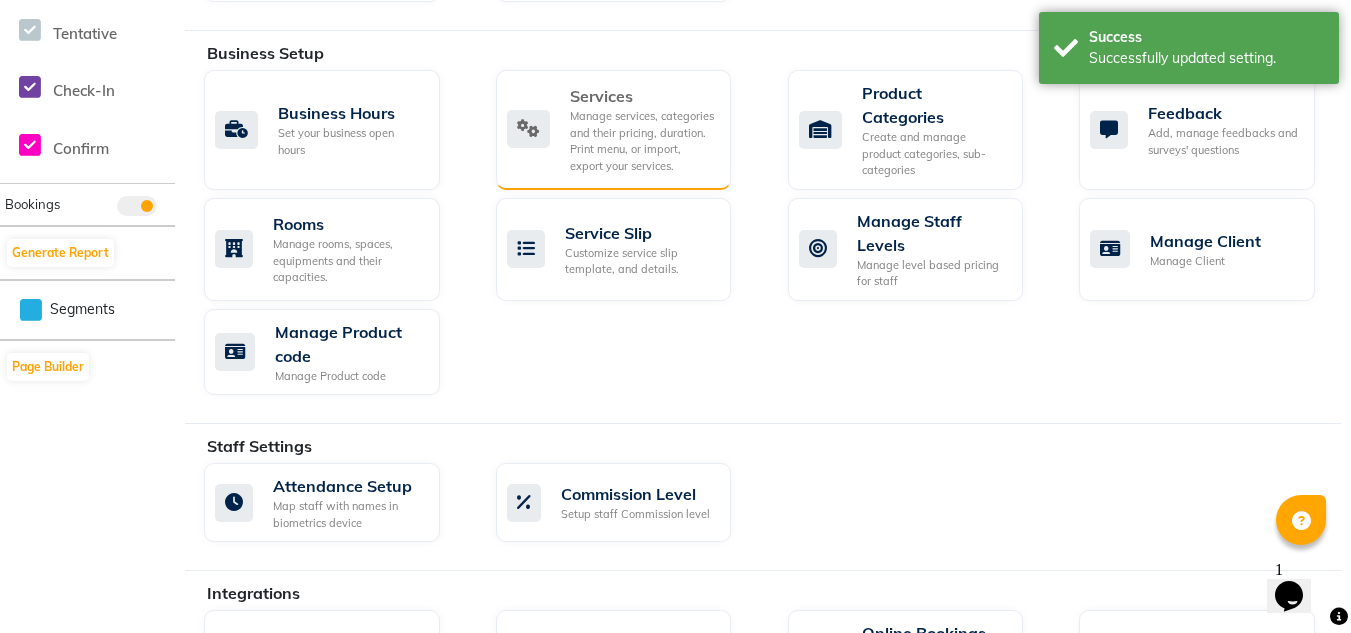 click on "Manage services, categories and their pricing, duration. Print menu, or import, export your services." 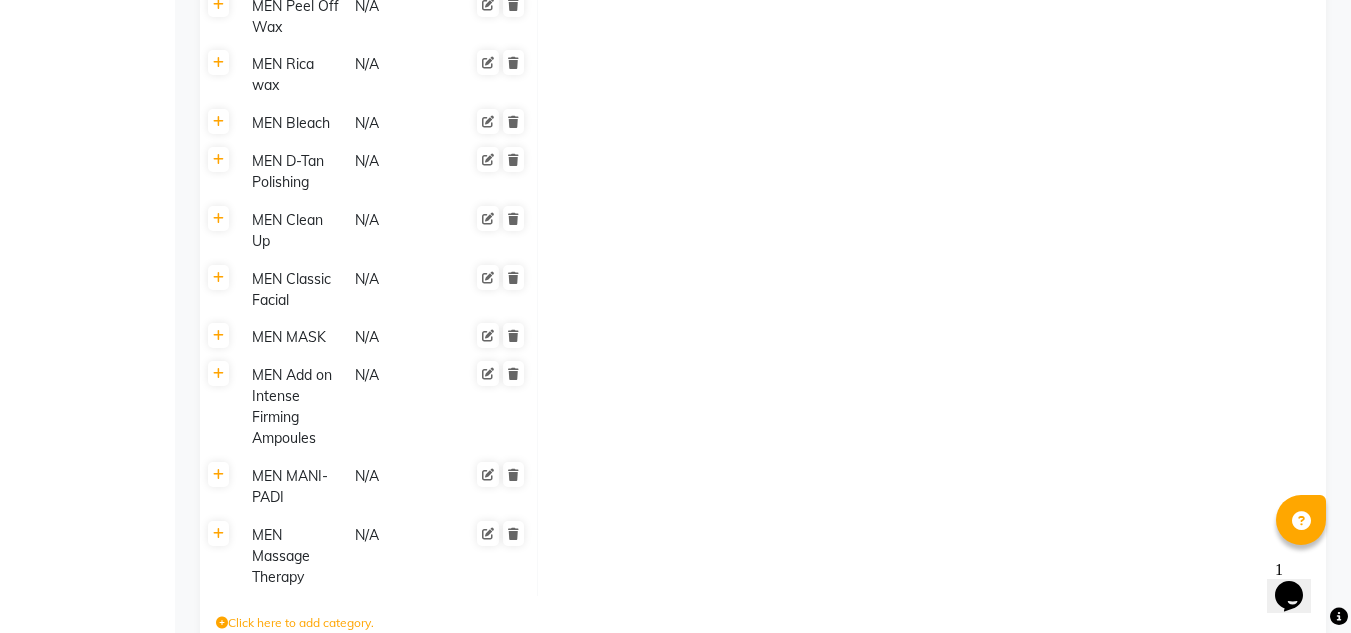 scroll, scrollTop: 4127, scrollLeft: 0, axis: vertical 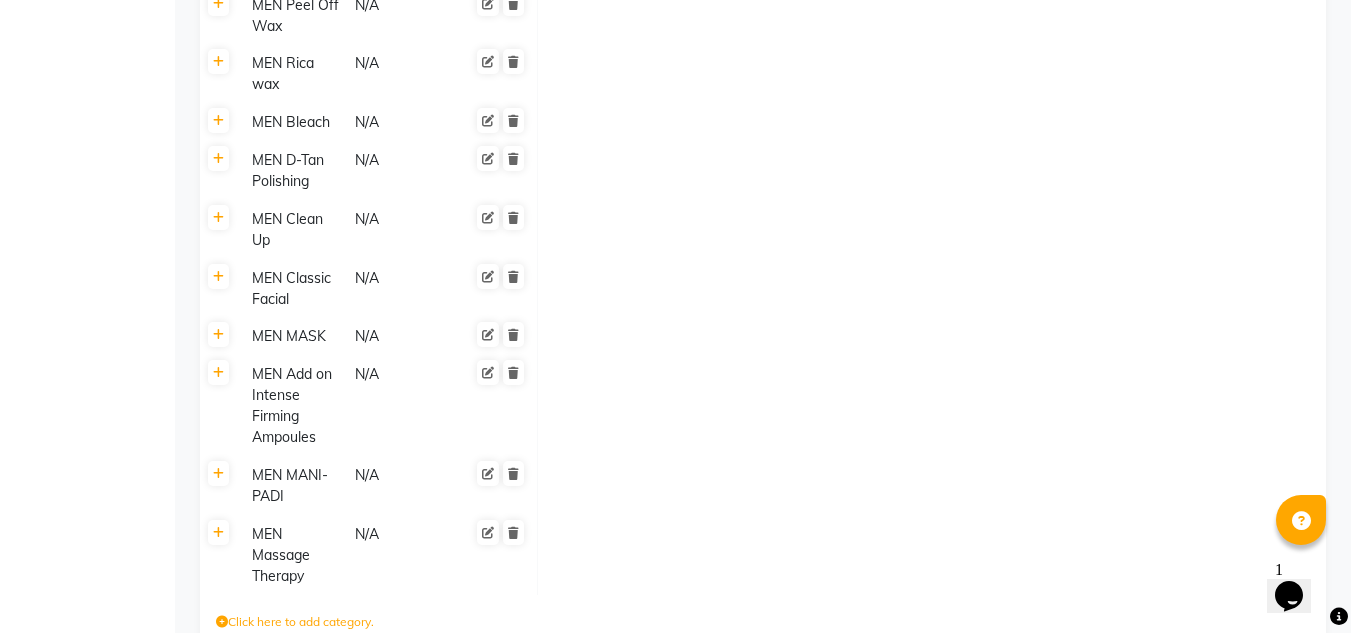click on "Click here to add category." 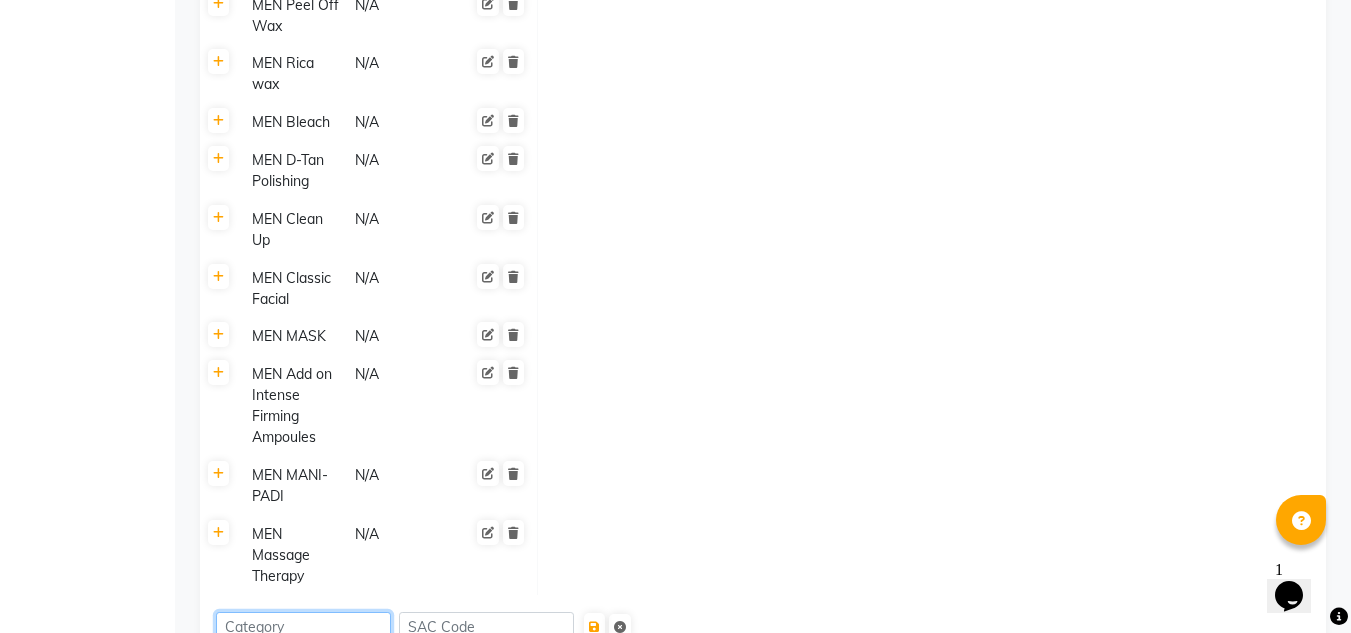 click 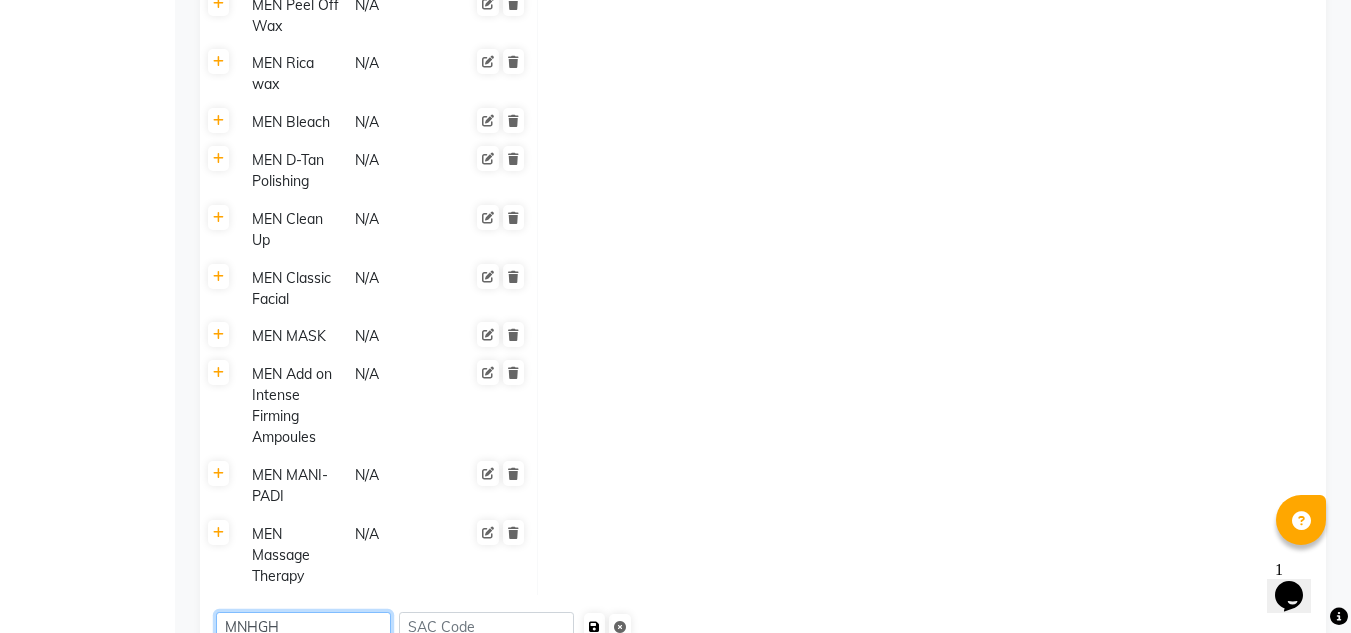 type on "MNHGH" 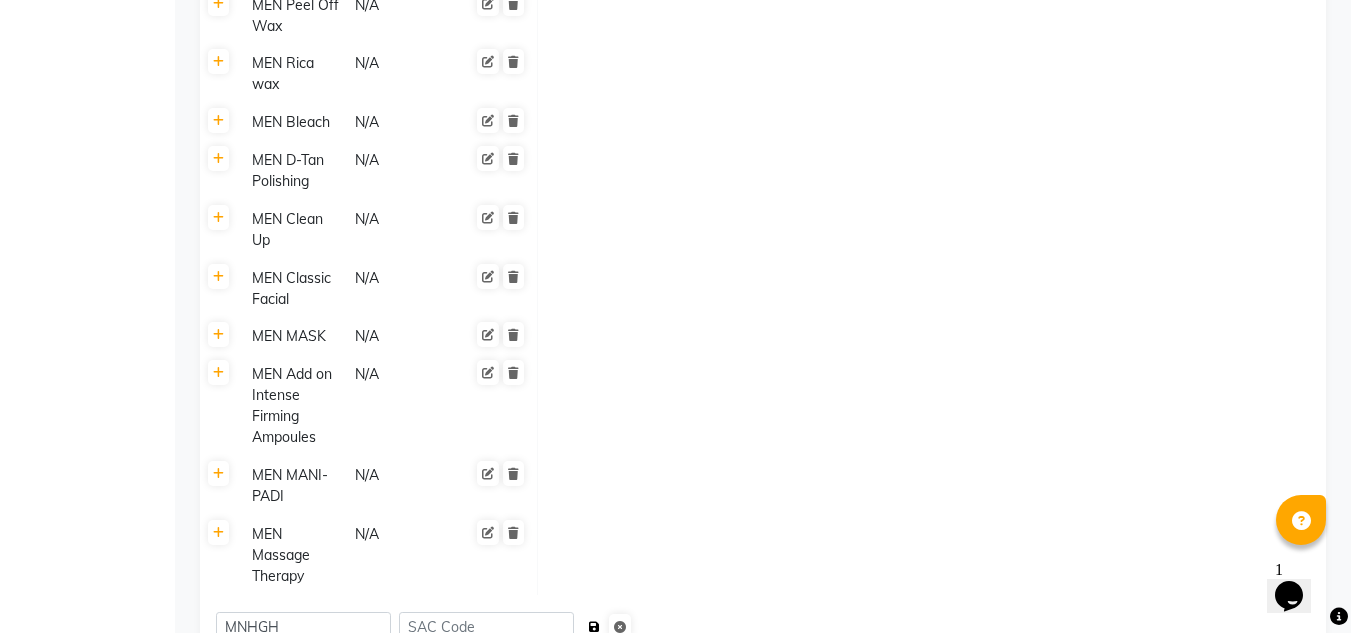 click at bounding box center (594, 627) 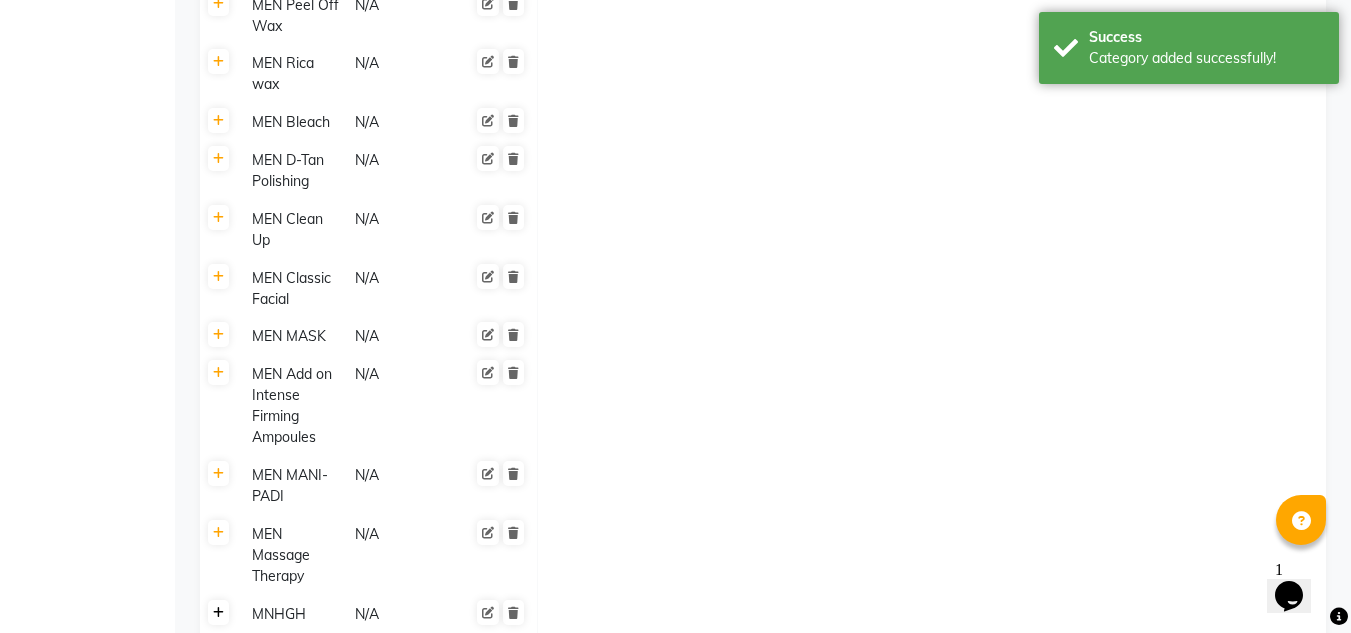 click 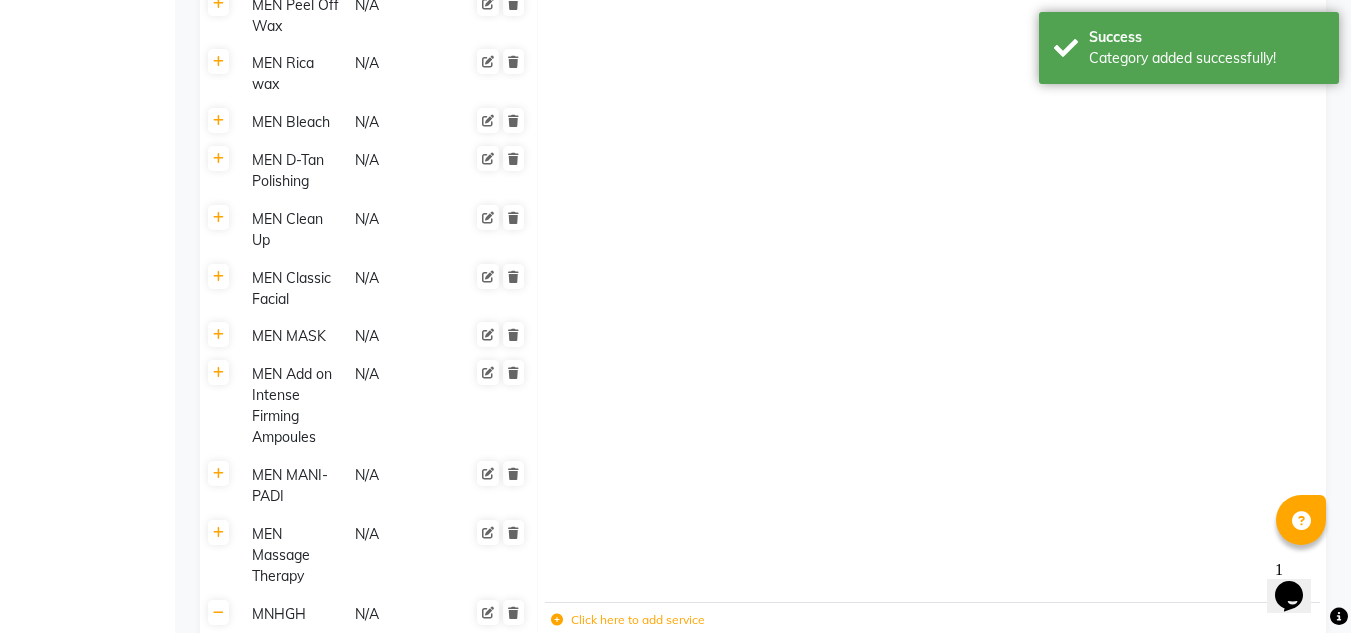 click on "Click here to add service" 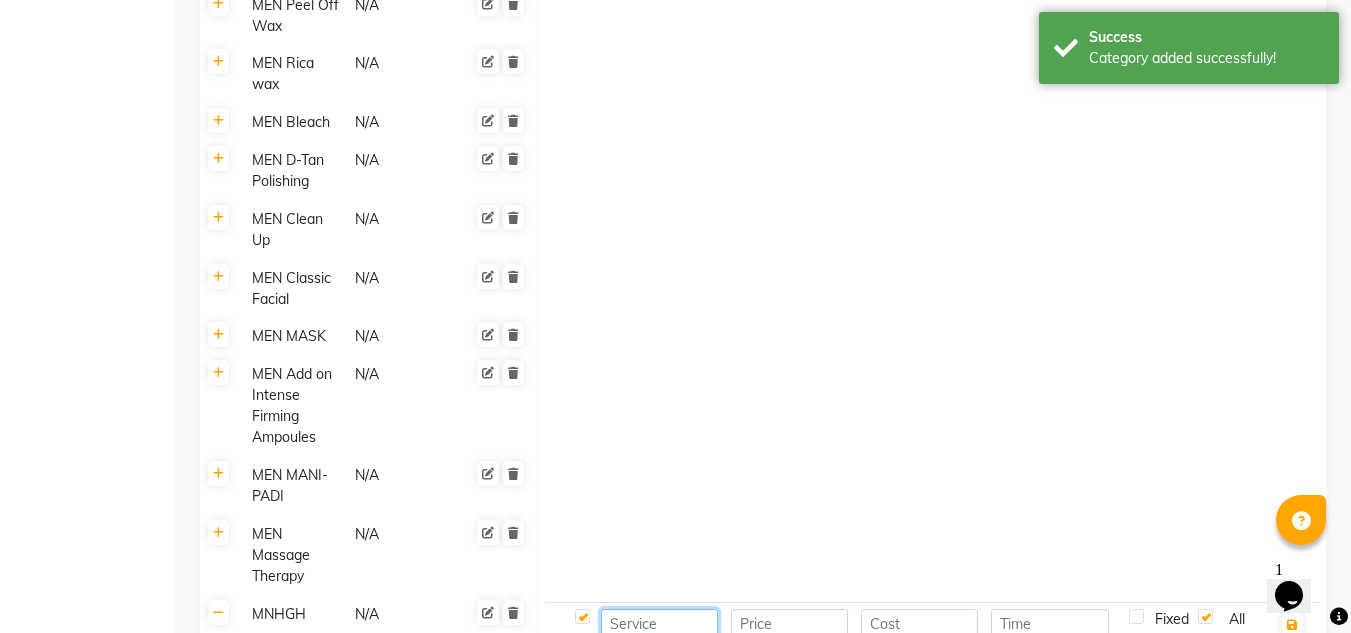 click 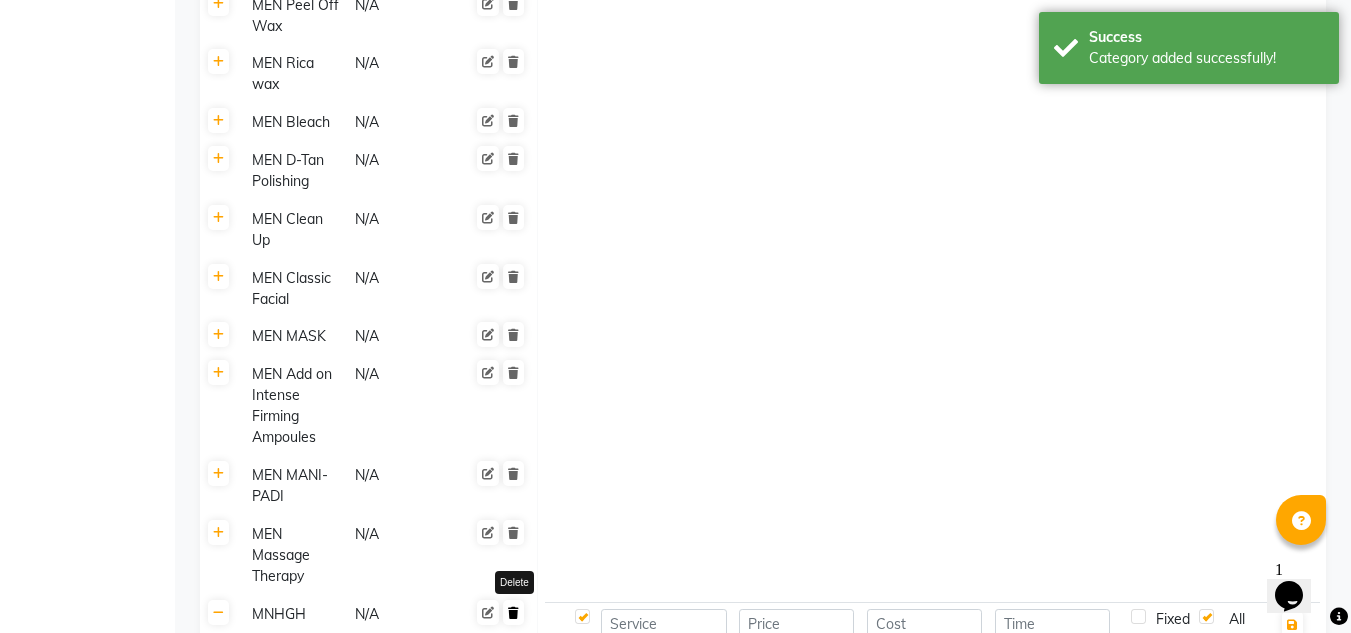 click 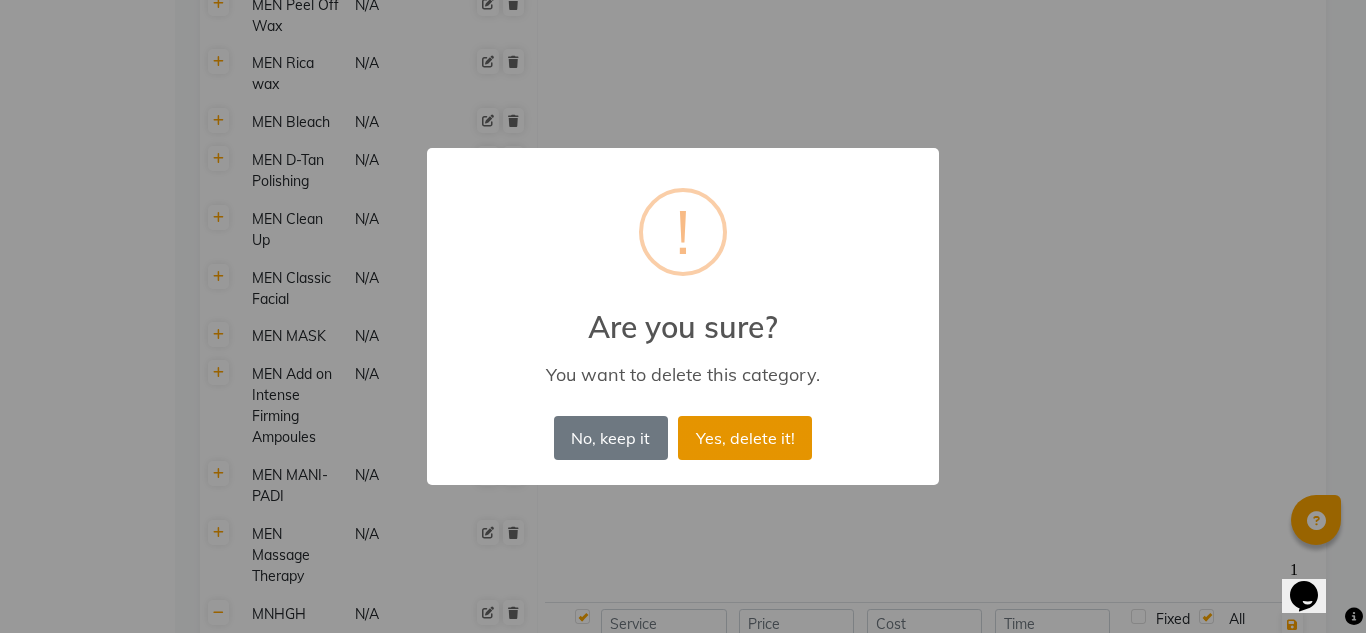 click on "Yes, delete it!" at bounding box center (745, 438) 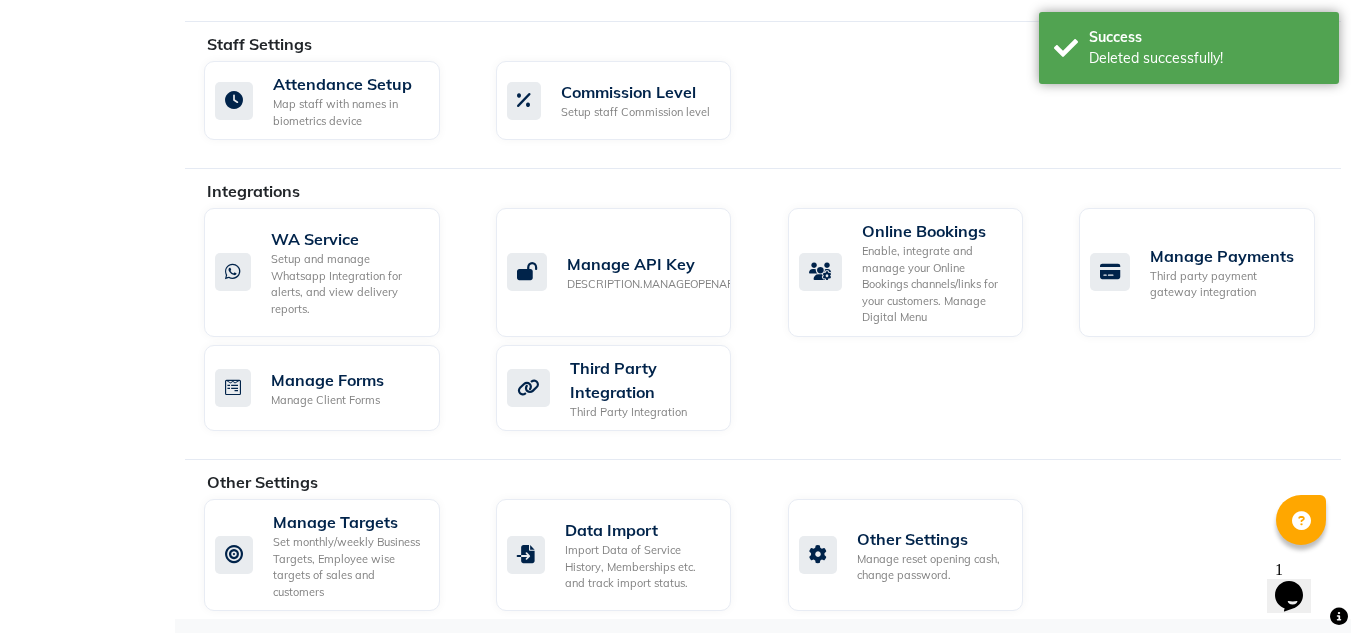 scroll, scrollTop: 1190, scrollLeft: 0, axis: vertical 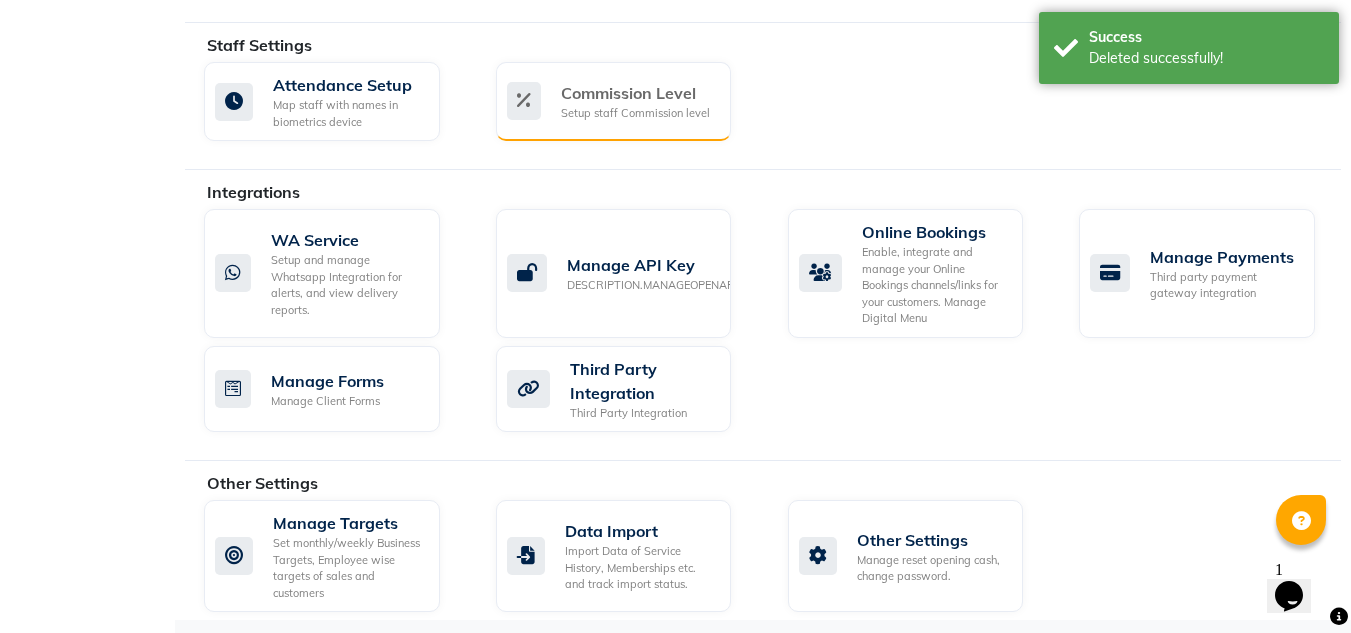 click on "Commission Level Setup staff Commission level" 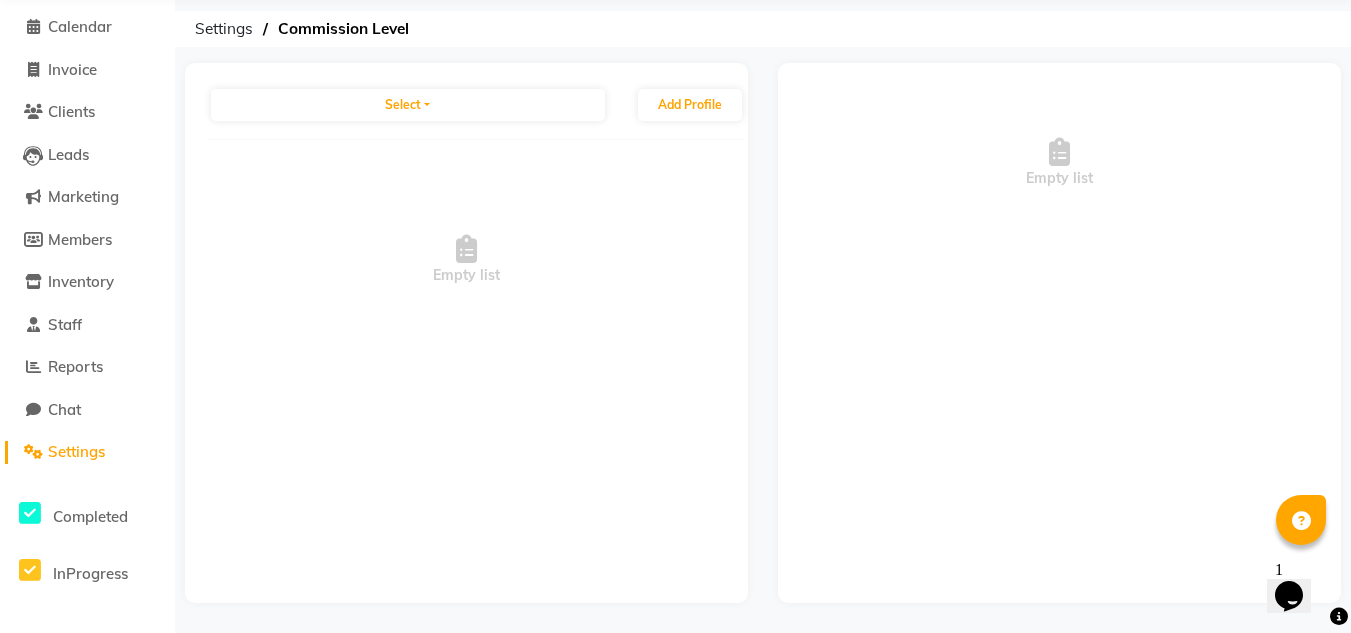 click on "Settings" 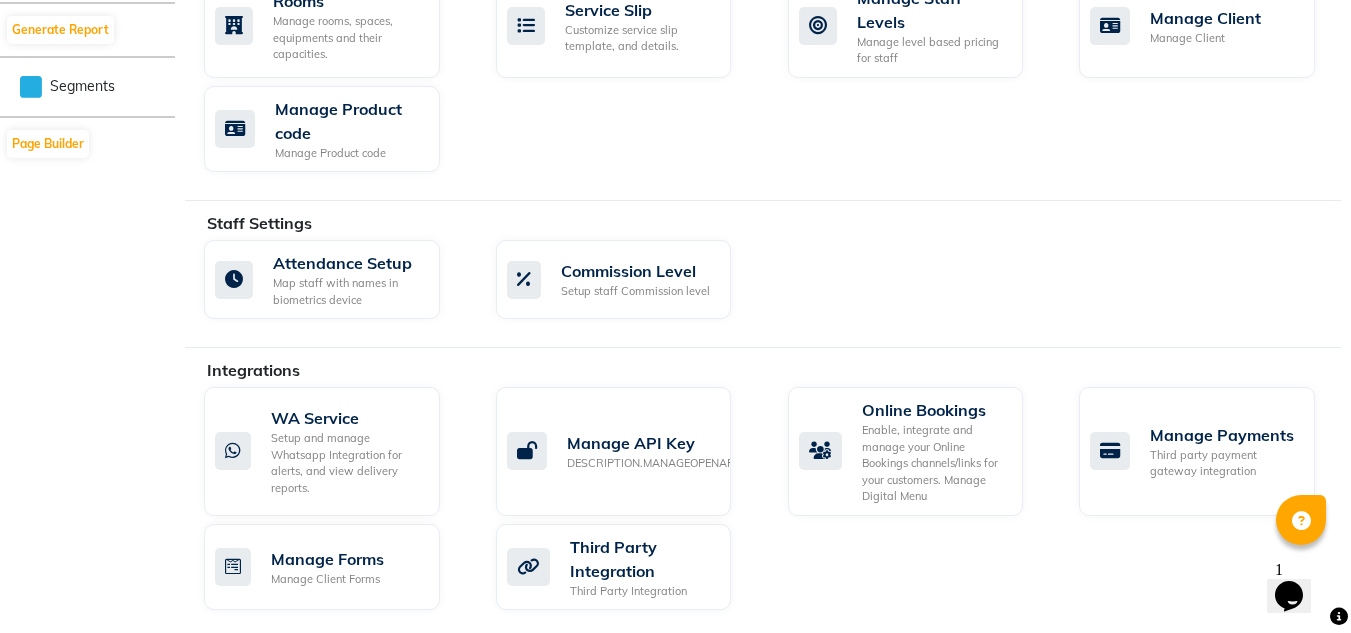 scroll, scrollTop: 1190, scrollLeft: 0, axis: vertical 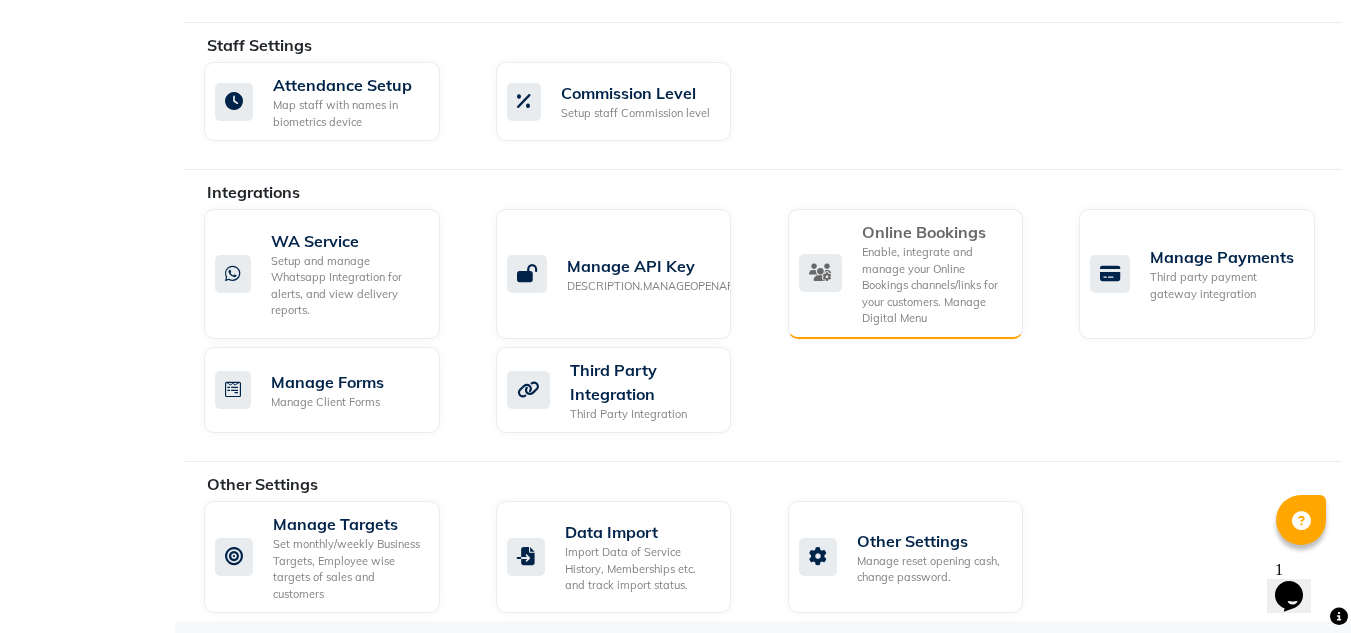 click on "Enable, integrate and manage your Online Bookings channels/links for your customers. Manage Digital Menu" 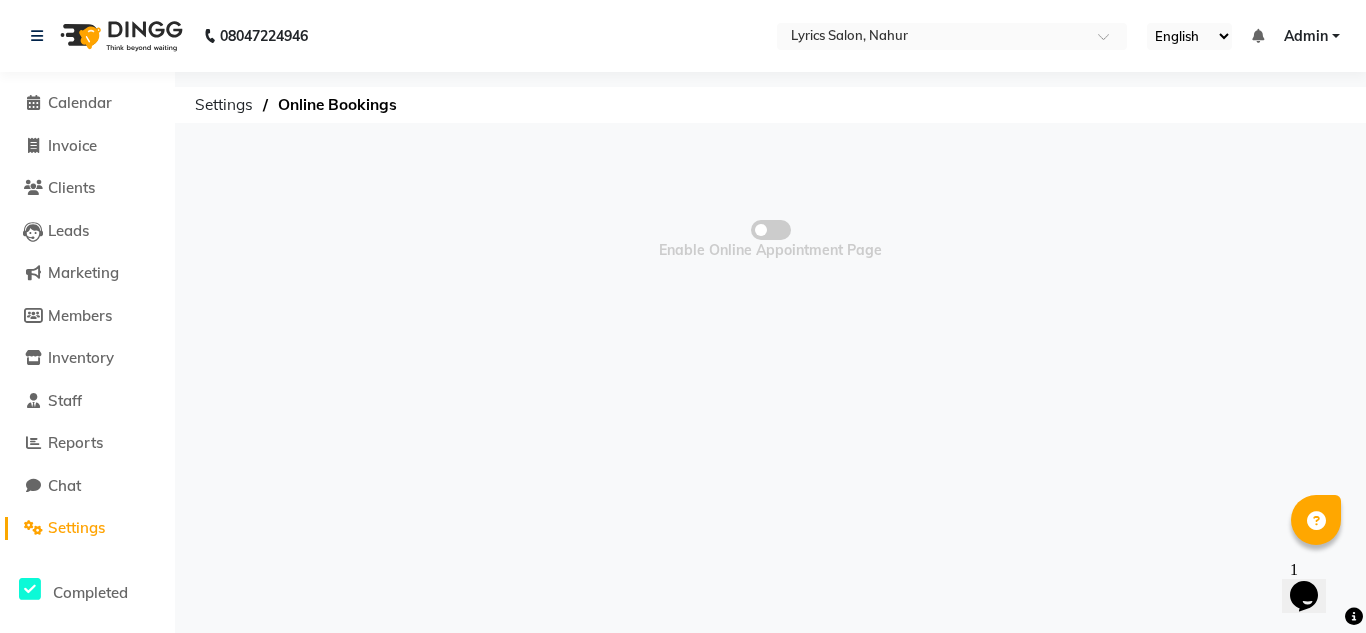 click at bounding box center (771, 230) 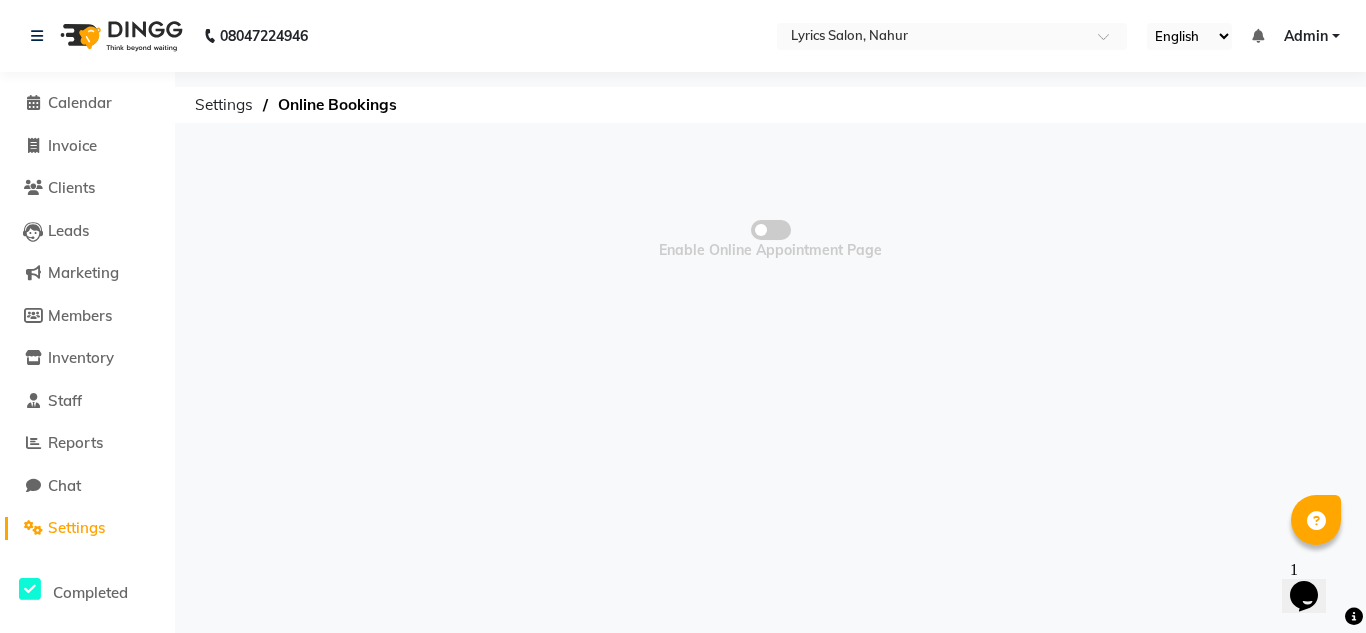 click at bounding box center [771, 233] 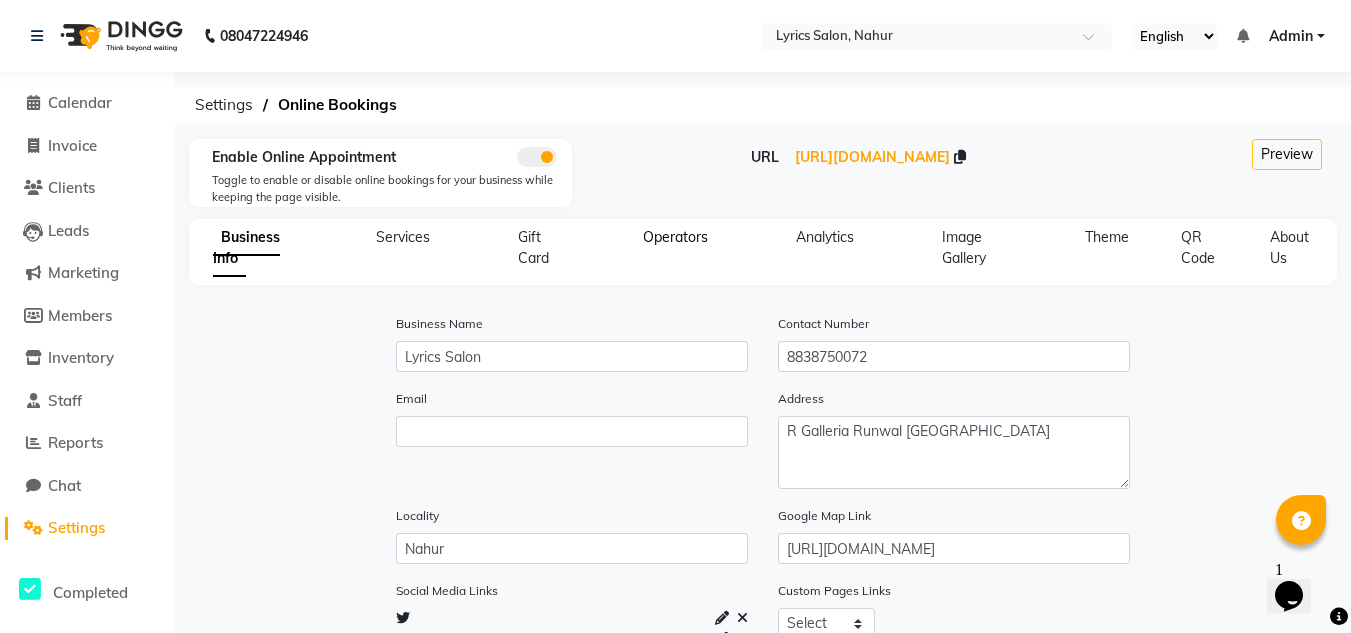 click on "Operators" 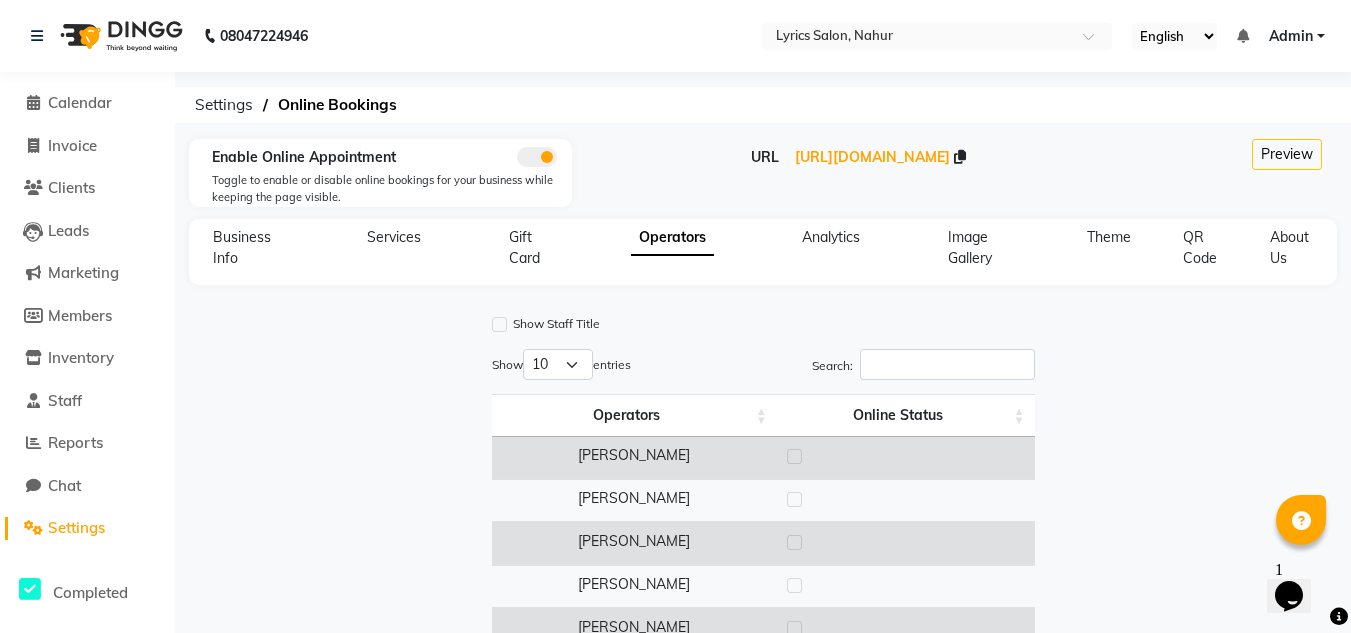 click at bounding box center [794, 456] 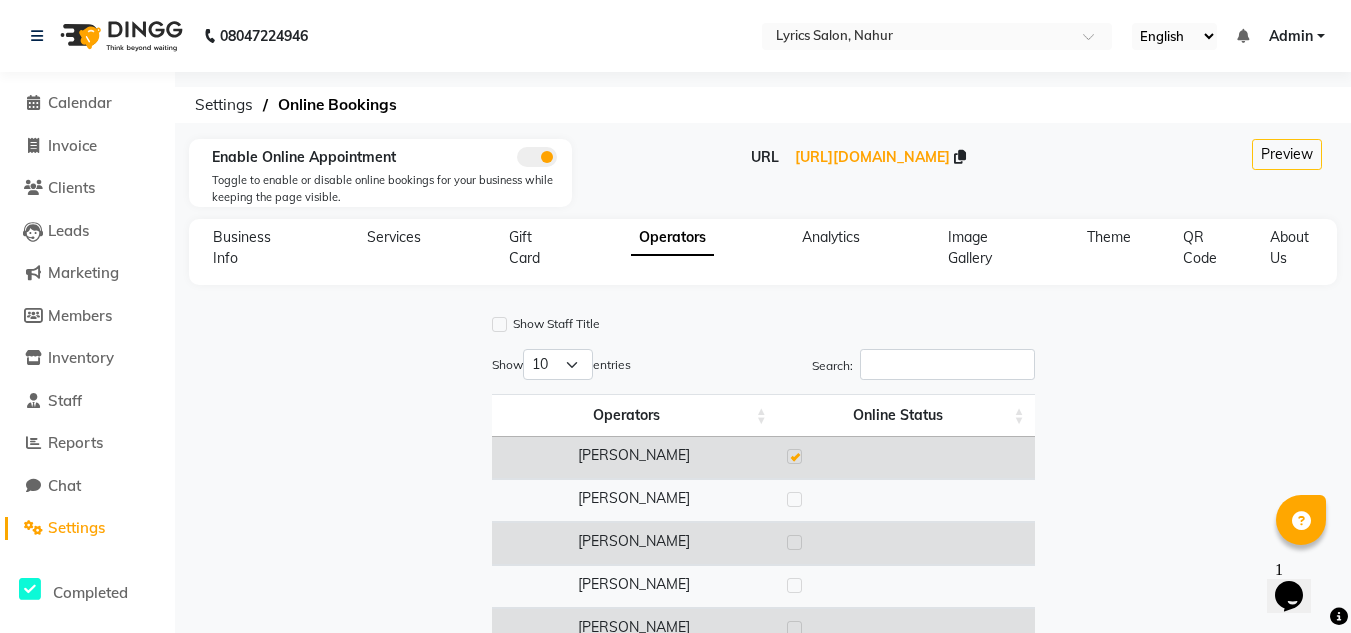 click 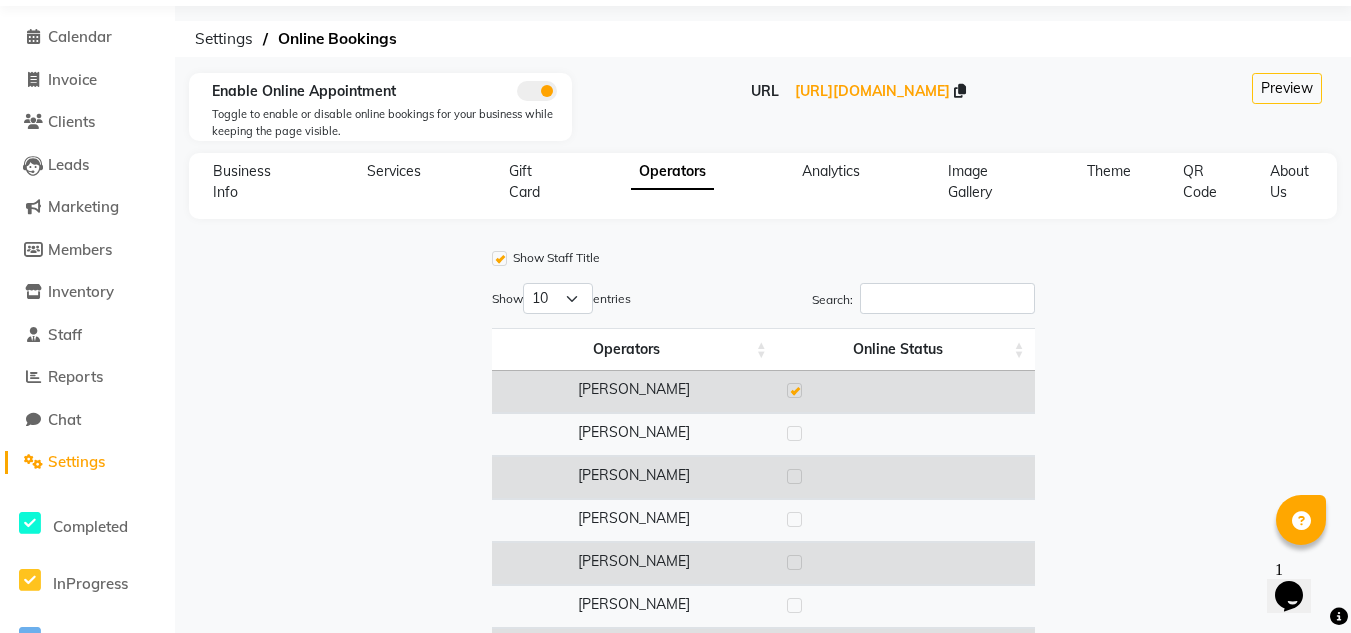 scroll, scrollTop: 71, scrollLeft: 0, axis: vertical 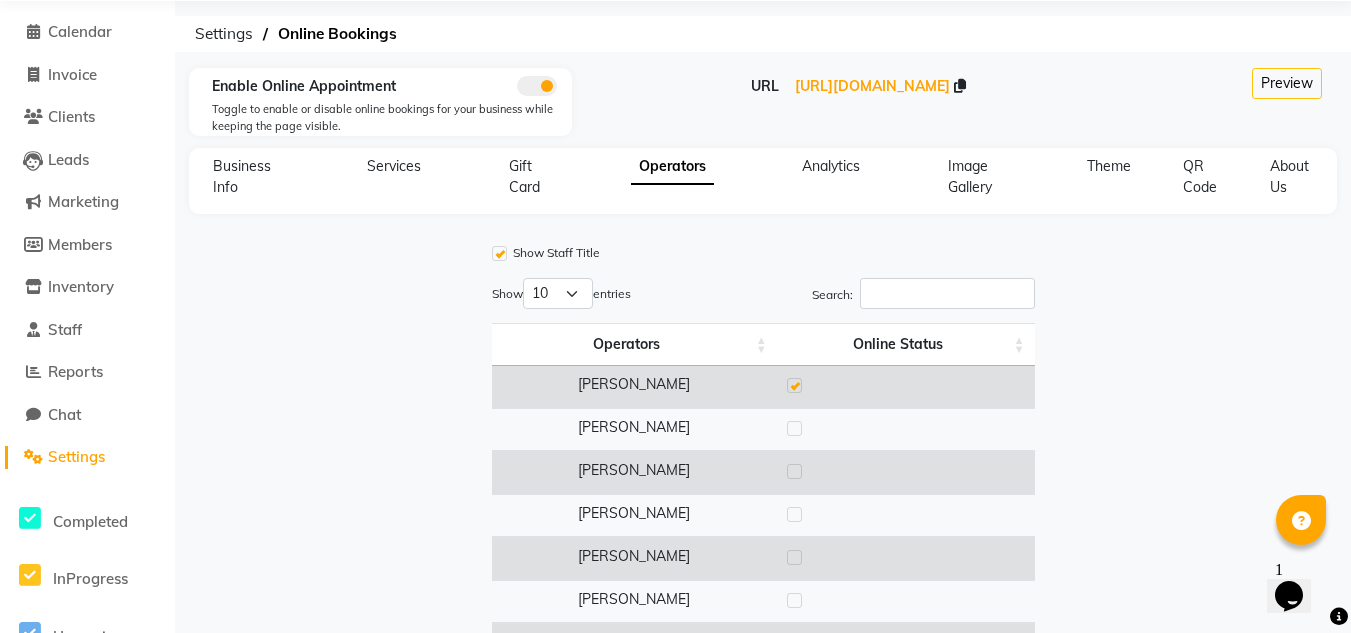 click at bounding box center [794, 428] 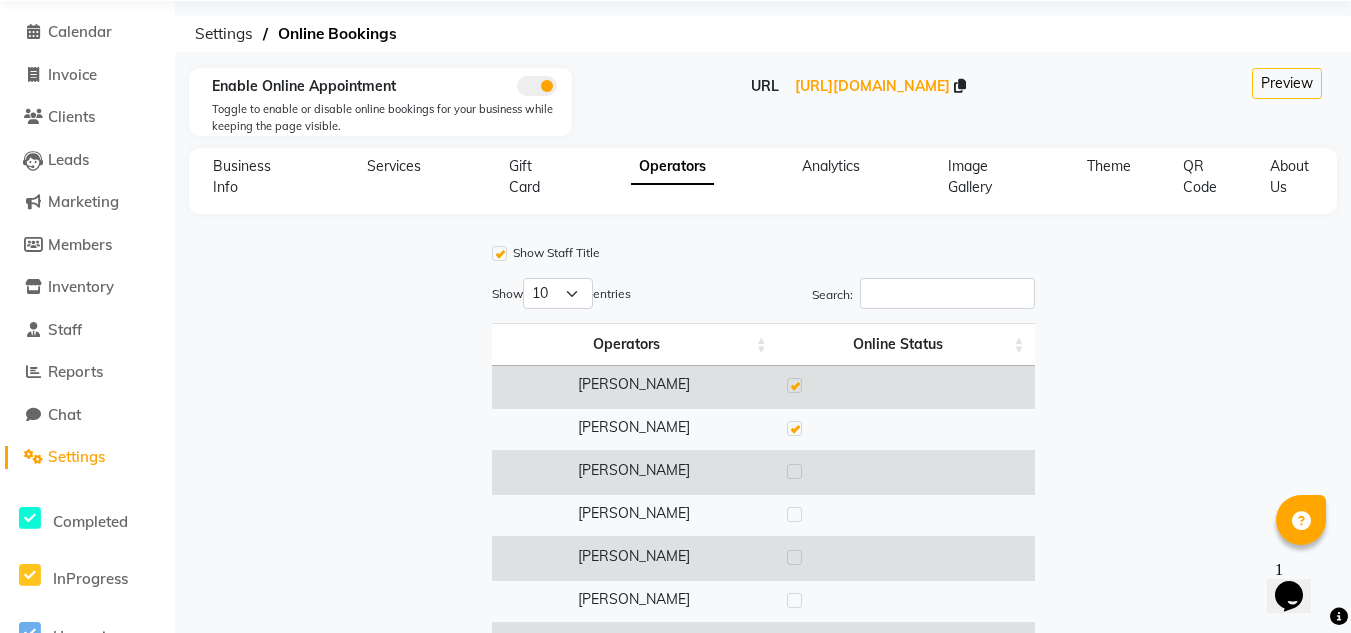 click at bounding box center (794, 471) 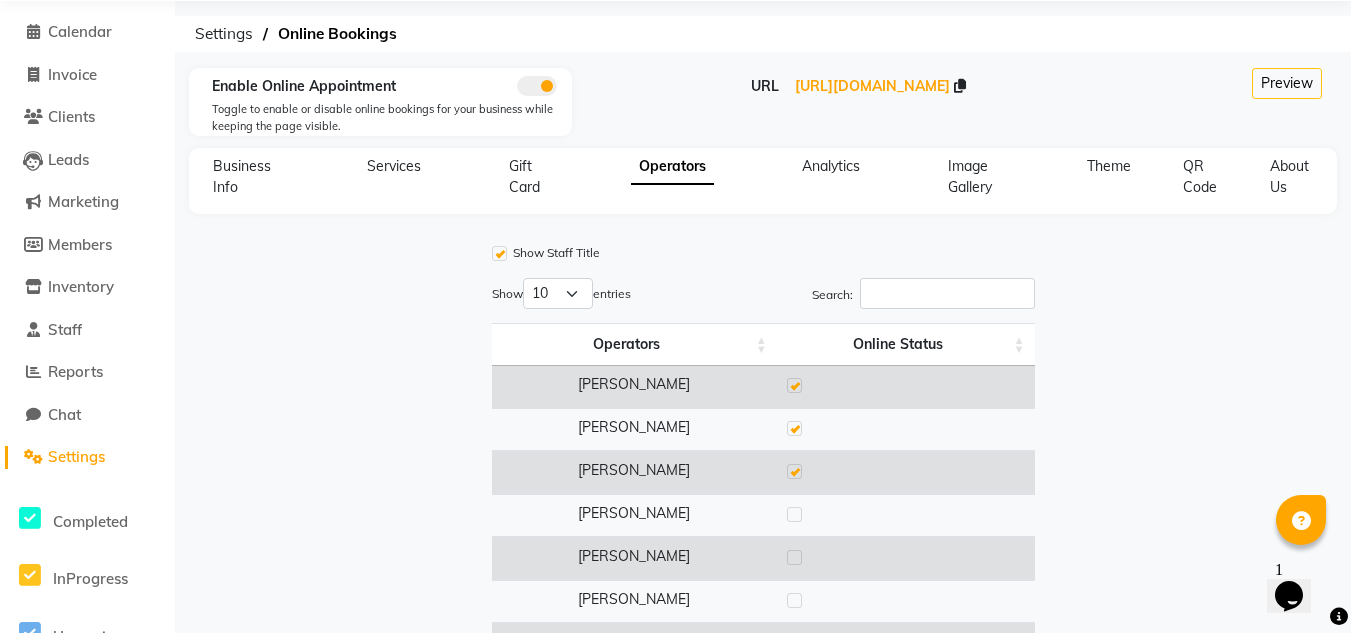 click at bounding box center [794, 514] 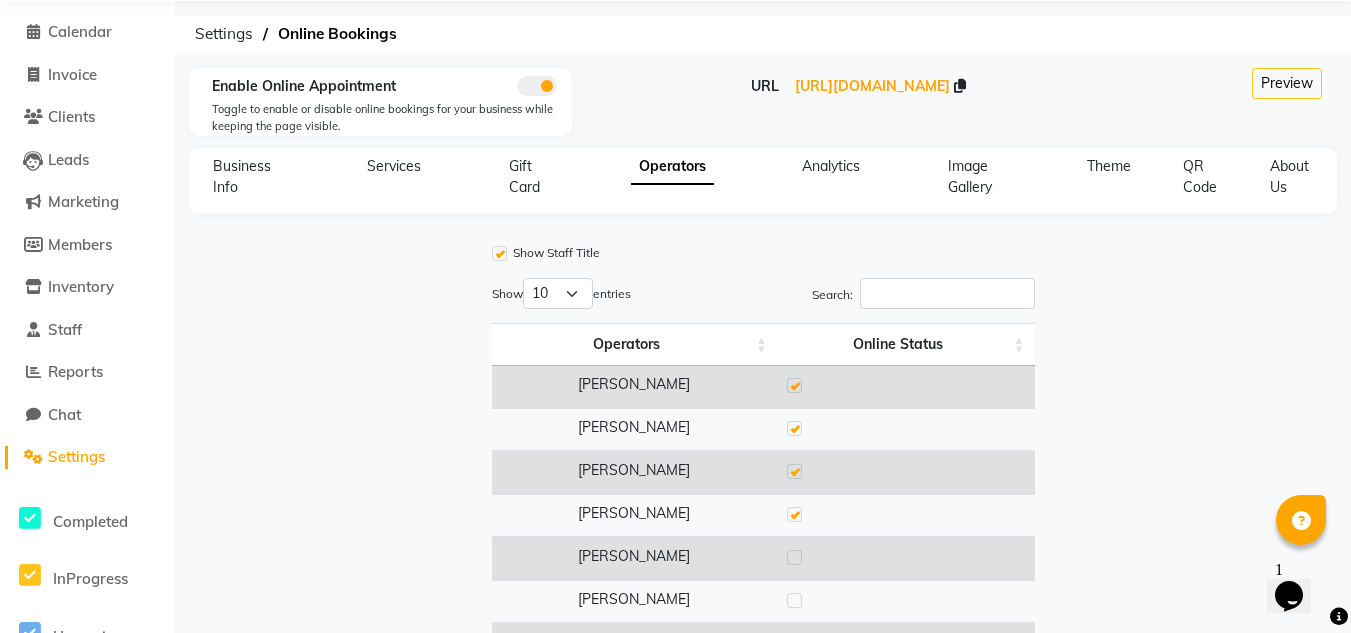 click at bounding box center [794, 557] 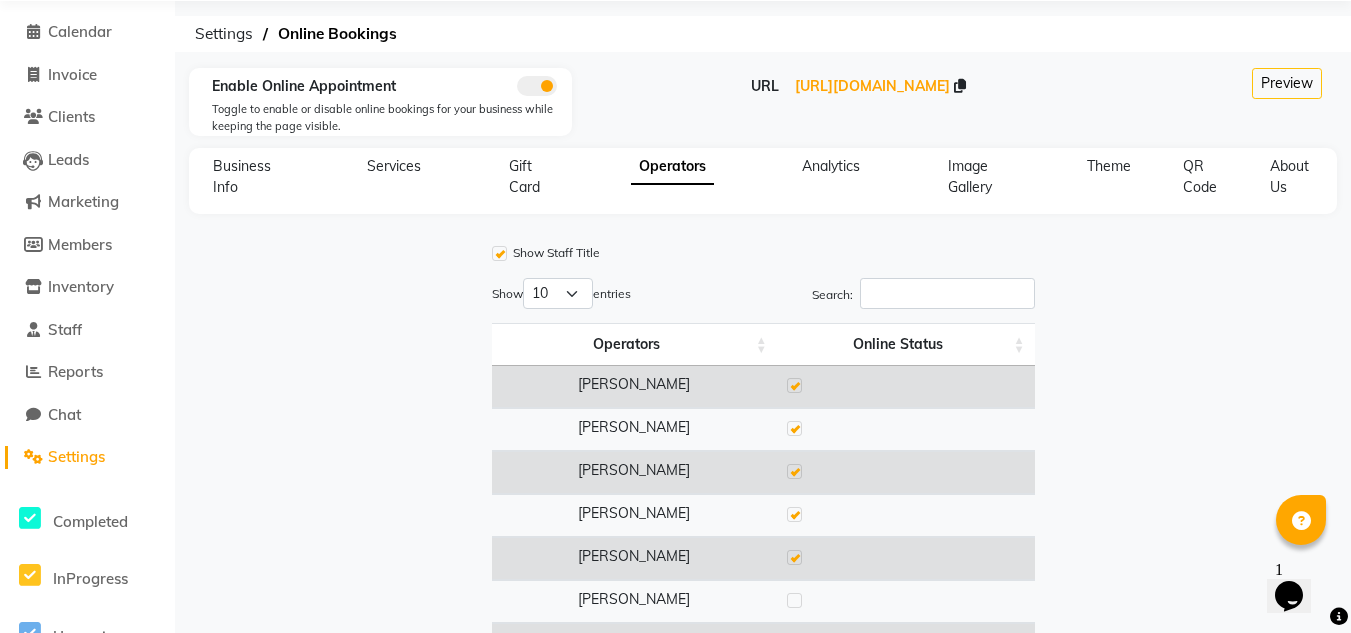 scroll, scrollTop: 197, scrollLeft: 0, axis: vertical 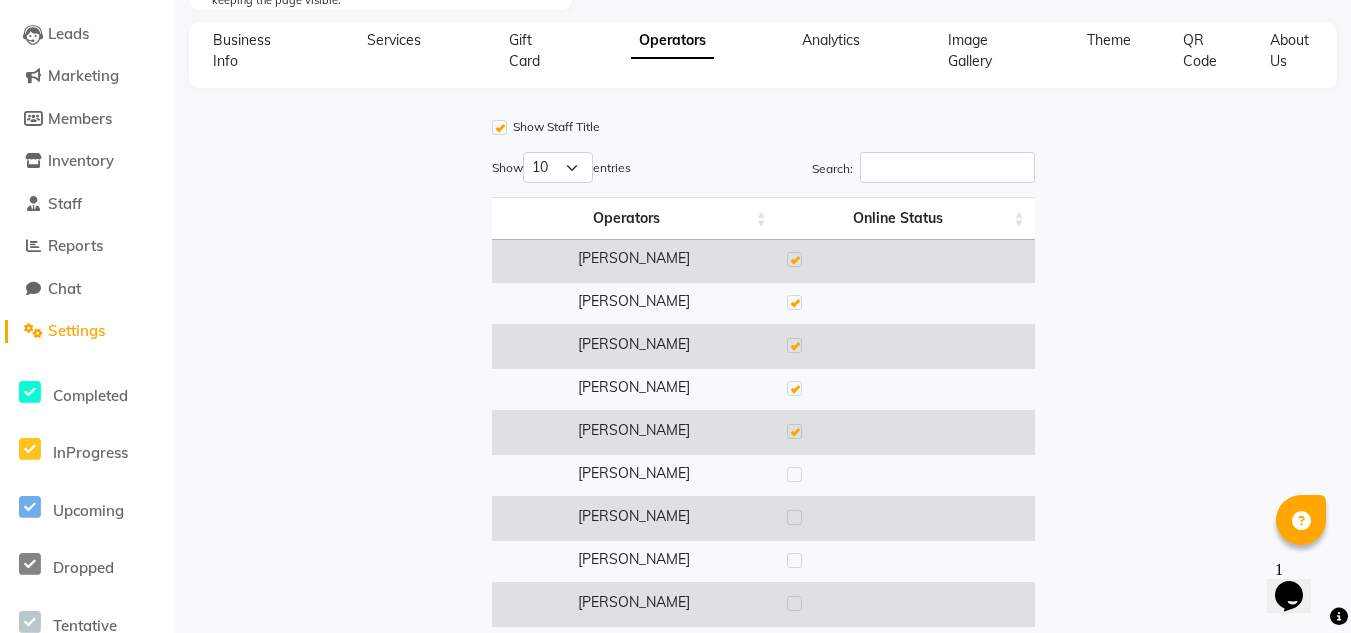 click at bounding box center [794, 517] 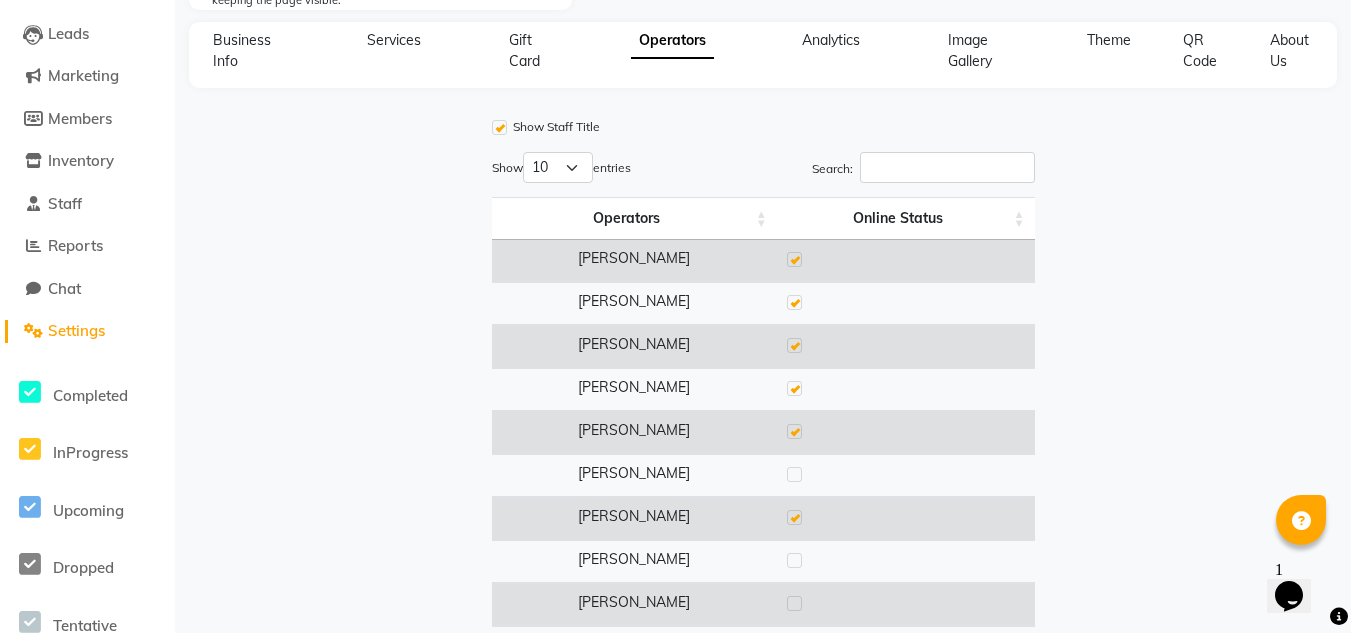 click at bounding box center (794, 474) 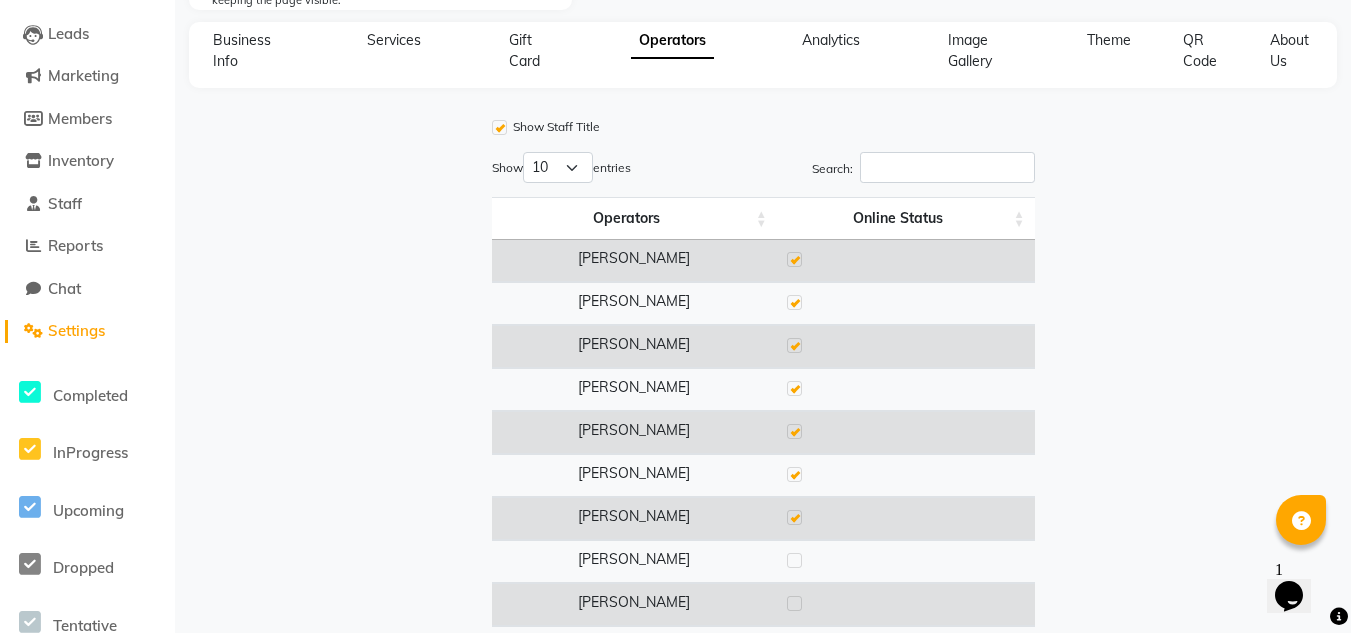 click at bounding box center (794, 560) 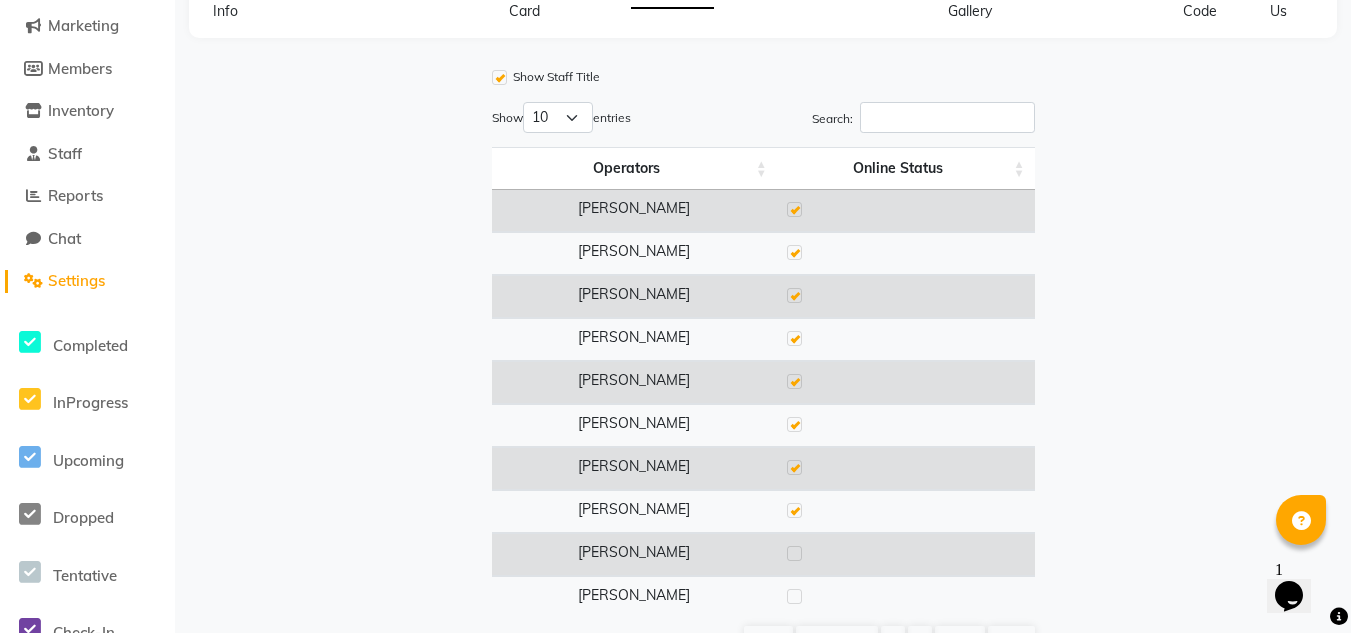 scroll, scrollTop: 249, scrollLeft: 0, axis: vertical 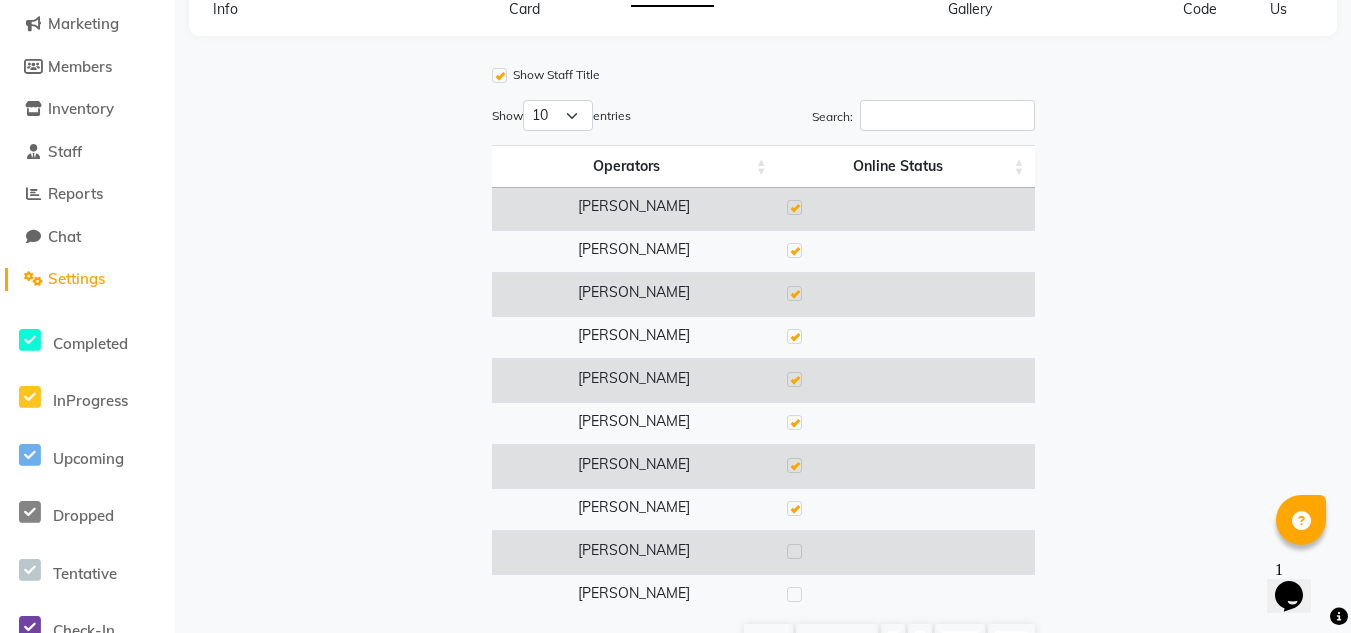 click at bounding box center (794, 551) 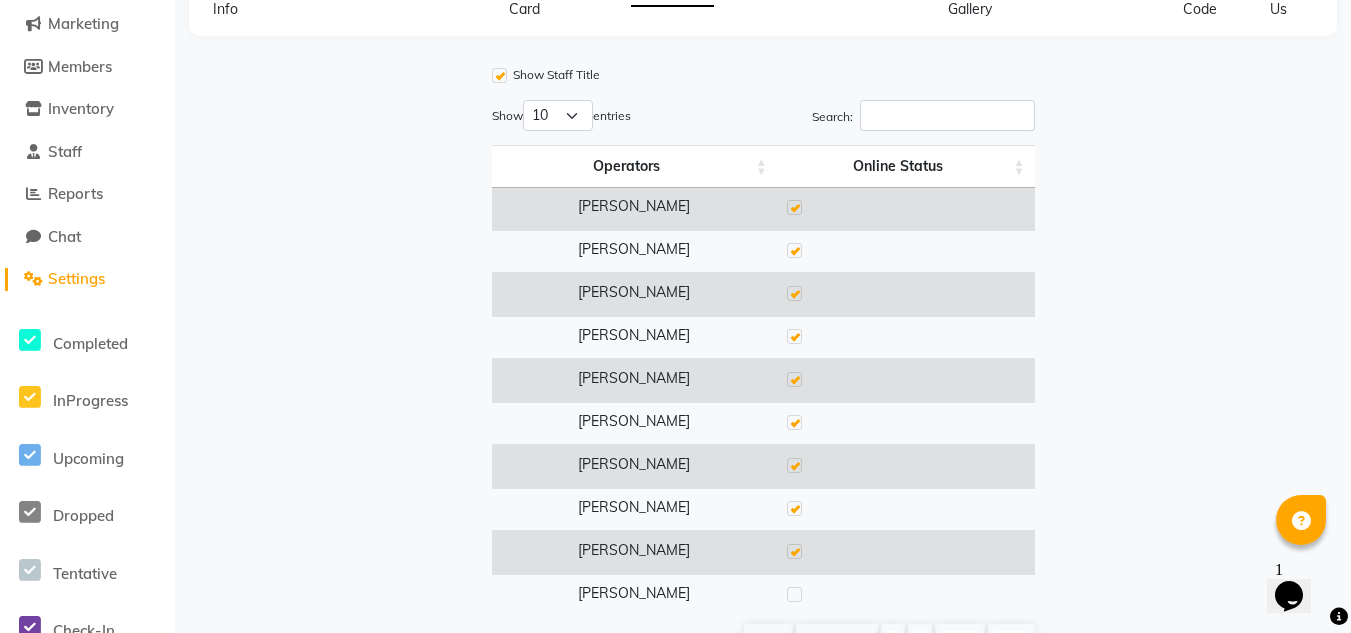 click at bounding box center (794, 594) 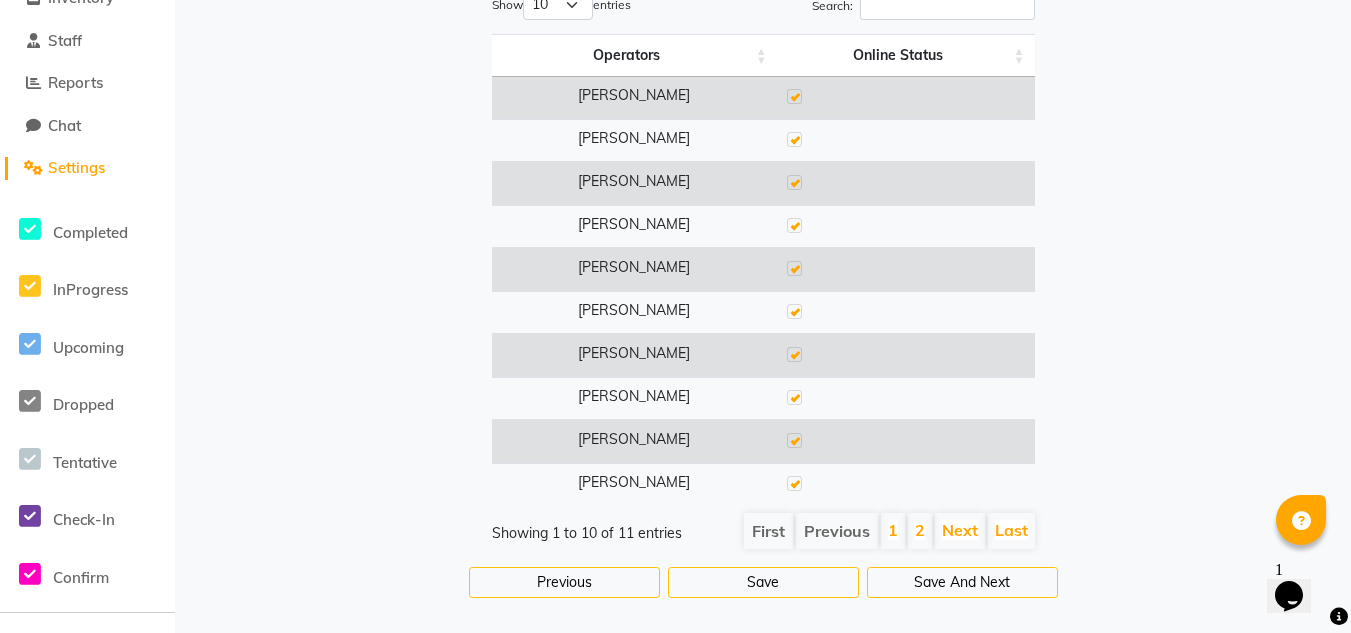 scroll, scrollTop: 362, scrollLeft: 0, axis: vertical 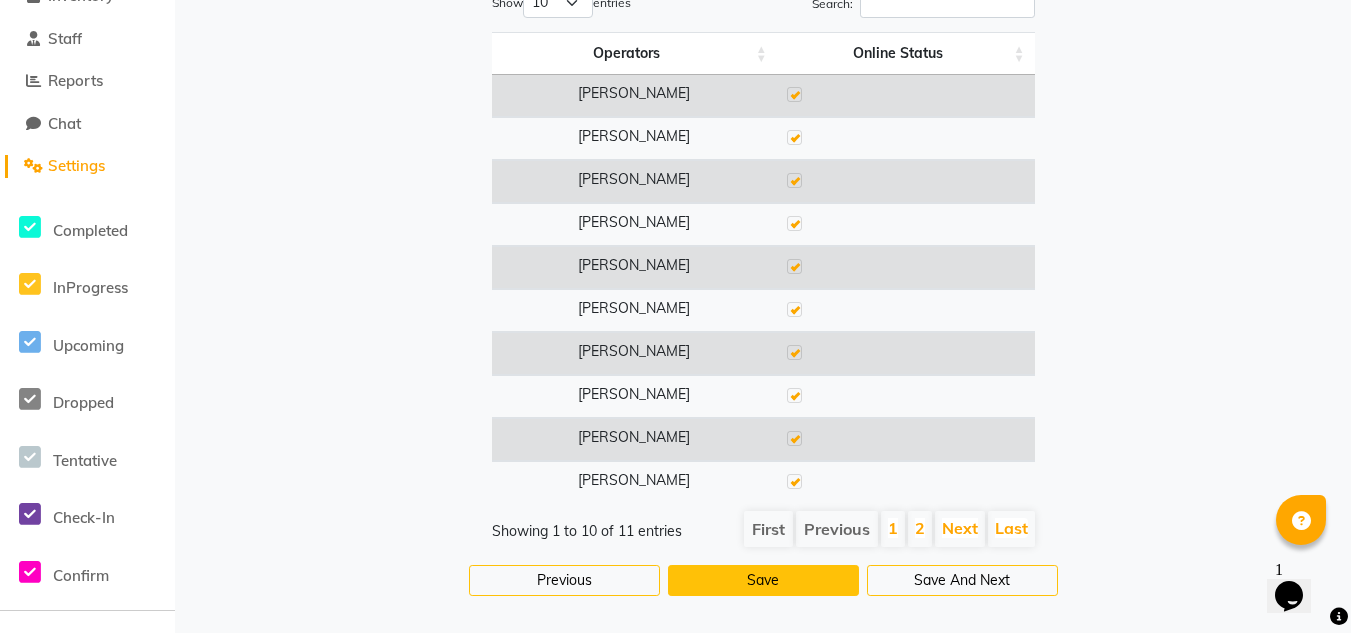 click on "Save" 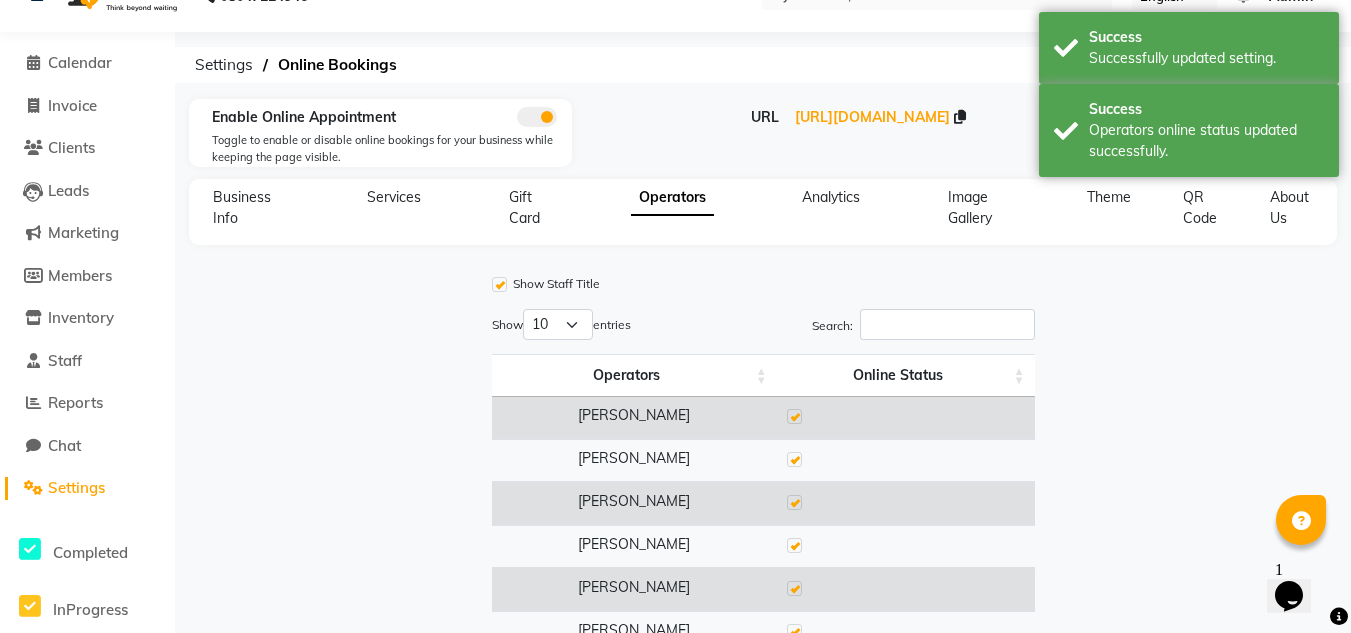 scroll, scrollTop: 35, scrollLeft: 0, axis: vertical 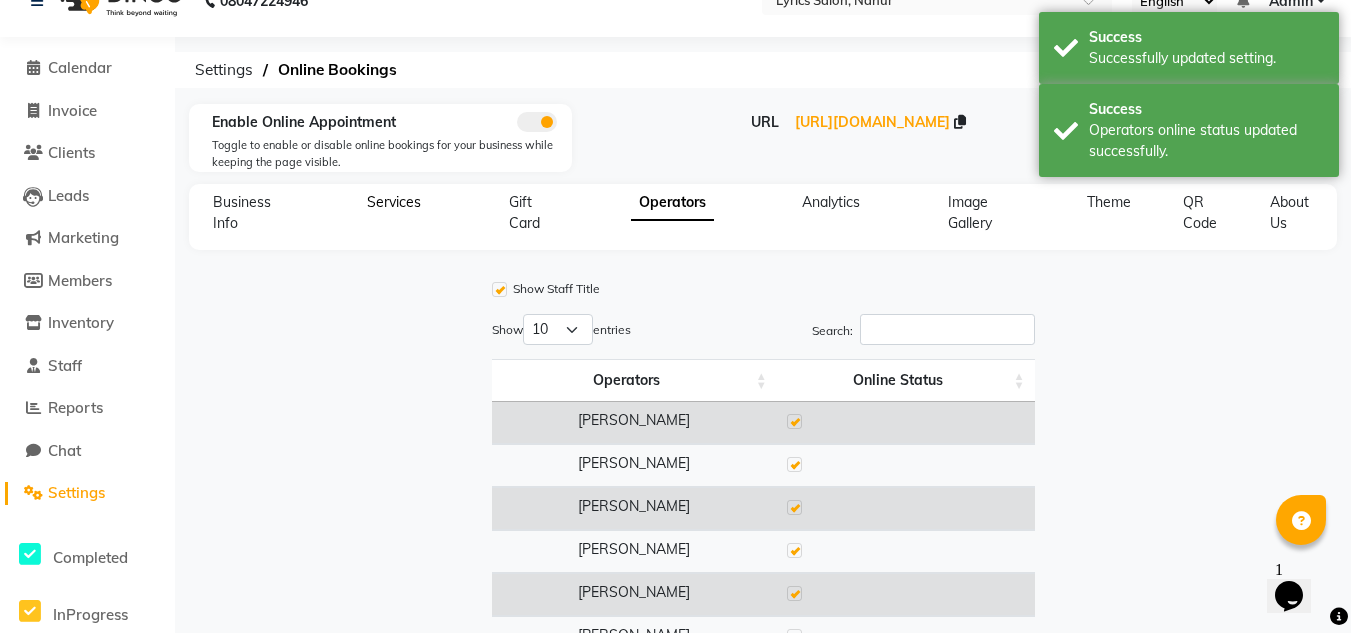 click on "Services" 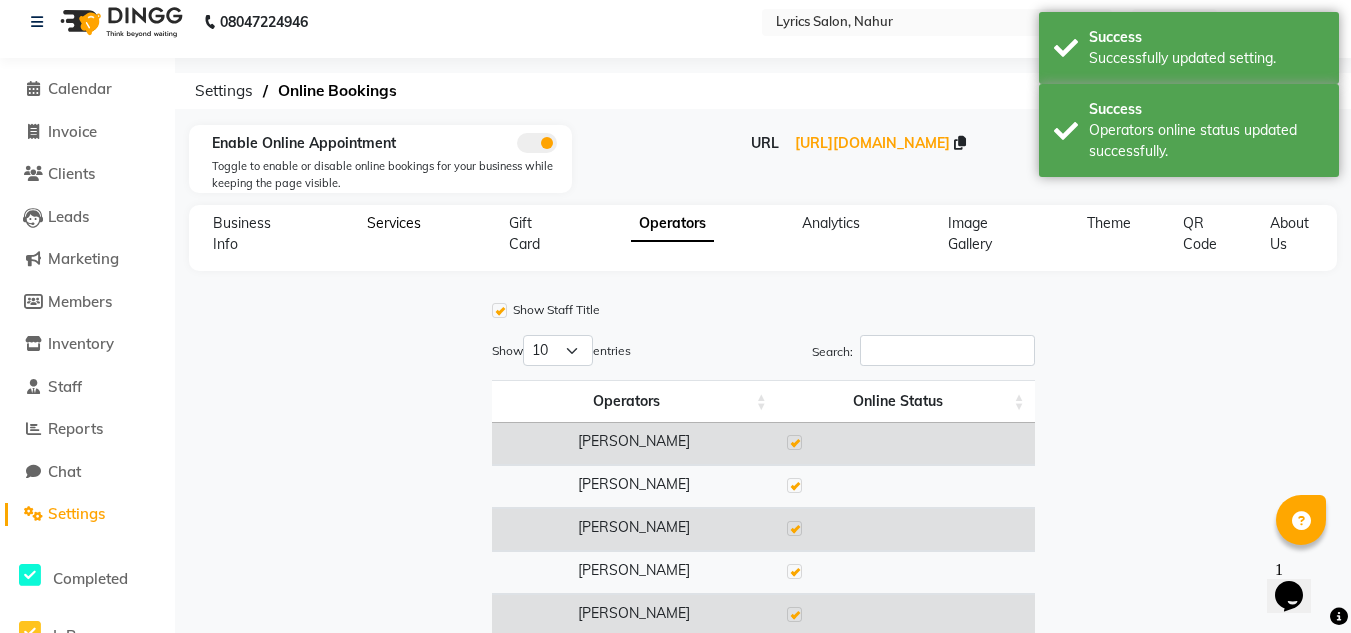 select on "15: 15" 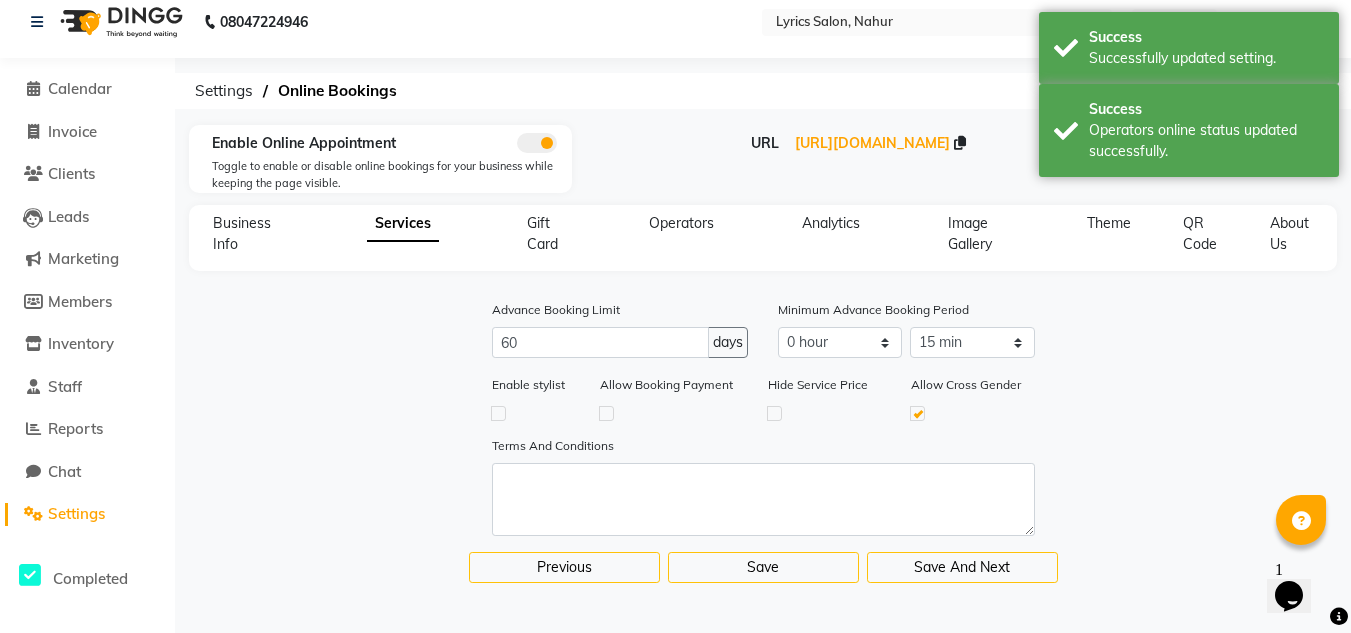 click 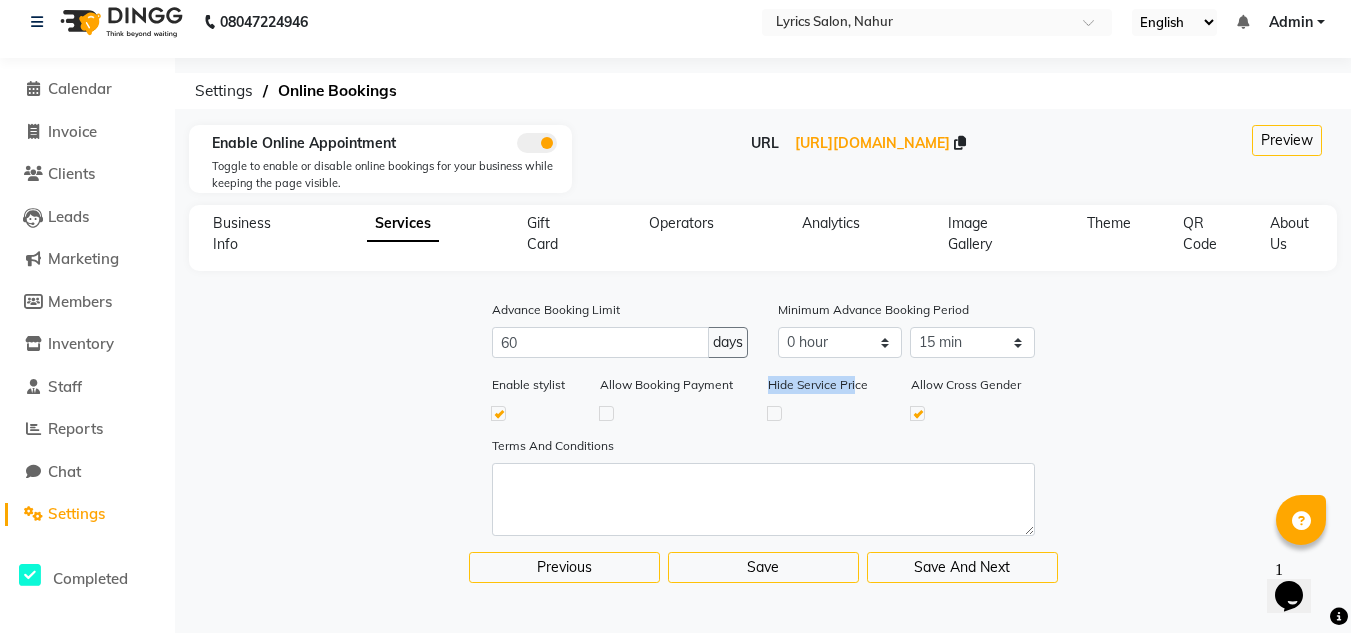 drag, startPoint x: 761, startPoint y: 383, endPoint x: 857, endPoint y: 388, distance: 96.13012 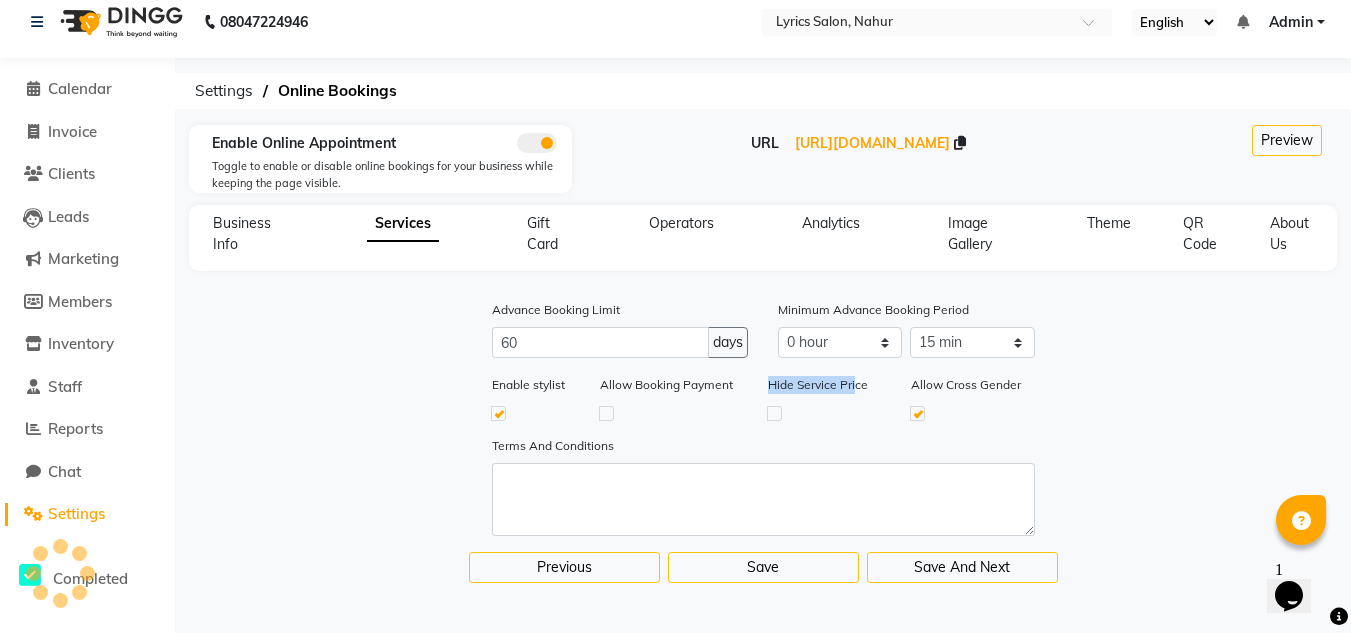 click on "Hide Service Price" 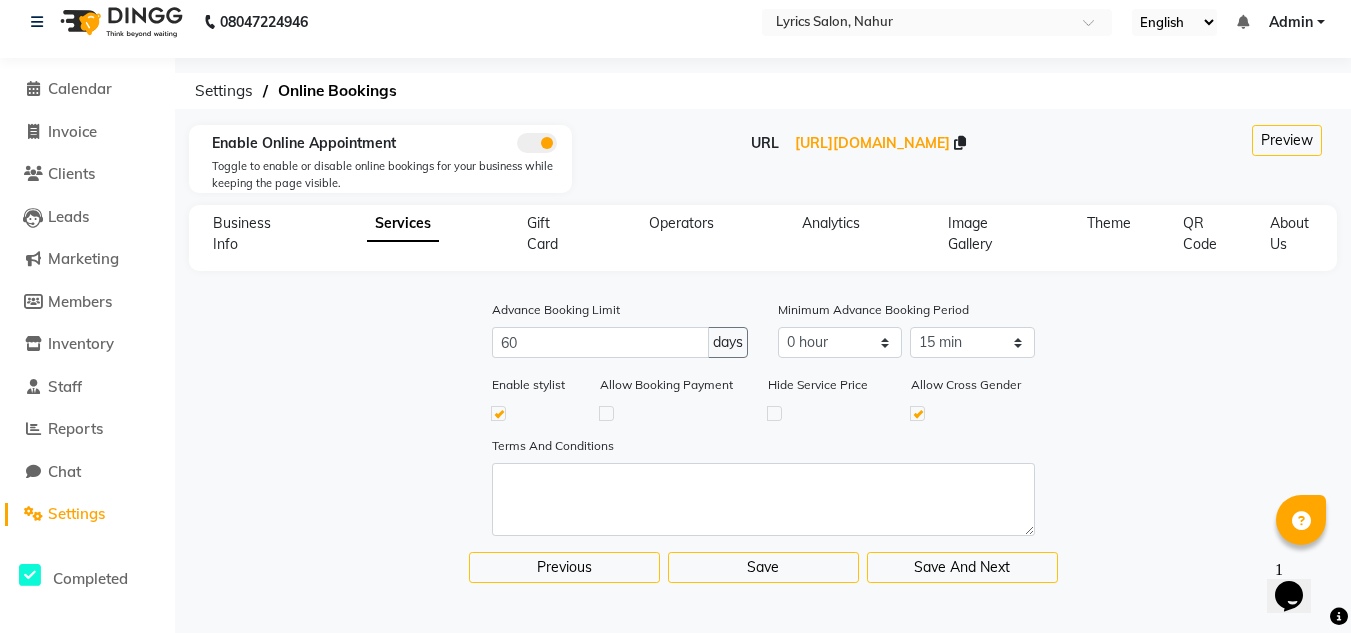 click on "URL https://dingg.app/booking/lyrics-salon-nahur" 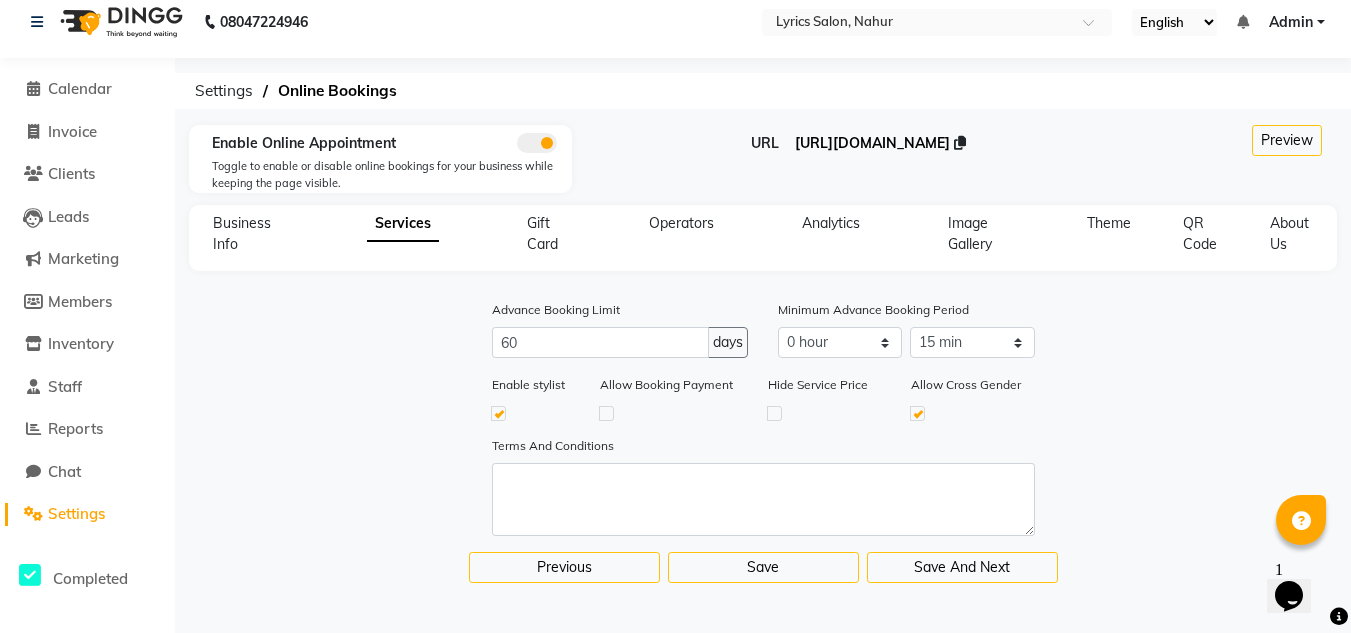 click on "https://dingg.app/booking/lyrics-salon-nahur" 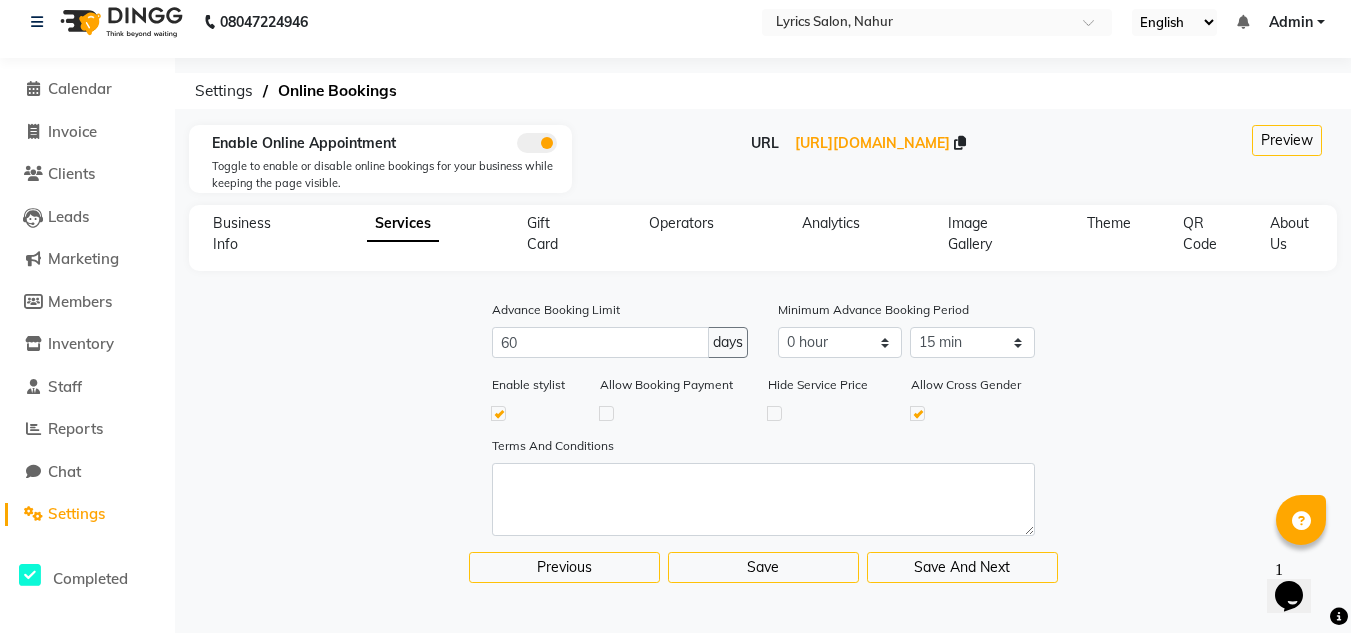 click 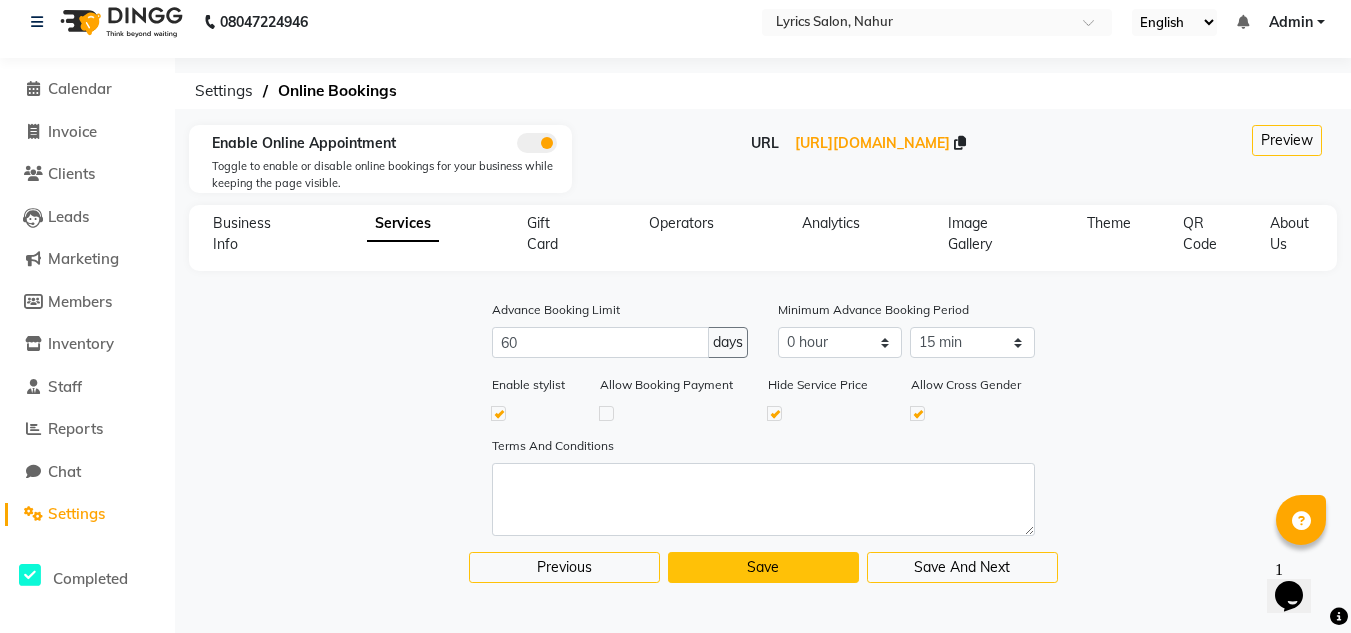 click on "Save" 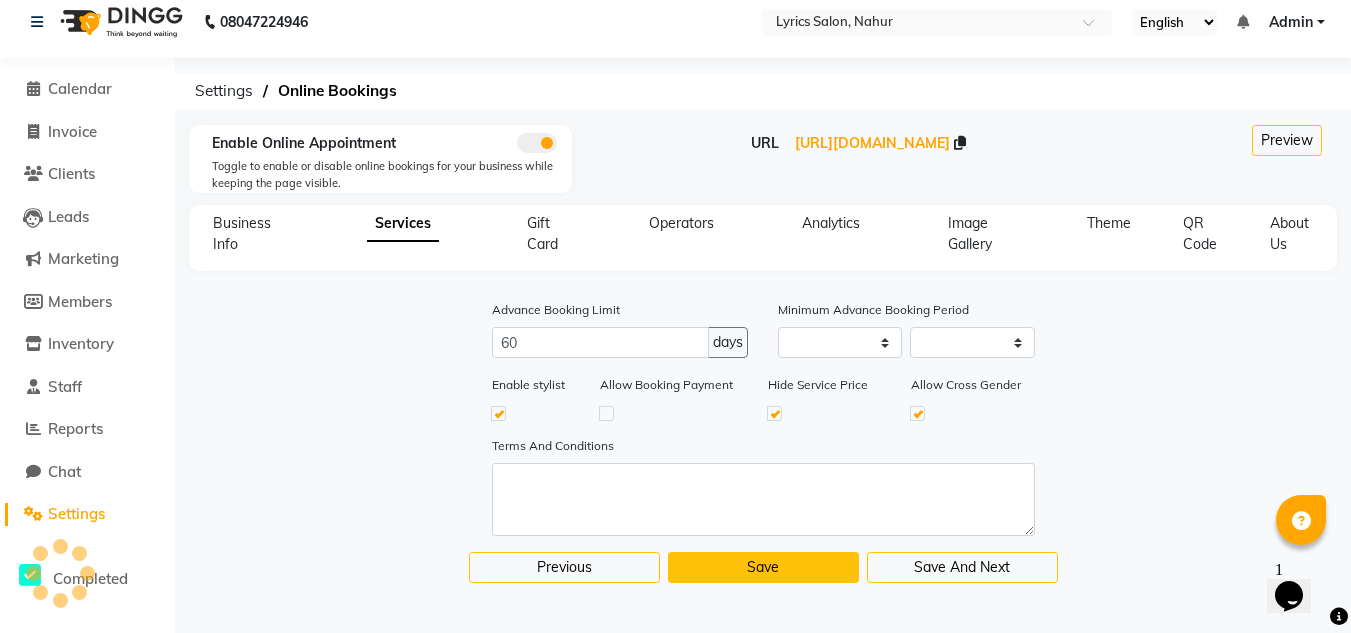 select on "0: 0" 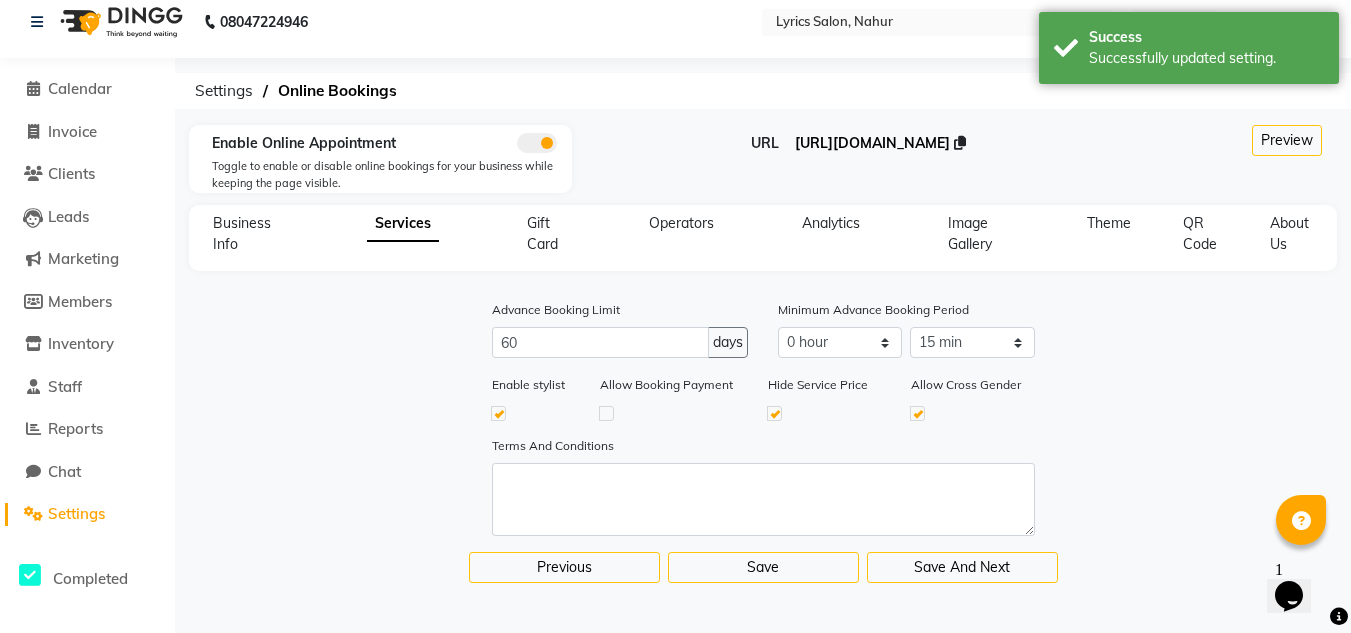 click on "https://dingg.app/booking/lyrics-salon-nahur" 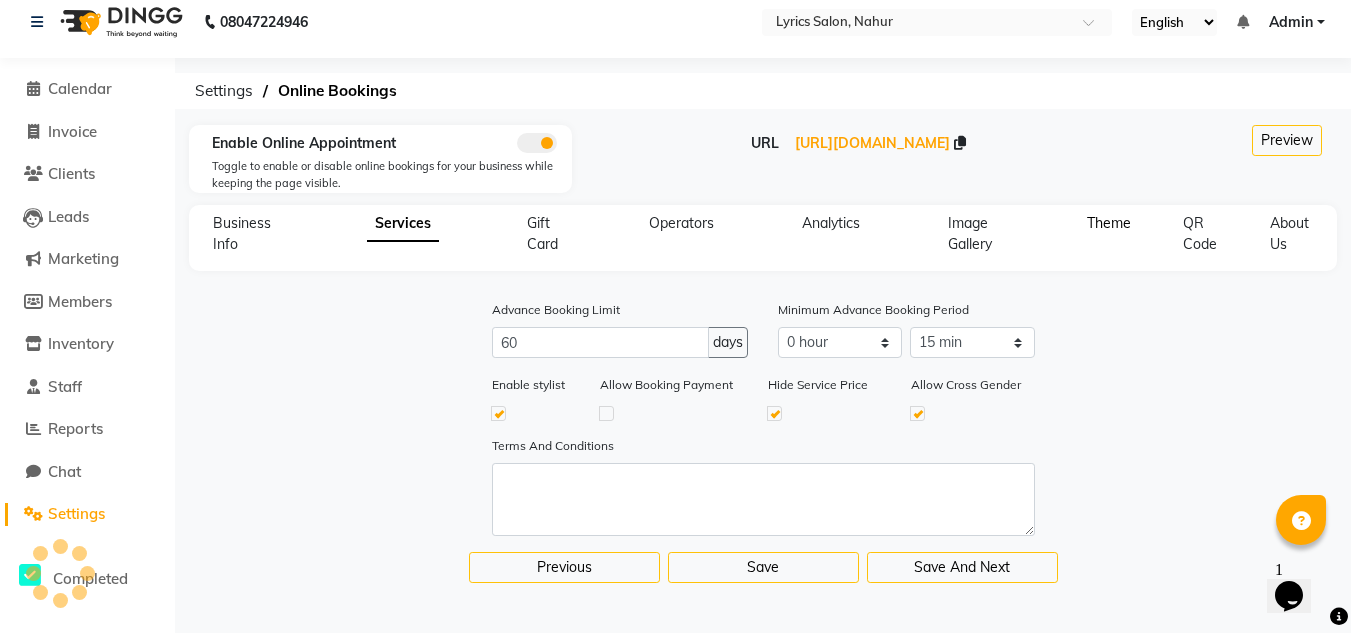 click on "Theme" 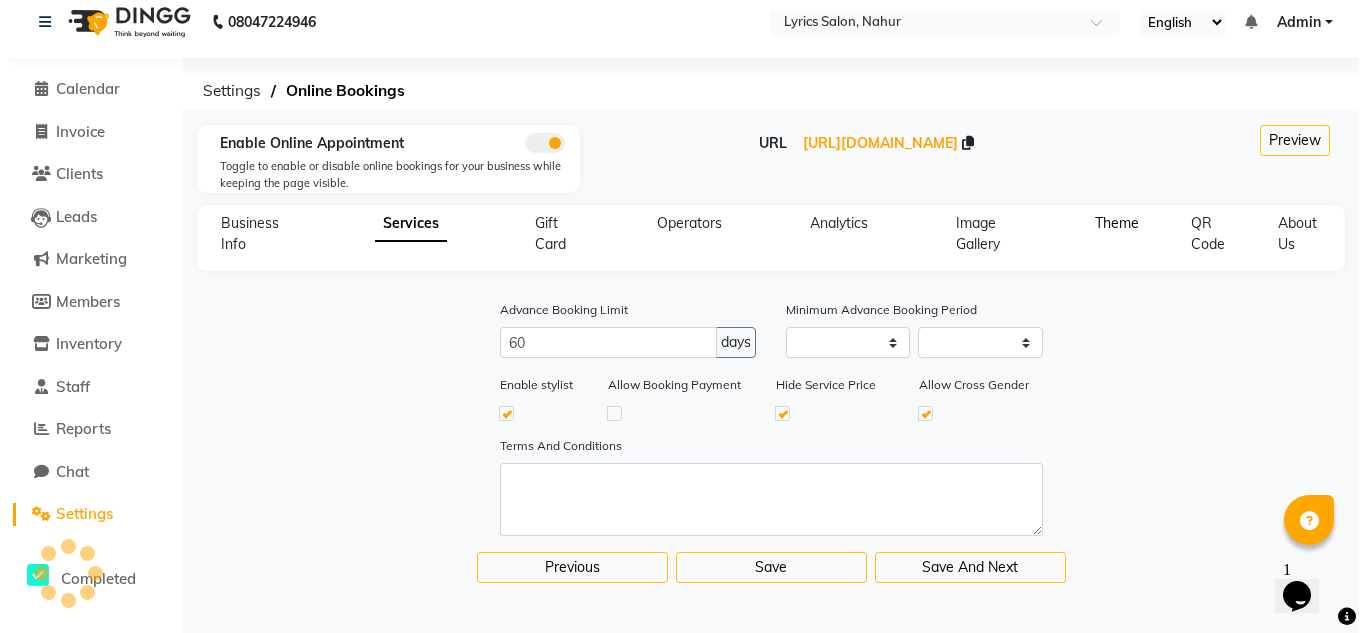 scroll, scrollTop: 0, scrollLeft: 0, axis: both 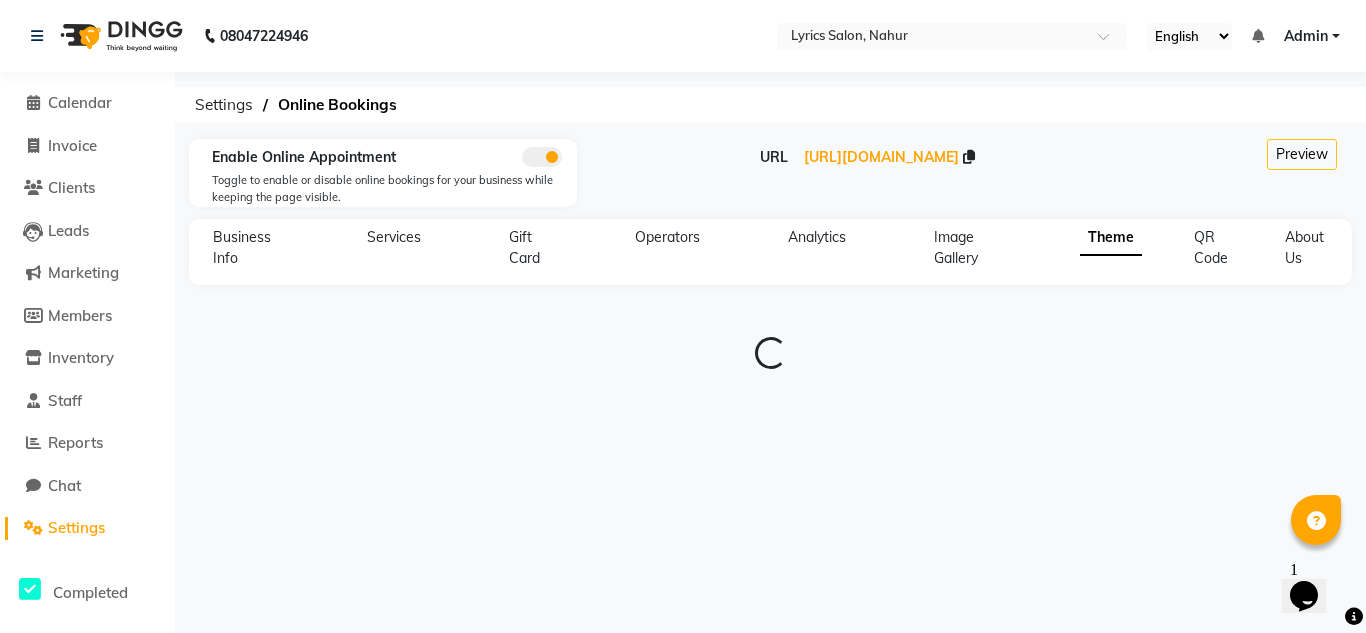 type on "#0f141a" 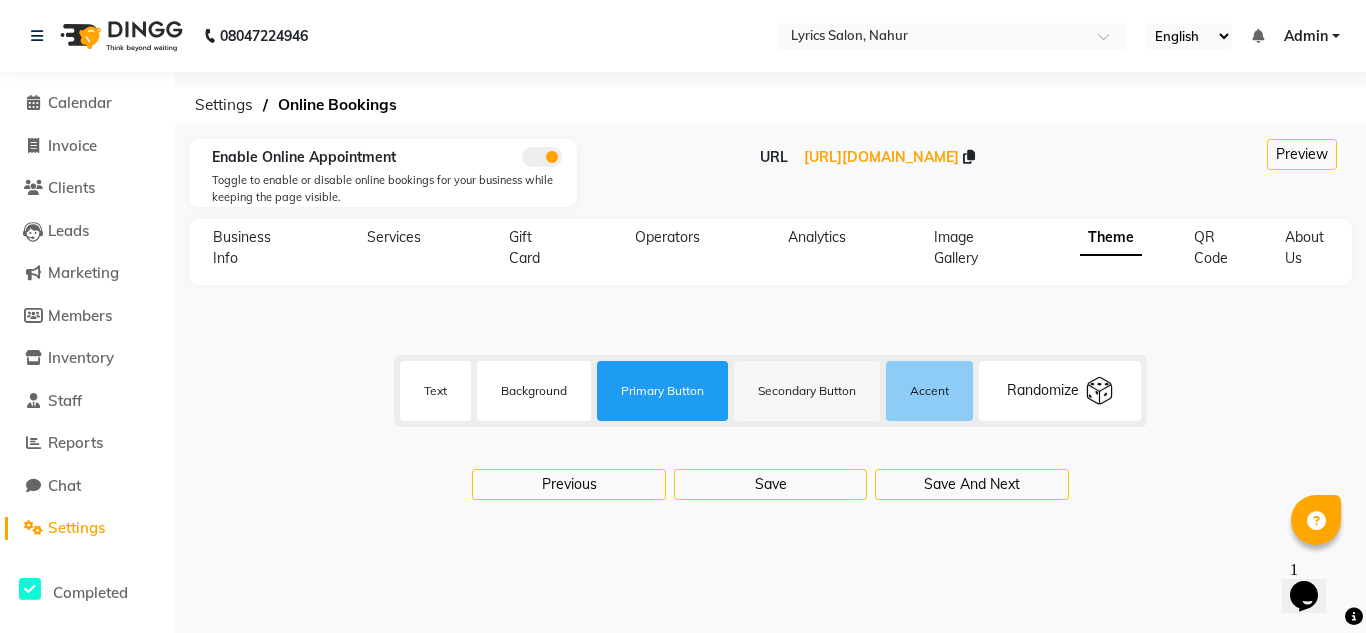 click on "Background" at bounding box center [534, 390] 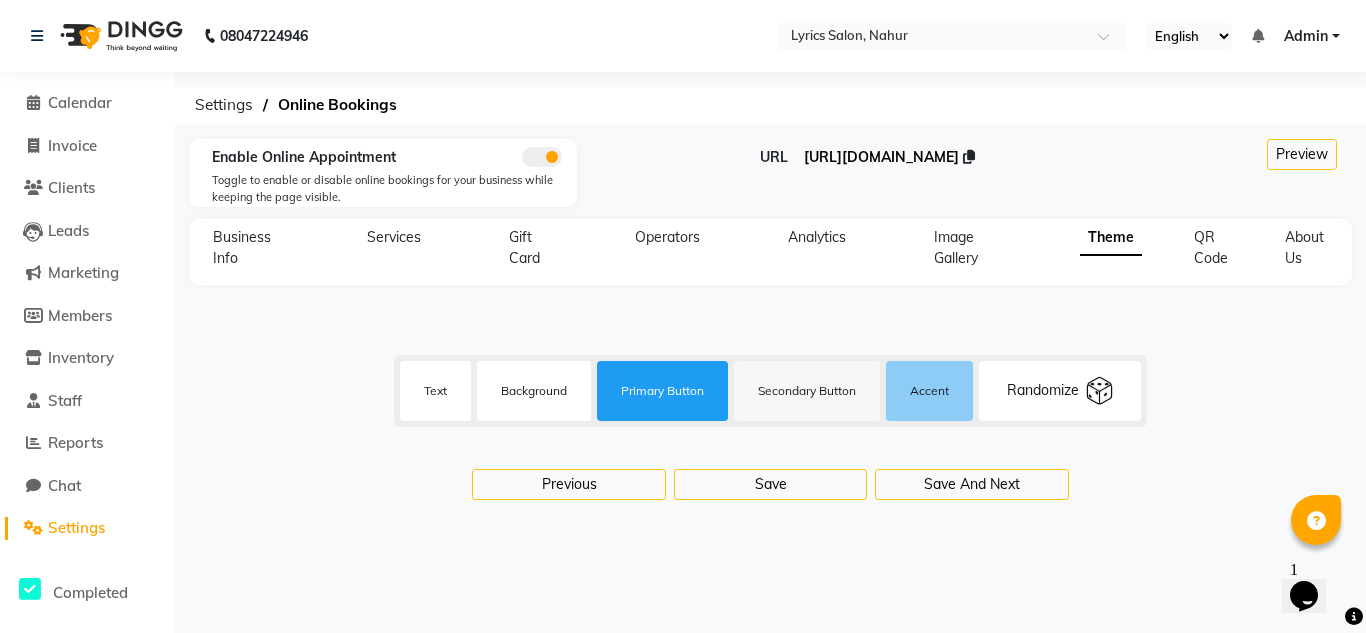click on "https://dingg.app/booking/lyrics-salon-nahur" 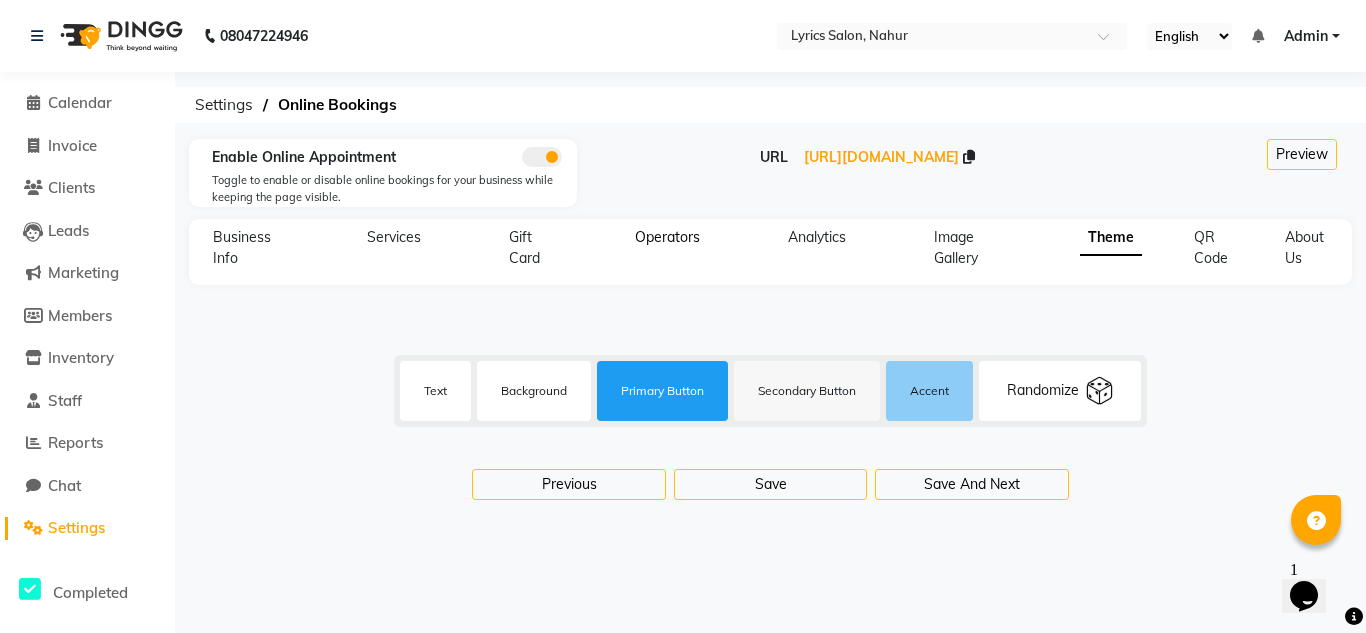 click on "Operators" 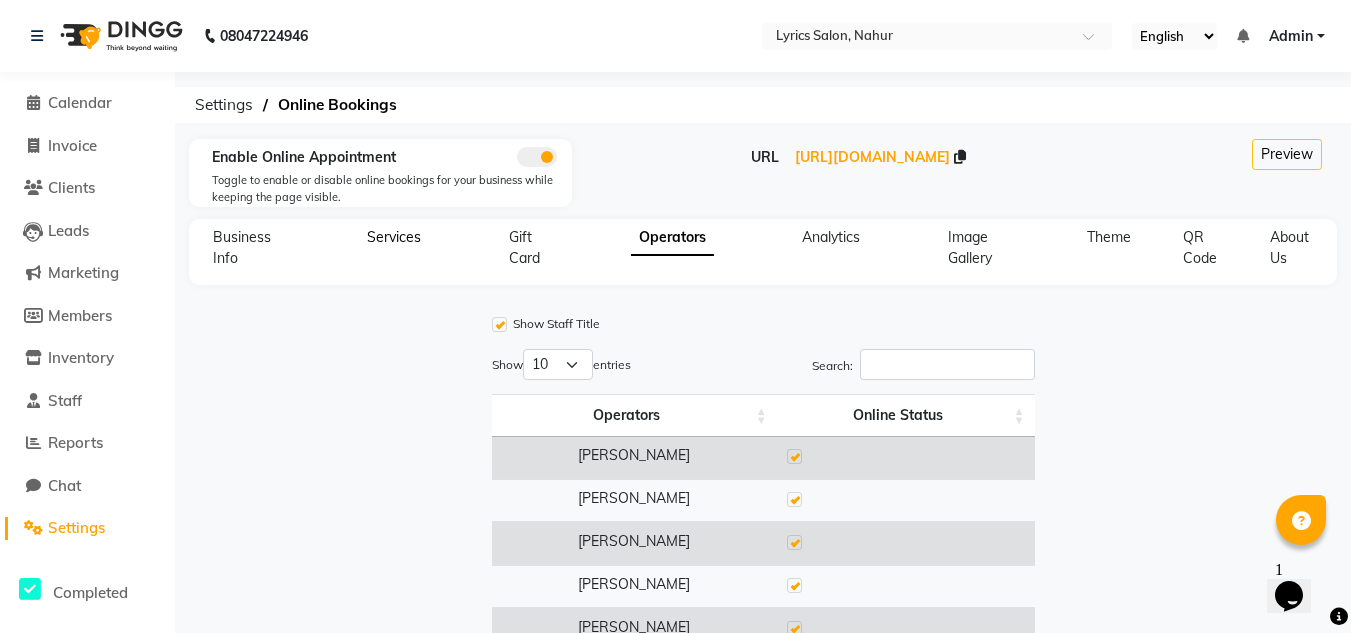 click on "Services" 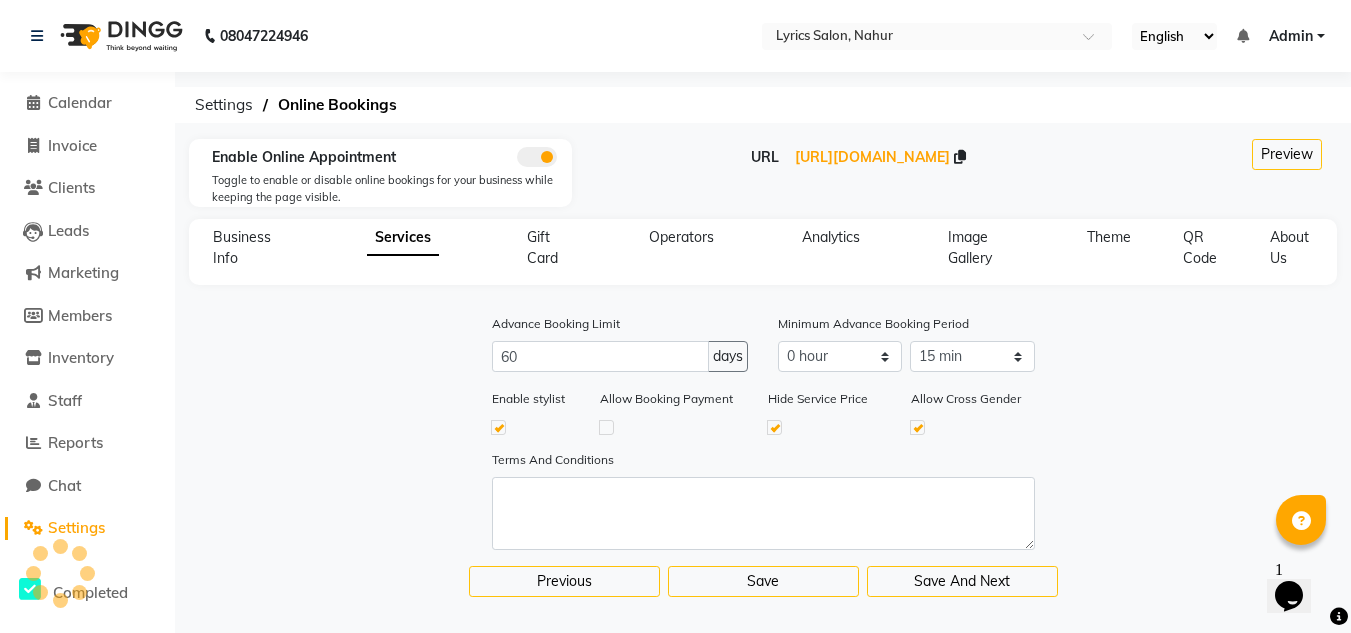 click 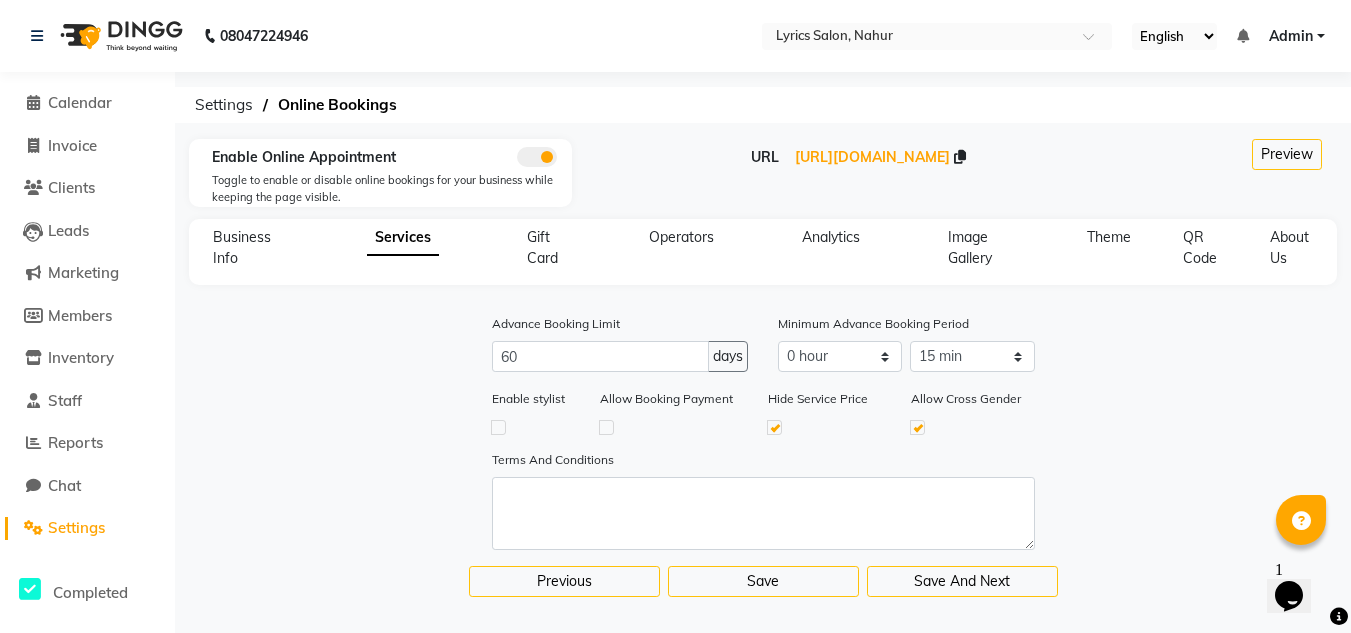 click 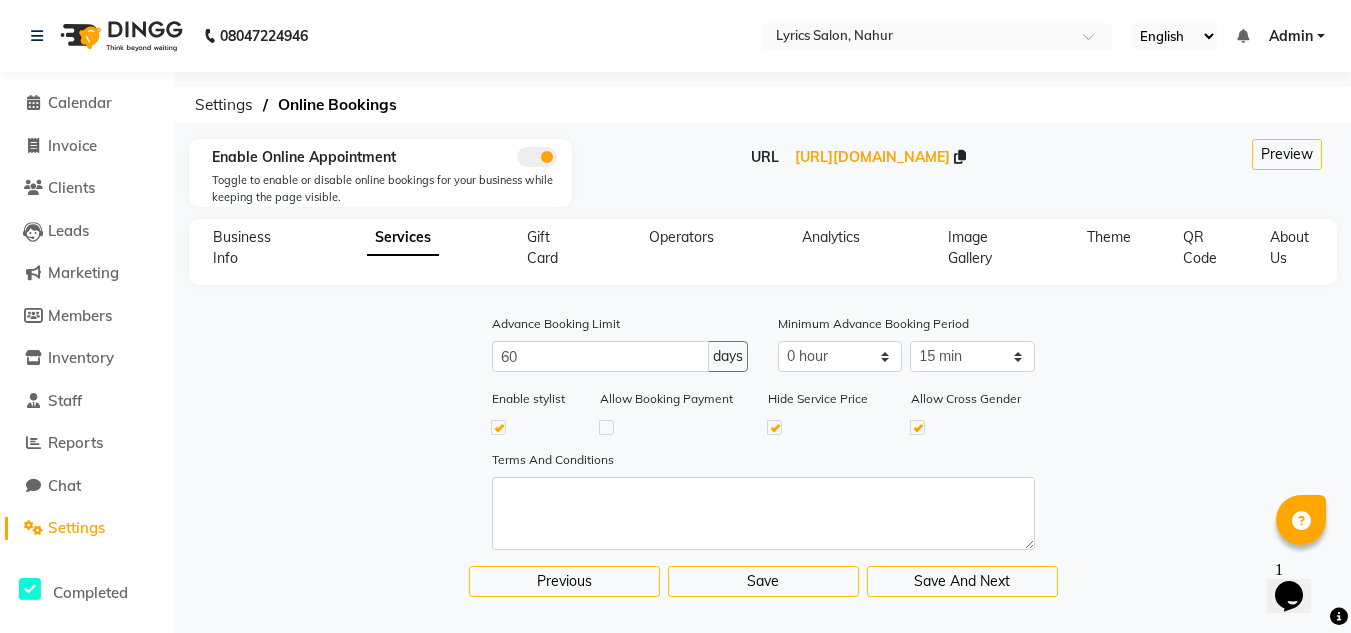 click 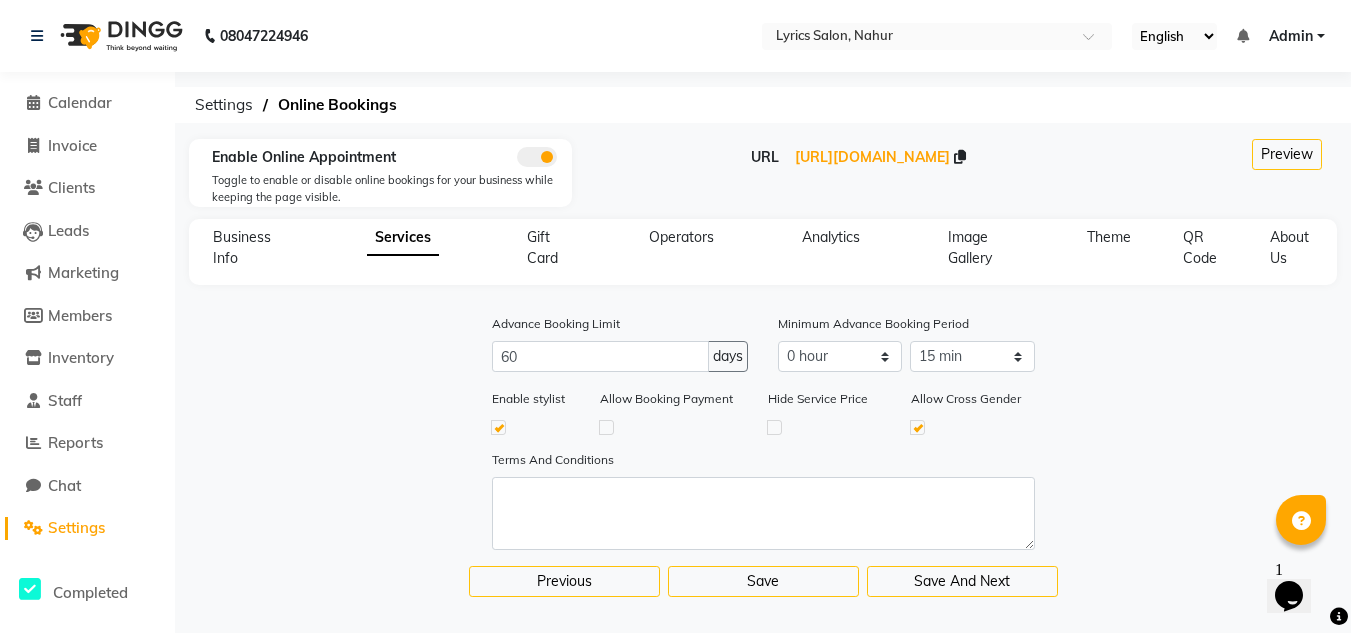 click 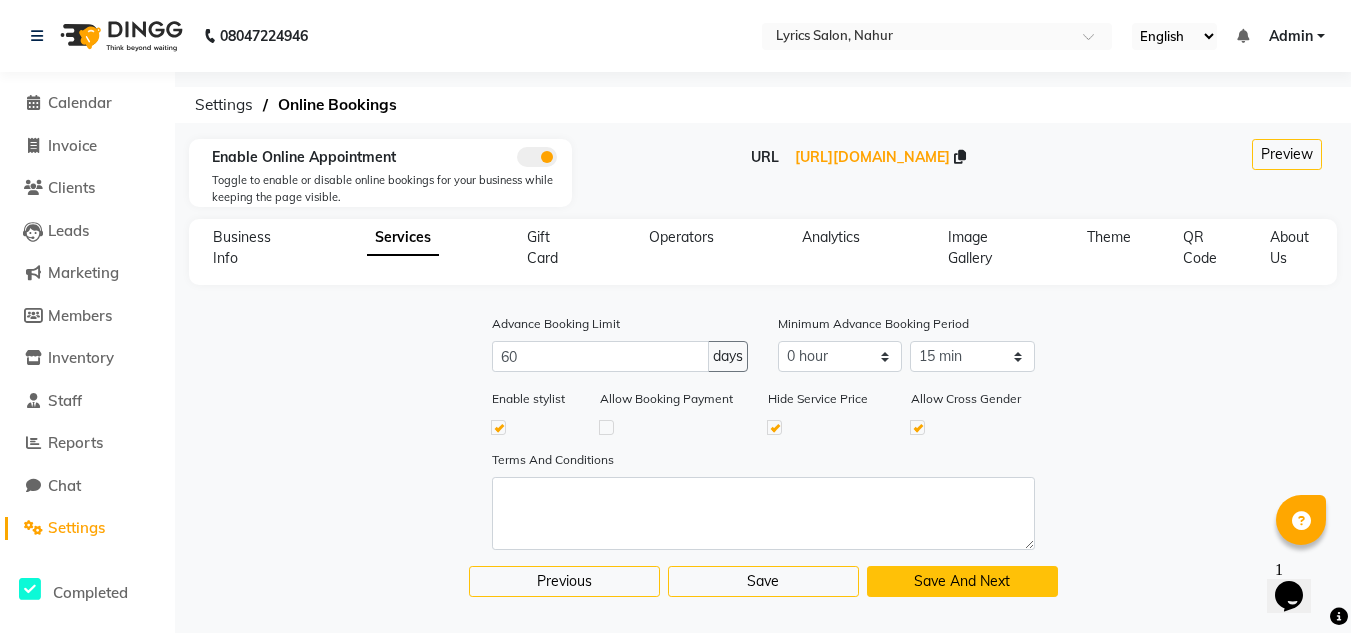 click on "Save And Next" 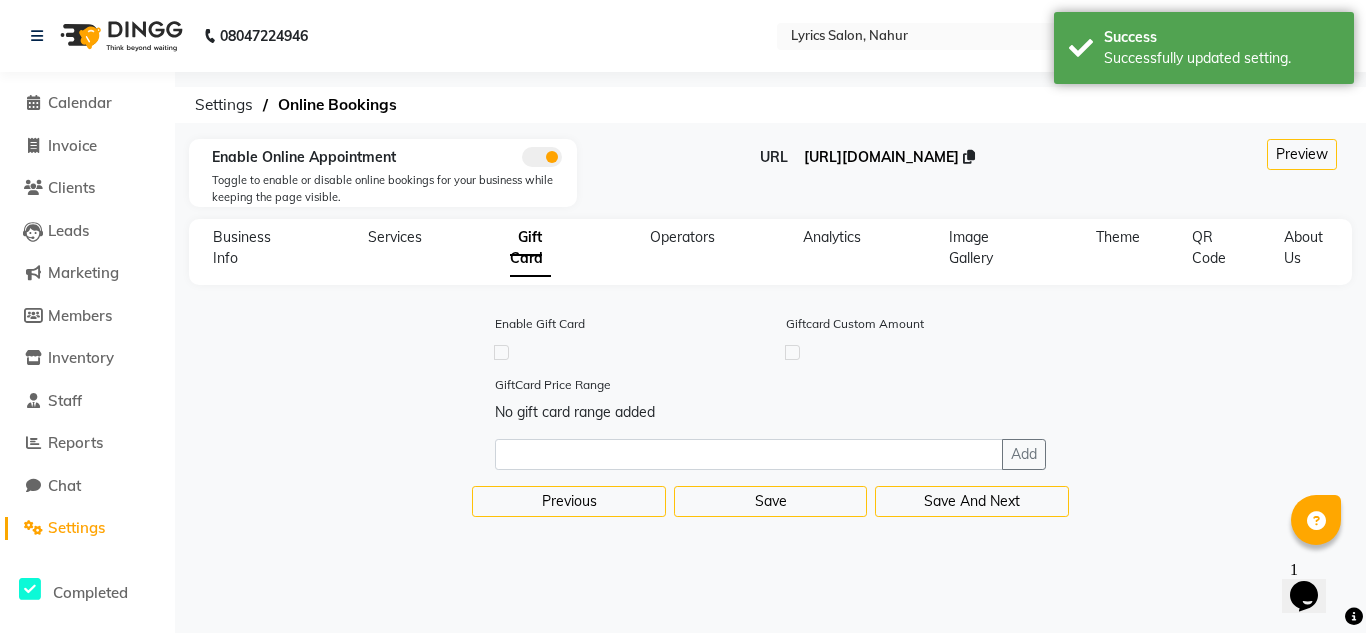 click on "https://dingg.app/booking/lyrics-salon-nahur" 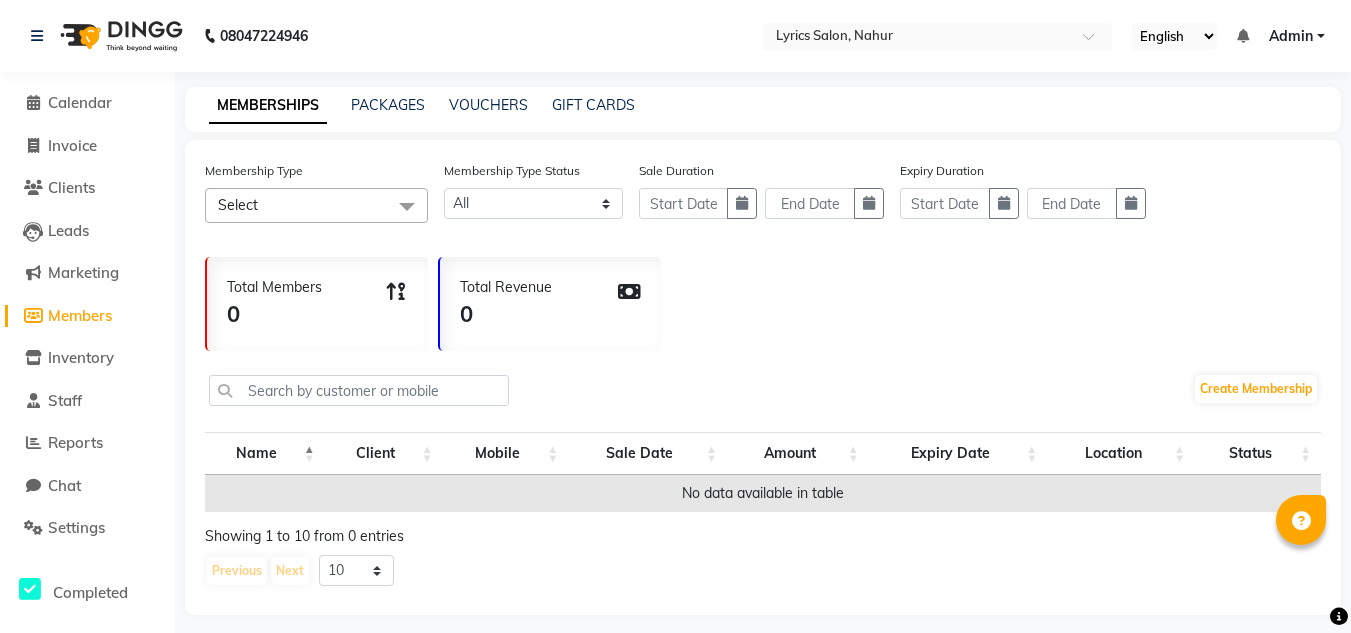 select 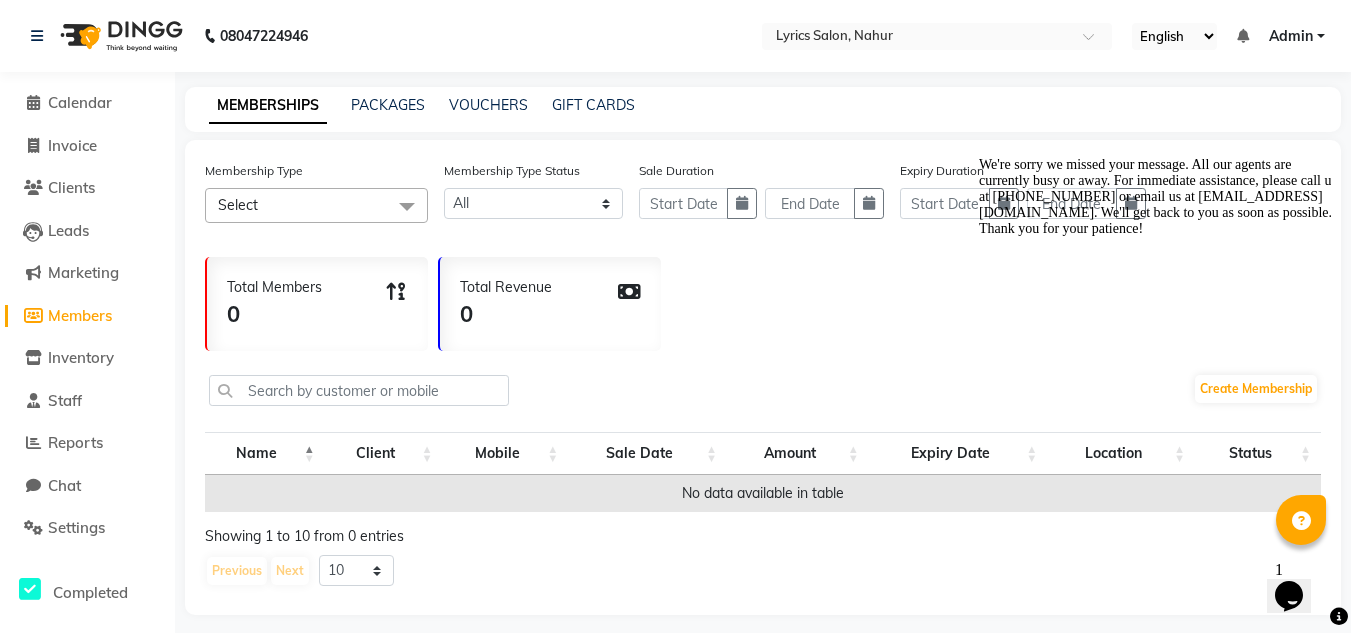 scroll, scrollTop: 0, scrollLeft: 0, axis: both 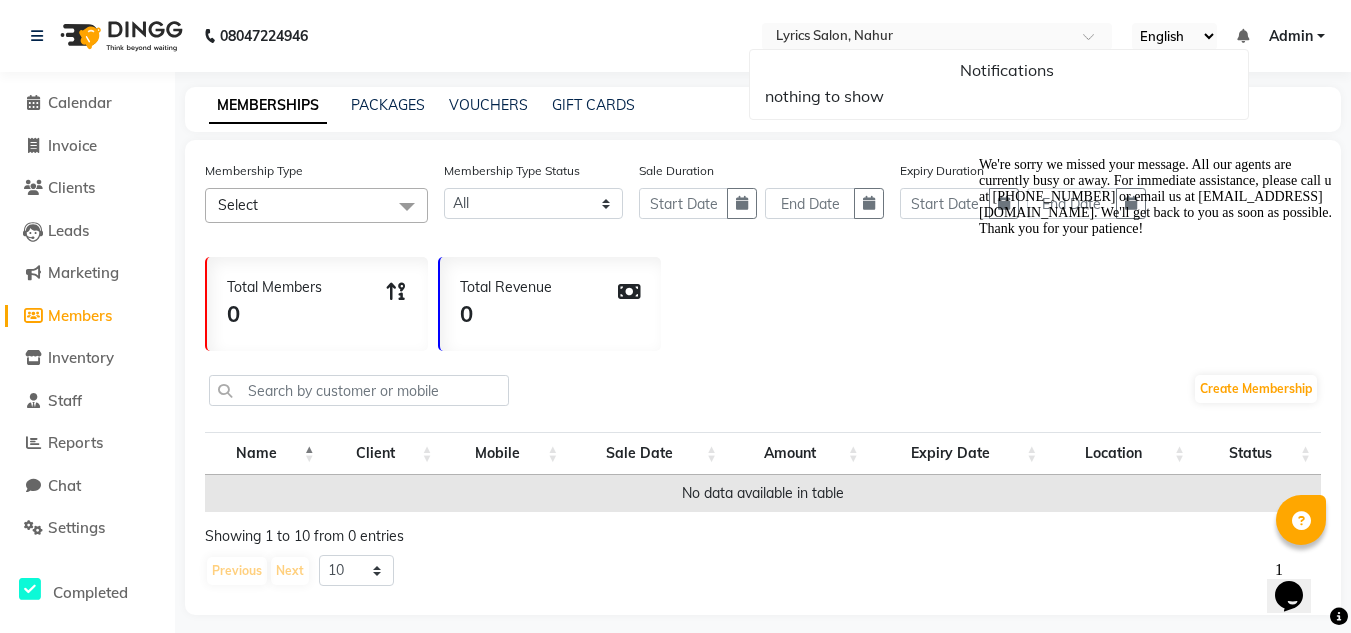 click on "We're sorry we missed your message. All our agents are currently busy or away. For immediate assistance, please call us at [PHONE_NUMBER] or email us at [EMAIL_ADDRESS][DOMAIN_NAME]. We'll get back to you as soon as possible. Thank you for your patience!" at bounding box center (1159, 197) 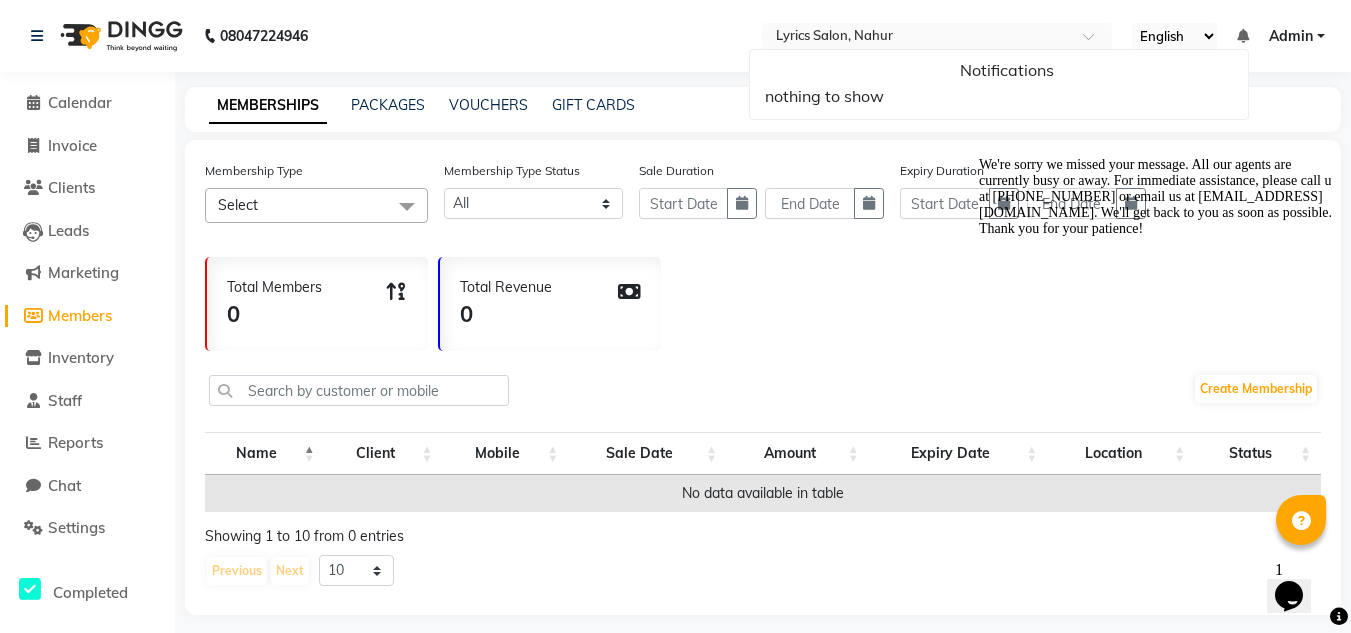 click at bounding box center [979, 157] 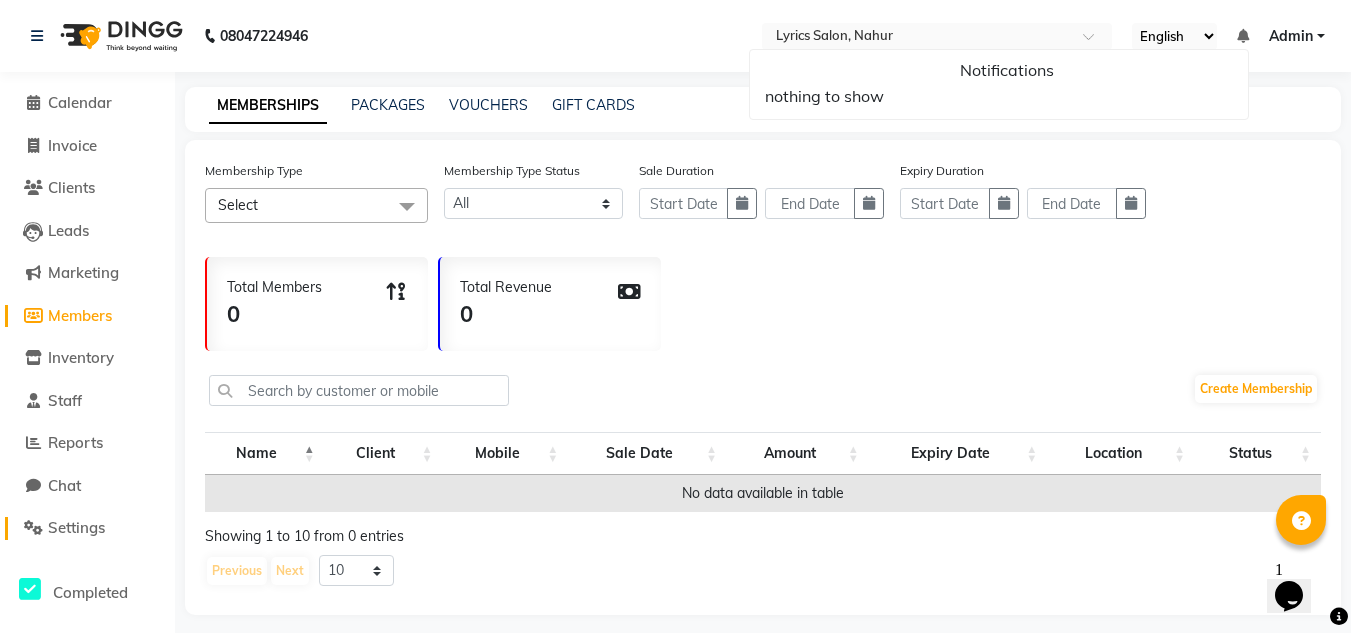 click on "Settings" 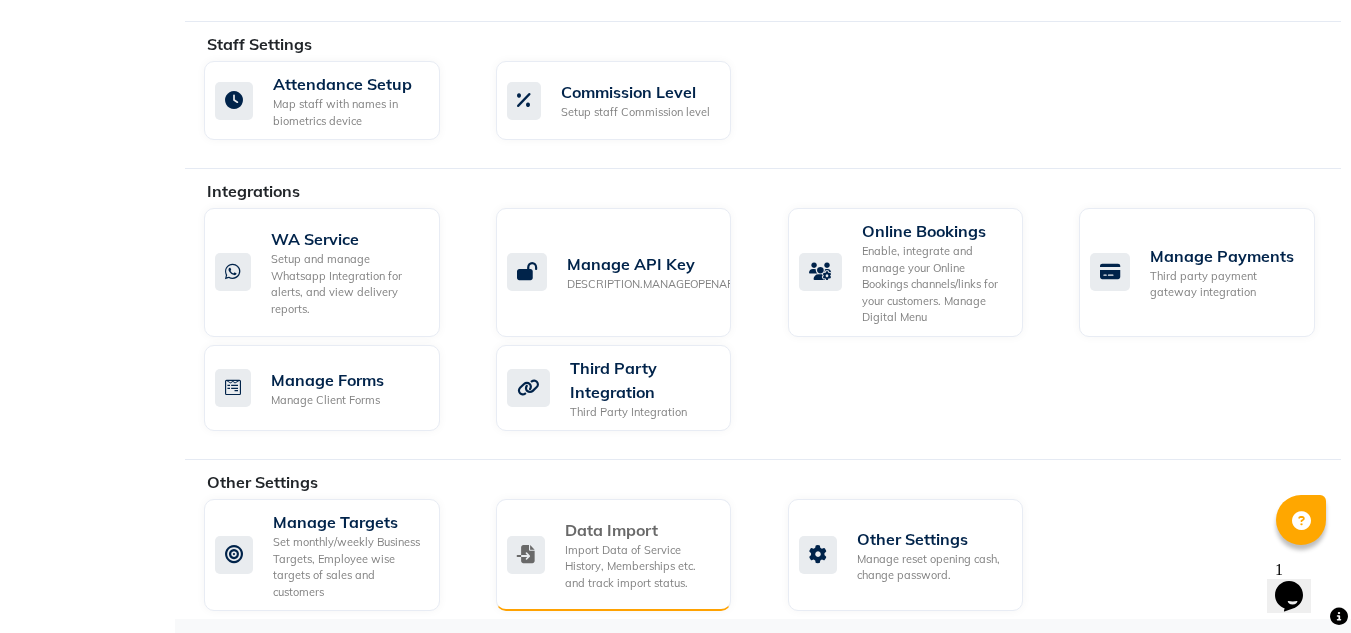 scroll, scrollTop: 1190, scrollLeft: 0, axis: vertical 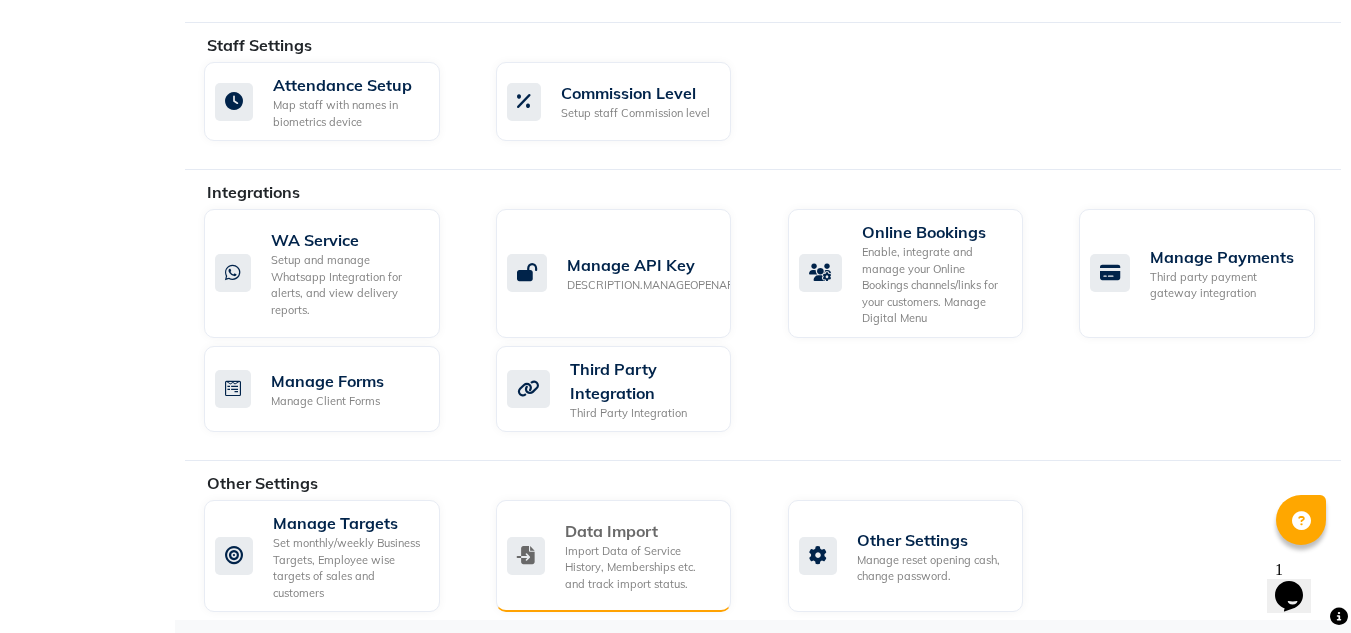click on "Import Data of Service History, Memberships etc. and track import status." 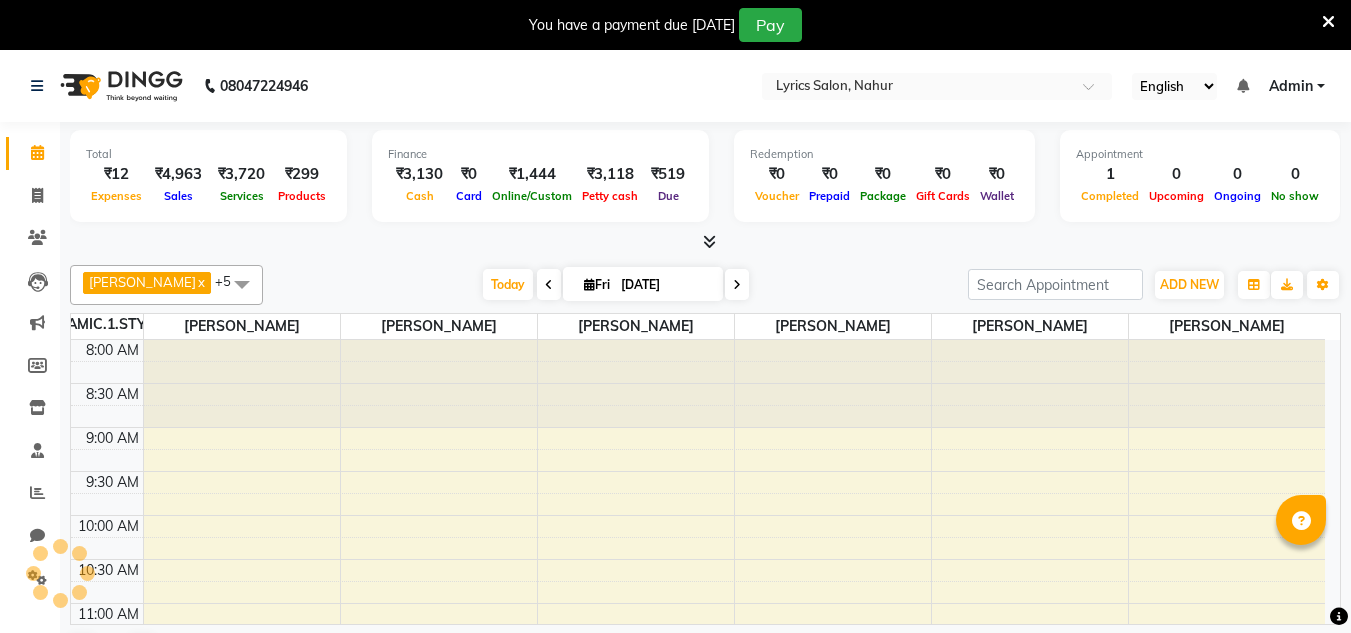 scroll, scrollTop: 0, scrollLeft: 0, axis: both 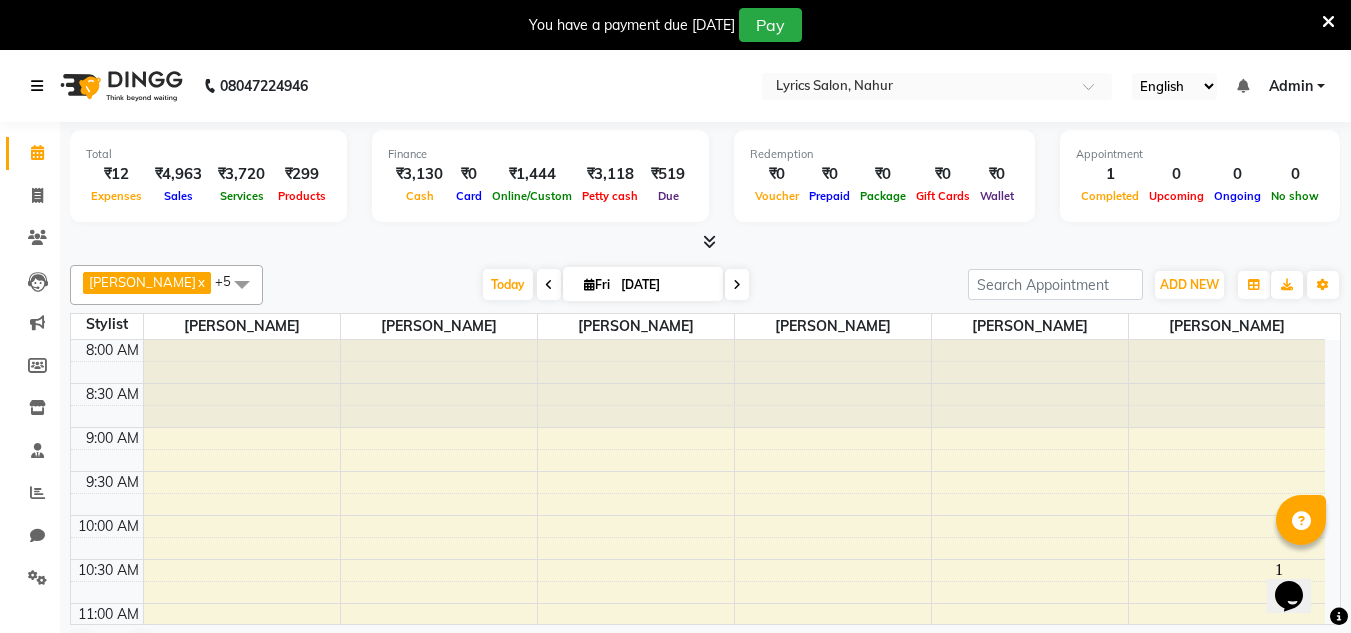 click at bounding box center (37, 86) 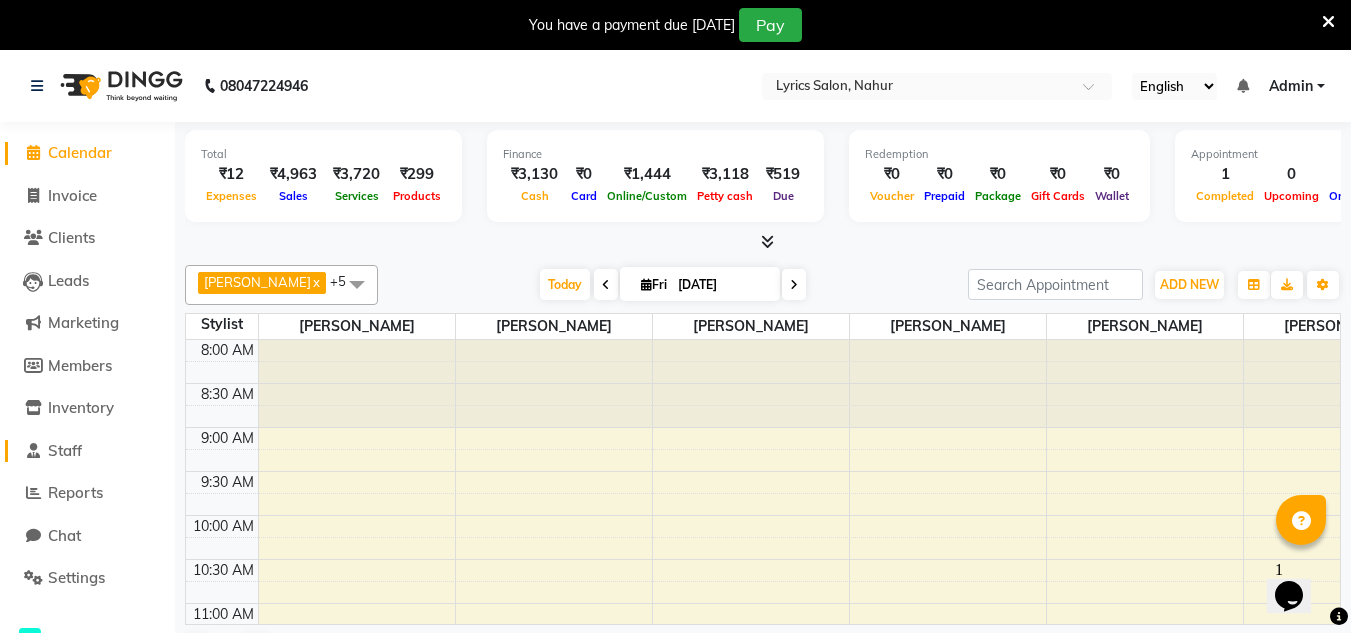 click on "Staff" 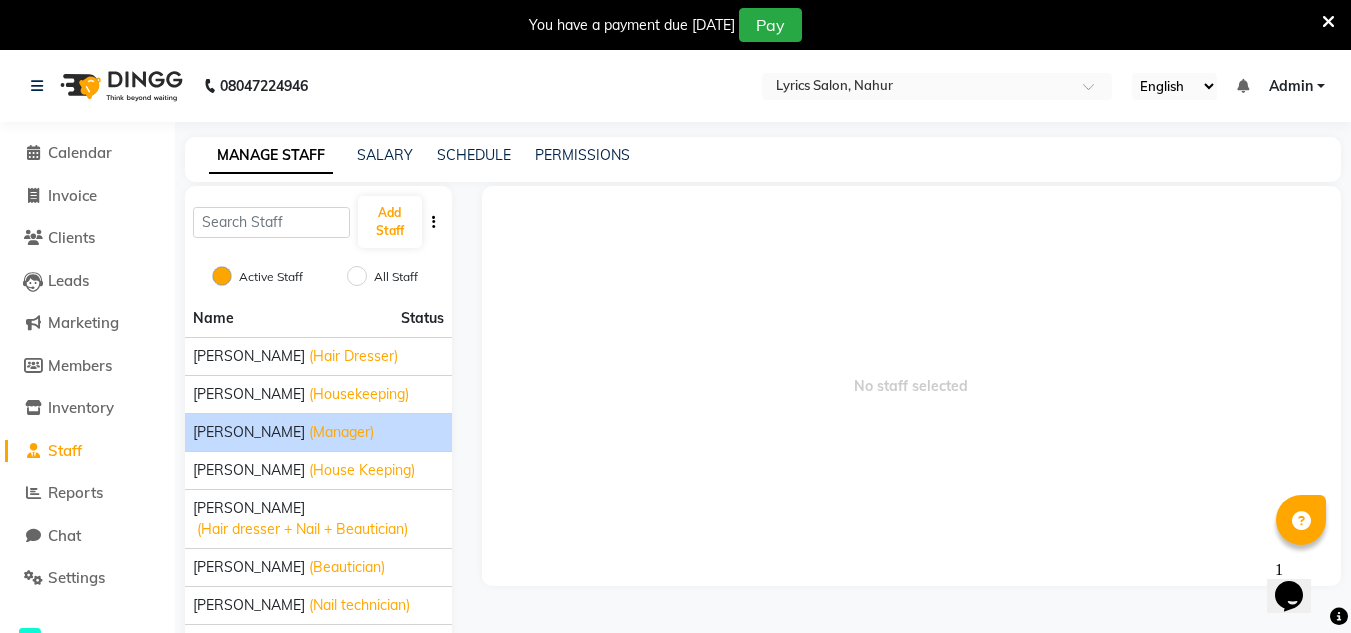 click on "[PERSON_NAME]	 (Manager)" 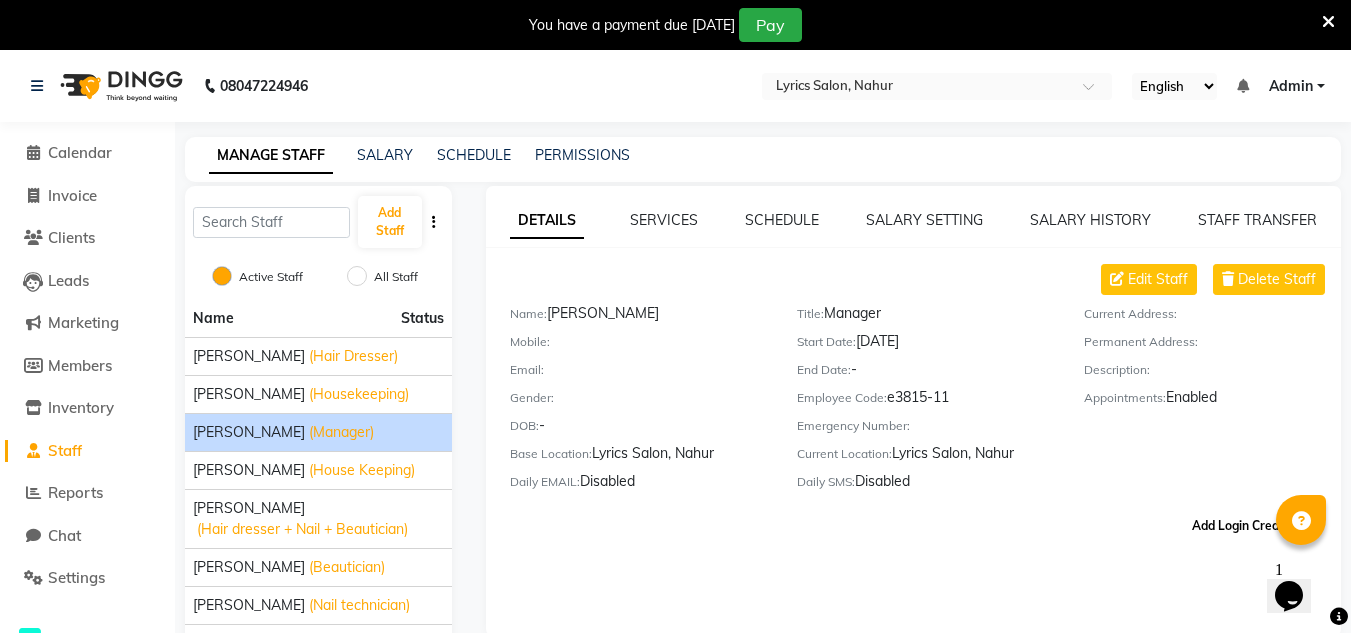 click on "Add Login Credentials" 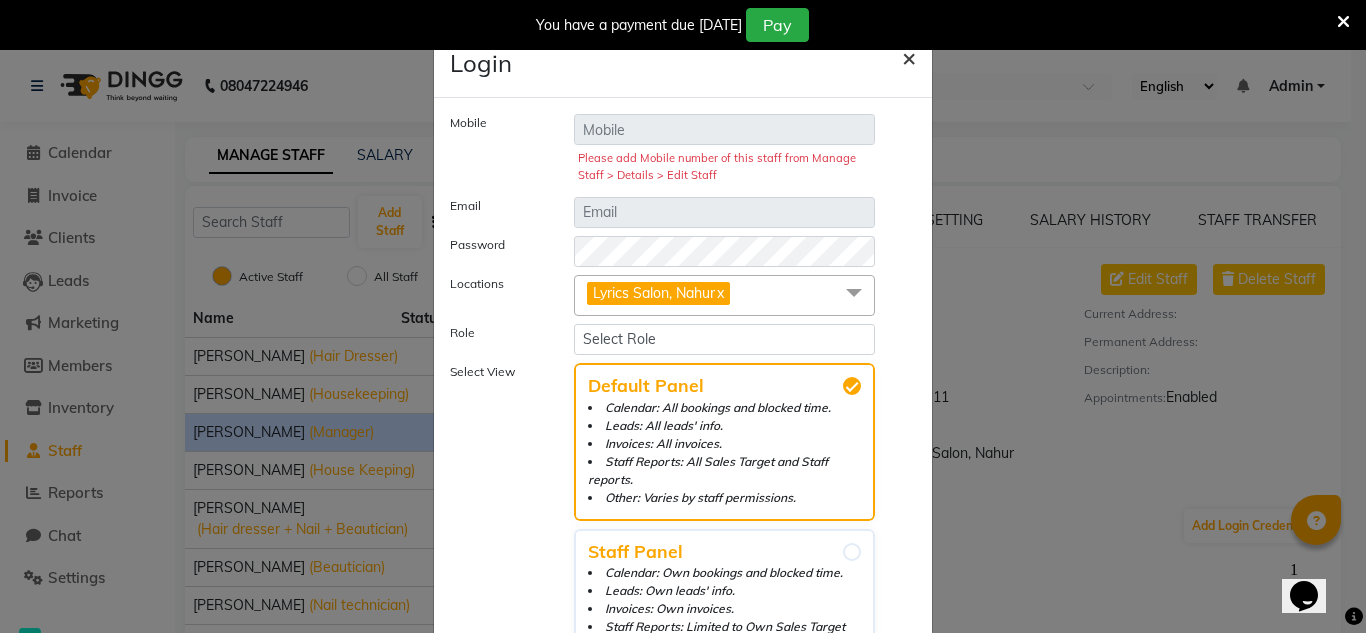 click on "×" 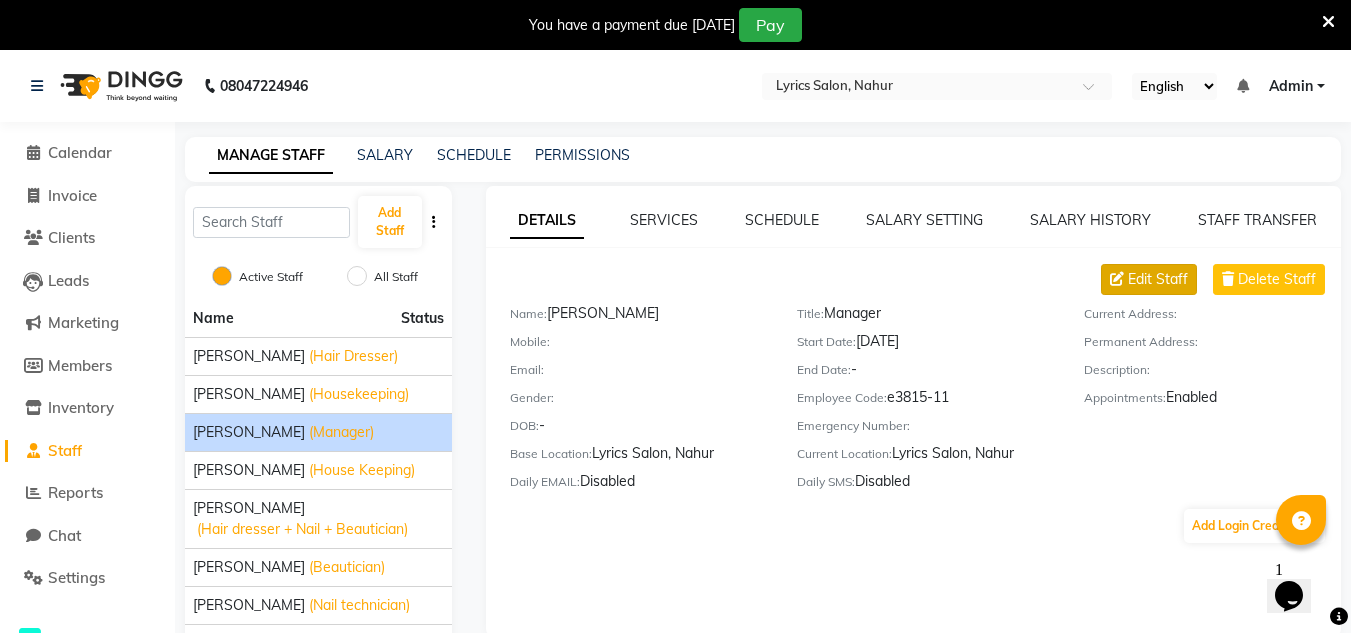 click on "Edit Staff" 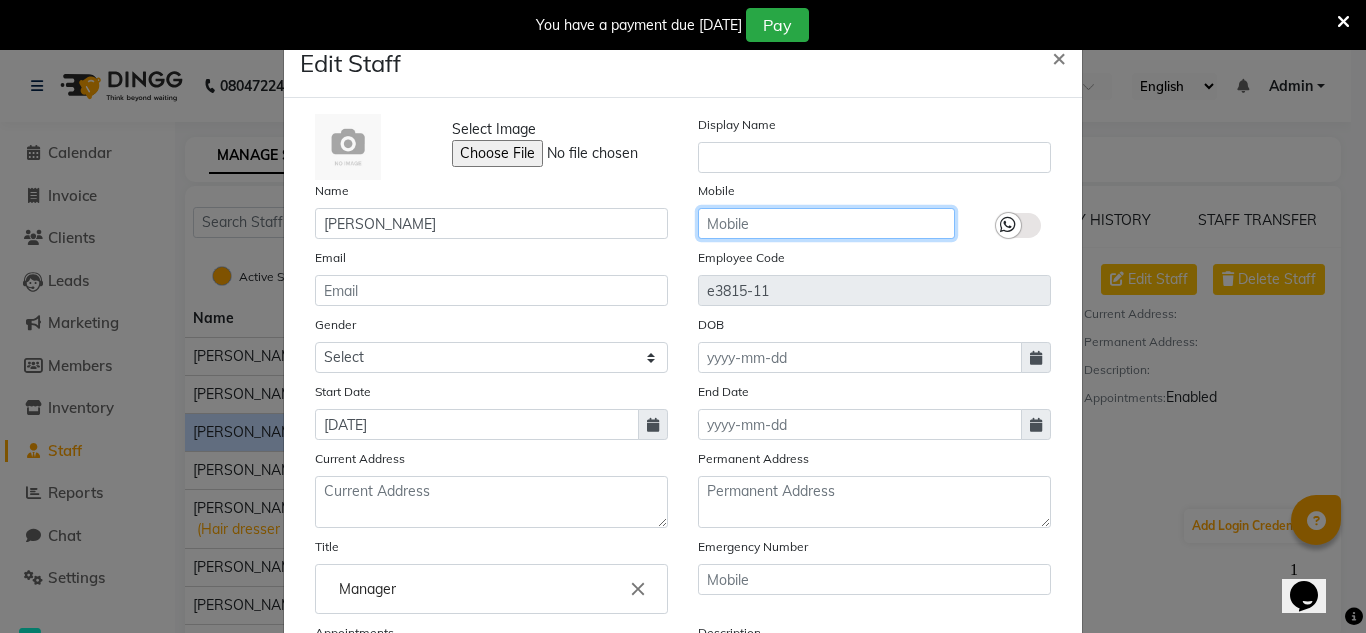 click 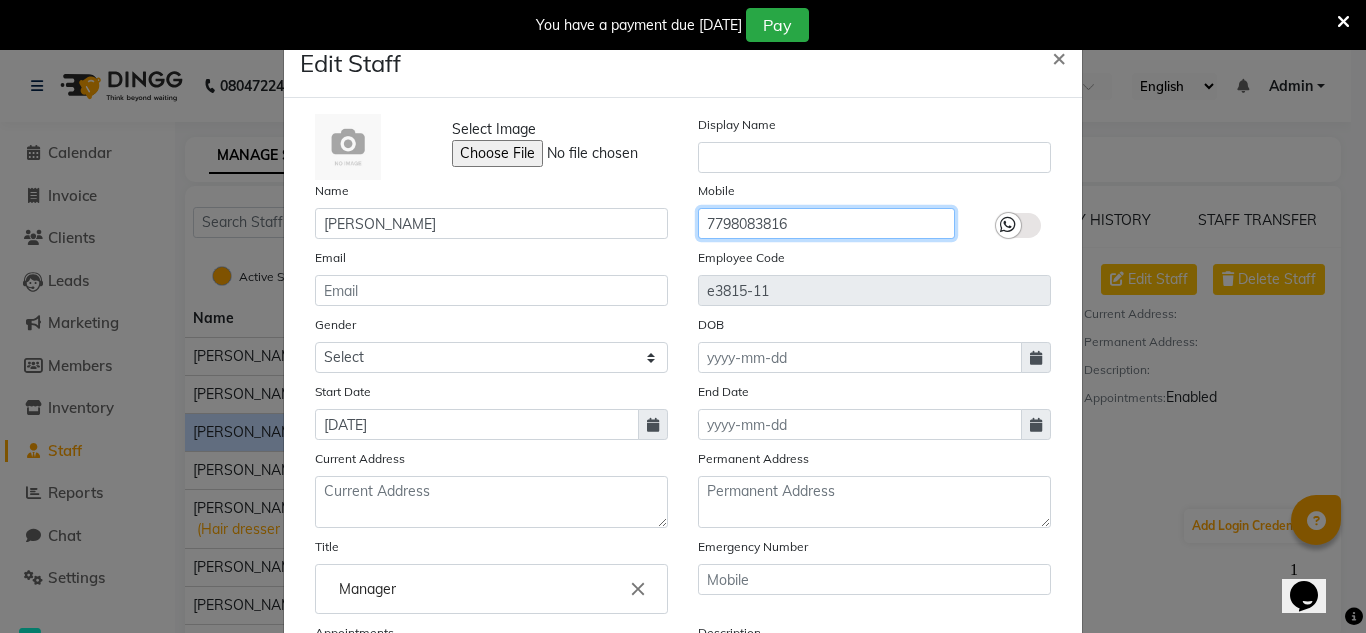 scroll, scrollTop: 249, scrollLeft: 0, axis: vertical 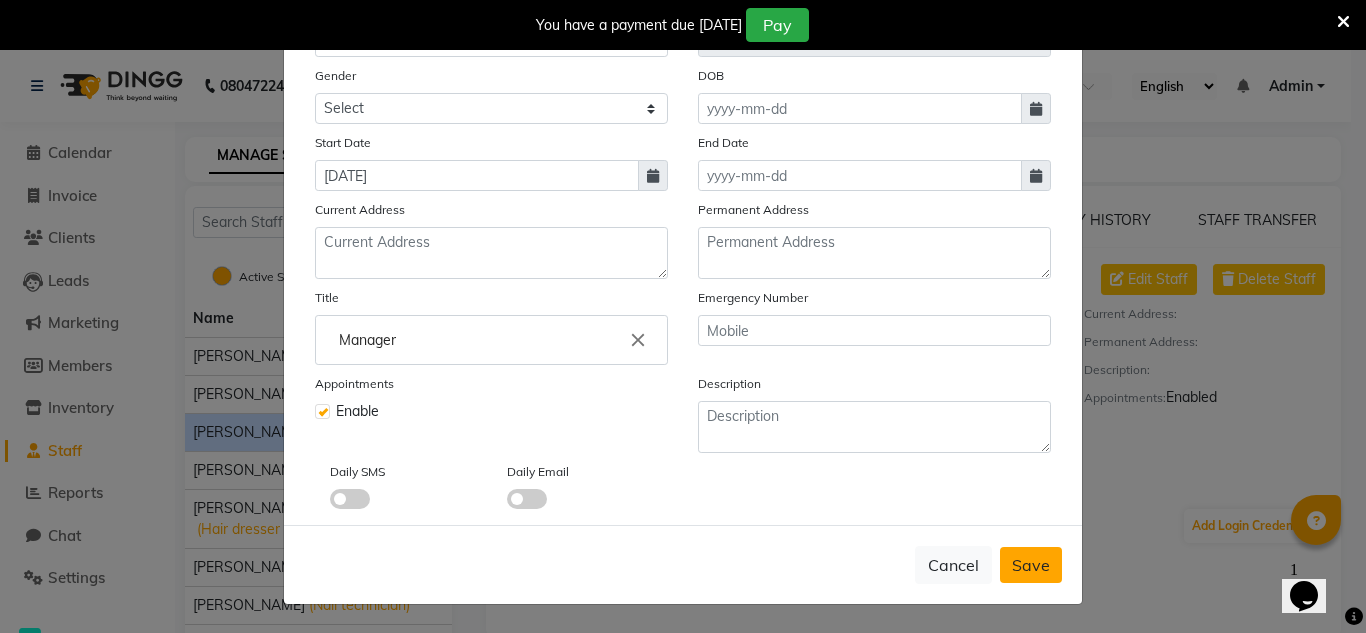 type on "7798083816" 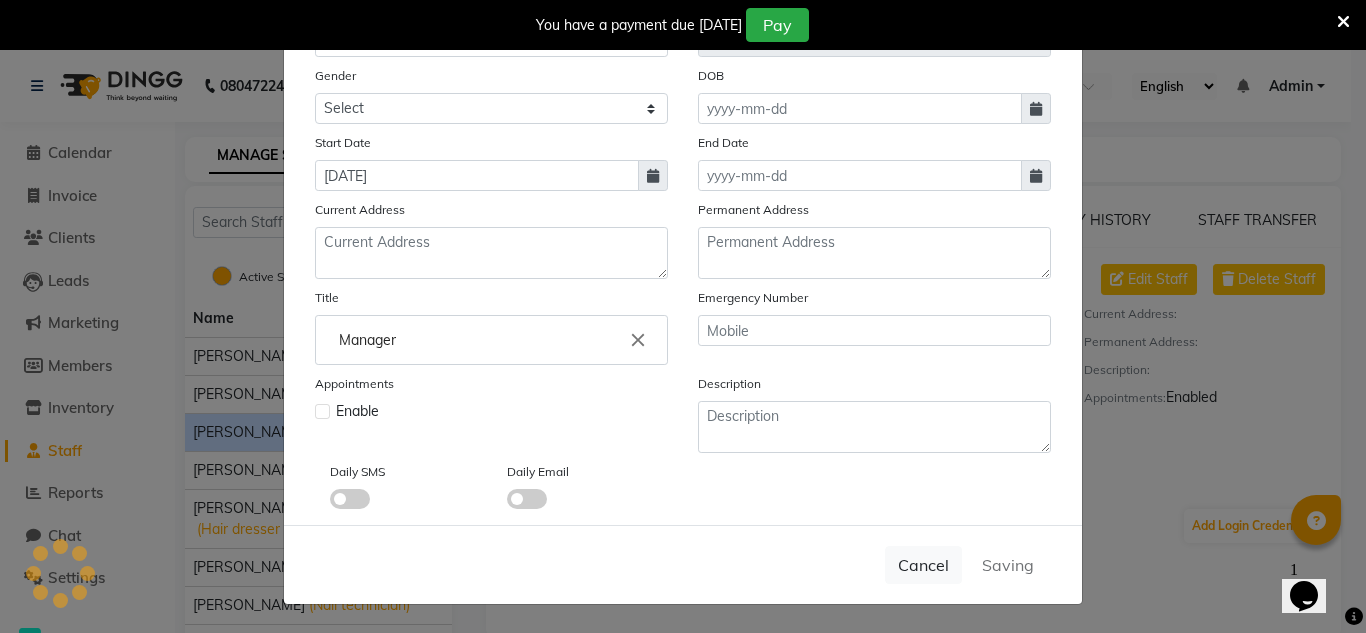 type 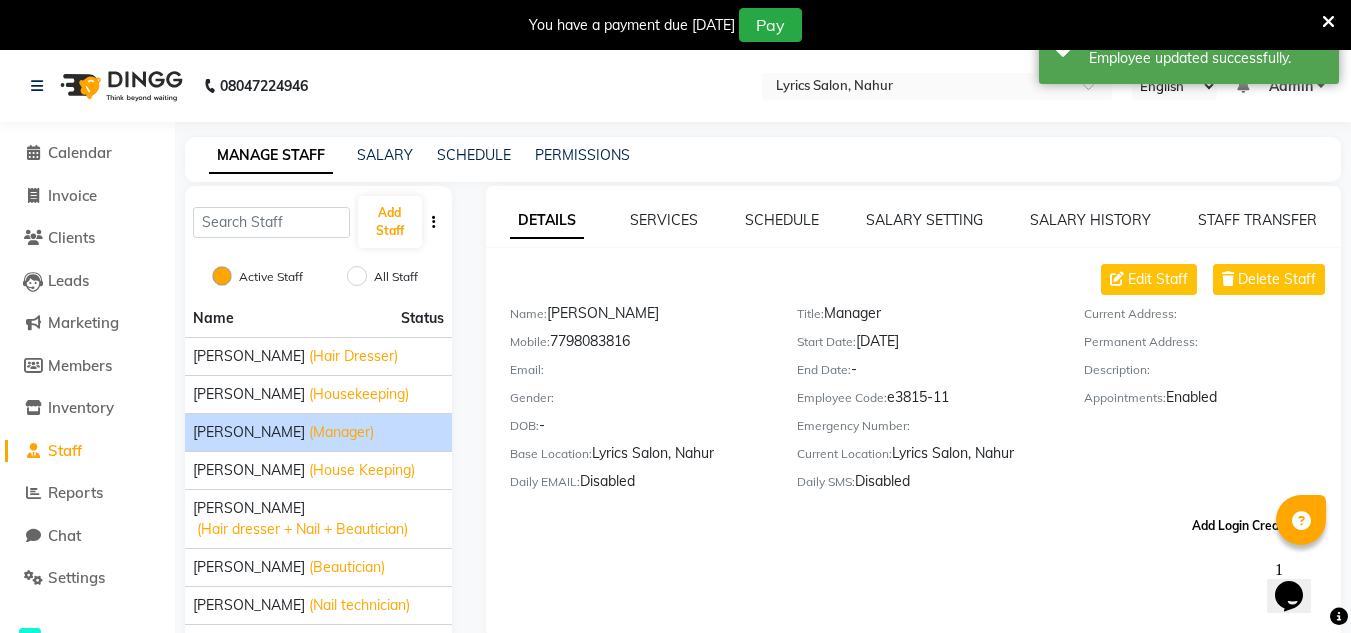 click on "Add Login Credentials" 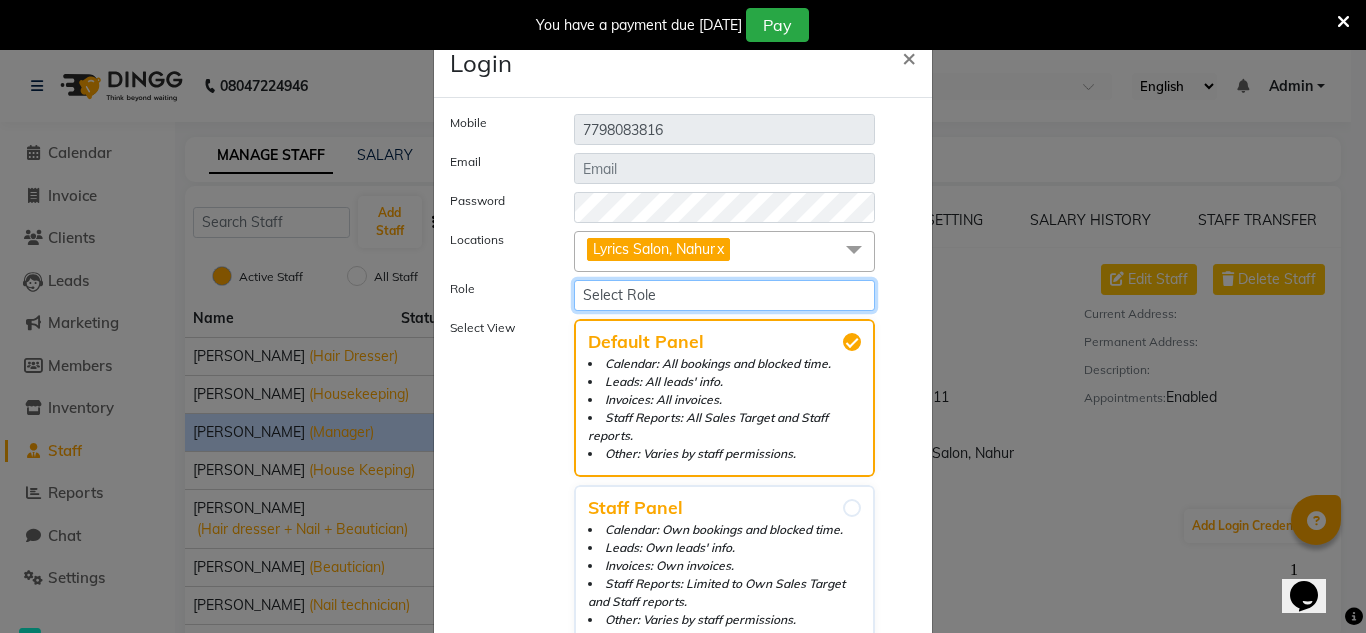 click on "Select Role Operator Manager Administrator" 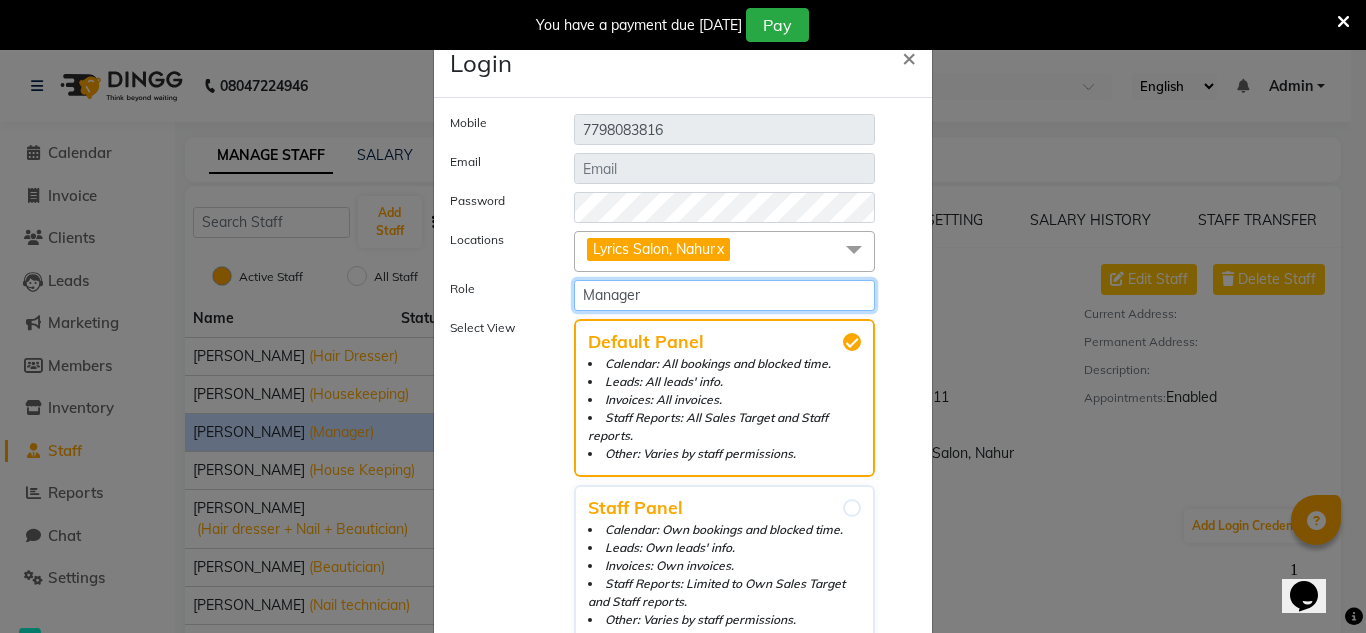 click on "Select Role Operator Manager Administrator" 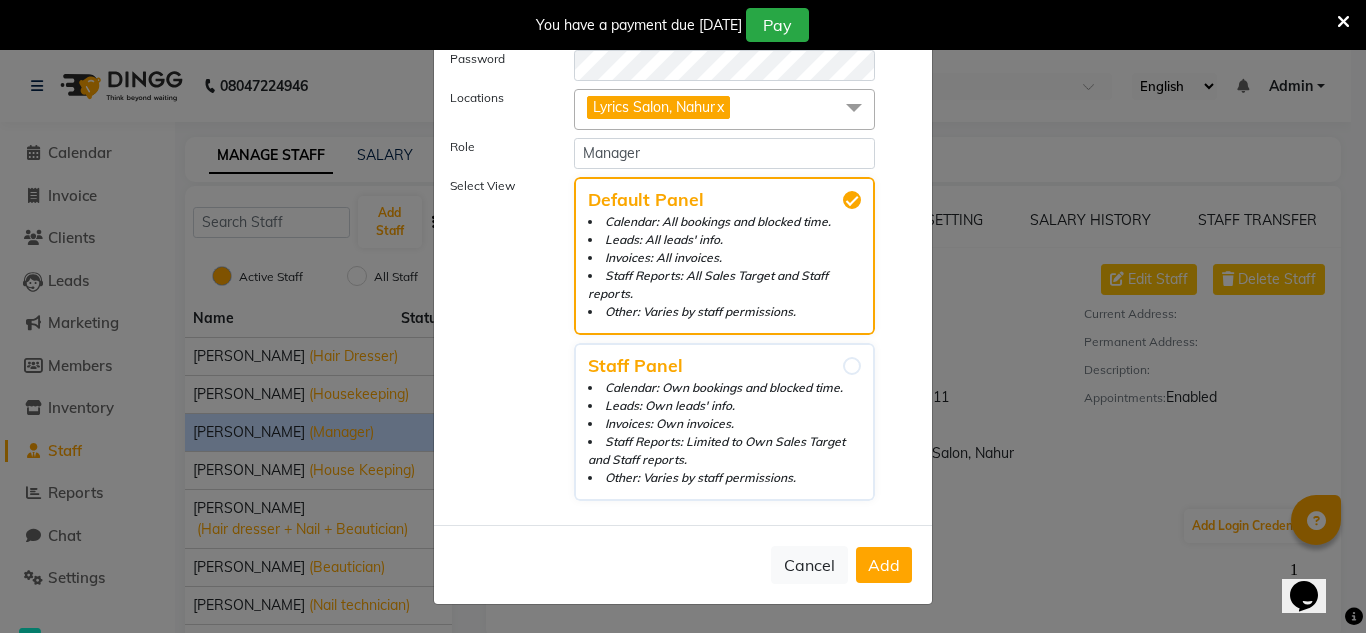 click on "Add" 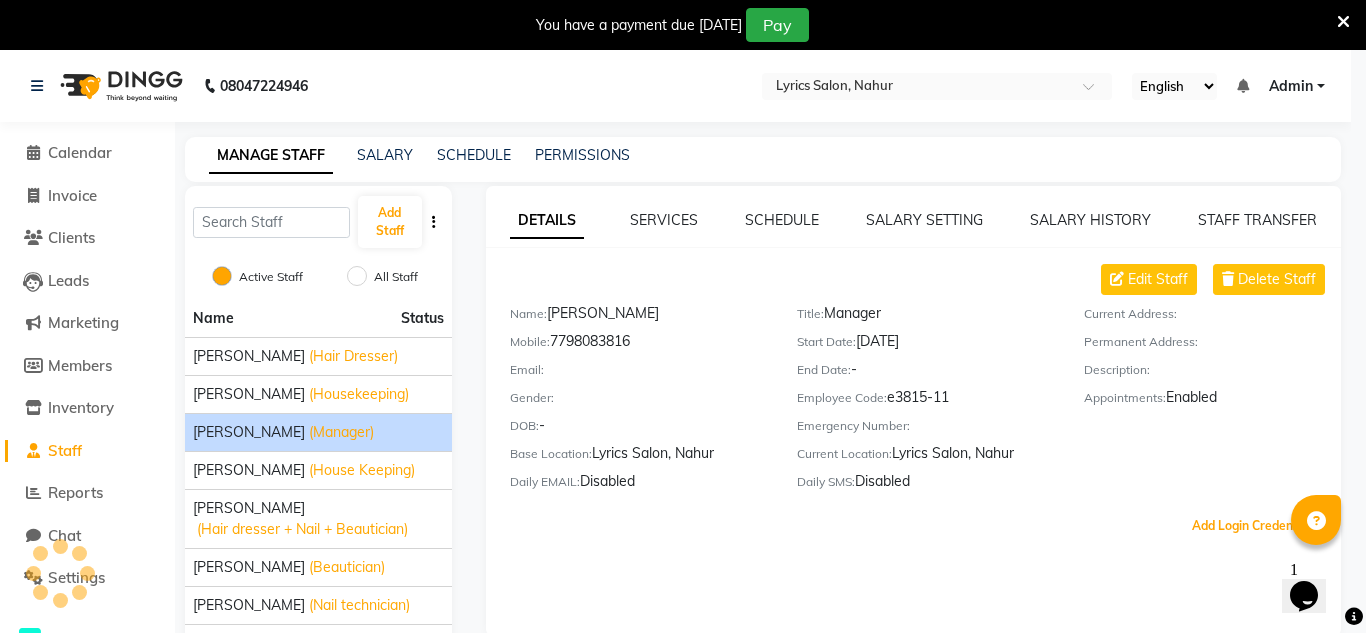 scroll, scrollTop: 136, scrollLeft: 0, axis: vertical 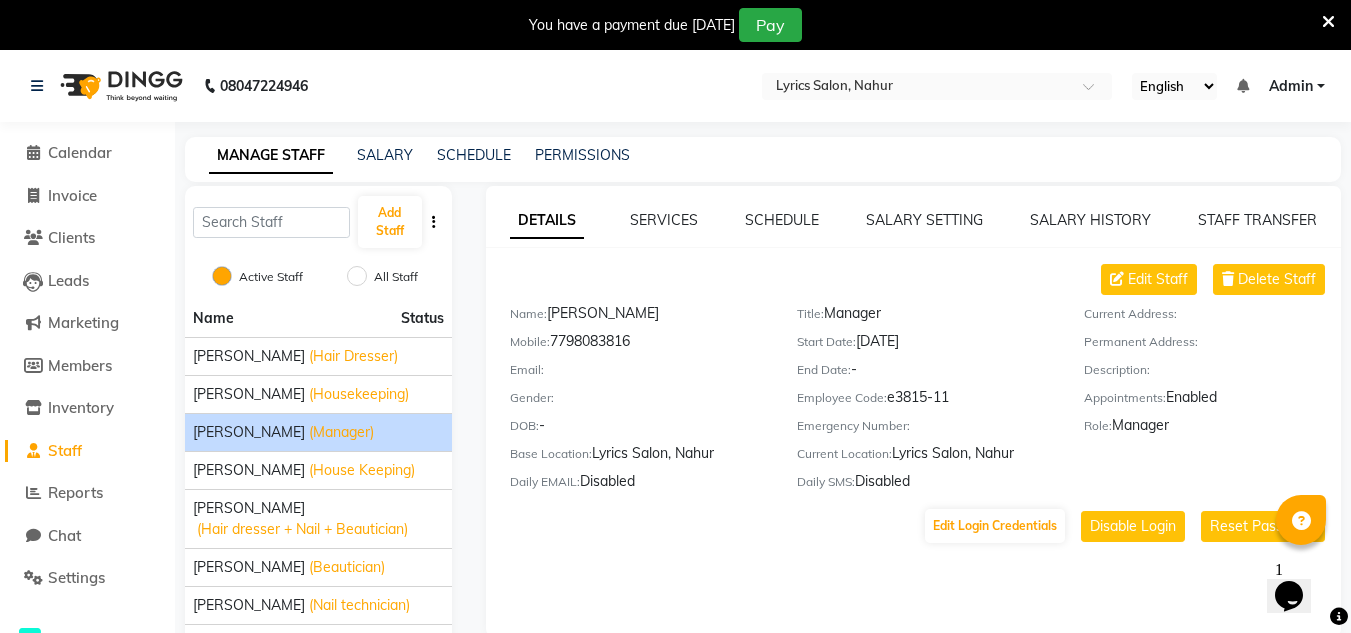 click at bounding box center [1328, 22] 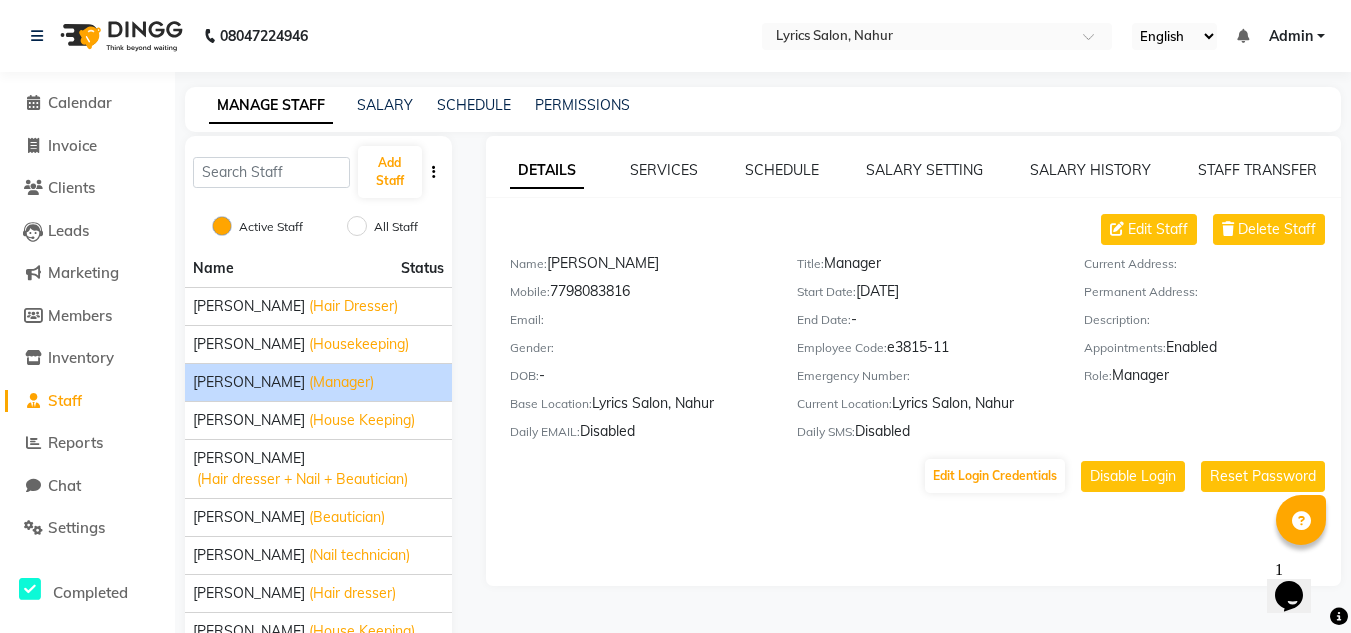 click on "Admin" at bounding box center (1291, 36) 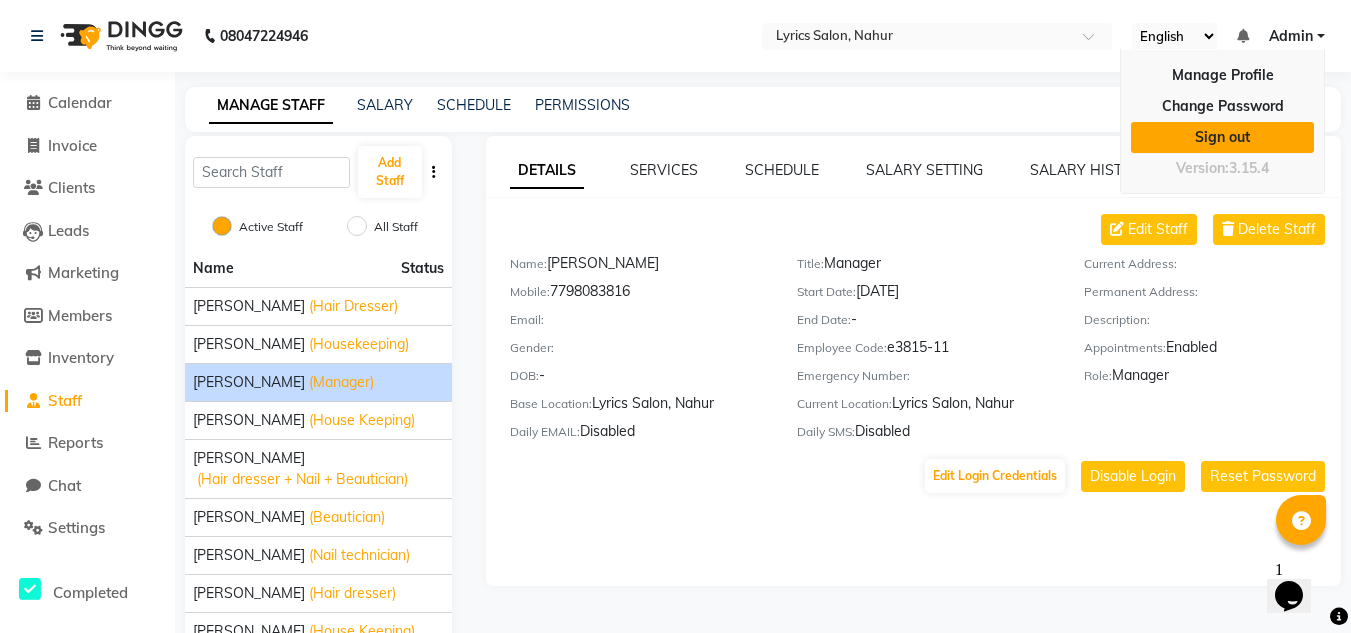 click on "Sign out" at bounding box center (1222, 137) 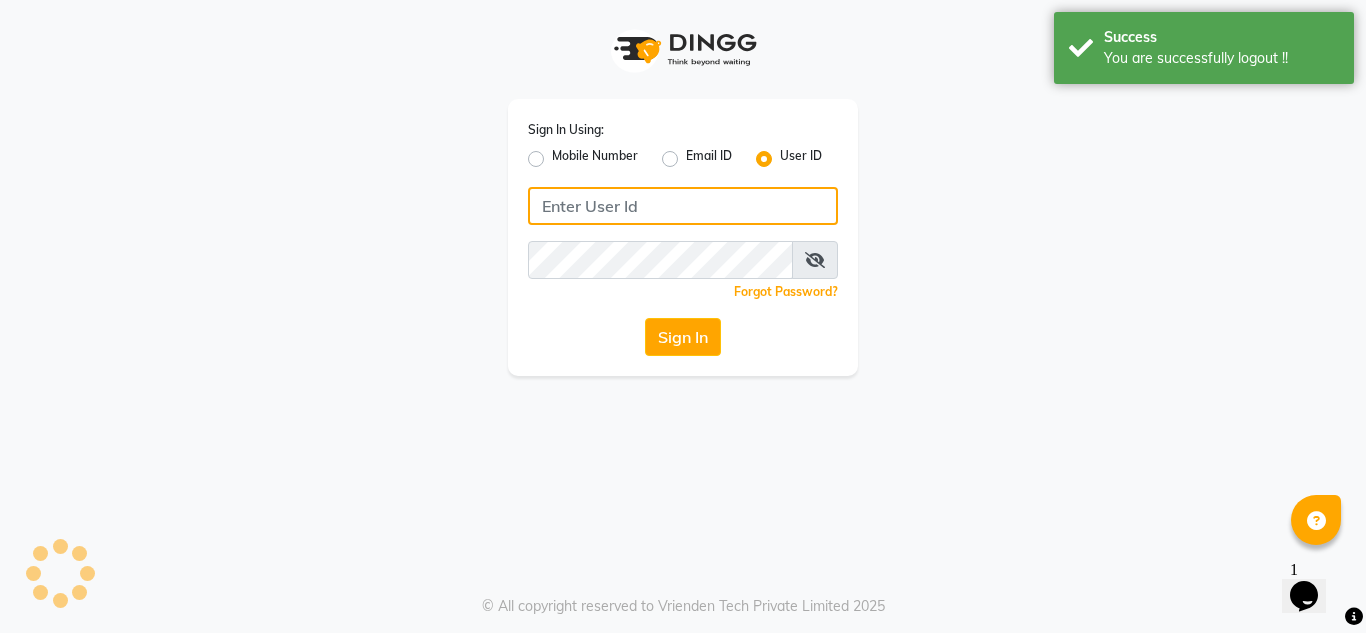 type on "7798083816" 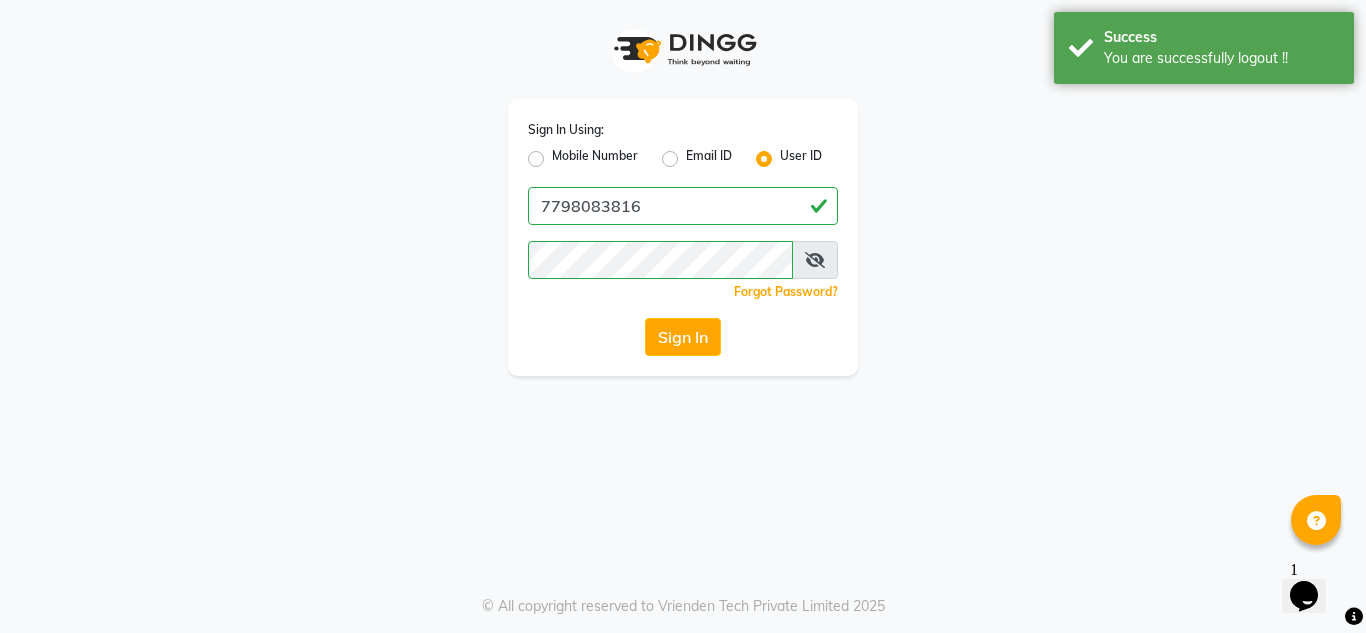 click on "Mobile Number" 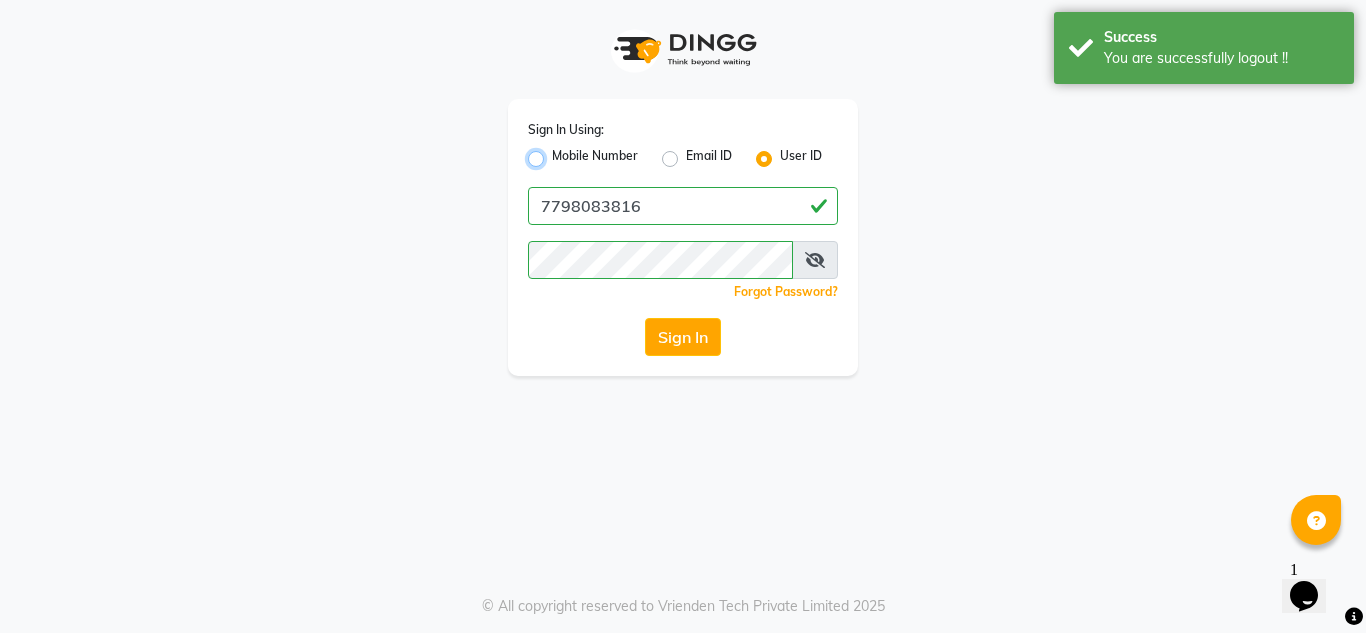 click on "Mobile Number" at bounding box center [558, 153] 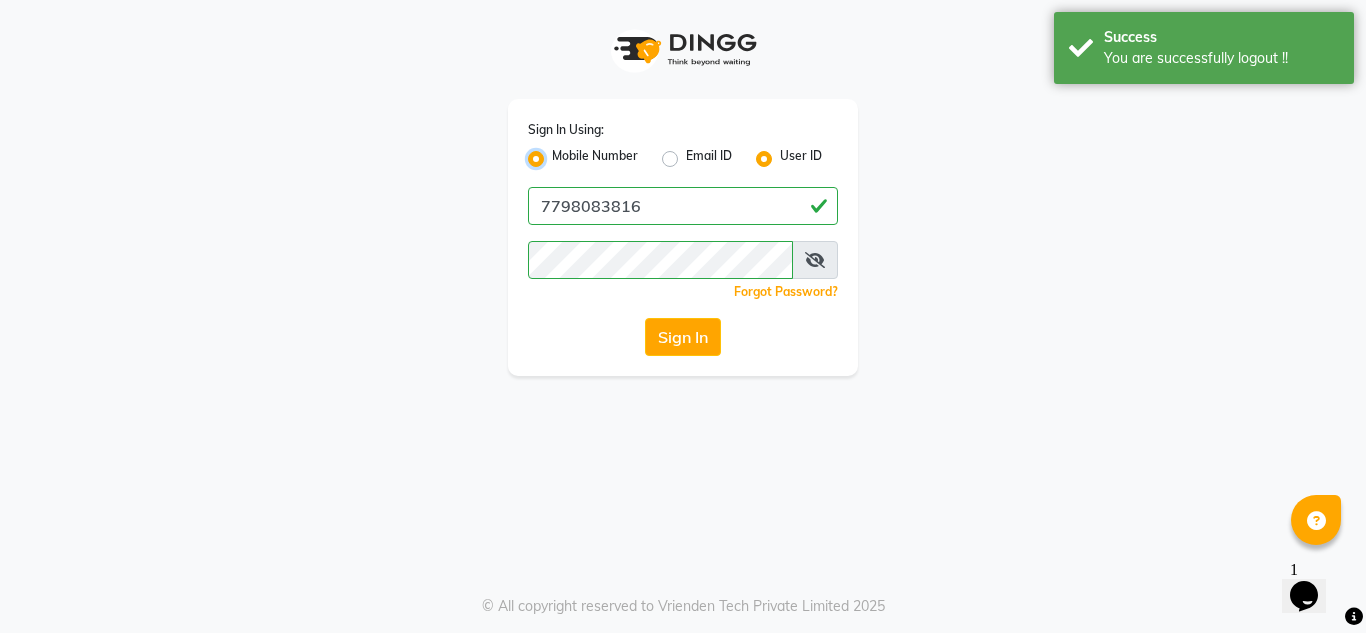 radio on "false" 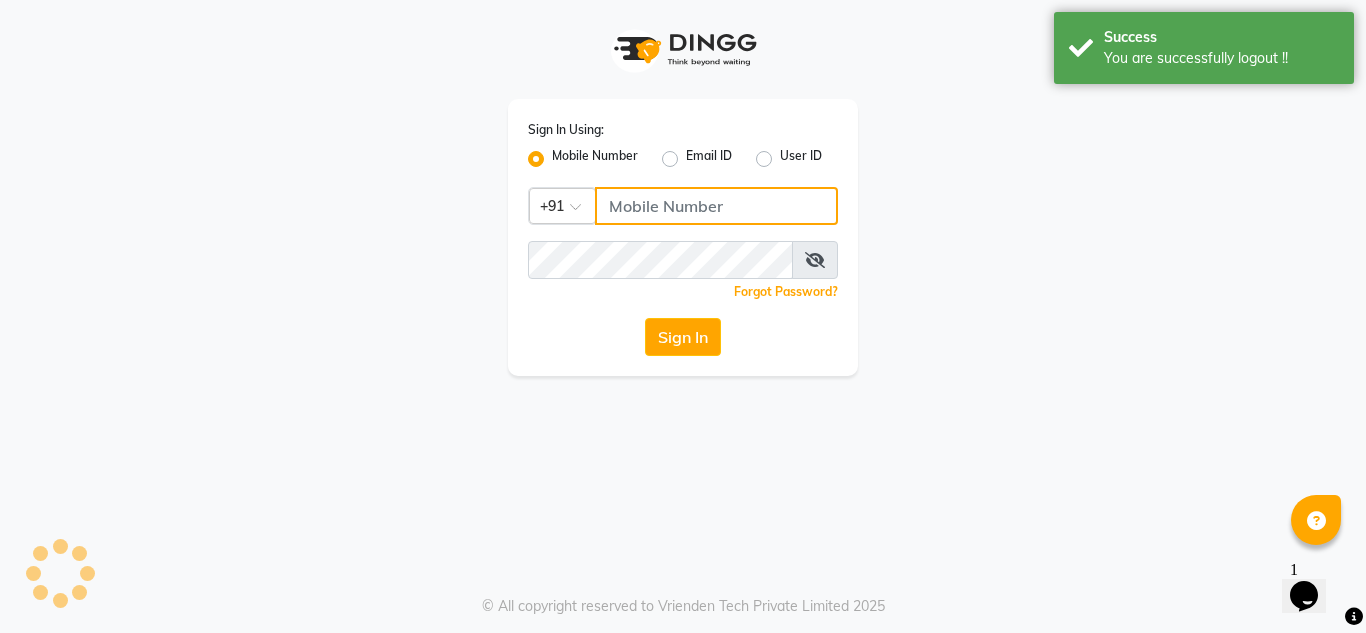 click 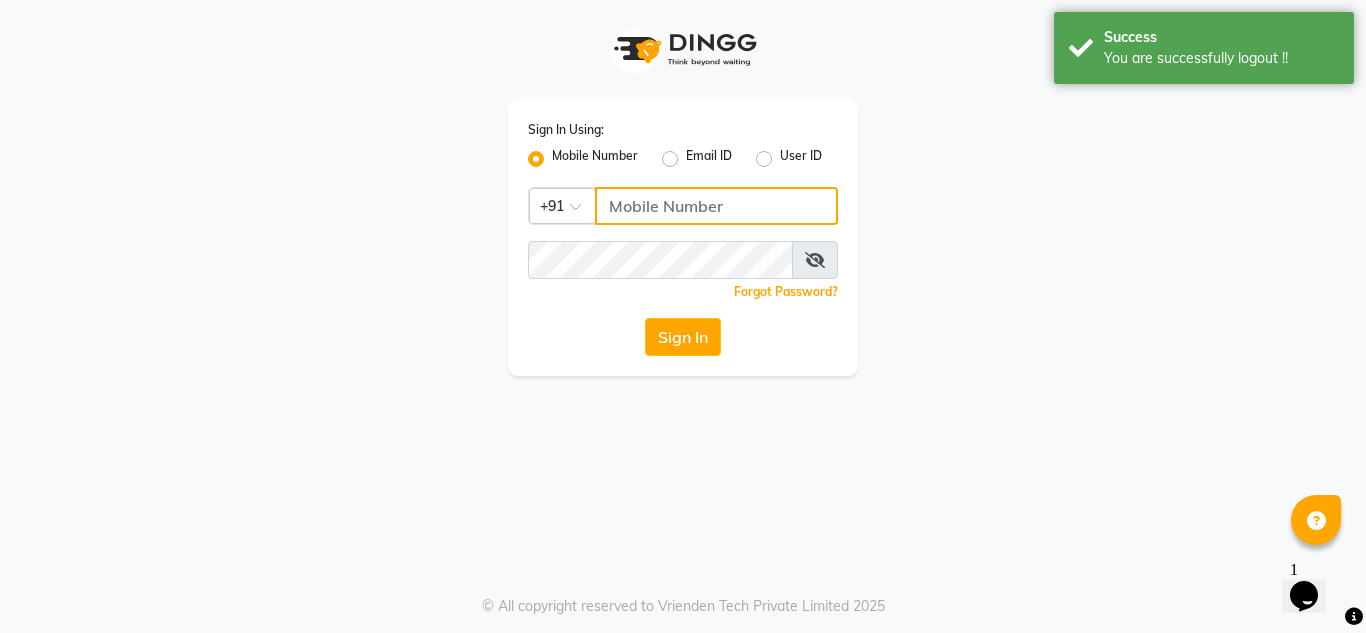 type on "7798083816" 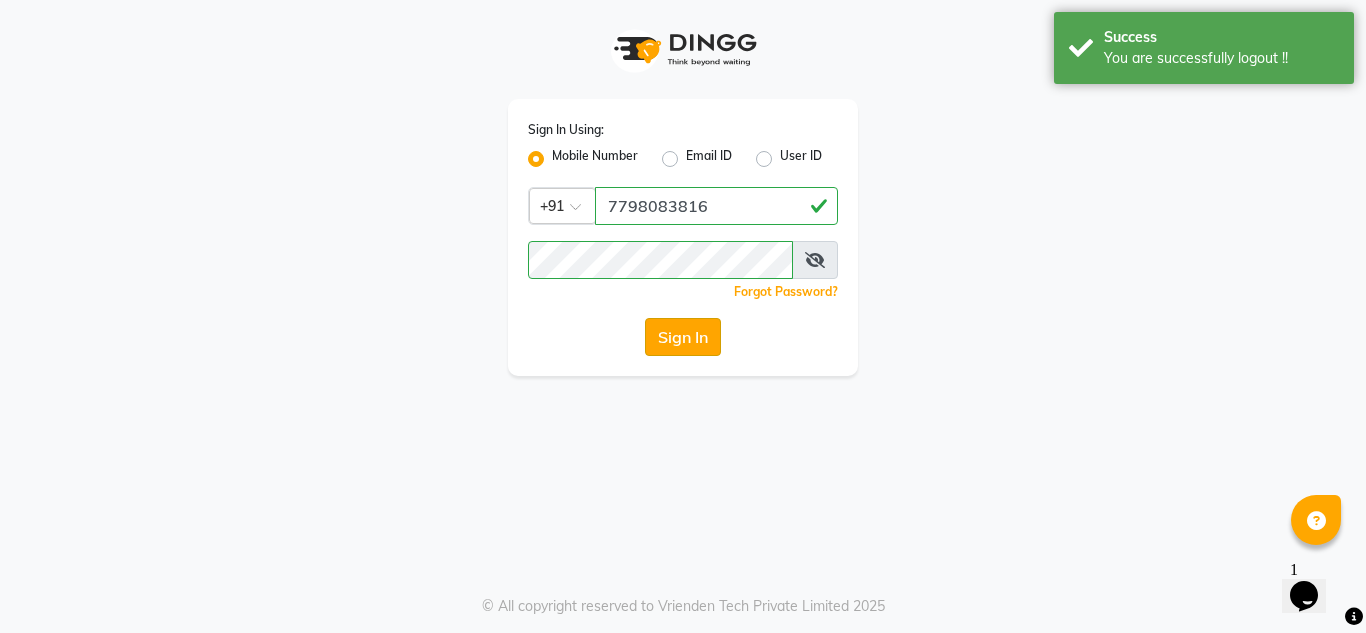 click on "Sign In" 